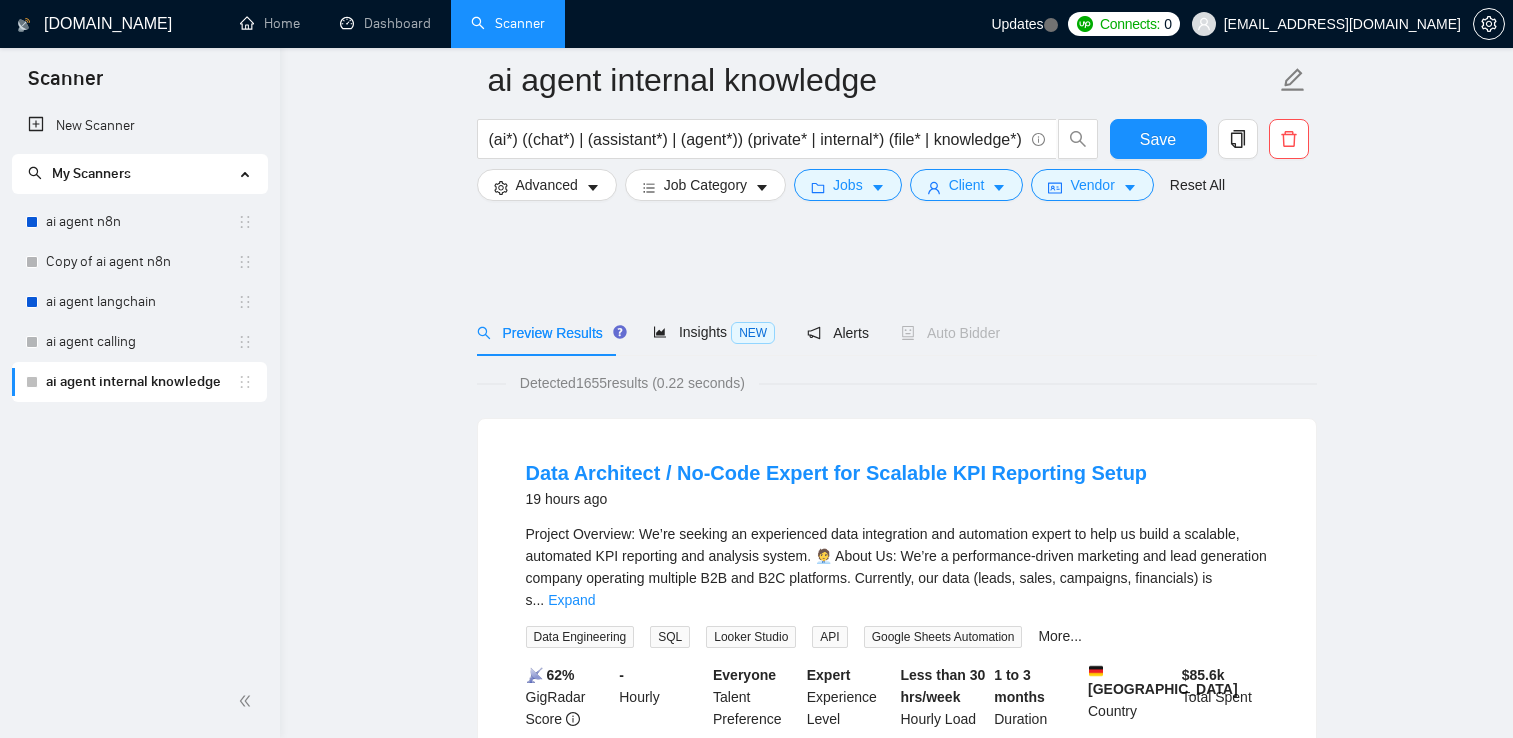 scroll, scrollTop: 4000, scrollLeft: 0, axis: vertical 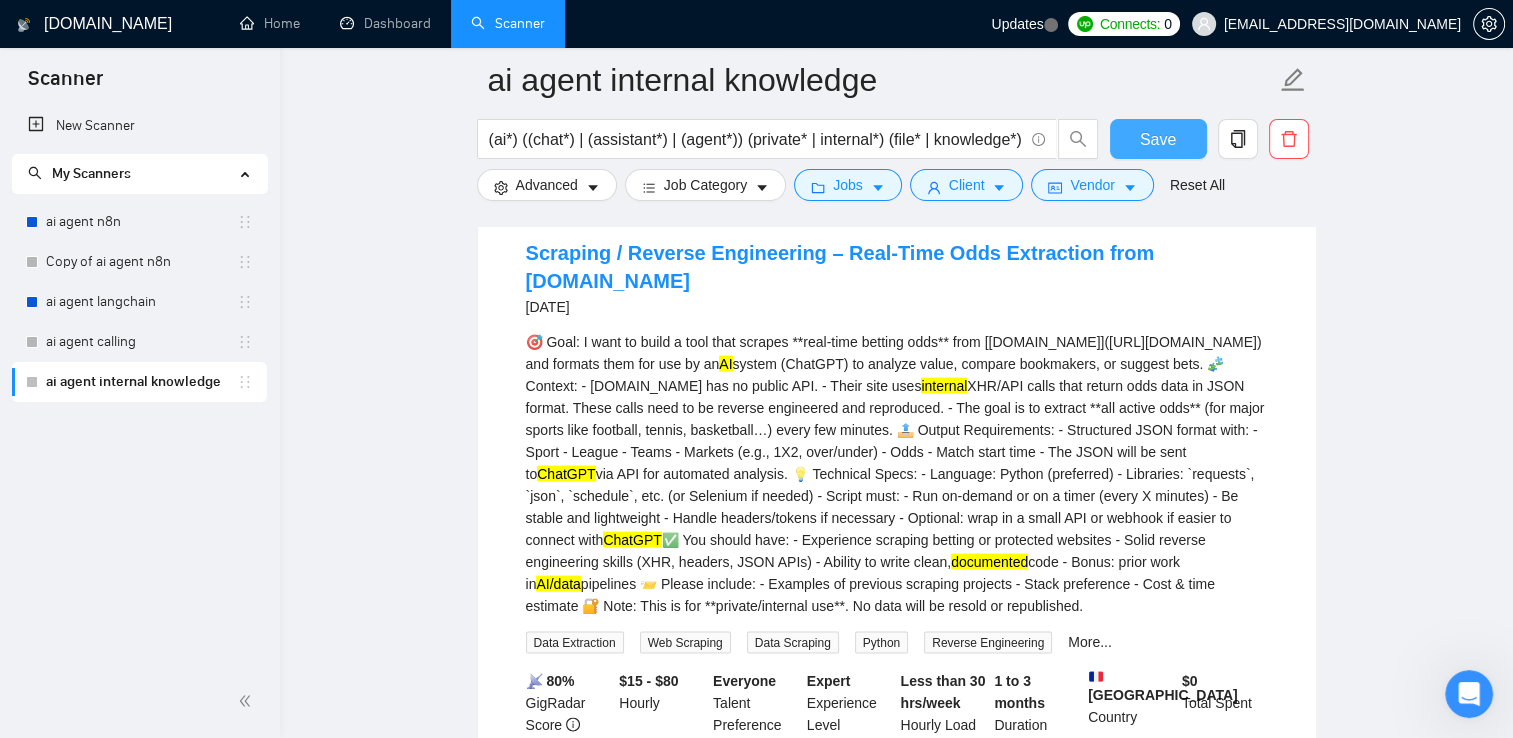 click on "Save" at bounding box center [1158, 139] 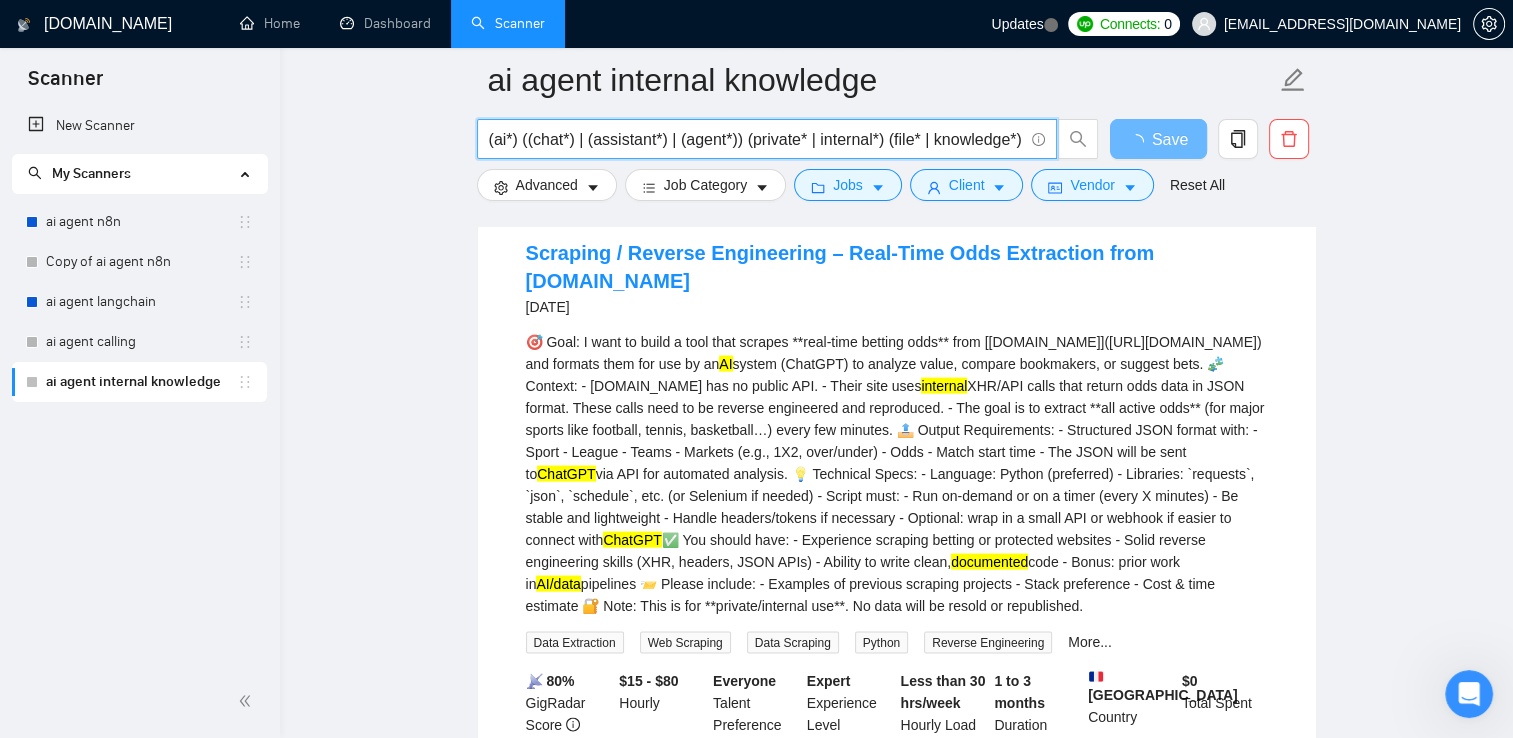 click on "(ai*) ((chat*) | (assistant*) | (agent*)) (private* | internal*) (file* | knowledge*)" at bounding box center (756, 139) 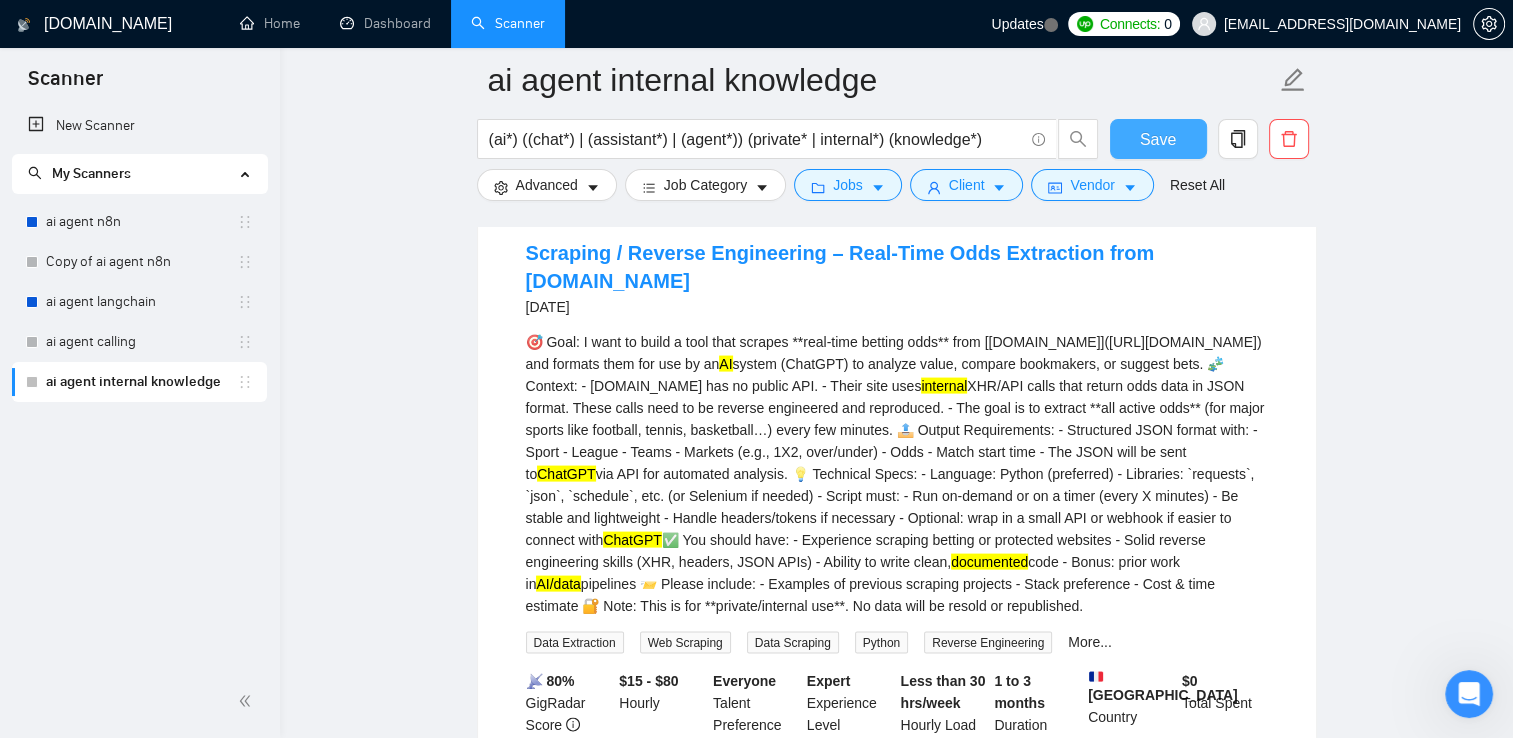 click on "Save" at bounding box center (1158, 139) 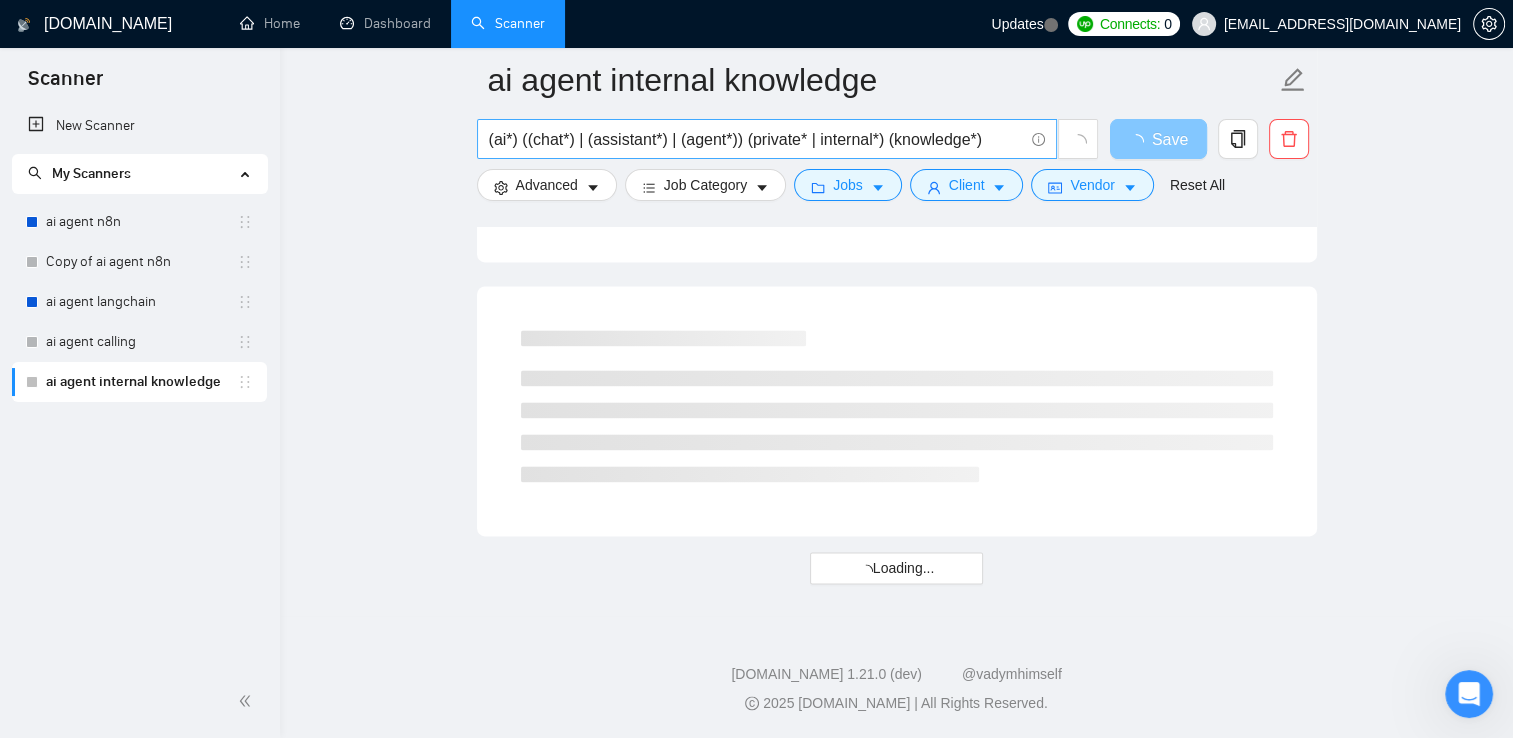 scroll, scrollTop: 2598, scrollLeft: 0, axis: vertical 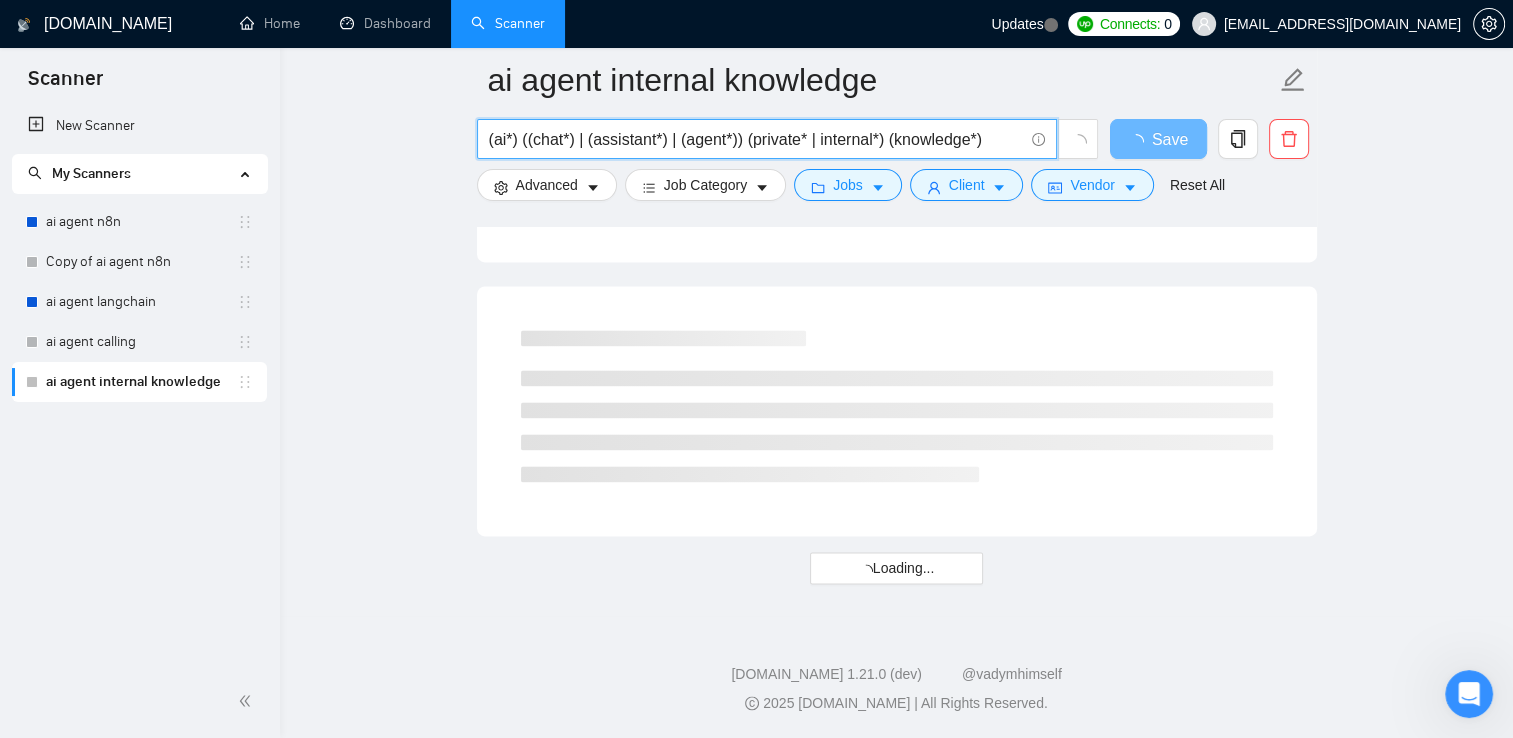 click on "(ai*) ((chat*) | (assistant*) | (agent*)) (private* | internal*) (knowledge*)" at bounding box center (756, 139) 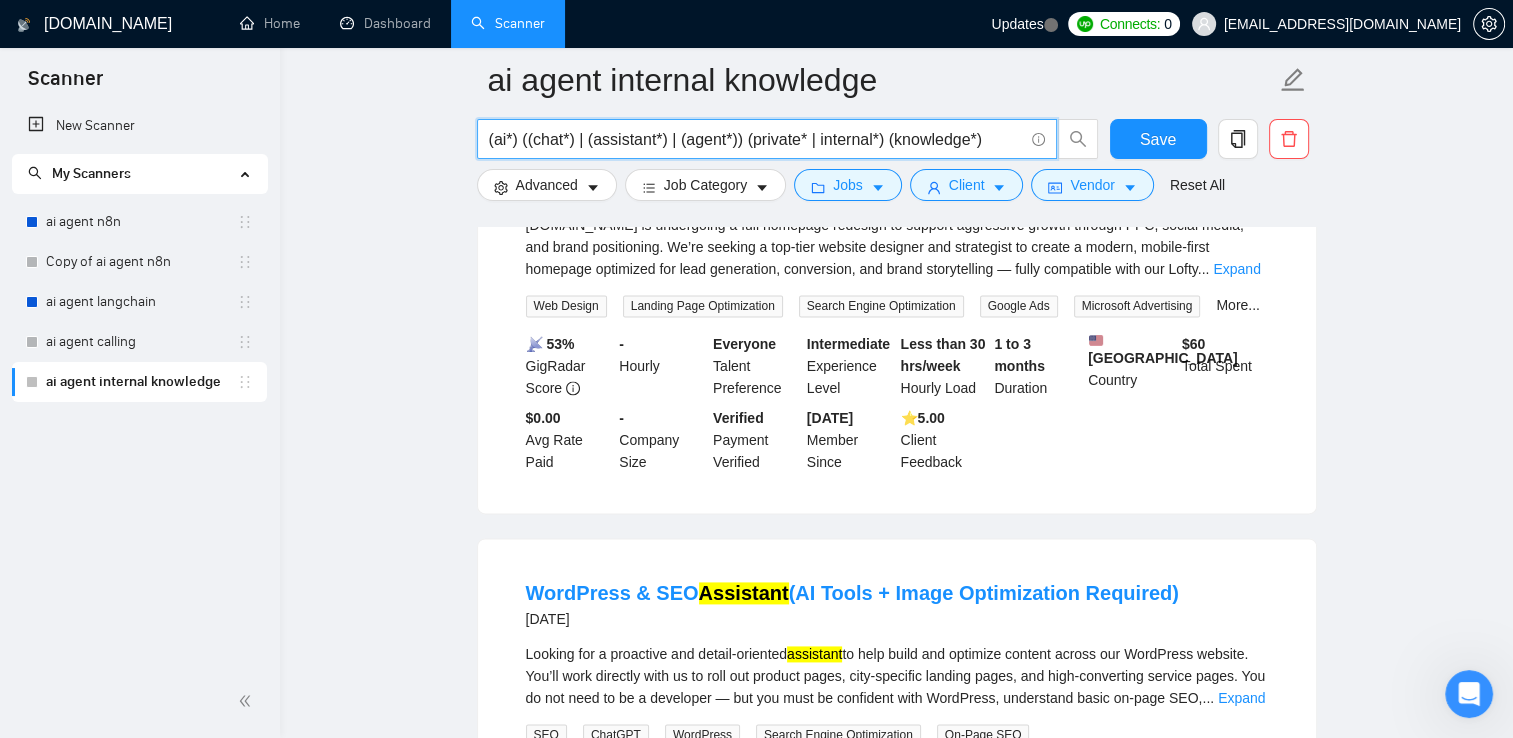 click on "(ai*) ((chat*) | (assistant*) | (agent*)) (private* | internal*) (knowledge*)" at bounding box center [756, 139] 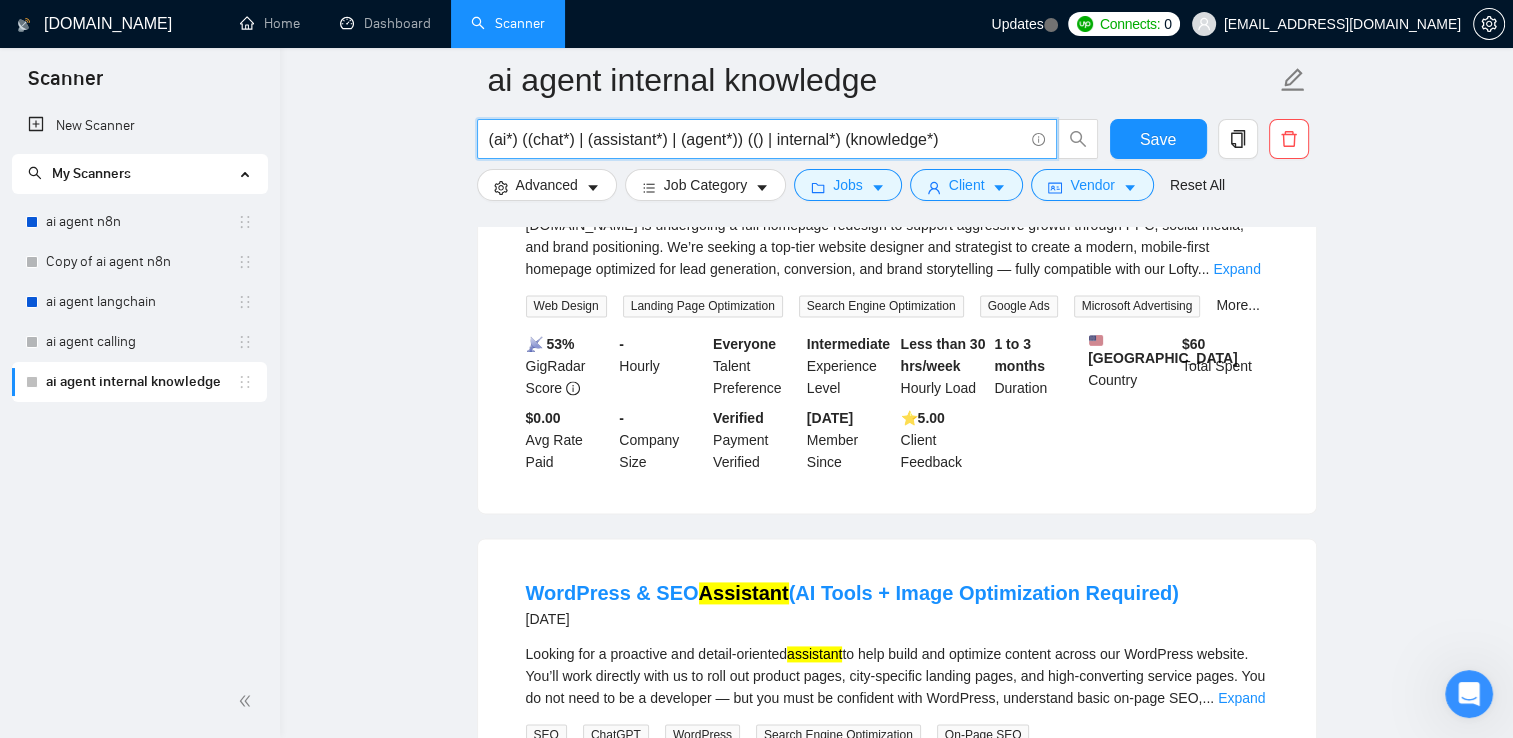 paste on "private*" 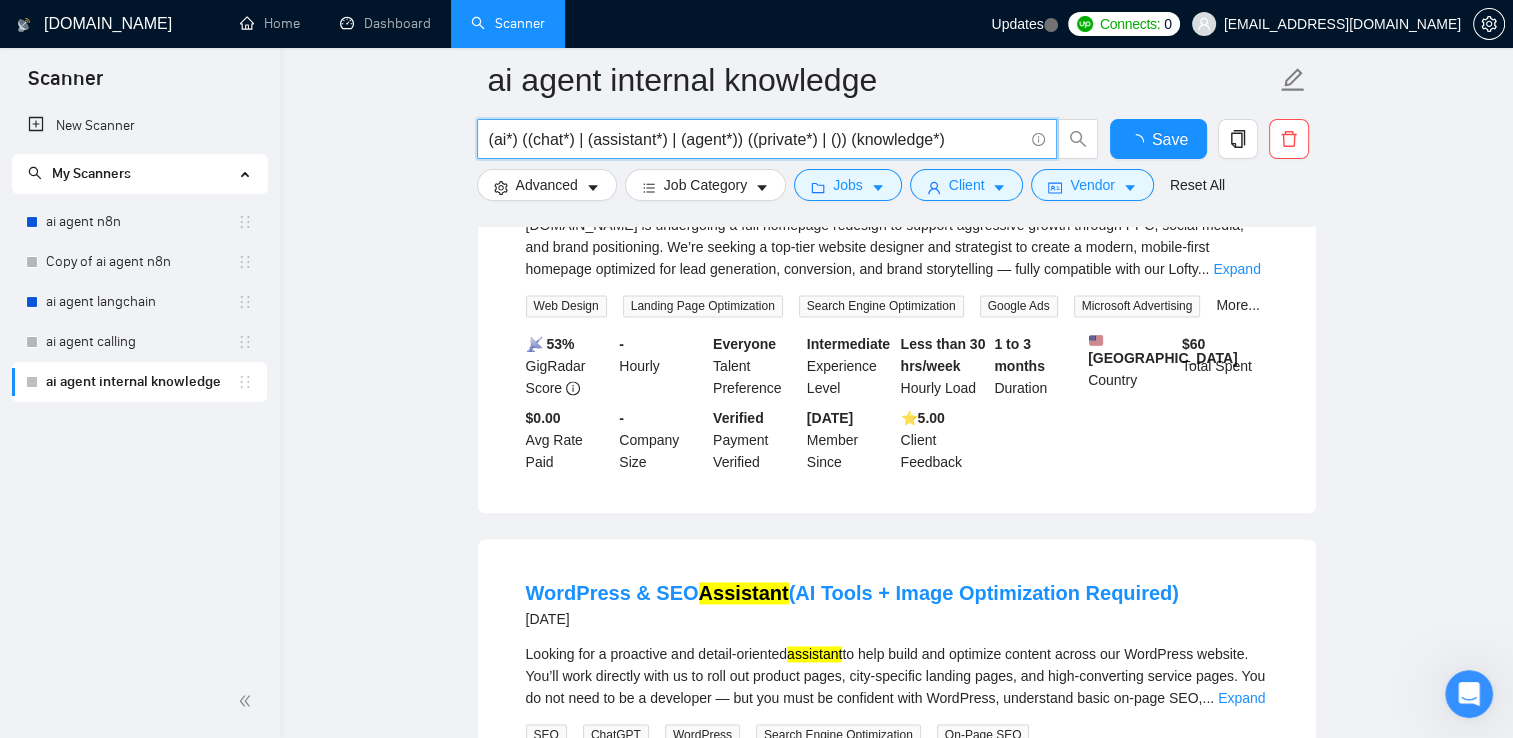 paste on "internal*" 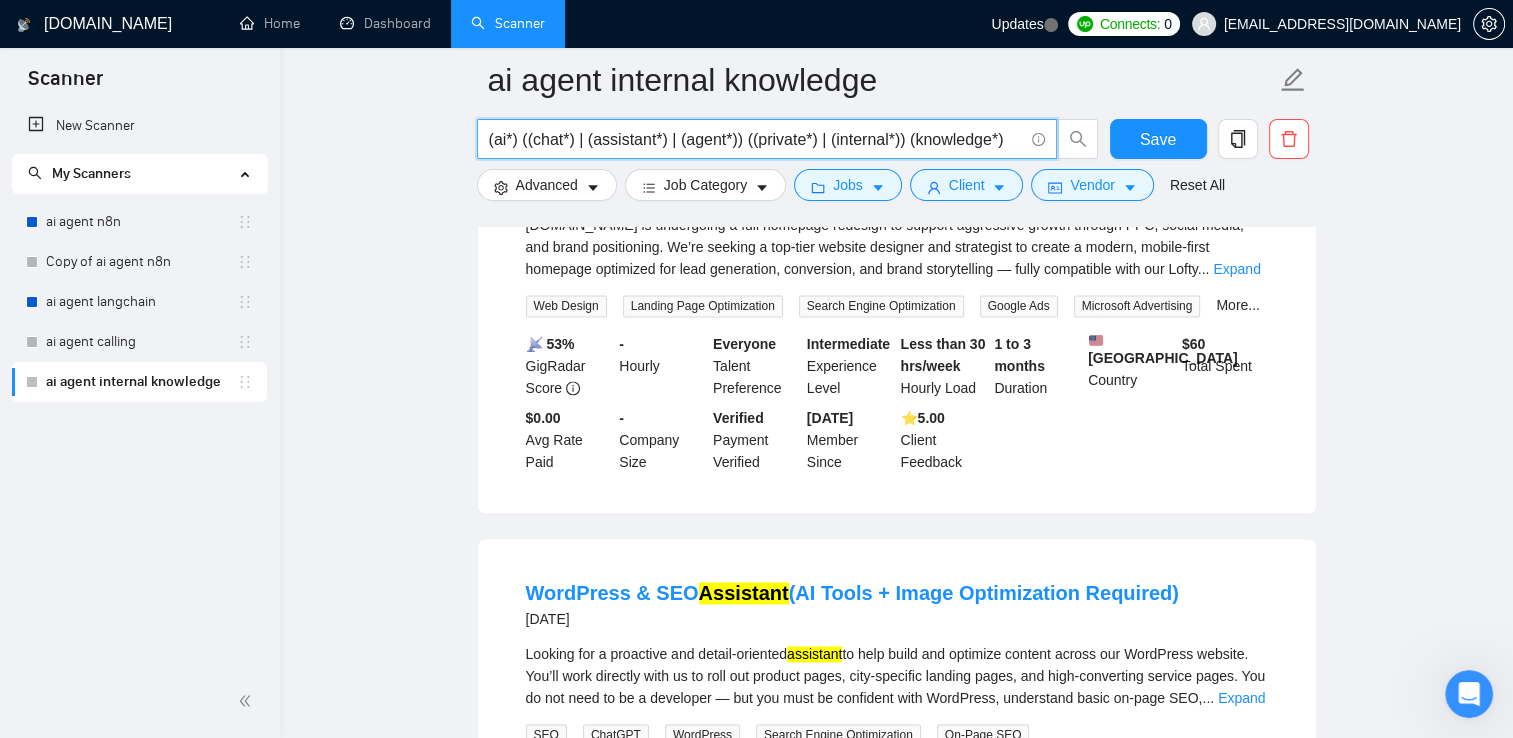 type on "(ai*) ((chat*) | (assistant*) | (agent*)) ((private*) | (internal*)) (knowledge*)" 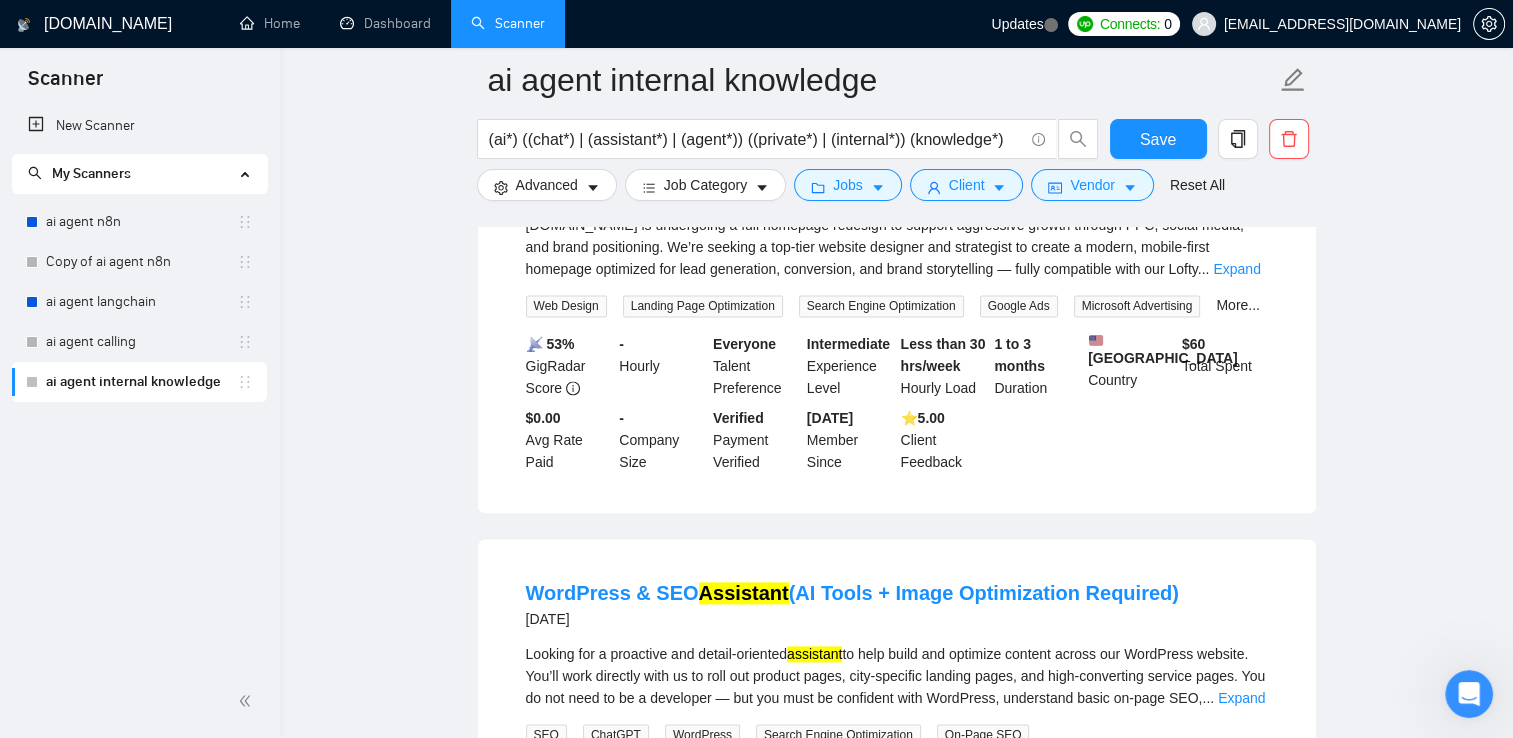 click on "ai agent internal knowledge (ai*) ((chat*) | (assistant*) | (agent*)) ((private*) | (internal*)) (knowledge*) Save Advanced   Job Category   Jobs   Client   Vendor   Reset All Preview Results Insights NEW Alerts Auto Bidder Detected   849  results   (0.17 seconds) Head of Operations an hour ago Role Overview
We’re seeking a hands-on, tech-savvy Head of Operations to design, implement, and manage the backbone of our business. You will play a pivotal role in setting up our customer support infrastructure, leading website creation and tool integrations, and managing our end-to-end supply chain—from sourcing to fulfillment. This i ... Expand Digital Project Management Customer Support Supply Chain & Logistics 📡   88% GigRadar Score   $20 - $55 Hourly Everyone Talent Preference Expert Experience Level More than 30 hrs/week Hourly Load More than 6 months Duration   [GEOGRAPHIC_DATA] Country $ 4.9k Total Spent $16.30 Avg Rate Paid - Company Size Verified Payment Verified [DATE] Member Since ⭐️  4.90 ... SQL" at bounding box center [896, -14] 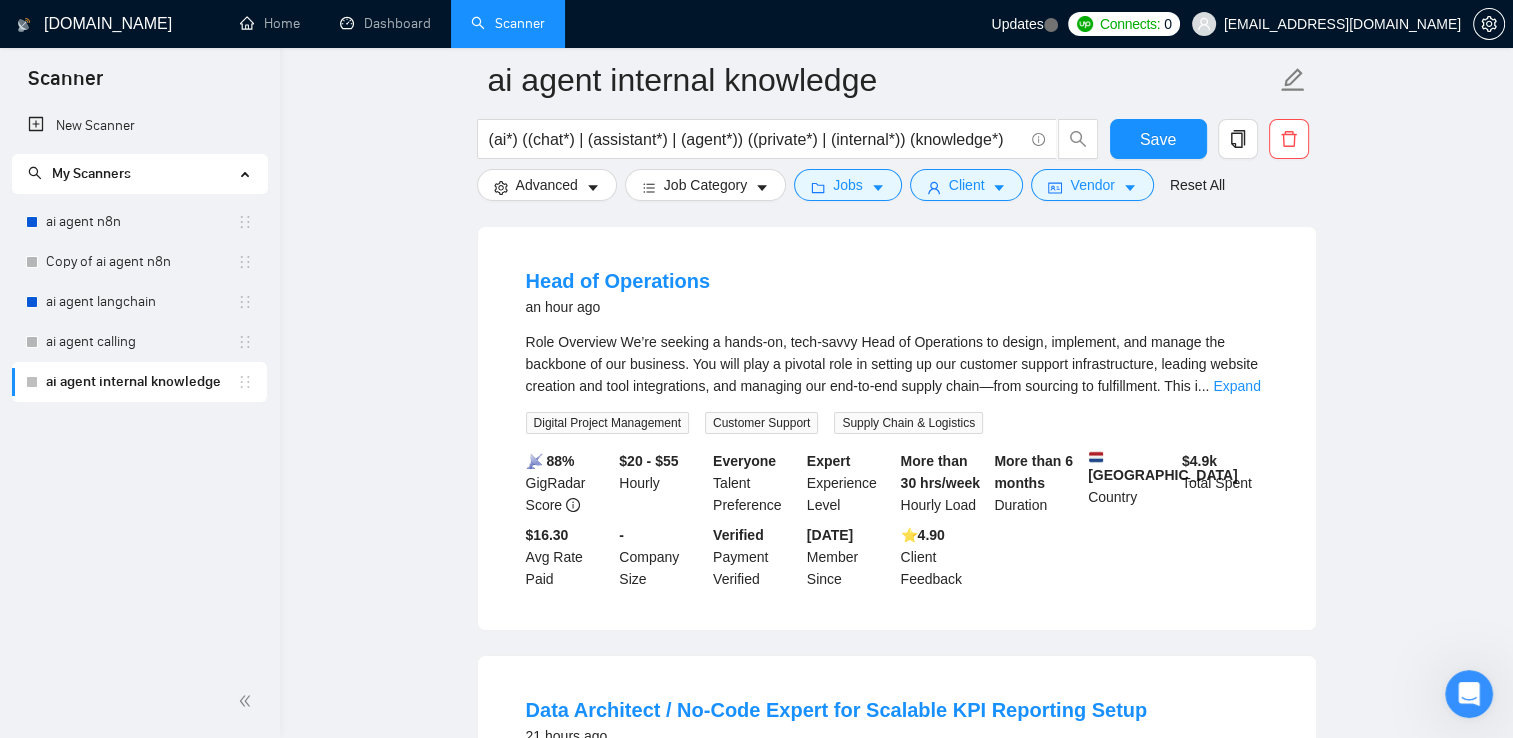 scroll, scrollTop: 194, scrollLeft: 0, axis: vertical 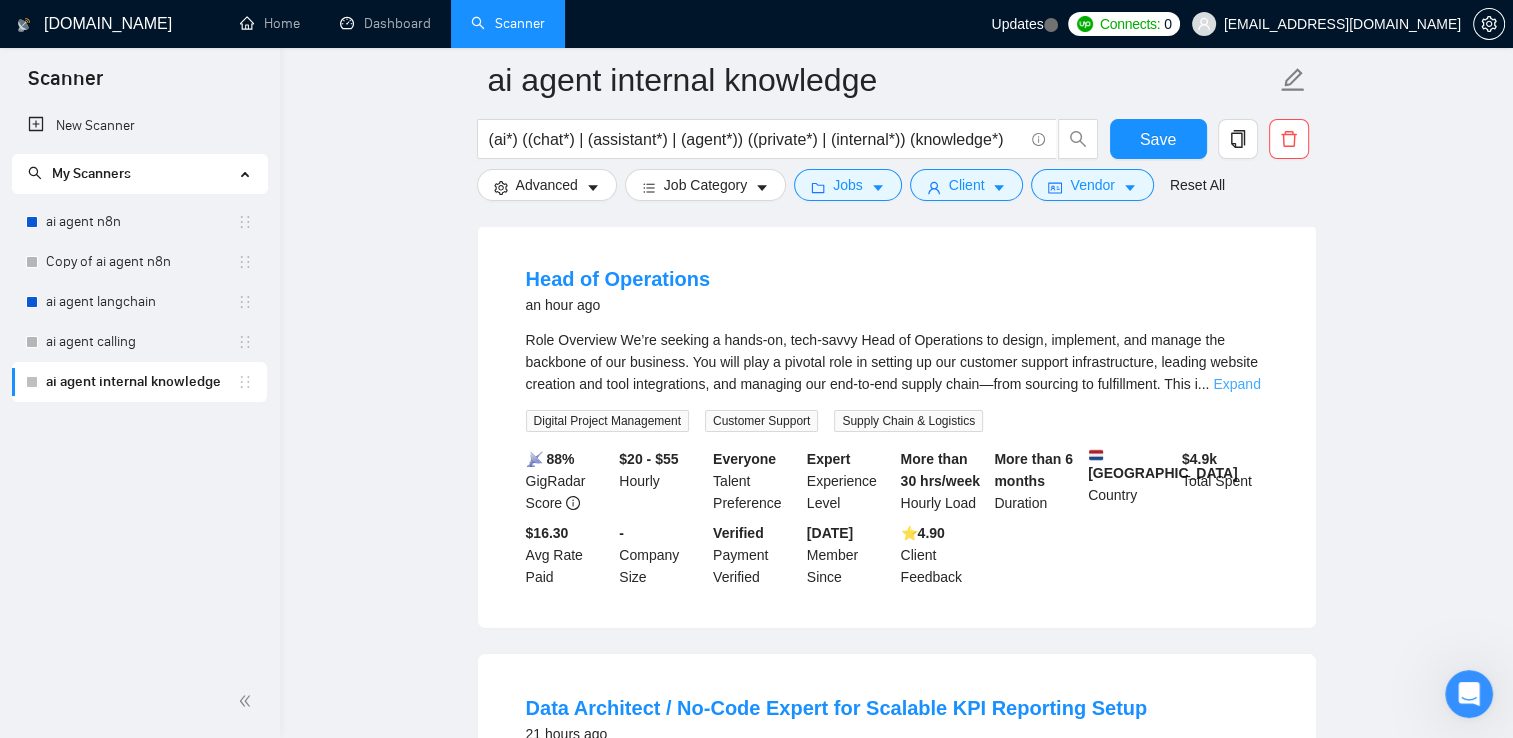 click on "Expand" at bounding box center (1236, 384) 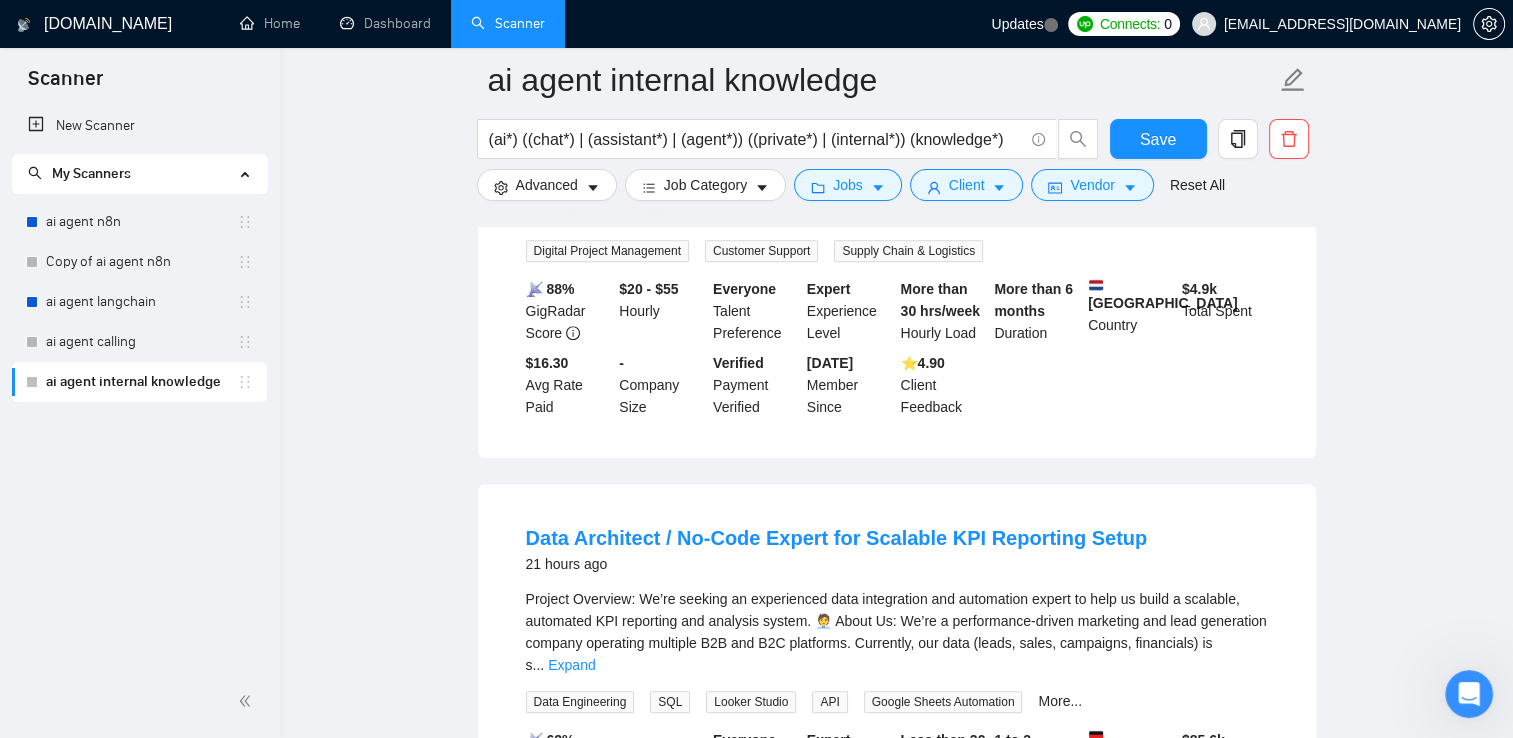 scroll, scrollTop: 1158, scrollLeft: 0, axis: vertical 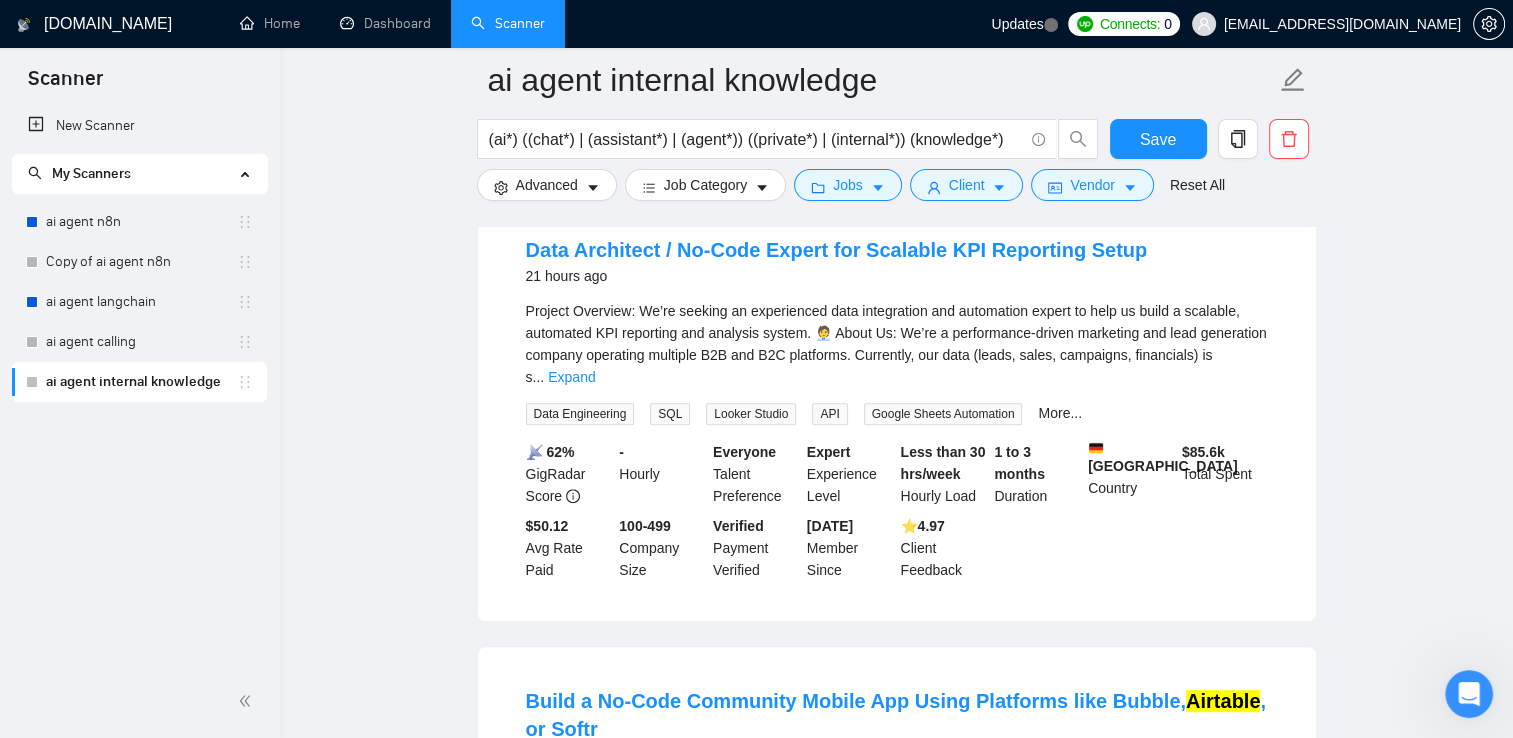 click on "Project Overview:
We’re seeking an experienced data integration and automation expert to help us build a scalable, automated KPI reporting and analysis system.
🧑‍💼 About Us:
We’re a performance-driven marketing and lead generation company operating multiple B2B and B2C platforms.
Currently, our data (leads, sales, campaigns, financials) is s ... Expand Data Engineering SQL Looker Studio API Google Sheets Automation More..." at bounding box center [897, 362] 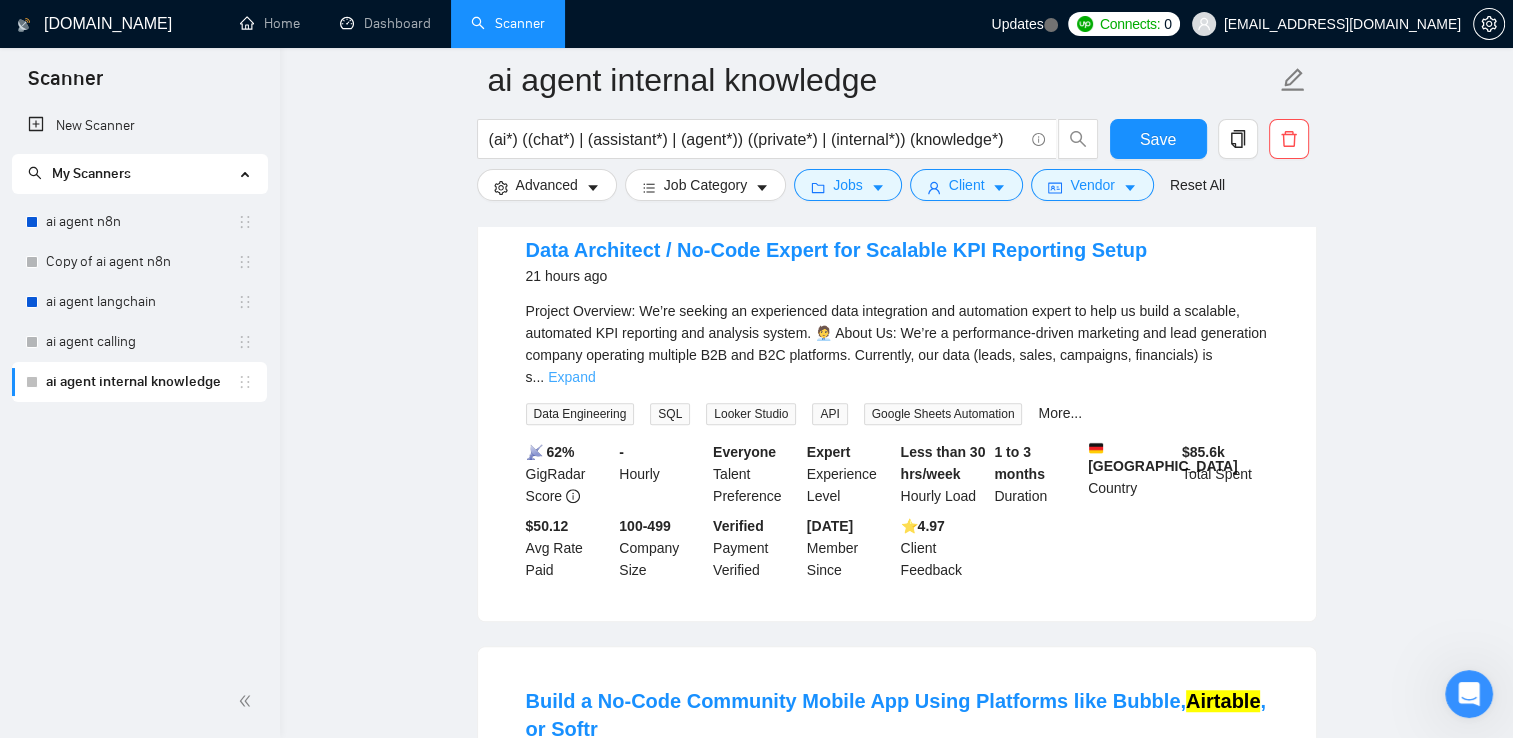 click on "Expand" at bounding box center [571, 377] 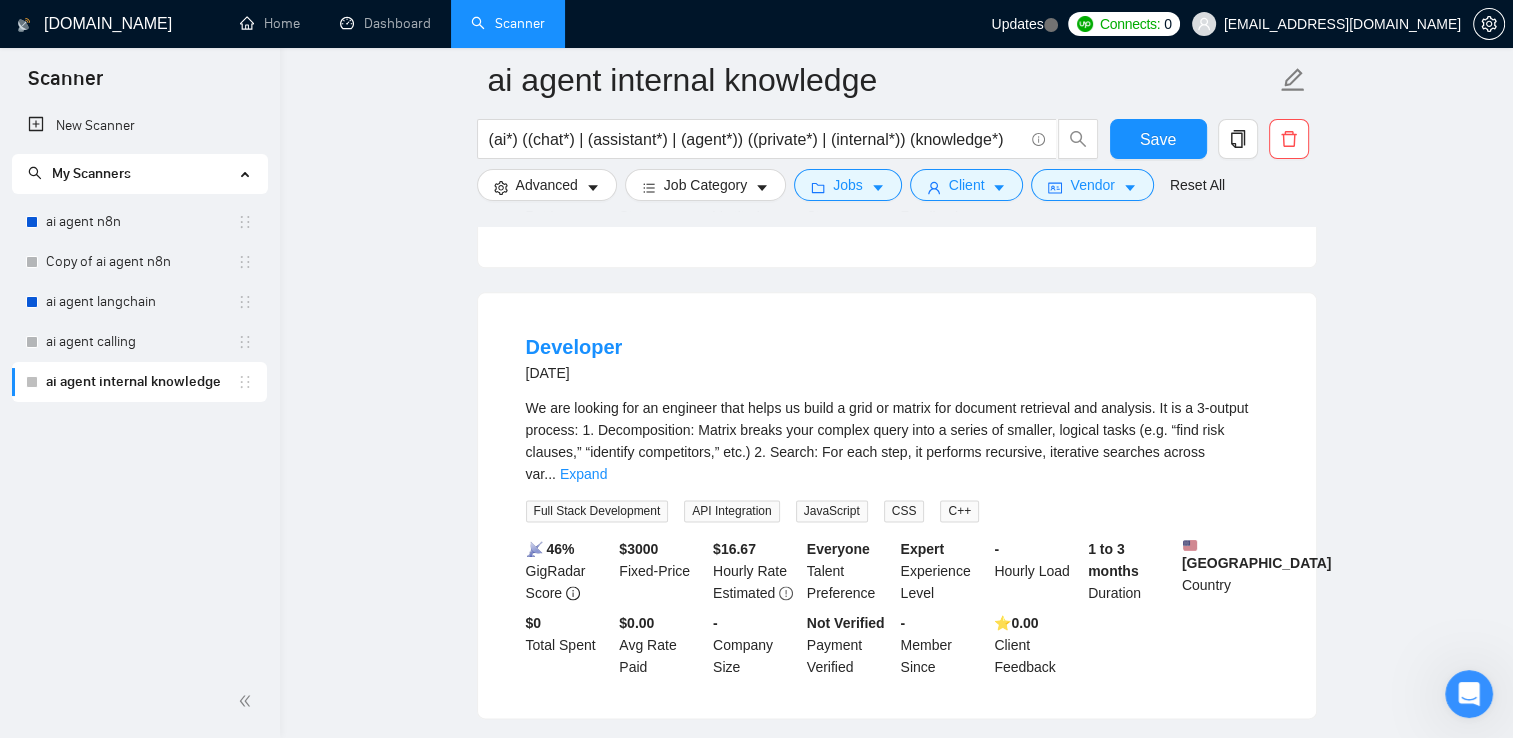 scroll, scrollTop: 2348, scrollLeft: 0, axis: vertical 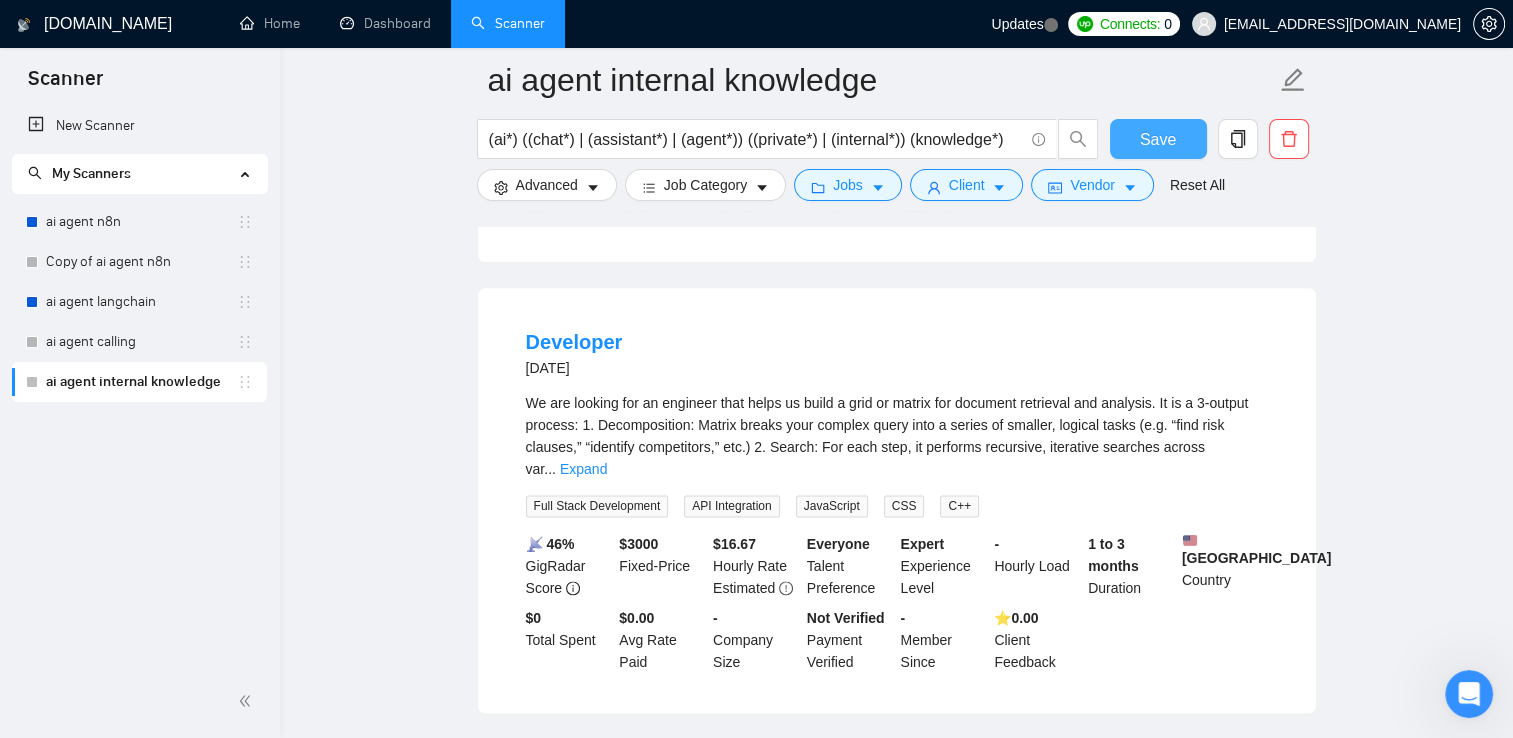 click on "Save" at bounding box center [1158, 139] 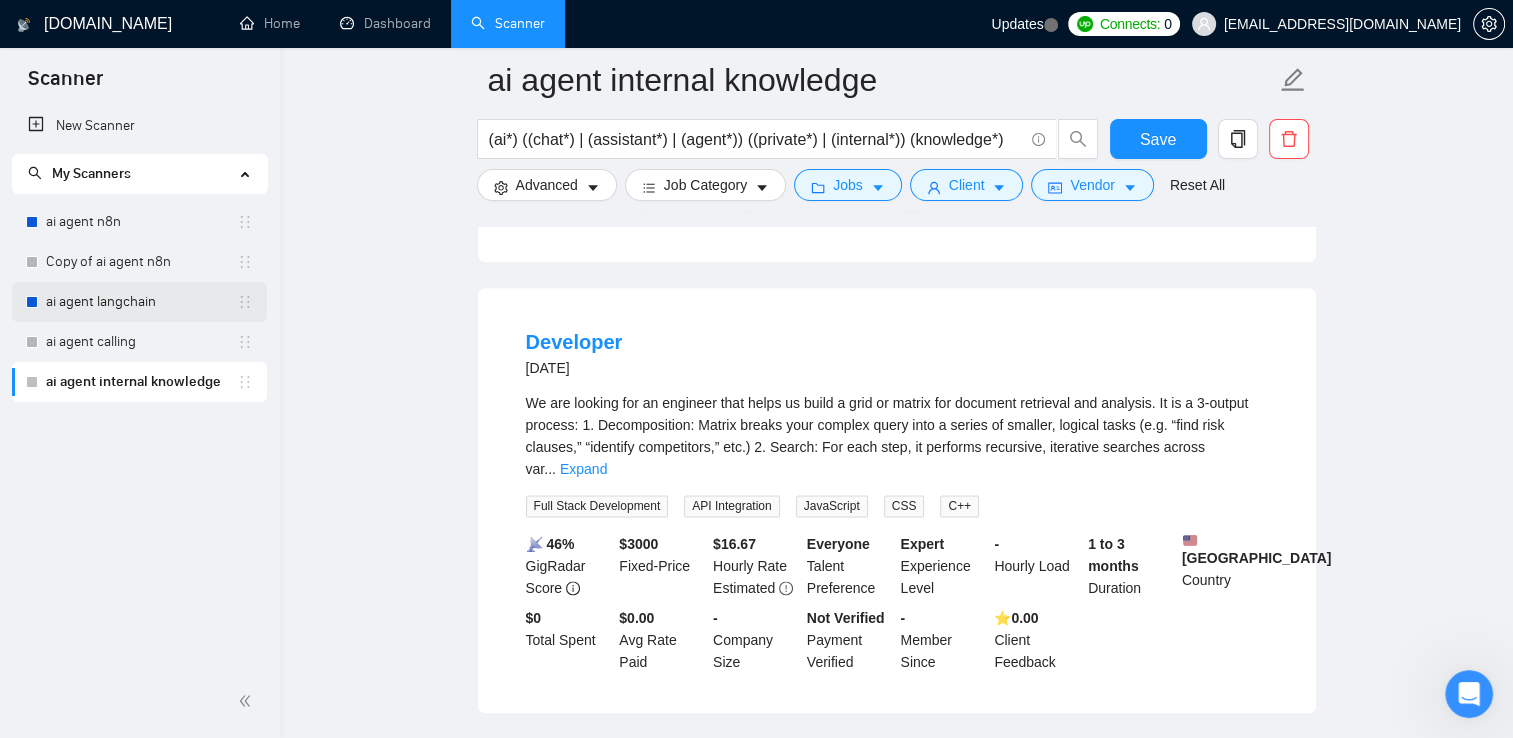 click on "ai agent langchain" at bounding box center (141, 302) 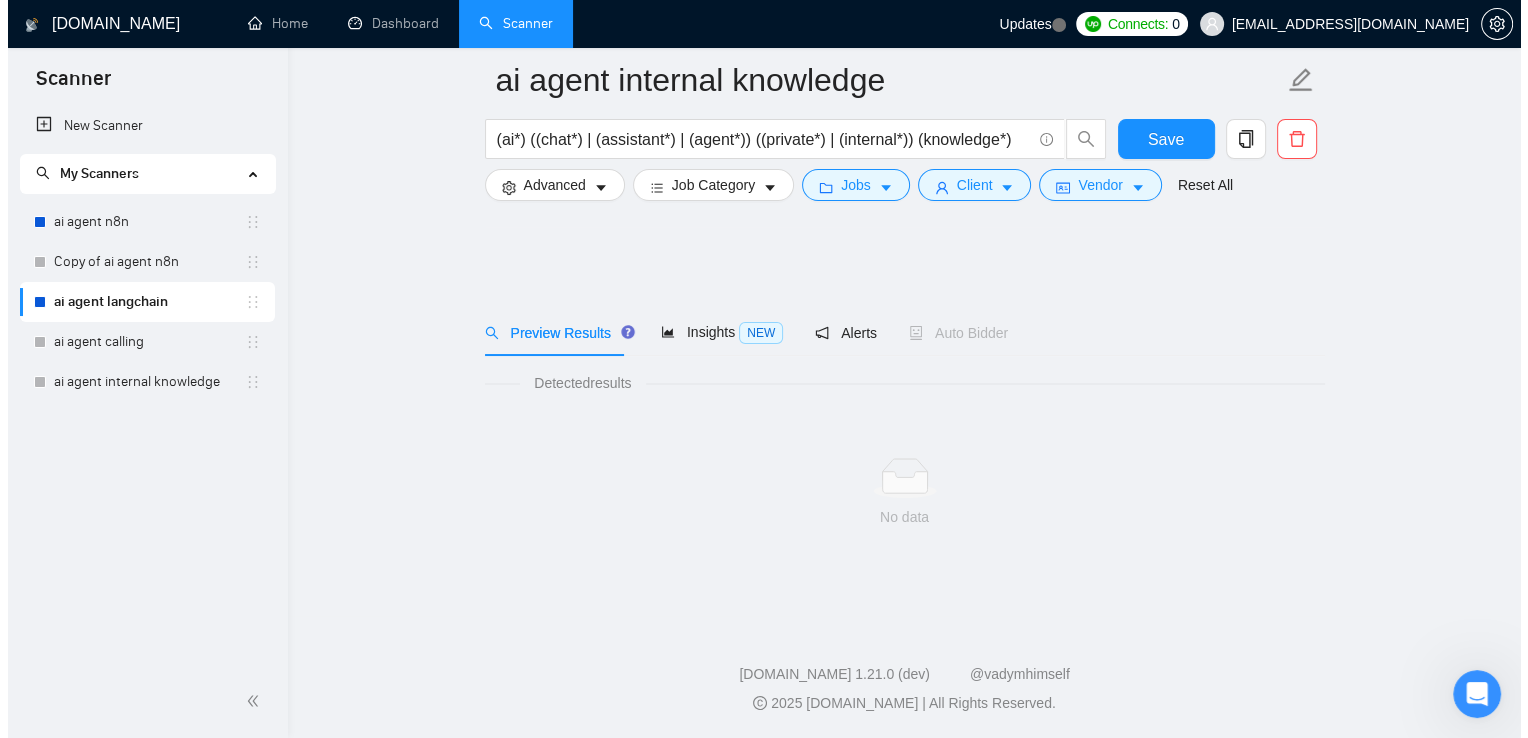 scroll, scrollTop: 0, scrollLeft: 0, axis: both 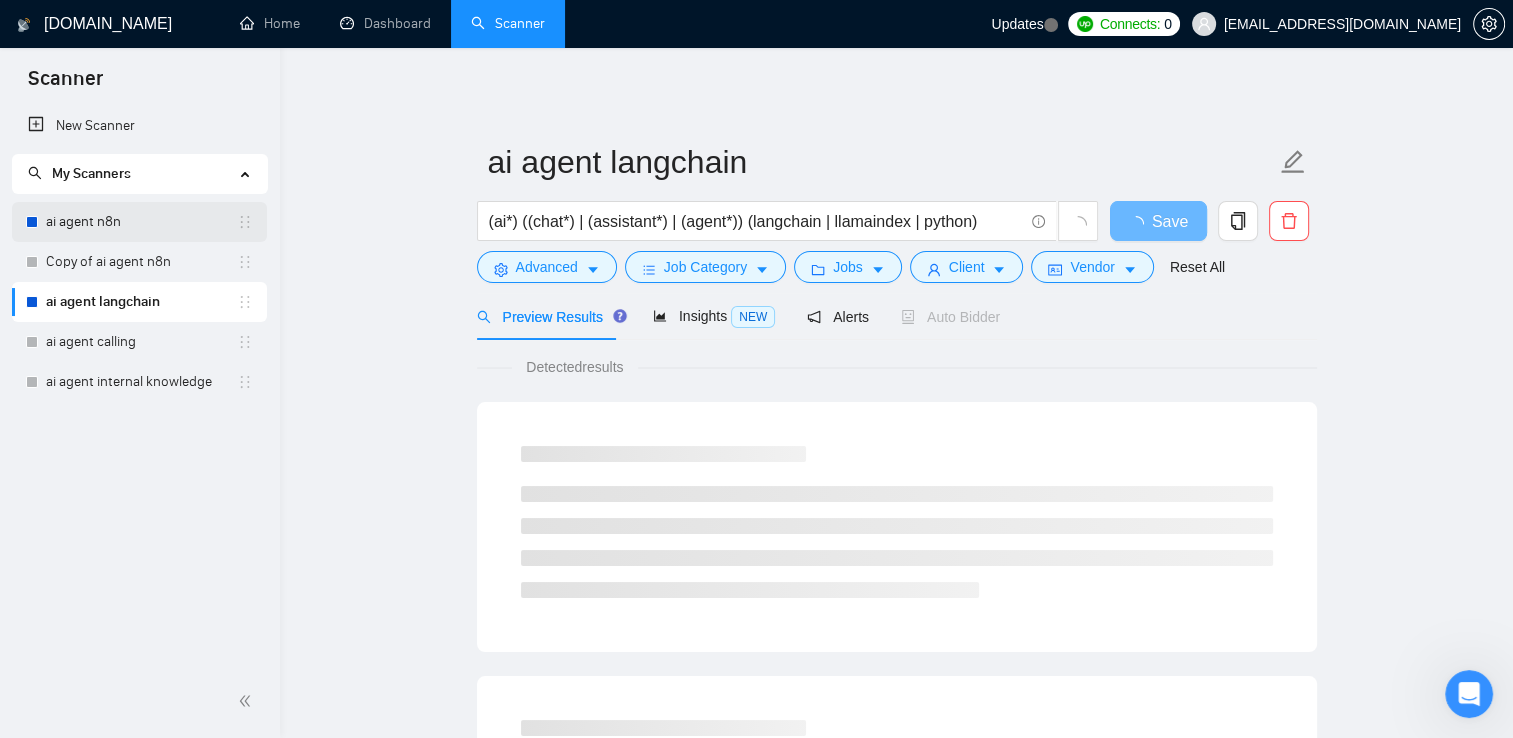 click on "ai agent n8n" at bounding box center [141, 222] 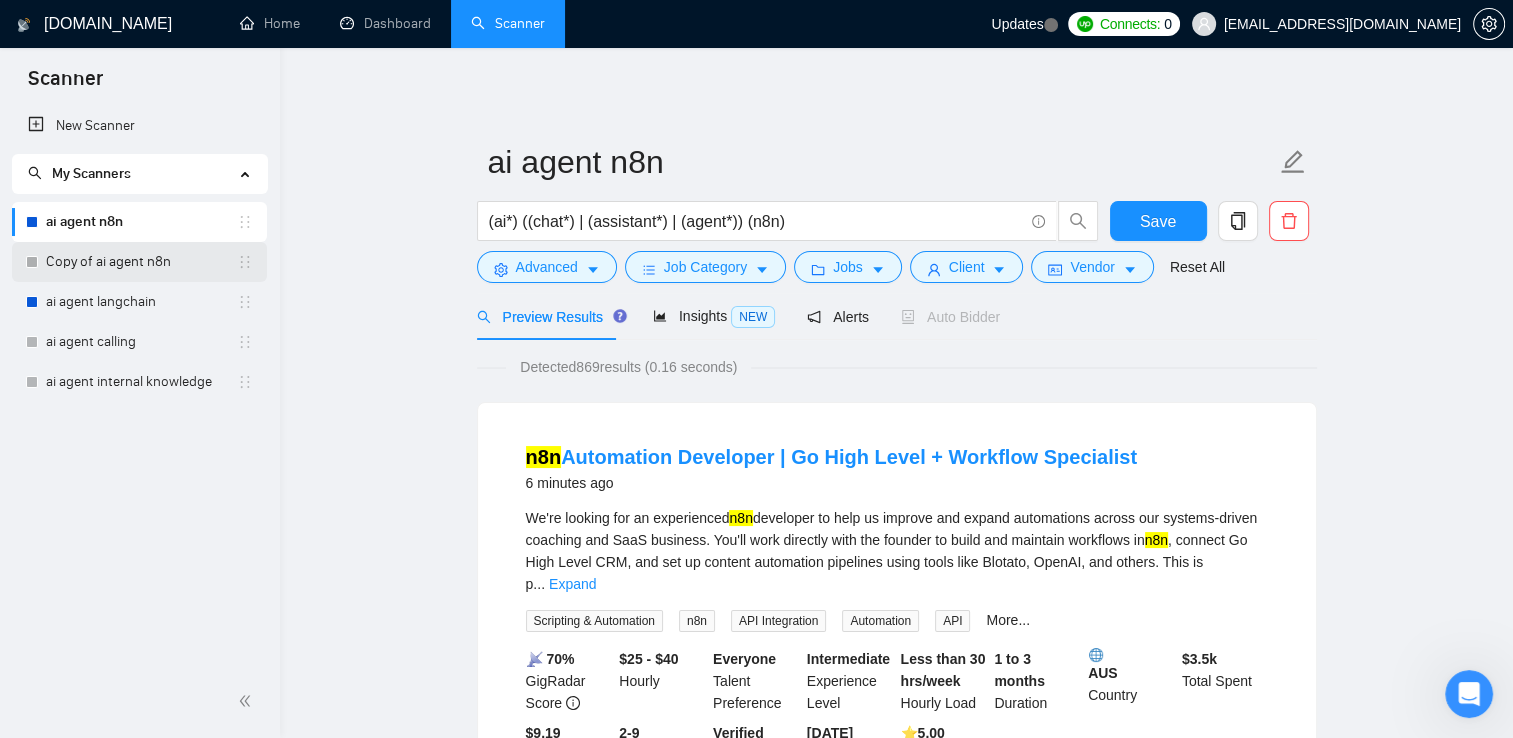 click on "Copy of ai agent n8n" at bounding box center [141, 262] 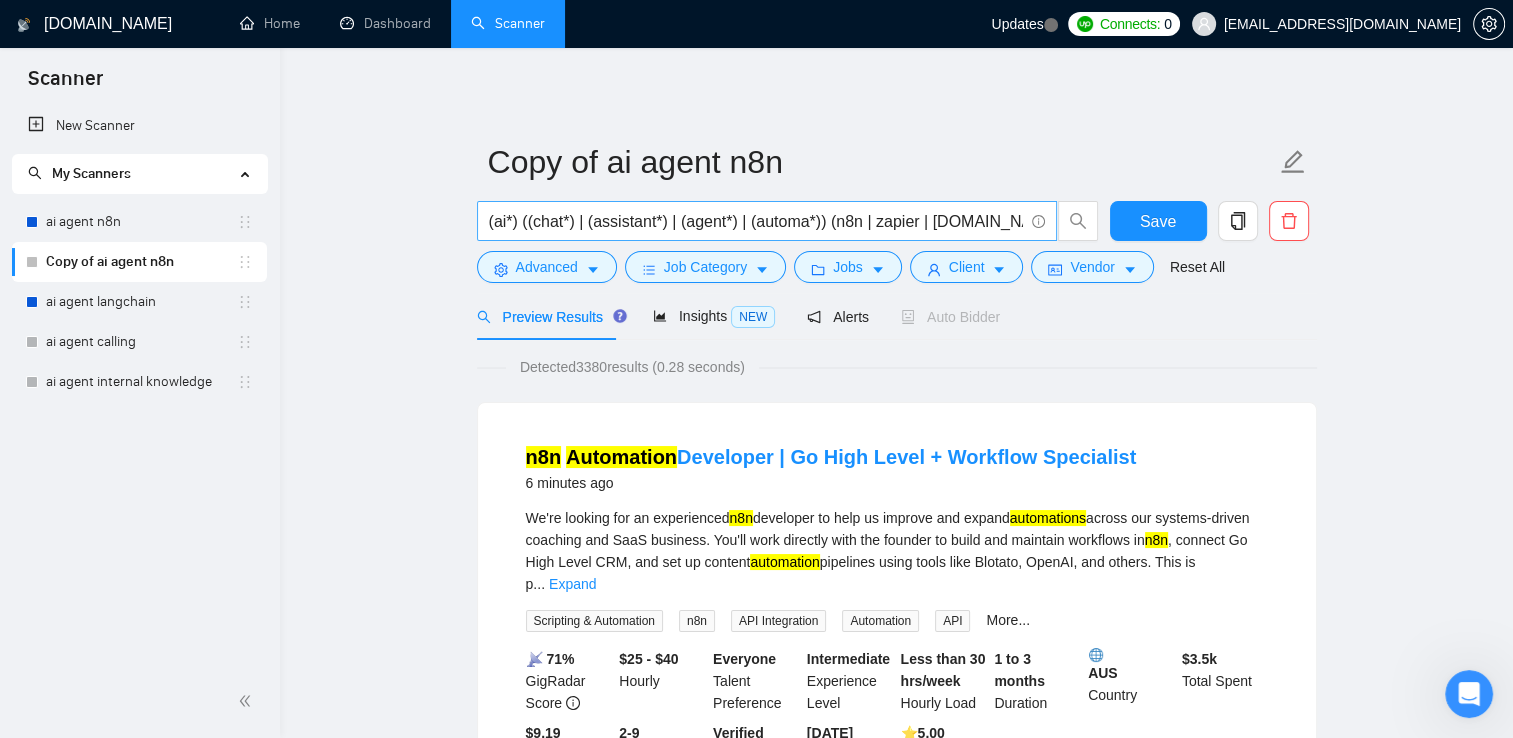 click on "(ai*) ((chat*) | (assistant*) | (agent*) | (automa*)) (n8n | zapier | [DOMAIN_NAME])" at bounding box center [756, 221] 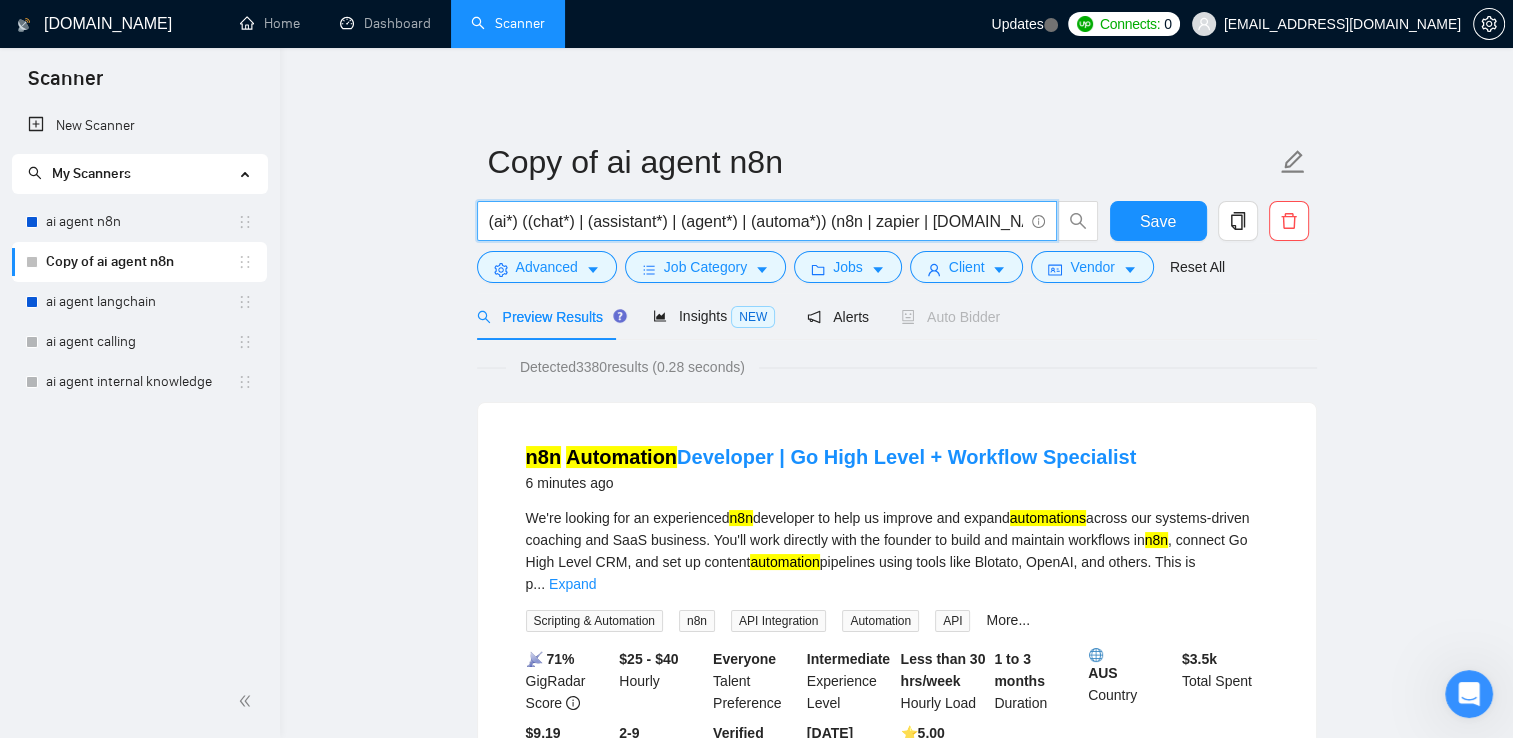 drag, startPoint x: 846, startPoint y: 222, endPoint x: 970, endPoint y: 222, distance: 124 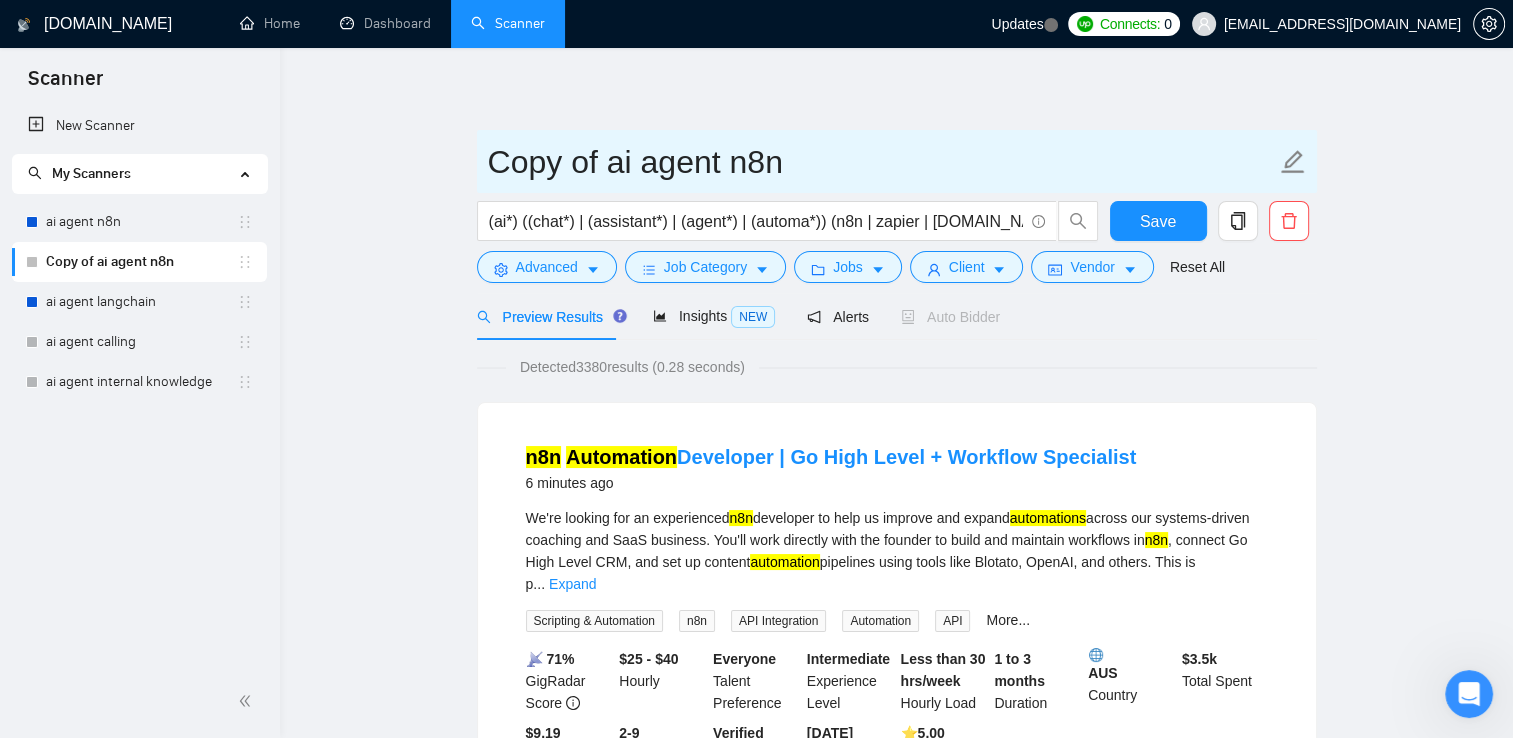 click on "Copy of ai agent n8n" at bounding box center [882, 162] 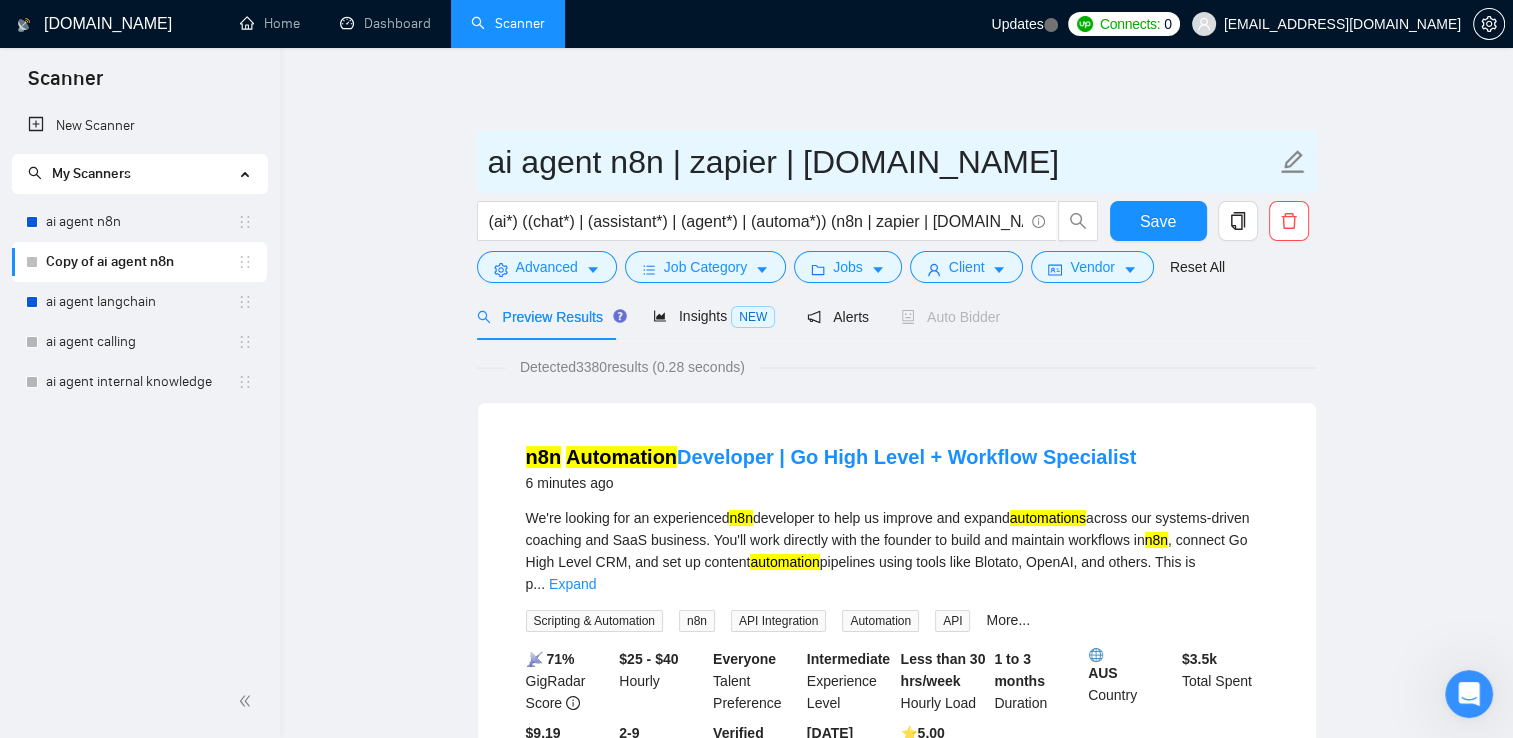 type on "ai agent n8n | zapier | [DOMAIN_NAME]" 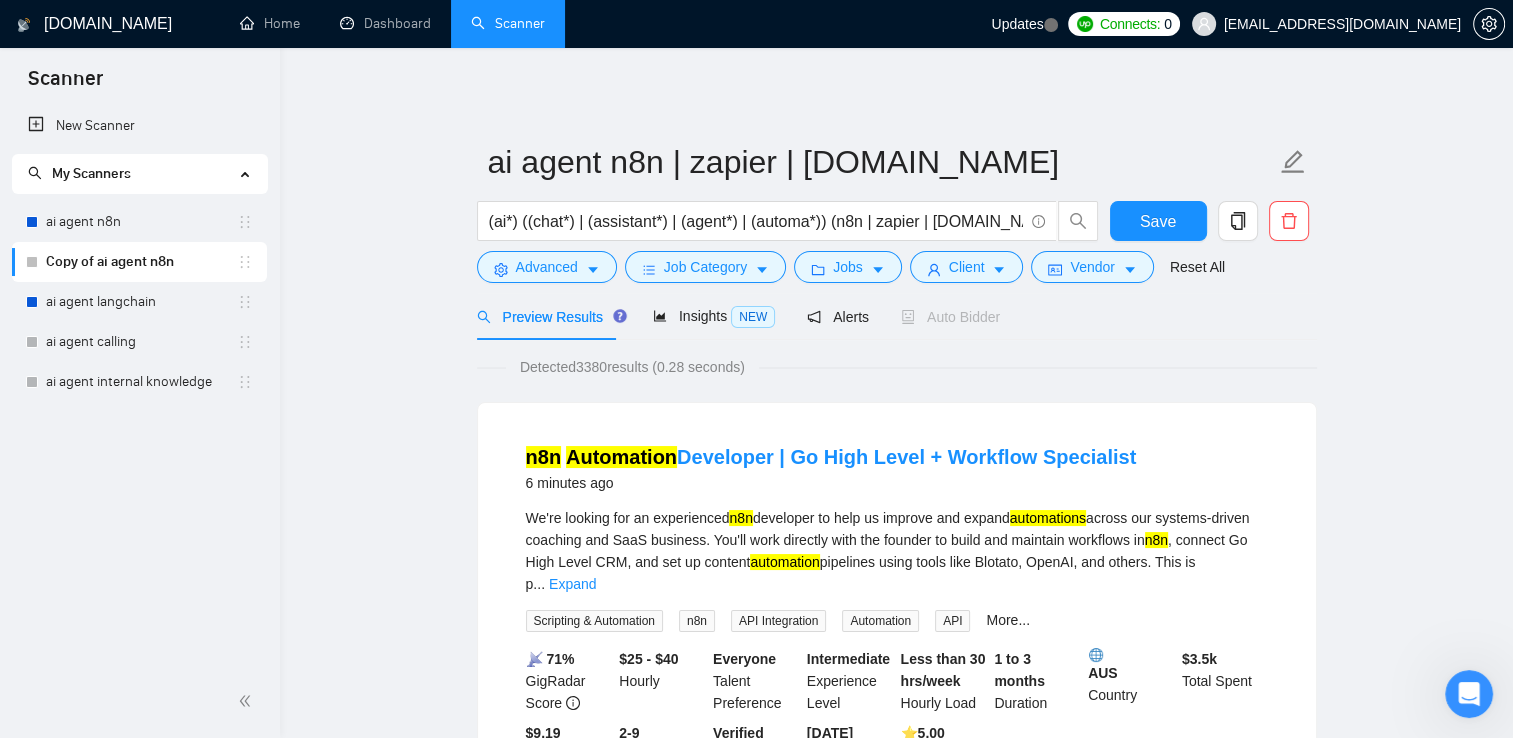 click on "ai agent n8n | zapier | [DOMAIN_NAME] (ai*) ((chat*) | (assistant*) | (agent*) | (automa*)) (n8n | zapier | [DOMAIN_NAME]) Save Advanced   Job Category   Jobs   Client   Vendor   Reset All Preview Results Insights NEW Alerts Auto Bidder Detected   3380  results   (0.28 seconds) n8n   Automation  Developer | Go High Level + Workflow Specialist 6 minutes ago We're looking for an experienced  n8n  developer to help us improve and expand  automations  across our systems-driven coaching and SaaS business. You'll work directly with the founder to build and maintain workflows in  n8n , connect Go High Level CRM, and set up content  automation  pipelines using tools like Blotato, OpenAI, and others.
This is p ... Expand Scripting & Automation n8n API Integration Automation API More... 📡   71% GigRadar Score   $25 - $40 Hourly Everyone Talent Preference Intermediate Experience Level Less than 30 hrs/week Hourly Load 1 to 3 months Duration   AUS Country $ 3.5k Total Spent $9.19 Avg Rate Paid 2-9 Company Size Verified ⭐️" at bounding box center (896, 2504) 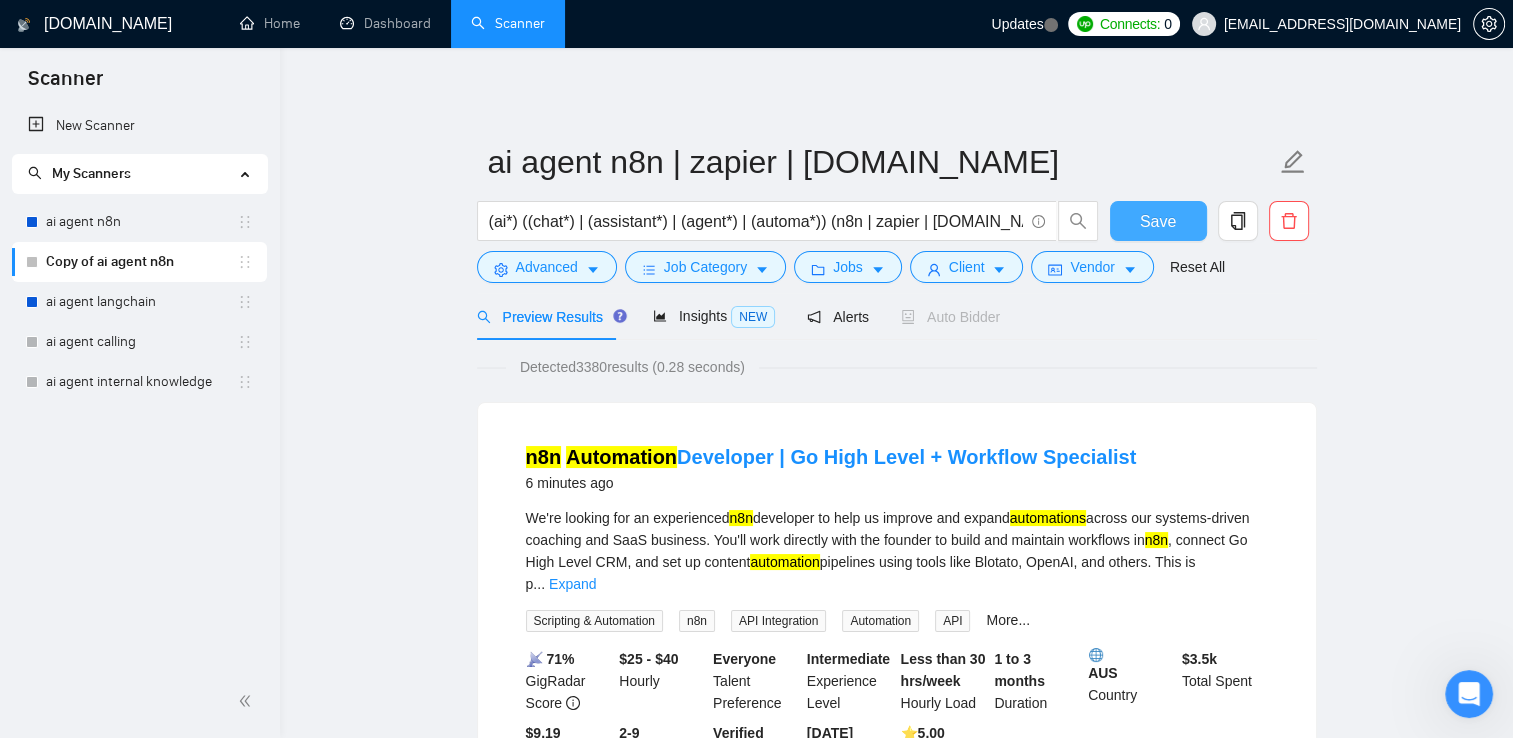click on "Save" at bounding box center (1158, 221) 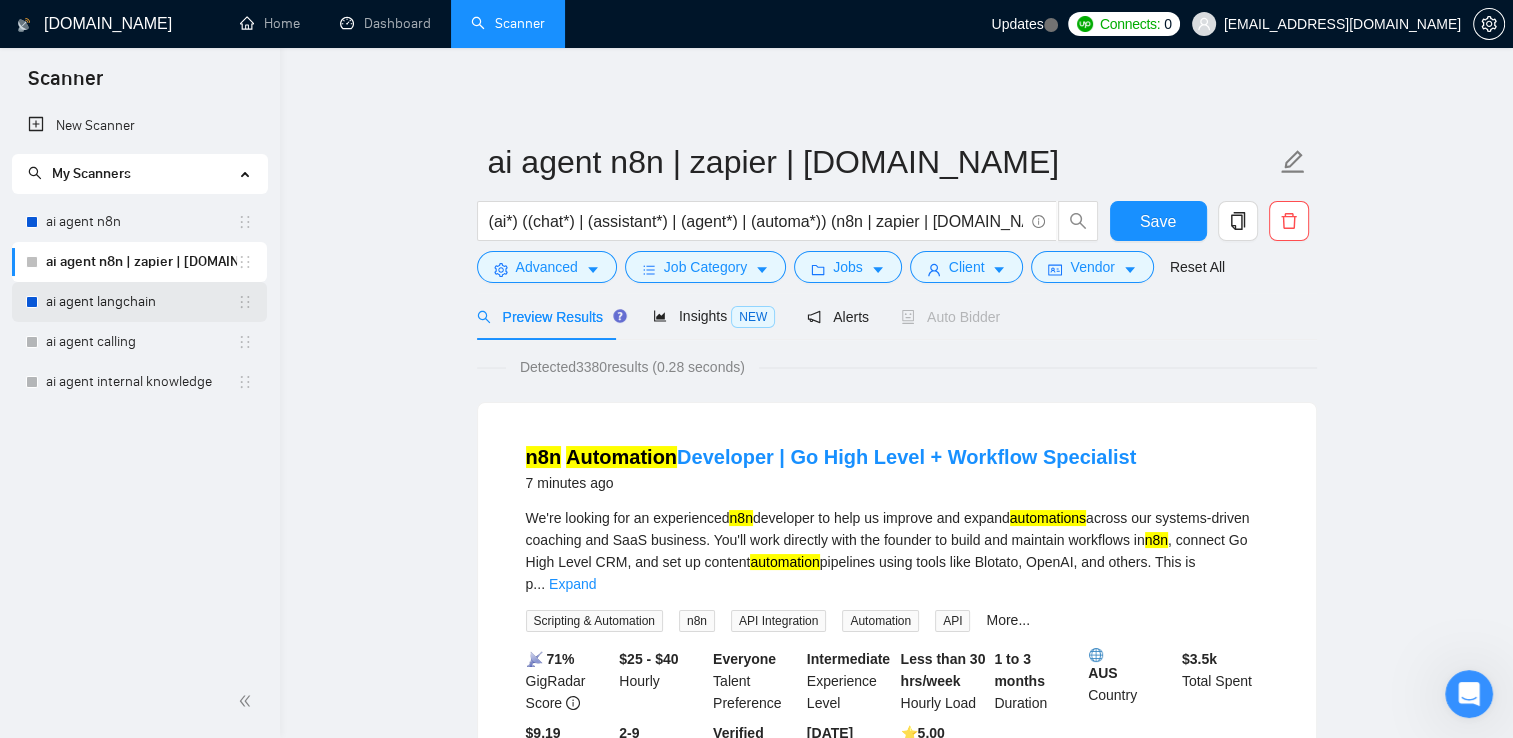 click on "ai agent langchain" at bounding box center [141, 302] 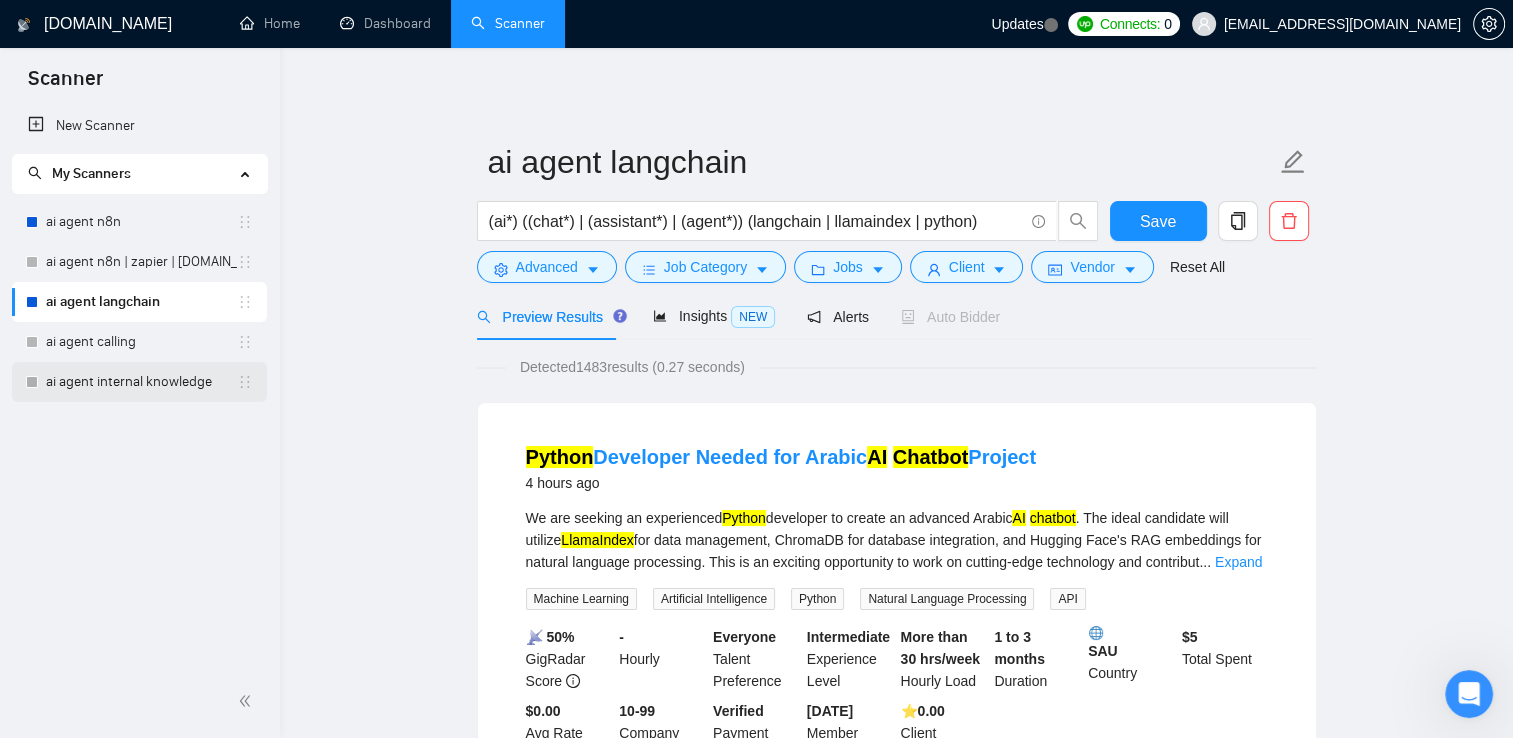 click on "ai agent internal knowledge" at bounding box center [141, 382] 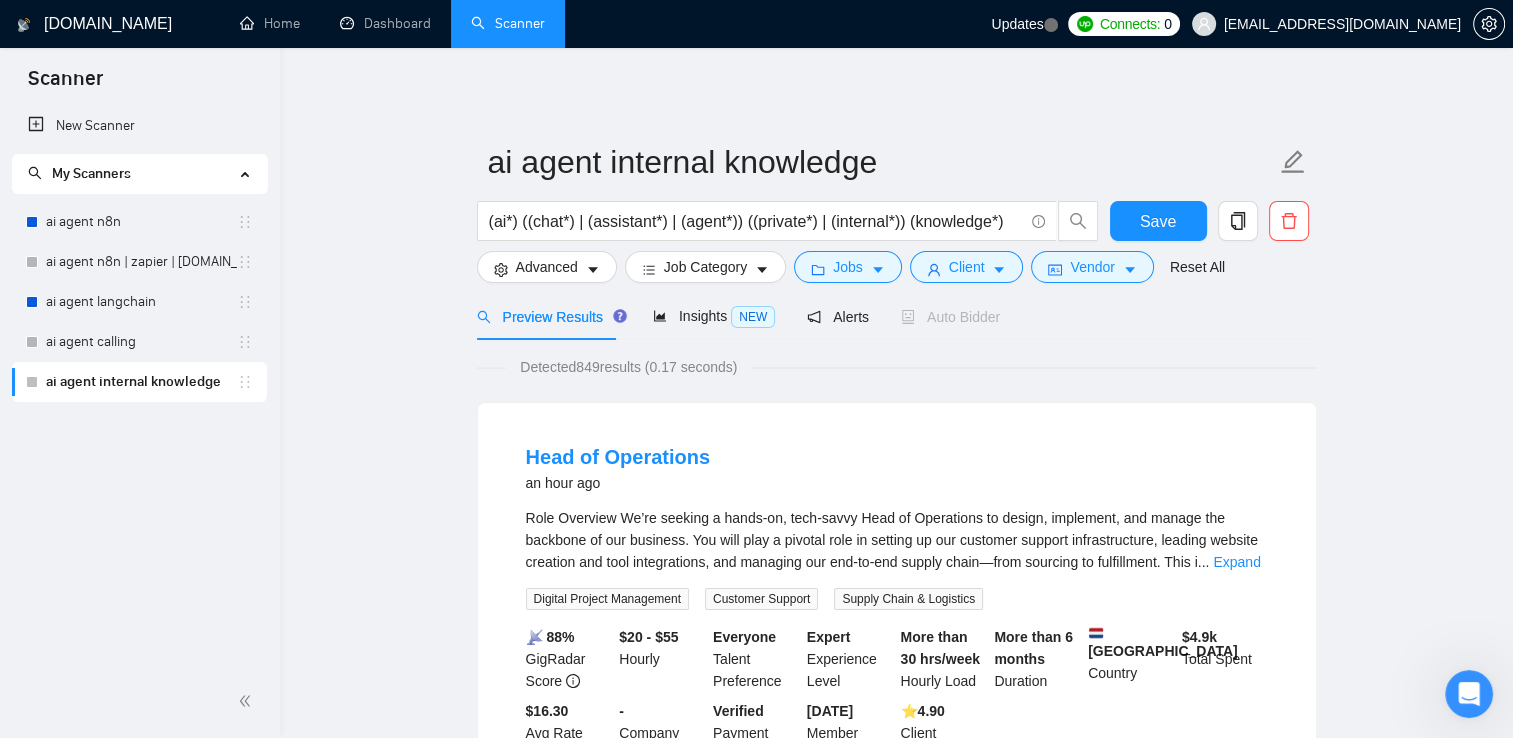click on "New Scanner My Scanners ai agent n8n ai agent n8n | zapier | [DOMAIN_NAME] ai agent langchain ai agent calling ai agent internal knowledge" at bounding box center [140, 385] 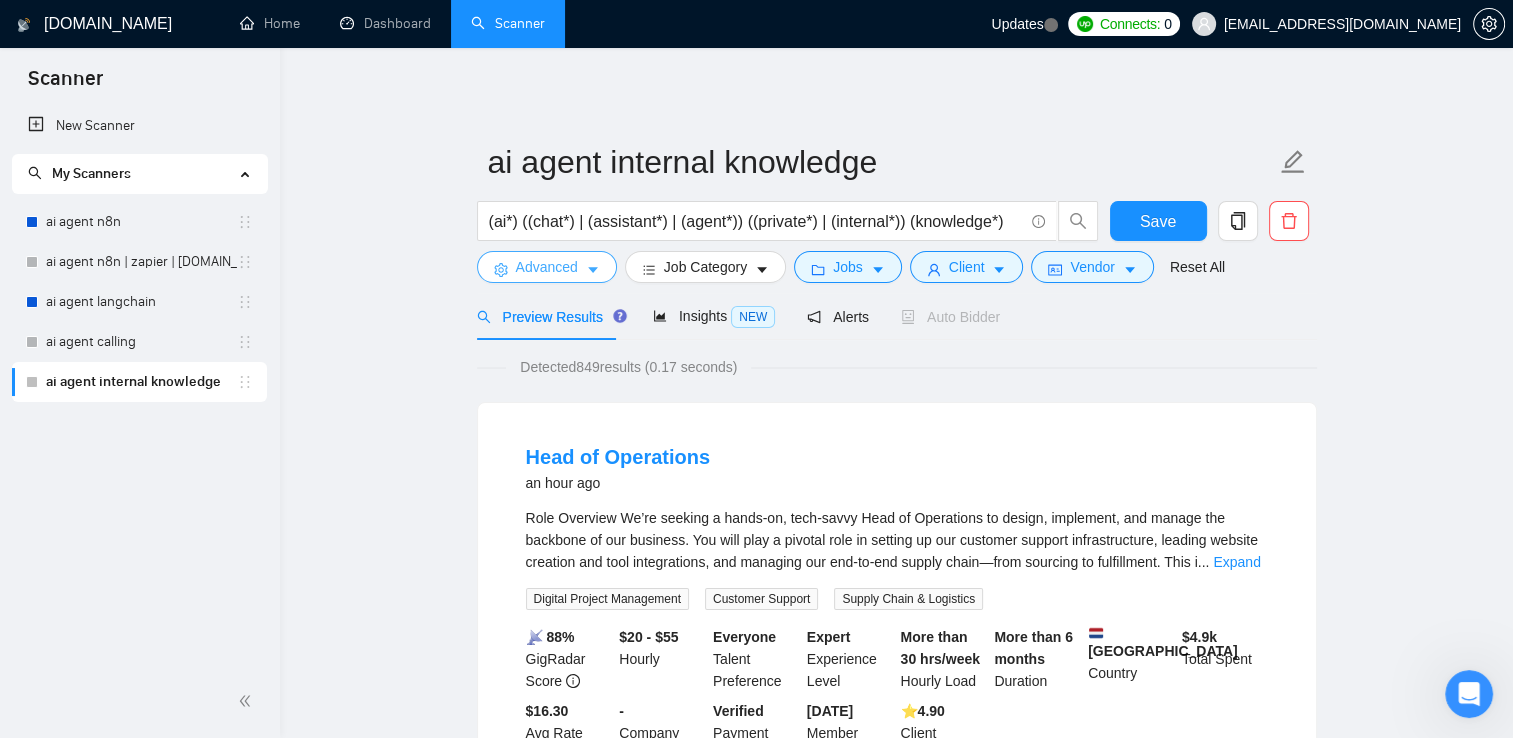 click on "Advanced" at bounding box center (547, 267) 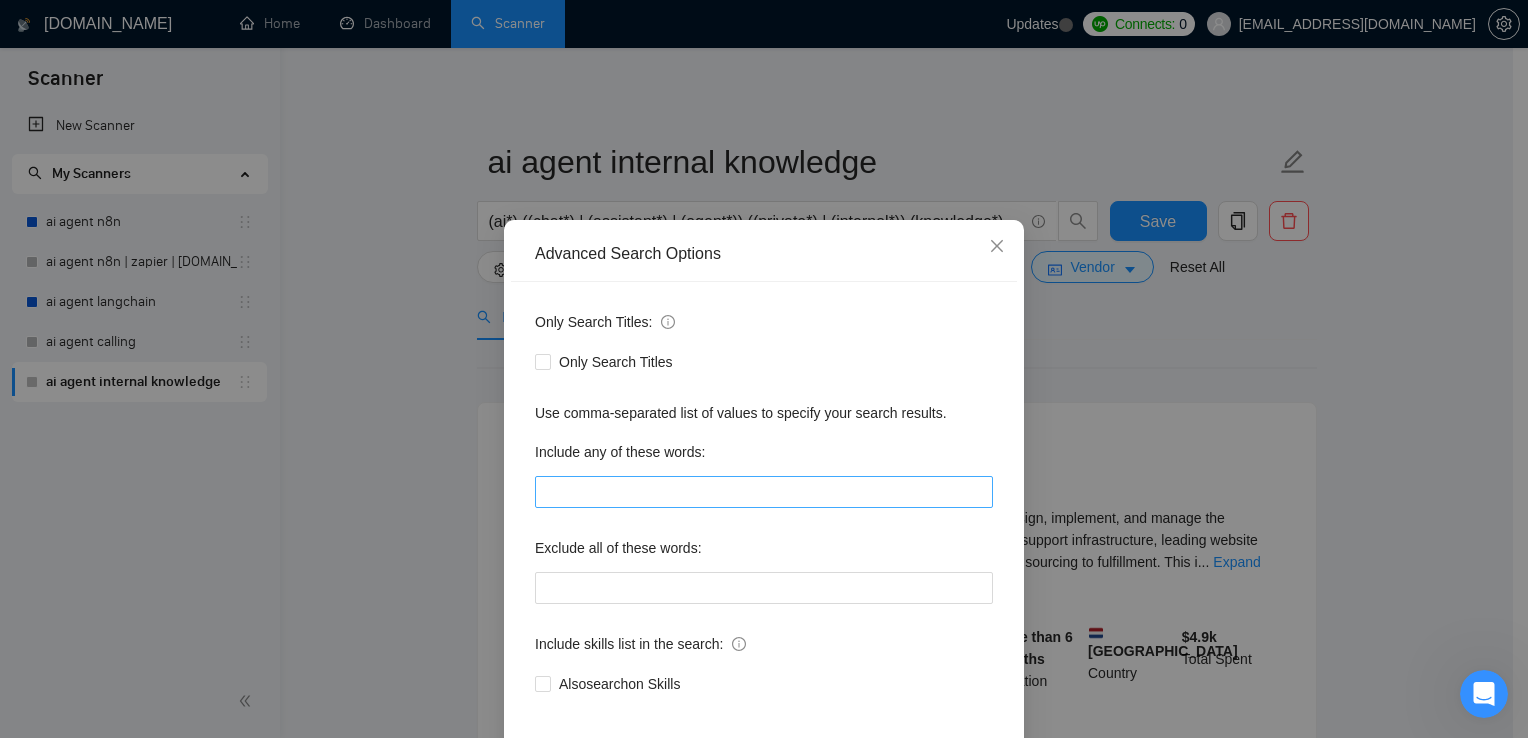 scroll, scrollTop: 93, scrollLeft: 0, axis: vertical 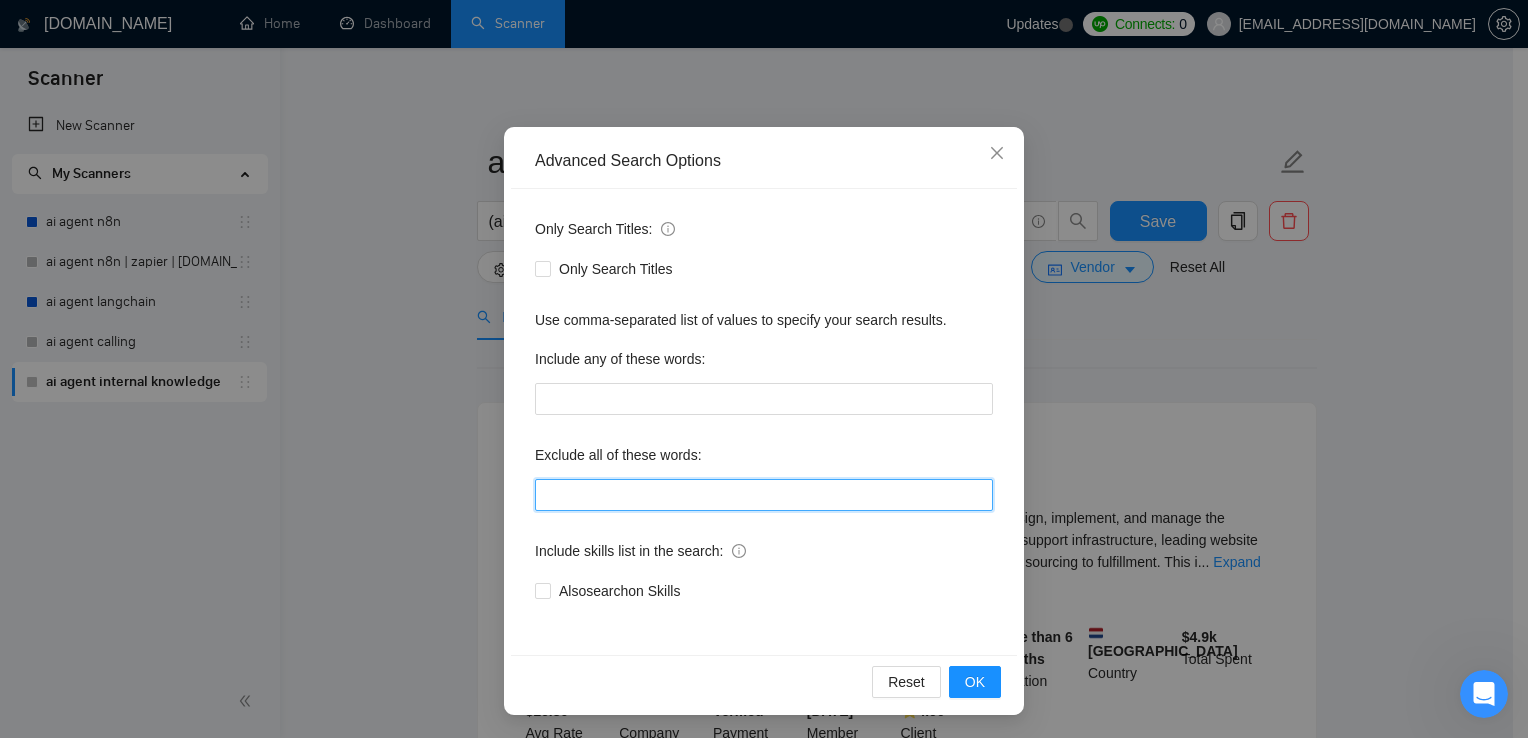 click at bounding box center [764, 495] 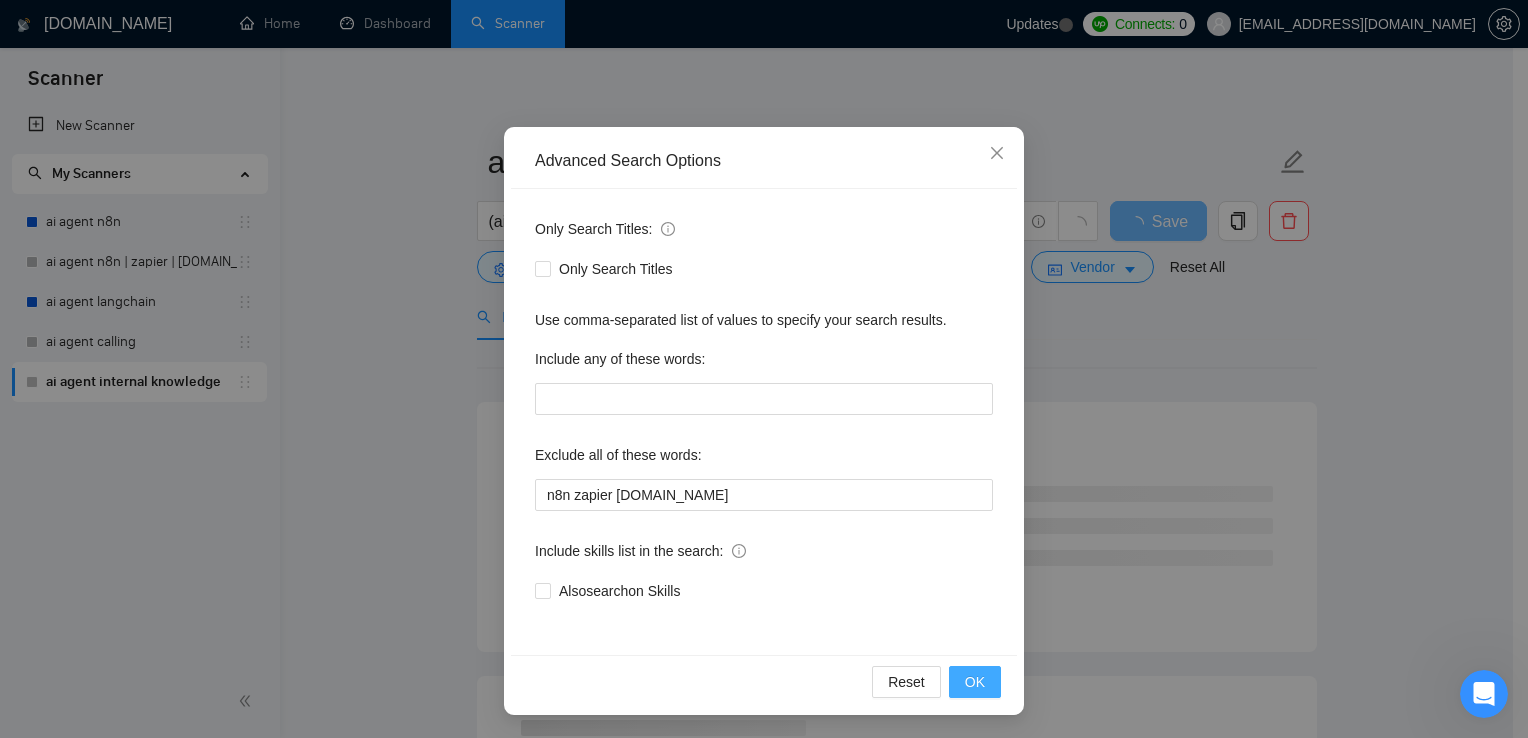 click on "OK" at bounding box center (975, 682) 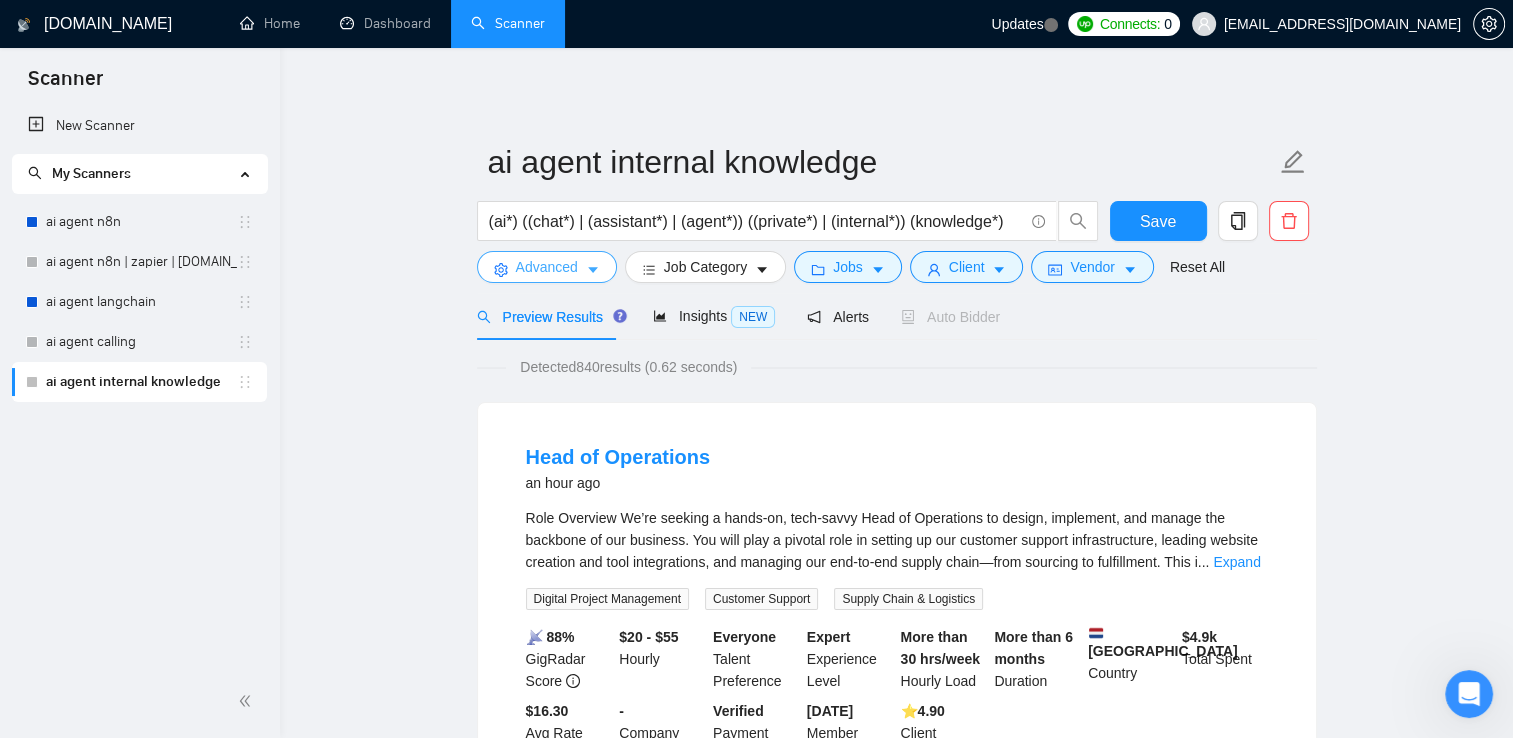 click on "Advanced" at bounding box center [547, 267] 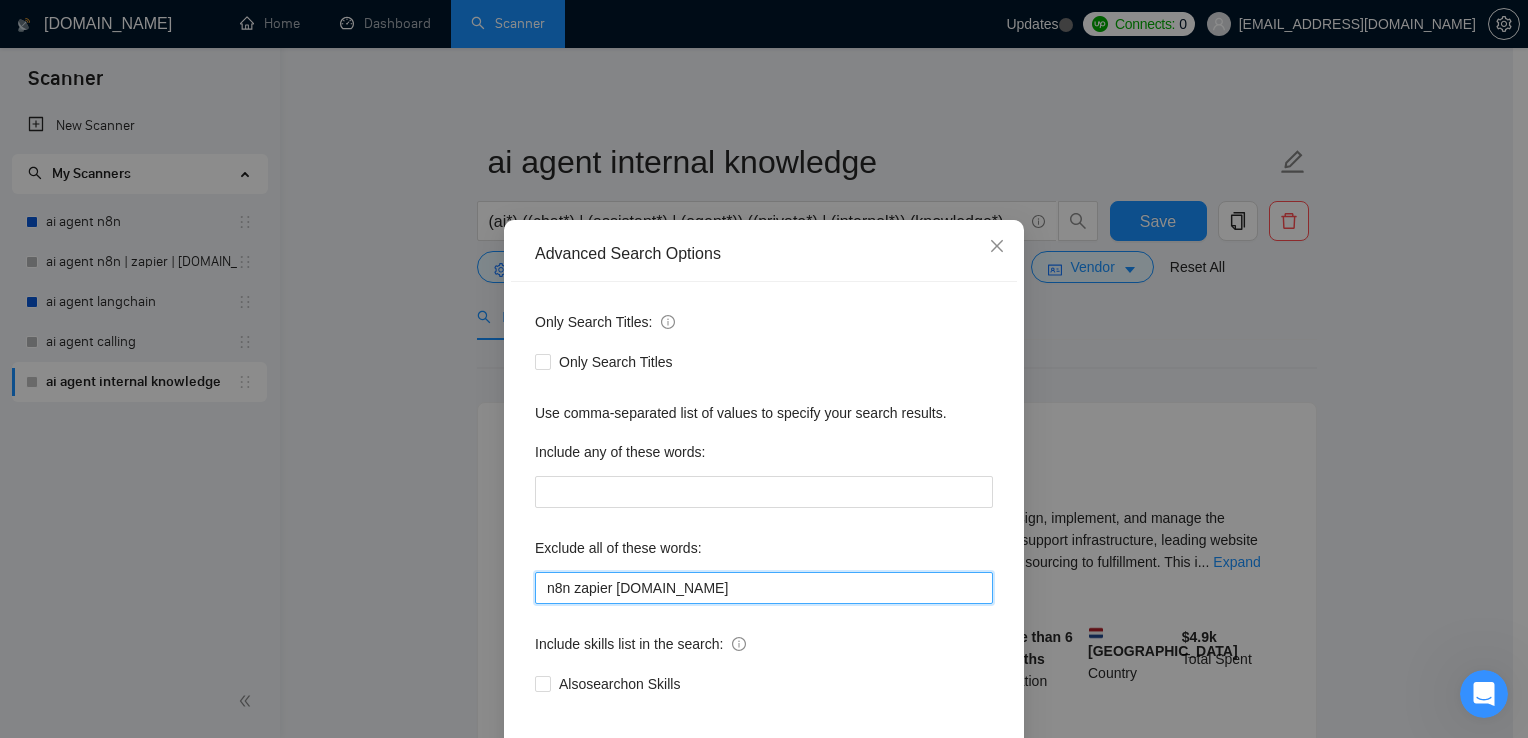 click on "n8n zapier [DOMAIN_NAME]" at bounding box center [764, 588] 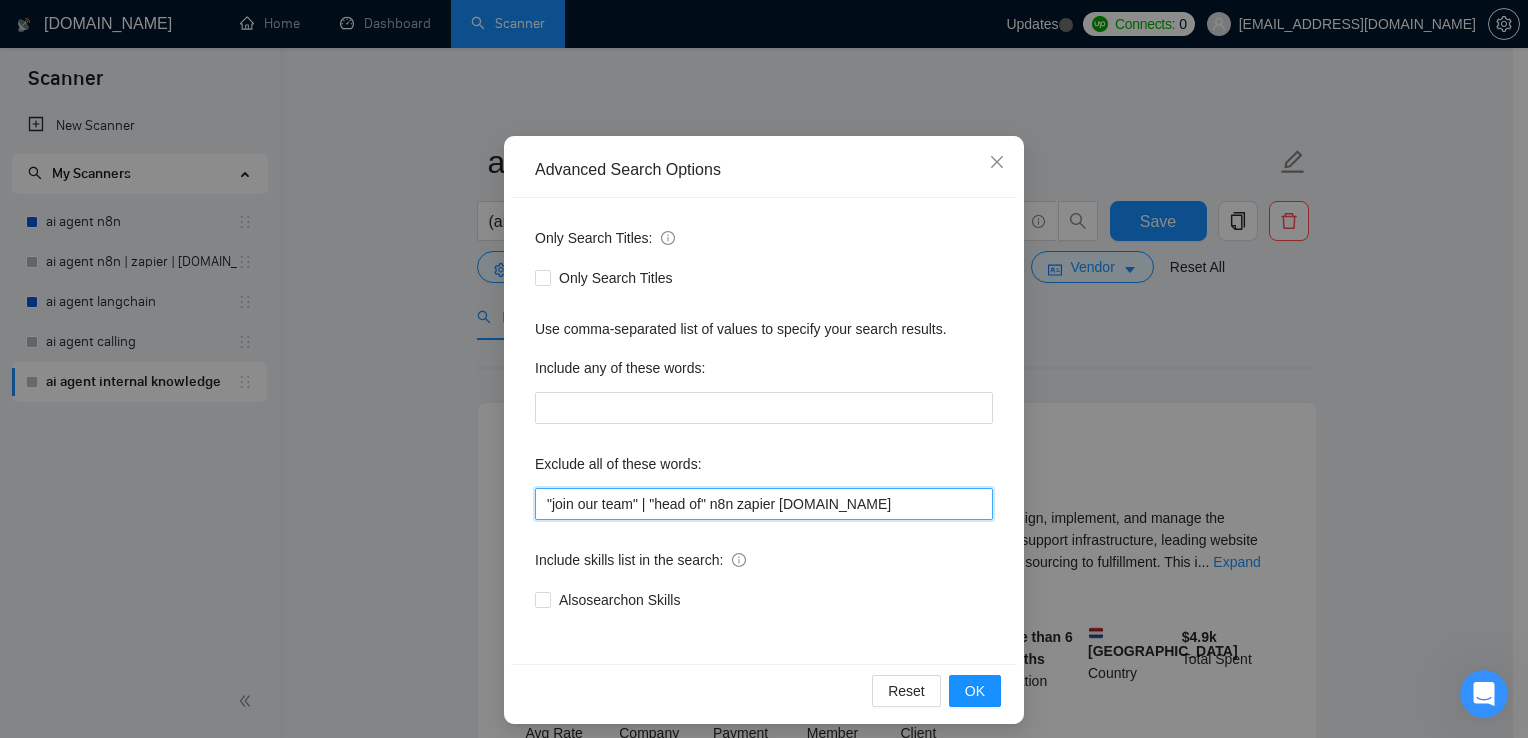 scroll, scrollTop: 84, scrollLeft: 0, axis: vertical 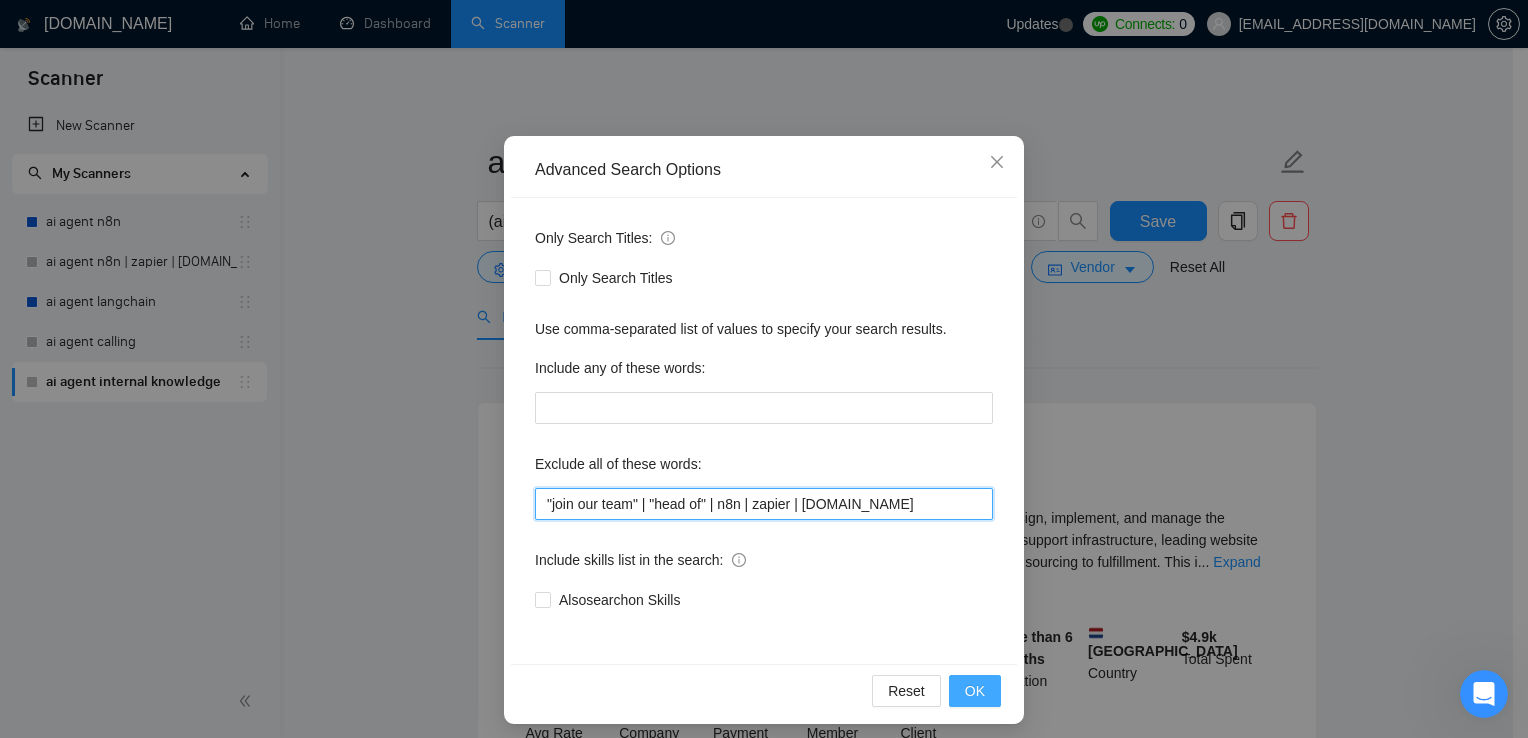 type on ""join our team" | "head of" | n8n | zapier | [DOMAIN_NAME]" 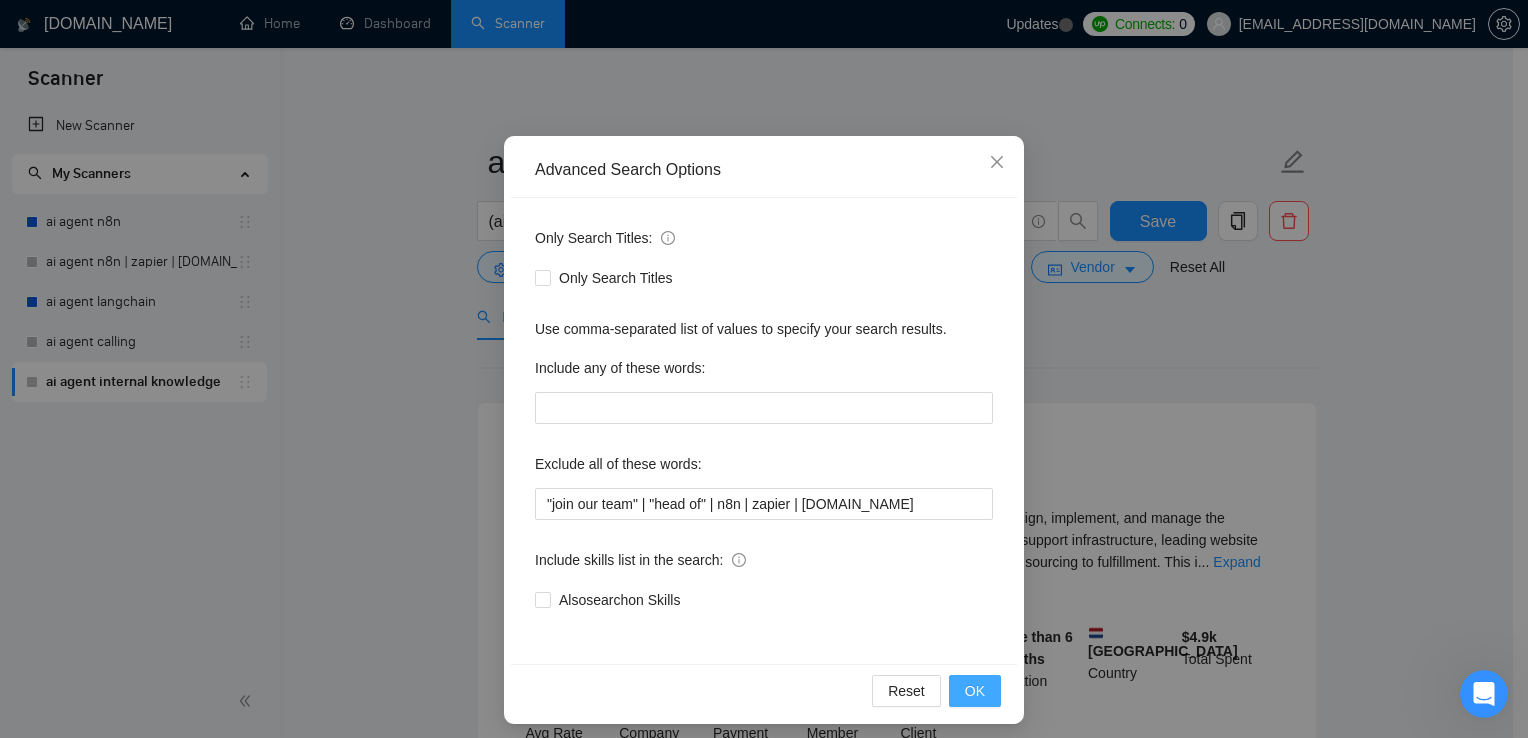 click on "OK" at bounding box center [975, 691] 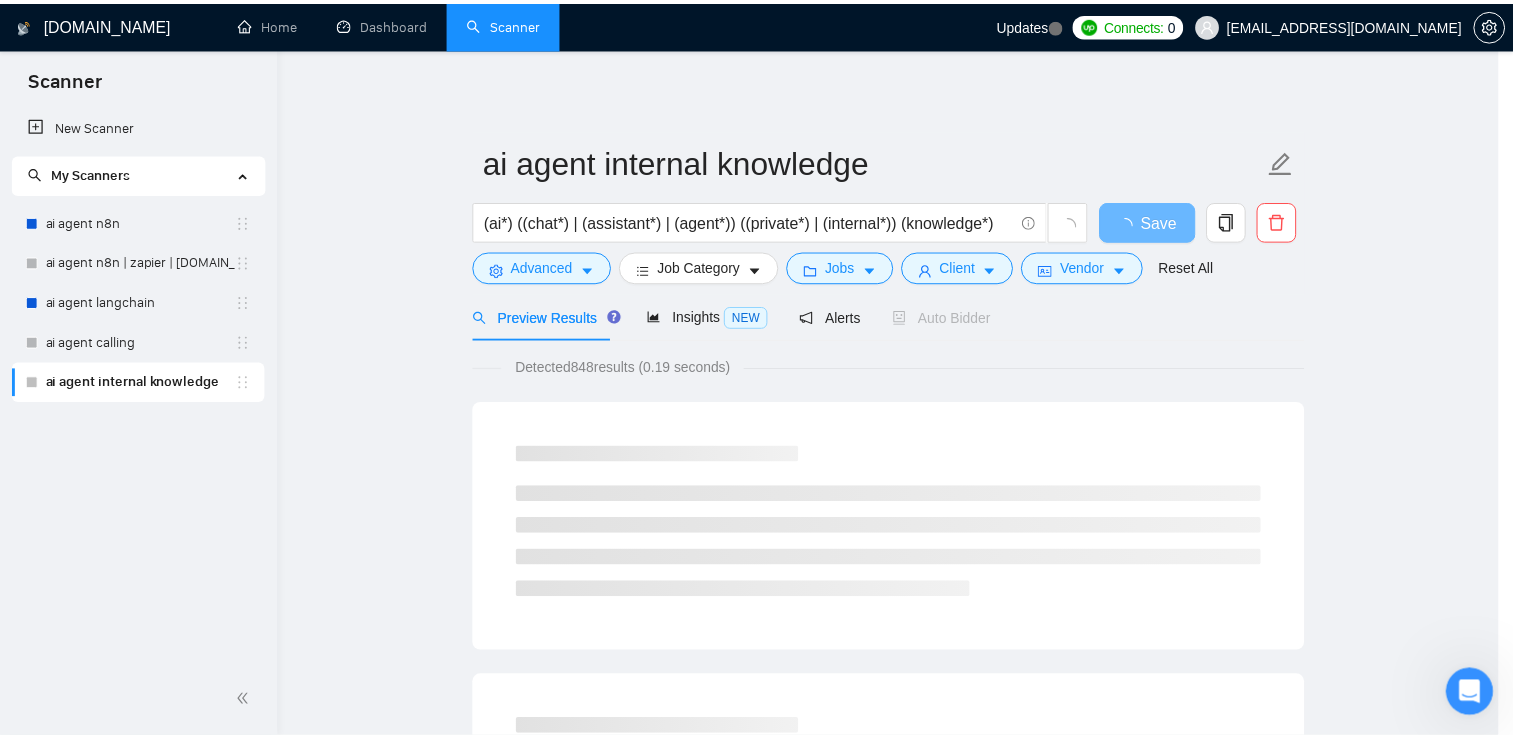 scroll, scrollTop: 0, scrollLeft: 0, axis: both 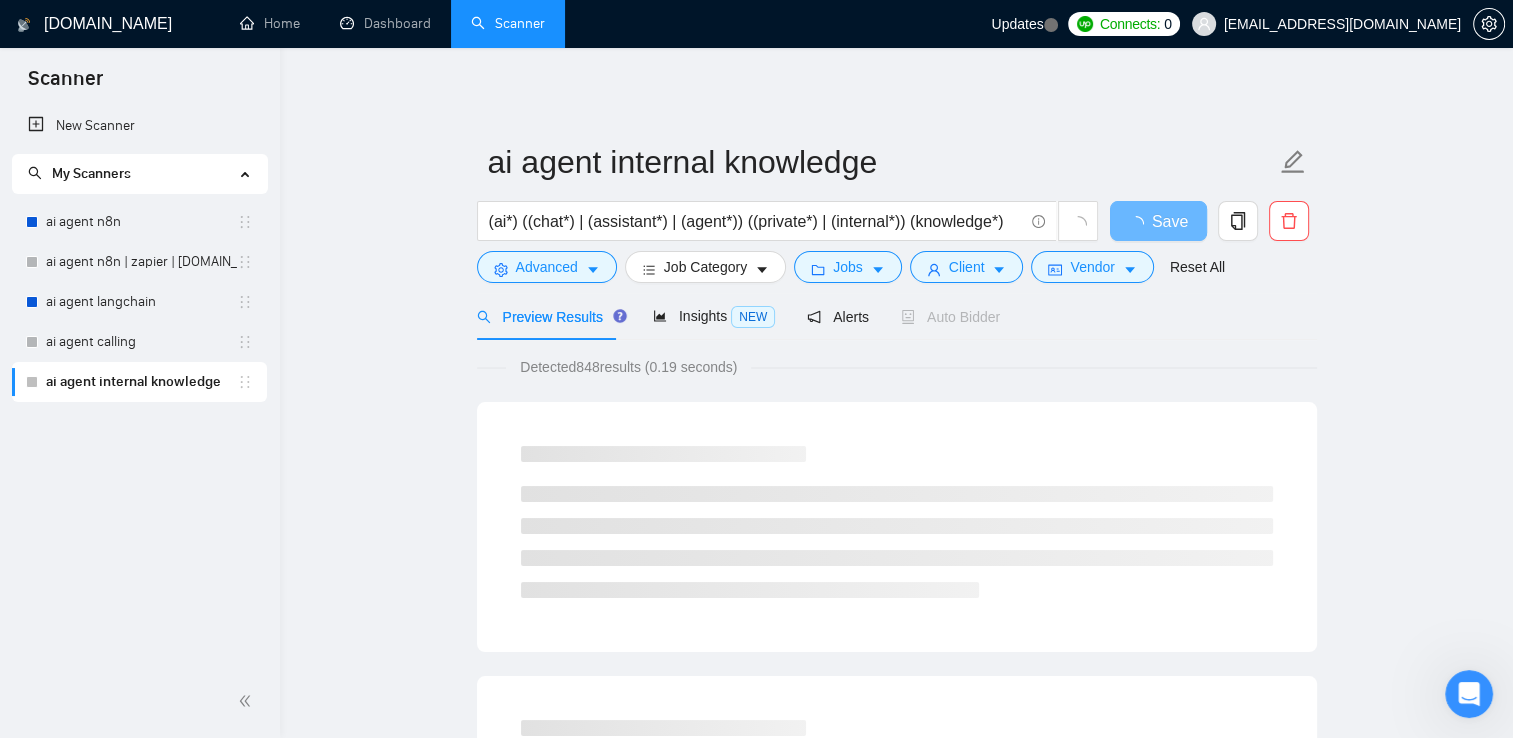 click on "ai agent calling" at bounding box center [141, 342] 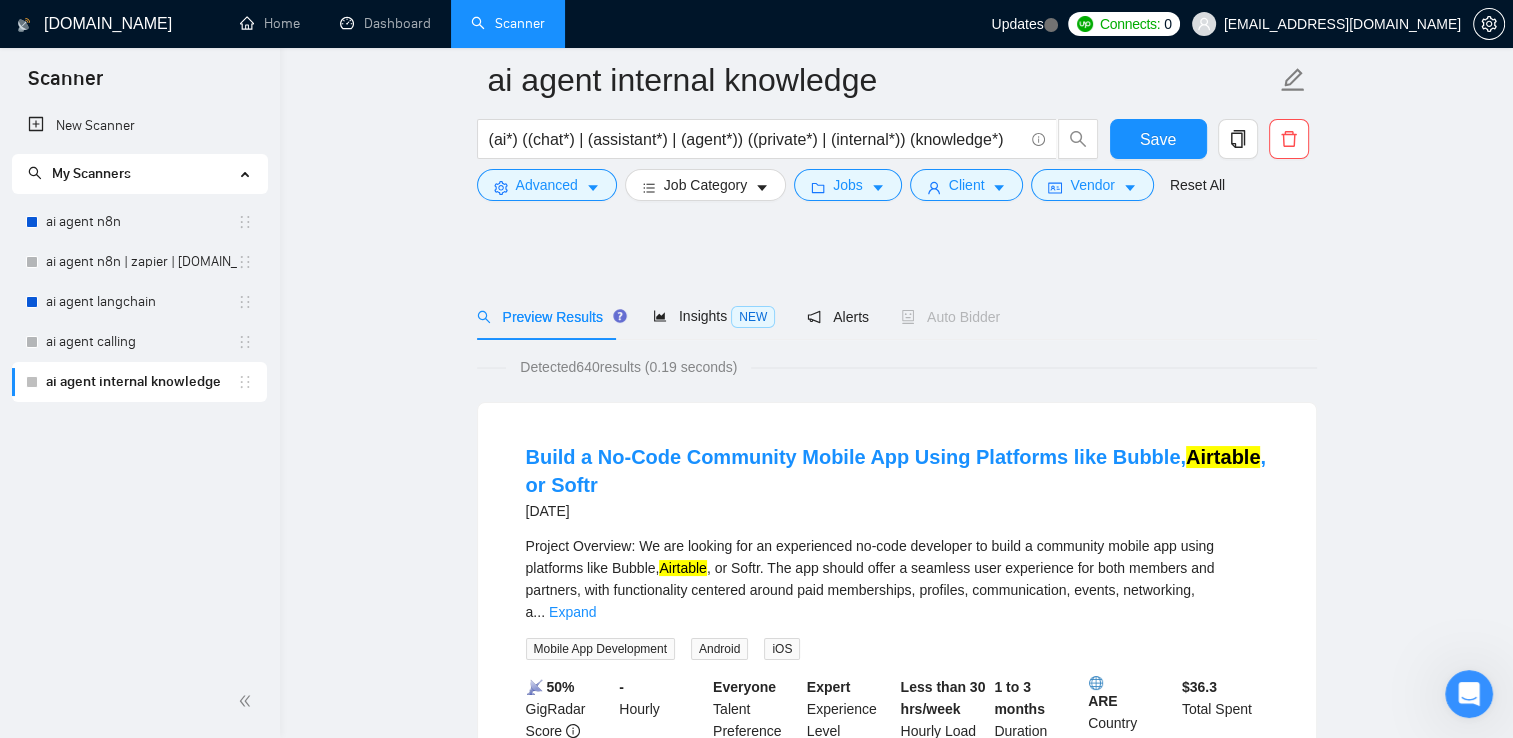 scroll, scrollTop: 160, scrollLeft: 0, axis: vertical 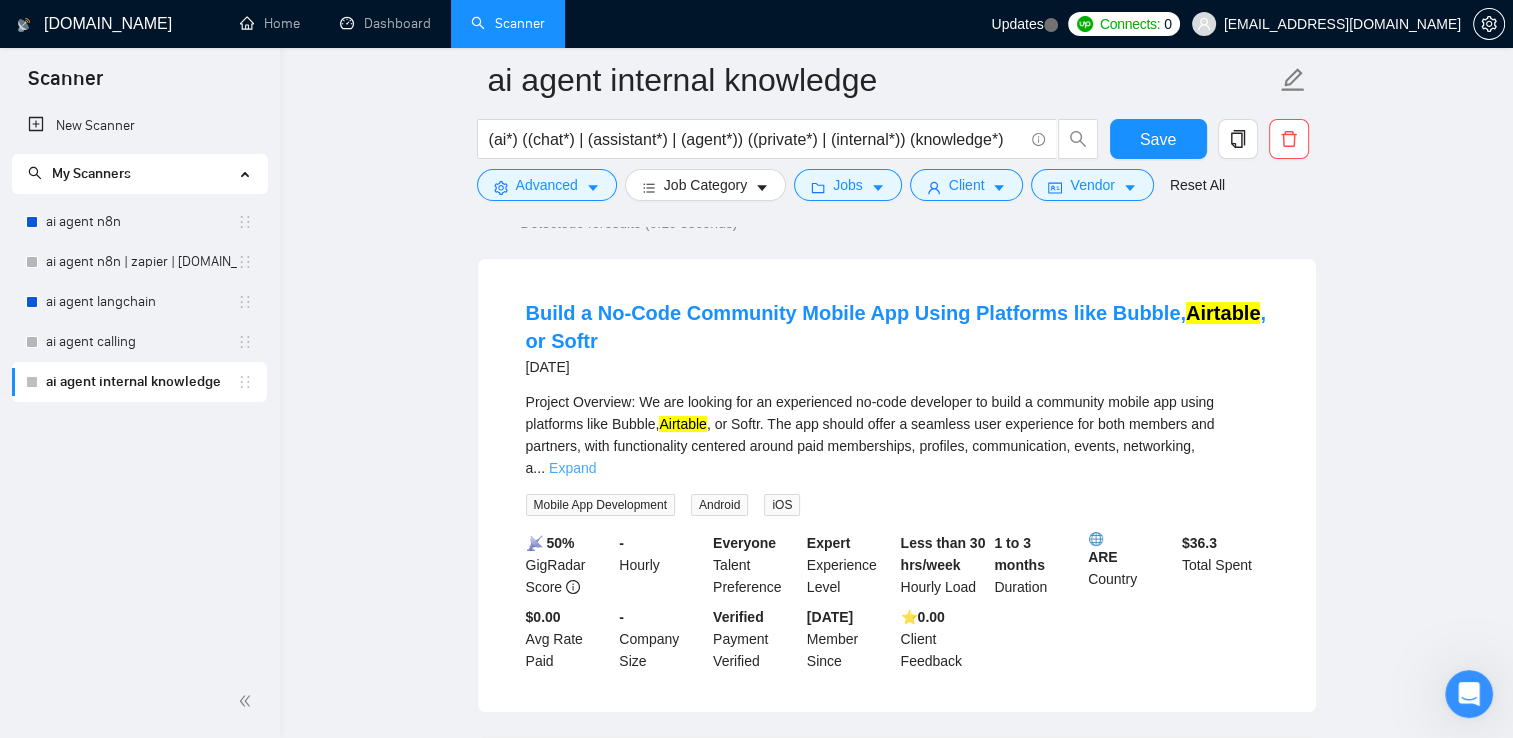 click on "Expand" at bounding box center (572, 468) 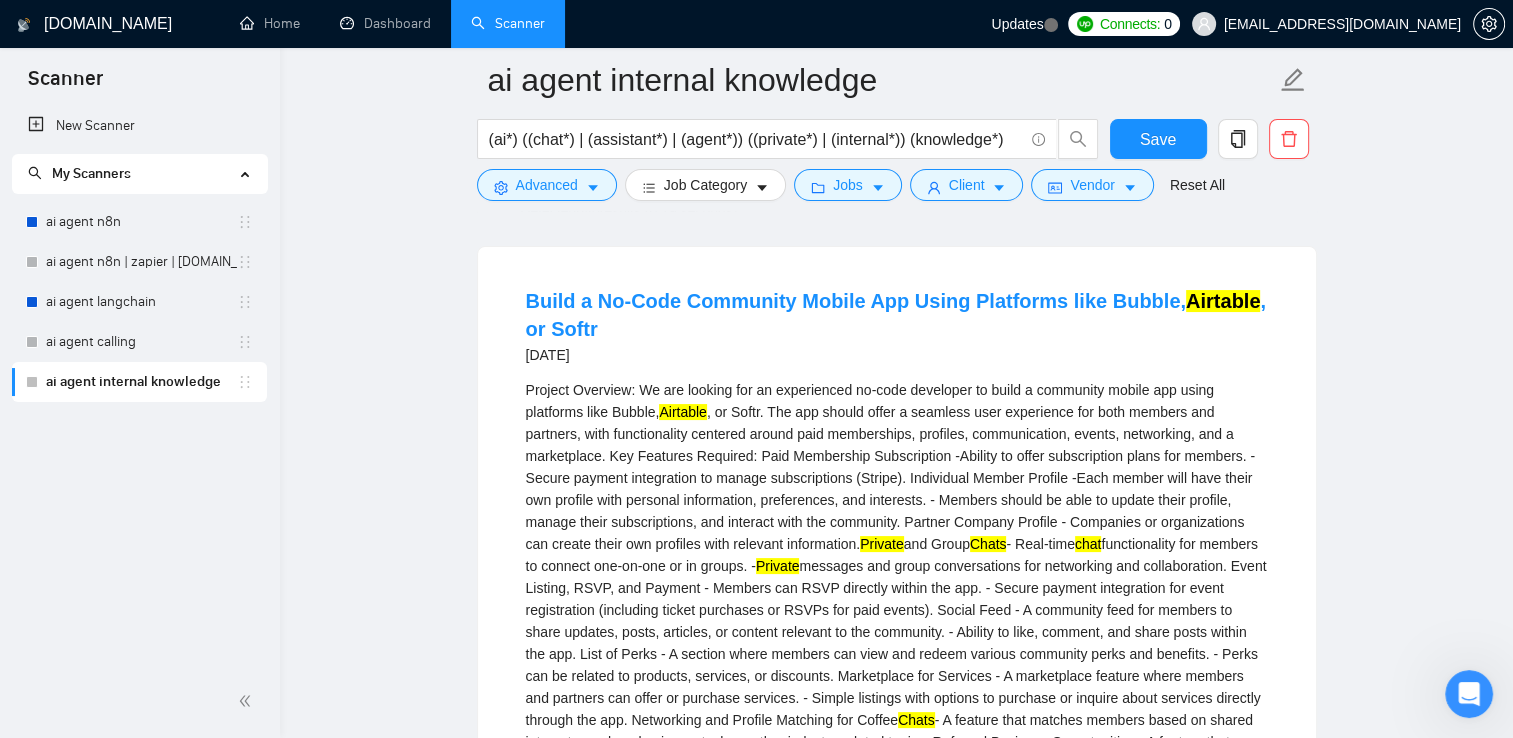 scroll, scrollTop: 171, scrollLeft: 0, axis: vertical 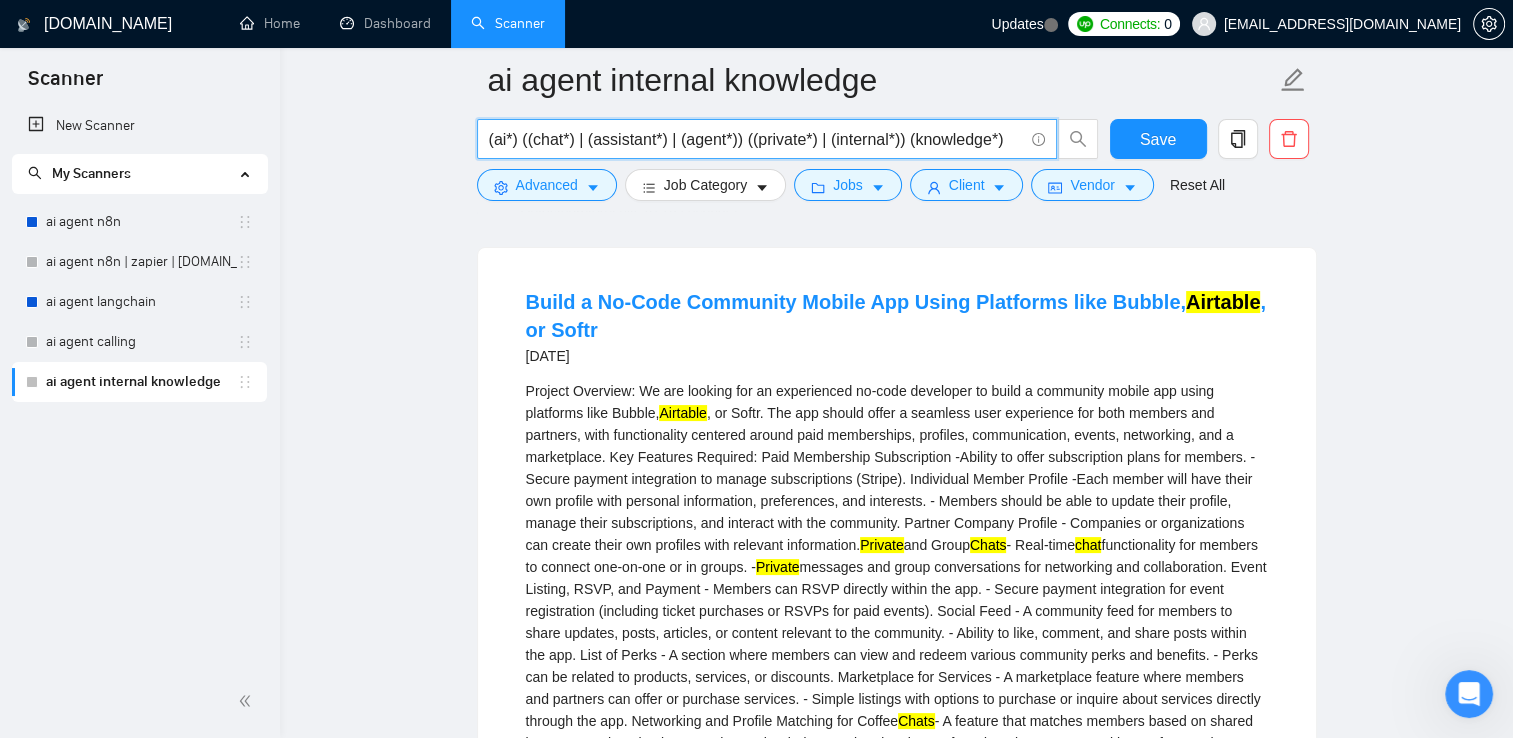 click on "(ai*) ((chat*) | (assistant*) | (agent*)) ((private*) | (internal*)) (knowledge*)" at bounding box center [756, 139] 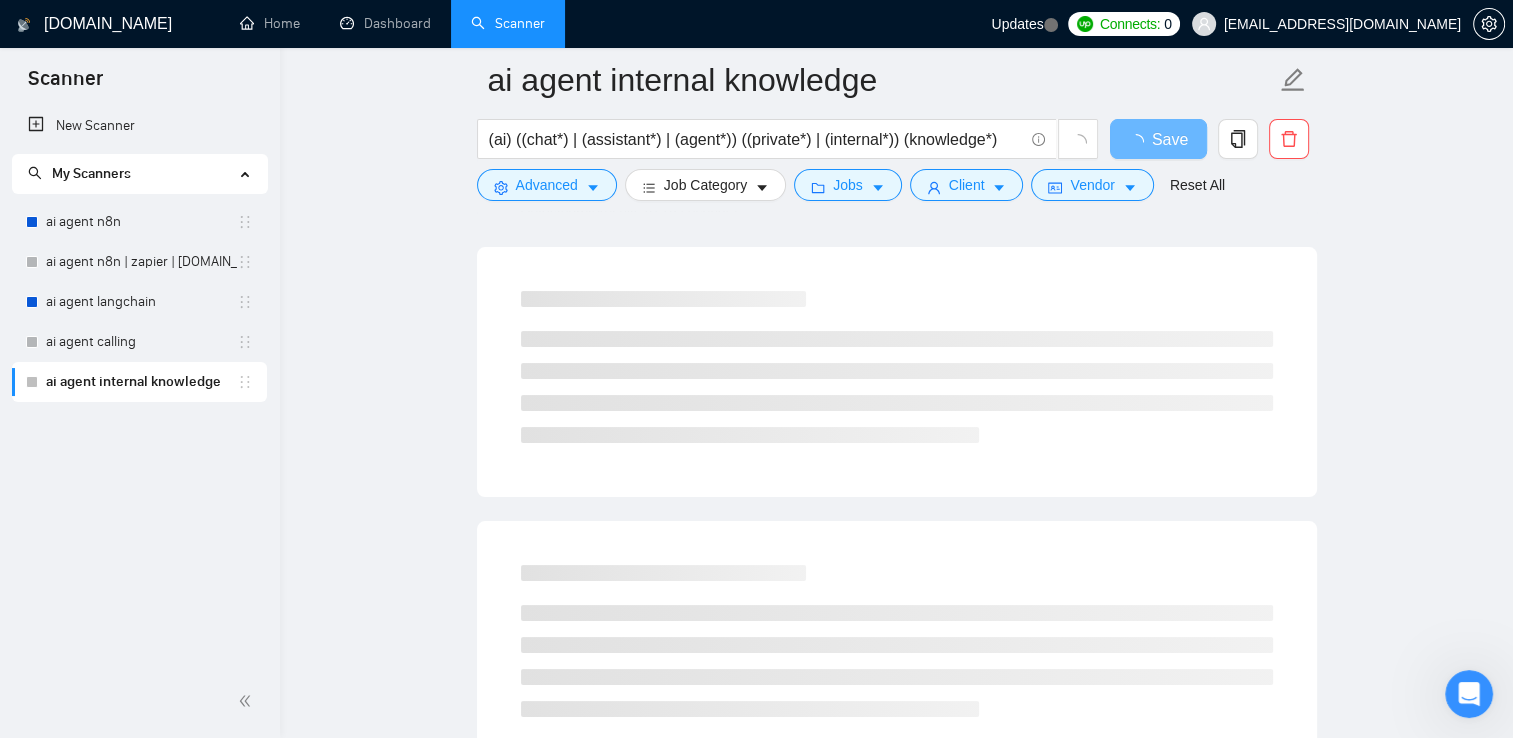 click on "ai agent internal knowledge (ai) ((chat*) | (assistant*) | (agent*)) ((private*) | (internal*)) (knowledge*) Save Advanced   Job Category   Jobs   Client   Vendor   Reset All Preview Results Insights NEW Alerts Auto Bidder Detected   640  results   (0.19 seconds) Loading..." at bounding box center (896, 1460) 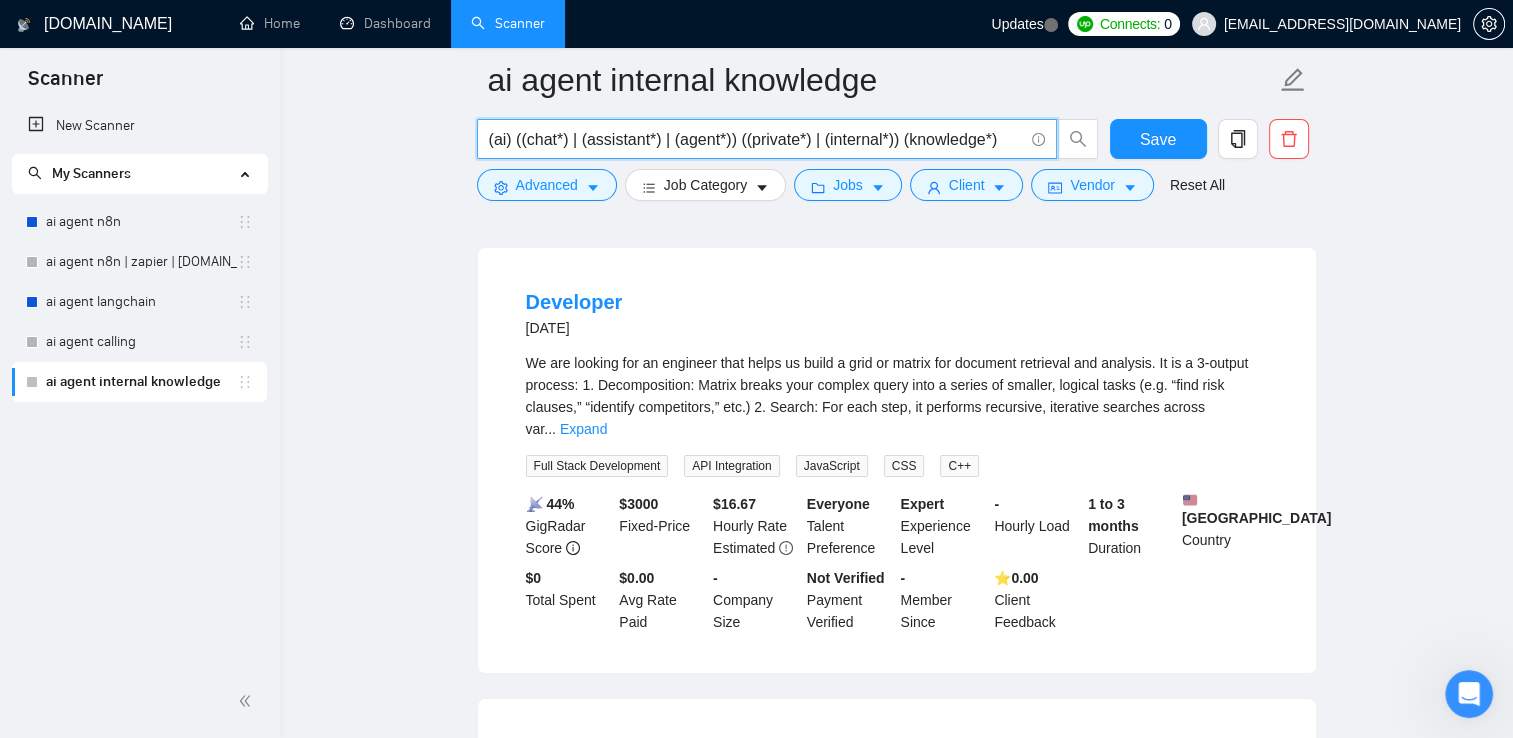 click on "(ai) ((chat*) | (assistant*) | (agent*)) ((private*) | (internal*)) (knowledge*)" at bounding box center [756, 139] 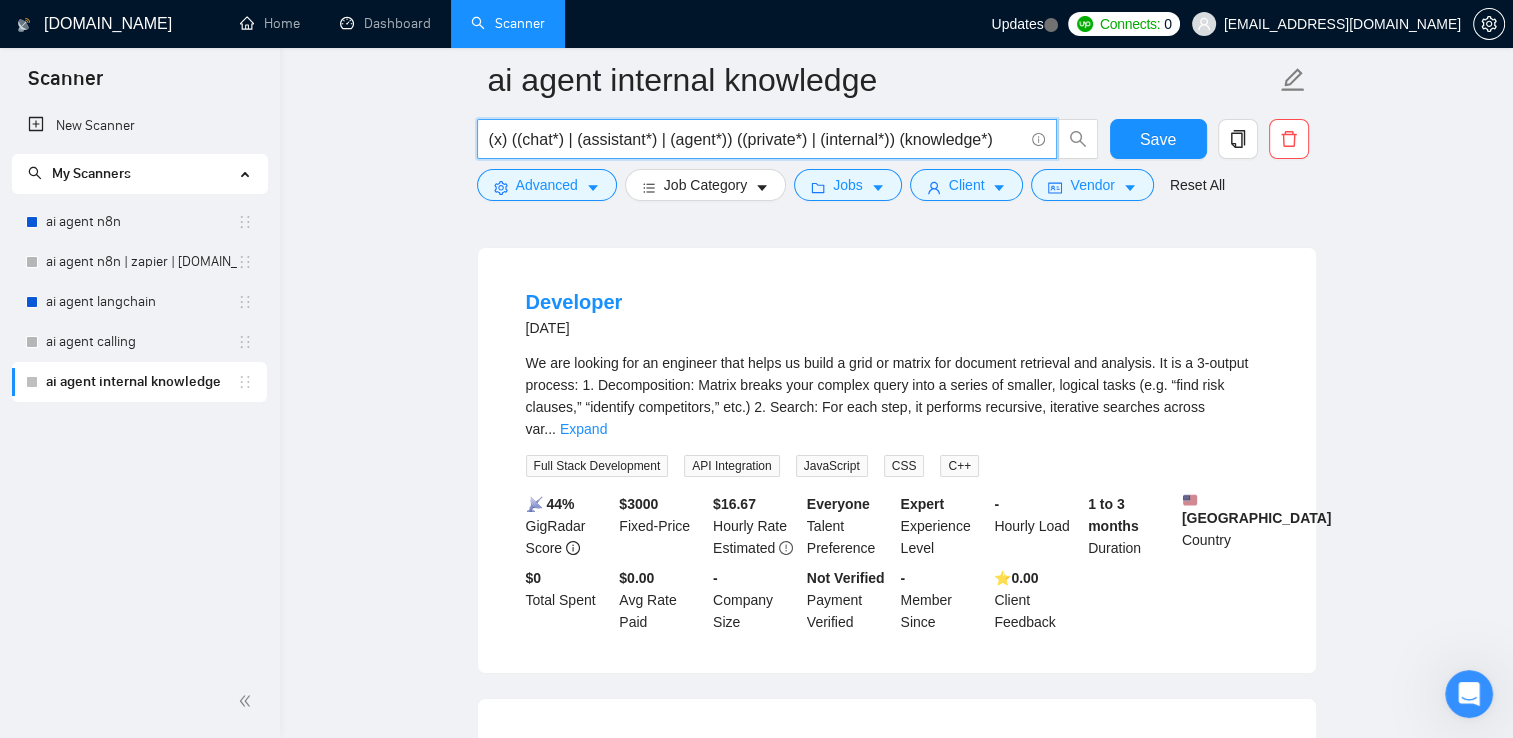 paste on ""join our team" | "head of"" 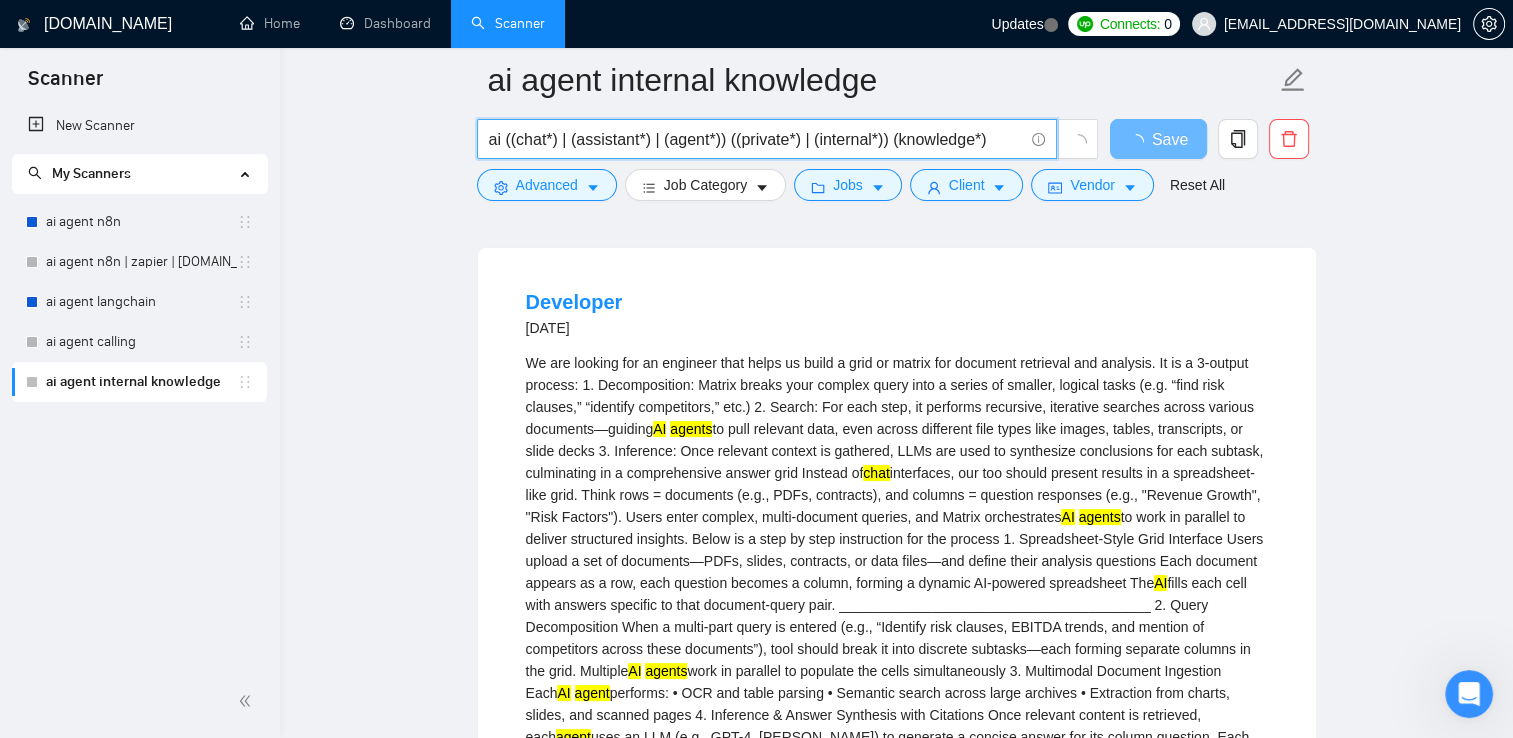 click on "ai ((chat*) | (assistant*) | (agent*)) ((private*) | (internal*)) (knowledge*)" at bounding box center (756, 139) 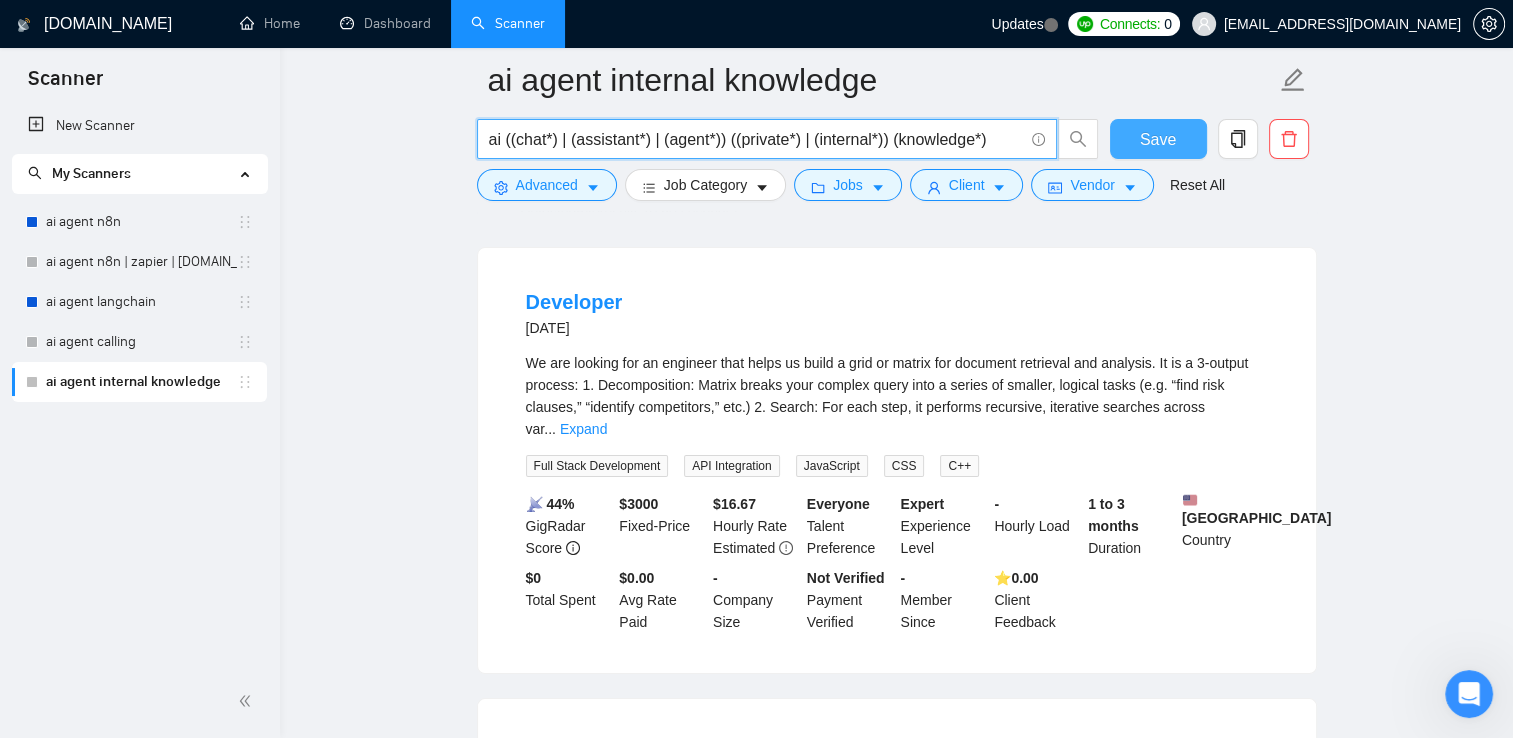 type on "ai ((chat*) | (assistant*) | (agent*)) ((private*) | (internal*)) (knowledge*)" 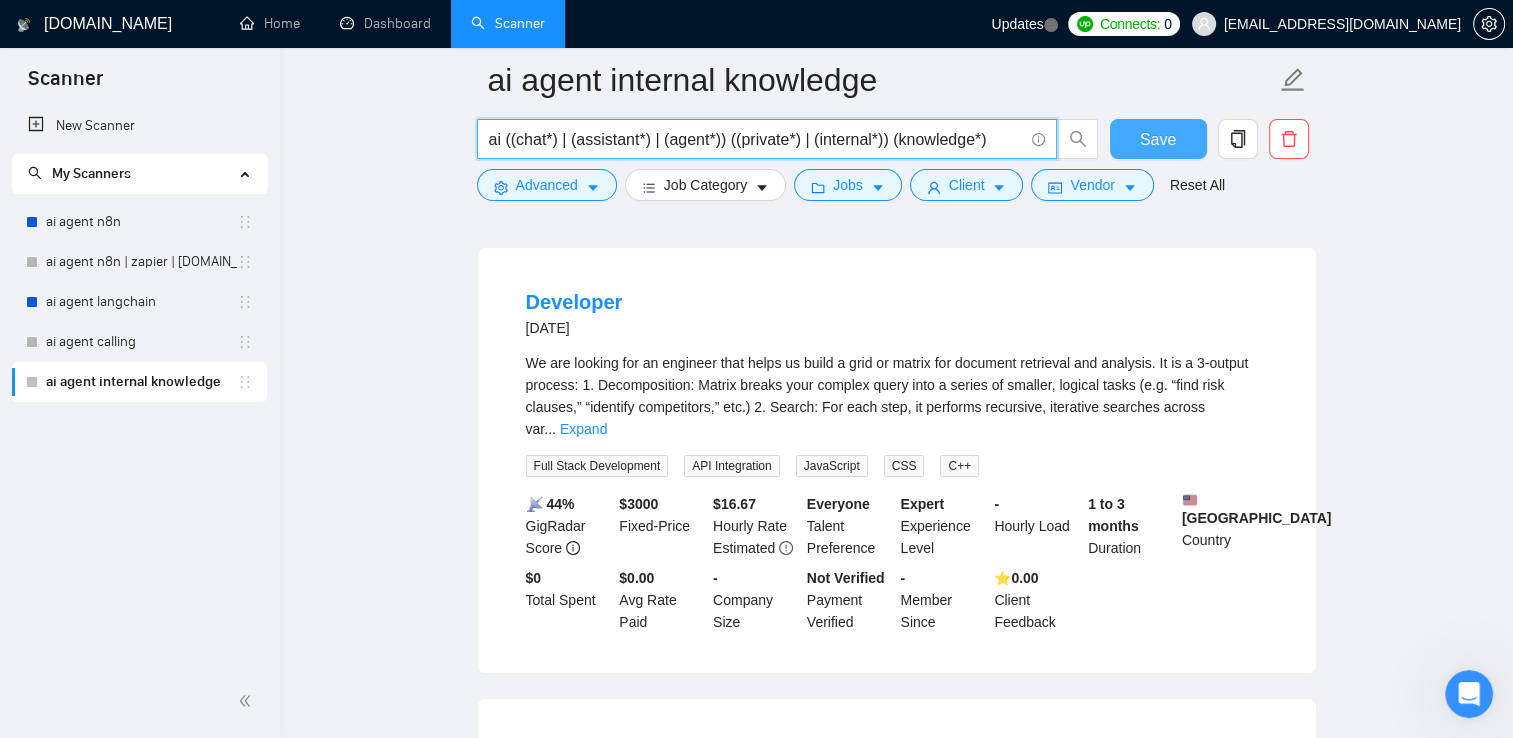 click on "Save" at bounding box center [1158, 139] 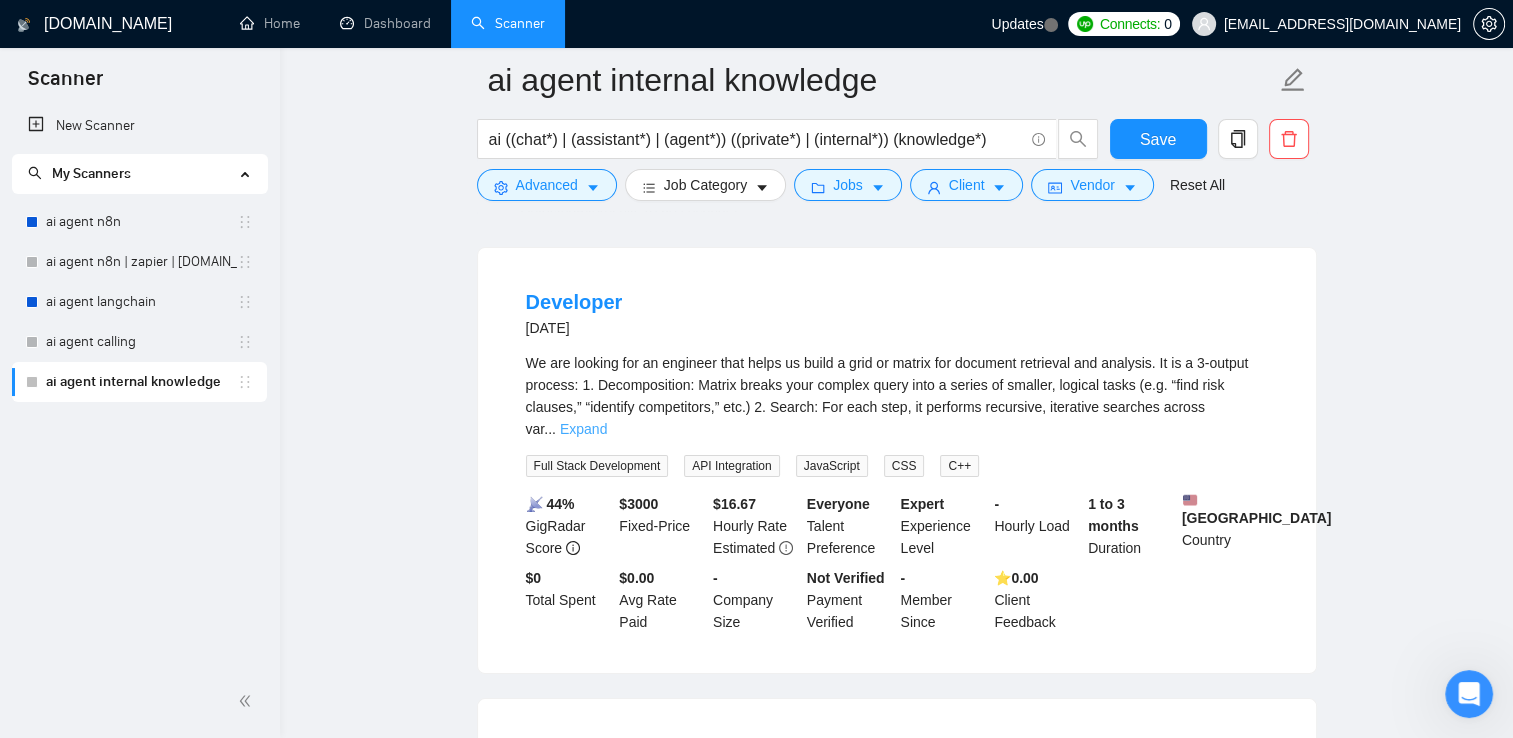 click on "Expand" at bounding box center (583, 429) 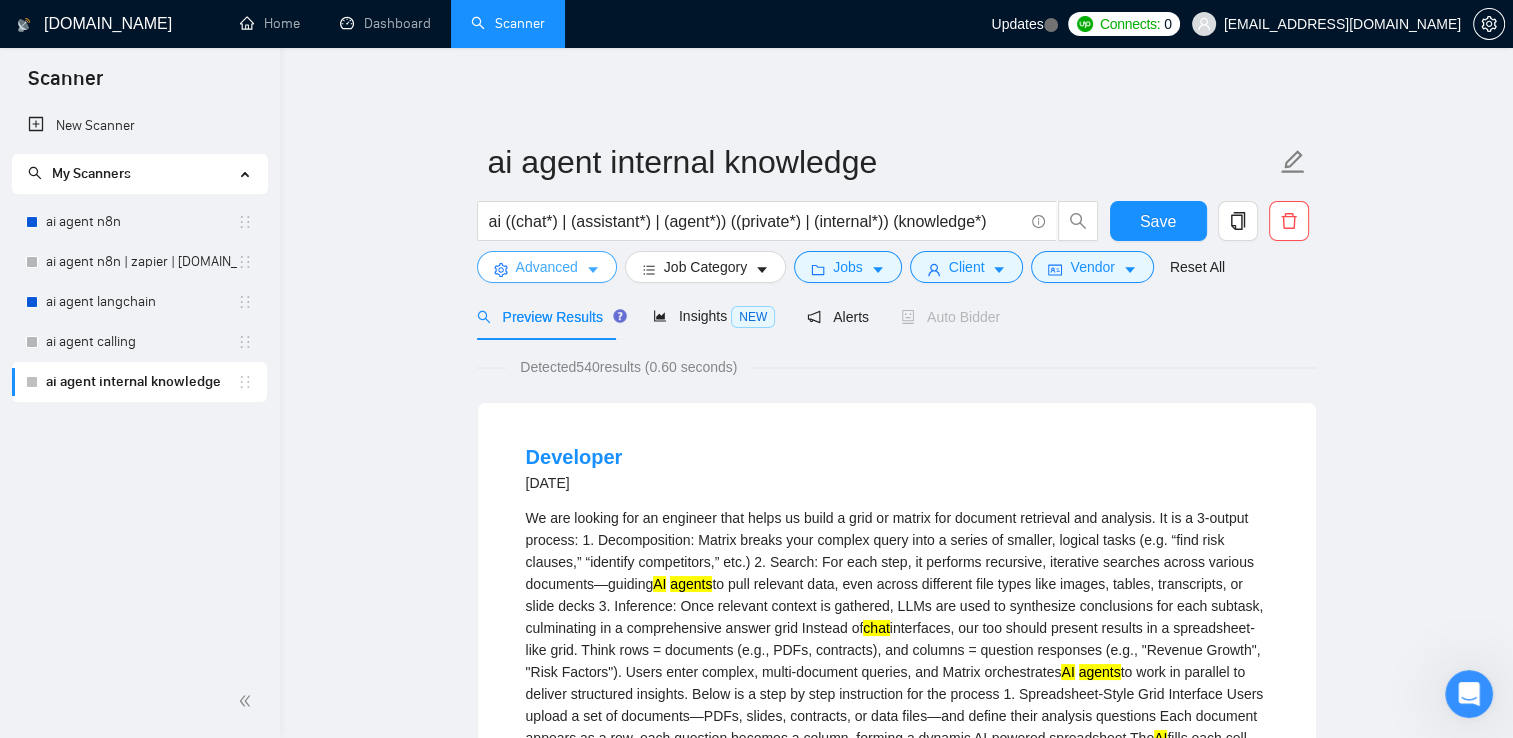 click on "Advanced" at bounding box center (547, 267) 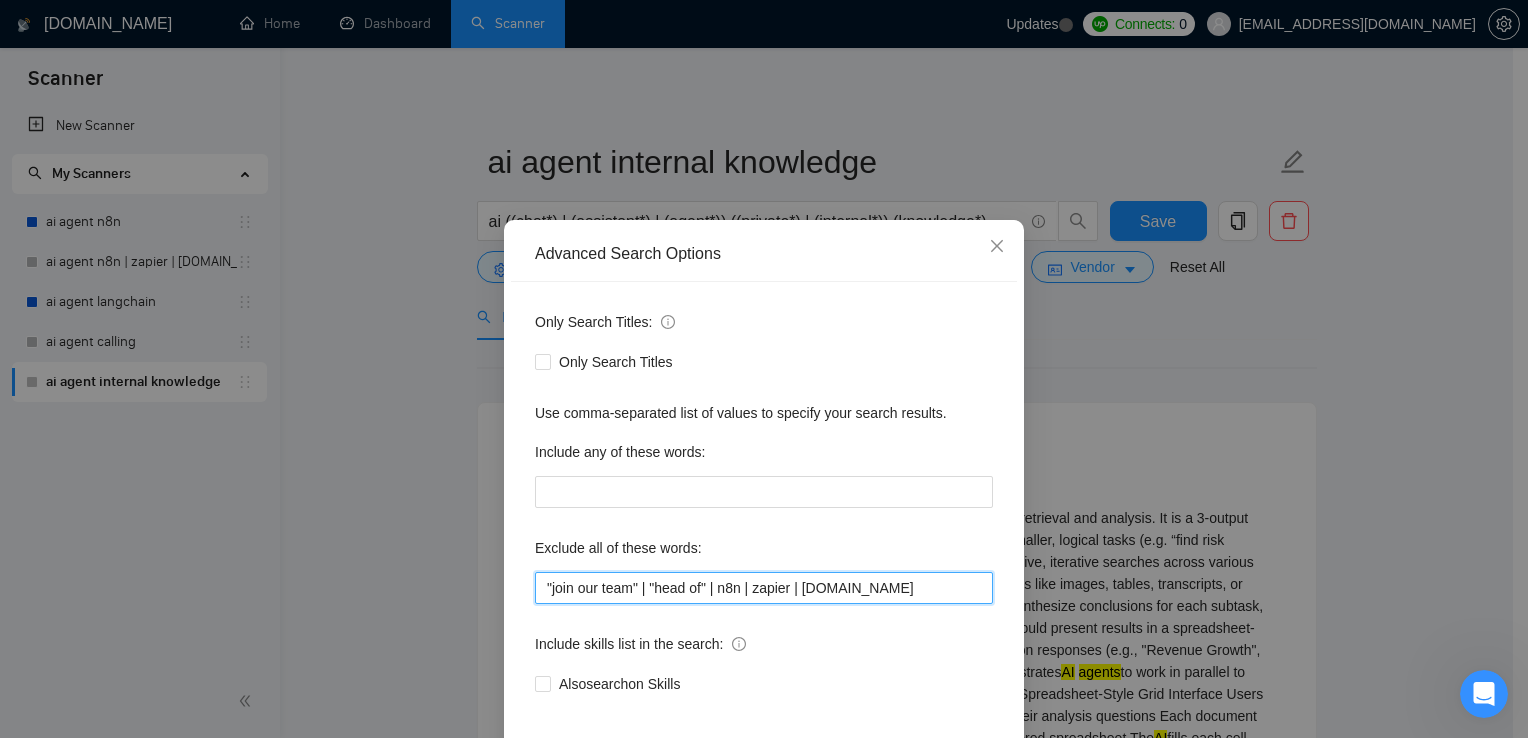 click on ""join our team" | "head of" | n8n | zapier | [DOMAIN_NAME]" at bounding box center (764, 588) 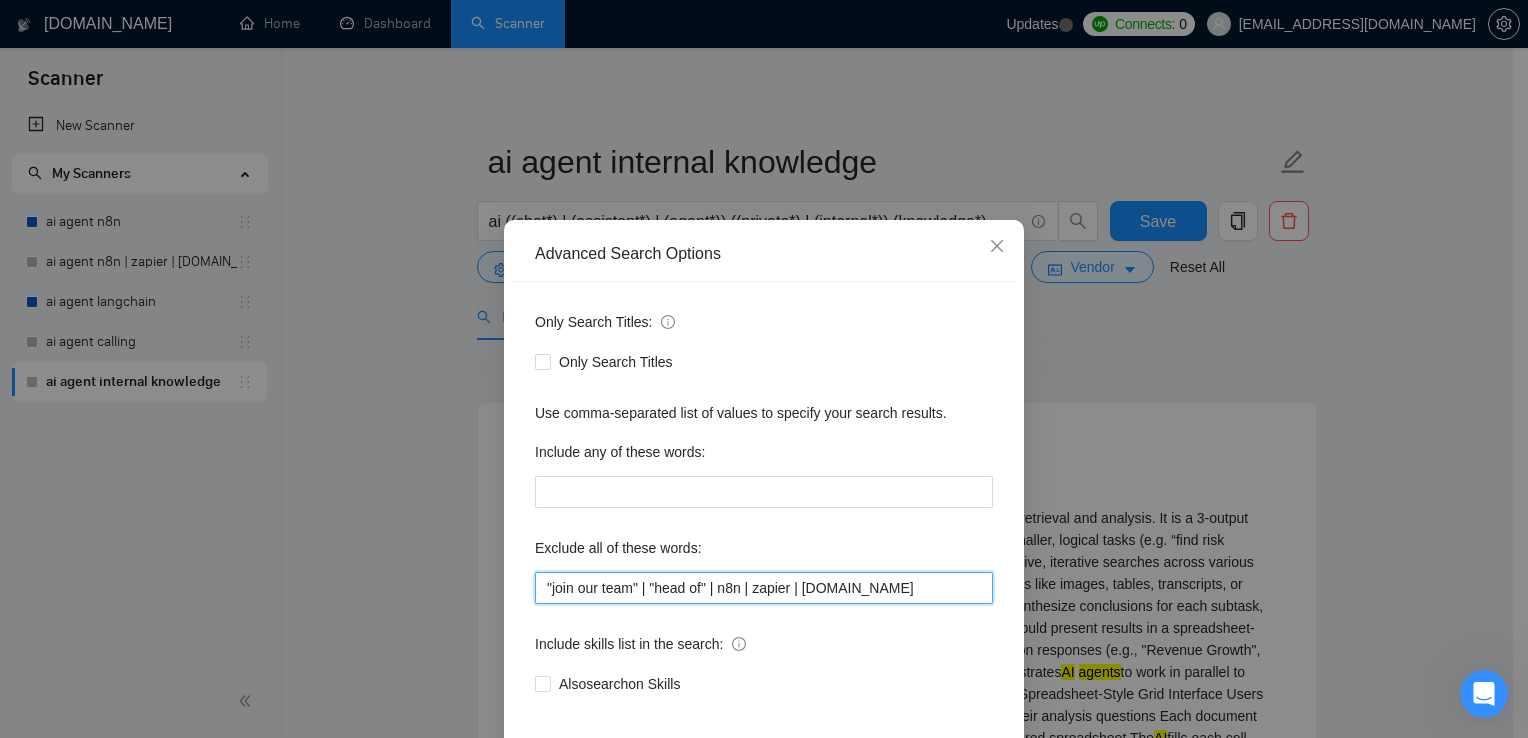scroll, scrollTop: 93, scrollLeft: 0, axis: vertical 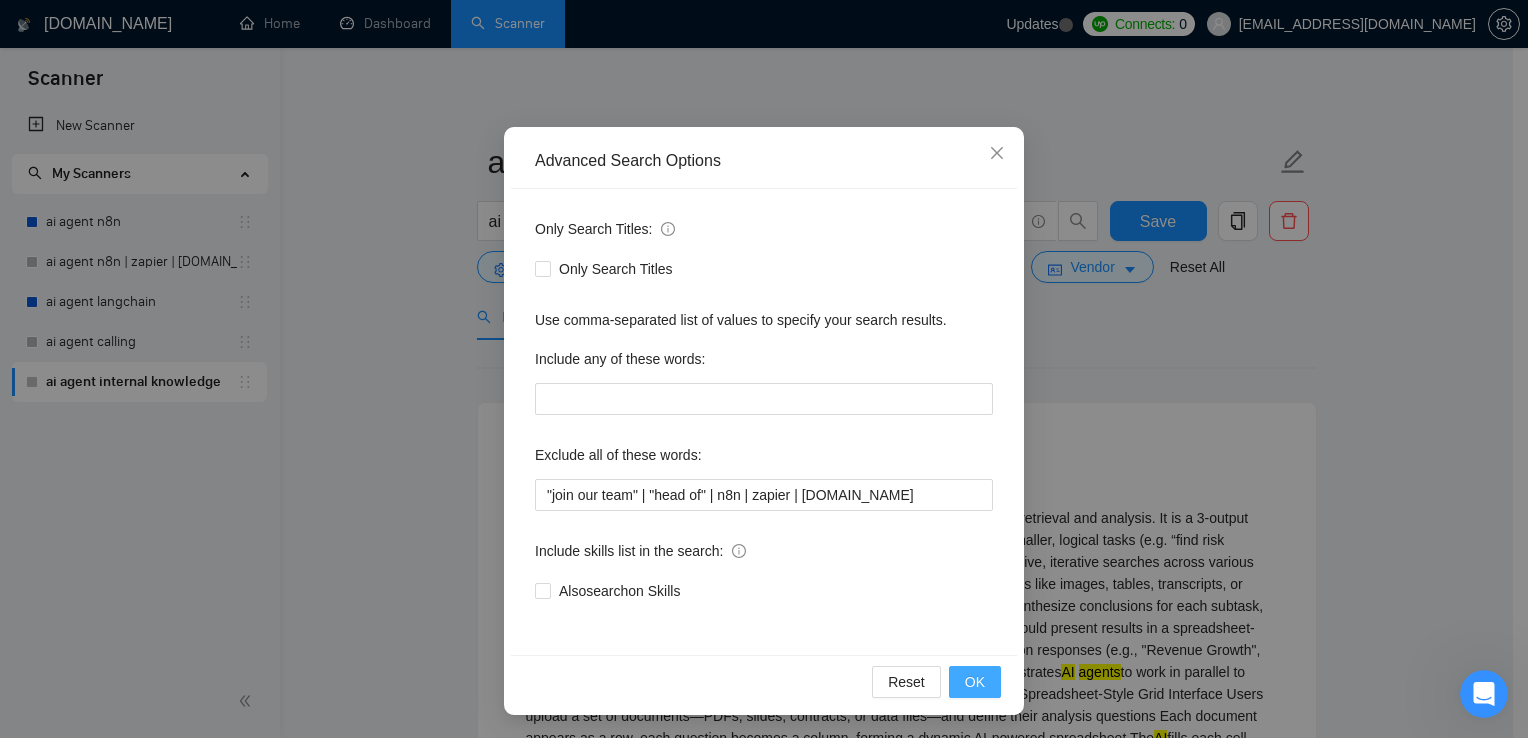 click on "OK" at bounding box center (975, 682) 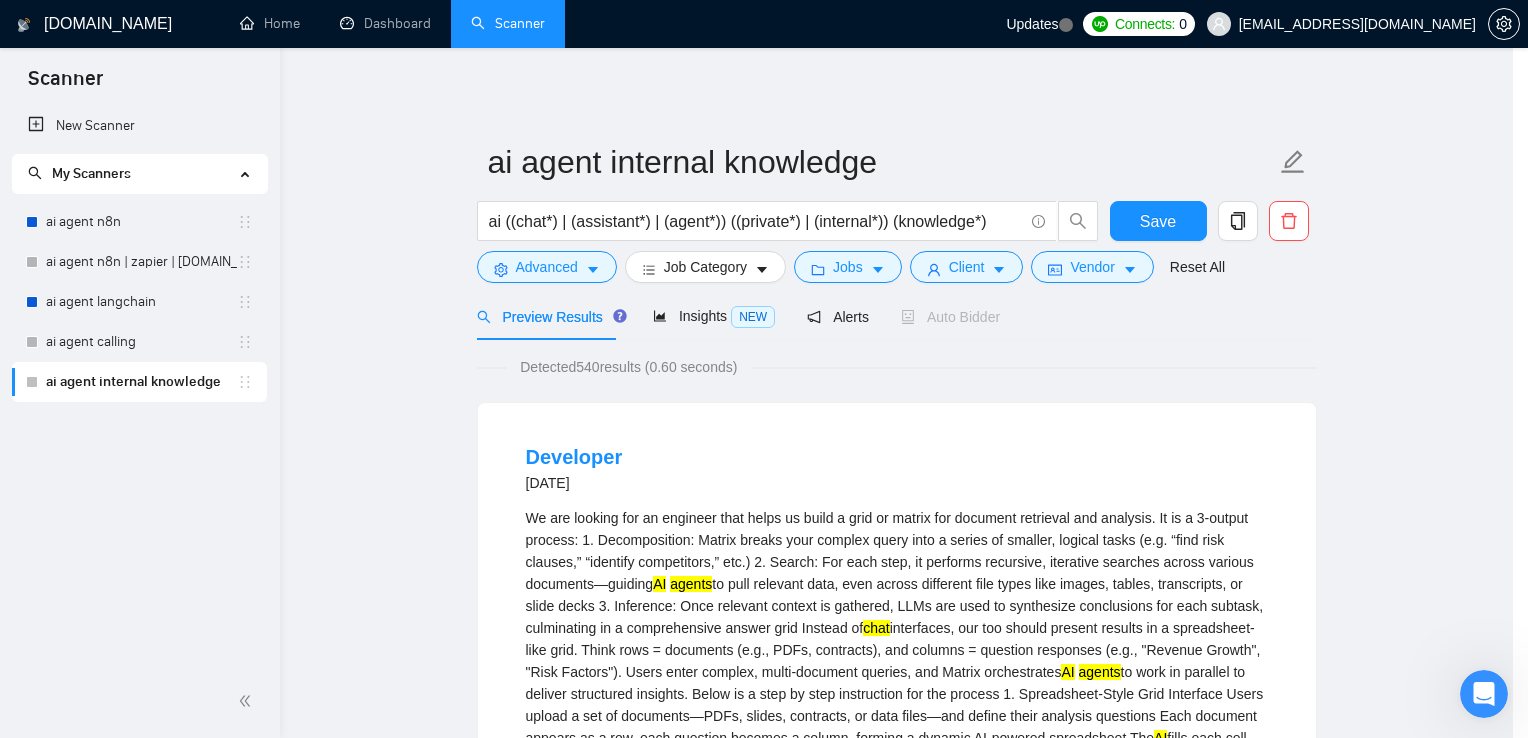 scroll, scrollTop: 0, scrollLeft: 0, axis: both 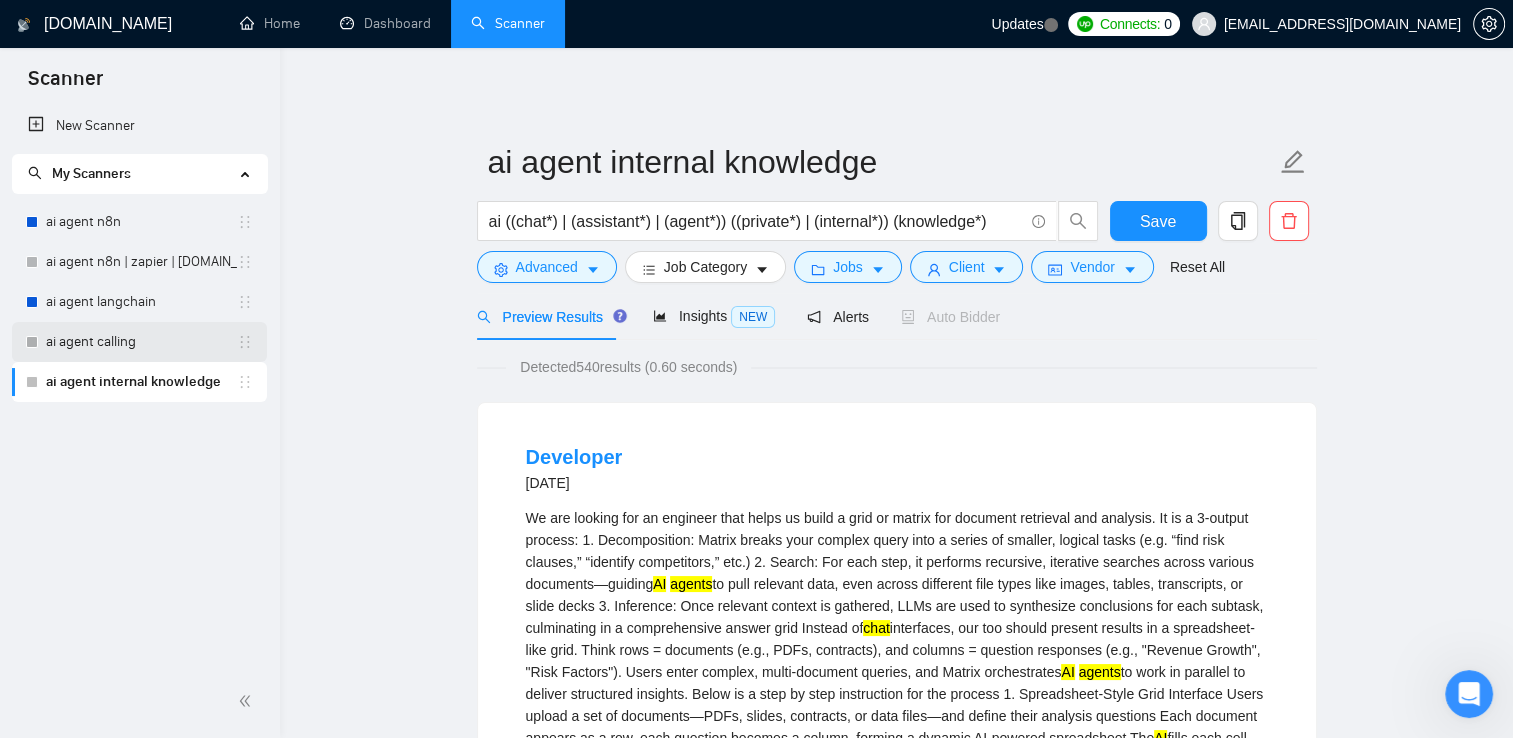 click on "ai agent calling" at bounding box center [141, 342] 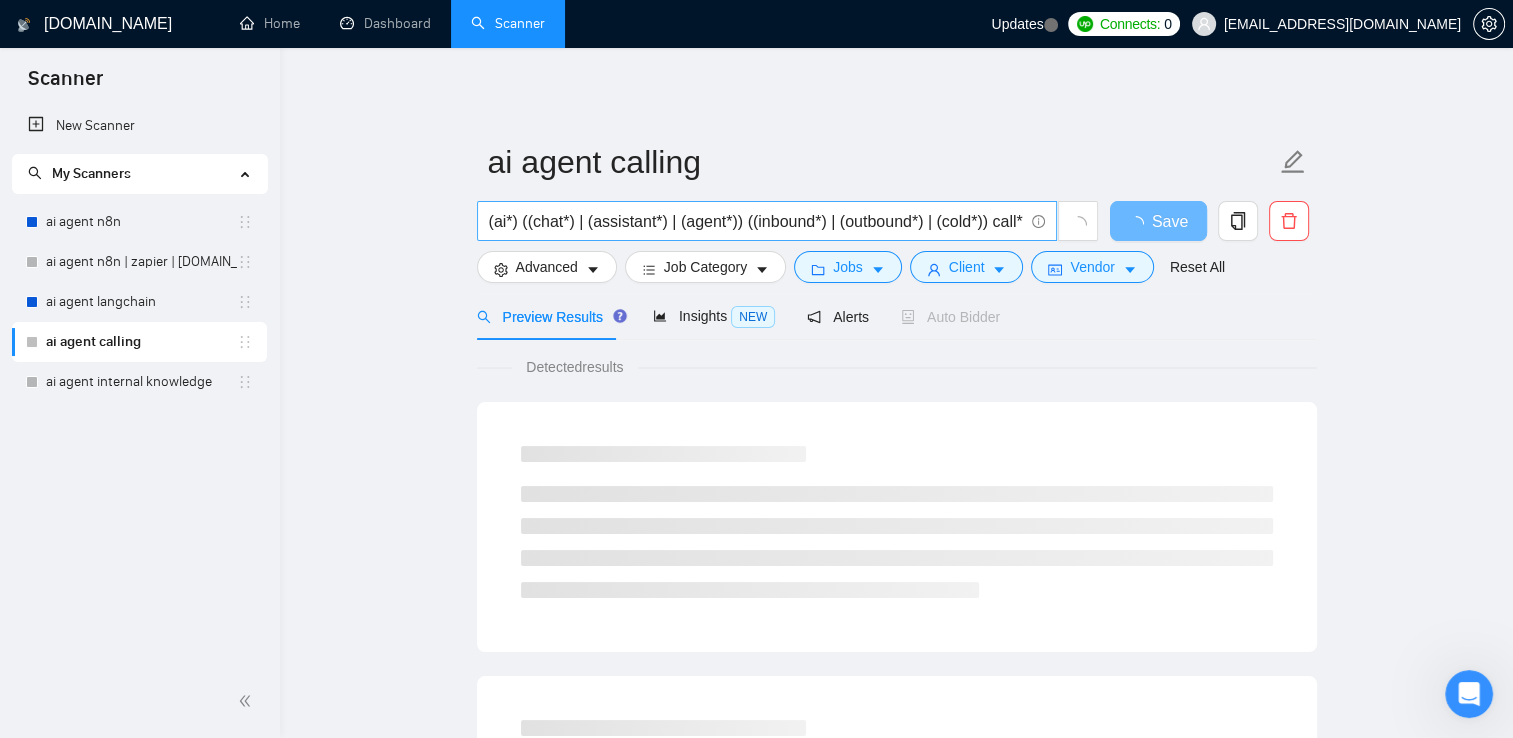 click on "(ai*) ((chat*) | (assistant*) | (agent*)) ((inbound*) | (outbound*) | (cold*)) call*" at bounding box center (756, 221) 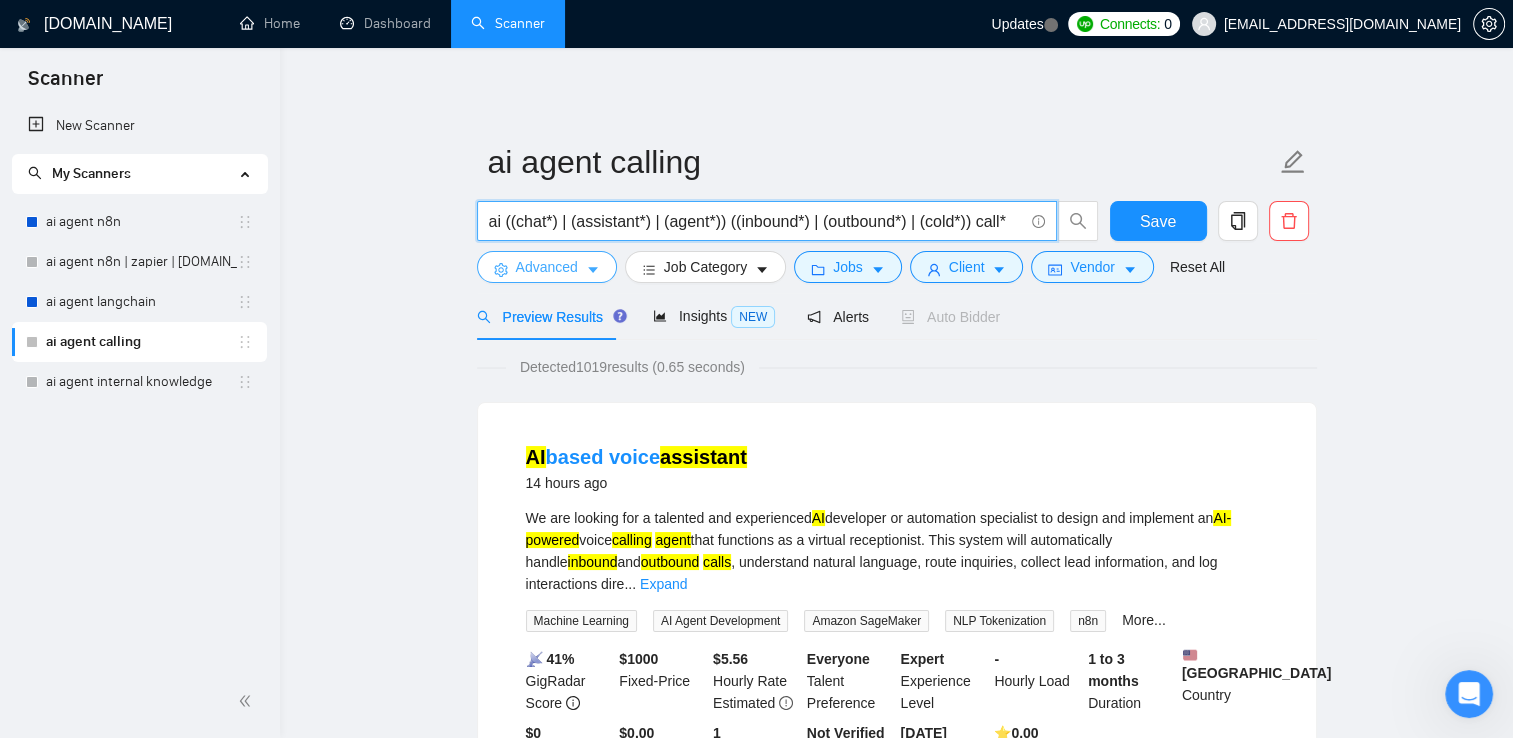 type on "ai ((chat*) | (assistant*) | (agent*)) ((inbound*) | (outbound*) | (cold*)) call*" 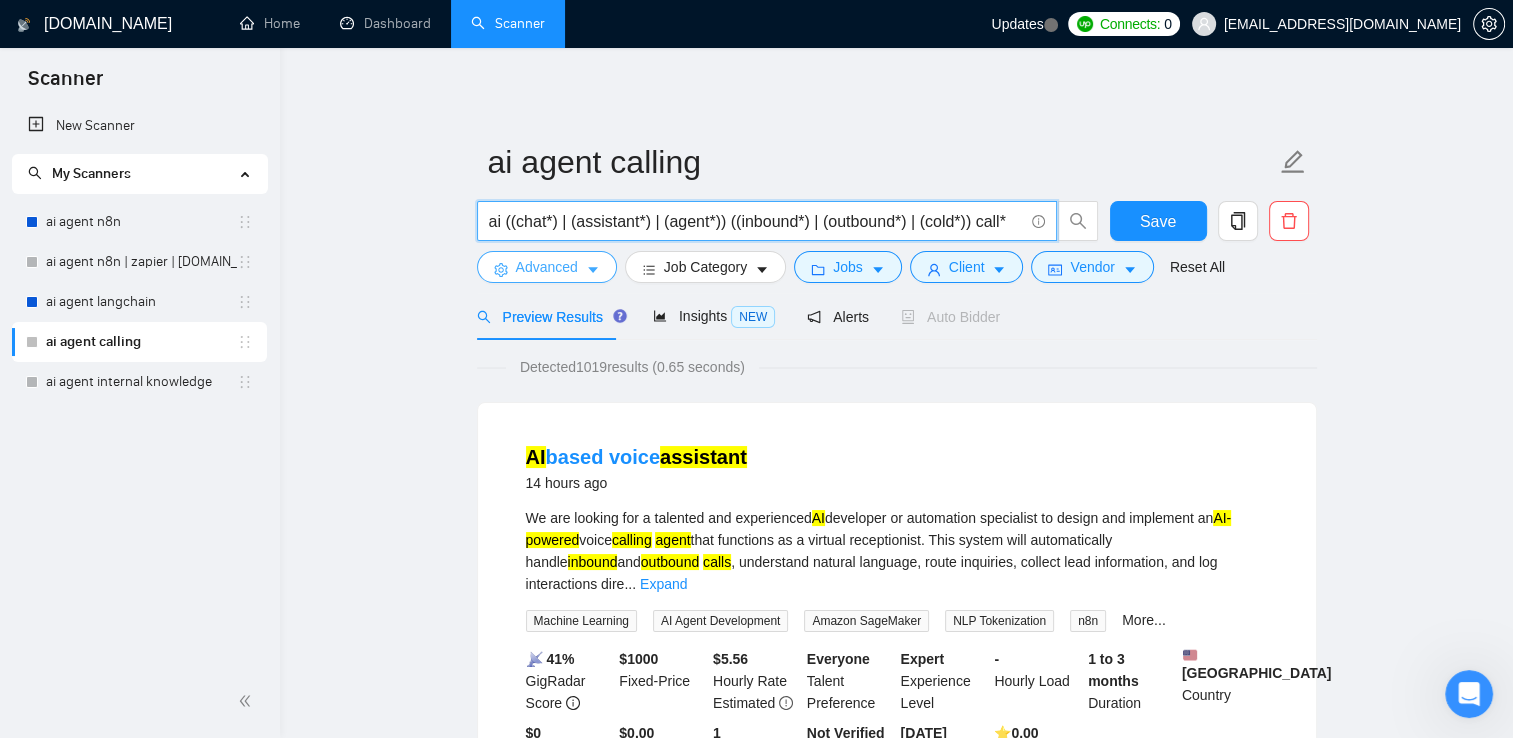 click on "Advanced" at bounding box center [547, 267] 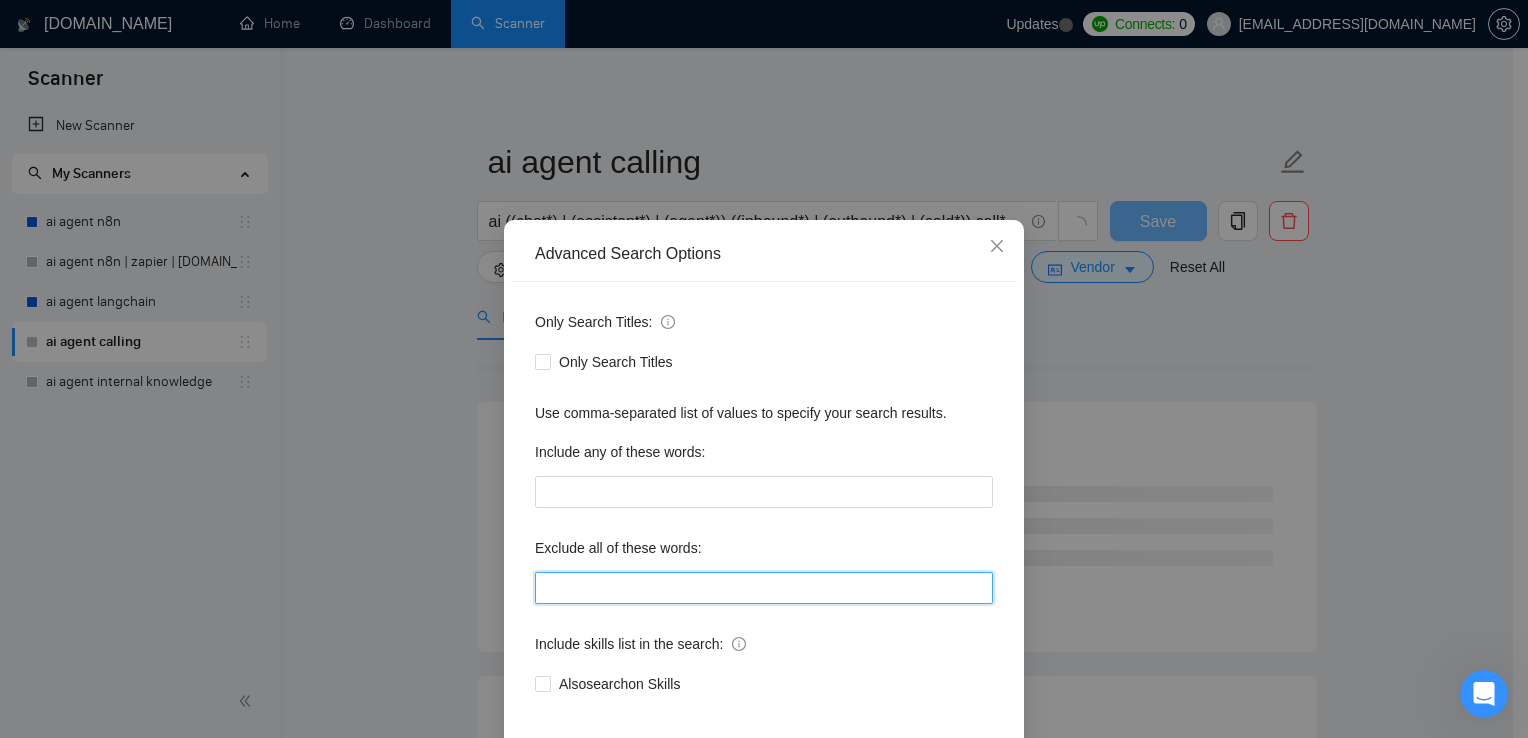 click at bounding box center (764, 588) 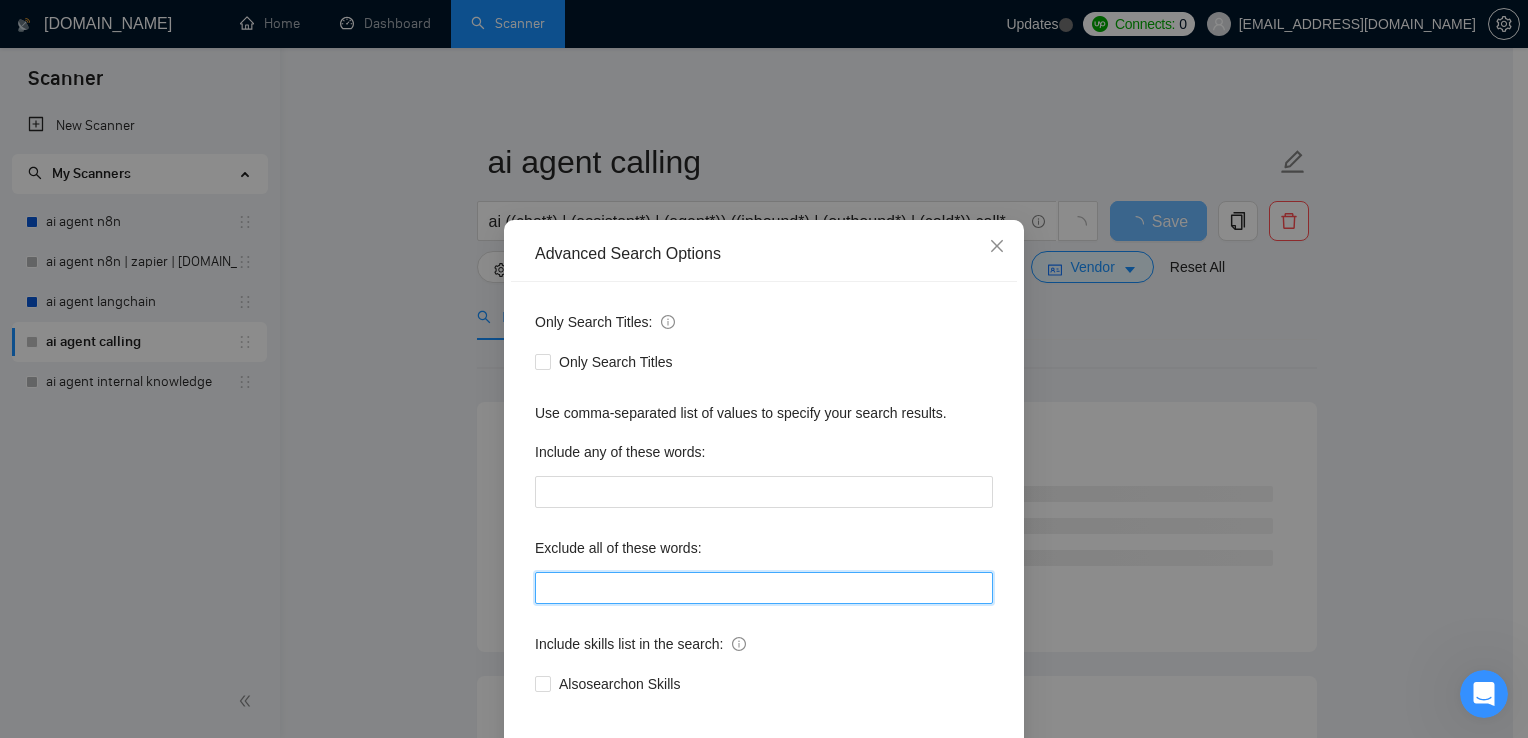 paste on ""join our team" | "head of" | n8n | zapier | [DOMAIN_NAME]" 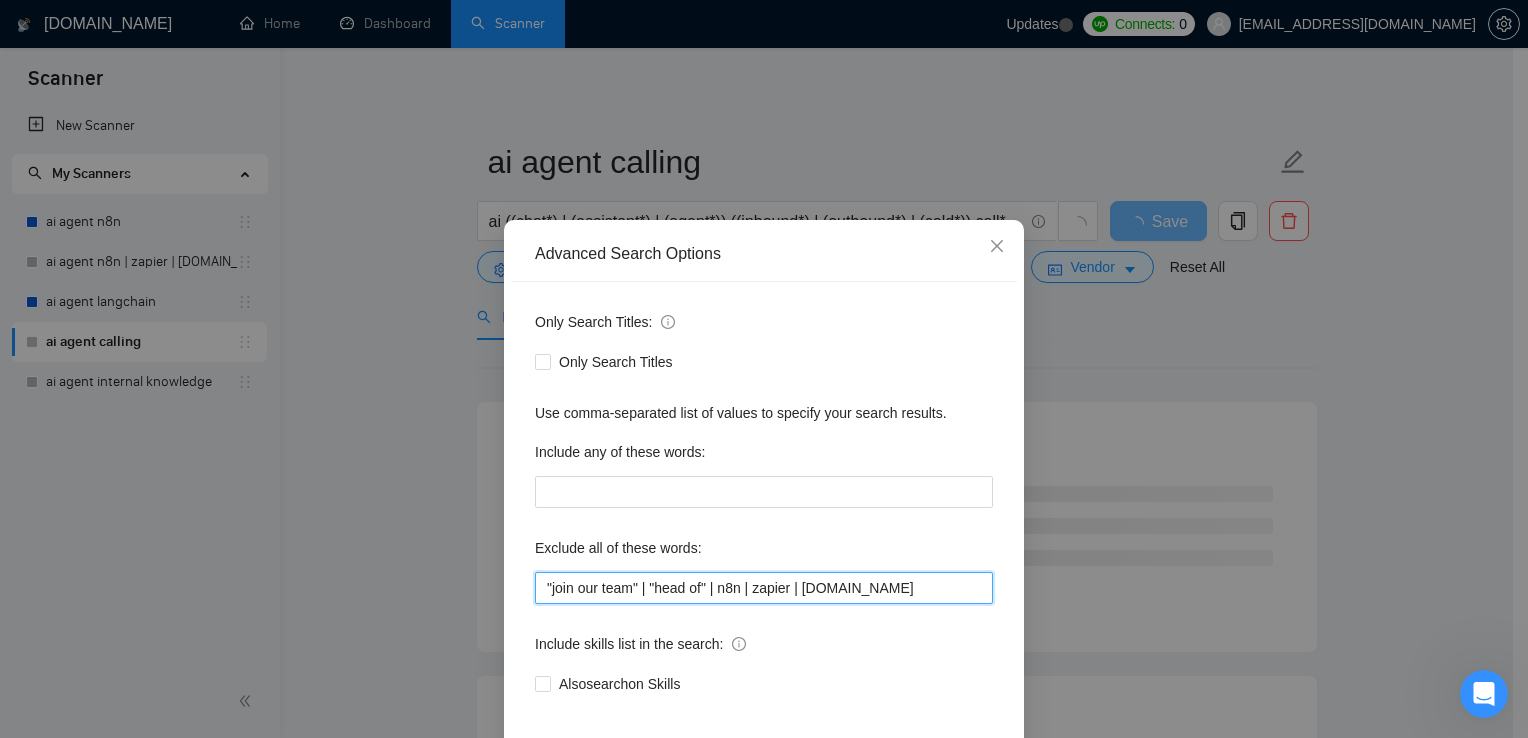 type on ""join our team" | "head of" | n8n | zapier | [DOMAIN_NAME]" 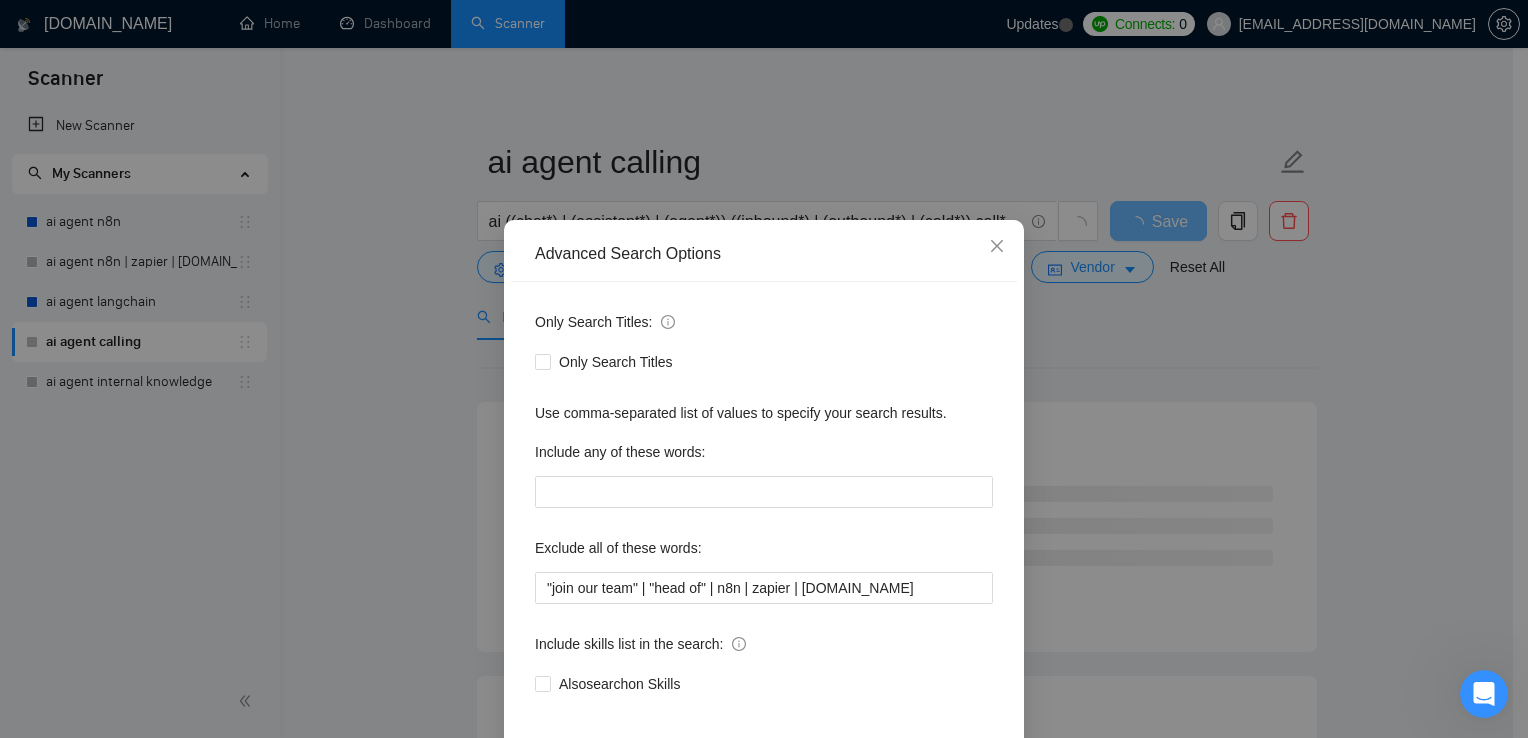 click on "Only Search Titles:   Only Search Titles Use comma-separated list of values to specify your search results. Include any of these words: Exclude all of these words: "join our team" | "head of" | n8n | zapier | [DOMAIN_NAME] Include skills list in the search:   Also  search  on Skills" at bounding box center [764, 515] 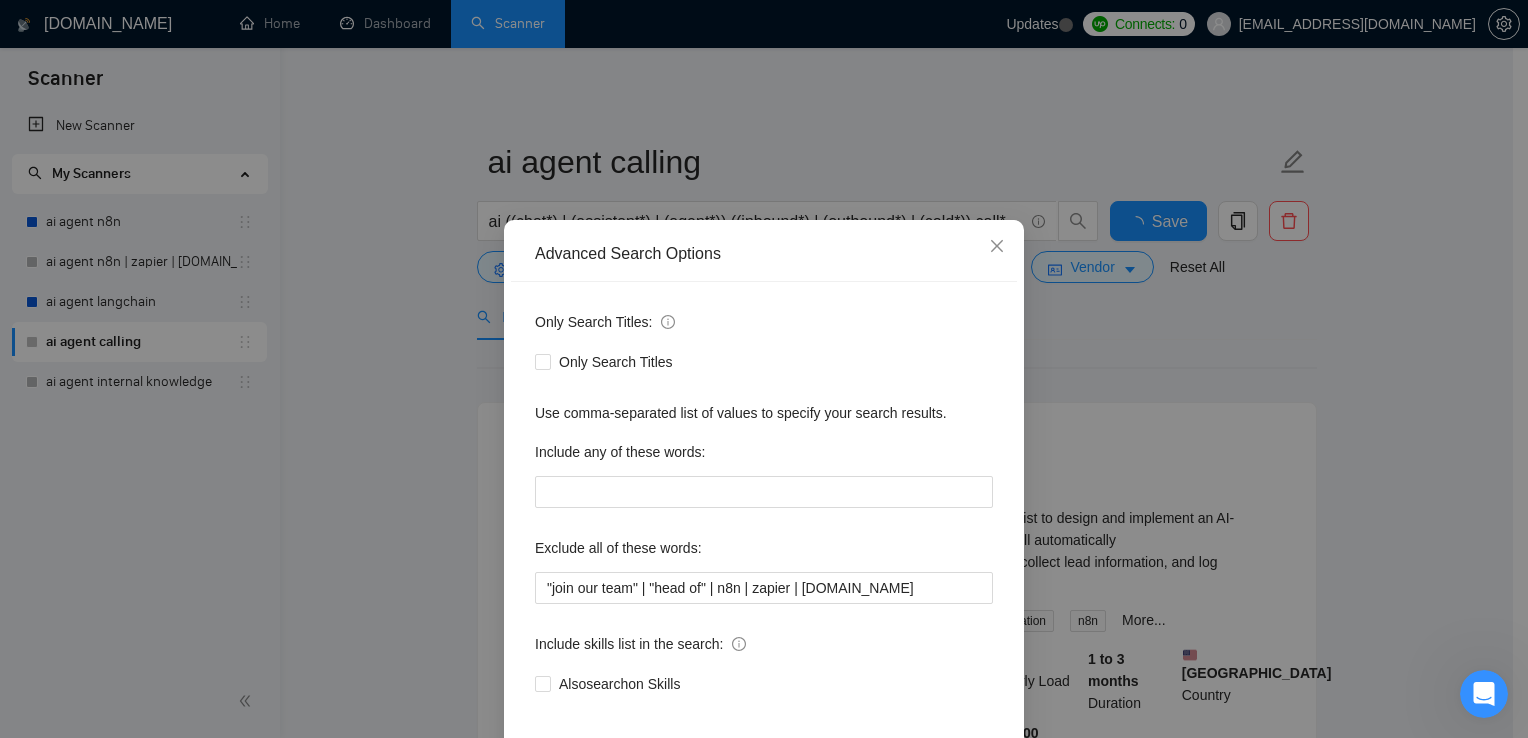 scroll, scrollTop: 93, scrollLeft: 0, axis: vertical 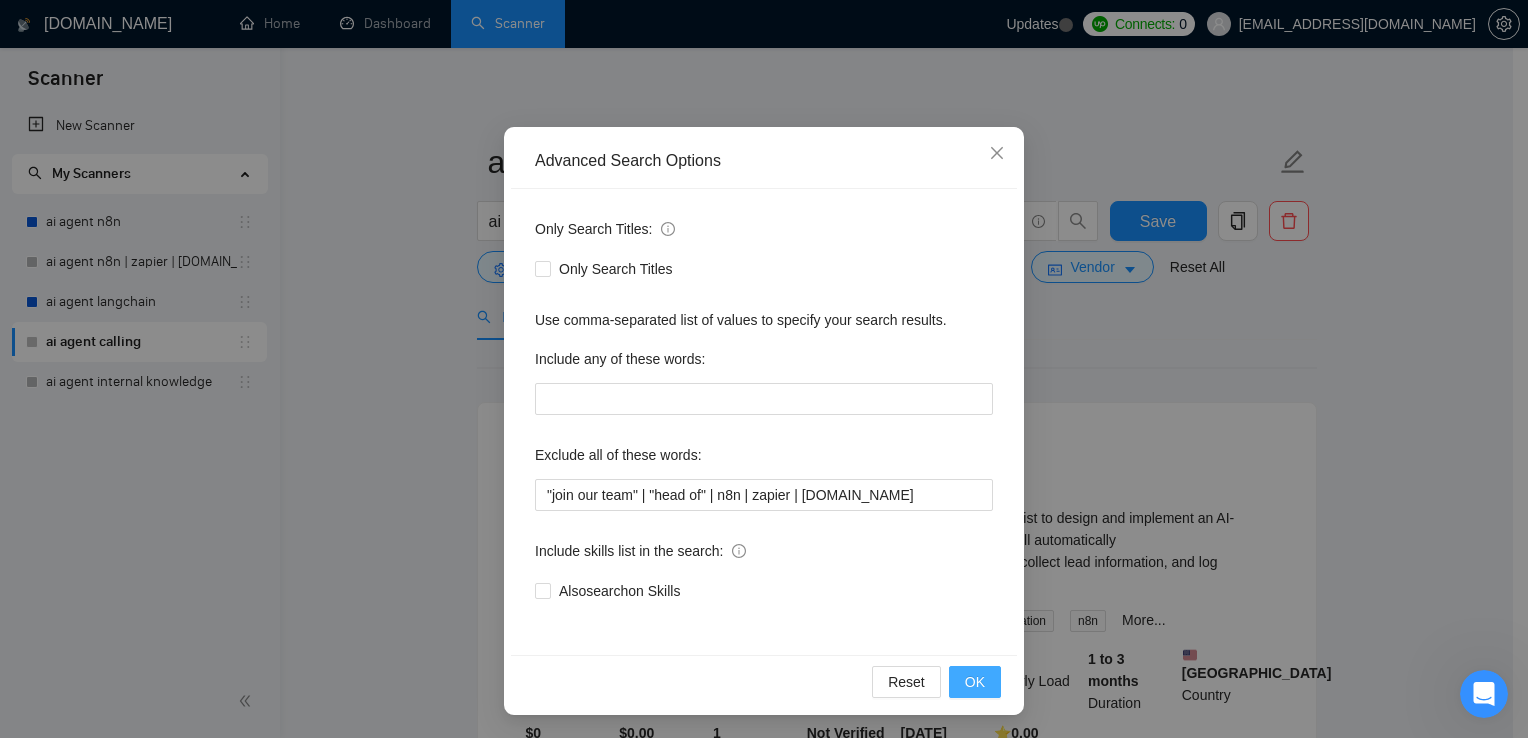 click on "OK" at bounding box center [975, 682] 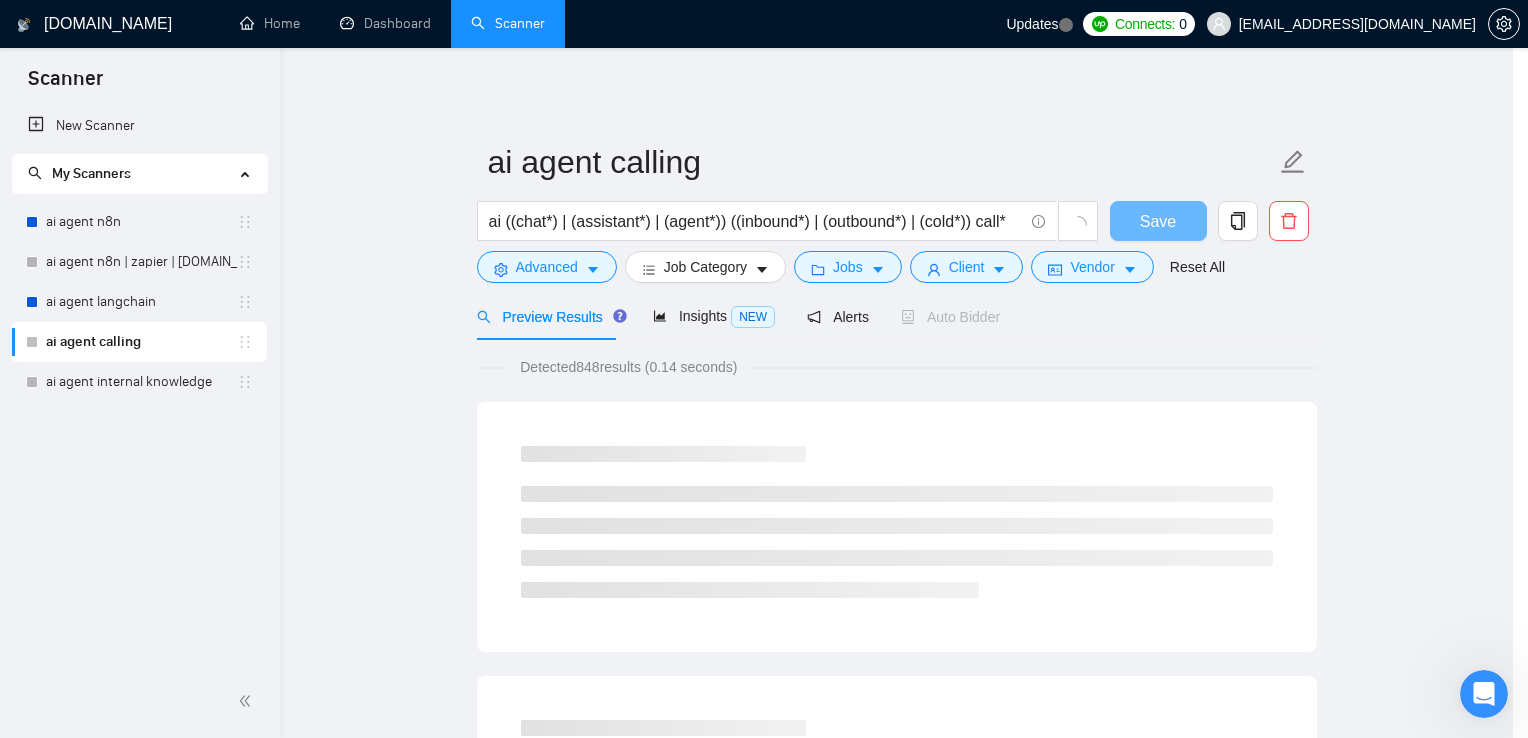 scroll, scrollTop: 0, scrollLeft: 0, axis: both 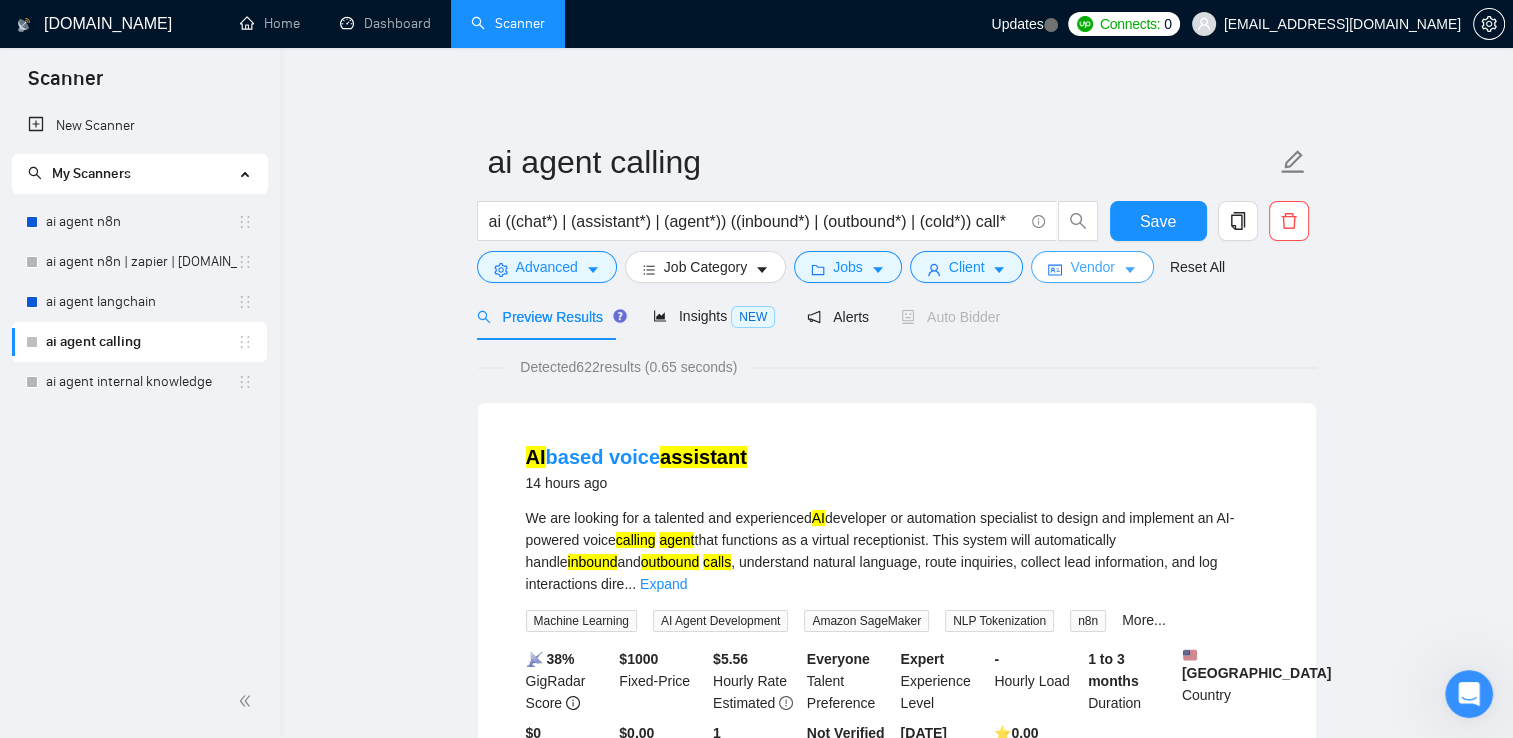 click on "Vendor" at bounding box center [1092, 267] 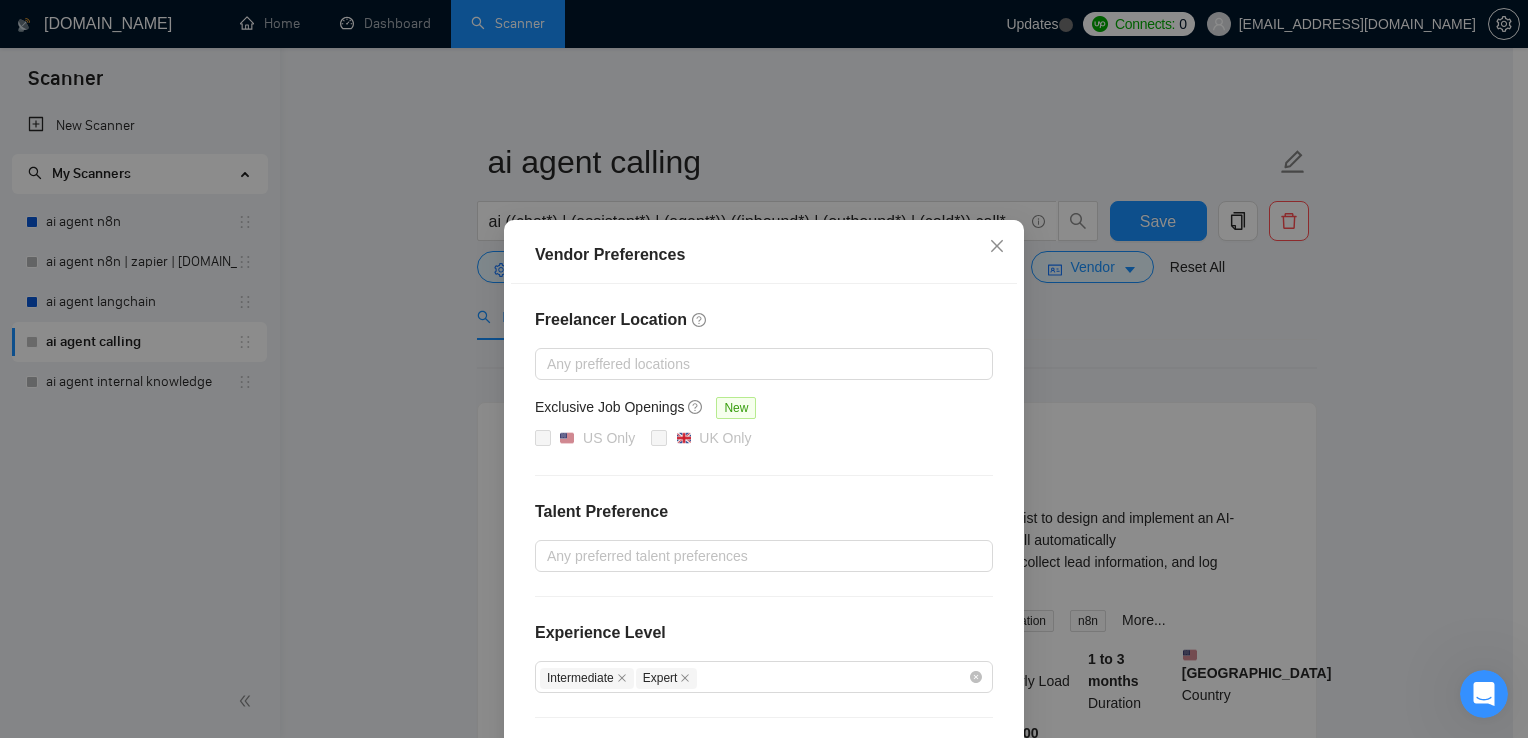 scroll, scrollTop: 185, scrollLeft: 0, axis: vertical 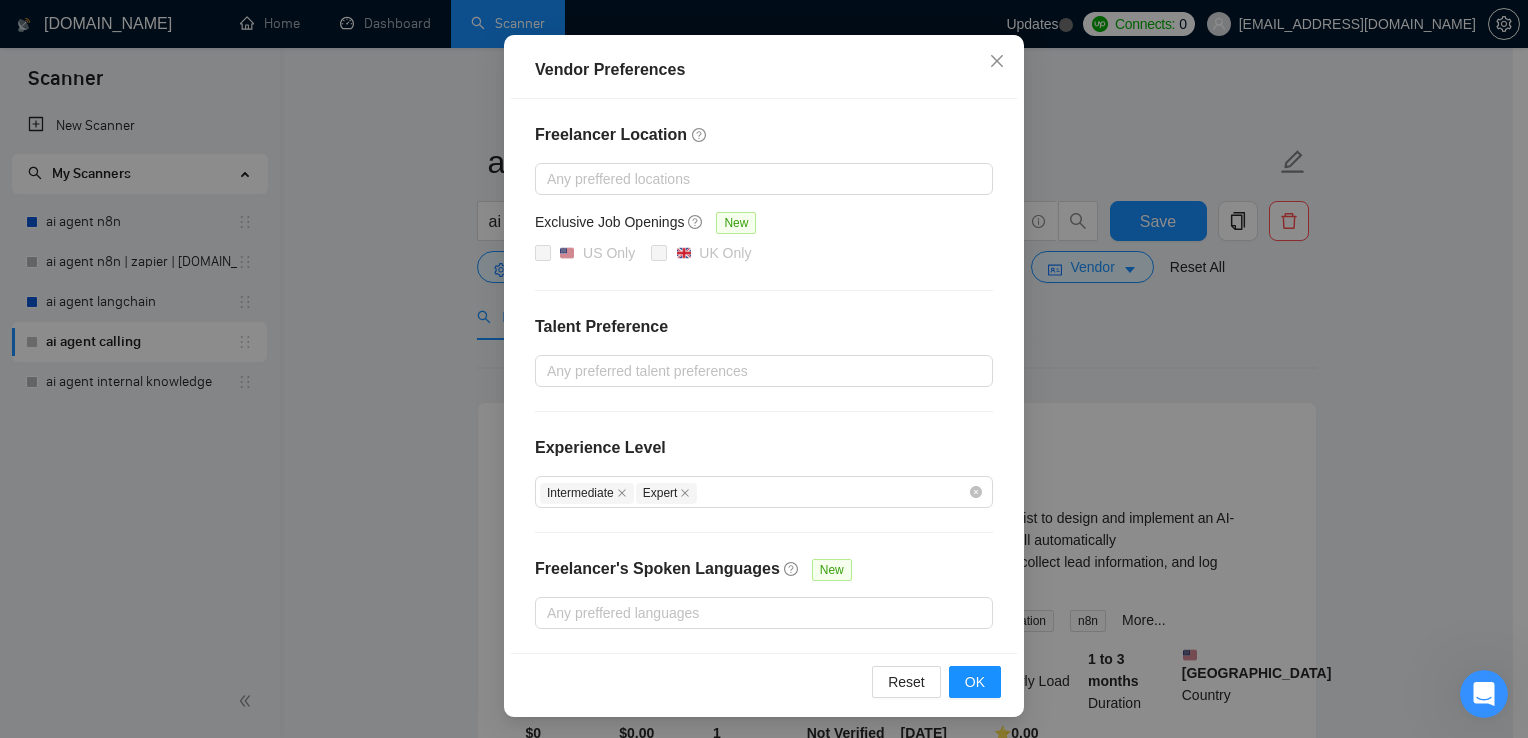 click on "Vendor Preferences Freelancer Location     Any preffered locations Exclusive Job Openings [GEOGRAPHIC_DATA] Only UK Only Talent Preference   Any preferred talent preferences Experience Level Intermediate Expert   Freelancer's Spoken Languages New   Any preffered languages Reset OK" at bounding box center (764, 369) 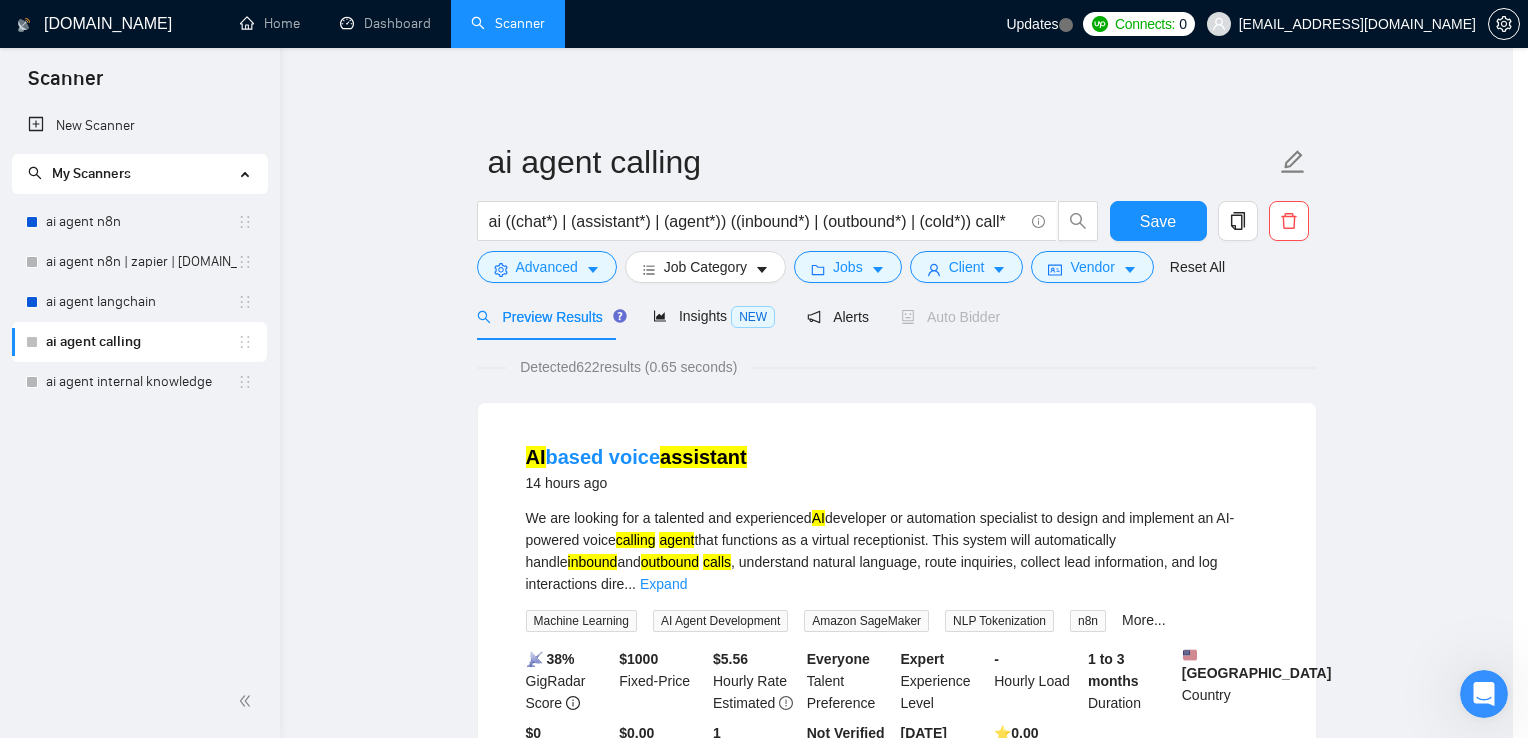 scroll, scrollTop: 85, scrollLeft: 0, axis: vertical 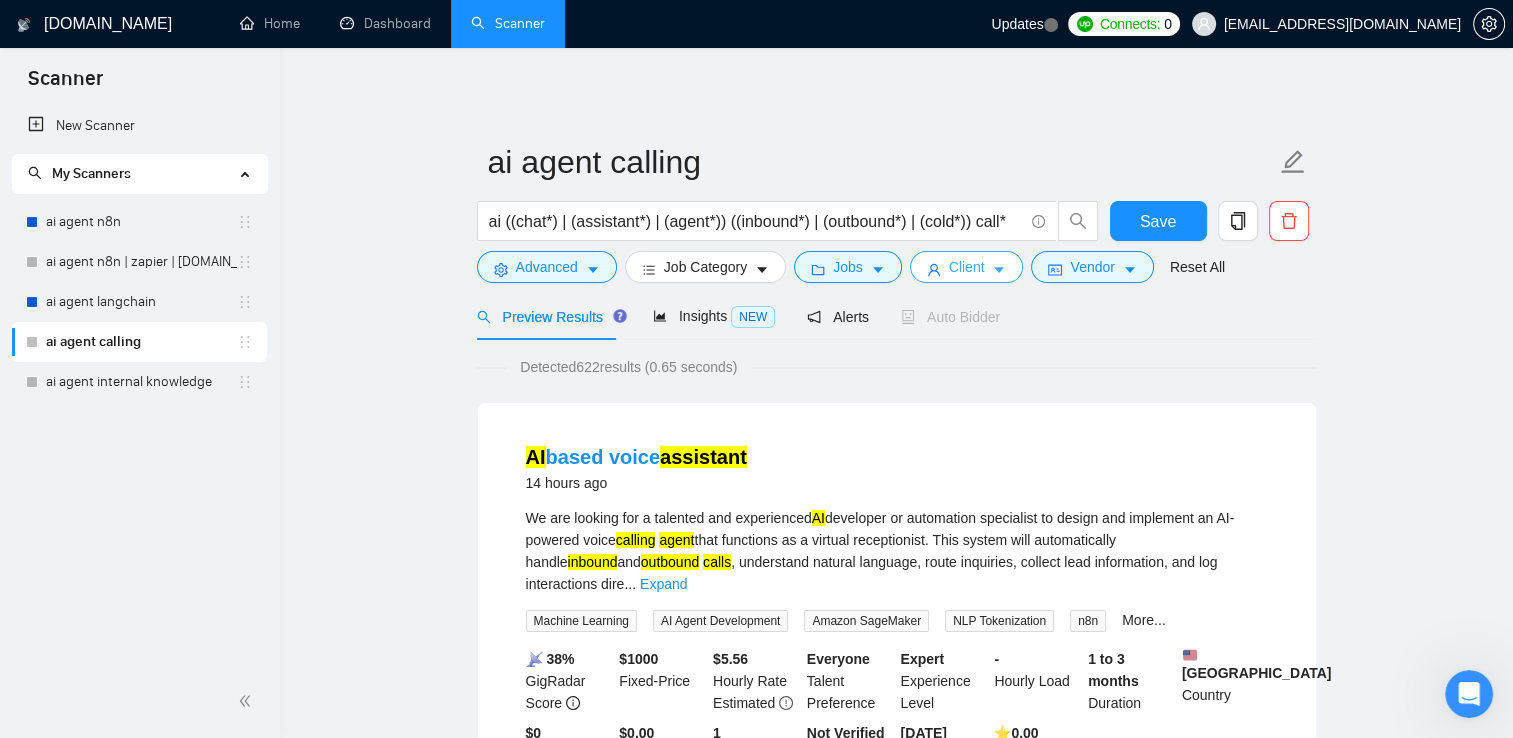 click on "Client" at bounding box center [967, 267] 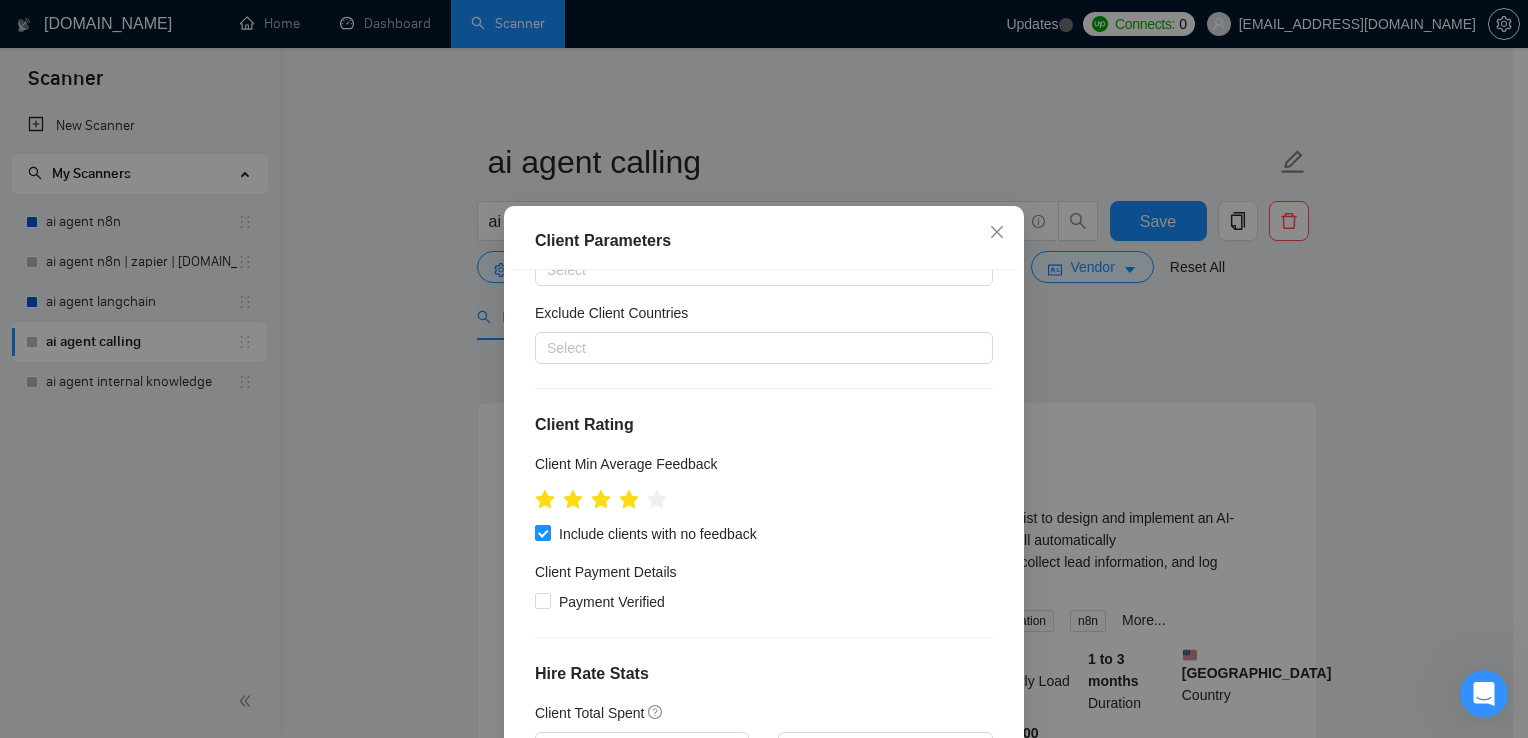 scroll, scrollTop: 0, scrollLeft: 0, axis: both 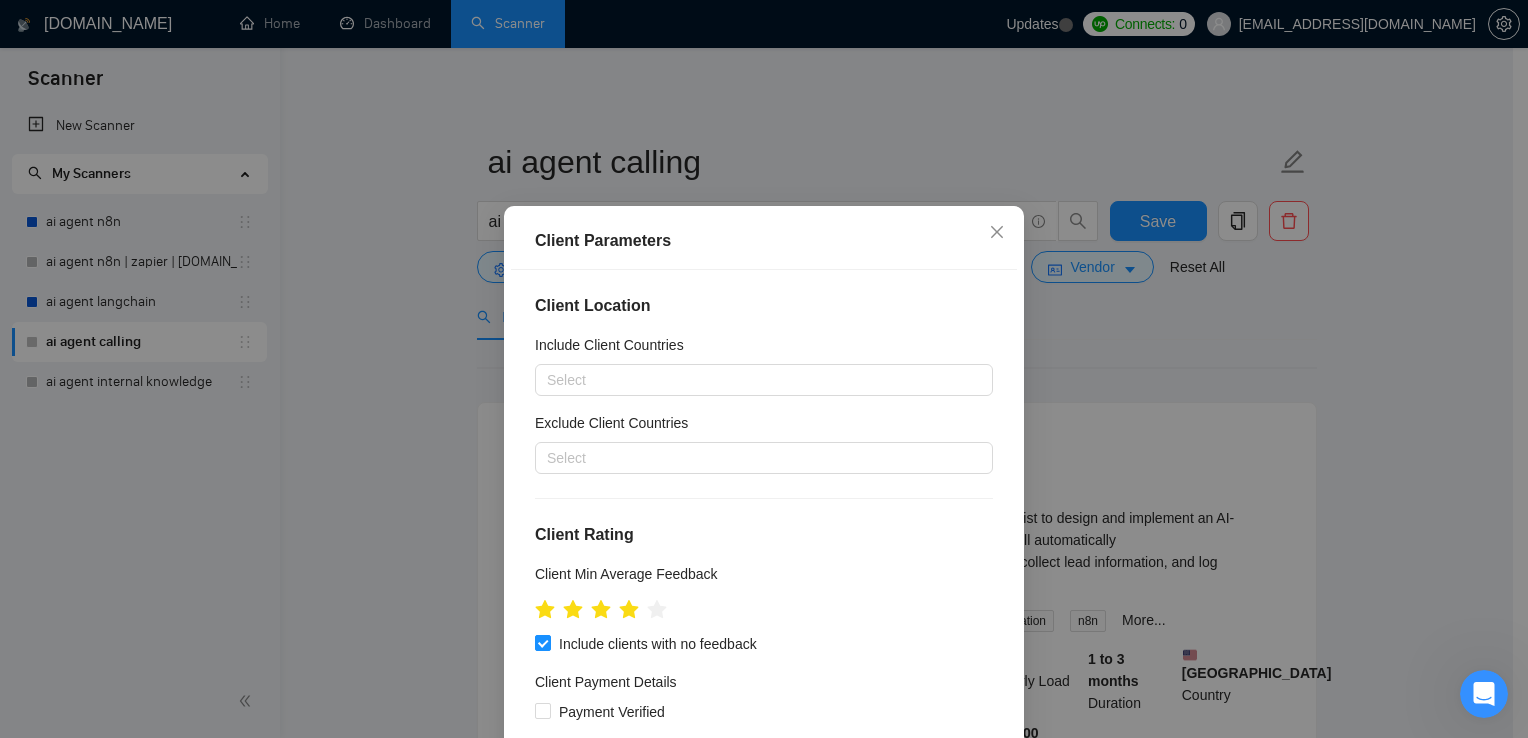 click on "Client Parameters Client Location Include Client Countries   Select Exclude Client Countries   Select Client Rating Client Min Average Feedback Include clients with no feedback Client Payment Details Payment Verified Hire Rate Stats   Client Total Spent $ Min - $ Max Client Hire Rate New   Any hire rate   Avg Hourly Rate Paid New $ Min - $ Max Include Clients without Sufficient History Client Profile Client Industry New   Any industry Client Company Size   Any company size Enterprise Clients New   Any clients Reset OK" at bounding box center (764, 369) 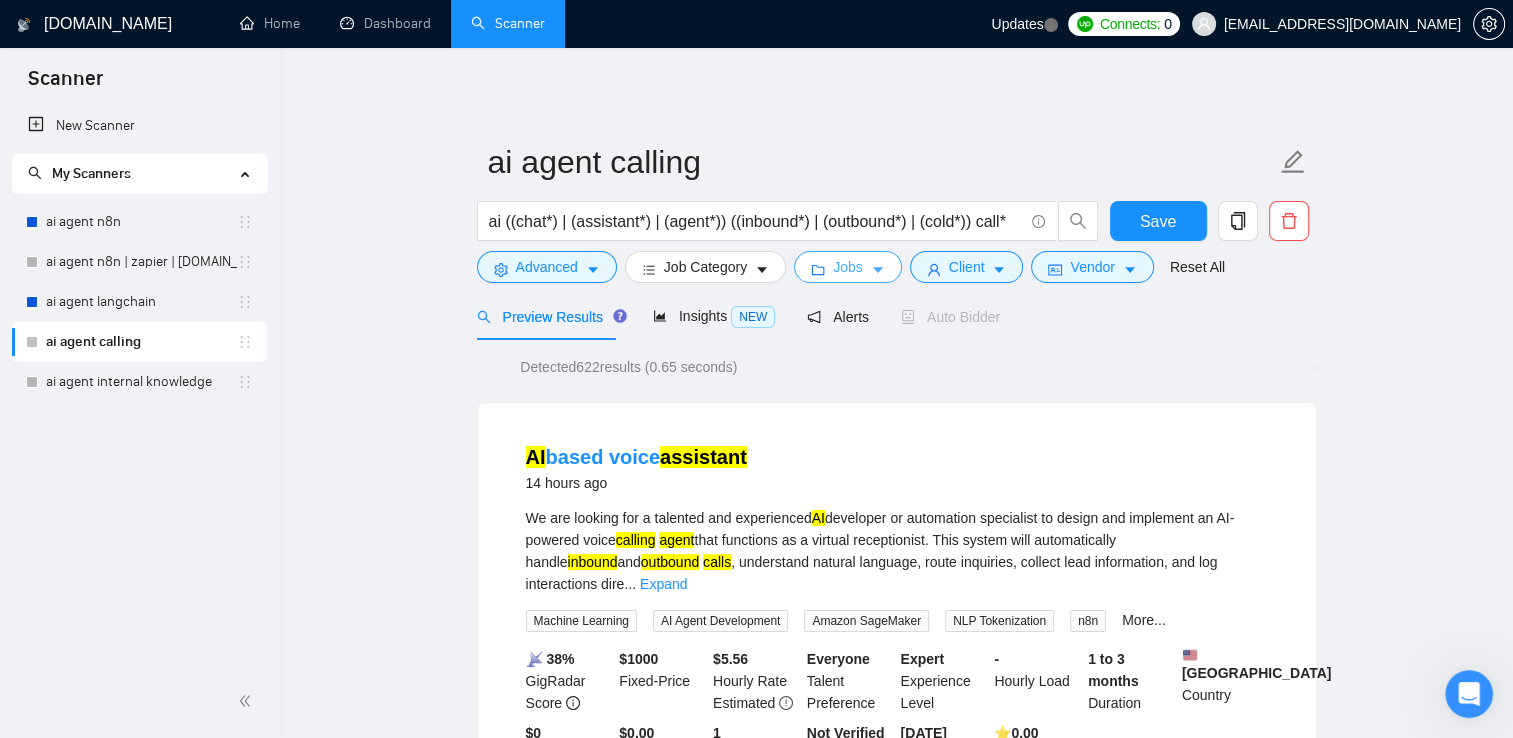 click on "Jobs" at bounding box center (848, 267) 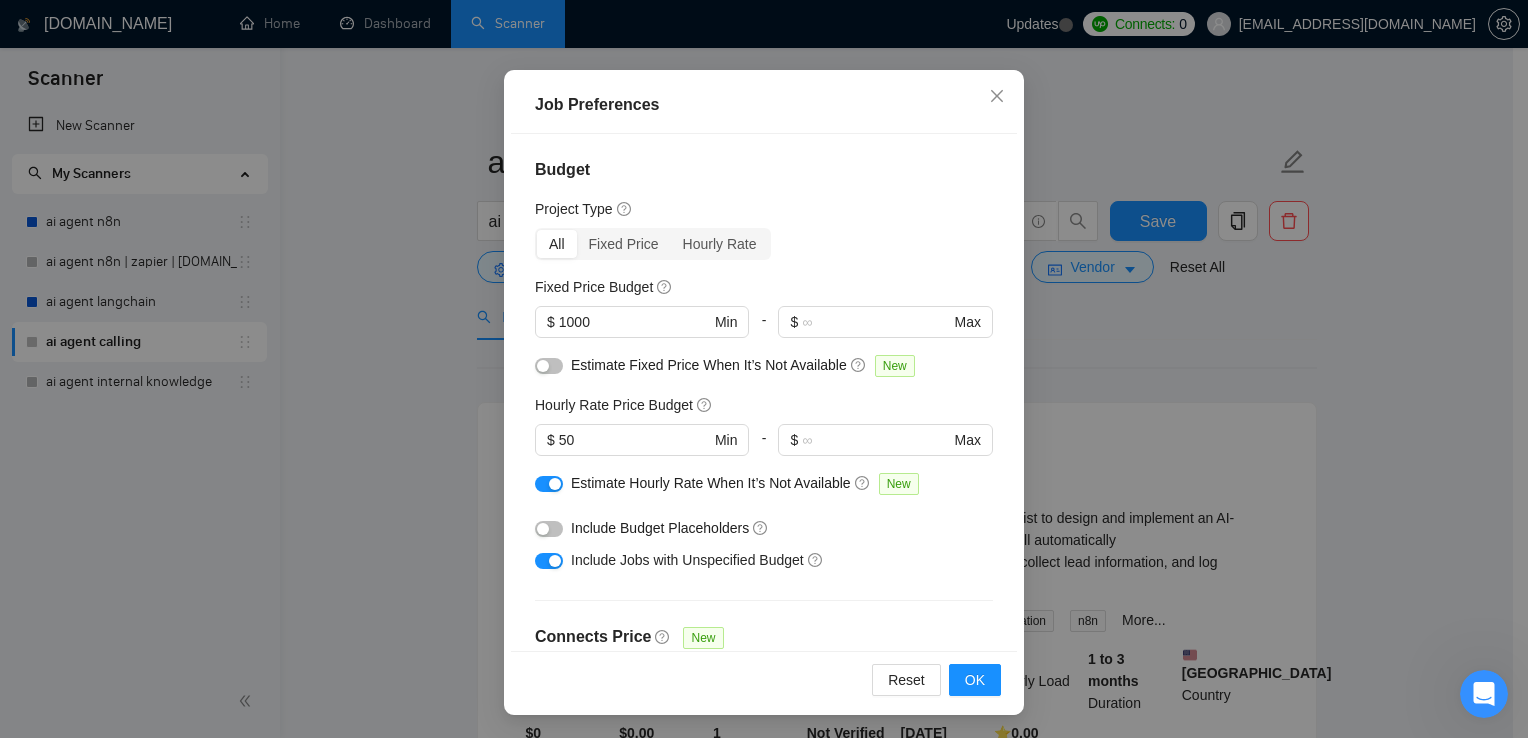 scroll, scrollTop: 0, scrollLeft: 0, axis: both 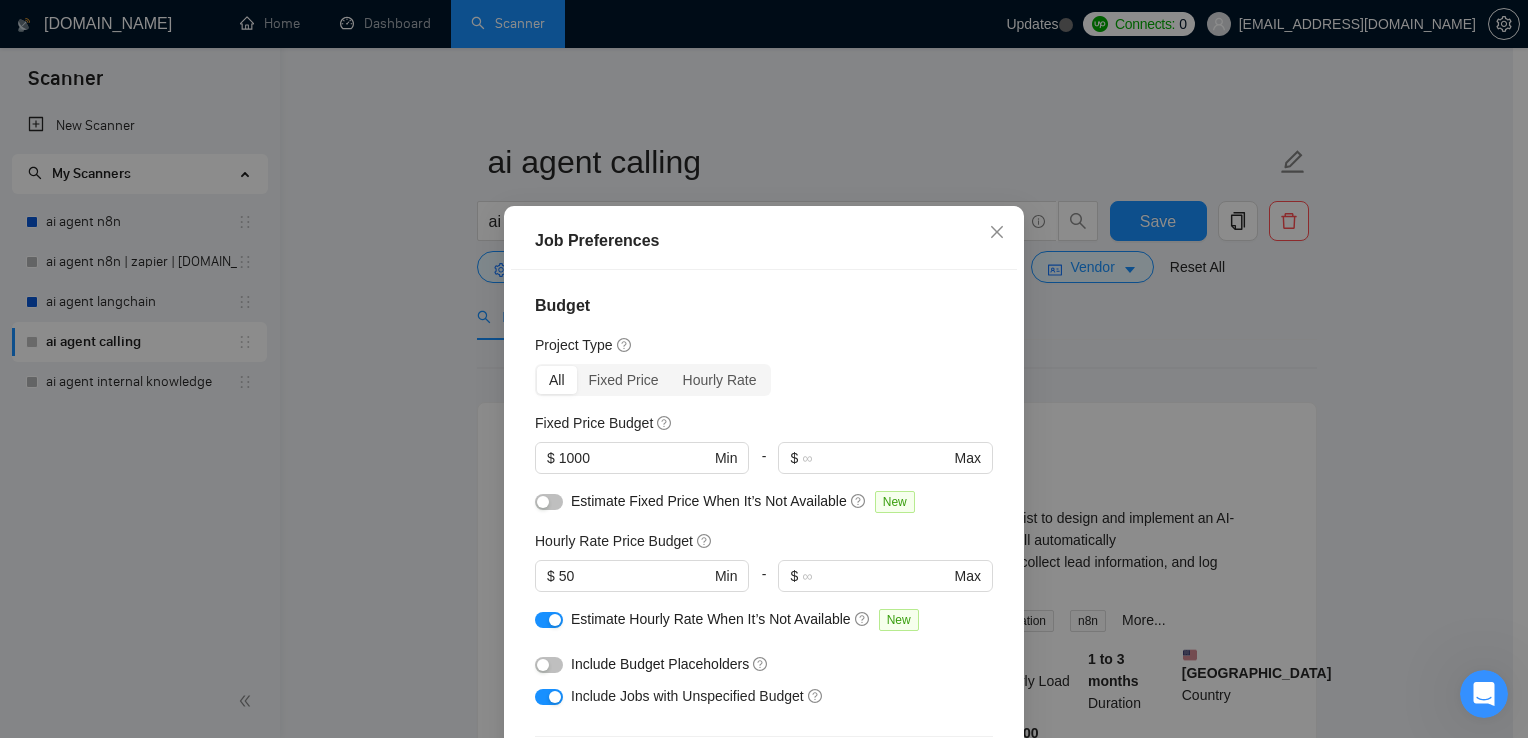 click on "Job Preferences Budget Project Type All Fixed Price Hourly Rate   Fixed Price Budget $ 1000 Min - $ Max Estimate Fixed Price When It’s Not Available New   Hourly Rate Price Budget $ 50 Min - $ Max Estimate Hourly Rate When It’s Not Available New Include Budget Placeholders Include Jobs with Unspecified Budget   Connects Price New Min - Max Project Duration   Unspecified Less than 1 month 1 to 3 months 3 to 6 months More than 6 months Hourly Workload   Unspecified <30 hrs/week >30 hrs/week Hours TBD Unsure Job Posting Questions New   Any posting questions Description Preferences Description Size New   Any description size Reset OK" at bounding box center (764, 369) 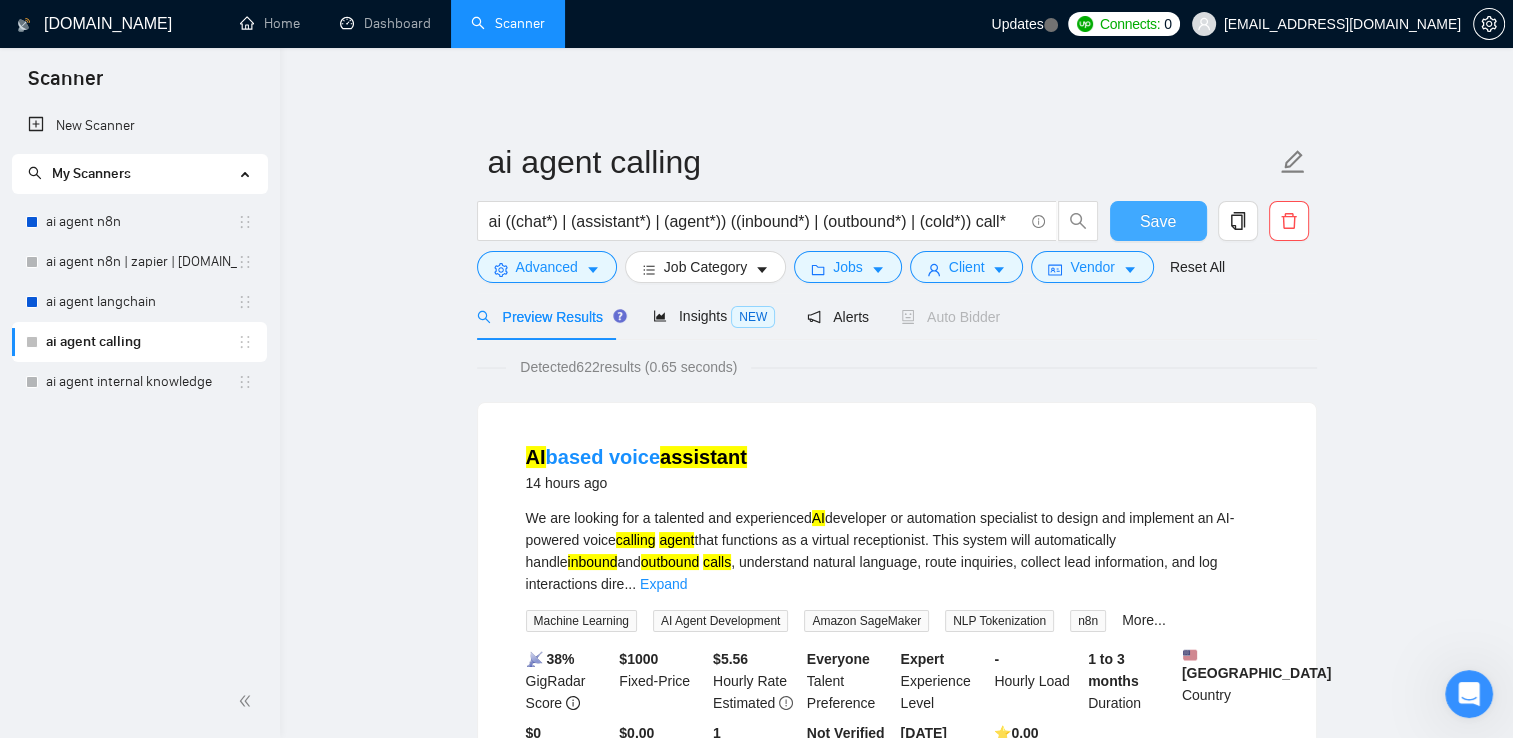 click on "Save" at bounding box center (1158, 221) 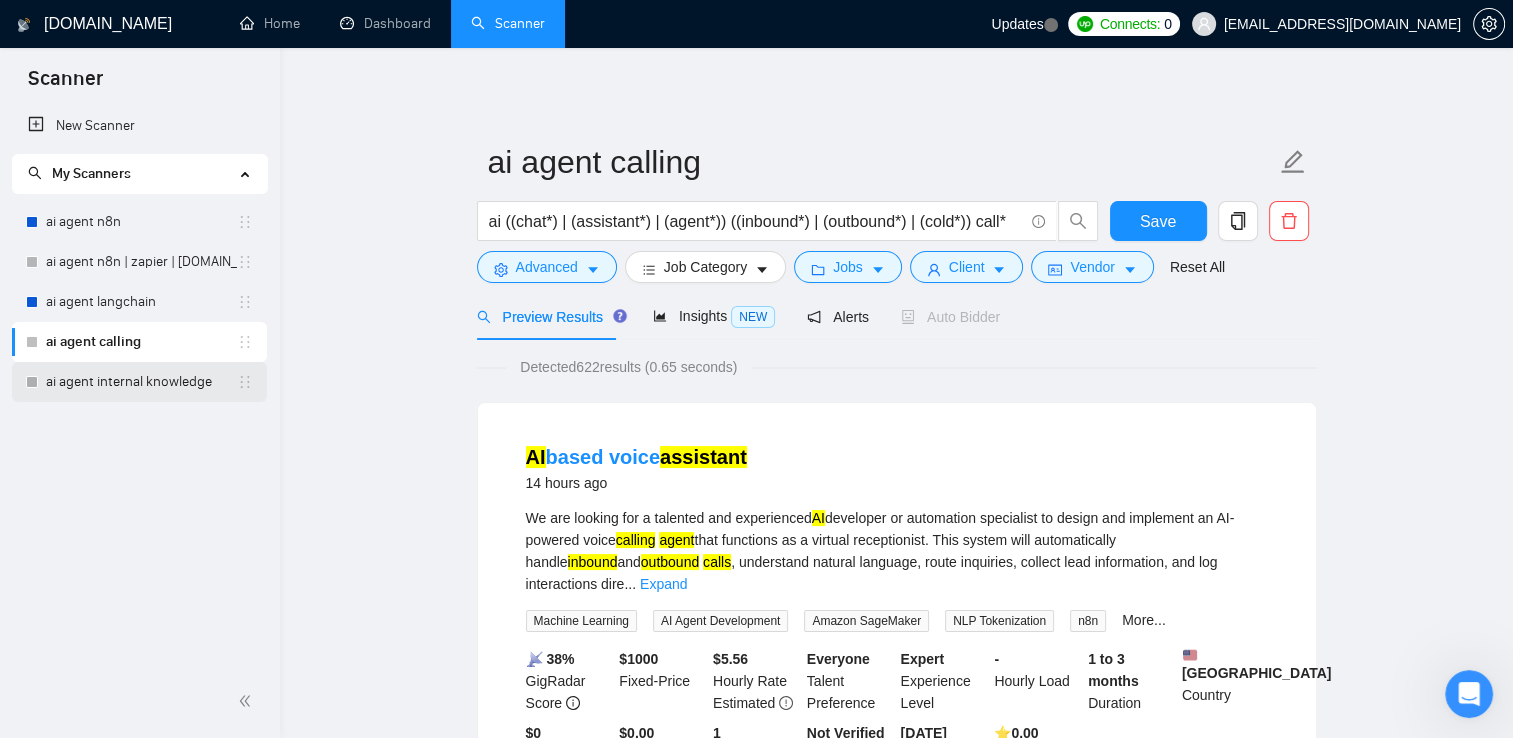 click on "ai agent internal knowledge" at bounding box center [141, 382] 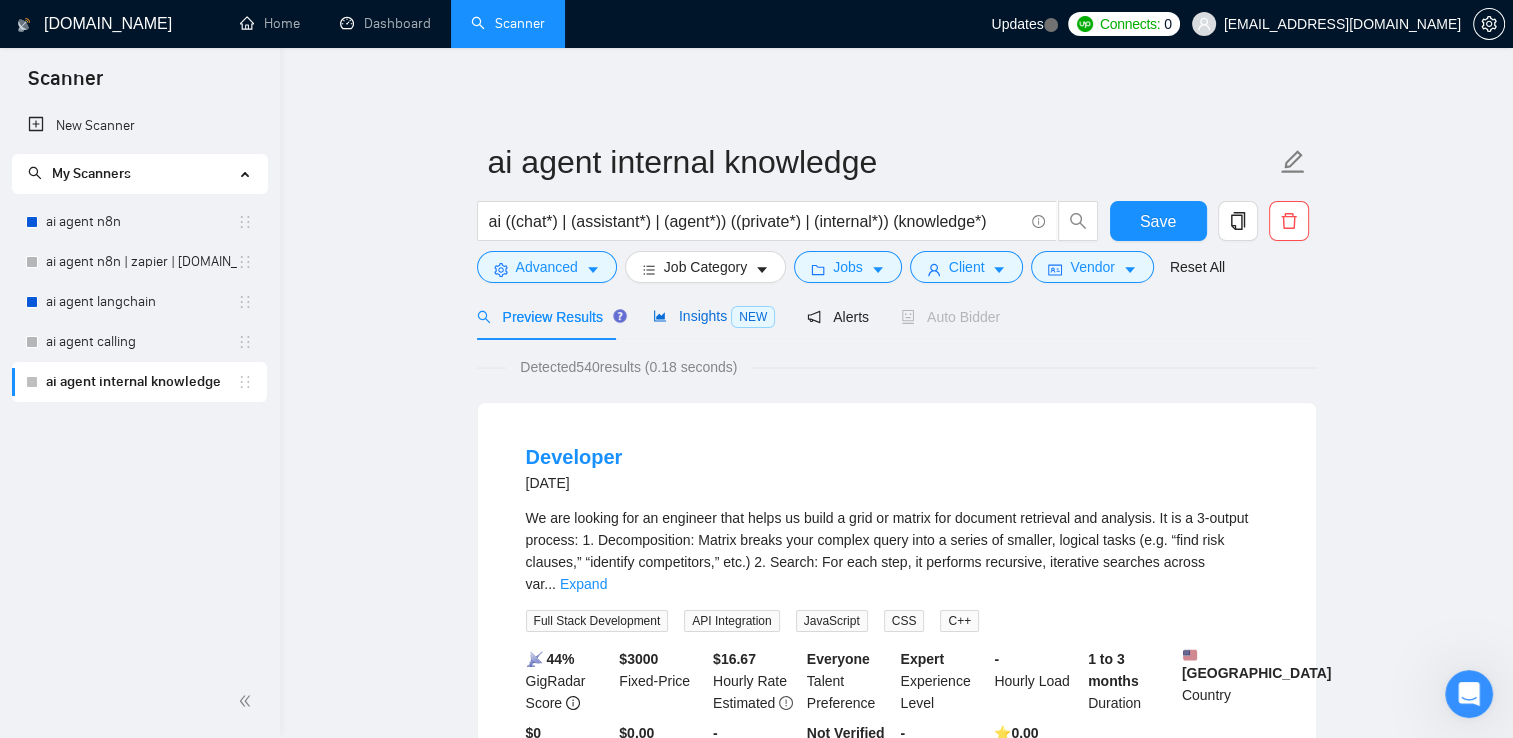 click on "Insights NEW" at bounding box center (714, 316) 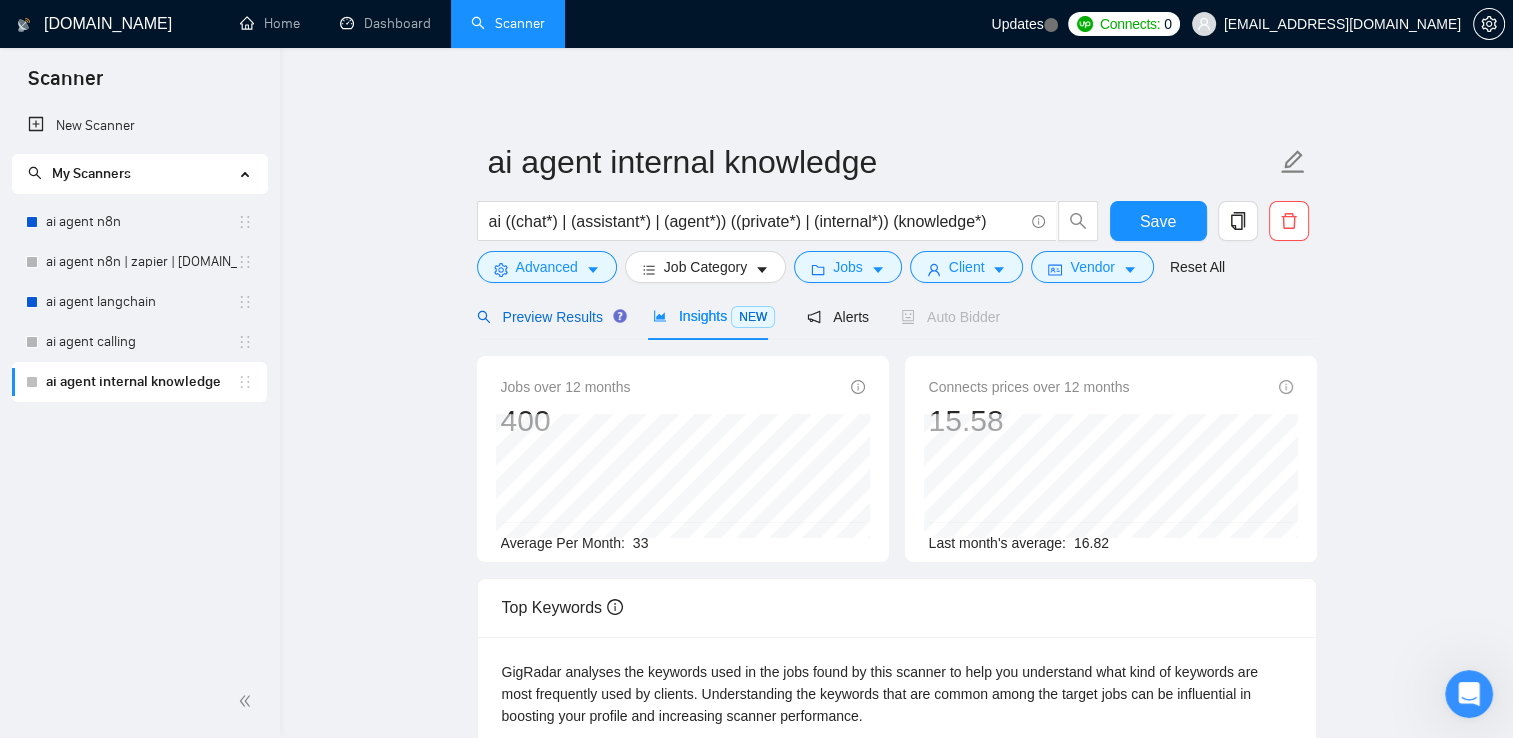 click on "Preview Results" at bounding box center [549, 317] 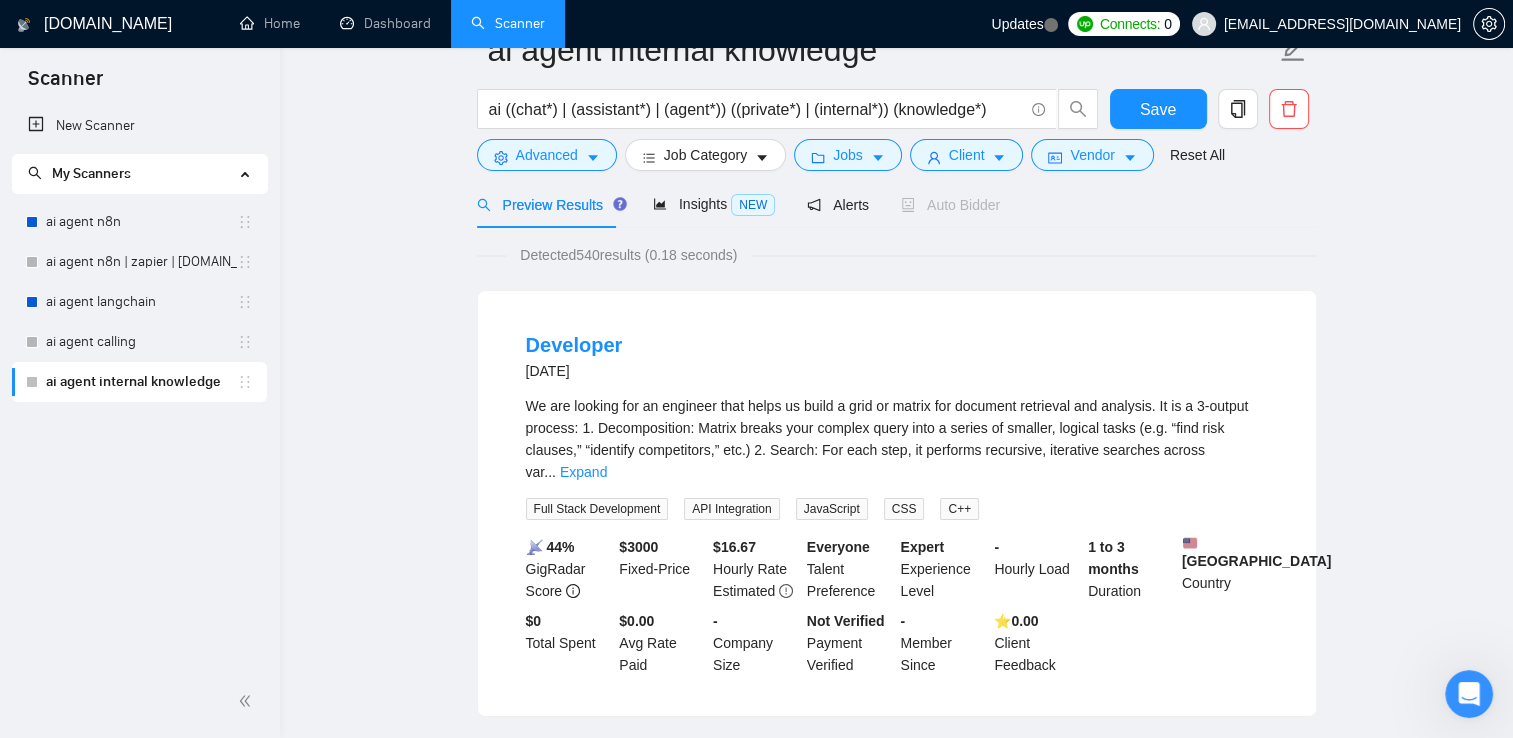 scroll, scrollTop: 0, scrollLeft: 0, axis: both 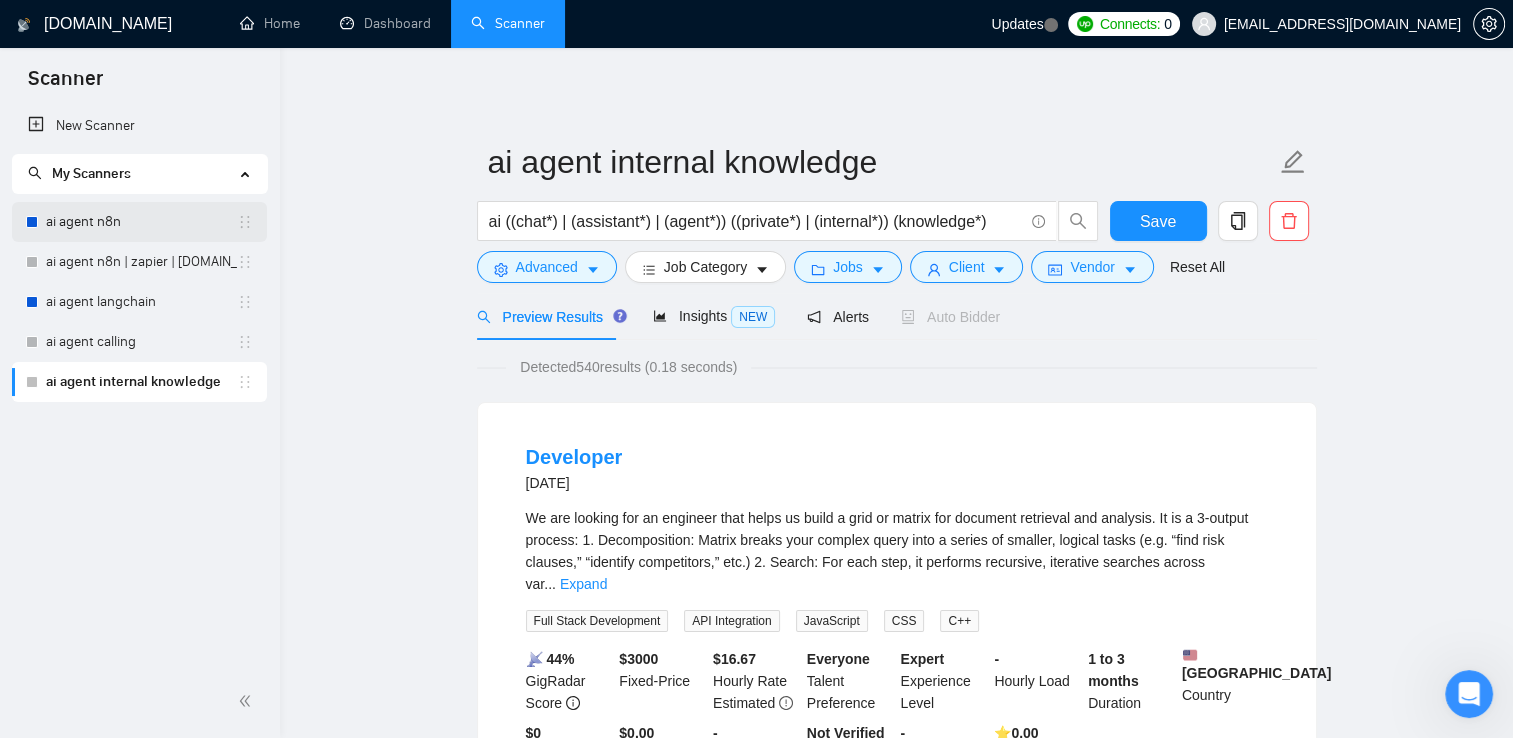 click on "ai agent n8n" at bounding box center (141, 222) 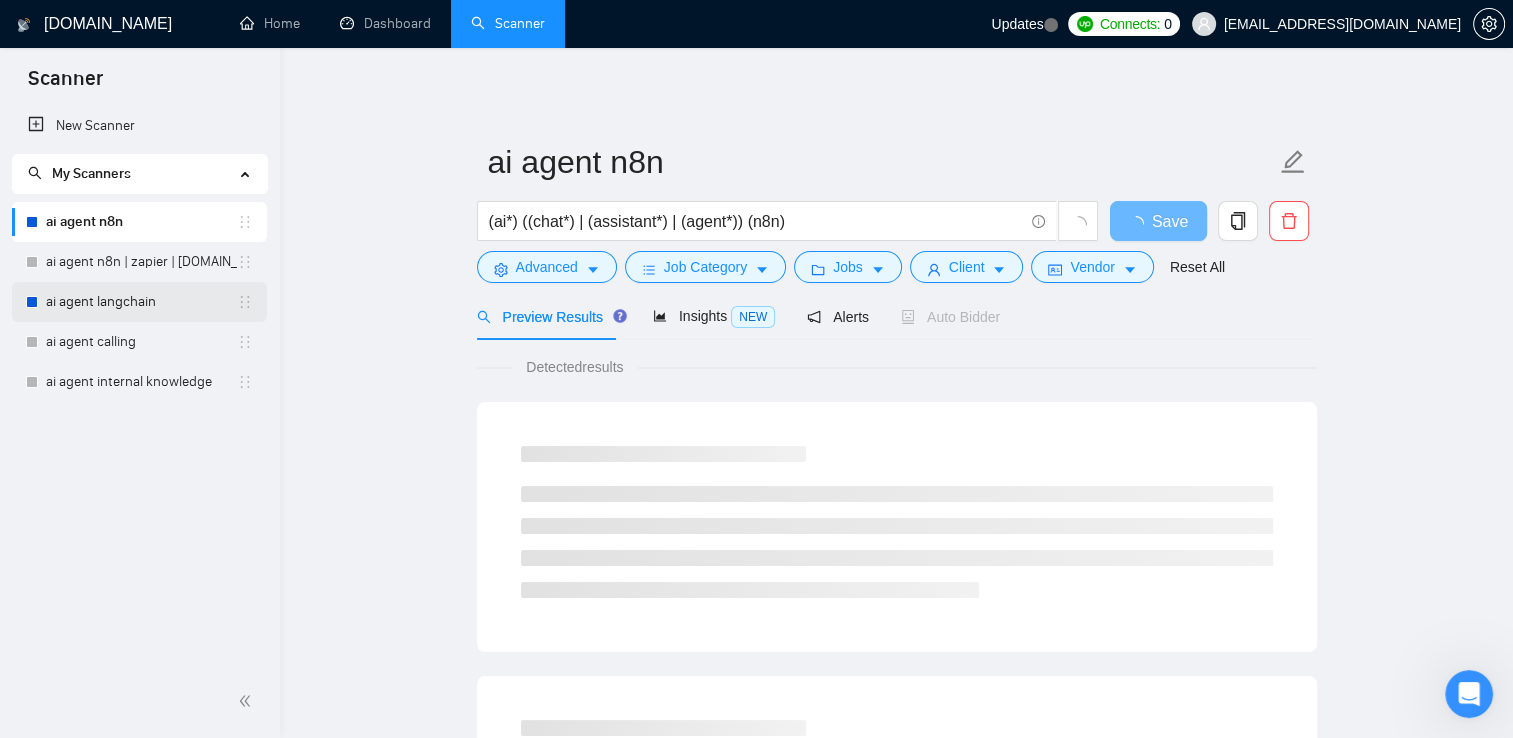 click on "ai agent langchain" at bounding box center (141, 302) 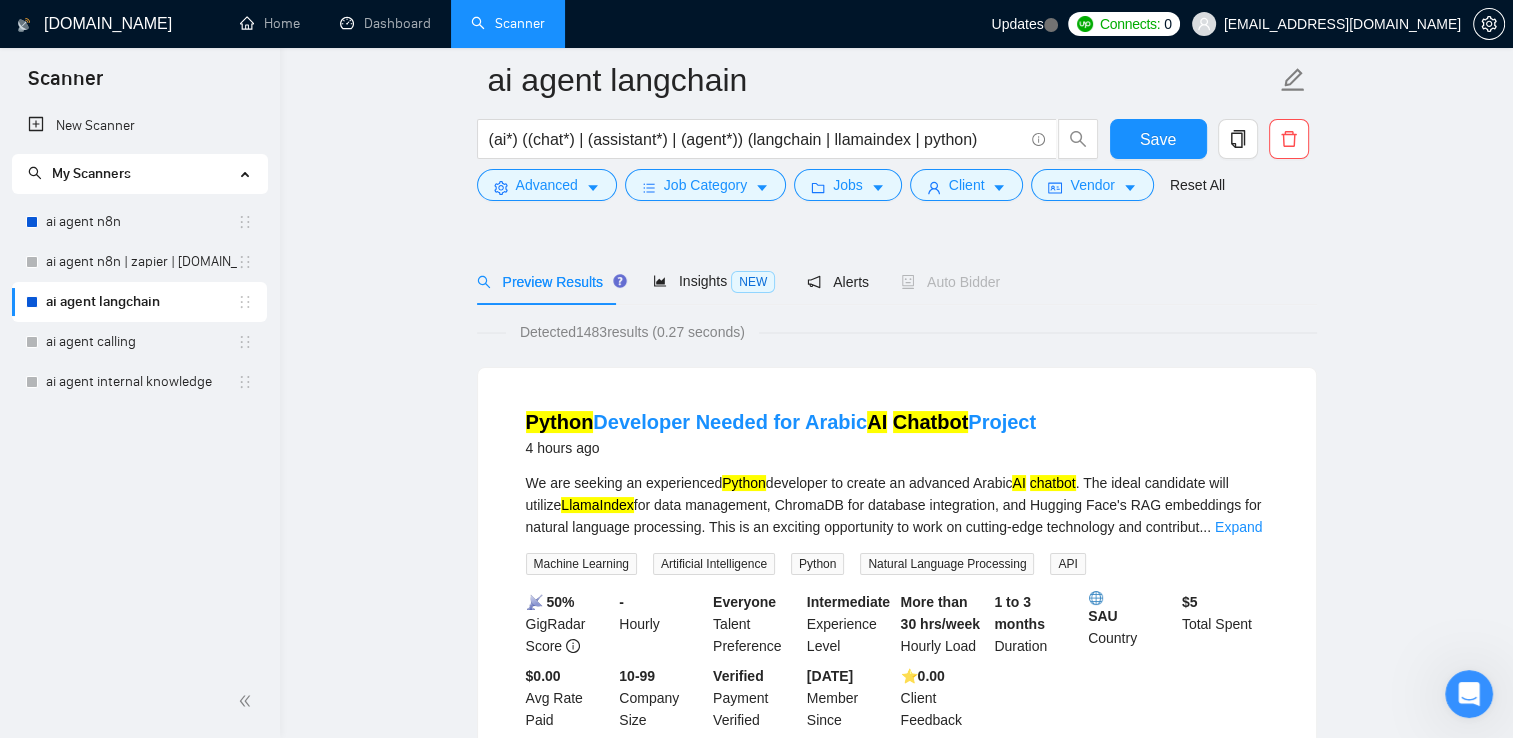 scroll, scrollTop: 100, scrollLeft: 0, axis: vertical 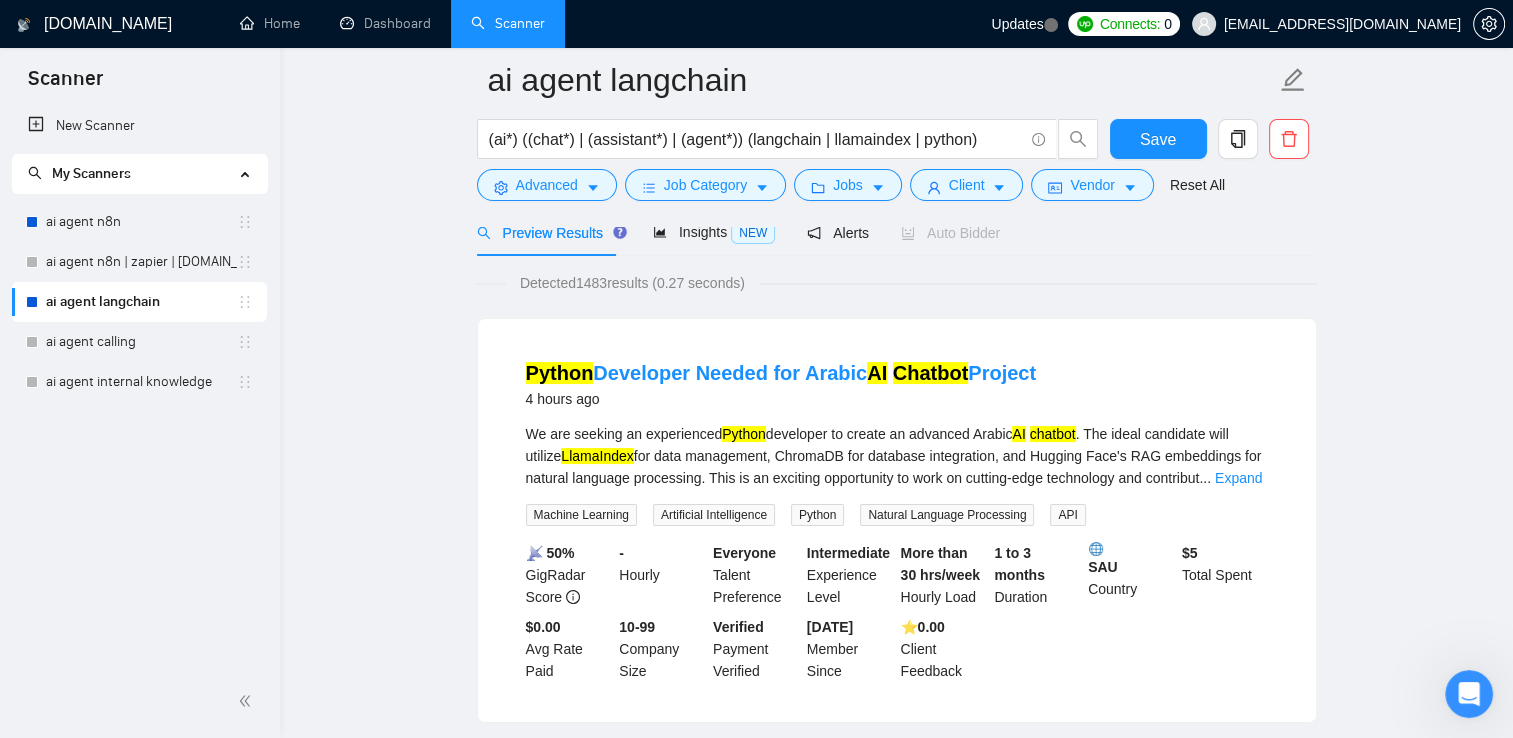 click on "We are seeking an experienced  Python  developer to create an advanced Arabic  AI   chatbot . The ideal candidate will utilize  LlamaIndex  for data management, ChromaDB for database integration, and Hugging Face's RAG embeddings for natural language processing. This is an exciting opportunity to work on cutting-edge technology and contribut ... Expand" at bounding box center (897, 456) 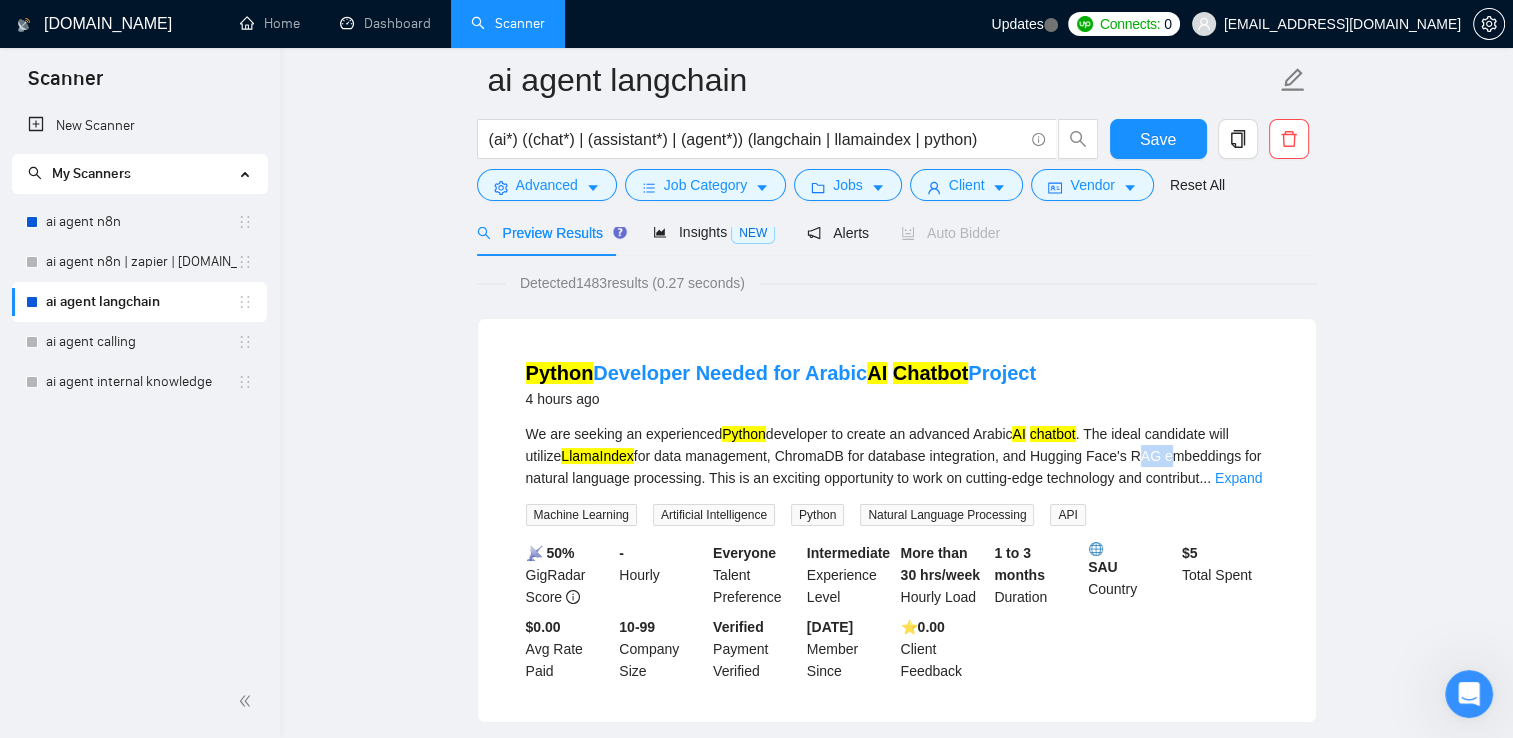 click on "We are seeking an experienced  Python  developer to create an advanced Arabic  AI   chatbot . The ideal candidate will utilize  LlamaIndex  for data management, ChromaDB for database integration, and Hugging Face's RAG embeddings for natural language processing. This is an exciting opportunity to work on cutting-edge technology and contribut ... Expand" at bounding box center (897, 456) 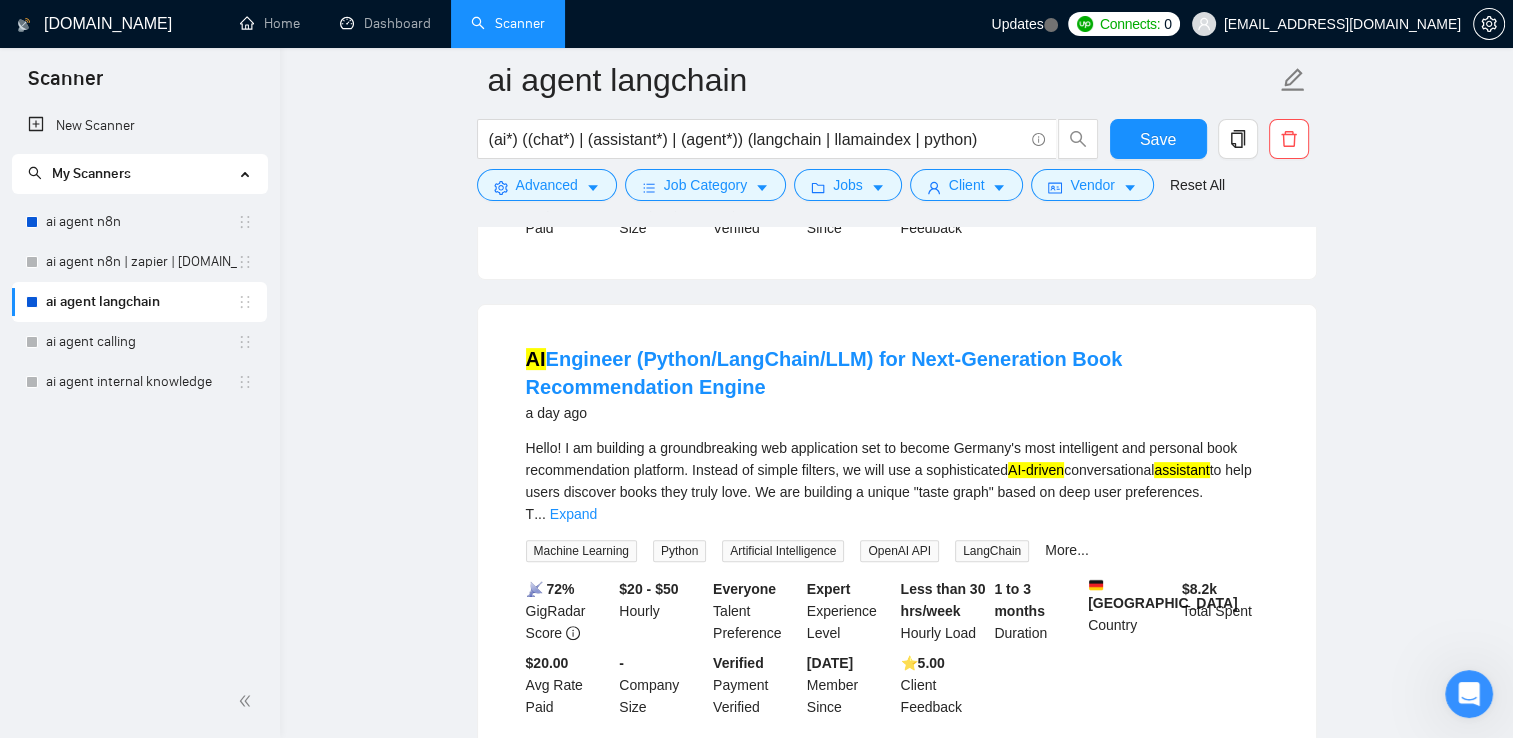 scroll, scrollTop: 600, scrollLeft: 0, axis: vertical 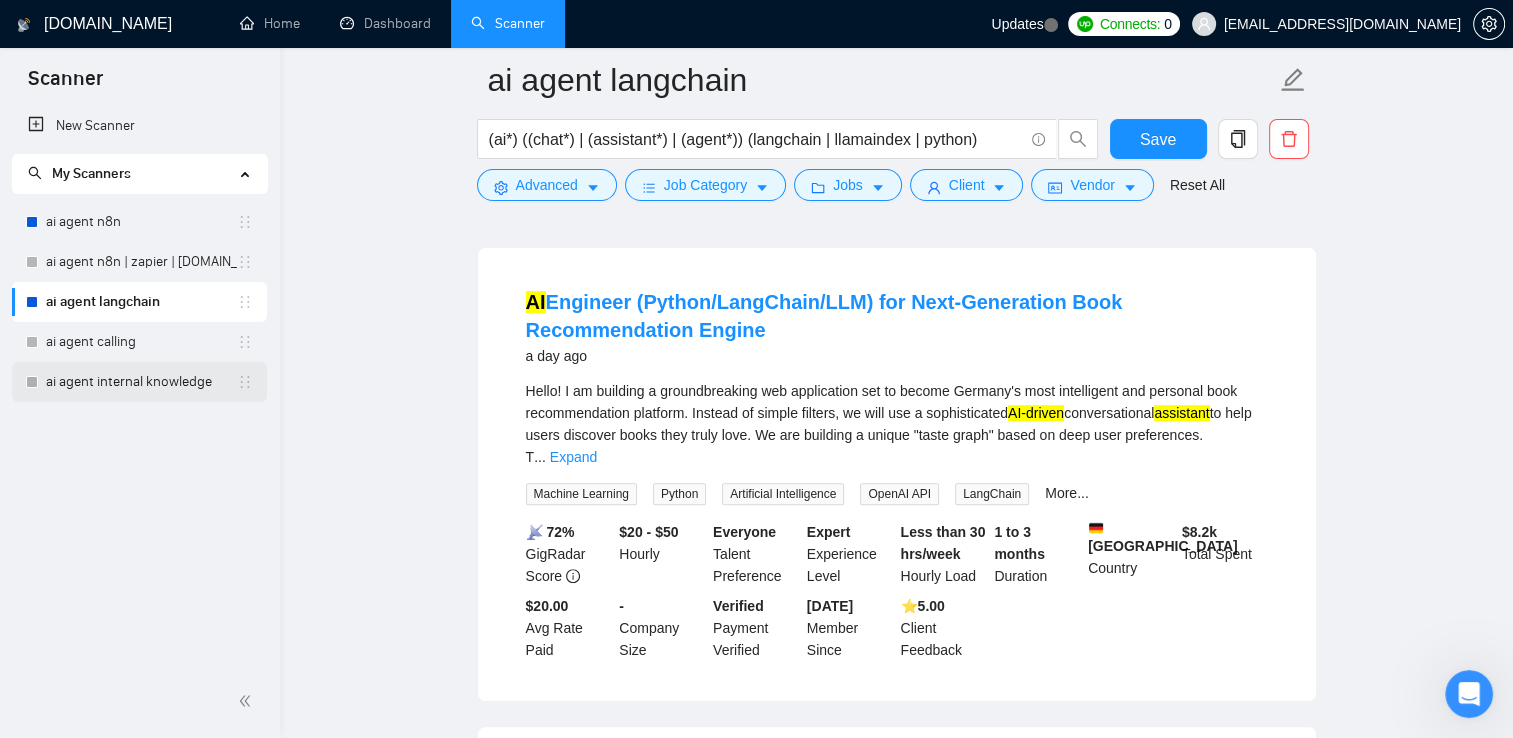 click on "ai agent internal knowledge" at bounding box center [141, 382] 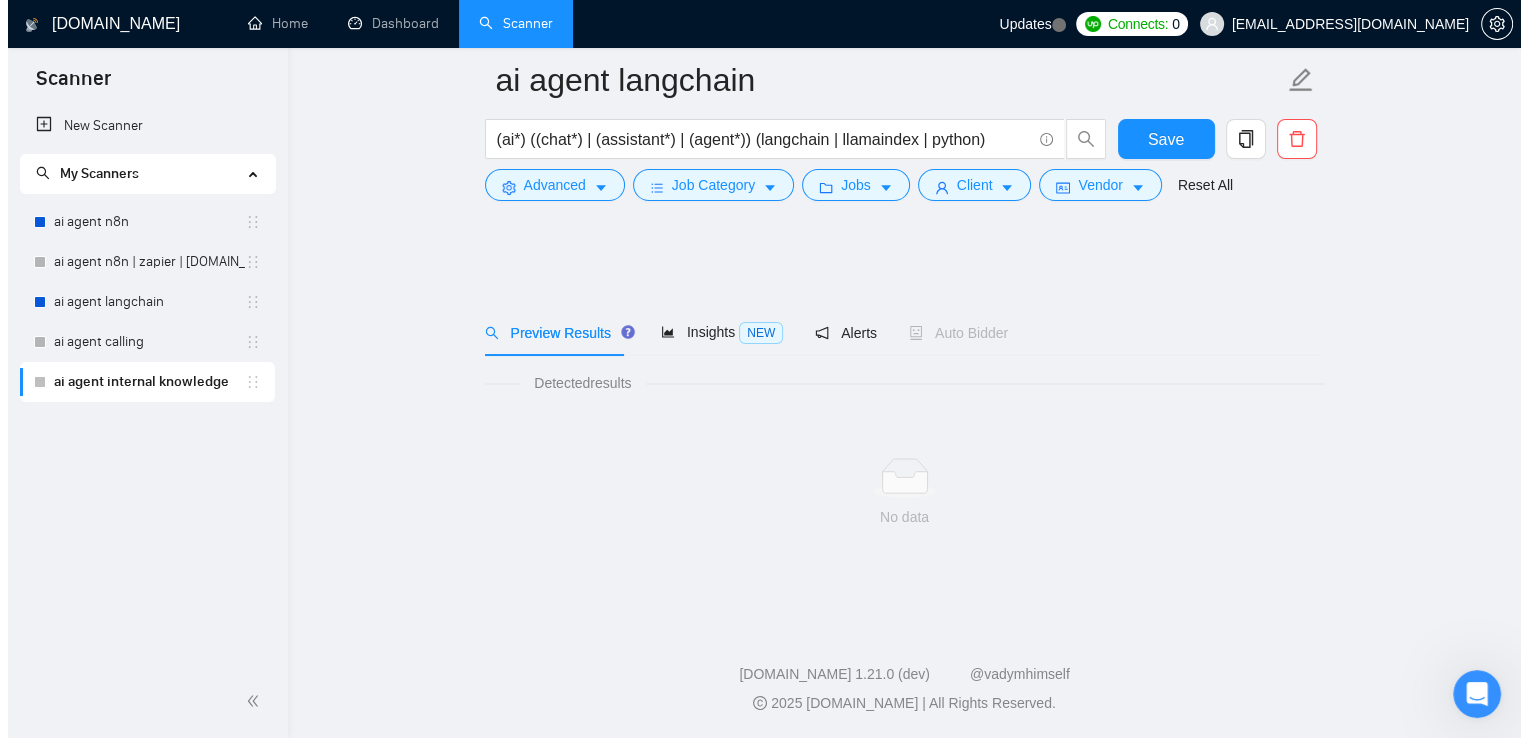 scroll, scrollTop: 0, scrollLeft: 0, axis: both 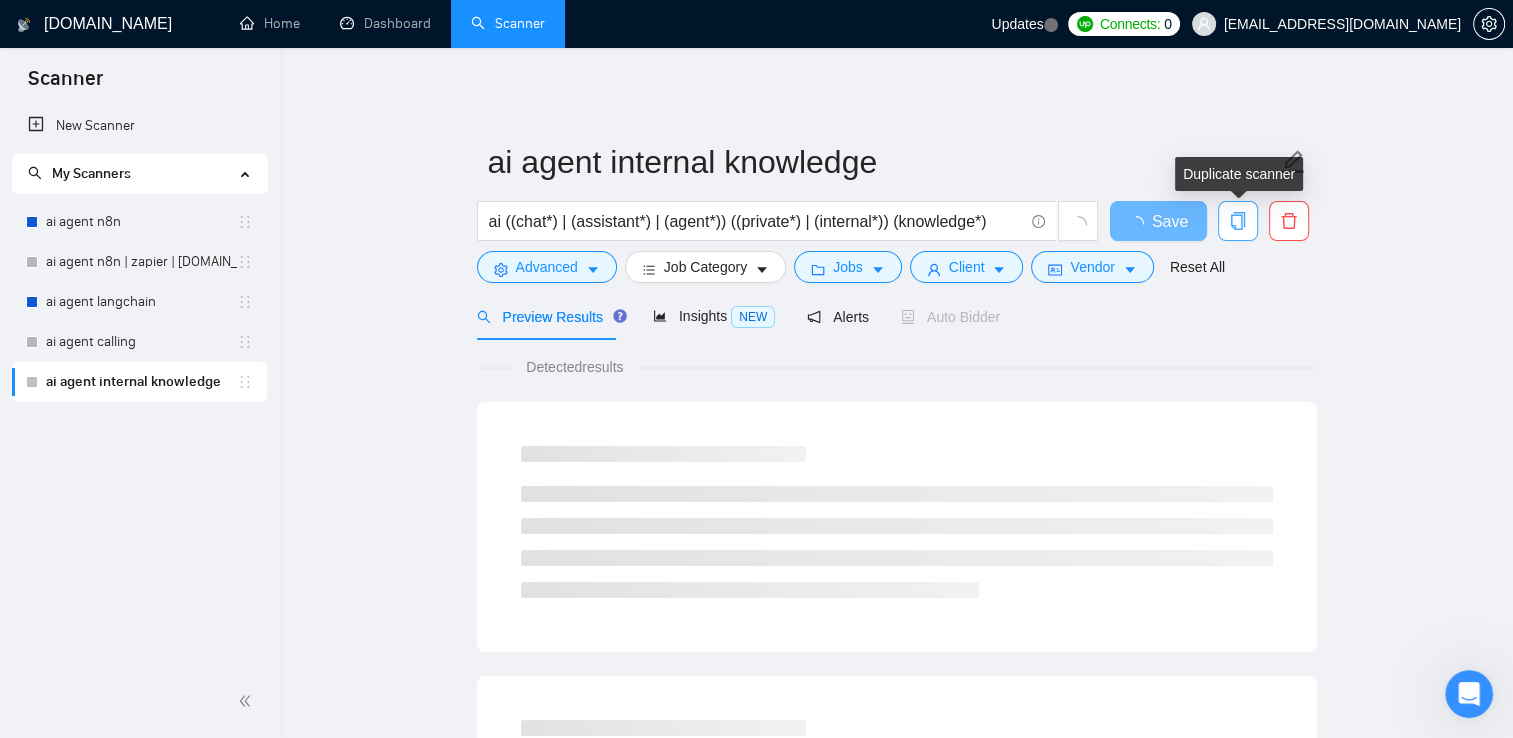 click 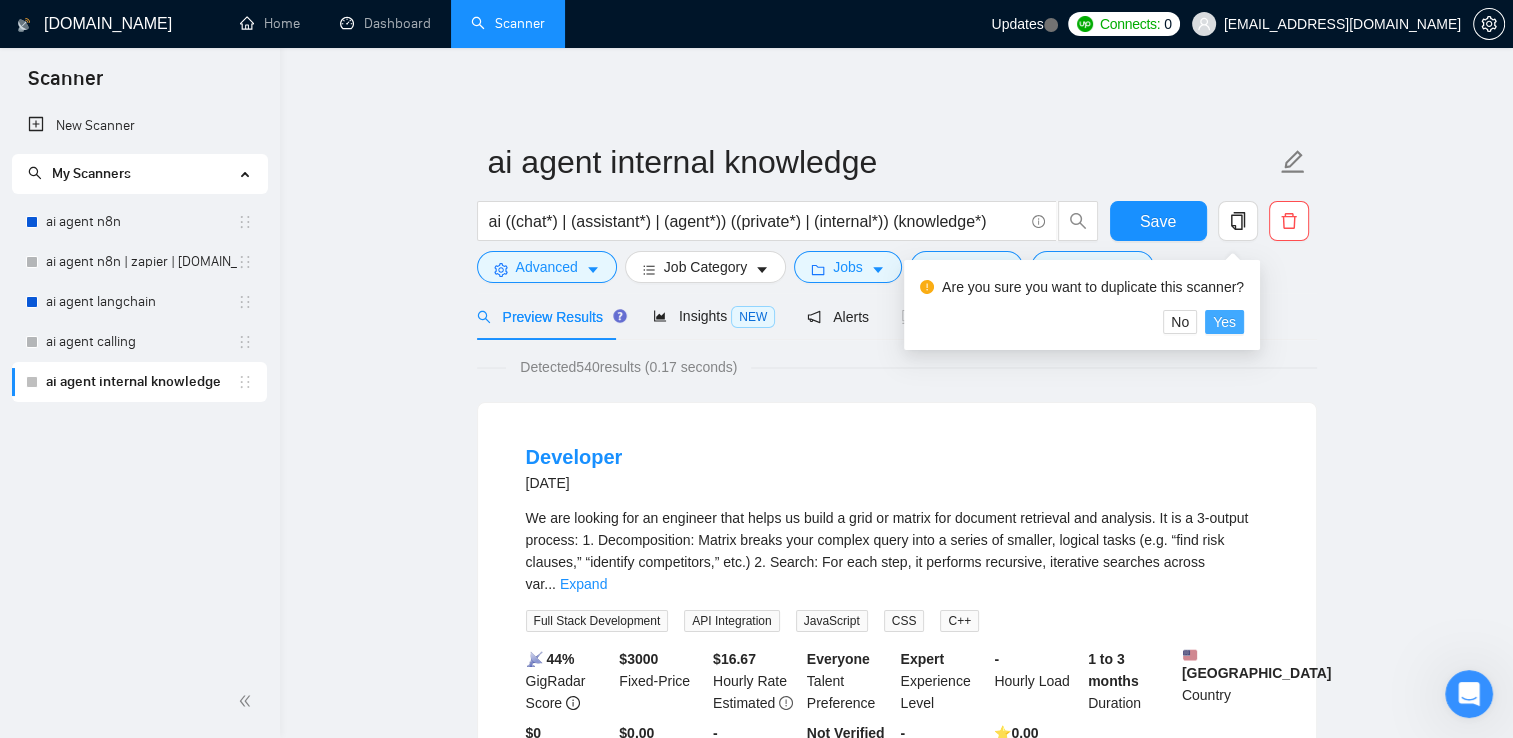 click on "Yes" at bounding box center [1224, 322] 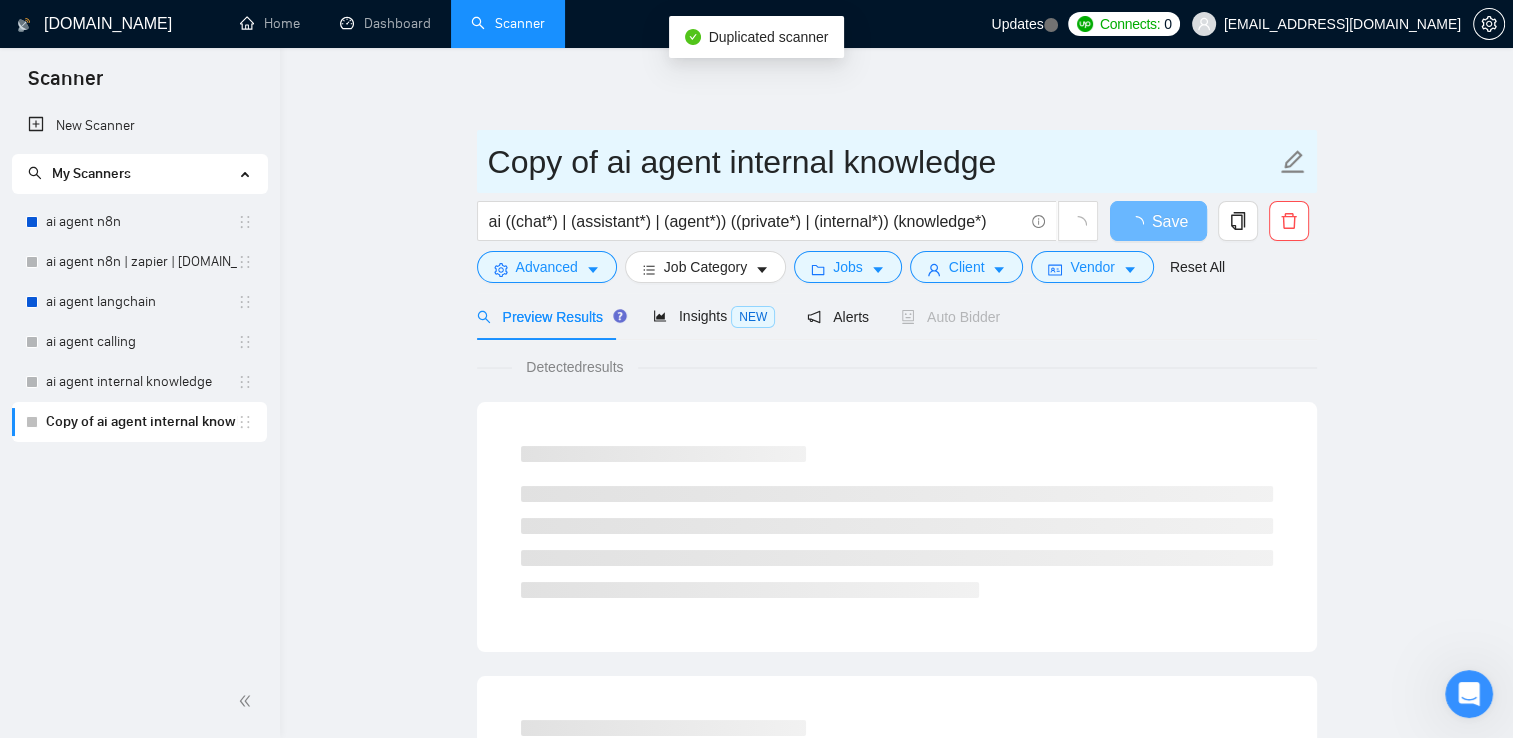 click on "Copy of ai agent internal knowledge" at bounding box center (882, 162) 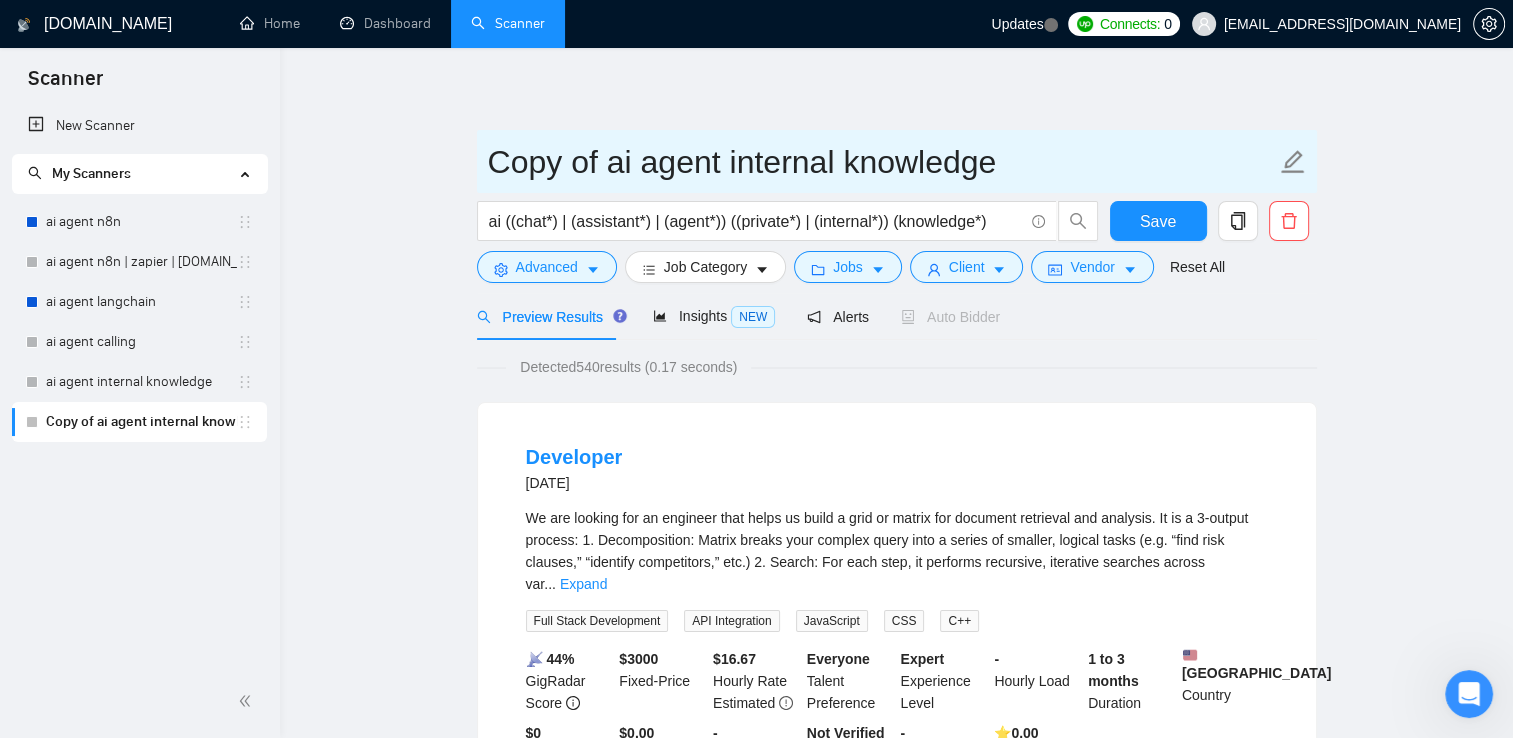 click on "Copy of ai agent internal knowledge" at bounding box center (882, 162) 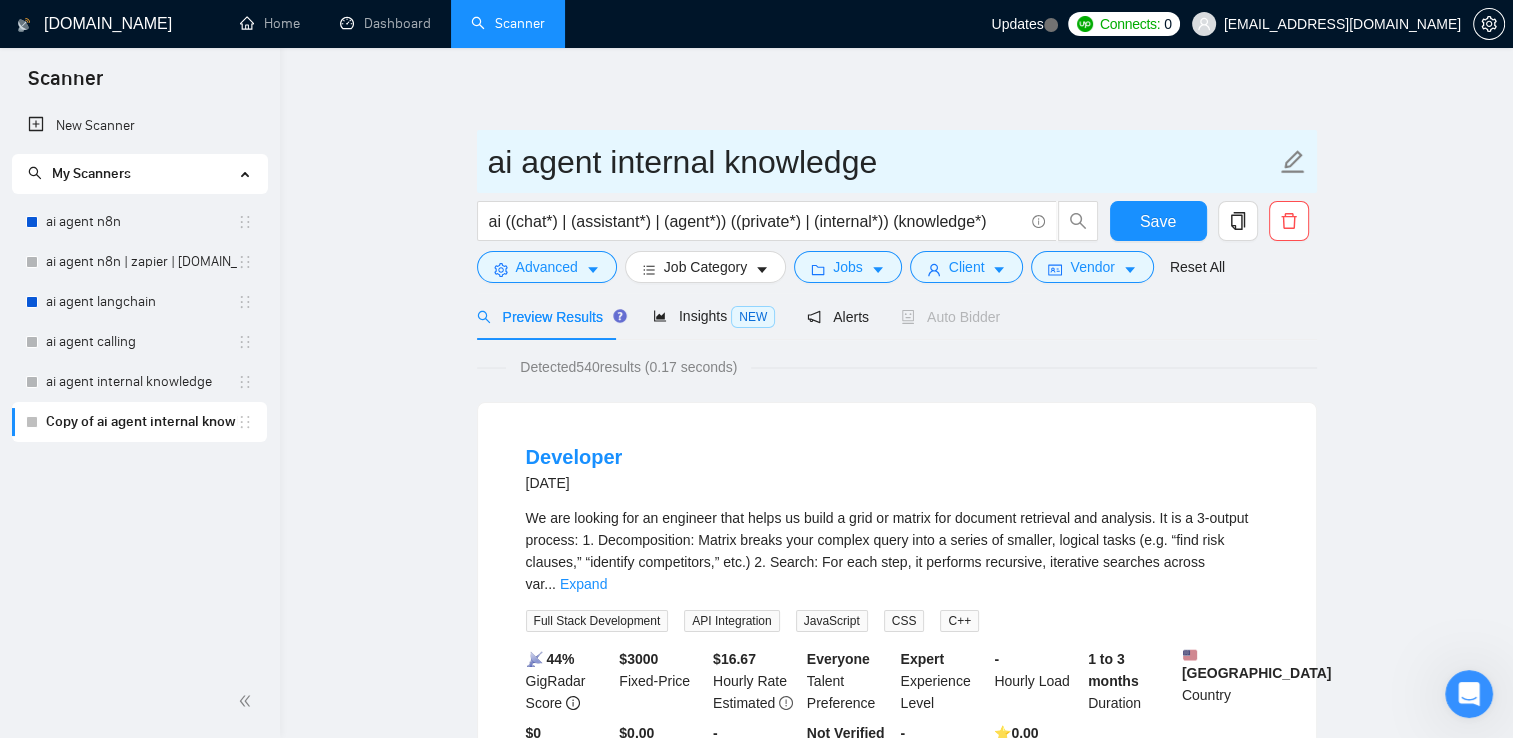 click on "ai agent internal knowledge" at bounding box center (882, 162) 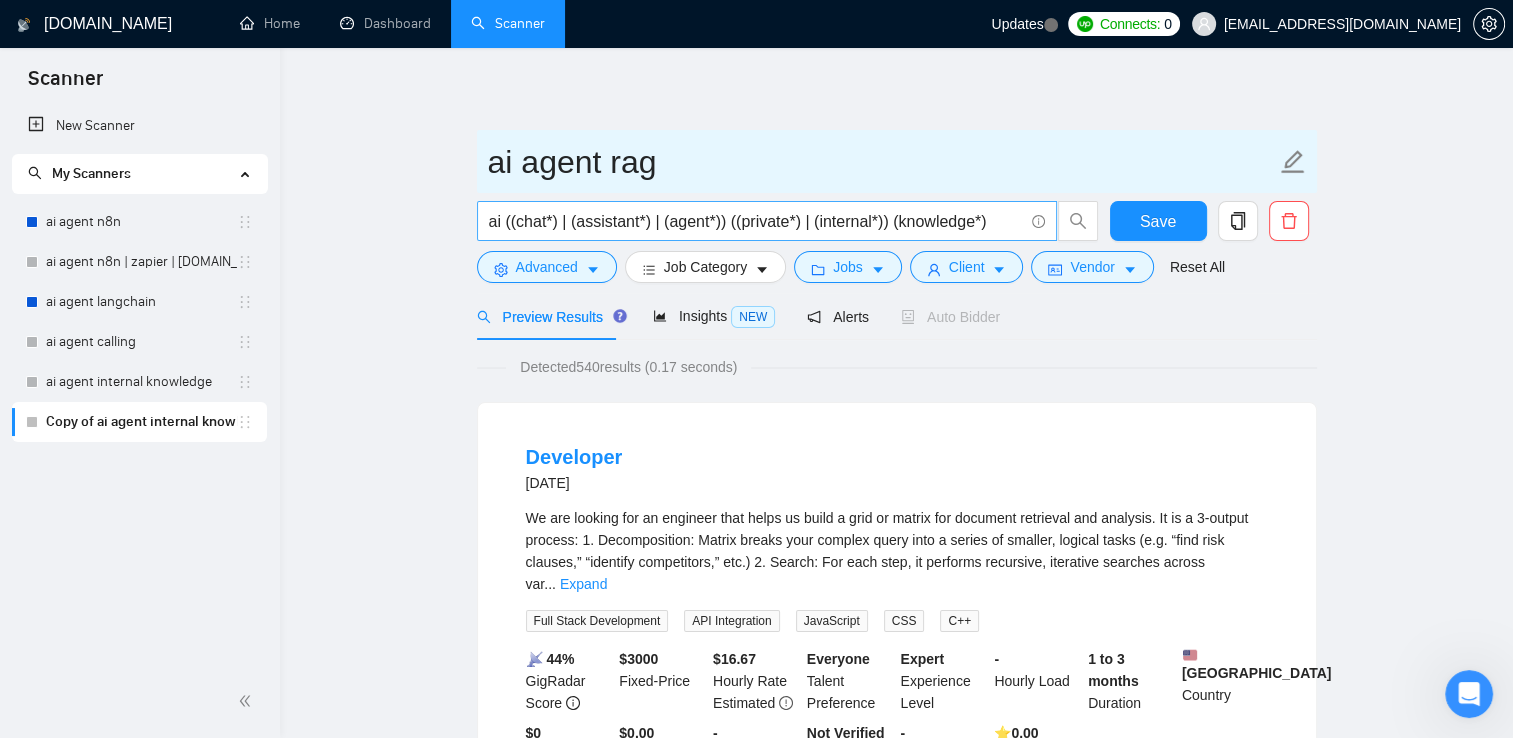 type on "ai agent rag" 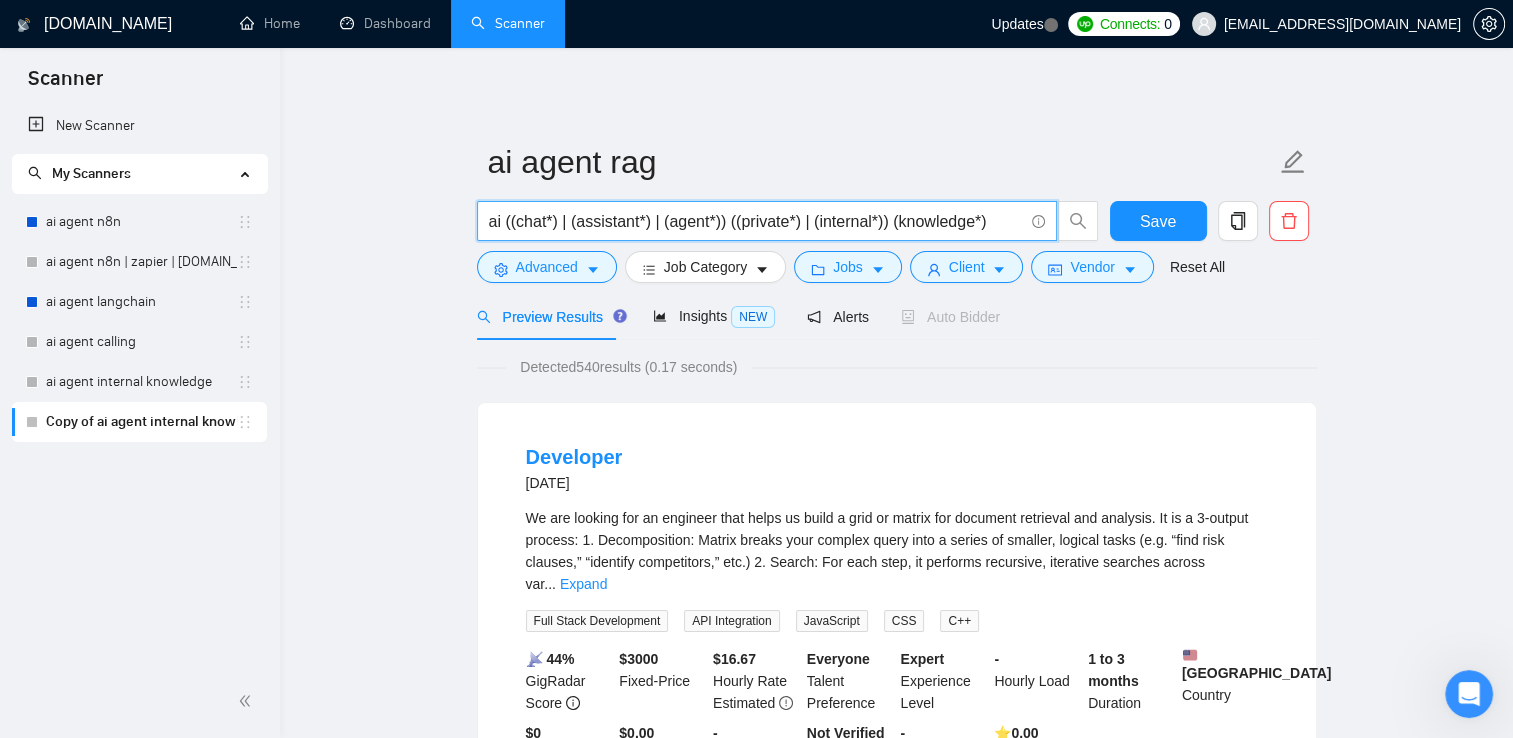 drag, startPoint x: 722, startPoint y: 217, endPoint x: 1053, endPoint y: 205, distance: 331.21744 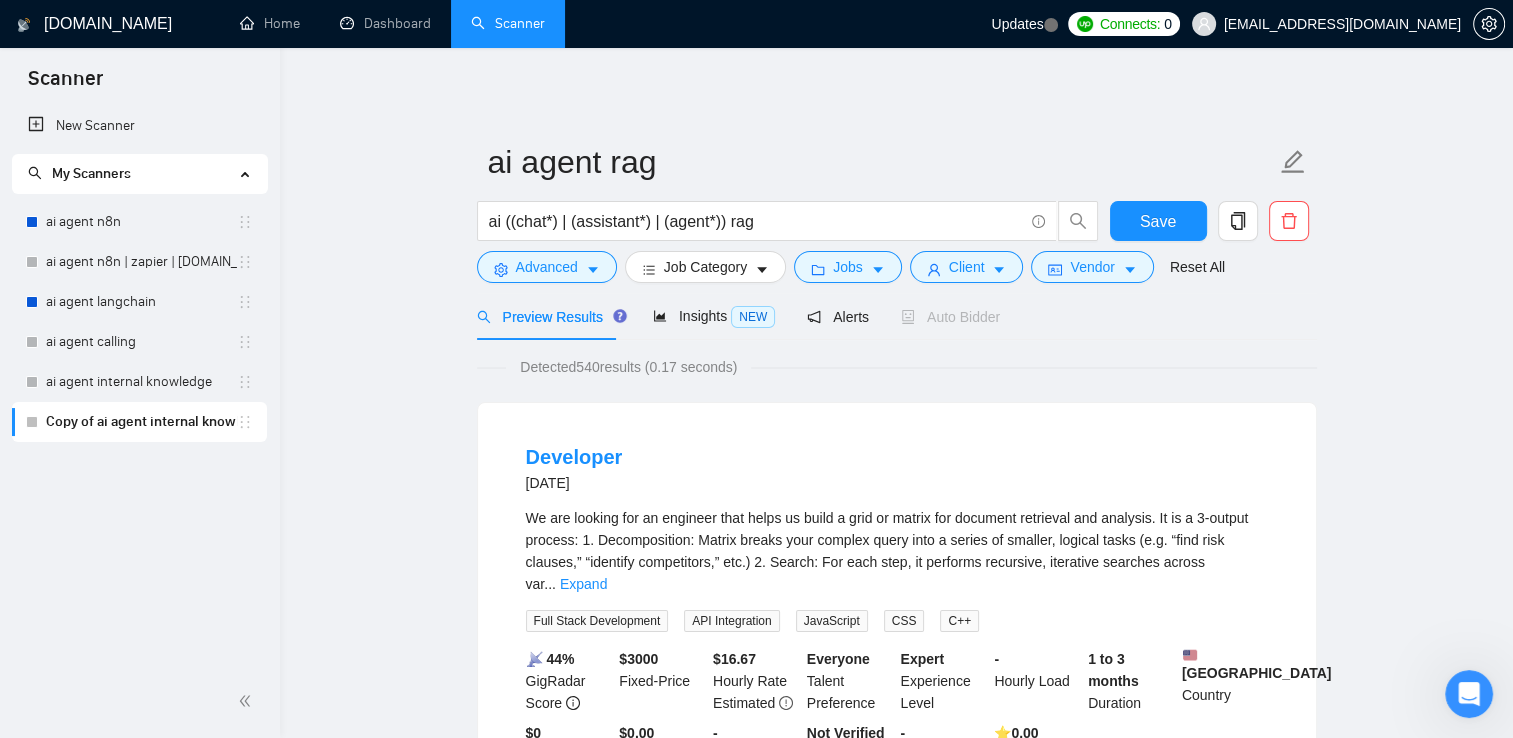 click on "ai agent rag ai ((chat*) | (assistant*) | (agent*)) rag Save Advanced   Job Category   Jobs   Client   Vendor   Reset All Preview Results Insights NEW Alerts Auto Bidder Detected   540  results   (0.17 seconds) Developer [DATE] We are looking for an engineer that helps us build a grid or matrix for document retrieval and analysis.  It is a 3-output process:
1.	Decomposition: Matrix breaks your complex query into a series of smaller, logical tasks (e.g. “find risk clauses,” “identify competitors,” etc.)
2.	Search: For each step, it performs recursive, iterative searches across var ... Expand Full Stack Development API Integration JavaScript CSS C++ 📡   44% GigRadar Score   $ 3000 Fixed-Price $ 16.67 Hourly Rate Estimated Everyone Talent Preference Expert Experience Level - Hourly Load 1 to 3 months Duration   [GEOGRAPHIC_DATA] Country $ 0 Total Spent $0.00 Avg Rate Paid - Company Size Not Verified Payment Verified - Member Since ⭐️  0.00 Client Feedback Full-stack  AI  Engineer to work on our" at bounding box center (896, 2533) 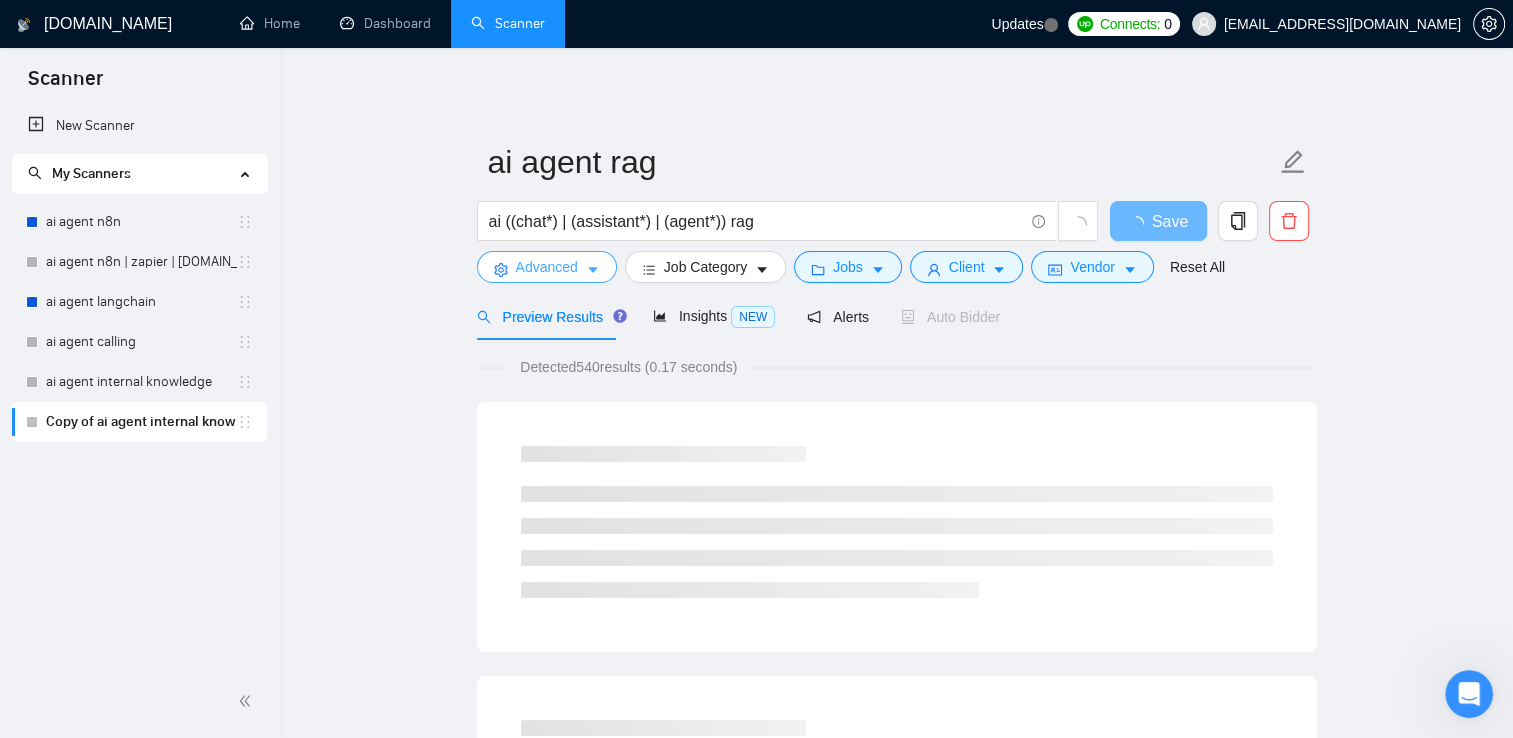 click on "Advanced" at bounding box center [547, 267] 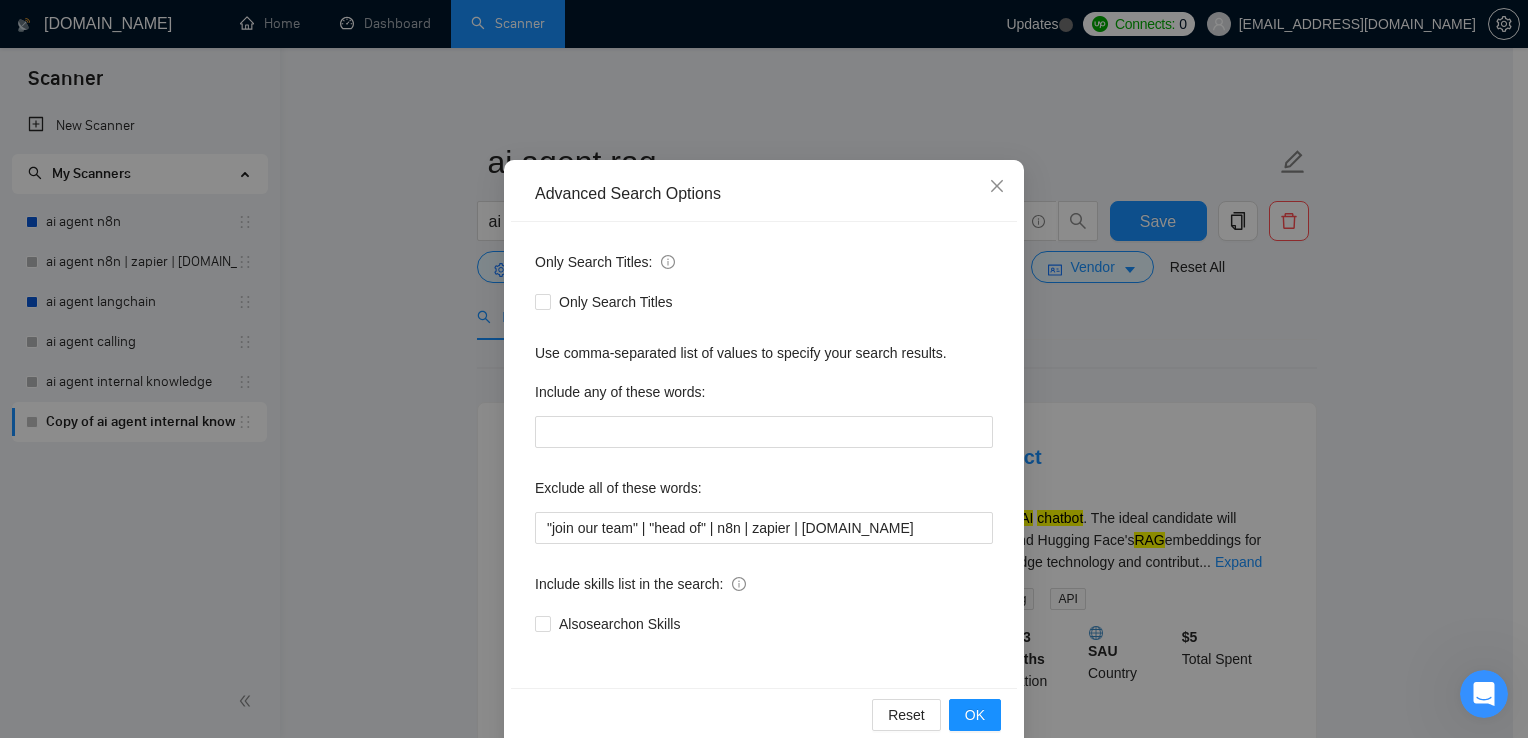 scroll, scrollTop: 93, scrollLeft: 0, axis: vertical 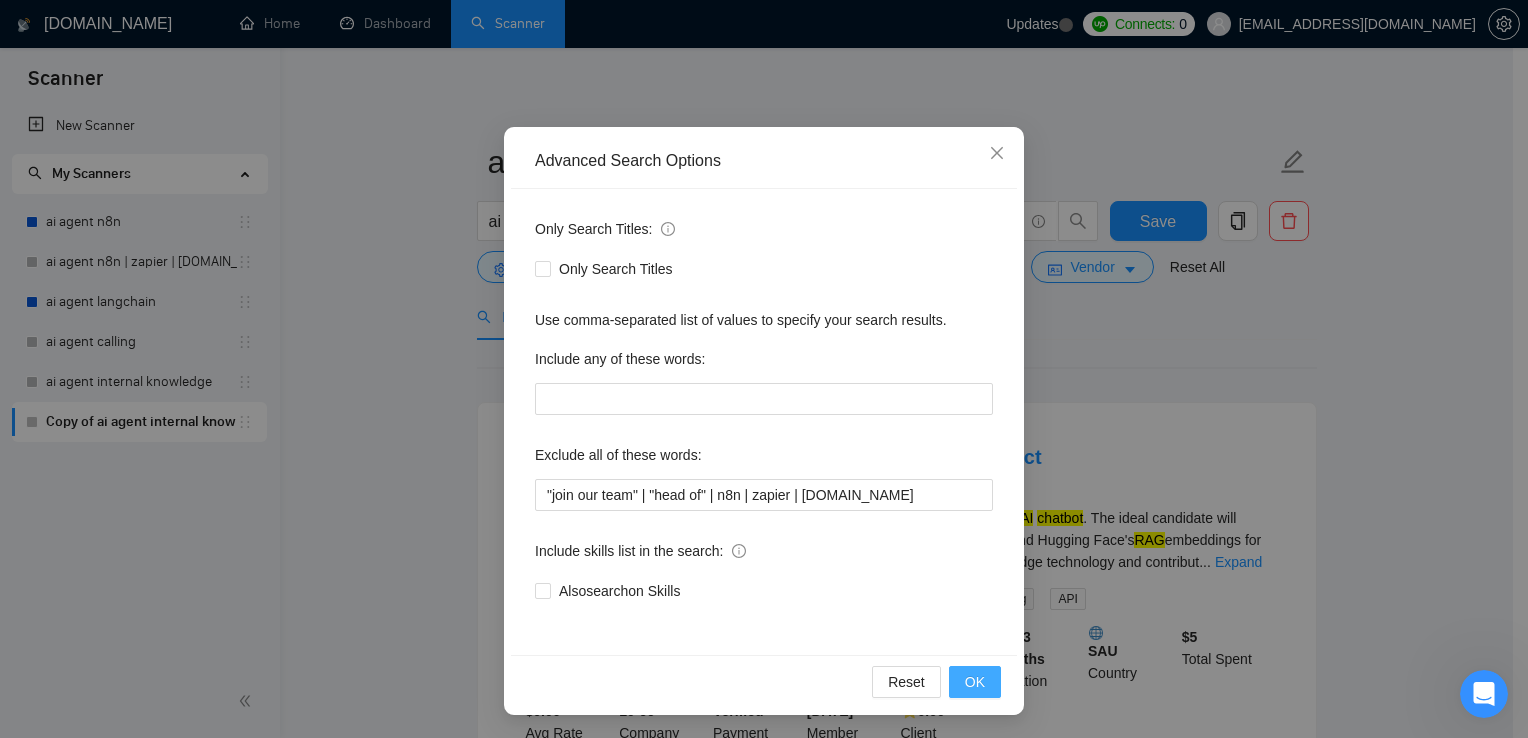 click on "OK" at bounding box center (975, 682) 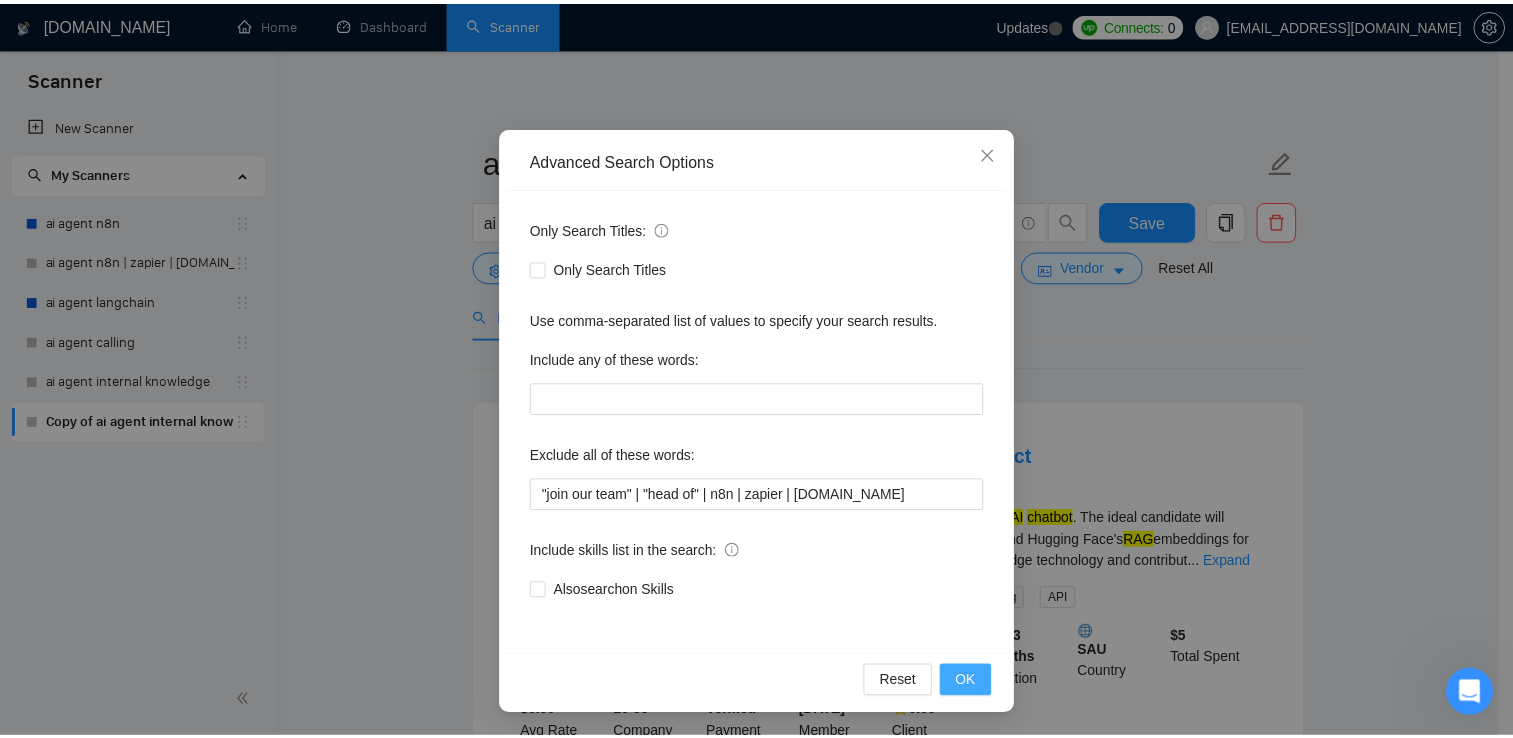 scroll, scrollTop: 0, scrollLeft: 0, axis: both 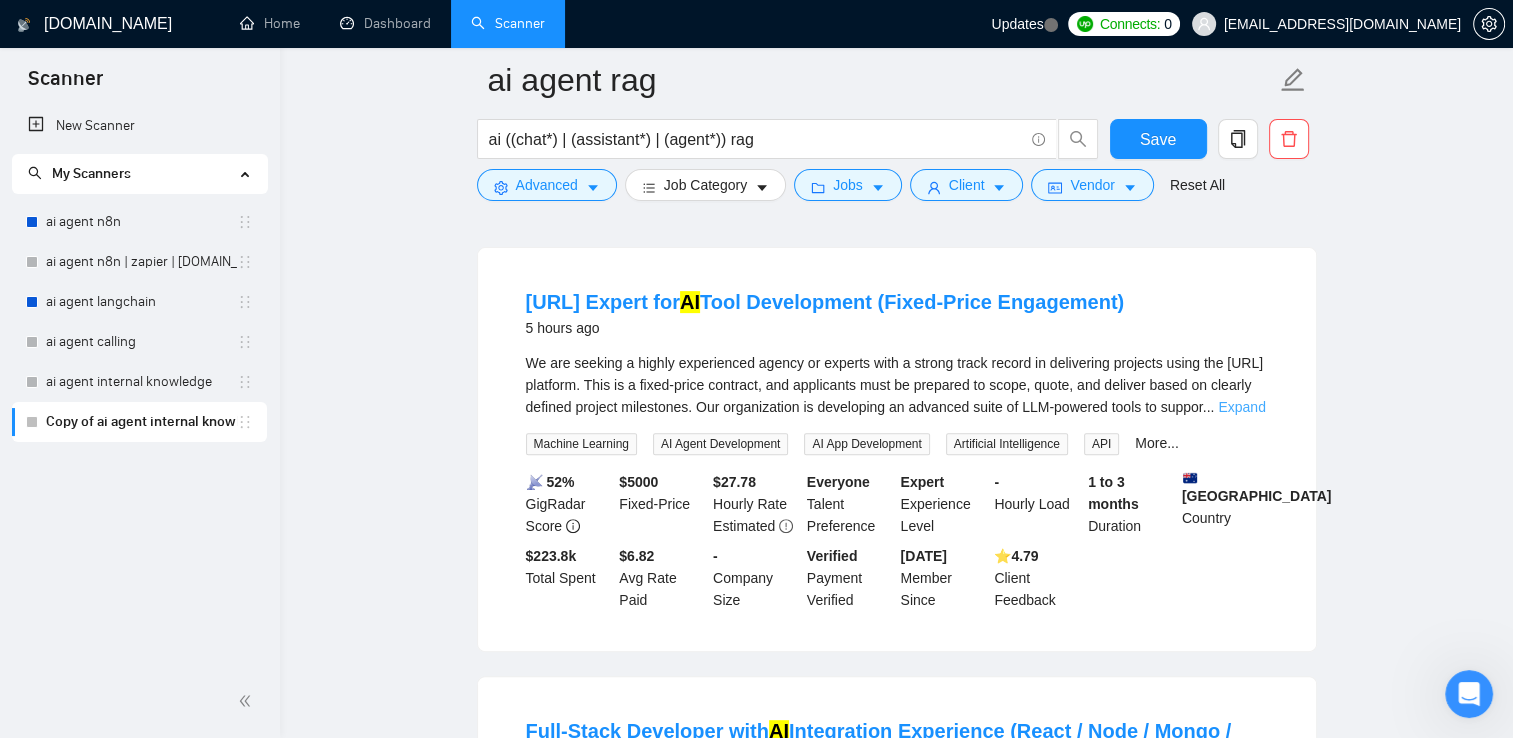click on "Expand" at bounding box center (1241, 407) 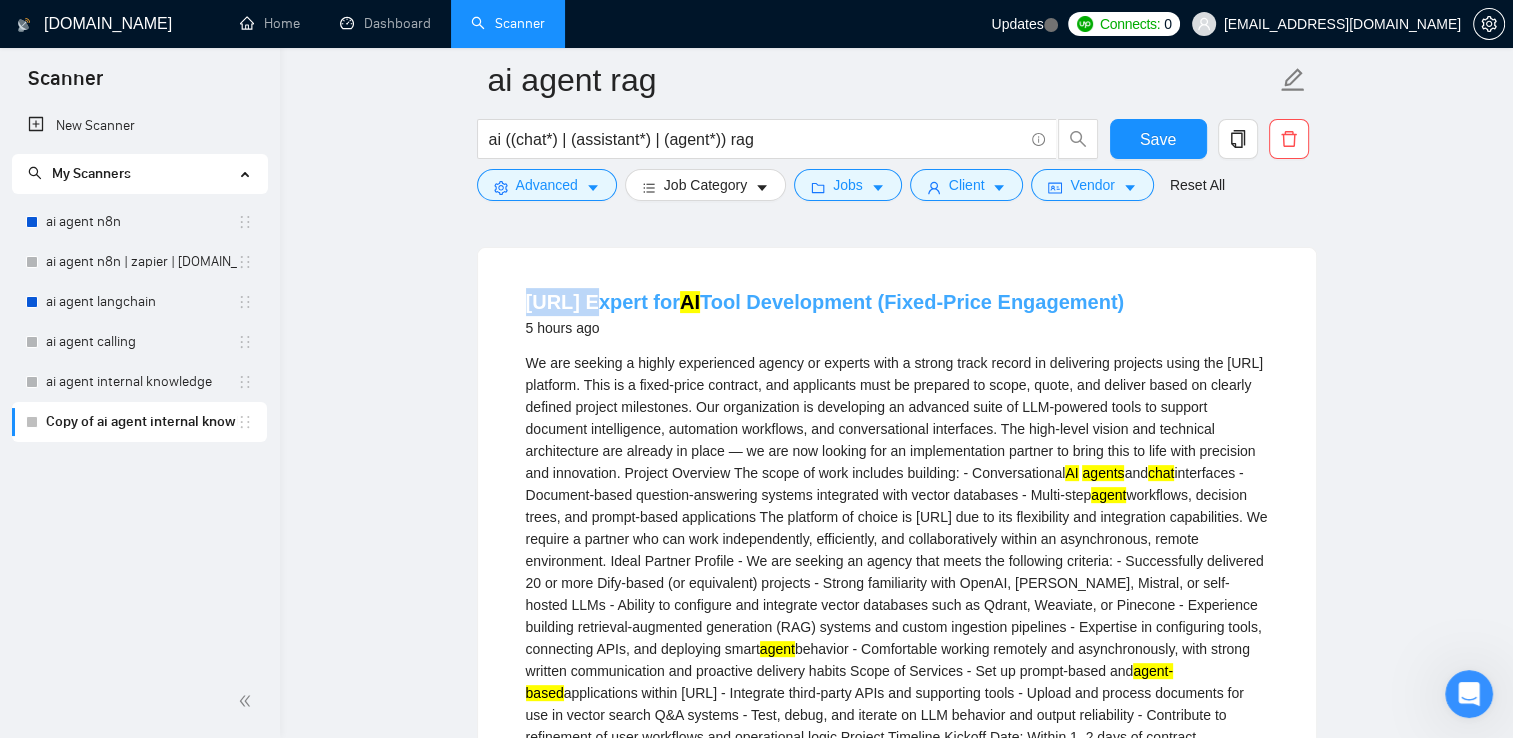 drag, startPoint x: 508, startPoint y: 302, endPoint x: 580, endPoint y: 314, distance: 72.99315 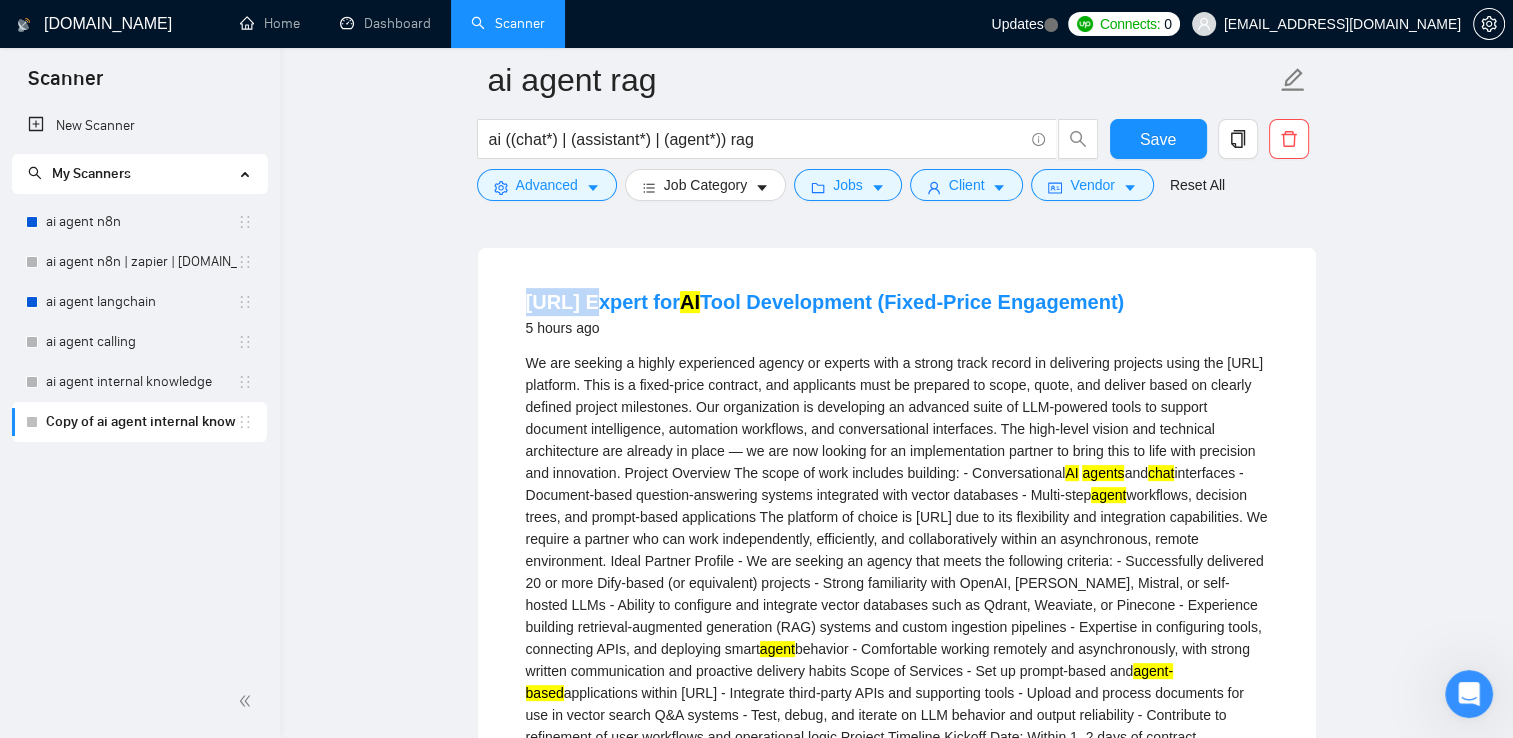 copy on "[URL]" 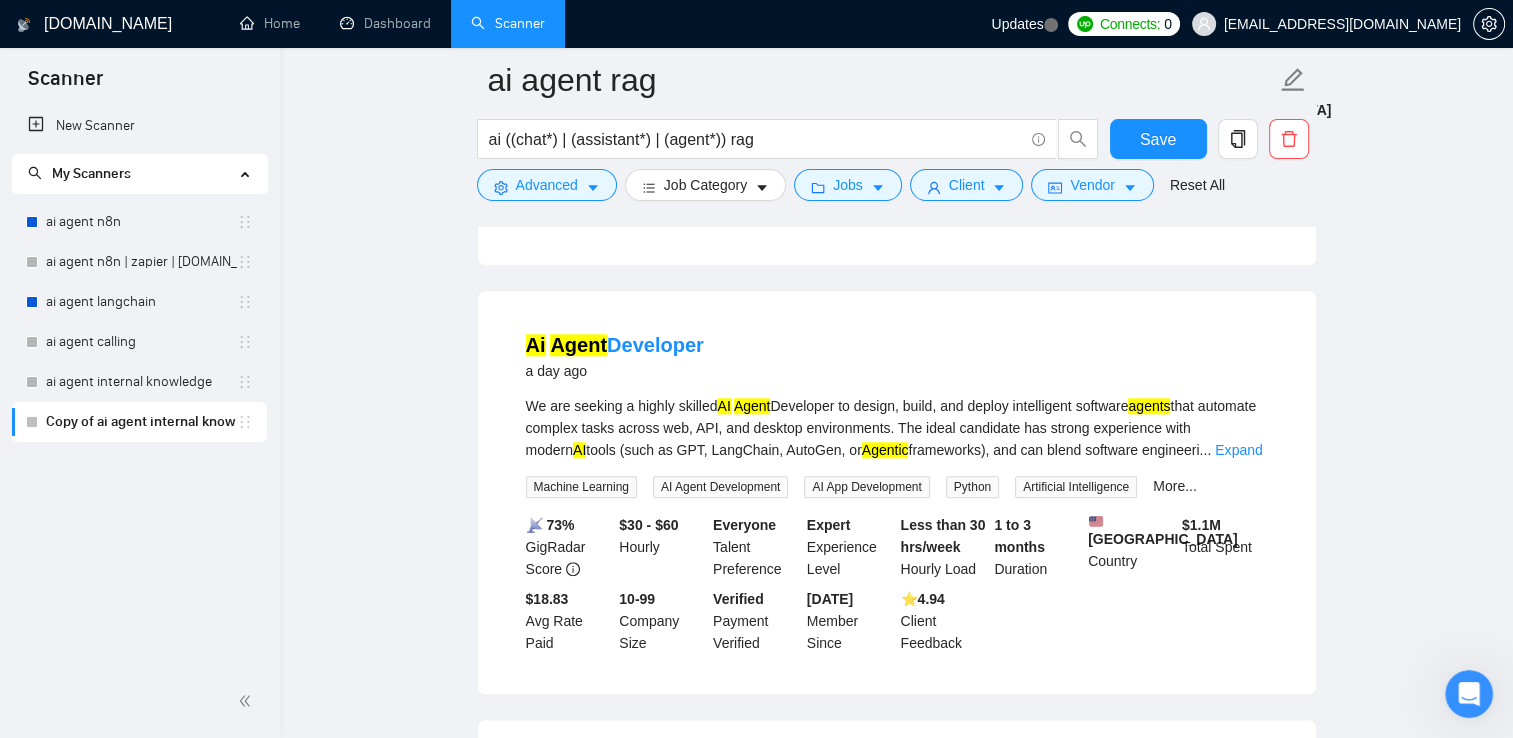 scroll, scrollTop: 2100, scrollLeft: 0, axis: vertical 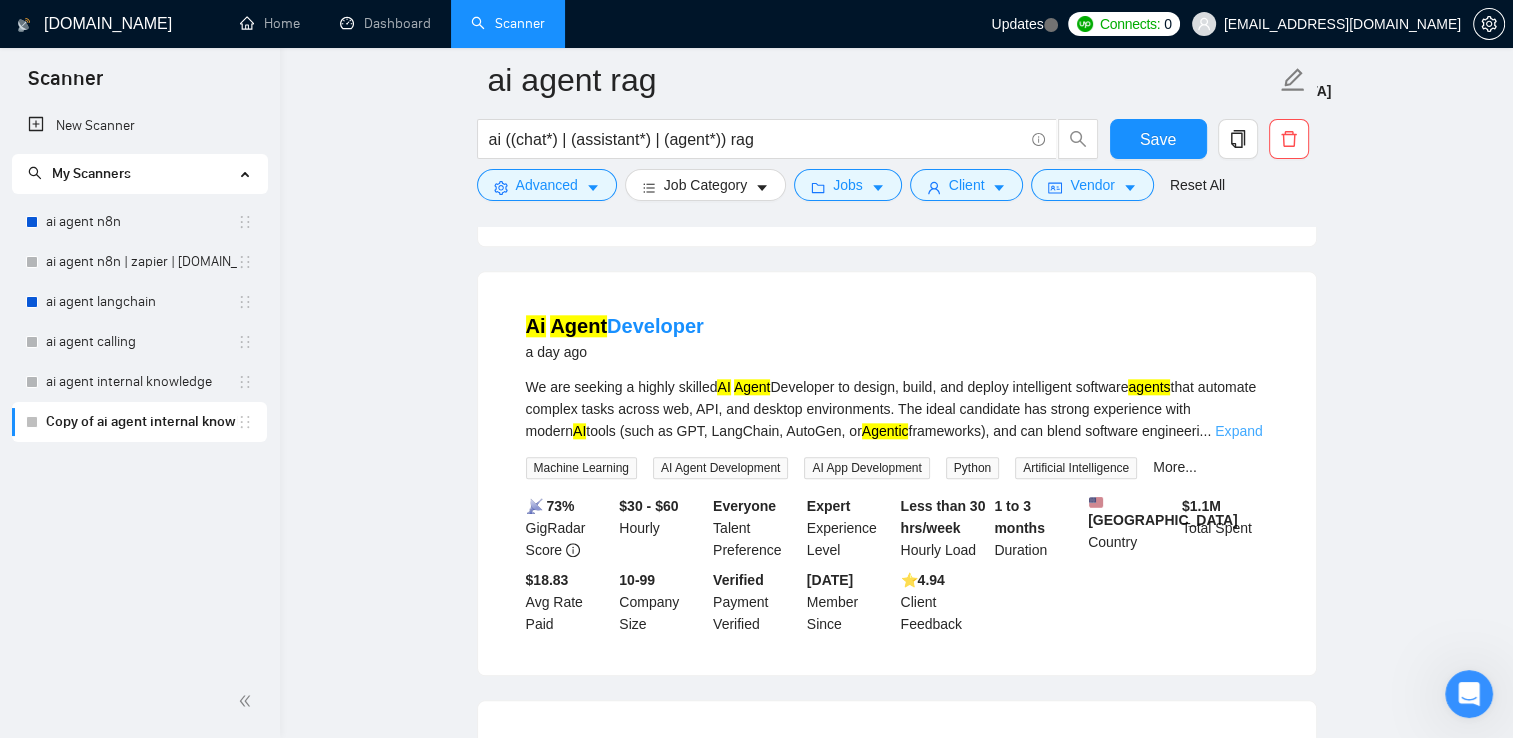 click on "Expand" at bounding box center [1238, 431] 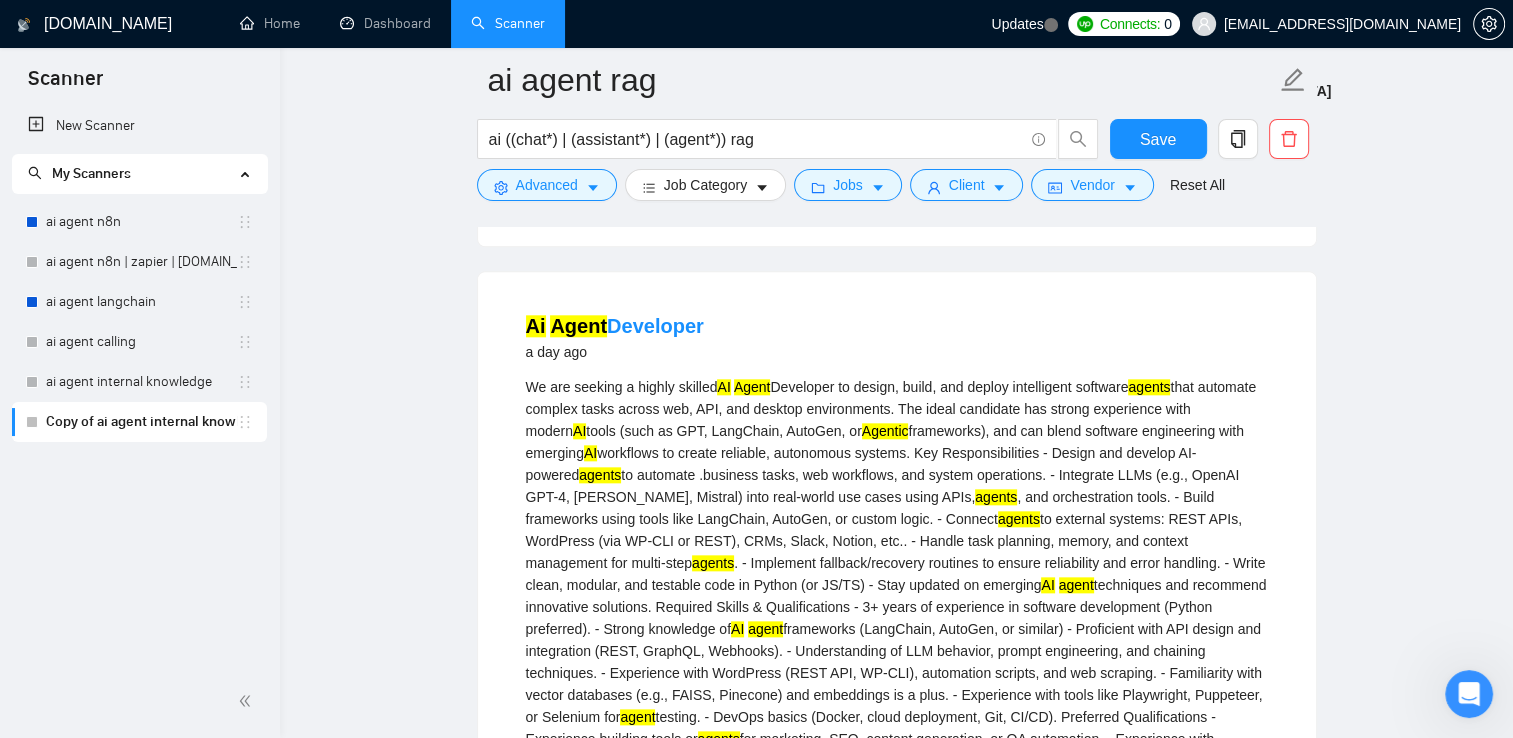 click on "We are seeking a highly skilled  AI   Agent  Developer to design, build, and deploy intelligent software  agents  that automate complex tasks across web, API, and desktop environments. The ideal candidate has strong experience with modern  AI  tools (such as GPT, LangChain, AutoGen, or  Agentic  frameworks), and can blend software engineering with emerging  AI  workflows to create reliable, autonomous systems.
Key Responsibilities
- Design and develop AI-powered  agents  to automate .business tasks, web workflows, and system operations.
- Integrate LLMs (e.g., OpenAI GPT-4, [PERSON_NAME], [PERSON_NAME]) into real-world use cases using APIs,  agents , and orchestration tools.
- Build frameworks using tools like LangChain, AutoGen, or custom logic.
- Connect  agents  to external systems: REST APIs, WordPress (via WP-CLI or REST), CRMs, Slack, Notion, etc..
- Handle task planning, memory, and context management for multi-step  agents AI   agent AI   agent agent agents RAG agent AI  trends." at bounding box center [897, 607] 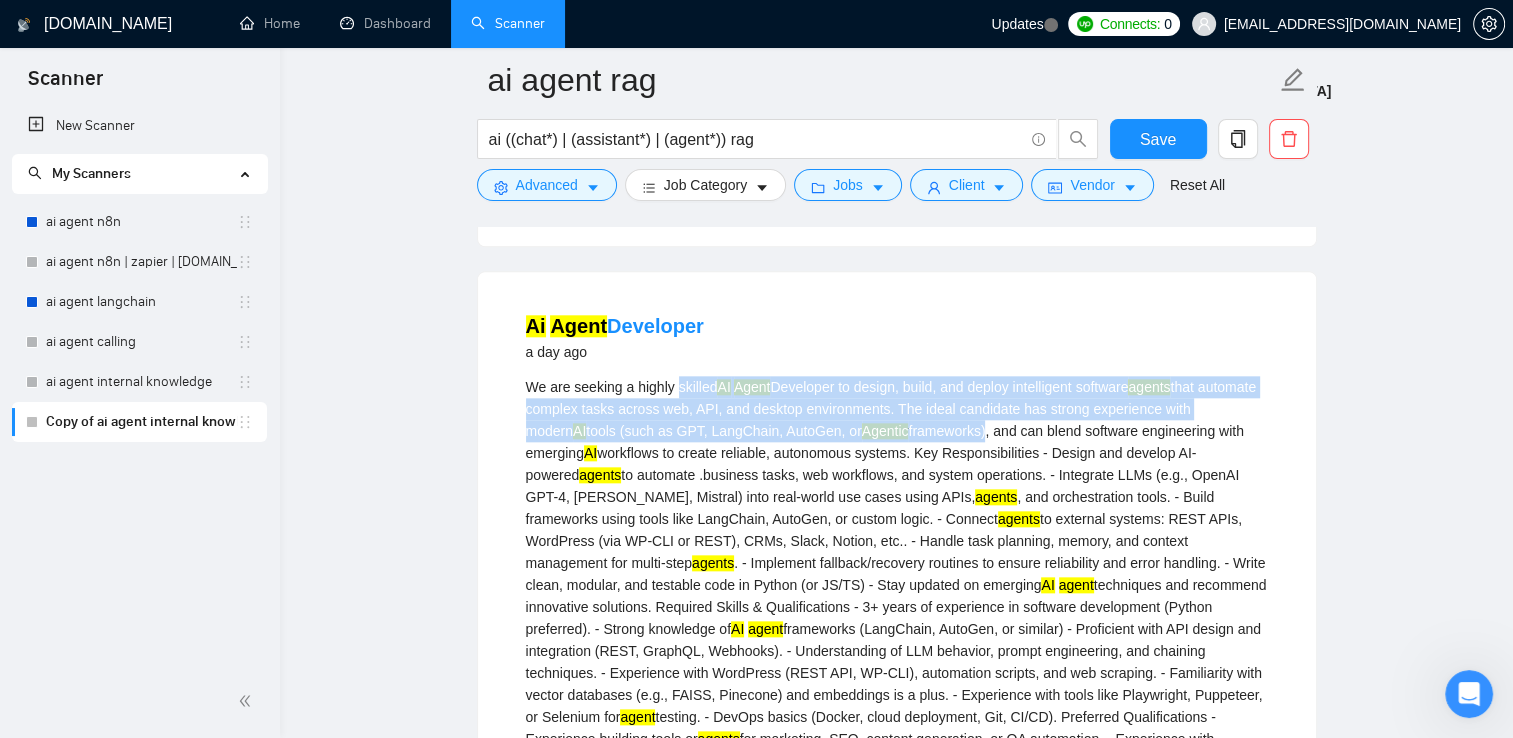 drag, startPoint x: 696, startPoint y: 362, endPoint x: 978, endPoint y: 410, distance: 286.05594 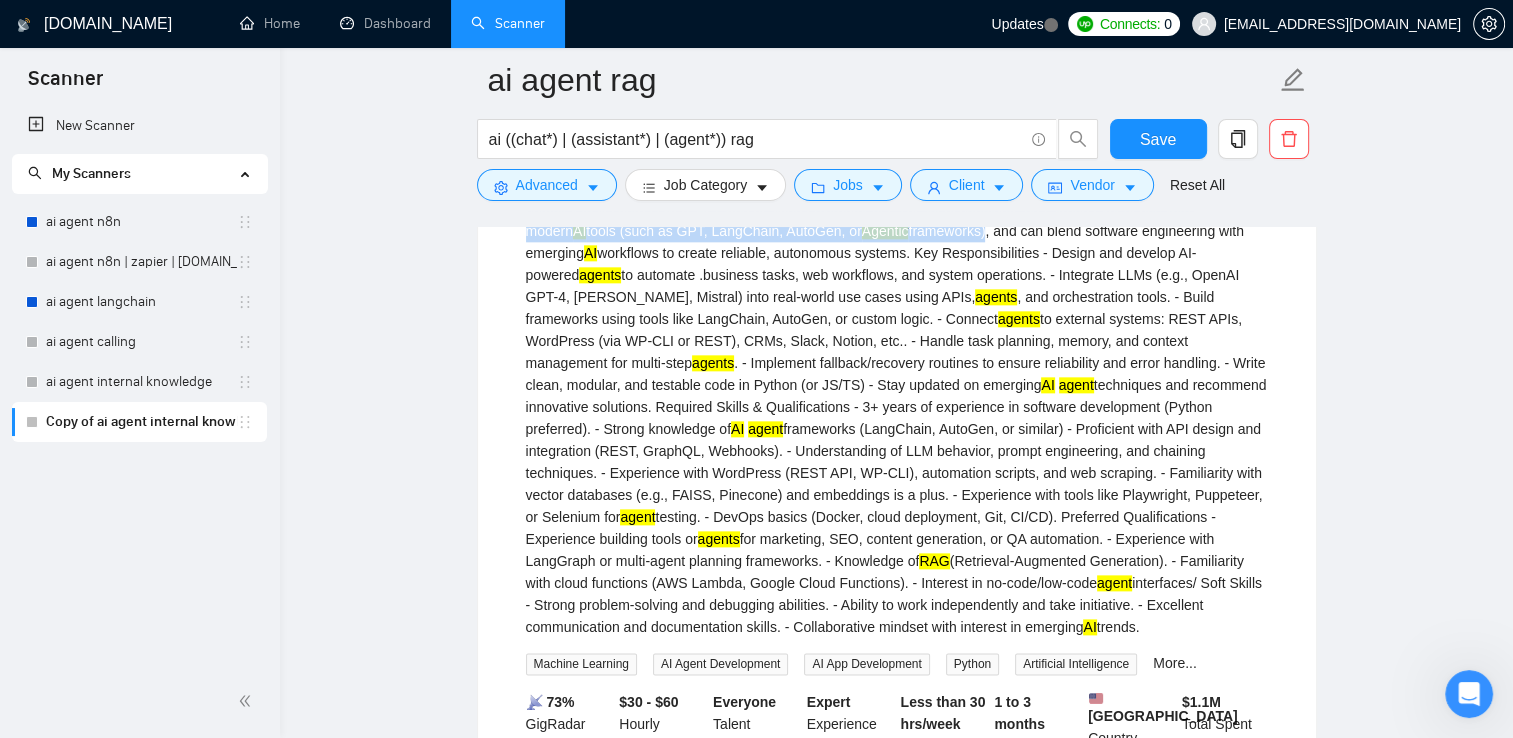 scroll, scrollTop: 2200, scrollLeft: 0, axis: vertical 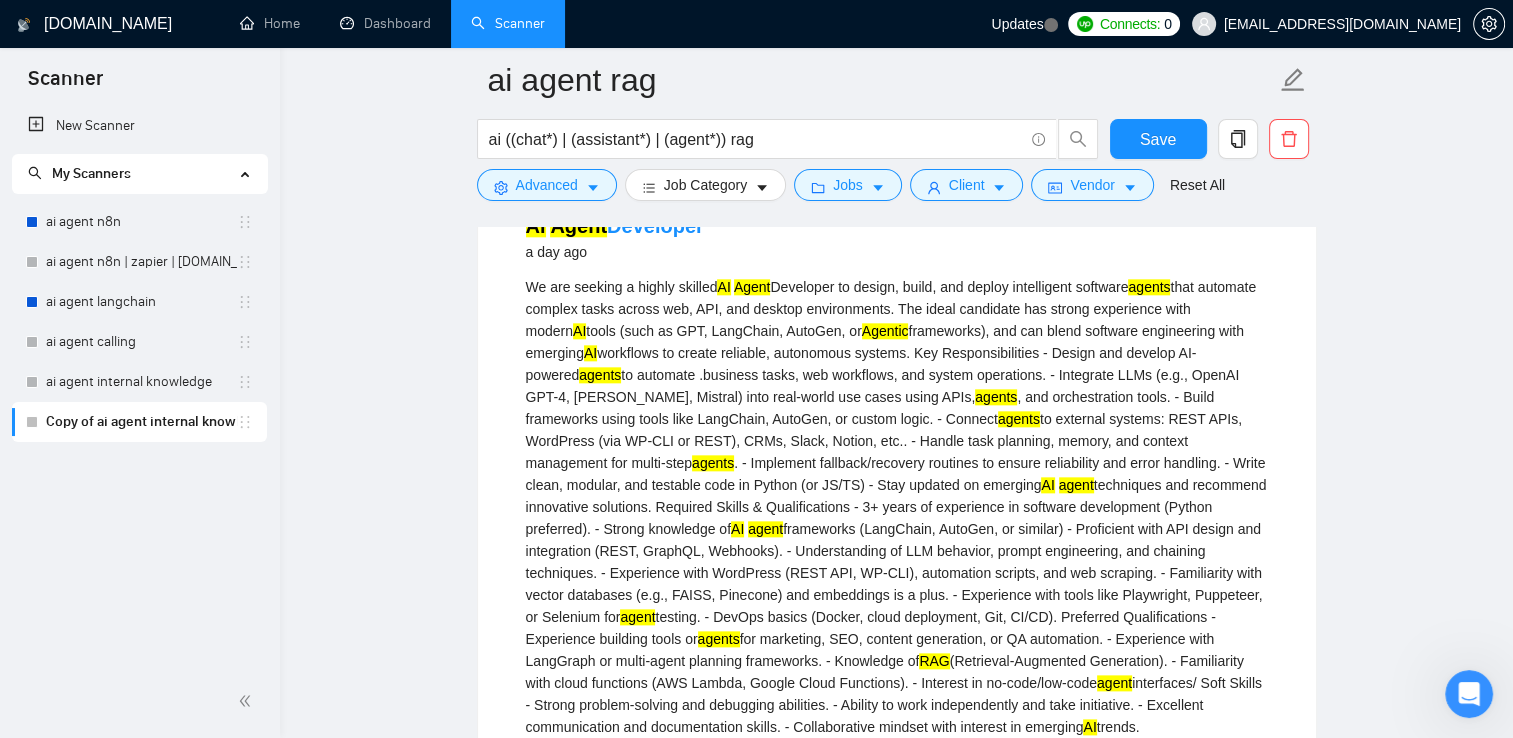 click on "We are seeking a highly skilled  AI   Agent  Developer to design, build, and deploy intelligent software  agents  that automate complex tasks across web, API, and desktop environments. The ideal candidate has strong experience with modern  AI  tools (such as GPT, LangChain, AutoGen, or  Agentic  frameworks), and can blend software engineering with emerging  AI  workflows to create reliable, autonomous systems.
Key Responsibilities
- Design and develop AI-powered  agents  to automate .business tasks, web workflows, and system operations.
- Integrate LLMs (e.g., OpenAI GPT-4, [PERSON_NAME], [PERSON_NAME]) into real-world use cases using APIs,  agents , and orchestration tools.
- Build frameworks using tools like LangChain, AutoGen, or custom logic.
- Connect  agents  to external systems: REST APIs, WordPress (via WP-CLI or REST), CRMs, Slack, Notion, etc..
- Handle task planning, memory, and context management for multi-step  agents AI   agent AI   agent agent agents RAG agent AI  trends." at bounding box center [897, 507] 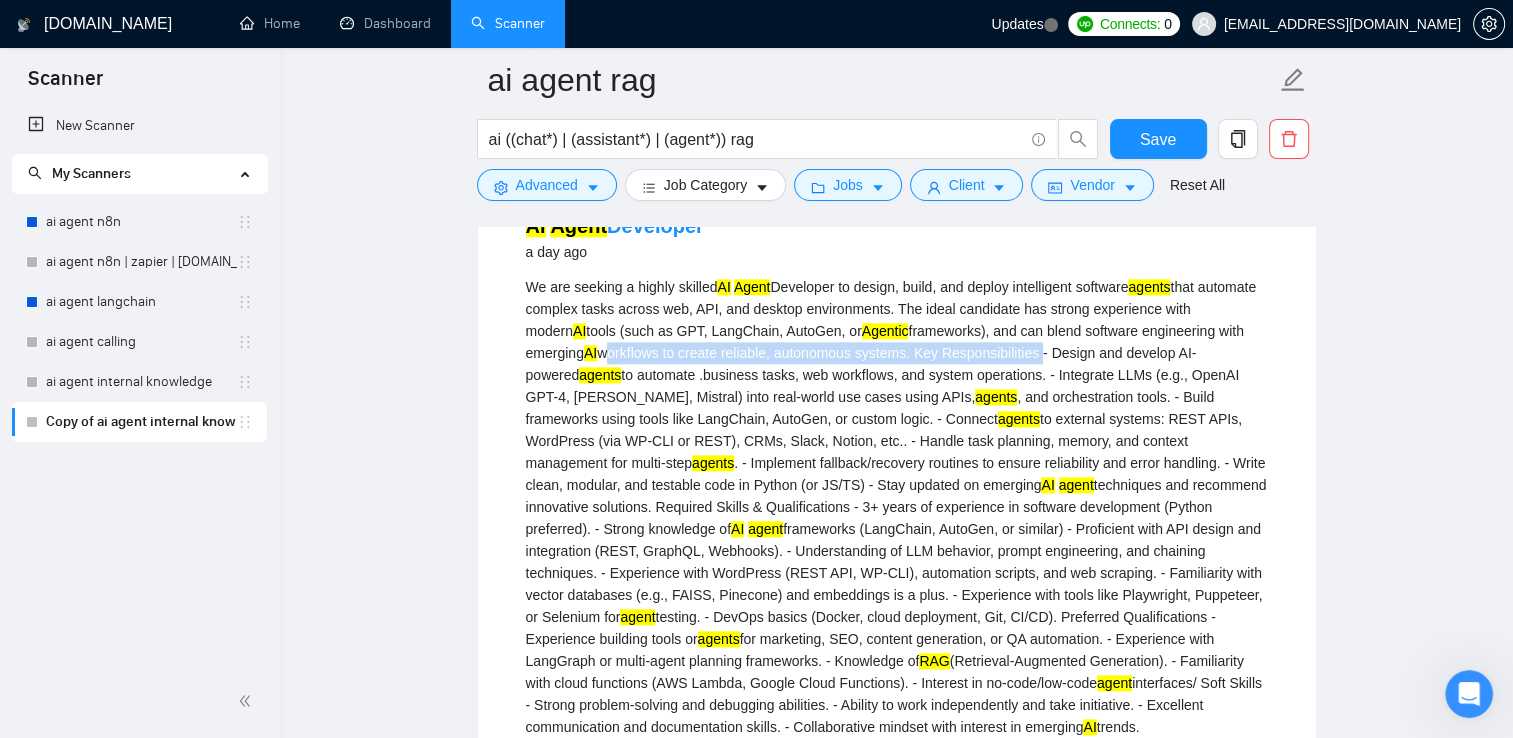 drag, startPoint x: 630, startPoint y: 332, endPoint x: 991, endPoint y: 328, distance: 361.02216 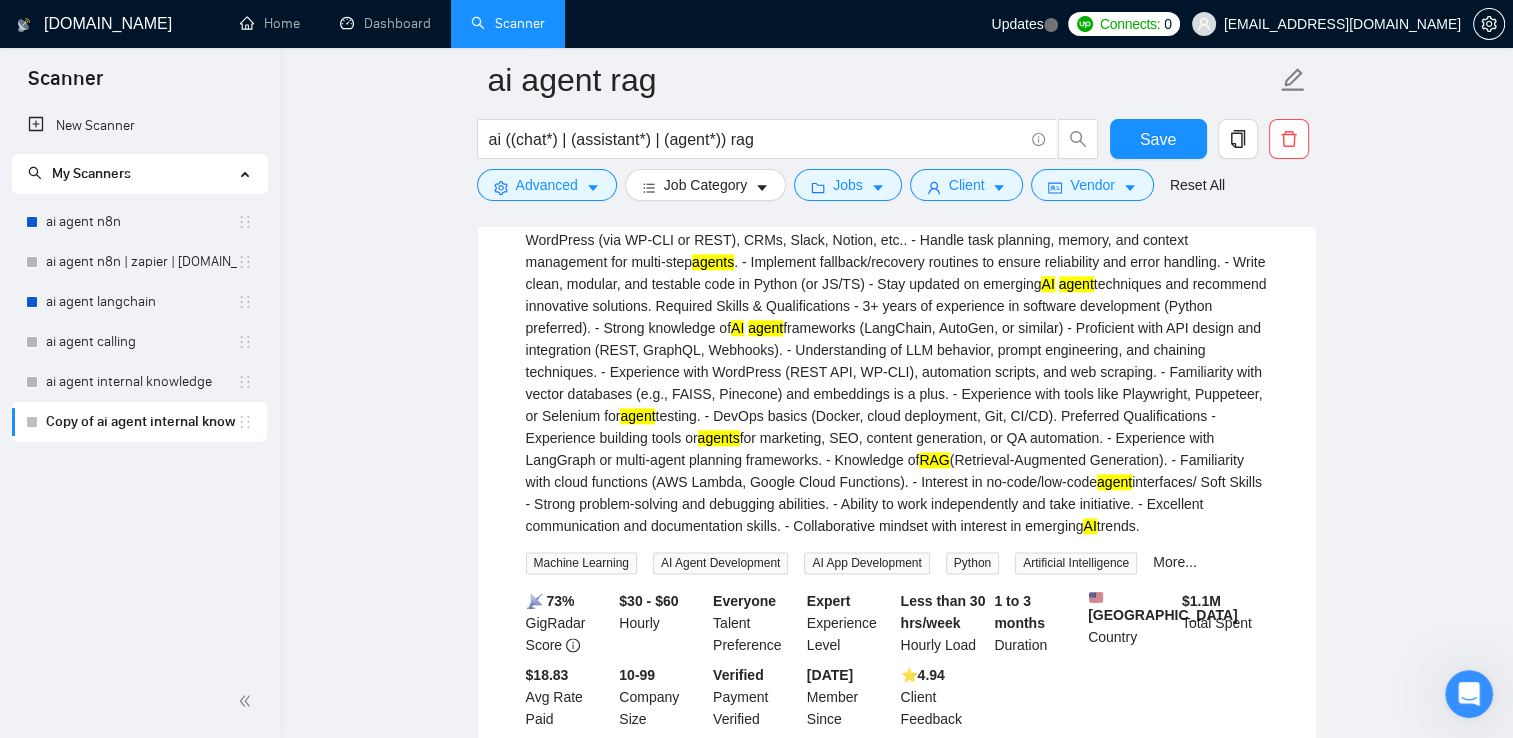 scroll, scrollTop: 2300, scrollLeft: 0, axis: vertical 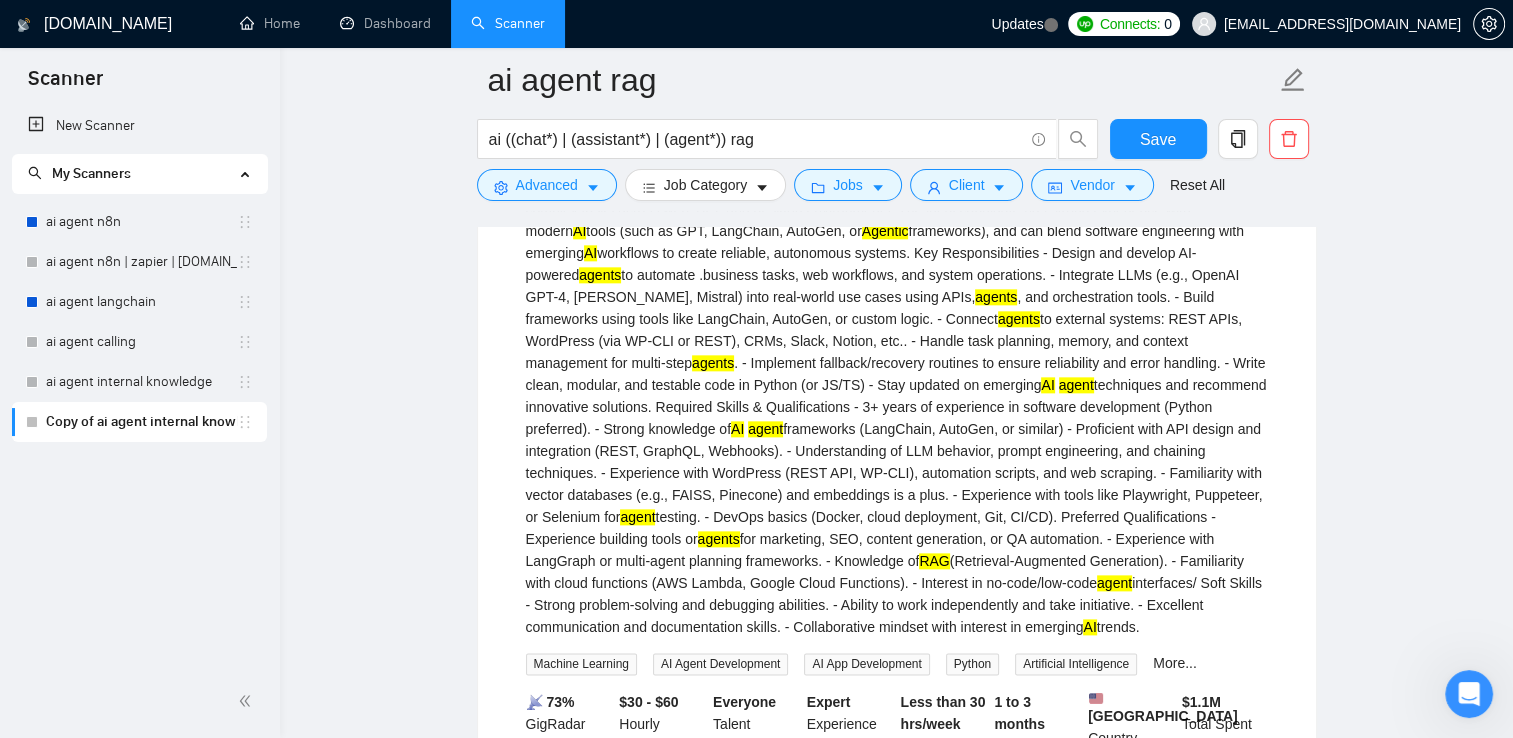 click on "We are seeking a highly skilled  AI   Agent  Developer to design, build, and deploy intelligent software  agents  that automate complex tasks across web, API, and desktop environments. The ideal candidate has strong experience with modern  AI  tools (such as GPT, LangChain, AutoGen, or  Agentic  frameworks), and can blend software engineering with emerging  AI  workflows to create reliable, autonomous systems.
Key Responsibilities
- Design and develop AI-powered  agents  to automate .business tasks, web workflows, and system operations.
- Integrate LLMs (e.g., OpenAI GPT-4, [PERSON_NAME], [PERSON_NAME]) into real-world use cases using APIs,  agents , and orchestration tools.
- Build frameworks using tools like LangChain, AutoGen, or custom logic.
- Connect  agents  to external systems: REST APIs, WordPress (via WP-CLI or REST), CRMs, Slack, Notion, etc..
- Handle task planning, memory, and context management for multi-step  agents AI   agent AI   agent agent agents RAG agent AI  trends." at bounding box center (897, 407) 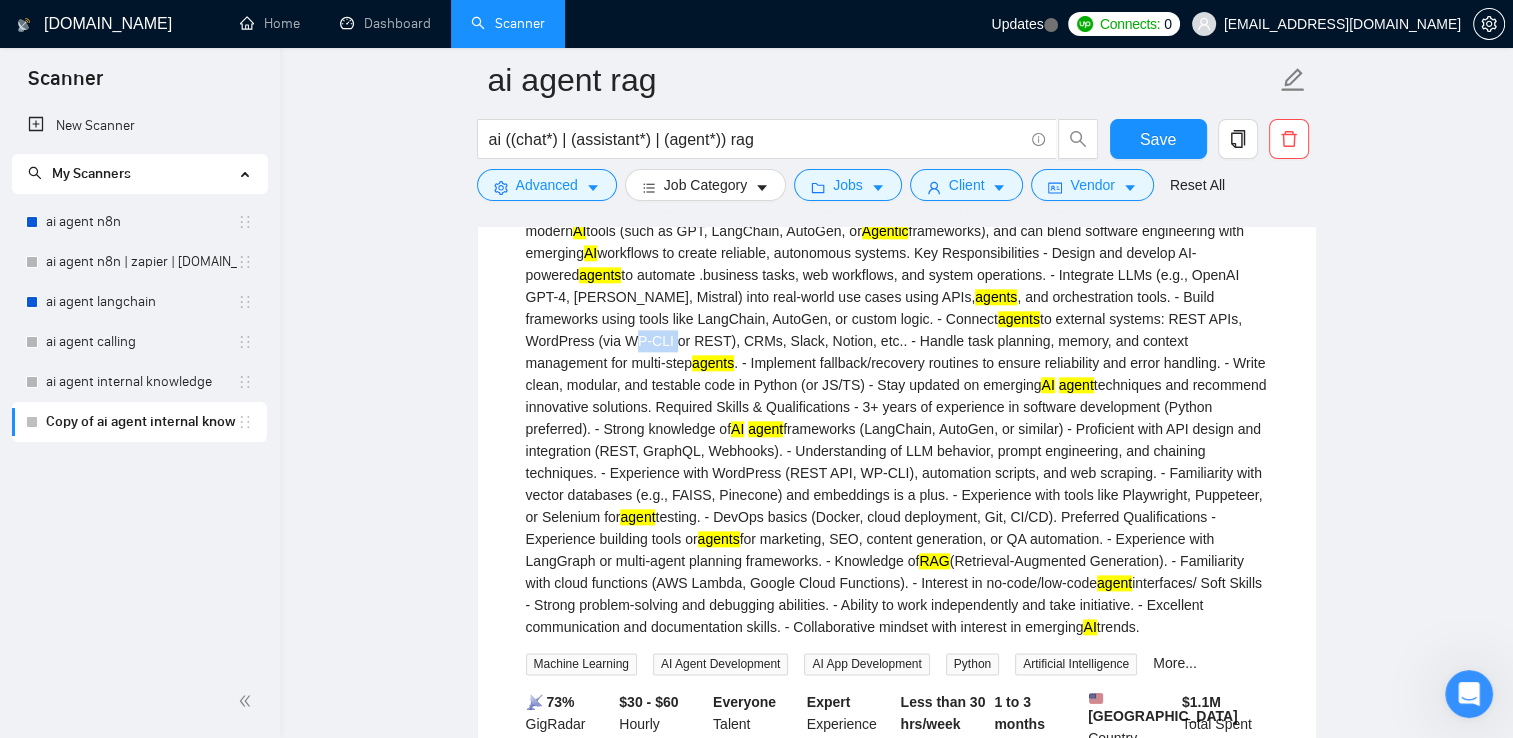 drag, startPoint x: 1165, startPoint y: 295, endPoint x: 1188, endPoint y: 295, distance: 23 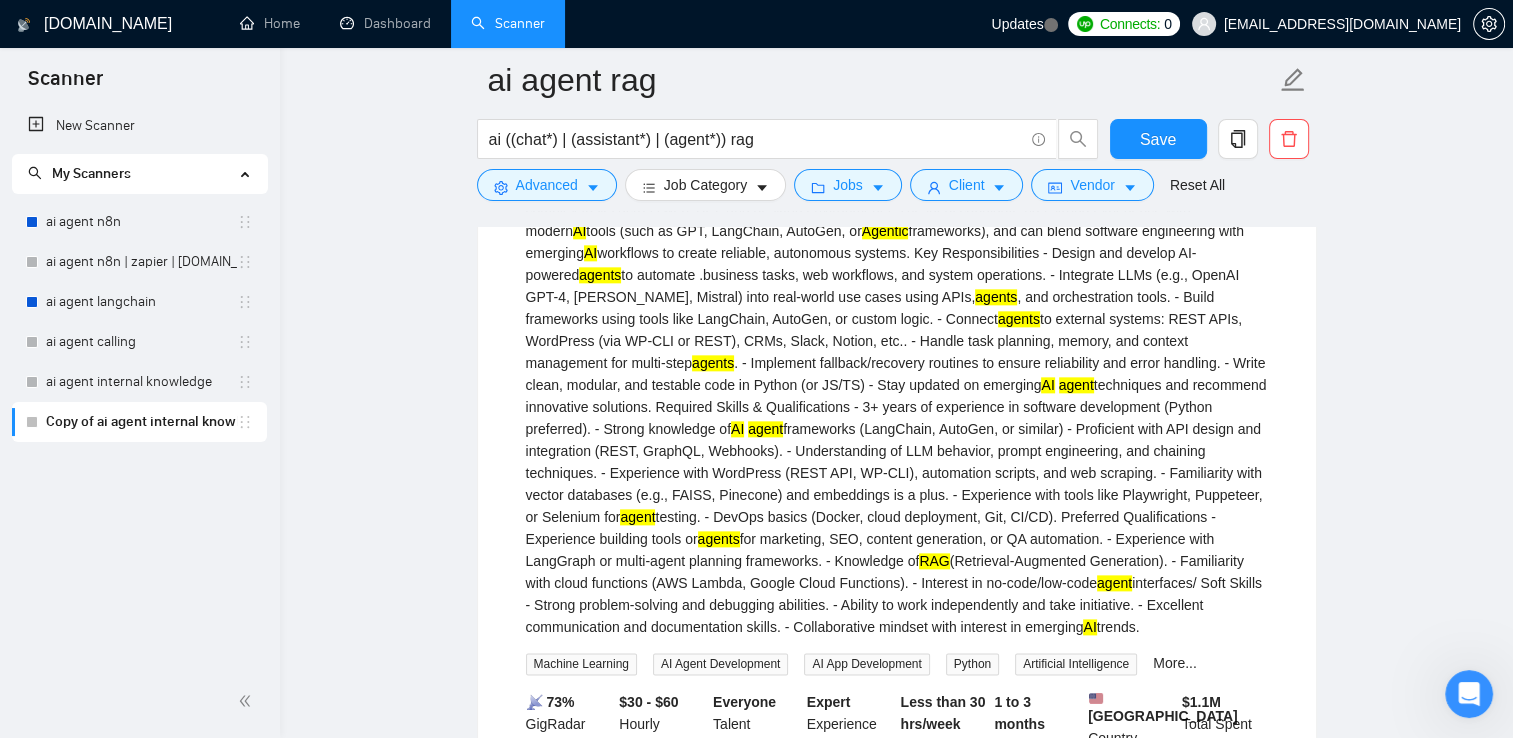 click on "We are seeking a highly skilled  AI   Agent  Developer to design, build, and deploy intelligent software  agents  that automate complex tasks across web, API, and desktop environments. The ideal candidate has strong experience with modern  AI  tools (such as GPT, LangChain, AutoGen, or  Agentic  frameworks), and can blend software engineering with emerging  AI  workflows to create reliable, autonomous systems.
Key Responsibilities
- Design and develop AI-powered  agents  to automate .business tasks, web workflows, and system operations.
- Integrate LLMs (e.g., OpenAI GPT-4, [PERSON_NAME], [PERSON_NAME]) into real-world use cases using APIs,  agents , and orchestration tools.
- Build frameworks using tools like LangChain, AutoGen, or custom logic.
- Connect  agents  to external systems: REST APIs, WordPress (via WP-CLI or REST), CRMs, Slack, Notion, etc..
- Handle task planning, memory, and context management for multi-step  agents AI   agent AI   agent agent agents RAG agent AI  trends." at bounding box center [897, 407] 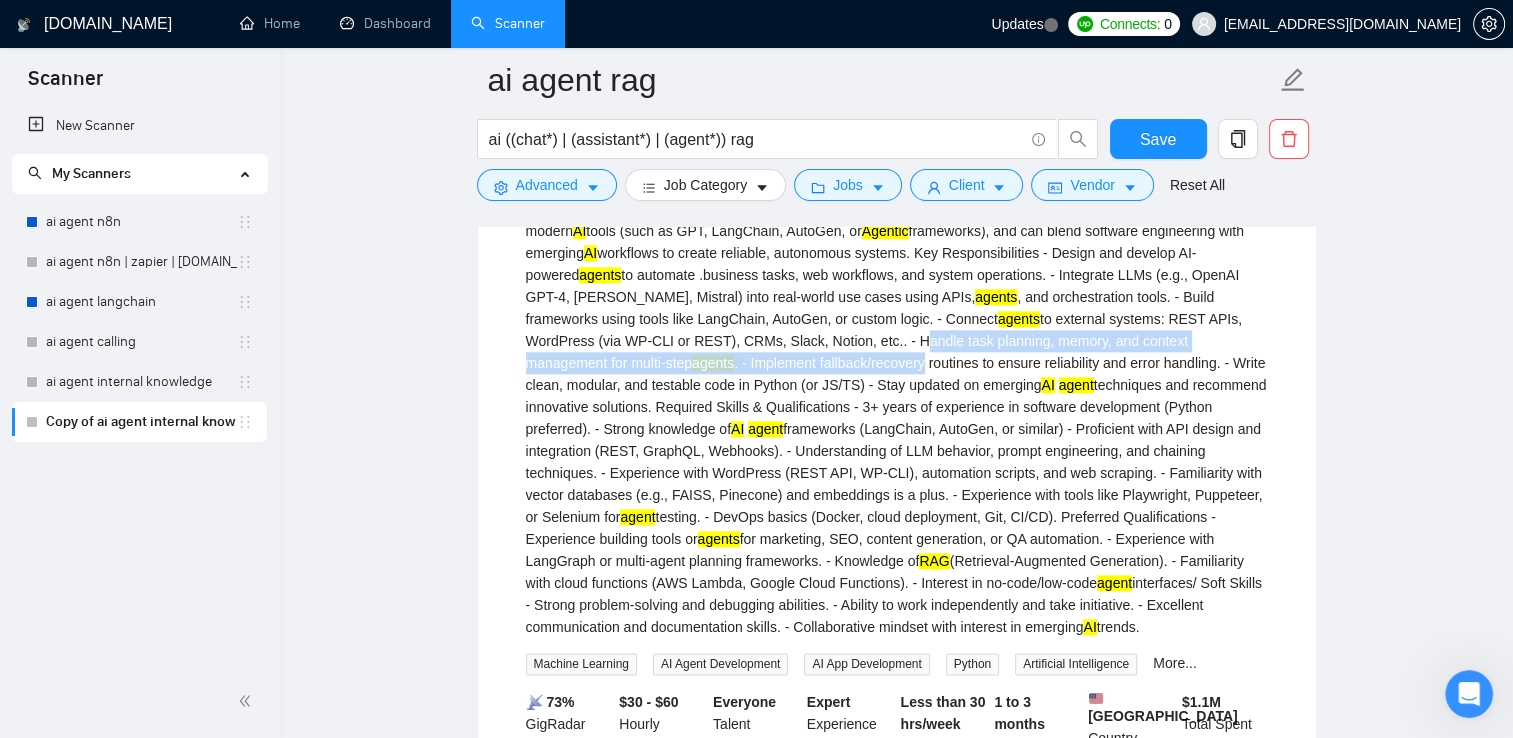 drag, startPoint x: 704, startPoint y: 322, endPoint x: 618, endPoint y: 348, distance: 89.84431 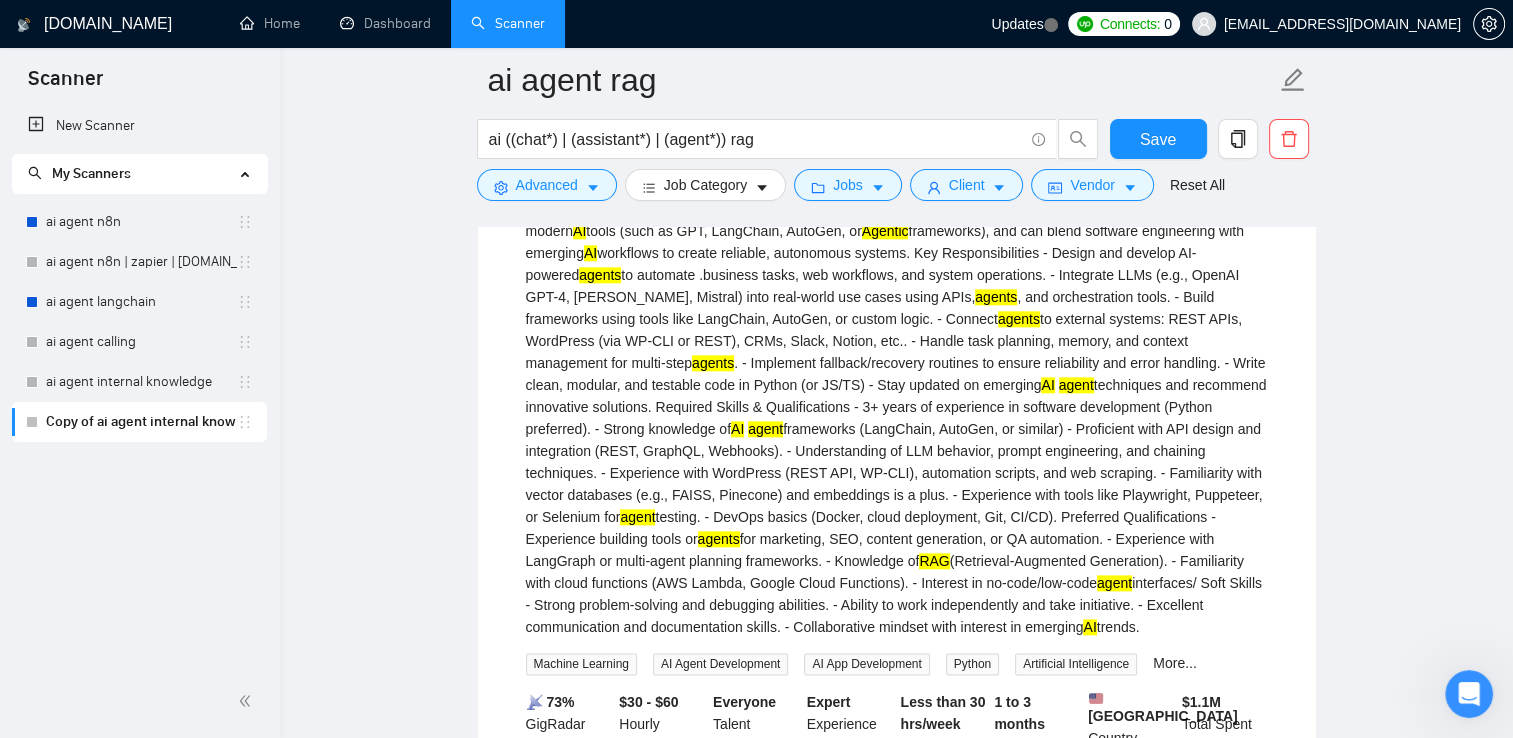 drag, startPoint x: 618, startPoint y: 348, endPoint x: 540, endPoint y: 364, distance: 79.624115 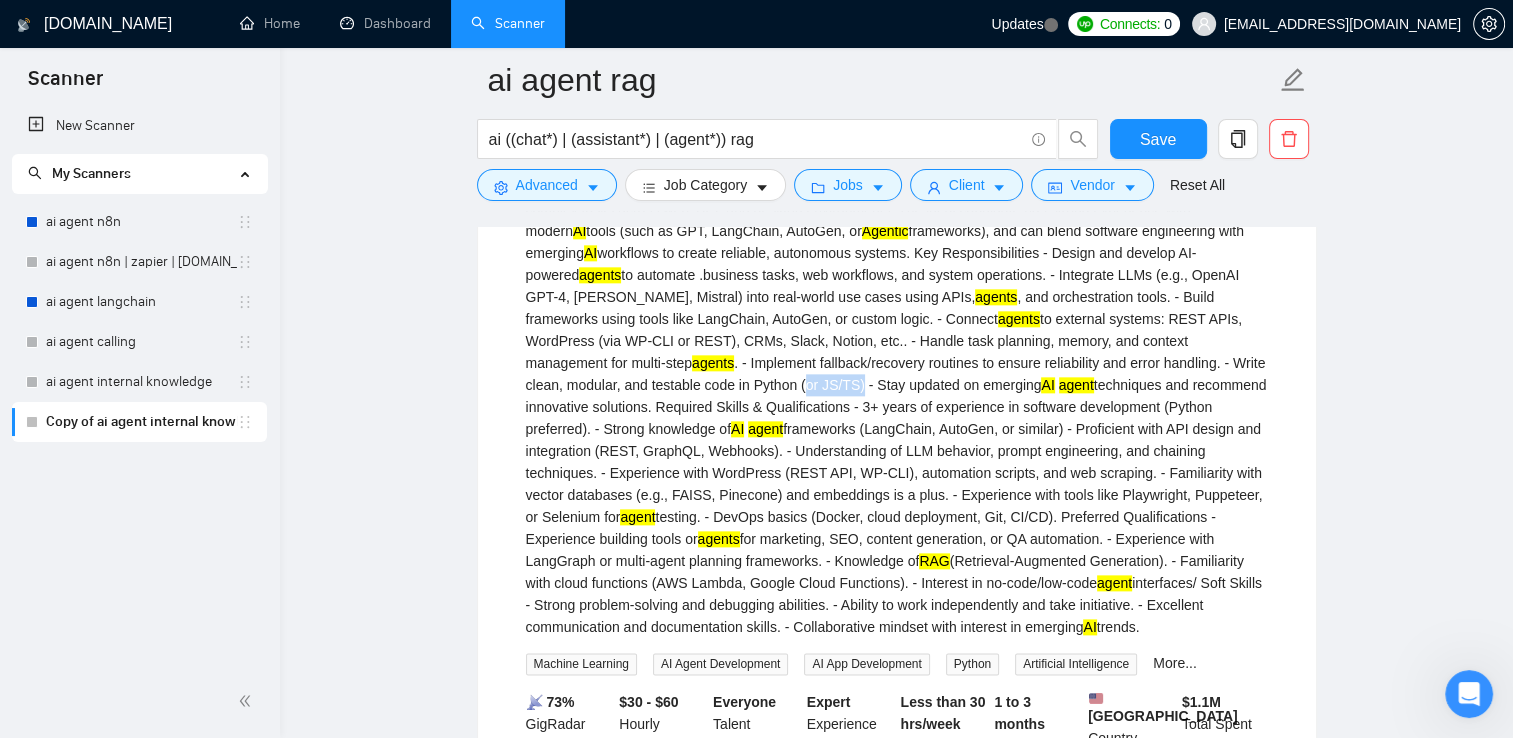 drag, startPoint x: 540, startPoint y: 364, endPoint x: 580, endPoint y: 367, distance: 40.112343 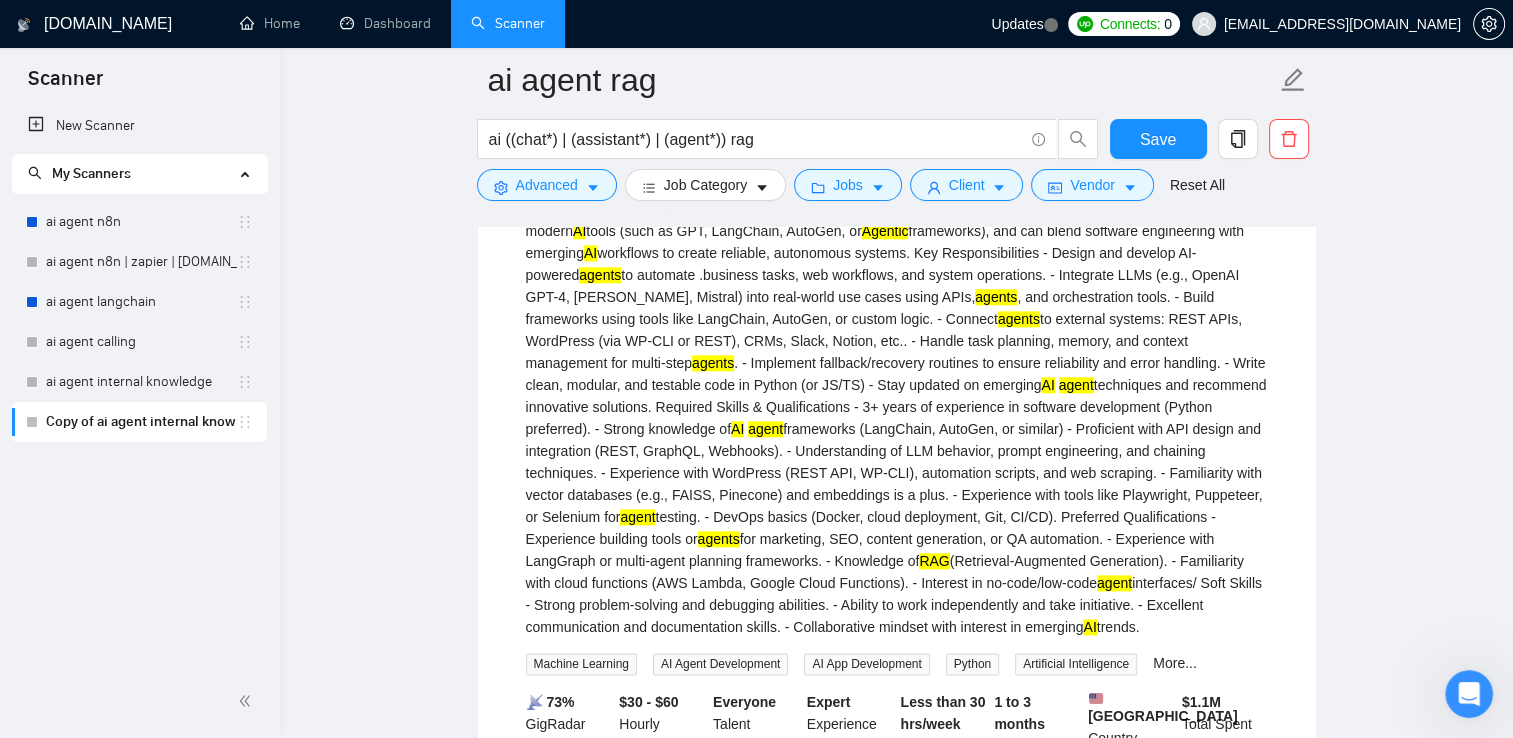 drag, startPoint x: 580, startPoint y: 367, endPoint x: 758, endPoint y: 361, distance: 178.10109 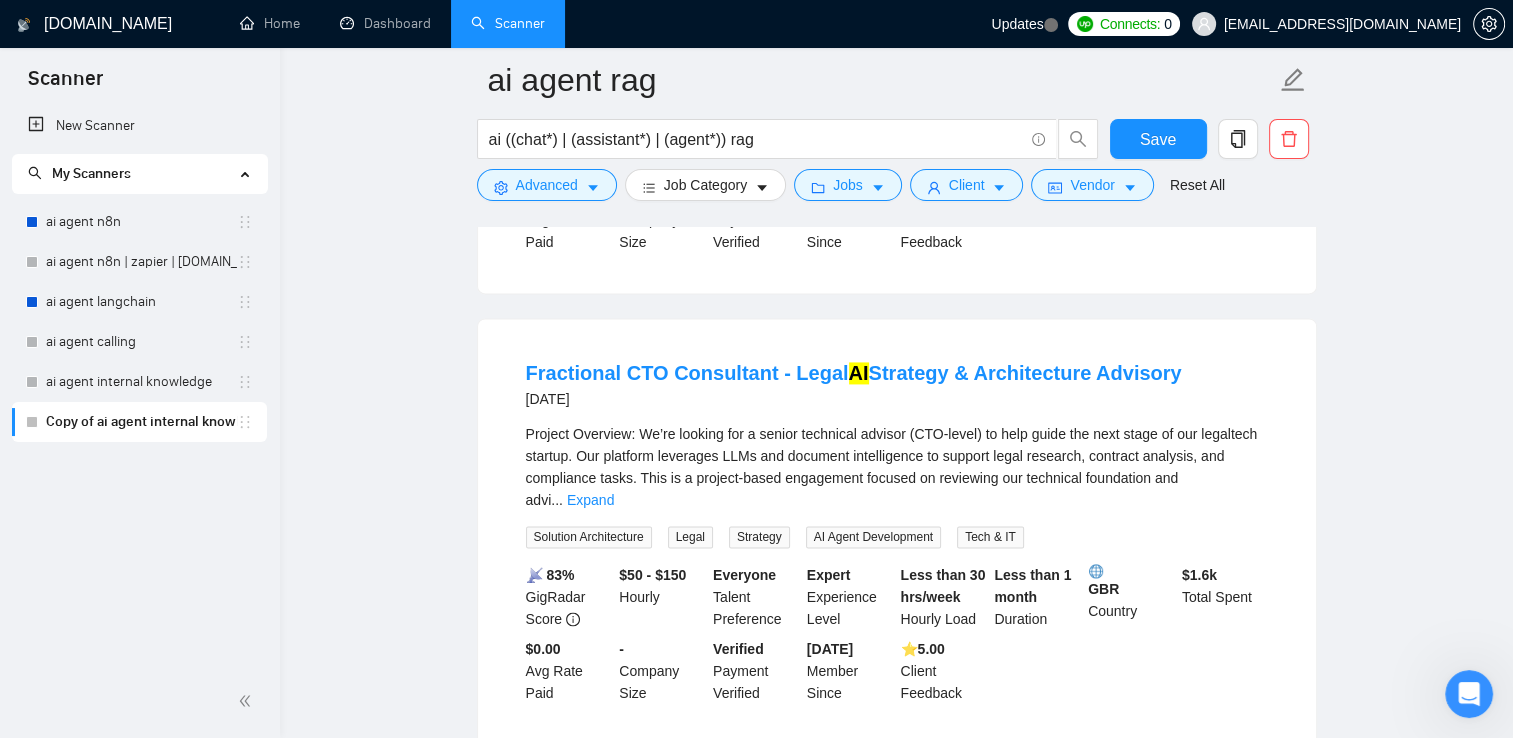 scroll, scrollTop: 2900, scrollLeft: 0, axis: vertical 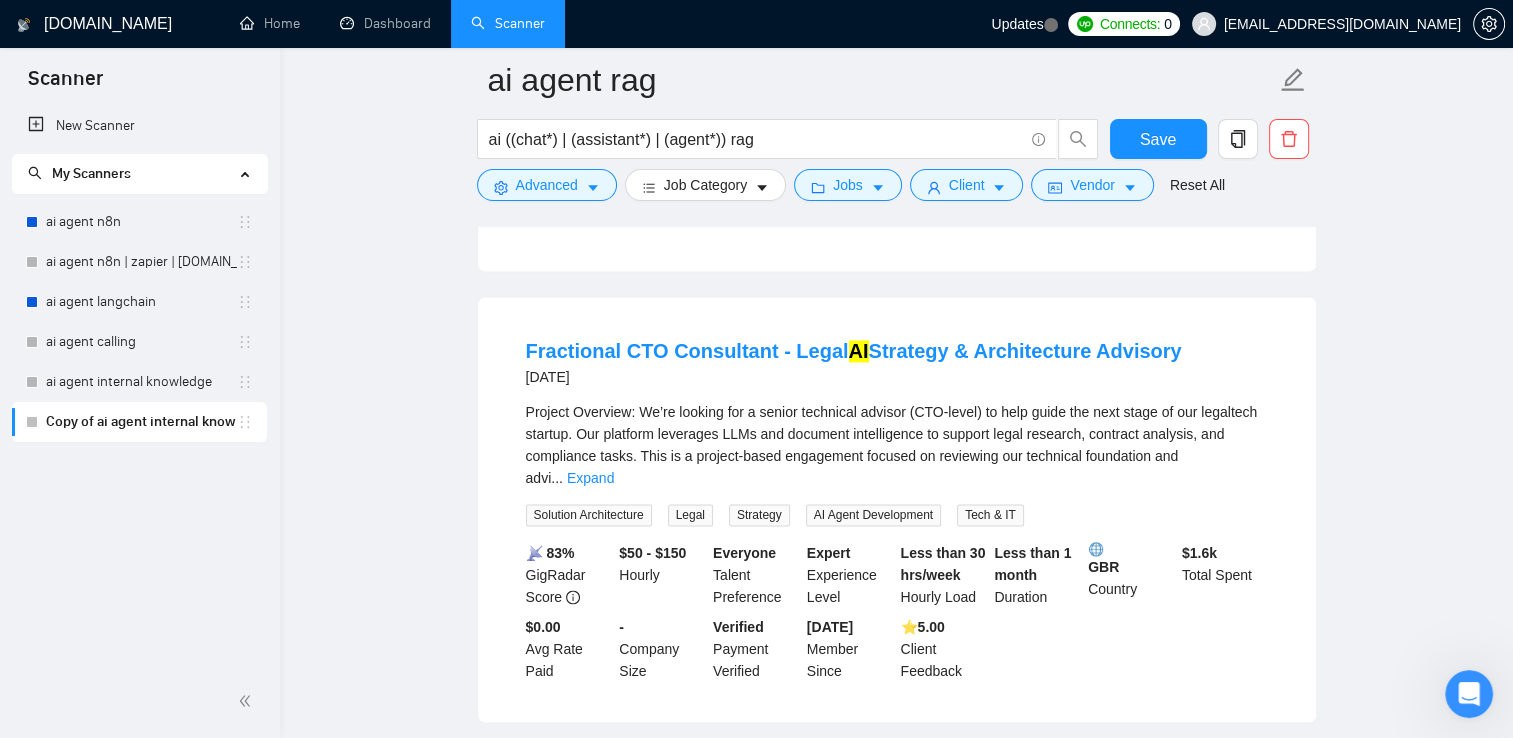 click on "Project Overview:
We’re looking for a senior technical advisor (CTO-level) to help guide the next stage of our legaltech startup. Our platform leverages LLMs and document intelligence to support legal research, contract analysis, and compliance tasks.
This is a project-based engagement focused on reviewing our technical foundation and advi ... Expand" at bounding box center [897, 445] 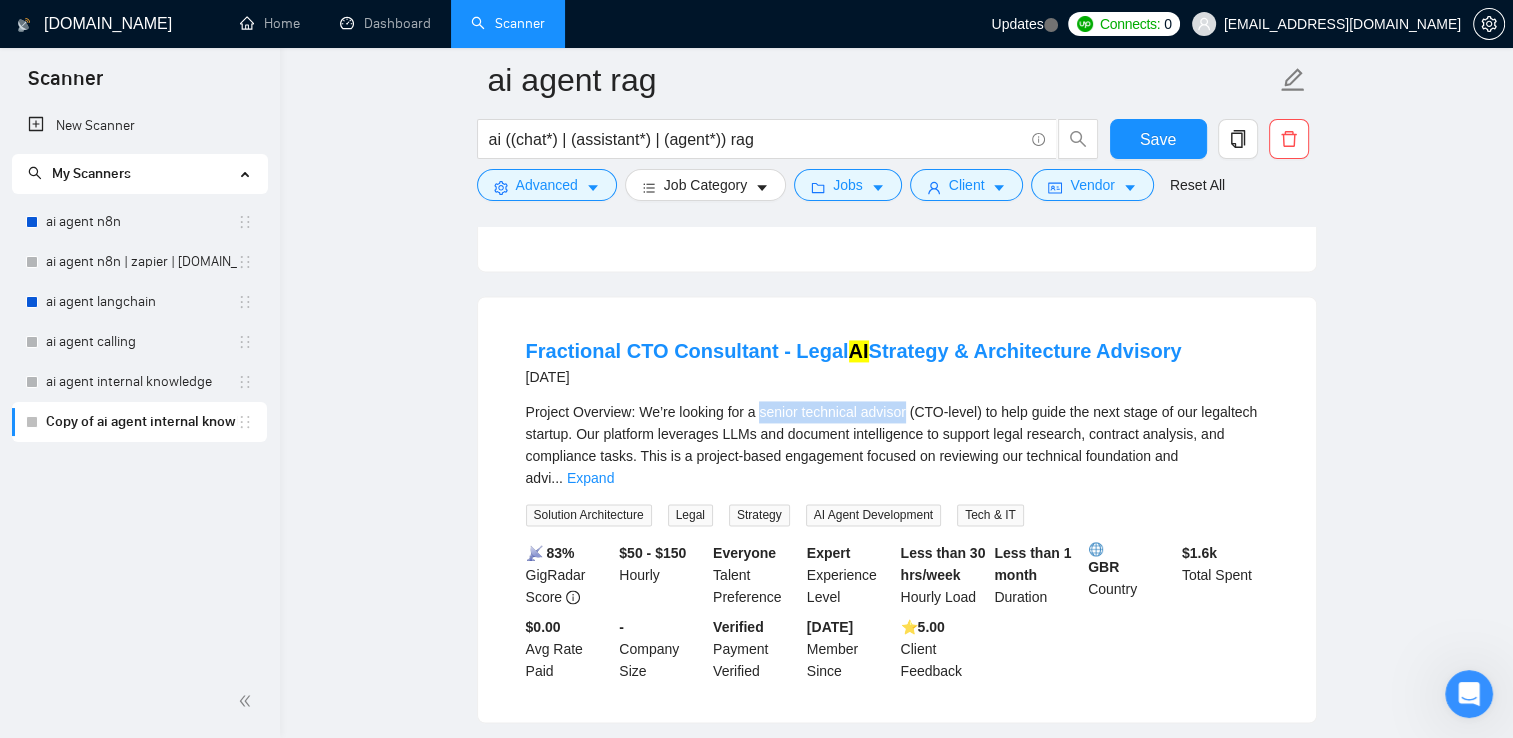 drag, startPoint x: 764, startPoint y: 405, endPoint x: 888, endPoint y: 407, distance: 124.01613 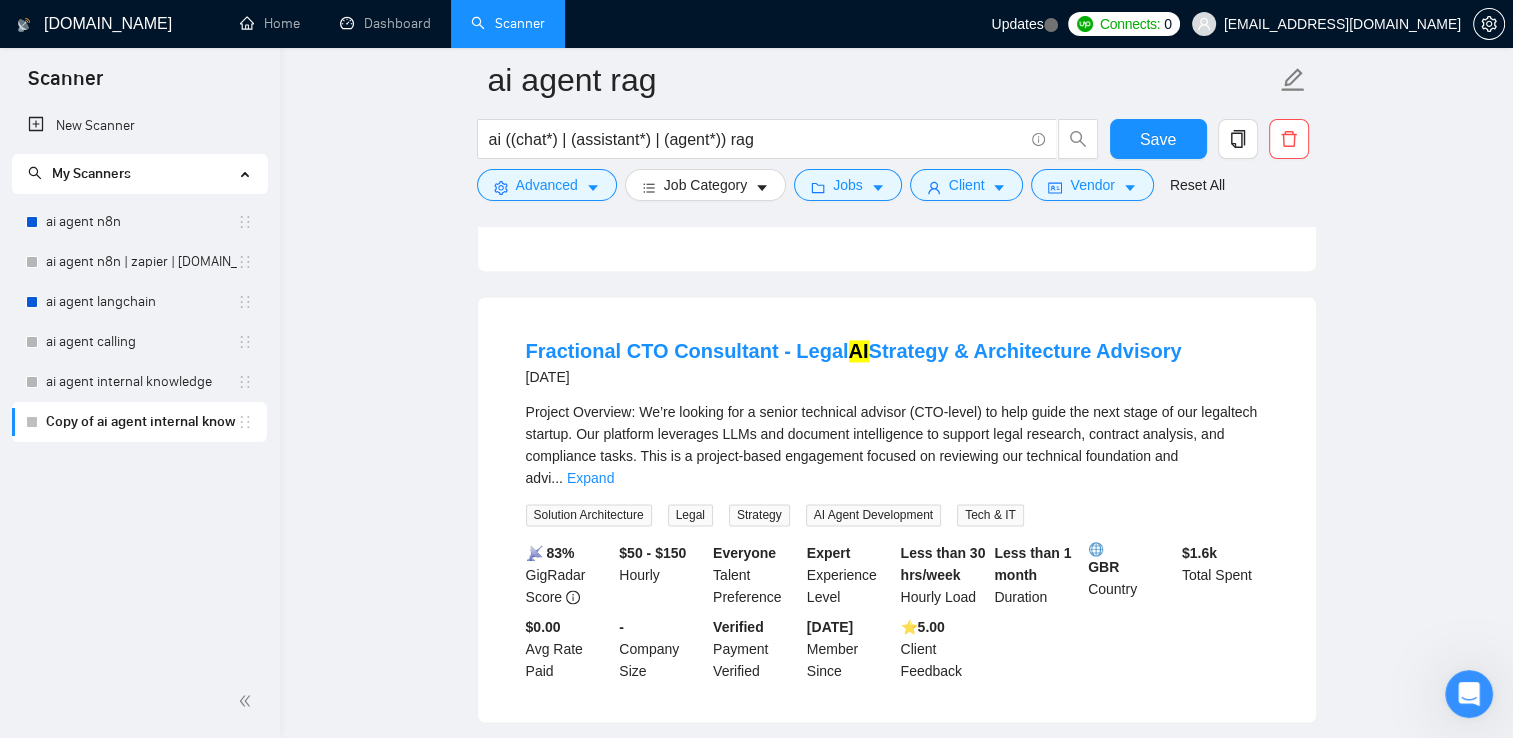 click on "Project Overview:
We’re looking for a senior technical advisor (CTO-level) to help guide the next stage of our legaltech startup. Our platform leverages LLMs and document intelligence to support legal research, contract analysis, and compliance tasks.
This is a project-based engagement focused on reviewing our technical foundation and advi ... Expand" at bounding box center [897, 445] 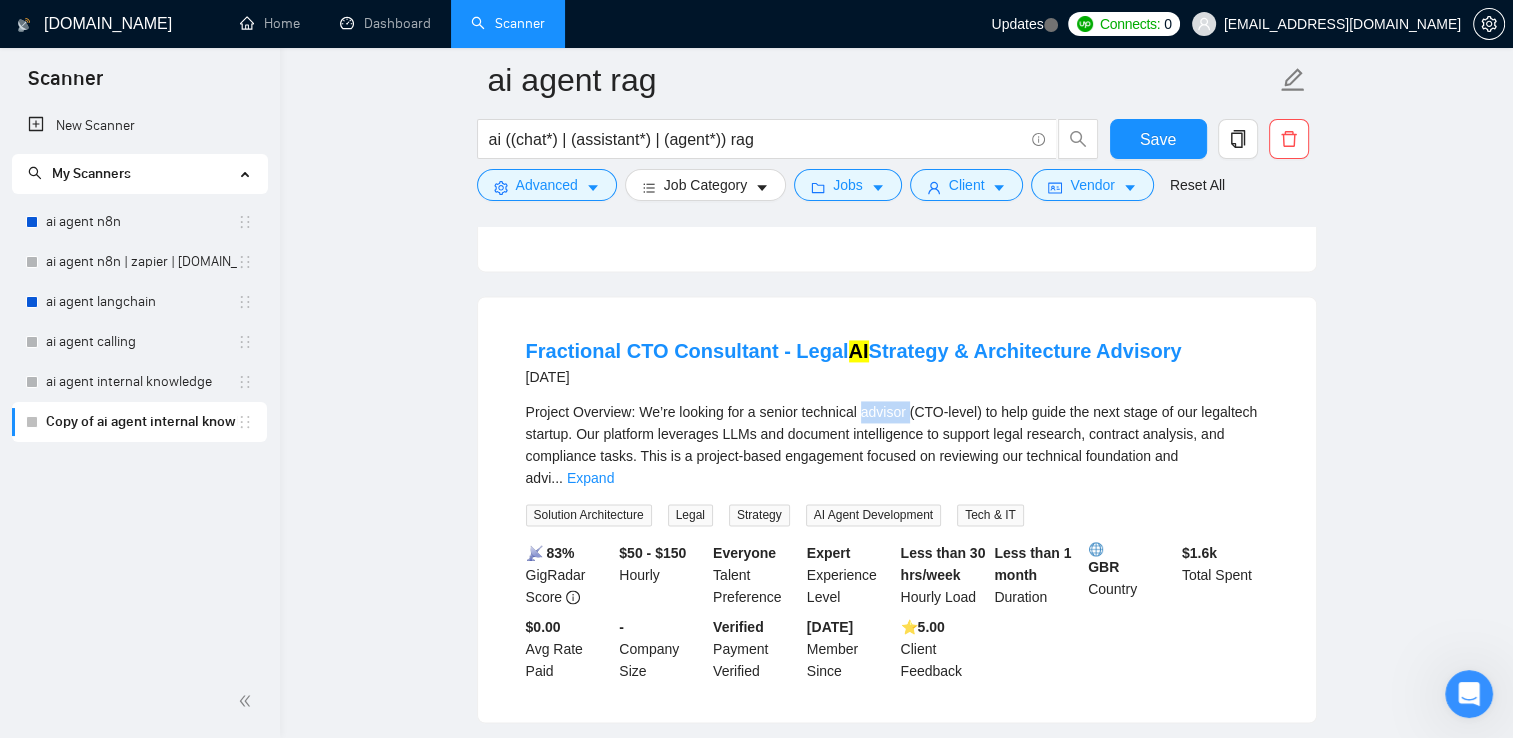 click on "Project Overview:
We’re looking for a senior technical advisor (CTO-level) to help guide the next stage of our legaltech startup. Our platform leverages LLMs and document intelligence to support legal research, contract analysis, and compliance tasks.
This is a project-based engagement focused on reviewing our technical foundation and advi ... Expand" at bounding box center [897, 445] 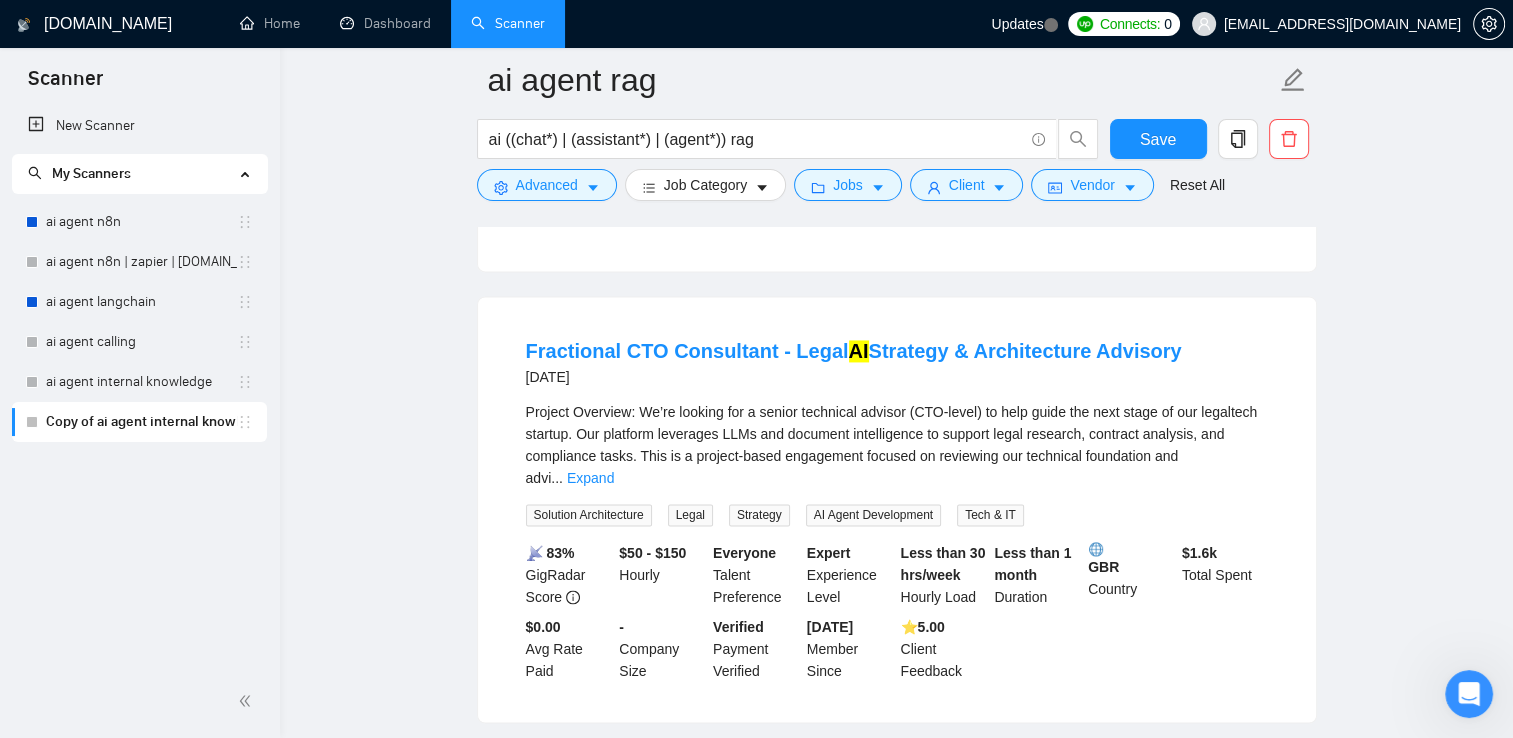 drag, startPoint x: 869, startPoint y: 406, endPoint x: 772, endPoint y: 406, distance: 97 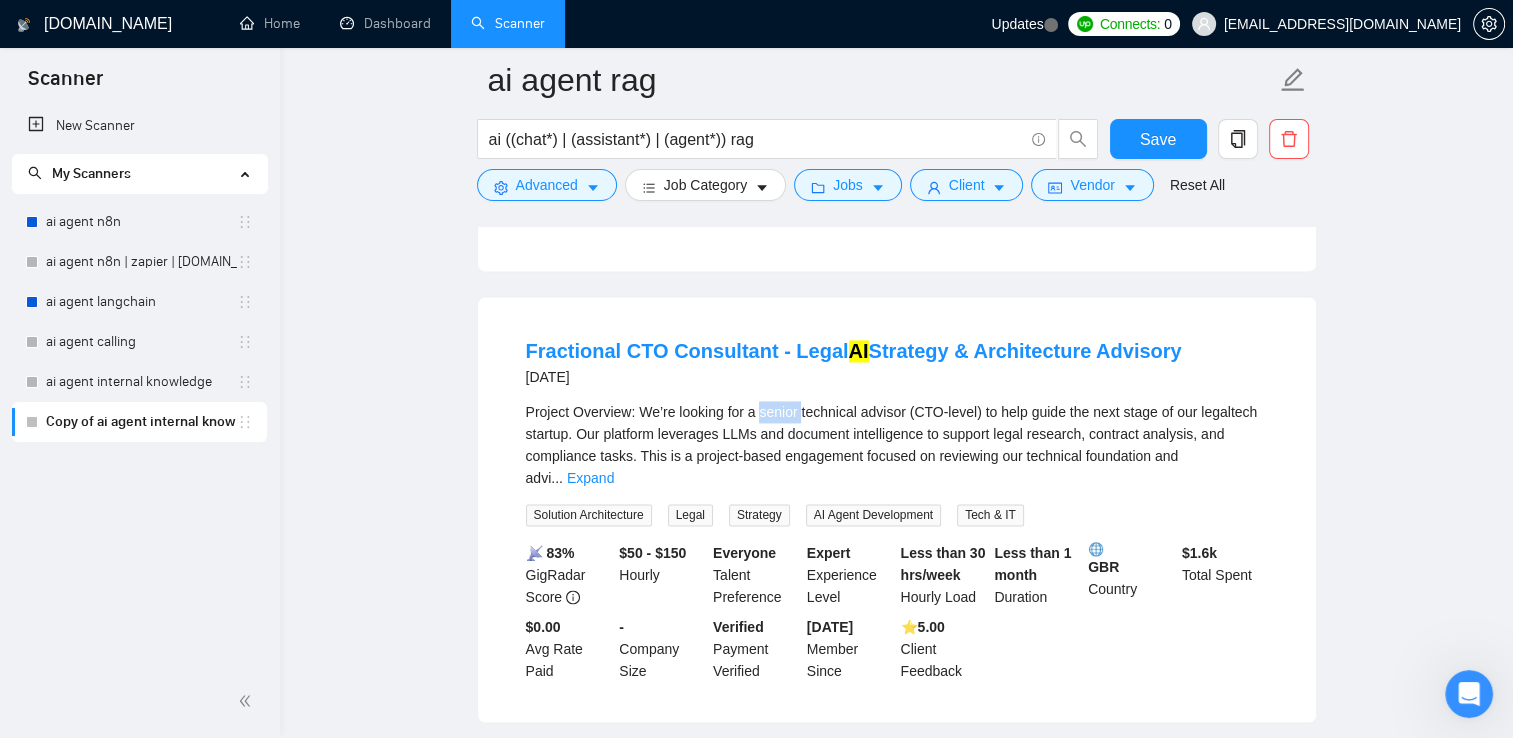 click on "Project Overview:
We’re looking for a senior technical advisor (CTO-level) to help guide the next stage of our legaltech startup. Our platform leverages LLMs and document intelligence to support legal research, contract analysis, and compliance tasks.
This is a project-based engagement focused on reviewing our technical foundation and advi ... Expand" at bounding box center [897, 445] 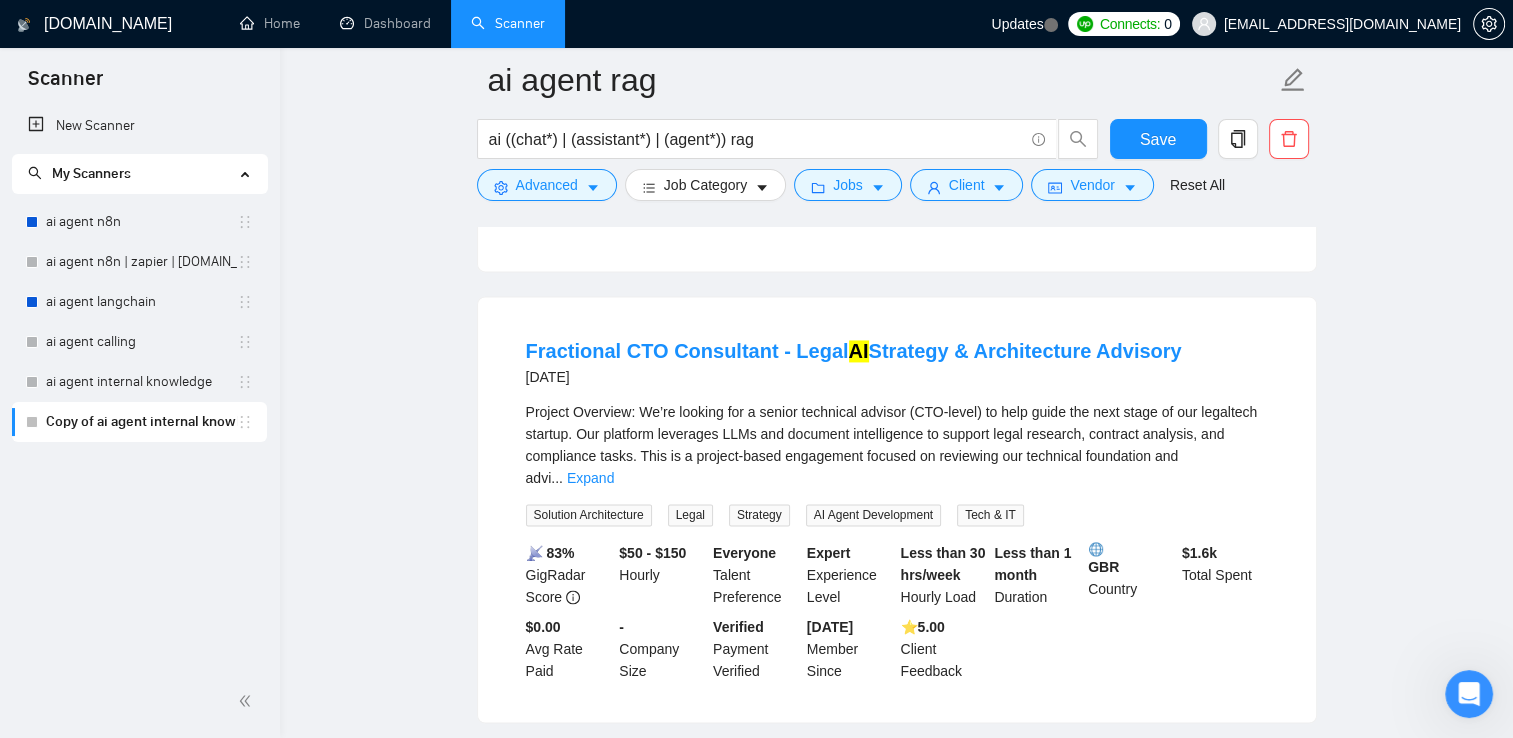 click on "Project Overview:
We’re looking for a senior technical advisor (CTO-level) to help guide the next stage of our legaltech startup. Our platform leverages LLMs and document intelligence to support legal research, contract analysis, and compliance tasks.
This is a project-based engagement focused on reviewing our technical foundation and advi ... Expand" at bounding box center [897, 445] 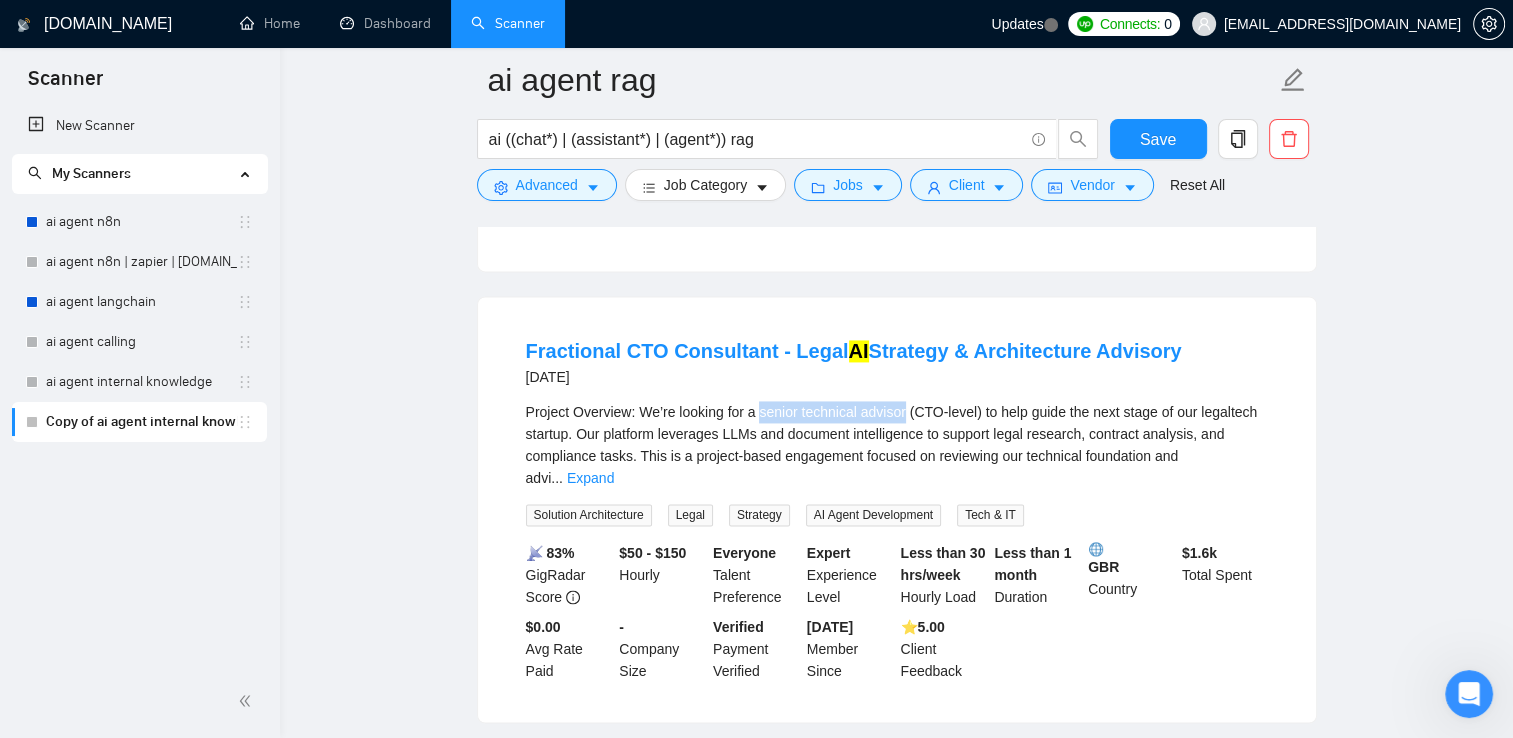 drag, startPoint x: 766, startPoint y: 404, endPoint x: 860, endPoint y: 404, distance: 94 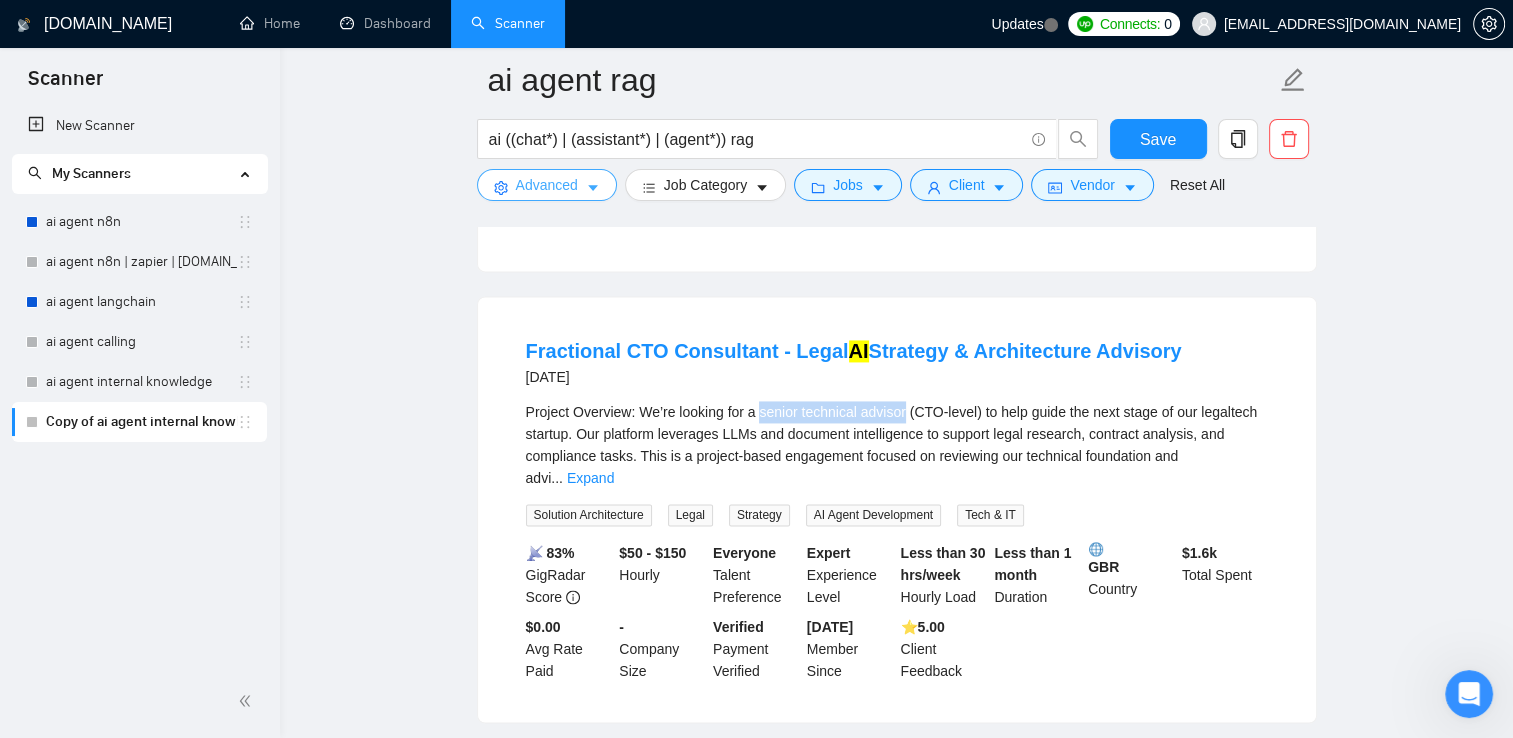click on "Advanced" at bounding box center [547, 185] 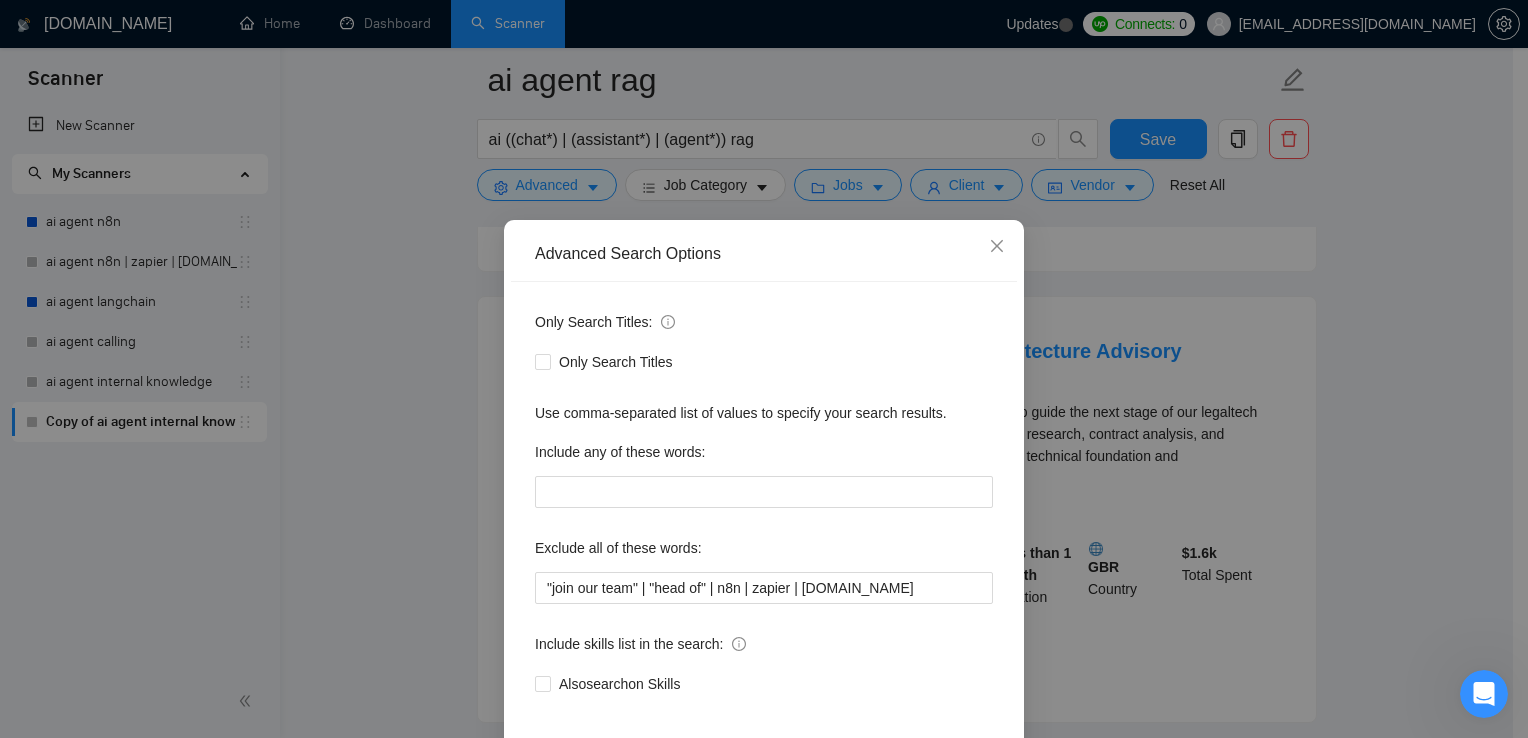 click on "Advanced Search Options Only Search Titles:   Only Search Titles Use comma-separated list of values to specify your search results. Include any of these words: Exclude all of these words: "join our team" | "head of" | n8n | zapier | [DOMAIN_NAME] Include skills list in the search:   Also  search  on Skills Reset OK" at bounding box center (764, 369) 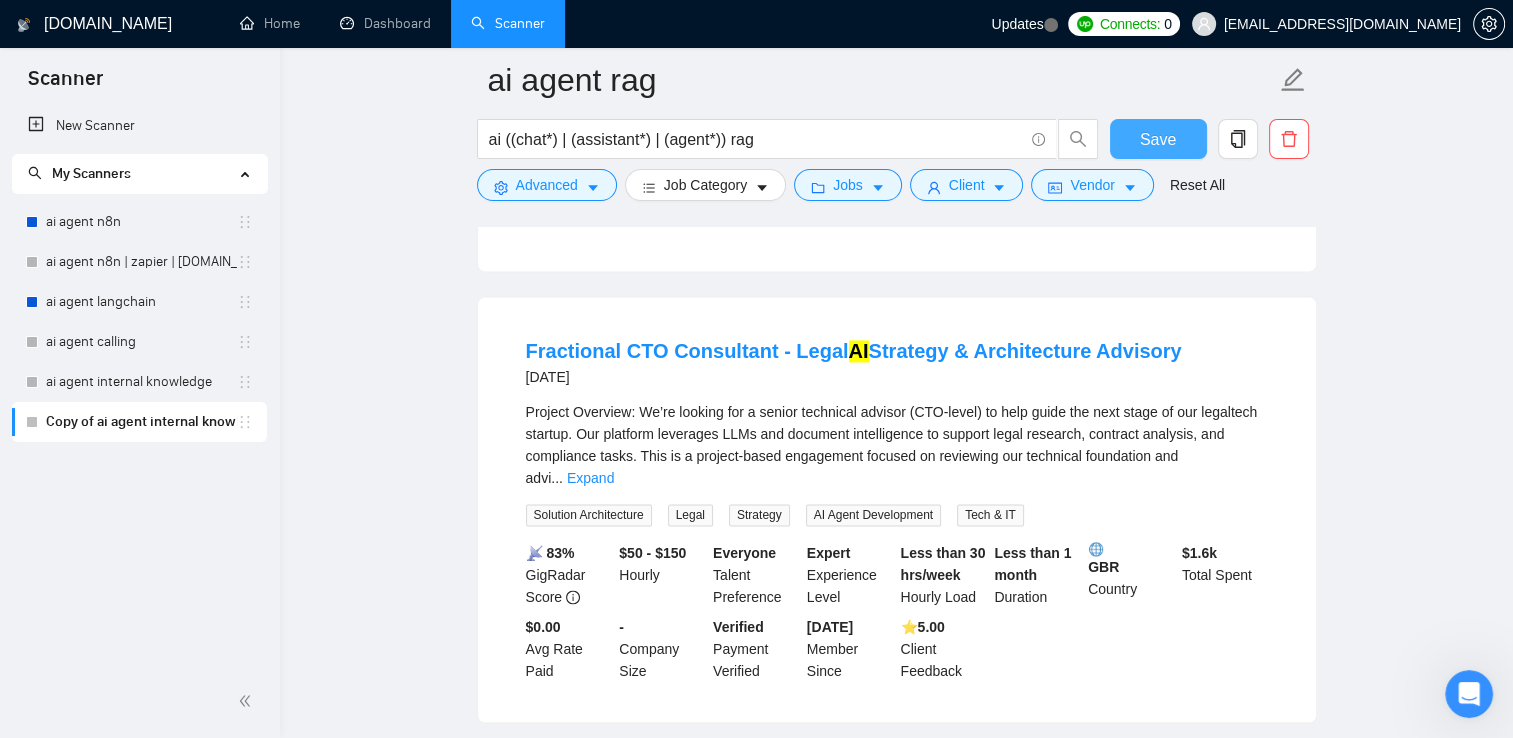 click on "Save" at bounding box center [1158, 139] 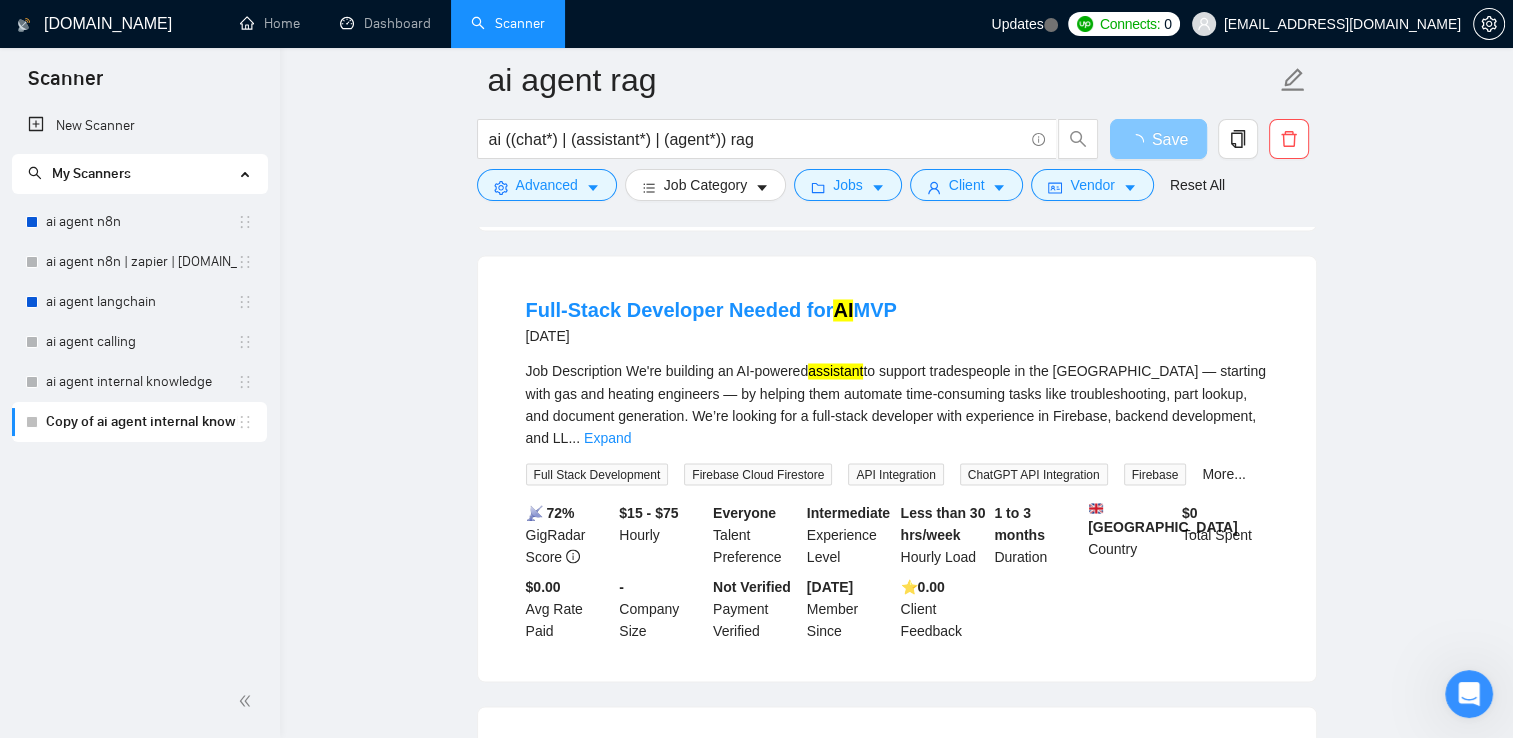 scroll, scrollTop: 3400, scrollLeft: 0, axis: vertical 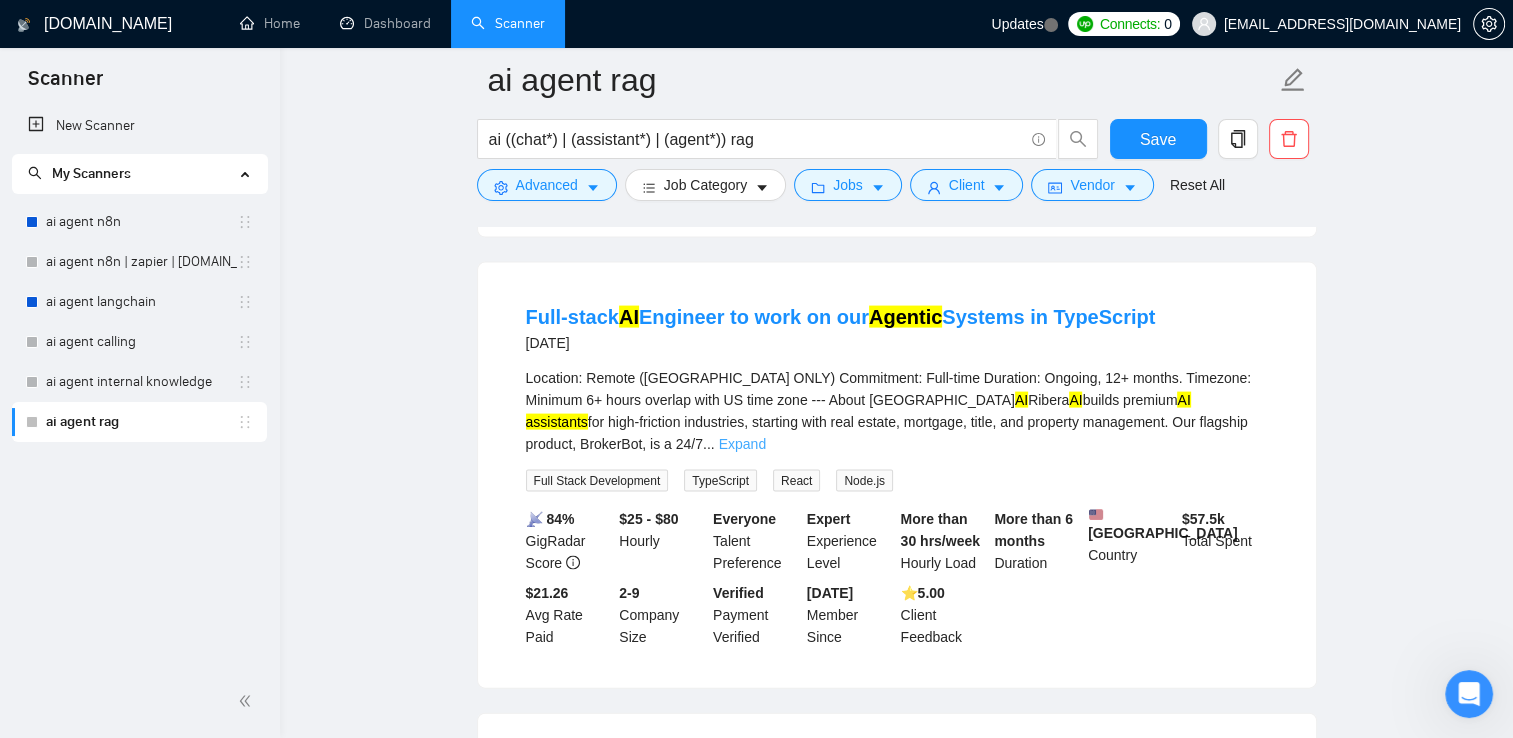 click on "Expand" at bounding box center [742, 444] 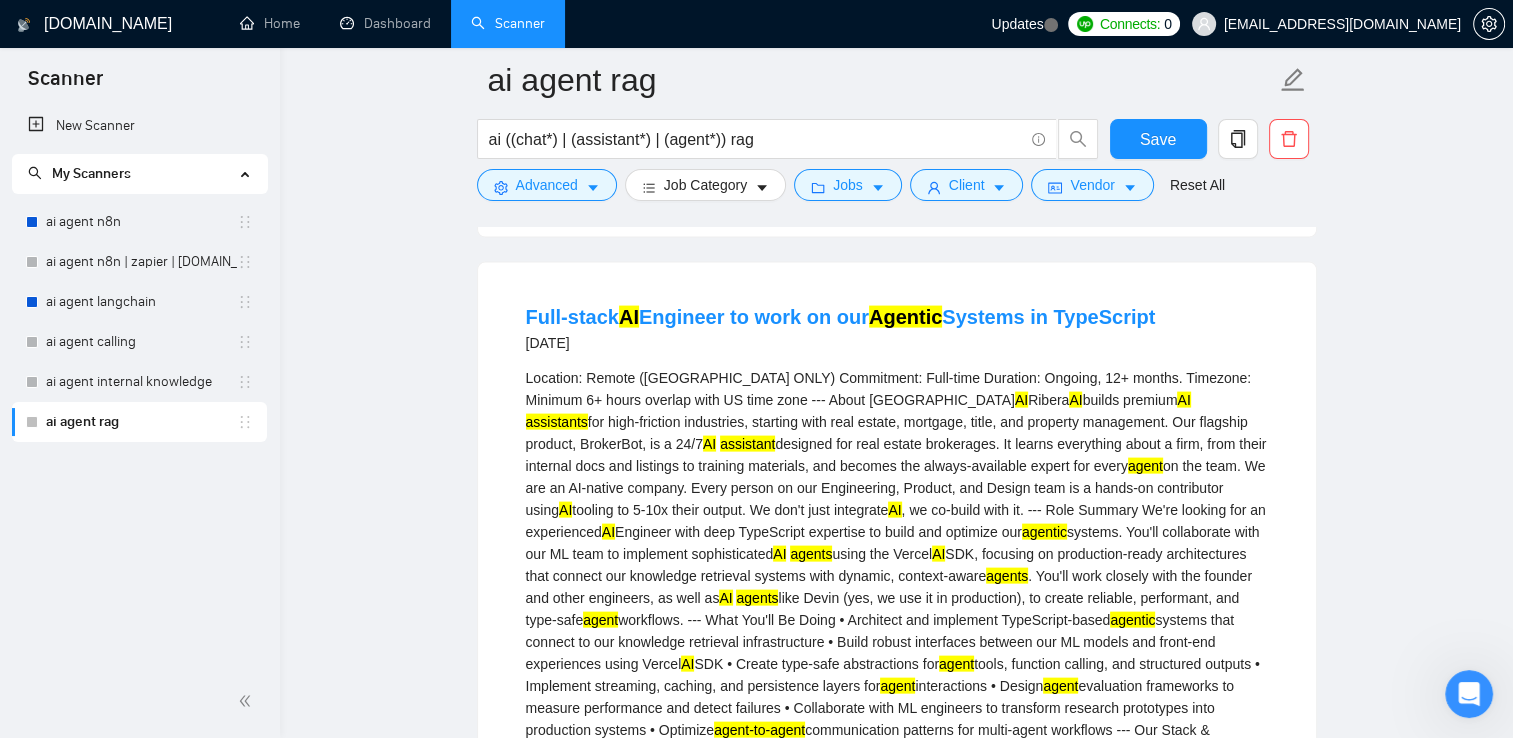 click on "Location: Remote ([GEOGRAPHIC_DATA] ONLY)
Commitment: Full-time
Duration: Ongoing, 12+ months.
Timezone: Minimum 6+ hours overlap with US time zone
---
About Ribera  [PERSON_NAME]  AI  builds premium  AI   assistants  for high-friction industries, starting with real estate, mortgage, title, and property management. Our flagship product, BrokerBot, is a 24/7  AI   assistant  designed for real estate brokerages. It learns everything about a firm, from their internal docs and listings to training materials, and becomes the always-available expert for every  agent  on the team.
We are an AI-native company. Every person on our Engineering, Product, and Design team is a hands-on contributor using  AI  tooling to 5-10x their output. We don't just integrate  AI , we co-build with it.
---
Role Summary
We're looking for an experienced  AI  Engineer with deep TypeScript expertise to build and optimize our  agentic  systems. You'll collaborate with our ML team to implement sophisticated  AI   agents  using the Vercel  AI agents" at bounding box center [897, 730] 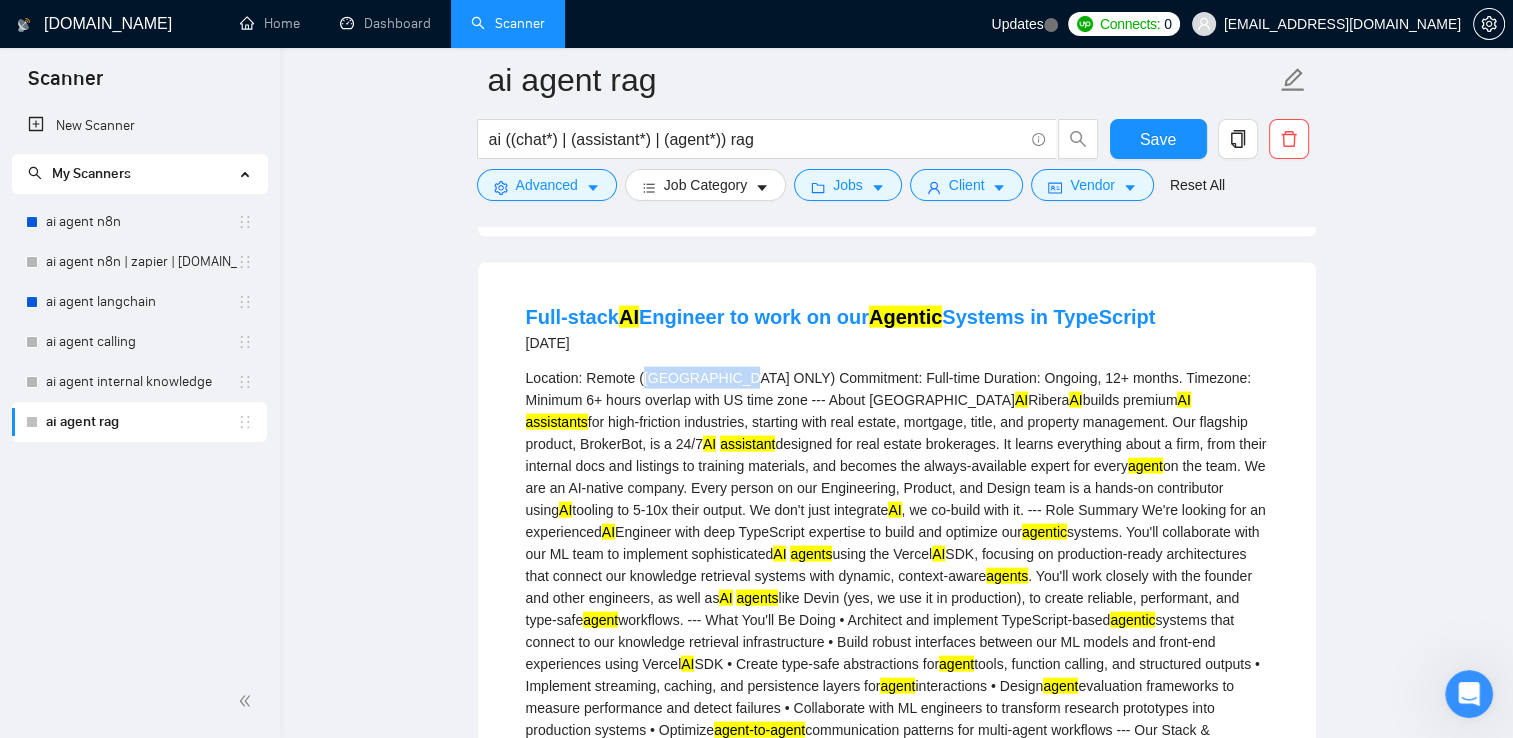 drag, startPoint x: 707, startPoint y: 362, endPoint x: 728, endPoint y: 362, distance: 21 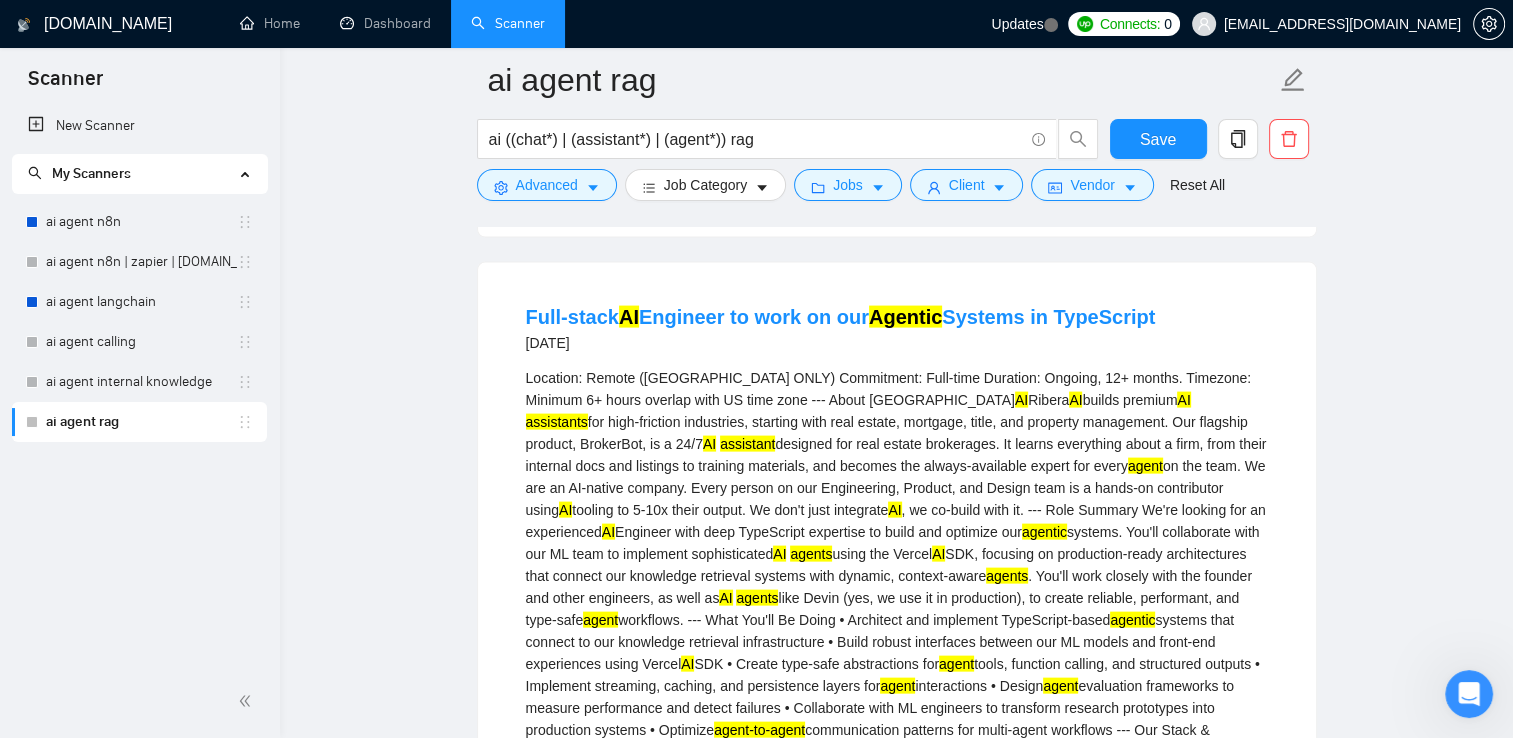drag, startPoint x: 728, startPoint y: 362, endPoint x: 680, endPoint y: 376, distance: 50 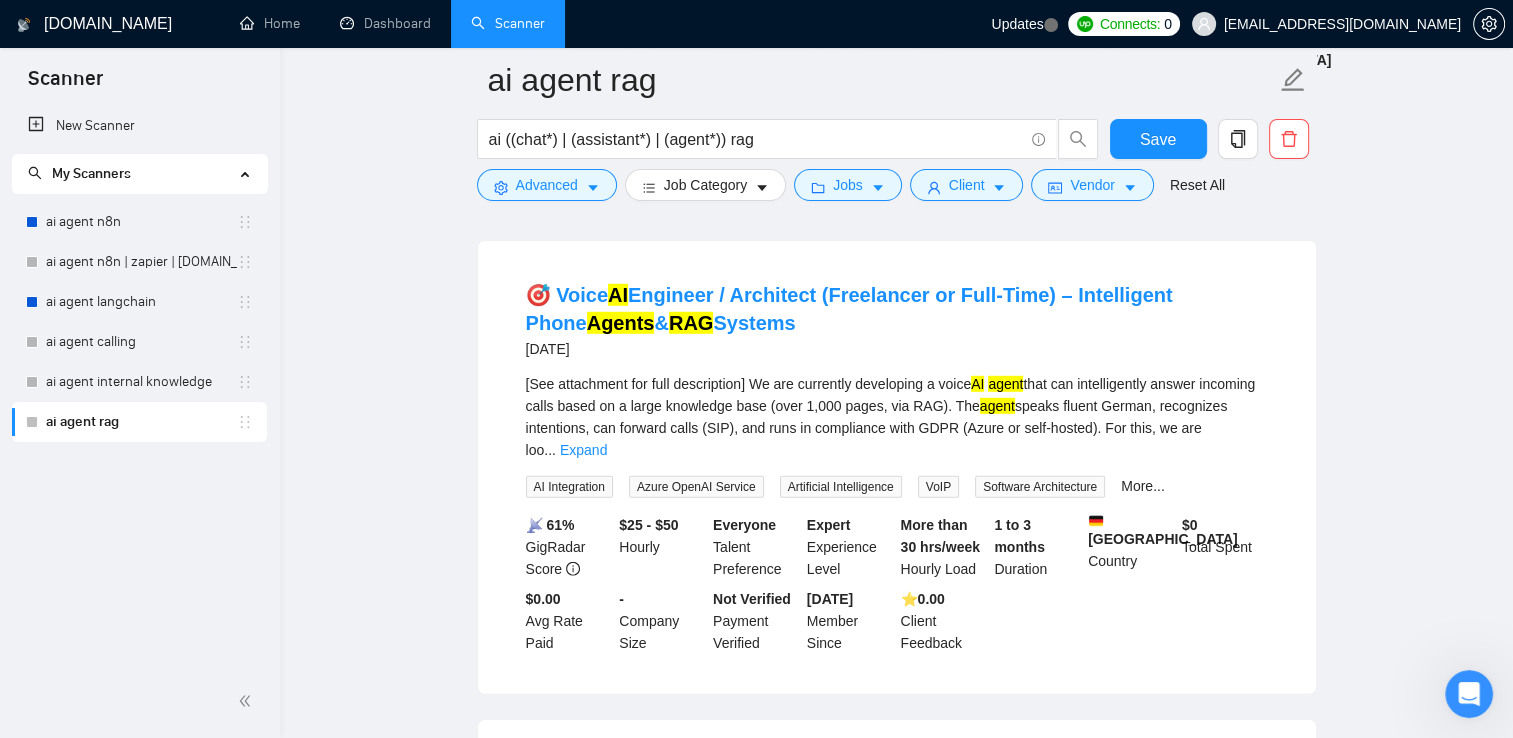 scroll, scrollTop: 5700, scrollLeft: 0, axis: vertical 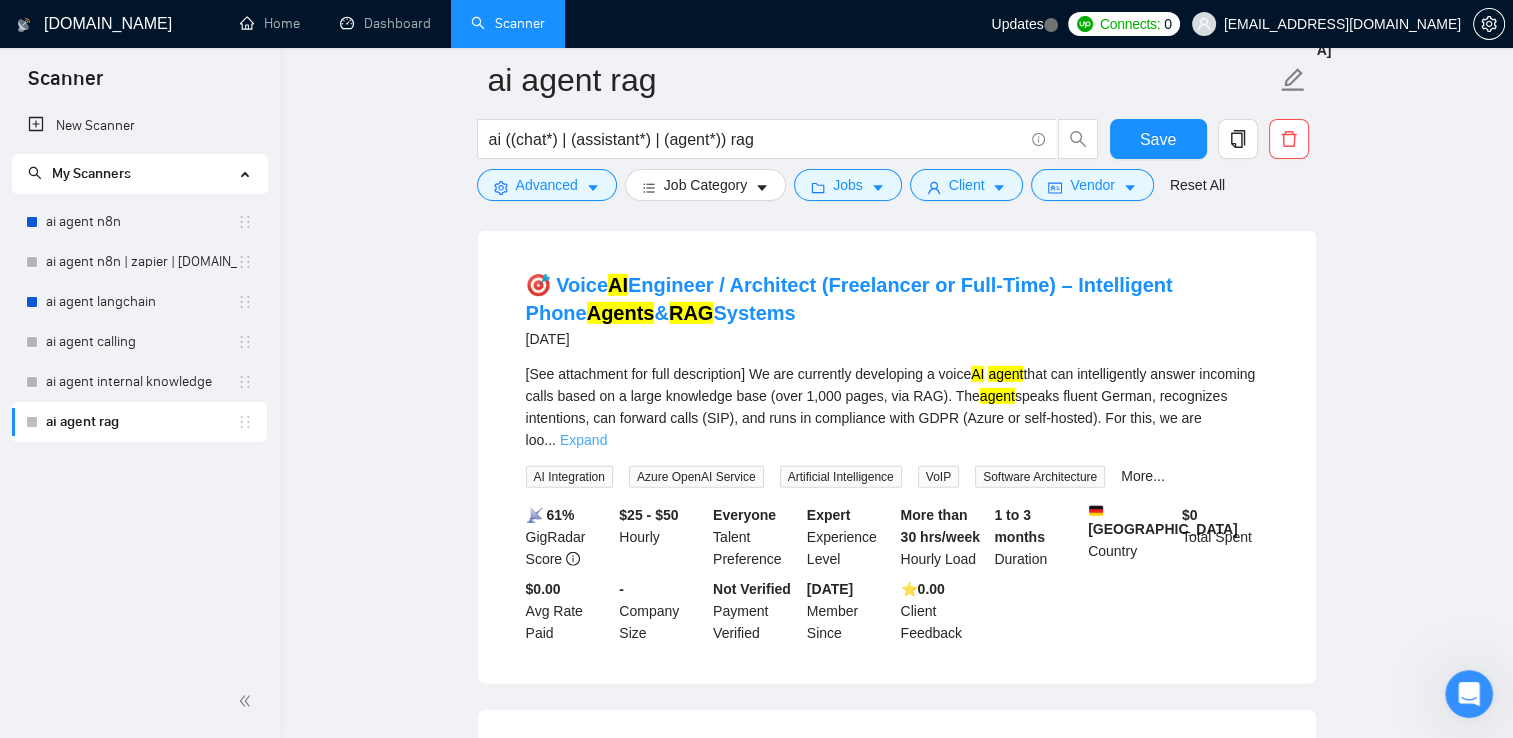 click on "Expand" at bounding box center (583, 440) 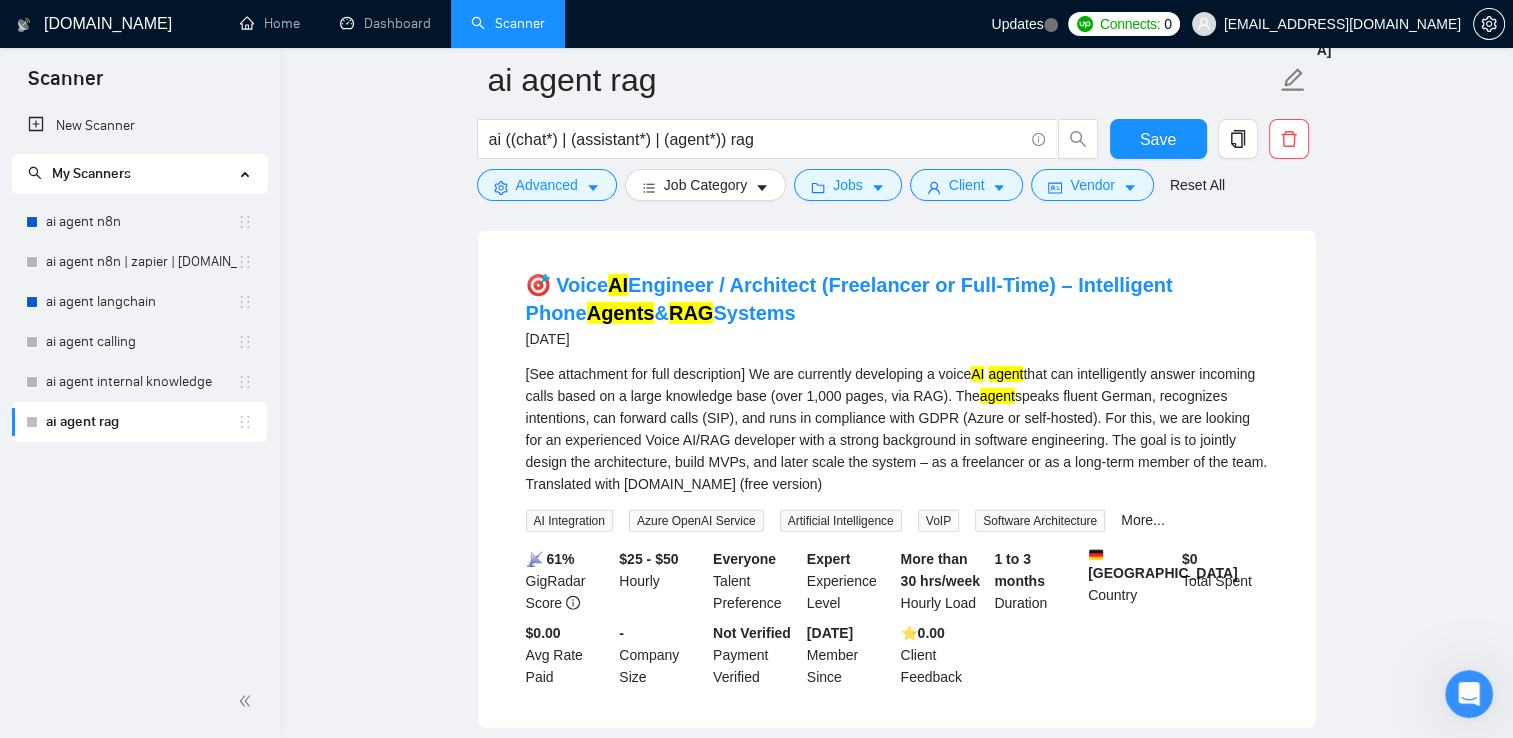 click on "[See attachment for full description]
We are currently developing a voice  AI   agent  that can intelligently answer incoming calls based on a large knowledge base (over 1,000 pages, via RAG). The  agent  speaks fluent German, recognizes intentions, can forward calls (SIP), and runs in compliance with GDPR (Azure or self-hosted).
For this, we are looking for an experienced Voice AI/RAG developer with a strong background in software engineering. The goal is to jointly design the architecture, build MVPs, and later scale the system – as a freelancer or as a long-term member of the team.
Translated with [DOMAIN_NAME] (free version)" at bounding box center (897, 429) 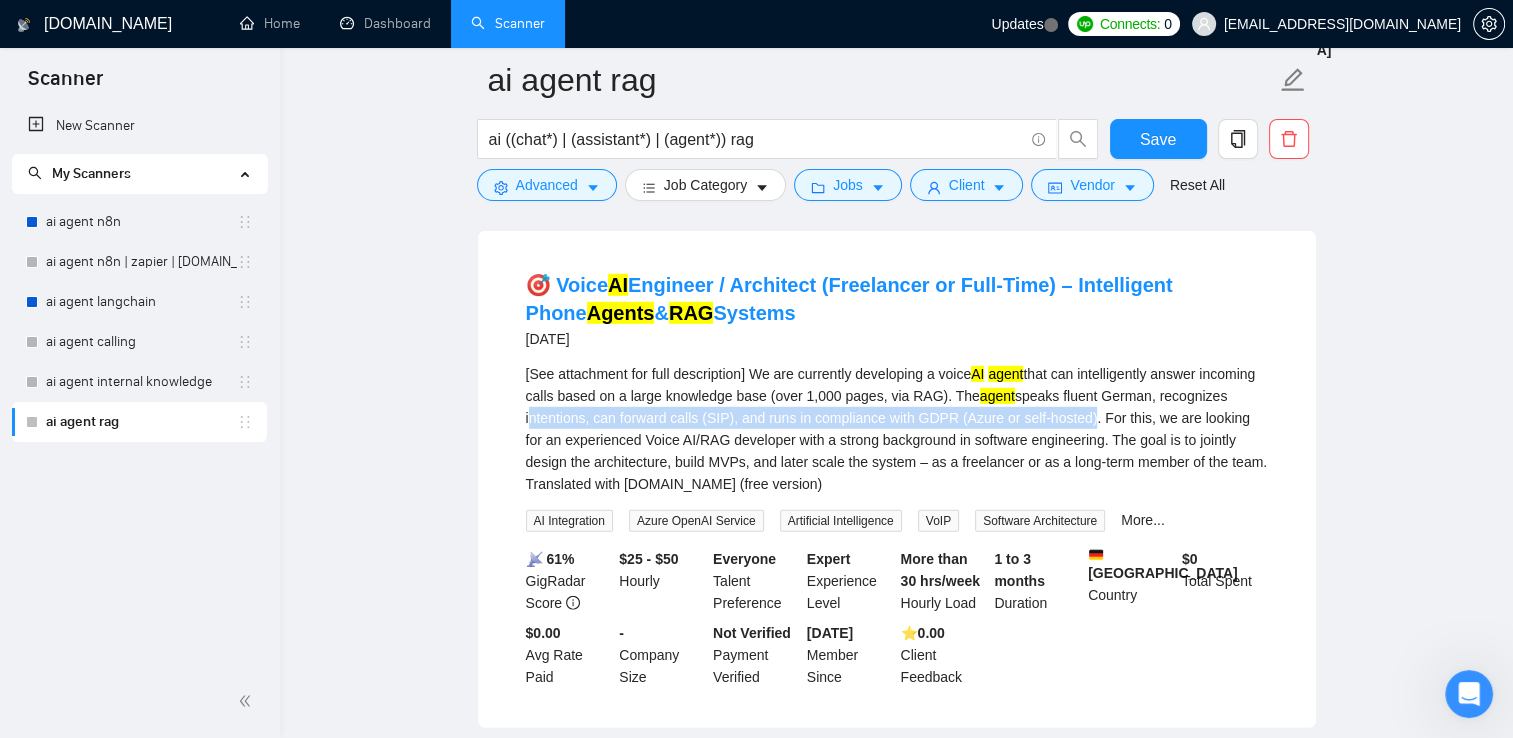 drag, startPoint x: 540, startPoint y: 391, endPoint x: 1041, endPoint y: 400, distance: 501.08084 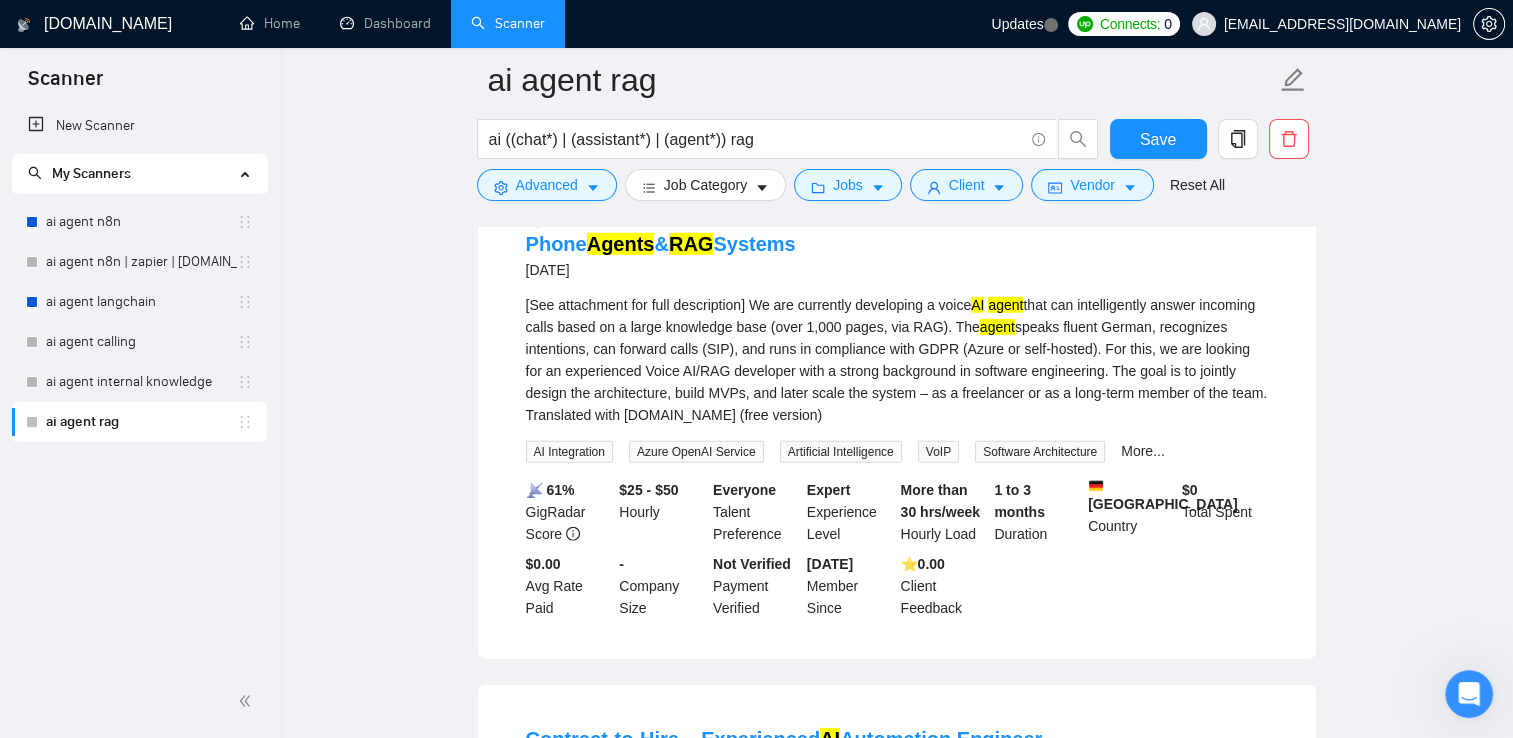 click on "[See attachment for full description]
We are currently developing a voice  AI   agent  that can intelligently answer incoming calls based on a large knowledge base (over 1,000 pages, via RAG). The  agent  speaks fluent German, recognizes intentions, can forward calls (SIP), and runs in compliance with GDPR (Azure or self-hosted).
For this, we are looking for an experienced Voice AI/RAG developer with a strong background in software engineering. The goal is to jointly design the architecture, build MVPs, and later scale the system – as a freelancer or as a long-term member of the team.
Translated with [DOMAIN_NAME] (free version)" at bounding box center [897, 360] 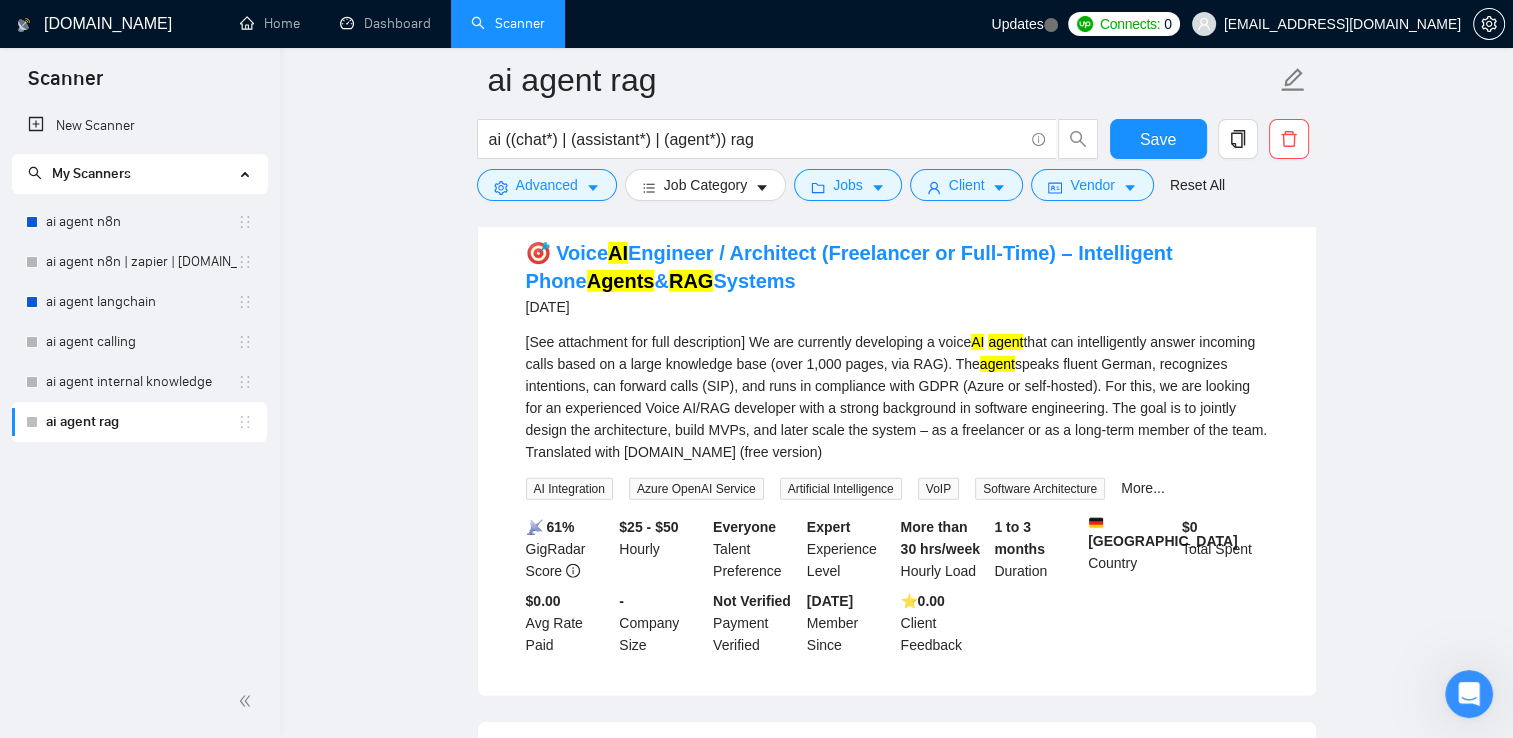 scroll, scrollTop: 5700, scrollLeft: 0, axis: vertical 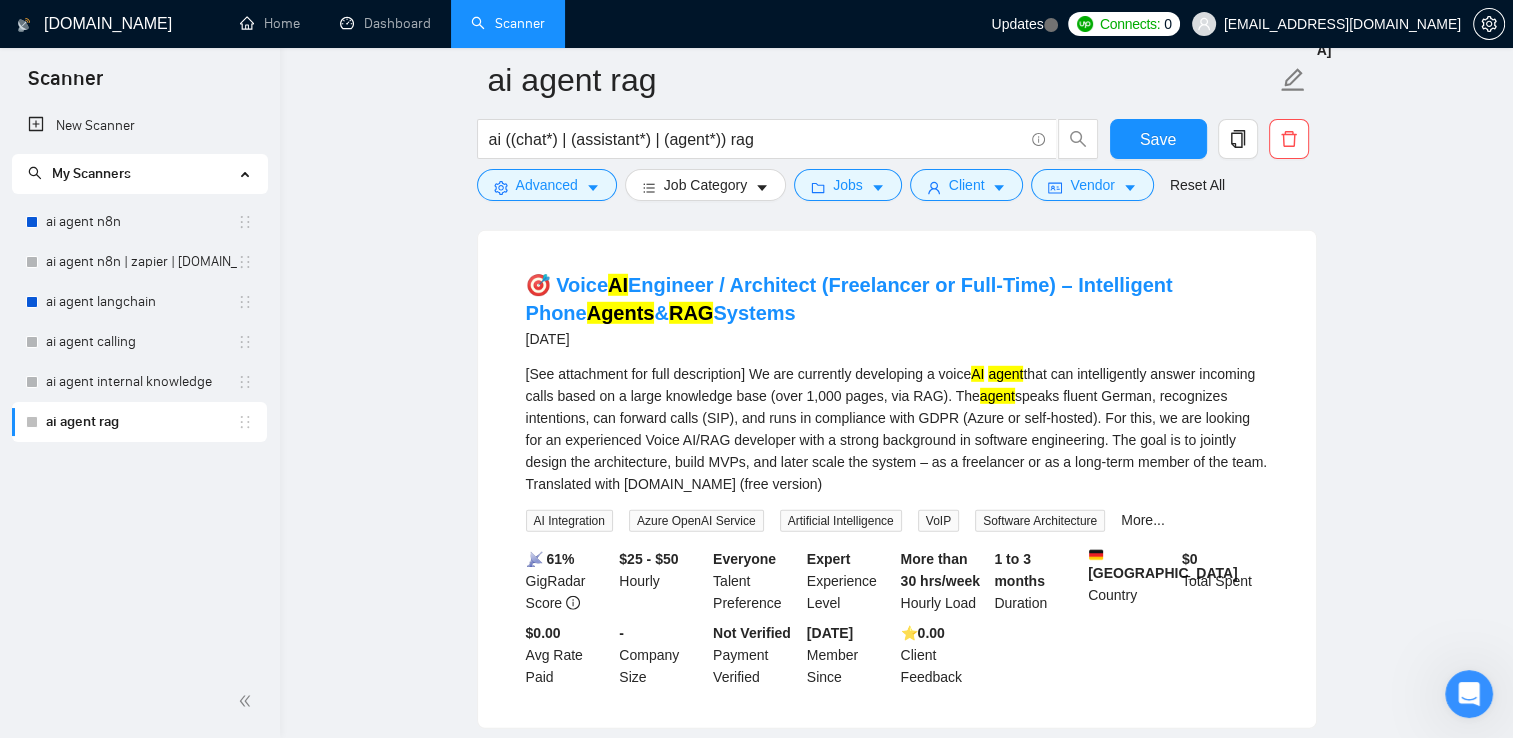click on "[See attachment for full description]
We are currently developing a voice  AI   agent  that can intelligently answer incoming calls based on a large knowledge base (over 1,000 pages, via RAG). The  agent  speaks fluent German, recognizes intentions, can forward calls (SIP), and runs in compliance with GDPR (Azure or self-hosted).
For this, we are looking for an experienced Voice AI/RAG developer with a strong background in software engineering. The goal is to jointly design the architecture, build MVPs, and later scale the system – as a freelancer or as a long-term member of the team.
Translated with [DOMAIN_NAME] (free version)" at bounding box center (897, 429) 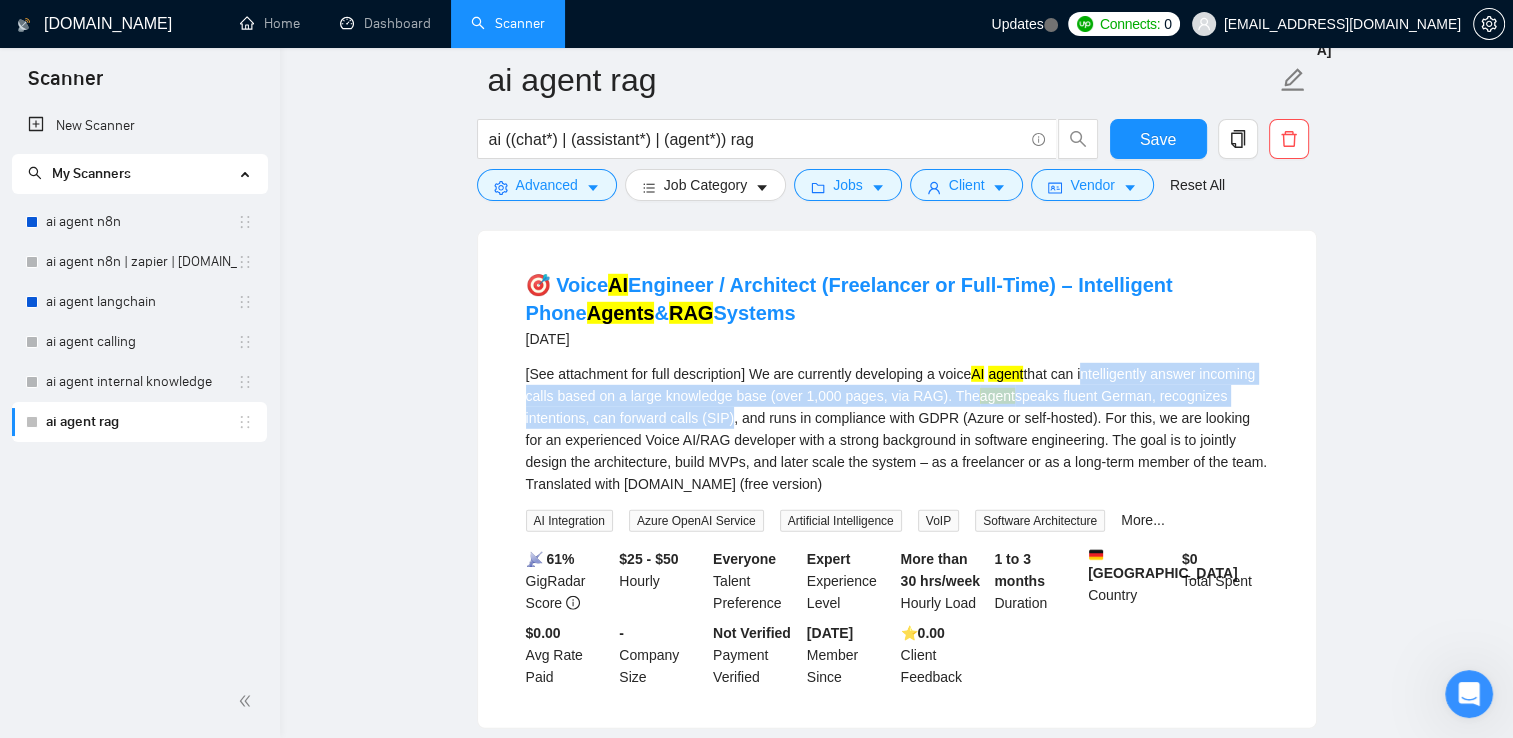 drag, startPoint x: 1124, startPoint y: 345, endPoint x: 709, endPoint y: 382, distance: 416.64612 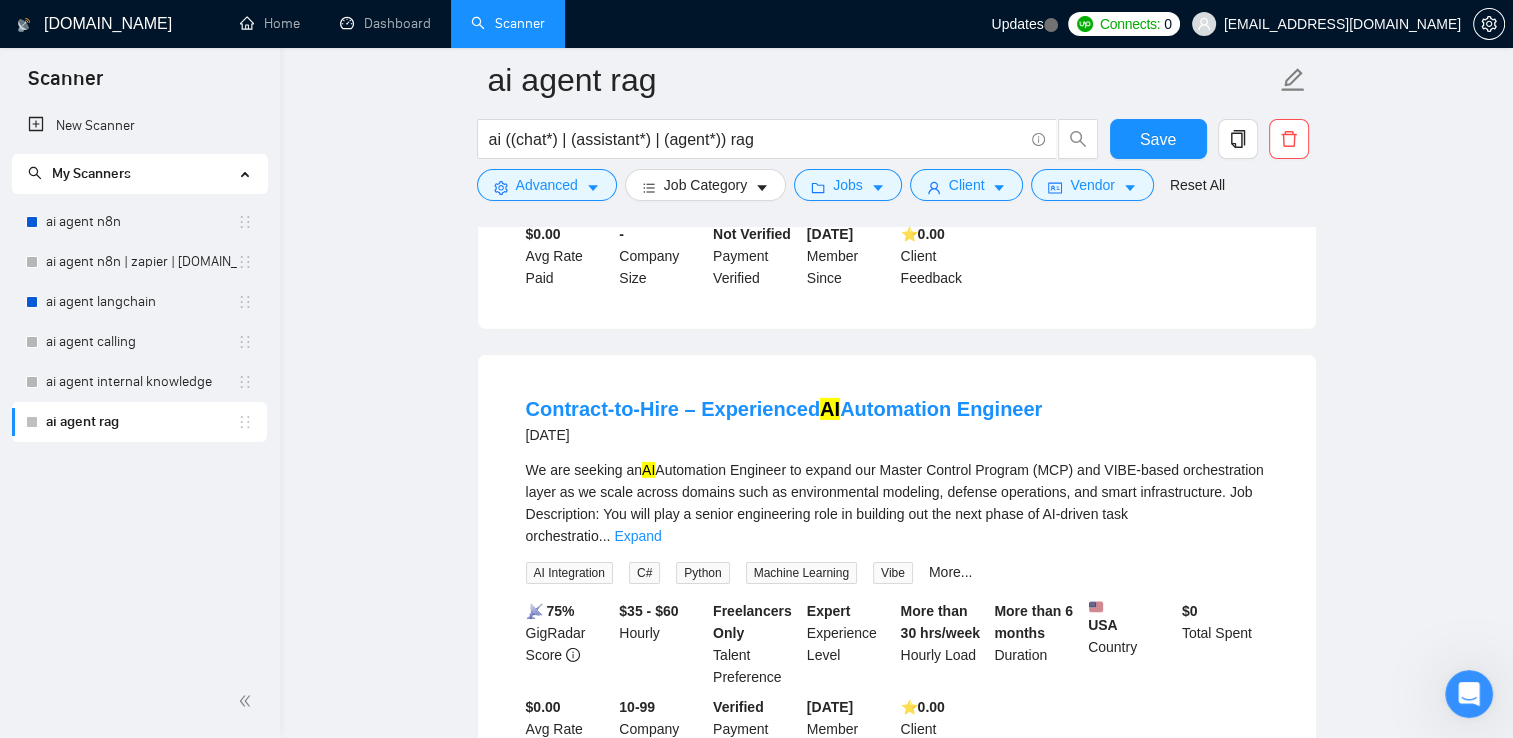 scroll, scrollTop: 6100, scrollLeft: 0, axis: vertical 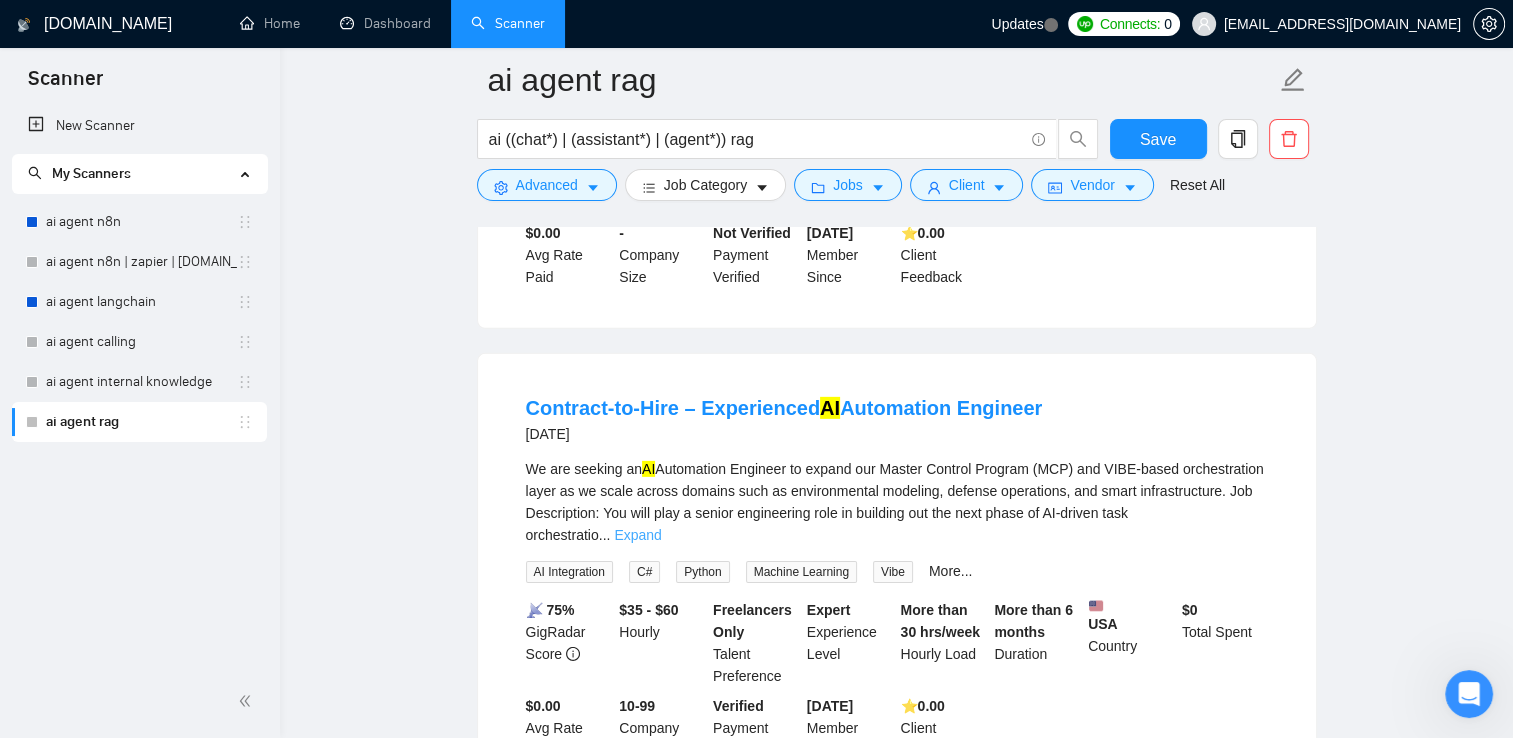 click on "Expand" at bounding box center (637, 535) 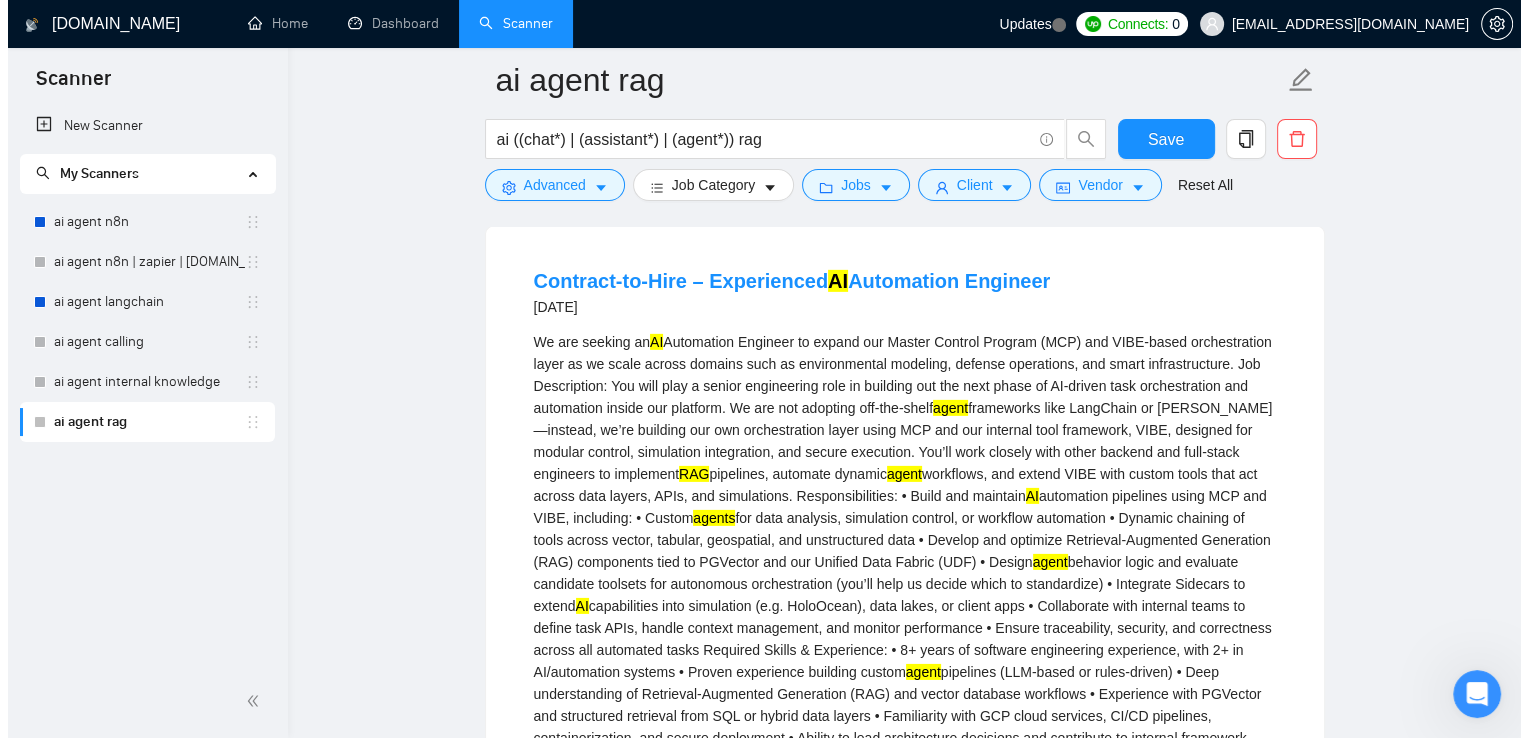 scroll, scrollTop: 6300, scrollLeft: 0, axis: vertical 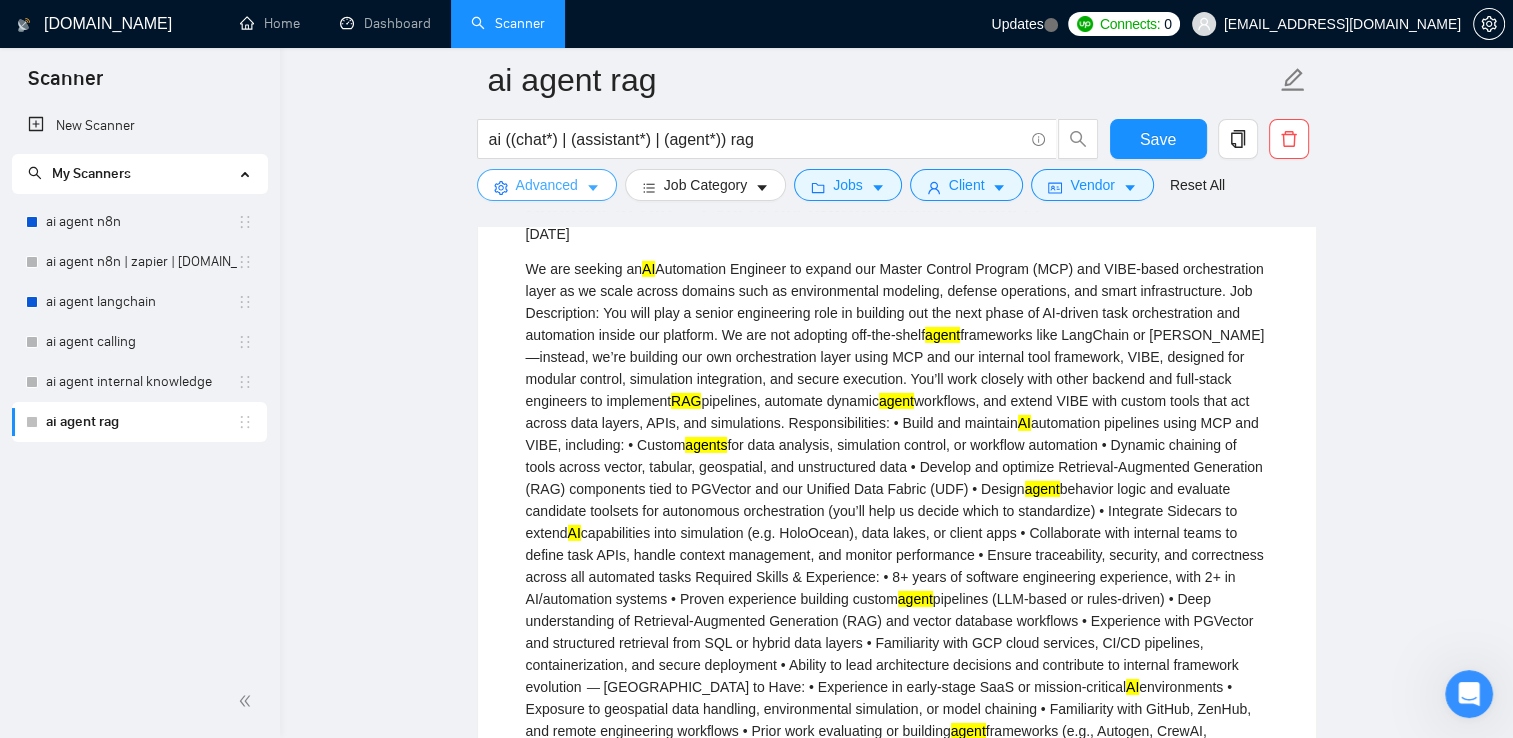 click on "Advanced" at bounding box center (547, 185) 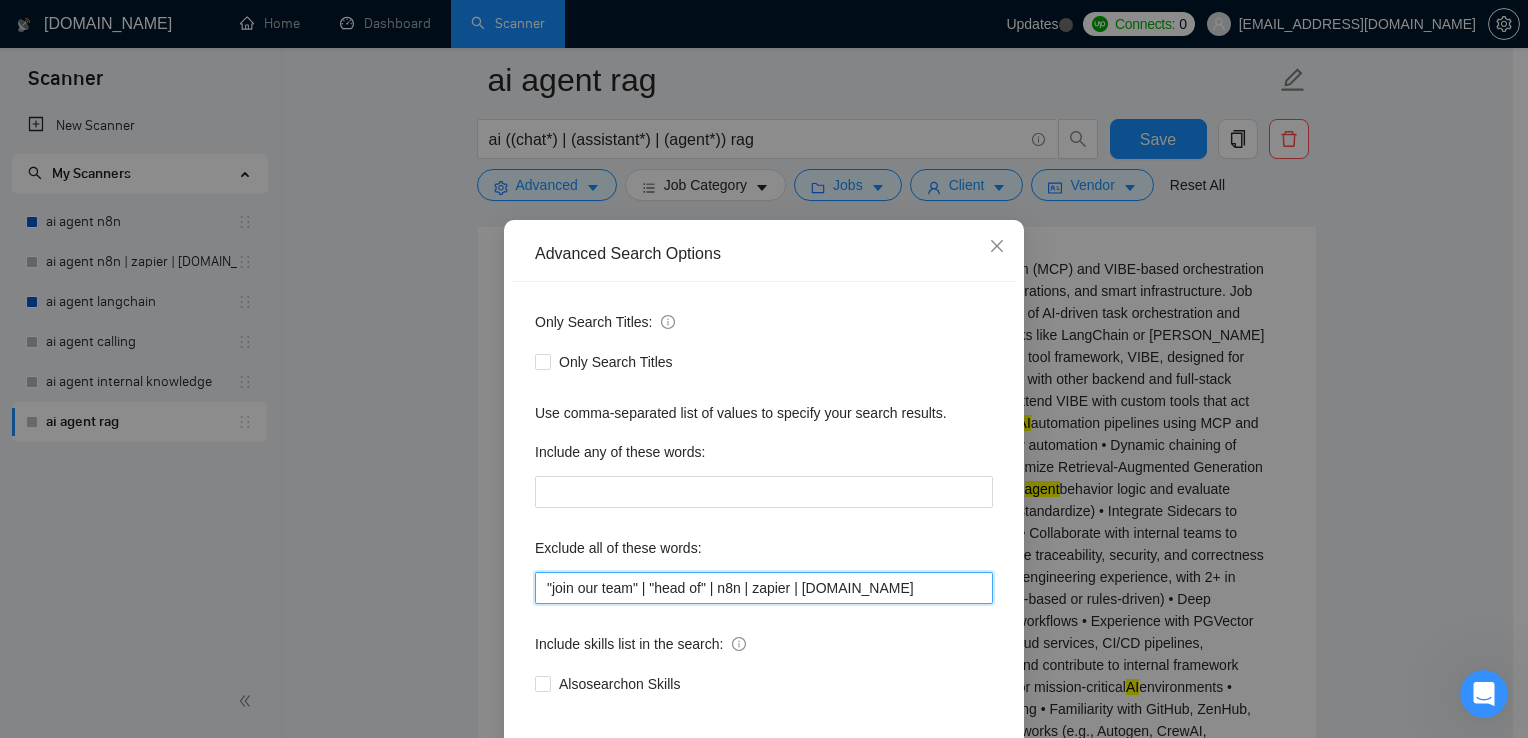 drag, startPoint x: 736, startPoint y: 591, endPoint x: 968, endPoint y: 599, distance: 232.1379 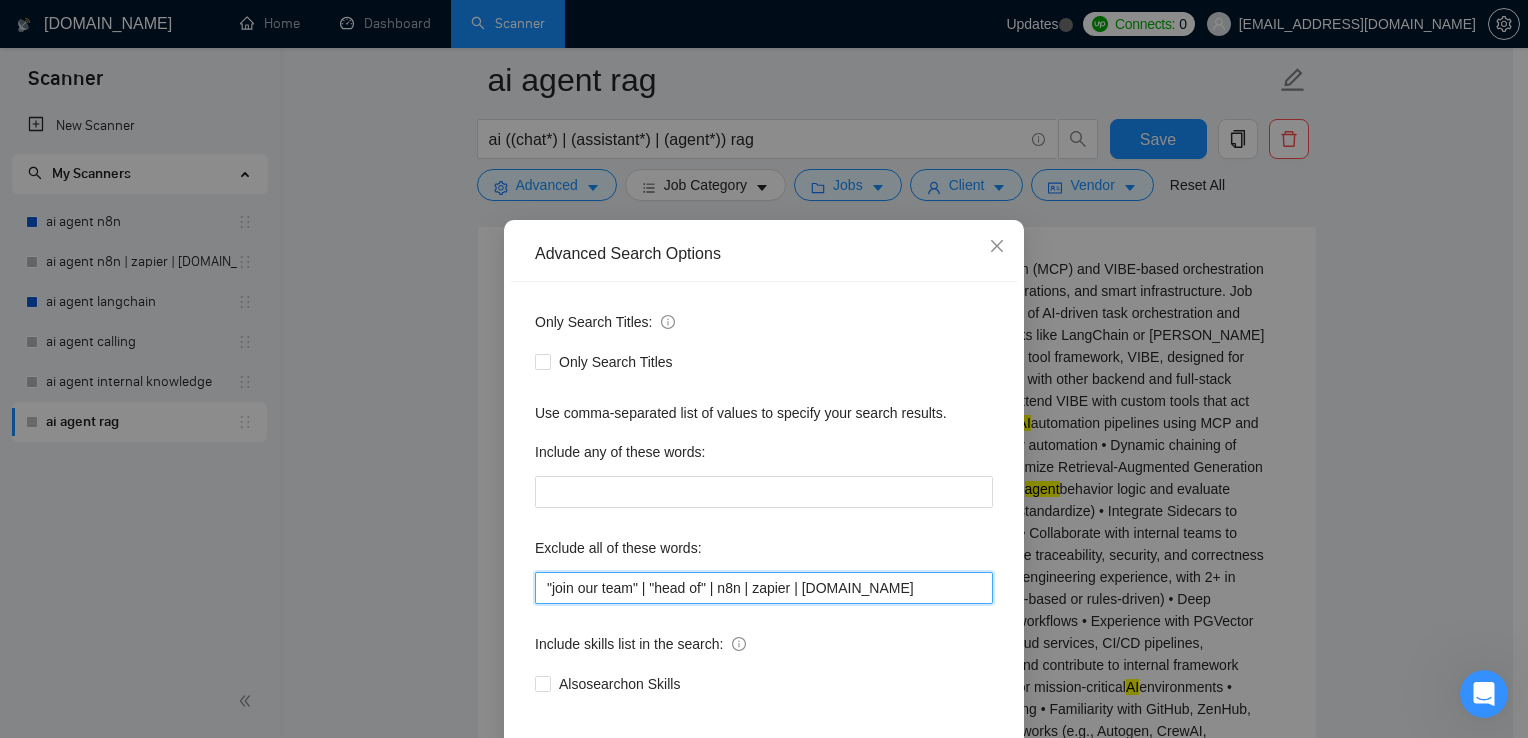 drag, startPoint x: 728, startPoint y: 591, endPoint x: 920, endPoint y: 597, distance: 192.09373 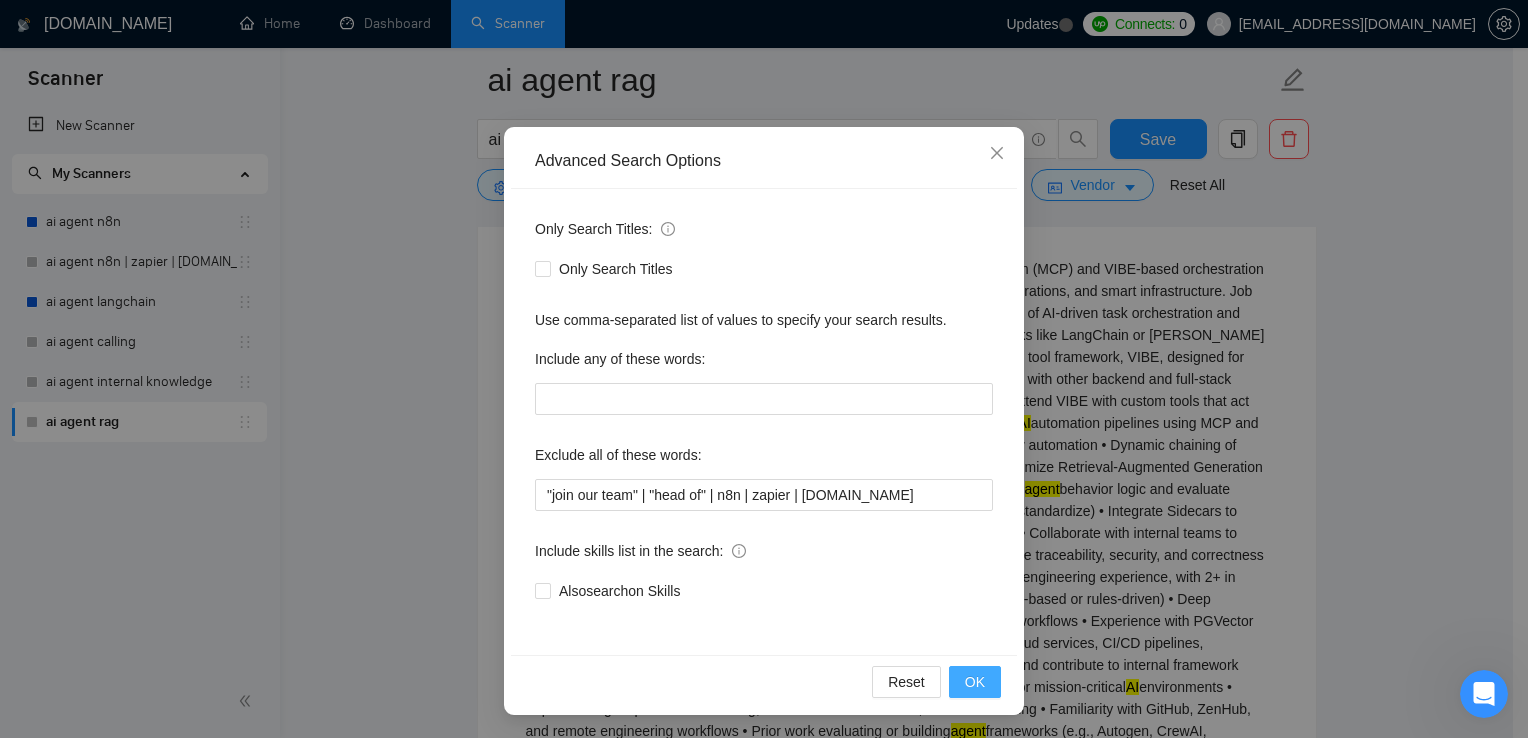 click on "OK" at bounding box center (975, 682) 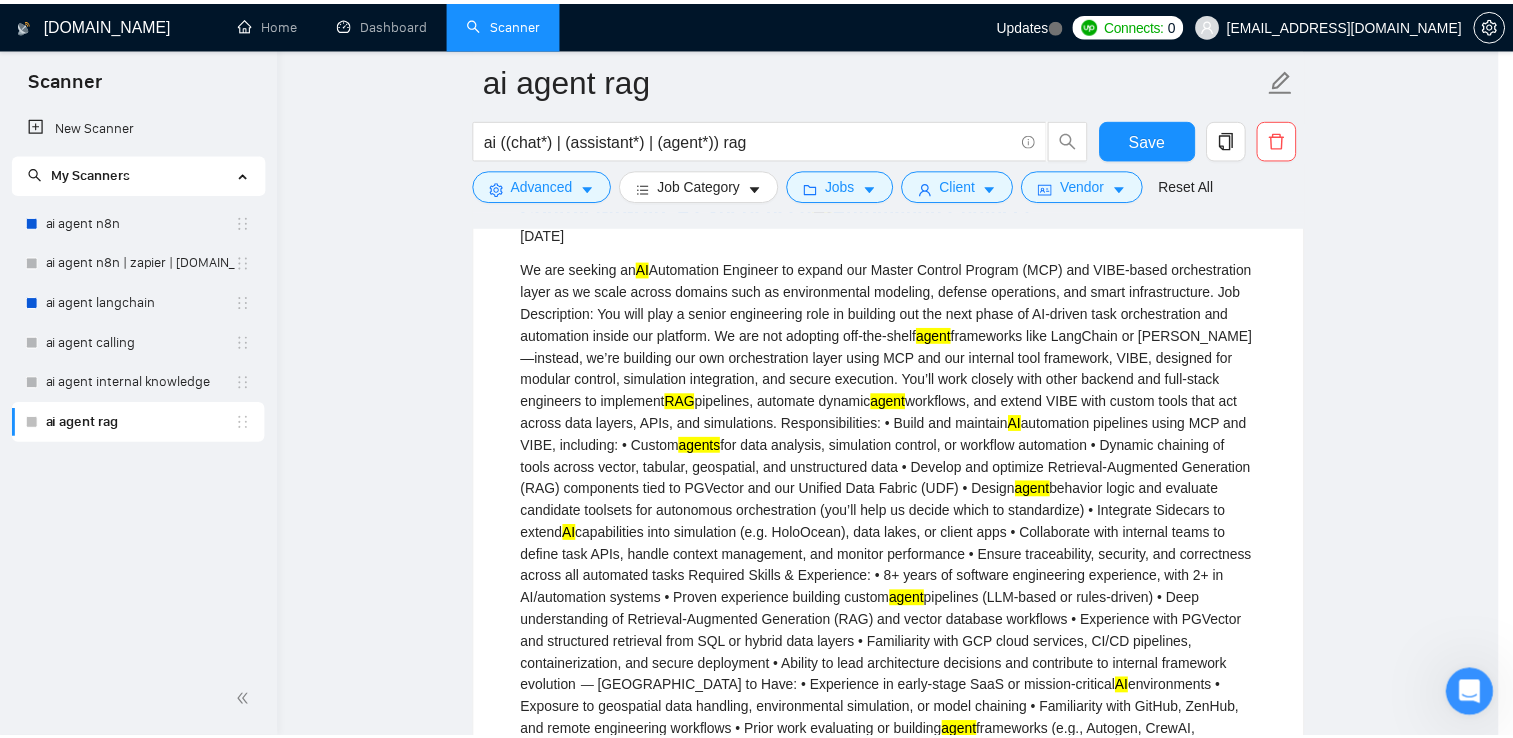 scroll, scrollTop: 0, scrollLeft: 0, axis: both 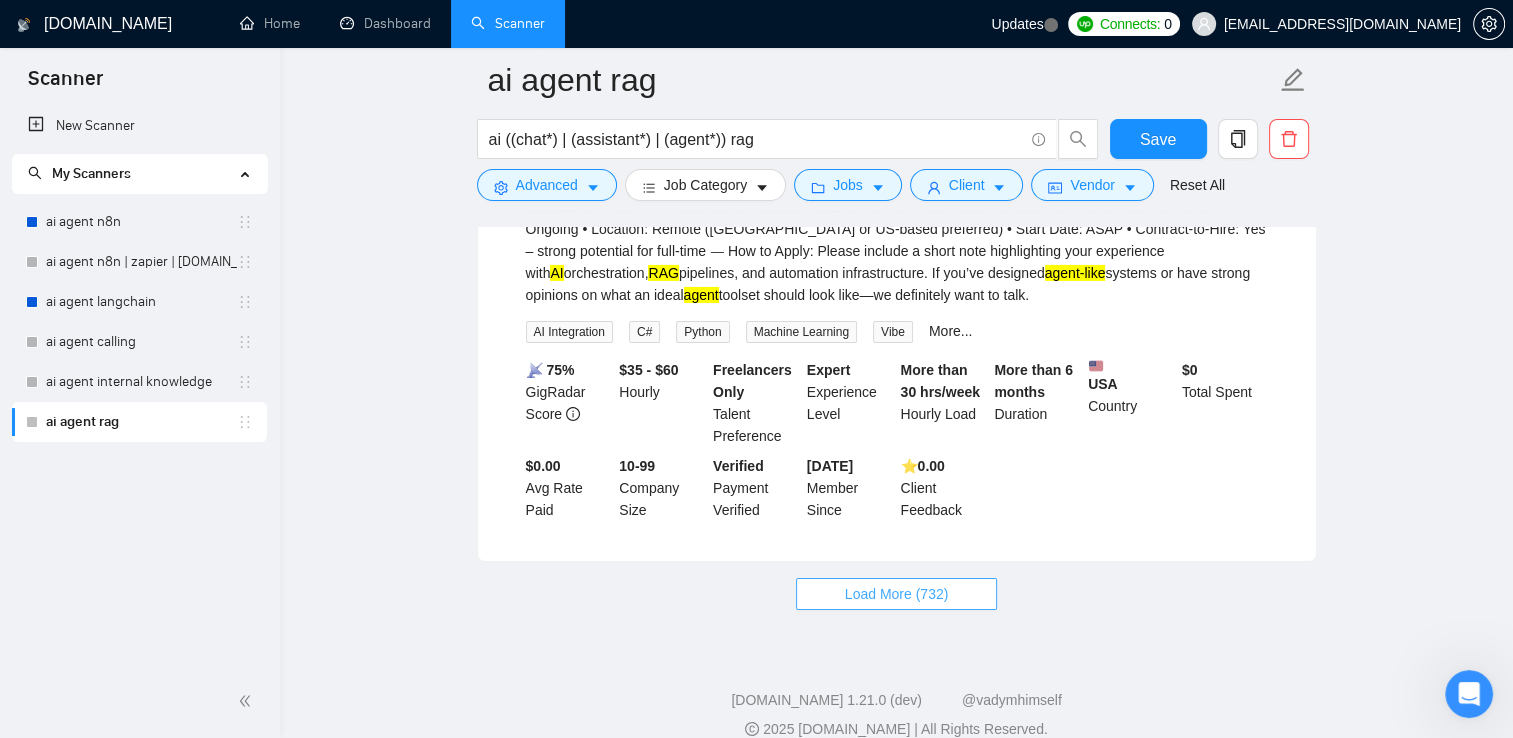 click on "Load More (732)" at bounding box center [897, 594] 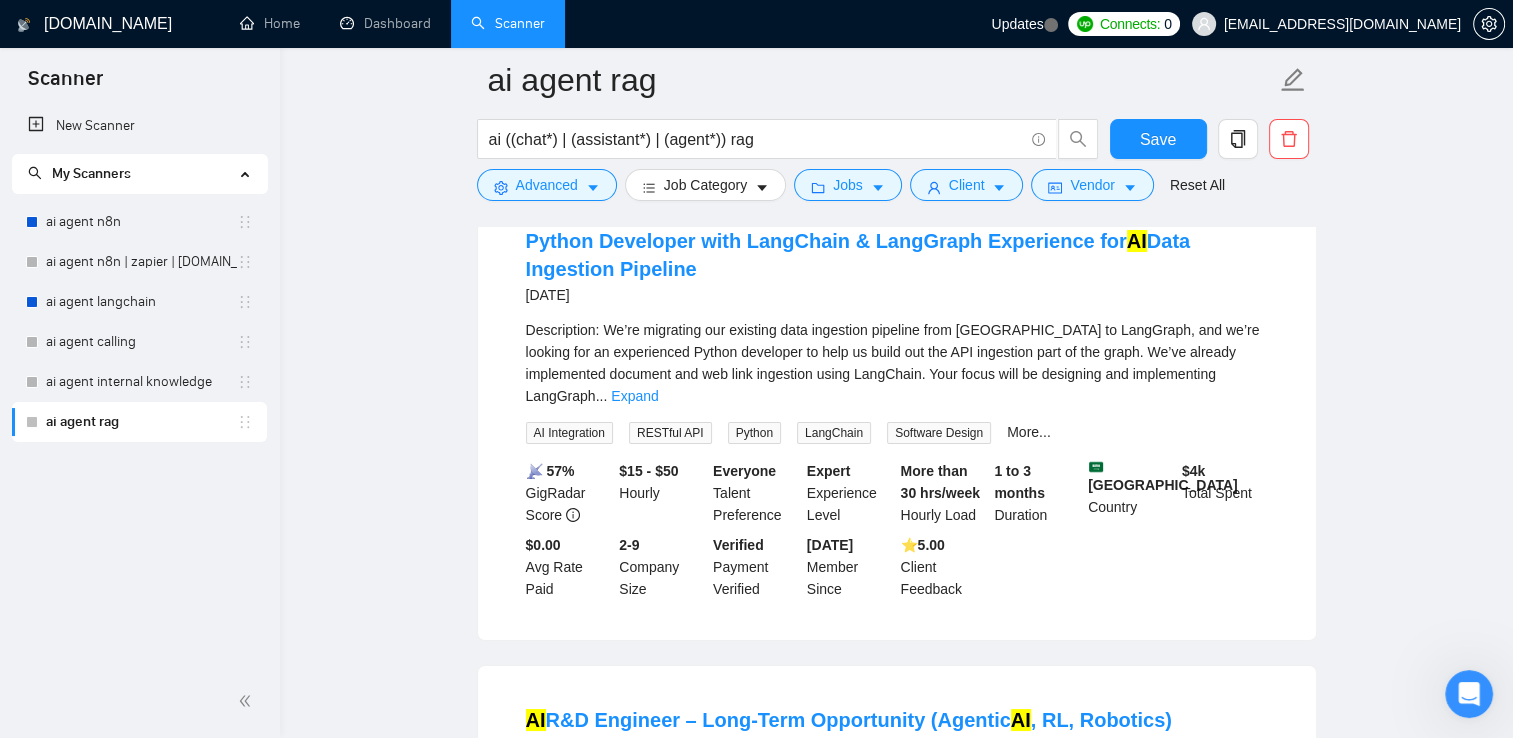 scroll, scrollTop: 7146, scrollLeft: 0, axis: vertical 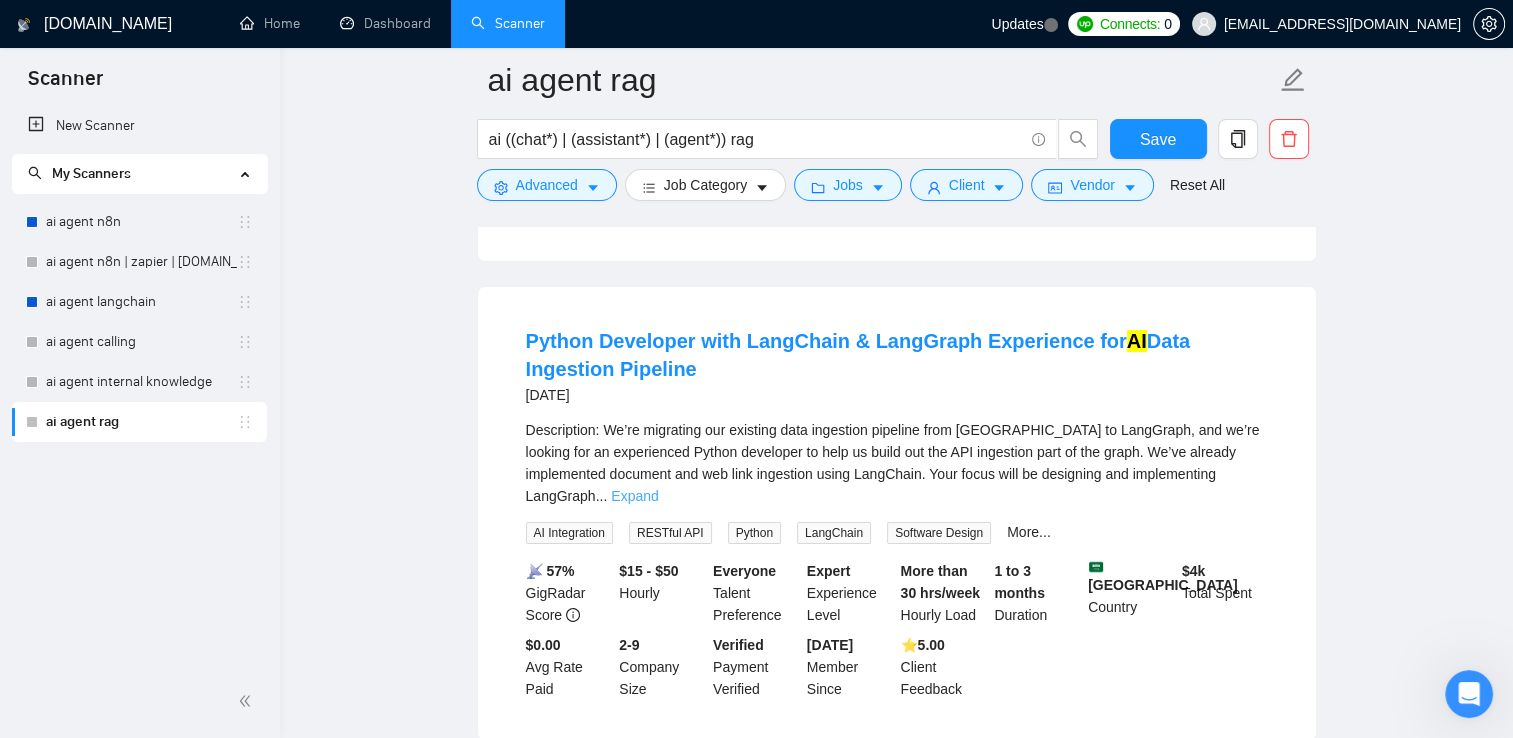 click on "Expand" at bounding box center (634, 496) 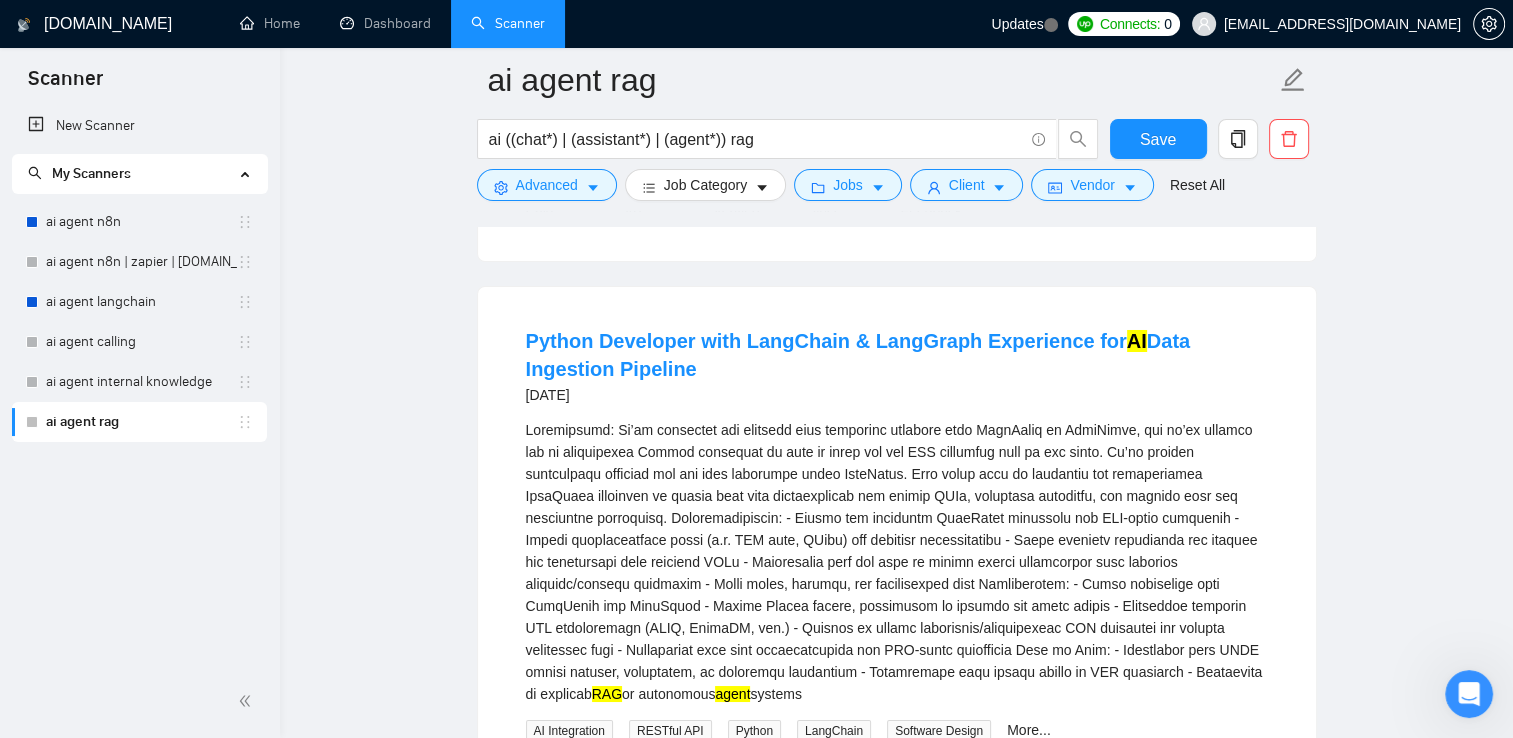 click on "RAG  or autonomous  agent  systems" at bounding box center (897, 562) 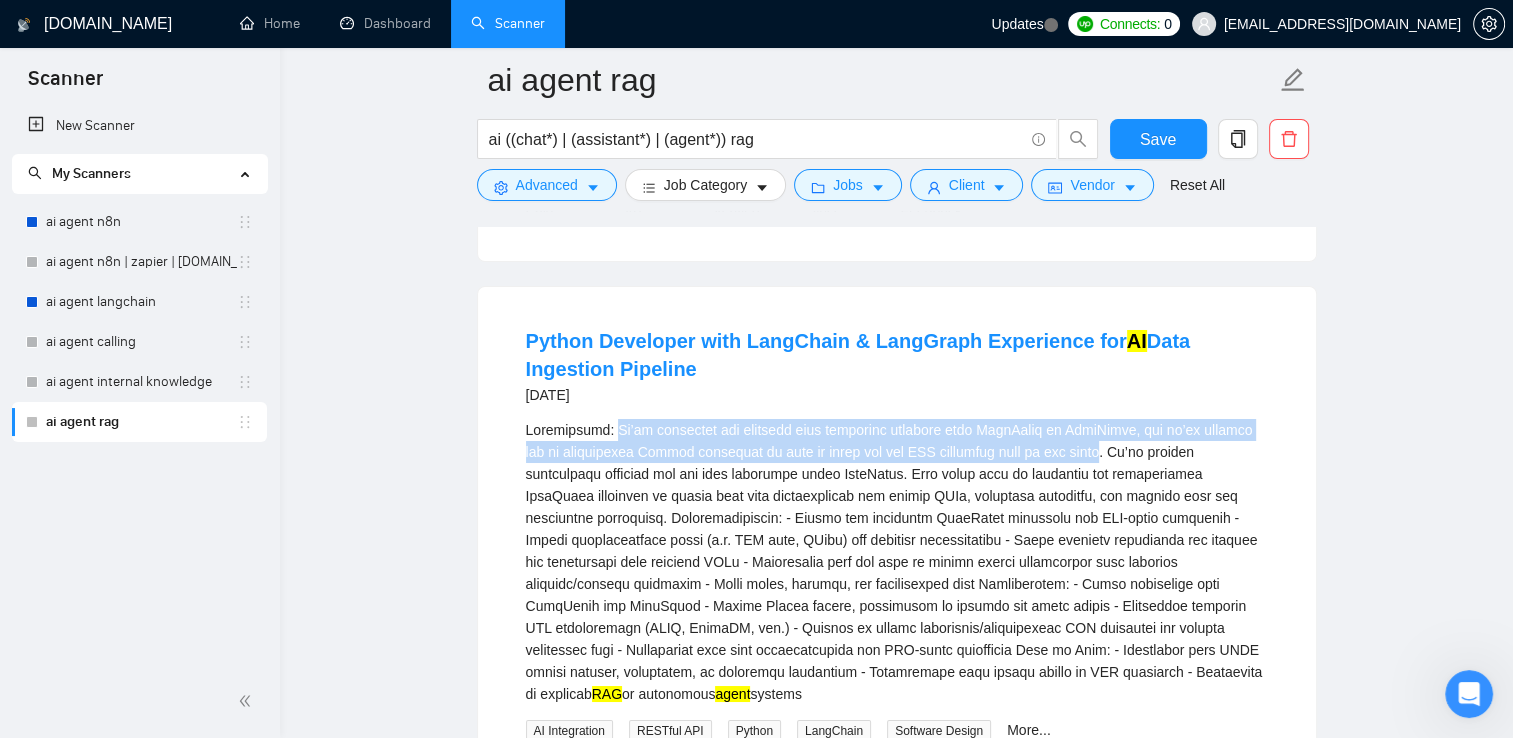 drag, startPoint x: 628, startPoint y: 406, endPoint x: 1045, endPoint y: 426, distance: 417.47934 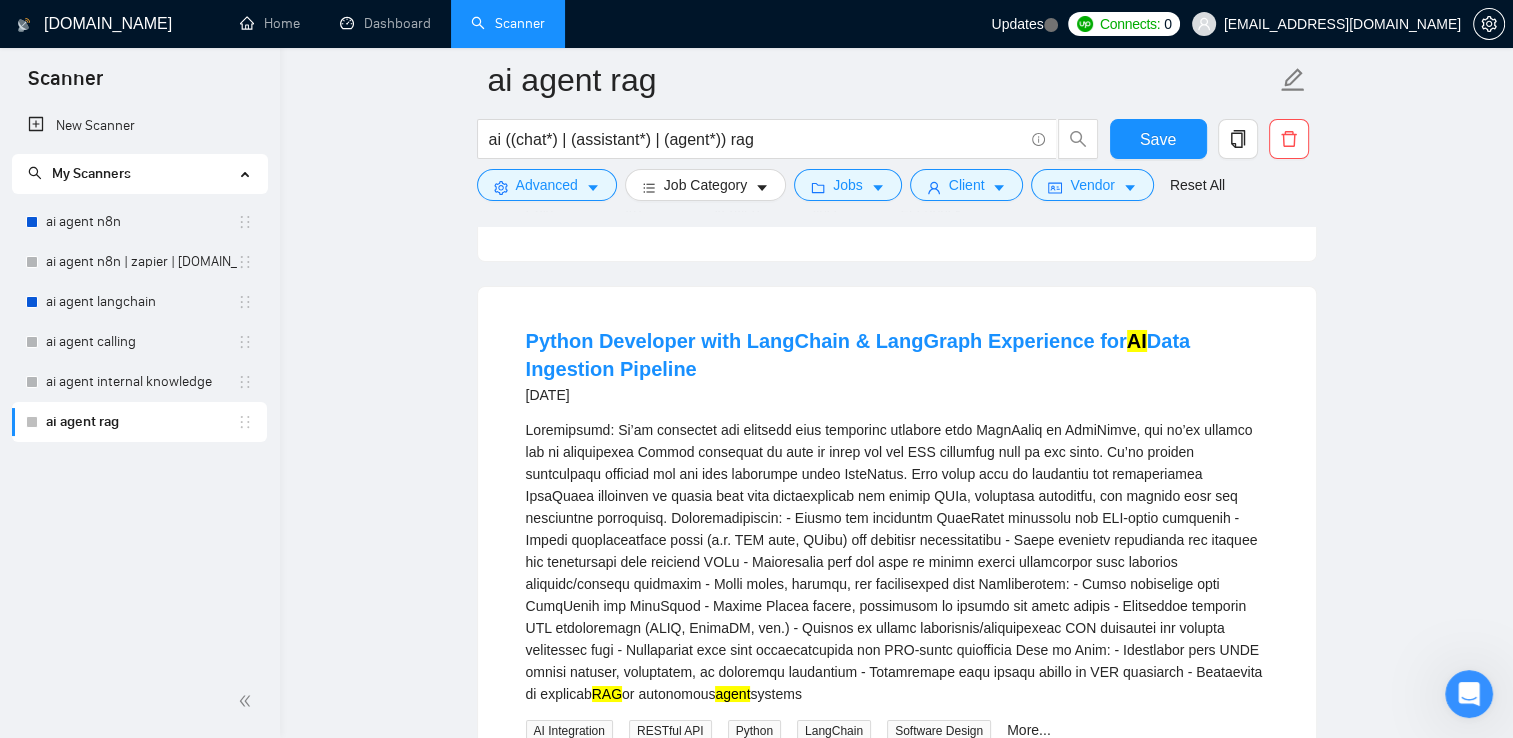 drag, startPoint x: 1045, startPoint y: 426, endPoint x: 1087, endPoint y: 427, distance: 42.0119 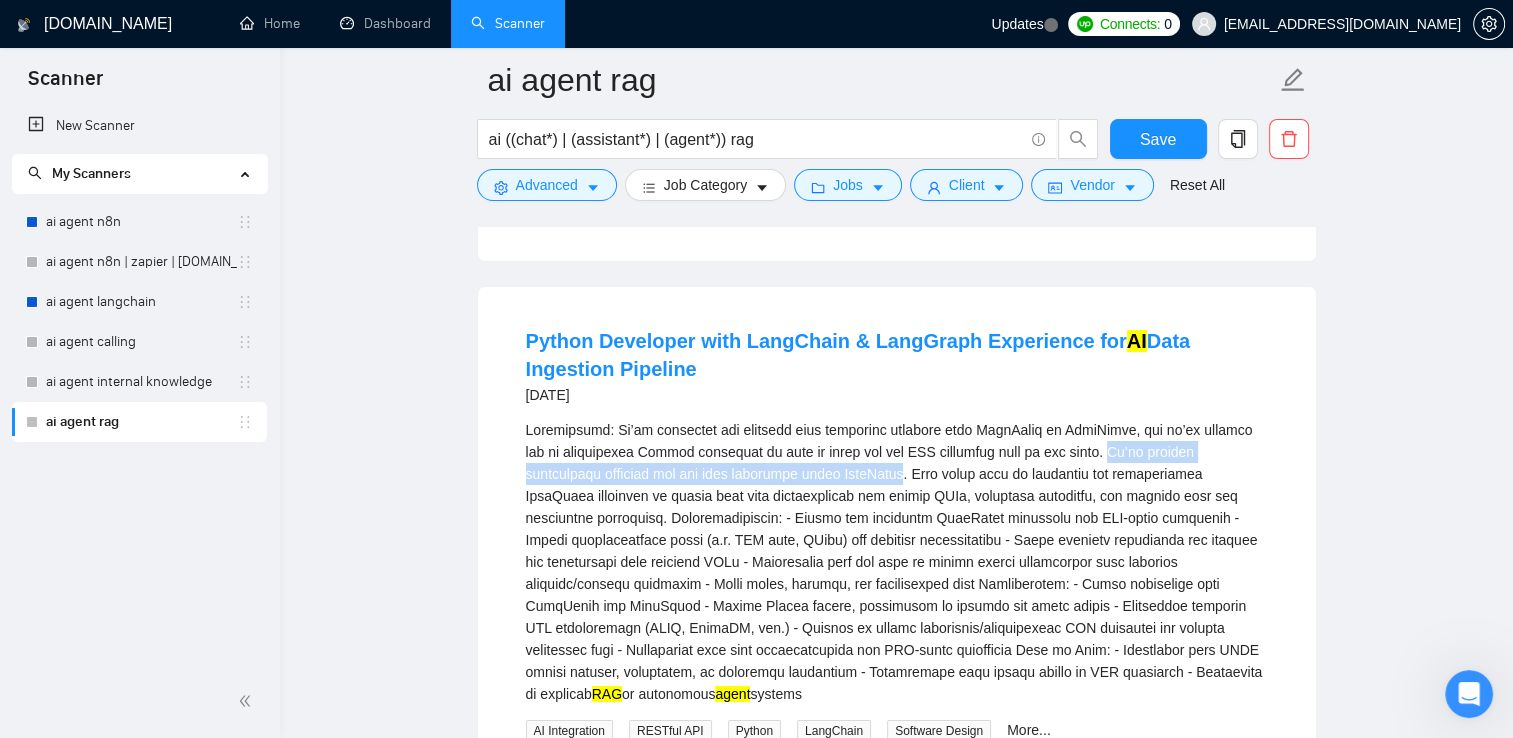 drag, startPoint x: 1087, startPoint y: 427, endPoint x: 794, endPoint y: 454, distance: 294.2414 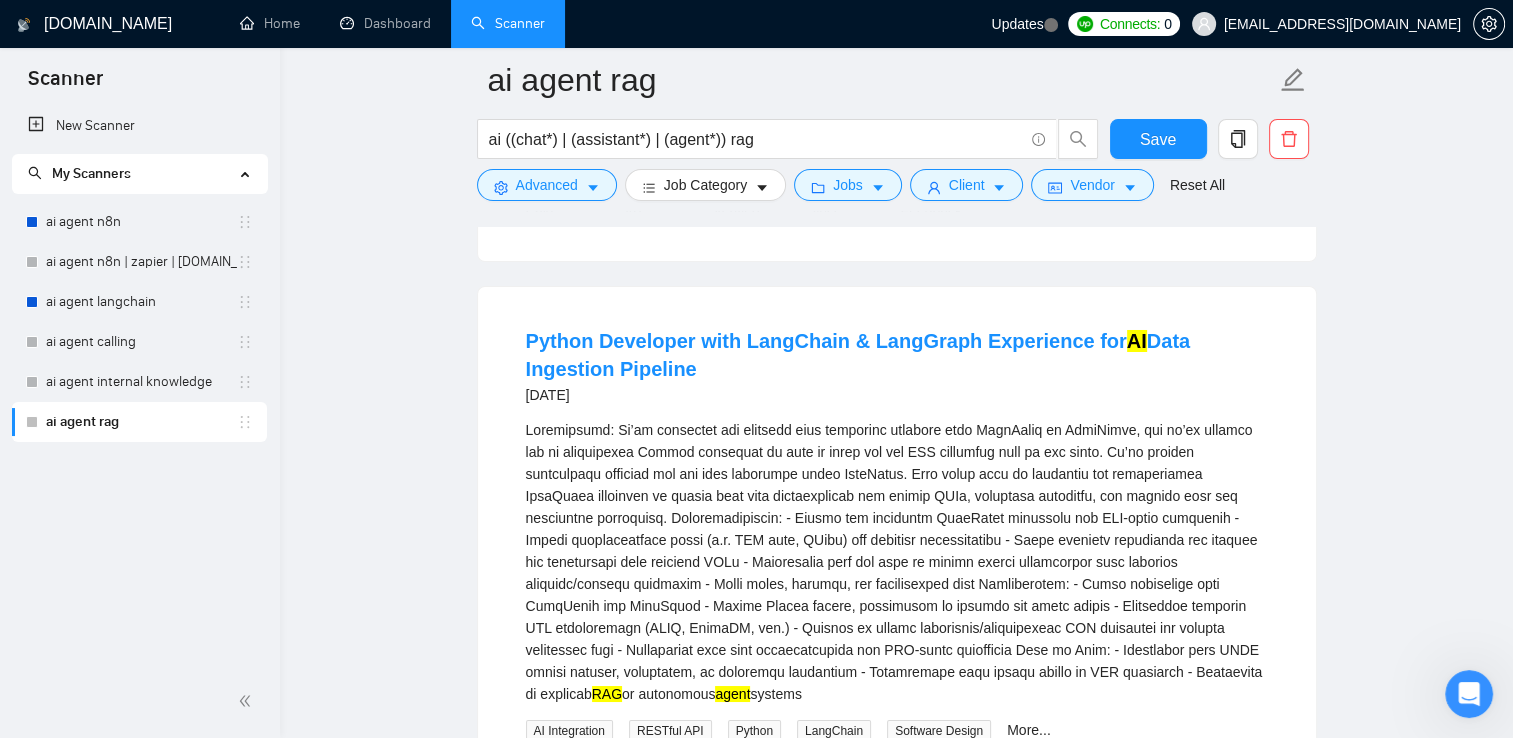 drag, startPoint x: 794, startPoint y: 454, endPoint x: 856, endPoint y: 450, distance: 62.1289 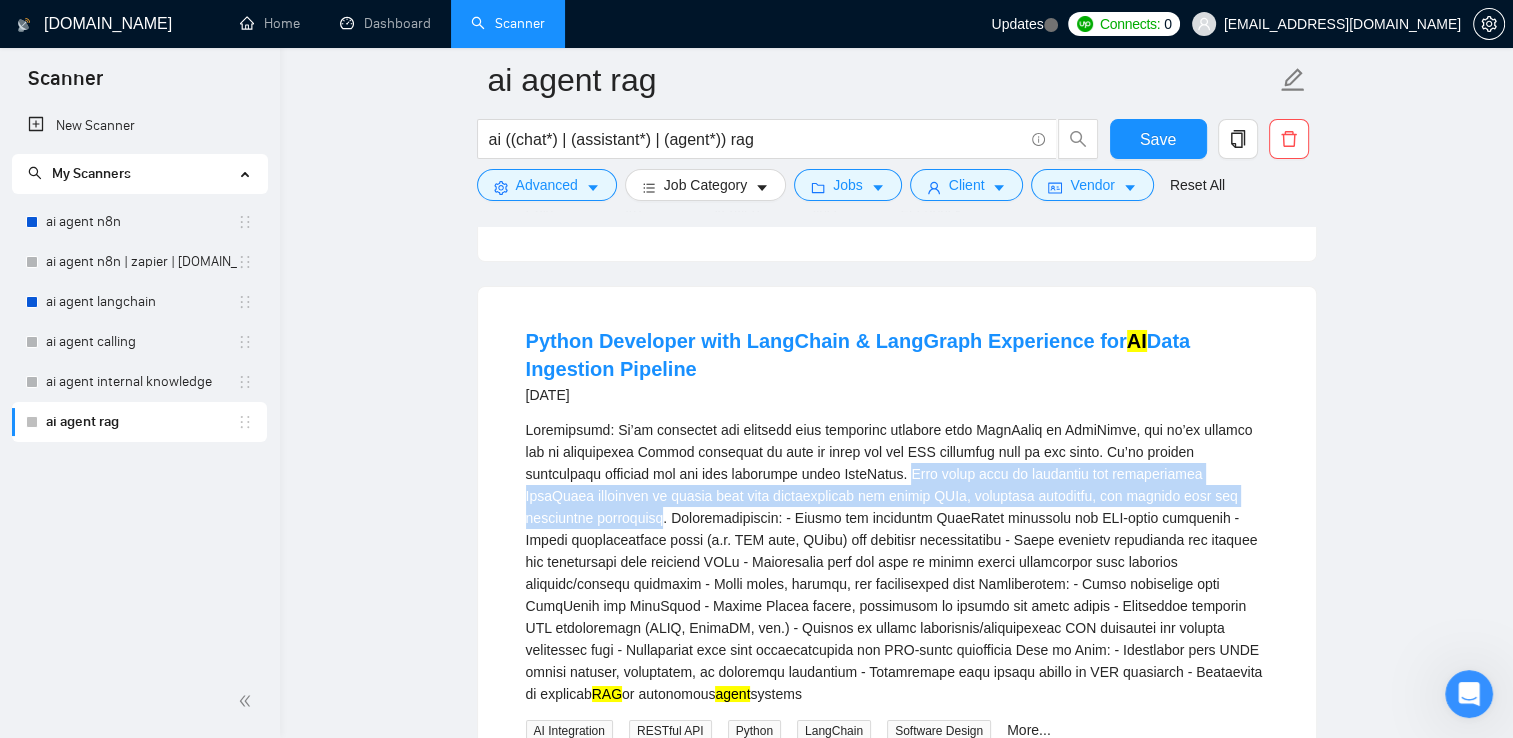 drag, startPoint x: 846, startPoint y: 448, endPoint x: 560, endPoint y: 493, distance: 289.51855 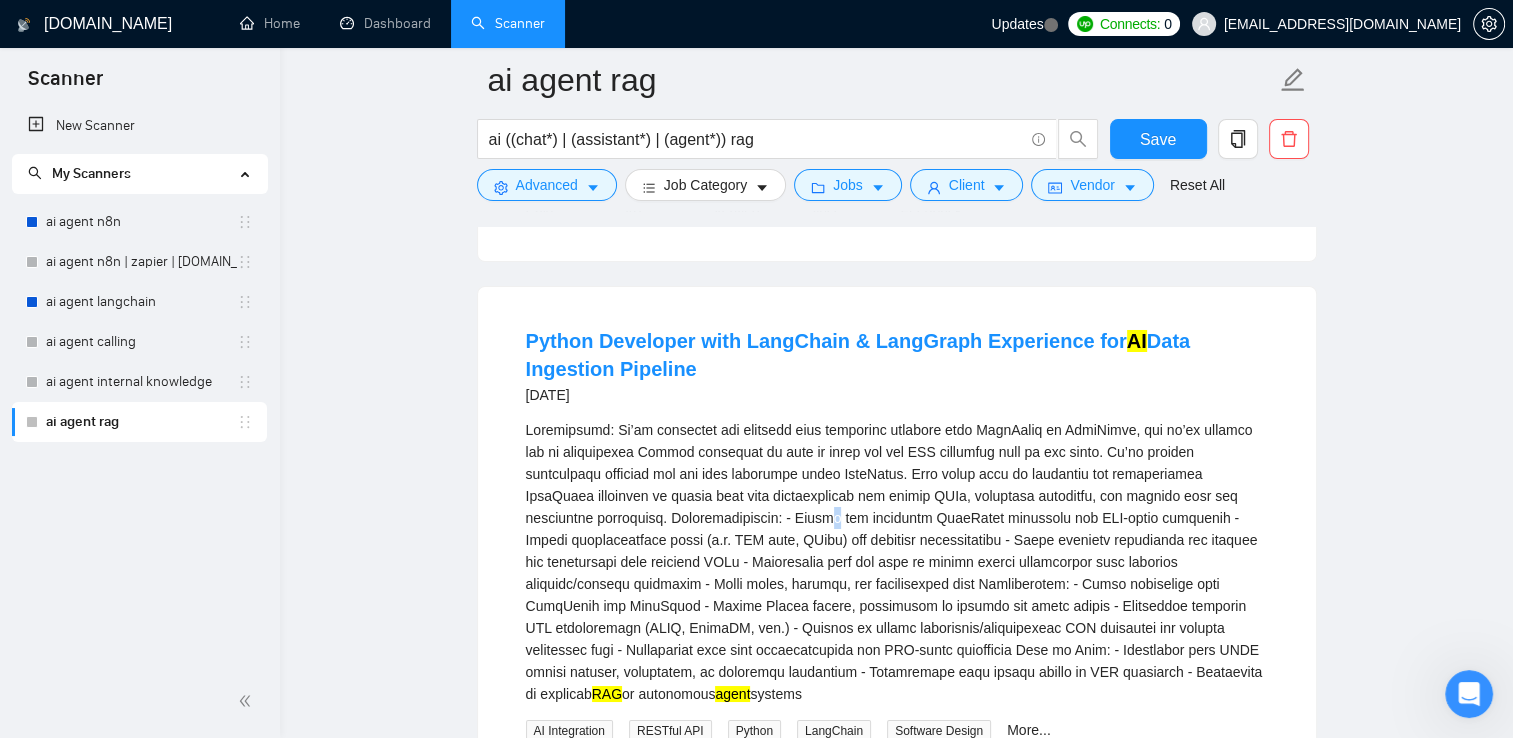 drag, startPoint x: 748, startPoint y: 494, endPoint x: 726, endPoint y: 493, distance: 22.022715 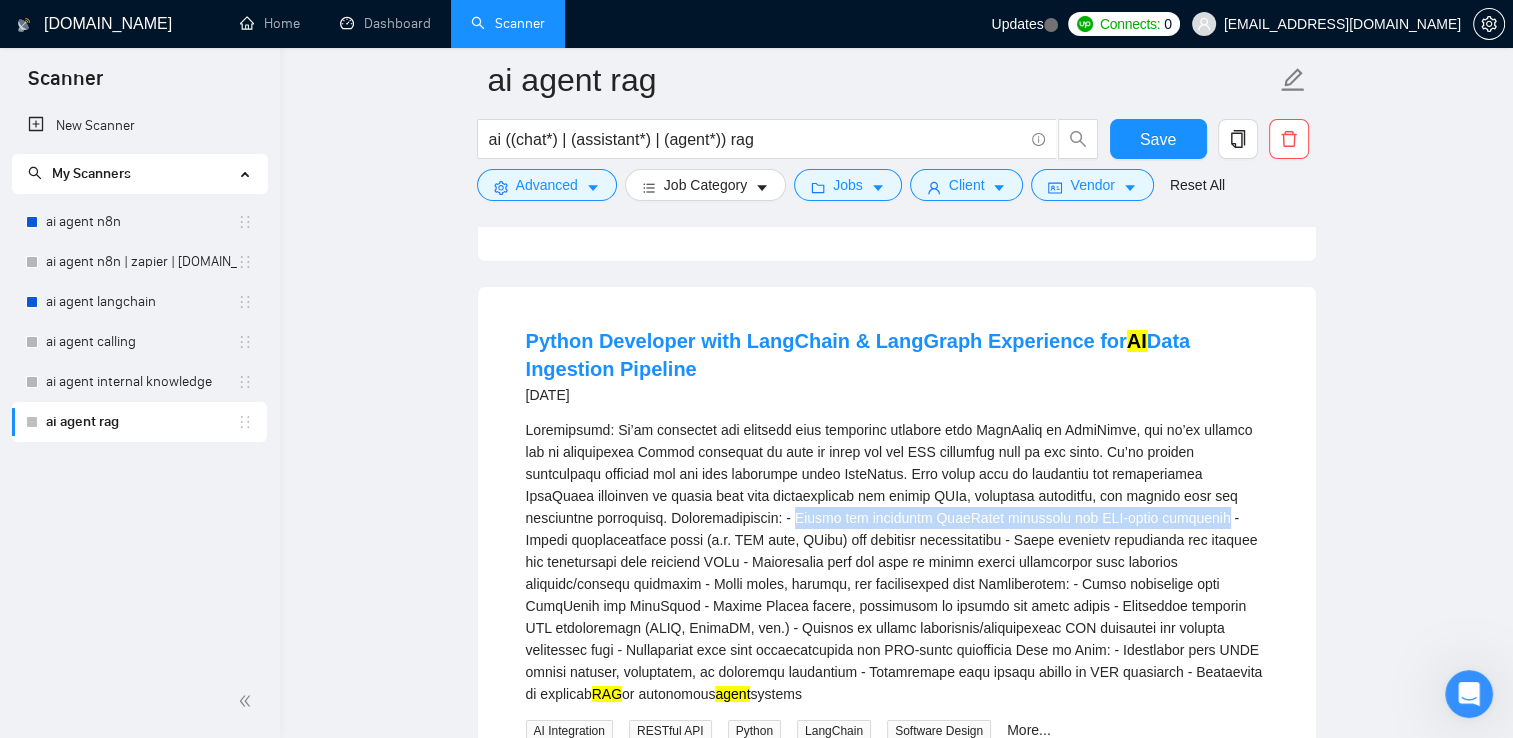 drag, startPoint x: 726, startPoint y: 493, endPoint x: 1096, endPoint y: 495, distance: 370.0054 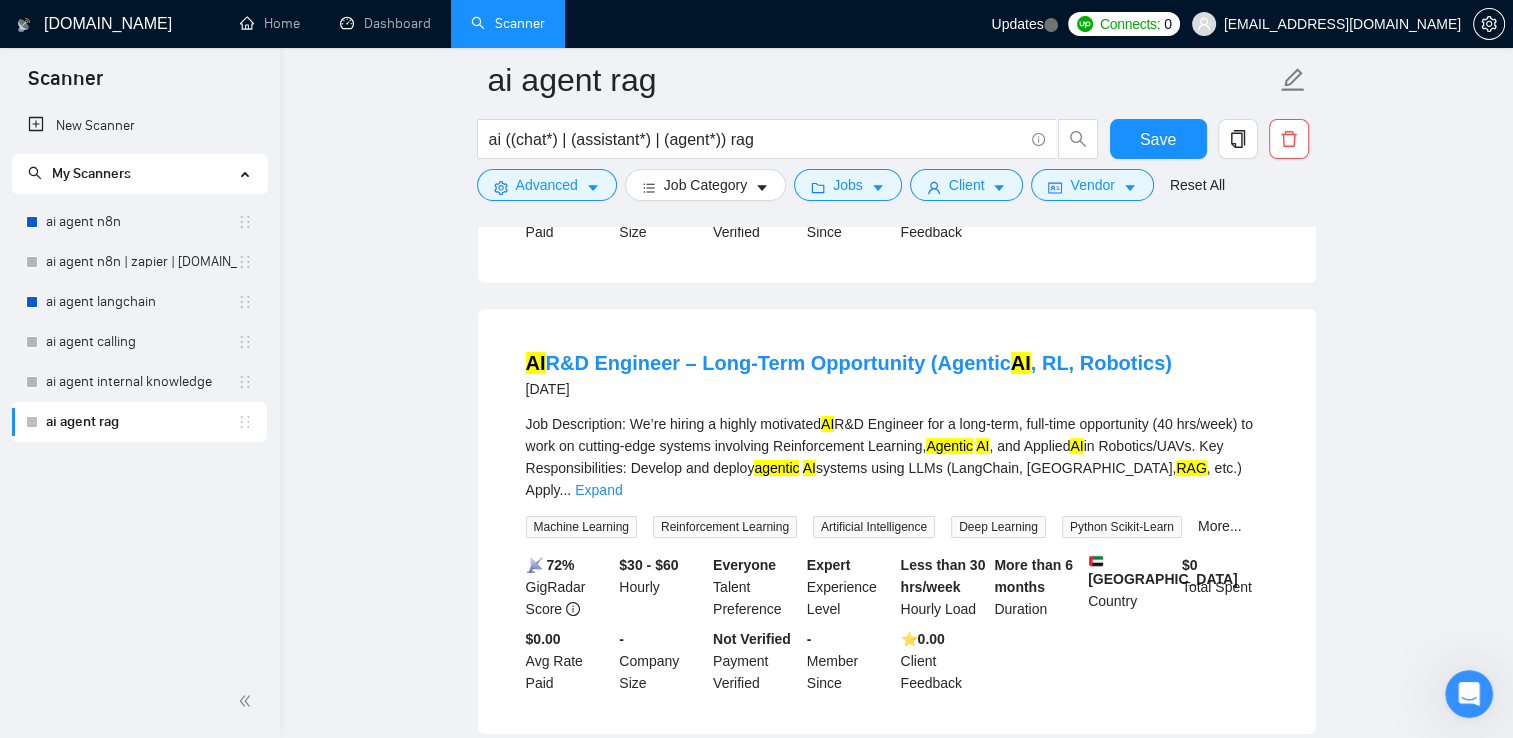 scroll, scrollTop: 7846, scrollLeft: 0, axis: vertical 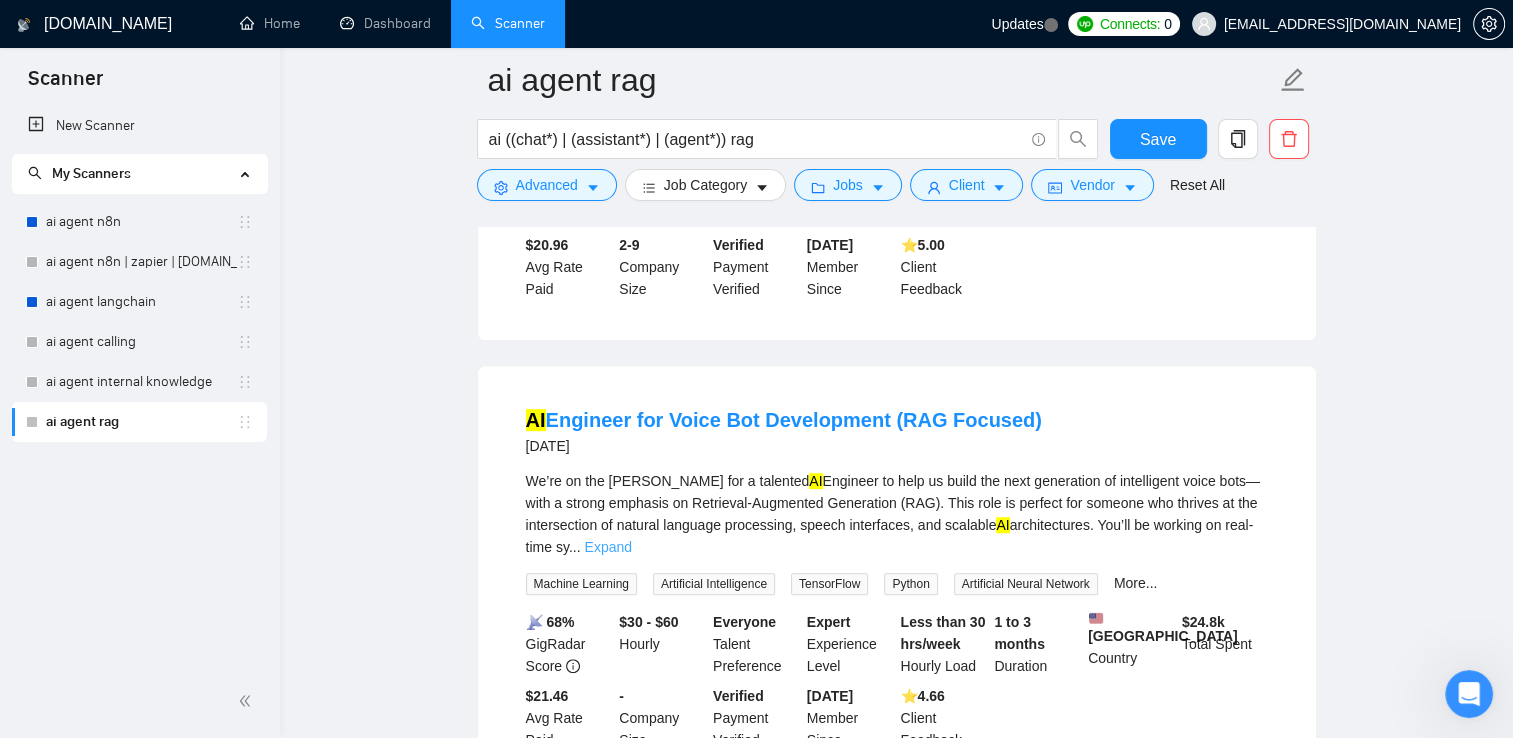 click on "Expand" at bounding box center [607, 547] 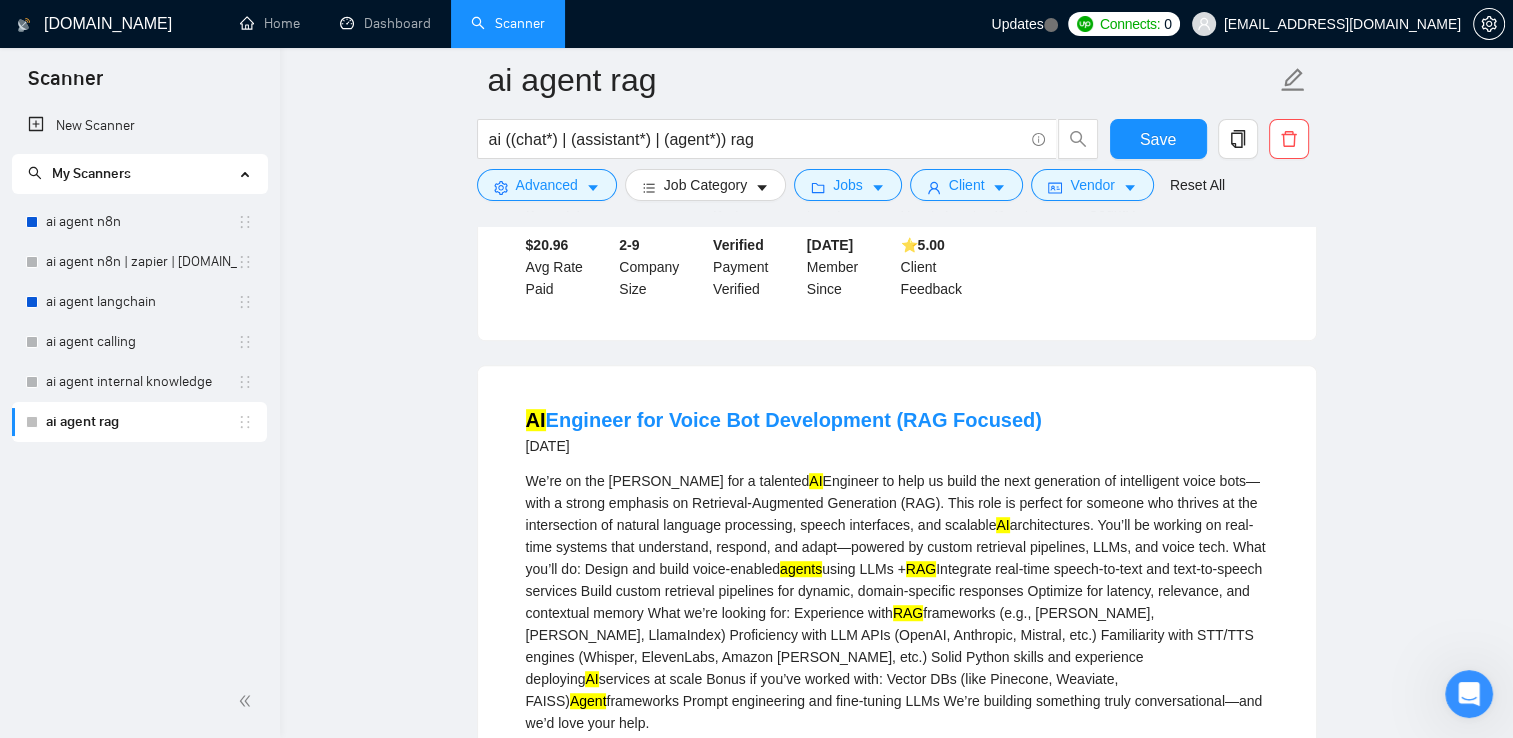click on "We’re on the [PERSON_NAME] for a talented  AI  Engineer to help us build the next generation of intelligent voice bots—with a strong emphasis on Retrieval-Augmented Generation (RAG).
This role is perfect for someone who thrives at the intersection of natural language processing, speech interfaces, and scalable  AI  architectures. You’ll be working on real-time systems that understand, respond, and adapt—powered by custom retrieval pipelines, LLMs, and voice tech.
What you’ll do:
Design and build voice-enabled  agents  using LLMs +  RAG
Integrate real-time speech-to-text and text-to-speech services
Build custom retrieval pipelines for dynamic, domain-specific responses
Optimize for latency, relevance, and contextual memory
What we’re looking for:
Experience with  RAG  frameworks (e.g., [PERSON_NAME], [PERSON_NAME], LlamaIndex)
Proficiency with LLM APIs (OpenAI, Anthropic, Mistral, etc.)
Familiarity with STT/TTS engines (Whisper, ElevenLabs, Amazon [PERSON_NAME], etc.)
Solid Python skills and experience deploying  AI Agent" at bounding box center (897, 602) 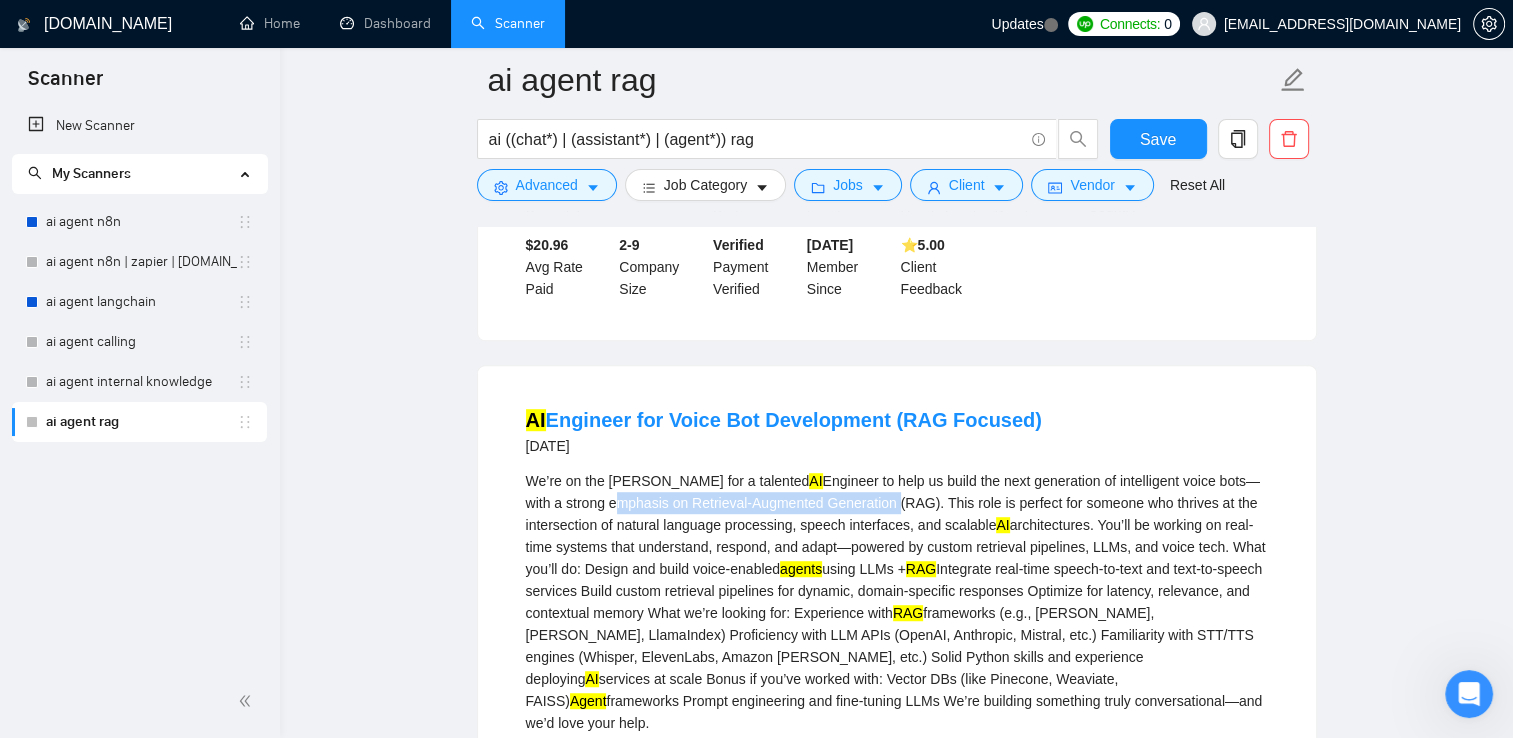 drag, startPoint x: 548, startPoint y: 448, endPoint x: 789, endPoint y: 452, distance: 241.03319 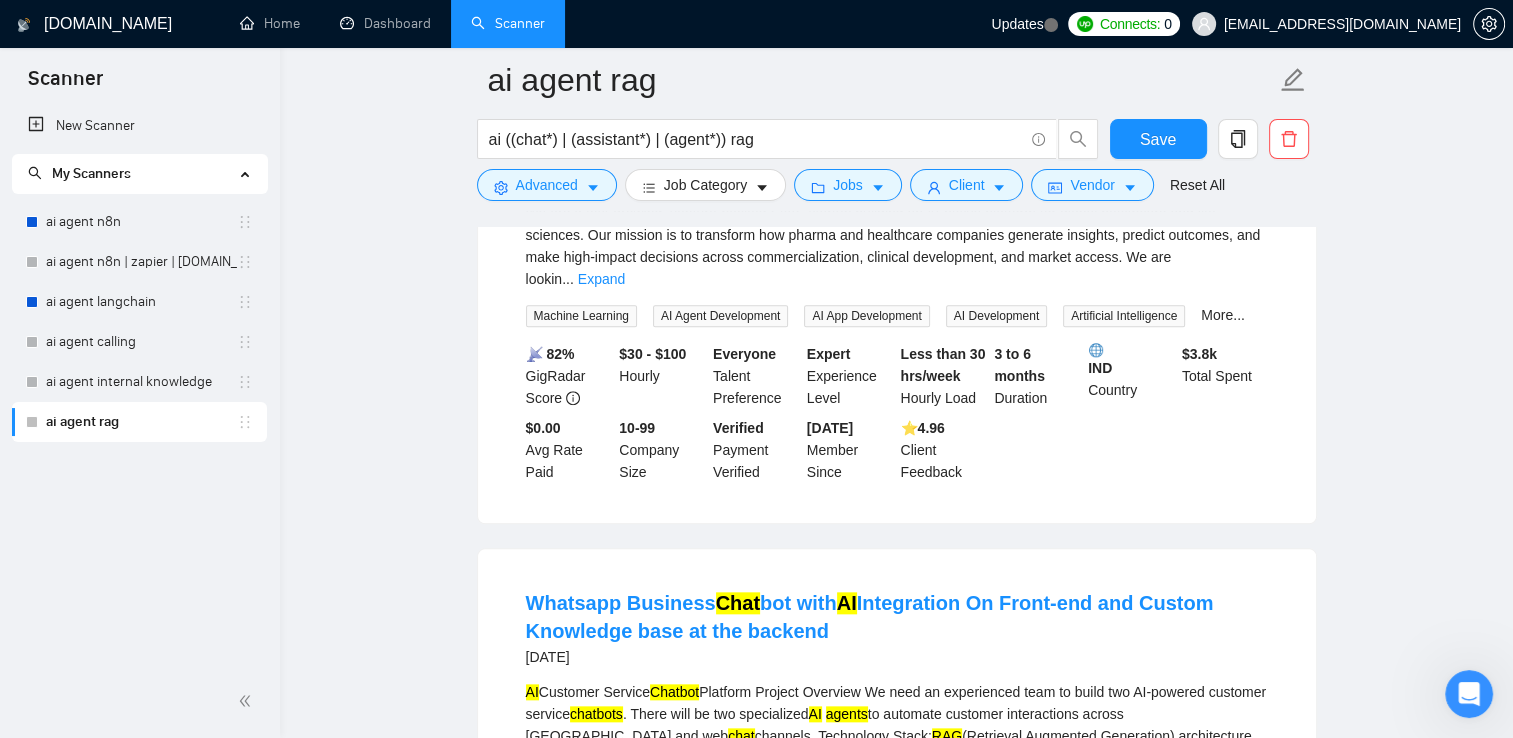scroll, scrollTop: 9646, scrollLeft: 0, axis: vertical 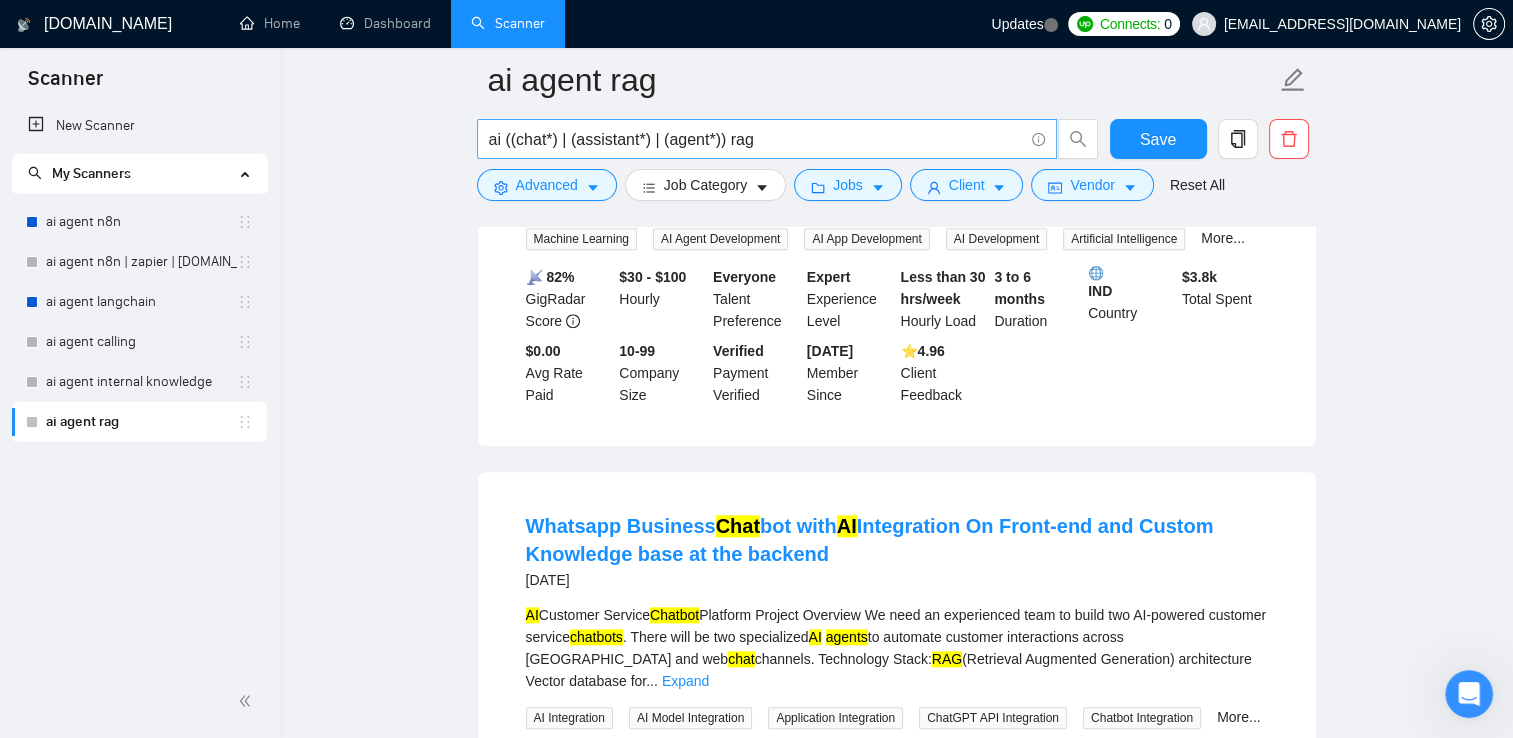 click on "ai ((chat*) | (assistant*) | (agent*)) rag" at bounding box center [756, 139] 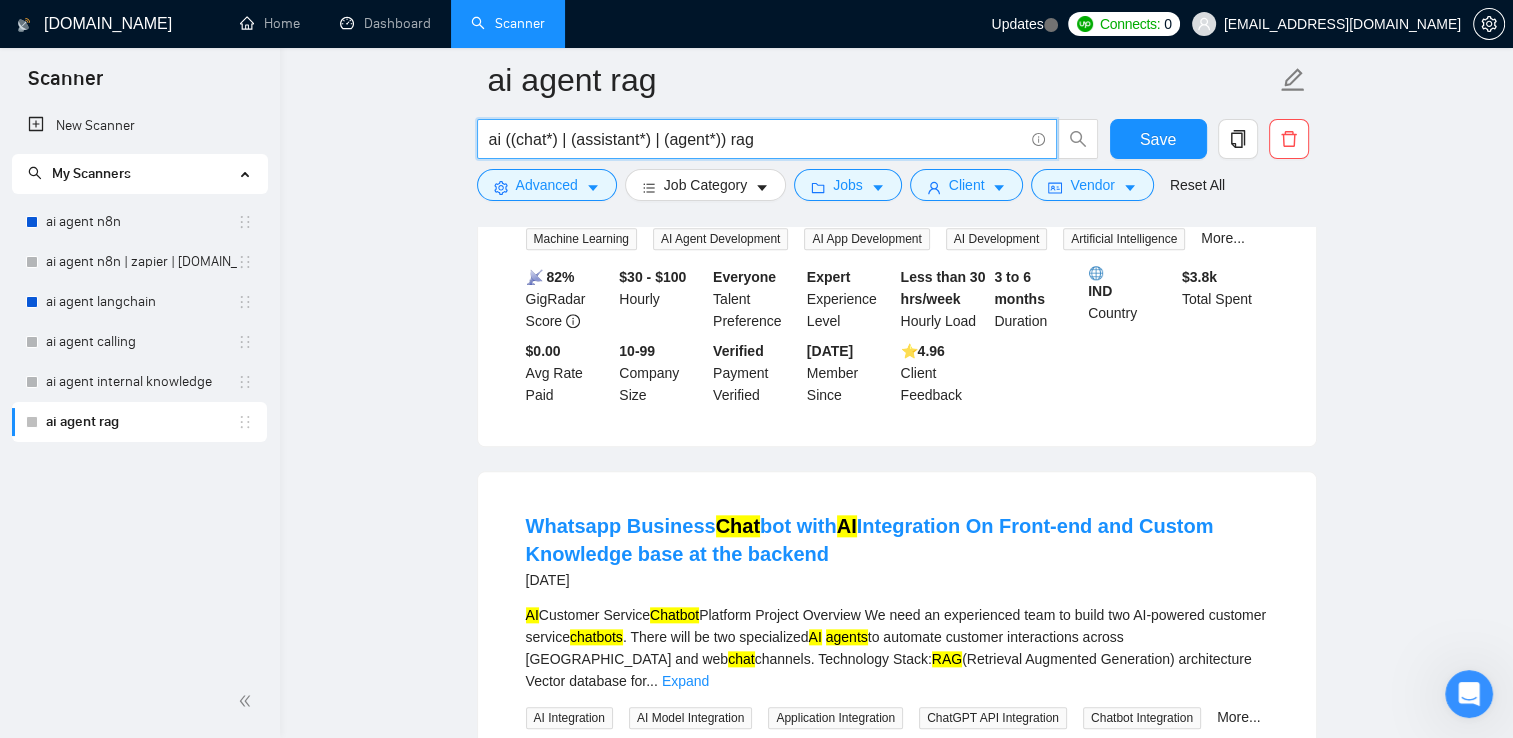 click on "ai ((chat*) | (assistant*) | (agent*)) rag" at bounding box center [756, 139] 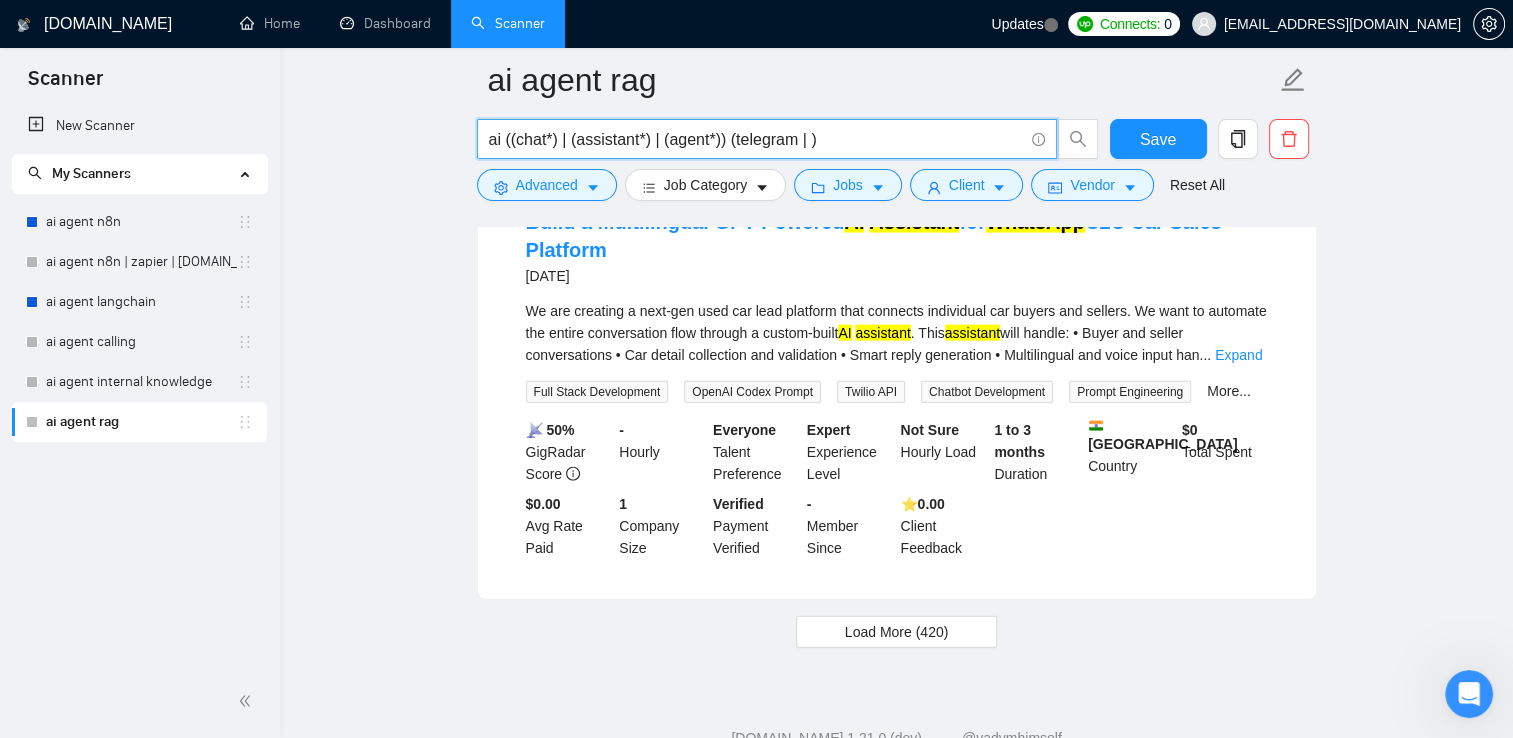 scroll, scrollTop: 2598, scrollLeft: 0, axis: vertical 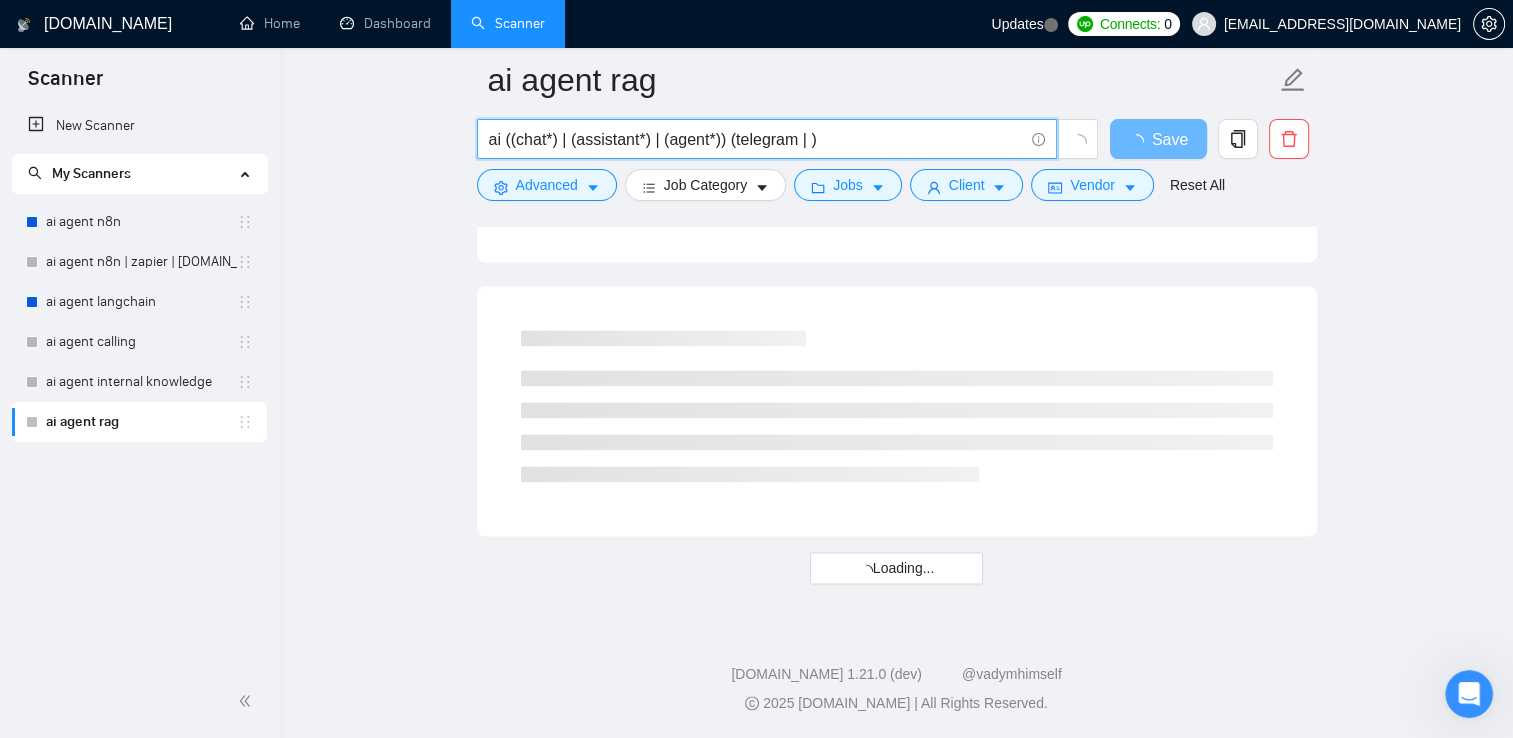 paste on "whatsapp" 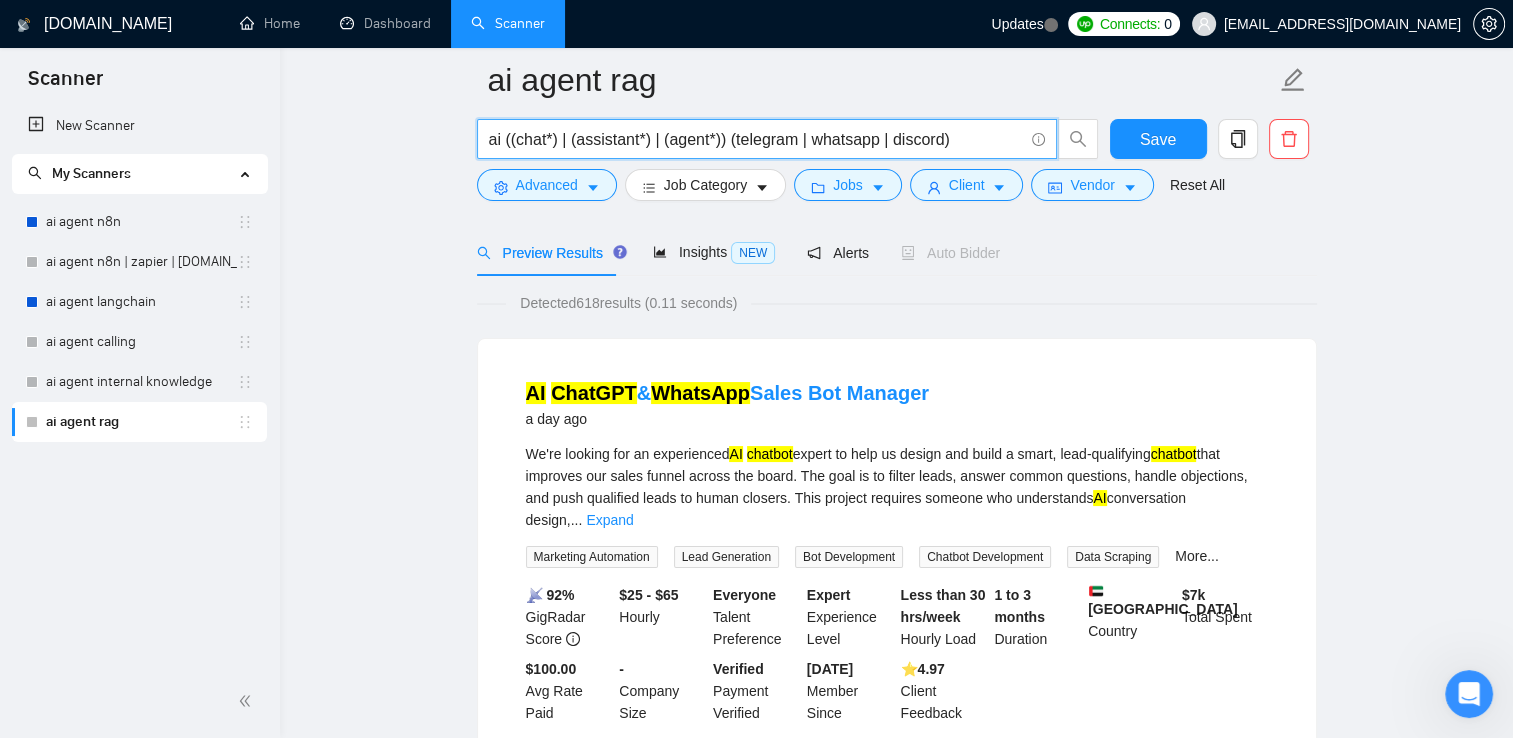 scroll, scrollTop: 200, scrollLeft: 0, axis: vertical 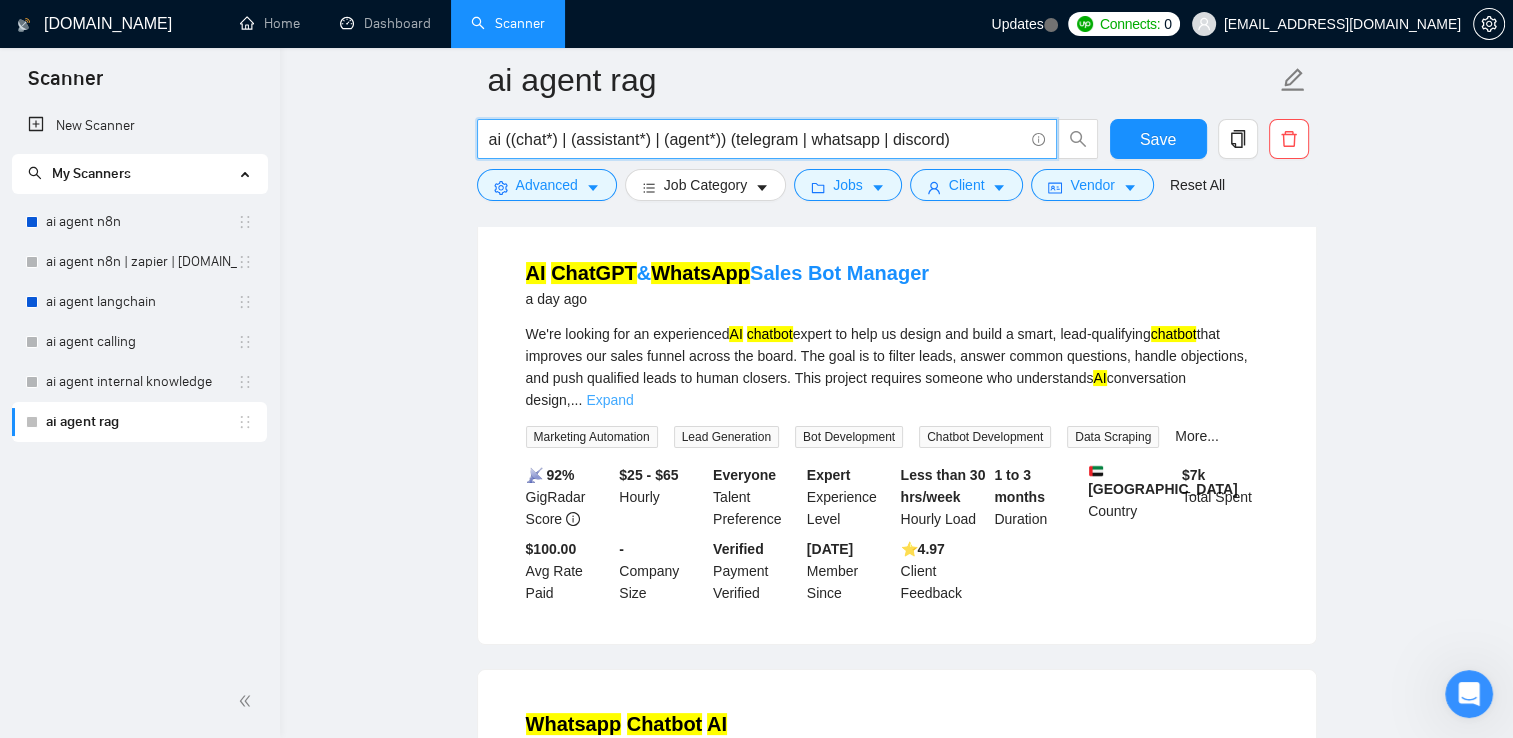 type on "ai ((chat*) | (assistant*) | (agent*)) (telegram | whatsapp | discord)" 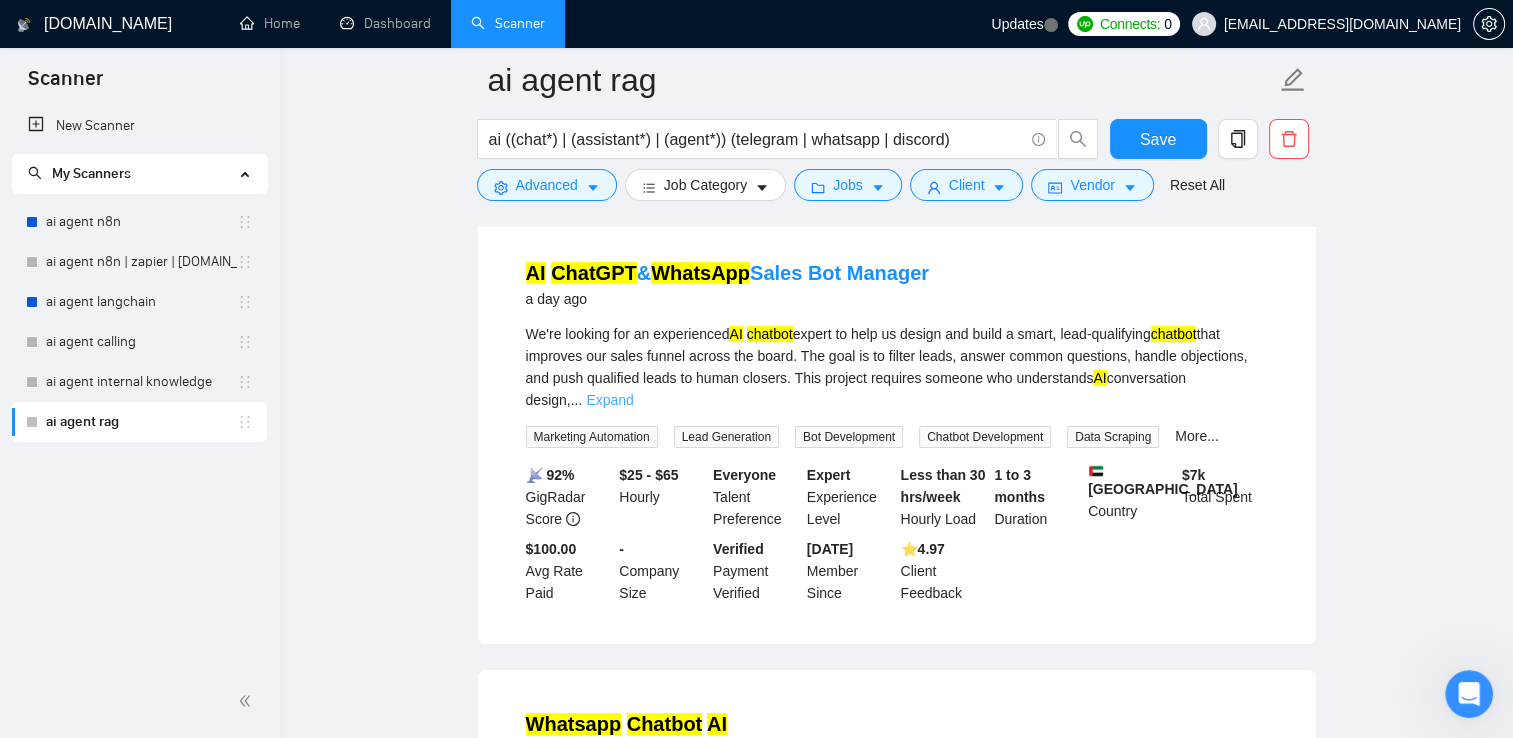 click on "Expand" at bounding box center [609, 400] 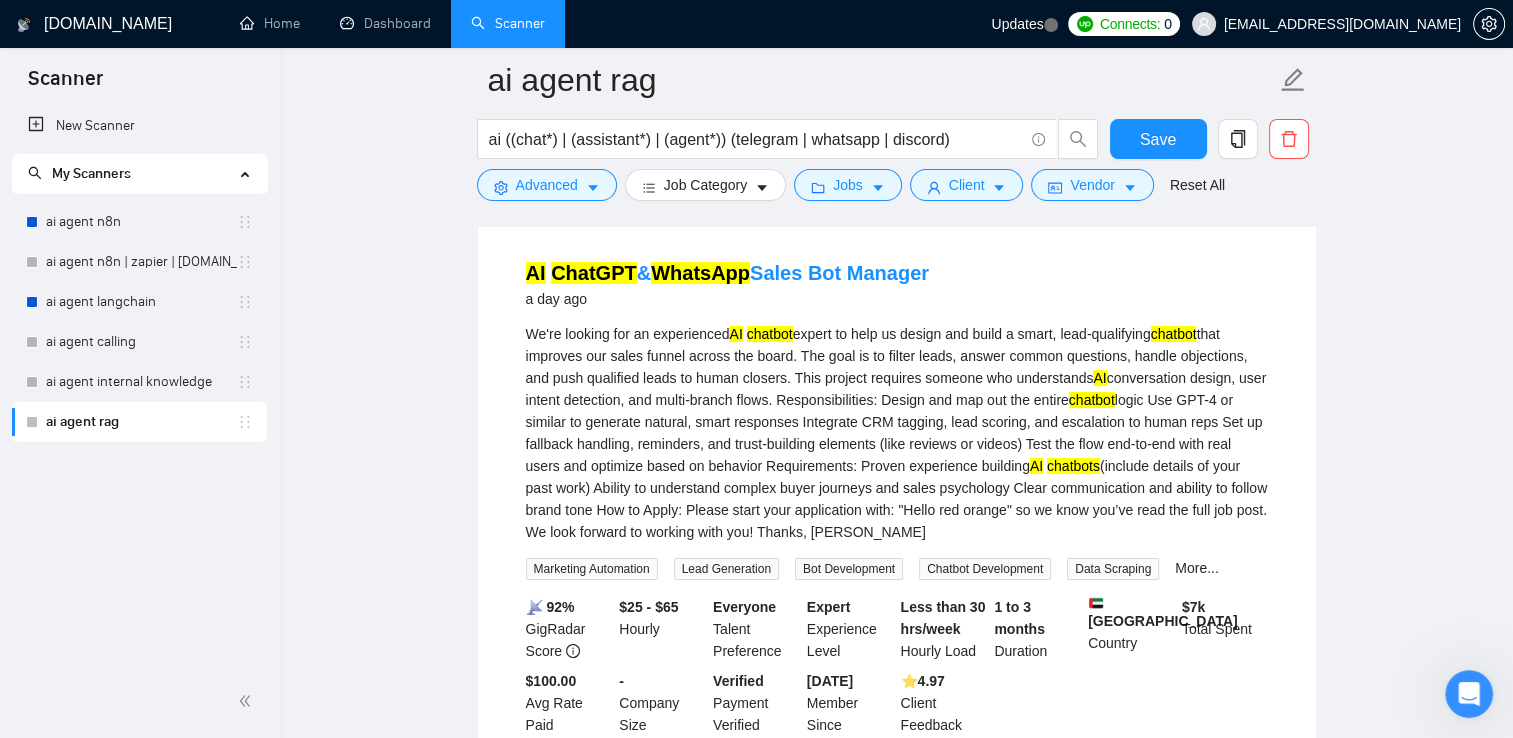 click on "We're looking for an experienced  AI   chatbot  expert to help us design and build a smart, lead-qualifying  chatbot  that improves our sales funnel across the board.
The goal is to filter leads, answer common questions, handle objections, and push qualified leads to human closers.
This project requires someone who understands  AI  conversation design, user intent detection, and multi-branch flows.
Responsibilities:
Design and map out the entire  chatbot  logic
Use GPT-4 or similar to generate natural, smart responses
Integrate CRM tagging, lead scoring, and escalation to human reps
Set up fallback handling, reminders, and trust-building elements (like reviews or videos)
Test the flow end-to-end with real users and optimize based on behavior
Requirements:
Proven experience building  AI   chatbots" at bounding box center [897, 433] 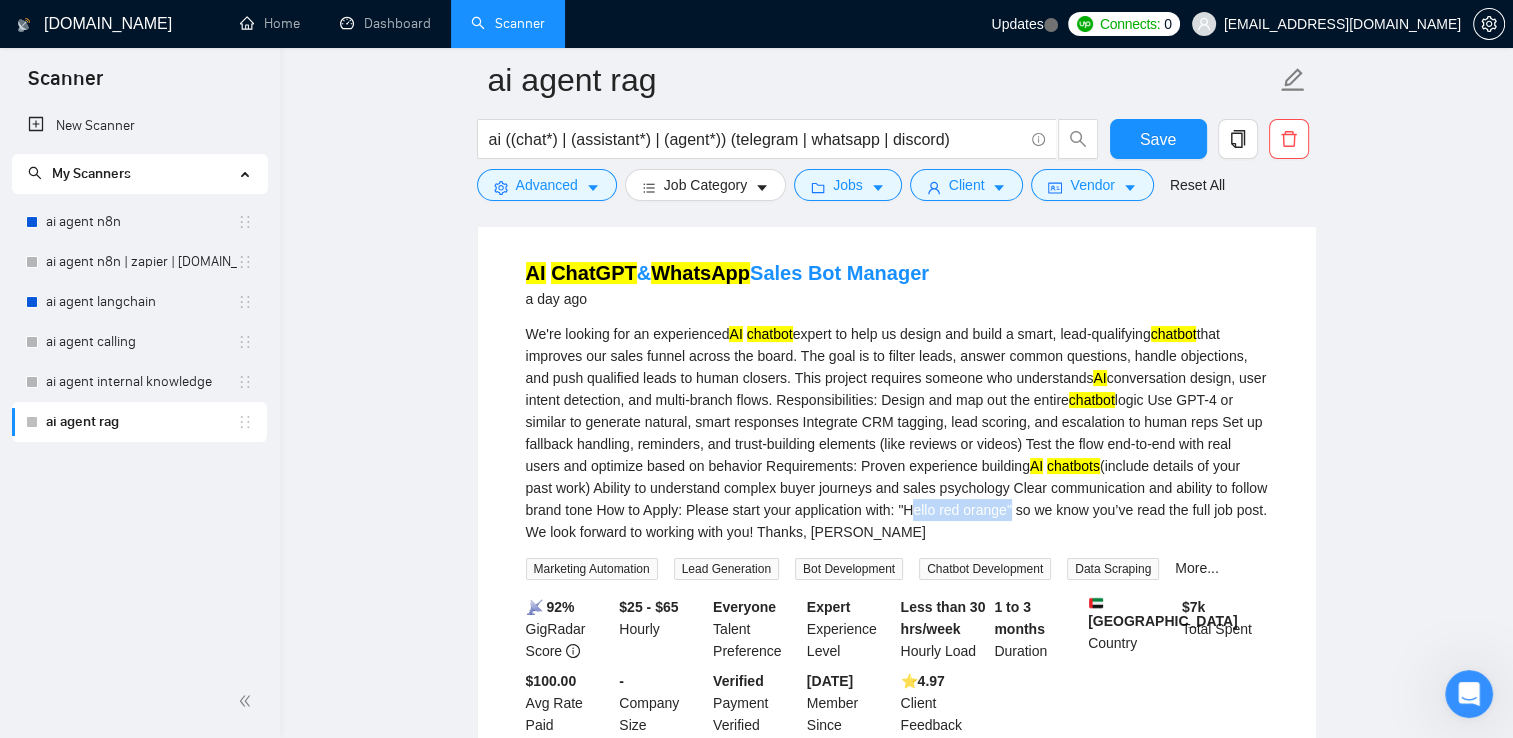 drag, startPoint x: 956, startPoint y: 513, endPoint x: 1026, endPoint y: 515, distance: 70.028564 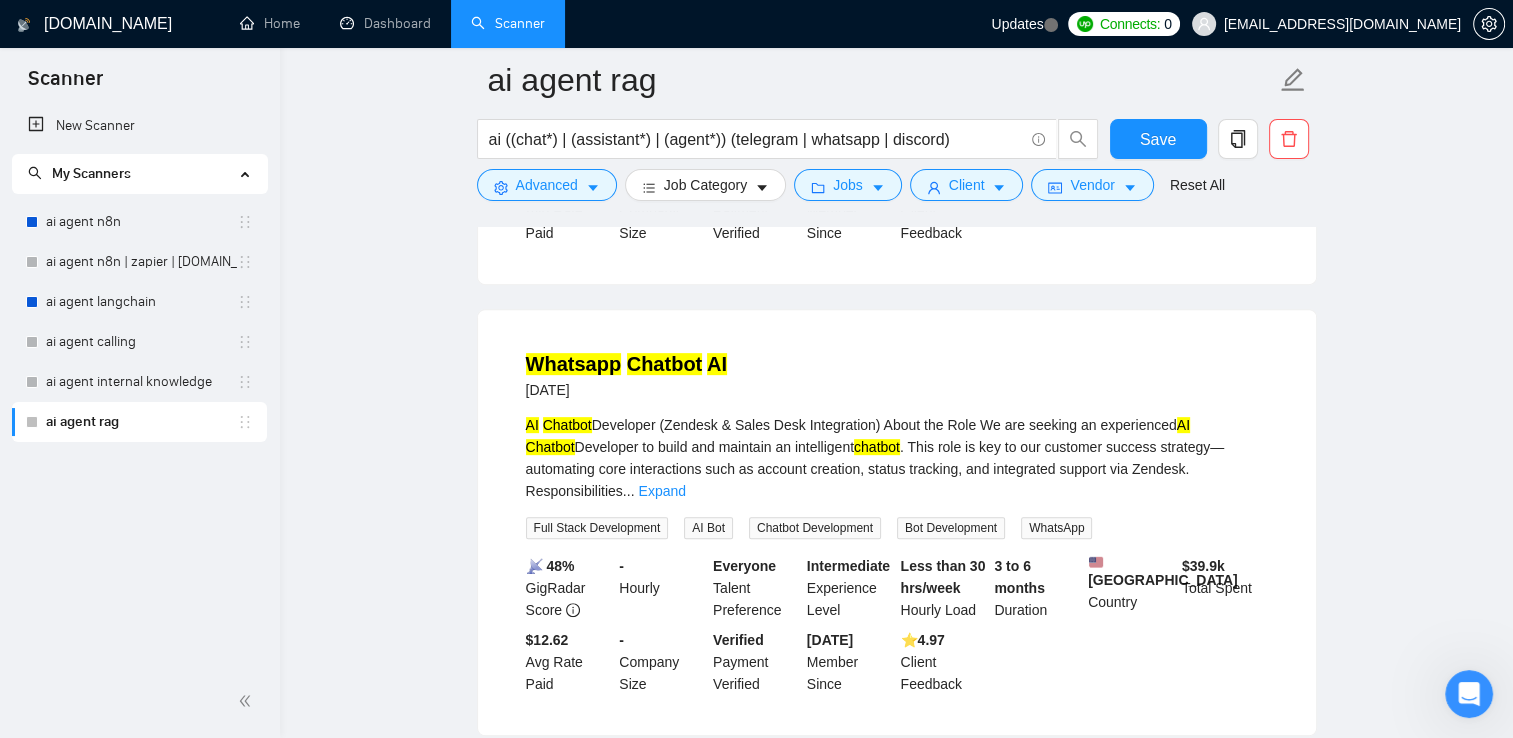 scroll, scrollTop: 700, scrollLeft: 0, axis: vertical 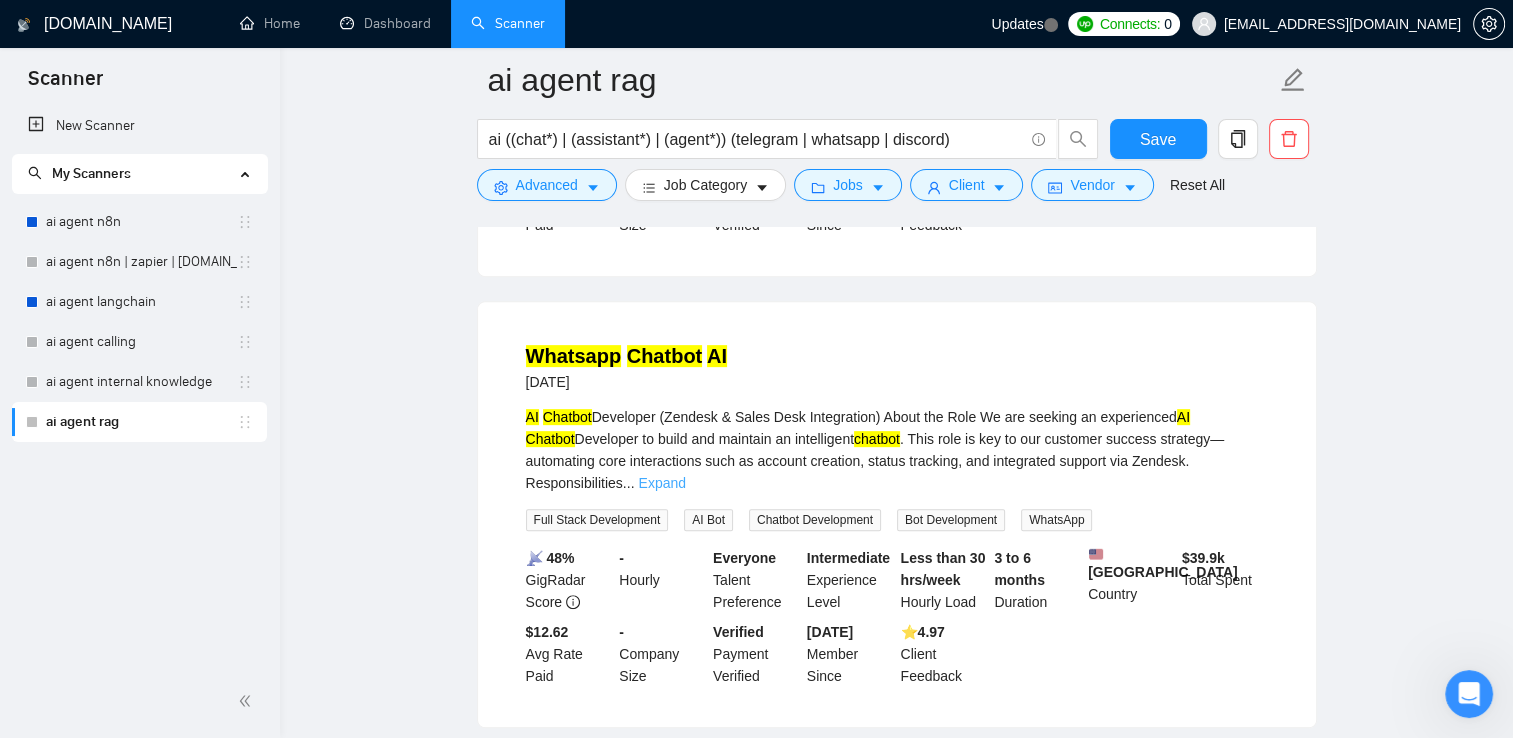 click on "Expand" at bounding box center [661, 483] 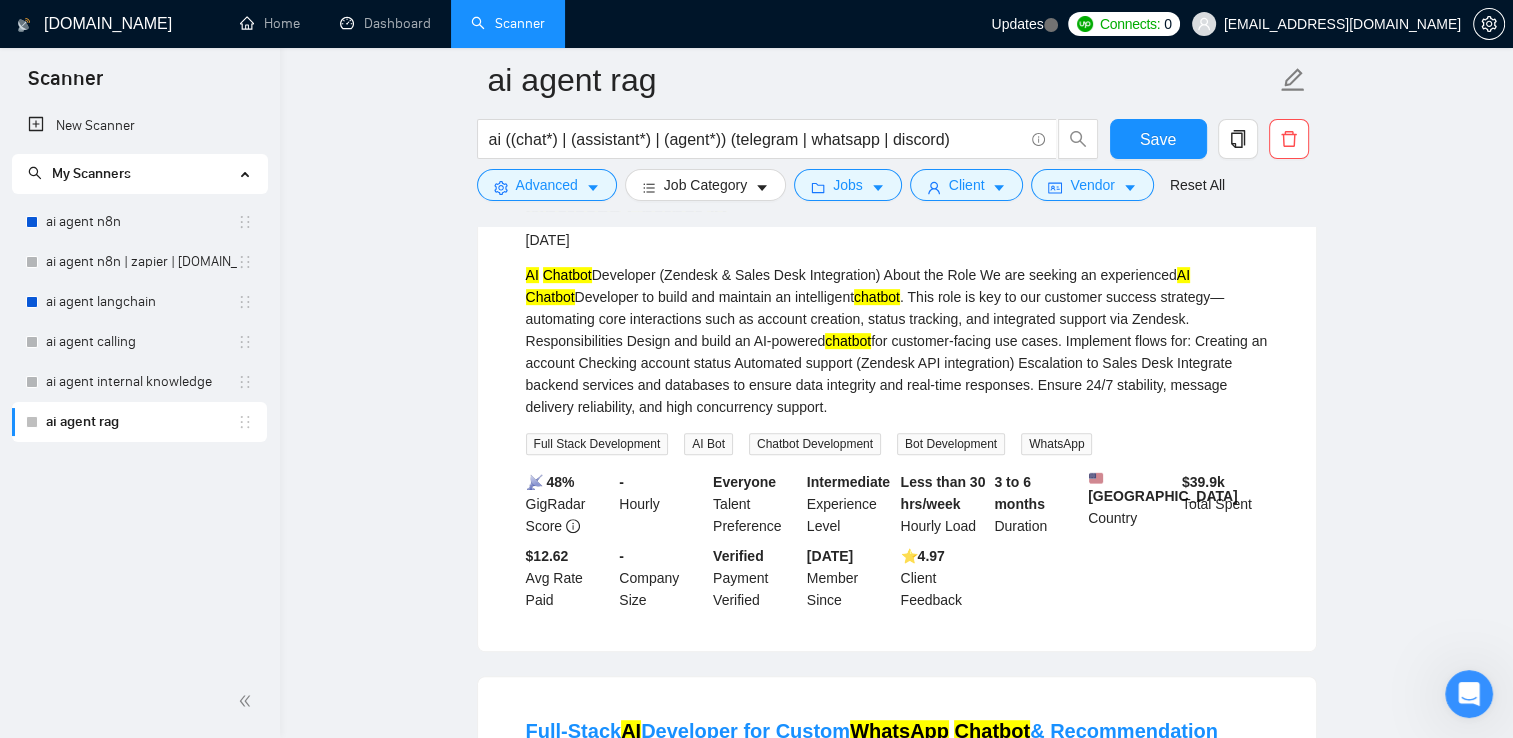 scroll, scrollTop: 800, scrollLeft: 0, axis: vertical 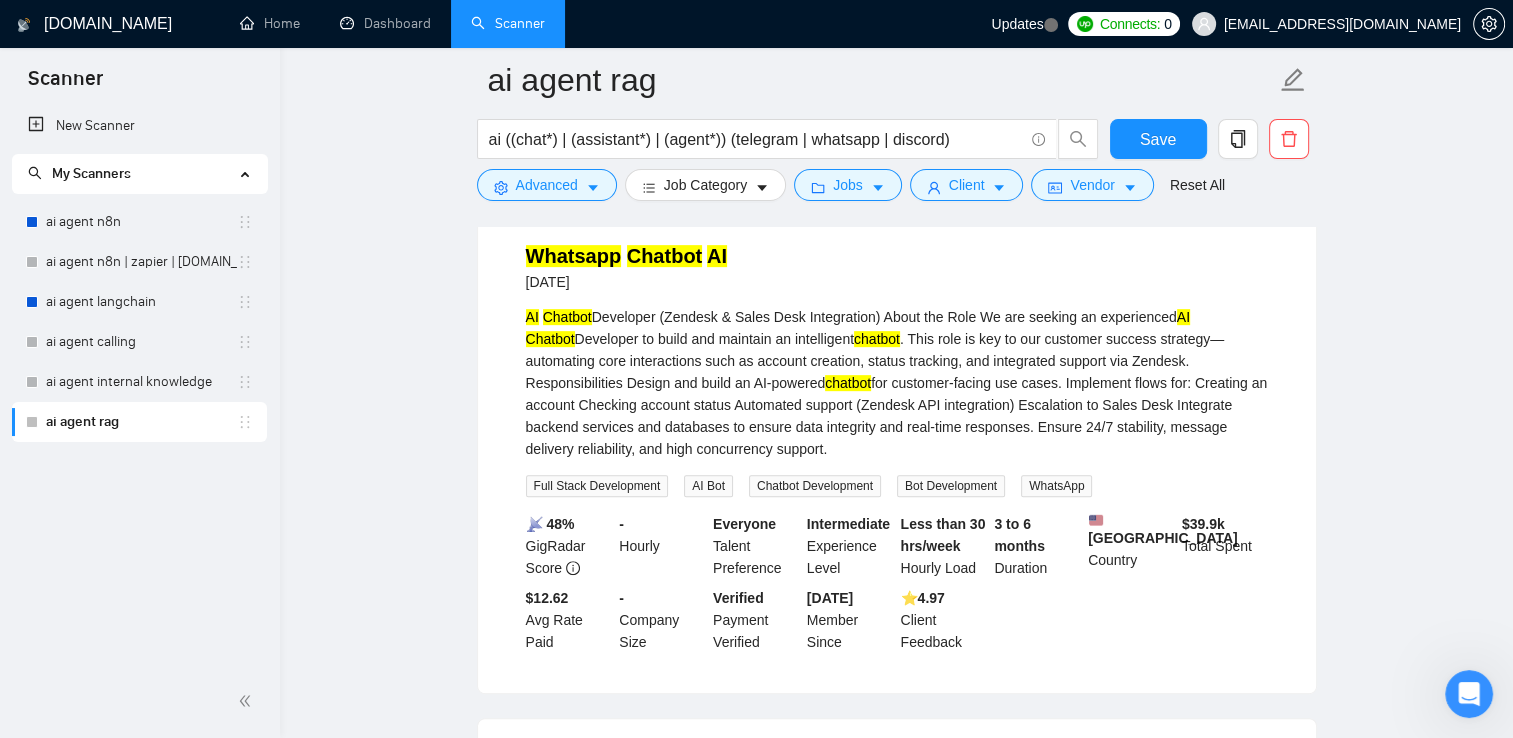click on "AI   Chatbot  Developer (Zendesk & Sales Desk Integration)
About the Role
We are seeking an experienced  AI   Chatbot  Developer to build and maintain an intelligent  chatbot . This role is key to our customer success strategy—automating core interactions such as account creation, status tracking, and integrated support via Zendesk.
Responsibilities
Design and build an AI-powered  chatbot  for customer-facing use cases.
Implement flows for:
Creating an account
Checking account status
Automated support (Zendesk API integration)
Escalation to Sales Desk
Integrate backend services and databases to ensure data integrity and real-time responses.
Ensure 24/7 stability, message delivery reliability, and high concurrency support." at bounding box center (897, 383) 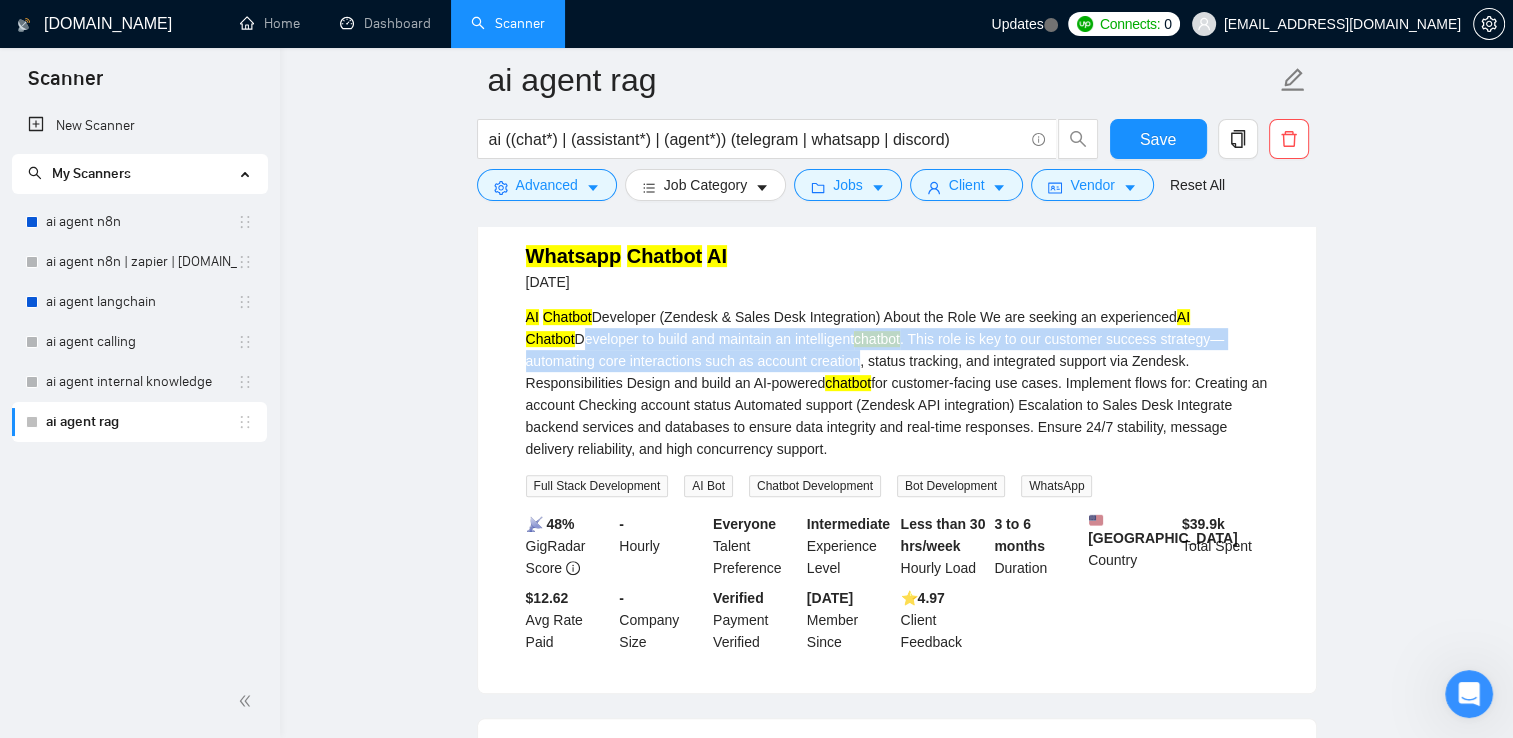 drag, startPoint x: 544, startPoint y: 358, endPoint x: 779, endPoint y: 377, distance: 235.76683 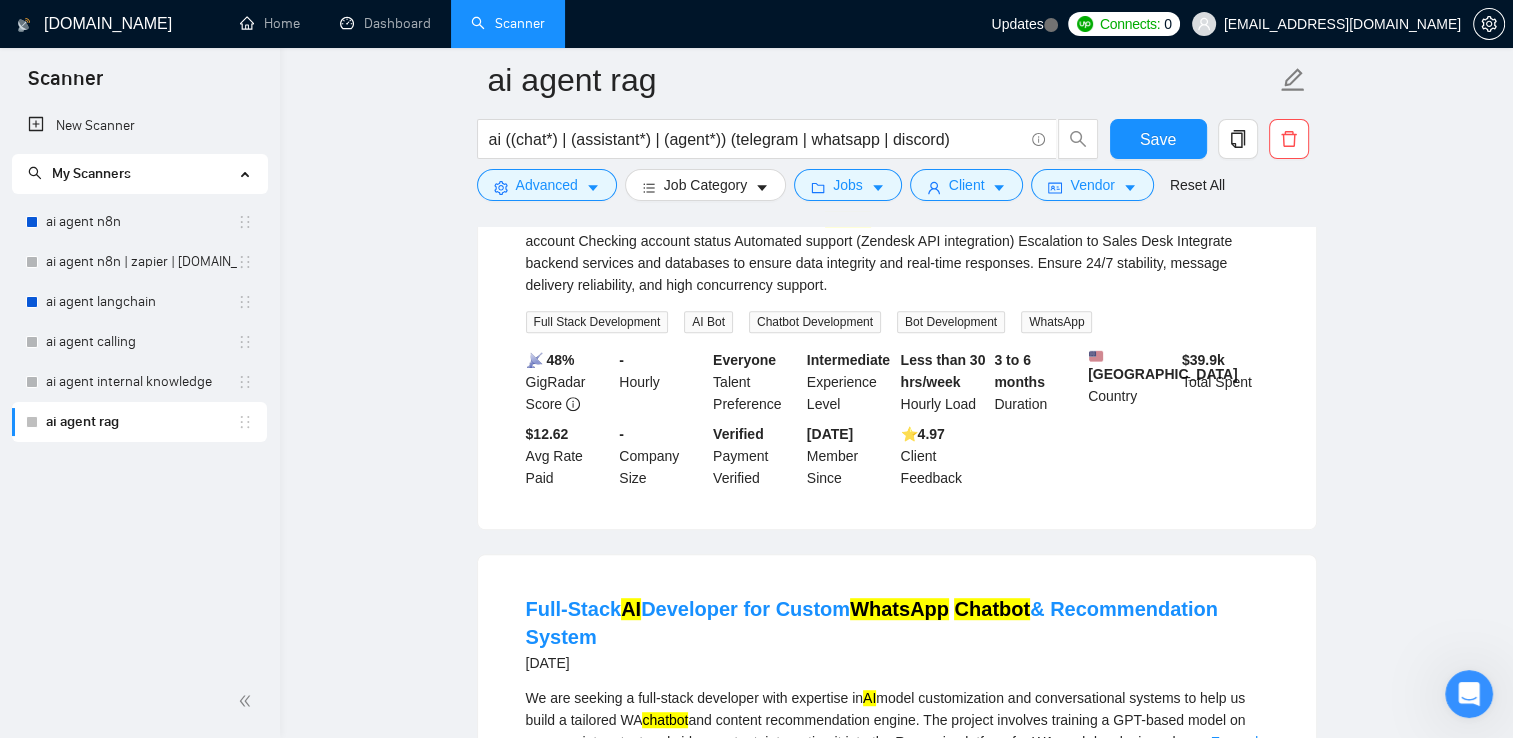 scroll, scrollTop: 1400, scrollLeft: 0, axis: vertical 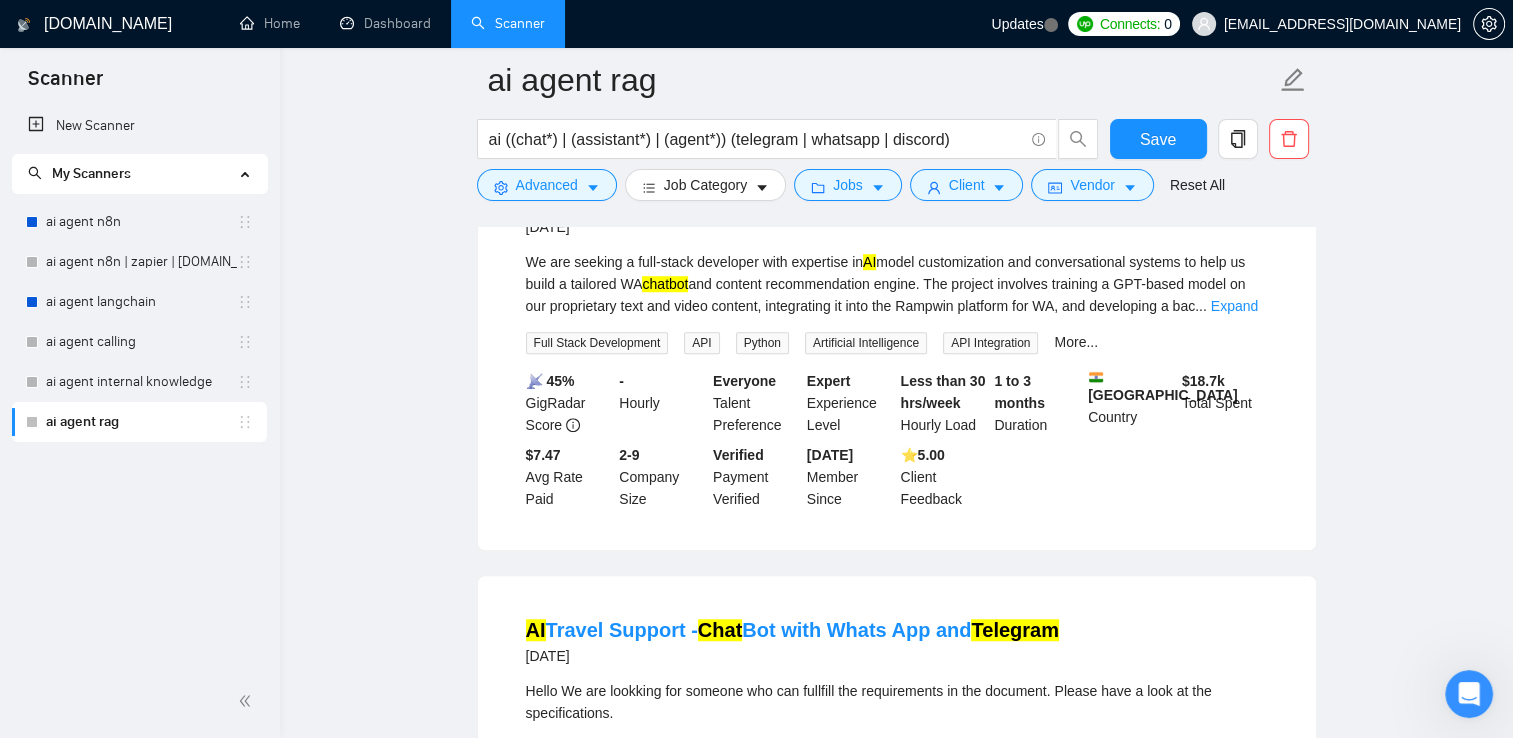 click on "We are seeking a full-stack developer with expertise in  AI  model customization and conversational systems to help us build a tailored WA  chatbot  and content recommendation engine. The project involves training a GPT-based model on our proprietary text and video content, integrating it into the Rampwin platform for WA, and developing a bac ... Expand" at bounding box center (897, 284) 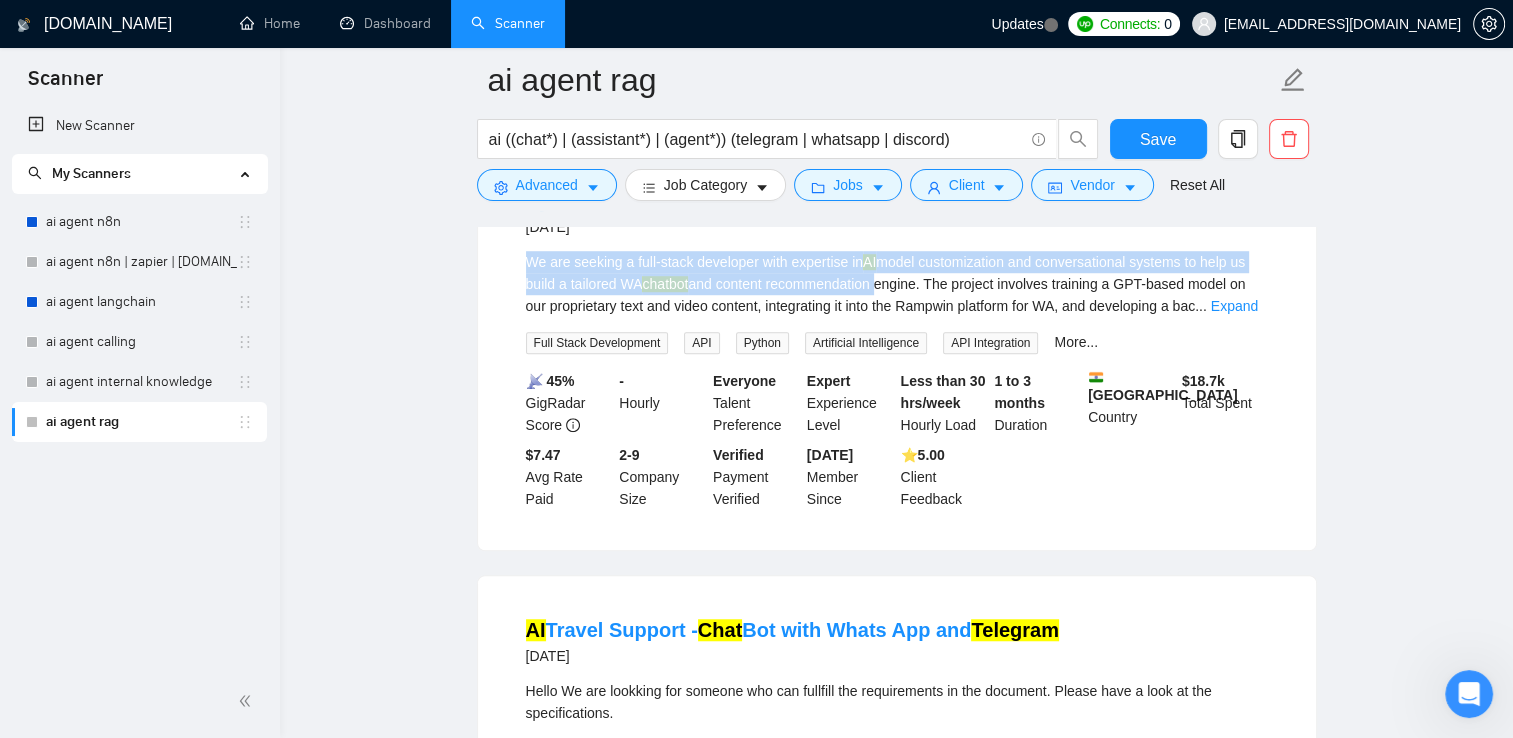 drag, startPoint x: 531, startPoint y: 291, endPoint x: 880, endPoint y: 319, distance: 350.1214 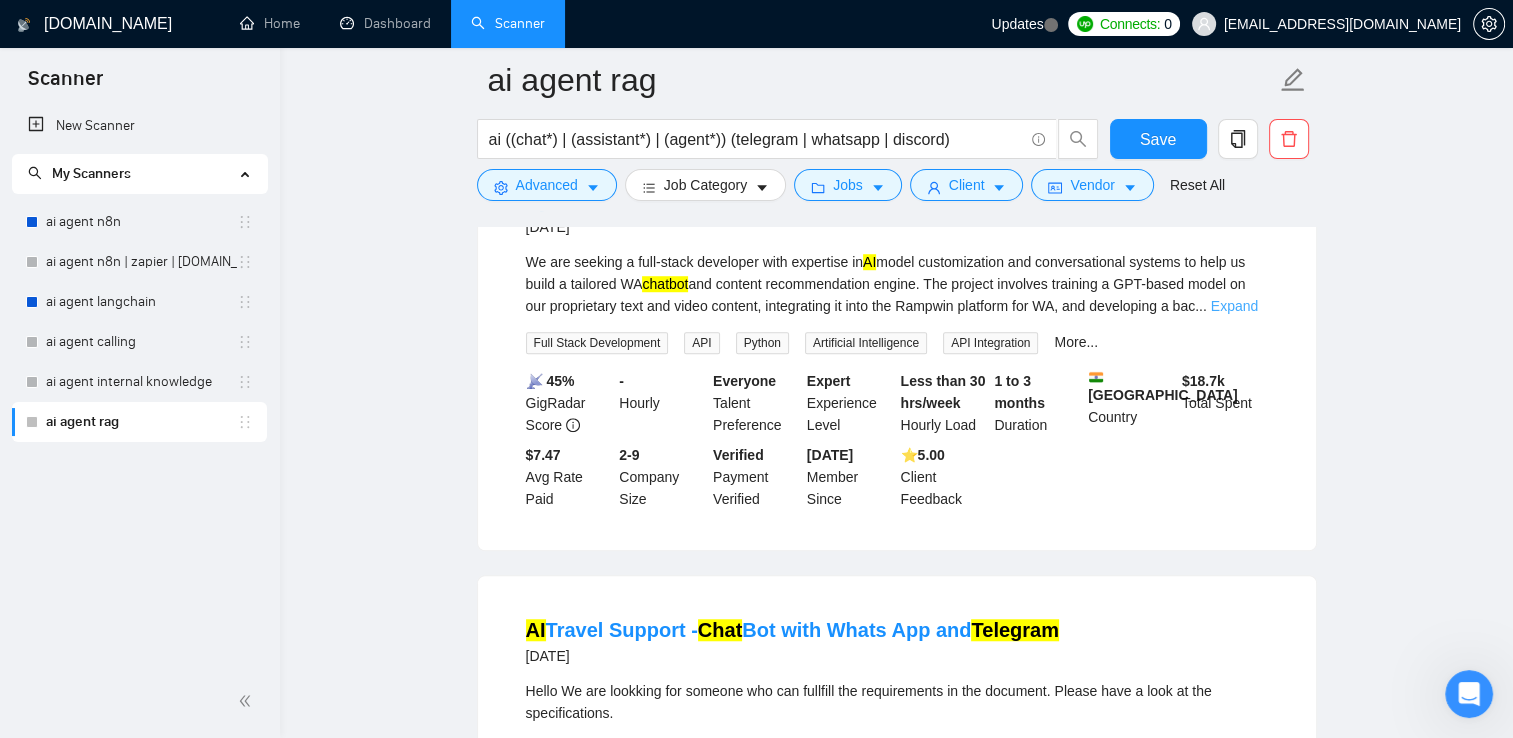 click on "Expand" at bounding box center (1234, 306) 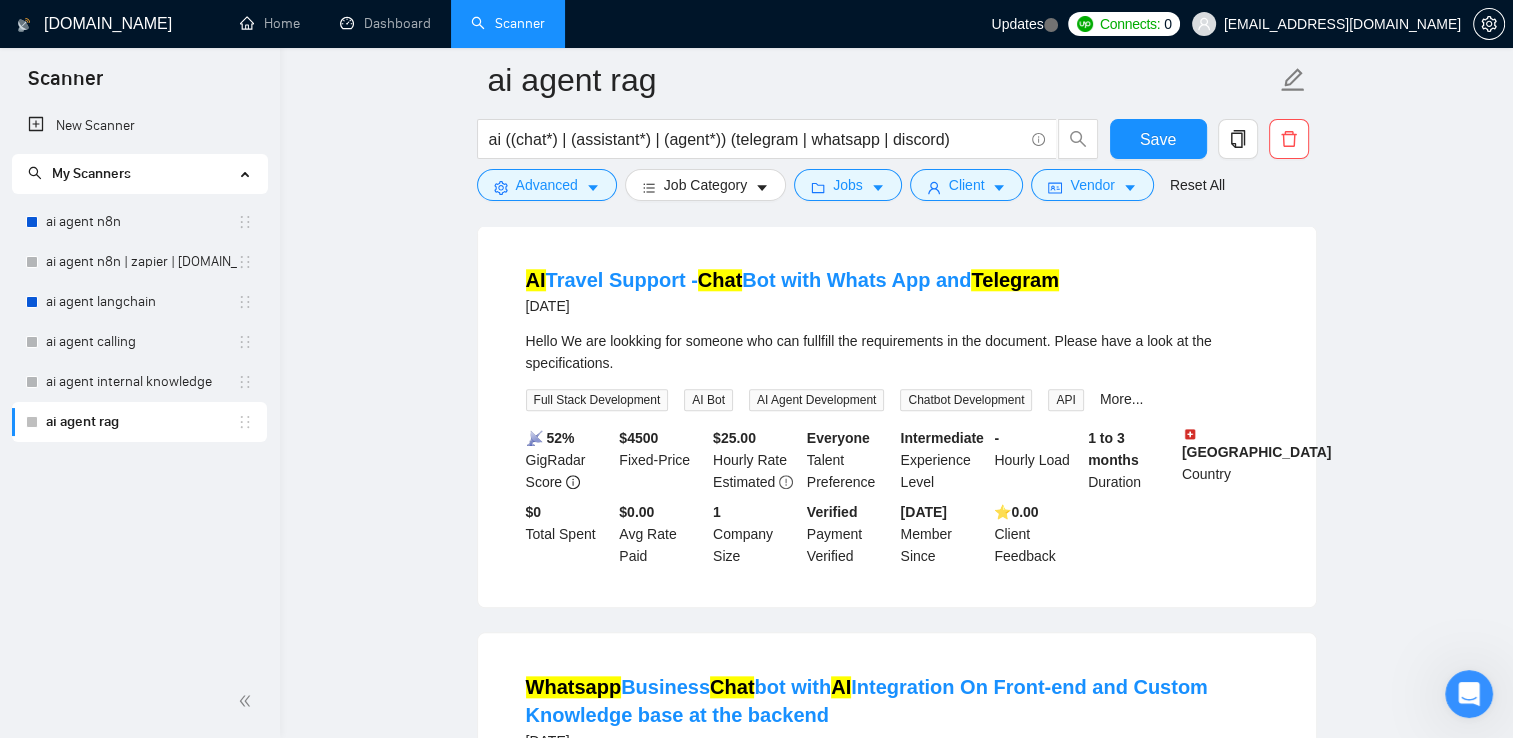 scroll, scrollTop: 2000, scrollLeft: 0, axis: vertical 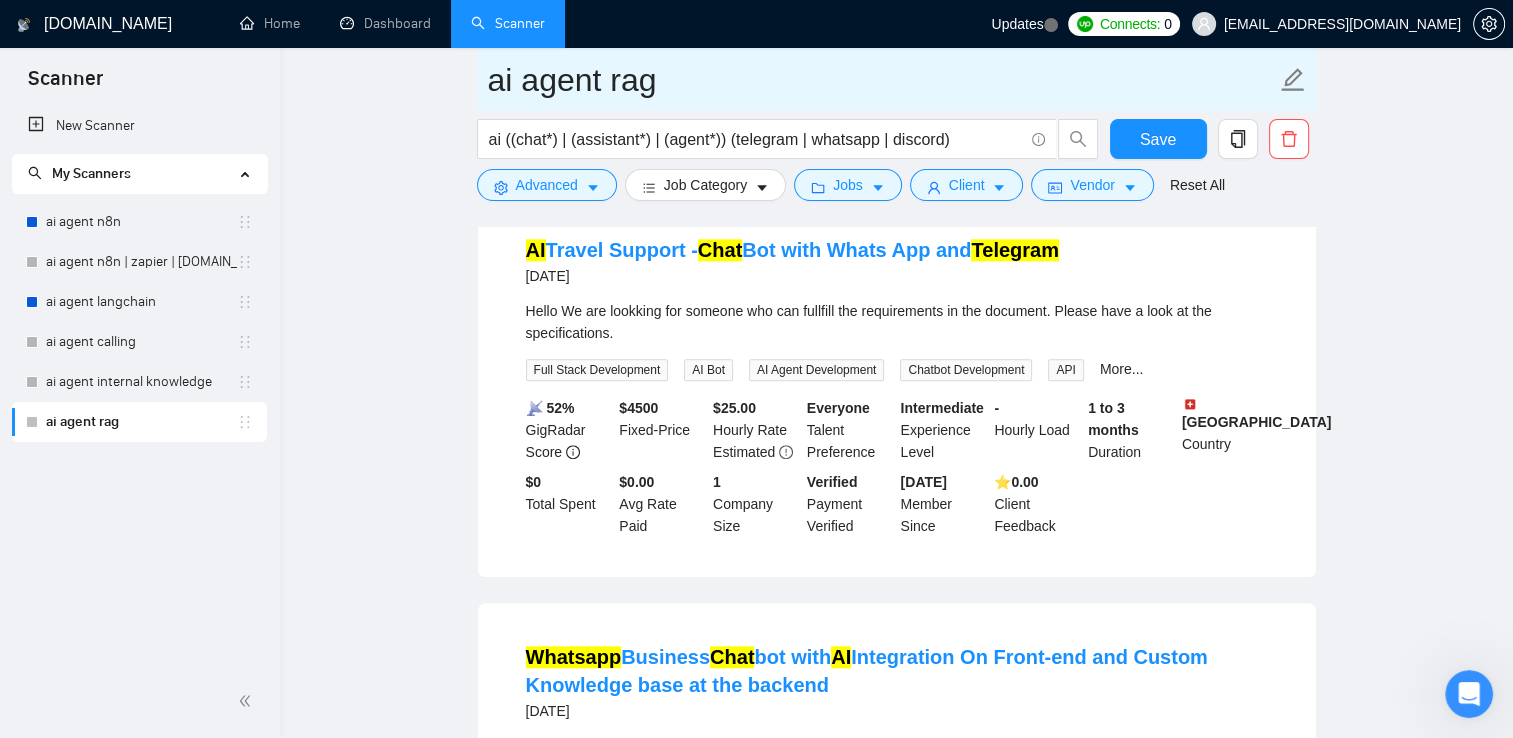 click on "ai agent rag" at bounding box center [882, 80] 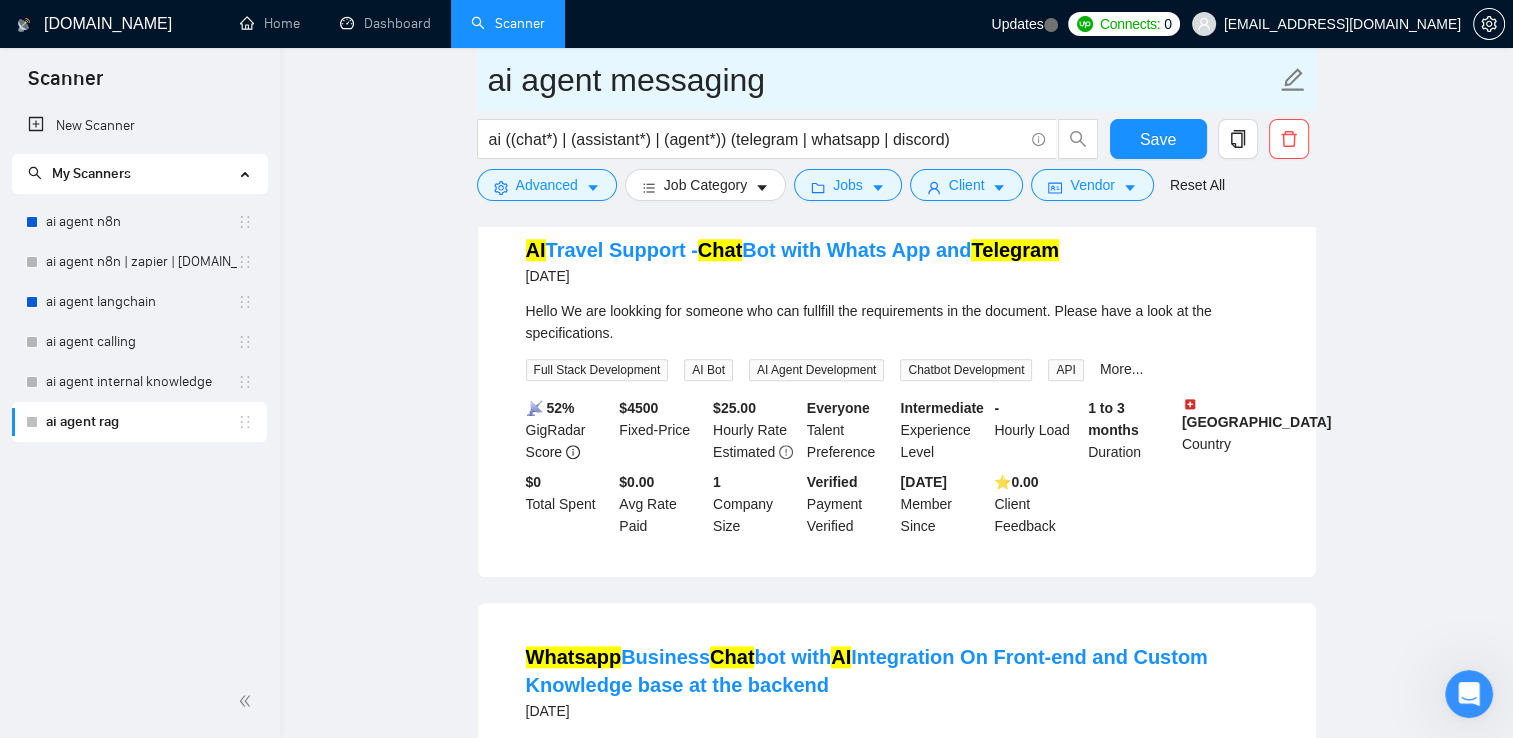 type on "ai agent messaging" 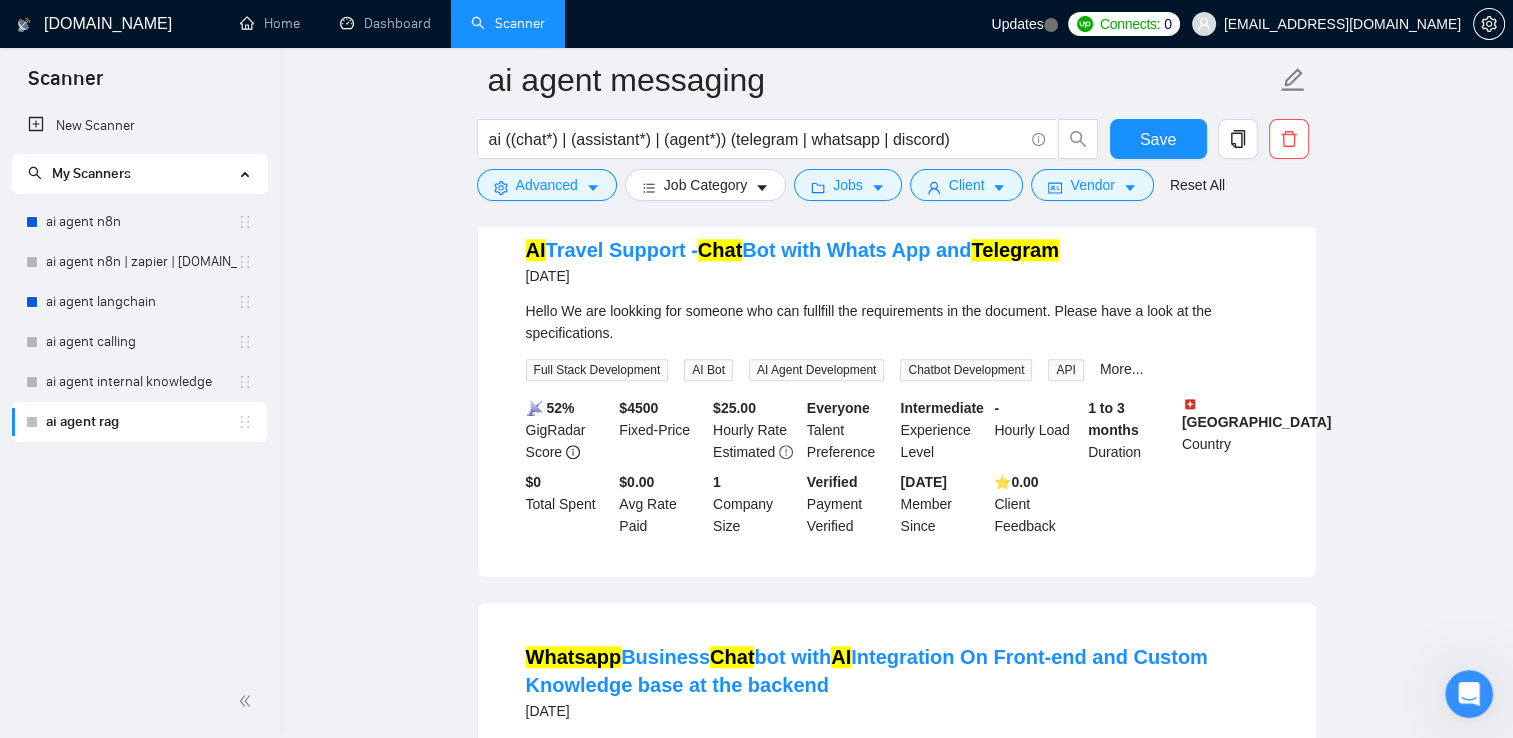 click on "ai agent messaging ai ((chat*) | (assistant*) | (agent*)) (telegram | whatsapp | discord) Save Advanced   Job Category   Jobs   Client   Vendor   Reset All Preview Results Insights NEW Alerts Auto Bidder Detected   618  results   (0.11 seconds) AI   ChatGPT  &  WhatsApp  Sales Bot Manager a day ago We're looking for an experienced  AI   chatbot  expert to help us design and build a smart, lead-qualifying  chatbot  that improves our sales funnel across the board.
The goal is to filter leads, answer common questions, handle objections, and push qualified leads to human closers.
This project requires someone who understands  AI  conversation design, user intent detection, and multi-branch flows.
Responsibilities:
Design and map out the entire  chatbot AI   chatbots Marketing Automation Lead Generation Bot Development Chatbot Development Data Scraping More... 📡   92% GigRadar Score   $25 - $65 Hourly Everyone Talent Preference Expert Experience Level Less than 30 hrs/week Hourly Load 1 to 3 months Duration" at bounding box center (896, 715) 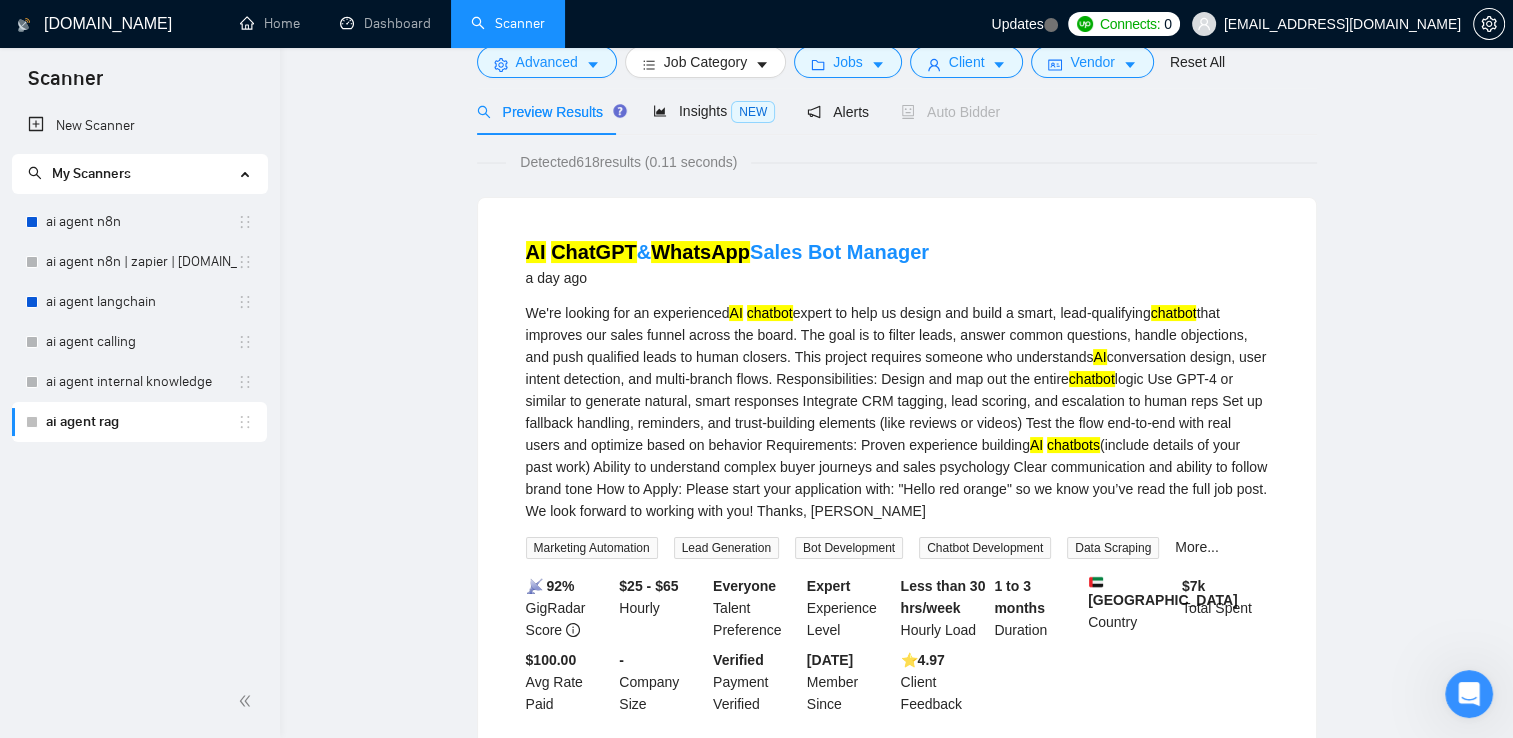 scroll, scrollTop: 0, scrollLeft: 0, axis: both 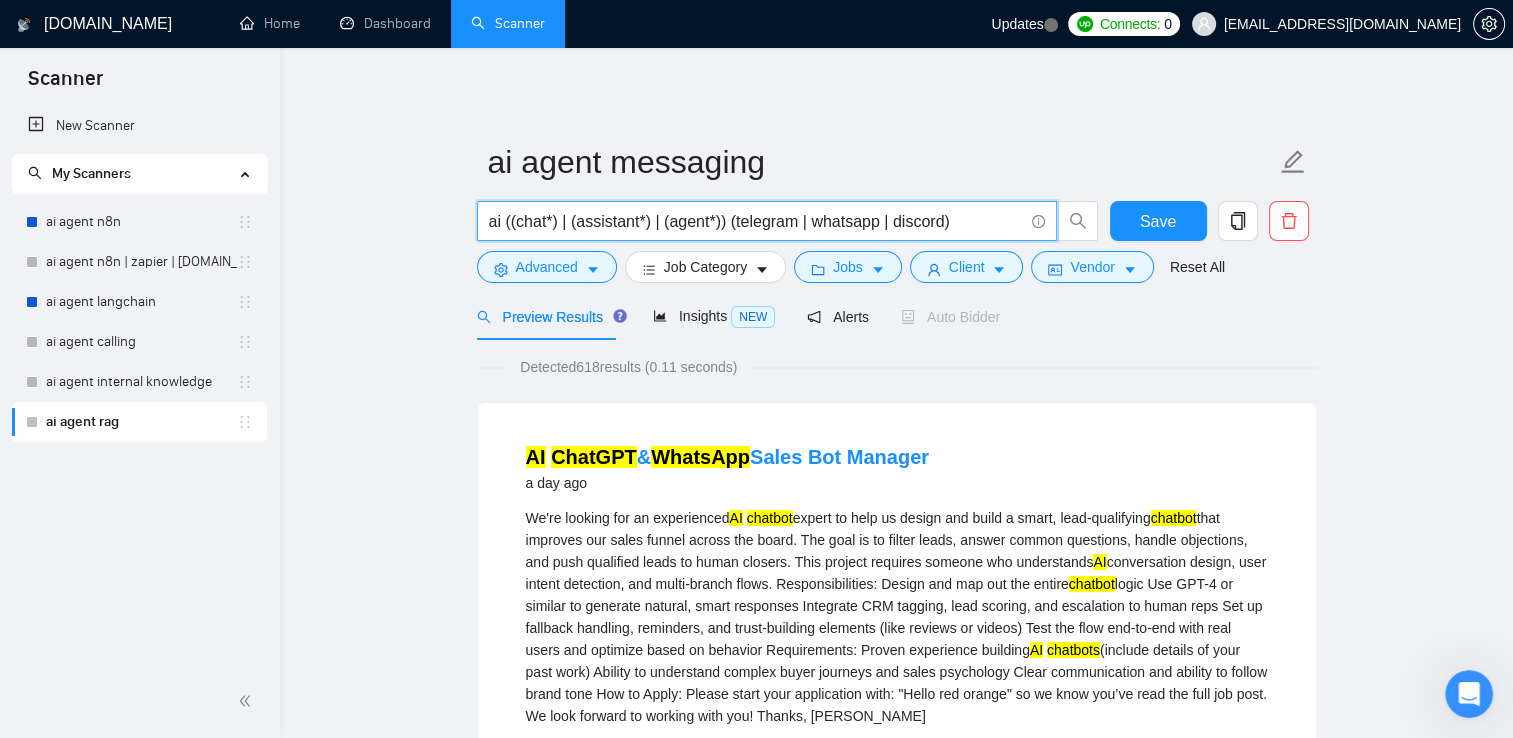 drag, startPoint x: 724, startPoint y: 218, endPoint x: 993, endPoint y: 227, distance: 269.1505 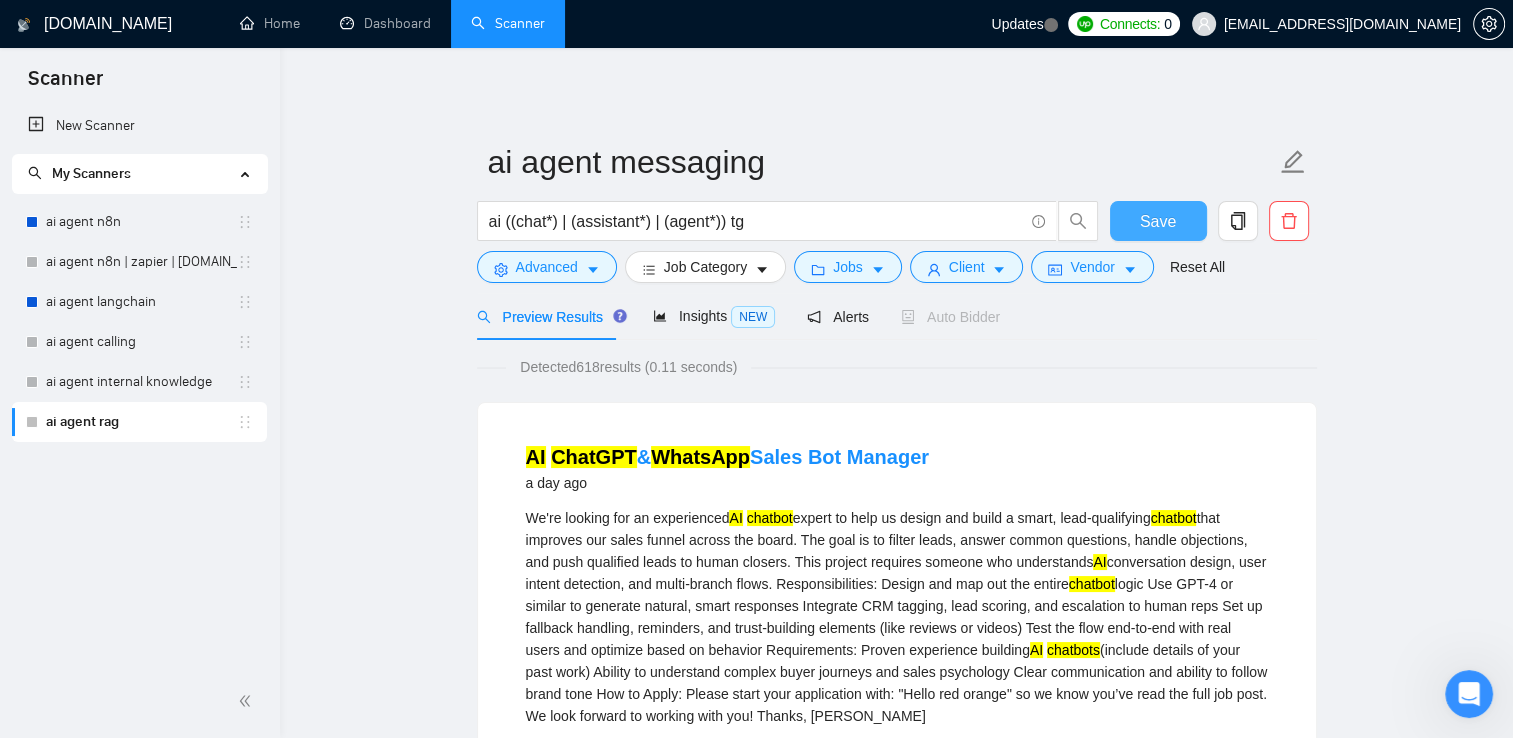 click on "Save" at bounding box center [1158, 221] 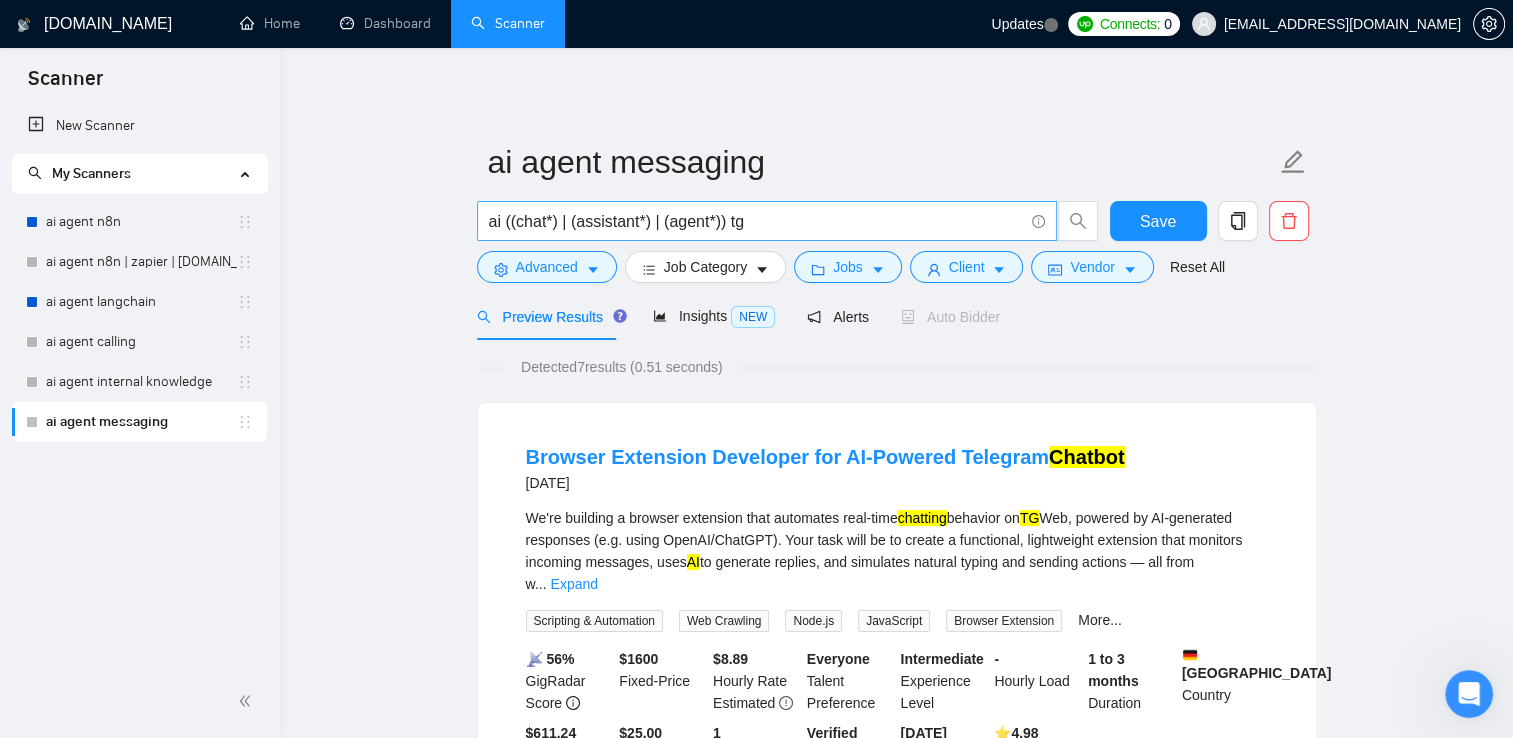 click on "ai ((chat*) | (assistant*) | (agent*)) tg" at bounding box center (756, 221) 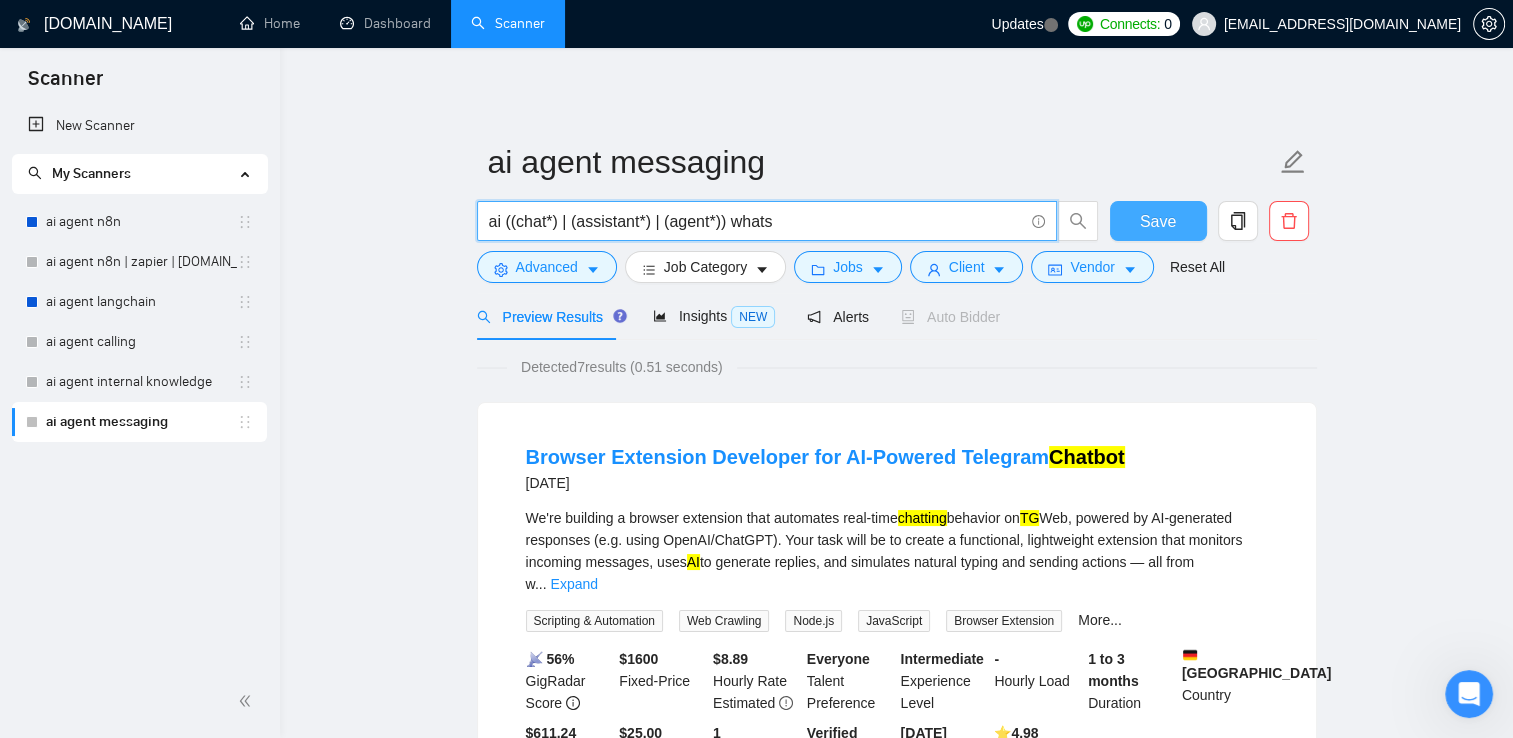 click on "Save" at bounding box center (1158, 221) 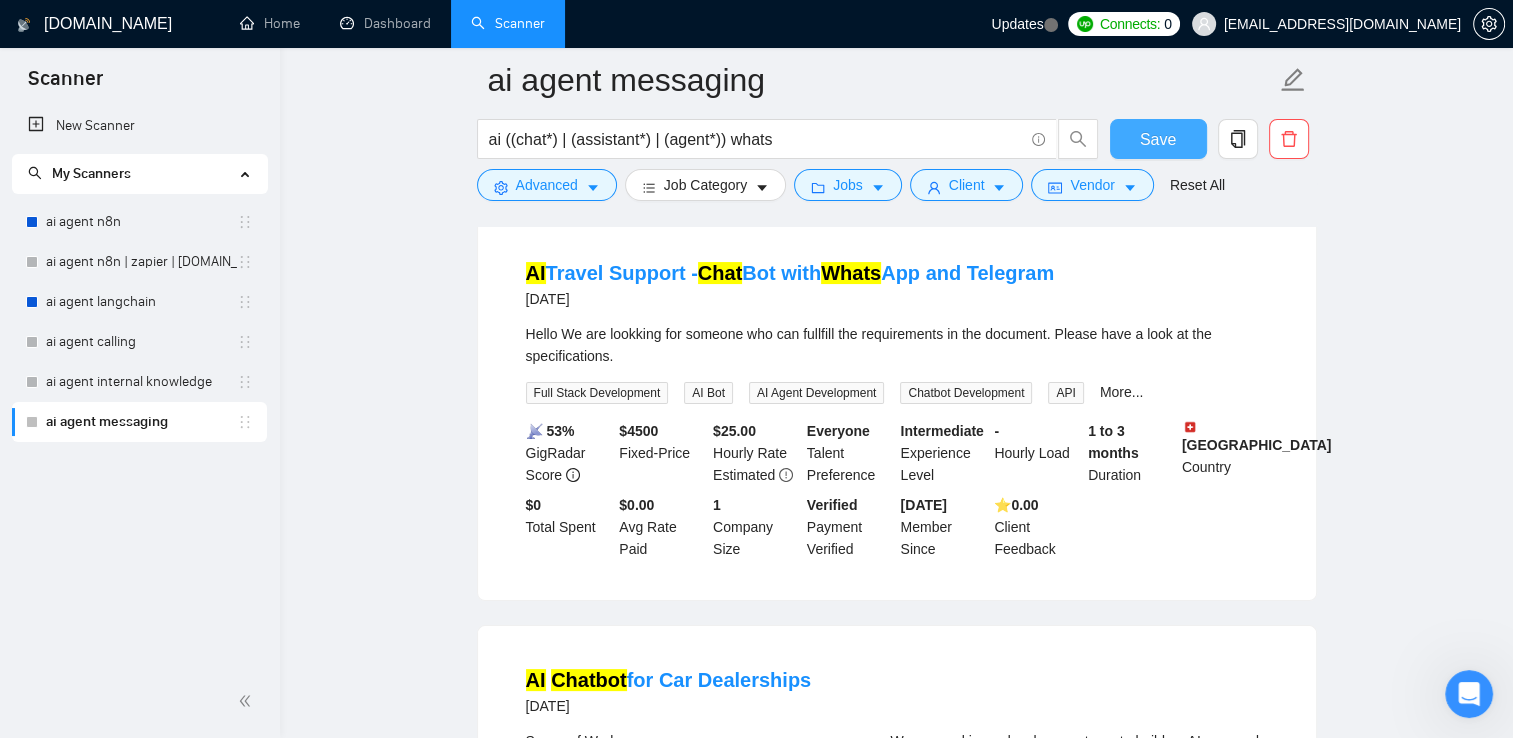 scroll, scrollTop: 500, scrollLeft: 0, axis: vertical 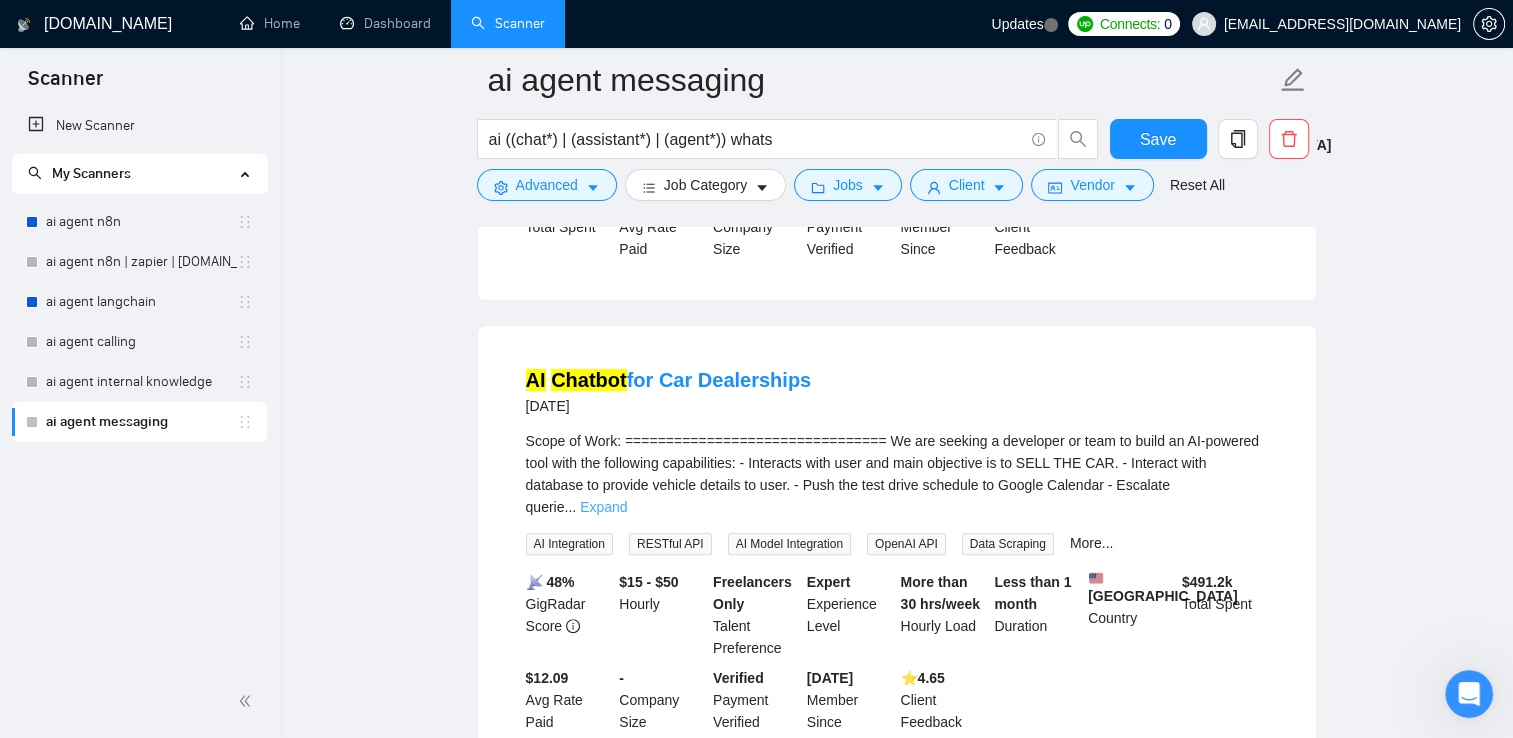 click on "Expand" at bounding box center (603, 507) 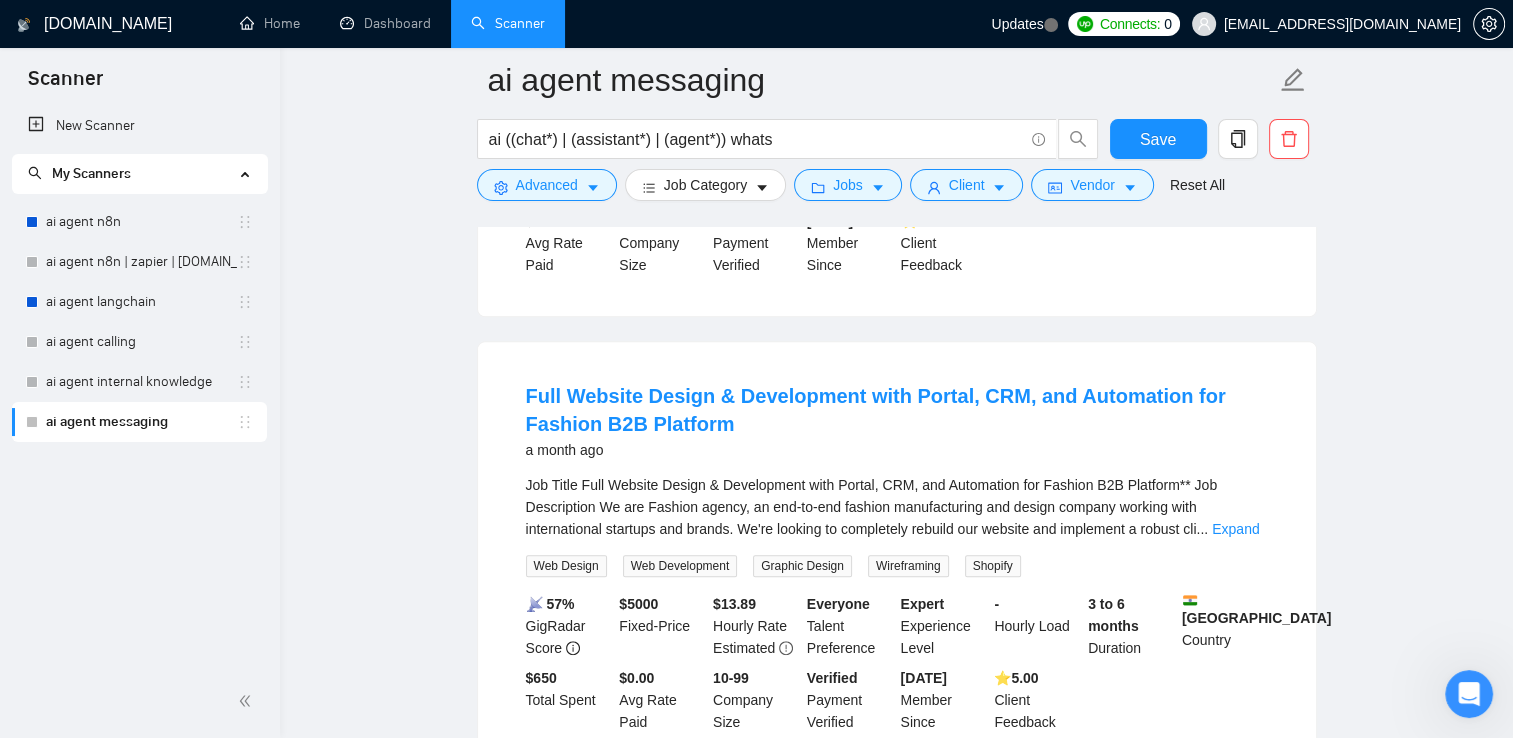 scroll, scrollTop: 2000, scrollLeft: 0, axis: vertical 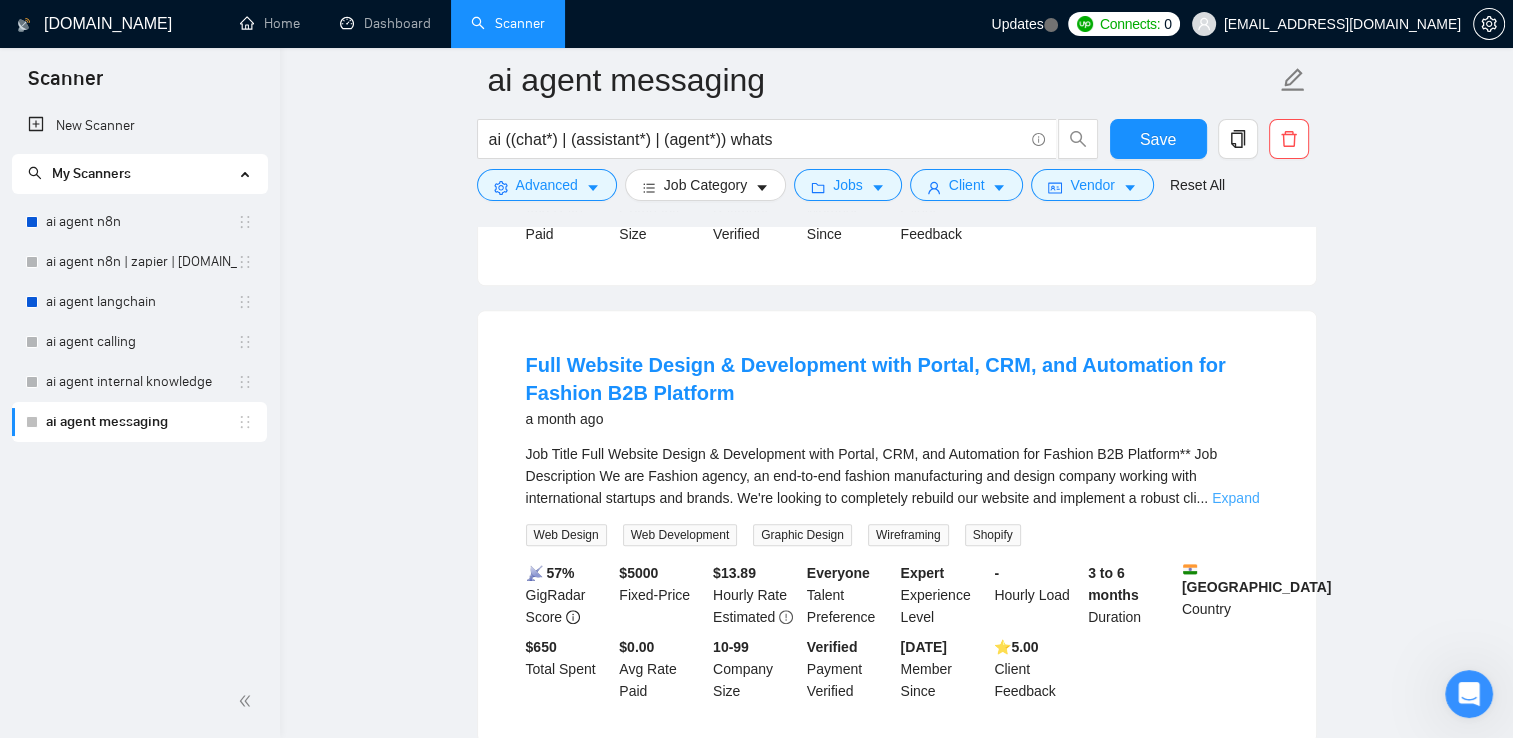click on "Expand" at bounding box center [1235, 498] 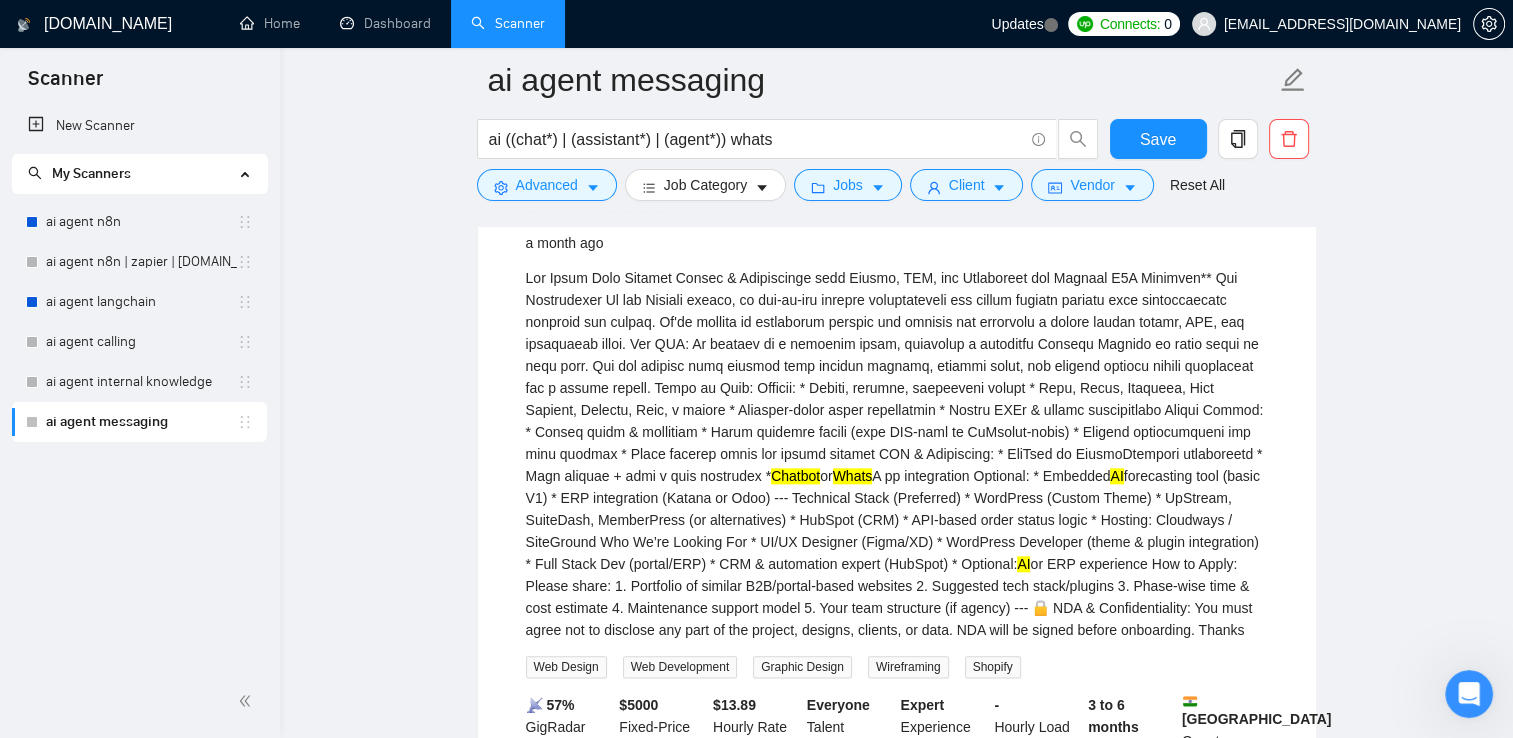 scroll, scrollTop: 2200, scrollLeft: 0, axis: vertical 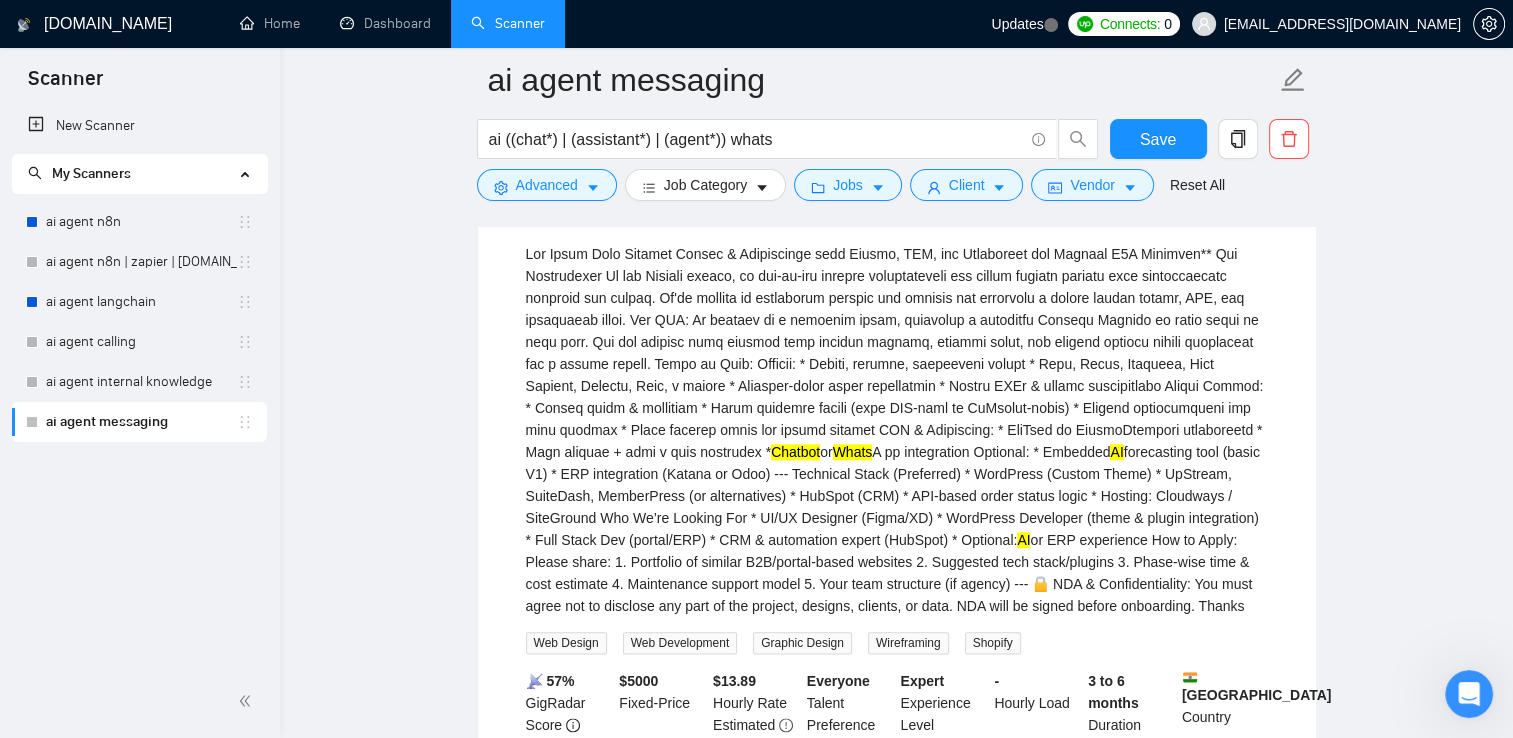 click on "Chatbot  or  Whats  A pp integration
Optional:
* Embedded  AI  forecasting tool (basic V1)
* ERP integration (Katana or Odoo)
---
Technical Stack (Preferred)
* WordPress (Custom Theme)
* UpStream, SuiteDash, MemberPress (or alternatives)
* HubSpot (CRM)
* API-based order status logic
* Hosting: Cloudways / SiteGround
Who We’re Looking For
* UI/UX Designer (Figma/XD)
* WordPress Developer (theme & plugin integration)
* Full Stack Dev (portal/ERP)
* CRM & automation expert (HubSpot)
* Optional:  AI  or ERP experience
How to Apply:
Please share:
1. Portfolio of similar B2B/portal-based websites
2. Suggested tech stack/plugins
3. Phase-wise time & cost estimate
4. Maintenance support model
5. Your team structure (if agency)
---
🔒 NDA & Confidentiality:
You must agree not to disclose any part of the project, designs, clients, or data. NDA will be signed before onboarding.
Thanks" at bounding box center [897, 430] 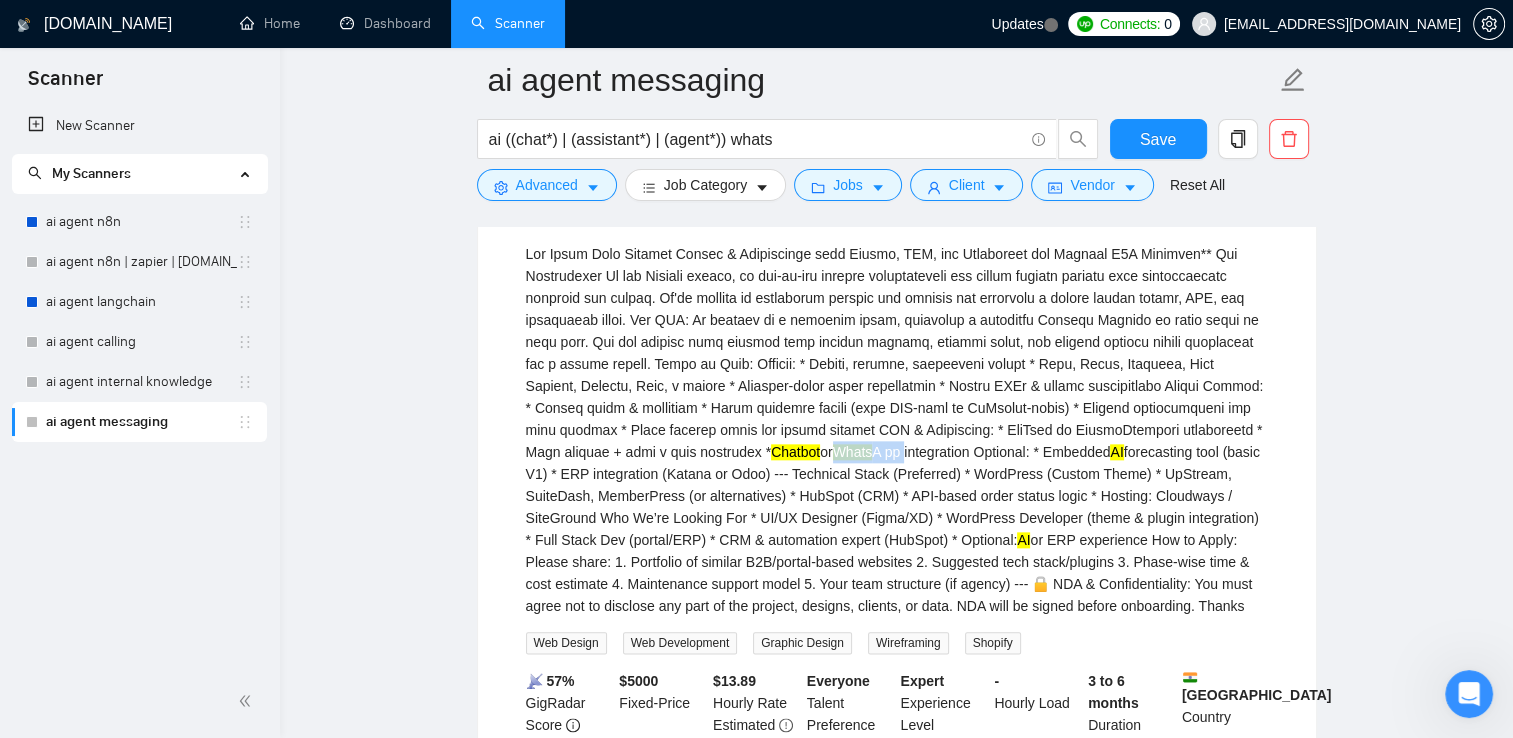 drag, startPoint x: 1090, startPoint y: 452, endPoint x: 1044, endPoint y: 452, distance: 46 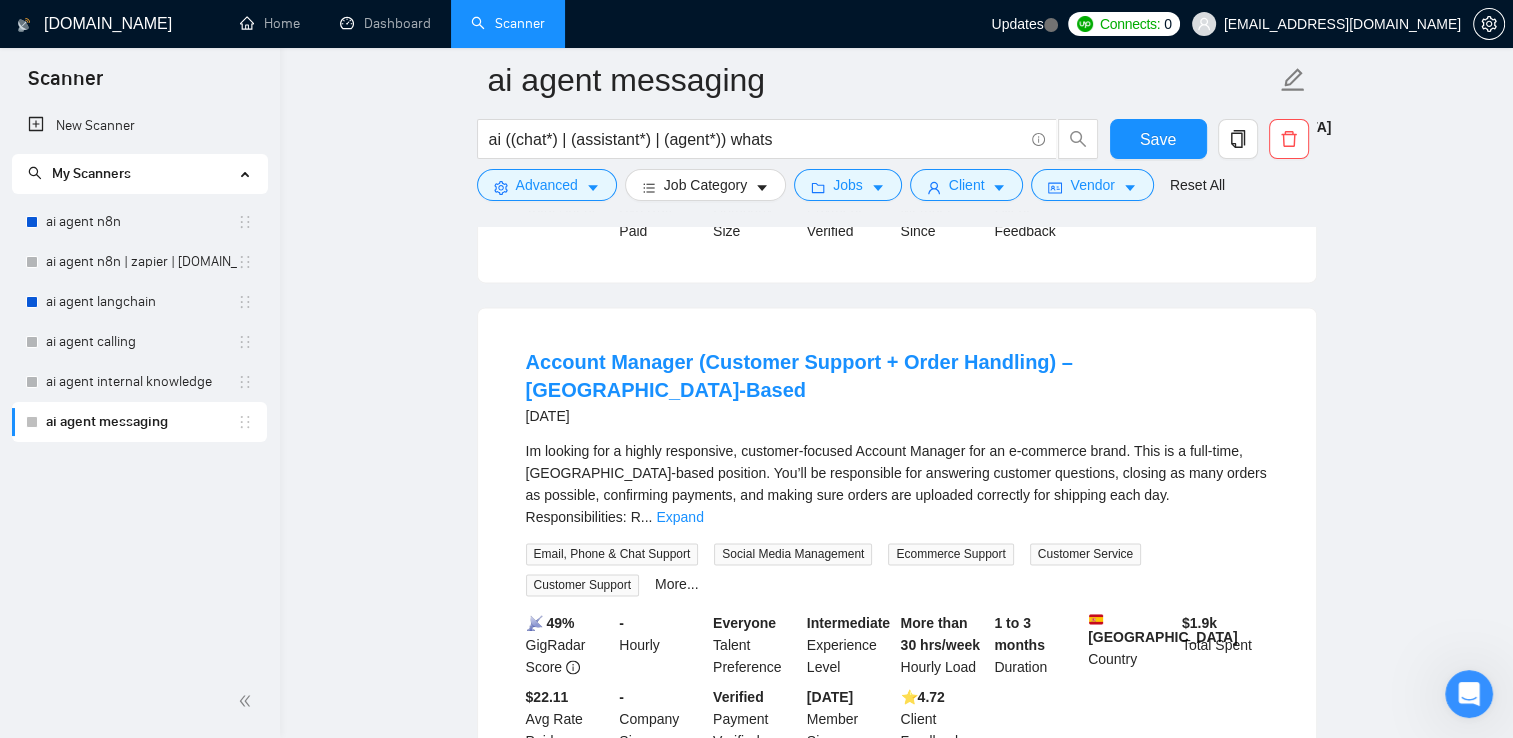 scroll, scrollTop: 2800, scrollLeft: 0, axis: vertical 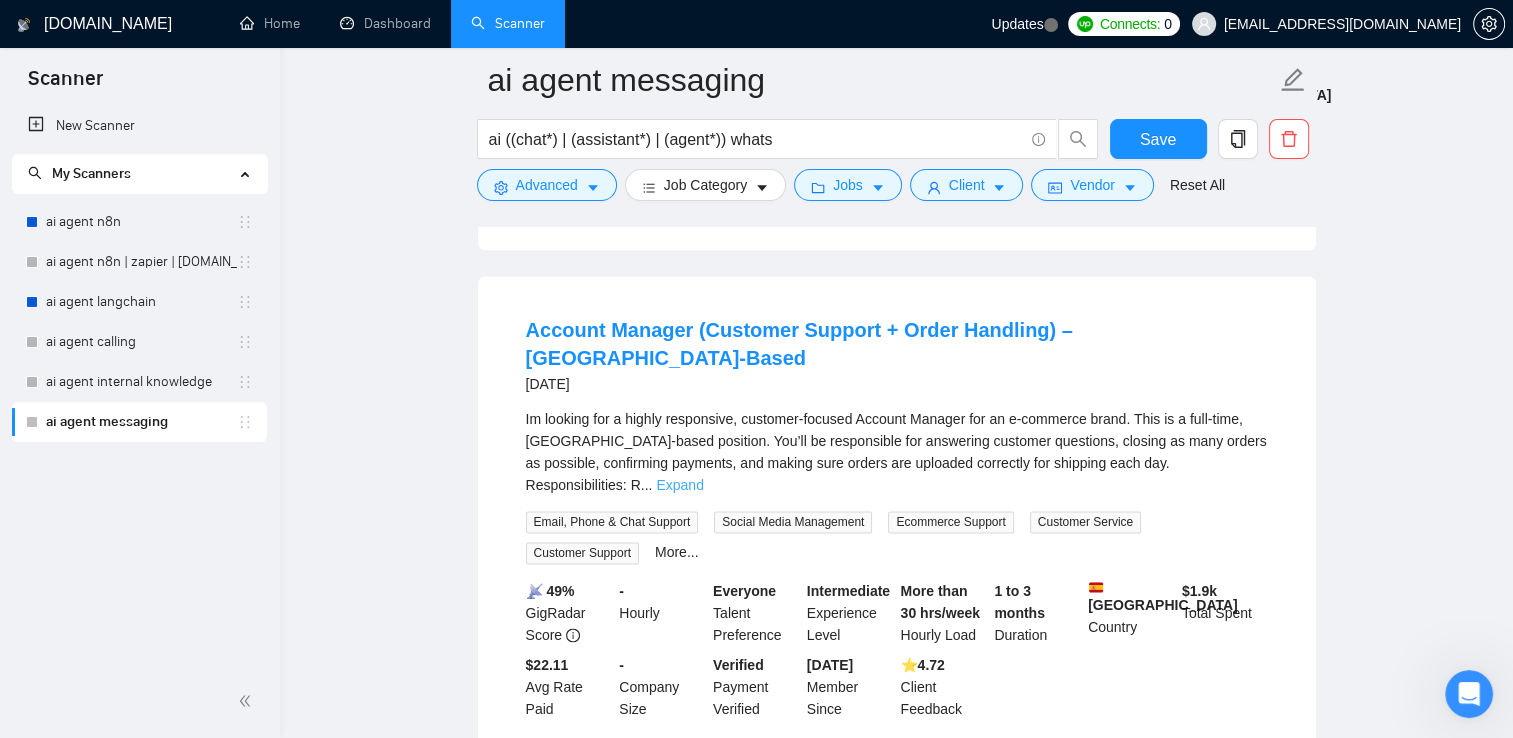click on "Expand" at bounding box center (679, 485) 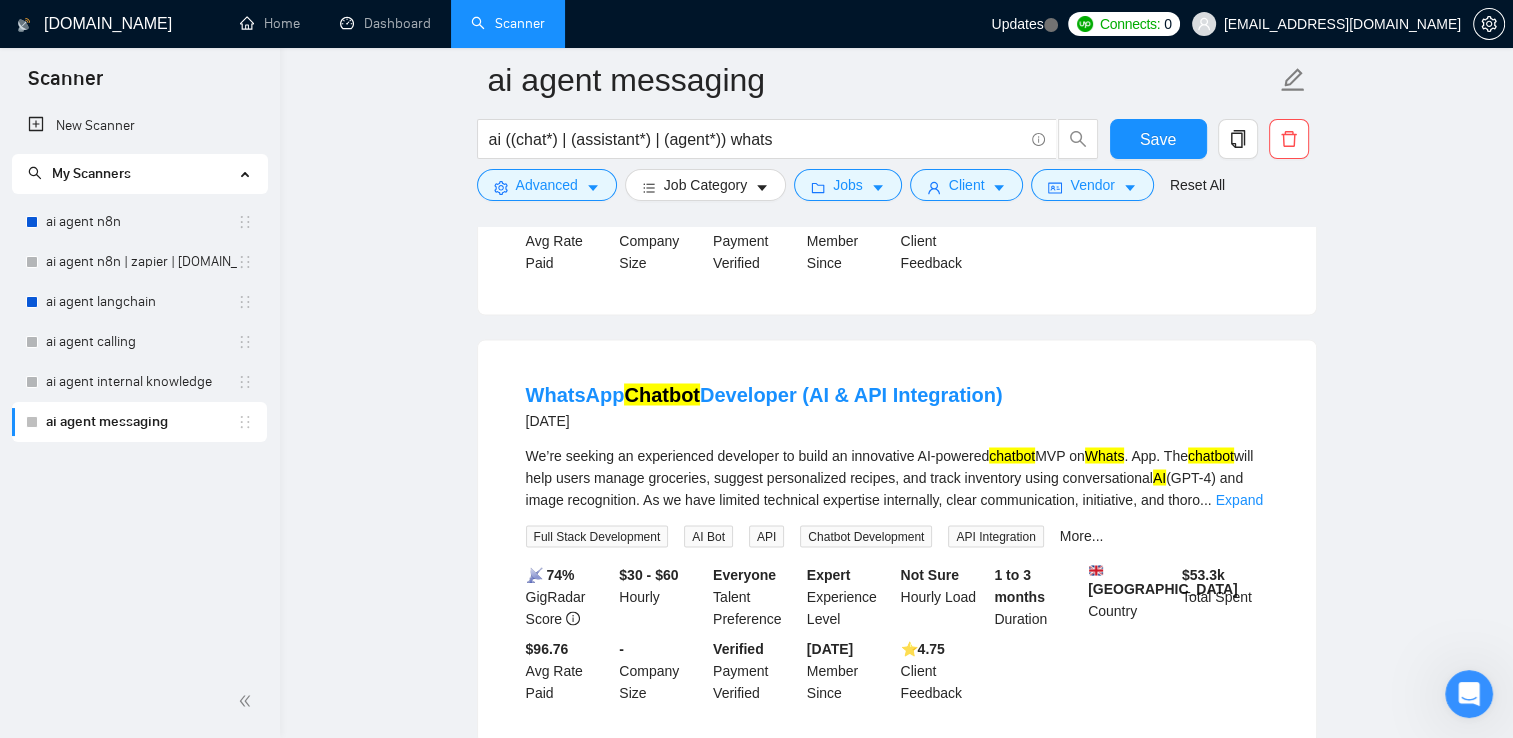 scroll, scrollTop: 3400, scrollLeft: 0, axis: vertical 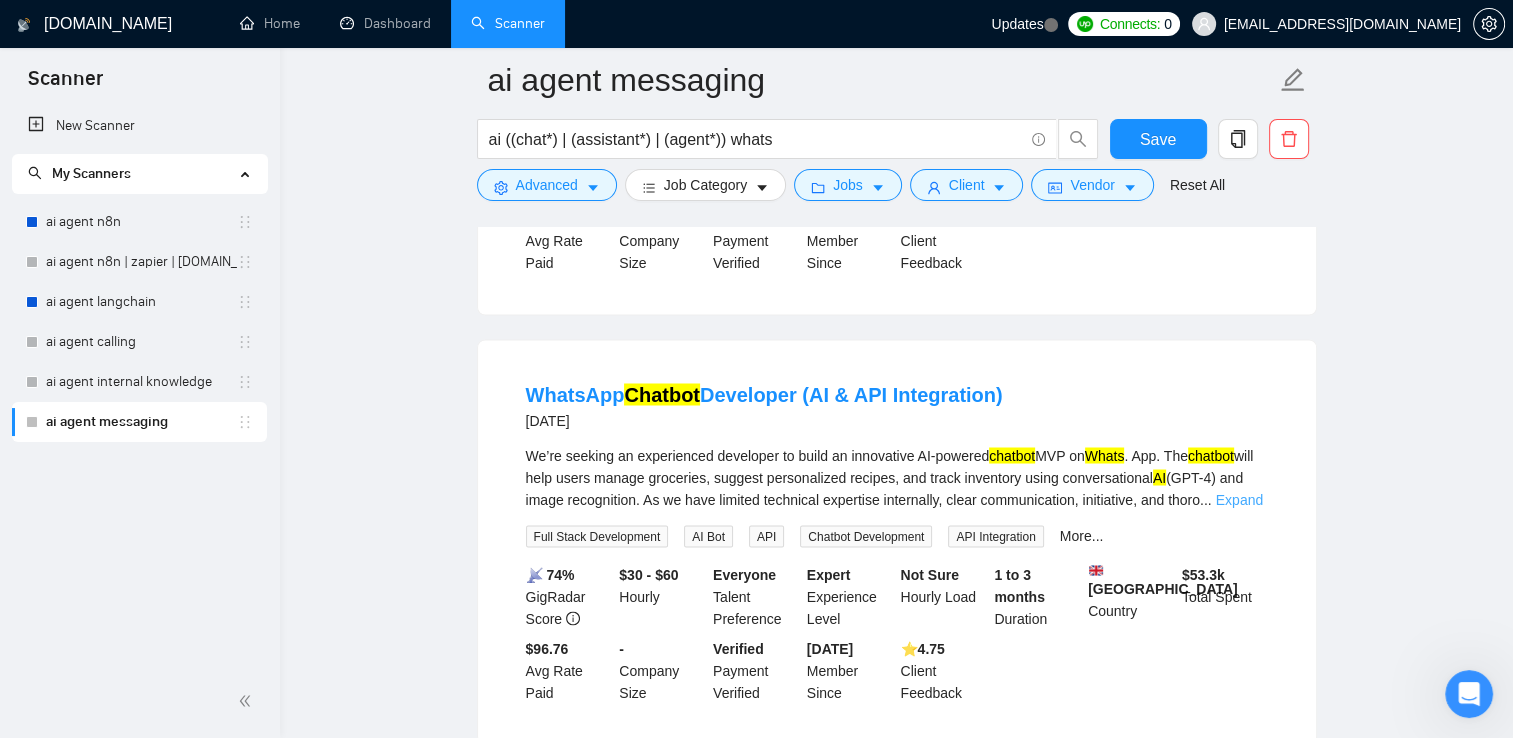 click on "Expand" at bounding box center [1239, 499] 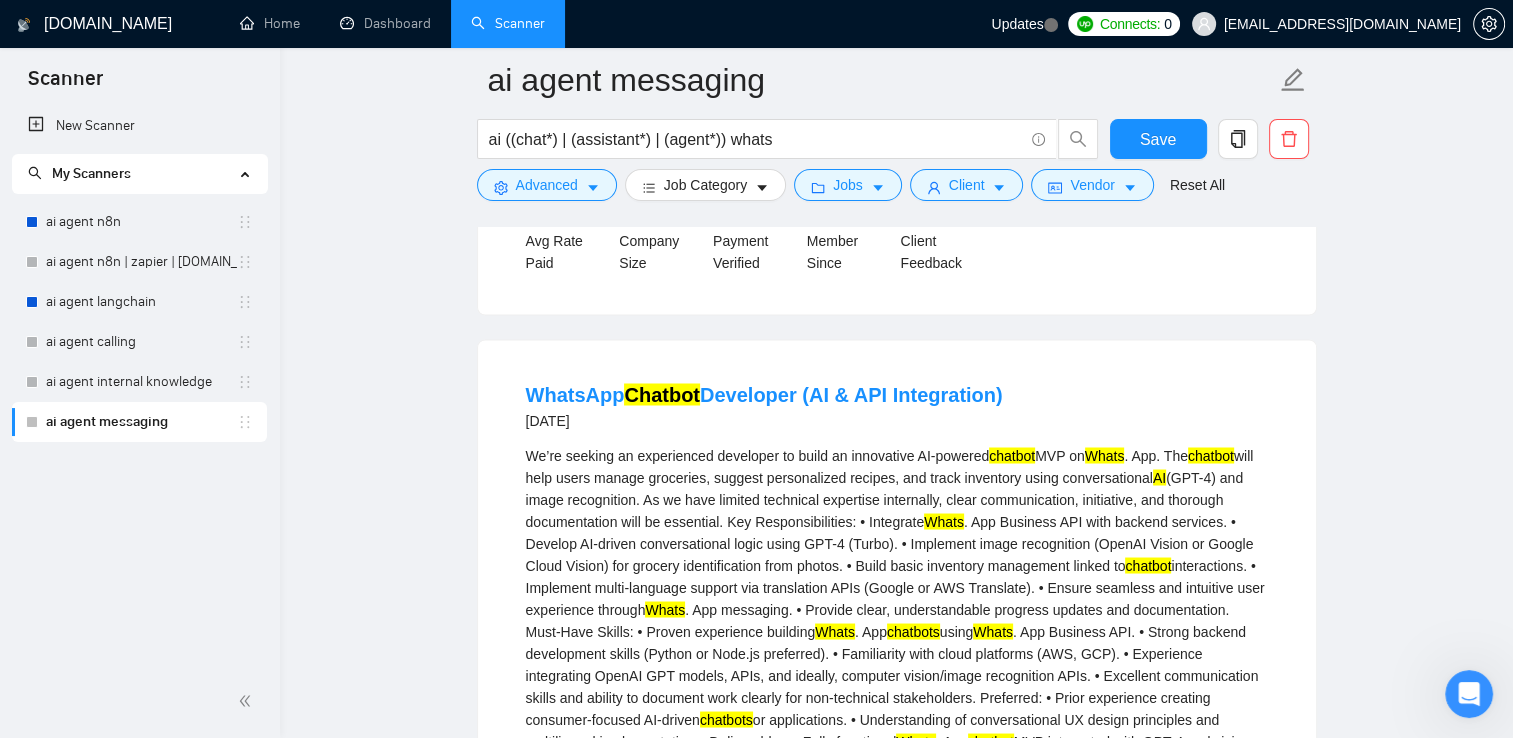 click on "Whats" at bounding box center [1105, 455] 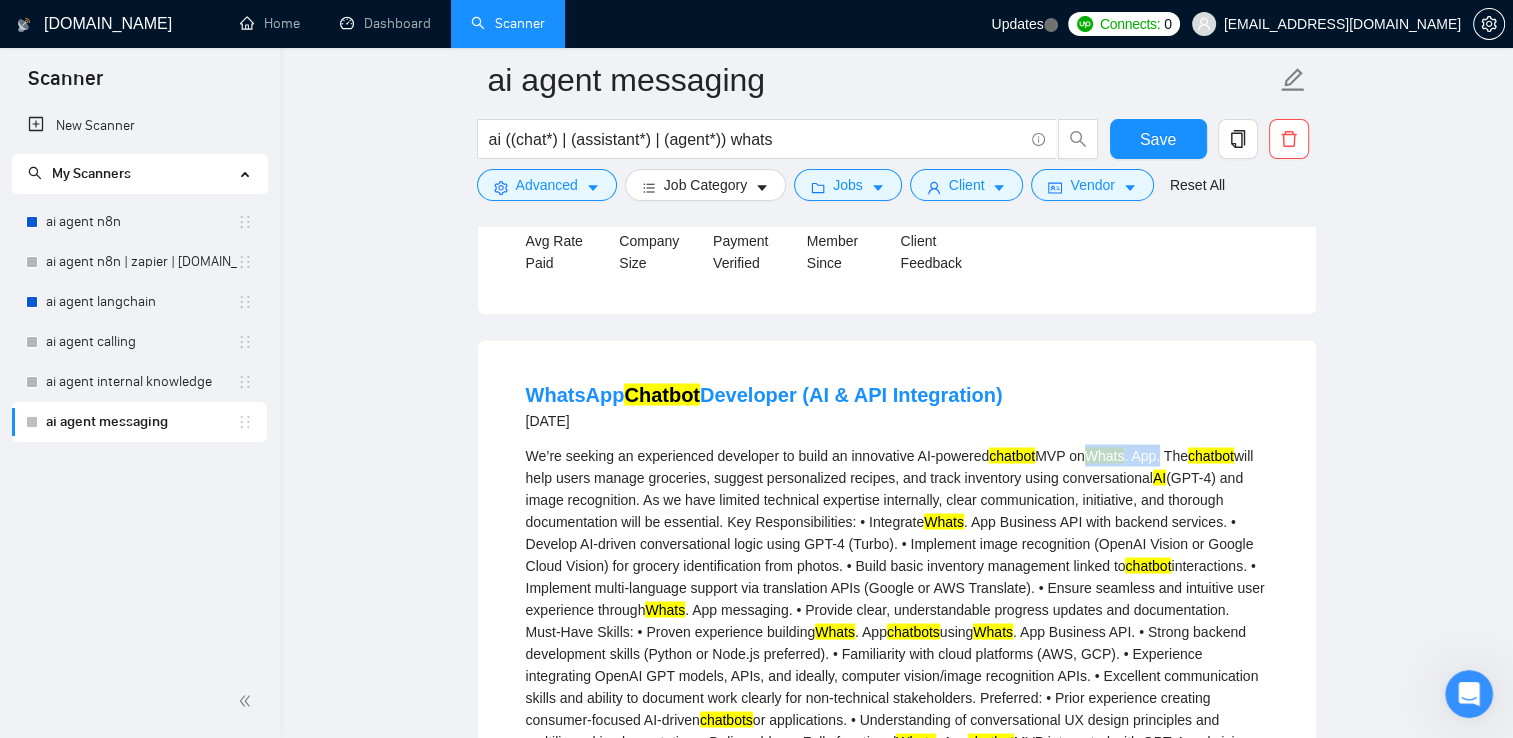drag, startPoint x: 1104, startPoint y: 446, endPoint x: 1152, endPoint y: 447, distance: 48.010414 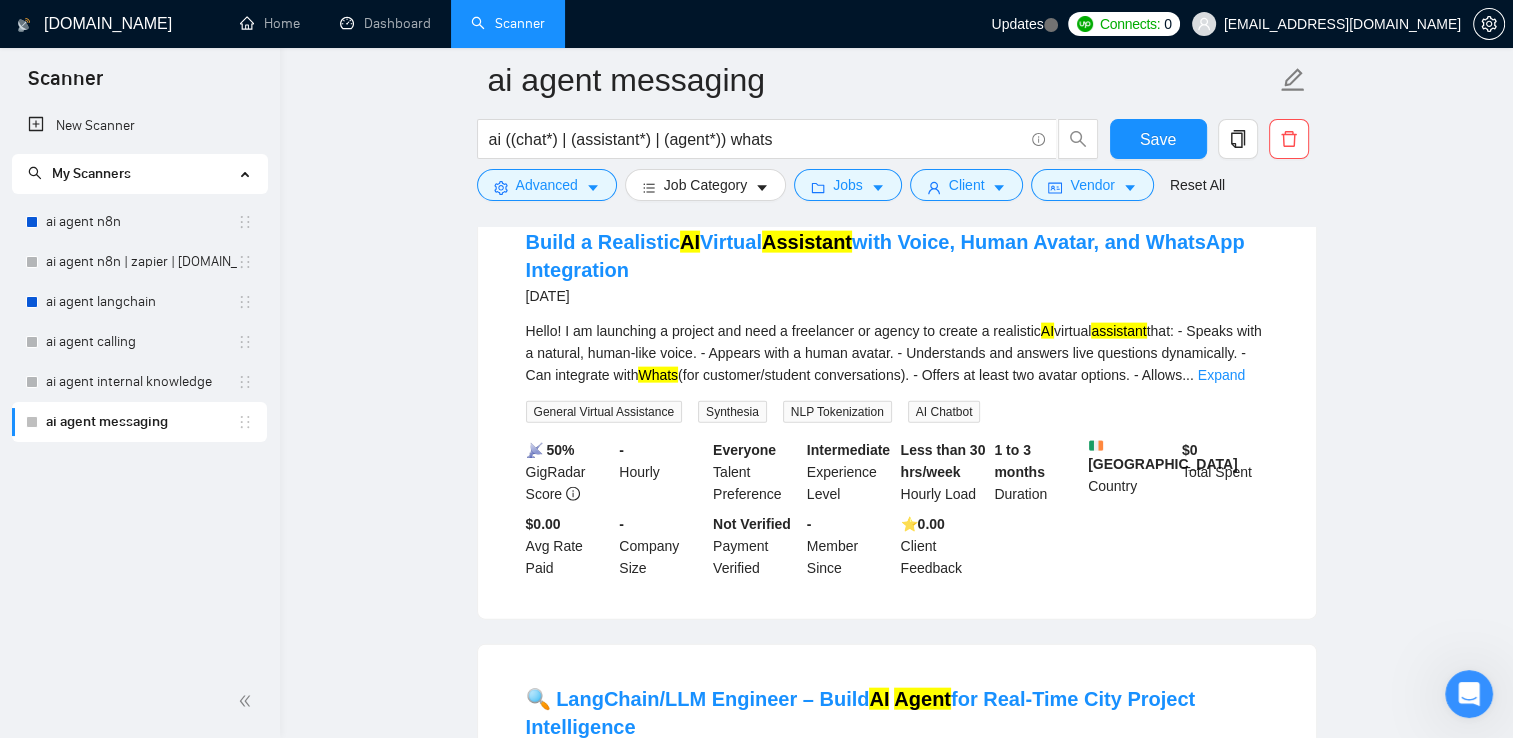 scroll, scrollTop: 4400, scrollLeft: 0, axis: vertical 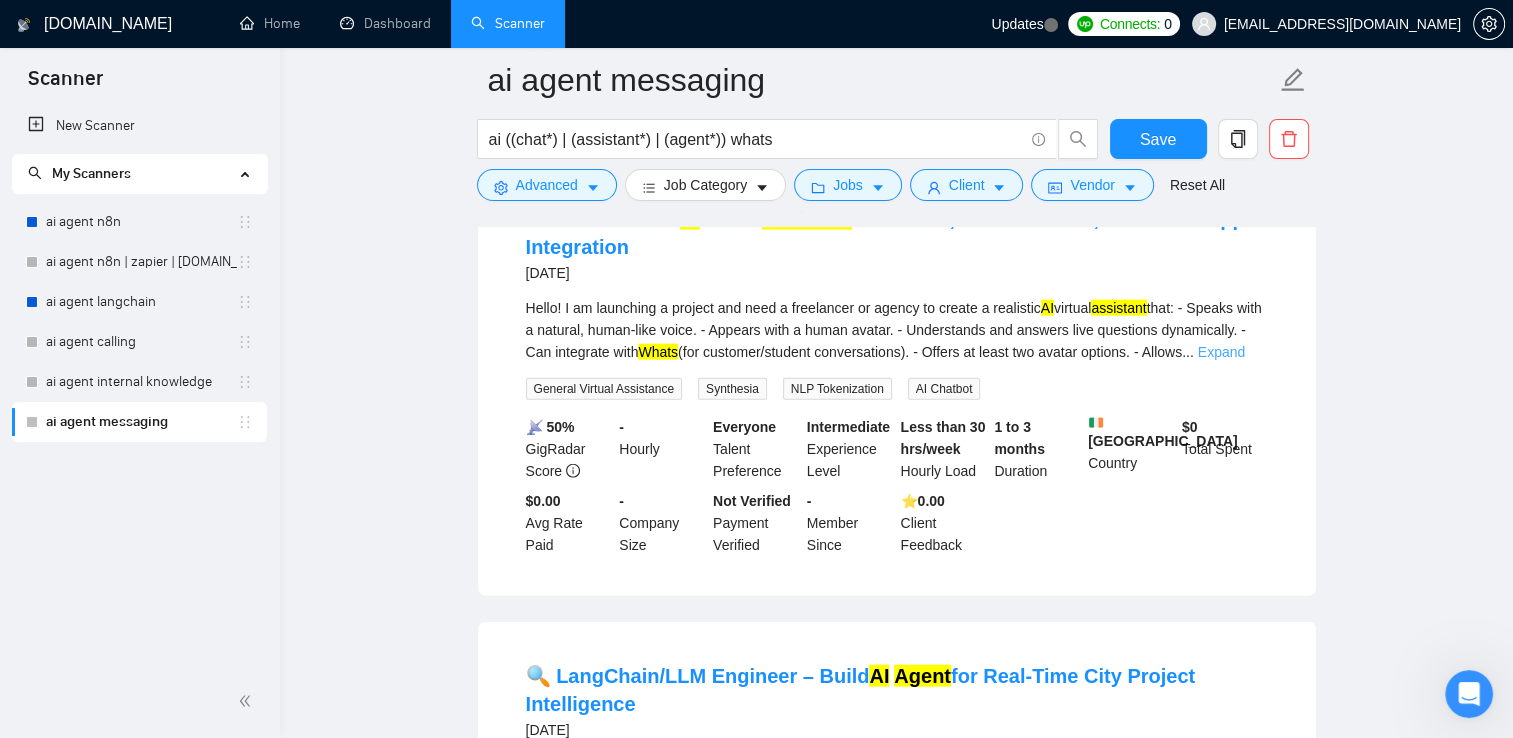 click on "Expand" at bounding box center [1221, 352] 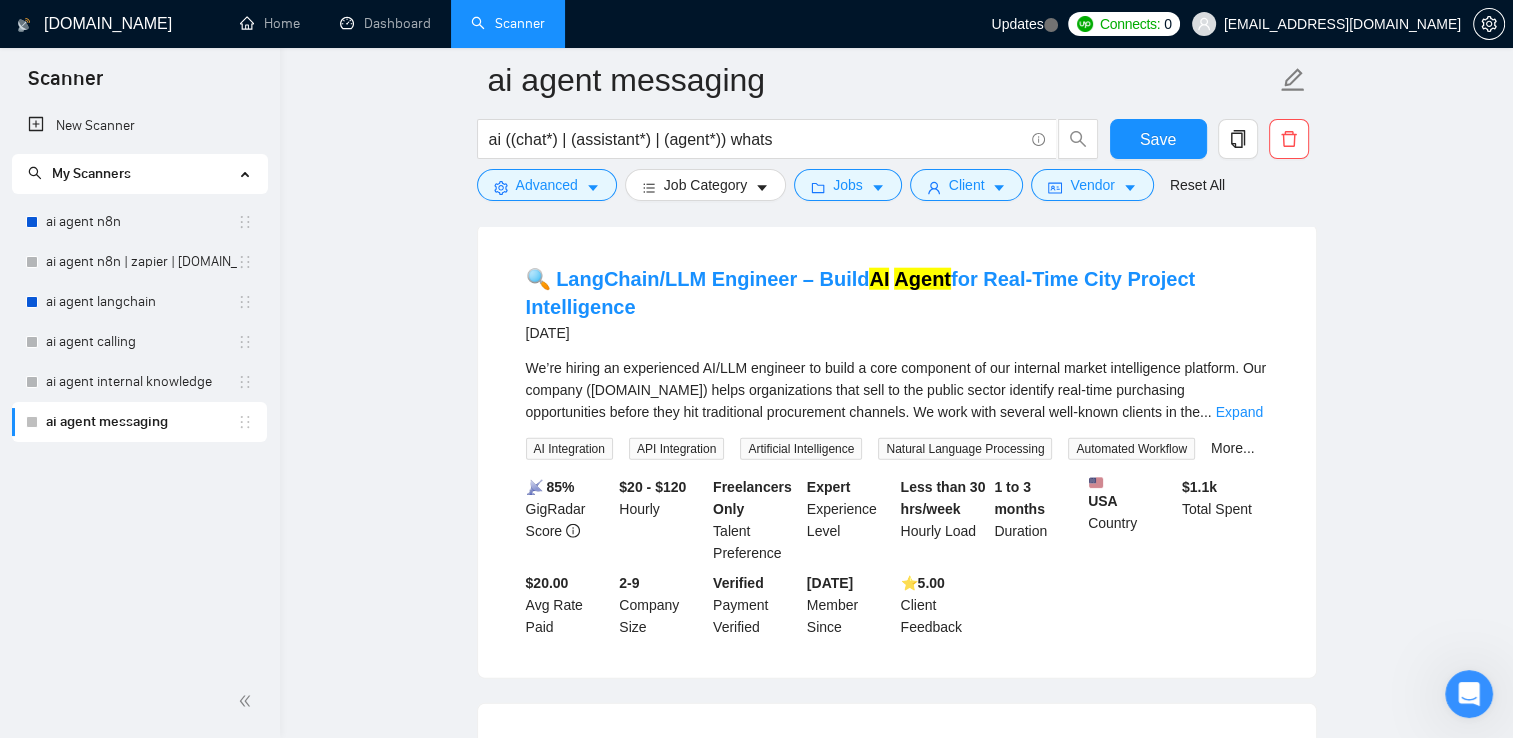 scroll, scrollTop: 5000, scrollLeft: 0, axis: vertical 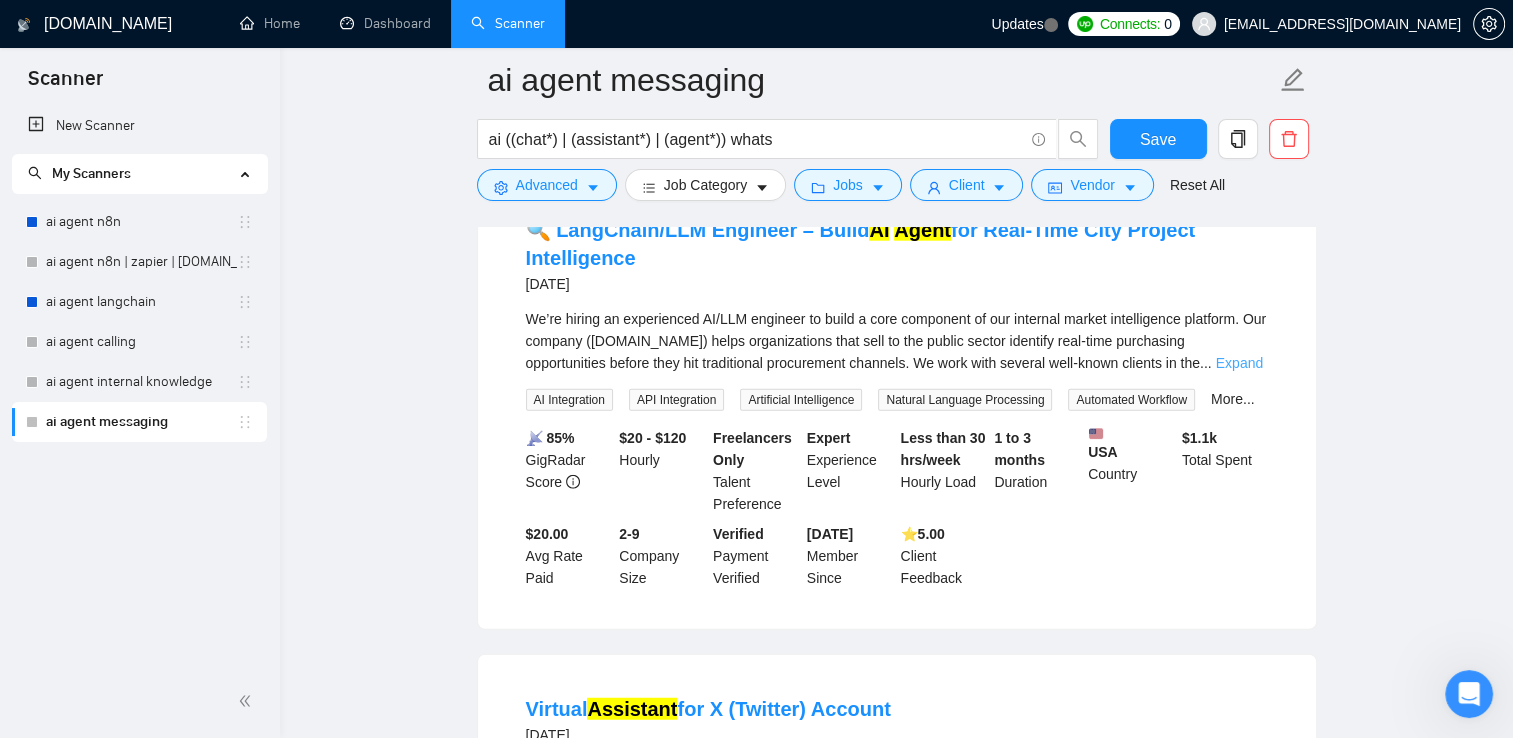 click on "Expand" at bounding box center (1239, 363) 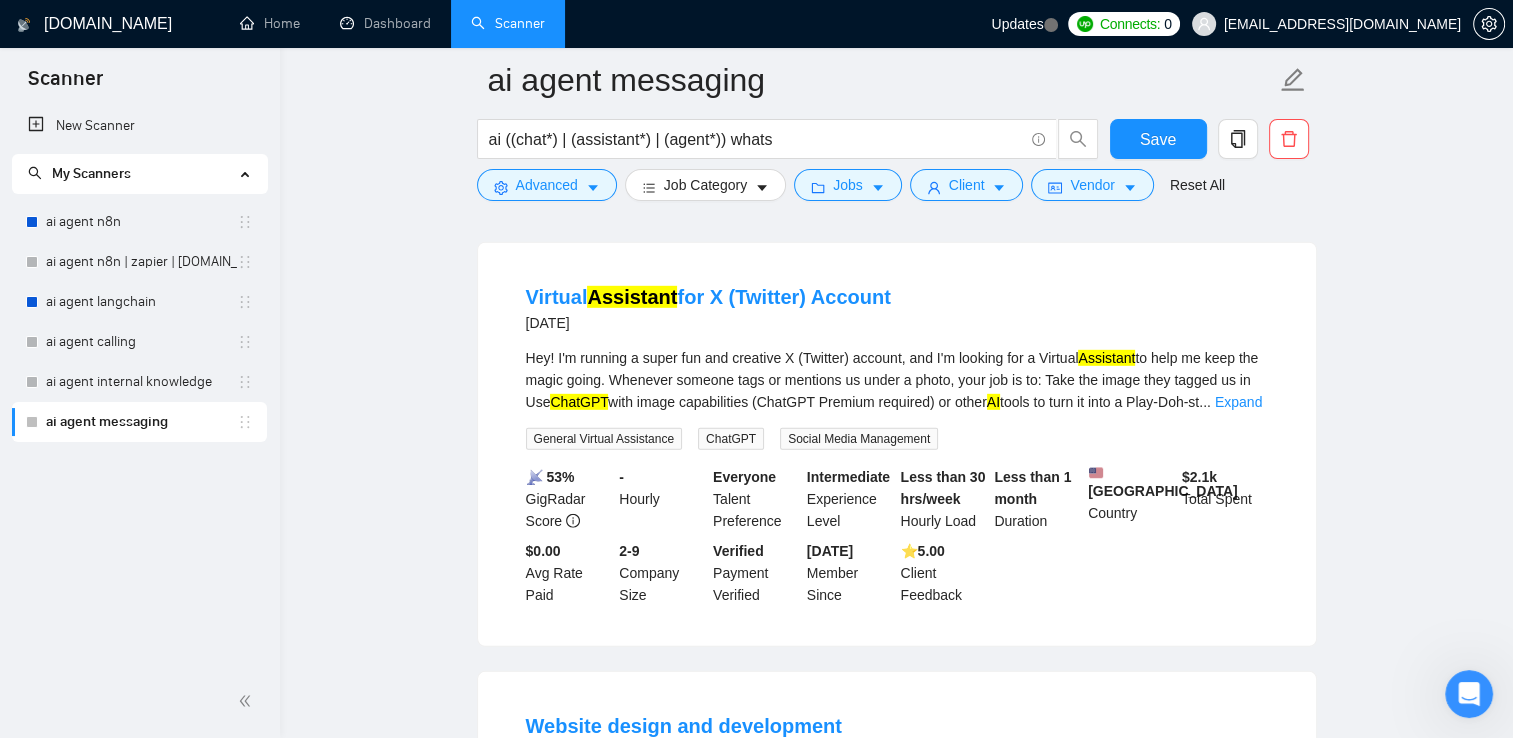 scroll, scrollTop: 5900, scrollLeft: 0, axis: vertical 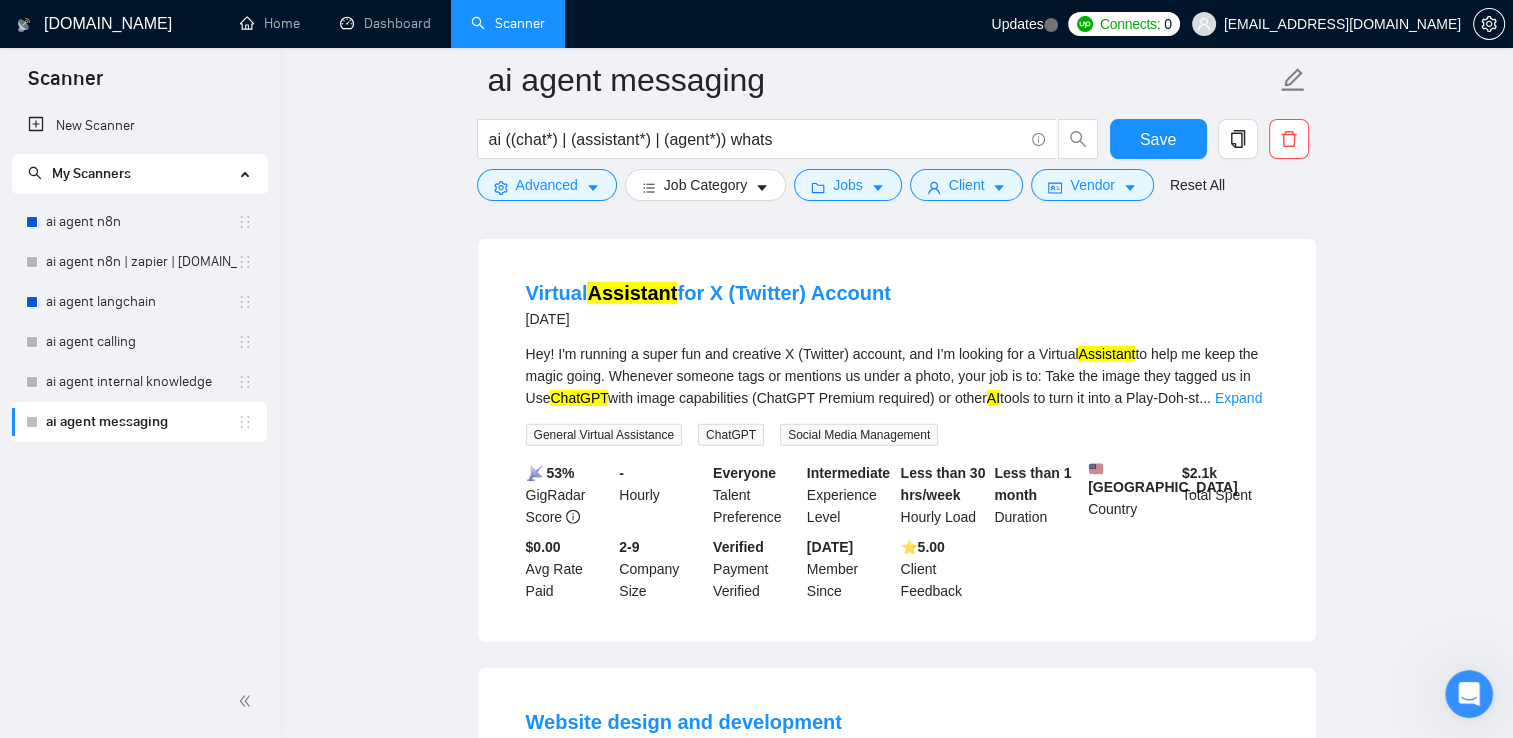 click on "Hey! I'm running a super fun and creative X (Twitter) account, and I'm looking for a Virtual  Assistant  to help me keep the magic going.
Whenever someone tags or mentions us under a photo, your job is to:
Take the image they tagged us in
Use  ChatGPT  with image capabilities (ChatGPT Premium required) or other  AI  tools to turn it into a Play-Doh-st ... Expand" at bounding box center [897, 376] 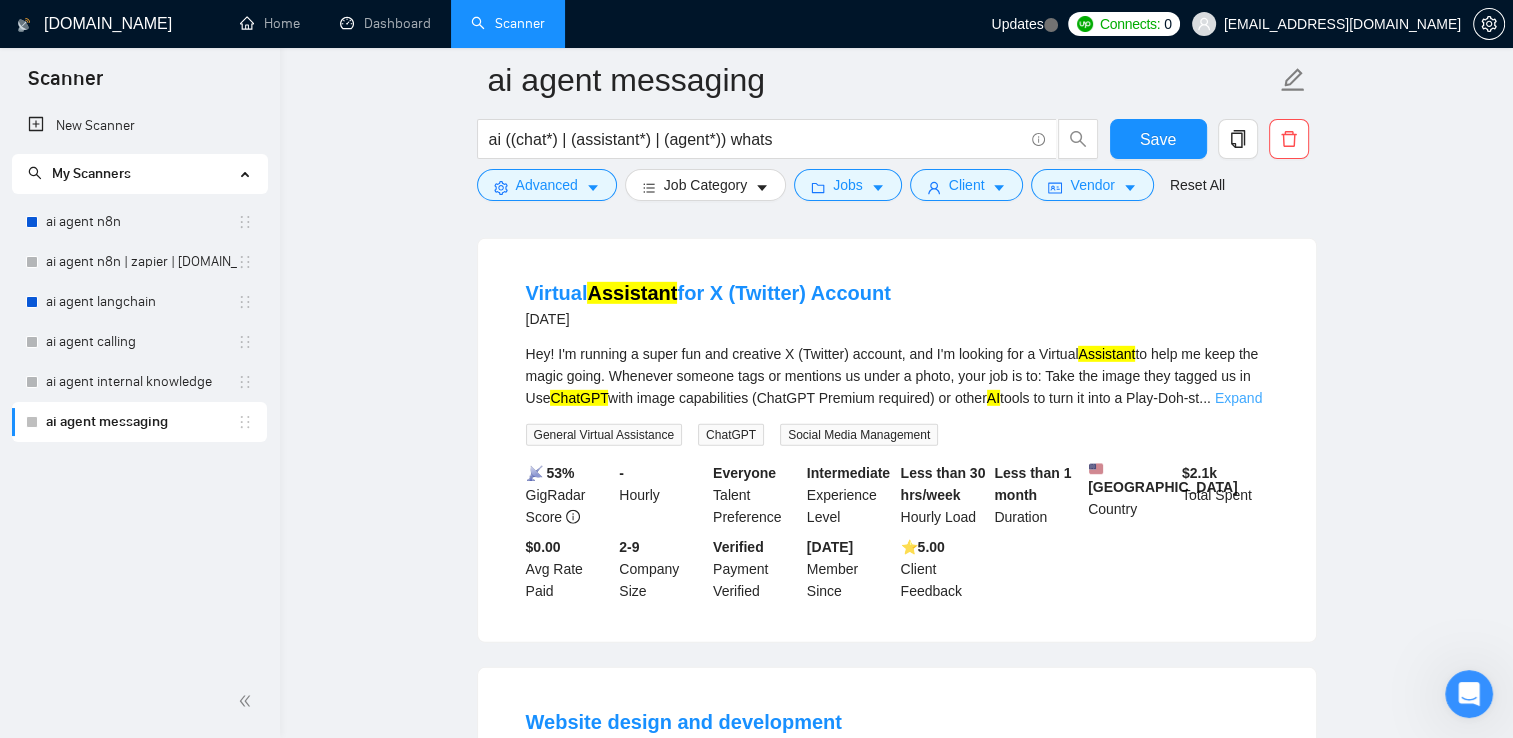 click on "Expand" at bounding box center (1238, 398) 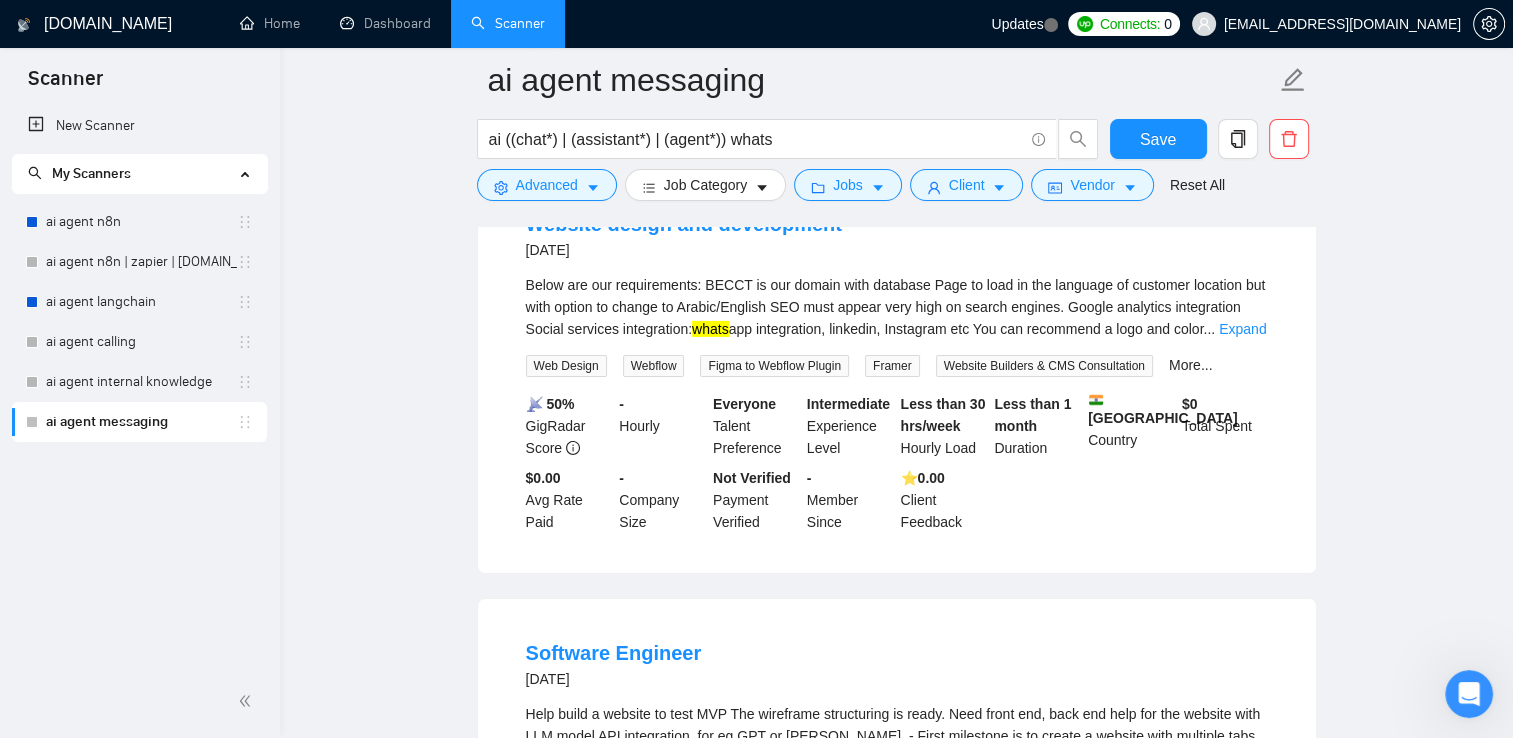 scroll, scrollTop: 6600, scrollLeft: 0, axis: vertical 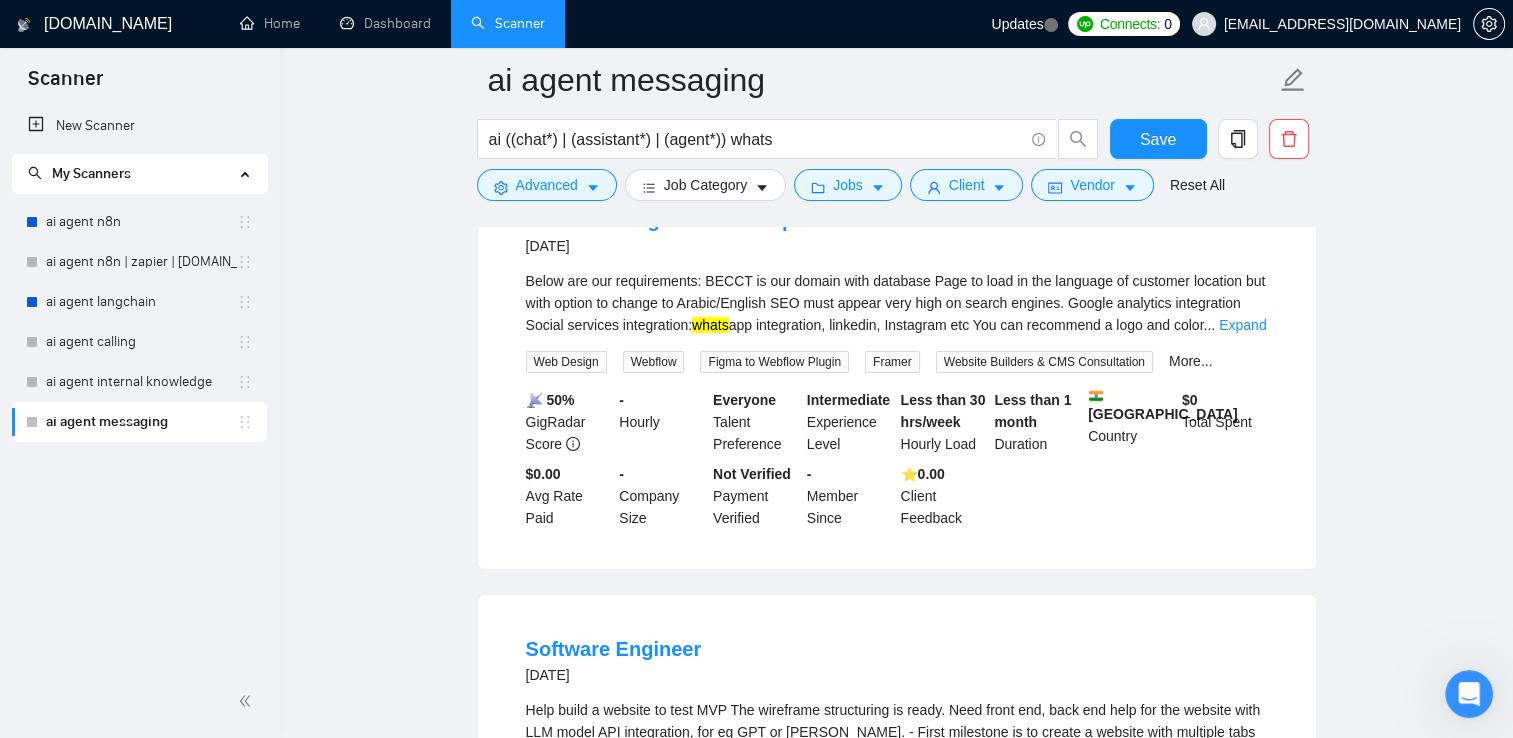 click on "whats" at bounding box center (710, 325) 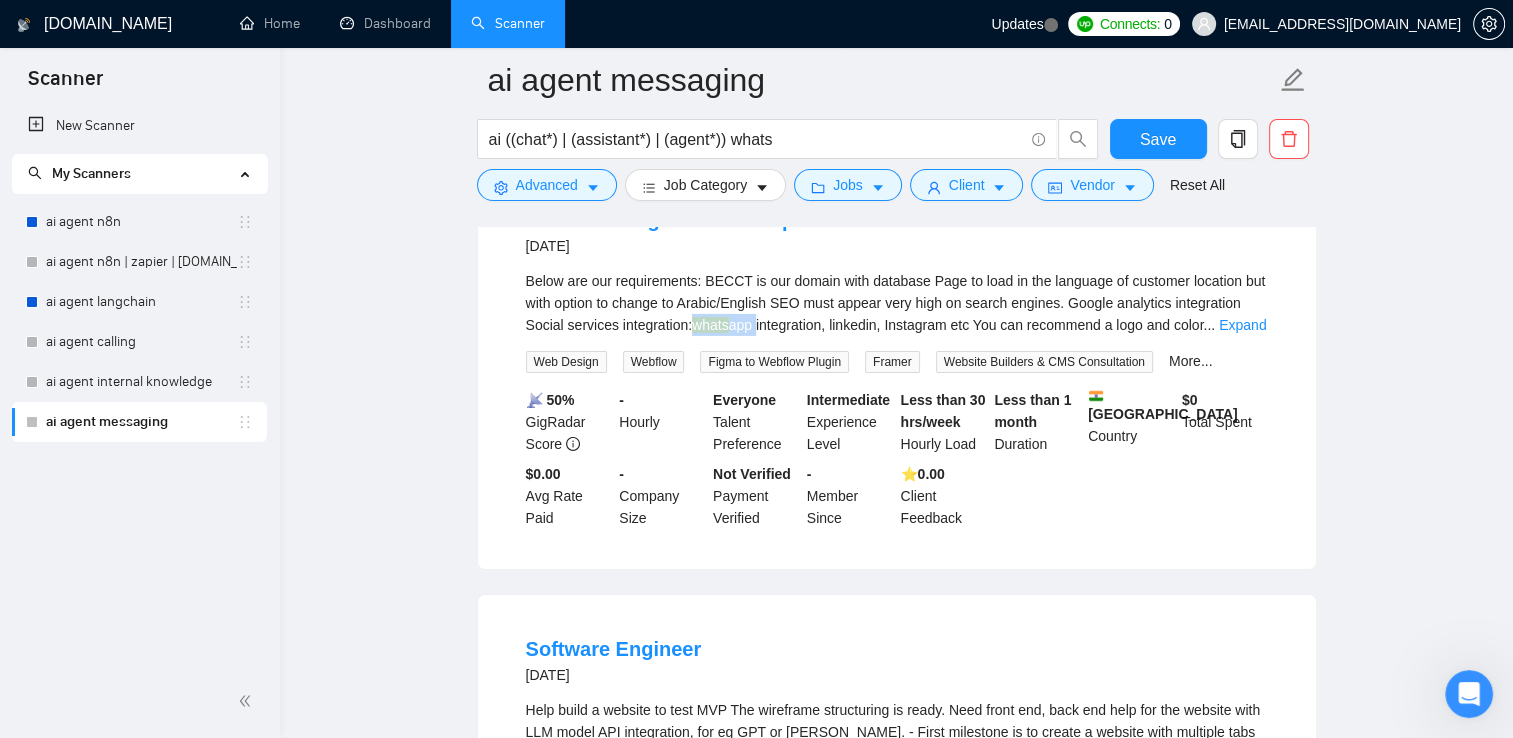 drag, startPoint x: 712, startPoint y: 325, endPoint x: 732, endPoint y: 322, distance: 20.22375 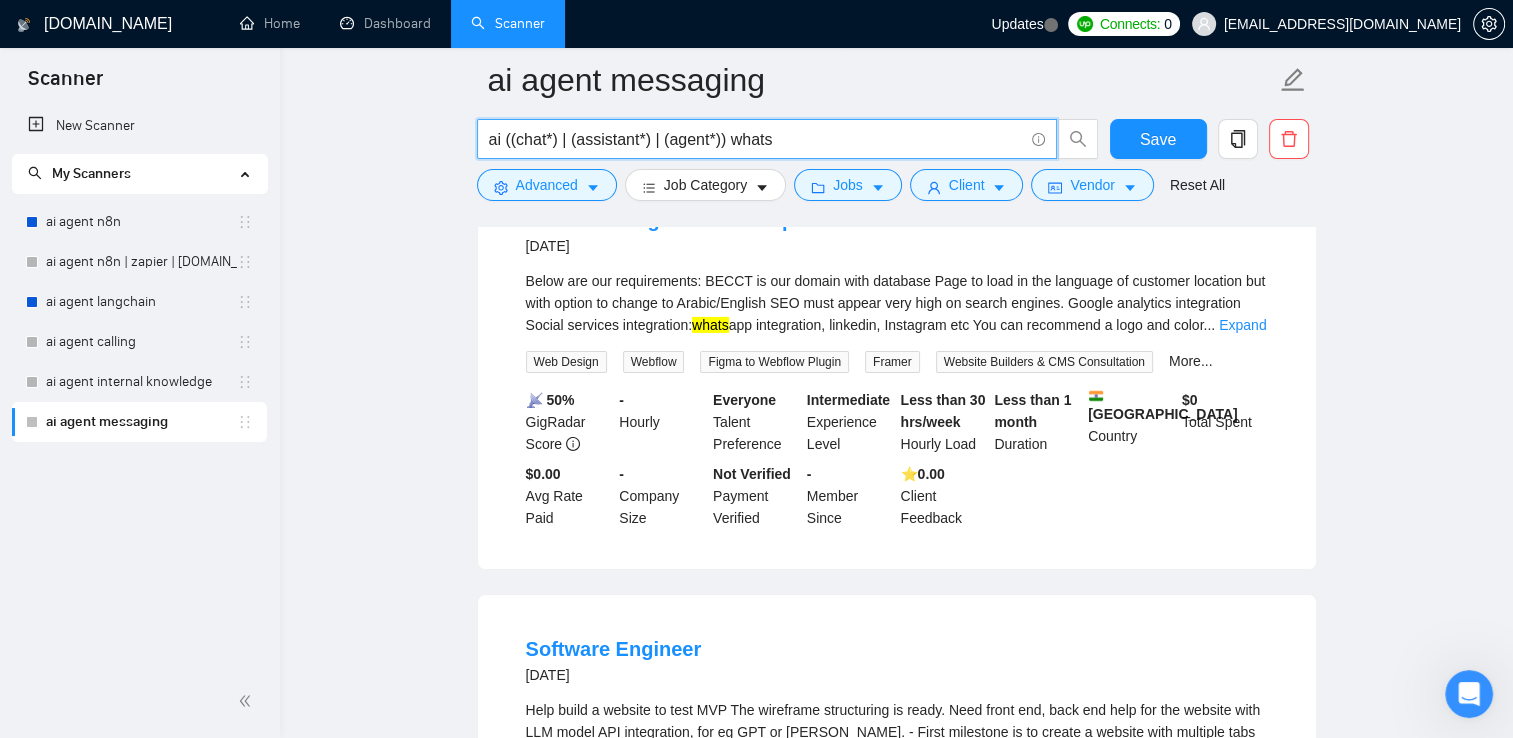 click on "ai ((chat*) | (assistant*) | (agent*)) whats" at bounding box center [756, 139] 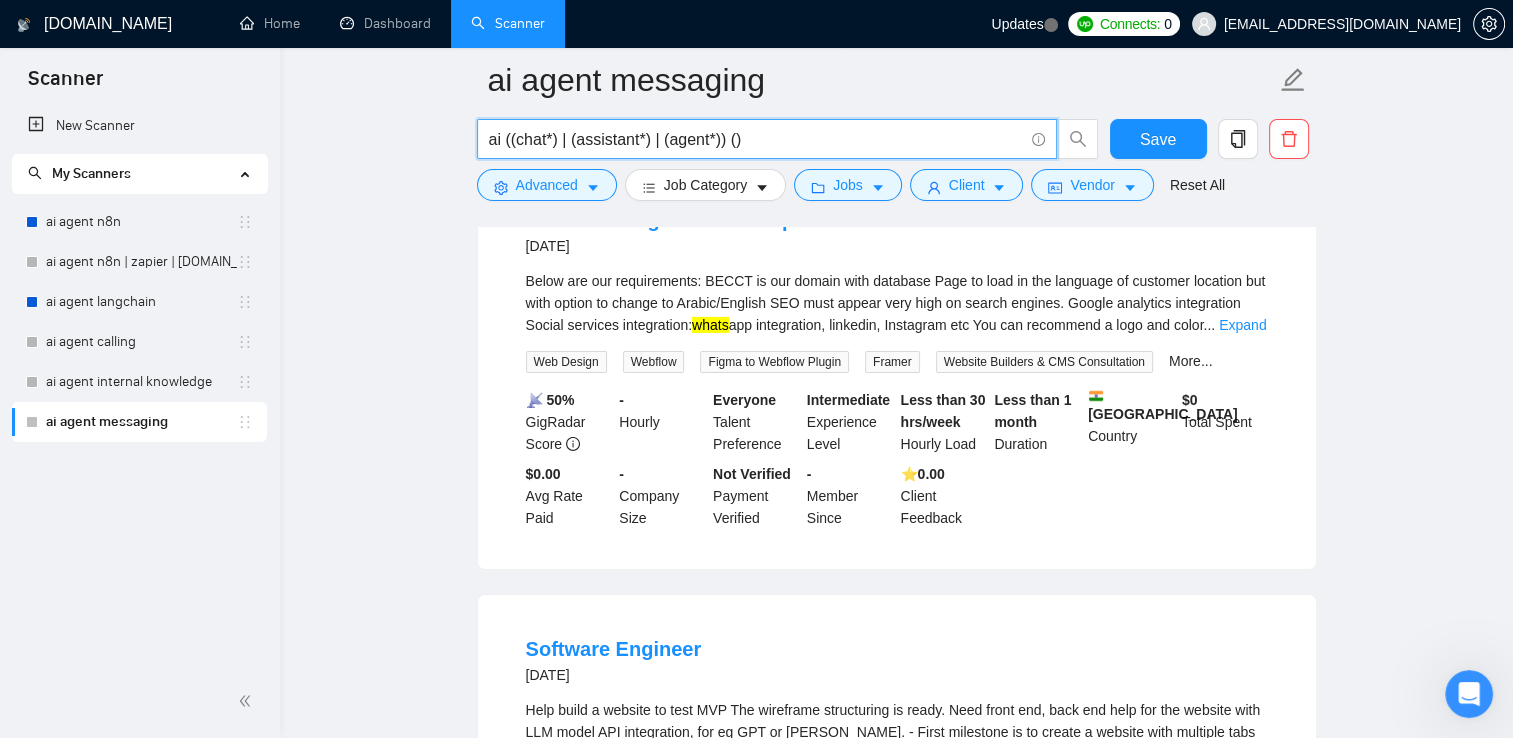 paste on "whats" 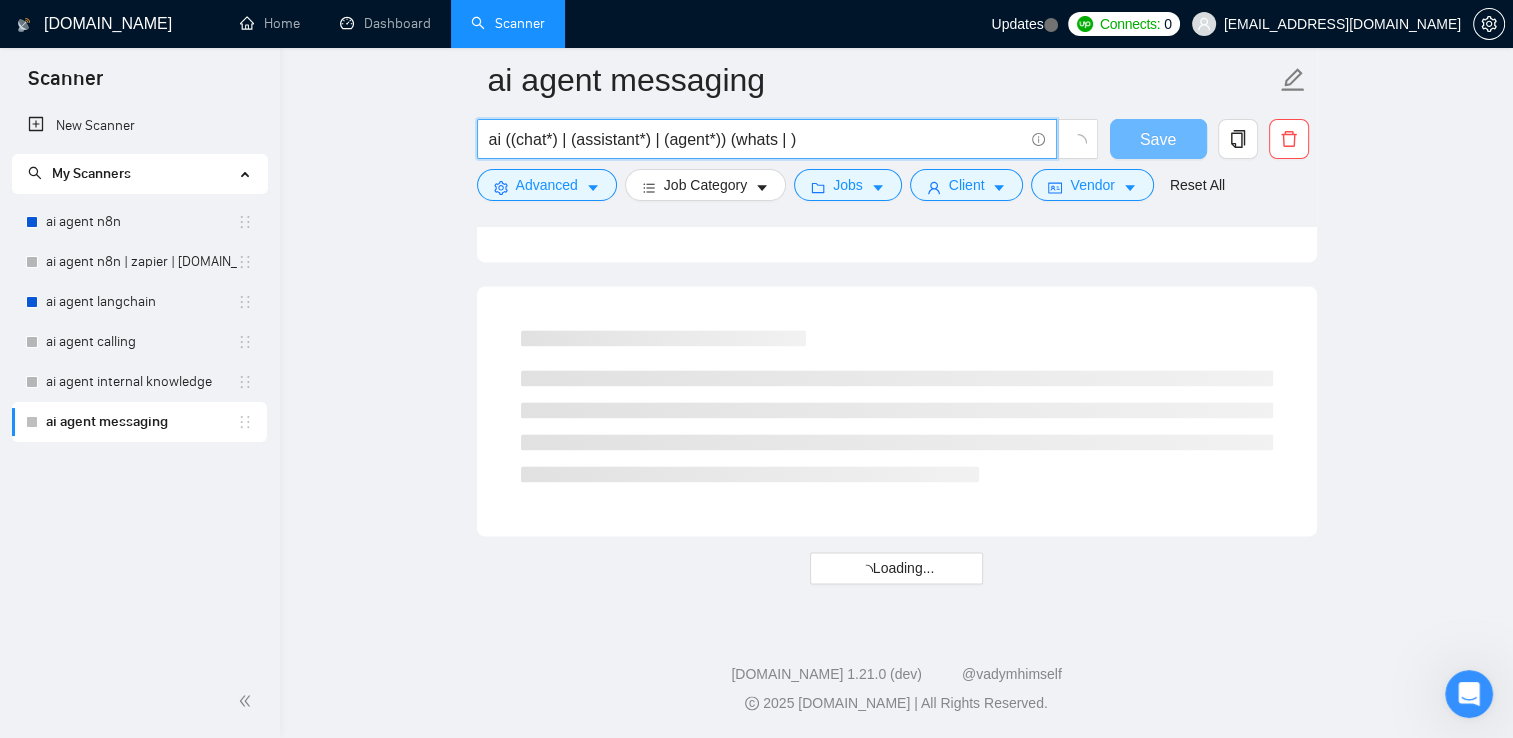 scroll, scrollTop: 2598, scrollLeft: 0, axis: vertical 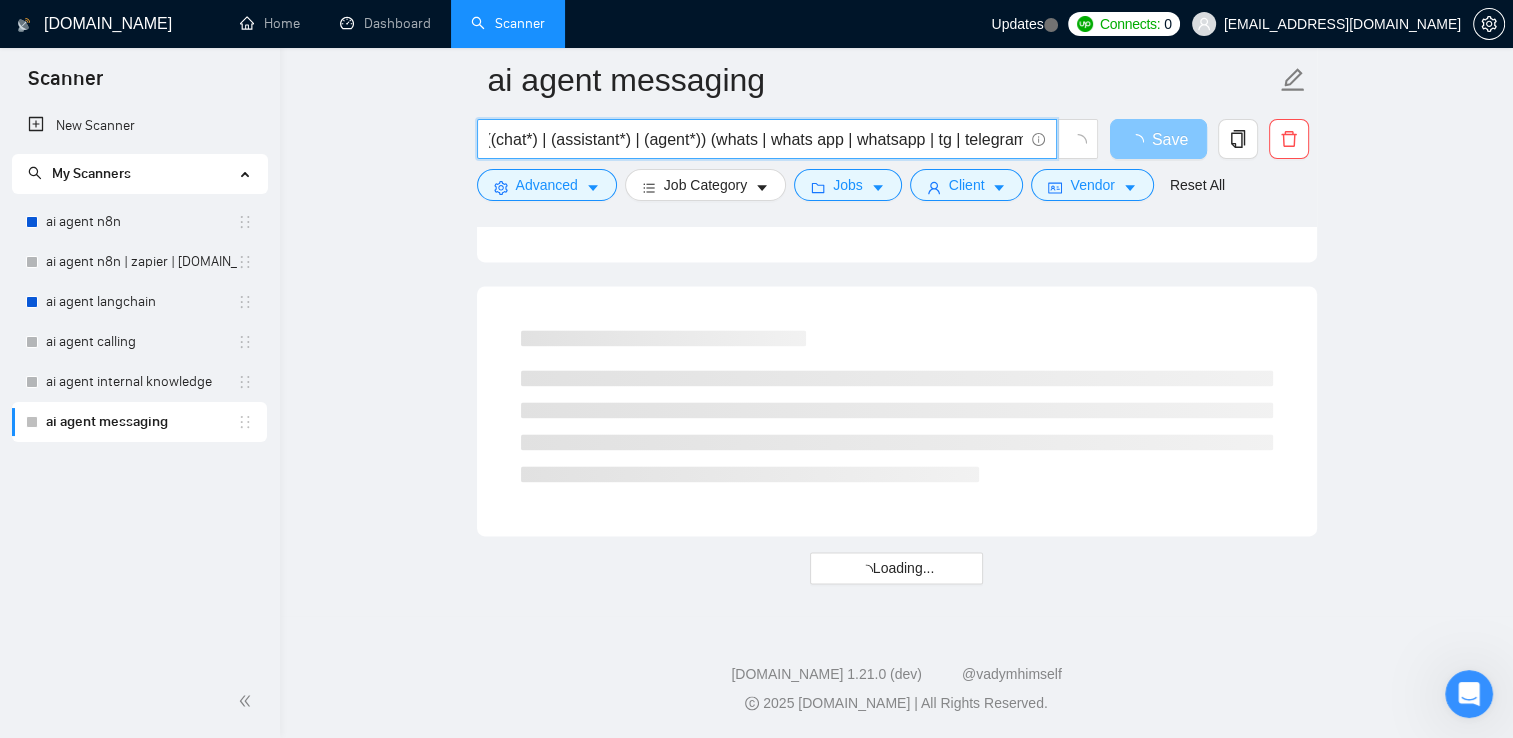 drag, startPoint x: 704, startPoint y: 139, endPoint x: 1193, endPoint y: 132, distance: 489.0501 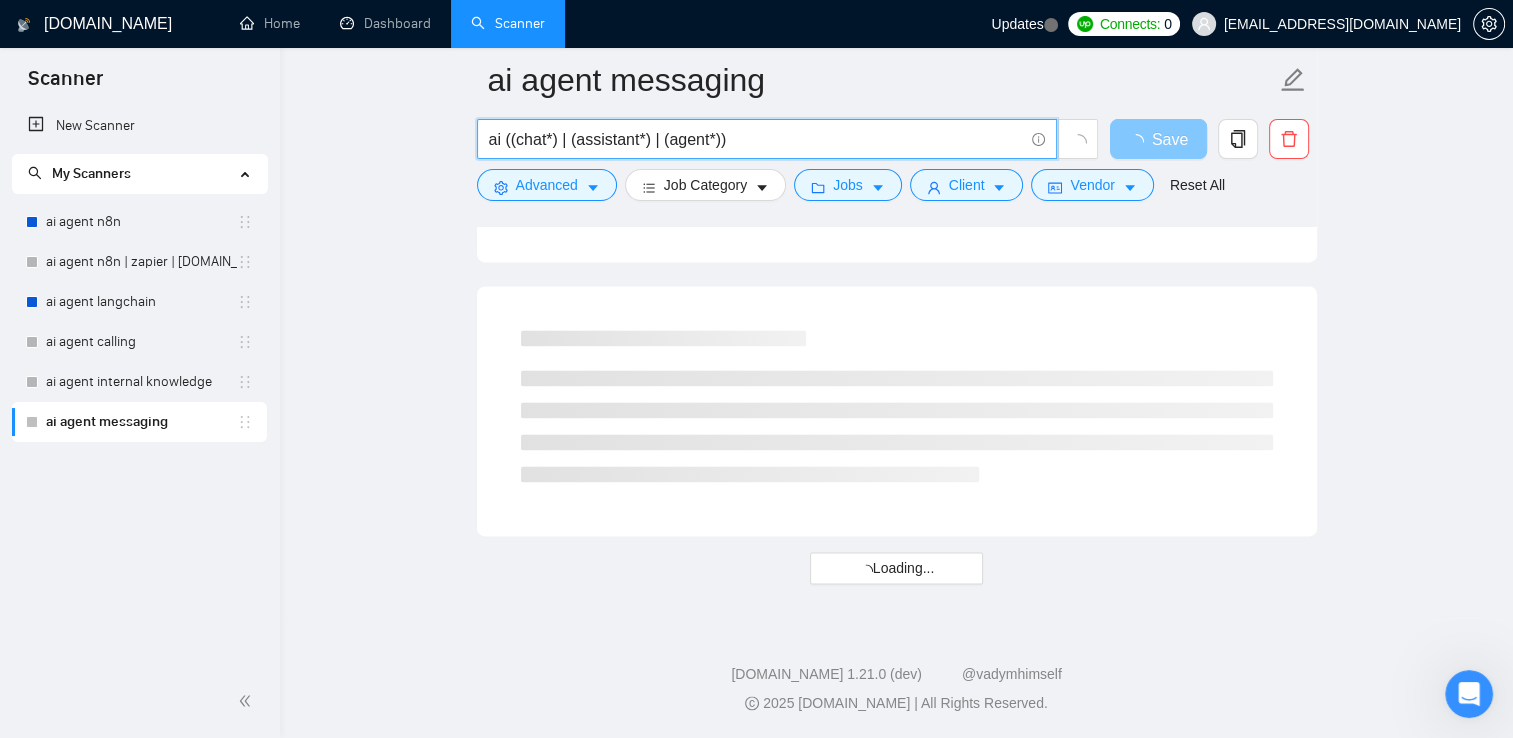 scroll, scrollTop: 0, scrollLeft: 0, axis: both 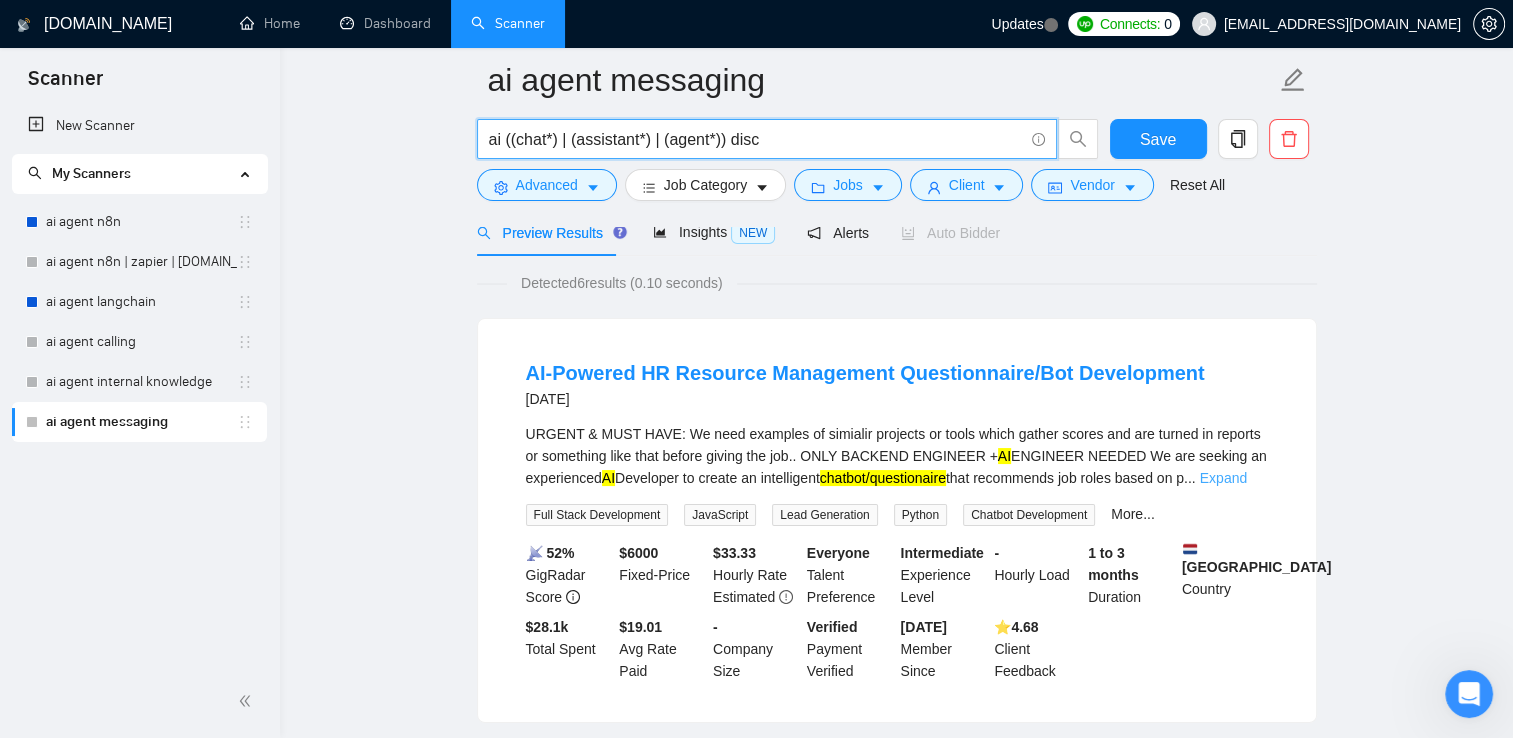 click on "Expand" at bounding box center (1223, 478) 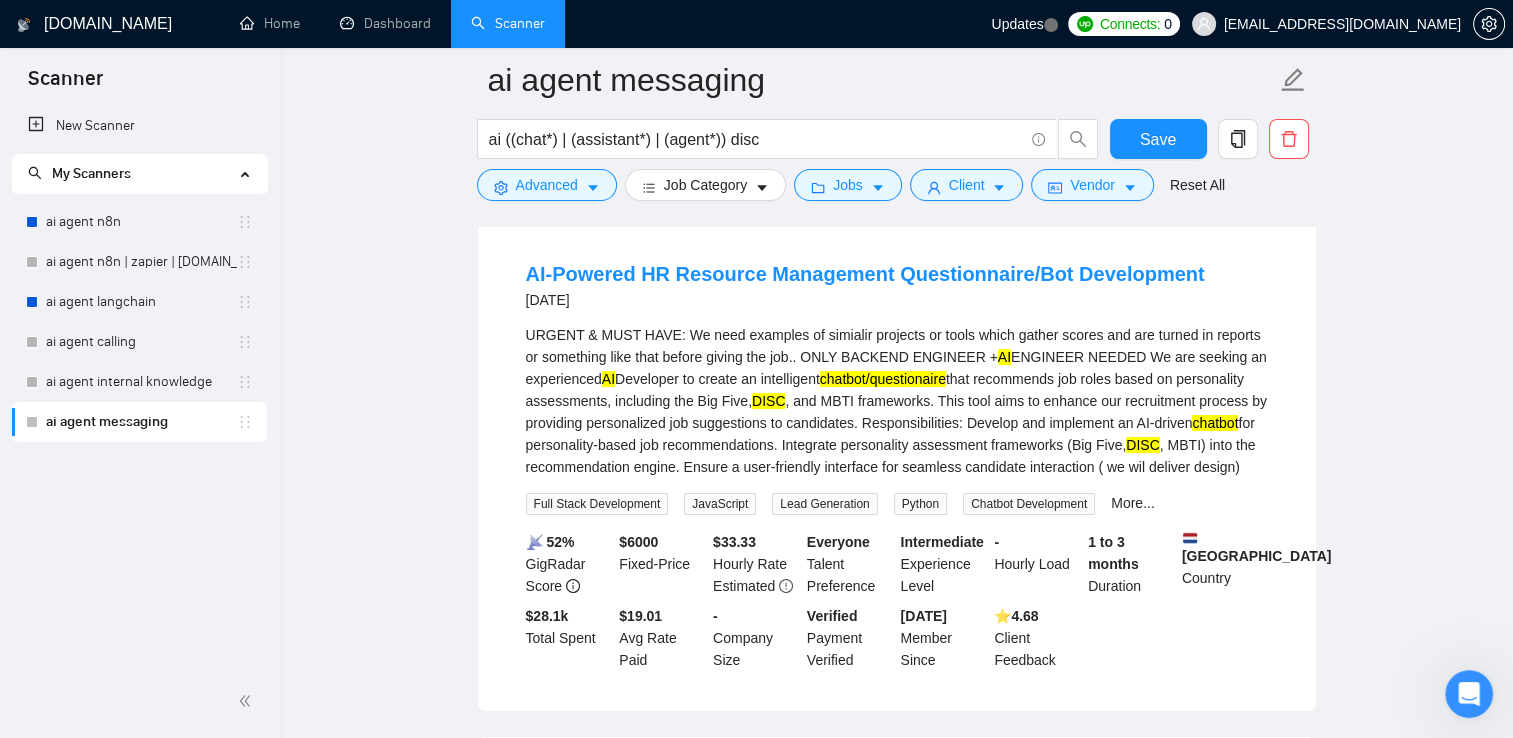 scroll, scrollTop: 200, scrollLeft: 0, axis: vertical 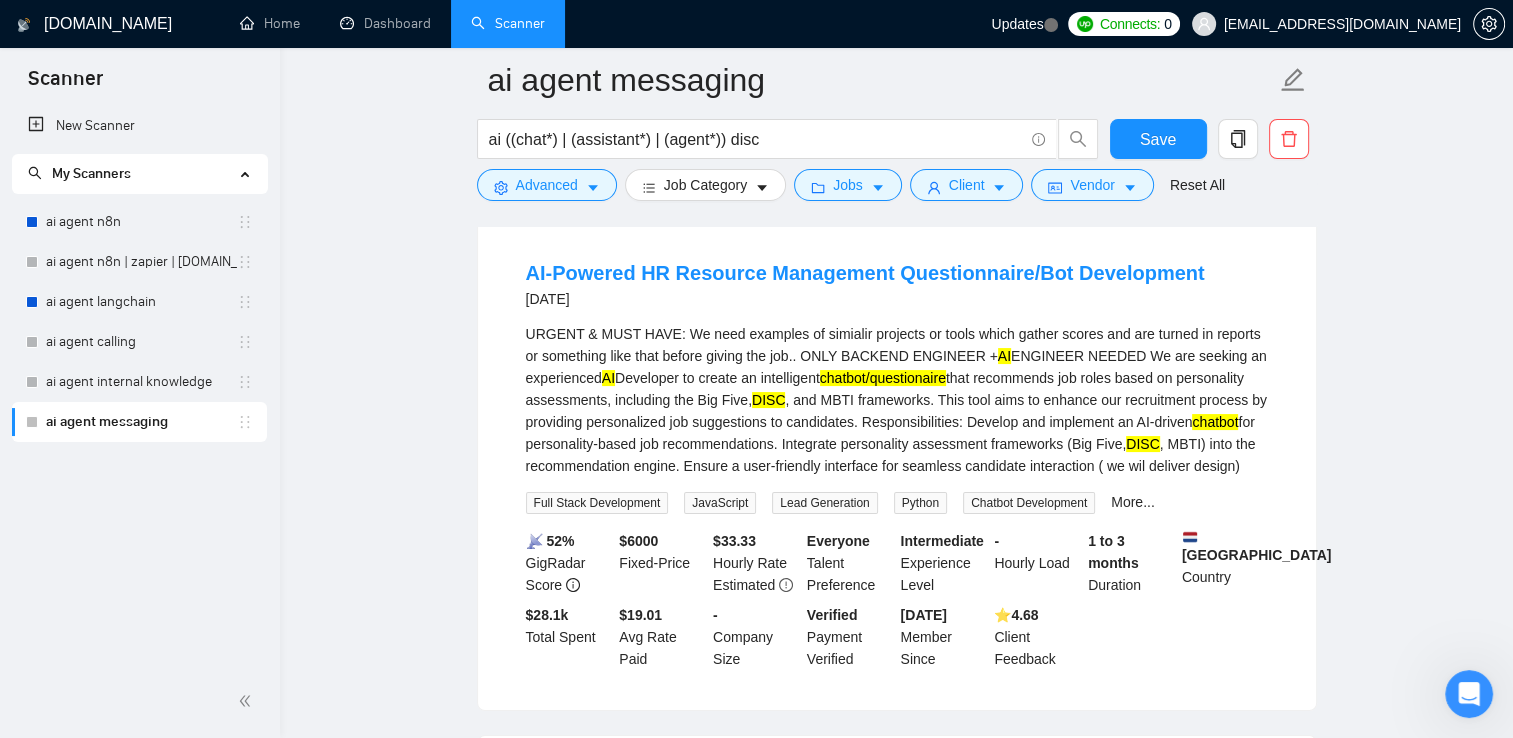 click on "URGENT & MUST HAVE: We need examples of simialir projects or tools which gather scores and are turned in reports or something like that before giving the job..
ONLY BACKEND ENGINEER +  AI  ENGINEER NEEDED
We are seeking an experienced  AI  Developer to create an intelligent  chatbot/questionaire  that recommends job roles based on personality assessments, including the Big Five,  DISC , and MBTI frameworks. This tool aims to enhance our recruitment process by providing personalized job suggestions to candidates.
Responsibilities:
Develop and implement an AI-driven  chatbot  for personality-based job recommendations.
Integrate personality assessment frameworks (Big Five,  DISC , MBTI) into the recommendation engine.
Ensure a user-friendly interface for seamless candidate interaction ( we wil deliver design)" at bounding box center (897, 400) 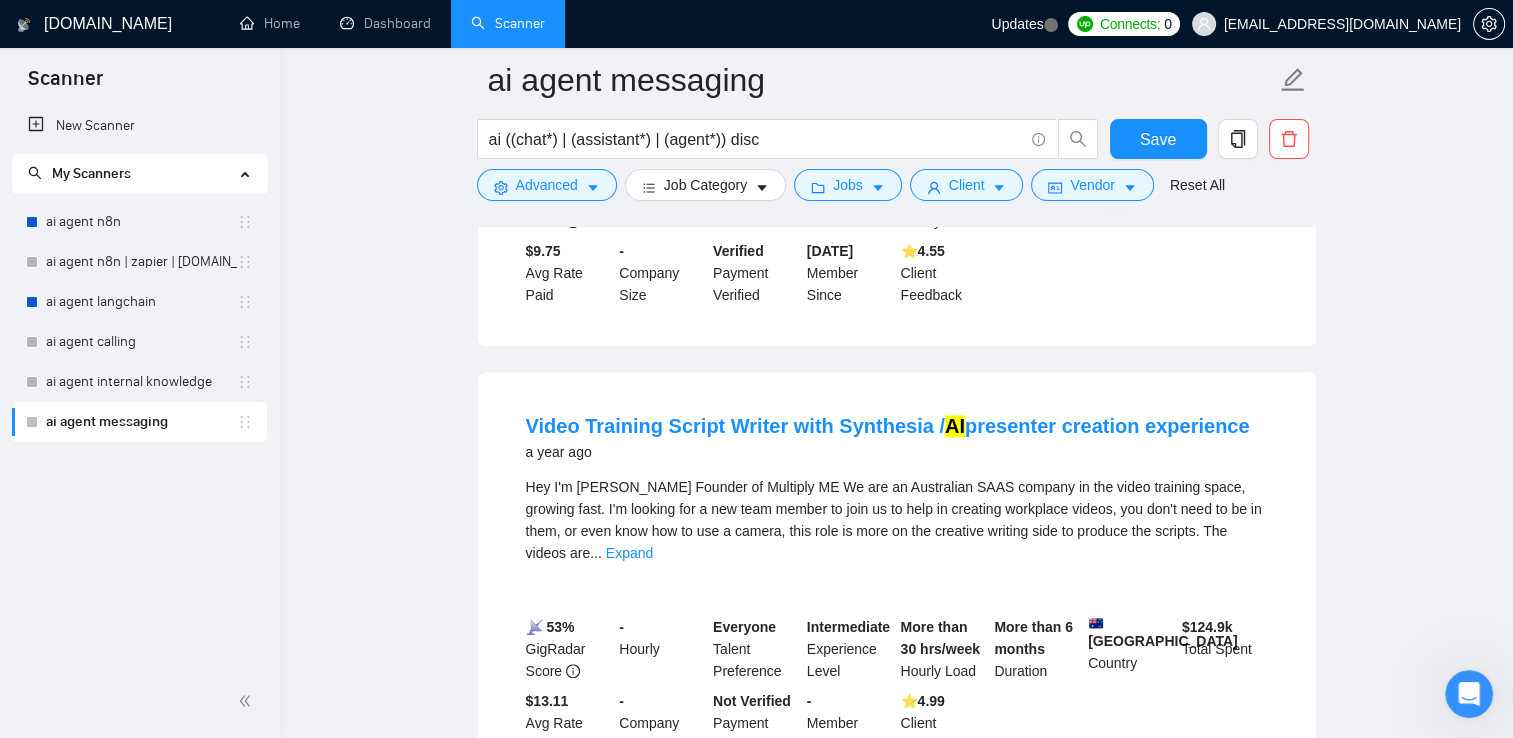 scroll, scrollTop: 2000, scrollLeft: 0, axis: vertical 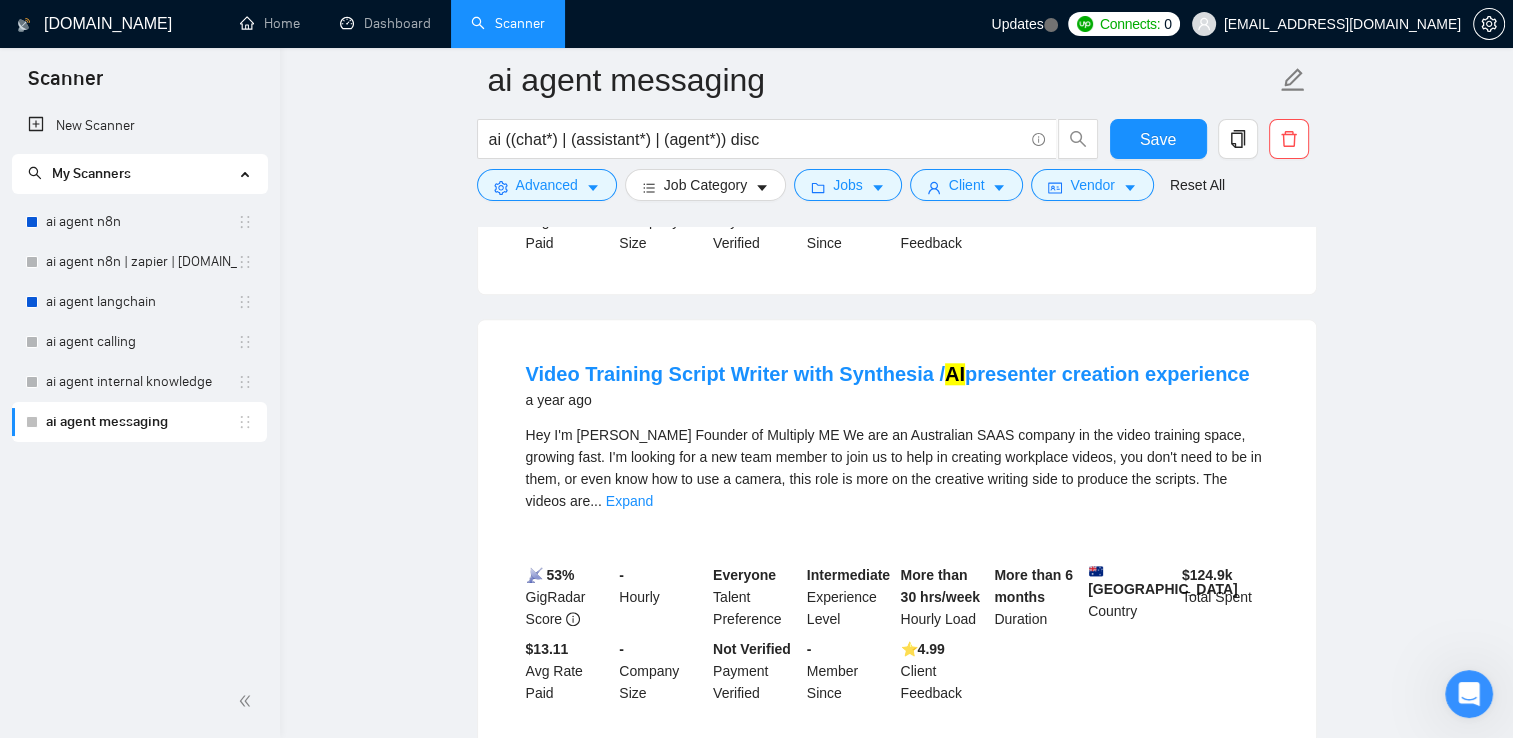 click on "Hey I'm [PERSON_NAME]
Founder of Multiply ME
We are an Australian SAAS company in the video training space,  growing fast.
I'm looking for a new team member to join us to help in creating workplace videos, you don't need to be in them, or even know how to use a camera, this role is more on the creative writing side to produce the scripts.
The videos are  ... Expand" at bounding box center [897, 468] 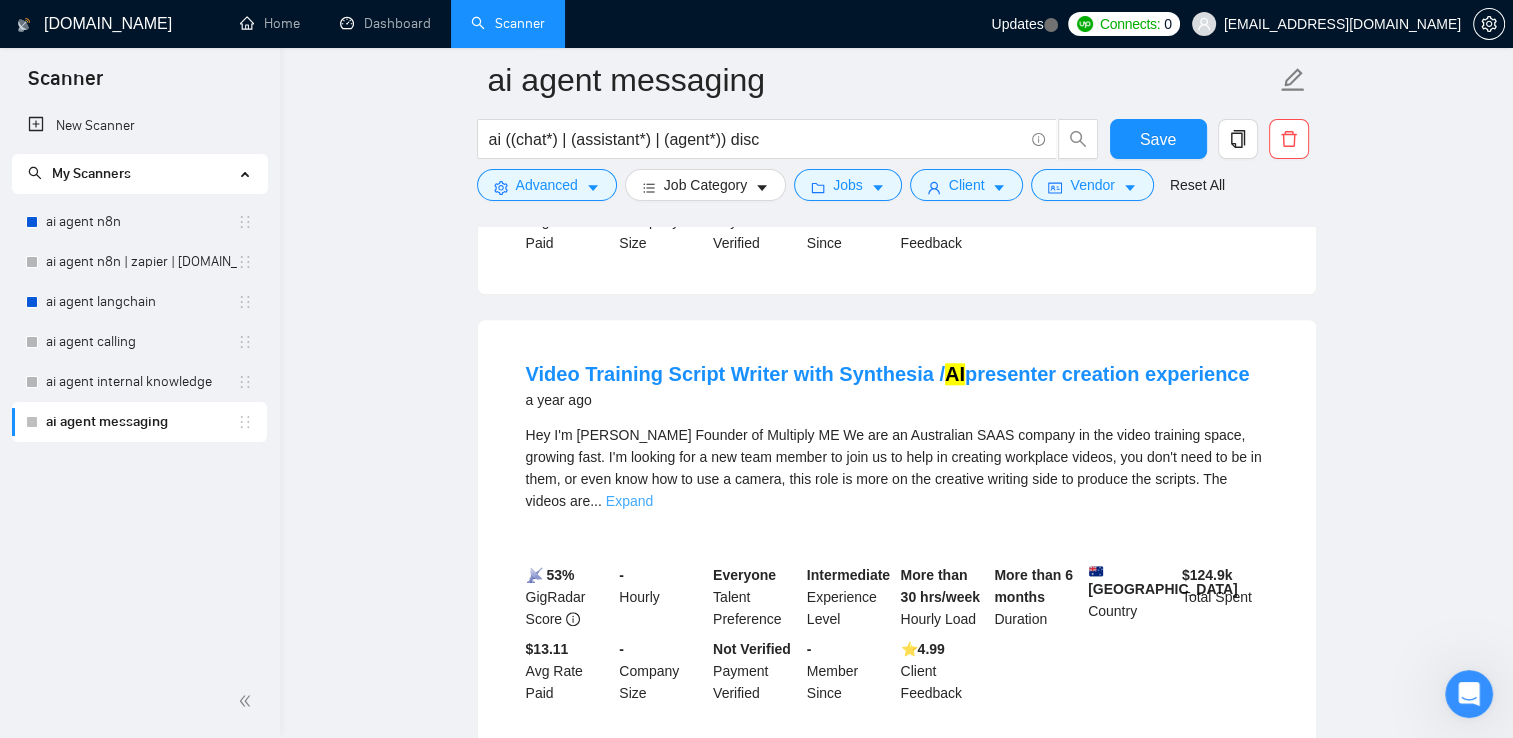 click on "Expand" at bounding box center [629, 501] 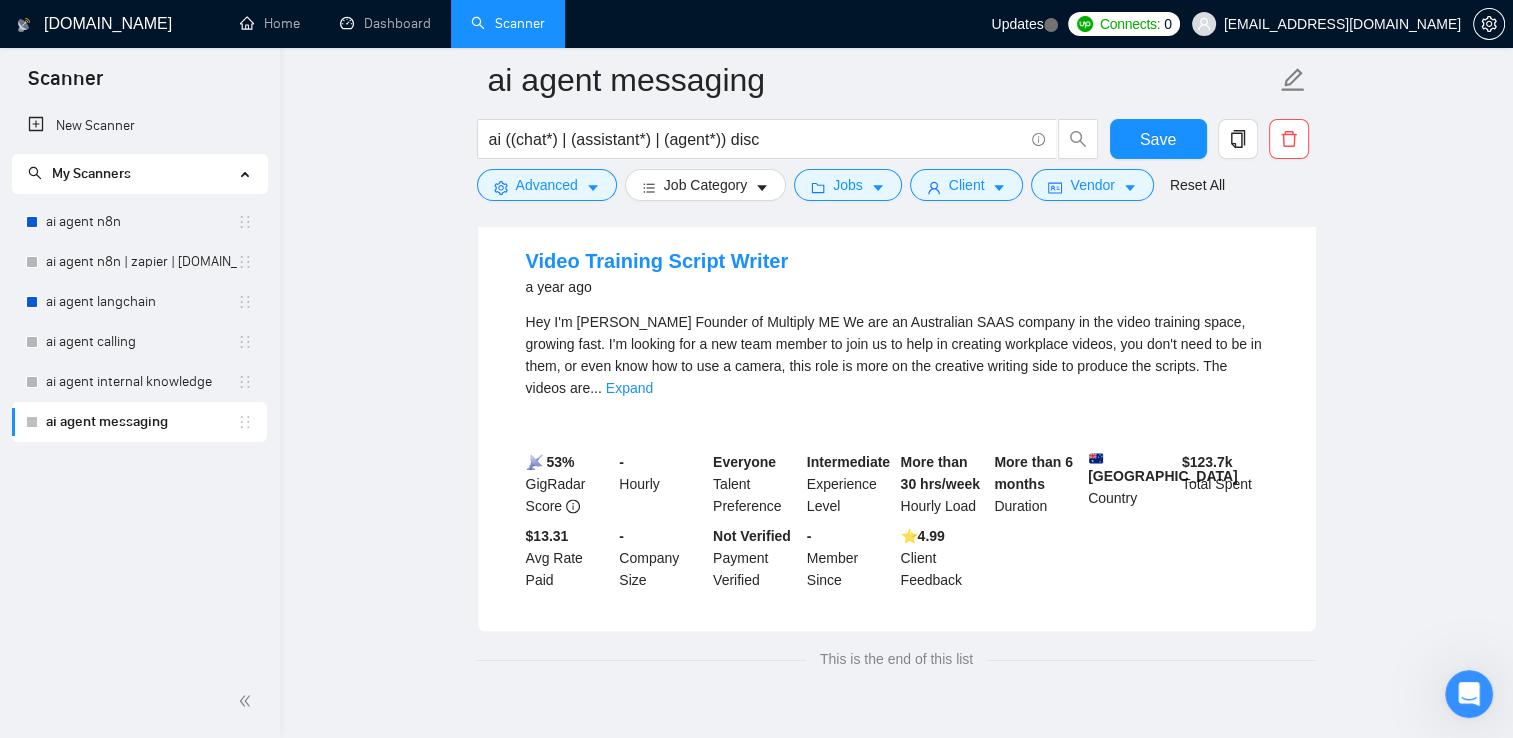 scroll, scrollTop: 3060, scrollLeft: 0, axis: vertical 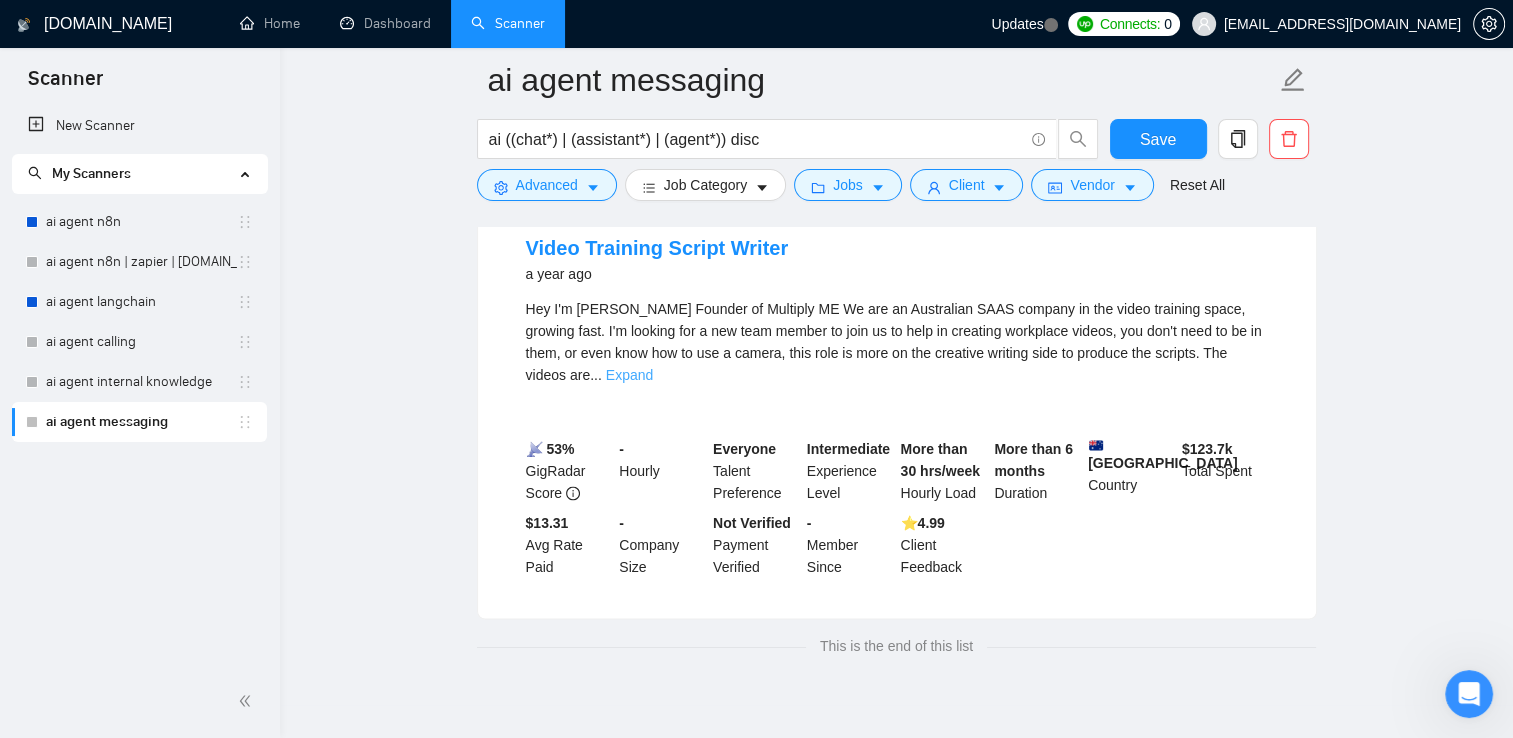 click on "Expand" at bounding box center [629, 375] 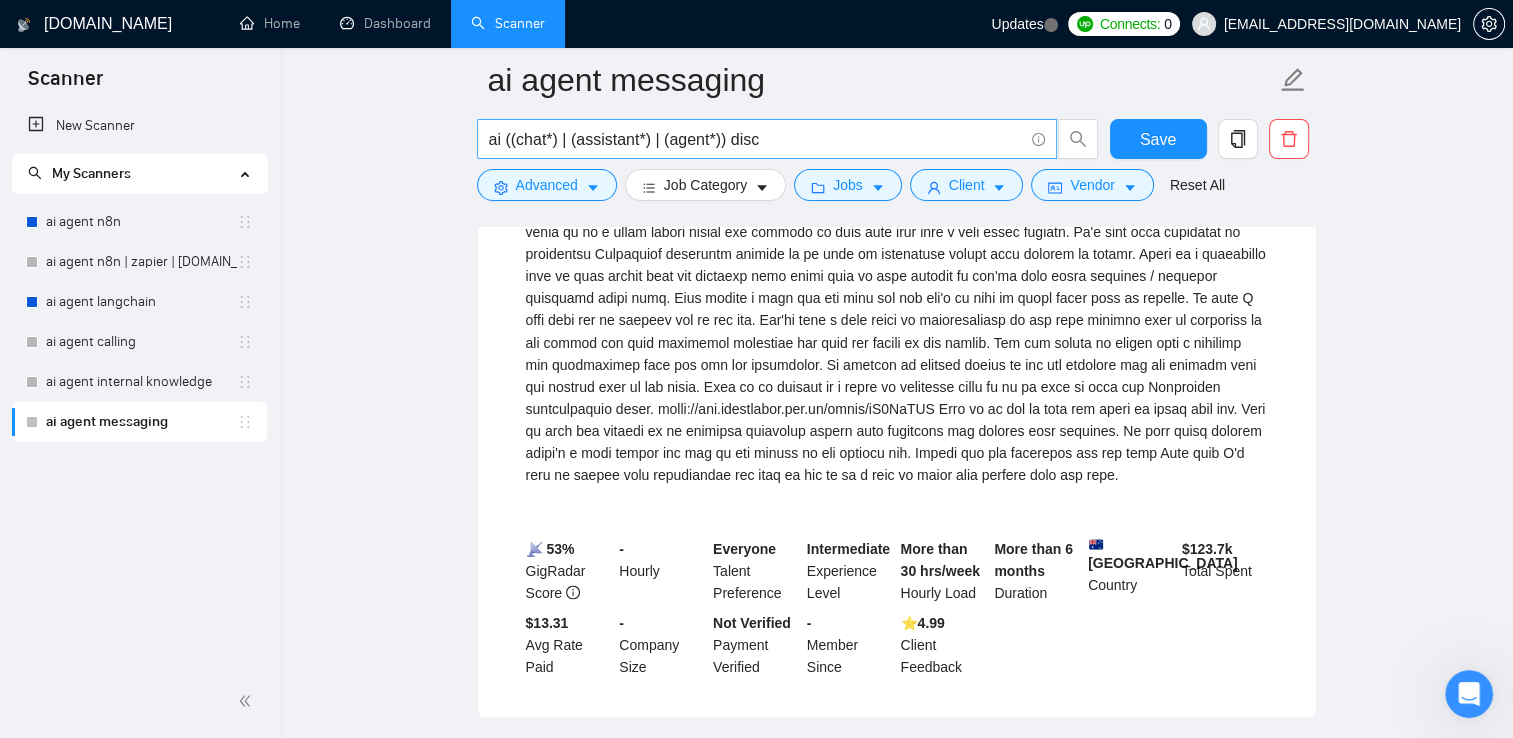 scroll, scrollTop: 3565, scrollLeft: 0, axis: vertical 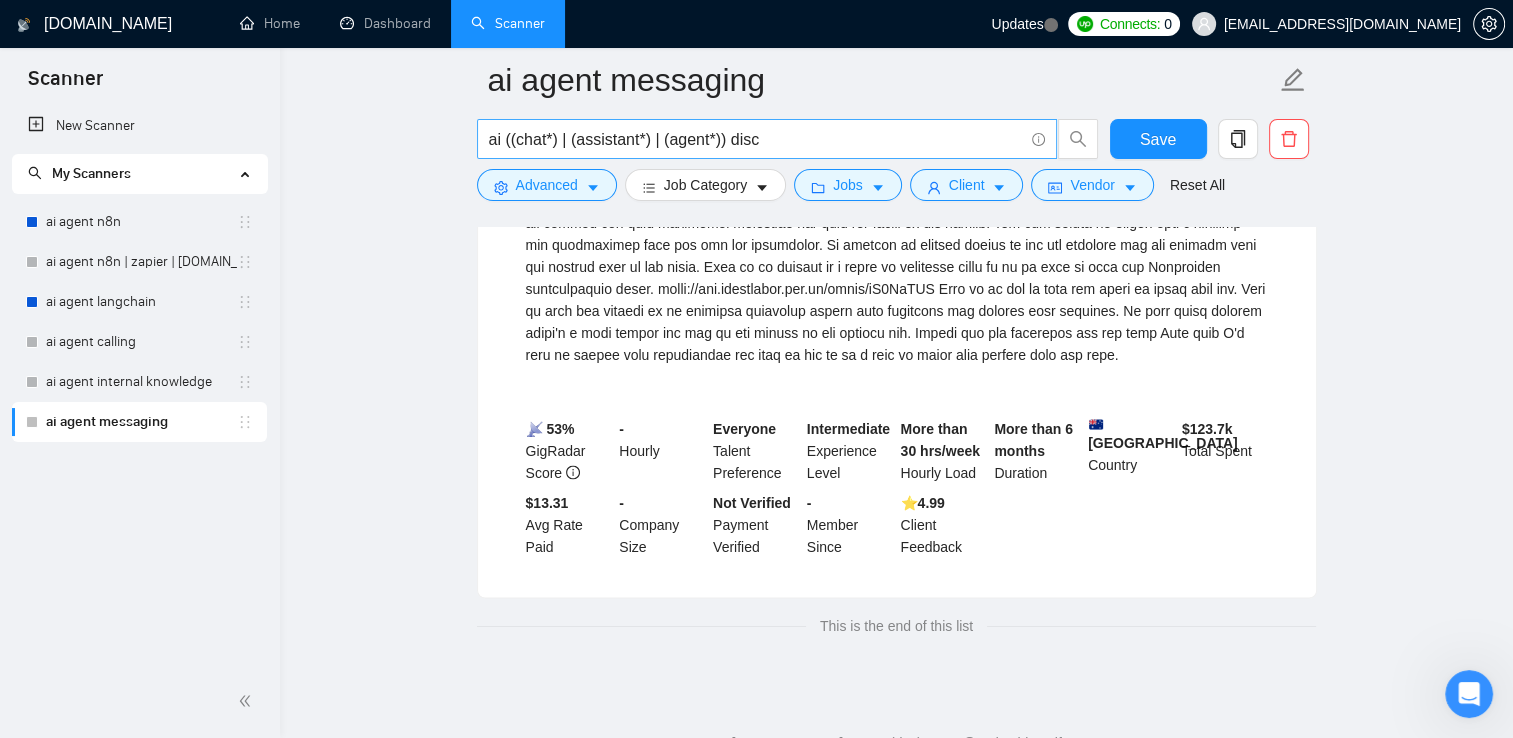 click on "ai ((chat*) | (assistant*) | (agent*)) disc" at bounding box center (756, 139) 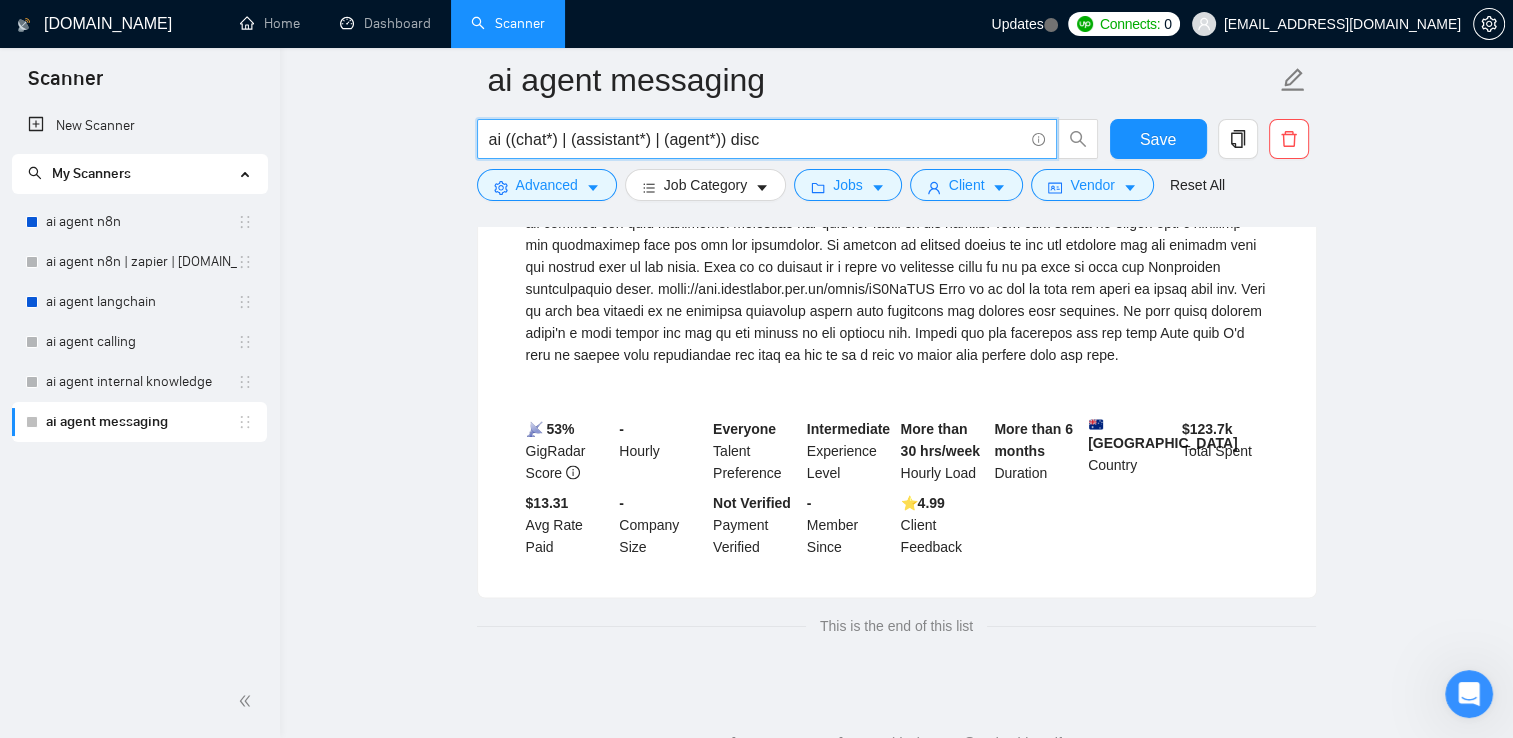 click on "ai ((chat*) | (assistant*) | (agent*)) disc" at bounding box center [756, 139] 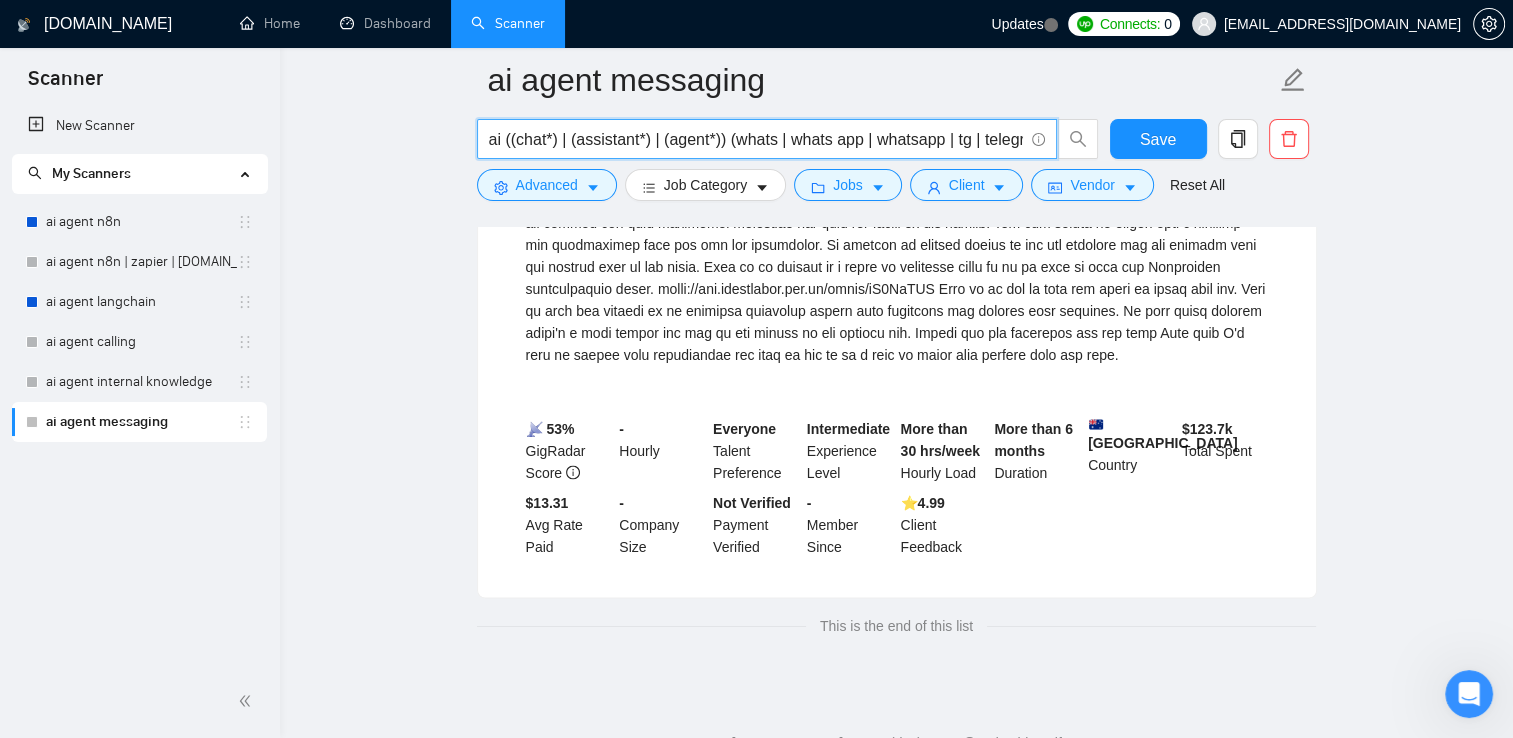 scroll, scrollTop: 0, scrollLeft: 84, axis: horizontal 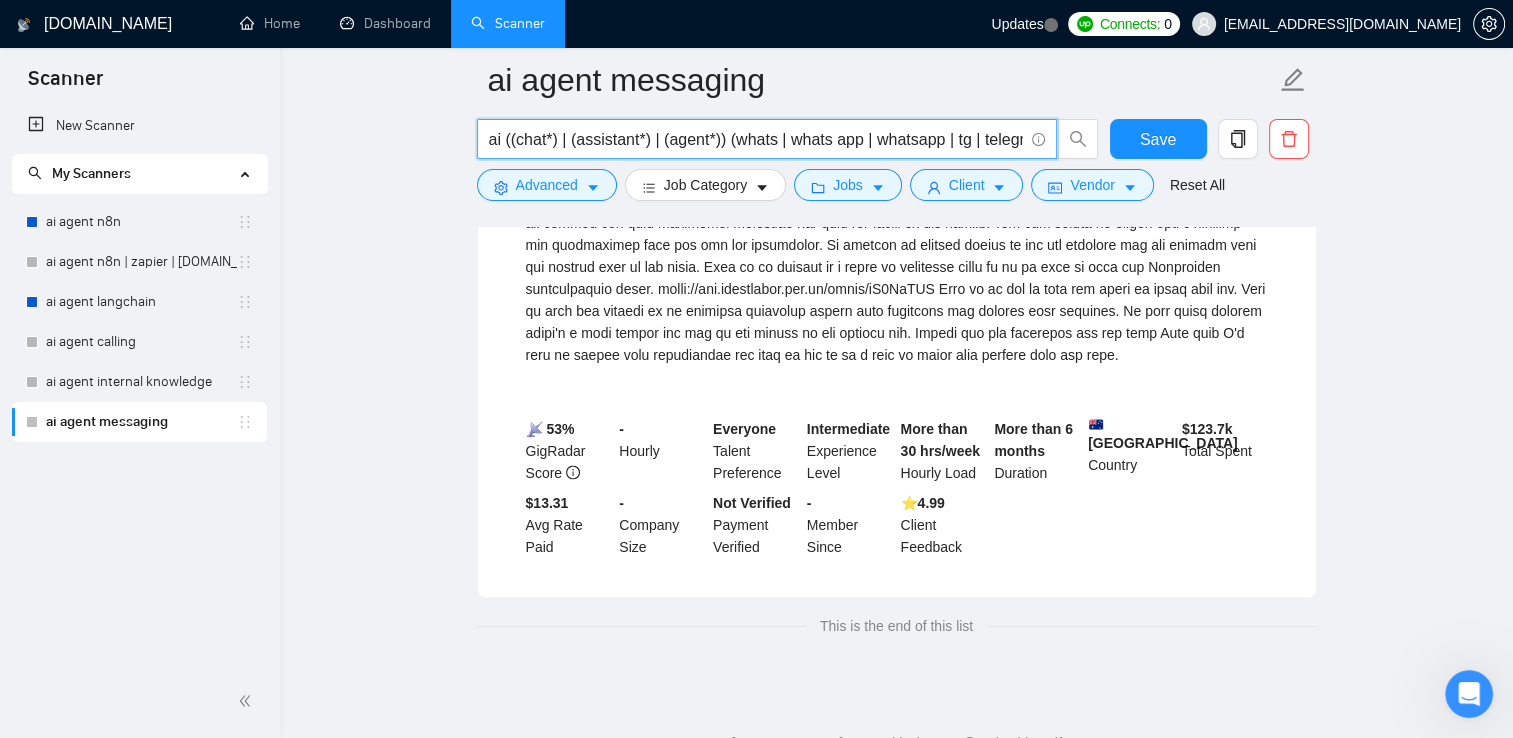 click on "ai agent messaging ai ((chat*) | (assistant*) | (agent*)) (whats | whats app | whatsapp | tg | telegram | discord) Save Advanced   Job Category   Jobs   Client   Vendor   Reset All Preview Results Insights NEW Alerts Auto Bidder Detected   6  results   (0.10 seconds) AI-Powered HR Resource Management Questionnaire/Bot Development [DATE] URGENT & MUST HAVE: We need examples of simialir projects or tools which gather scores and are turned in reports or something like that before giving the job..
ONLY BACKEND ENGINEER +  AI  ENGINEER NEEDED
We are seeking an experienced  AI  Developer to create an intelligent  chatbot/questionaire  that recommends job roles based on personality assessments, including the Big Five,  DISC , and MBTI frameworks. This tool aims to enhance our recruitment process by providing personalized job suggestions to candidates.
Responsibilities:
Develop and implement an AI-driven  chatbot DISC Full Stack Development JavaScript Lead Generation Python Chatbot Development More... 📡" at bounding box center [896, -1417] 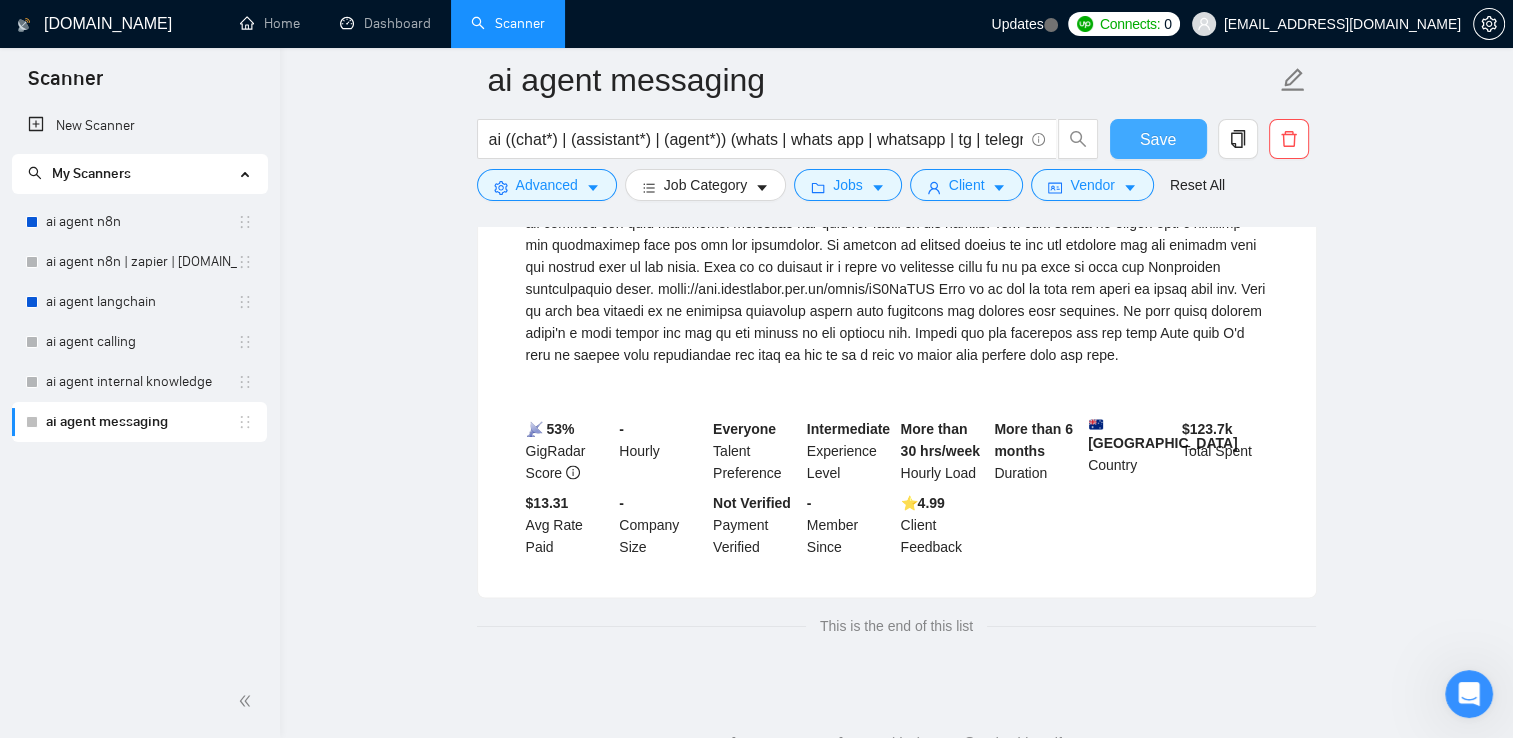 click on "Save" at bounding box center (1158, 139) 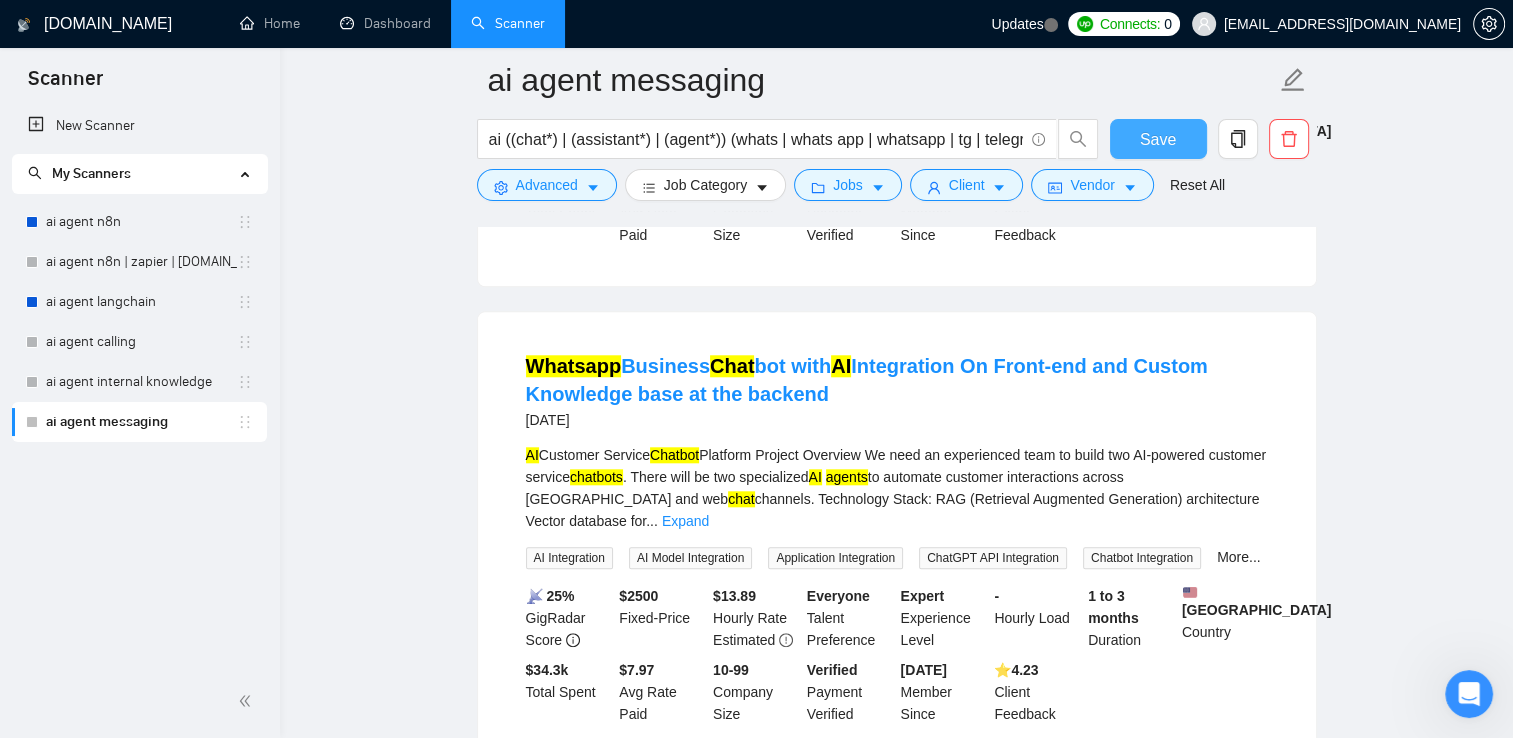 scroll, scrollTop: 1908, scrollLeft: 0, axis: vertical 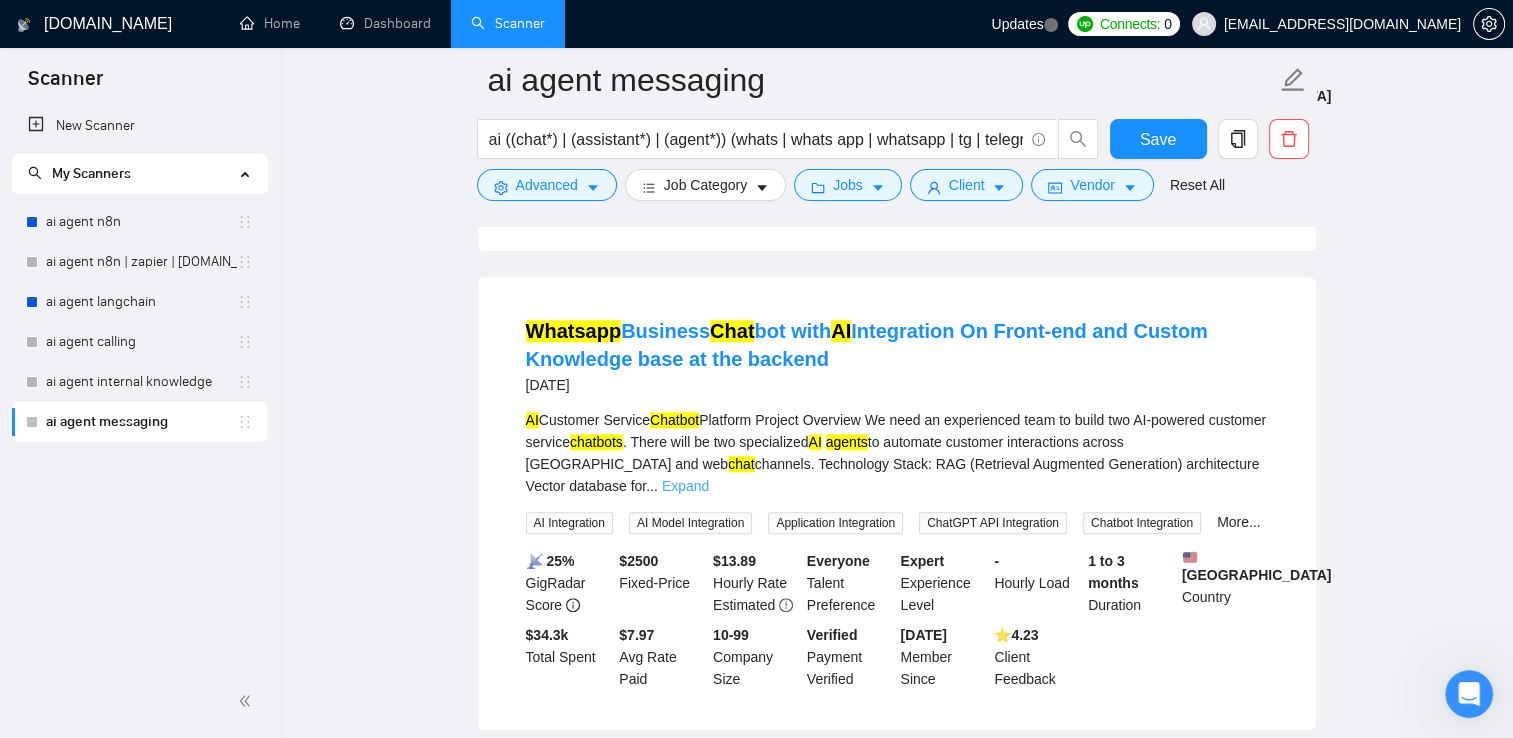 click on "Expand" at bounding box center (685, 486) 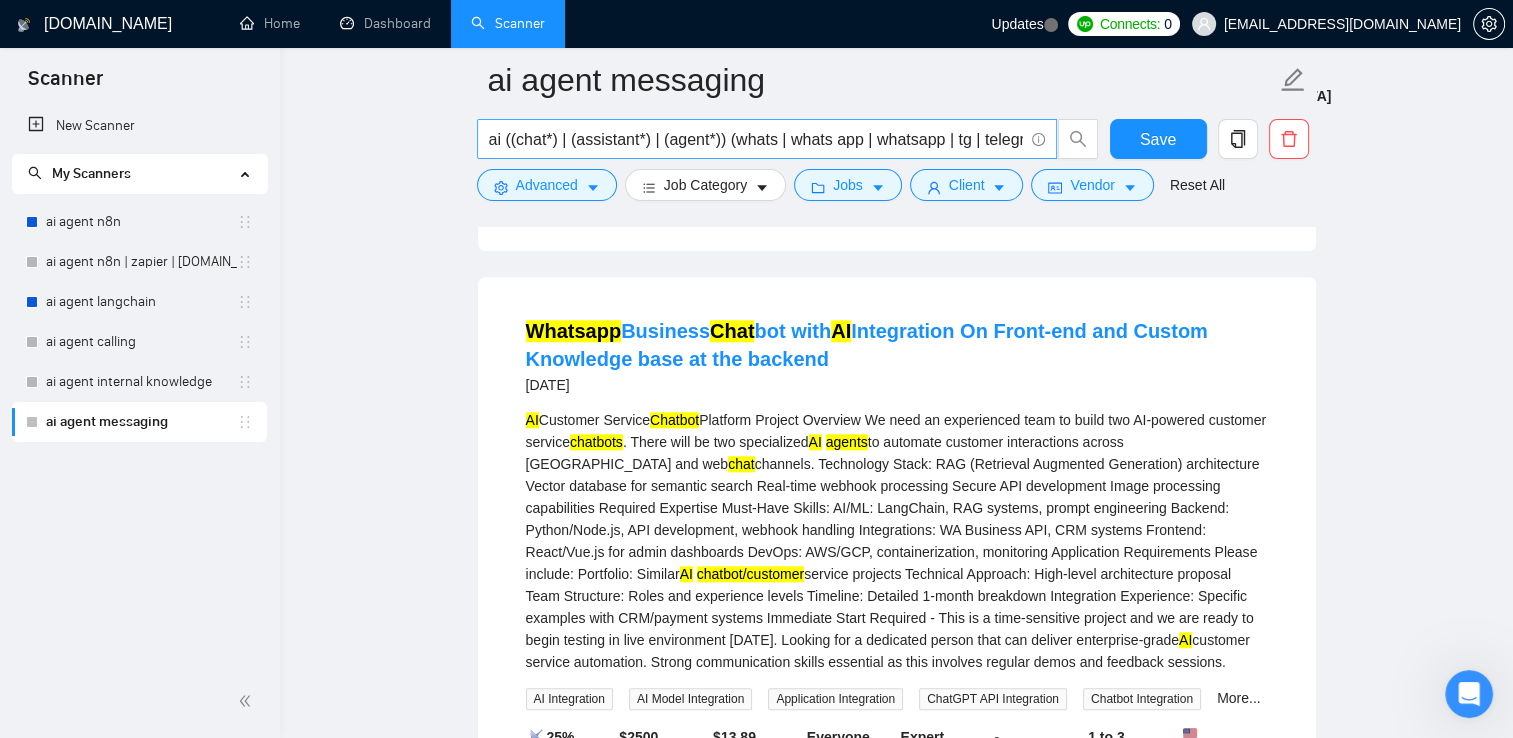 click on "ai ((chat*) | (assistant*) | (agent*)) (whats | whats app | whatsapp | tg | telegram | discord)" at bounding box center [756, 139] 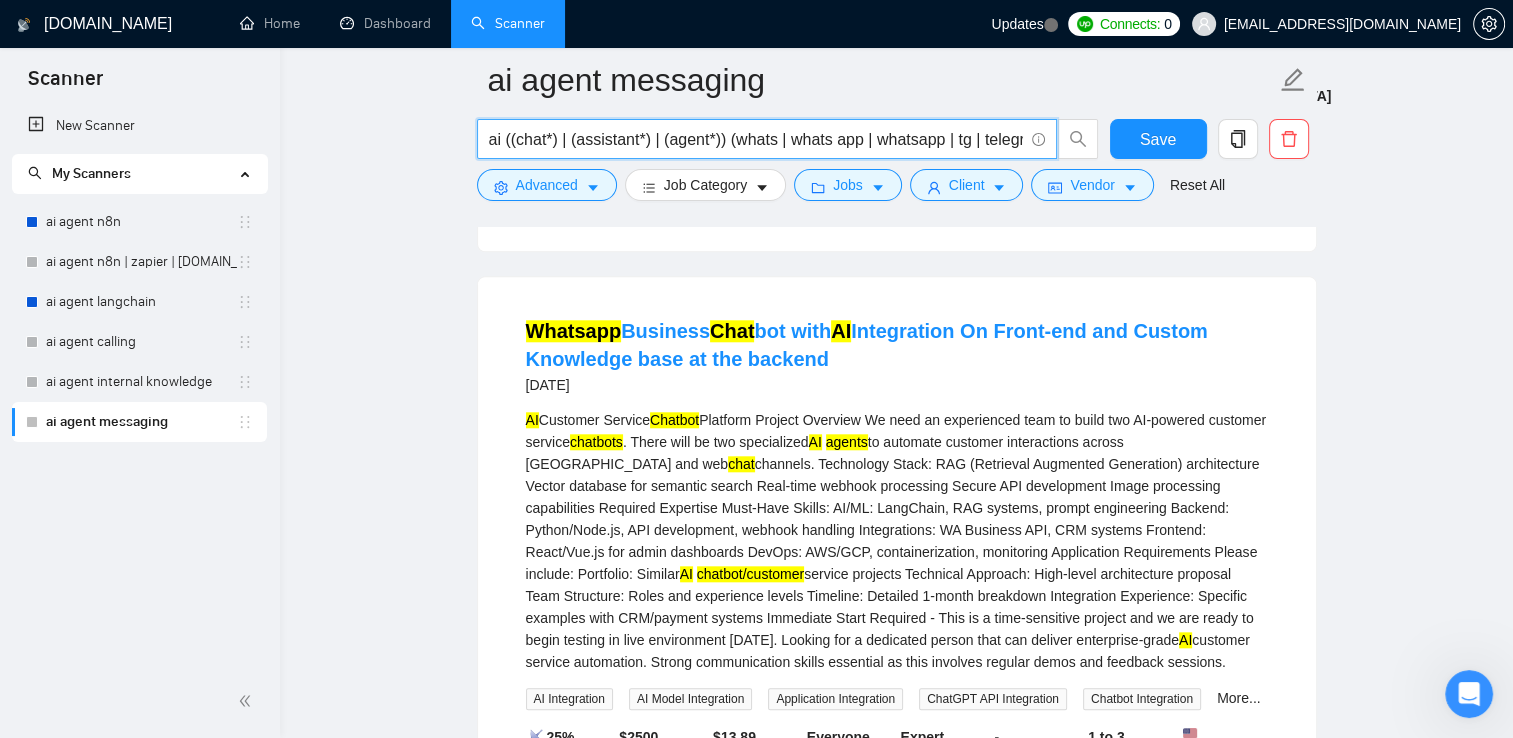 scroll, scrollTop: 0, scrollLeft: 84, axis: horizontal 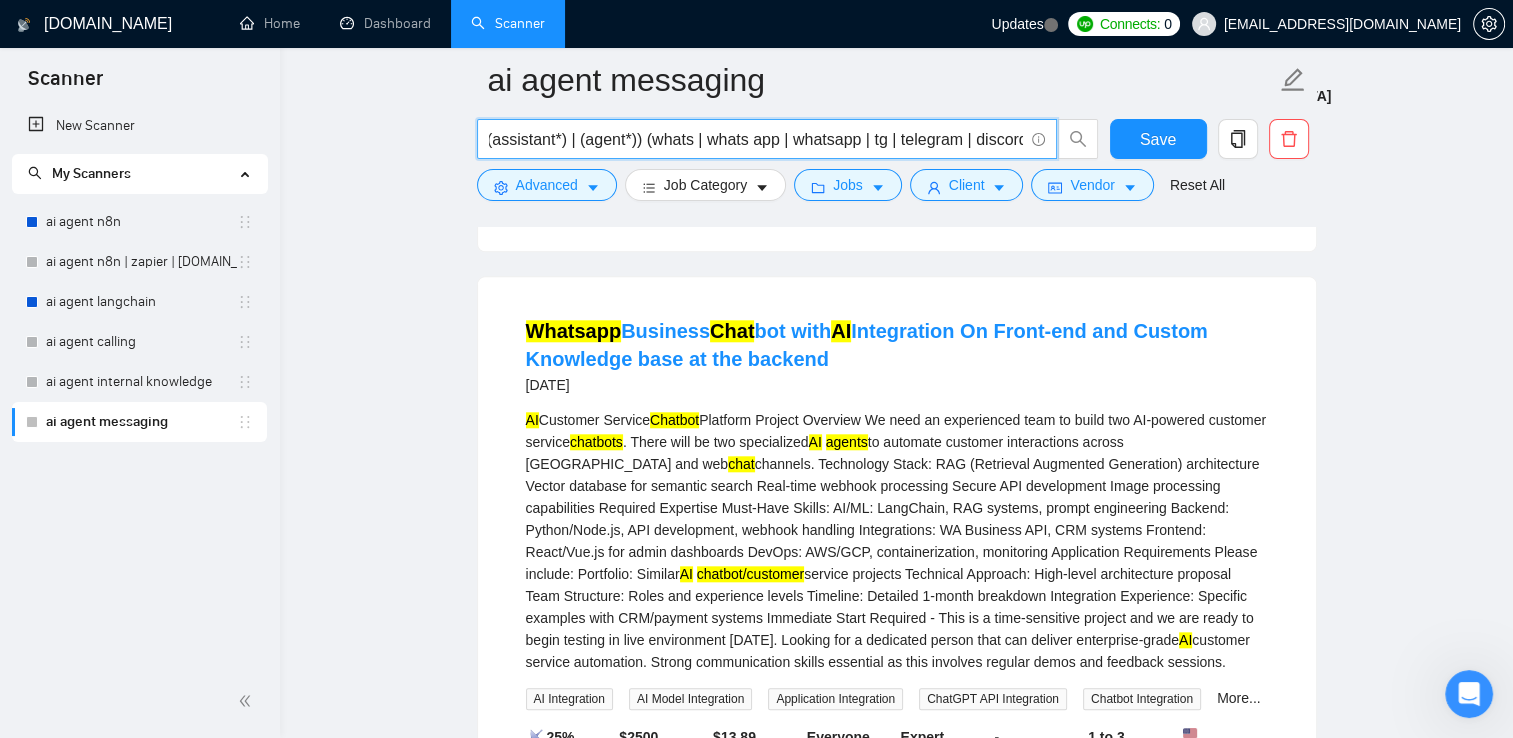drag, startPoint x: 752, startPoint y: 139, endPoint x: 980, endPoint y: 146, distance: 228.10744 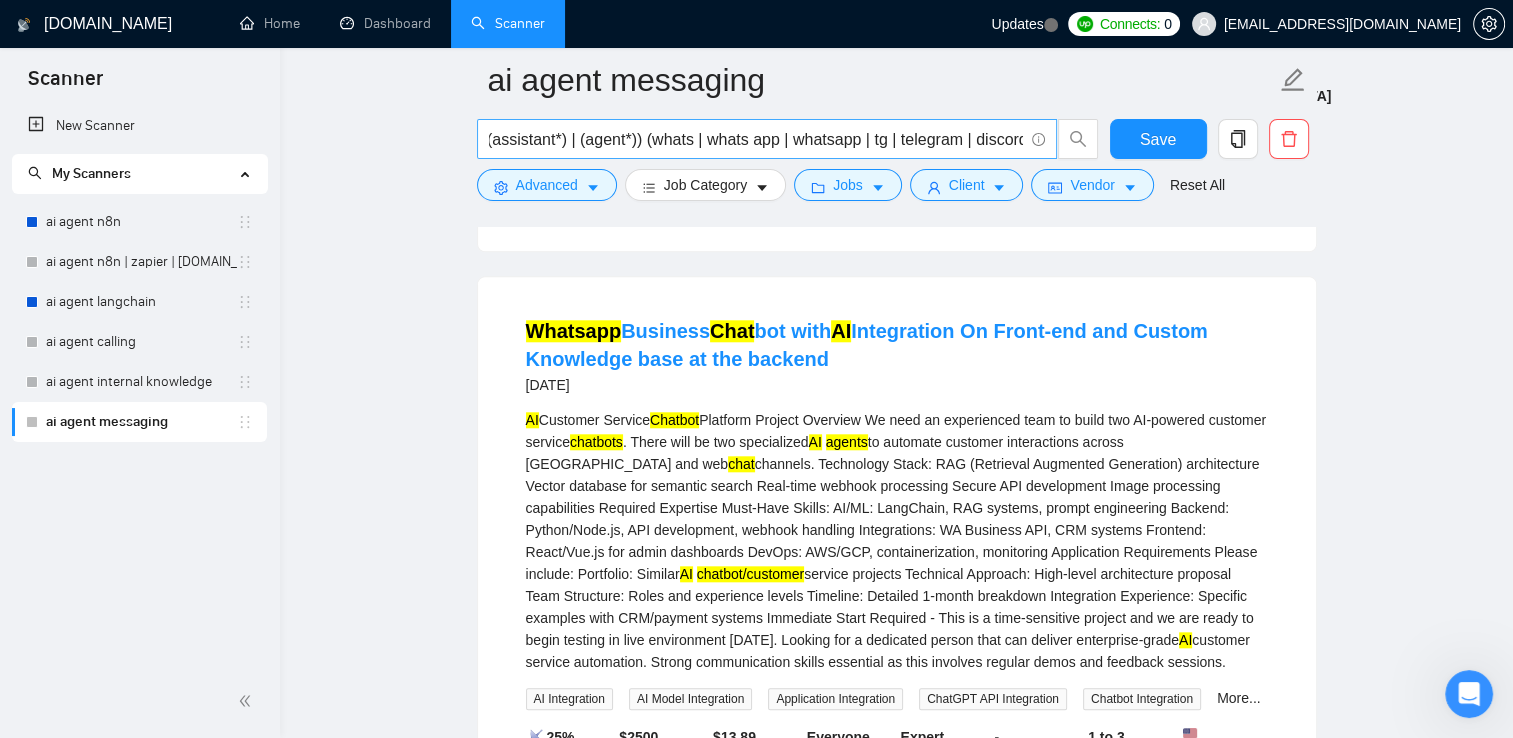 scroll, scrollTop: 0, scrollLeft: 0, axis: both 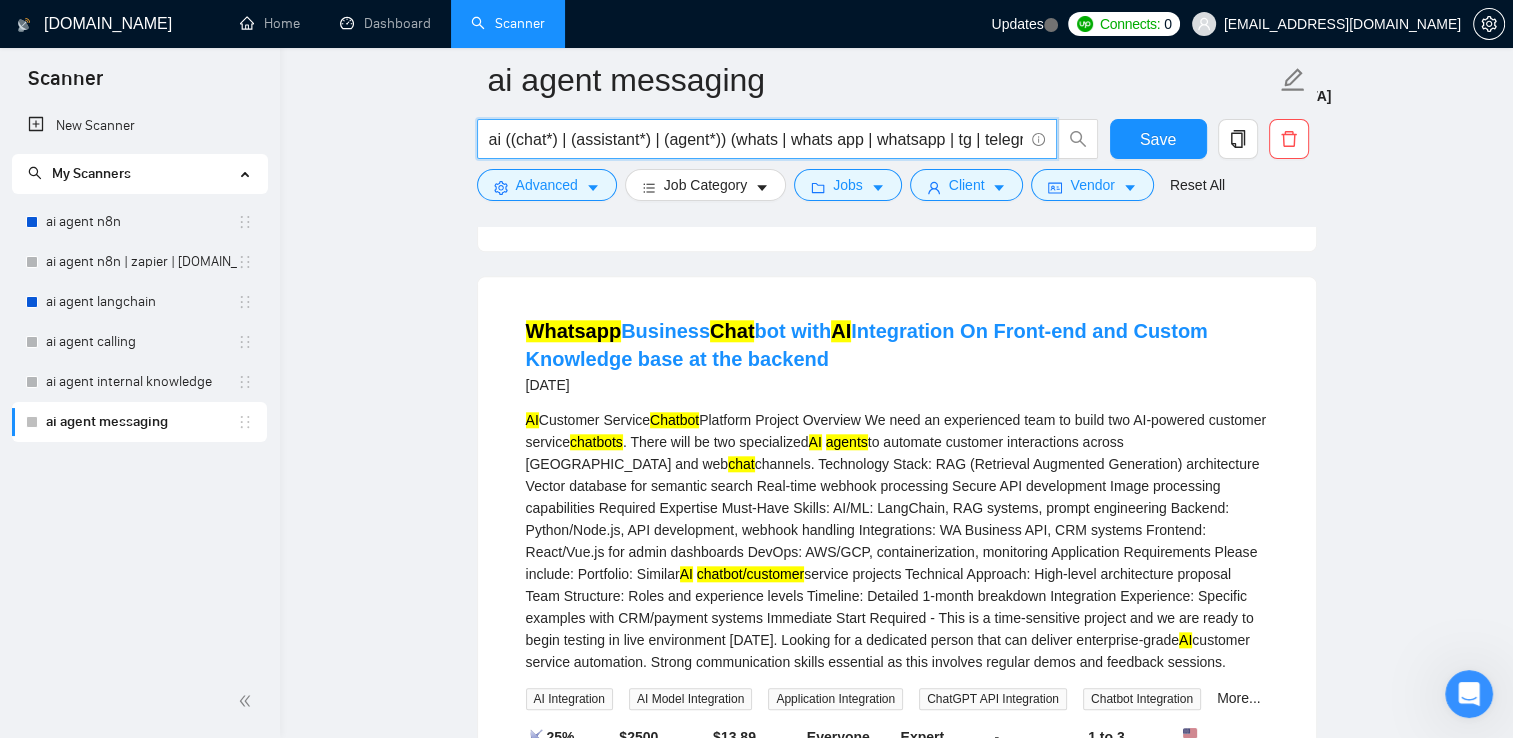 click on "ai ((chat*) | (assistant*) | (agent*)) (whats | whats app | whatsapp | tg | telegram | discord)" at bounding box center (756, 139) 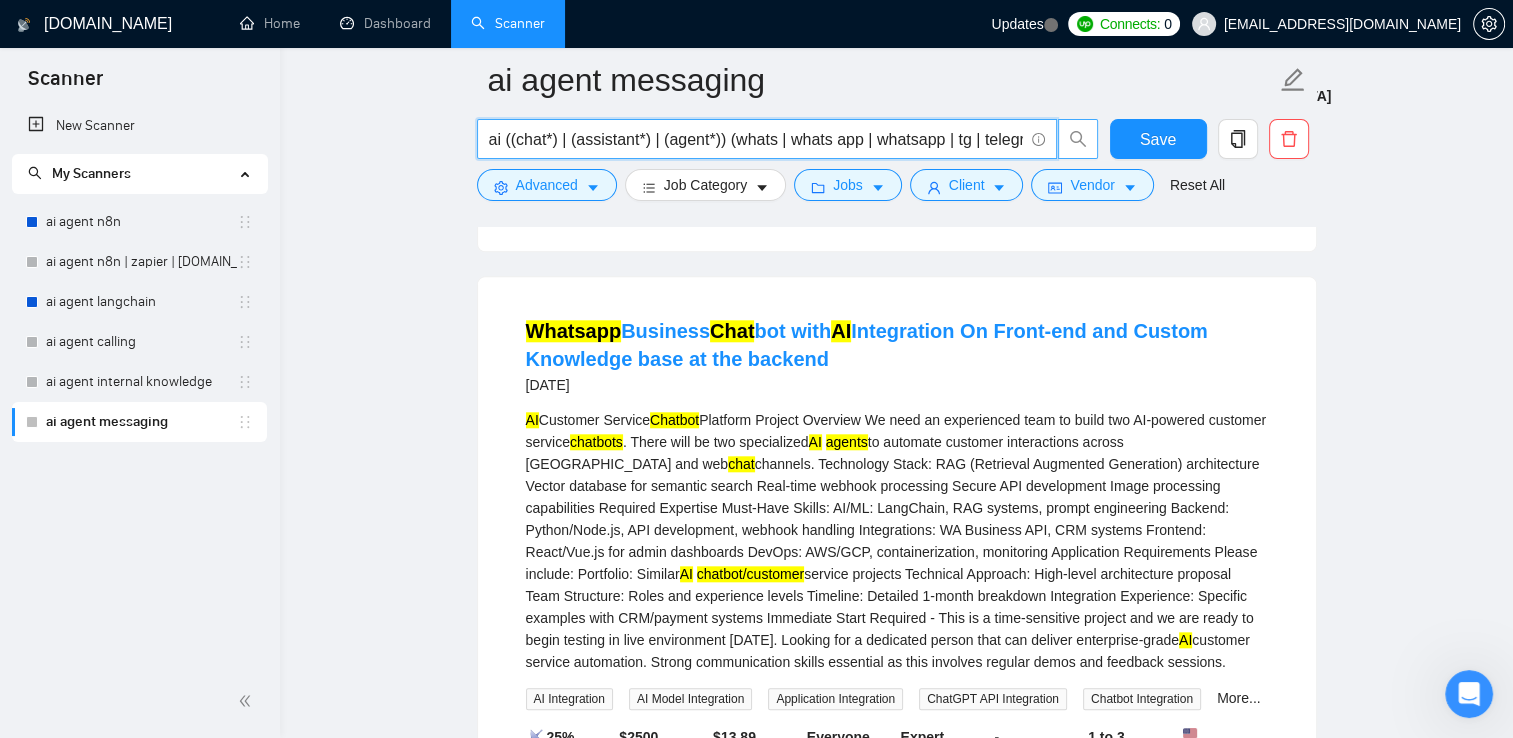 scroll, scrollTop: 0, scrollLeft: 84, axis: horizontal 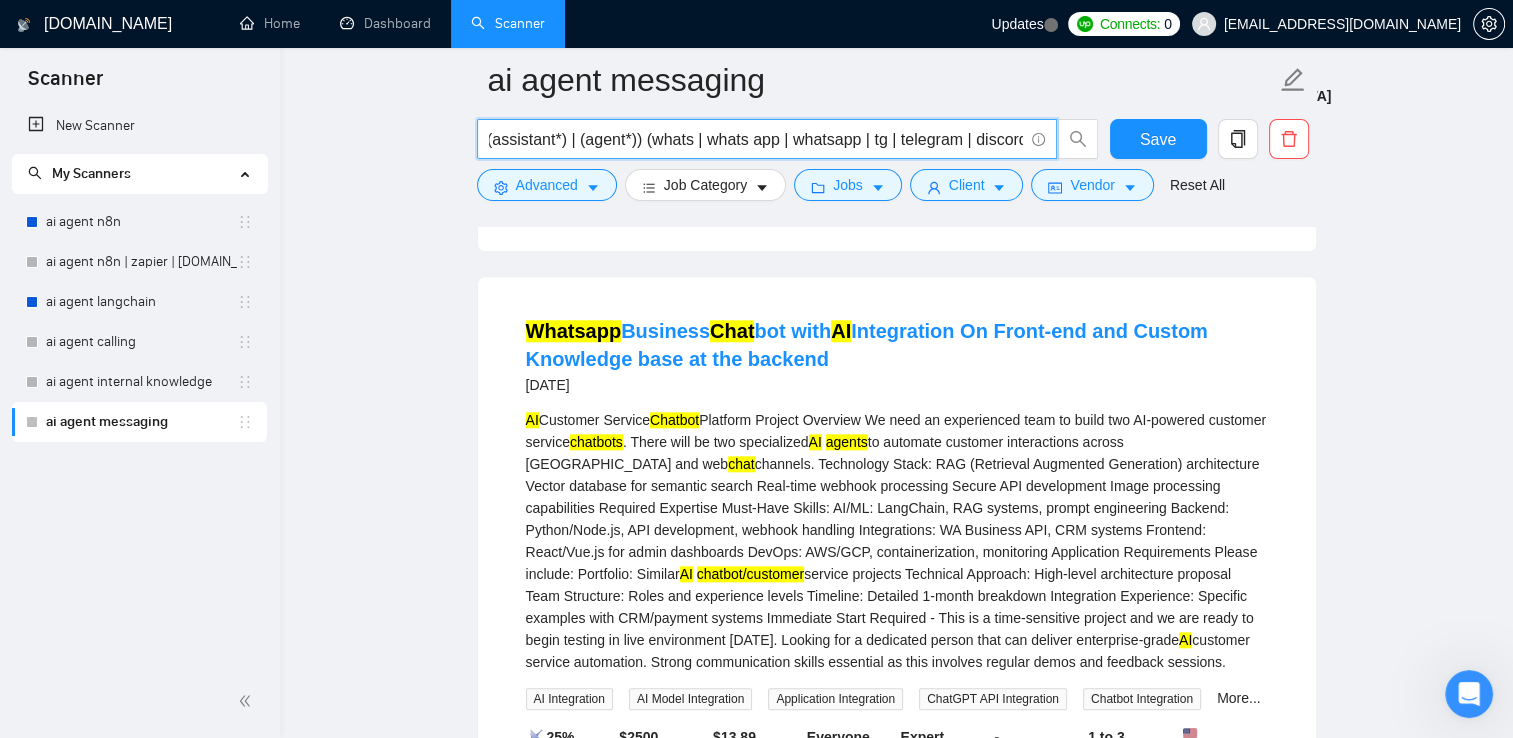 drag, startPoint x: 738, startPoint y: 139, endPoint x: 971, endPoint y: 142, distance: 233.01932 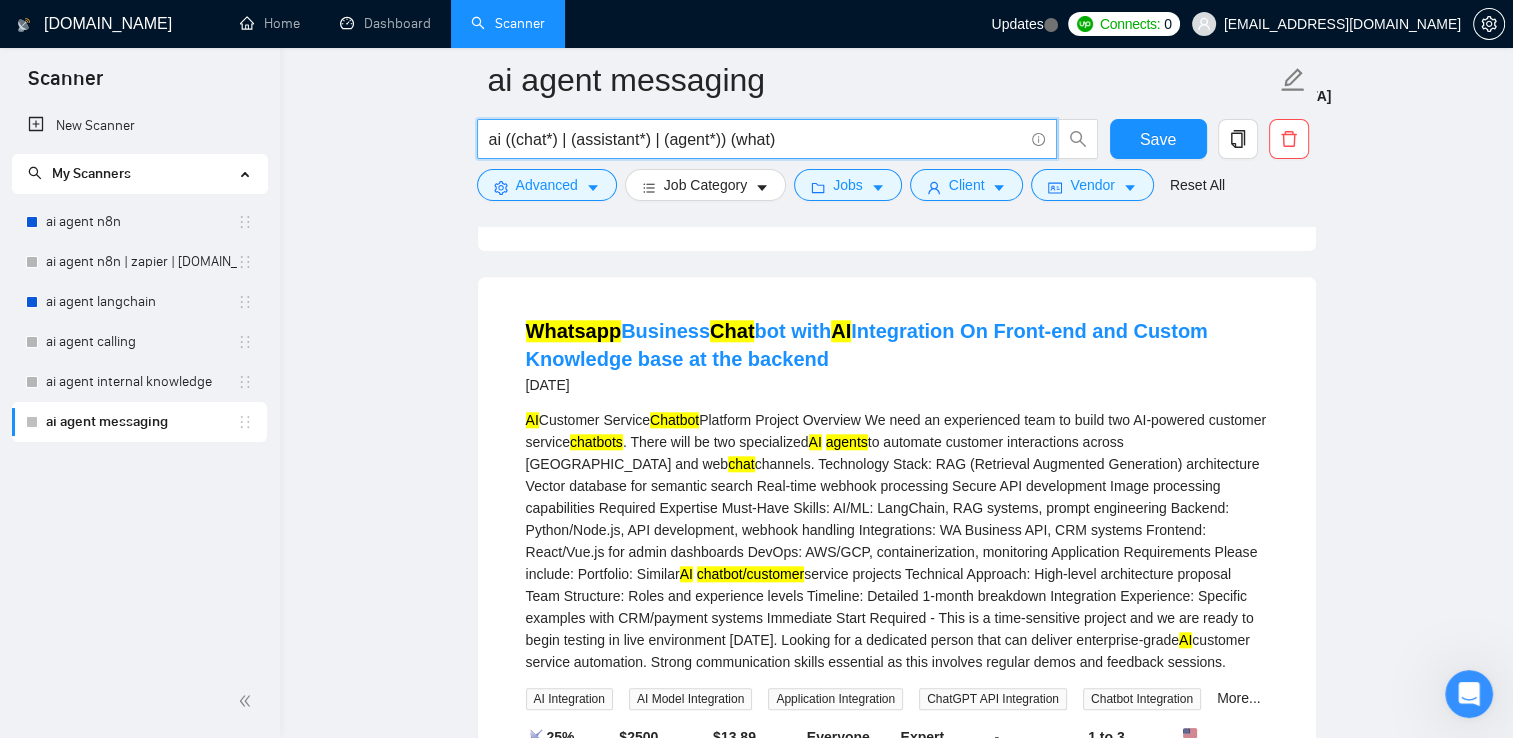 scroll, scrollTop: 0, scrollLeft: 0, axis: both 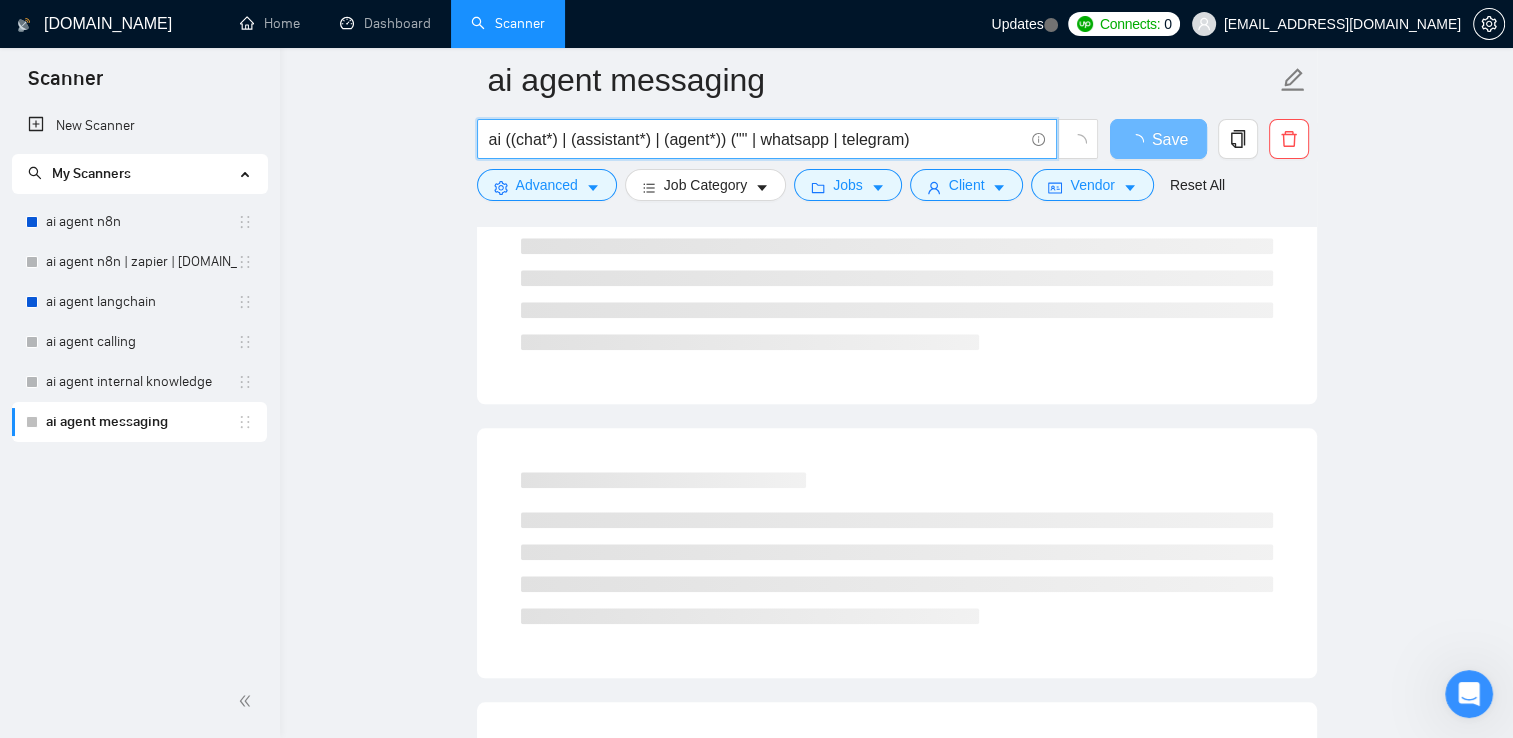 paste on "whats app" 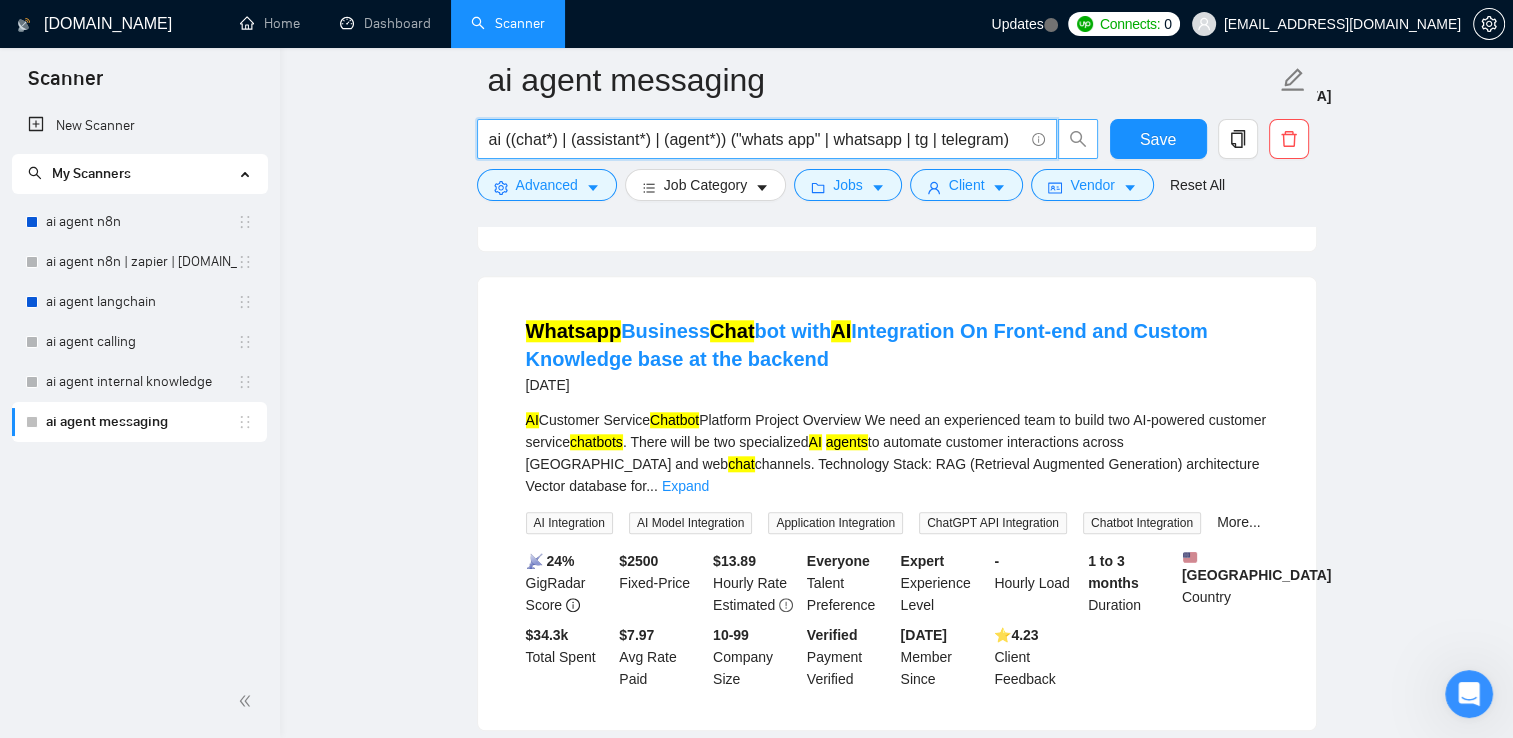 drag, startPoint x: 724, startPoint y: 134, endPoint x: 1074, endPoint y: 141, distance: 350.07 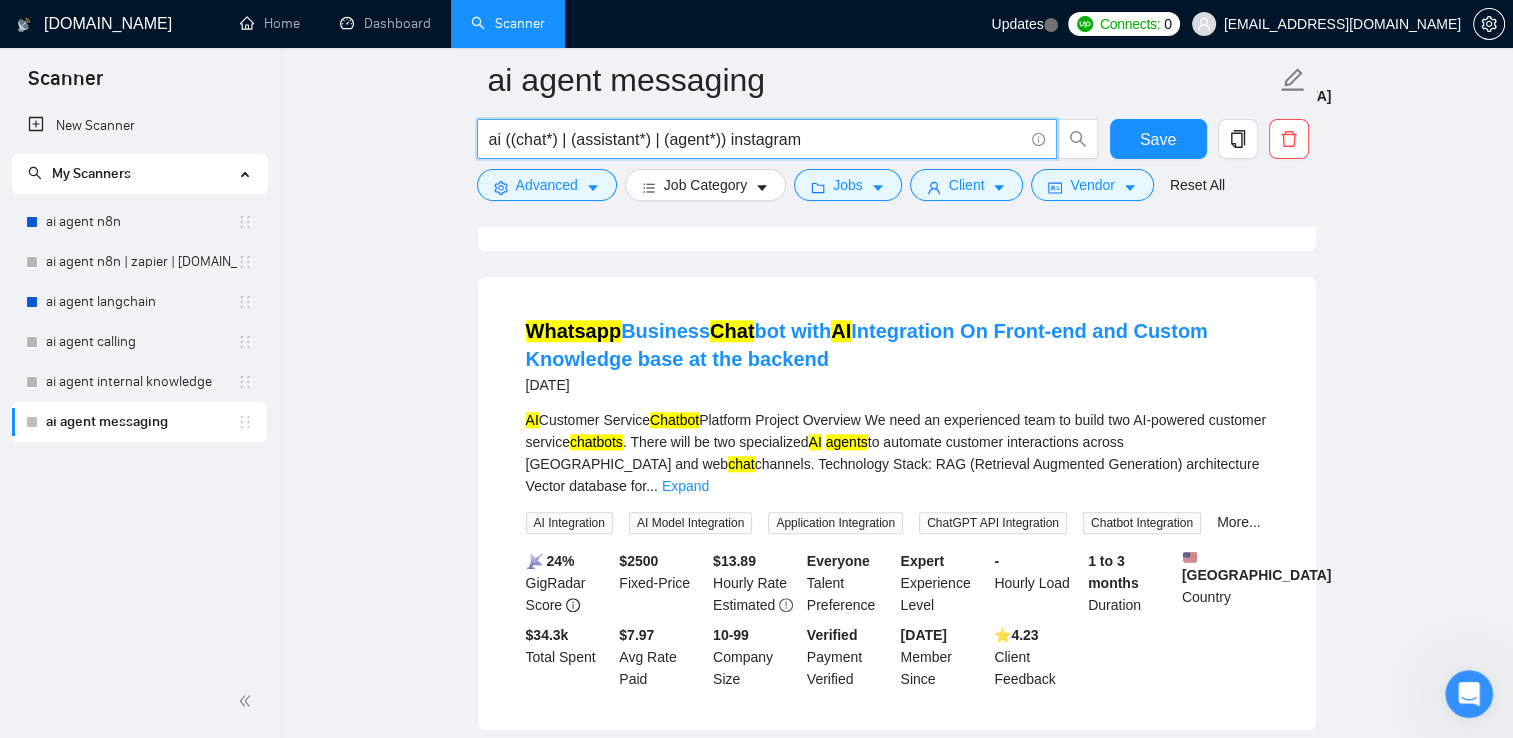 click on "ai ((chat*) | (assistant*) | (agent*)) instagram" at bounding box center (756, 139) 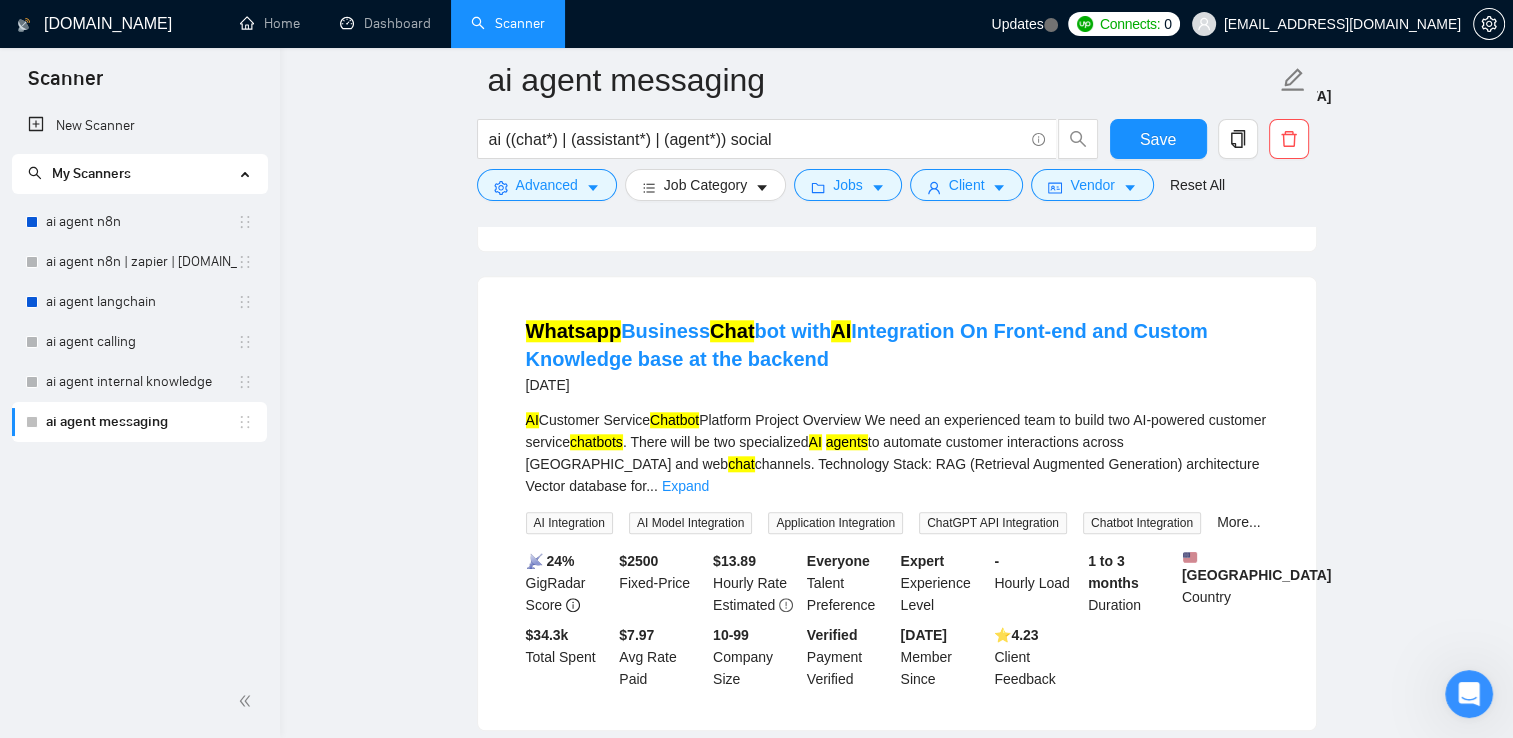 click on "[DOMAIN_NAME] Home Dashboard Scanner Updates
Connects: 0 [EMAIL_ADDRESS][DOMAIN_NAME] ai agent messaging ai ((chat*) | (assistant*) | (agent*)) social Save Advanced   Job Category   Jobs   Client   Vendor   Reset All Preview Results Insights NEW Alerts Auto Bidder Detected   545  results   (0.14 seconds) AI   ChatGPT  &  WhatsApp  Sales Bot Manager a day ago We're looking for an experienced  AI   chatbot  expert to help us design and build a smart, lead-qualifying  chatbot  that improves our sales funnel across the board.
The goal is to filter leads, answer common questions, handle objections, and push qualified leads to human closers.
This project requires someone who understands  AI  conversation design, ... Expand Marketing Automation Lead Generation Bot Development Chatbot Development Data Scraping More... 📡   92% GigRadar Score   $25 - $65 Hourly Everyone Talent Preference Expert Experience Level Less than 30 hrs/week Hourly Load 1 to 3 months Duration" at bounding box center (896, 632) 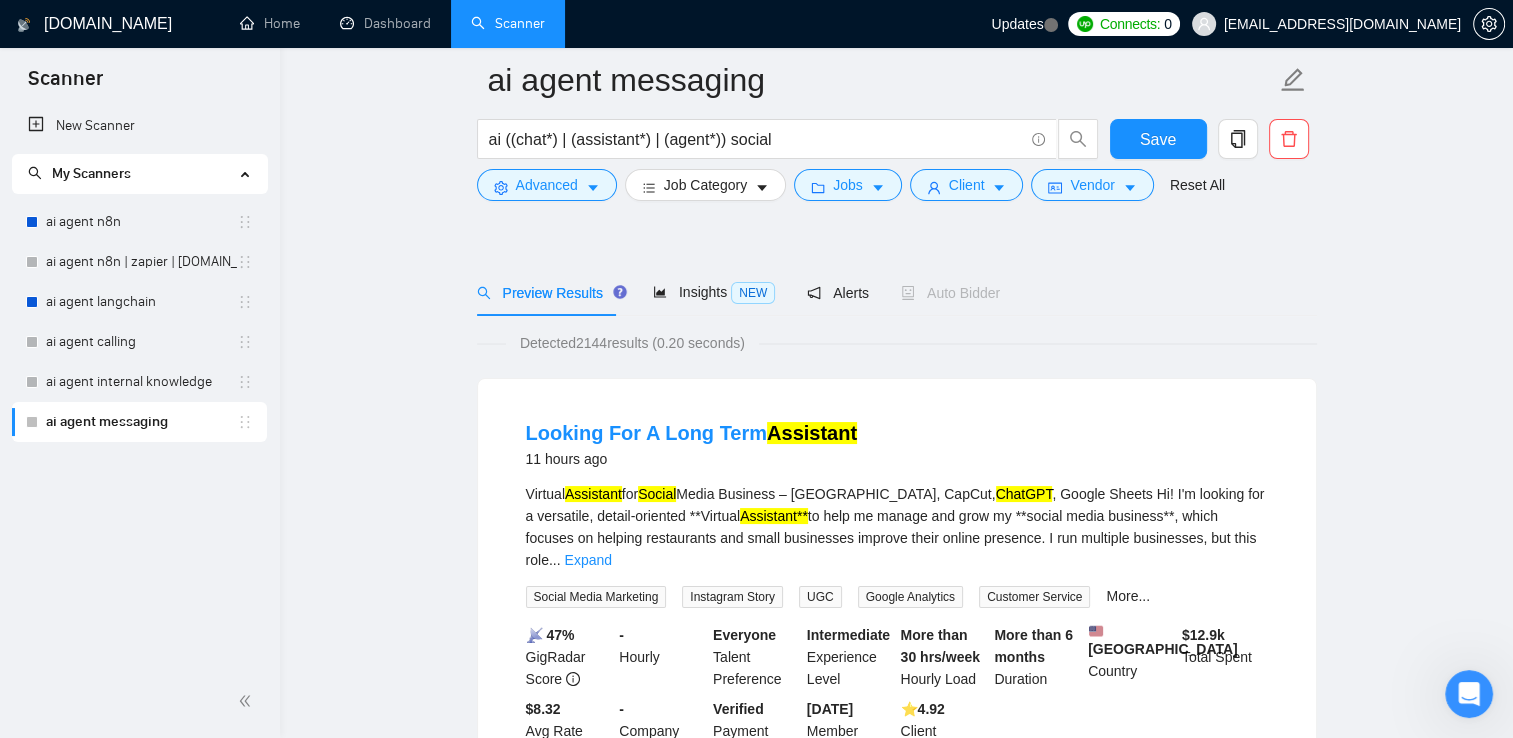 scroll, scrollTop: 100, scrollLeft: 0, axis: vertical 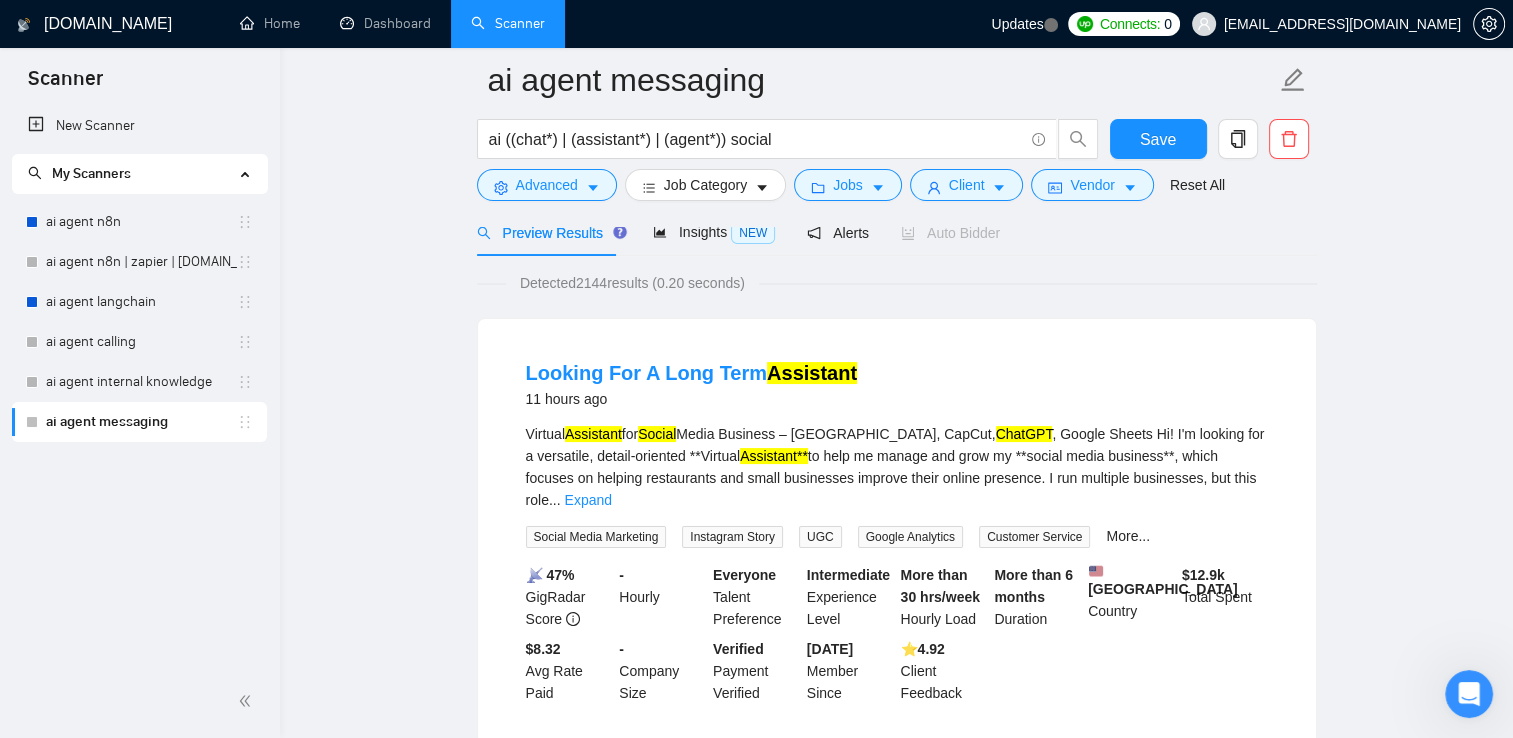 click on "Social" at bounding box center (657, 434) 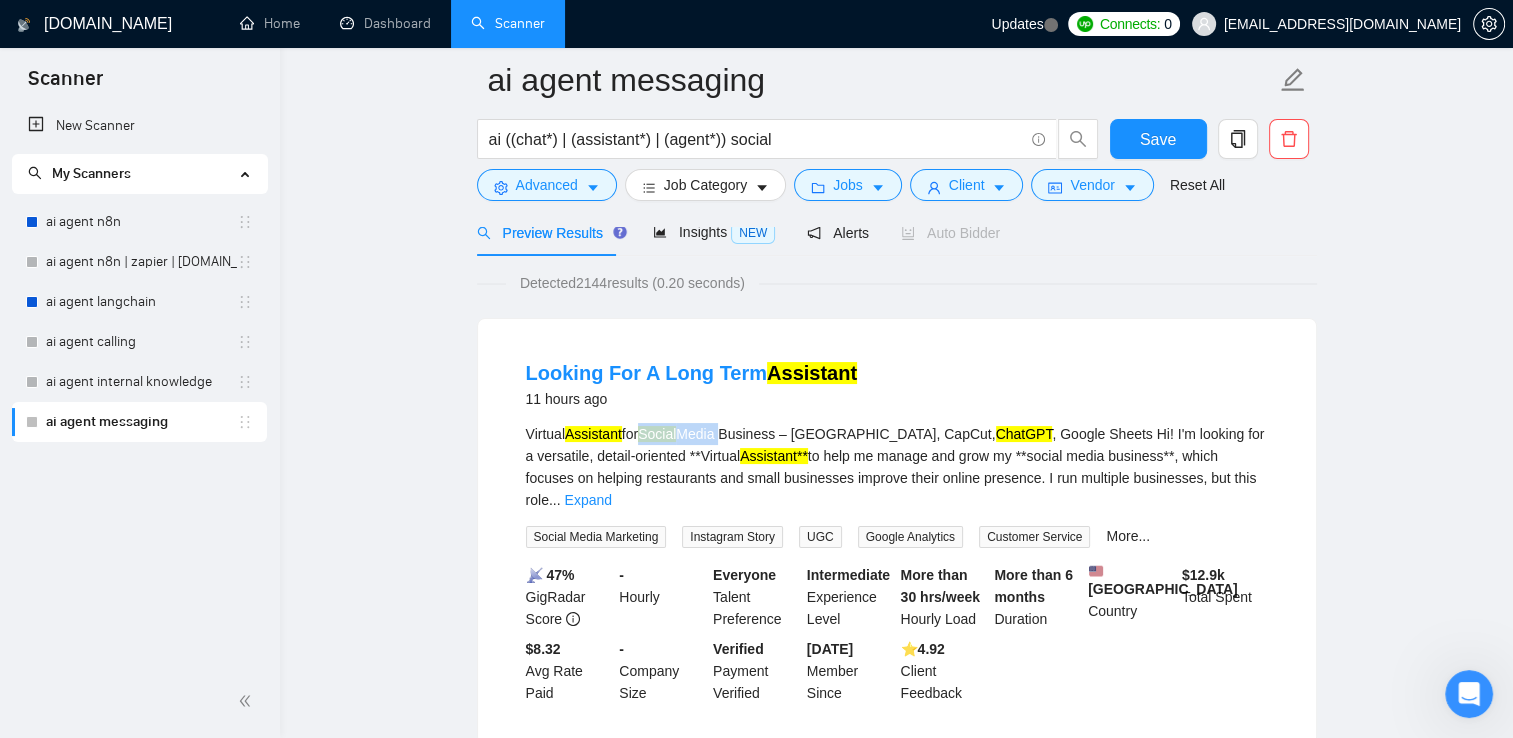 drag, startPoint x: 676, startPoint y: 433, endPoint x: 710, endPoint y: 430, distance: 34.132095 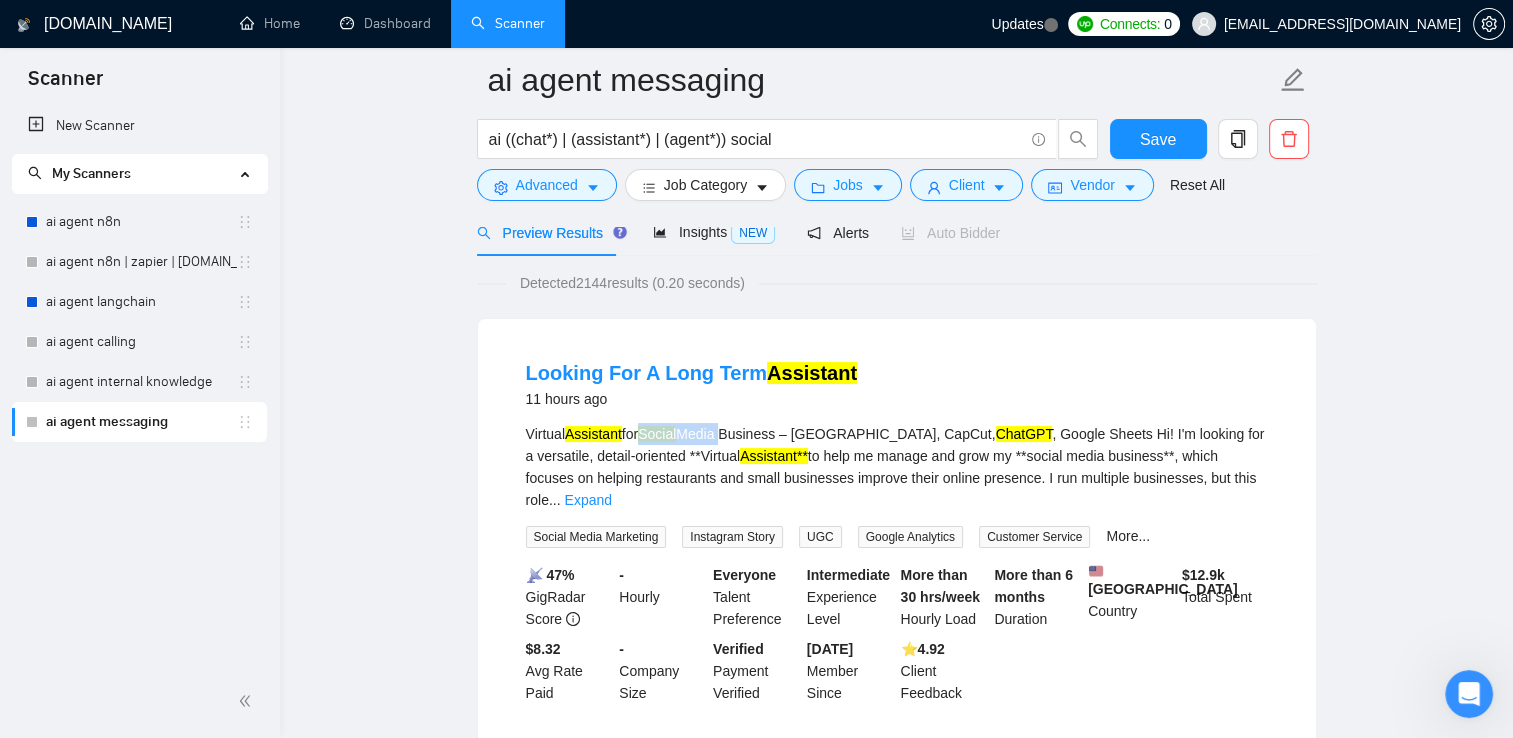 copy on "Social  Media" 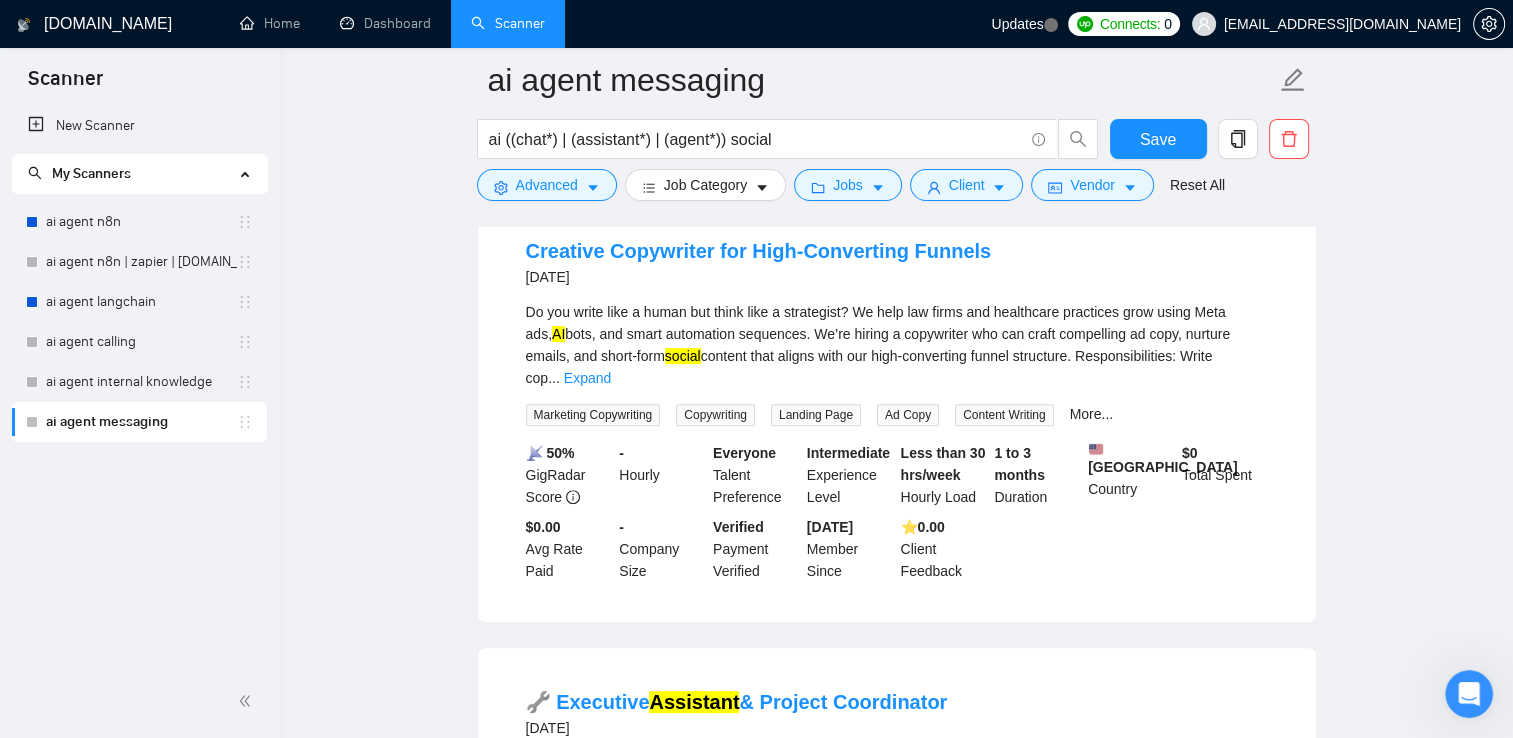 scroll, scrollTop: 700, scrollLeft: 0, axis: vertical 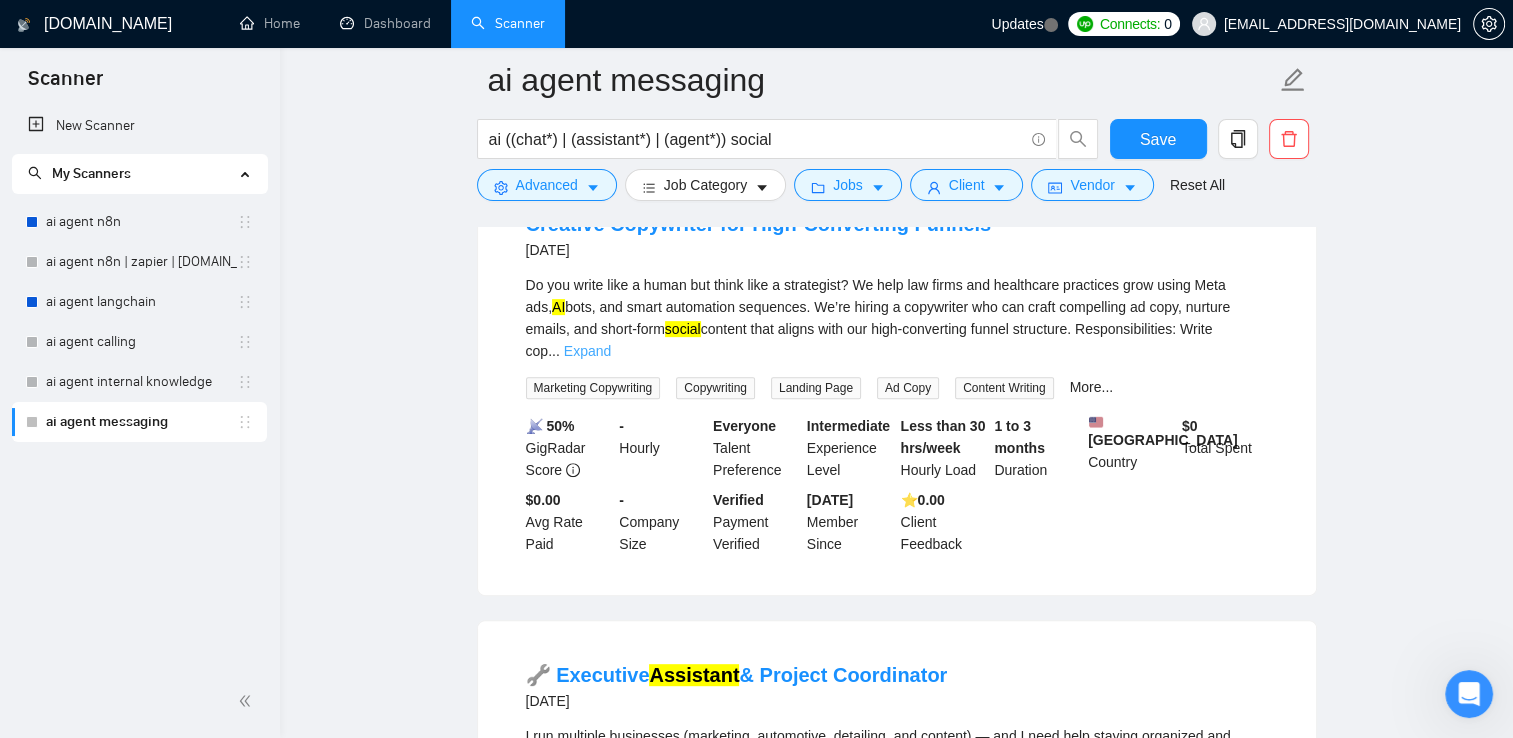 click on "Expand" at bounding box center [587, 351] 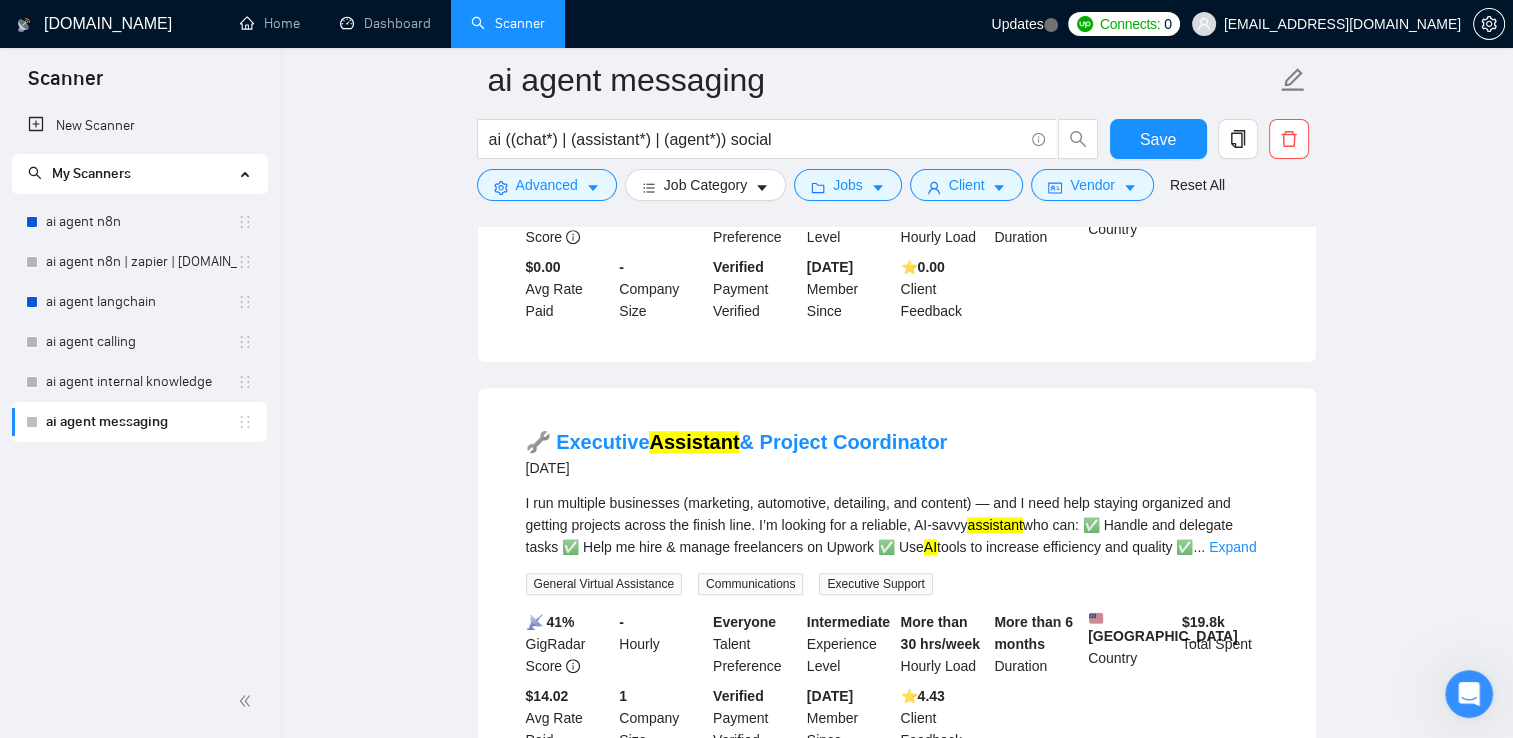 scroll, scrollTop: 1165, scrollLeft: 0, axis: vertical 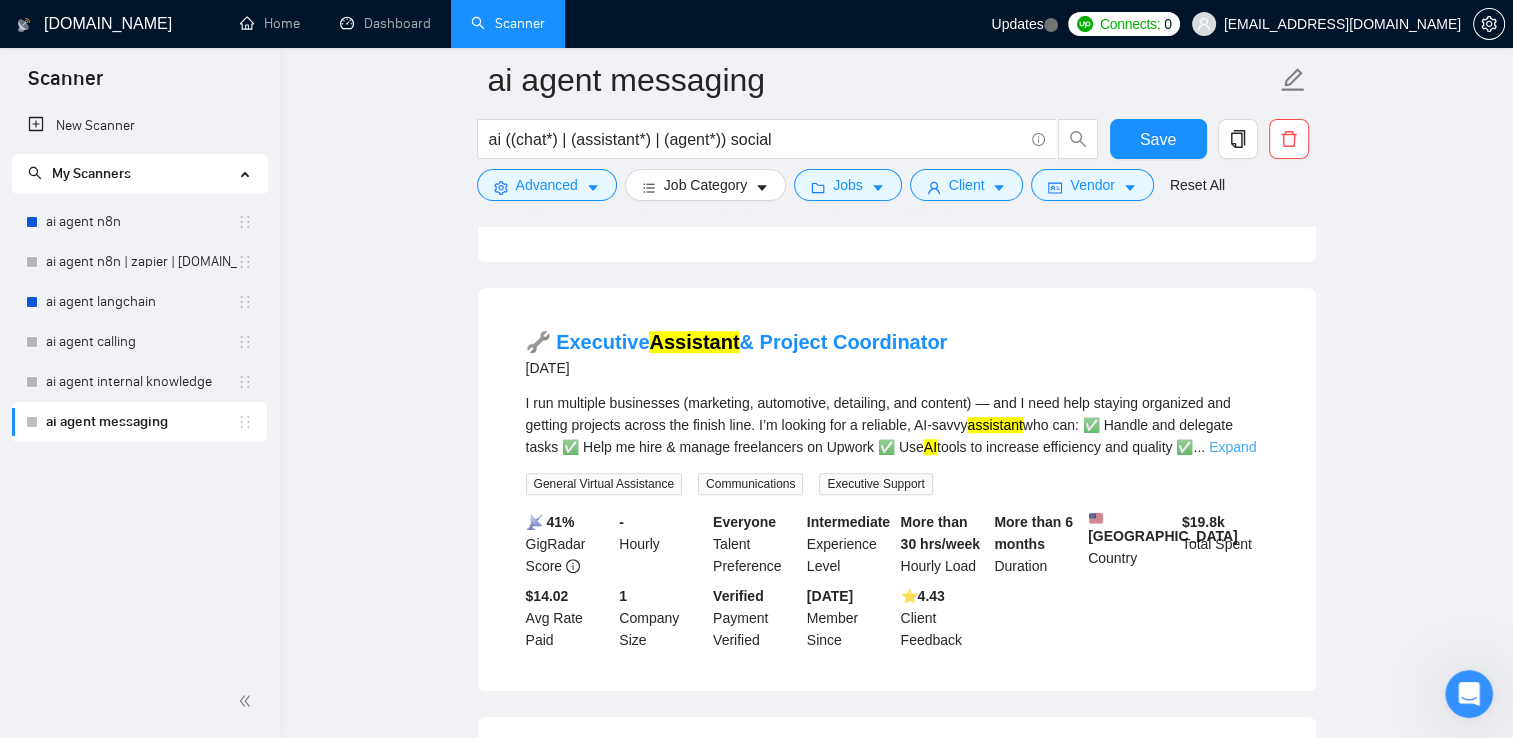 click on "Expand" at bounding box center (1232, 447) 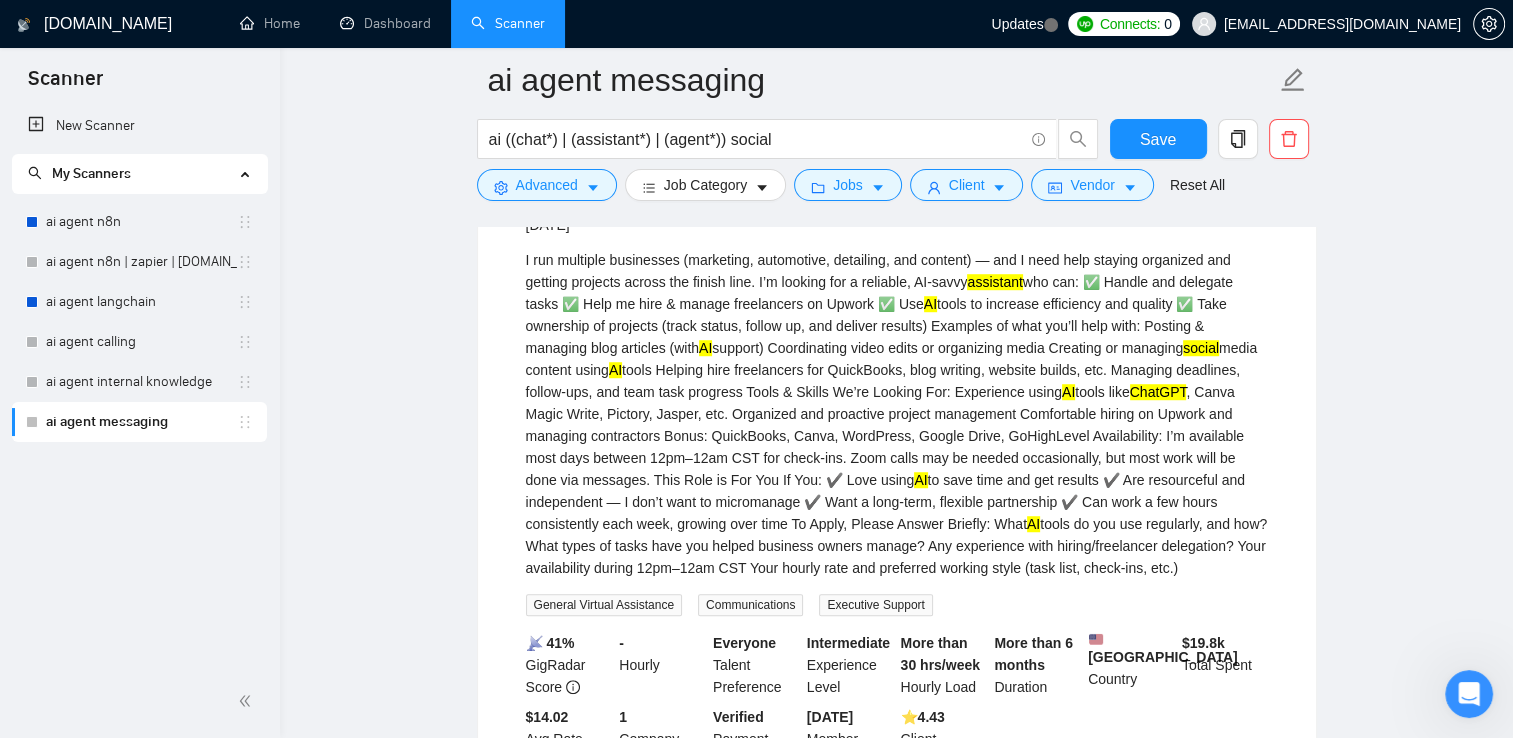 scroll, scrollTop: 1265, scrollLeft: 0, axis: vertical 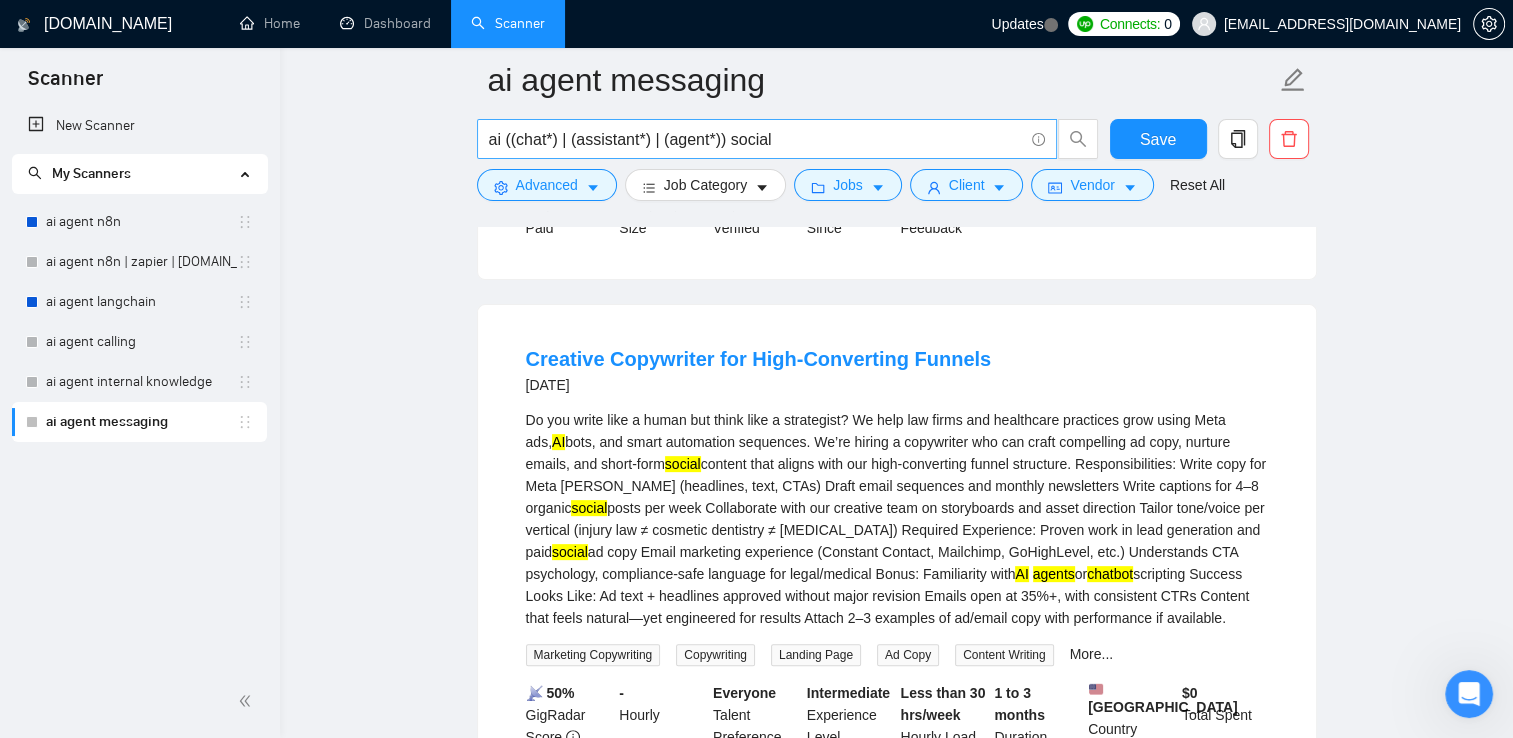 click on "ai ((chat*) | (assistant*) | (agent*)) social" at bounding box center (756, 139) 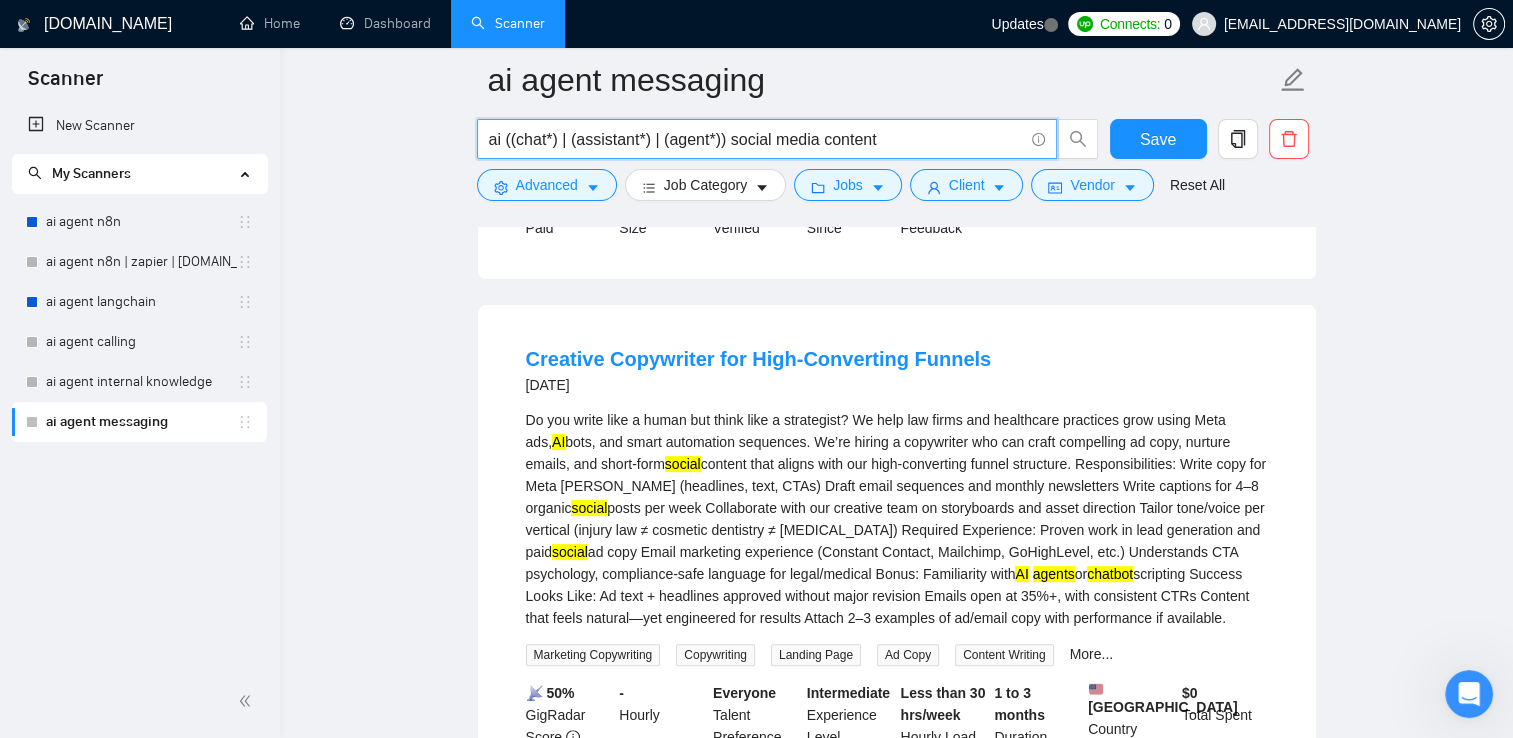 click on "ai ((chat*) | (assistant*) | (agent*)) social media content" at bounding box center (756, 139) 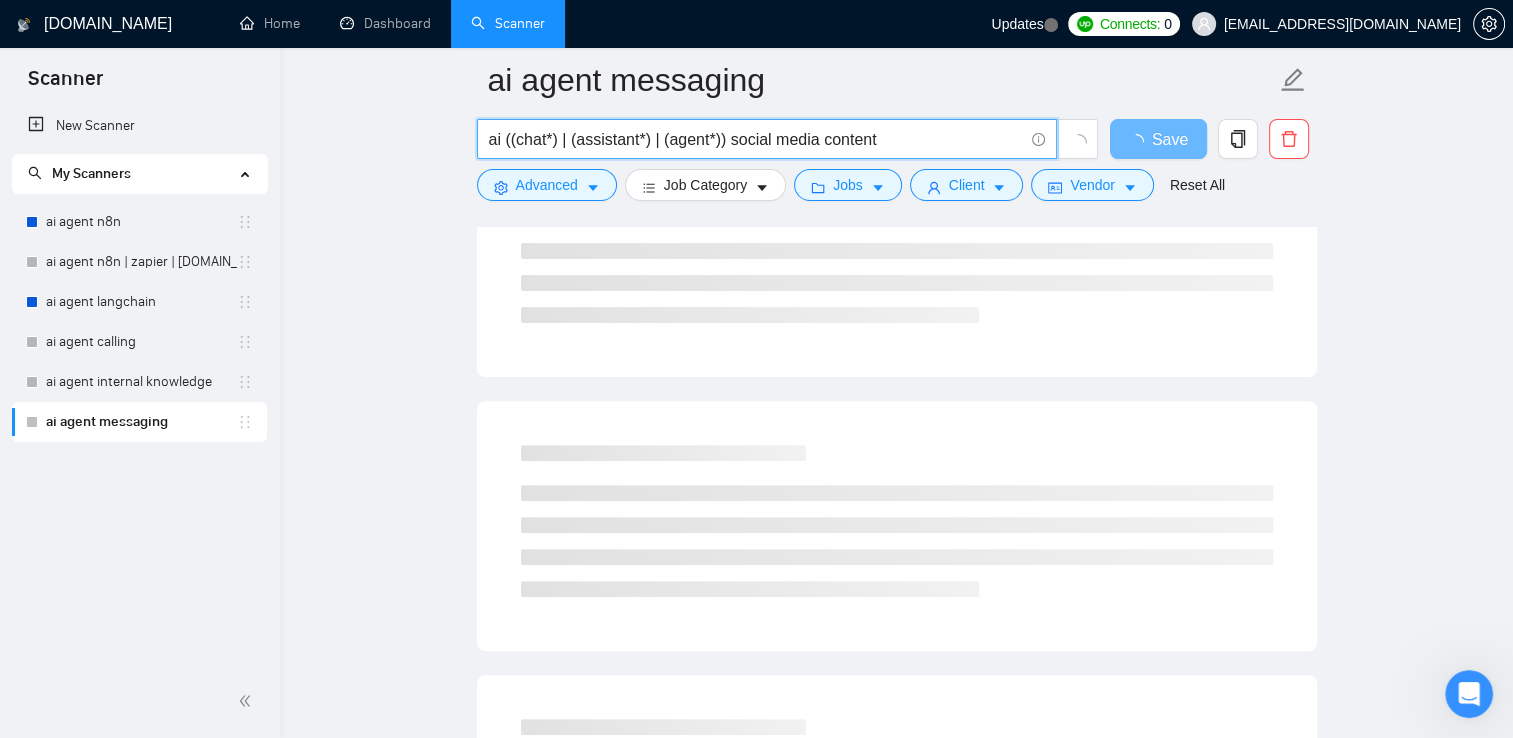drag, startPoint x: 746, startPoint y: 139, endPoint x: 834, endPoint y: 137, distance: 88.02273 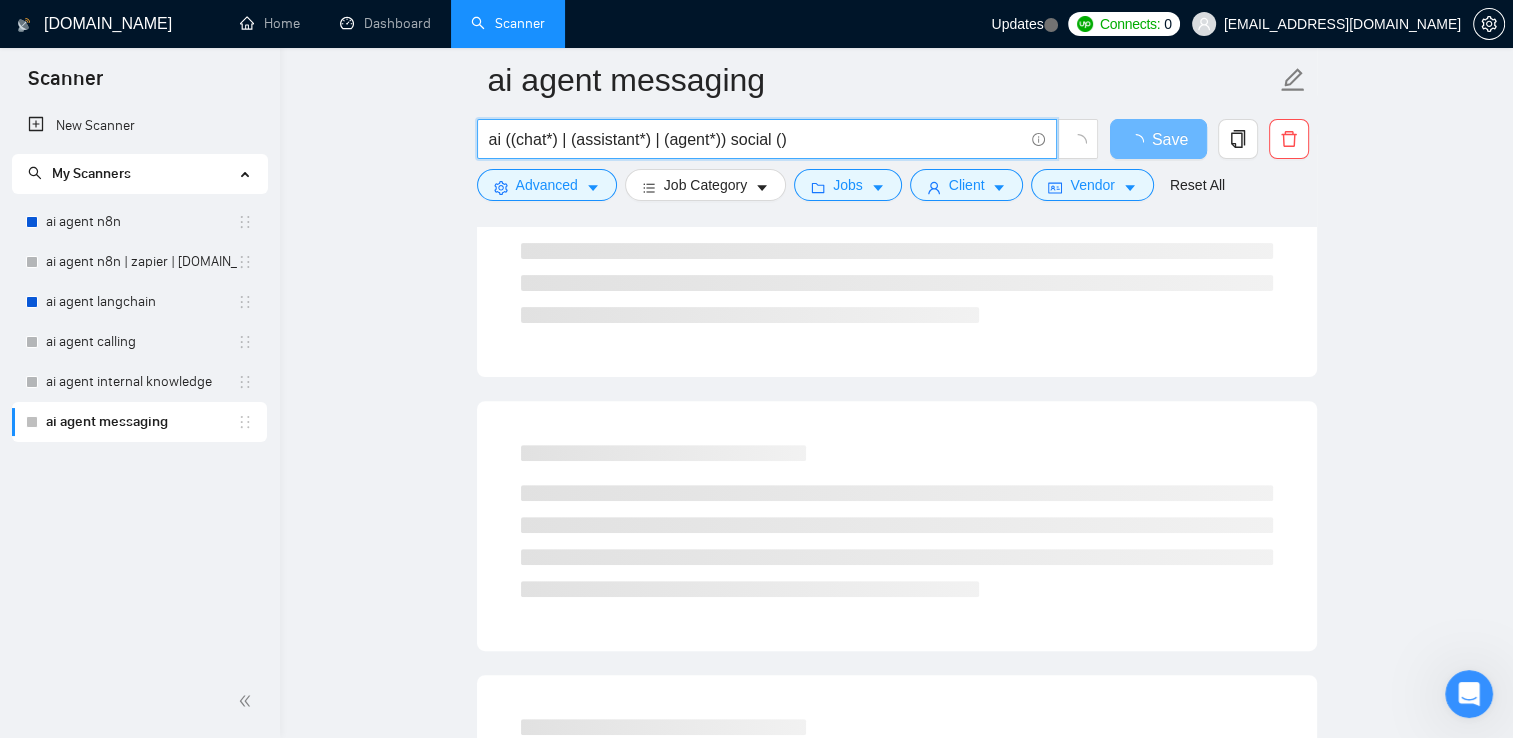 paste on "media content" 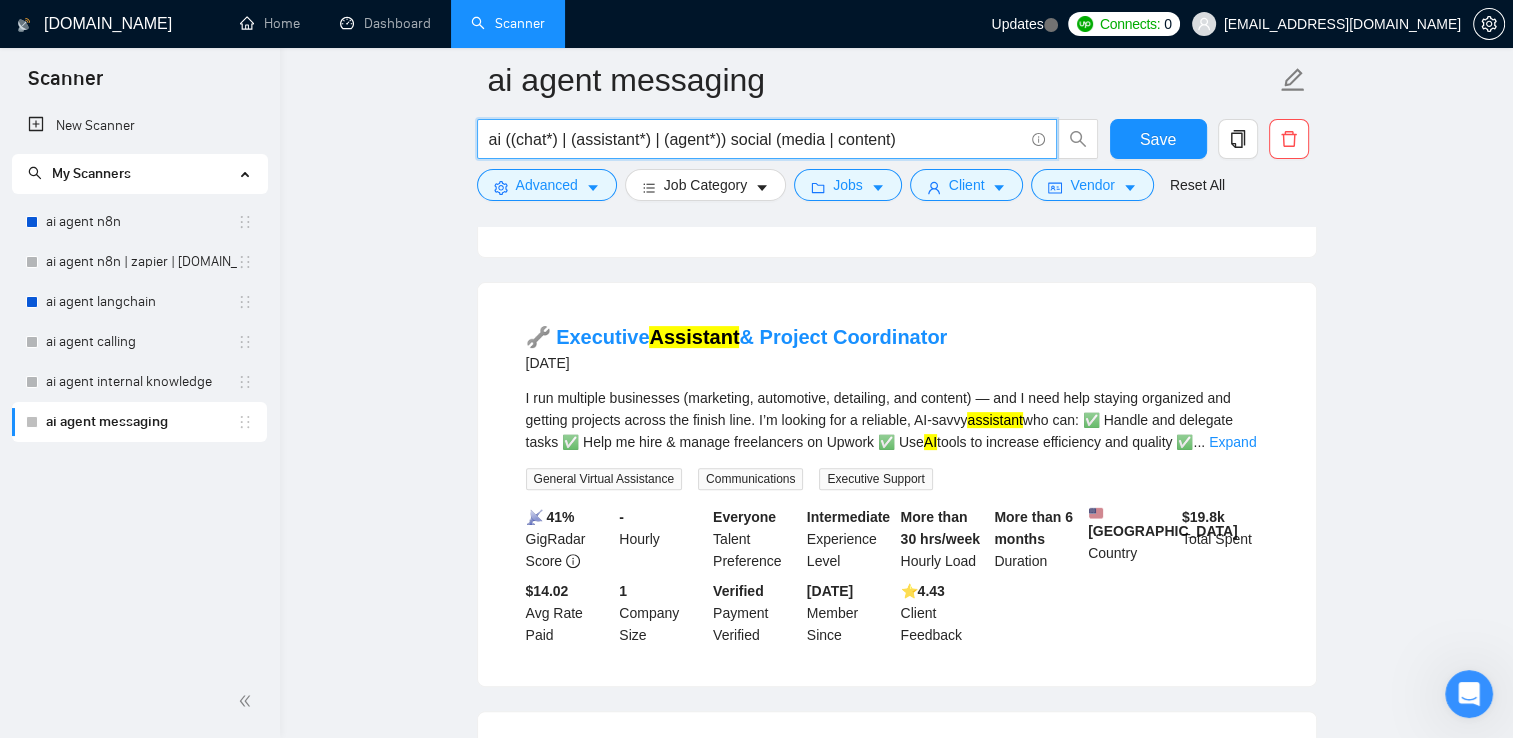 type on "ai ((chat*) | (assistant*) | (agent*)) social (media | content)" 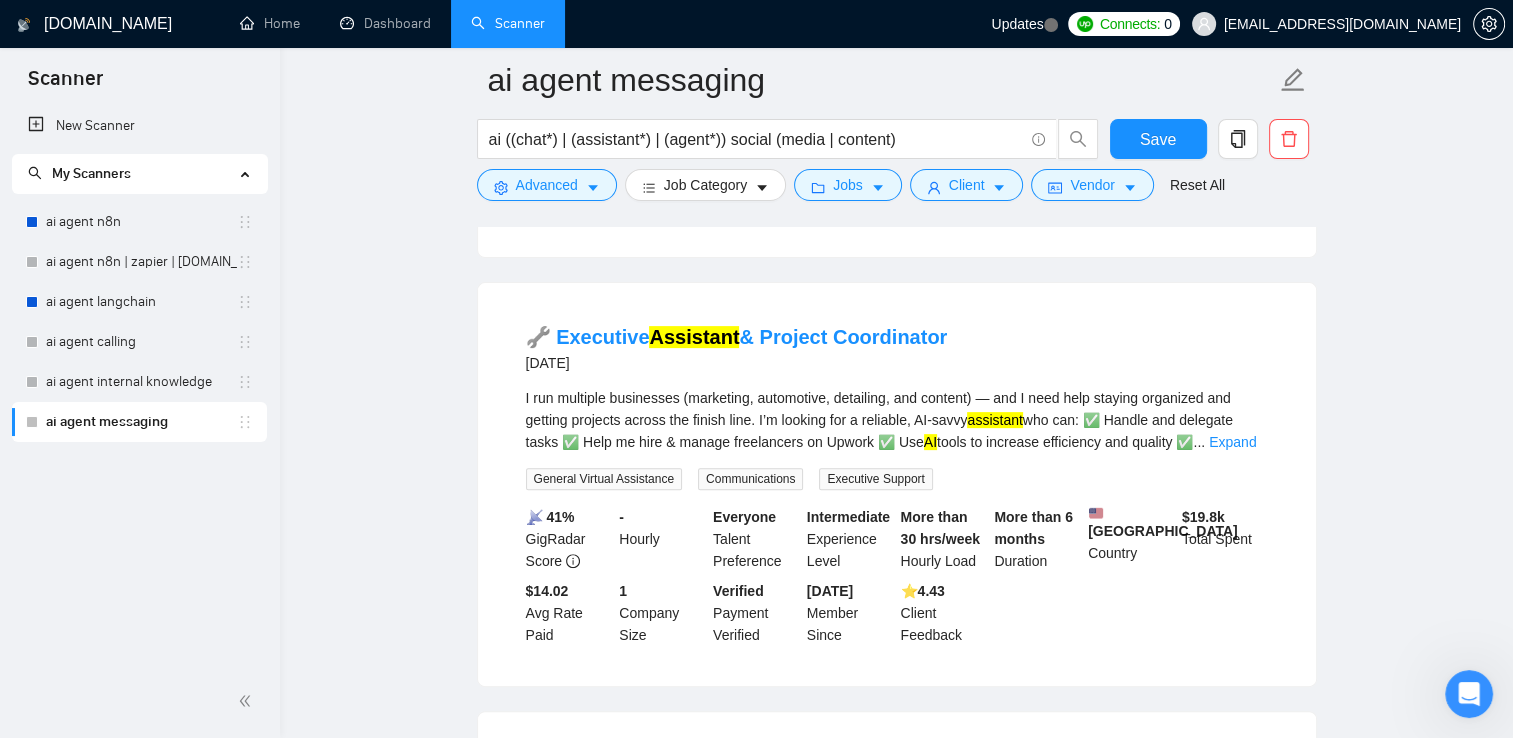 click on "ai agent messaging ai ((chat*) | (assistant*) | (agent*)) social (media | content) Save Advanced   Job Category   Jobs   Client   Vendor   Reset All Preview Results Insights NEW Alerts Auto Bidder Detected   1077  results   (0.20 seconds) Looking For A Long Term  Assistant 11 hours ago Virtual  Assistant  for  Social   Media  Business – Canva, CapCut,  ChatGPT , Google Sheets
Hi! I'm looking for a versatile, detail-oriented **Virtual  Assistant**  to help me manage and grow my **social  media  business**, which focuses on helping restaurants and small businesses improve their online presence.
I run multiple businesses, but this role  ... Expand Social Media Marketing Instagram Story UGC Google Analytics Customer Service More... 📡   47% GigRadar Score   - Hourly Everyone Talent Preference Intermediate Experience Level More than 30 hrs/week Hourly Load More than 6 months Duration   [GEOGRAPHIC_DATA] Country $ 12.9k Total Spent $8.32 Avg Rate Paid - Company Size Verified Payment Verified [DATE] ⭐️  AI" at bounding box center (896, 1945) 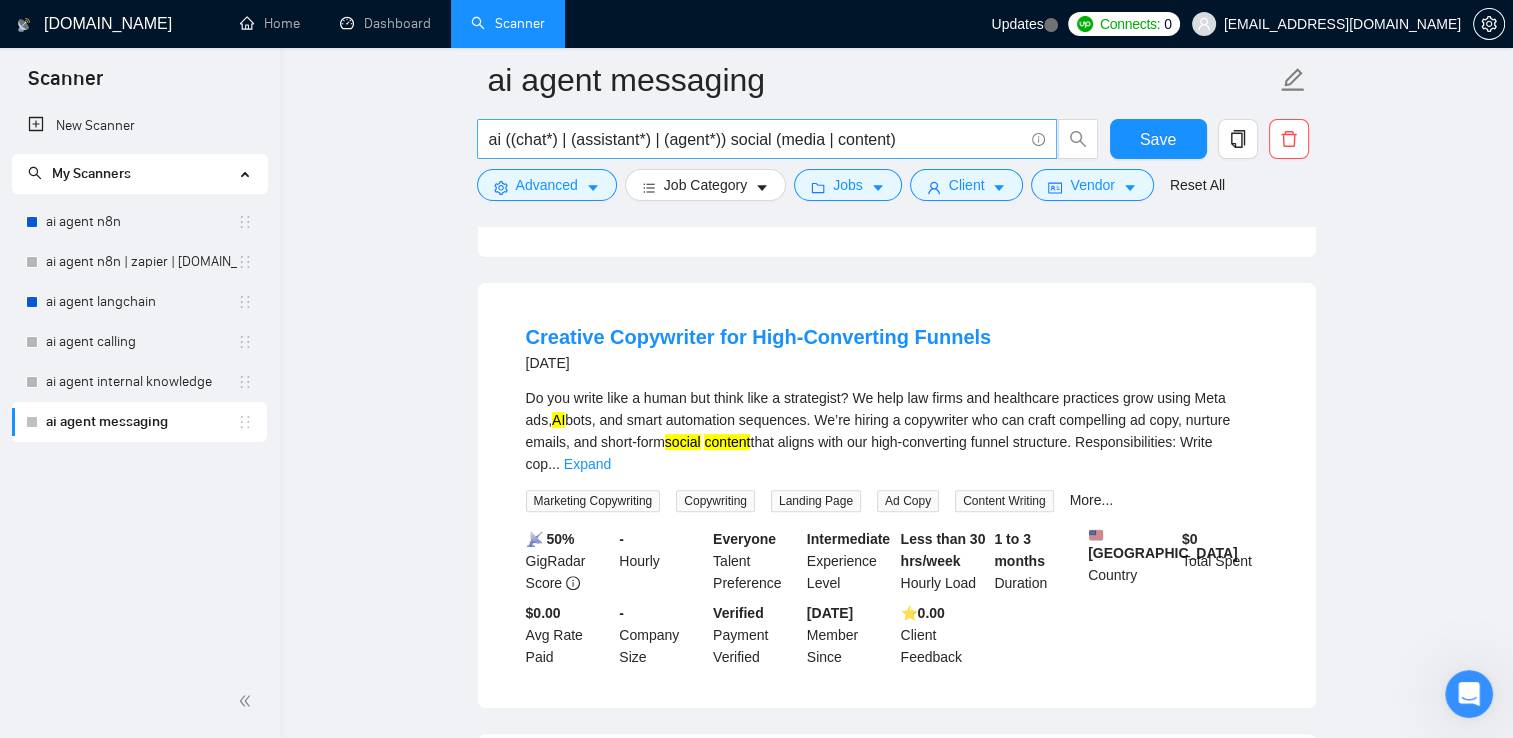 click on "ai ((chat*) | (assistant*) | (agent*)) social (media | content)" at bounding box center [756, 139] 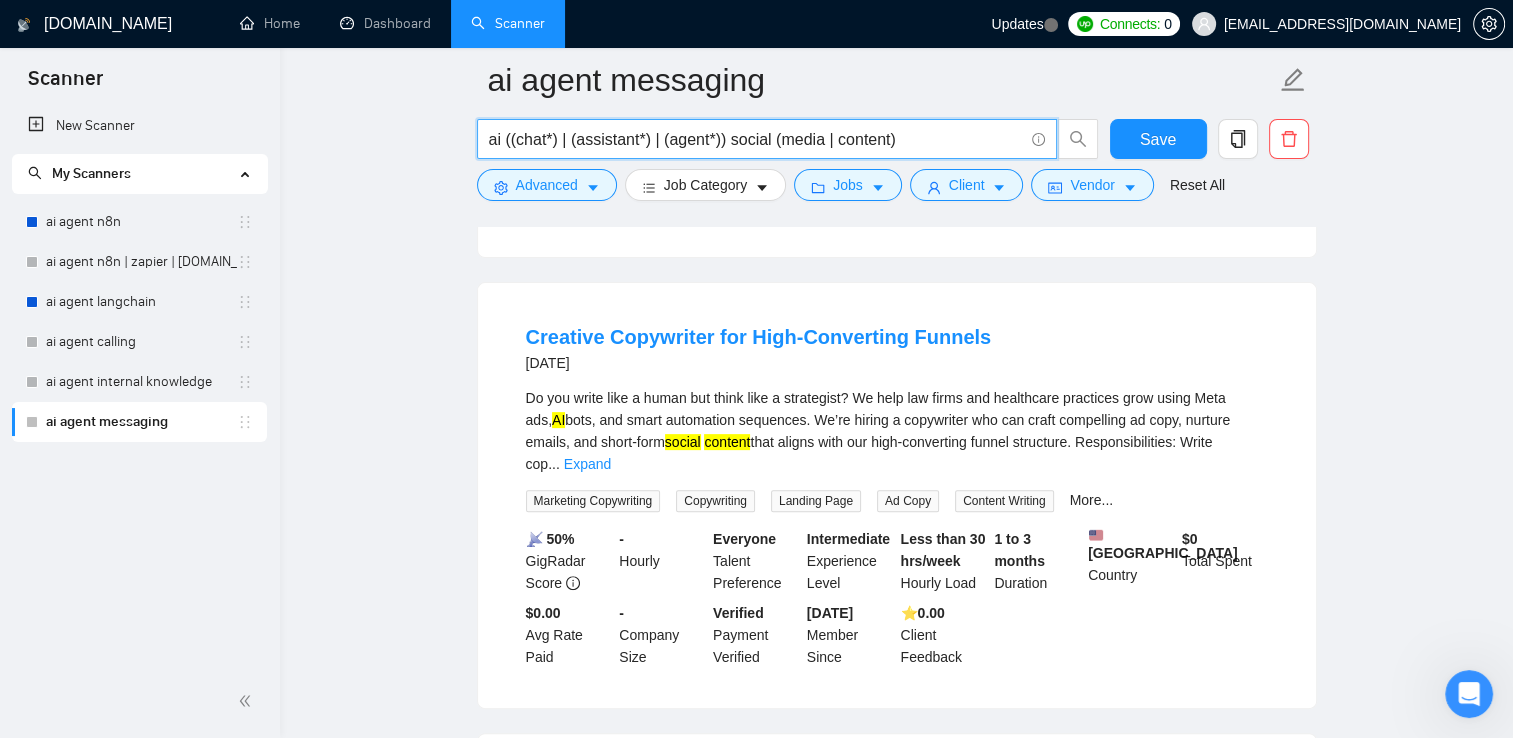click on "ai ((chat*) | (assistant*) | (agent*)) social (media | content)" at bounding box center [756, 139] 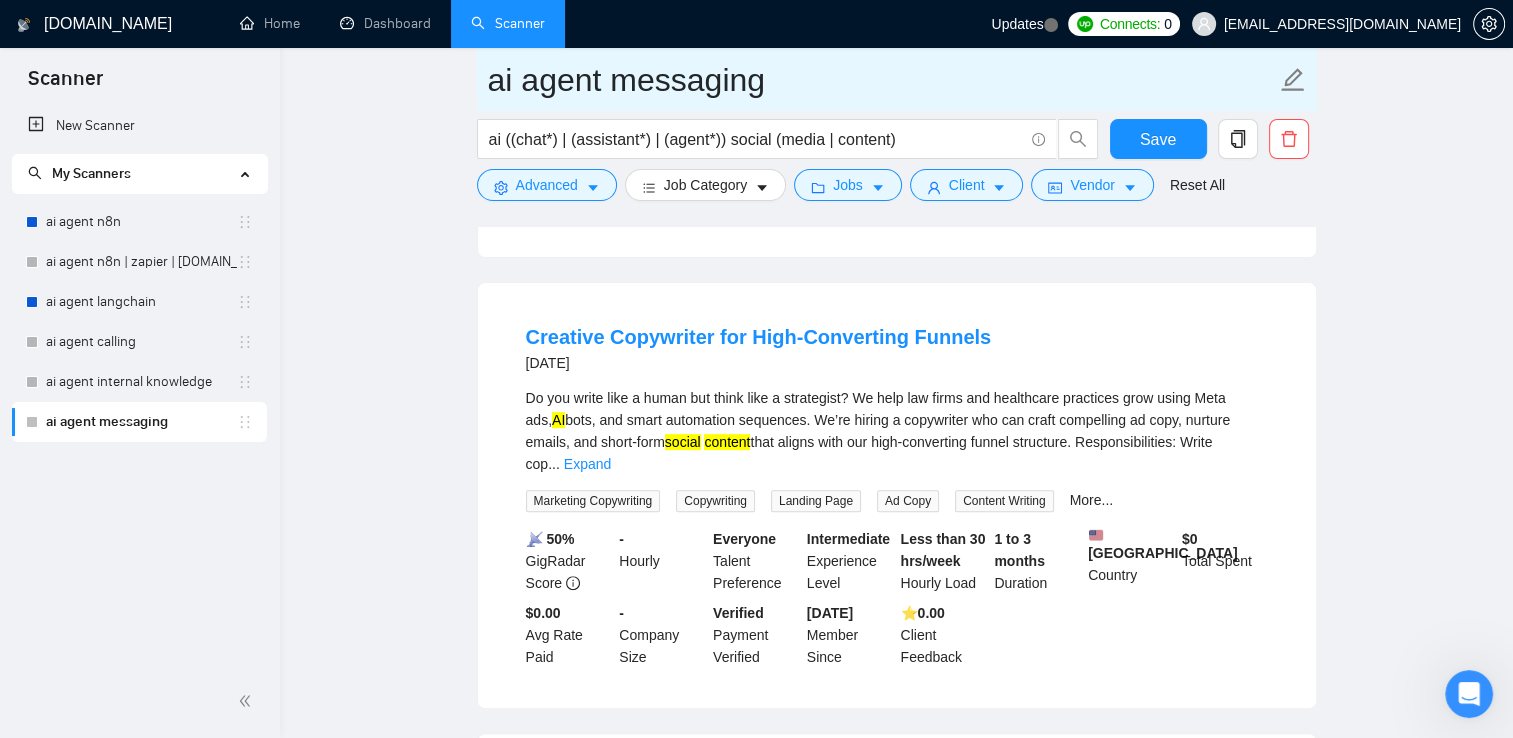 click on "ai agent messaging" at bounding box center [882, 80] 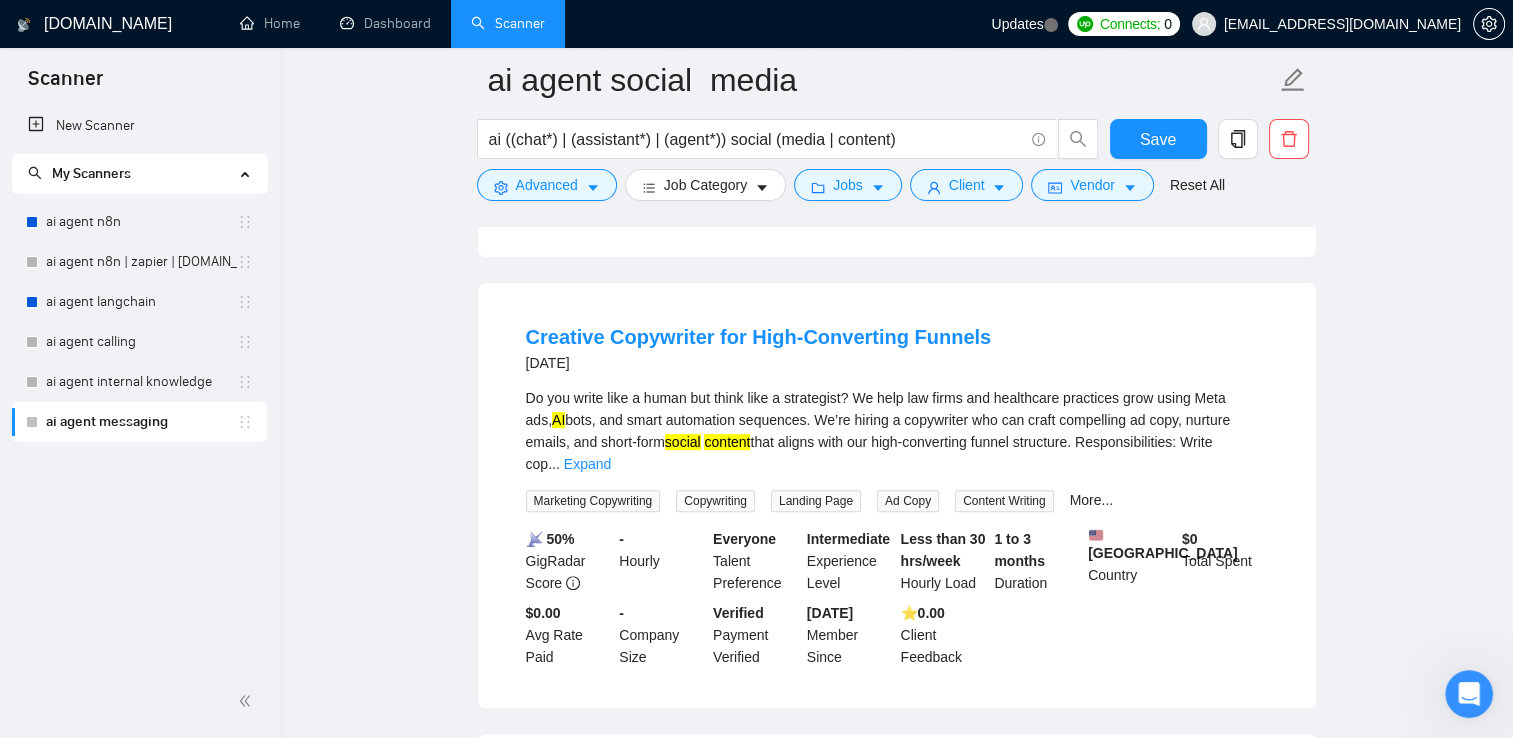 click on "ai agent social  media ai ((chat*) | (assistant*) | (agent*)) social (media | content) Save Advanced   Job Category   Jobs   Client   Vendor   Reset All Preview Results Insights NEW Alerts Auto Bidder Detected   1859  results   (0.20 seconds) Looking For A Long Term  Assistant 11 hours ago Virtual  Assistant  for  Social   Media  Business – Canva, CapCut,  ChatGPT , Google Sheets
Hi! I'm looking for a versatile, detail-oriented **Virtual  Assistant**  to help me manage and grow my **social  media  business**, which focuses on helping restaurants and small businesses improve their online presence.
I run multiple businesses, but this role  ... Expand Social Media Marketing Instagram Story UGC Google Analytics Customer Service More... 📡   47% GigRadar Score   - Hourly Everyone Talent Preference Intermediate Experience Level More than 30 hrs/week Hourly Load More than 6 months Duration   [GEOGRAPHIC_DATA] Country $ 12.9k Total Spent $8.32 Avg Rate Paid - Company Size Verified Payment Verified [DATE] ⭐️" at bounding box center (896, 1984) 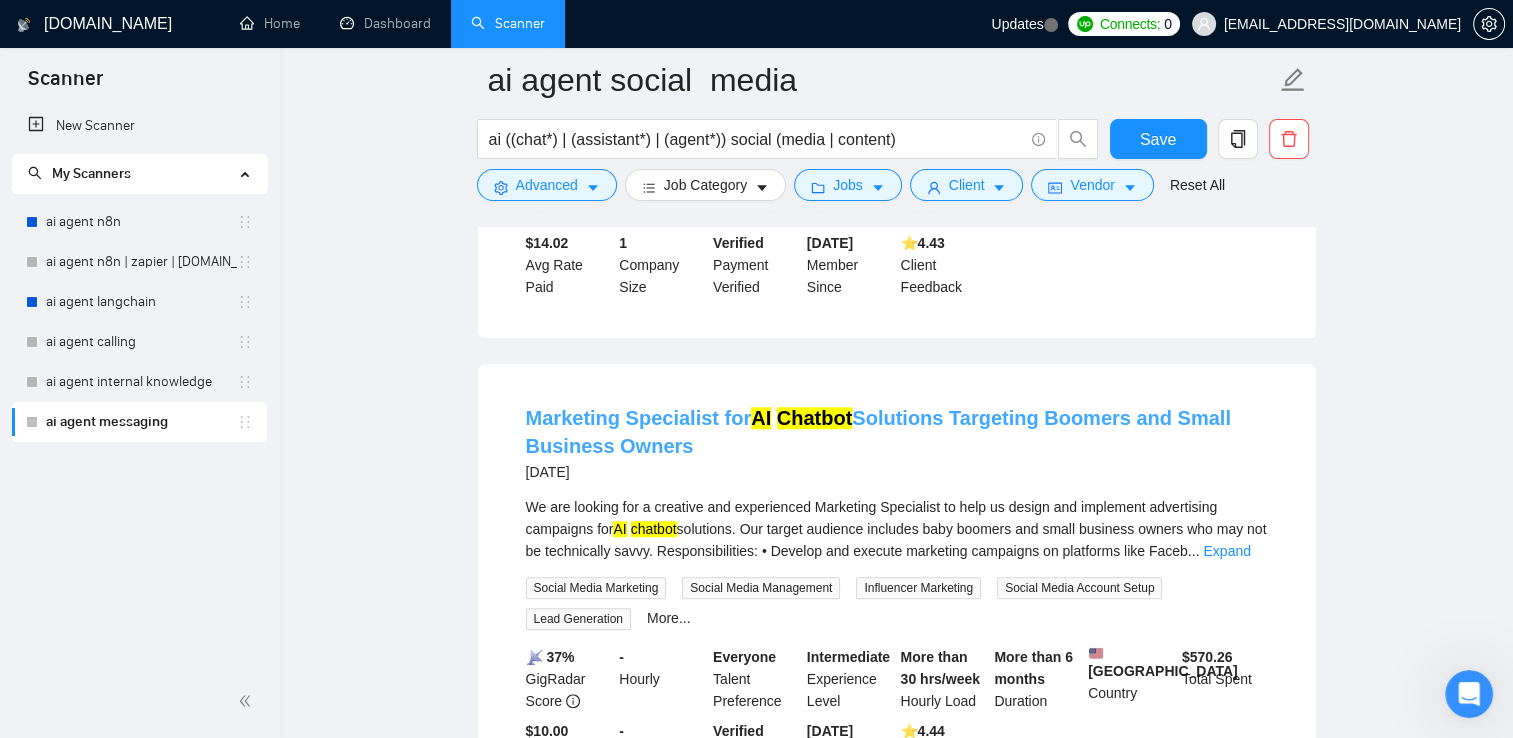 scroll, scrollTop: 1365, scrollLeft: 0, axis: vertical 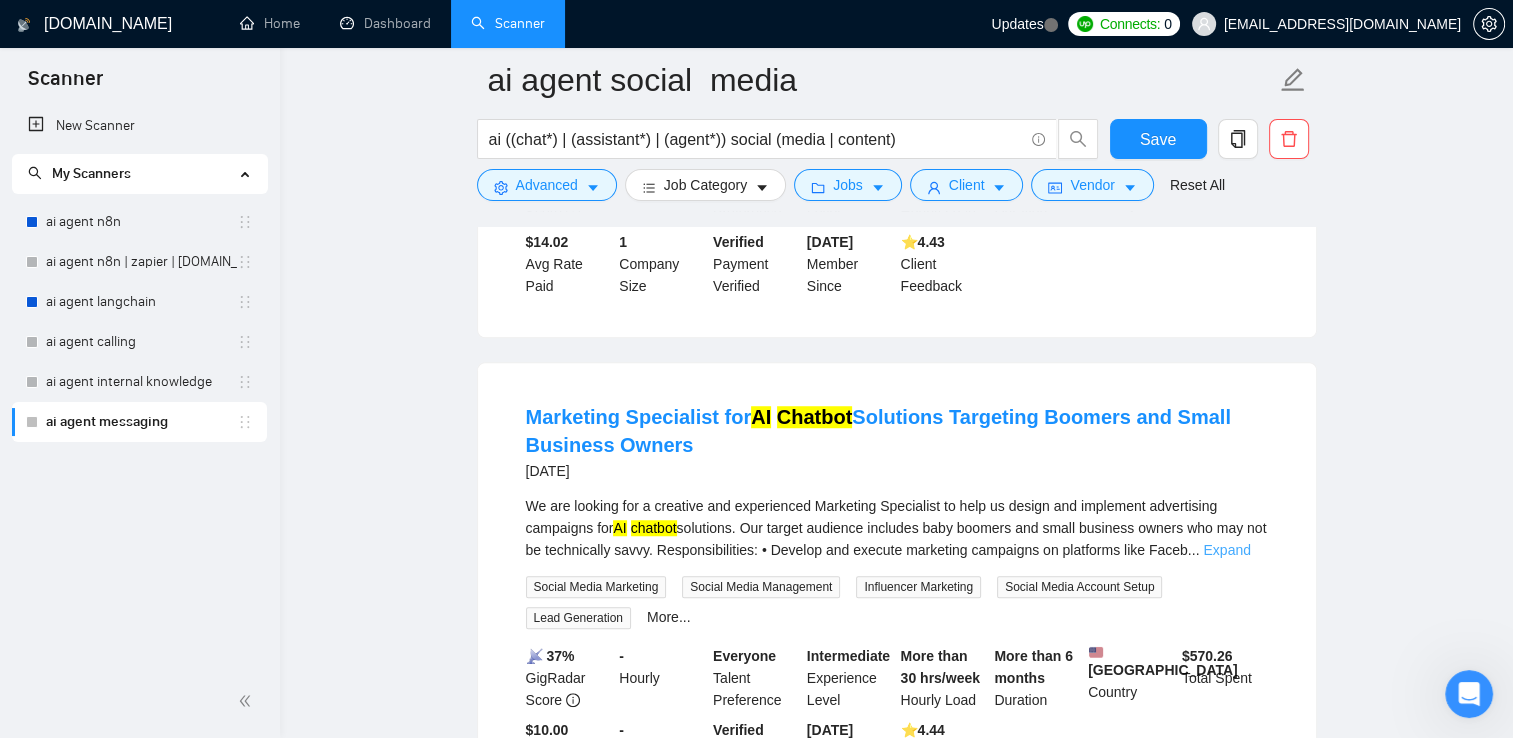 click on "Expand" at bounding box center (1226, 550) 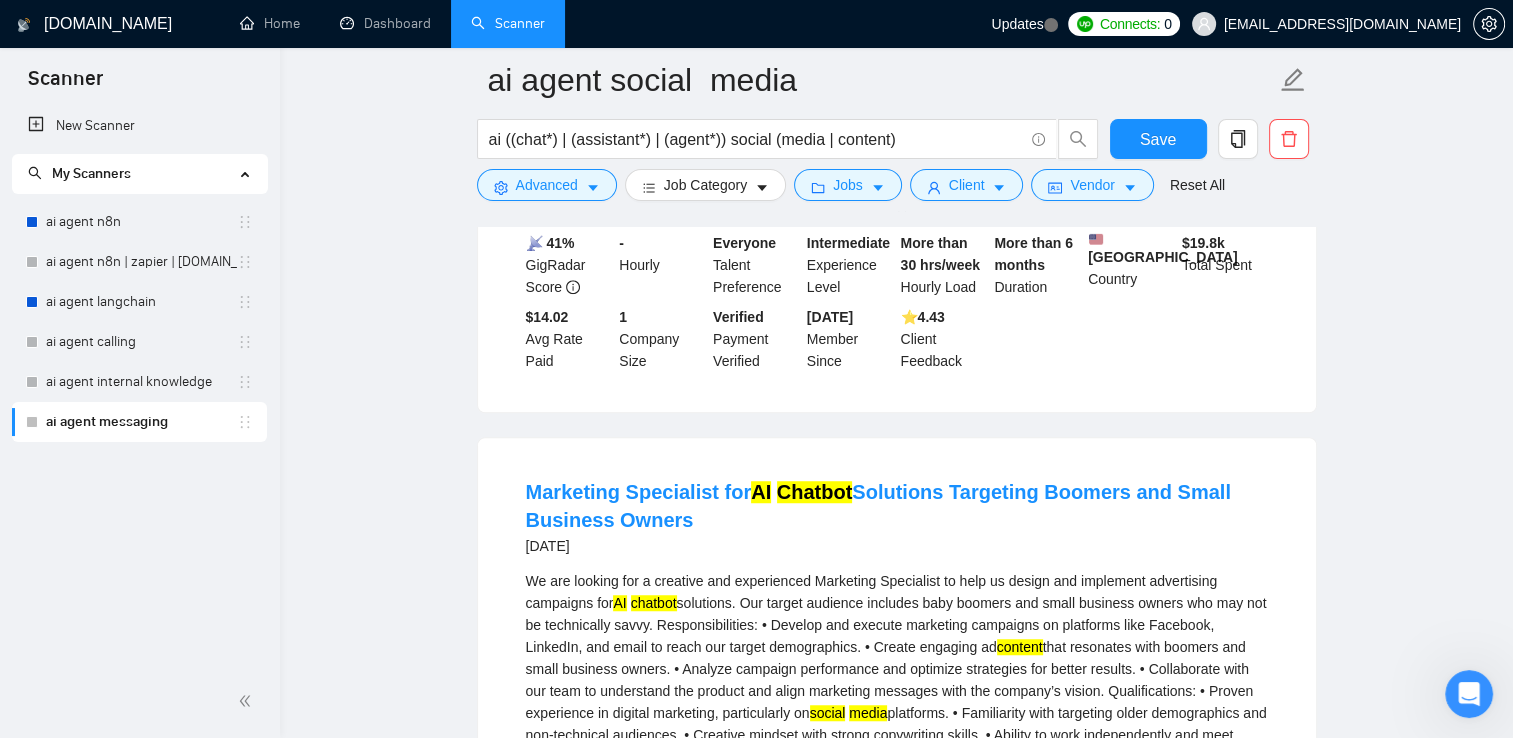scroll, scrollTop: 1265, scrollLeft: 0, axis: vertical 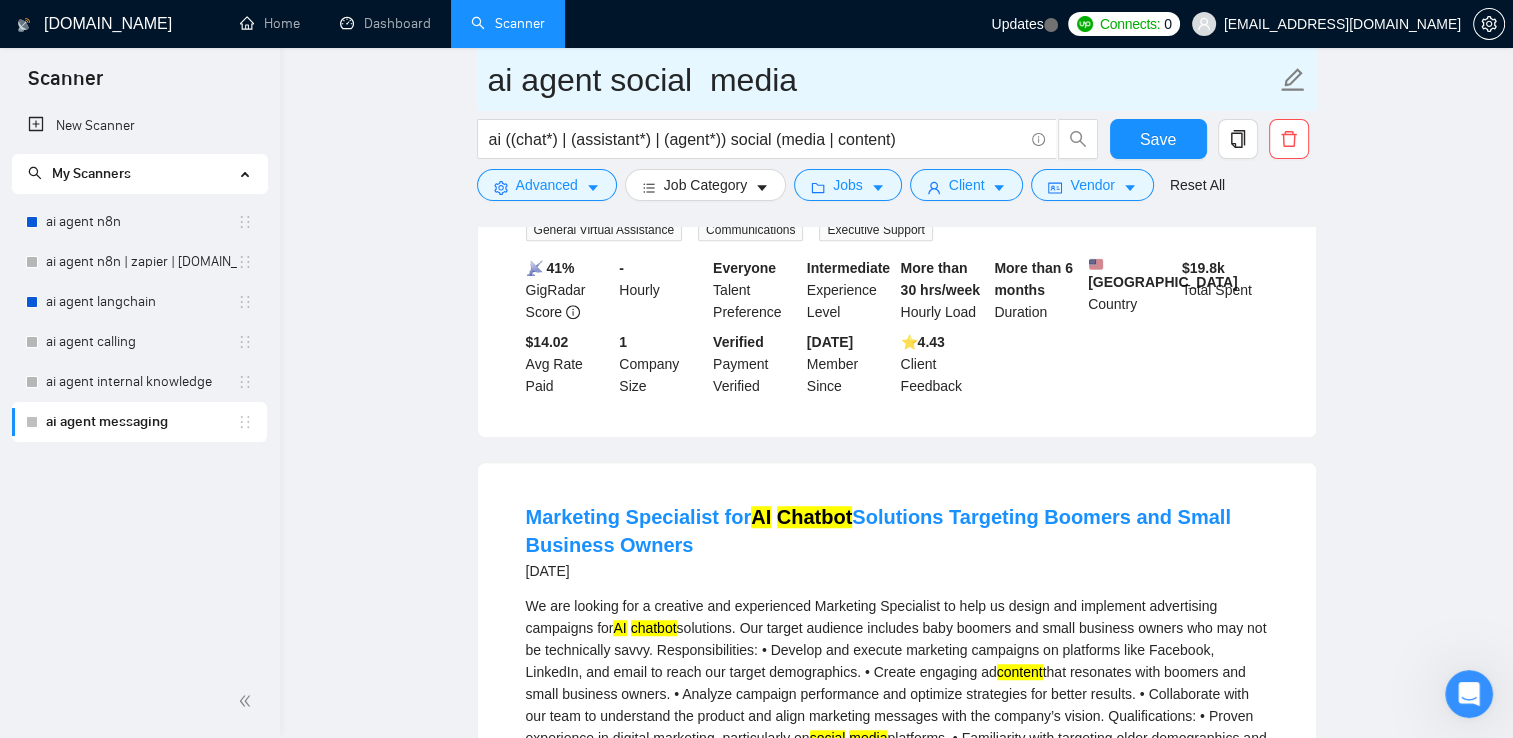 click on "ai agent social  media" at bounding box center [882, 80] 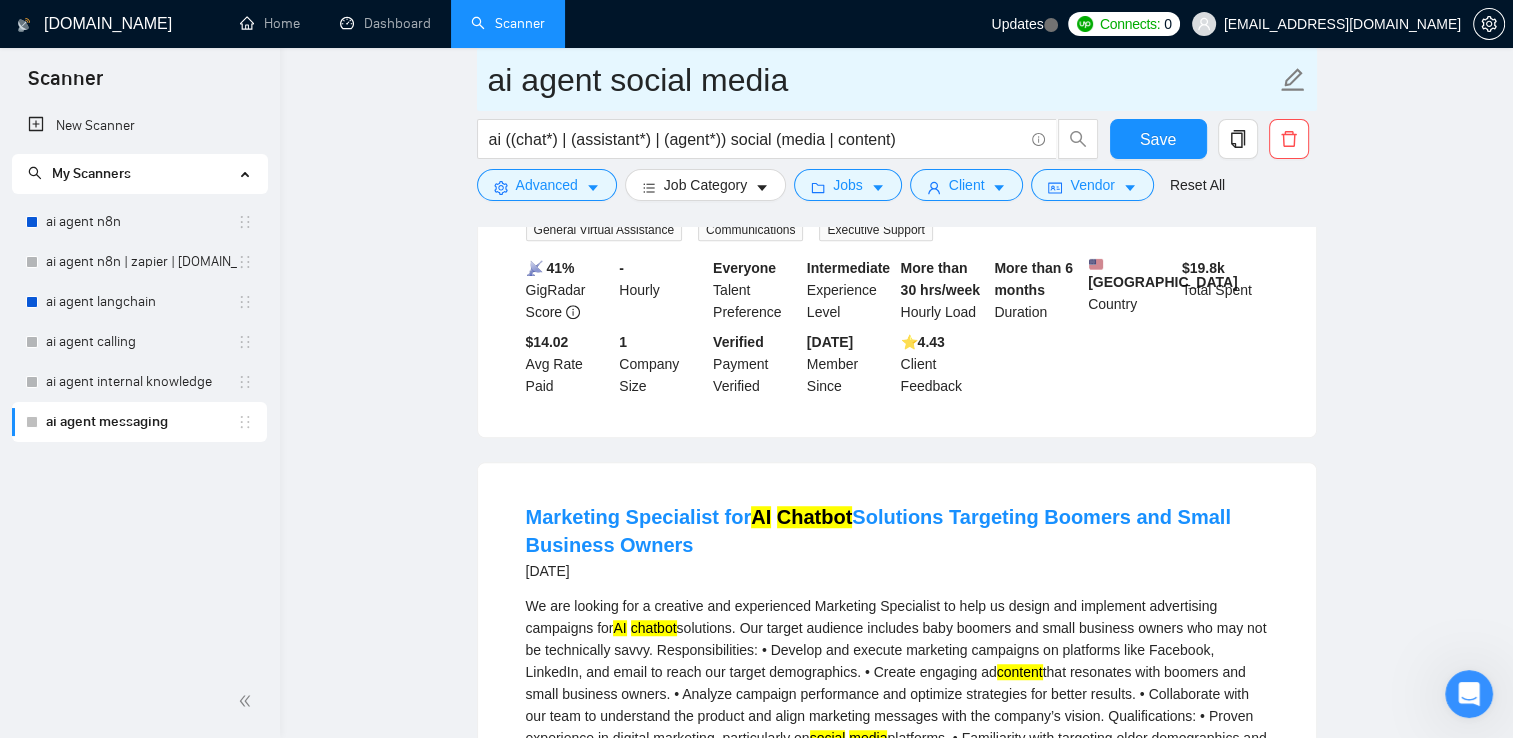 type on "ai agent social media" 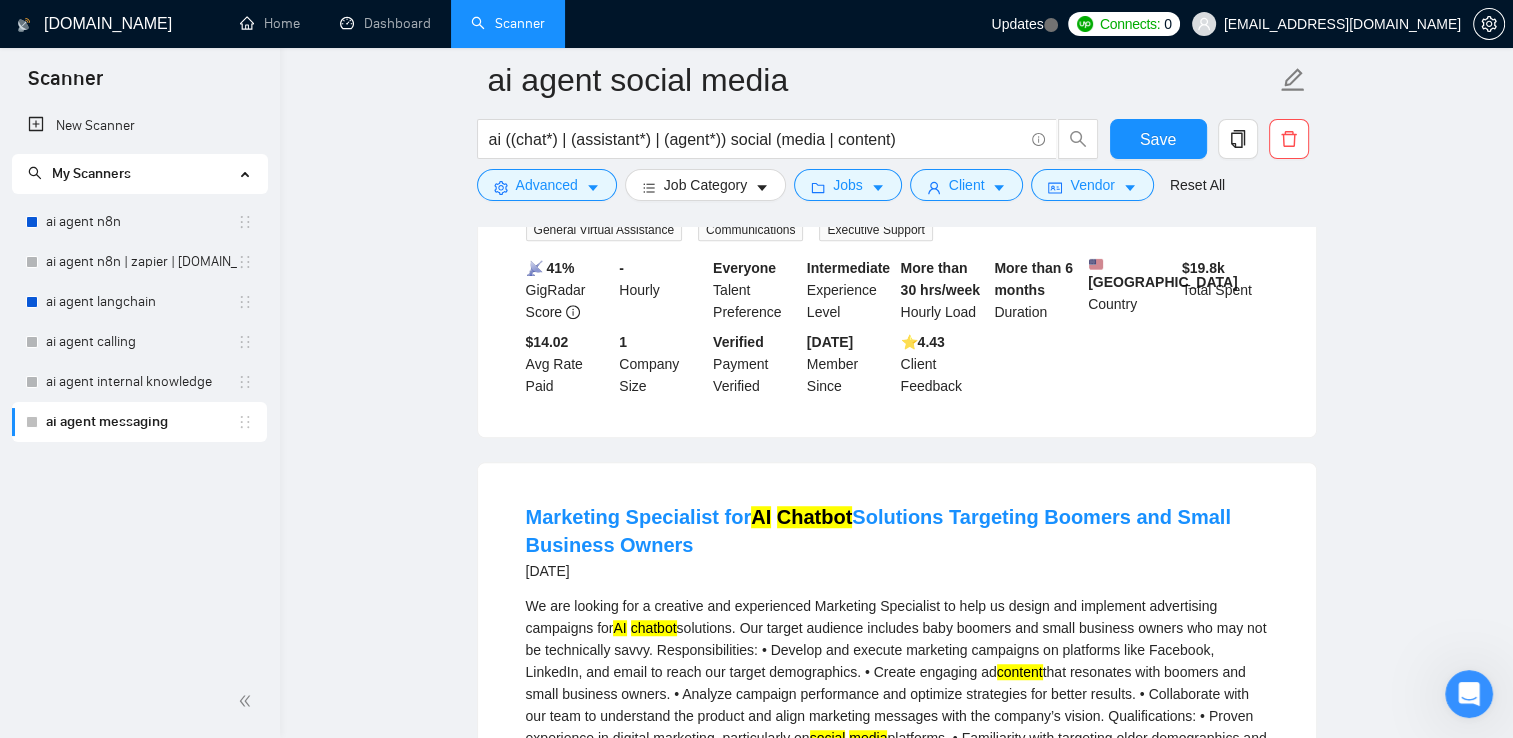 click on "ai agent social media ai ((chat*) | (assistant*) | (agent*)) social (media | content) Save Advanced   Job Category   Jobs   Client   Vendor   Reset All Preview Results Insights NEW Alerts Auto Bidder Detected   1859  results   (0.20 seconds) Looking For A Long Term  Assistant 11 hours ago Virtual  Assistant  for  Social   Media  Business – Canva, CapCut,  ChatGPT , Google Sheets
Hi! I'm looking for a versatile, detail-oriented **Virtual  Assistant**  to help me manage and grow my **social  media  business**, which focuses on helping restaurants and small businesses improve their online presence.
I run multiple businesses, but this role  ... Expand Social Media Marketing Instagram Story UGC Google Analytics Customer Service More... 📡   47% GigRadar Score   - Hourly Everyone Talent Preference Intermediate Experience Level More than 30 hrs/week Hourly Load More than 6 months Duration   [GEOGRAPHIC_DATA] Country $ 12.9k Total Spent $8.32 Avg Rate Paid - Company Size Verified Payment Verified [DATE] ⭐️" at bounding box center [896, 1350] 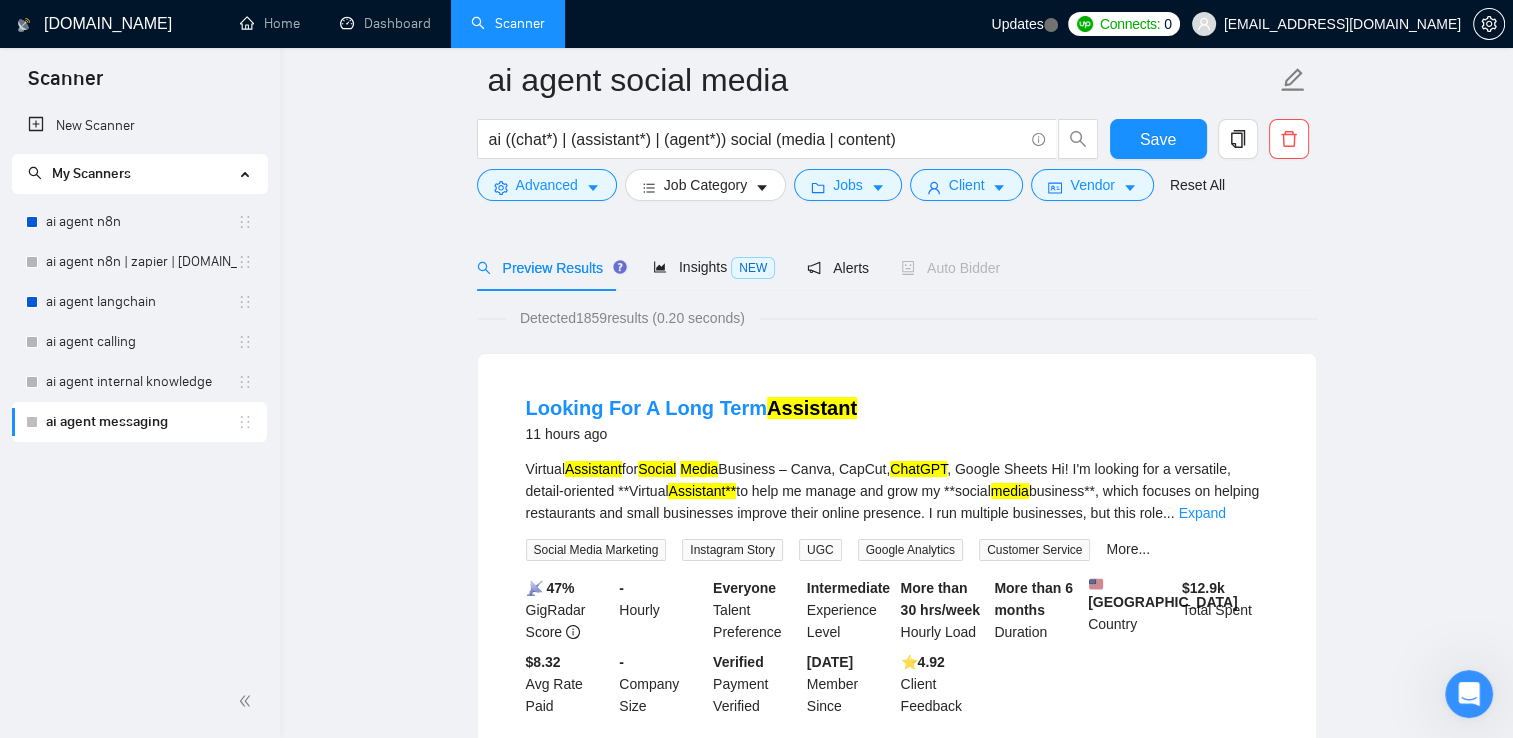 scroll, scrollTop: 100, scrollLeft: 0, axis: vertical 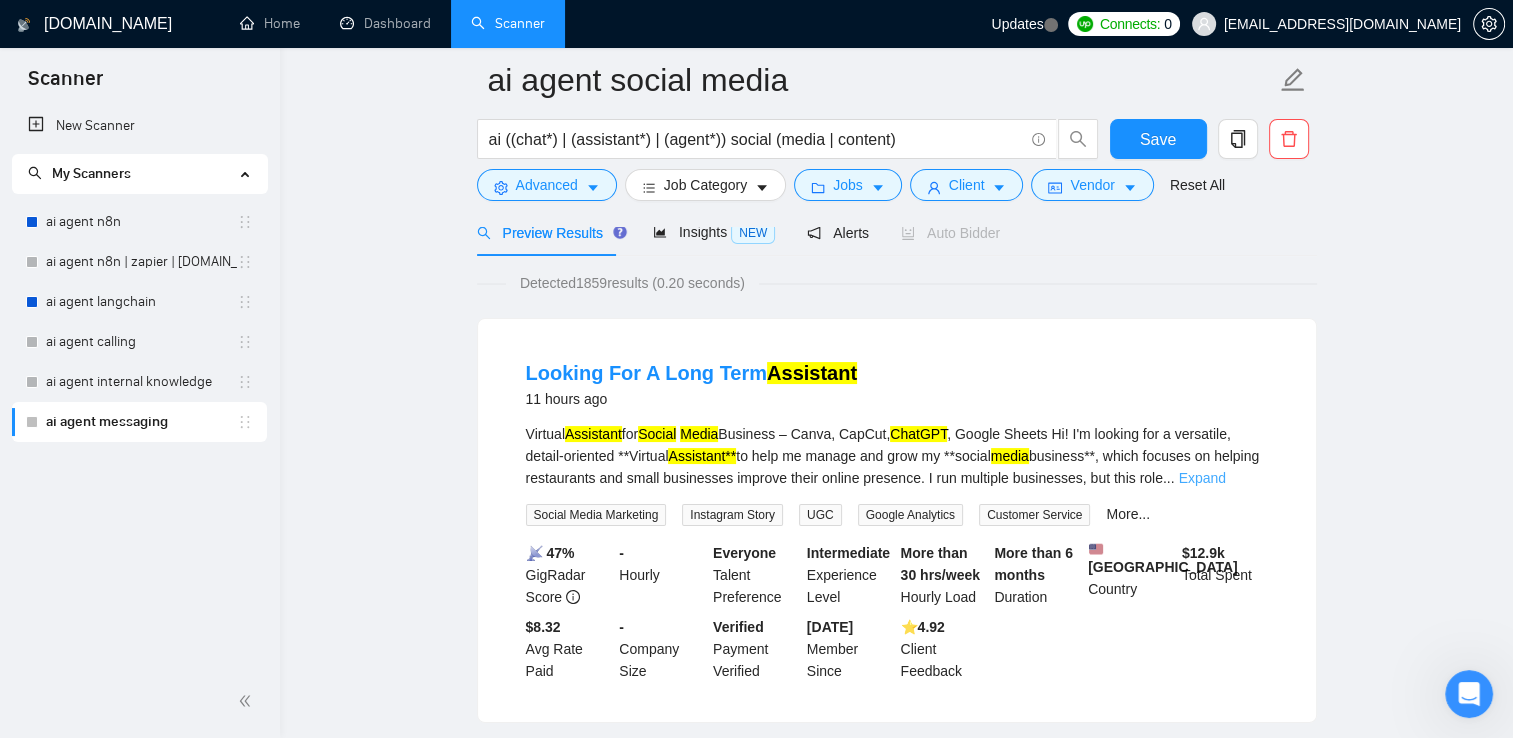 click on "Expand" at bounding box center [1202, 478] 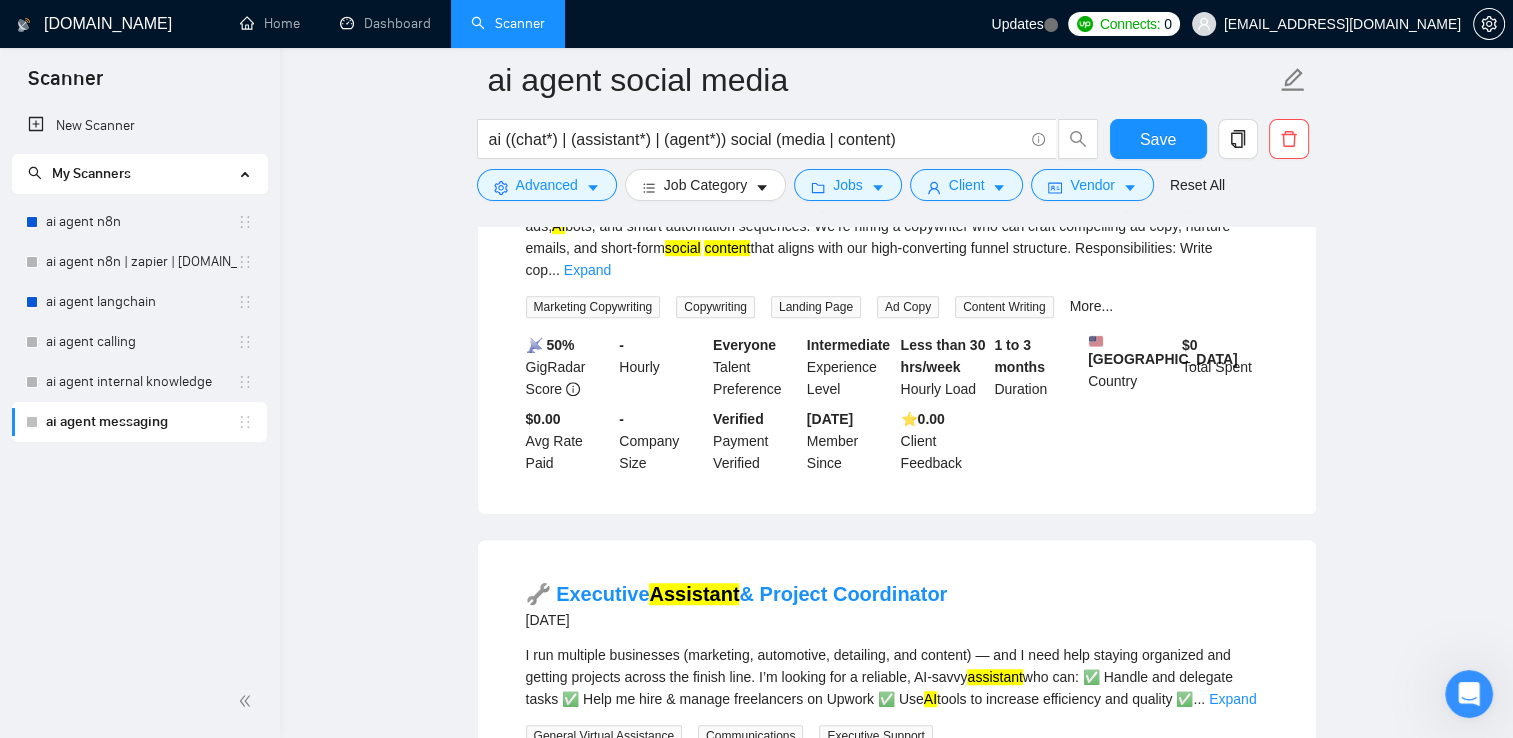 scroll, scrollTop: 1200, scrollLeft: 0, axis: vertical 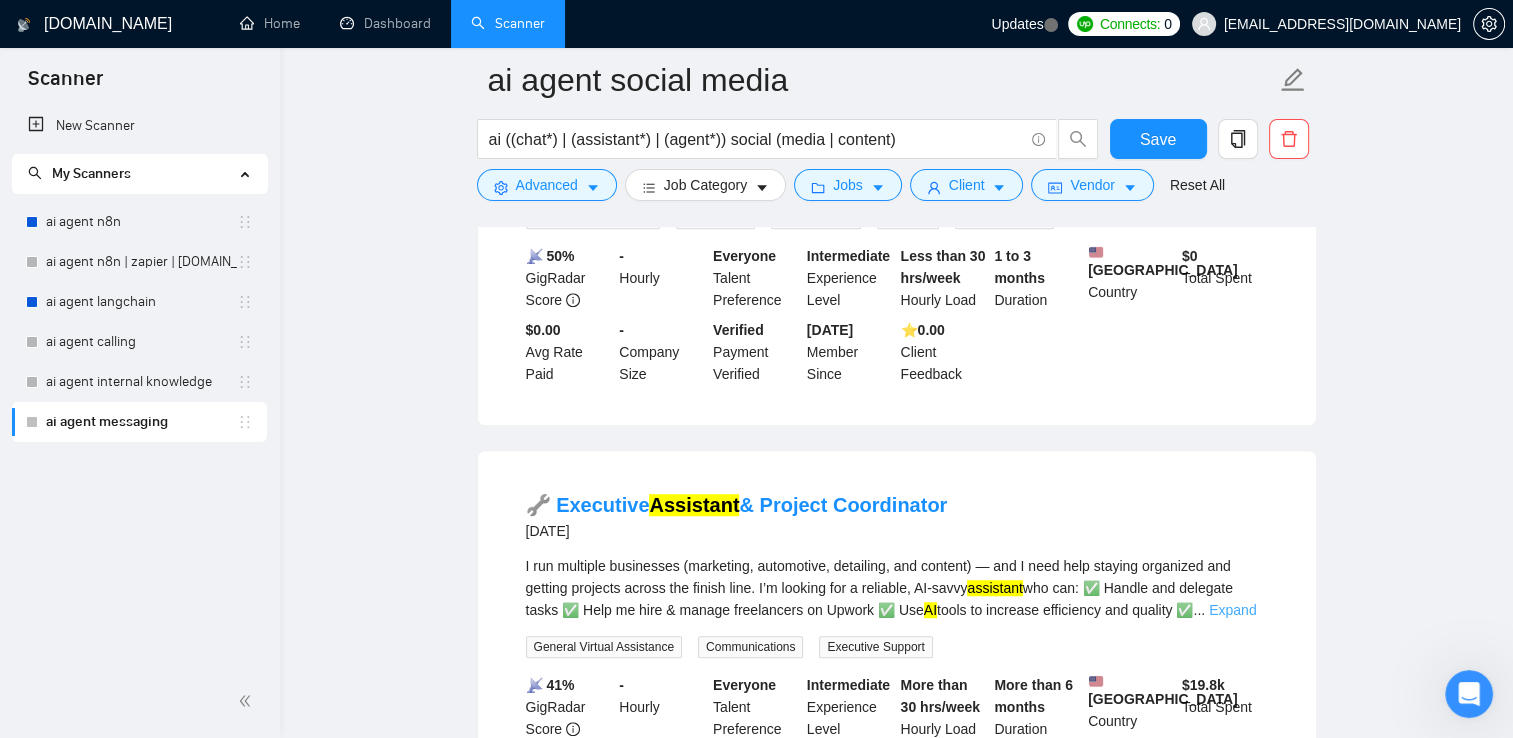 click on "Expand" at bounding box center (1232, 610) 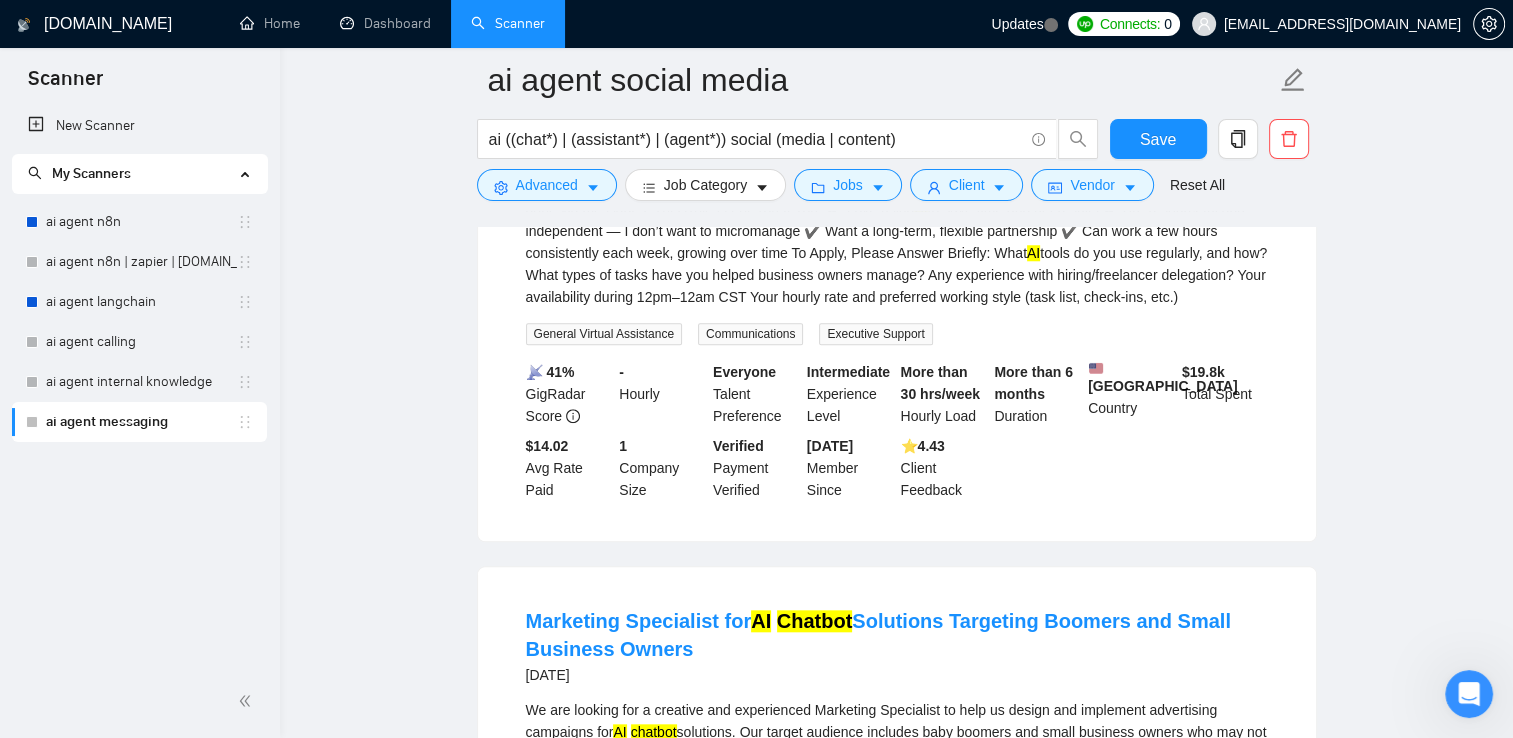 scroll, scrollTop: 1800, scrollLeft: 0, axis: vertical 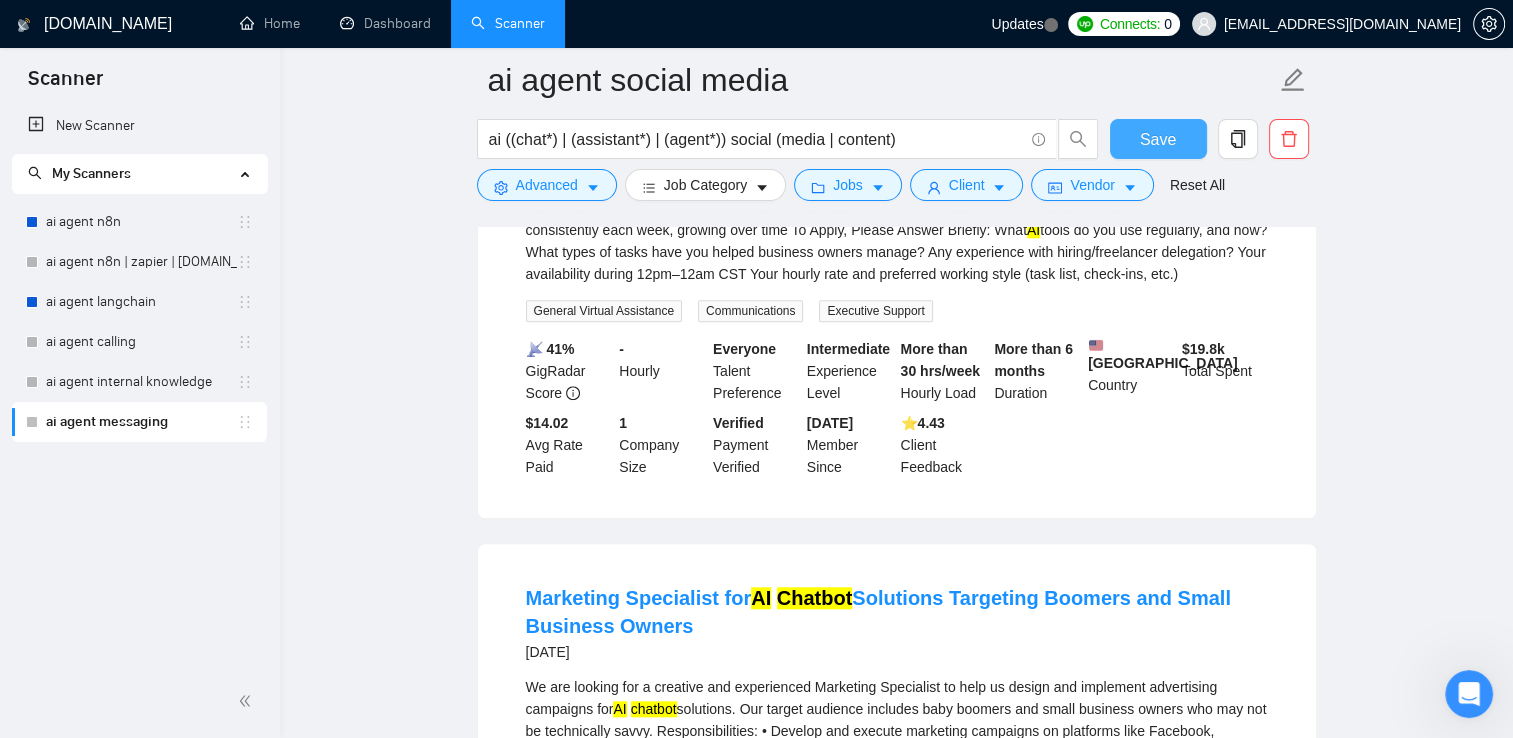 click on "Save" at bounding box center [1158, 139] 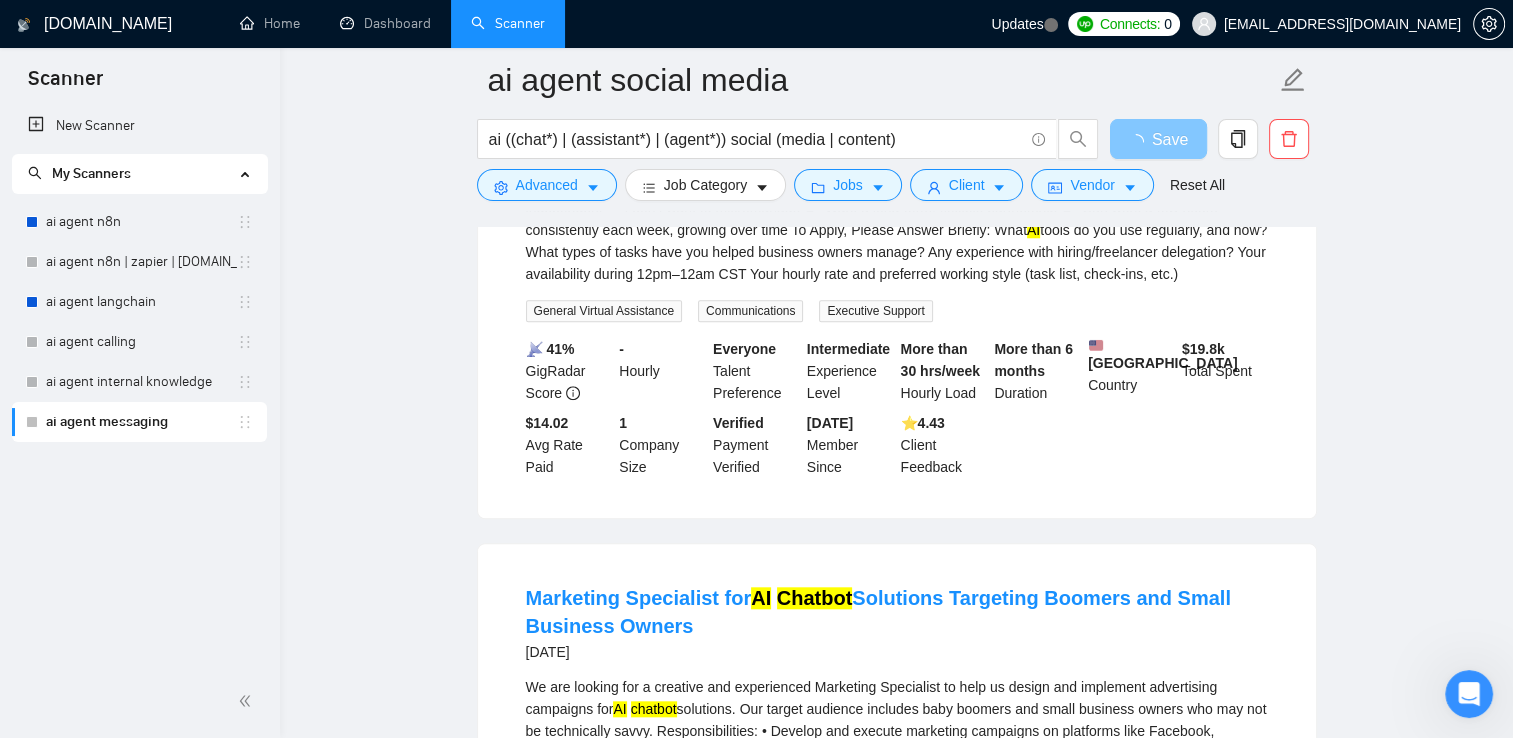 type 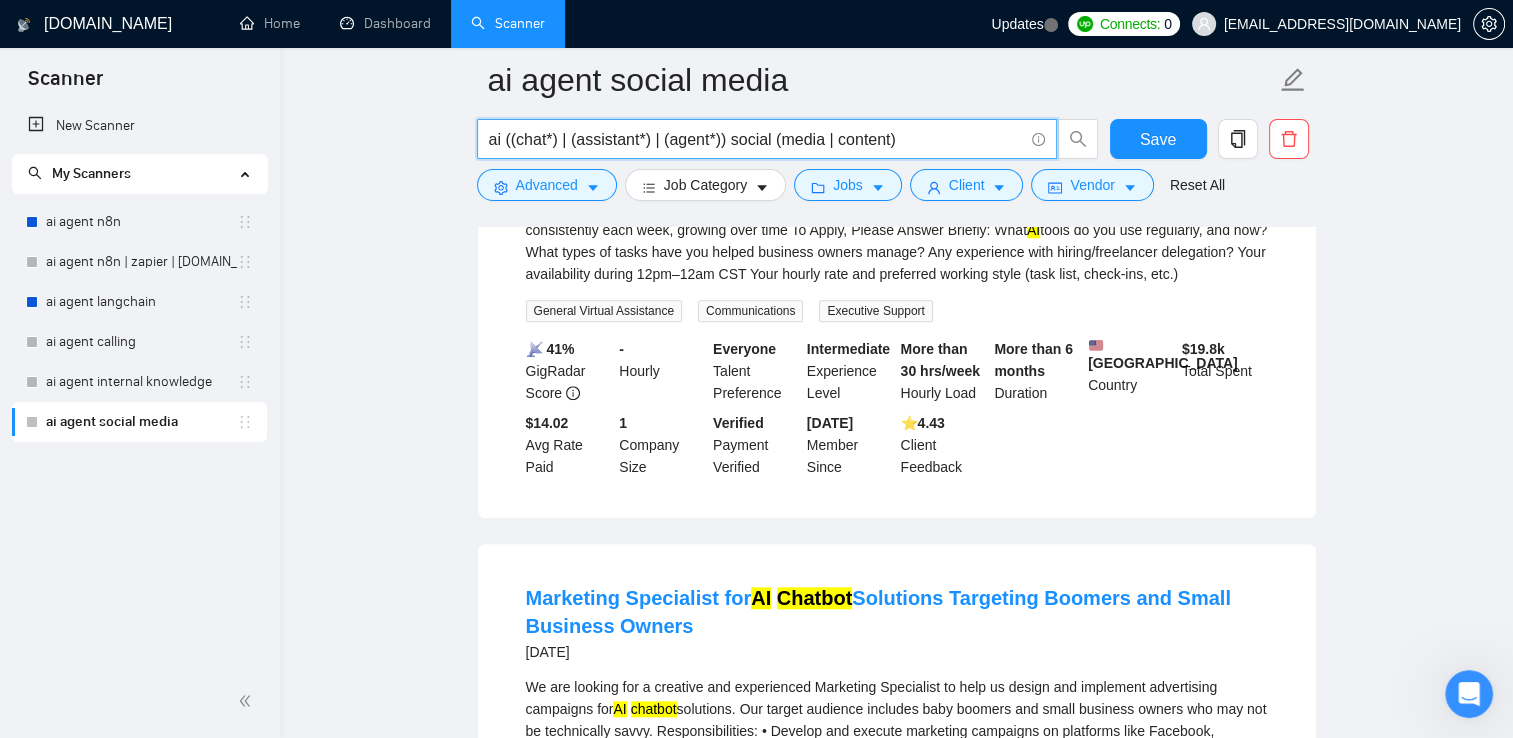 drag, startPoint x: 723, startPoint y: 140, endPoint x: 967, endPoint y: 139, distance: 244.00204 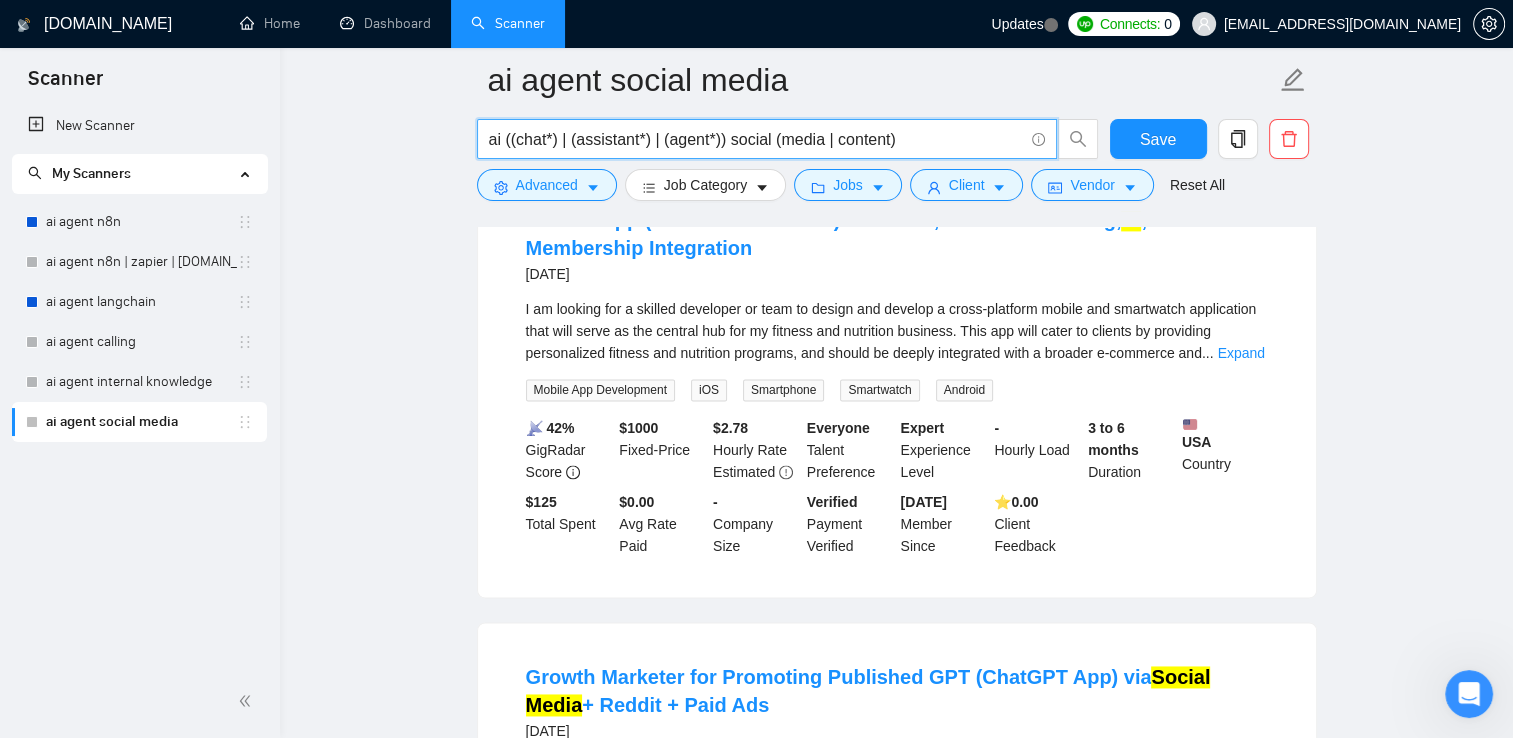 scroll, scrollTop: 2800, scrollLeft: 0, axis: vertical 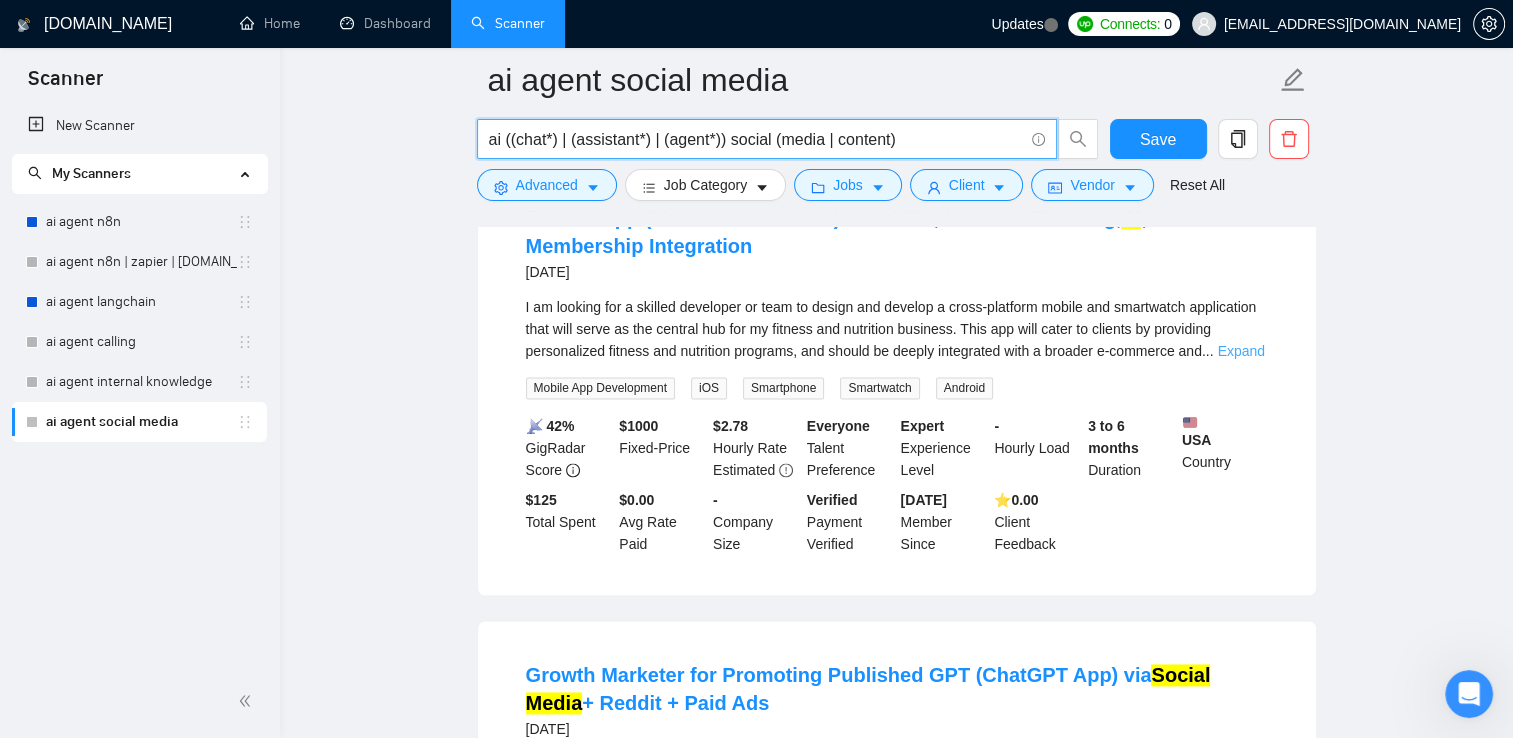 click on "Expand" at bounding box center [1240, 351] 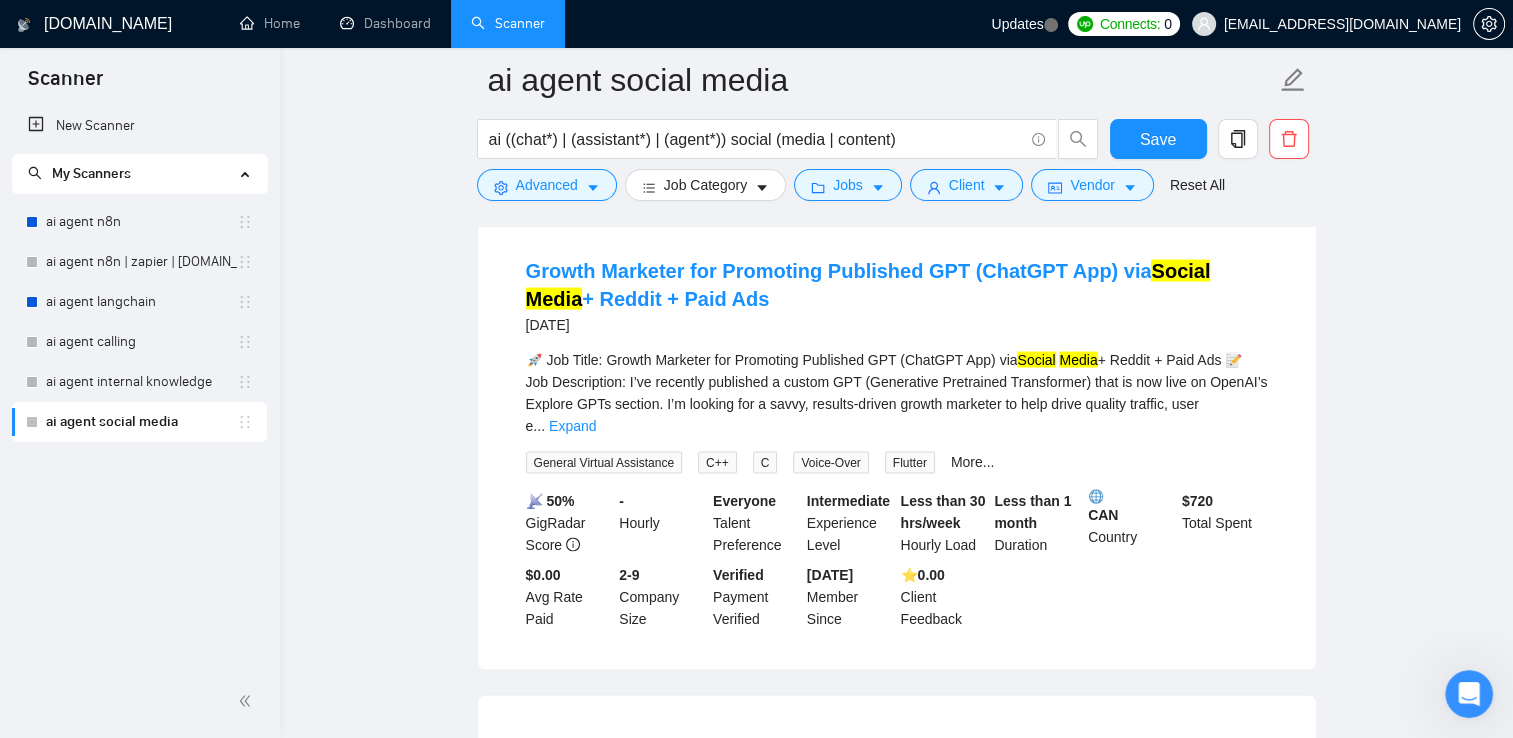 scroll, scrollTop: 3900, scrollLeft: 0, axis: vertical 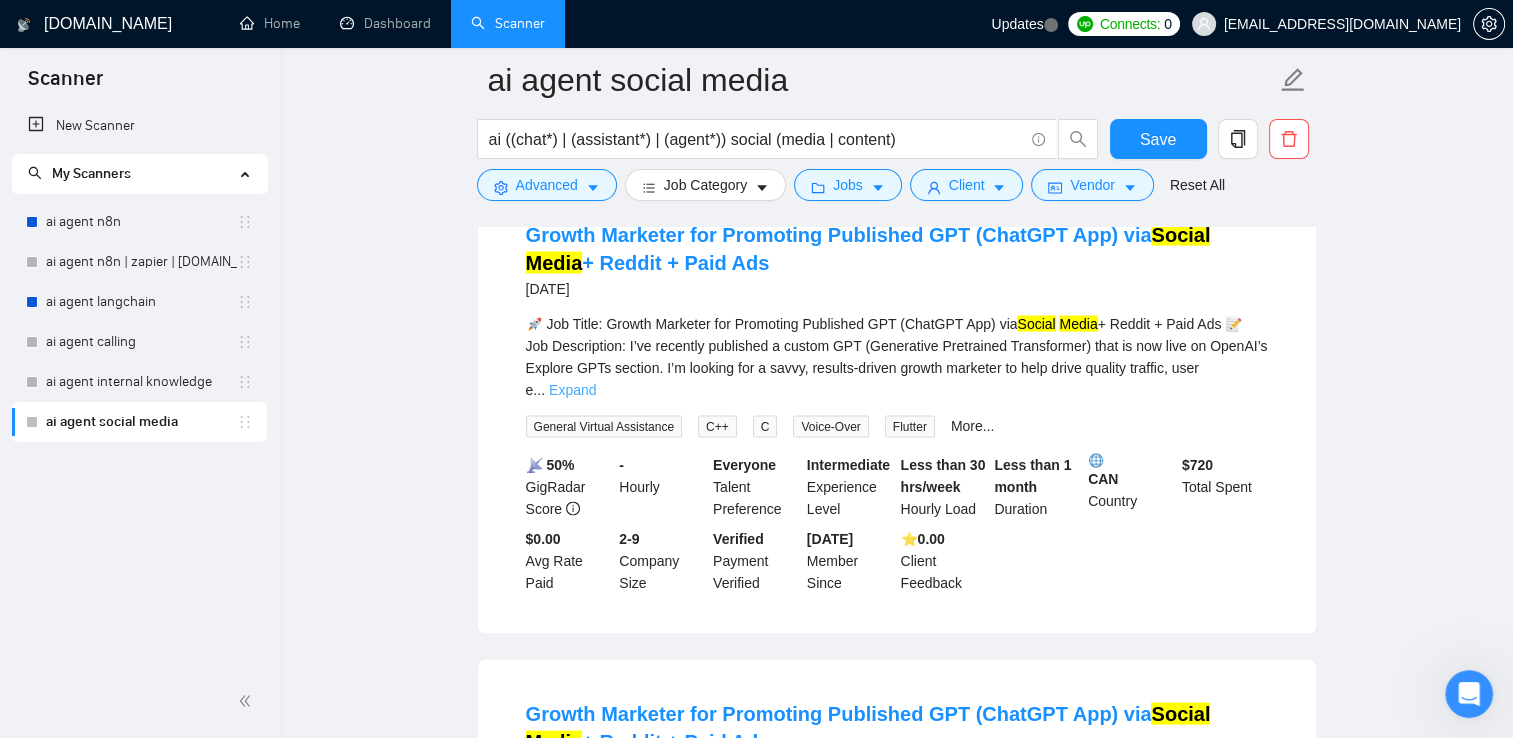 click on "Expand" at bounding box center [572, 390] 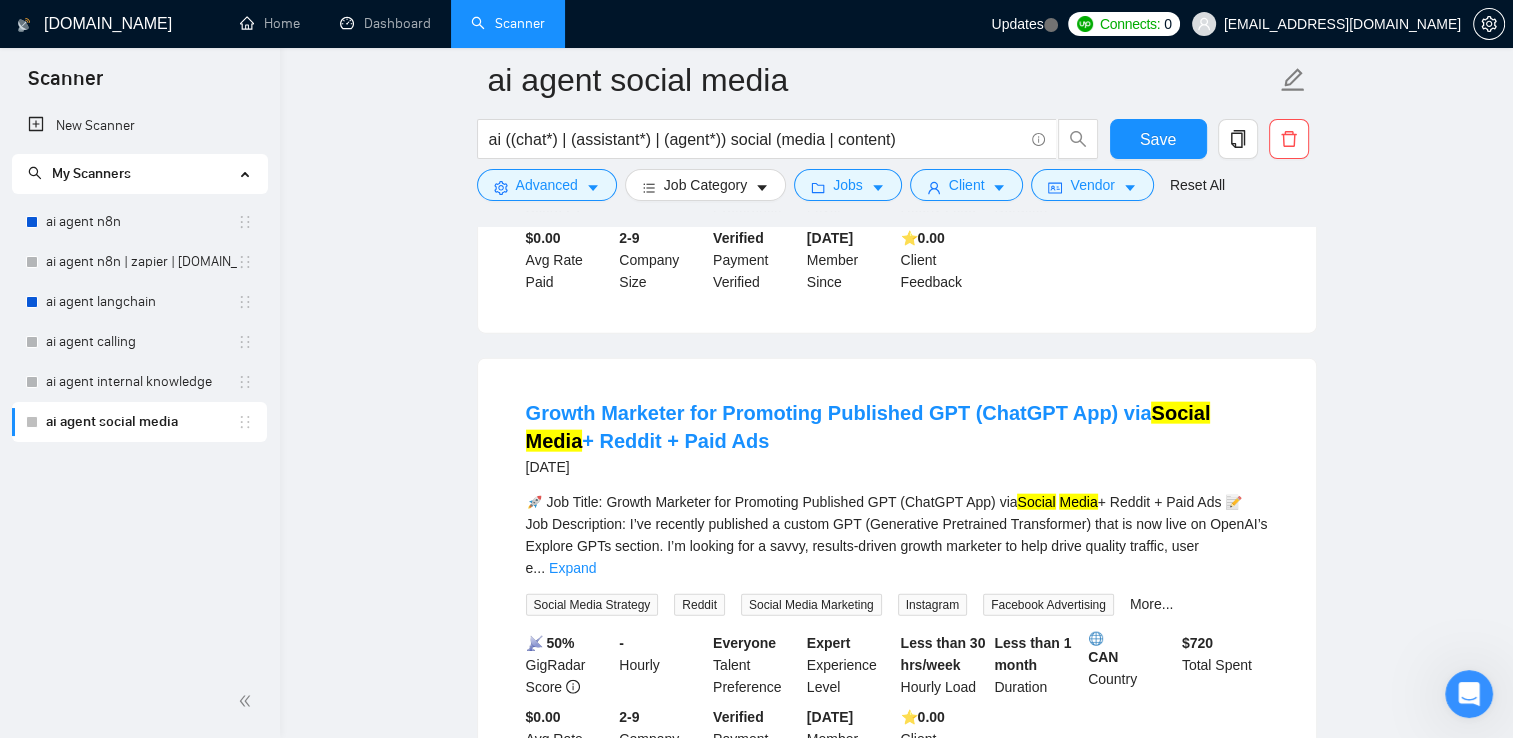 scroll, scrollTop: 4600, scrollLeft: 0, axis: vertical 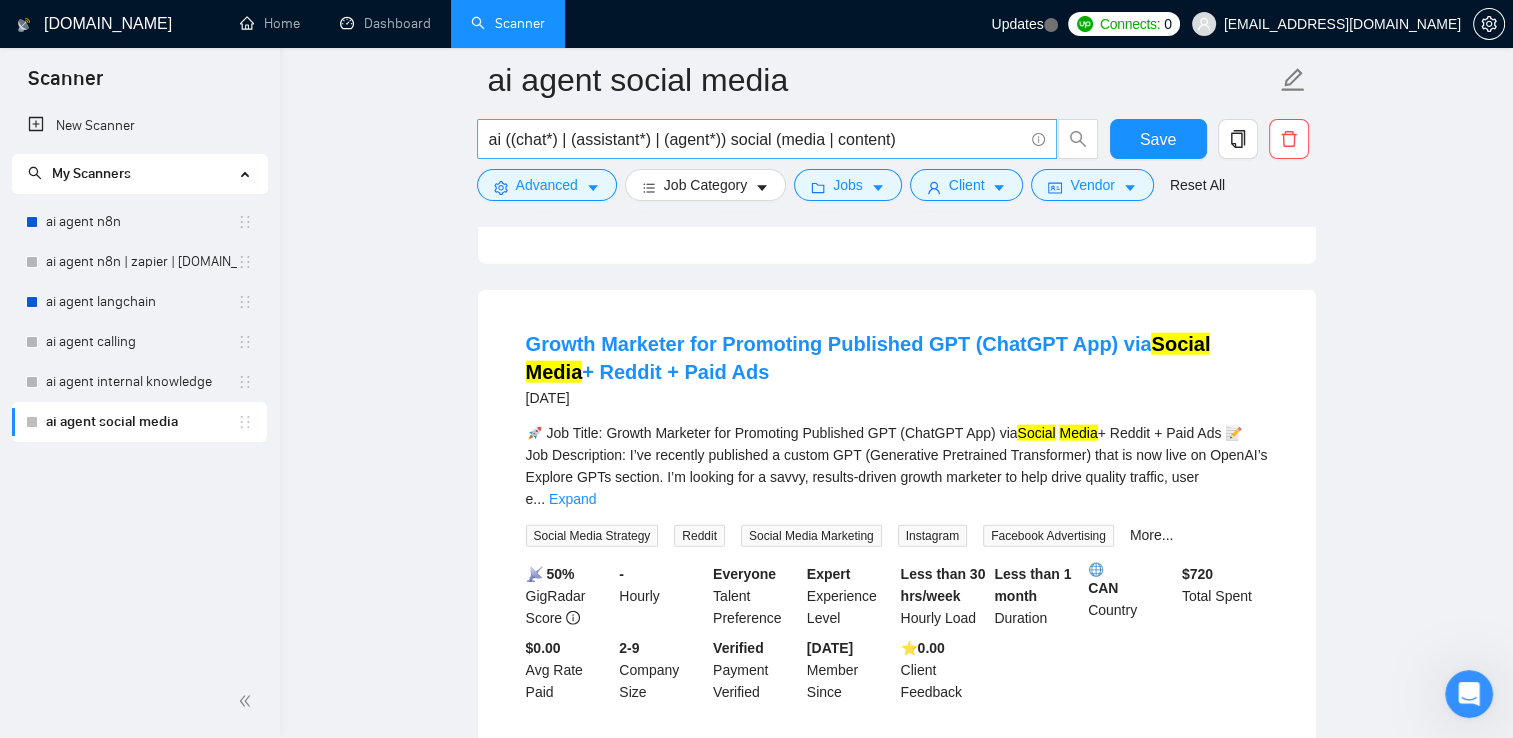 click on "ai ((chat*) | (assistant*) | (agent*)) social (media | content)" at bounding box center (756, 139) 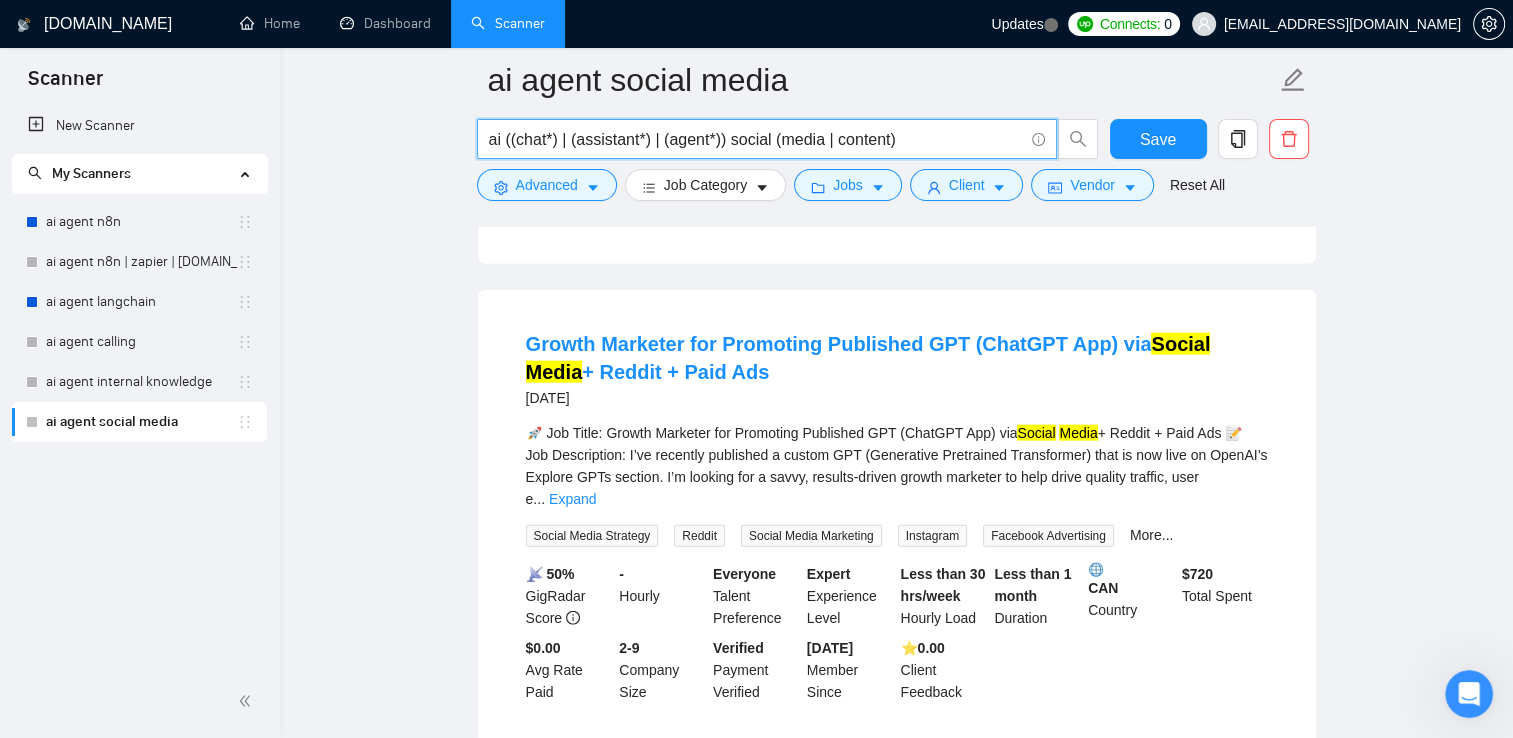 click on "ai ((chat*) | (assistant*) | (agent*)) social (media | content)" at bounding box center (756, 139) 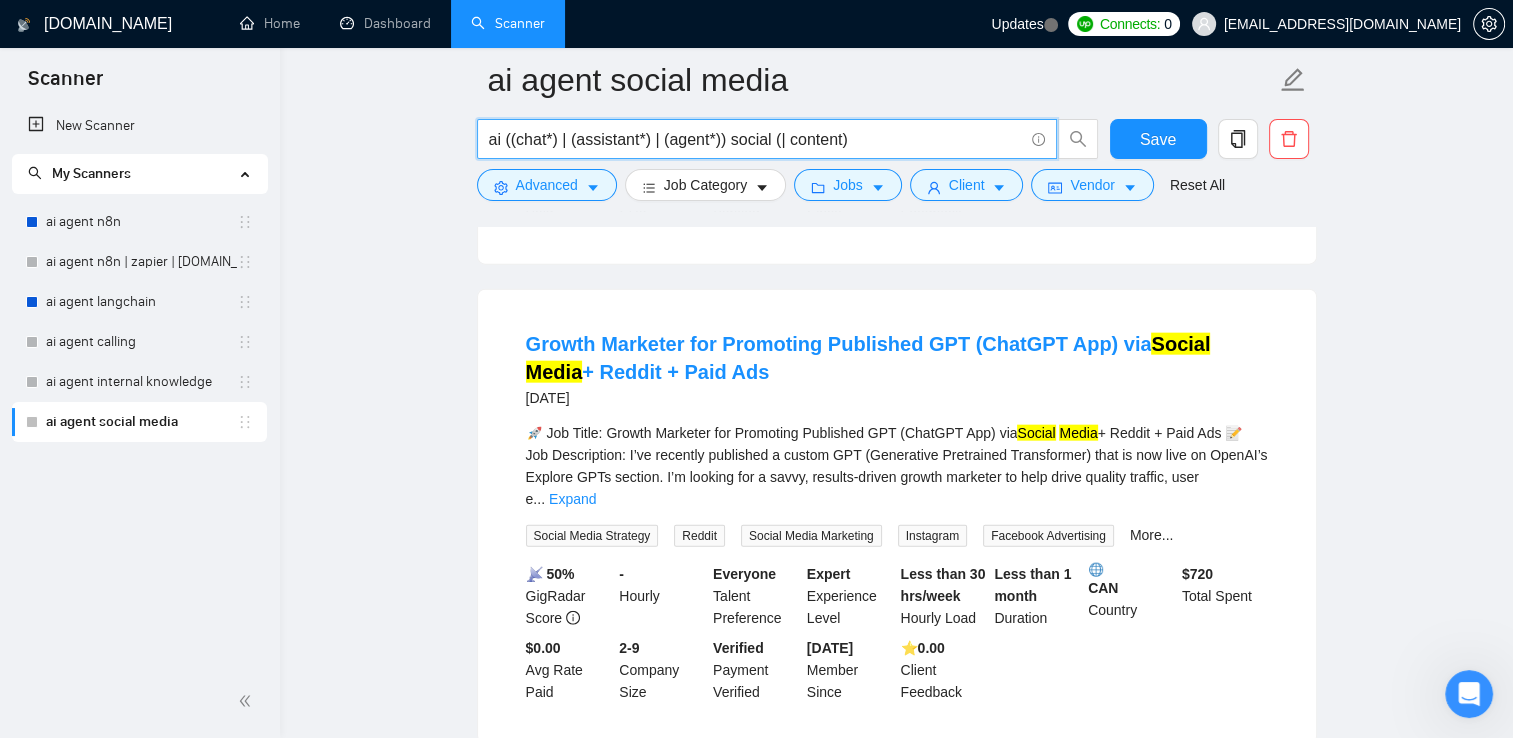 paste on "media" 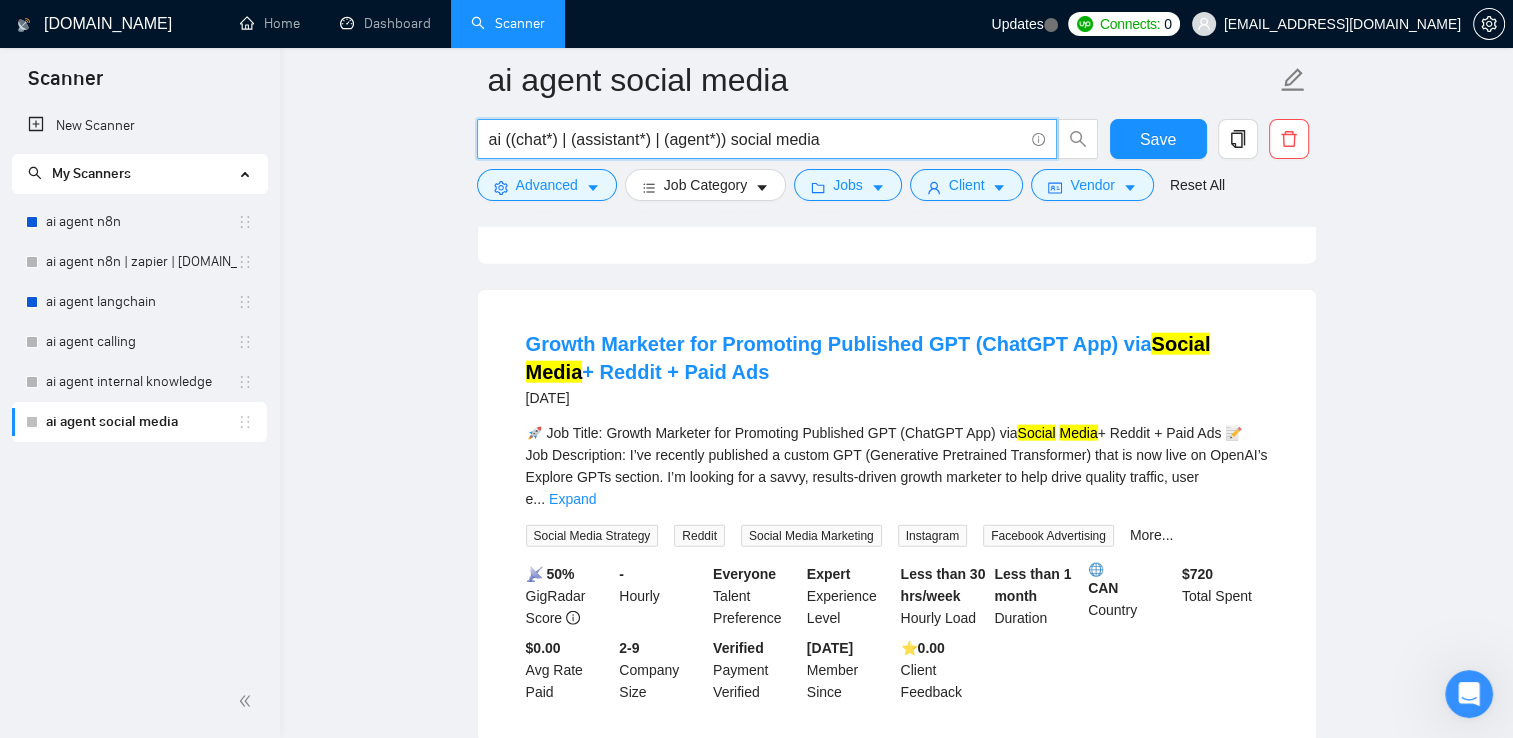 type on "ai ((chat*) | (assistant*) | (agent*)) social media" 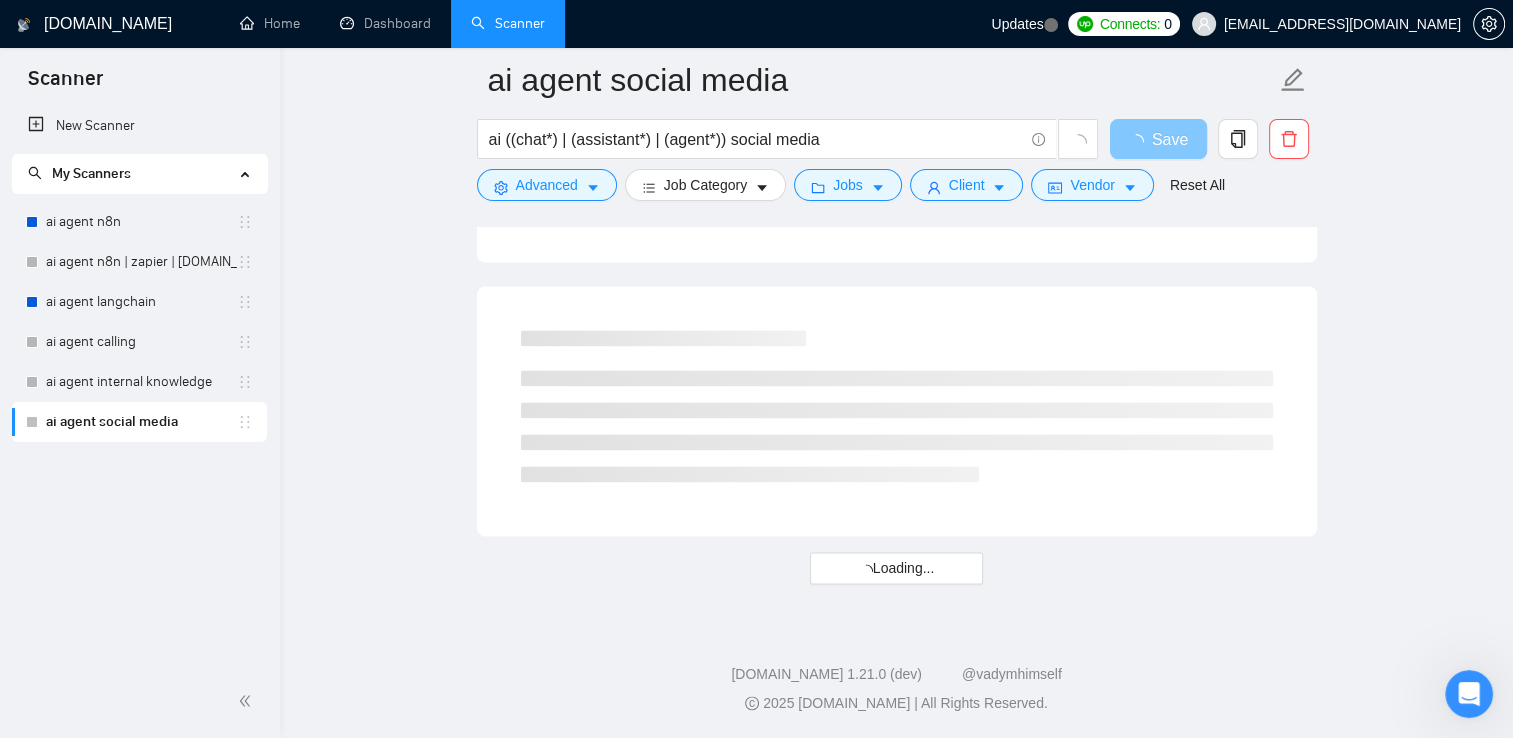 scroll, scrollTop: 2598, scrollLeft: 0, axis: vertical 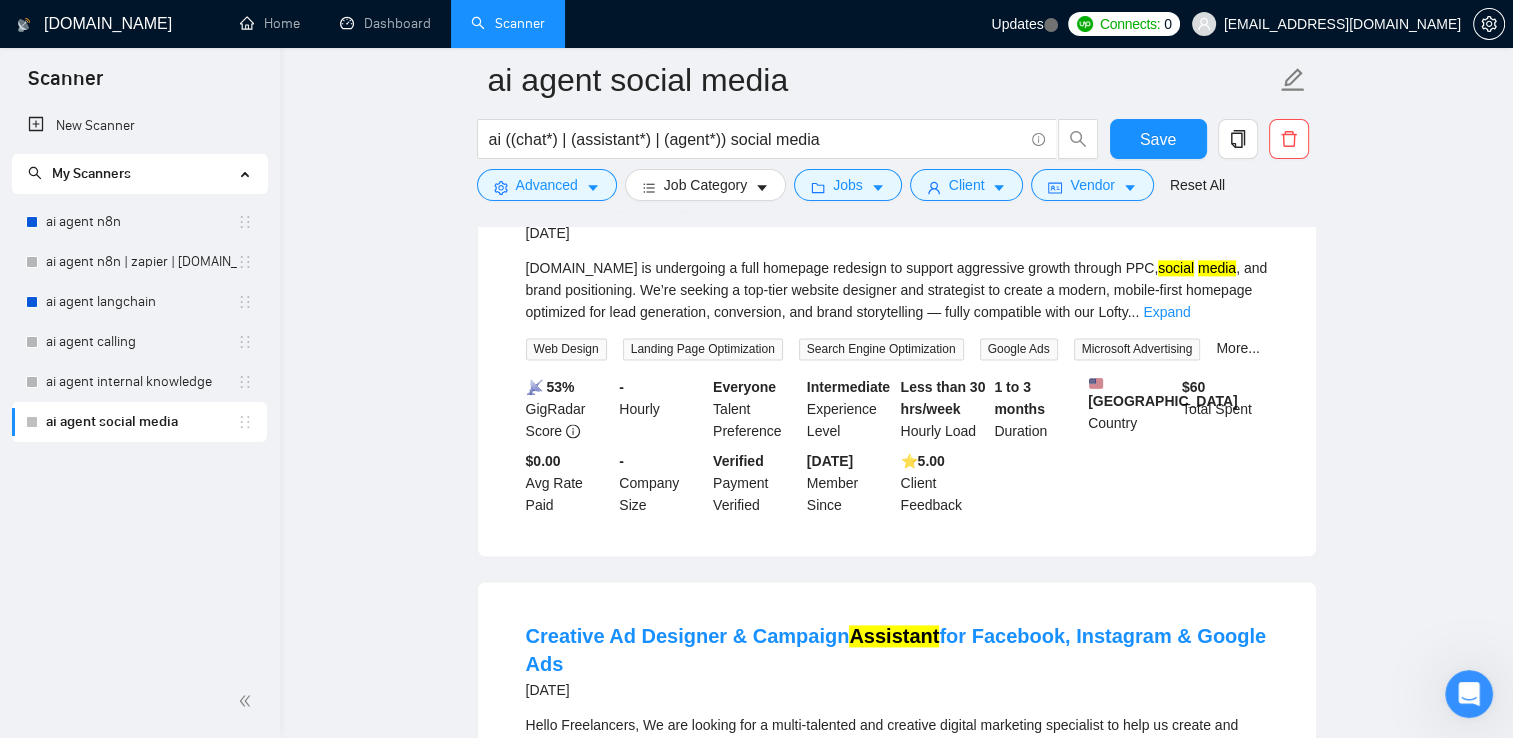 click on "ai agent social media ai ((chat*) | (assistant*) | (agent*)) social media Save Advanced   Job Category   Jobs   Client   Vendor   Reset All Preview Results Insights NEW Alerts Auto Bidder Detected   1698  results   (0.21 seconds) Looking For A Long Term  Assistant 11 hours ago Virtual  Assistant  for  Social   Media  Business – Canva, CapCut,  ChatGPT , Google Sheets
Hi! I'm looking for a versatile, detail-oriented **Virtual  Assistant**  to help me manage and grow my **social  media  business**, which focuses on helping restaurants and small businesses improve their online presence.
I run multiple businesses, but this role  ... Expand Social Media Marketing Instagram Story UGC Google Analytics Customer Service More... 📡   47% GigRadar Score   - Hourly Everyone Talent Preference Intermediate Experience Level More than 30 hrs/week Hourly Load More than 6 months Duration   [GEOGRAPHIC_DATA] Country $ 12.9k Total Spent $8.32 Avg Rate Paid - Company Size Verified Payment Verified [DATE] Member Since ⭐️" at bounding box center [896, -47] 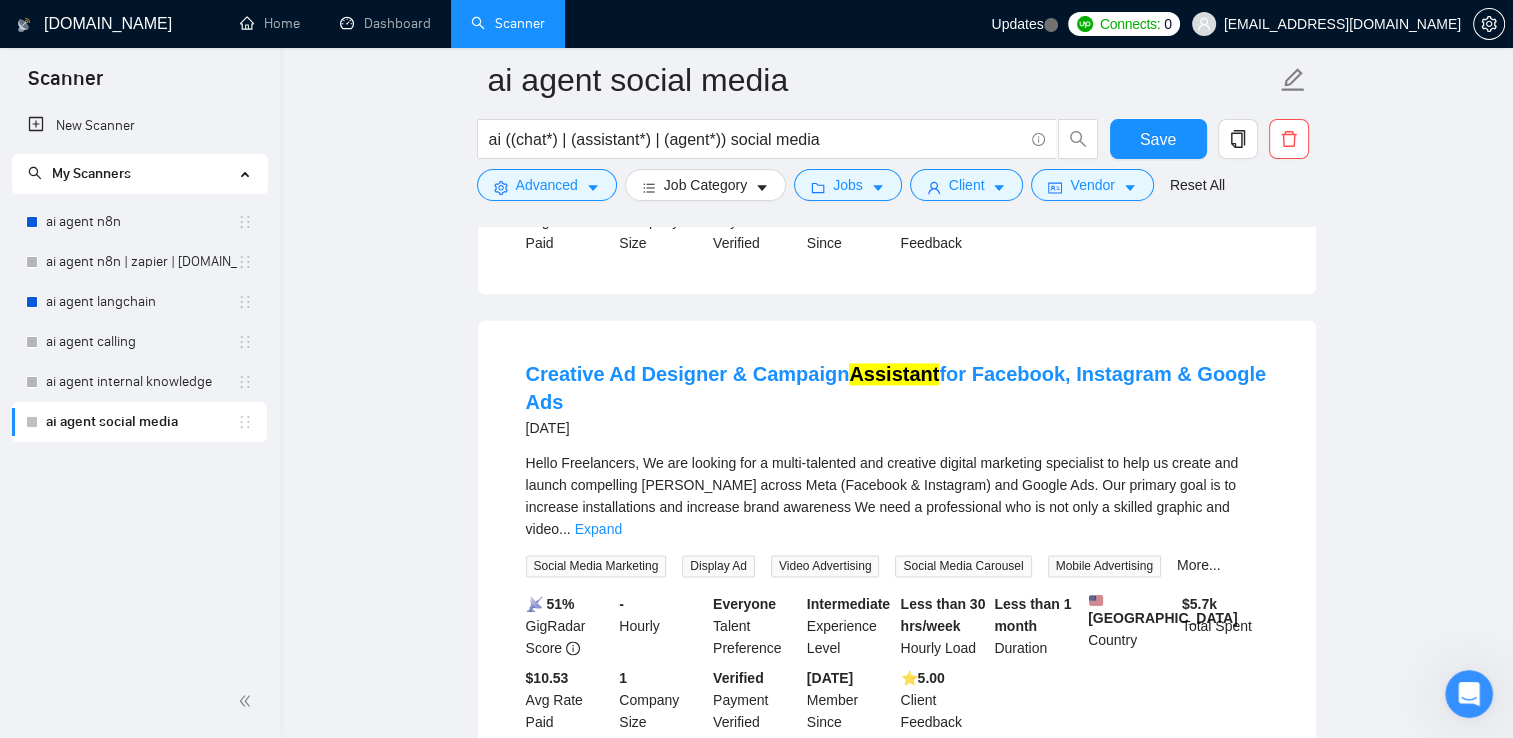 scroll, scrollTop: 2898, scrollLeft: 0, axis: vertical 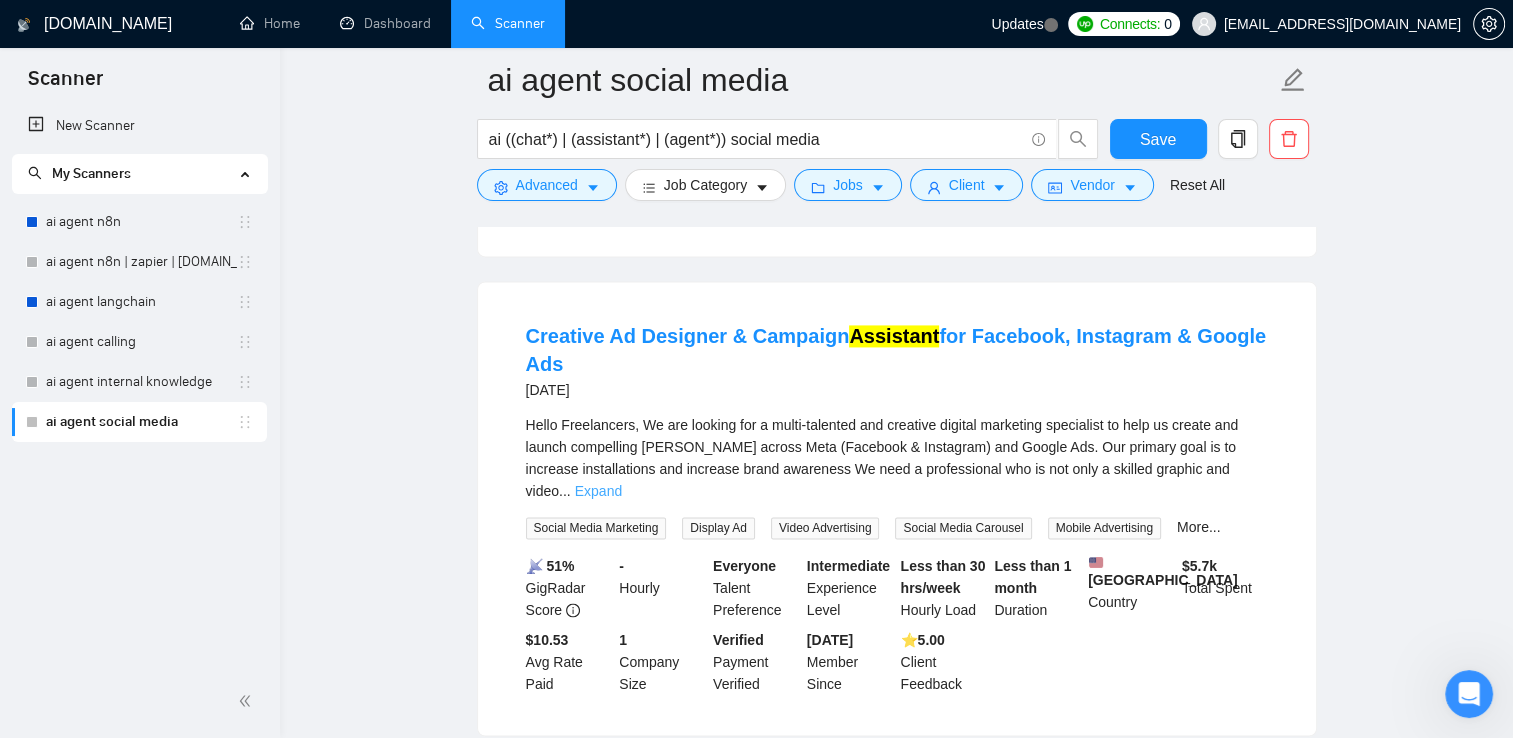 click on "Expand" at bounding box center [598, 491] 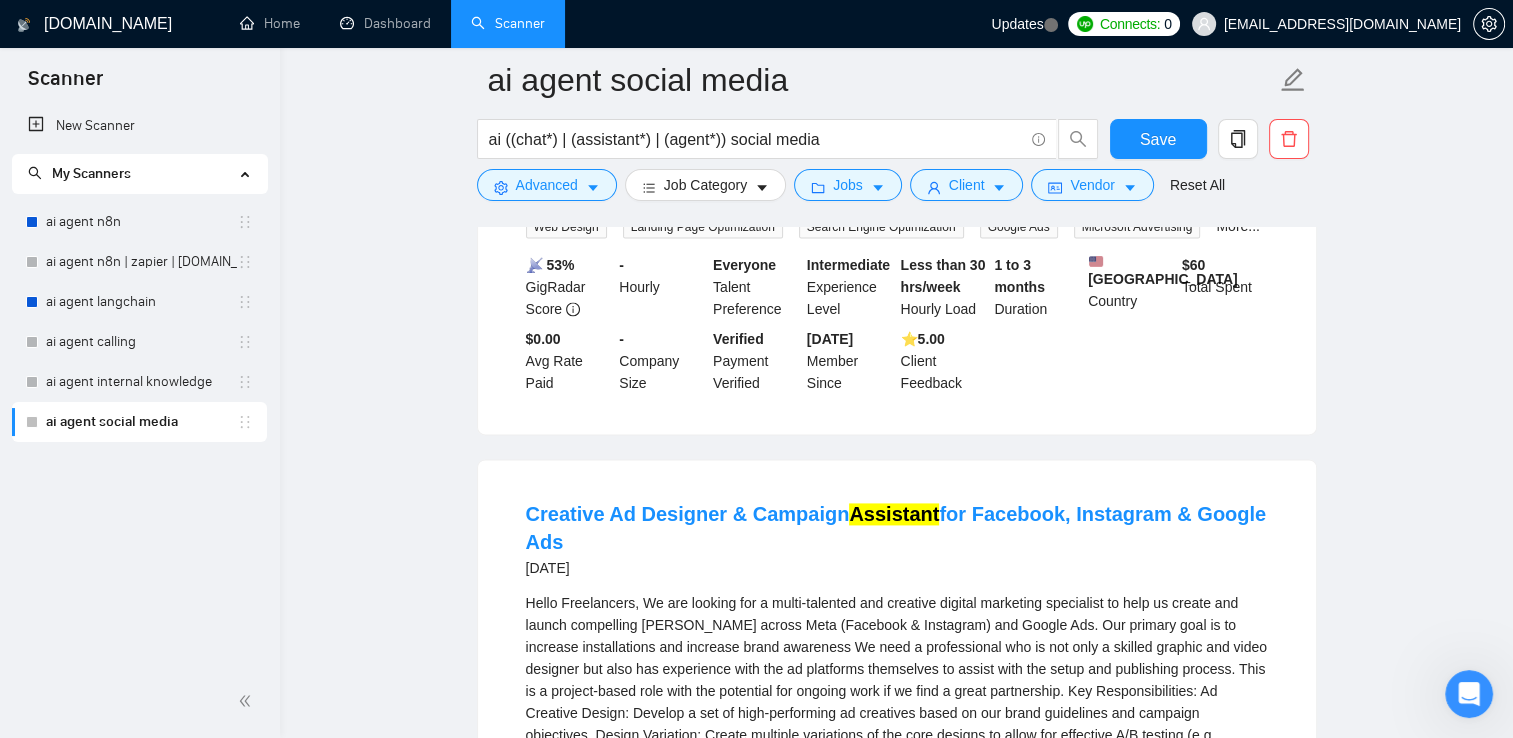 scroll, scrollTop: 2698, scrollLeft: 0, axis: vertical 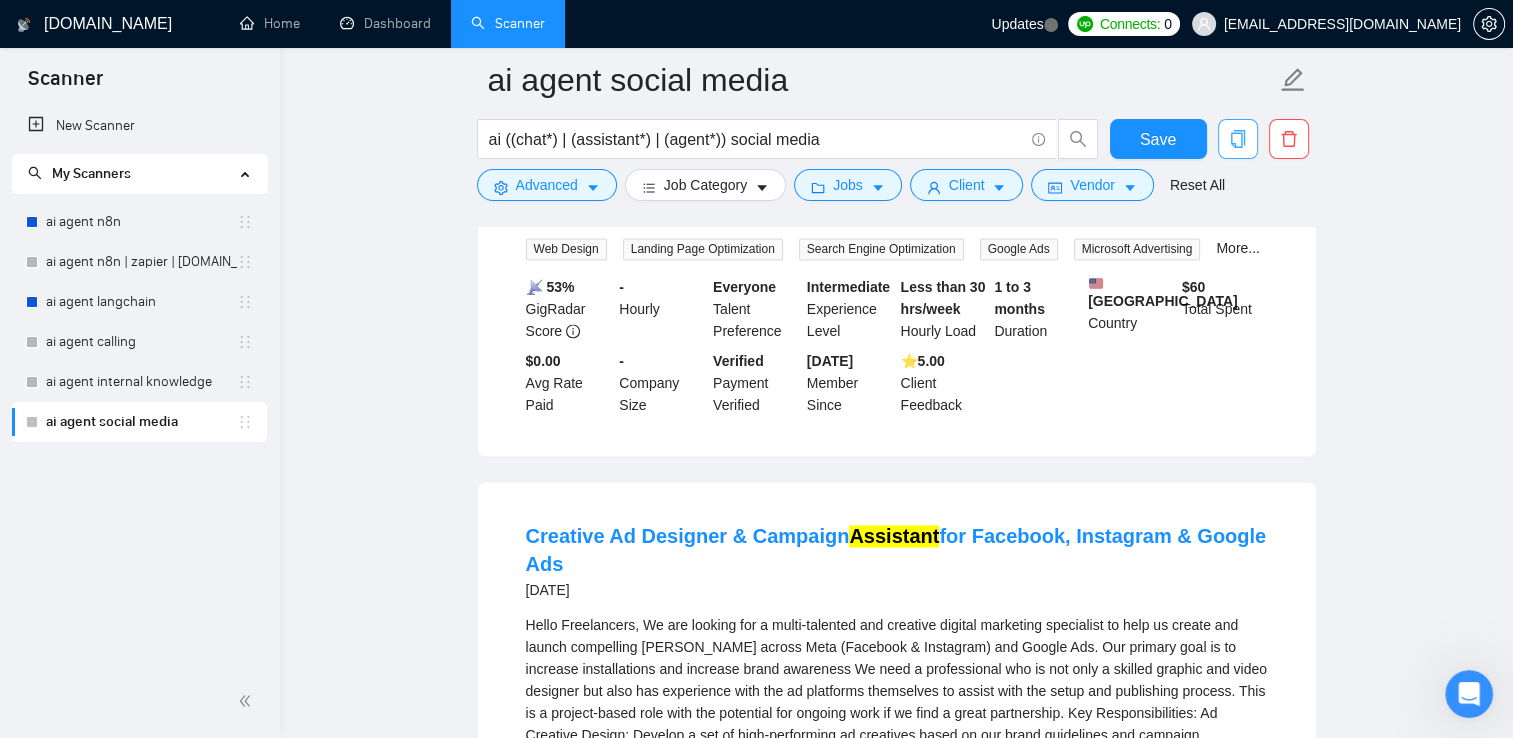 click 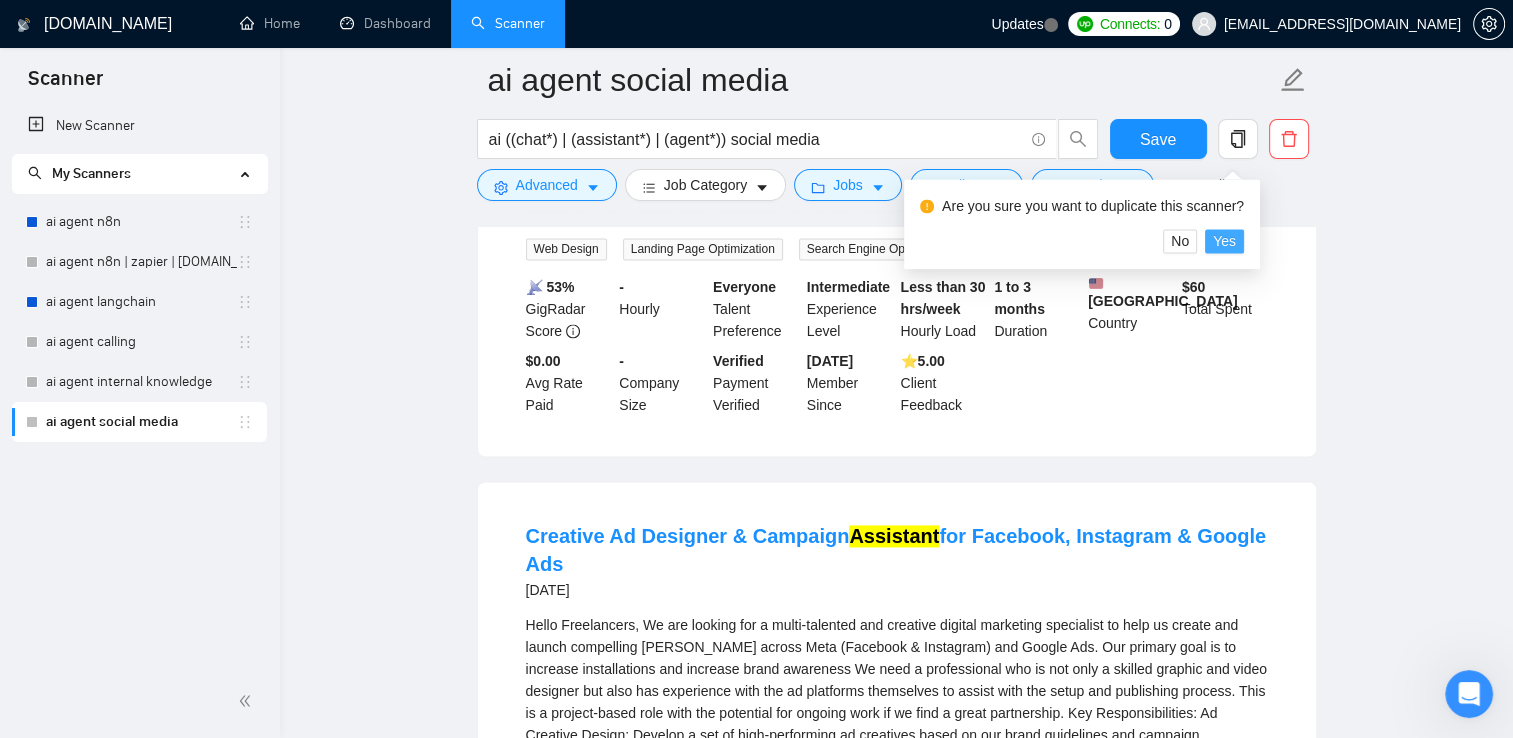 click on "Yes" at bounding box center (1224, 241) 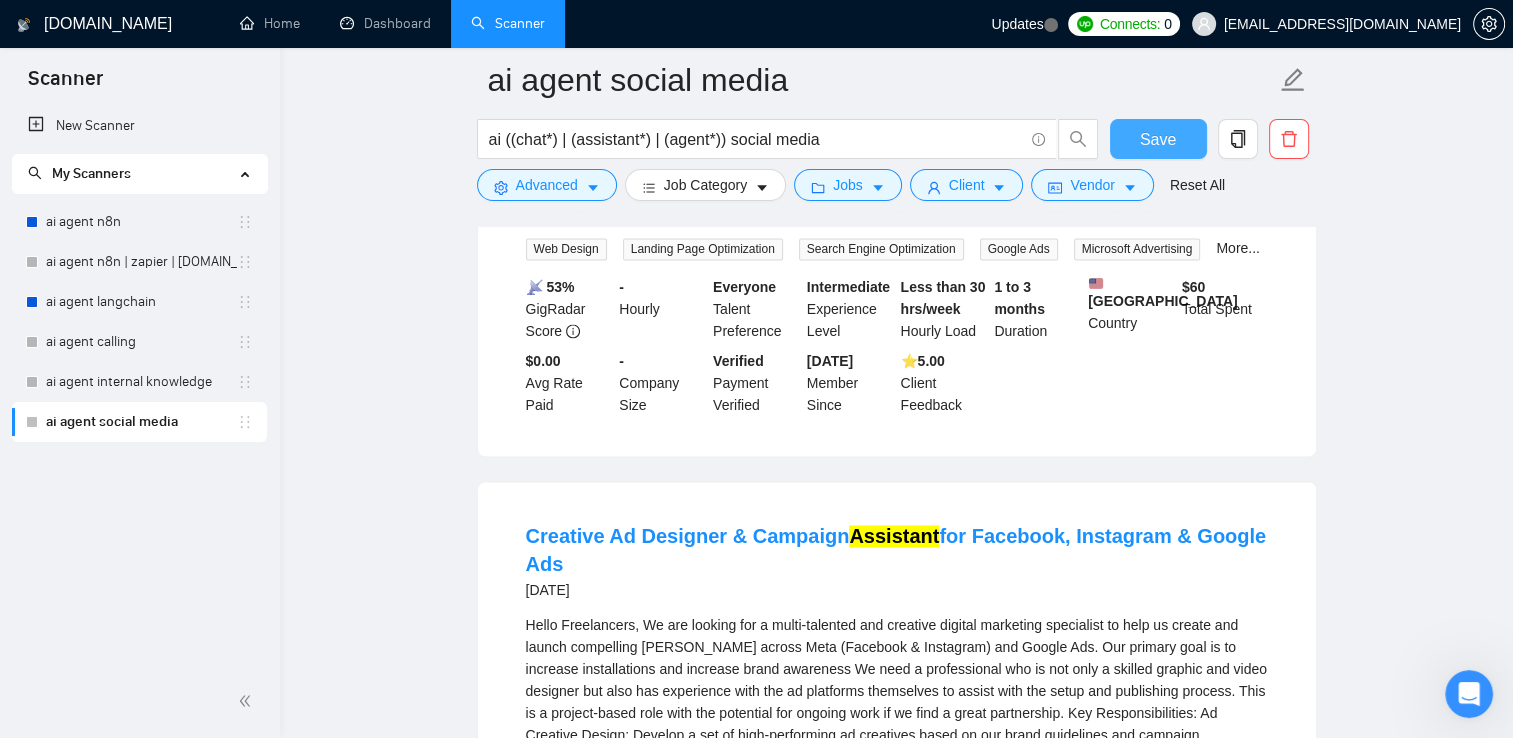 click on "Save" at bounding box center (1158, 139) 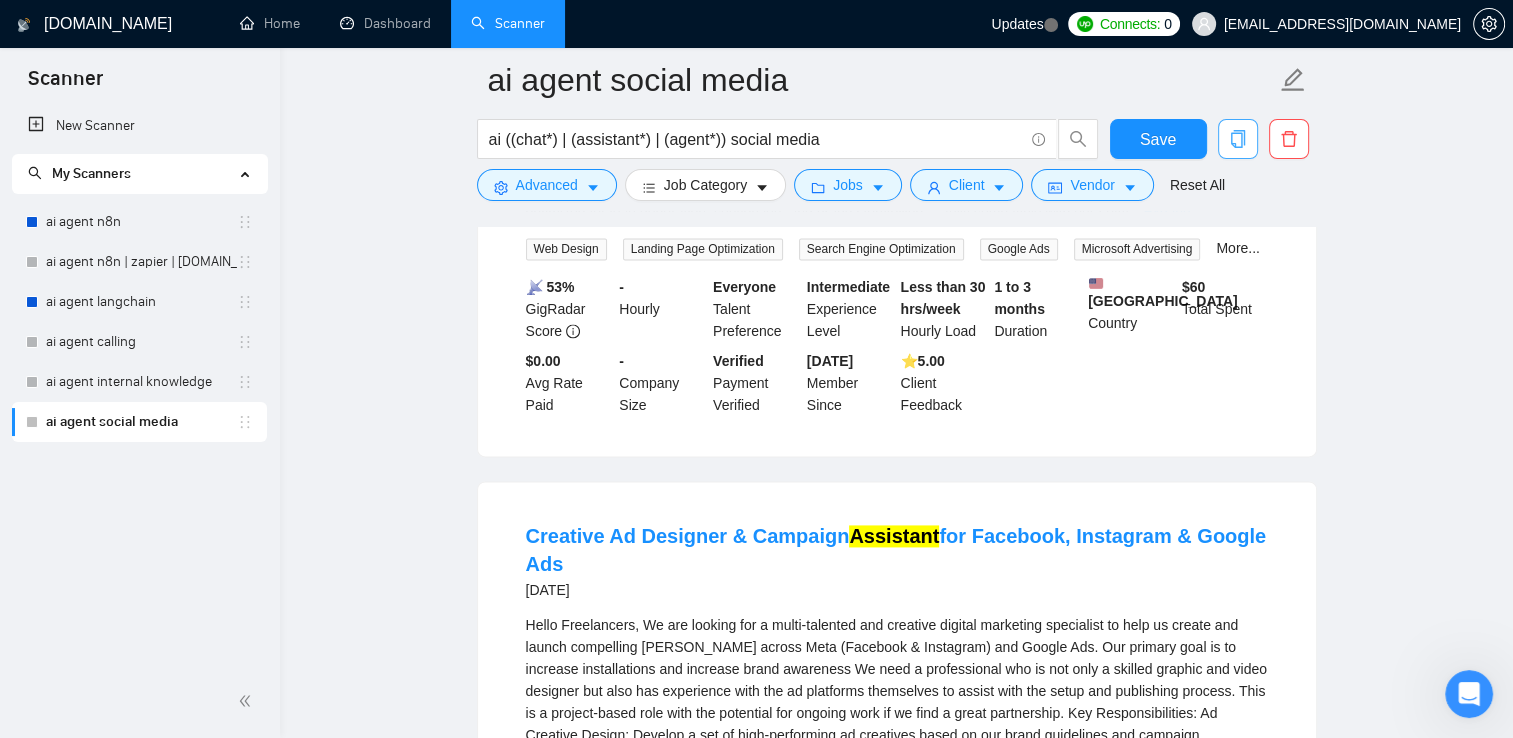 click 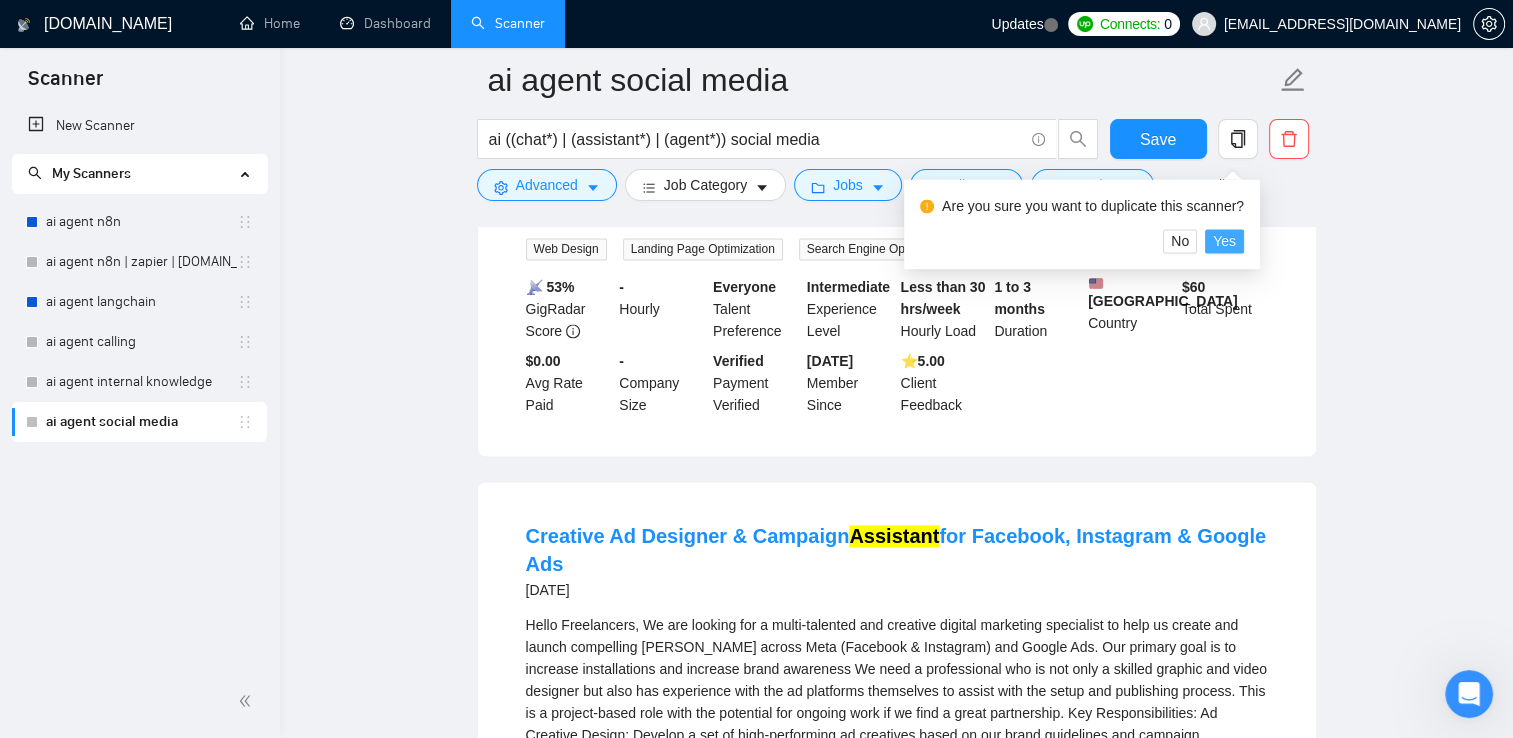 click on "Yes" at bounding box center [1224, 241] 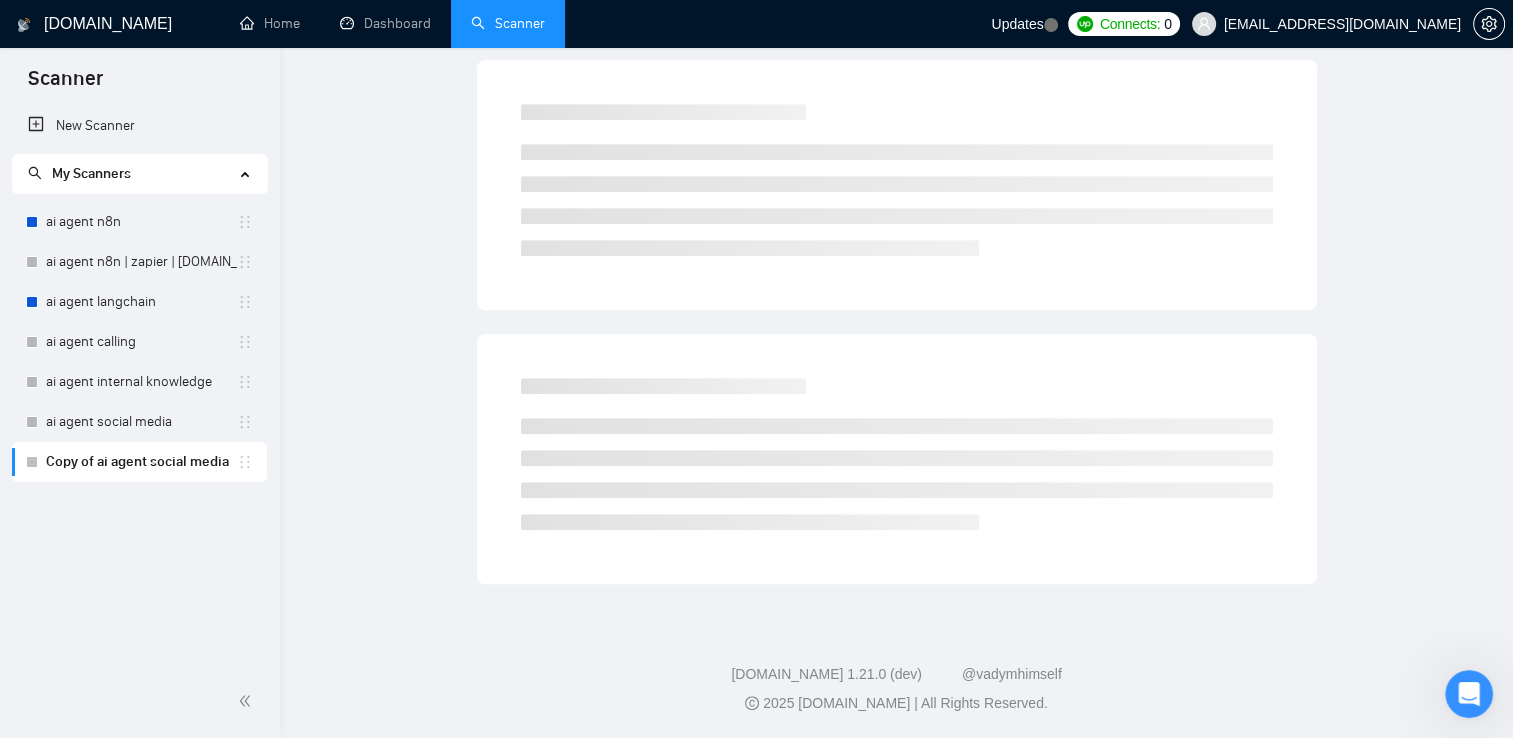 scroll, scrollTop: 0, scrollLeft: 0, axis: both 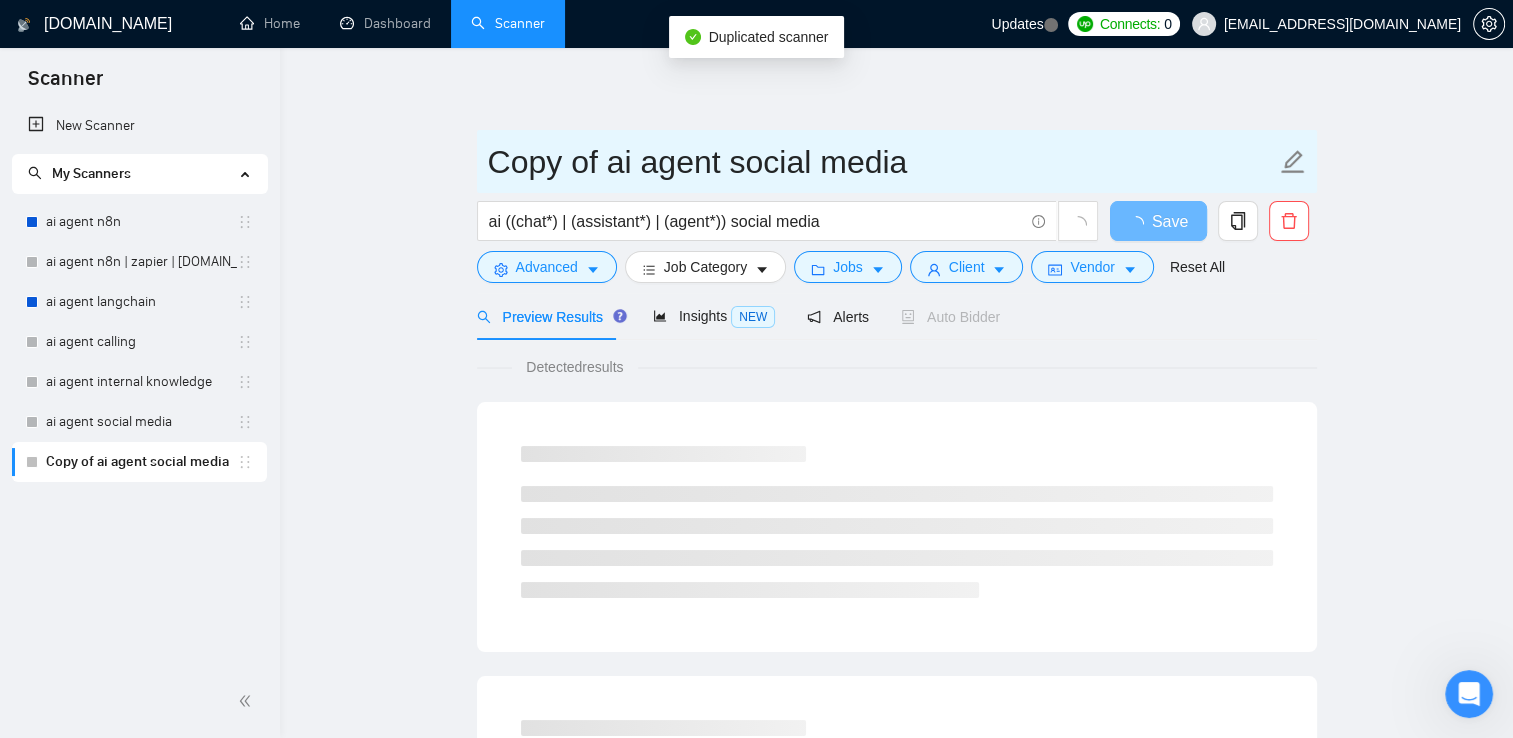 click on "Copy of ai agent social media" at bounding box center (882, 162) 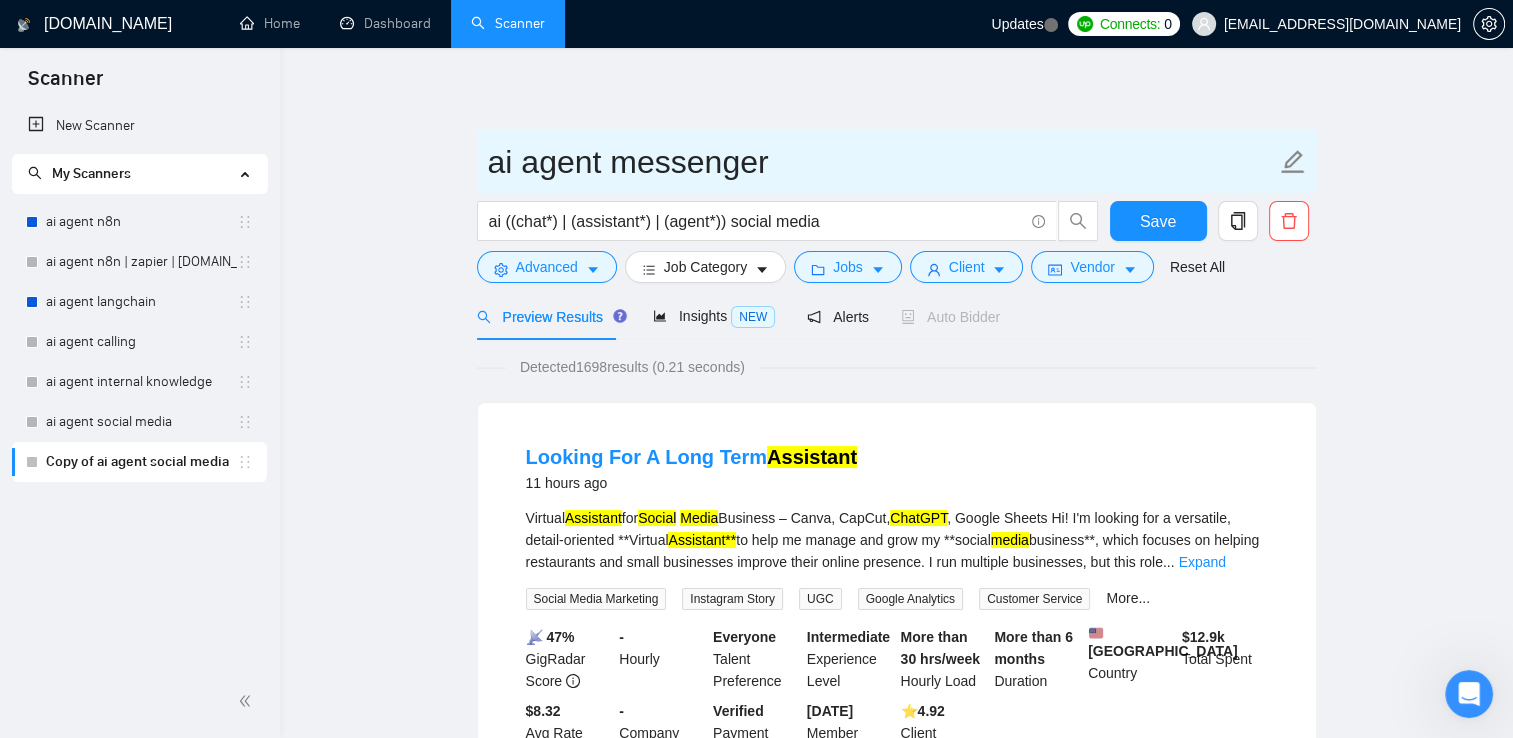 click on "ai agent messenger" at bounding box center (882, 162) 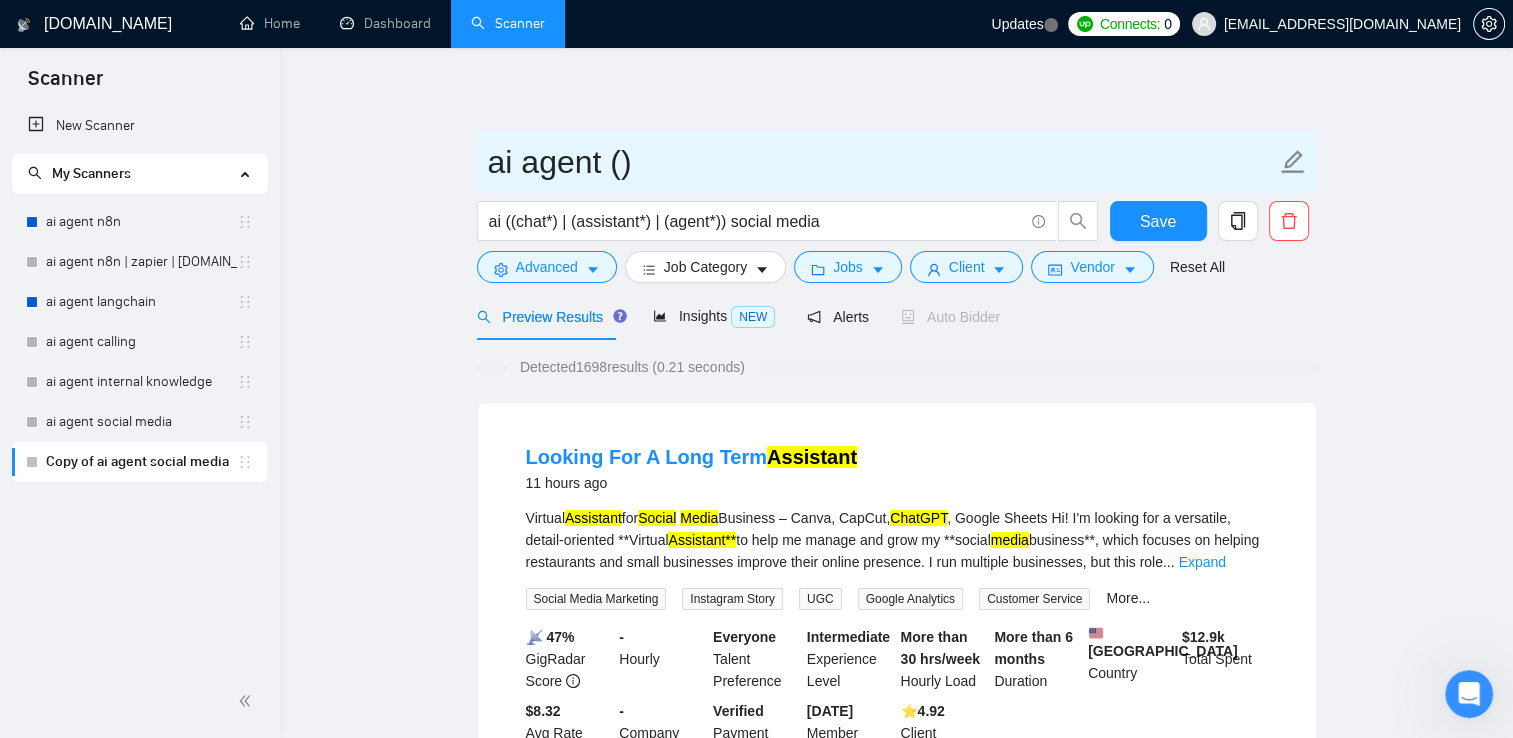 paste on "facebook | instagram" 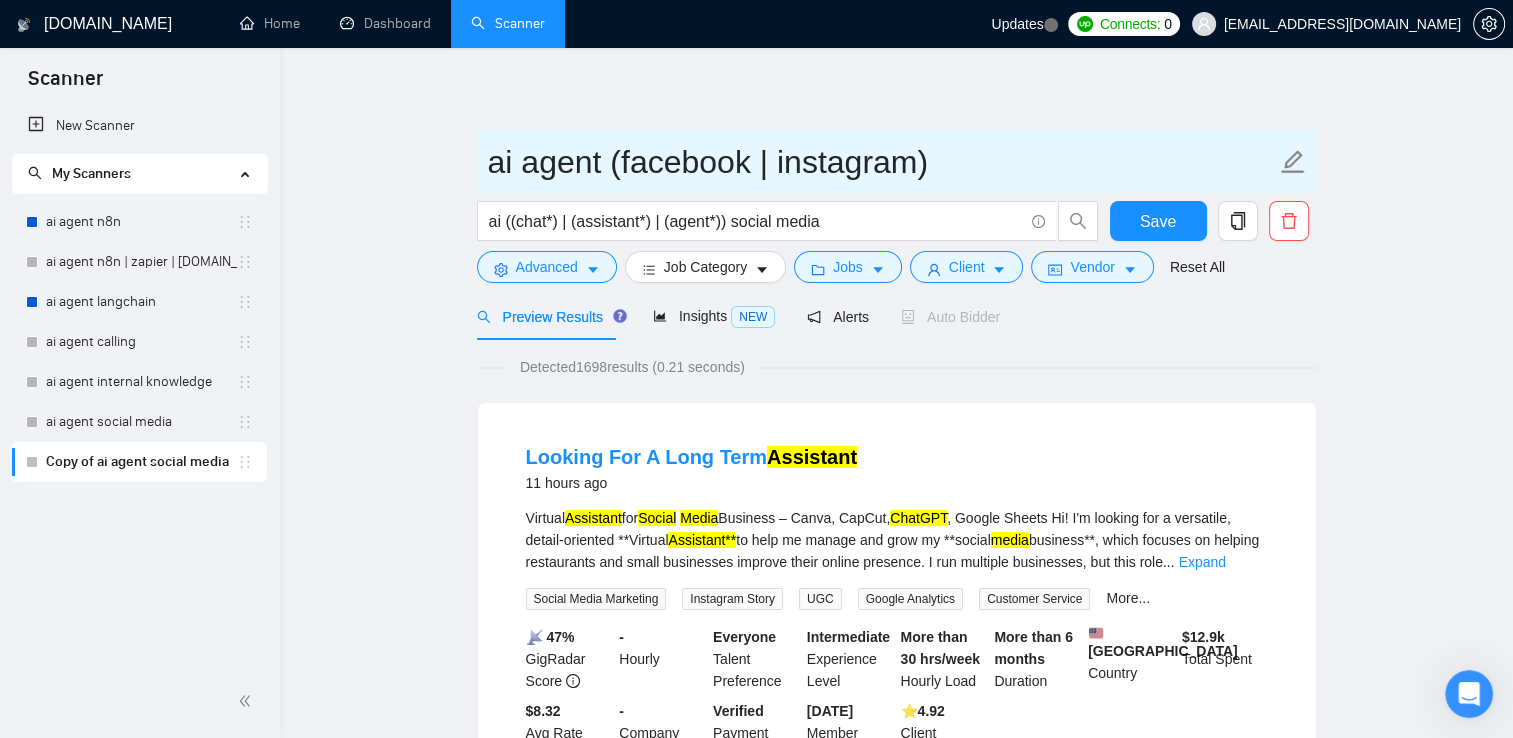 drag, startPoint x: 618, startPoint y: 154, endPoint x: 1014, endPoint y: 161, distance: 396.06186 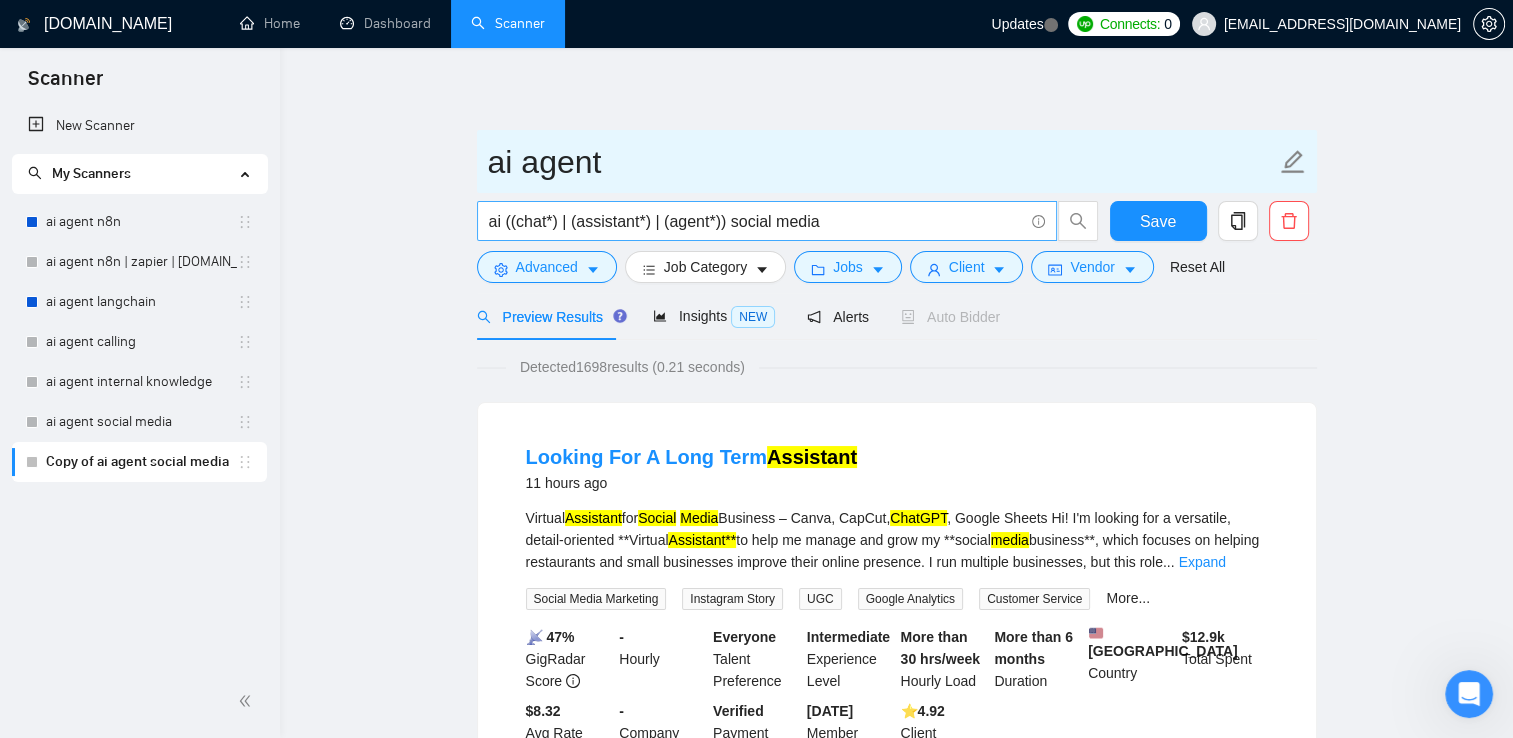 type on "ai agent" 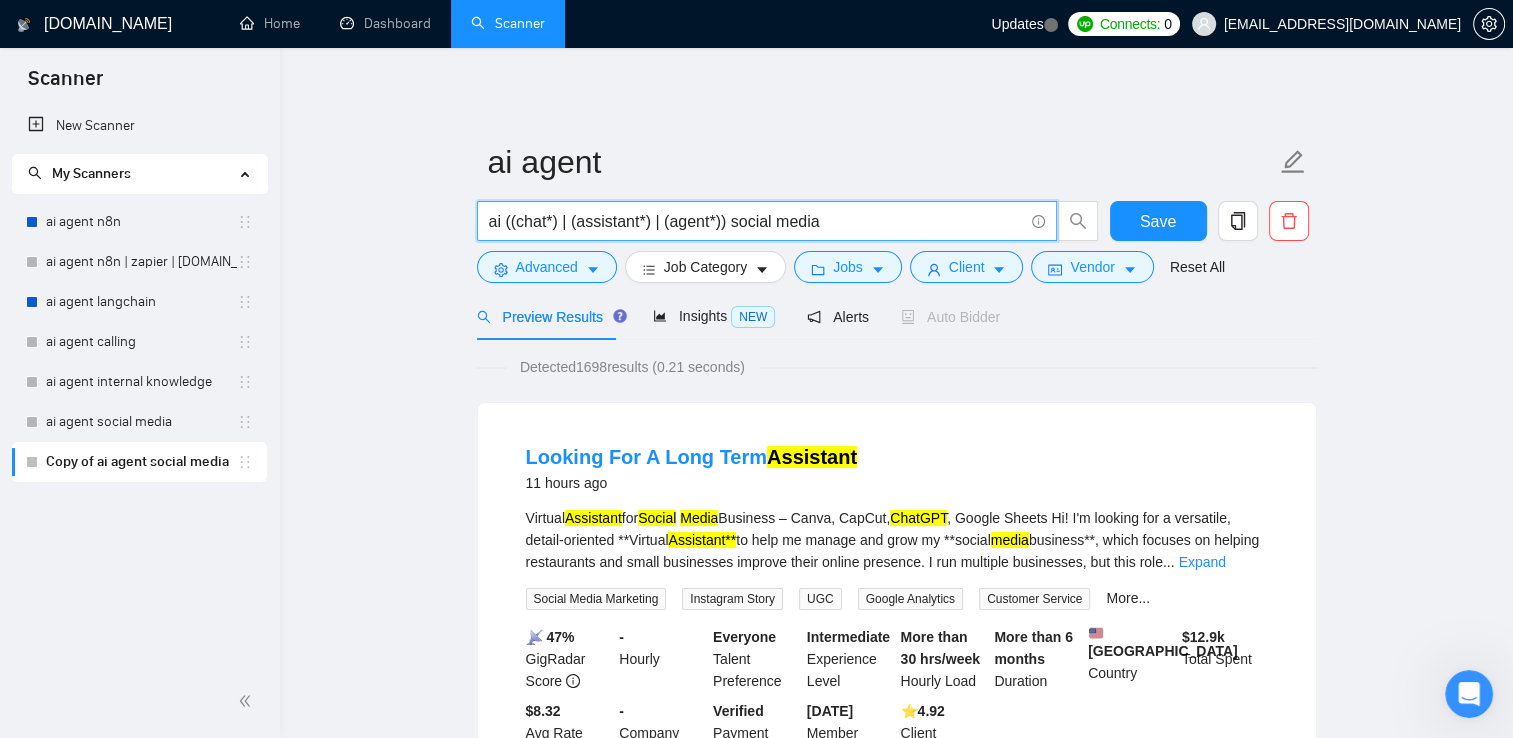 click on "ai ((chat*) | (assistant*) | (agent*)) social media" at bounding box center (756, 221) 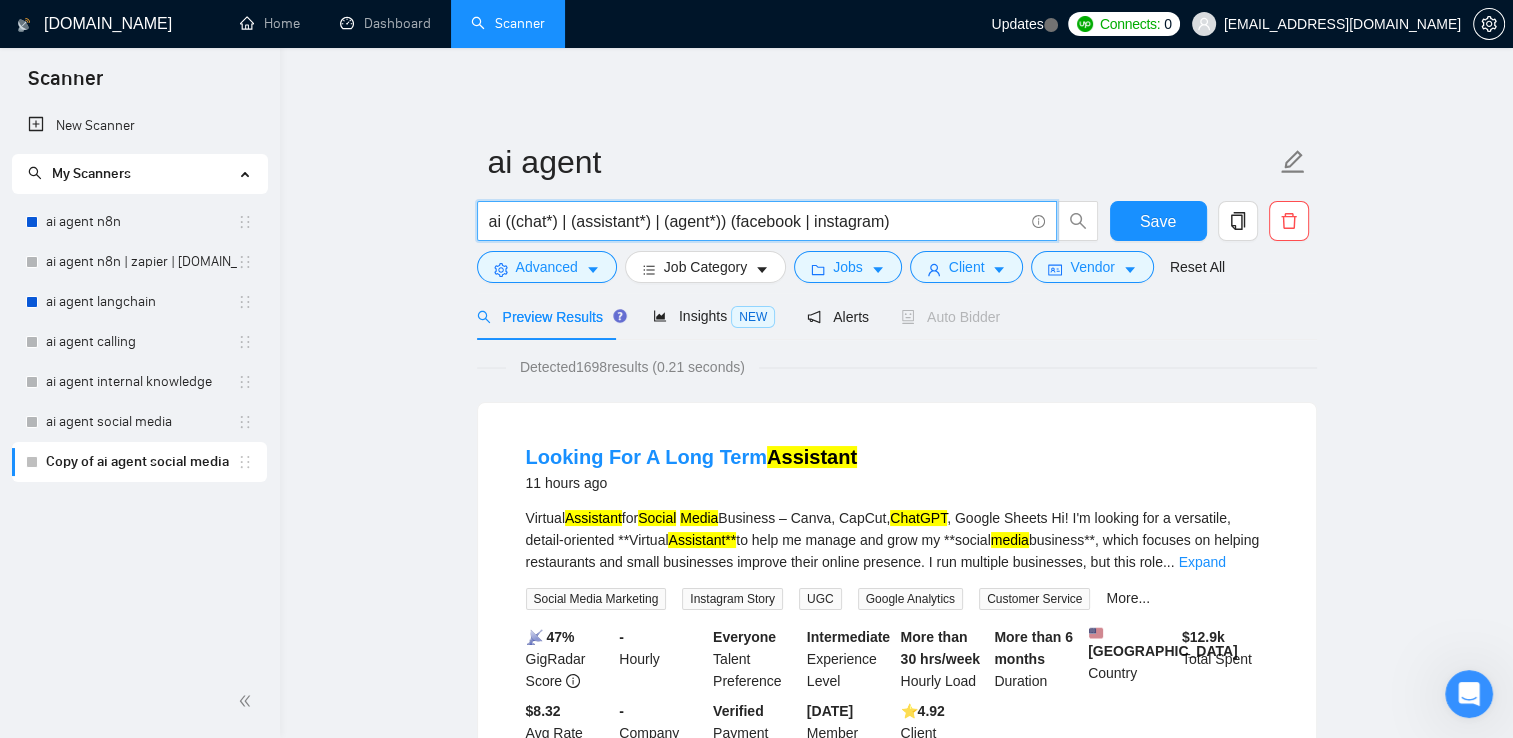 click on "ai agent ai ((chat*) | (assistant*) | (agent*)) (facebook | instagram) Save Advanced   Job Category   Jobs   Client   Vendor   Reset All Preview Results Insights NEW Alerts Auto Bidder Detected   1698  results   (0.21 seconds) Looking For A Long Term  Assistant 11 hours ago Virtual  Assistant  for  Social   Media  Business – Canva, CapCut,  ChatGPT , Google Sheets
Hi! I'm looking for a versatile, detail-oriented **Virtual  Assistant**  to help me manage and grow my **social  media  business**, which focuses on helping restaurants and small businesses improve their online presence.
I run multiple businesses, but this role  ... Expand Social Media Marketing Instagram Story UGC Google Analytics Customer Service More... 📡   47% GigRadar Score   - Hourly Everyone Talent Preference Intermediate Experience Level More than 30 hrs/week Hourly Load More than 6 months Duration   [GEOGRAPHIC_DATA] Country $ 12.9k Total Spent $8.32 Avg Rate Paid - Company Size Verified Payment Verified [DATE] Member Since ⭐️  AI" at bounding box center (896, 2543) 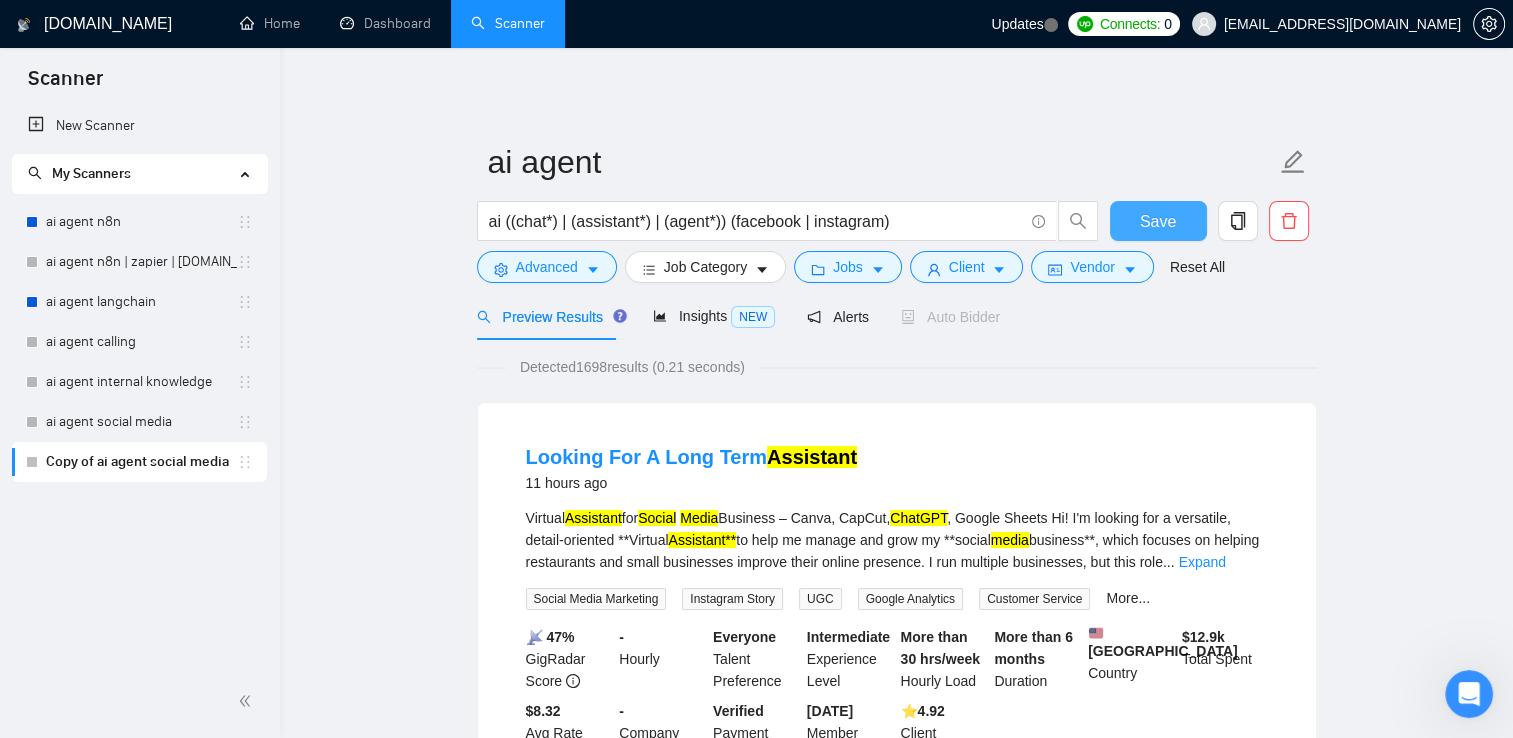 click on "Save" at bounding box center [1158, 221] 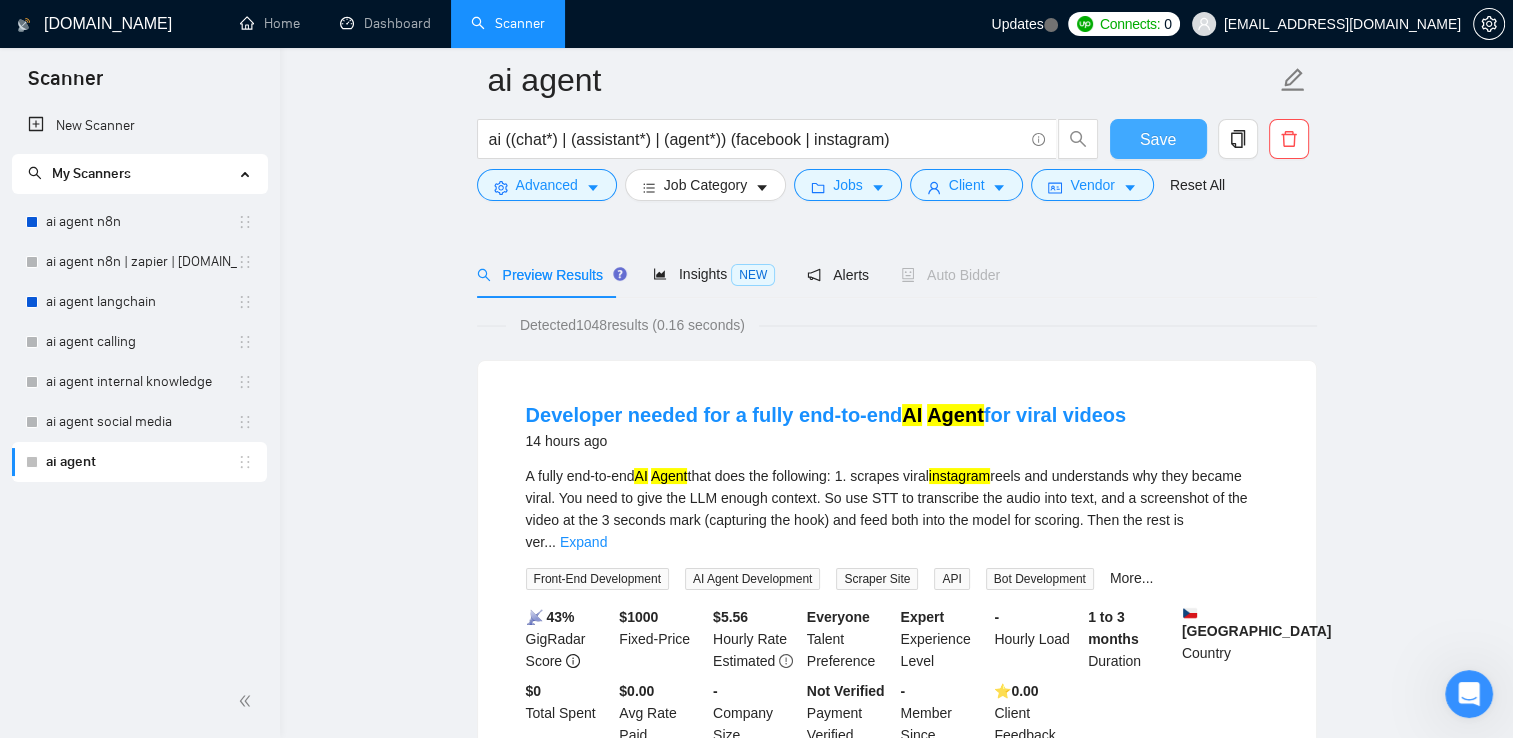 scroll, scrollTop: 200, scrollLeft: 0, axis: vertical 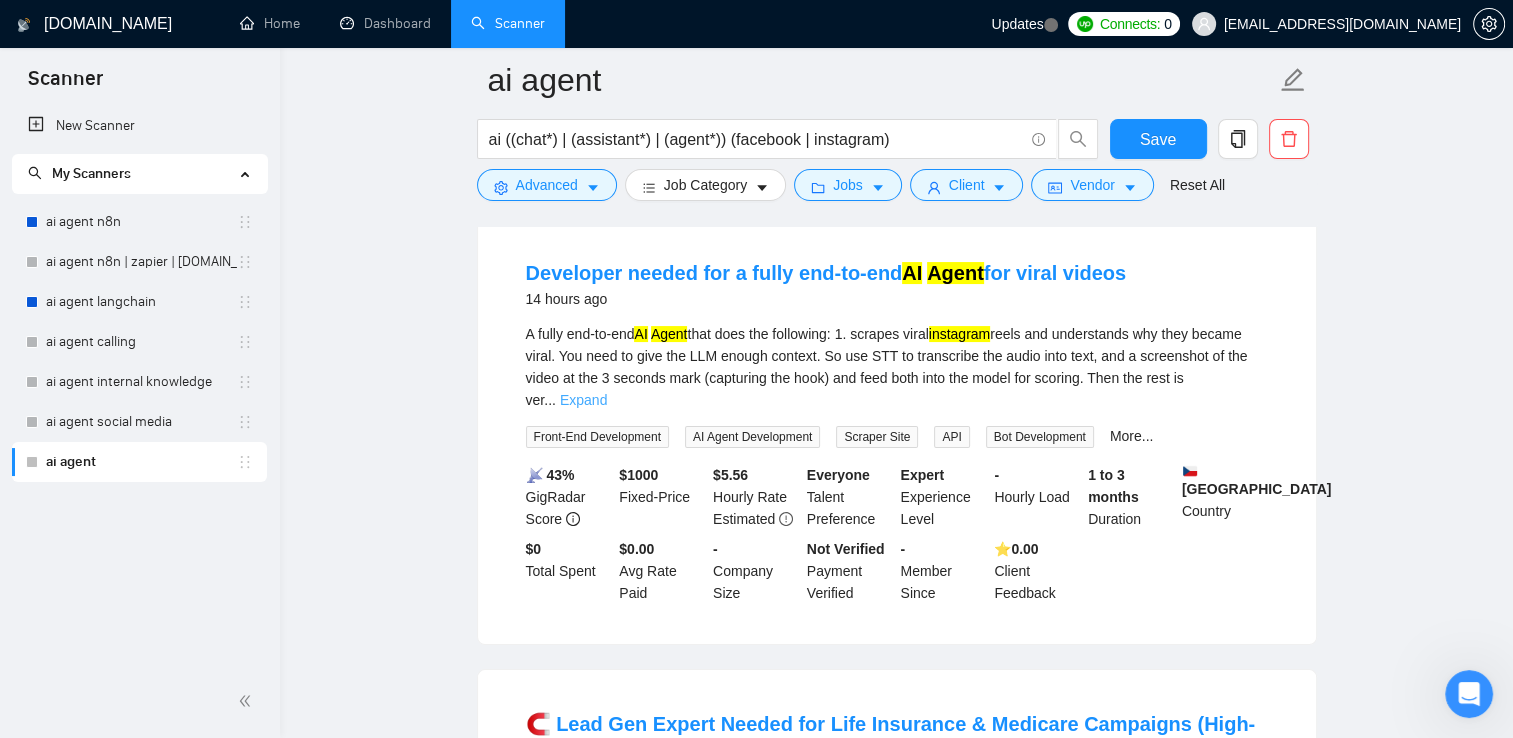 click on "Expand" at bounding box center [583, 400] 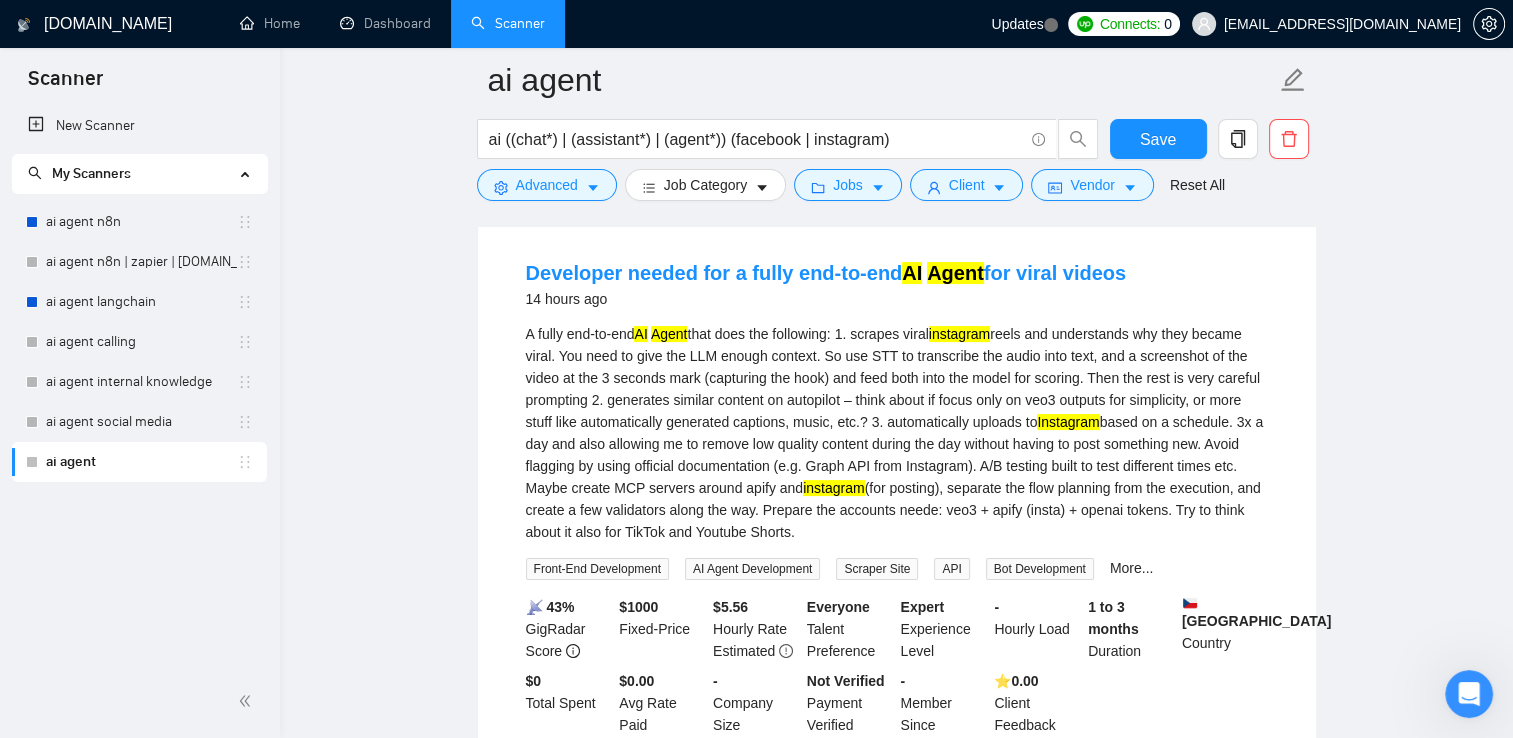 click on "A fully end-to-end  AI   Agent  that does the following:
1. scrapes viral  instagram  reels and understands why they became viral. You need to give the LLM enough context. So use STT to transcribe the audio into text, and a screenshot of the video at the 3 seconds mark (capturing the hook) and feed both into the model for scoring. Then the rest is very careful prompting
2. generates similar content on autopilot – think about if focus only on veo3 outputs for simplicity, or more stuff like automatically generated captions, music, etc.?
3. automatically uploads to  Instagram  based on a schedule. 3x a day and also allowing me to remove low quality content during the day without having to post something new. Avoid flagging by using  official documentation (e.g. Graph API from Instagram). A/B testing built to test different times etc.
Maybe create MCP servers around apify and  instagram" at bounding box center [897, 433] 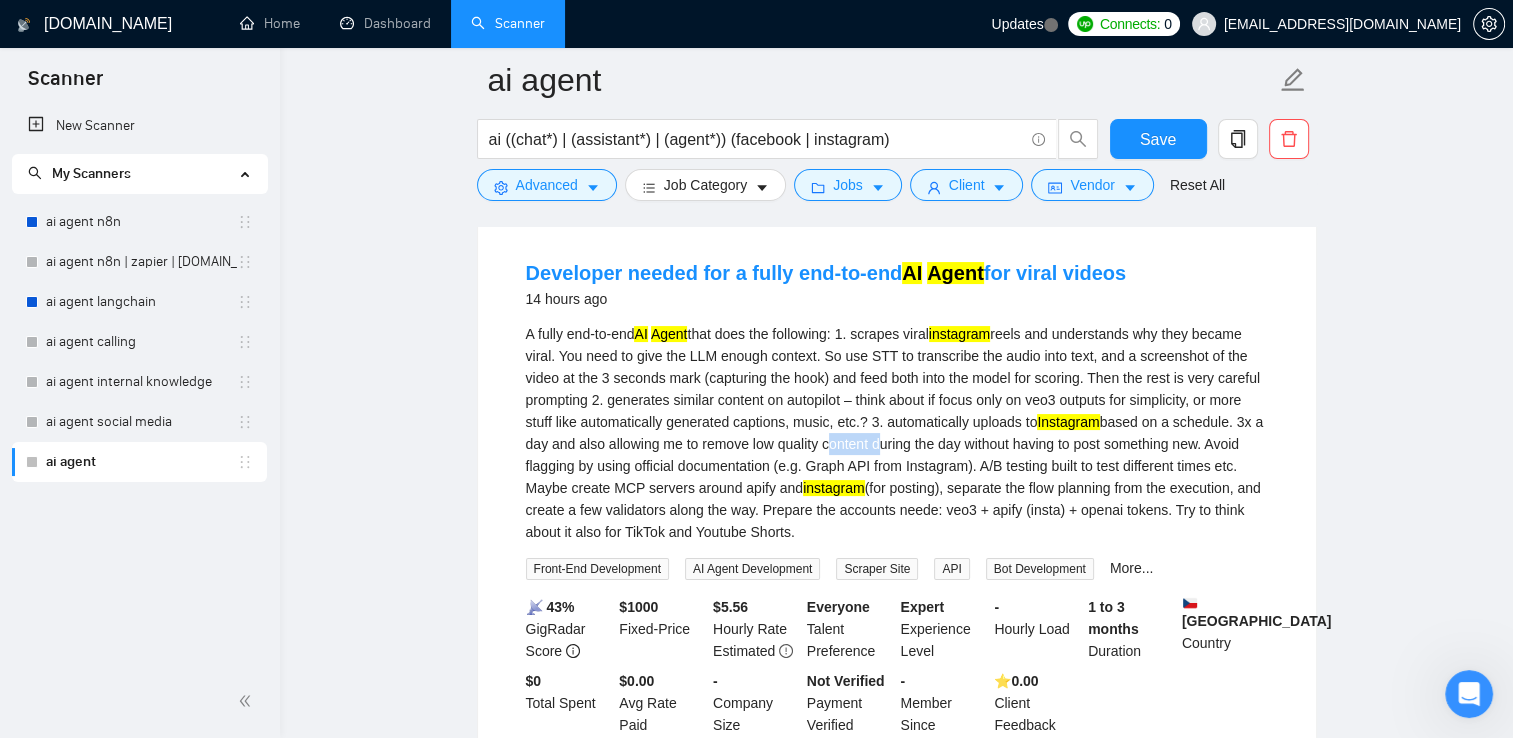 click on "A fully end-to-end  AI   Agent  that does the following:
1. scrapes viral  instagram  reels and understands why they became viral. You need to give the LLM enough context. So use STT to transcribe the audio into text, and a screenshot of the video at the 3 seconds mark (capturing the hook) and feed both into the model for scoring. Then the rest is very careful prompting
2. generates similar content on autopilot – think about if focus only on veo3 outputs for simplicity, or more stuff like automatically generated captions, music, etc.?
3. automatically uploads to  Instagram  based on a schedule. 3x a day and also allowing me to remove low quality content during the day without having to post something new. Avoid flagging by using  official documentation (e.g. Graph API from Instagram). A/B testing built to test different times etc.
Maybe create MCP servers around apify and  instagram" at bounding box center [897, 433] 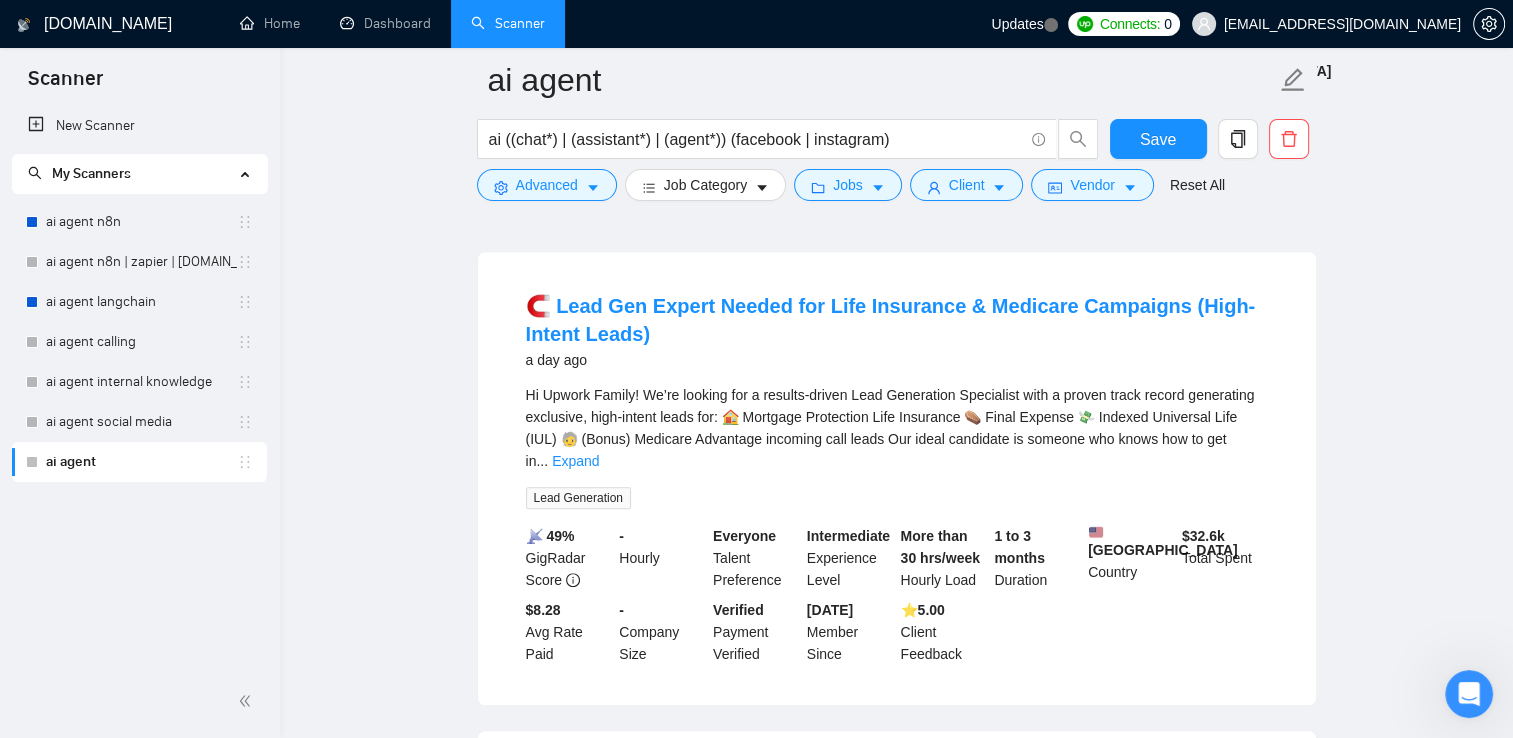 scroll, scrollTop: 800, scrollLeft: 0, axis: vertical 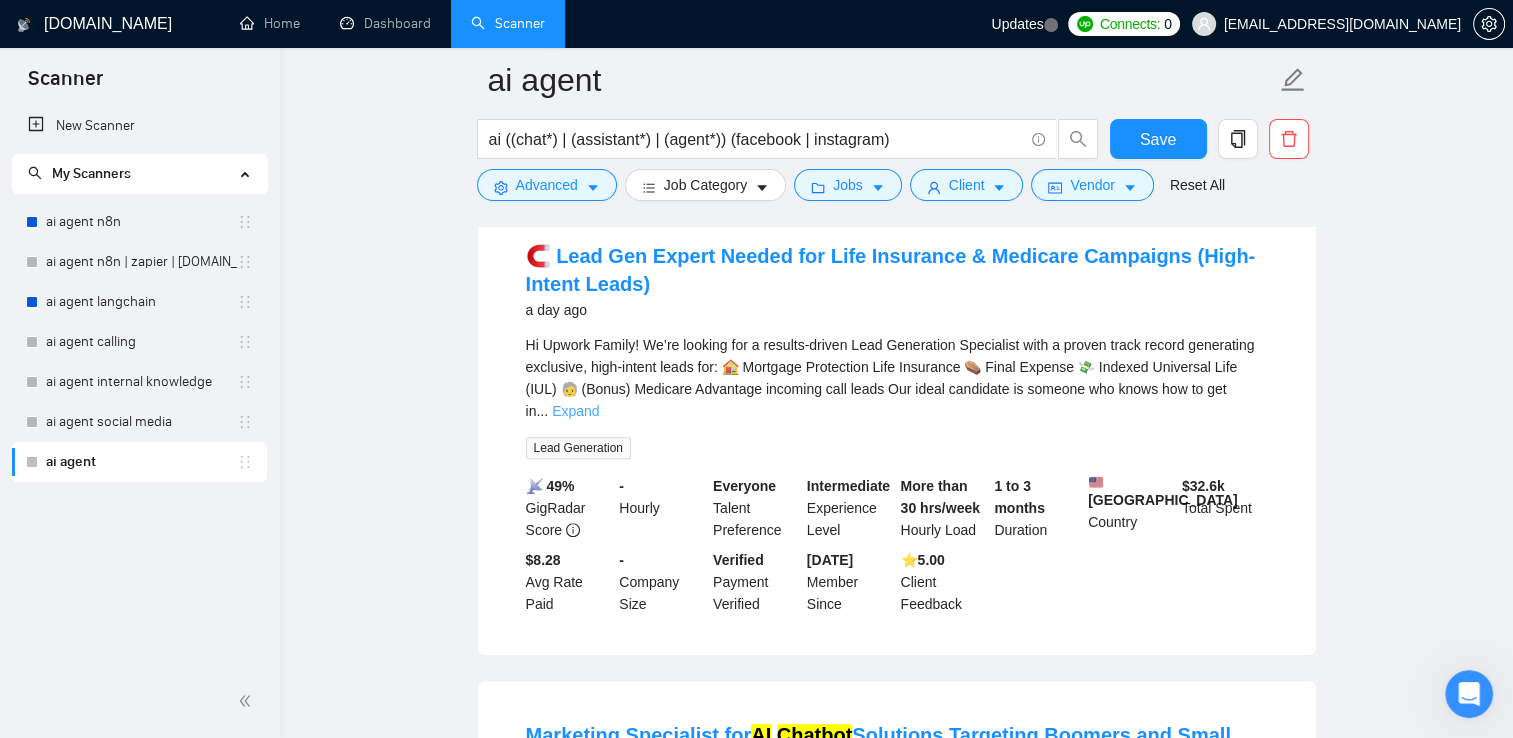click on "Expand" at bounding box center (575, 411) 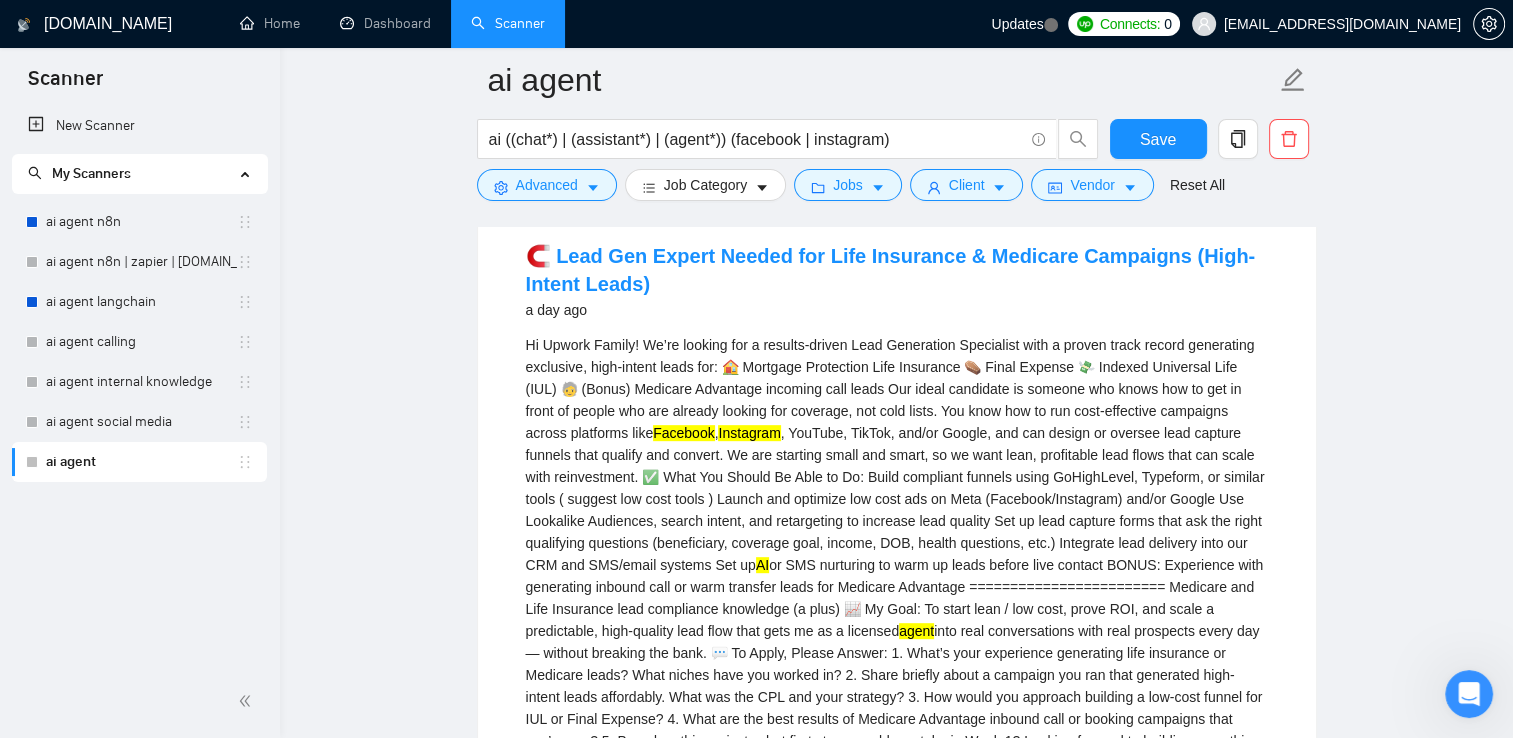 click on "Facebook" at bounding box center (683, 433) 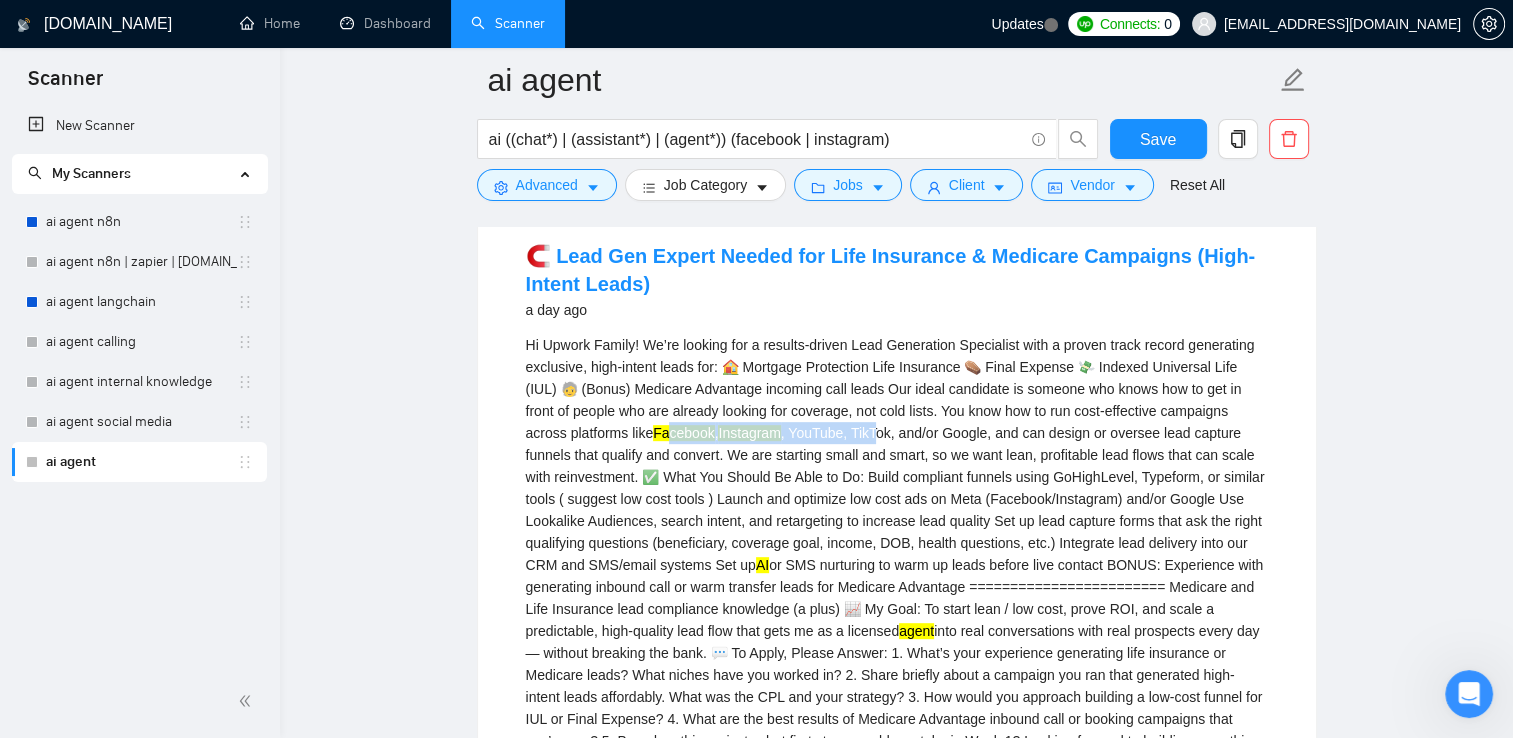 drag, startPoint x: 623, startPoint y: 442, endPoint x: 829, endPoint y: 447, distance: 206.06067 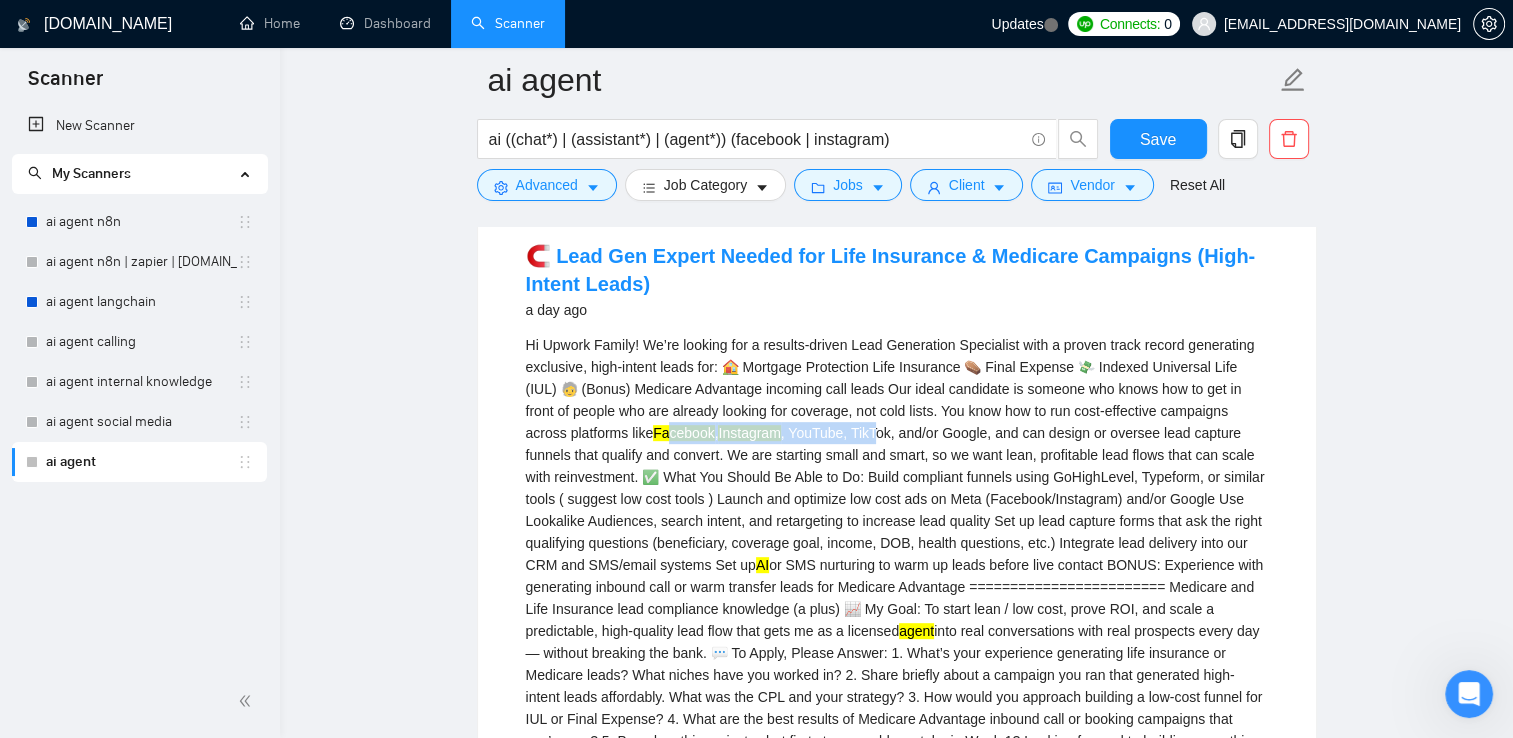 click on "Hi Upwork Family!
We’re looking for a results-driven Lead Generation Specialist with a proven track record generating exclusive, high-intent leads for:
🏠 Mortgage Protection Life Insurance
⚰️ Final Expense
💸 Indexed Universal Life (IUL)
🧓 (Bonus) Medicare Advantage incoming call leads
Our ideal candidate is someone who knows how to get in front of people who are already looking for coverage, not cold lists. You know how to run cost-effective campaigns across platforms like  Facebook ,  Instagram AI  or SMS nurturing to warm up leads before live contact
BONUS: Experience with generating inbound call or warm transfer leads for Medicare Advantage
========================
Medicare and Life Insurance lead compliance knowledge (a plus)
📈 My Goal:
To start lean / low cost, prove ROI, and scale a predictable, high-quality lead flow that gets me as a licensed  agent" at bounding box center [897, 554] 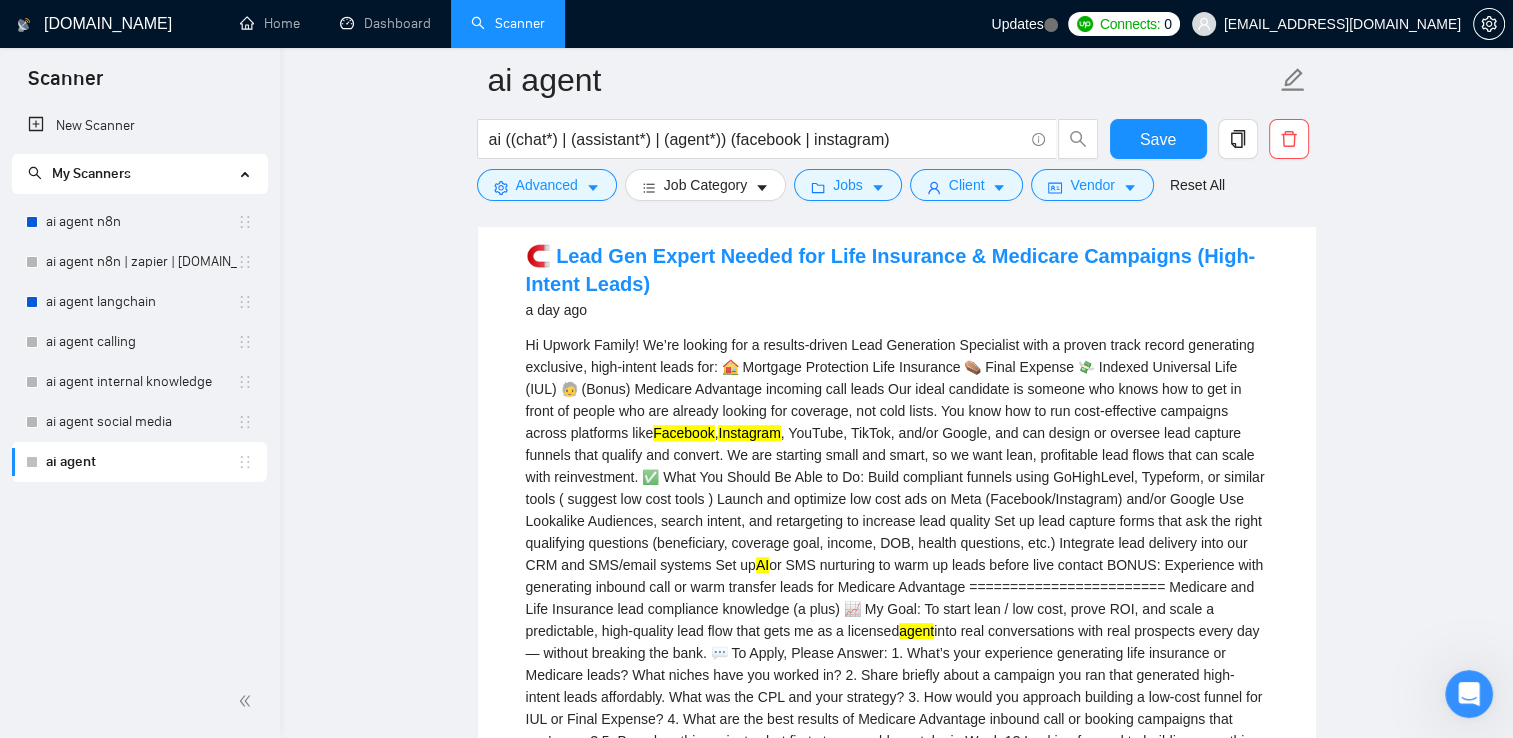 click on "Facebook" at bounding box center [683, 433] 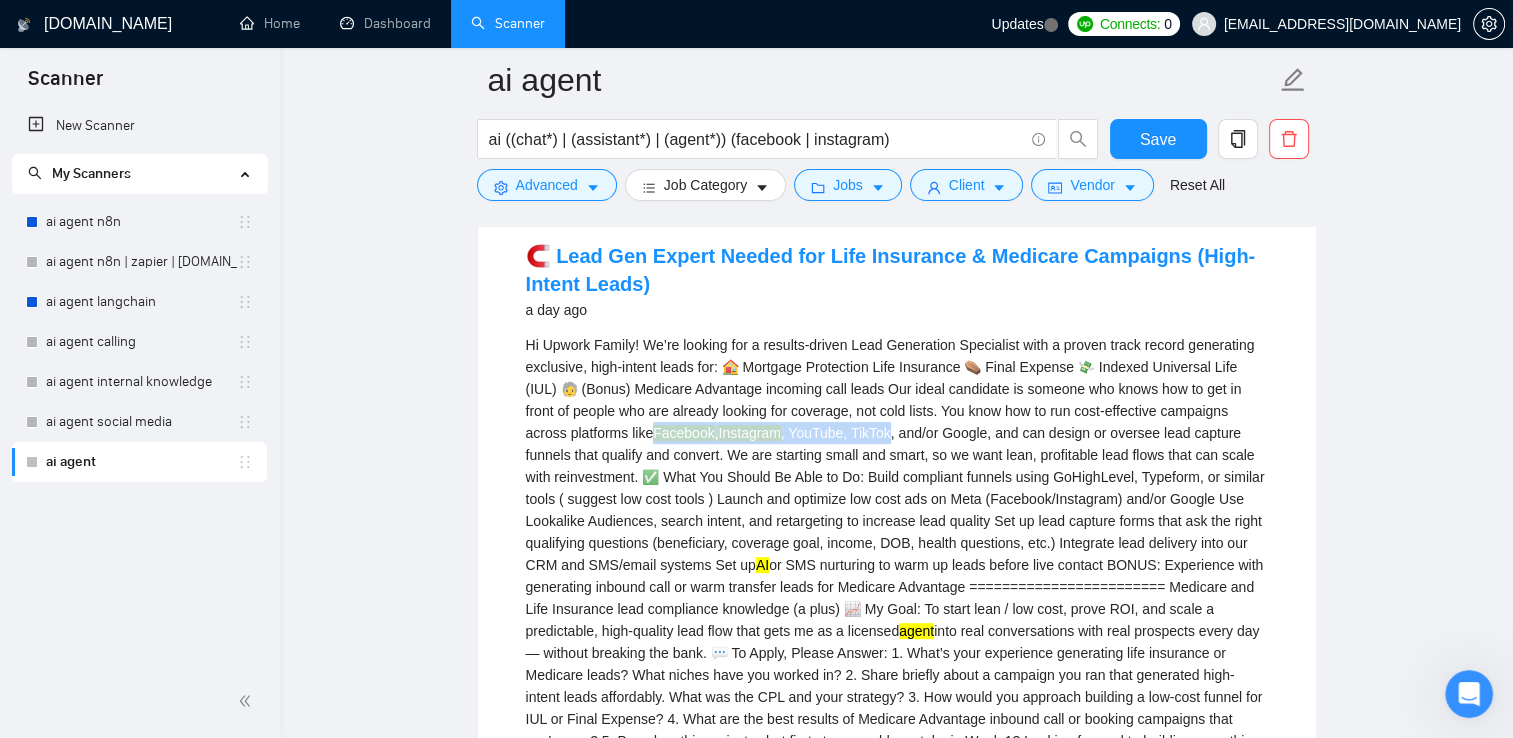 drag, startPoint x: 626, startPoint y: 446, endPoint x: 829, endPoint y: 450, distance: 203.0394 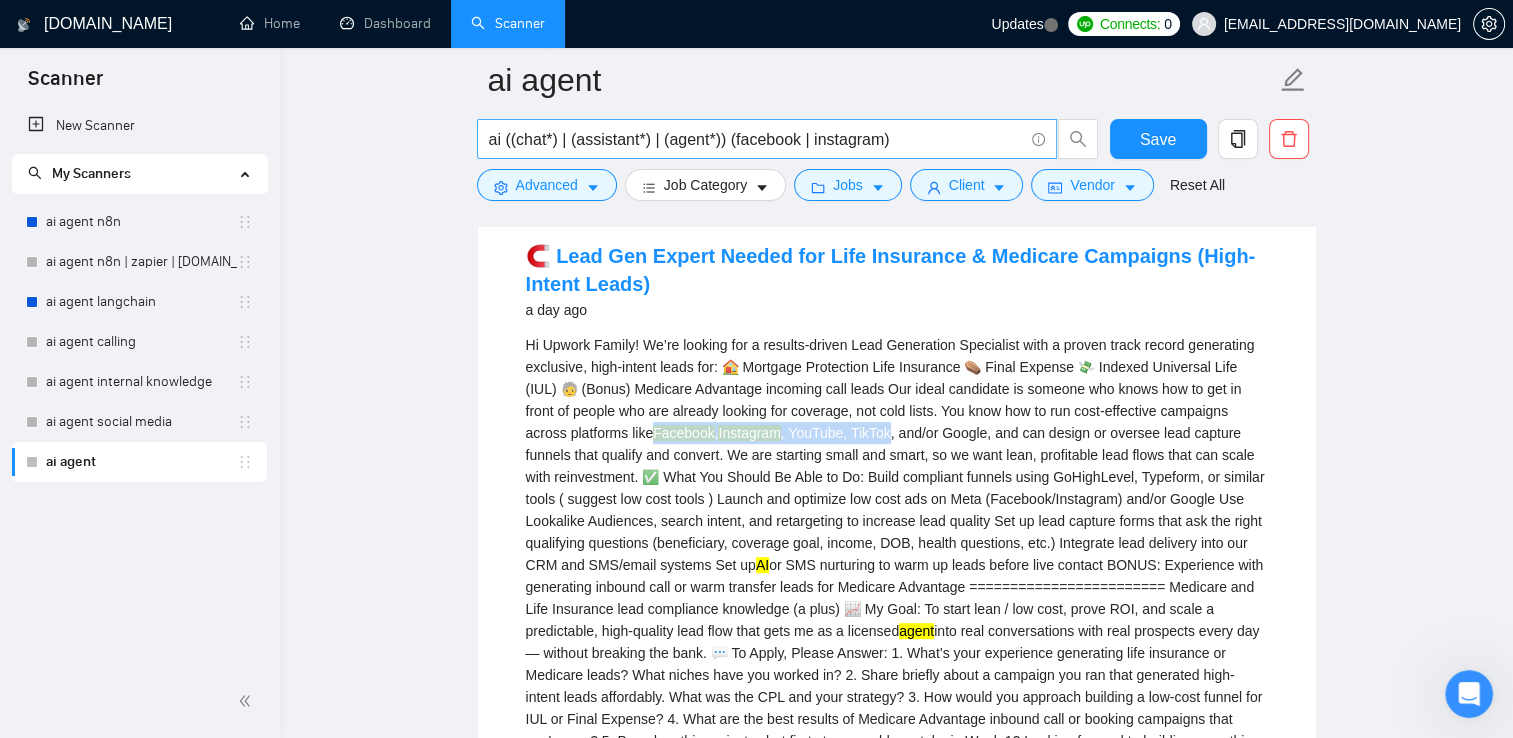 drag, startPoint x: 829, startPoint y: 450, endPoint x: 905, endPoint y: 141, distance: 318.20905 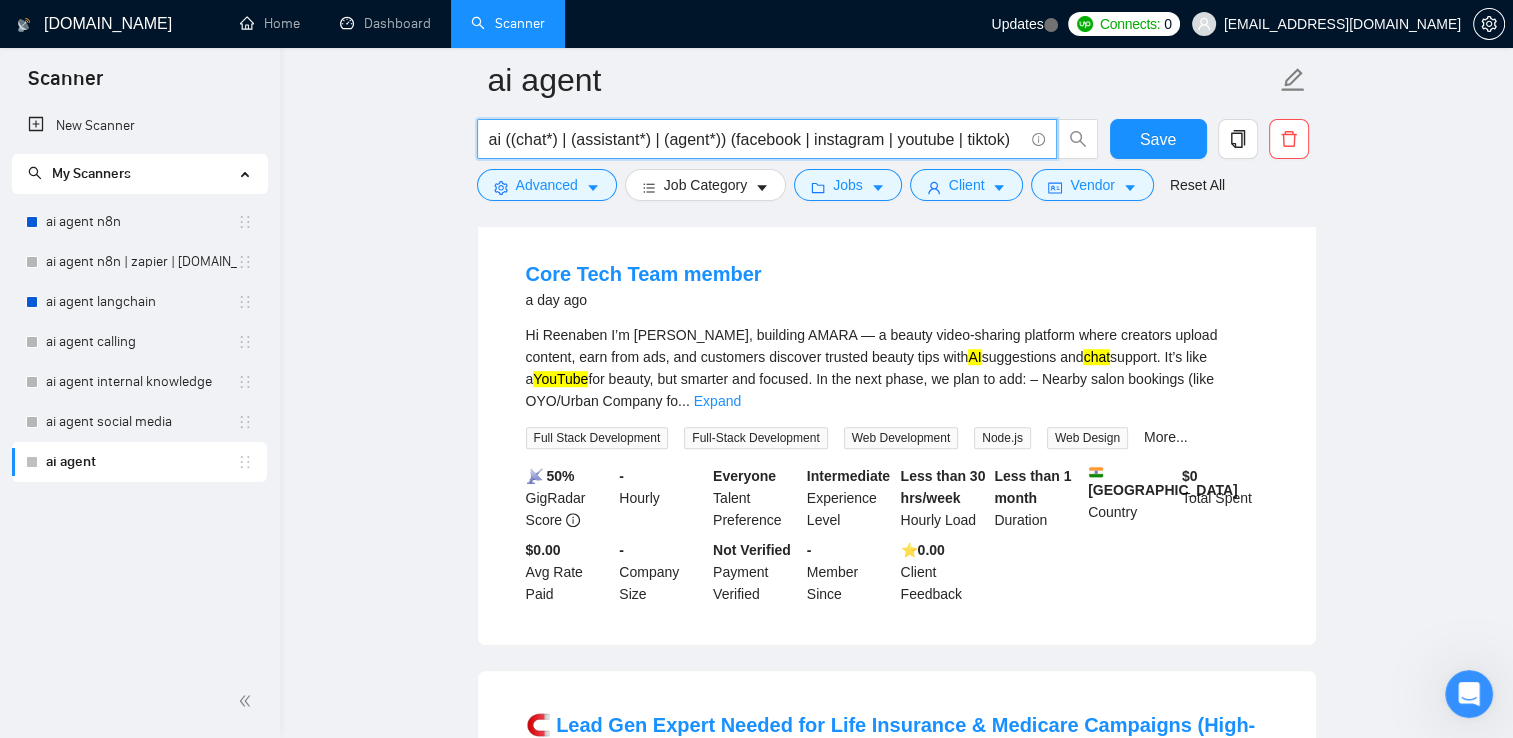 scroll, scrollTop: 1100, scrollLeft: 0, axis: vertical 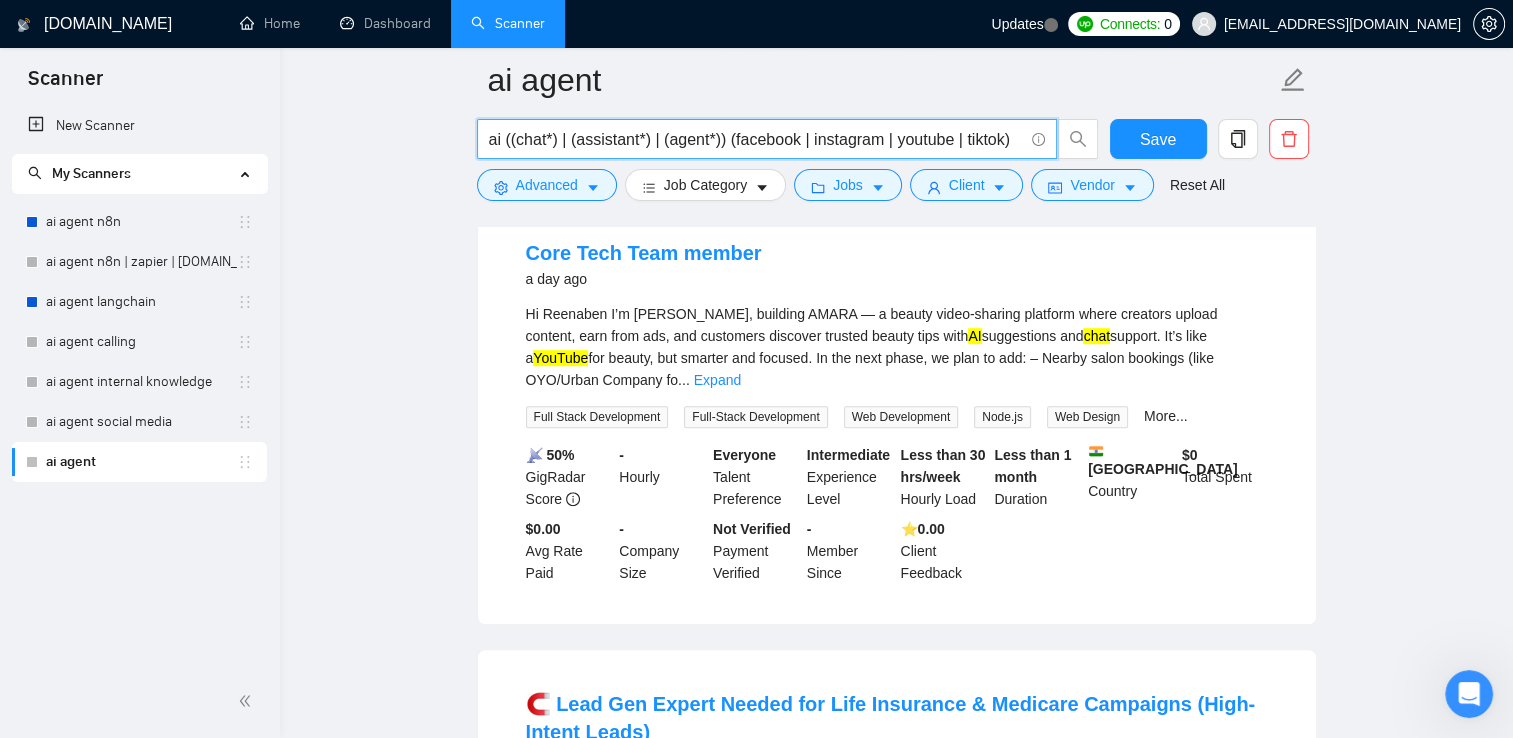 click on "Hi Reenaben
I’m [PERSON_NAME], building AMARA — a beauty video-sharing platform where creators upload content, earn from ads, and customers discover trusted beauty tips with  AI  suggestions and  chat  support.
It’s like a  YouTube  for beauty, but smarter and focused.
In the next phase, we plan to add: – Nearby salon bookings (like OYO/Urban Company fo ... Expand" at bounding box center [897, 347] 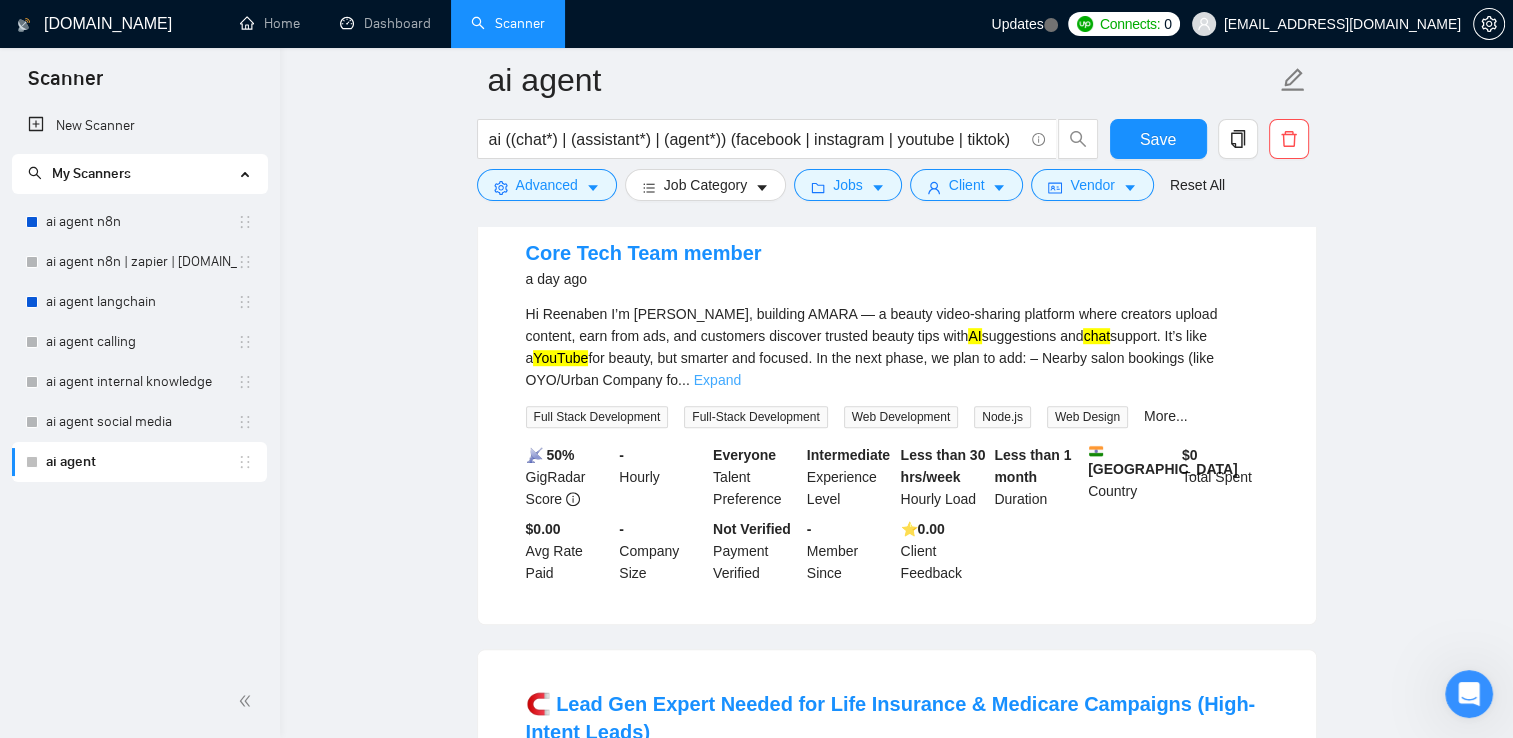 click on "Expand" at bounding box center (717, 380) 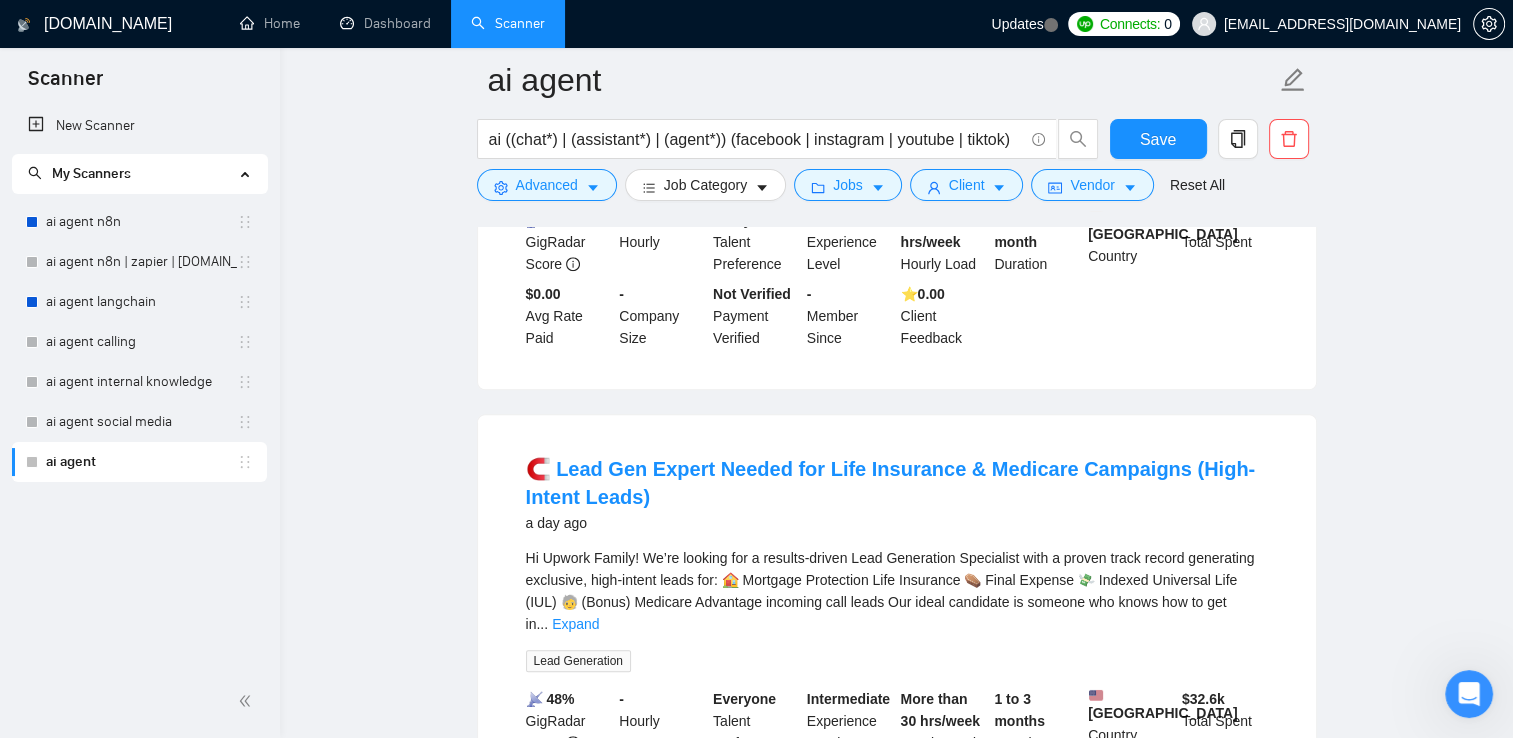 scroll, scrollTop: 1100, scrollLeft: 0, axis: vertical 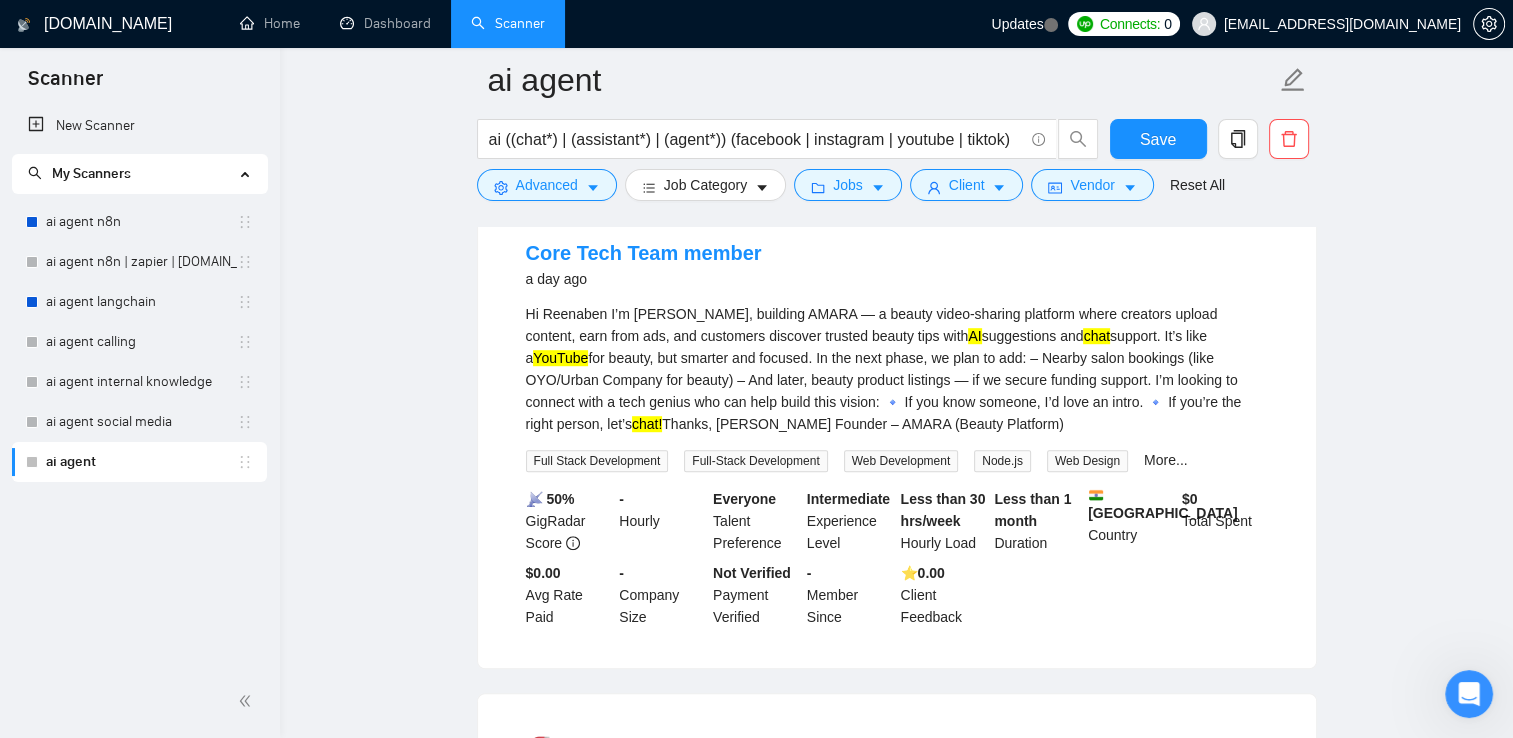 click on "Hi Reenaben
I’m [PERSON_NAME], building AMARA — a beauty video-sharing platform where creators upload content, earn from ads, and customers discover trusted beauty tips with  AI  suggestions and  chat  support.
It’s like a  YouTube  for beauty, but smarter and focused.
In the next phase, we plan to add: – Nearby salon bookings (like OYO/Urban Company for beauty)
– And later, beauty product listings — if we secure funding support.
I’m looking to connect with a tech genius who can help build this vision:
🔹 If you know someone, I’d love an intro.
🔹 If you’re the right person, let’s  chat!
Thanks,
[PERSON_NAME]
Founder – AMARA (Beauty Platform)" at bounding box center [897, 369] 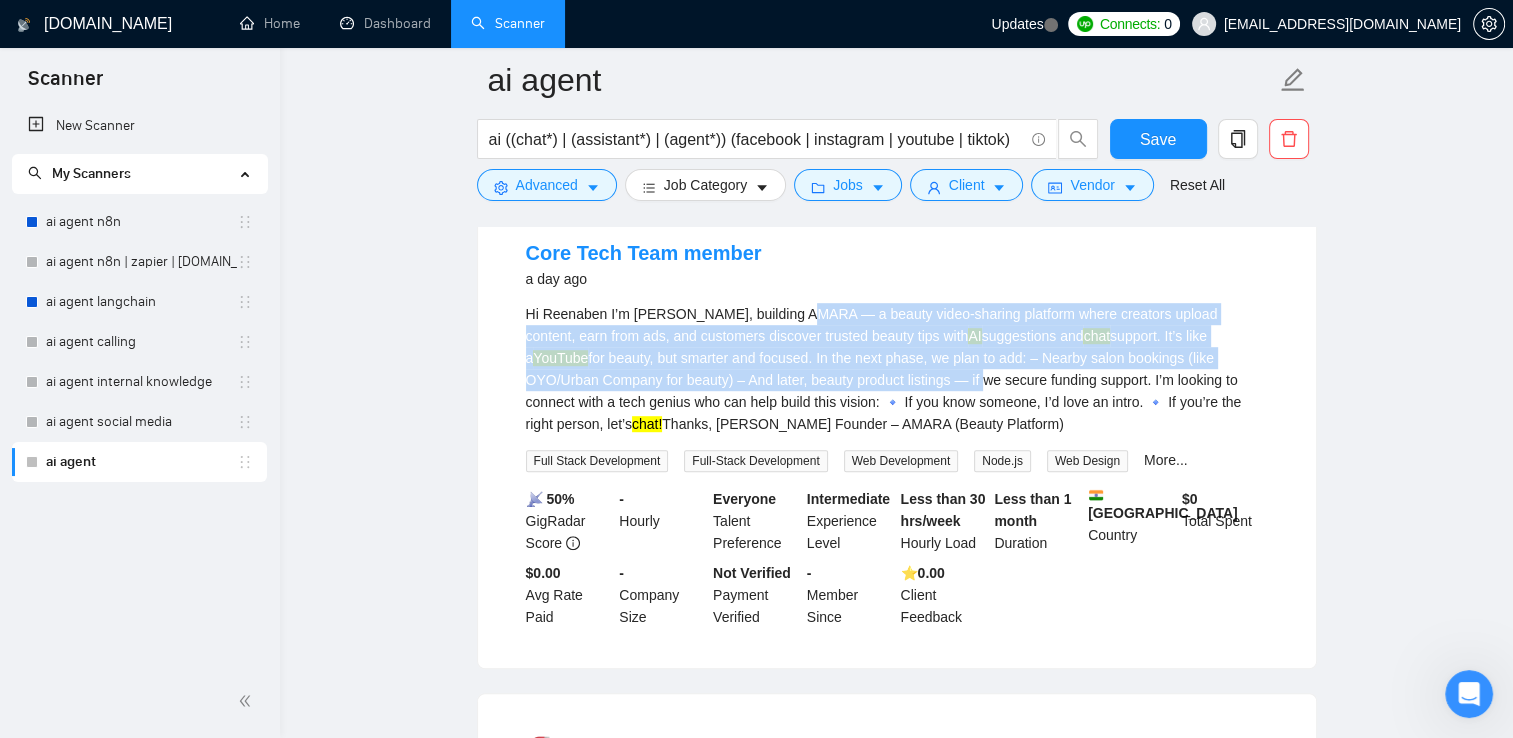 drag, startPoint x: 803, startPoint y: 307, endPoint x: 762, endPoint y: 371, distance: 76.00658 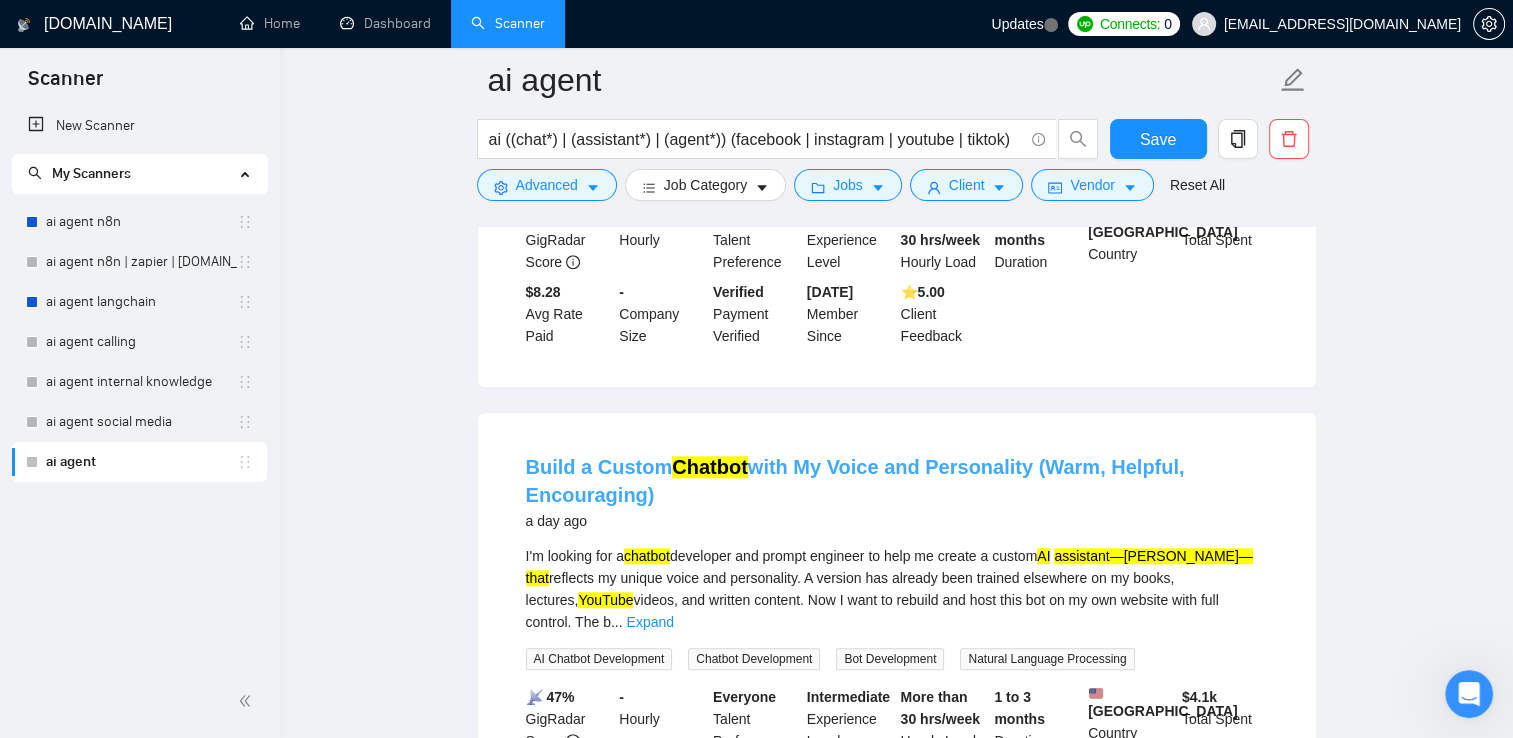 scroll, scrollTop: 2000, scrollLeft: 0, axis: vertical 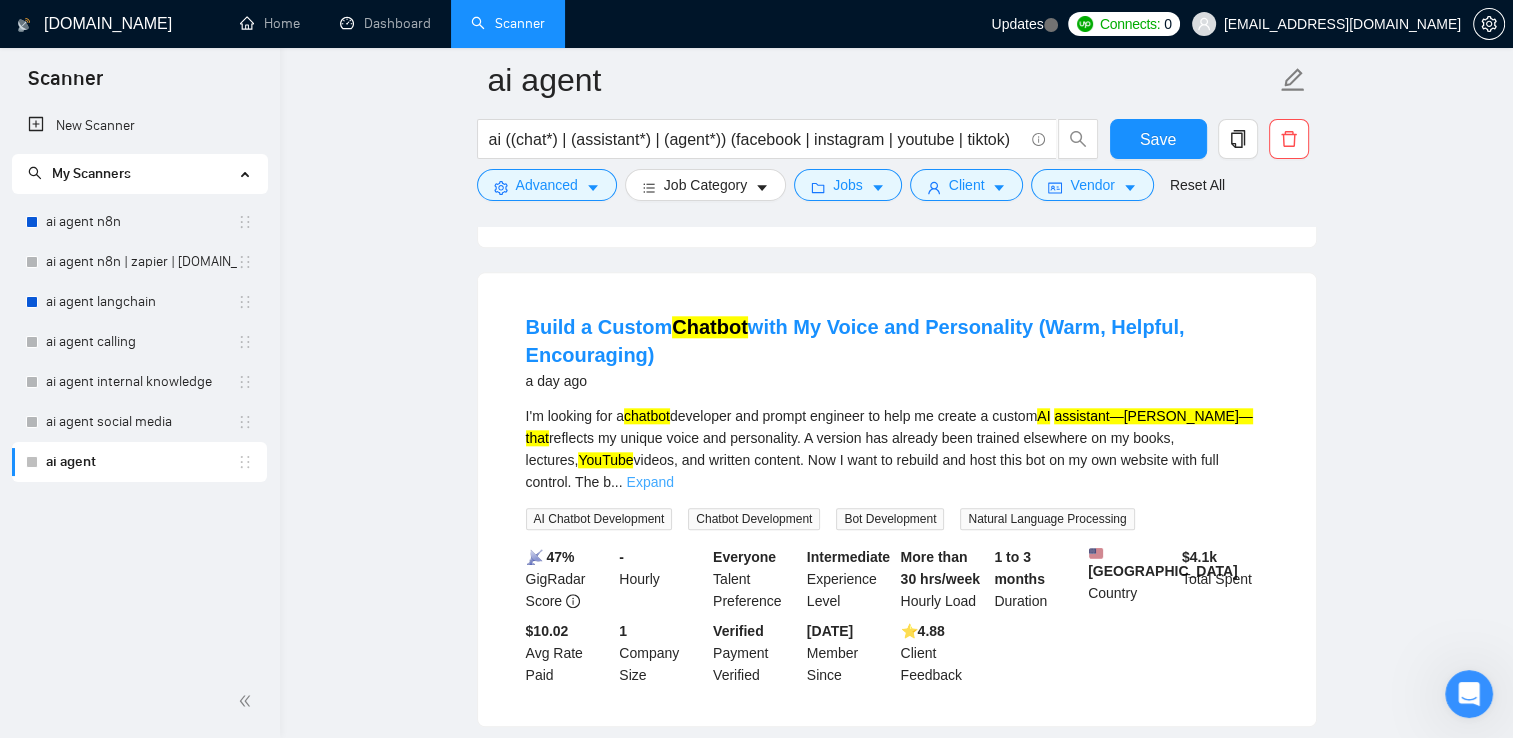 click on "Expand" at bounding box center [650, 482] 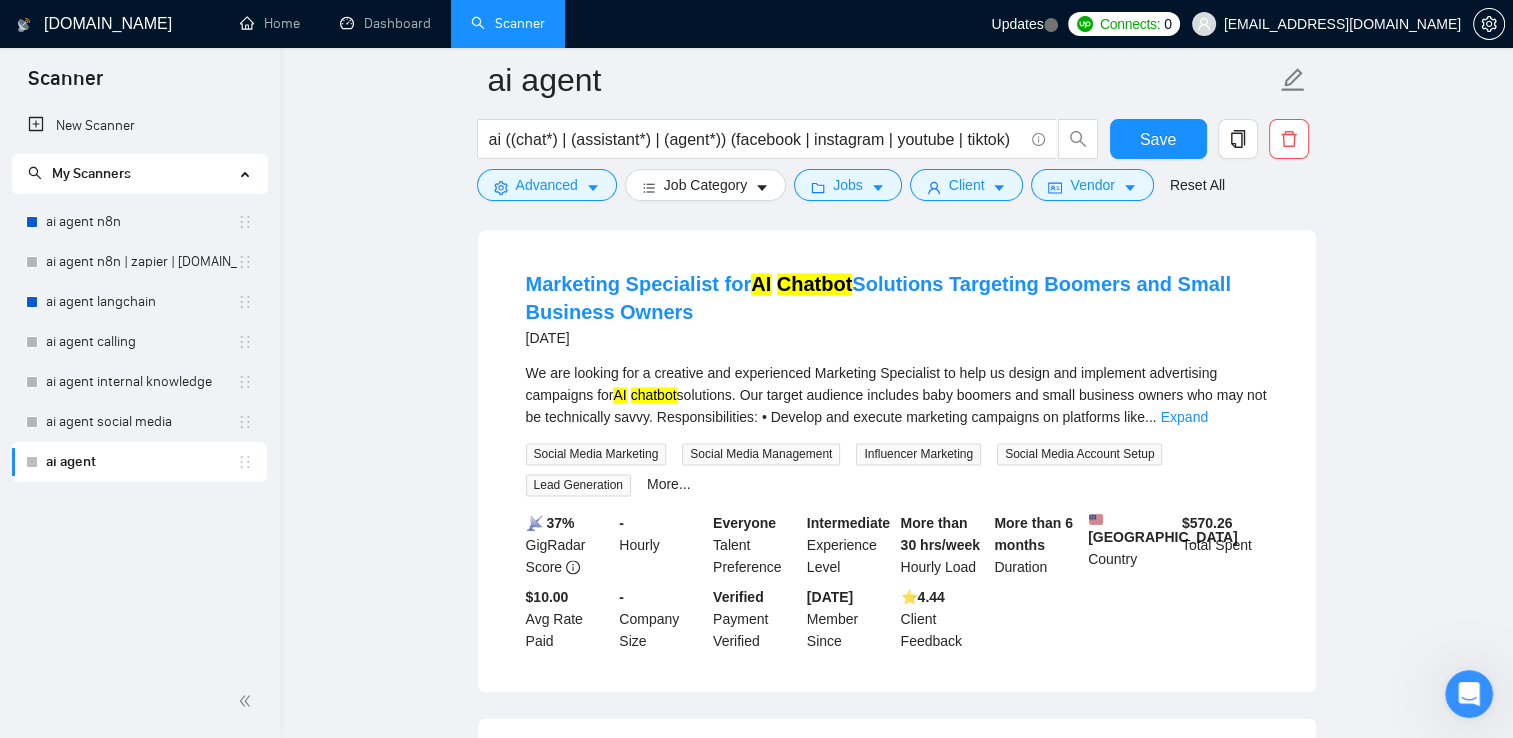 scroll, scrollTop: 2600, scrollLeft: 0, axis: vertical 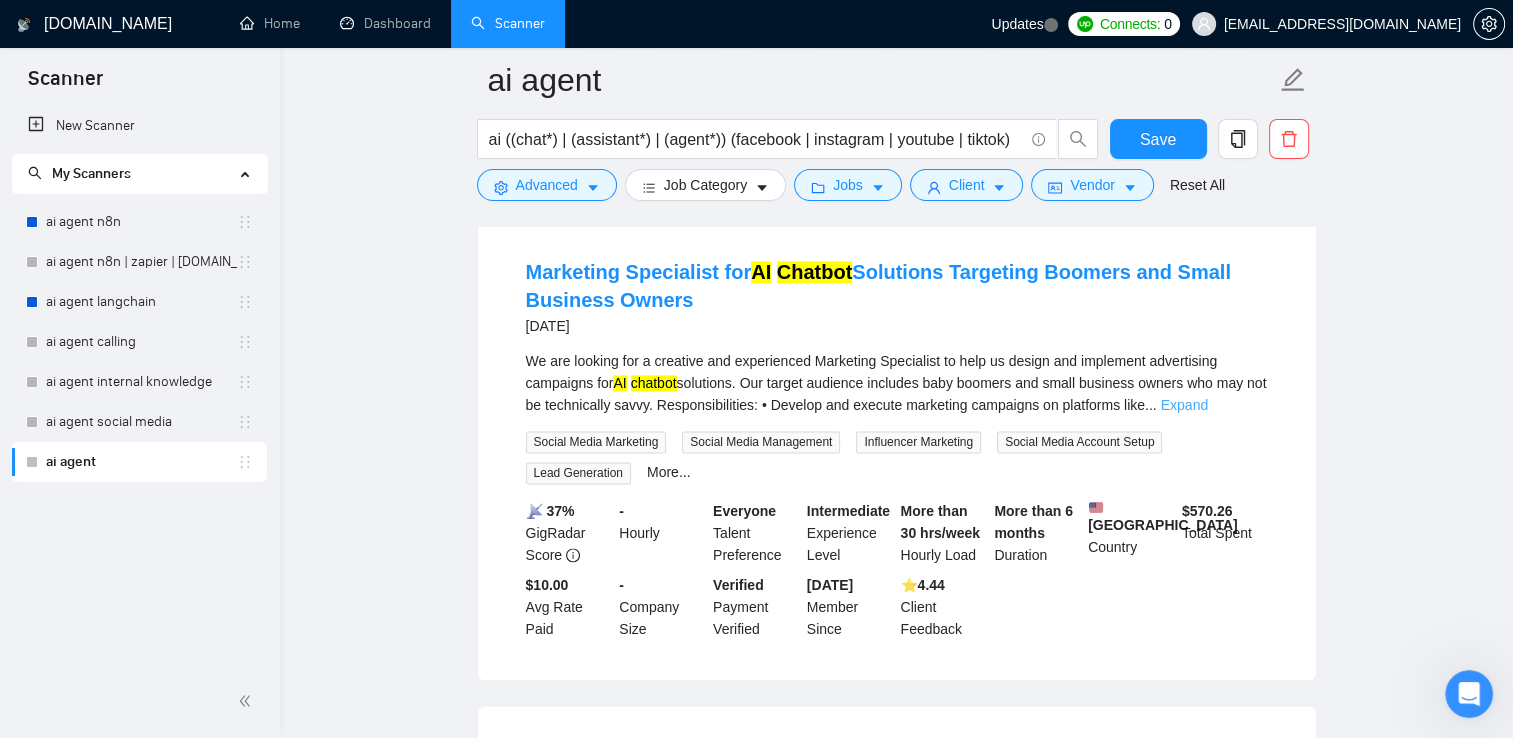click on "Expand" at bounding box center [1184, 405] 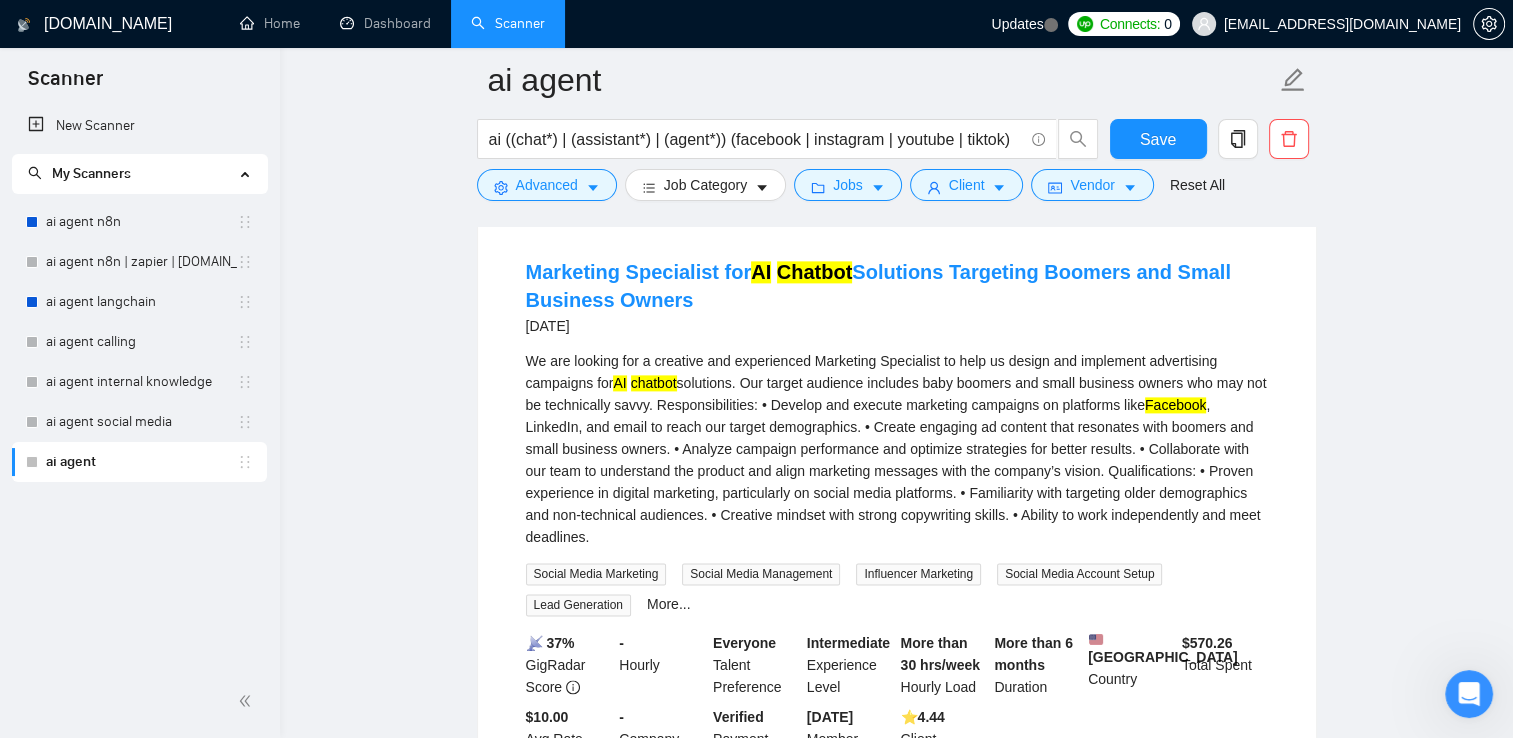 click on "We are looking for a creative and experienced Marketing Specialist to help us design and implement advertising campaigns for  AI   chatbot  solutions. Our target audience includes baby boomers and small business owners who may not be technically savvy.
Responsibilities:
•	Develop and execute marketing campaigns on platforms like  Facebook , LinkedIn, and email to reach our target demographics.
•	Create engaging ad content that resonates with boomers and small business owners.
•	Analyze campaign performance and optimize strategies for better results.
•	Collaborate with our team to understand the product and align marketing messages with the company’s vision.
Qualifications:
•	Proven experience in digital marketing, particularly on social media platforms.
•	Familiarity with targeting older demographics and non-technical audiences.
•	Creative mindset with strong copywriting skills.
•	Ability to work independently and meet deadlines." at bounding box center [897, 449] 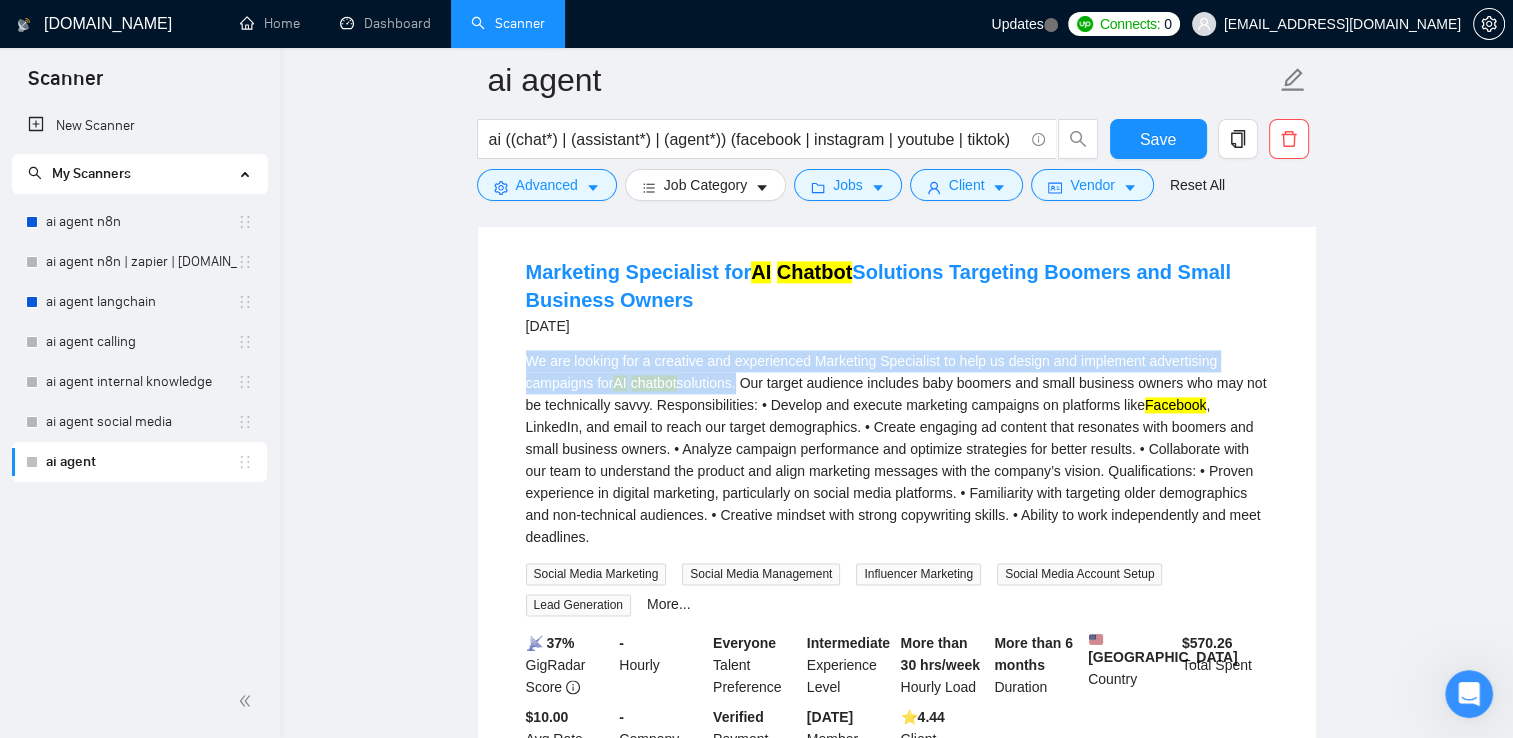 drag, startPoint x: 537, startPoint y: 355, endPoint x: 694, endPoint y: 384, distance: 159.65588 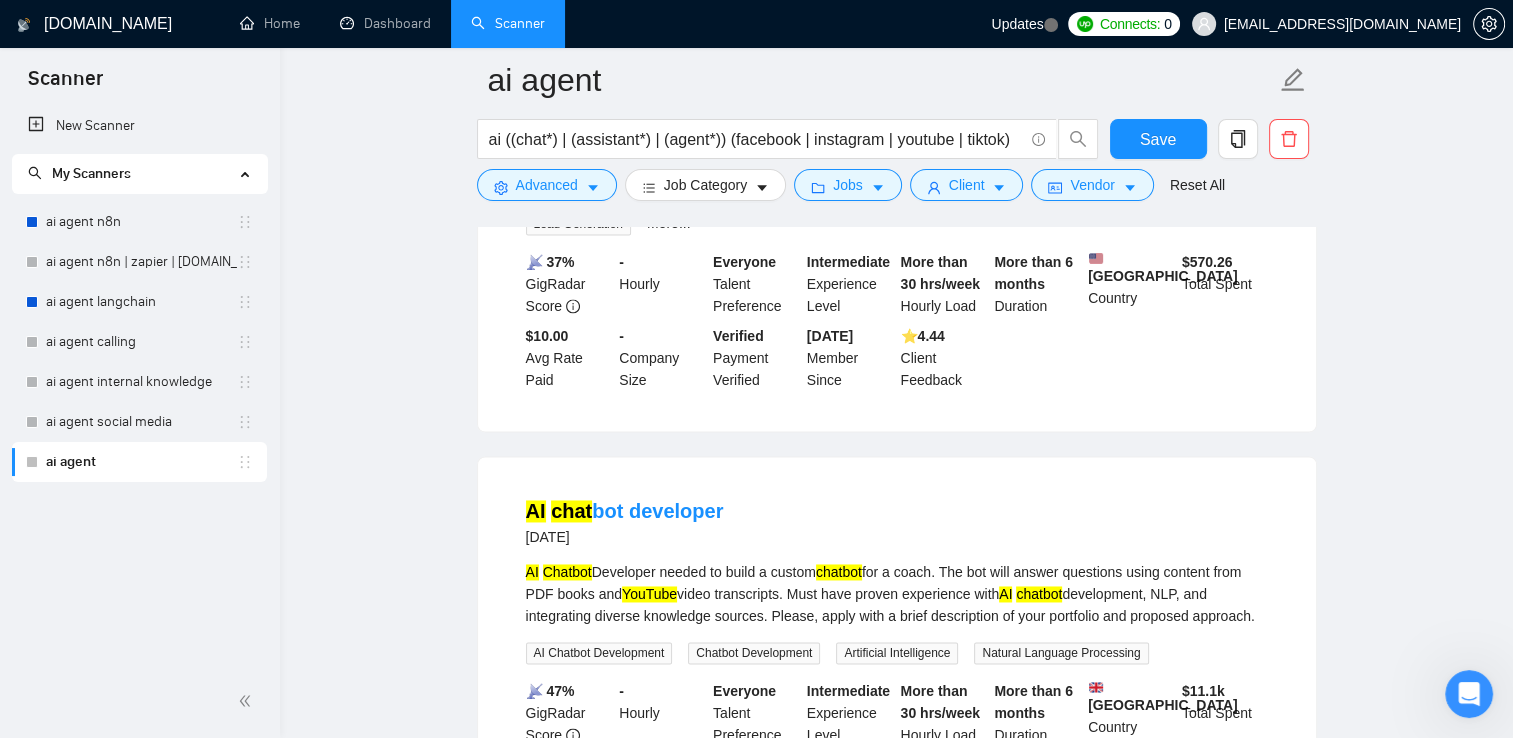 scroll, scrollTop: 3100, scrollLeft: 0, axis: vertical 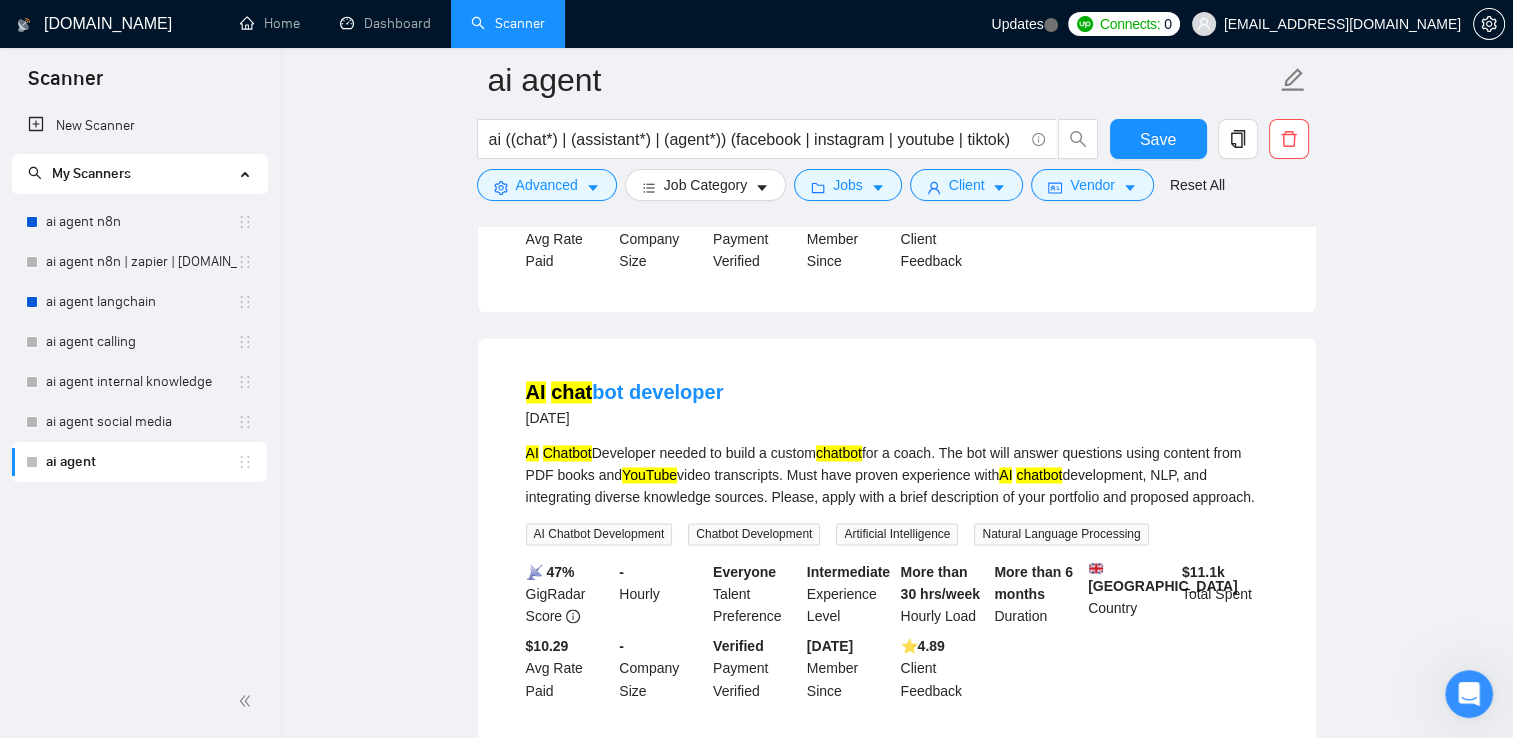 click on "AI   Chatbot  Developer needed to build a custom  chatbot  for a coach.
The bot will answer questions using content from PDF books and  YouTube  video transcripts.
Must have proven experience with  AI   chatbot  development, NLP, and integrating diverse knowledge sources.
Please, apply with a brief description of your portfolio and proposed approach." at bounding box center (897, 475) 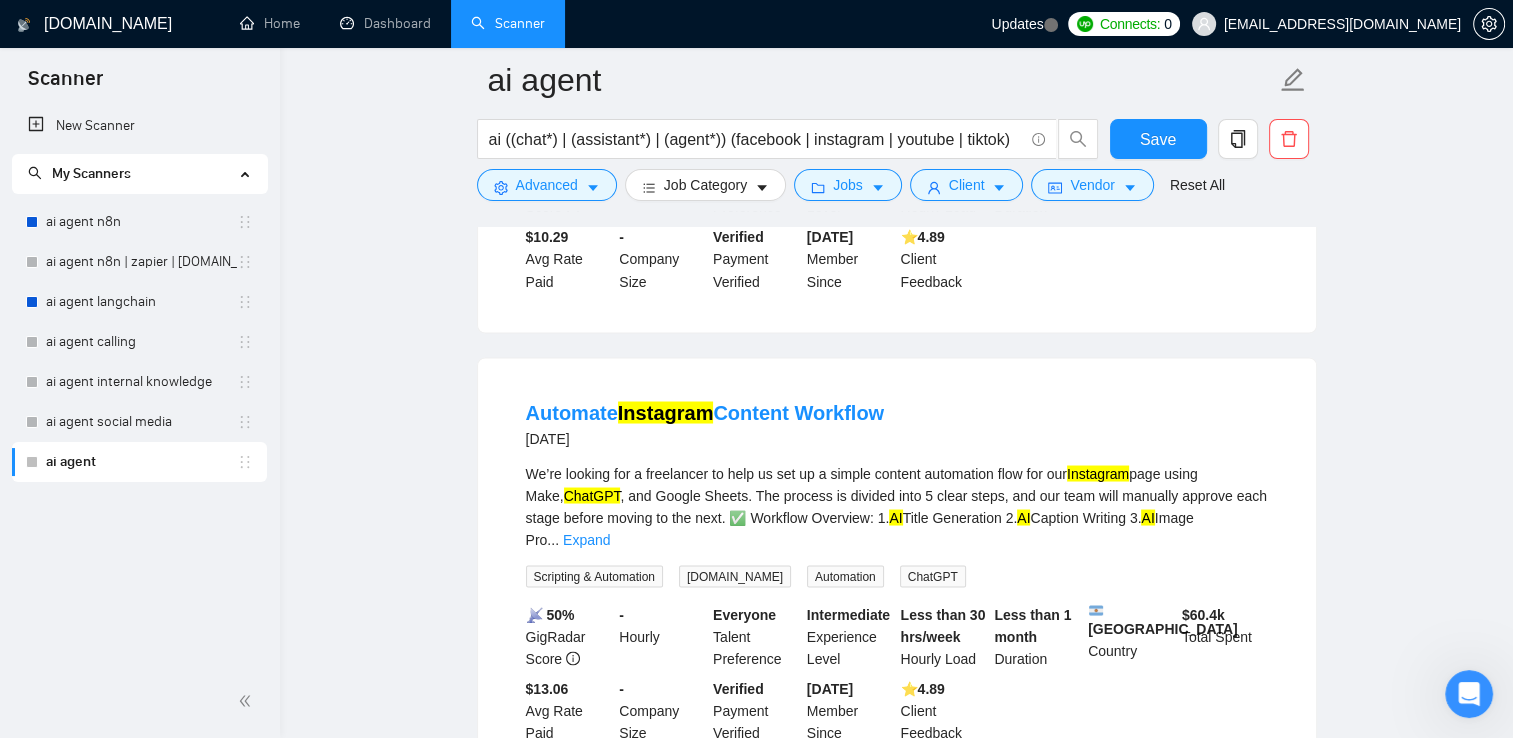 scroll, scrollTop: 3500, scrollLeft: 0, axis: vertical 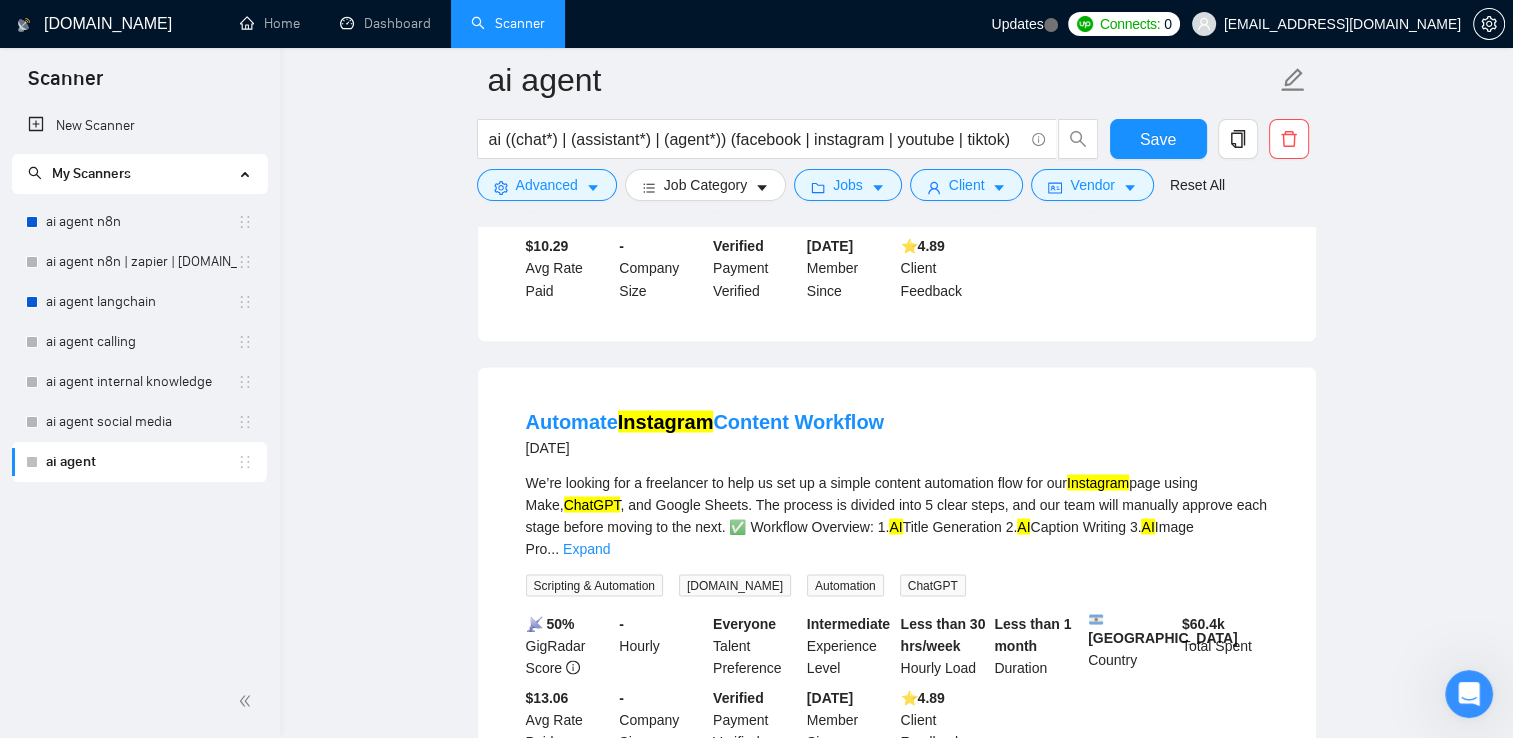 click on "We’re looking for a freelancer to help us set up a simple content automation flow for our  Instagram  page using Make,  ChatGPT , and Google Sheets.
The process is divided into 5 clear steps, and our team will manually approve each stage before moving to the next.
✅ Workflow Overview:
1.  AI  Title Generation
2.  AI  Caption Writing
3.  AI  Image Pro ... Expand" at bounding box center (897, 515) 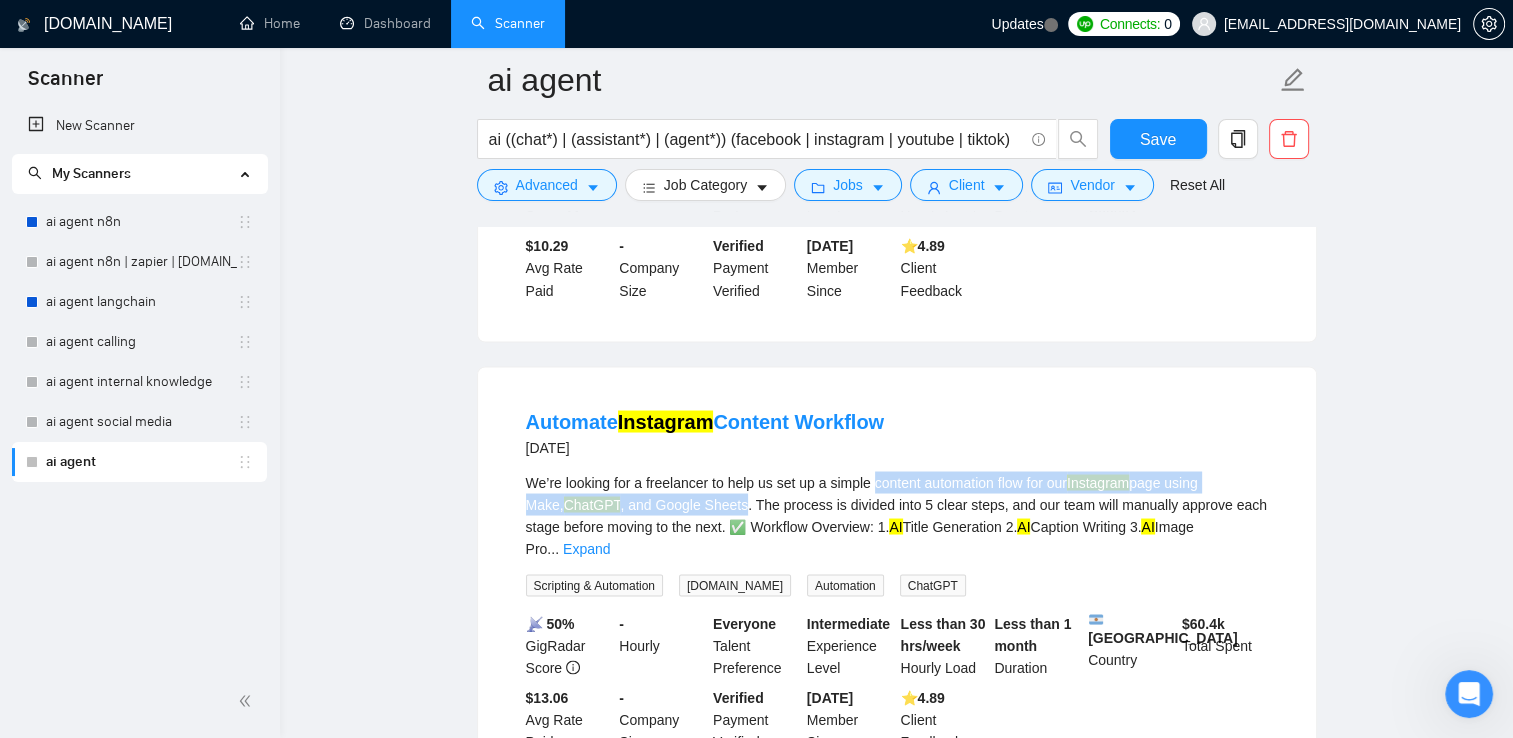 drag, startPoint x: 897, startPoint y: 506, endPoint x: 674, endPoint y: 530, distance: 224.28777 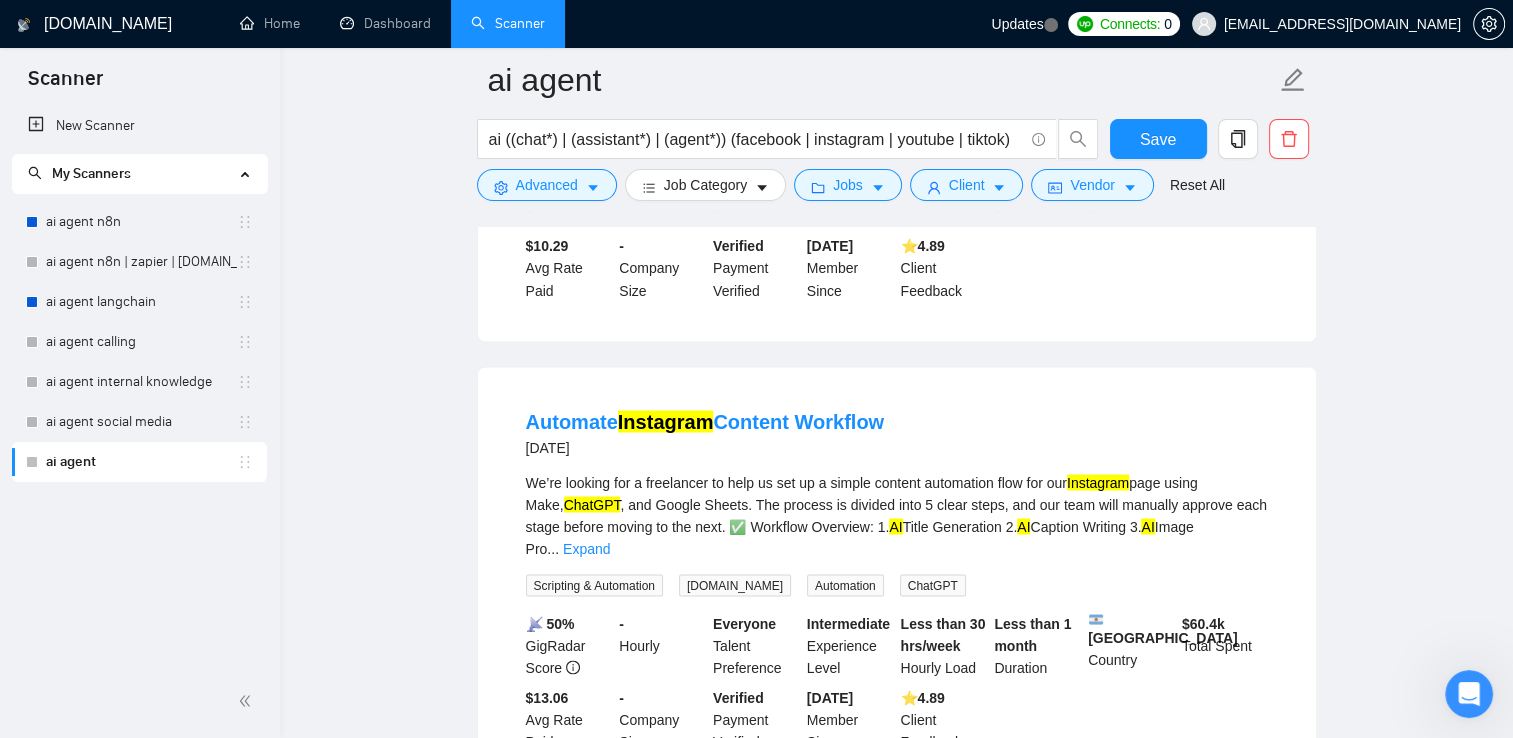 drag, startPoint x: 674, startPoint y: 530, endPoint x: 883, endPoint y: 531, distance: 209.0024 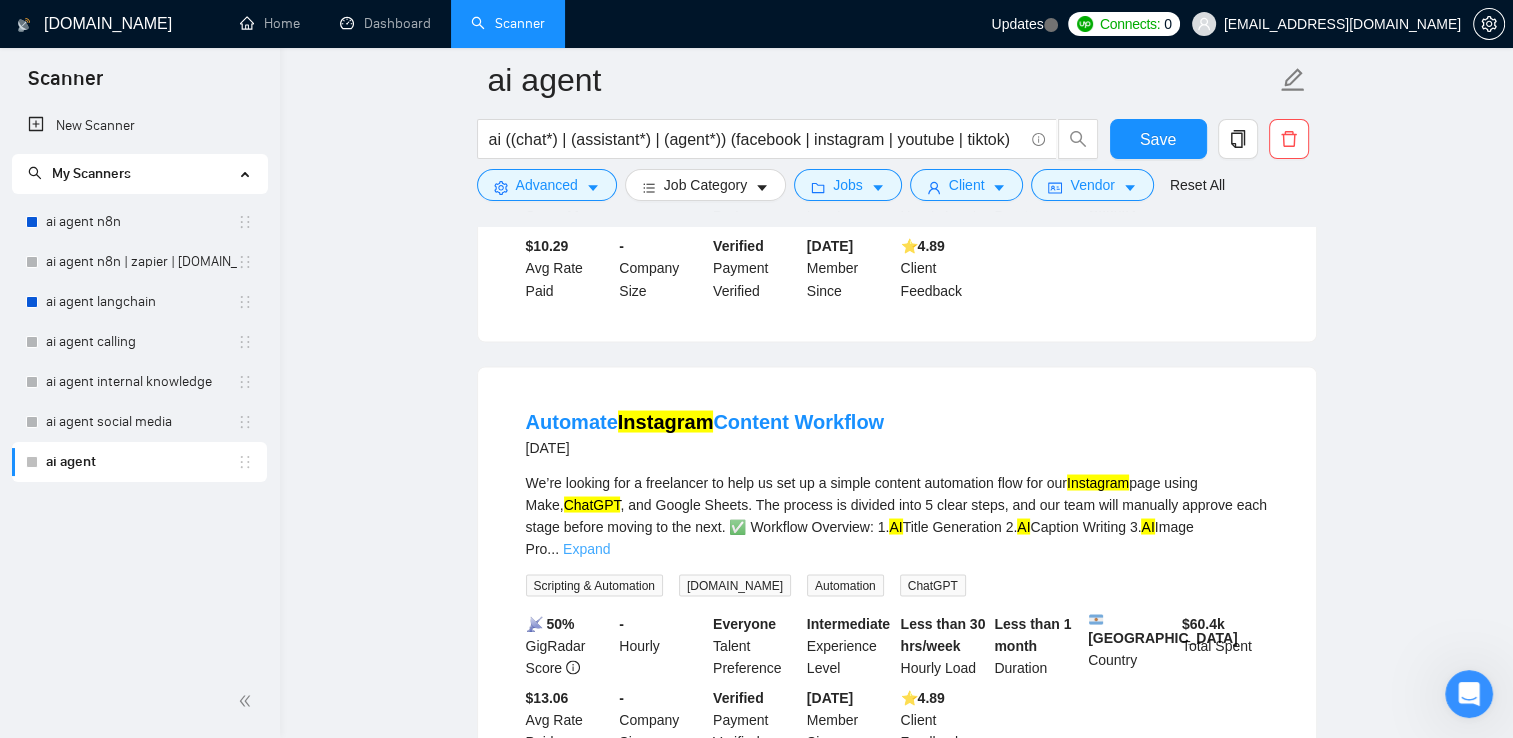 click on "Expand" at bounding box center (586, 548) 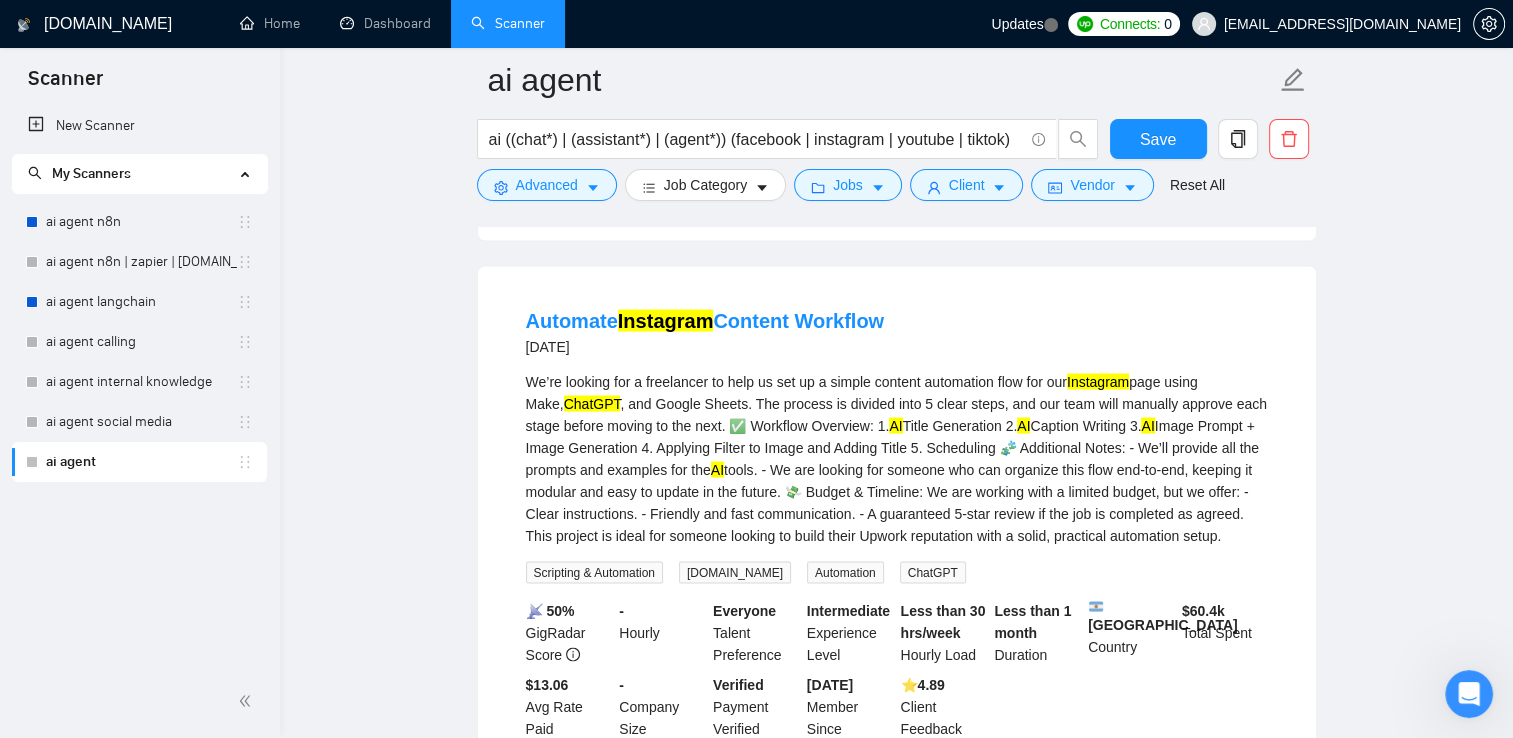 scroll, scrollTop: 3600, scrollLeft: 0, axis: vertical 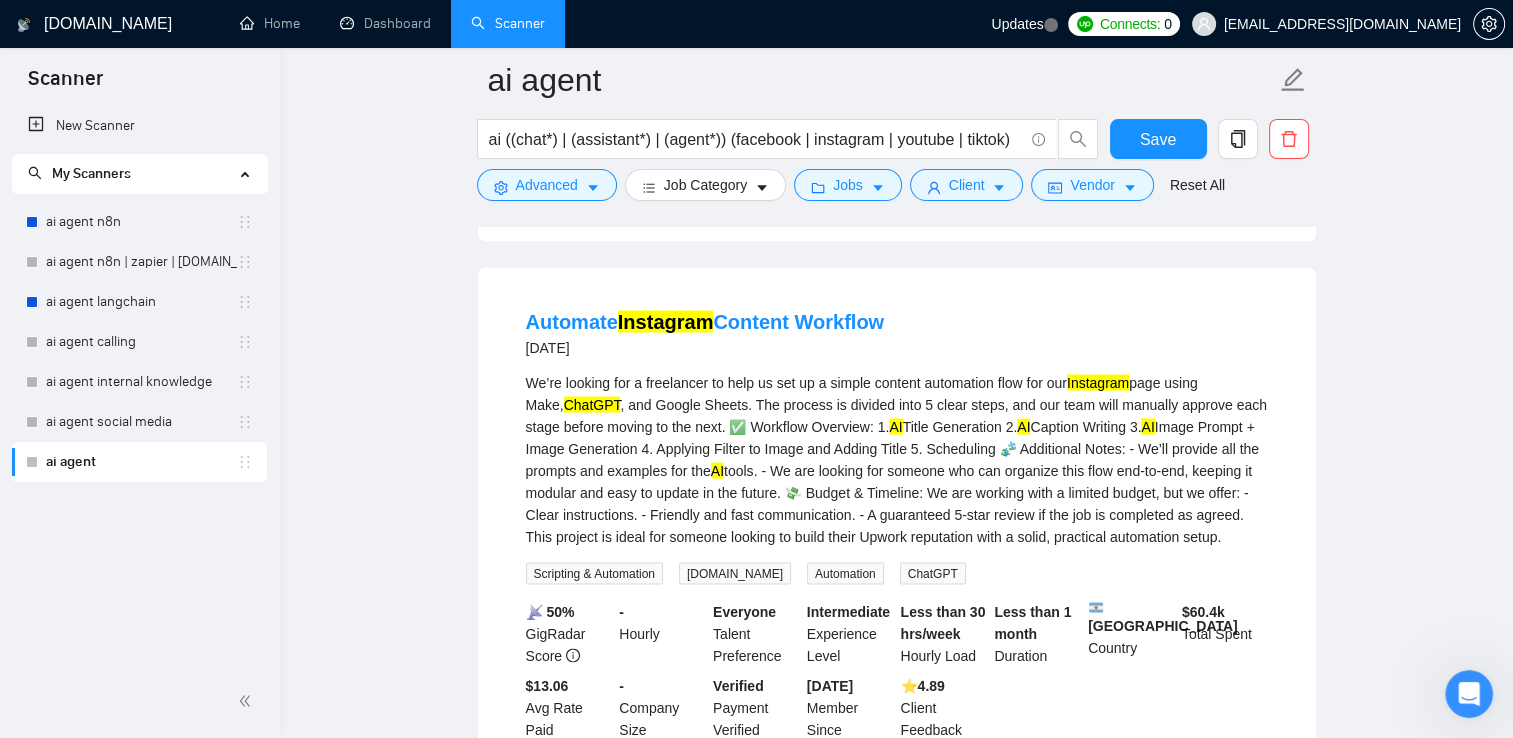 click on "We’re looking for a freelancer to help us set up a simple content automation flow for our  Instagram  page using Make,  ChatGPT , and Google Sheets.
The process is divided into 5 clear steps, and our team will manually approve each stage before moving to the next.
✅ Workflow Overview:
1.  AI  Title Generation
2.  AI  Caption Writing
3.  AI  Image Prompt + Image Generation
4. Applying Filter to Image and Adding Title
5. Scheduling
🧩 Additional Notes:
- We’ll provide all the prompts and examples for the  AI  tools.
- We are looking for someone who can organize this flow end-to-end, keeping it modular and easy to update in the future.
💸 Budget & Timeline:
We are working with a limited budget, but we offer:
- Clear instructions.
- Friendly and fast communication.
- A guaranteed 5-star review if the job is completed as agreed.
This project is ideal for someone looking to build their Upwork reputation with a solid, practical automation setup." at bounding box center [897, 459] 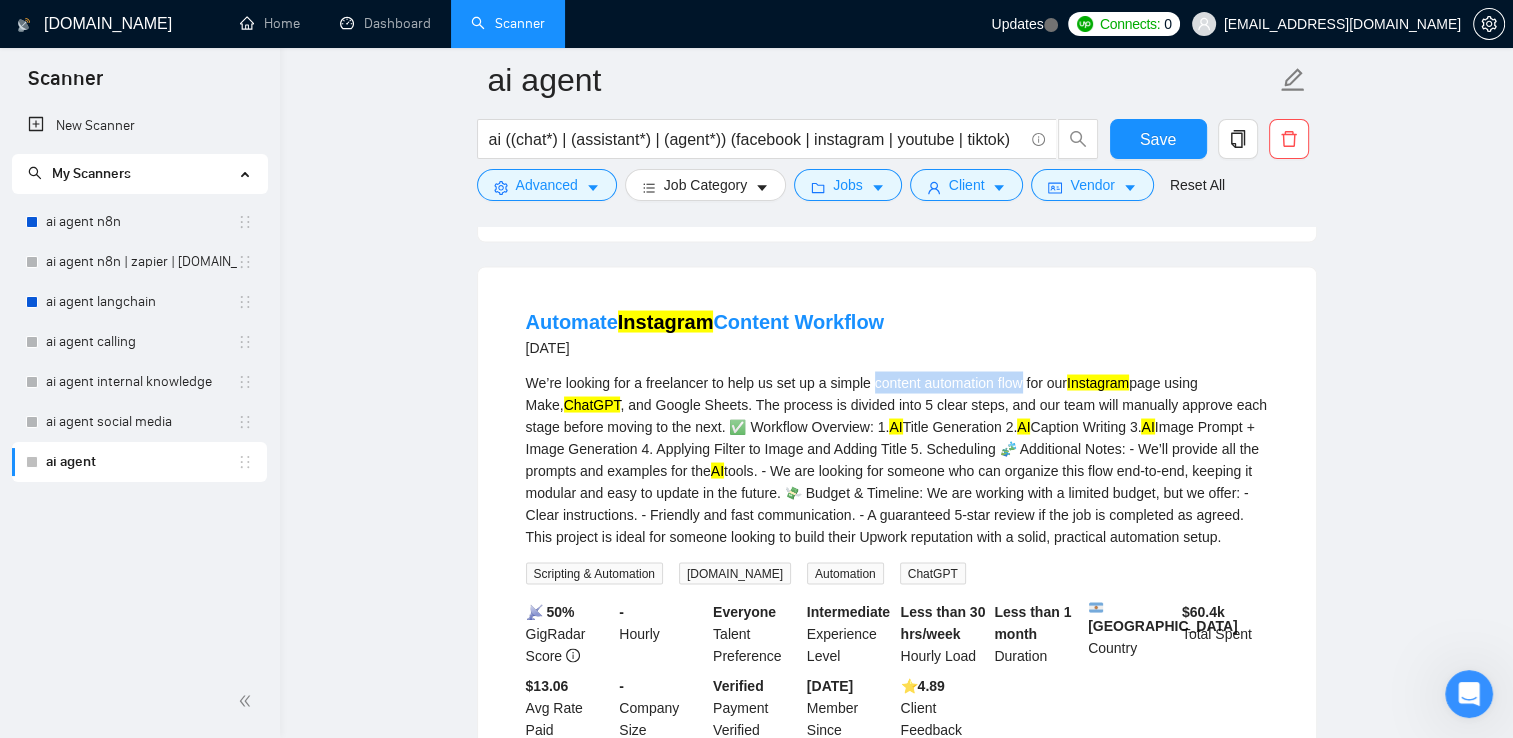 drag, startPoint x: 898, startPoint y: 406, endPoint x: 1001, endPoint y: 409, distance: 103.04368 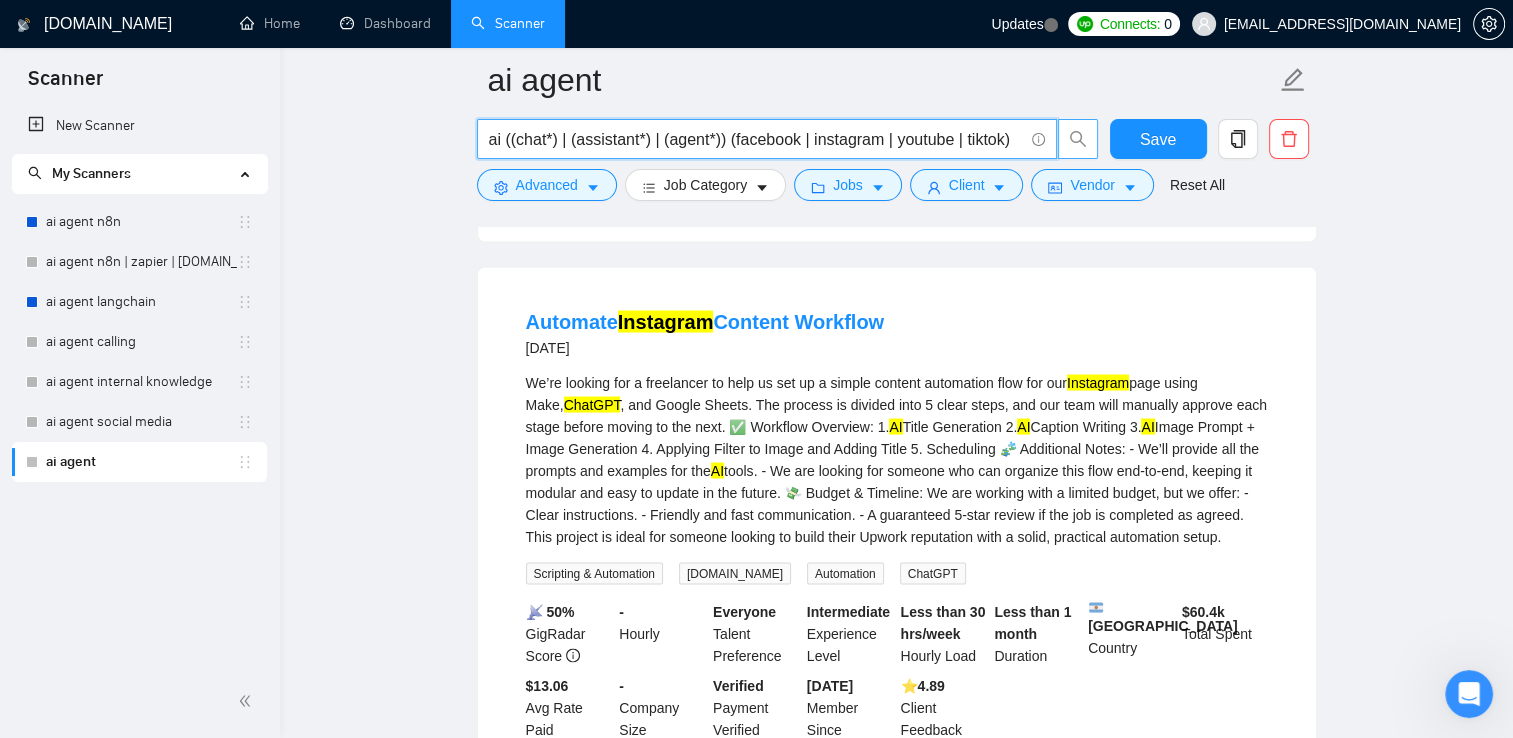 drag, startPoint x: 792, startPoint y: 140, endPoint x: 1062, endPoint y: 147, distance: 270.09073 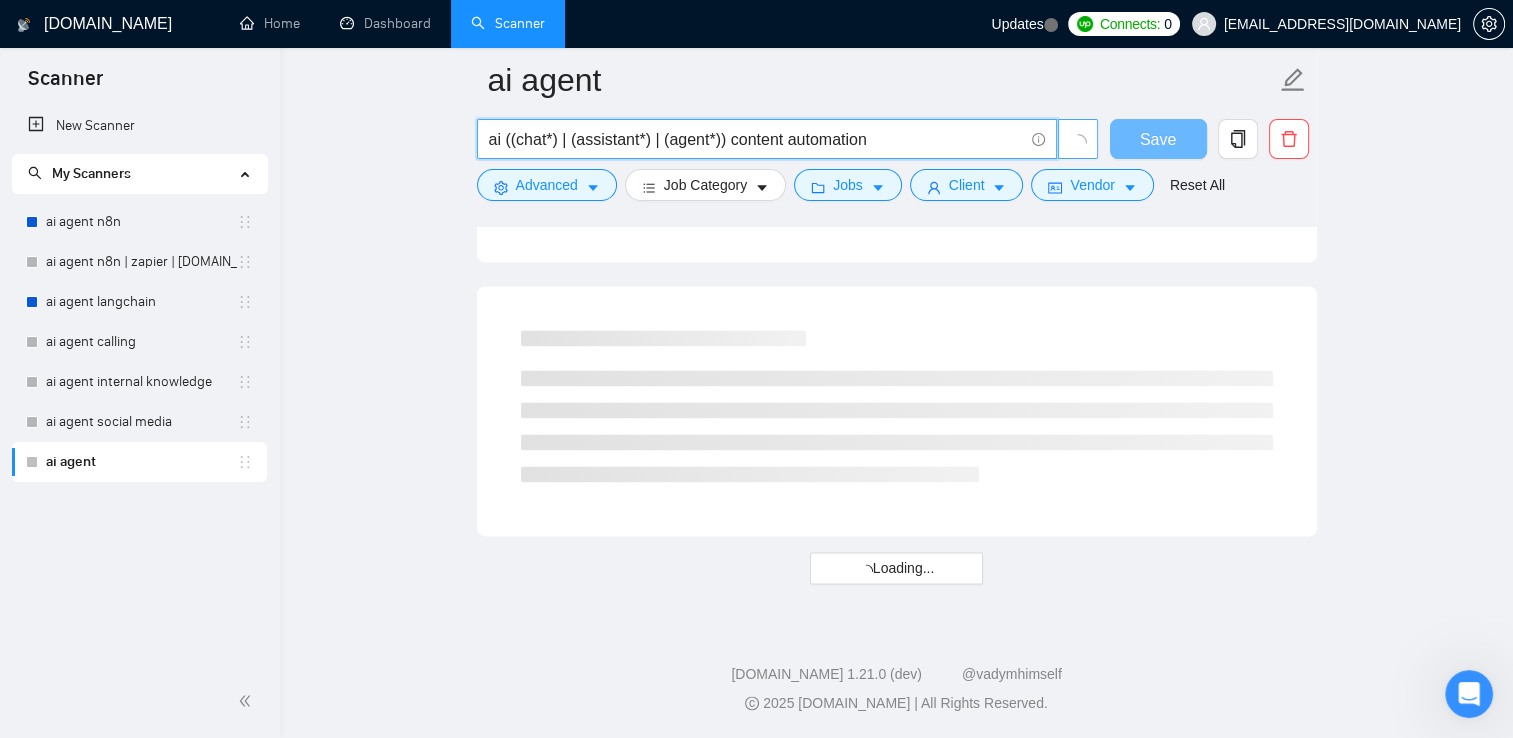 scroll, scrollTop: 2598, scrollLeft: 0, axis: vertical 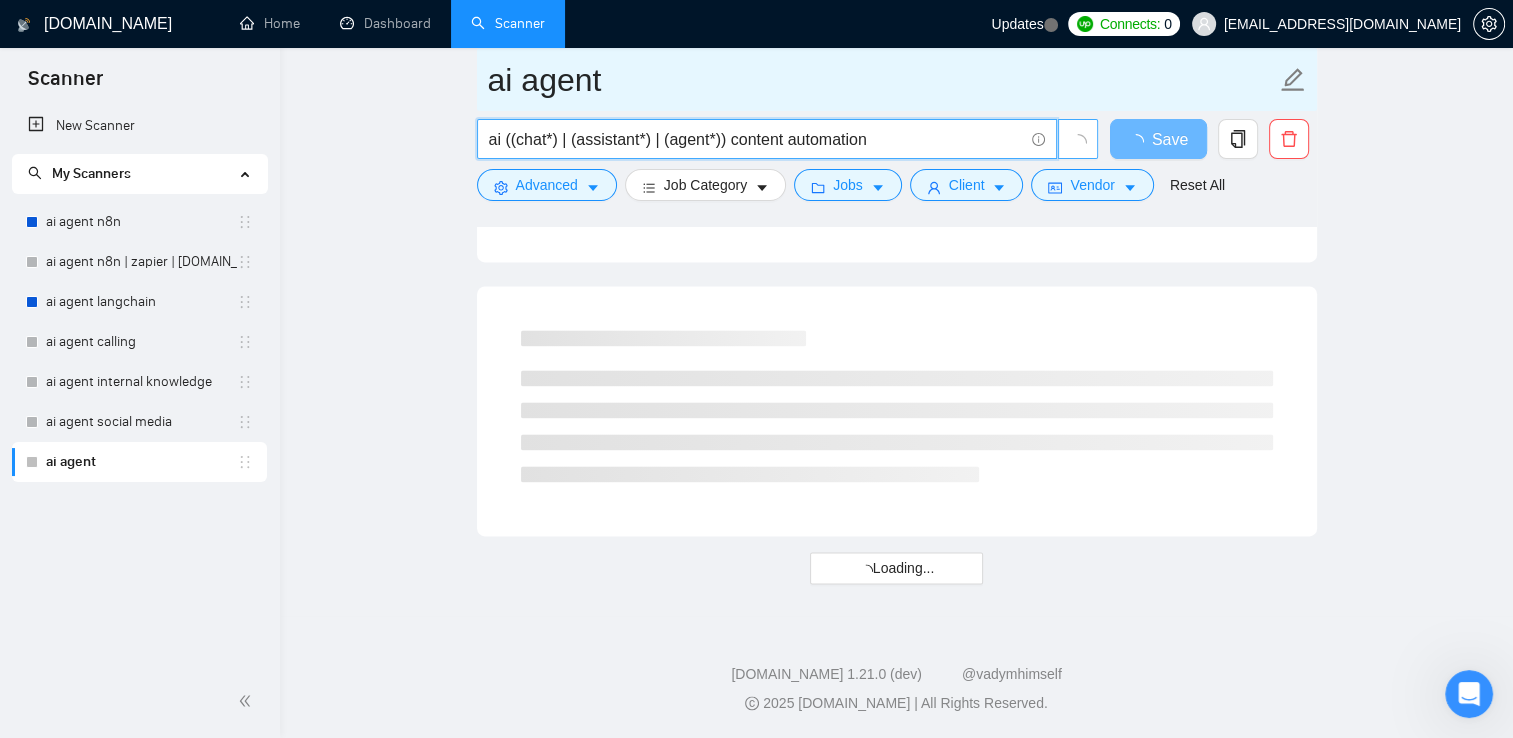 type on "ai ((chat*) | (assistant*) | (agent*)) content automation" 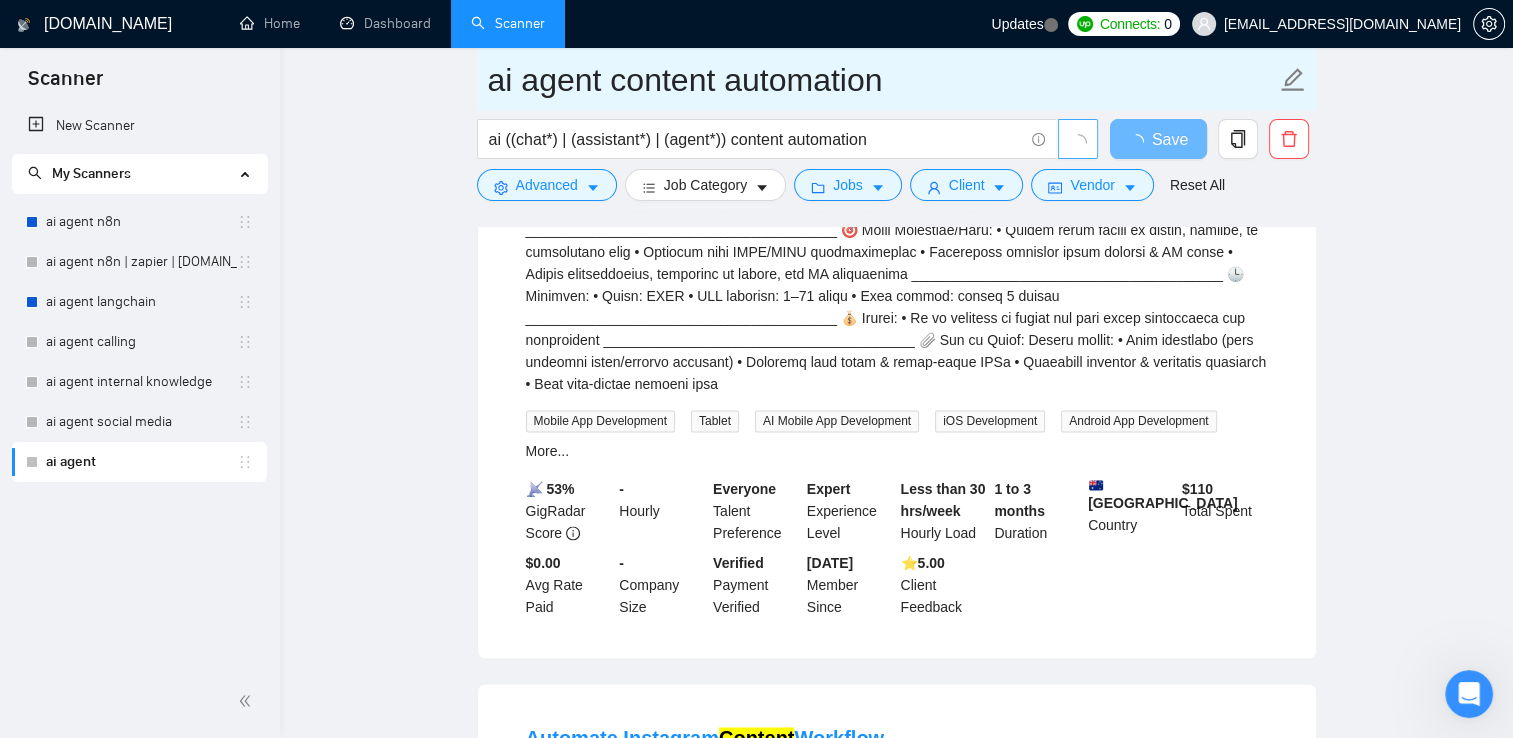 type on "ai agent content automation" 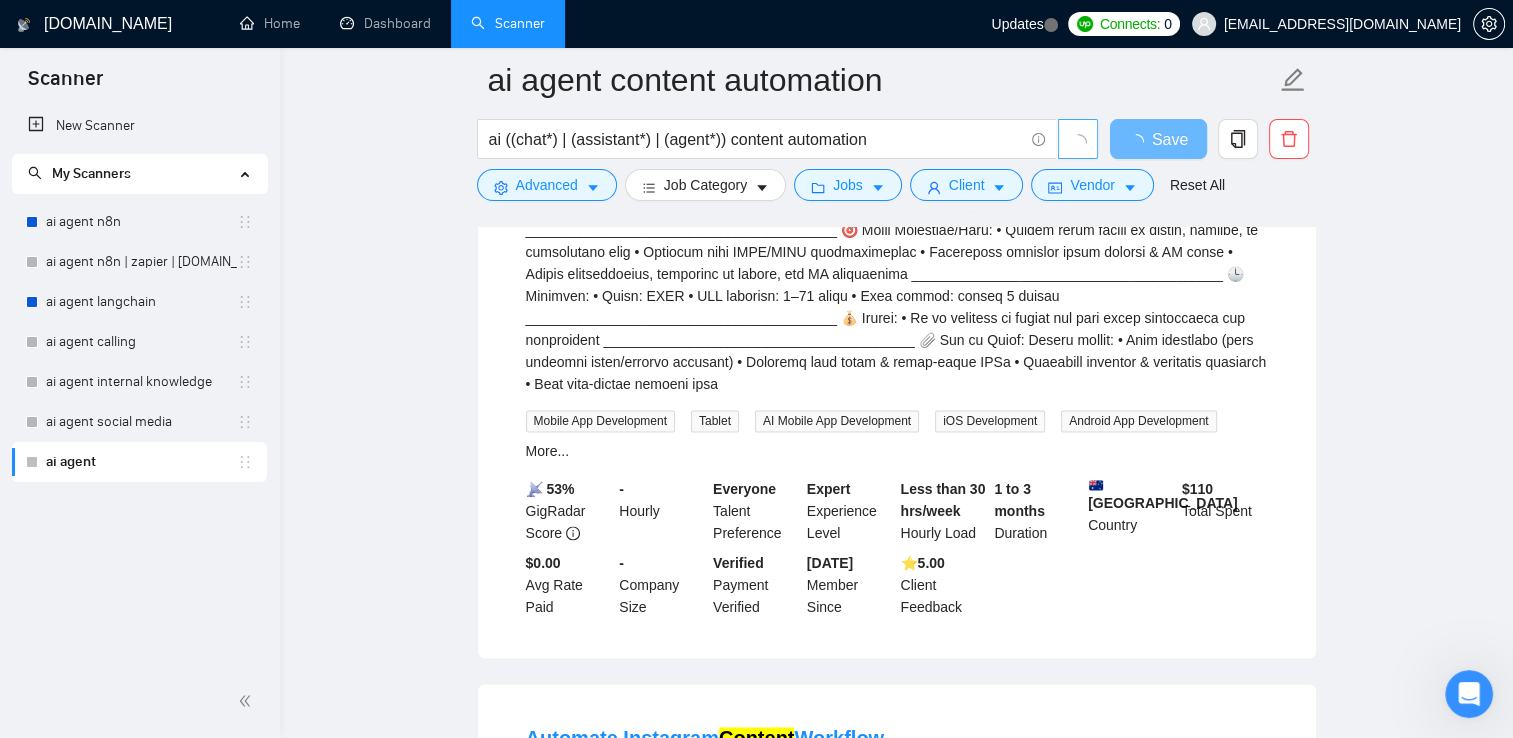 click on "ai agent content automation ai ((chat*) | (assistant*) | (agent*)) content automation Save Advanced   Job Category   Jobs   Client   Vendor   Reset All Preview Results Insights NEW Alerts Auto Bidder Detected   693  results   (0.23 seconds) Ai   Agent  Developer a day ago We are seeking a highly skilled  AI   Agent  Developer to design, build, and deploy intelligent software  agents  that automate complex tasks across web, API, and desktop environments. The ideal candidate has strong experience with modern  AI  tools (such as GPT, LangChain, AutoGen, or  Agentic  frameworks), and can blend software engineering with emerging  AI  workflows to create reliable, autonomous systems.
Key Responsibilities
- Design and develop AI-powered  agents  to automate .business tasks, web workflows, and system operations.
- Integrate LLMs (e.g., OpenAI GPT-4, [PERSON_NAME]) into real-world use cases using APIs,  agents agents agents AI   agent AI   agent automation agent agents  for marketing, SEO,  content automation agent" at bounding box center [896, 1810] 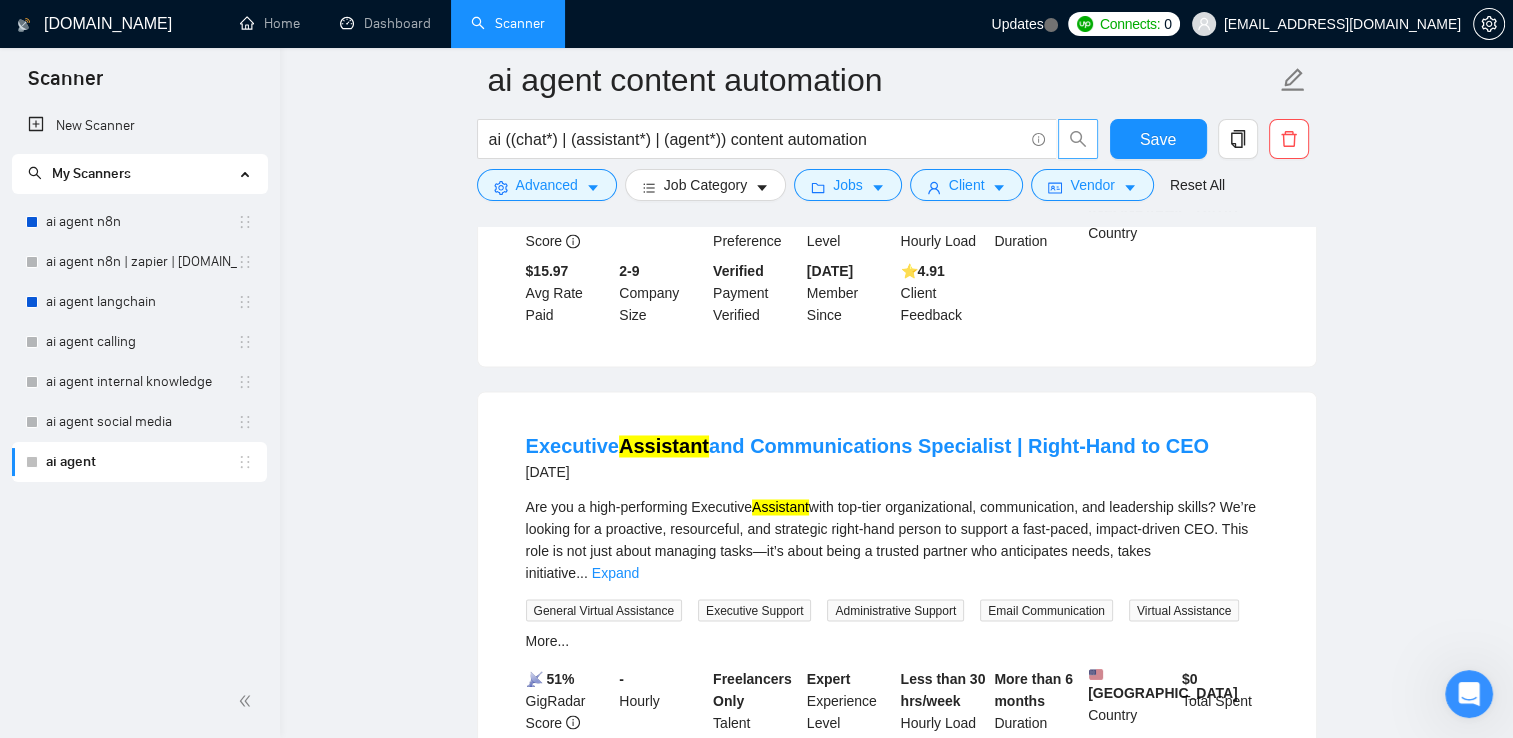 scroll, scrollTop: 3298, scrollLeft: 0, axis: vertical 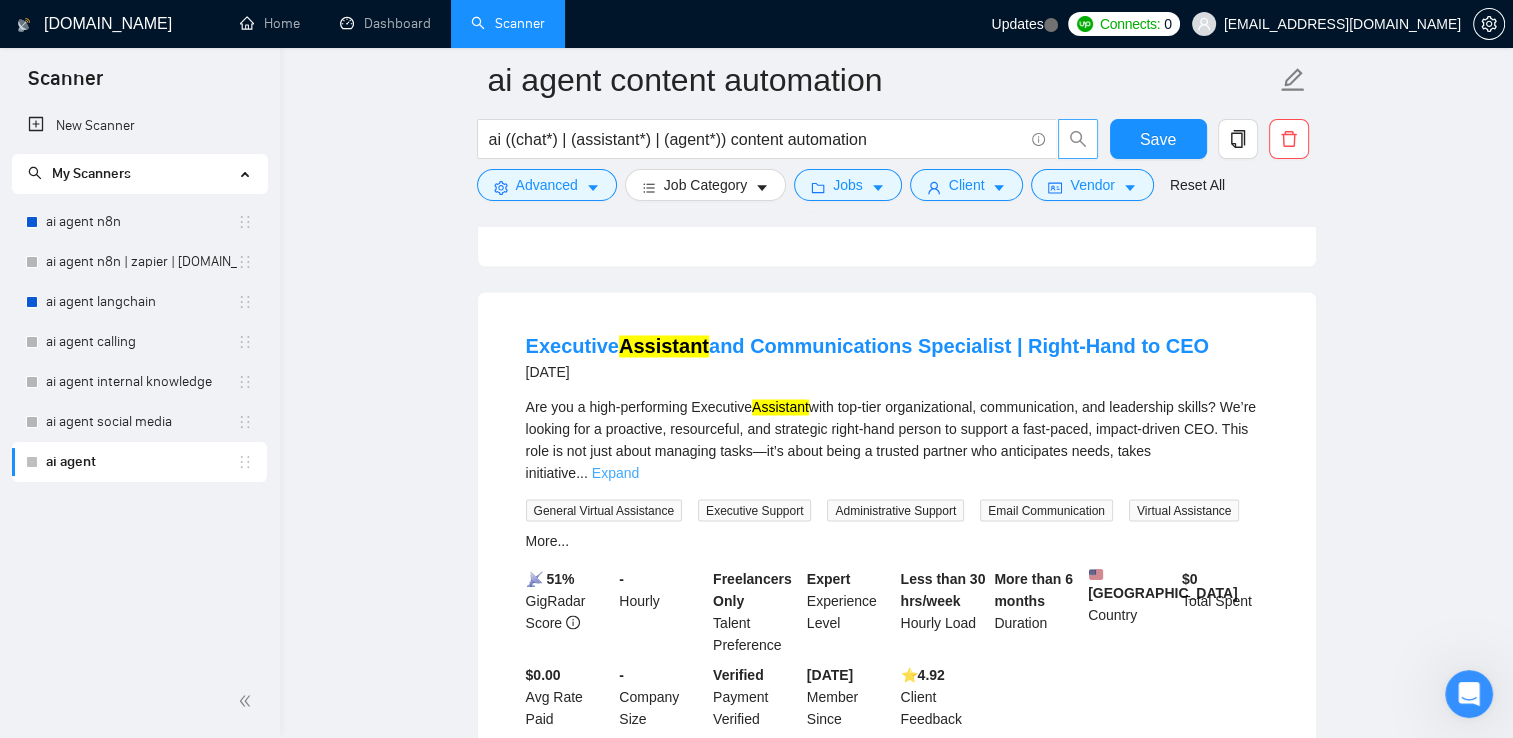 click on "Expand" at bounding box center (615, 473) 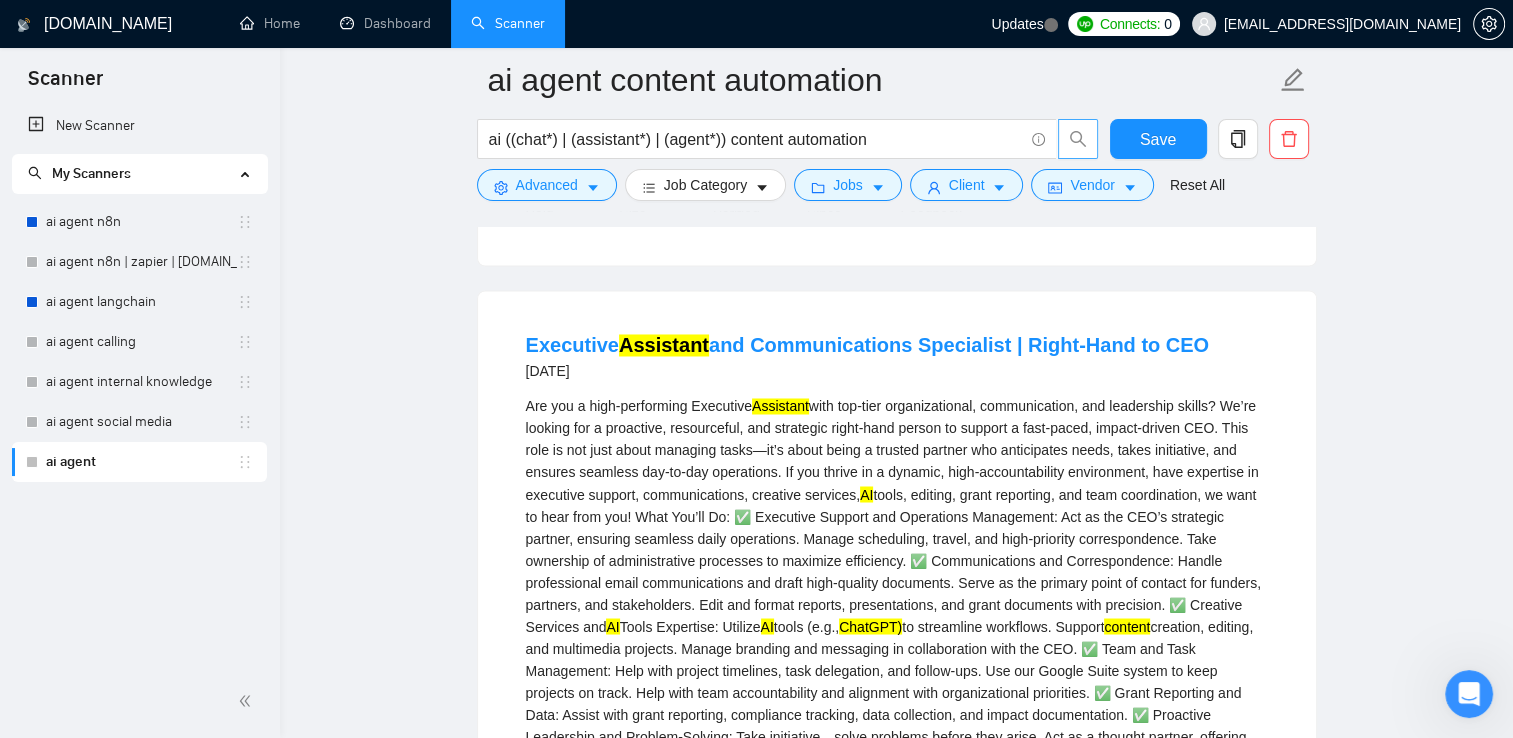 scroll, scrollTop: 3198, scrollLeft: 0, axis: vertical 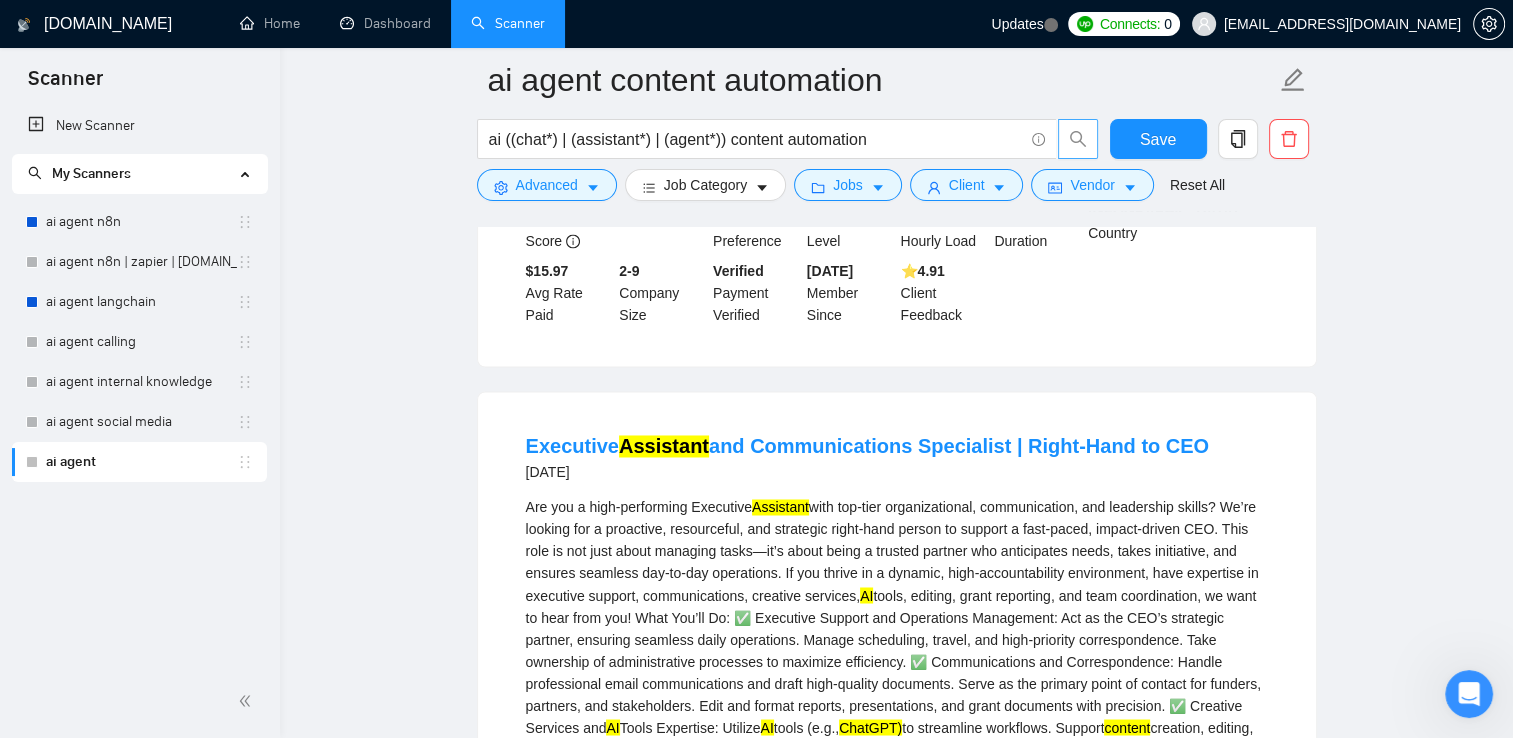 click on "Are you a high-performing Executive  Assistant  with top-tier organizational, communication, and leadership skills?
We’re looking for a proactive, resourceful, and strategic right-hand person to support a fast-paced, impact-driven CEO. This role is not just about managing tasks—it’s about being a trusted partner who anticipates needs, takes initiative, and ensures seamless day-to-day operations.
If you thrive in a dynamic, high-accountability environment, have expertise in executive support, communications, creative services,  AI AI  Tools Expertise:
Utilize  AI  tools (e.g.,  ChatGPT)  to streamline workflows.
Support  content AI  tools, project management, and workflow  automation Assistant!
Please use Loom or another video capturing platform for your introductory video. Applications submitted without an introductory video will not be considered." at bounding box center [897, 815] 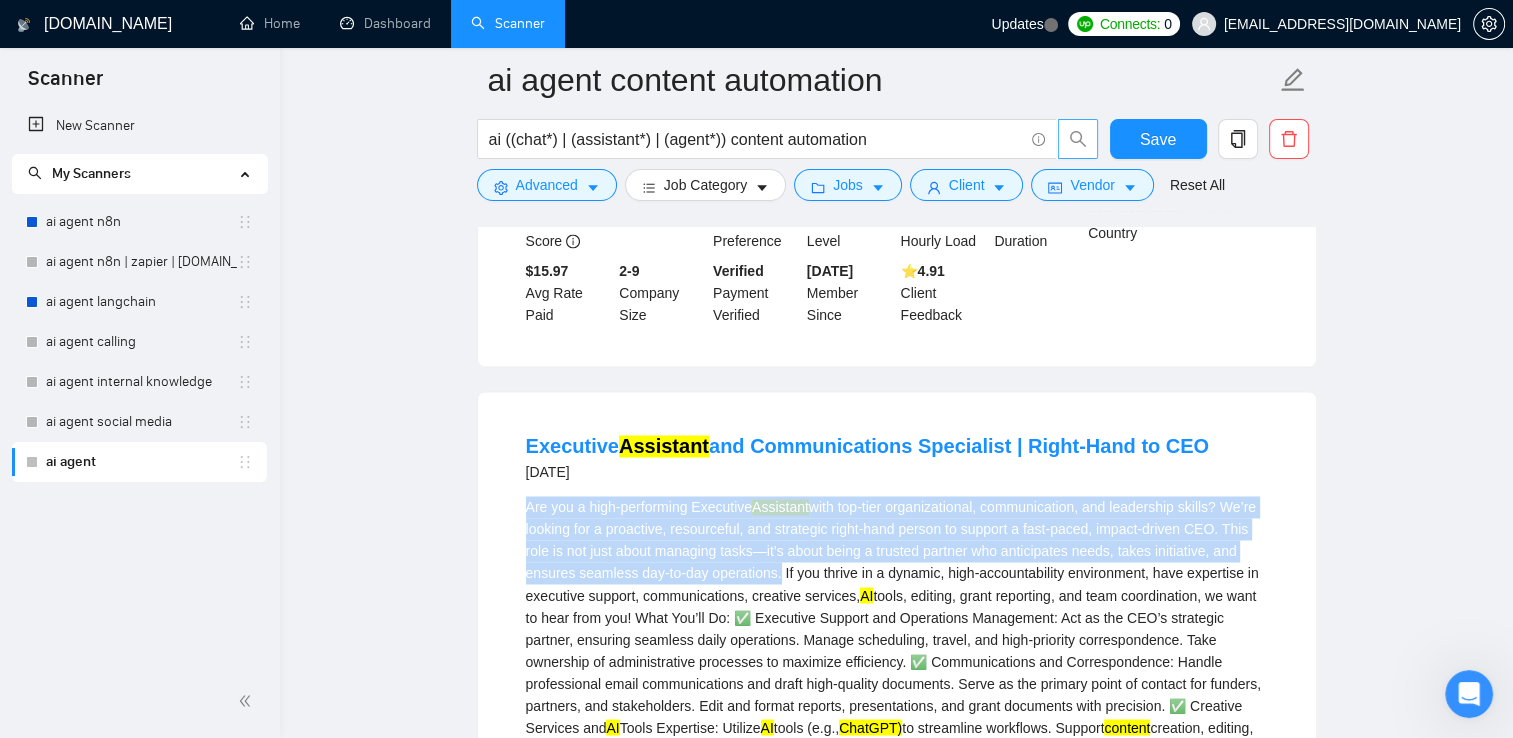 drag, startPoint x: 538, startPoint y: 458, endPoint x: 715, endPoint y: 533, distance: 192.23424 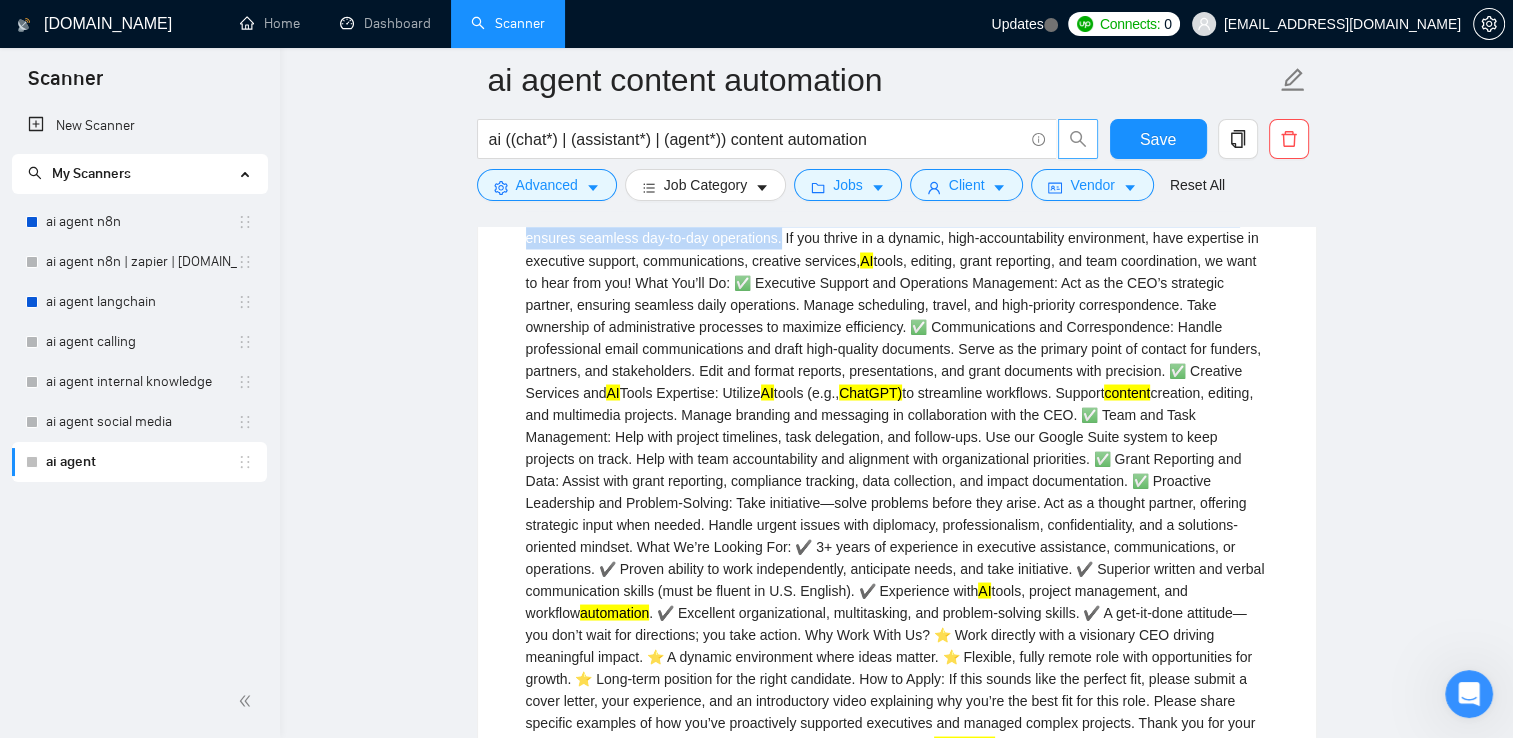scroll, scrollTop: 3498, scrollLeft: 0, axis: vertical 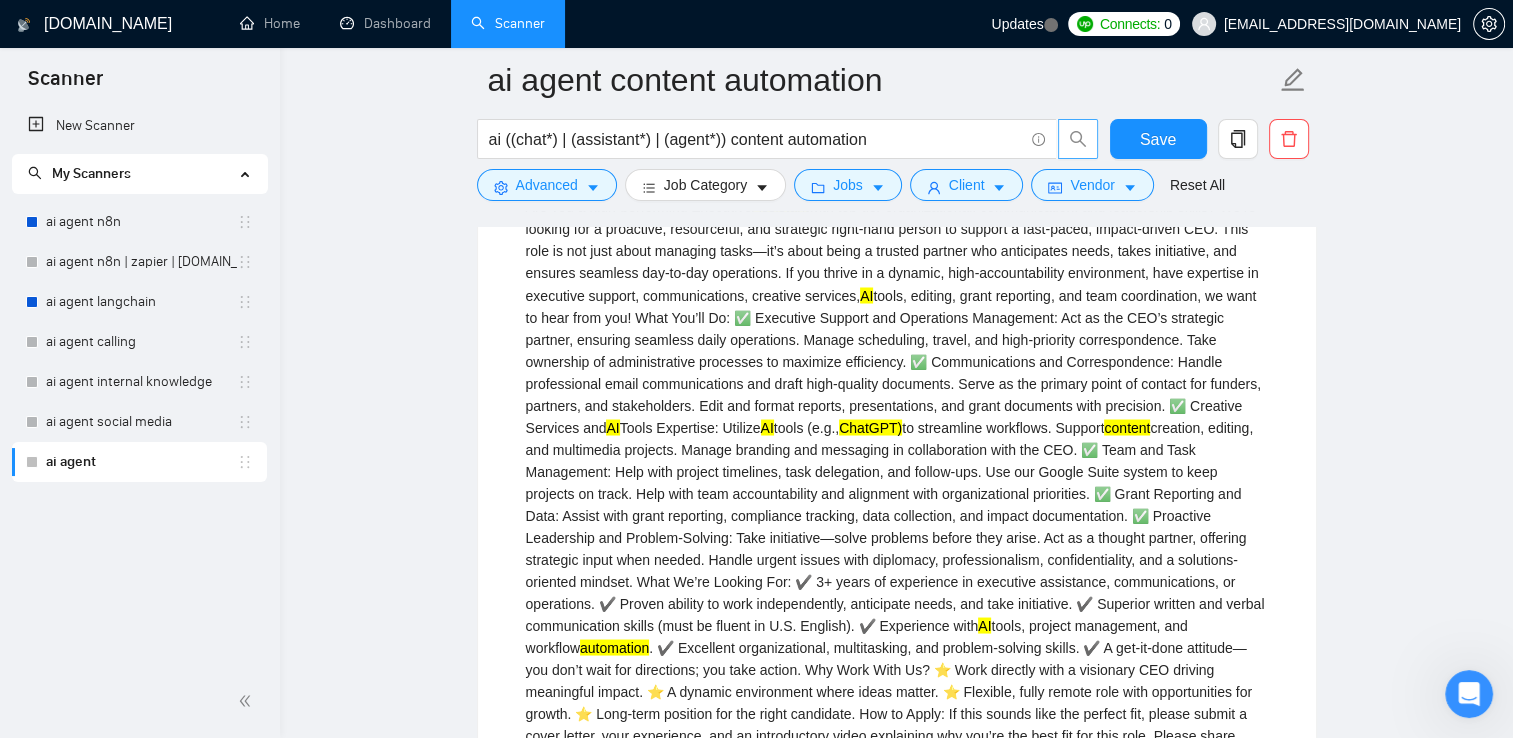 click on "Are you a high-performing Executive  Assistant  with top-tier organizational, communication, and leadership skills?
We’re looking for a proactive, resourceful, and strategic right-hand person to support a fast-paced, impact-driven CEO. This role is not just about managing tasks—it’s about being a trusted partner who anticipates needs, takes initiative, and ensures seamless day-to-day operations.
If you thrive in a dynamic, high-accountability environment, have expertise in executive support, communications, creative services,  AI AI  Tools Expertise:
Utilize  AI  tools (e.g.,  ChatGPT)  to streamline workflows.
Support  content AI  tools, project management, and workflow  automation Assistant!
Please use Loom or another video capturing platform for your introductory video. Applications submitted without an introductory video will not be considered." at bounding box center (897, 515) 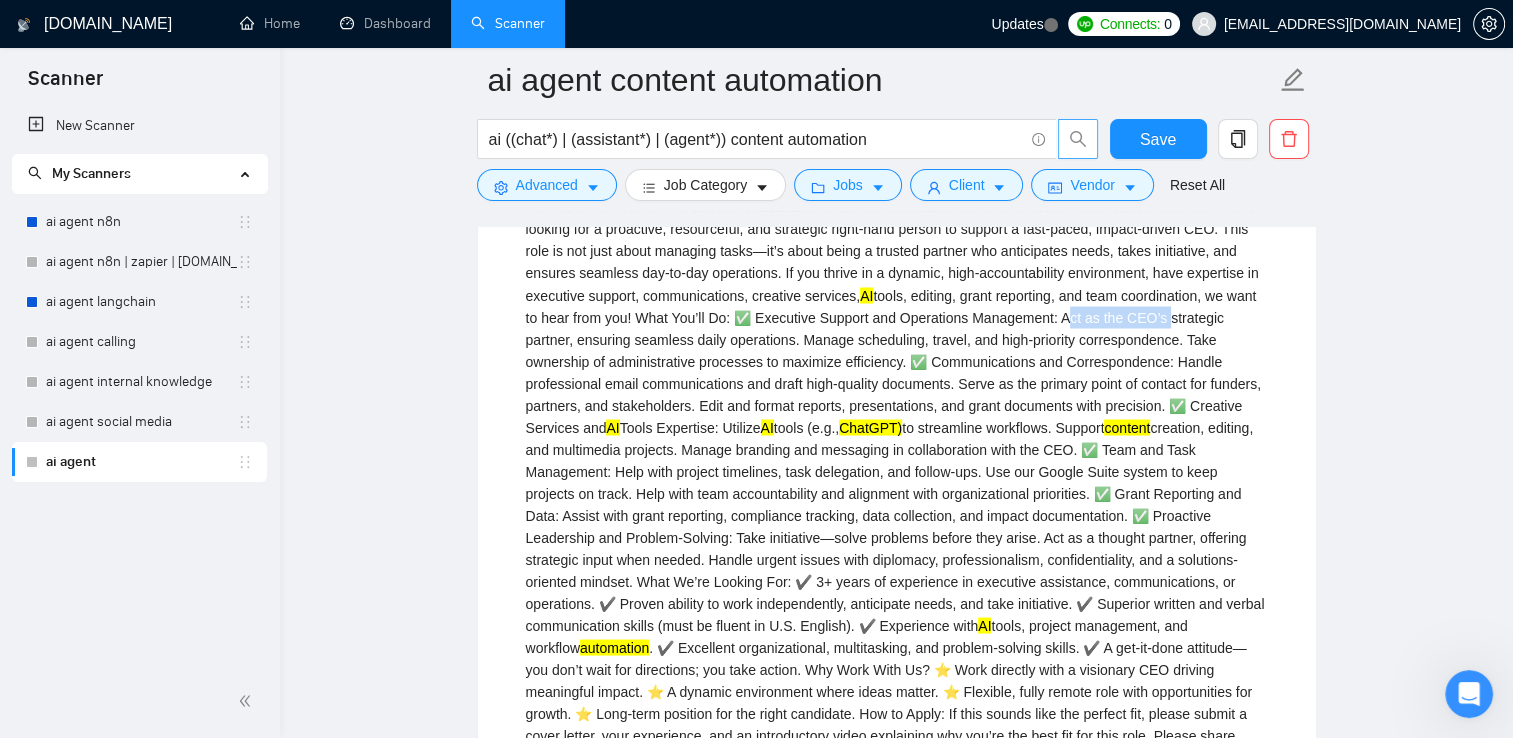 drag, startPoint x: 1072, startPoint y: 274, endPoint x: 1152, endPoint y: 278, distance: 80.09994 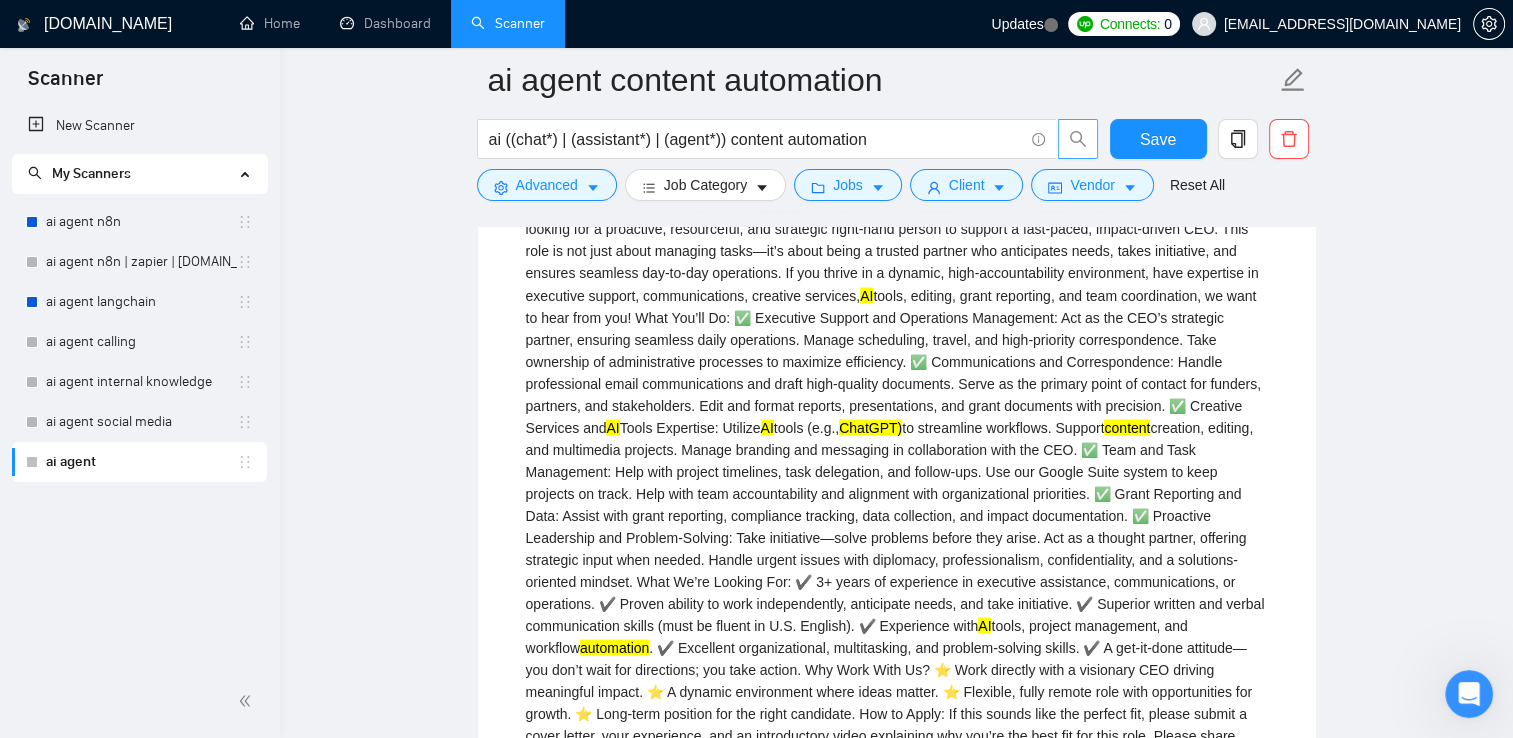 click on "Are you a high-performing Executive  Assistant  with top-tier organizational, communication, and leadership skills?
We’re looking for a proactive, resourceful, and strategic right-hand person to support a fast-paced, impact-driven CEO. This role is not just about managing tasks—it’s about being a trusted partner who anticipates needs, takes initiative, and ensures seamless day-to-day operations.
If you thrive in a dynamic, high-accountability environment, have expertise in executive support, communications, creative services,  AI AI  Tools Expertise:
Utilize  AI  tools (e.g.,  ChatGPT)  to streamline workflows.
Support  content AI  tools, project management, and workflow  automation Assistant!
Please use Loom or another video capturing platform for your introductory video. Applications submitted without an introductory video will not be considered." at bounding box center [897, 515] 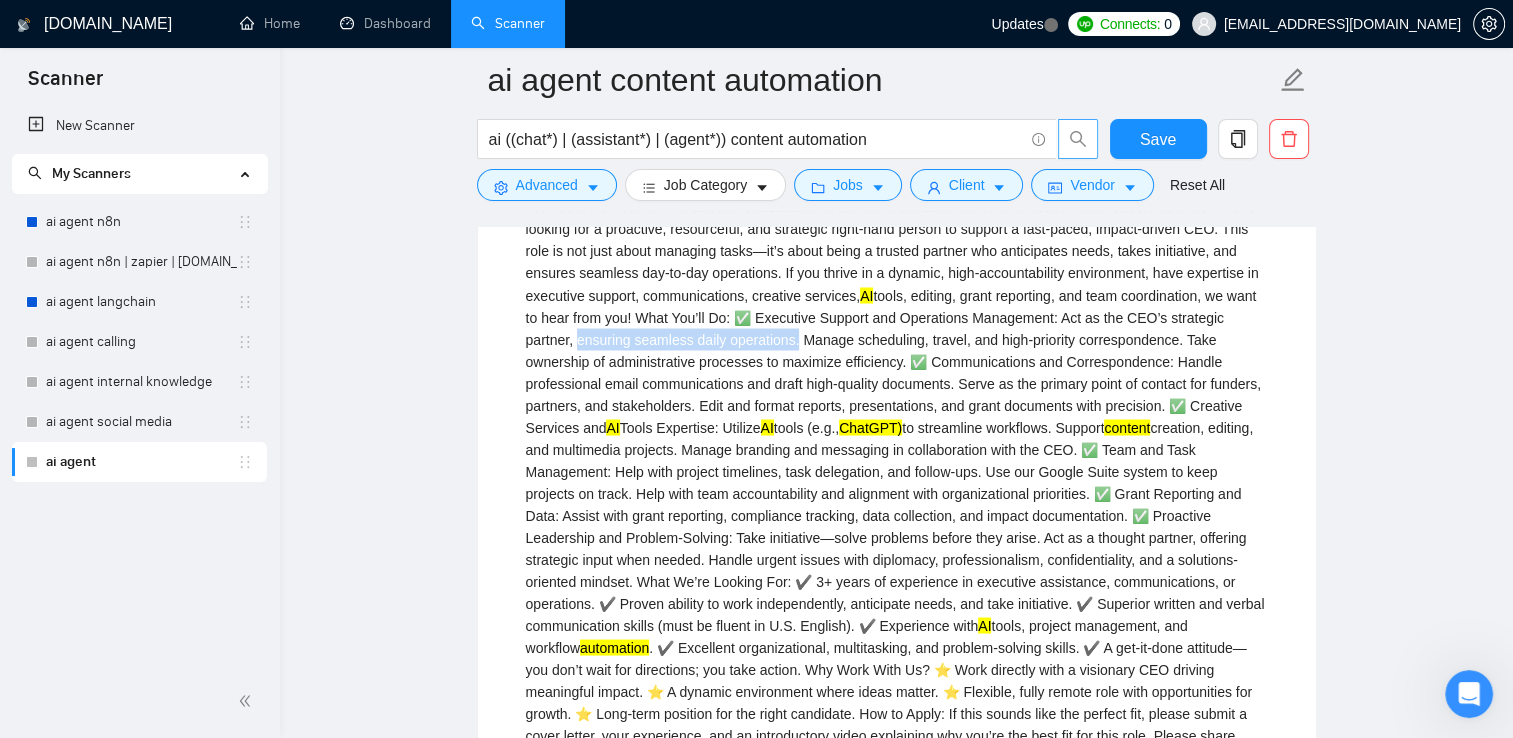 drag, startPoint x: 572, startPoint y: 298, endPoint x: 745, endPoint y: 297, distance: 173.00288 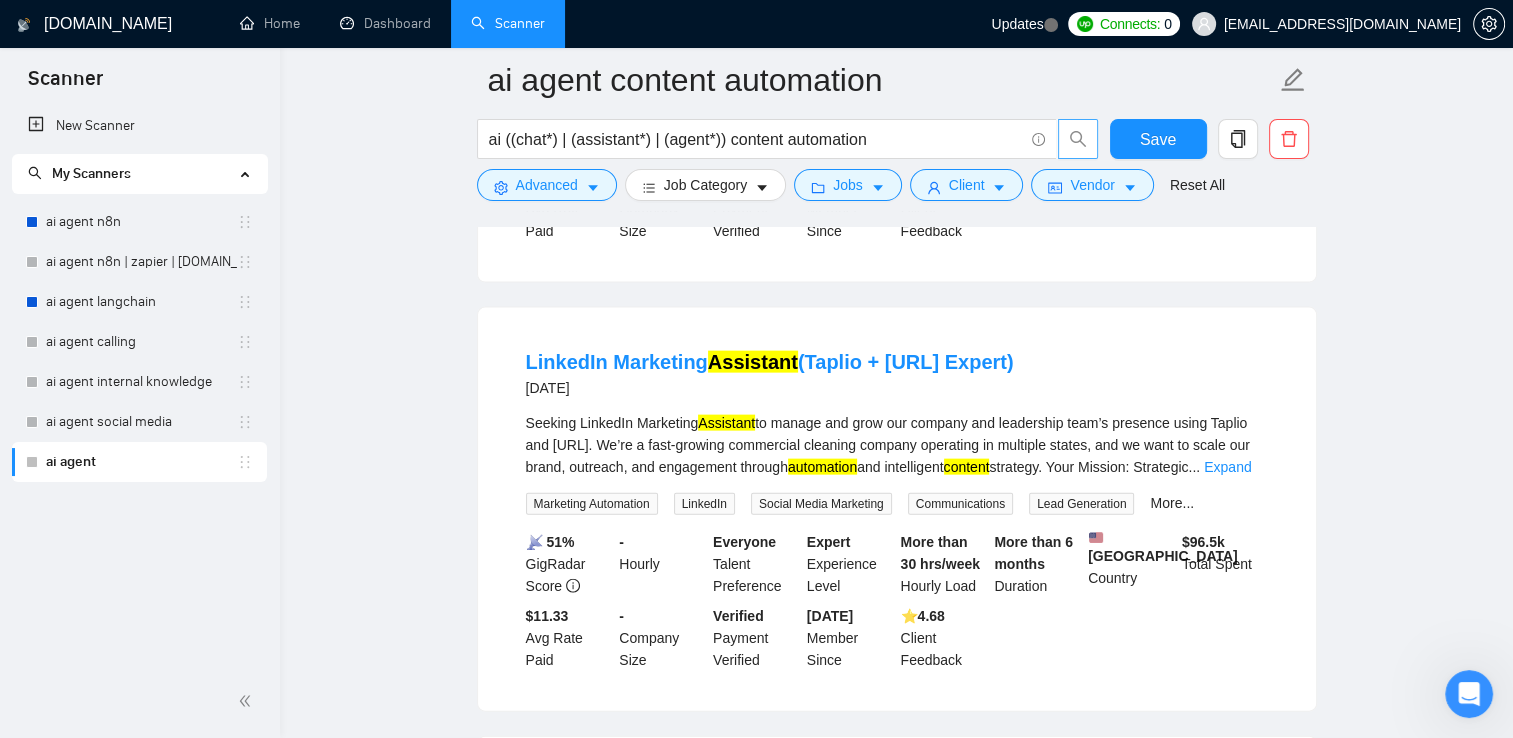 scroll, scrollTop: 4398, scrollLeft: 0, axis: vertical 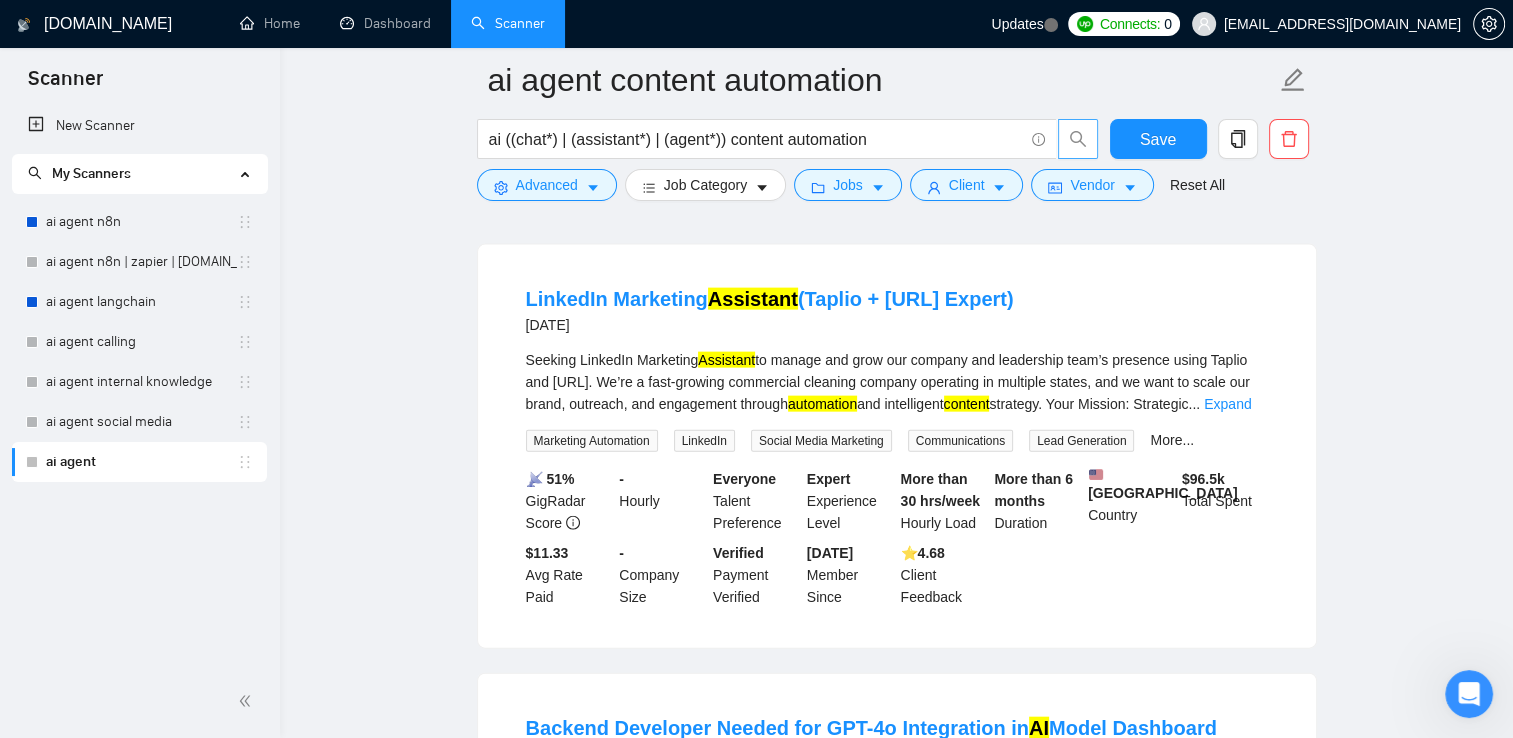 click on "Seeking LinkedIn Marketing  Assistant  to manage and grow our company and leadership team’s presence using Taplio and [URL]. We’re a fast-growing commercial cleaning company operating in multiple states, and we want to scale our brand, outreach, and engagement through  automation  and intelligent  content  strategy.
Your Mission:
Strategic ... Expand" at bounding box center (897, 382) 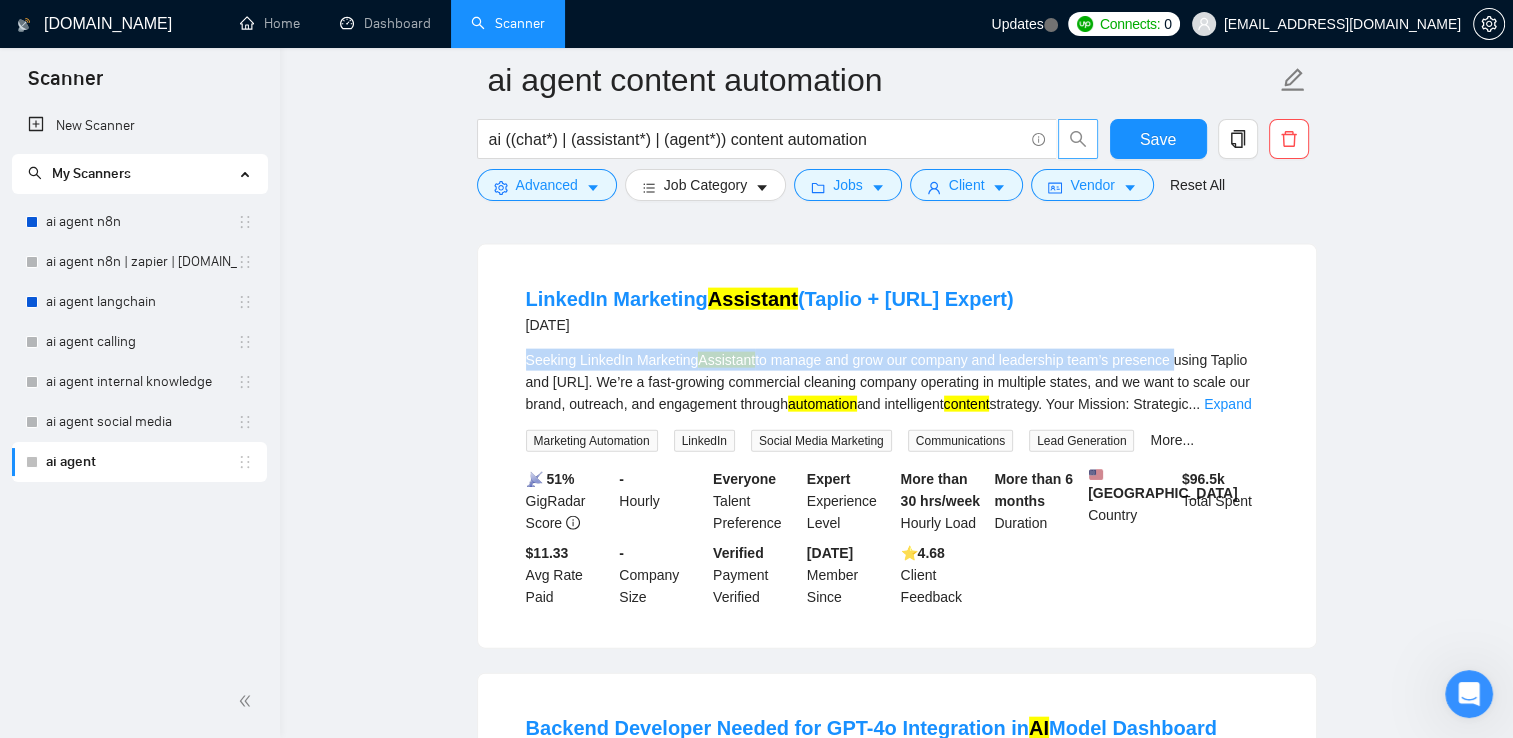 drag, startPoint x: 542, startPoint y: 324, endPoint x: 1180, endPoint y: 325, distance: 638.0008 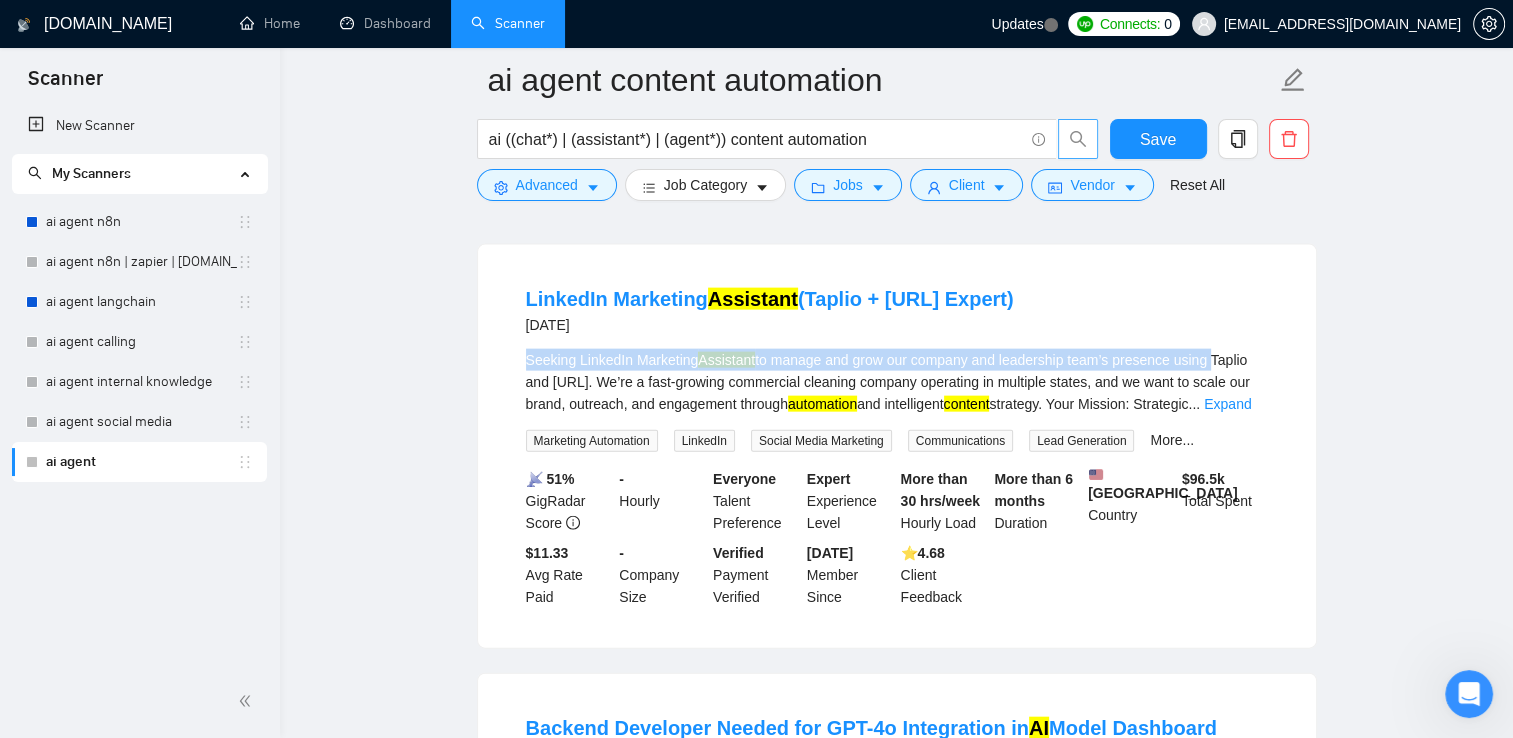 drag, startPoint x: 1180, startPoint y: 325, endPoint x: 1234, endPoint y: 356, distance: 62.26556 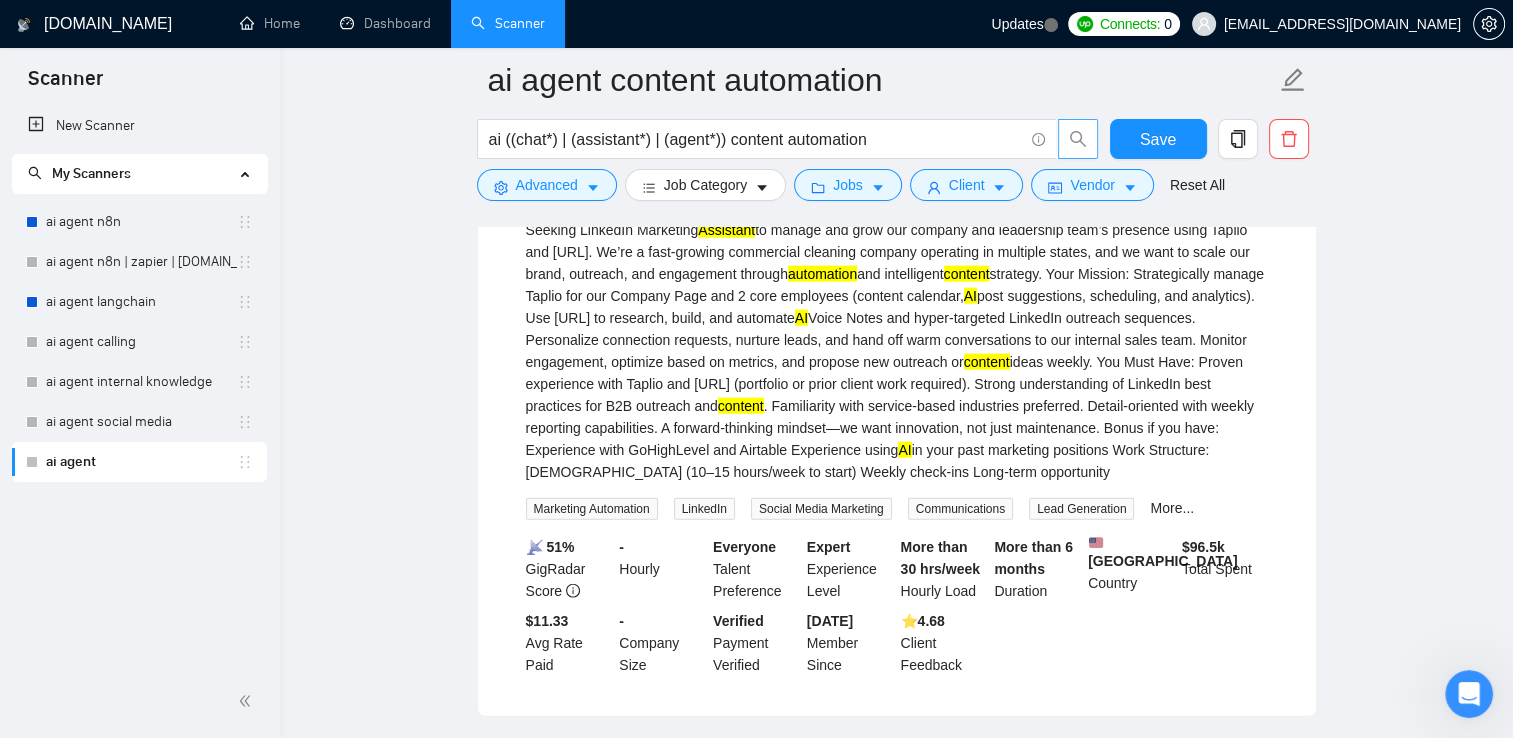 scroll, scrollTop: 4498, scrollLeft: 0, axis: vertical 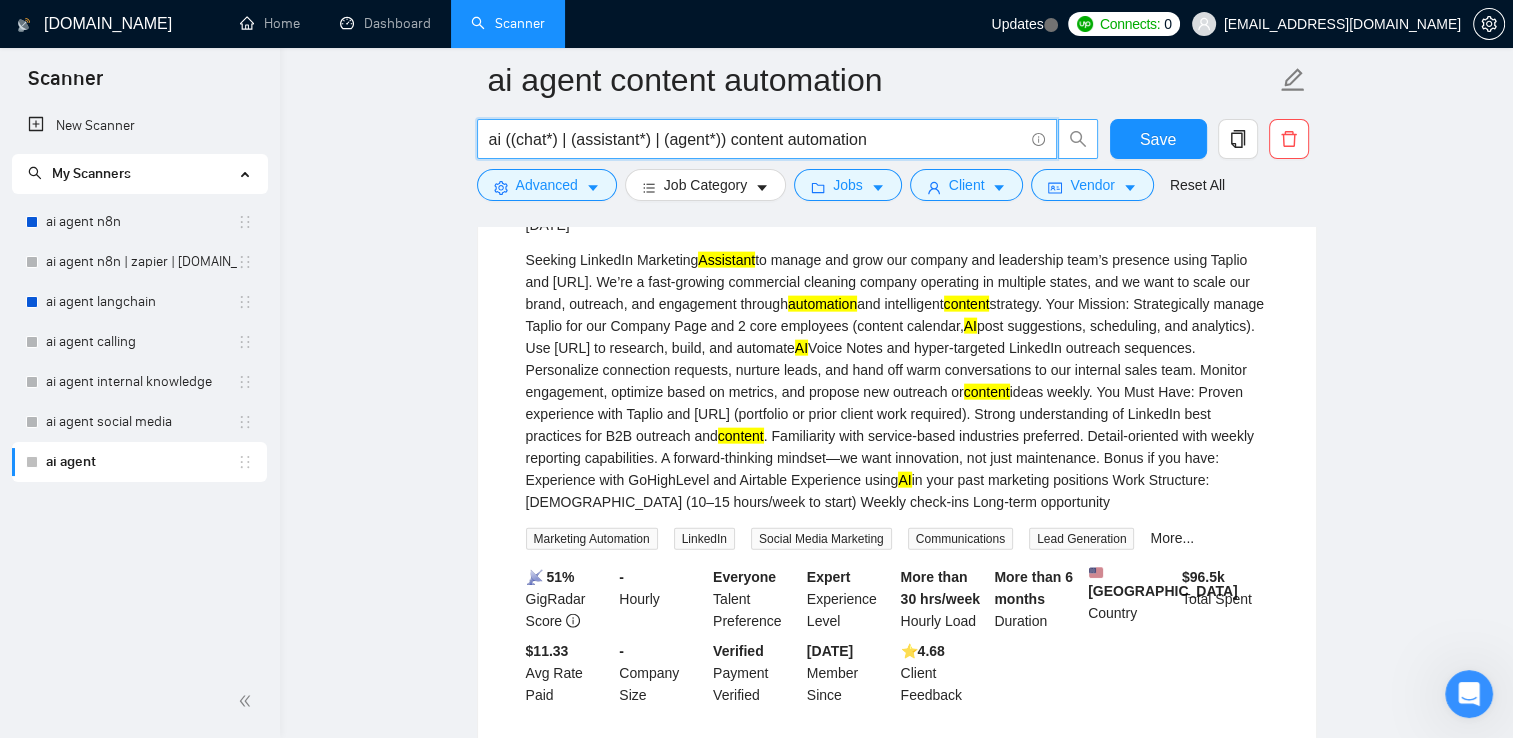 click on "ai ((chat*) | (assistant*) | (agent*)) content automation" at bounding box center (756, 139) 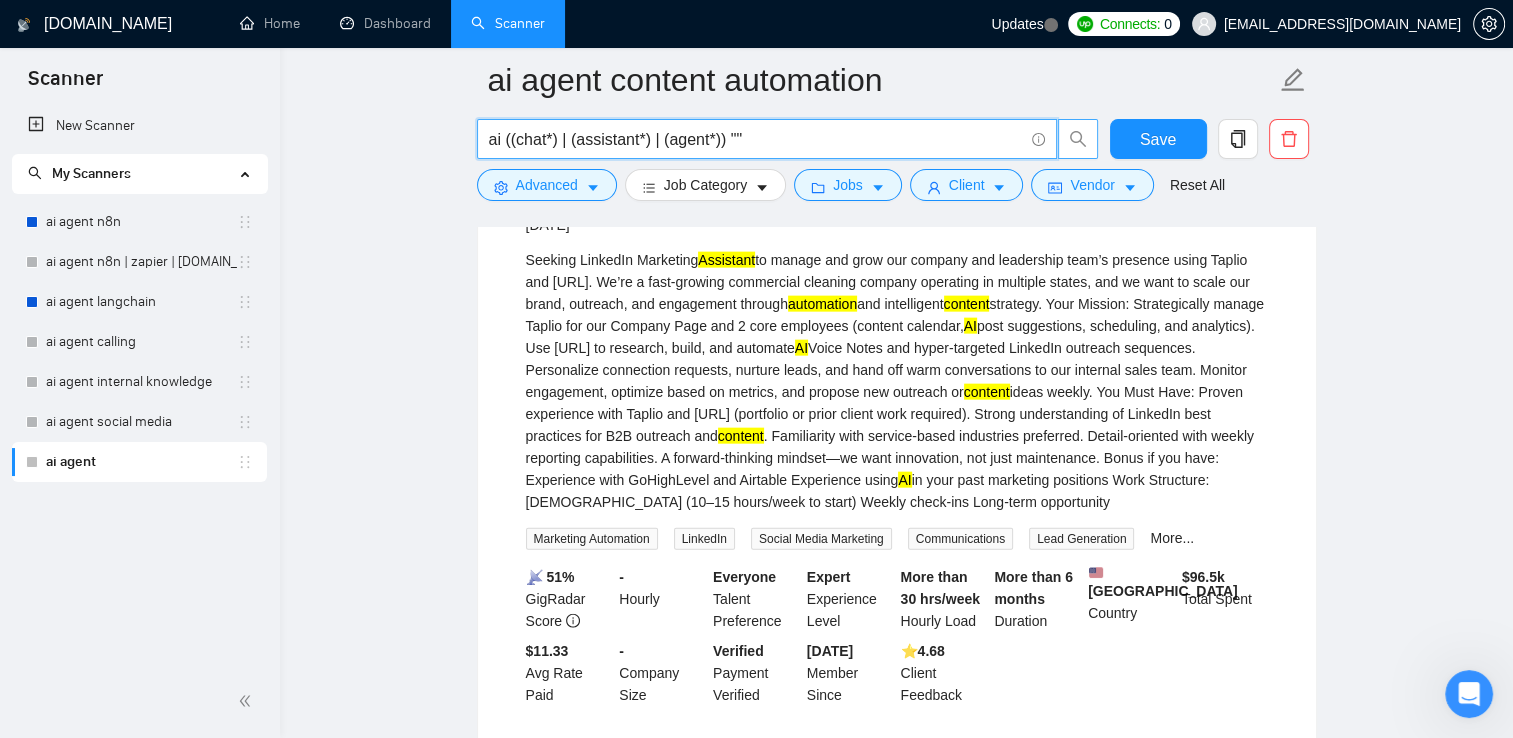 paste on "content automation" 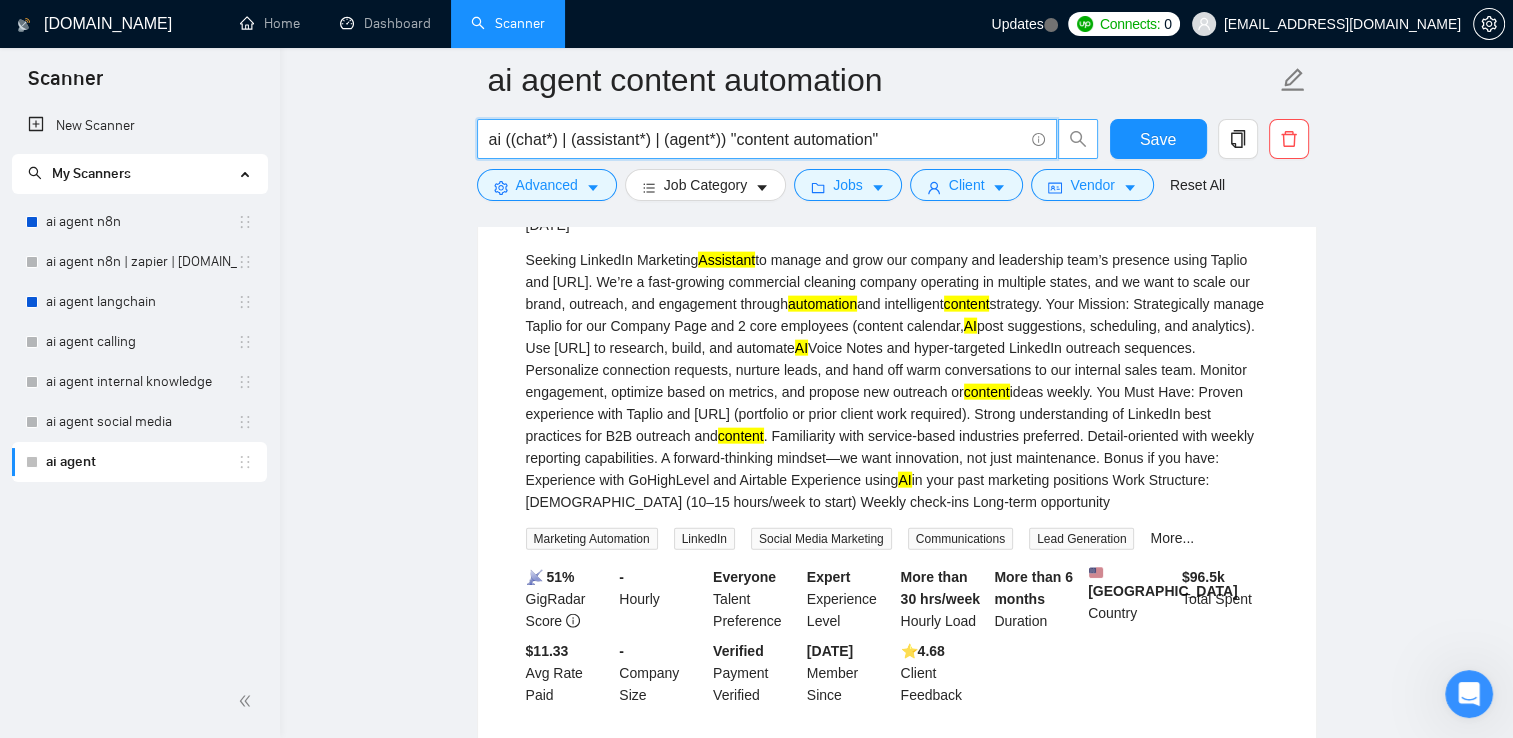 type on "ai ((chat*) | (assistant*) | (agent*)) "content automation"" 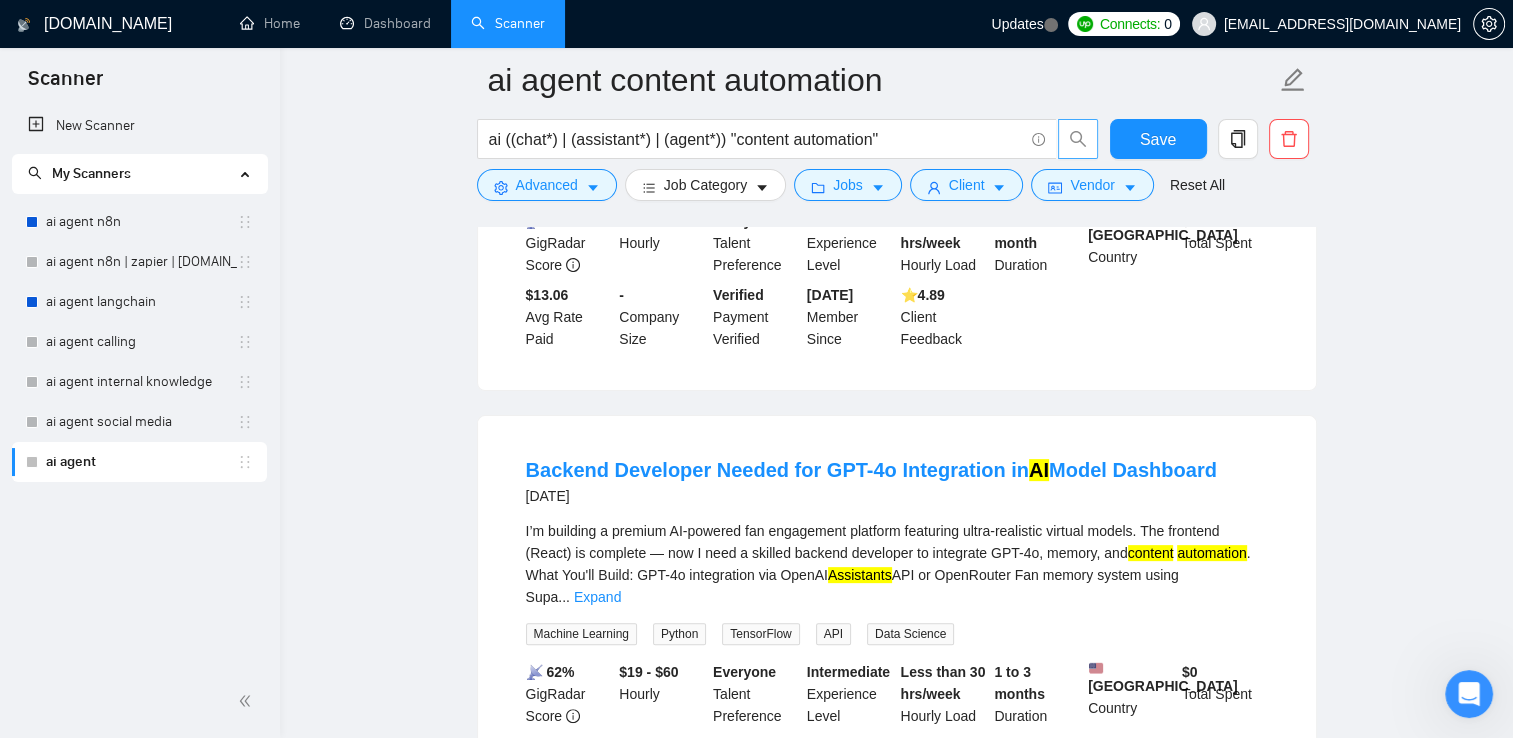 scroll, scrollTop: 500, scrollLeft: 0, axis: vertical 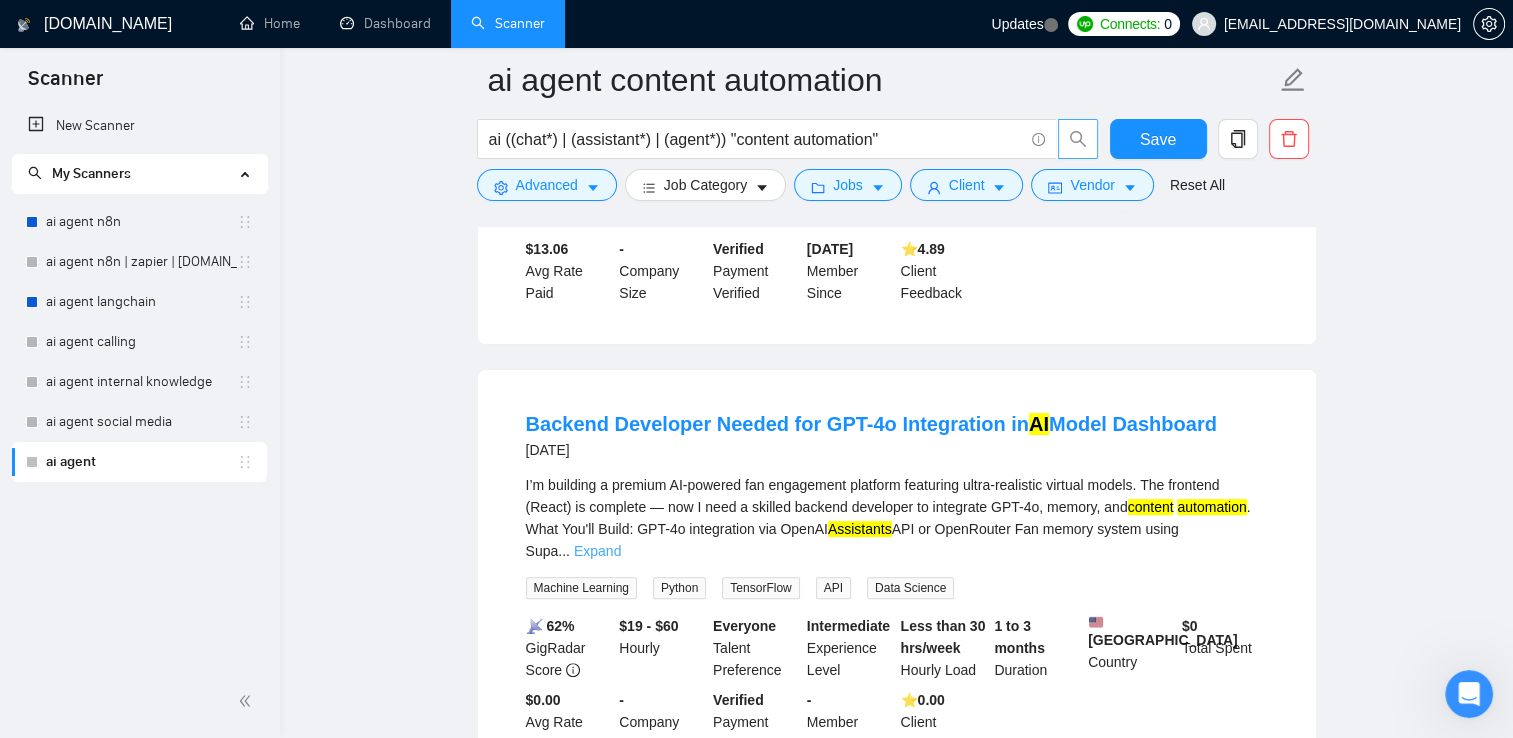 click on "Expand" at bounding box center [597, 551] 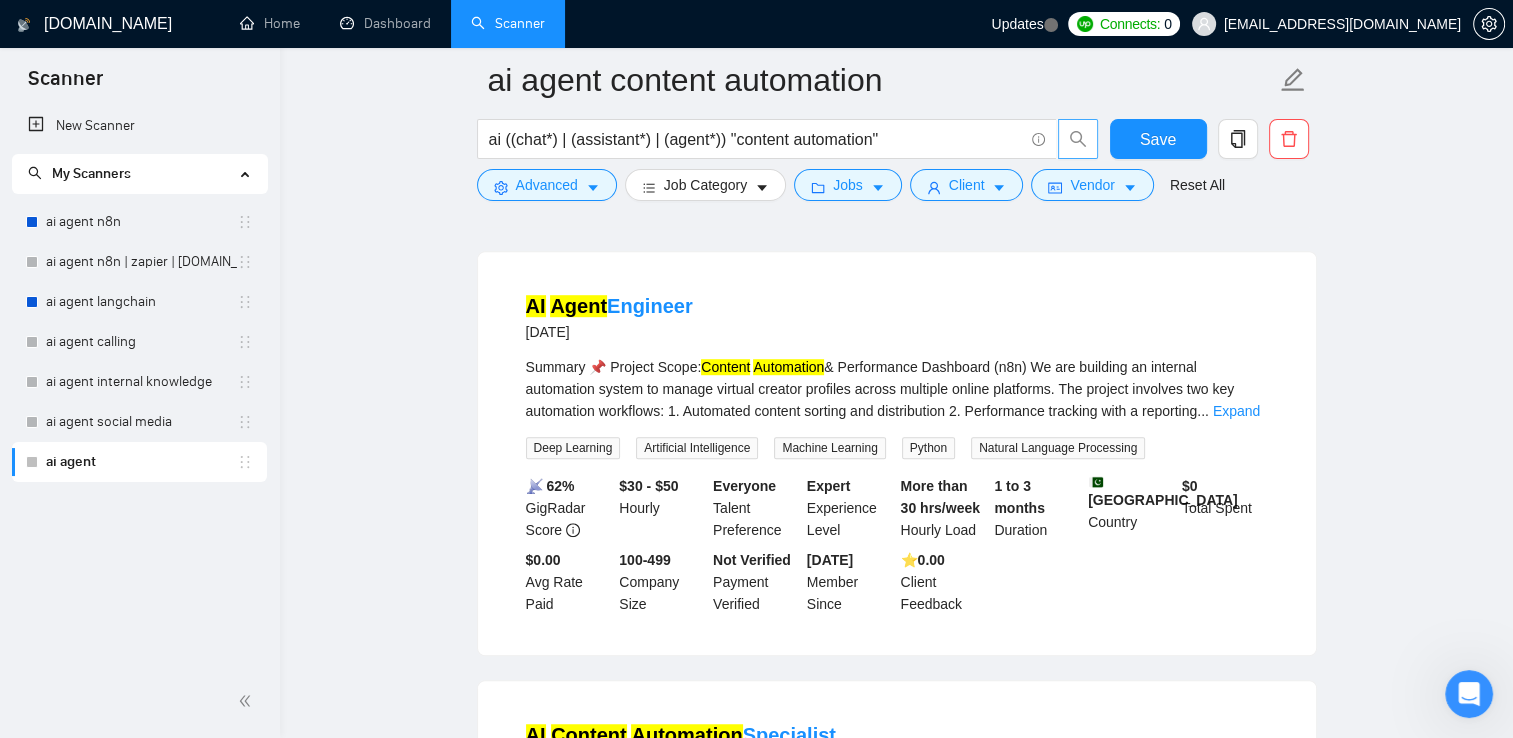 scroll, scrollTop: 1300, scrollLeft: 0, axis: vertical 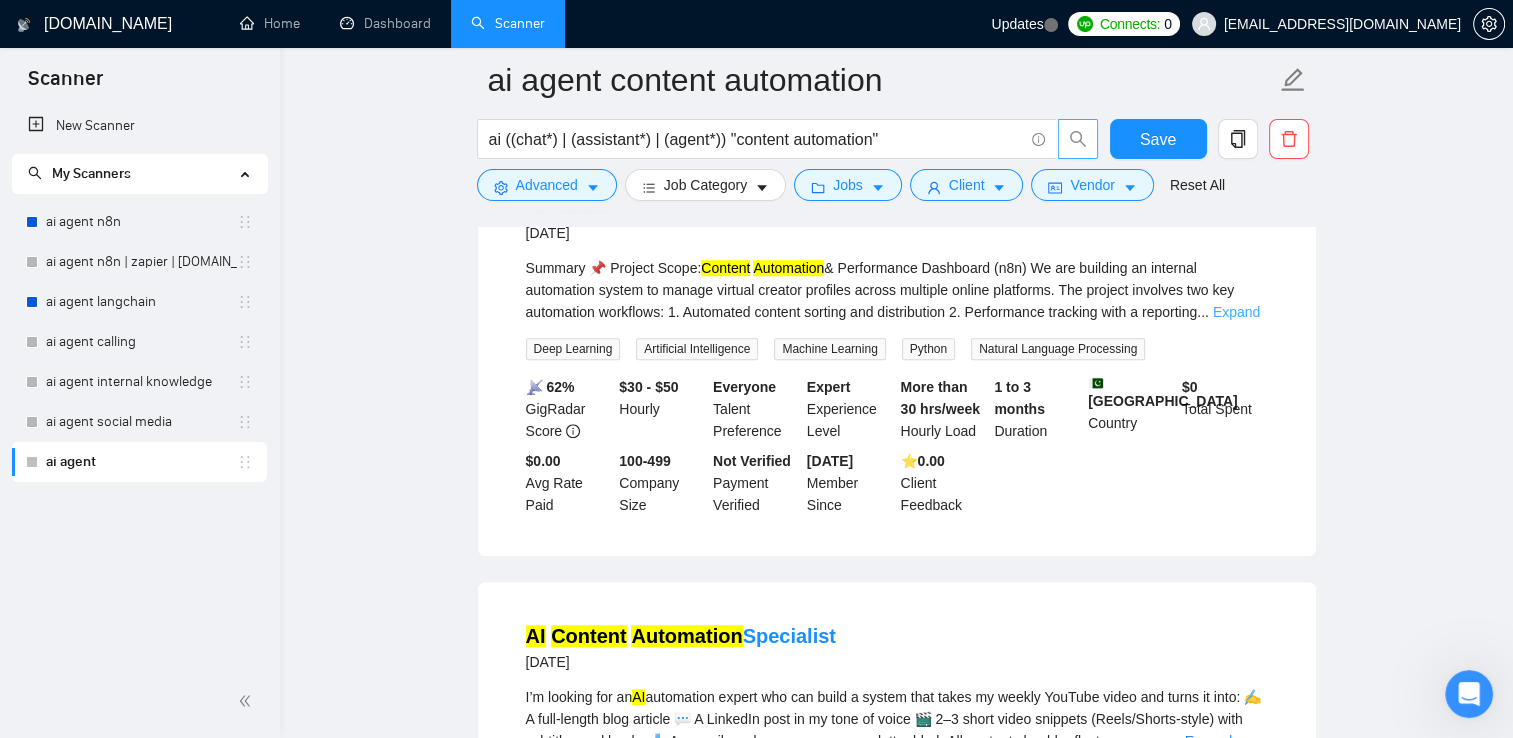 click on "Expand" at bounding box center (1236, 312) 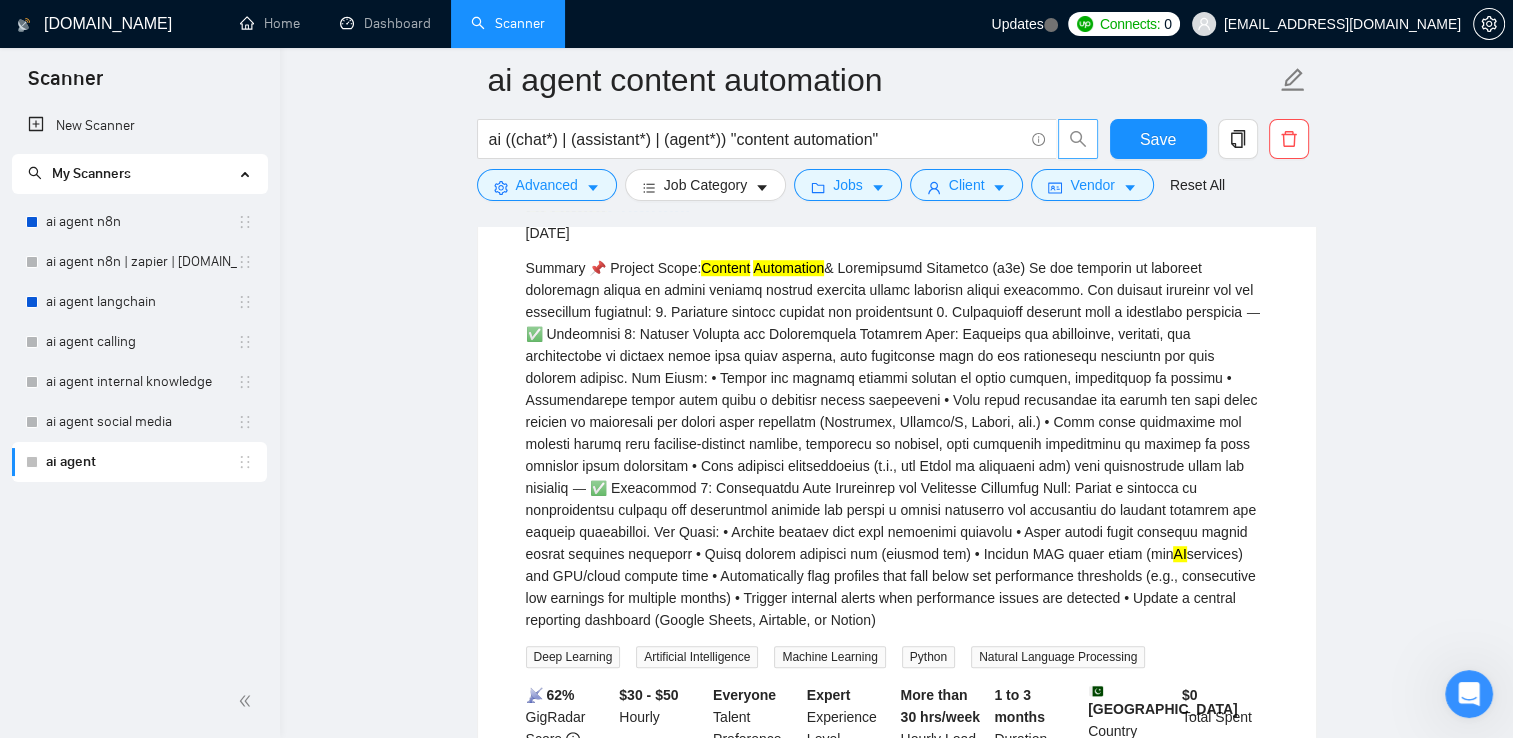 click on "Summary
📌 Project Scope:  Content   Automation AI  services) and GPU/cloud compute time
• Automatically flag profiles that fall below set performance thresholds (e.g., consecutive low earnings for multiple months)
• Trigger internal alerts when performance issues are detected
• Update a central reporting dashboard (Google Sheets, Airtable, or Notion)" at bounding box center [897, 444] 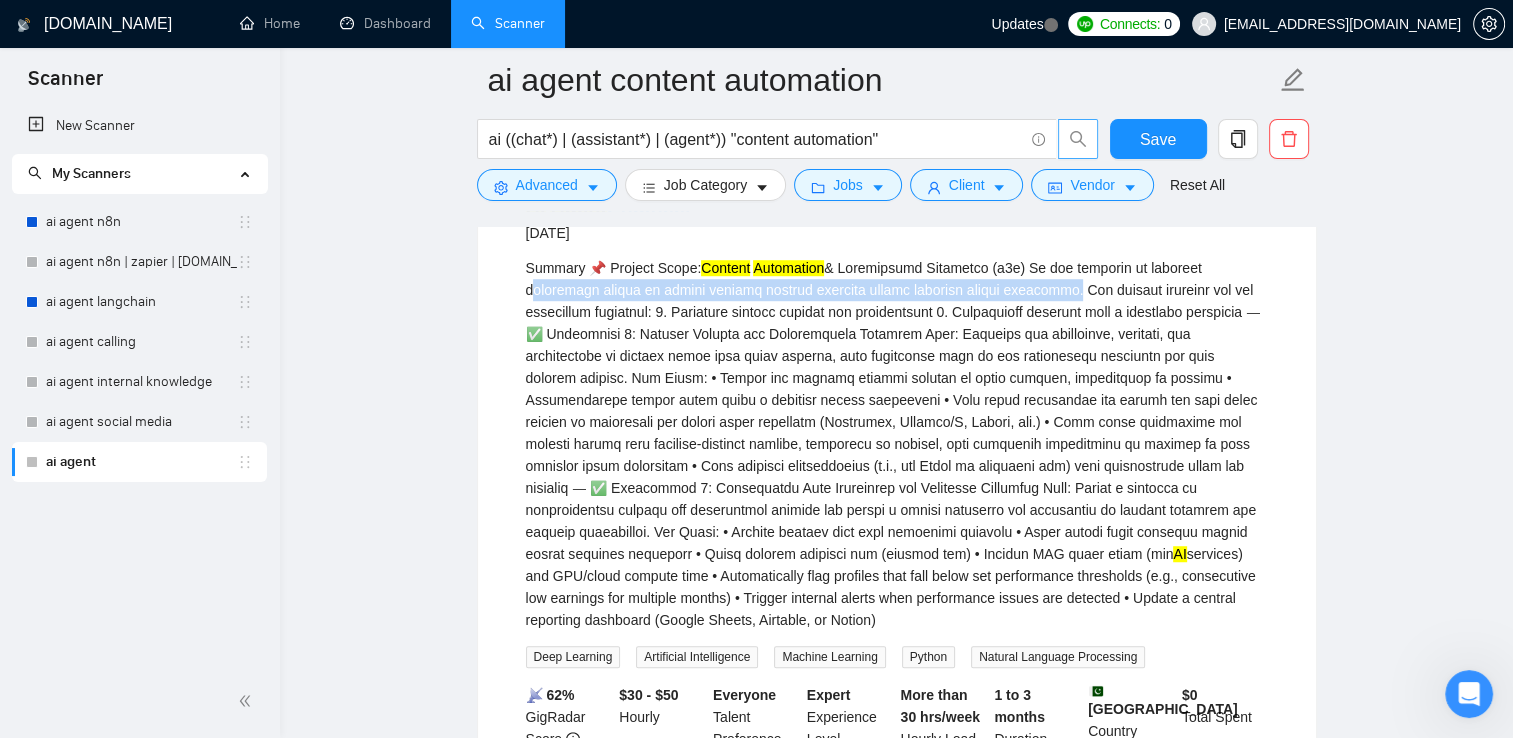 drag, startPoint x: 572, startPoint y: 280, endPoint x: 1034, endPoint y: 283, distance: 462.00974 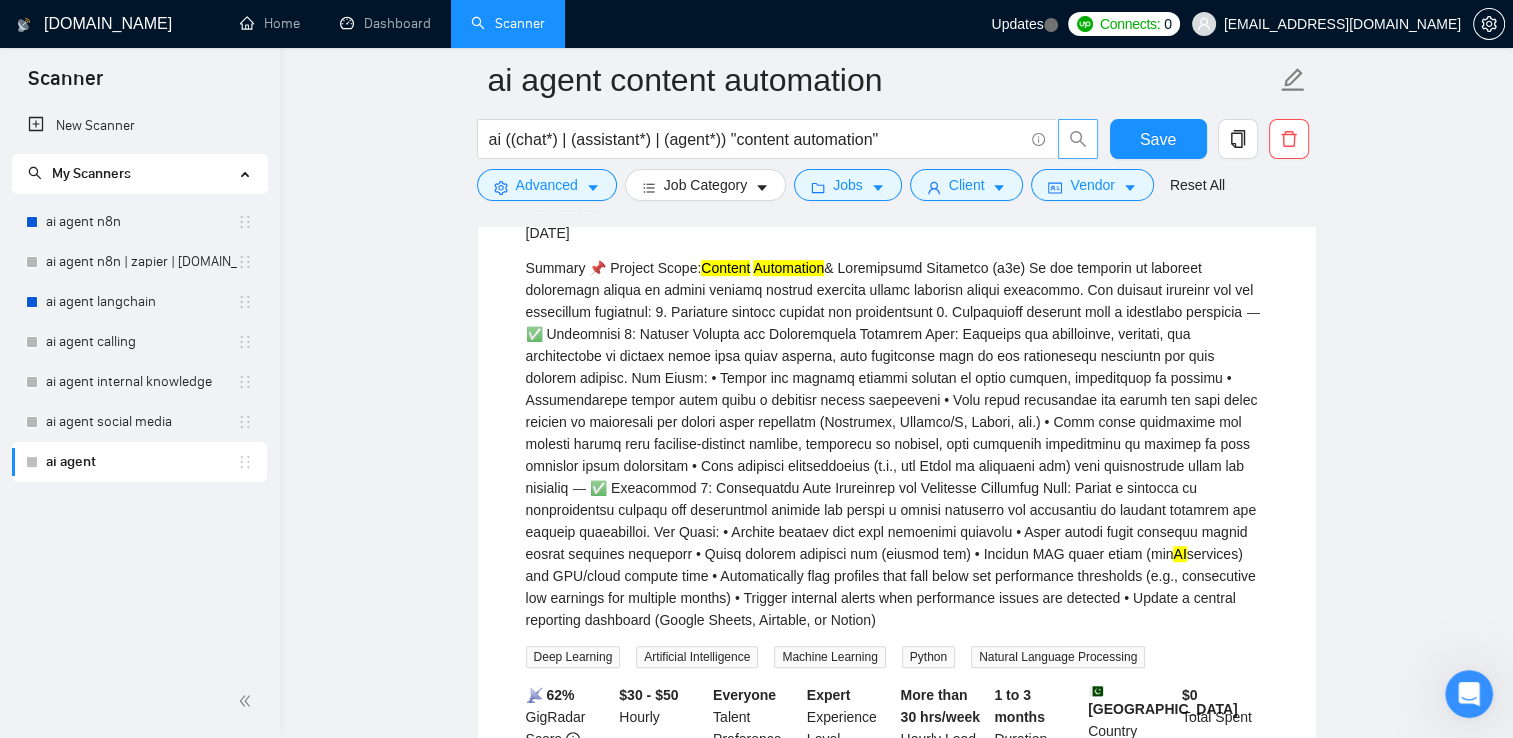 drag, startPoint x: 1034, startPoint y: 283, endPoint x: 1075, endPoint y: 282, distance: 41.01219 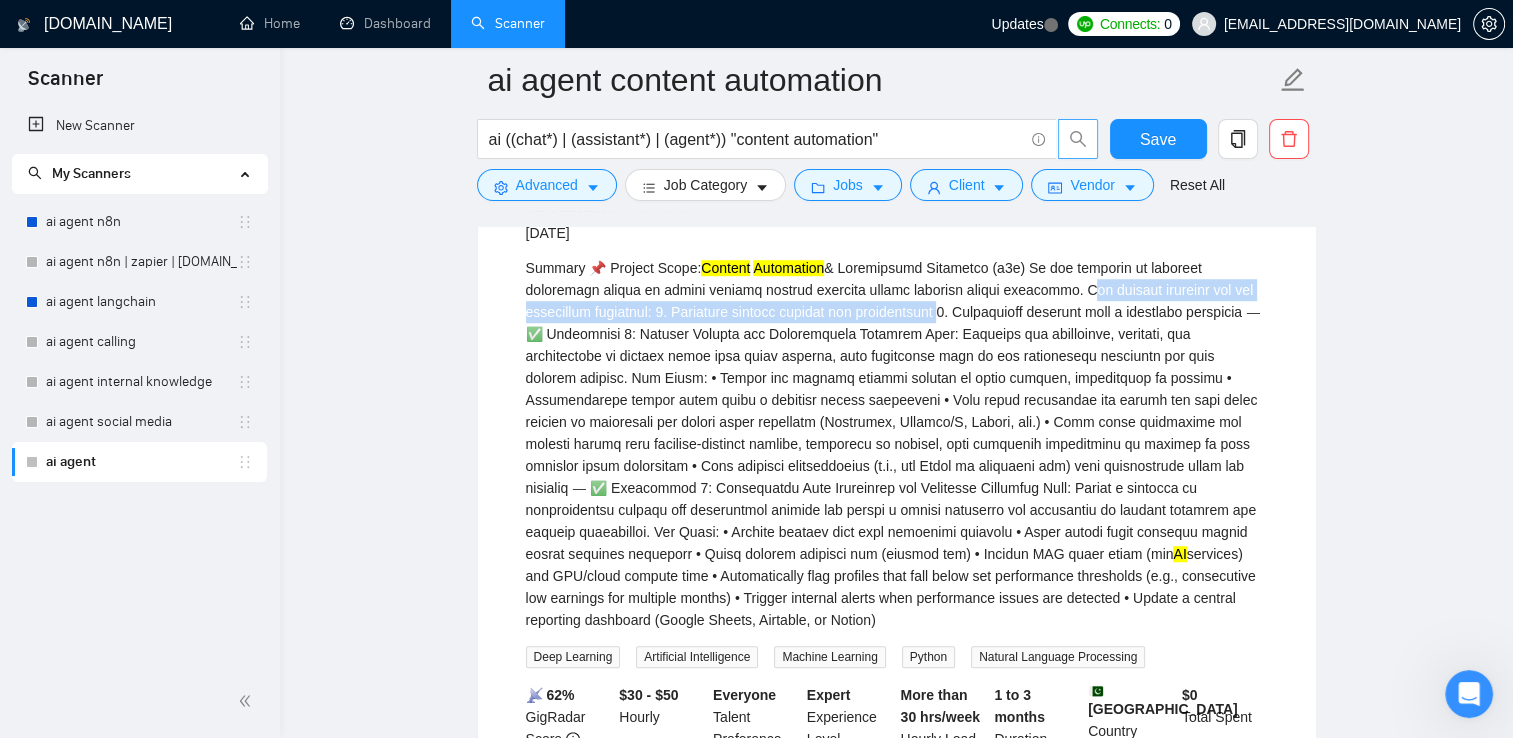 drag, startPoint x: 1075, startPoint y: 282, endPoint x: 930, endPoint y: 306, distance: 146.9728 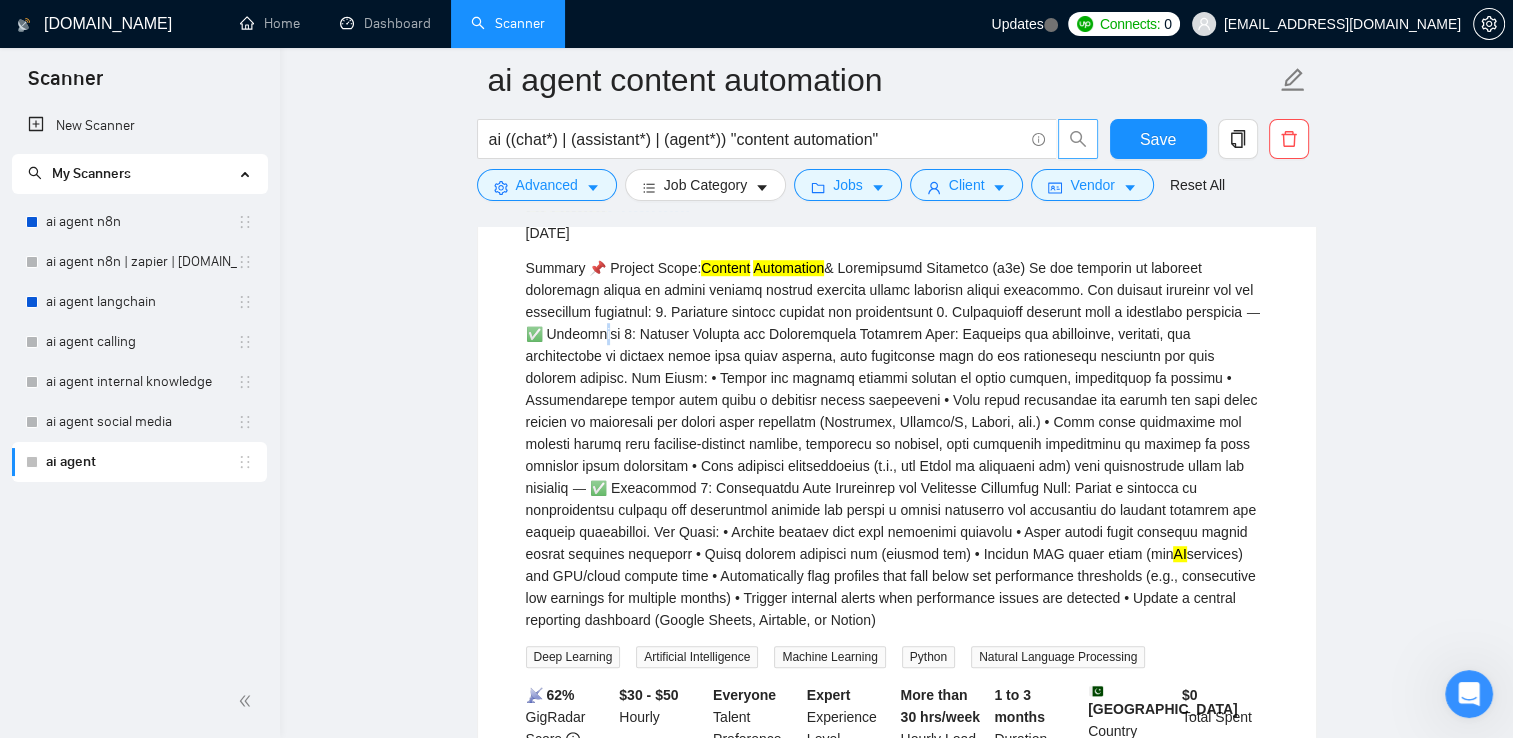 drag, startPoint x: 930, startPoint y: 306, endPoint x: 701, endPoint y: 330, distance: 230.25421 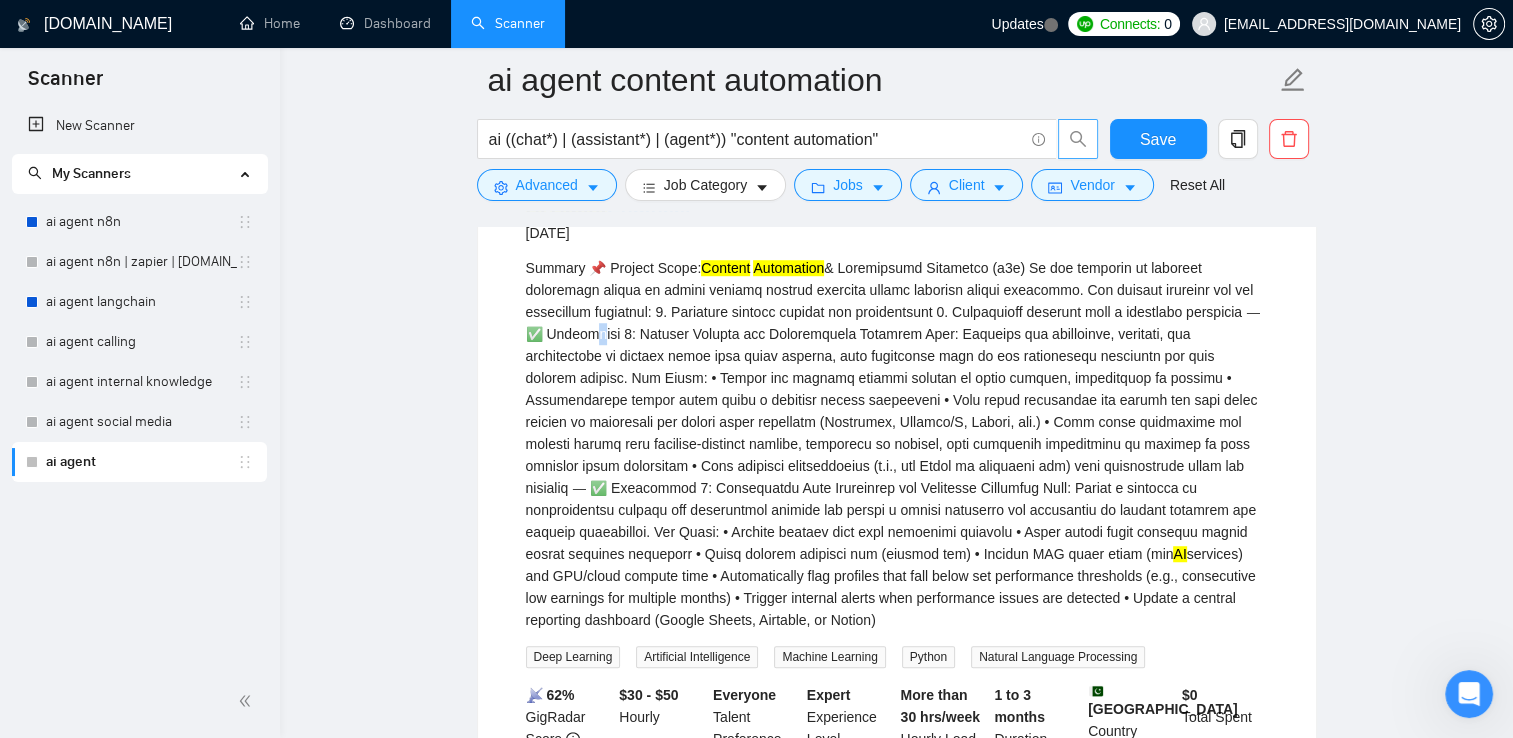 click on "Summary
📌 Project Scope:  Content   Automation AI  services) and GPU/cloud compute time
• Automatically flag profiles that fall below set performance thresholds (e.g., consecutive low earnings for multiple months)
• Trigger internal alerts when performance issues are detected
• Update a central reporting dashboard (Google Sheets, Airtable, or Notion)" at bounding box center (897, 444) 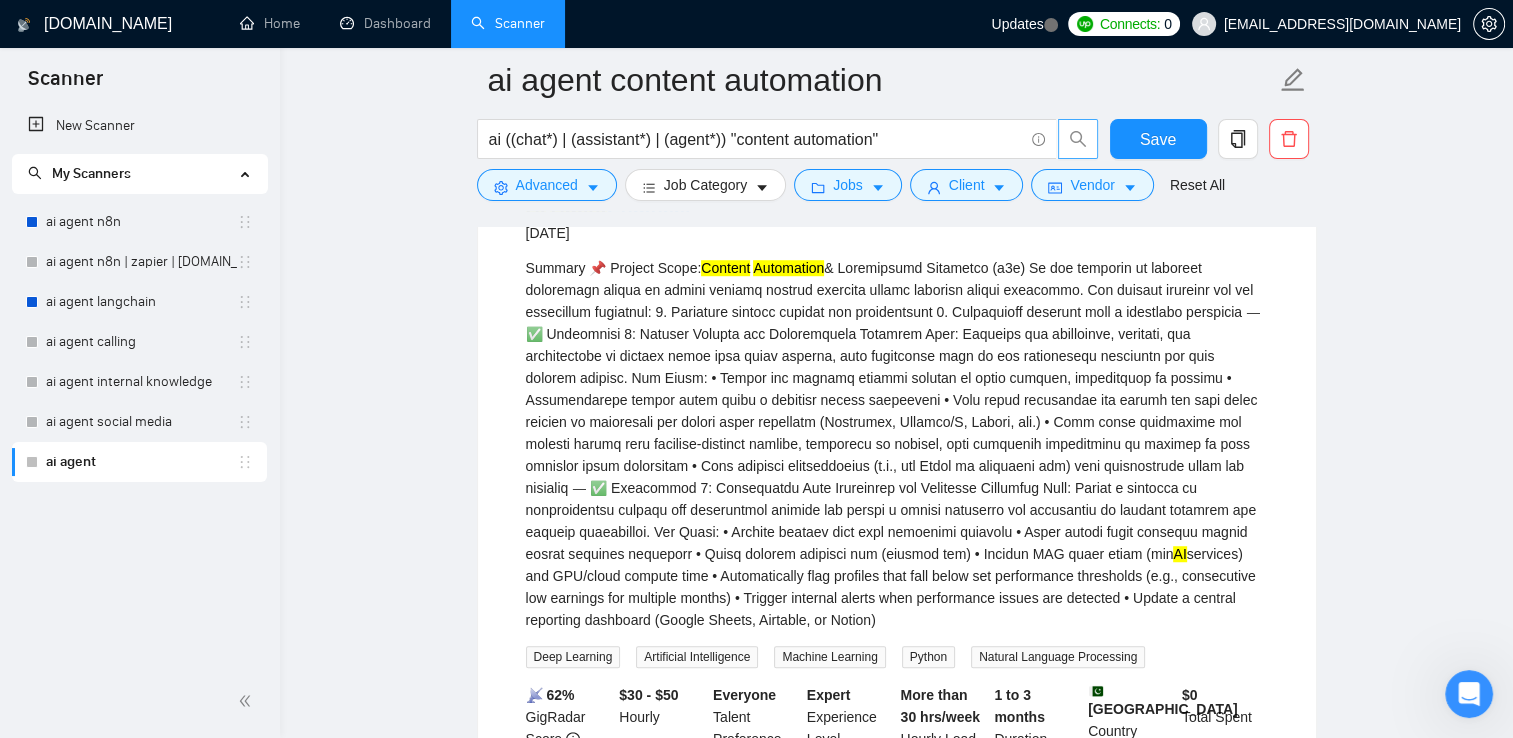 click on "Summary
📌 Project Scope:  Content   Automation AI  services) and GPU/cloud compute time
• Automatically flag profiles that fall below set performance thresholds (e.g., consecutive low earnings for multiple months)
• Trigger internal alerts when performance issues are detected
• Update a central reporting dashboard (Google Sheets, Airtable, or Notion)" at bounding box center [897, 444] 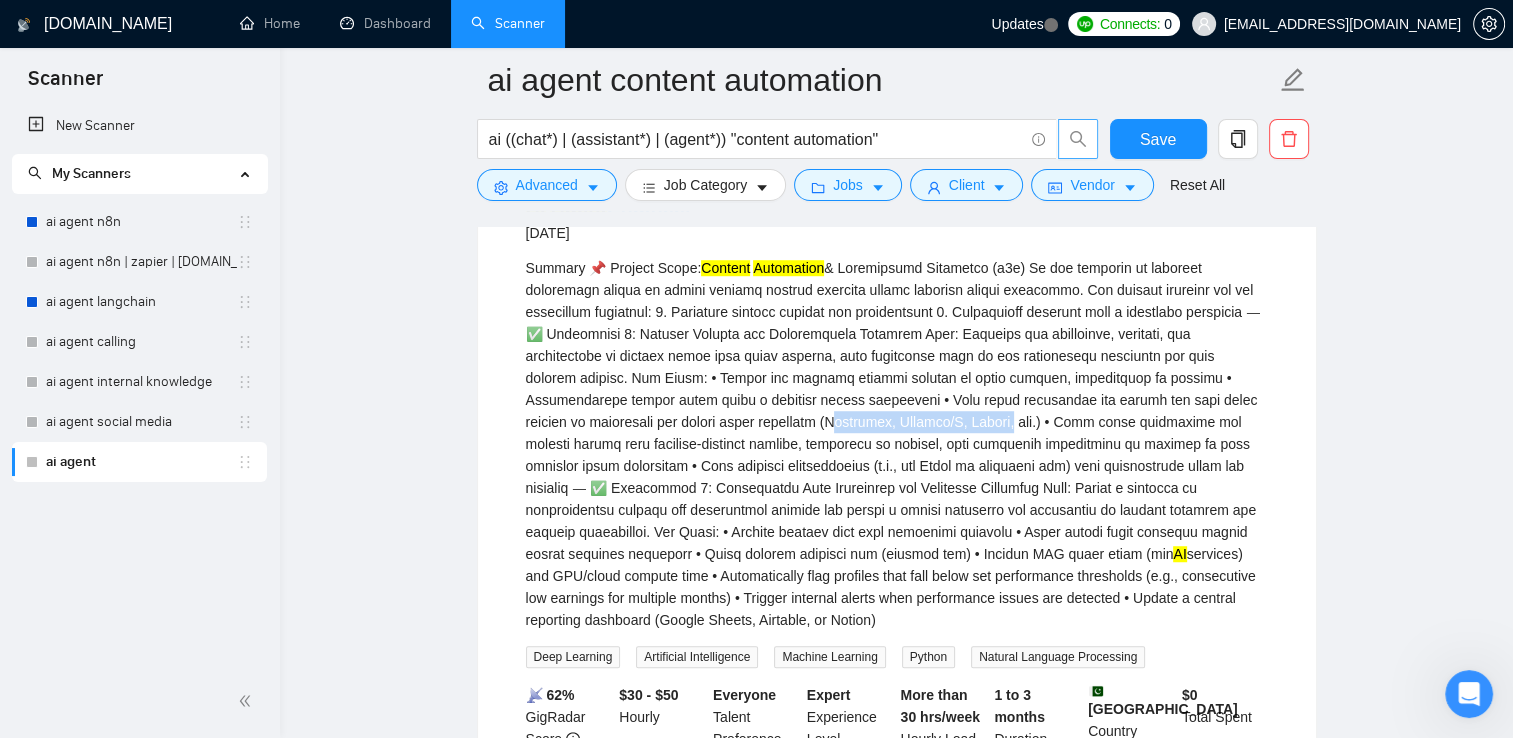 drag, startPoint x: 696, startPoint y: 419, endPoint x: 835, endPoint y: 422, distance: 139.03236 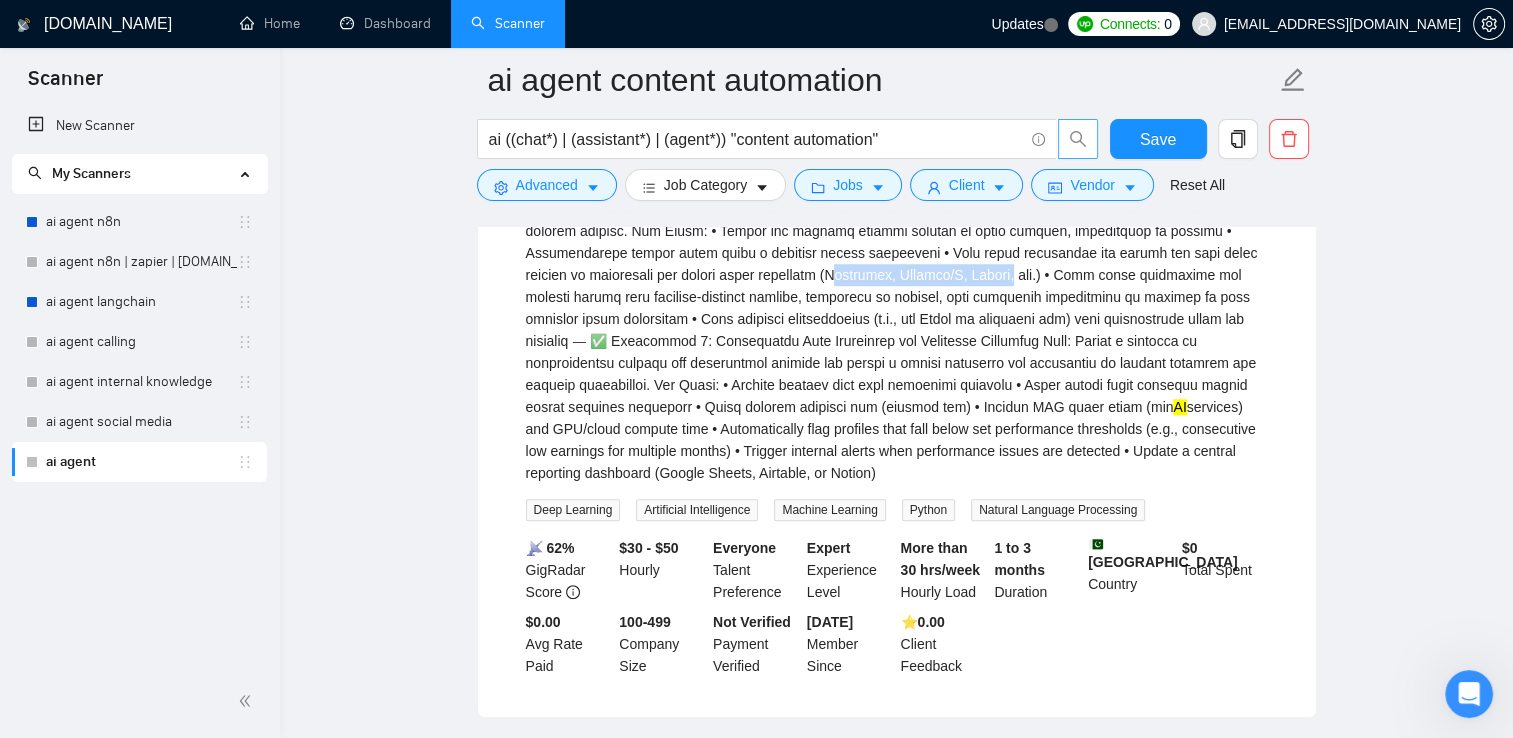 scroll, scrollTop: 1400, scrollLeft: 0, axis: vertical 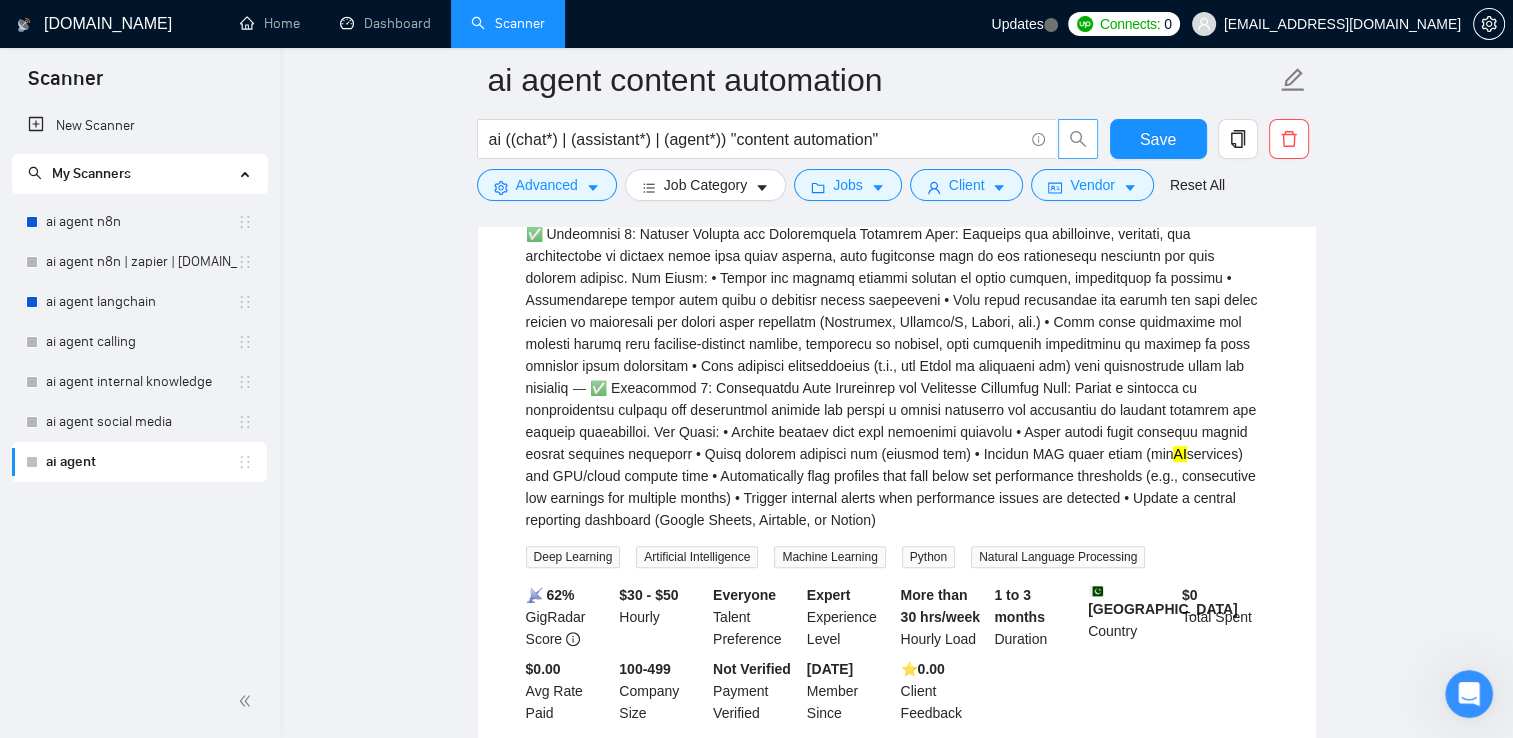click on "Summary
📌 Project Scope:  Content   Automation AI  services) and GPU/cloud compute time
• Automatically flag profiles that fall below set performance thresholds (e.g., consecutive low earnings for multiple months)
• Trigger internal alerts when performance issues are detected
• Update a central reporting dashboard (Google Sheets, Airtable, or Notion)" at bounding box center [897, 344] 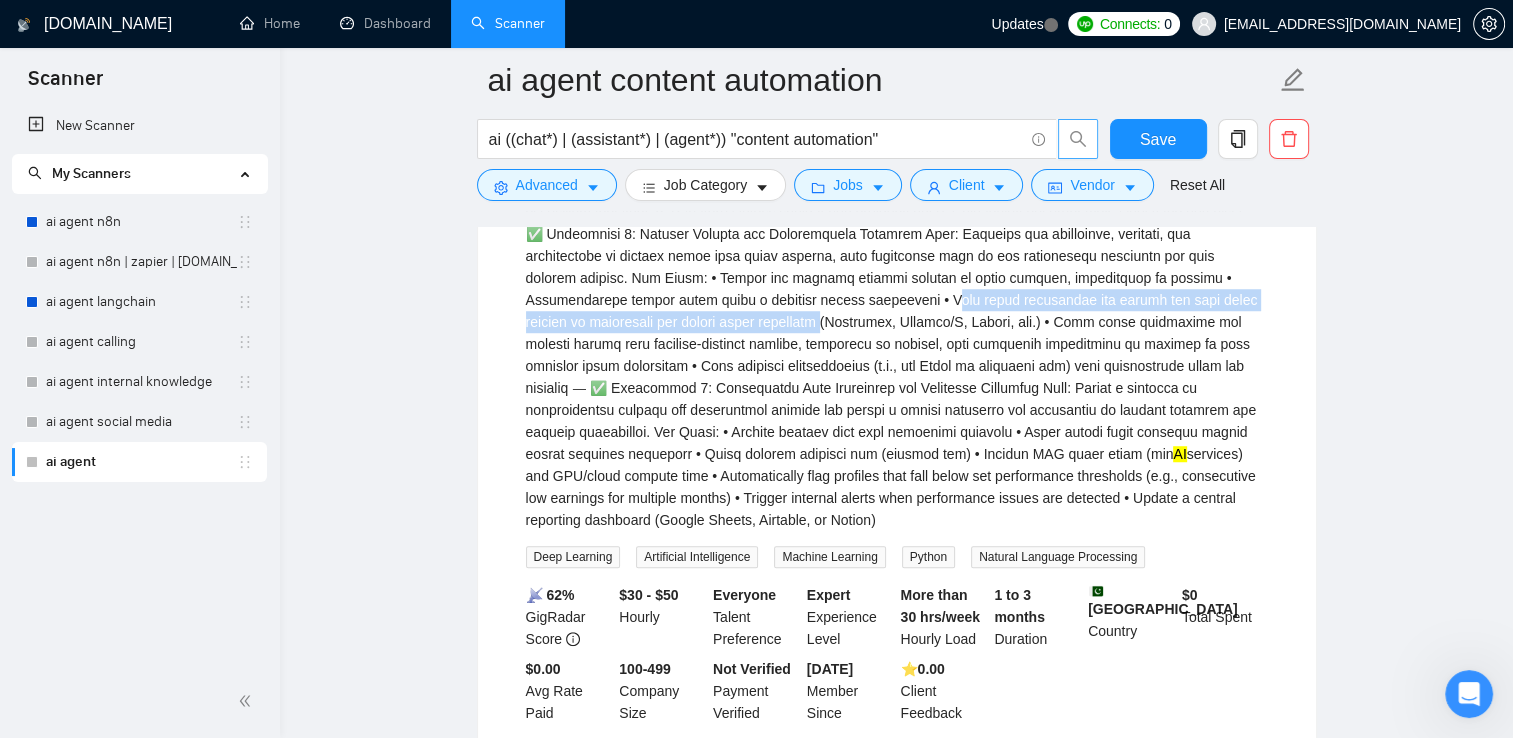 drag, startPoint x: 808, startPoint y: 292, endPoint x: 636, endPoint y: 314, distance: 173.40128 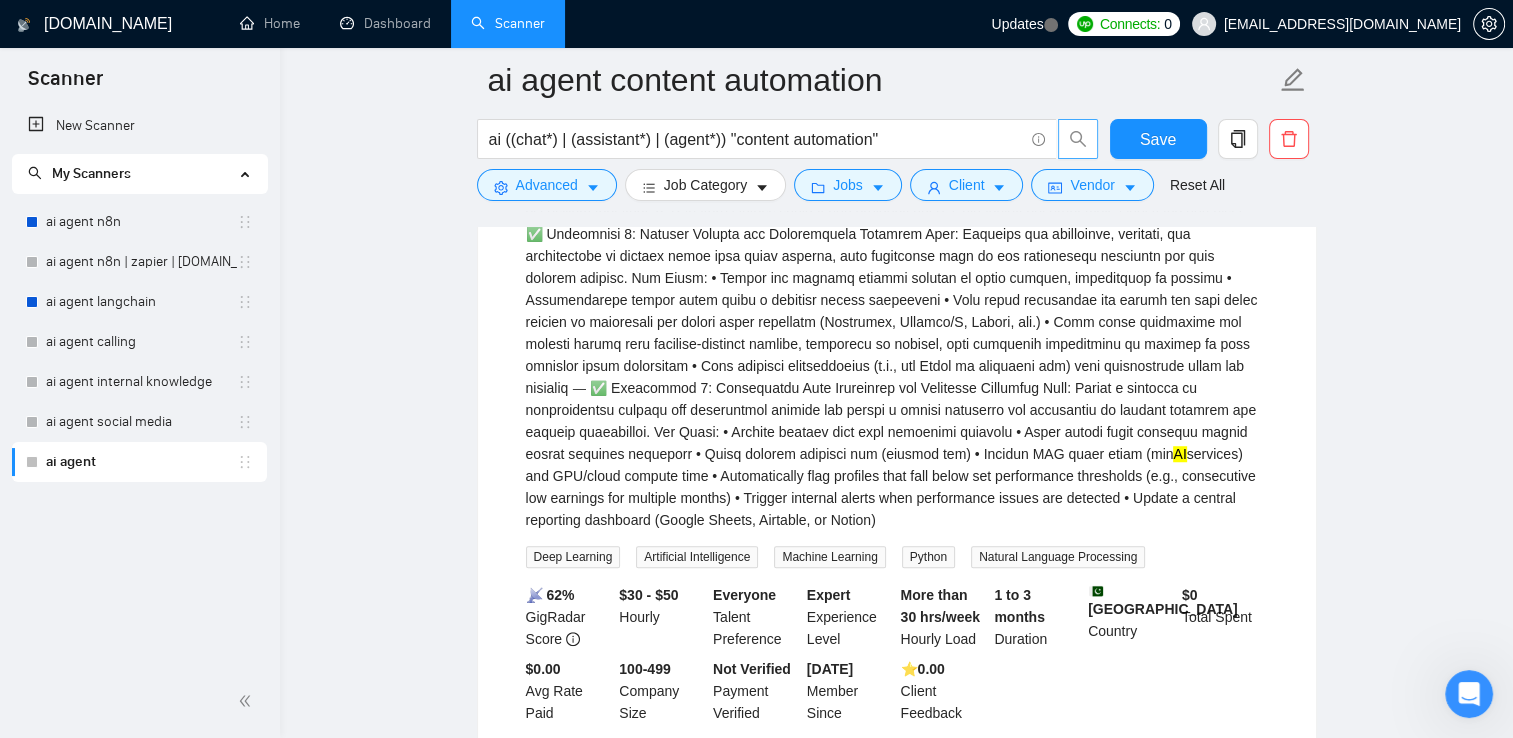 click on "Summary
📌 Project Scope:  Content   Automation AI  services) and GPU/cloud compute time
• Automatically flag profiles that fall below set performance thresholds (e.g., consecutive low earnings for multiple months)
• Trigger internal alerts when performance issues are detected
• Update a central reporting dashboard (Google Sheets, Airtable, or Notion)" at bounding box center [897, 344] 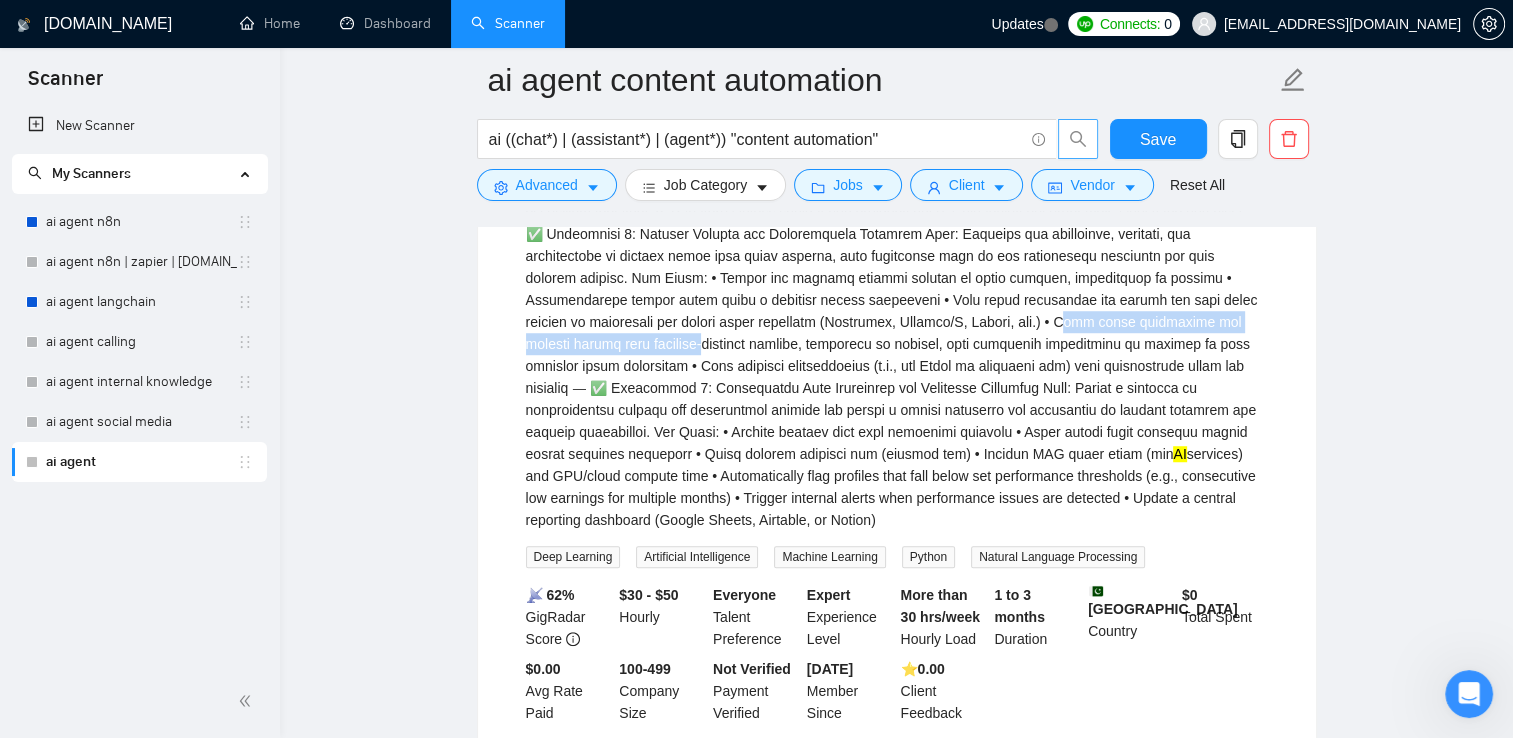 drag, startPoint x: 901, startPoint y: 314, endPoint x: 1194, endPoint y: 316, distance: 293.00684 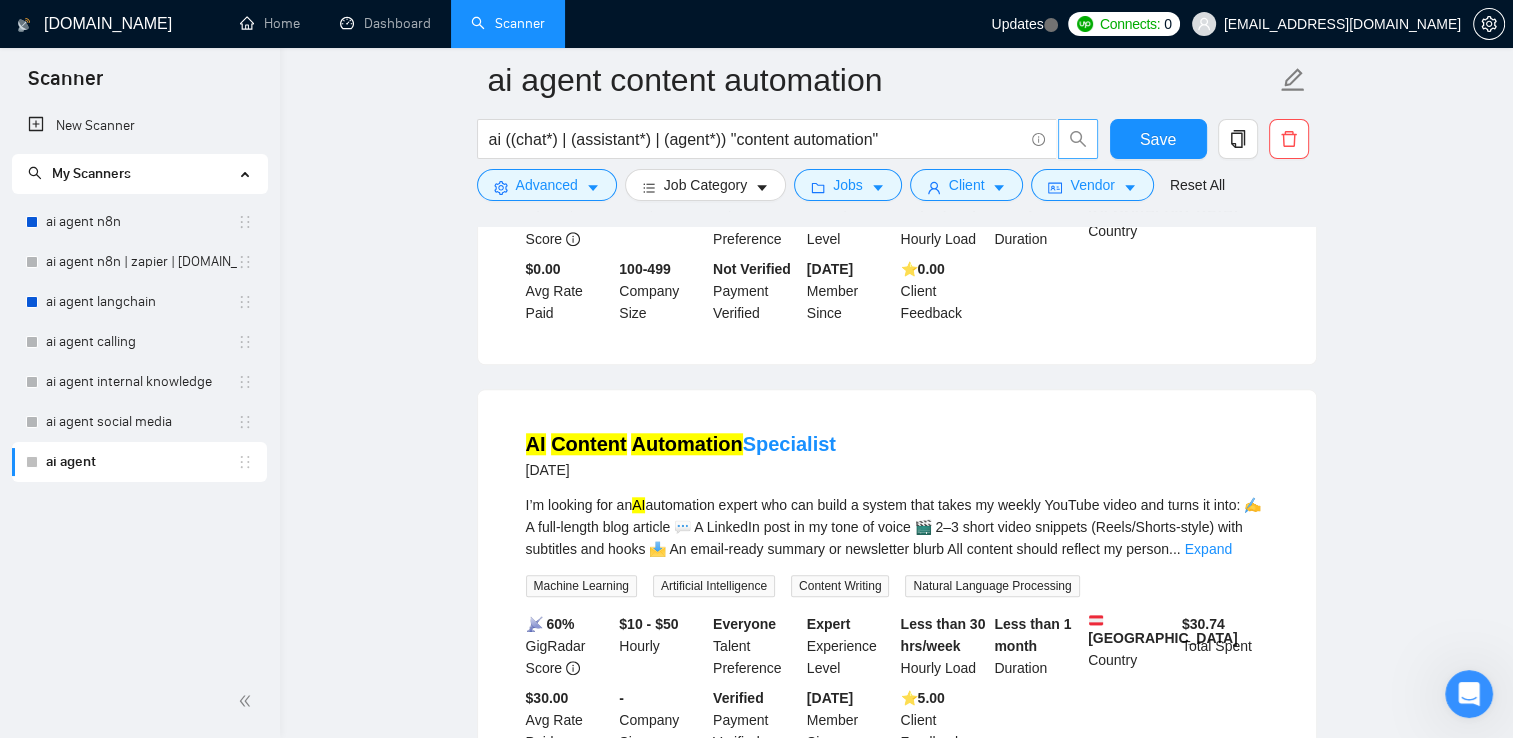 scroll, scrollTop: 1900, scrollLeft: 0, axis: vertical 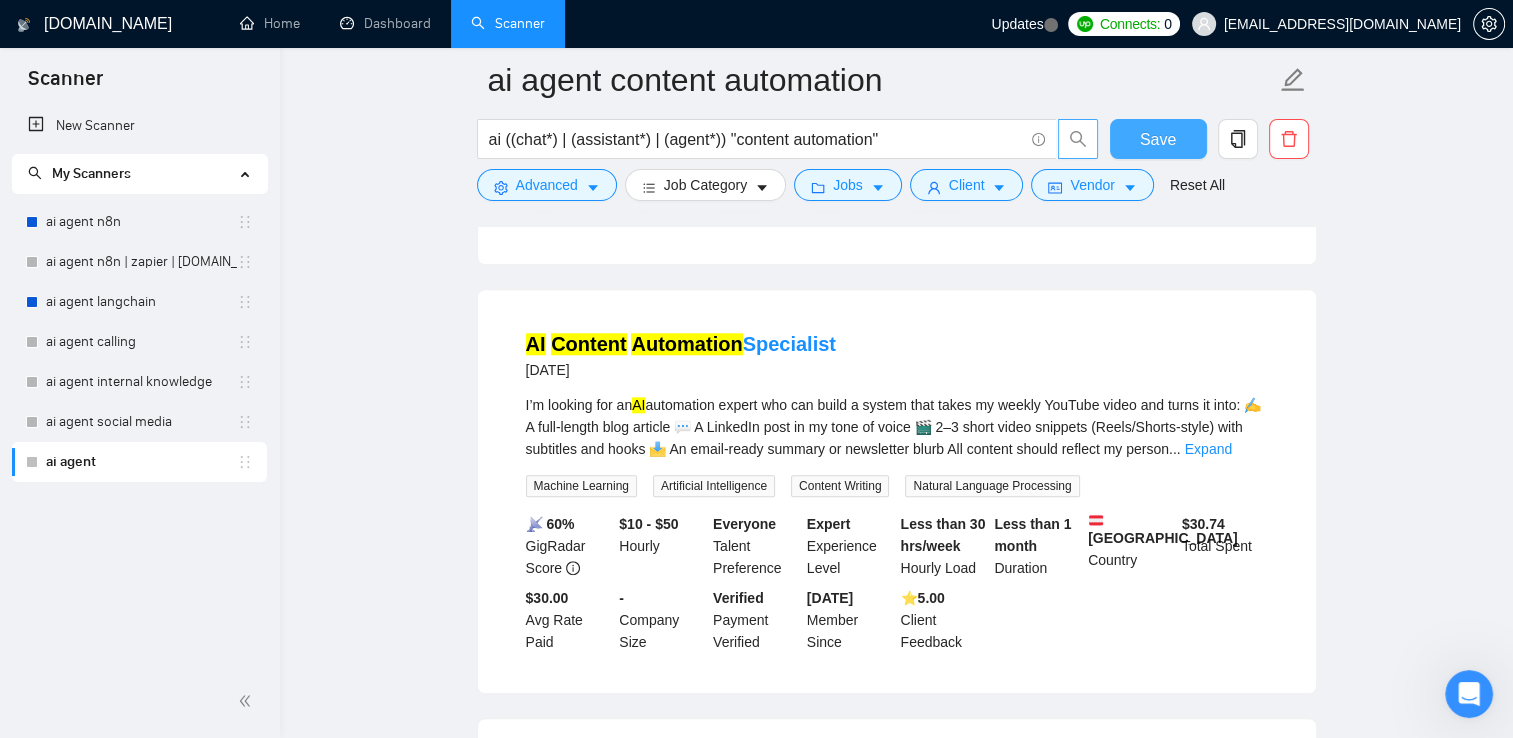 click on "Save" at bounding box center (1158, 139) 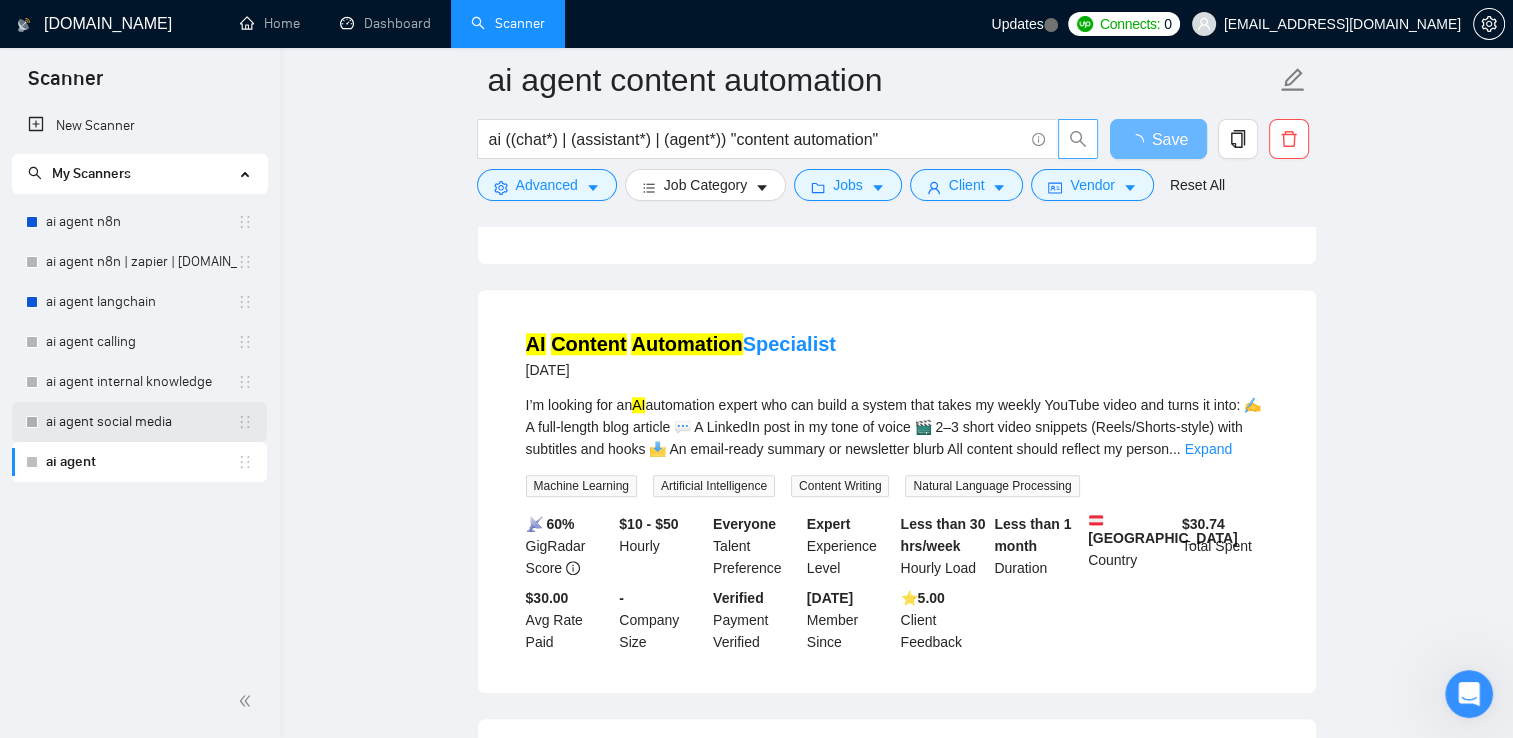 click on "ai agent social media" at bounding box center (141, 422) 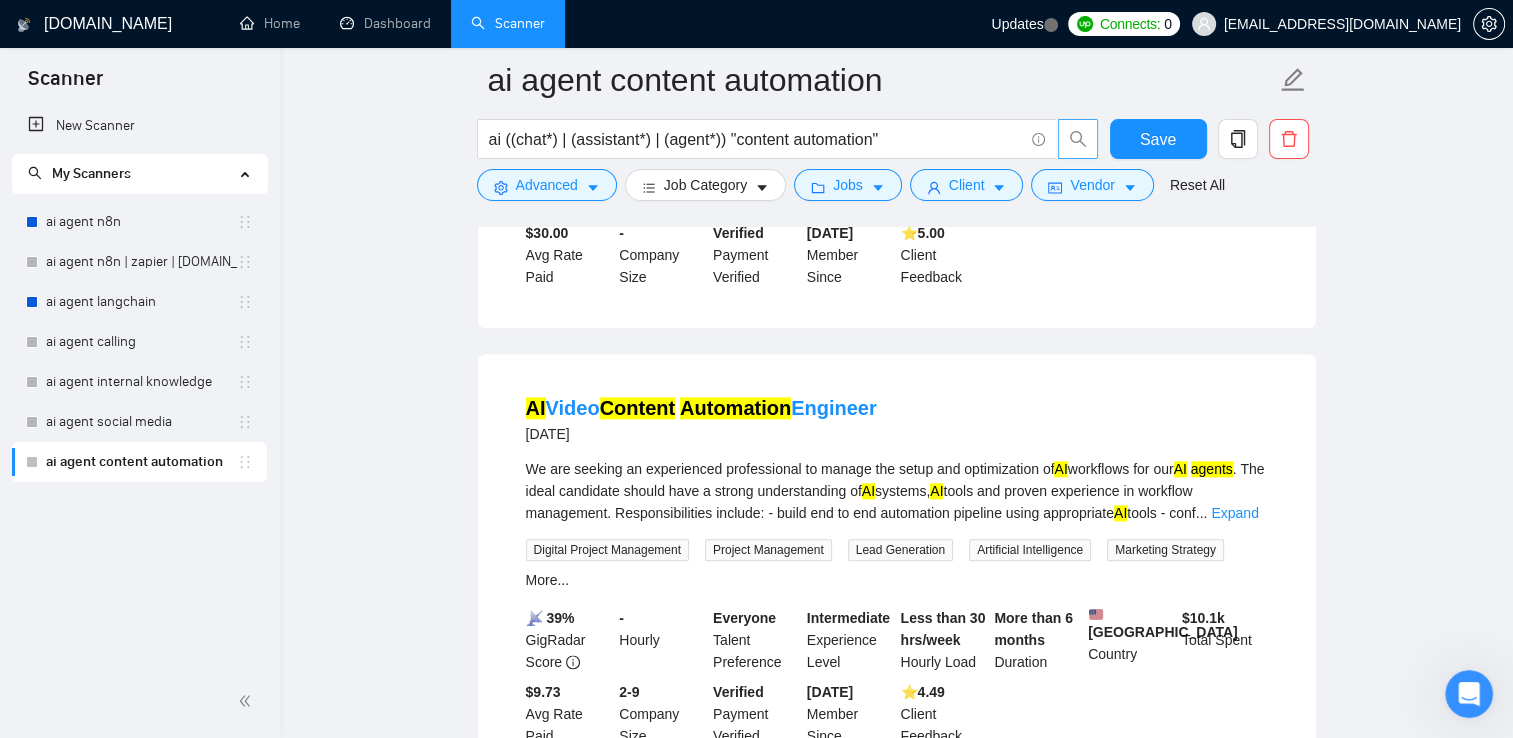 scroll, scrollTop: 2300, scrollLeft: 0, axis: vertical 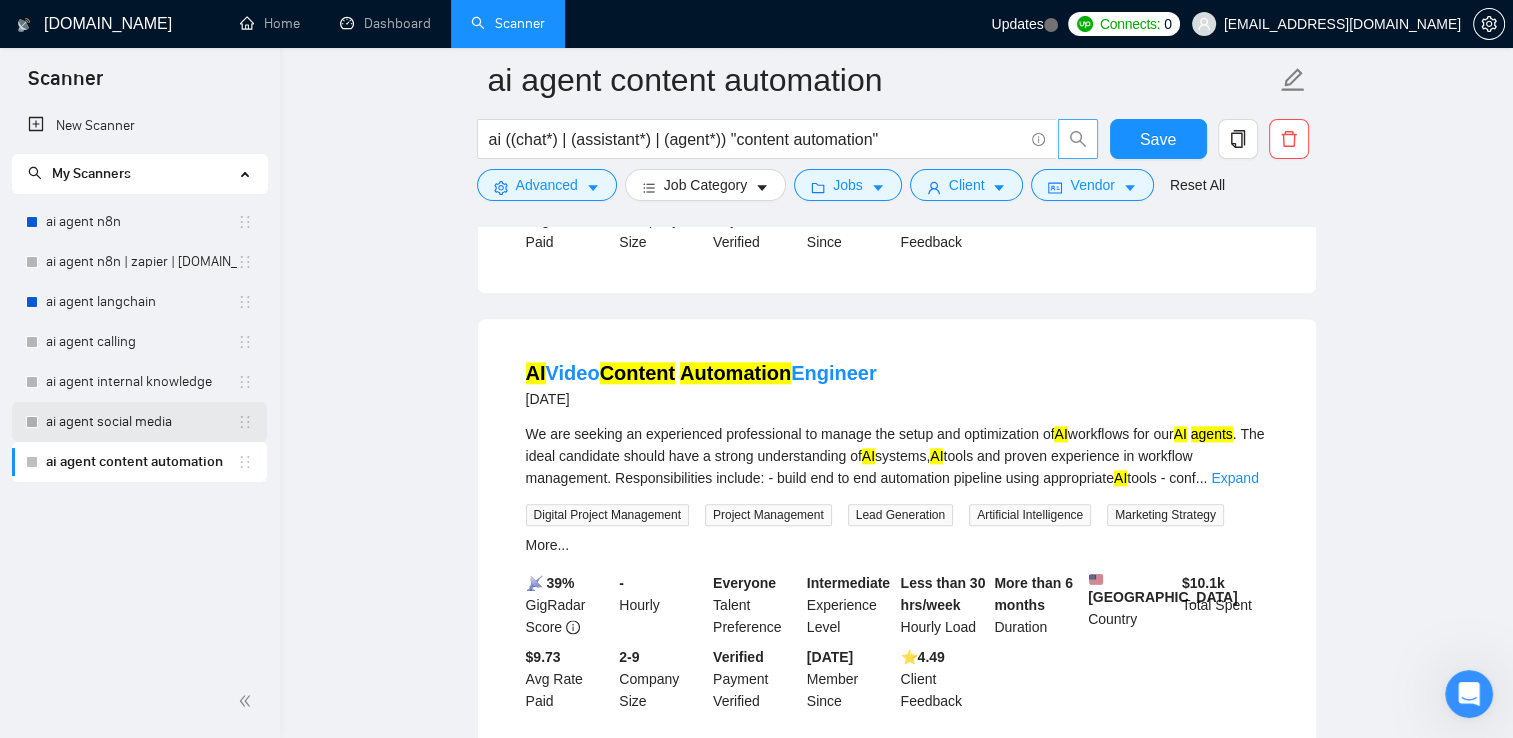 click on "ai agent social media" at bounding box center (141, 422) 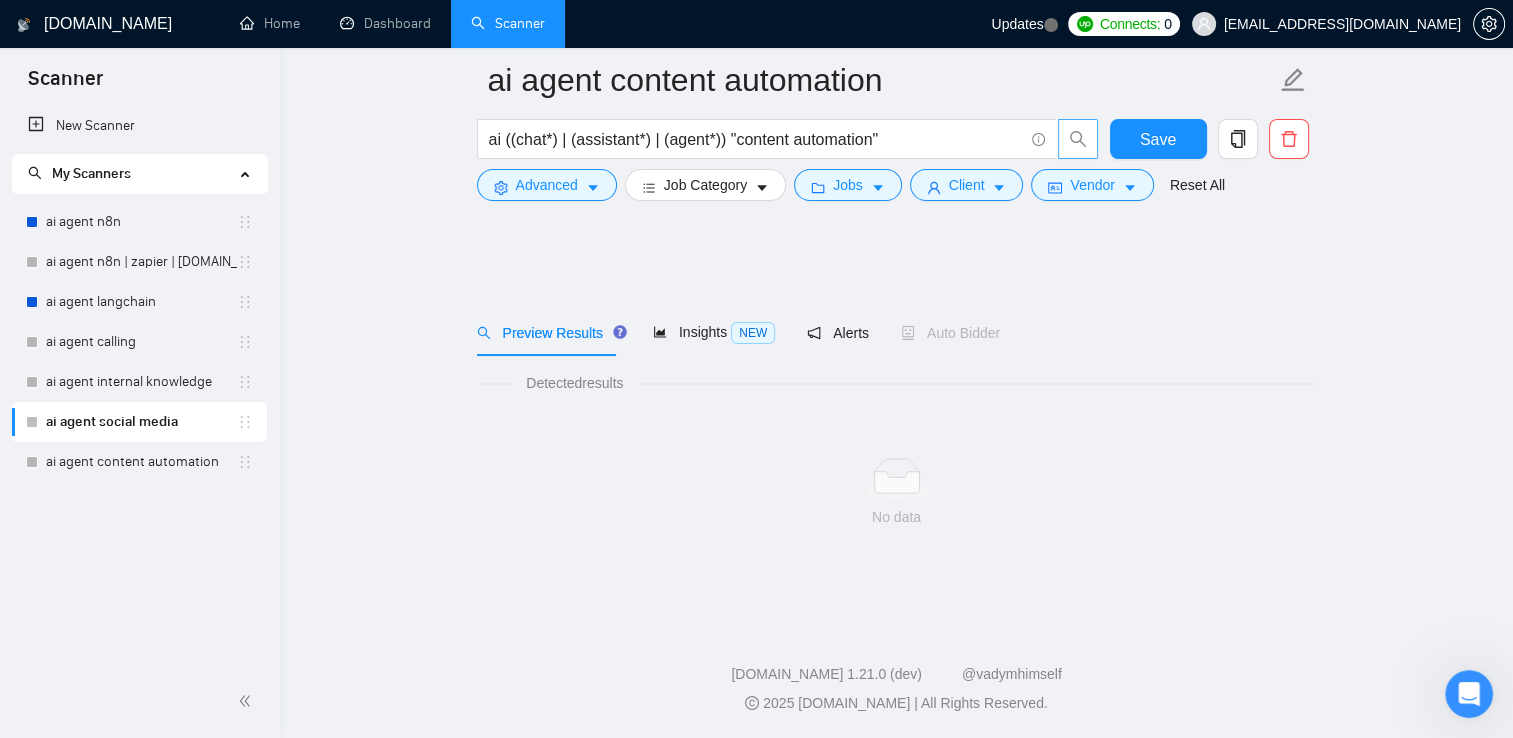 scroll, scrollTop: 0, scrollLeft: 0, axis: both 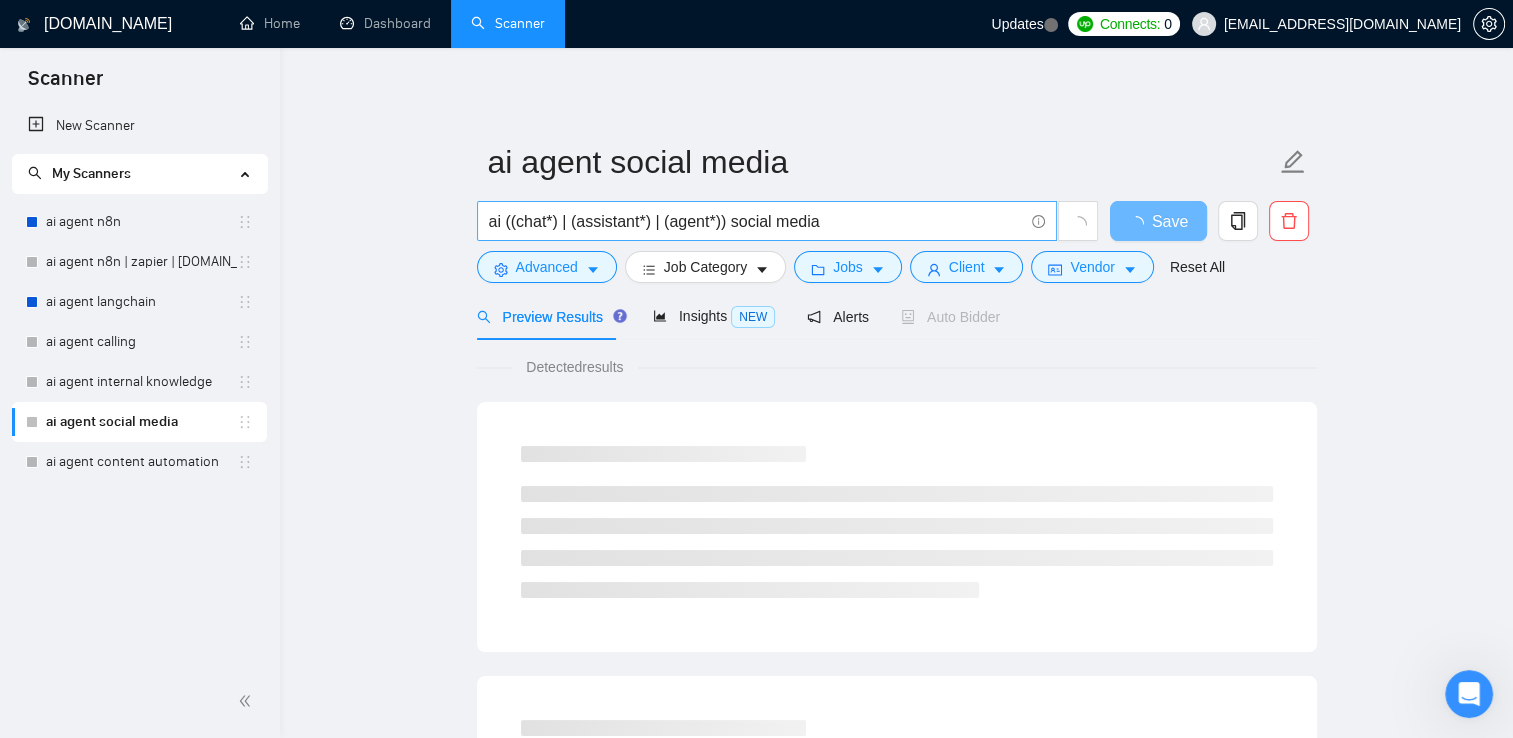 click on "ai ((chat*) | (assistant*) | (agent*)) social media" at bounding box center [756, 221] 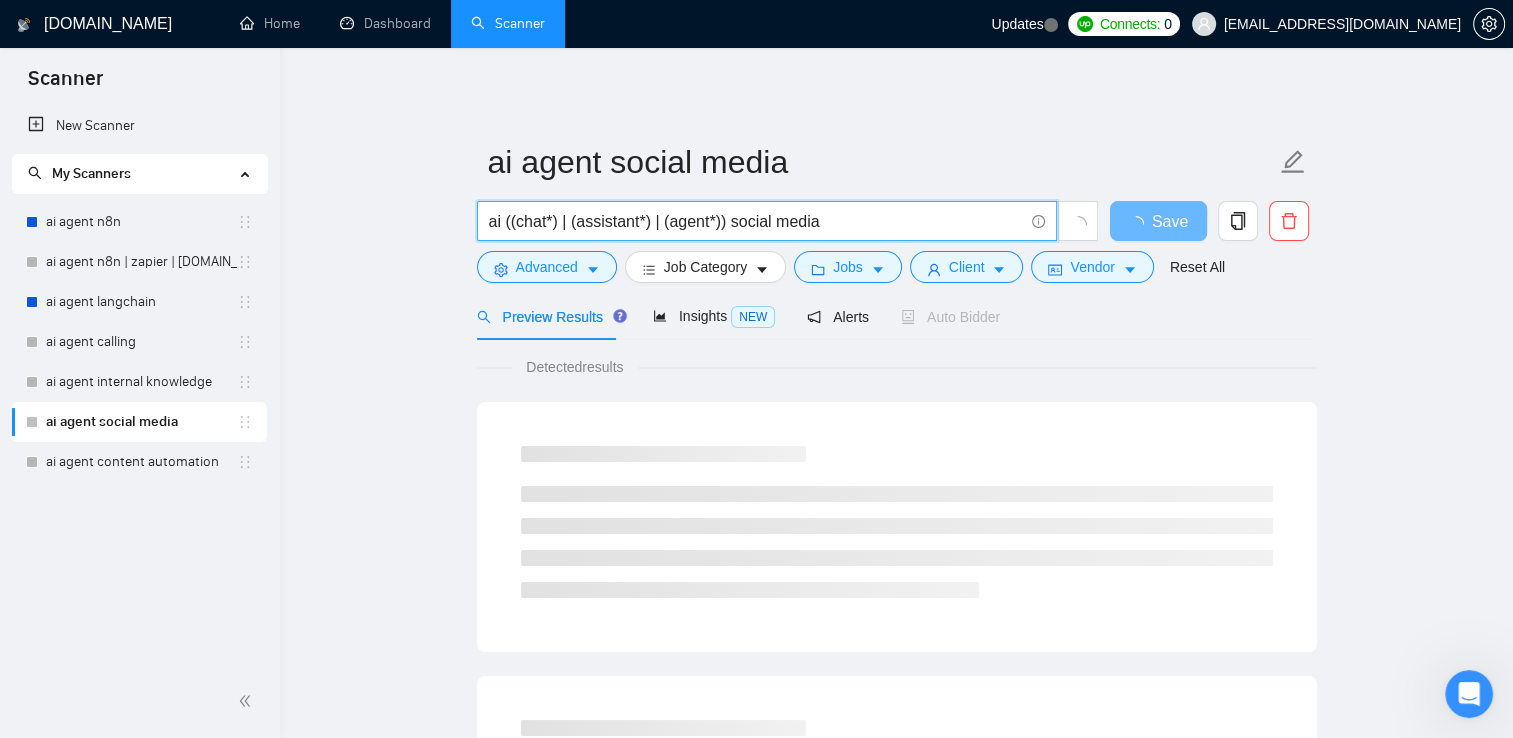 drag, startPoint x: 752, startPoint y: 220, endPoint x: 787, endPoint y: 226, distance: 35.510563 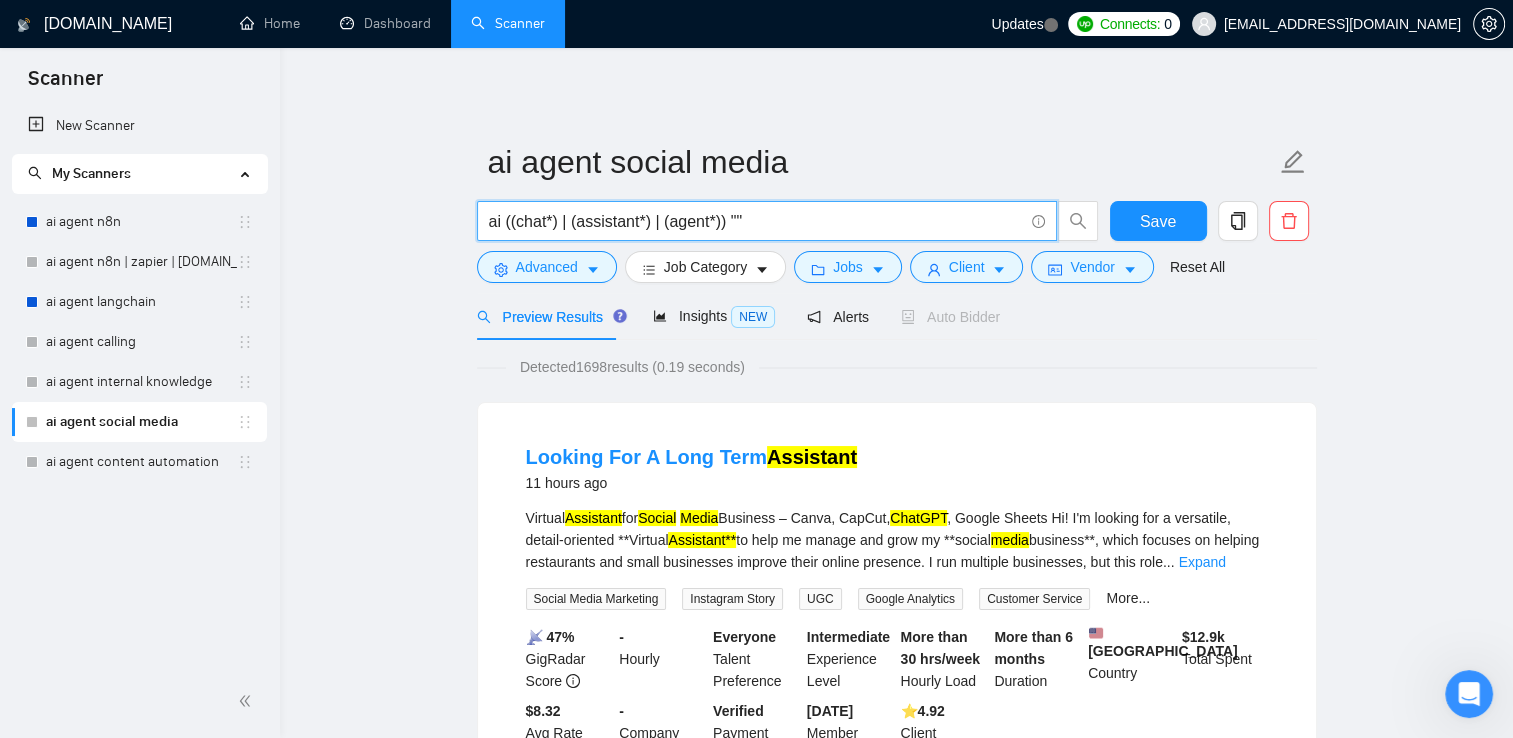 paste on "social media" 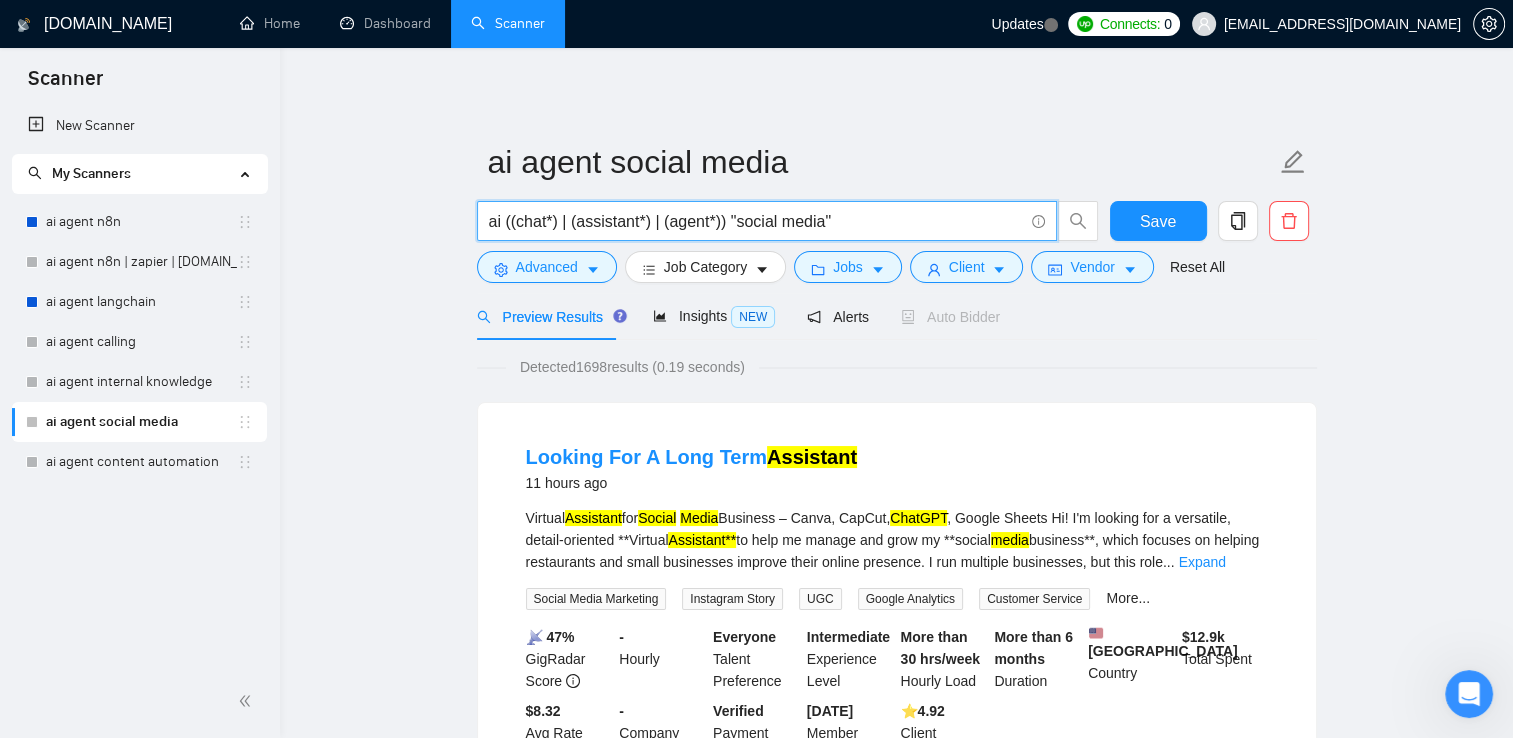 click on "ai agent social media ai ((chat*) | (assistant*) | (agent*)) "social media" Save Advanced   Job Category   Jobs   Client   Vendor   Reset All Preview Results Insights NEW Alerts Auto Bidder Detected   1698  results   (0.19 seconds) Looking For A Long Term  Assistant 11 hours ago Virtual  Assistant  for  Social   Media  Business – Canva, CapCut,  ChatGPT , Google Sheets
Hi! I'm looking for a versatile, detail-oriented **Virtual  Assistant**  to help me manage and grow my **social  media  business**, which focuses on helping restaurants and small businesses improve their online presence.
I run multiple businesses, but this role  ... Expand Social Media Marketing Instagram Story UGC Google Analytics Customer Service More... 📡   47% GigRadar Score   - Hourly Everyone Talent Preference Intermediate Experience Level More than 30 hrs/week Hourly Load More than 6 months Duration   [GEOGRAPHIC_DATA] Country $ 12.9k Total Spent $8.32 Avg Rate Paid - Company Size Verified Payment Verified [DATE] Member Since 4.92" at bounding box center [896, 2543] 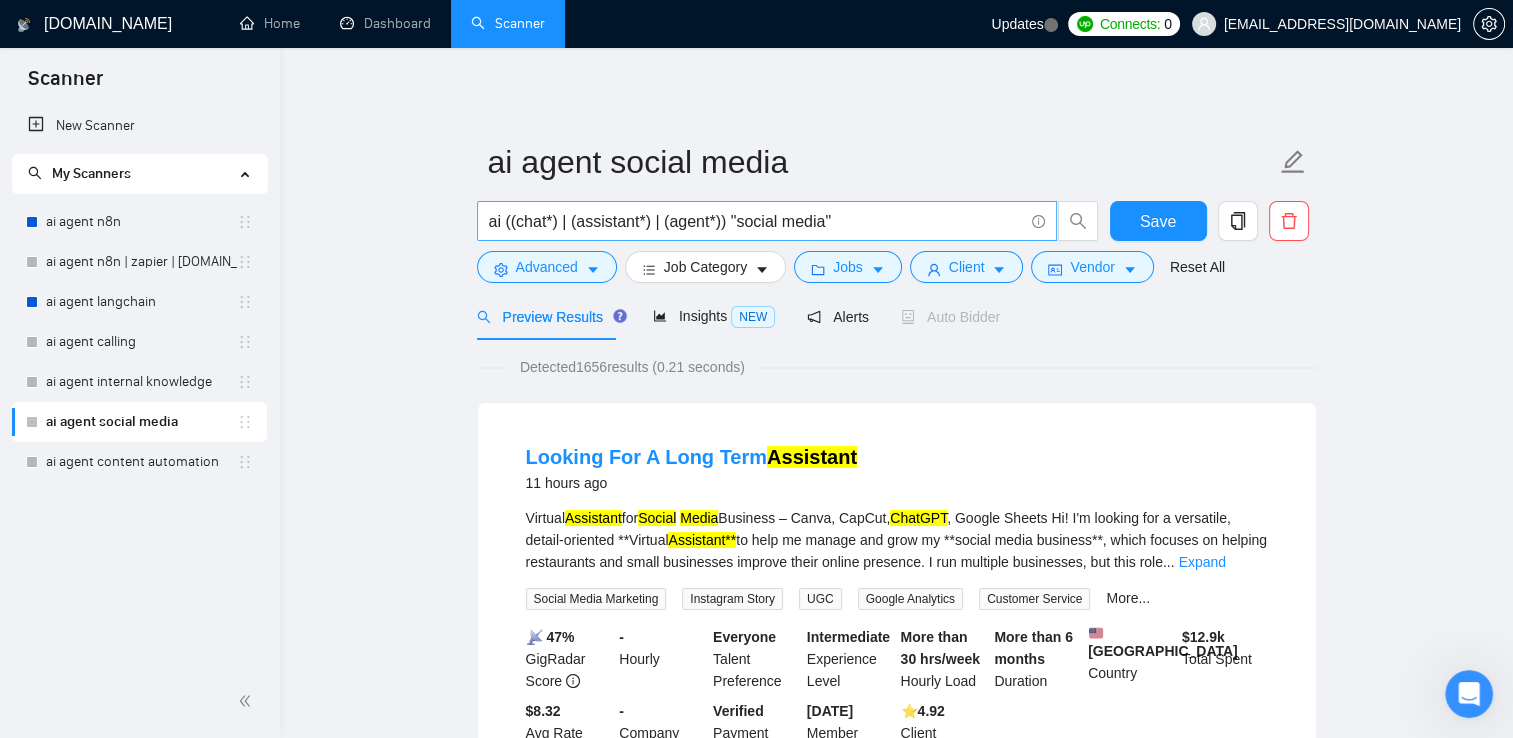 click on "ai ((chat*) | (assistant*) | (agent*)) "social media"" at bounding box center (756, 221) 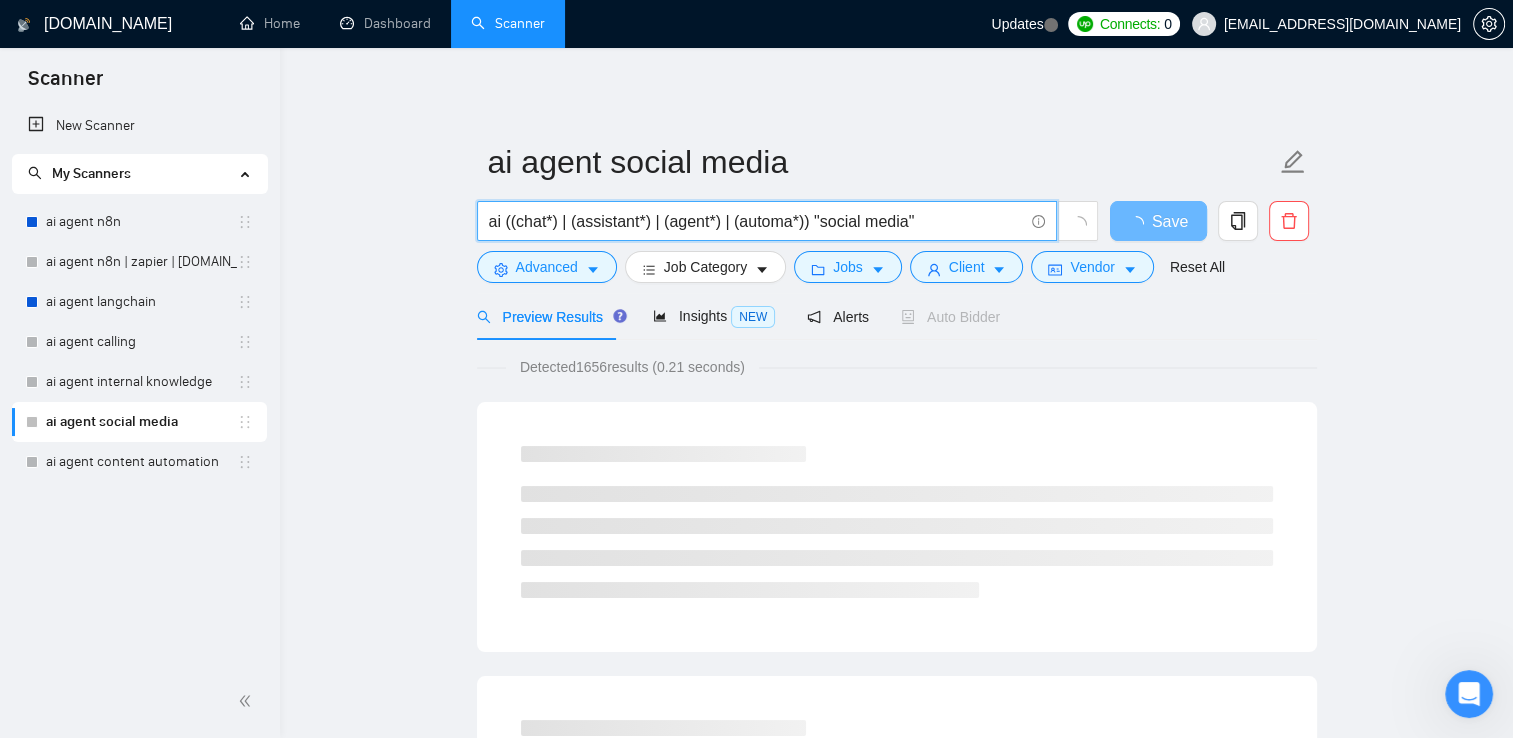type on "ai ((chat*) | (assistant*) | (agent*) | (automa*)) "social media"" 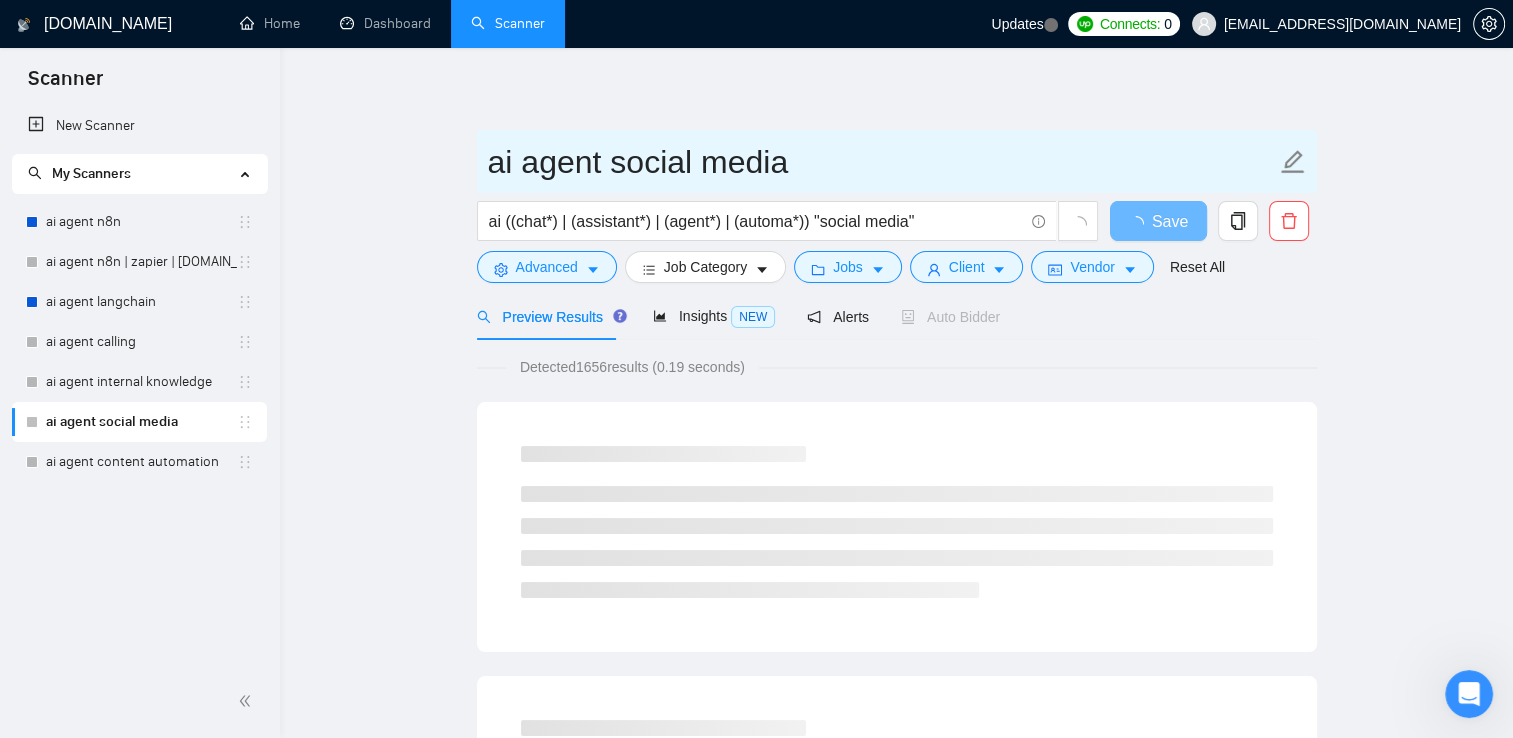 click on "ai agent social media" at bounding box center (882, 162) 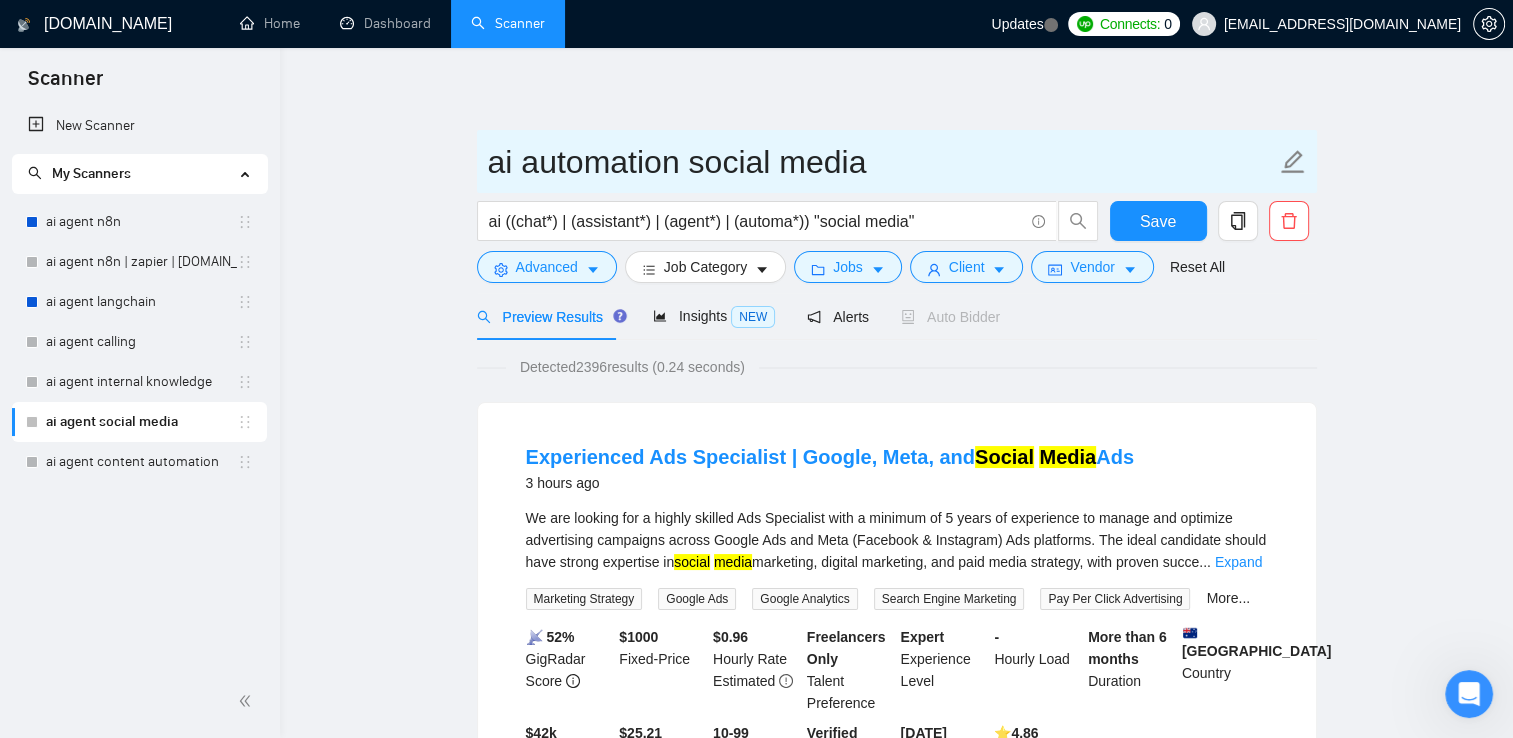 type on "ai automation social media" 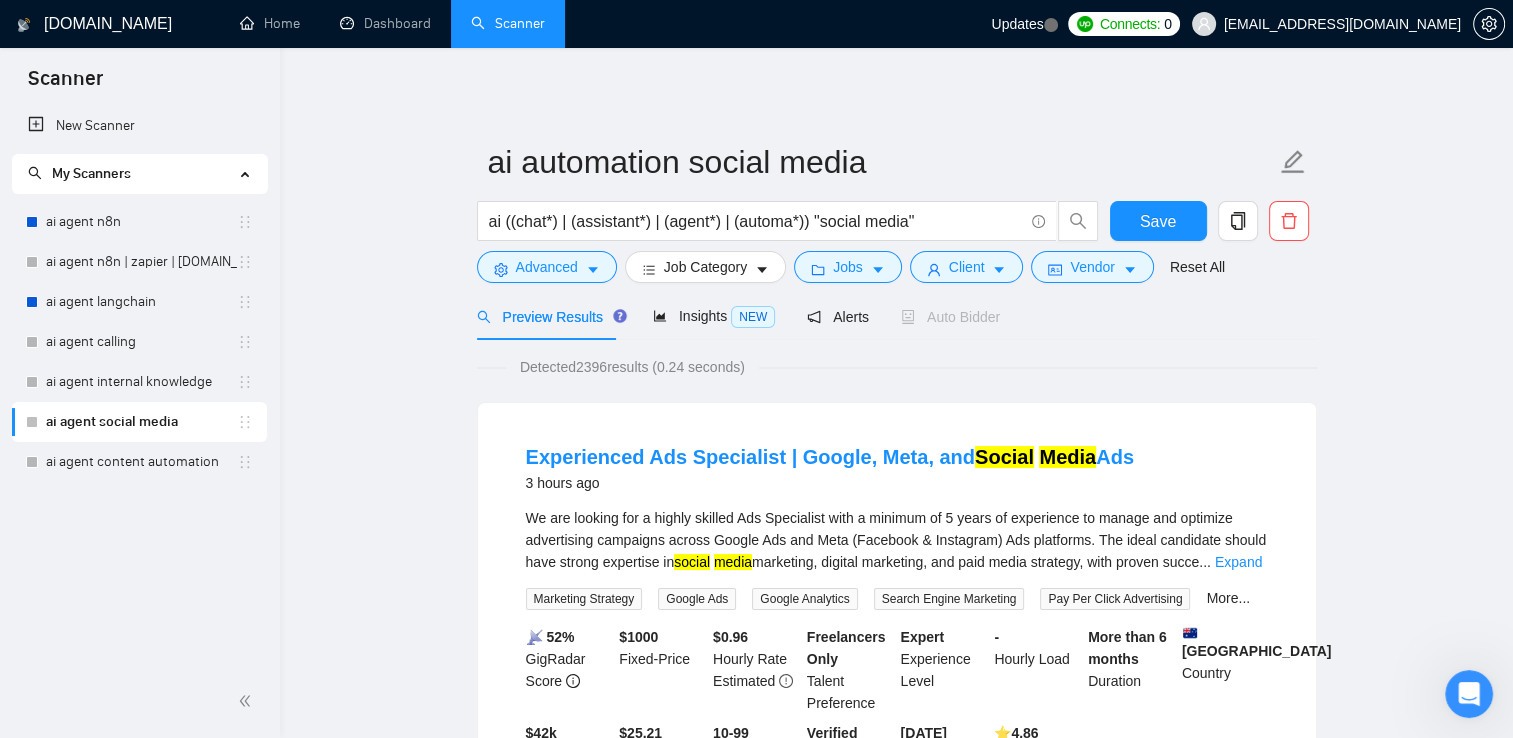 click on "ai automation social media ai ((chat*) | (assistant*) | (agent*) | (automa*)) "social media" Save Advanced   Job Category   Jobs   Client   Vendor   Reset All Preview Results Insights NEW Alerts Auto Bidder Detected   2396  results   (0.24 seconds) Experienced Ads Specialist | Google, Meta, and  Social   Media  Ads 3 hours ago We are looking for a highly skilled Ads Specialist with a minimum of 5 years of experience to manage and optimize advertising campaigns across Google Ads and Meta (Facebook & Instagram) Ads platforms.
The ideal candidate should have strong expertise in  social   media  marketing, digital marketing, and paid media strategy, with proven succe ... Expand Marketing Strategy Google Ads Google Analytics Search Engine Marketing Pay Per Click Advertising More... 📡   52% GigRadar Score   $ 1000 Fixed-Price $ 0.96 Hourly Rate Estimated Freelancers Only Talent Preference Expert Experience Level - Hourly Load More than 6 months Duration   [GEOGRAPHIC_DATA] Country $ 42k Total Spent $25.21 Avg Rate Paid" at bounding box center (896, 2551) 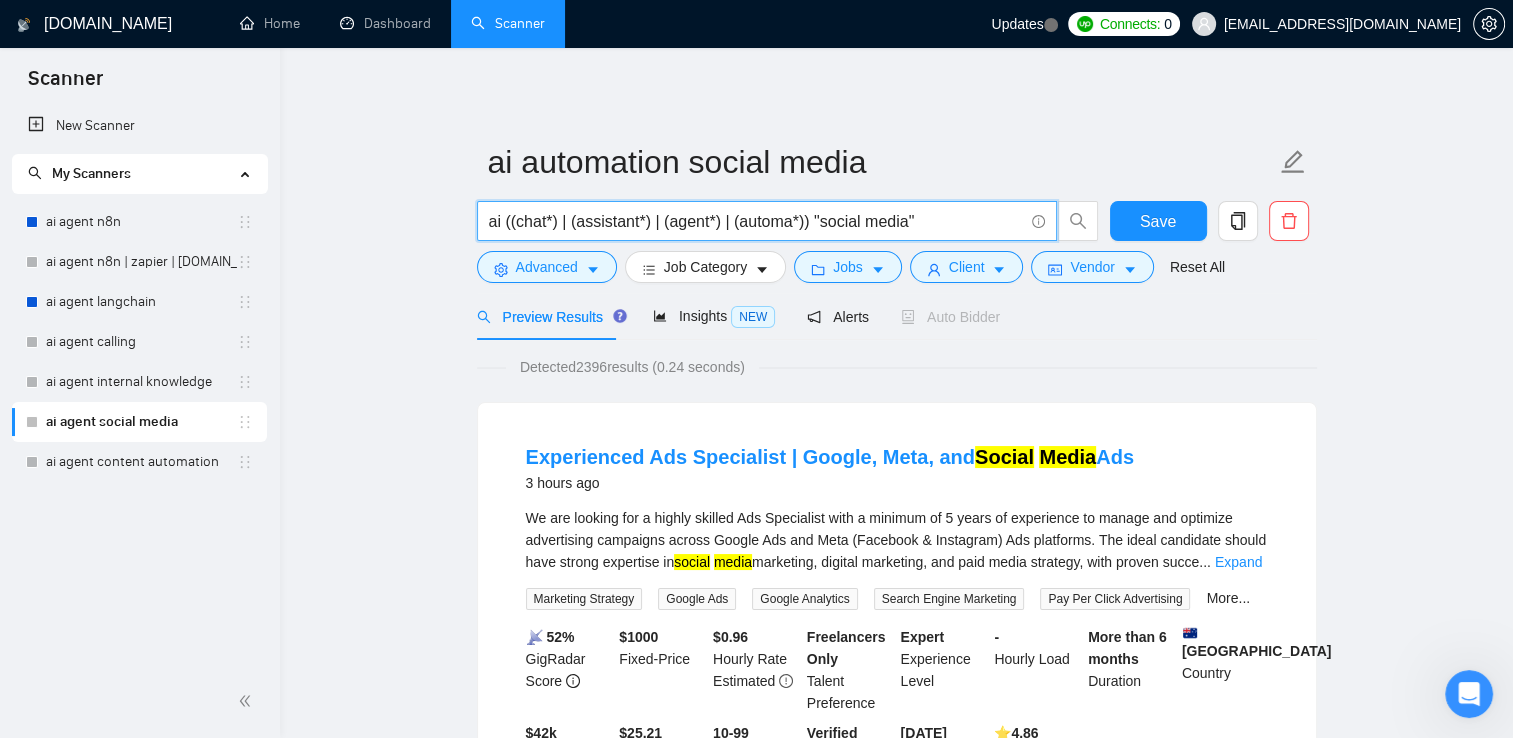 drag, startPoint x: 803, startPoint y: 220, endPoint x: 276, endPoint y: 233, distance: 527.16034 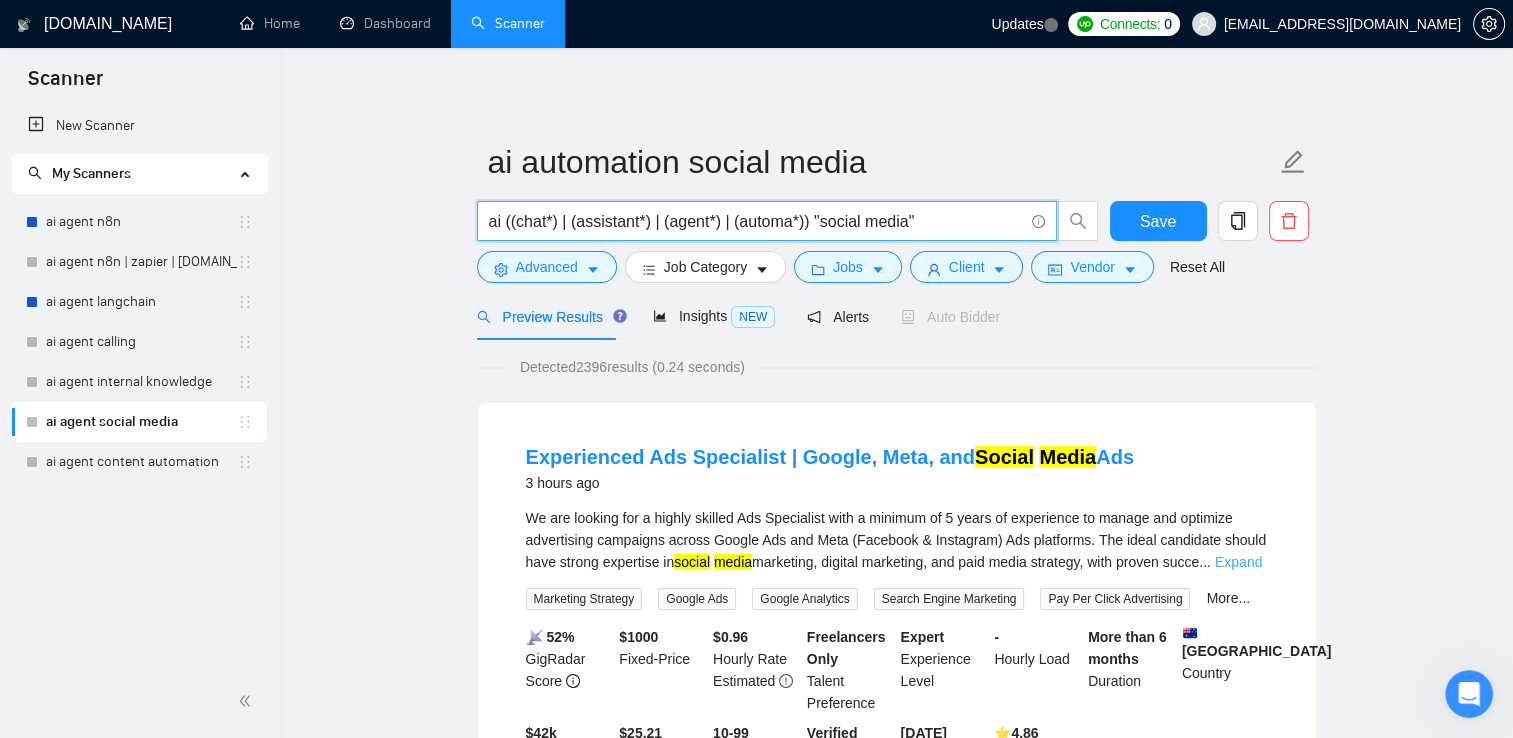 click on "Expand" at bounding box center [1238, 562] 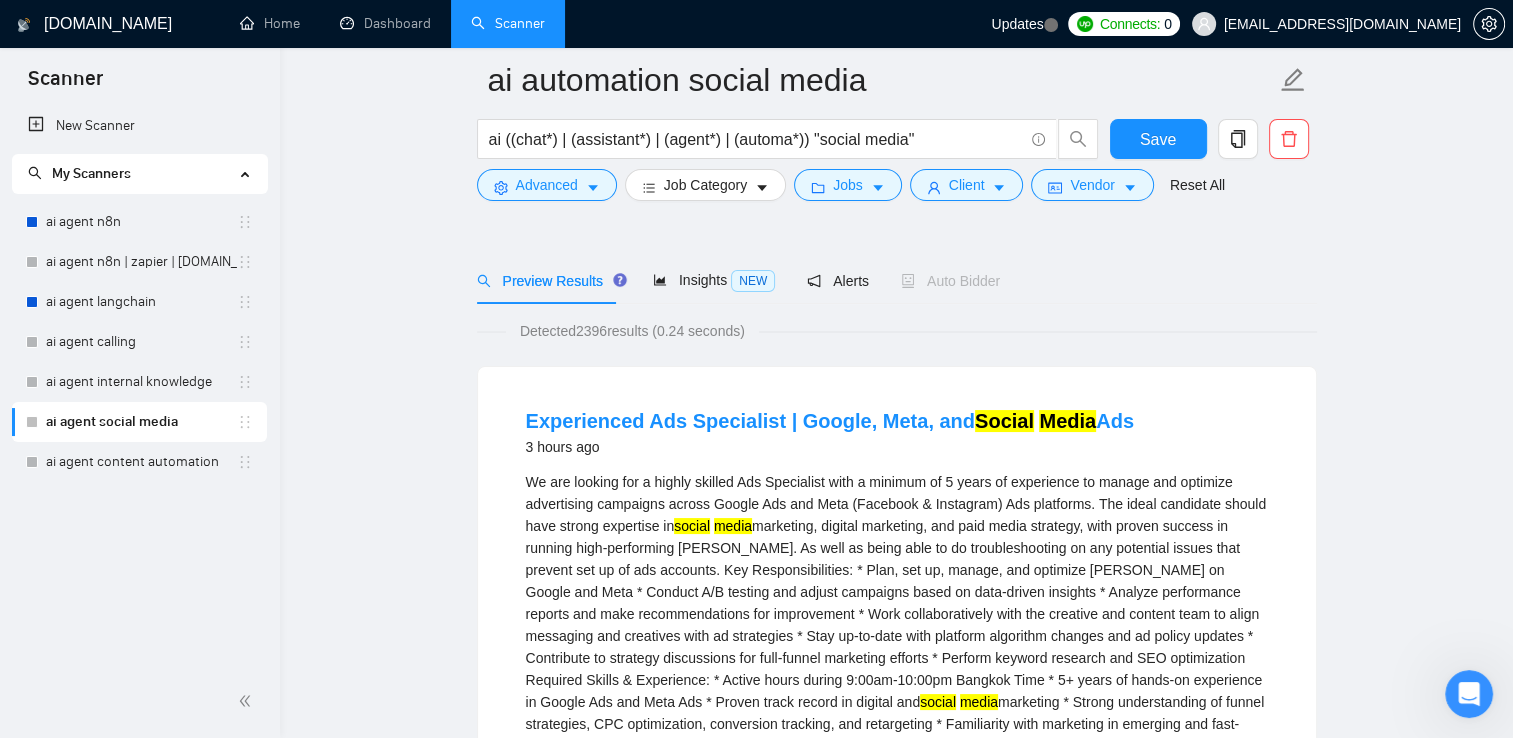 scroll, scrollTop: 200, scrollLeft: 0, axis: vertical 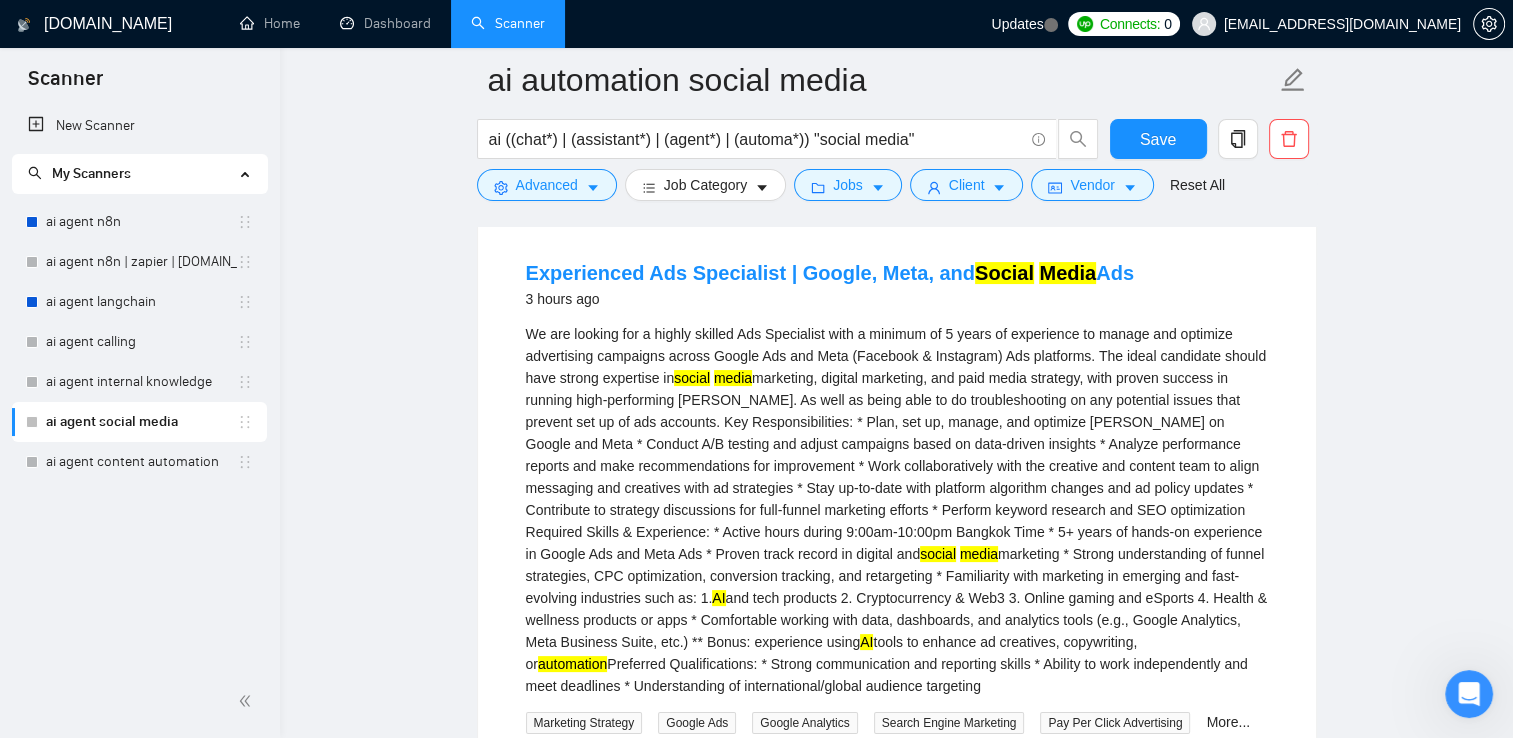 click on "We are looking for a highly skilled Ads Specialist with a minimum of 5 years of experience to manage and optimize advertising campaigns across Google Ads and Meta (Facebook & Instagram) Ads platforms.
The ideal candidate should have strong expertise in  social   media social   media  marketing
* Strong understanding of funnel strategies, CPC optimization, conversion tracking, and retargeting
* Familiarity with marketing in emerging and fast-evolving industries such as:
1.  AI  and tech products
2. Cryptocurrency & Web3
3. Online gaming and eSports
4. Health & wellness products or apps
* Comfortable working with data, dashboards, and analytics tools (e.g., Google Analytics, Meta Business Suite, etc.)
** Bonus: experience using  AI  tools to enhance ad creatives, copywriting, or  automation
Preferred Qualifications:
* Strong communication and reporting skills
* Ability to work independently and meet deadlines
* Understanding of international/global audience targeting" at bounding box center (897, 510) 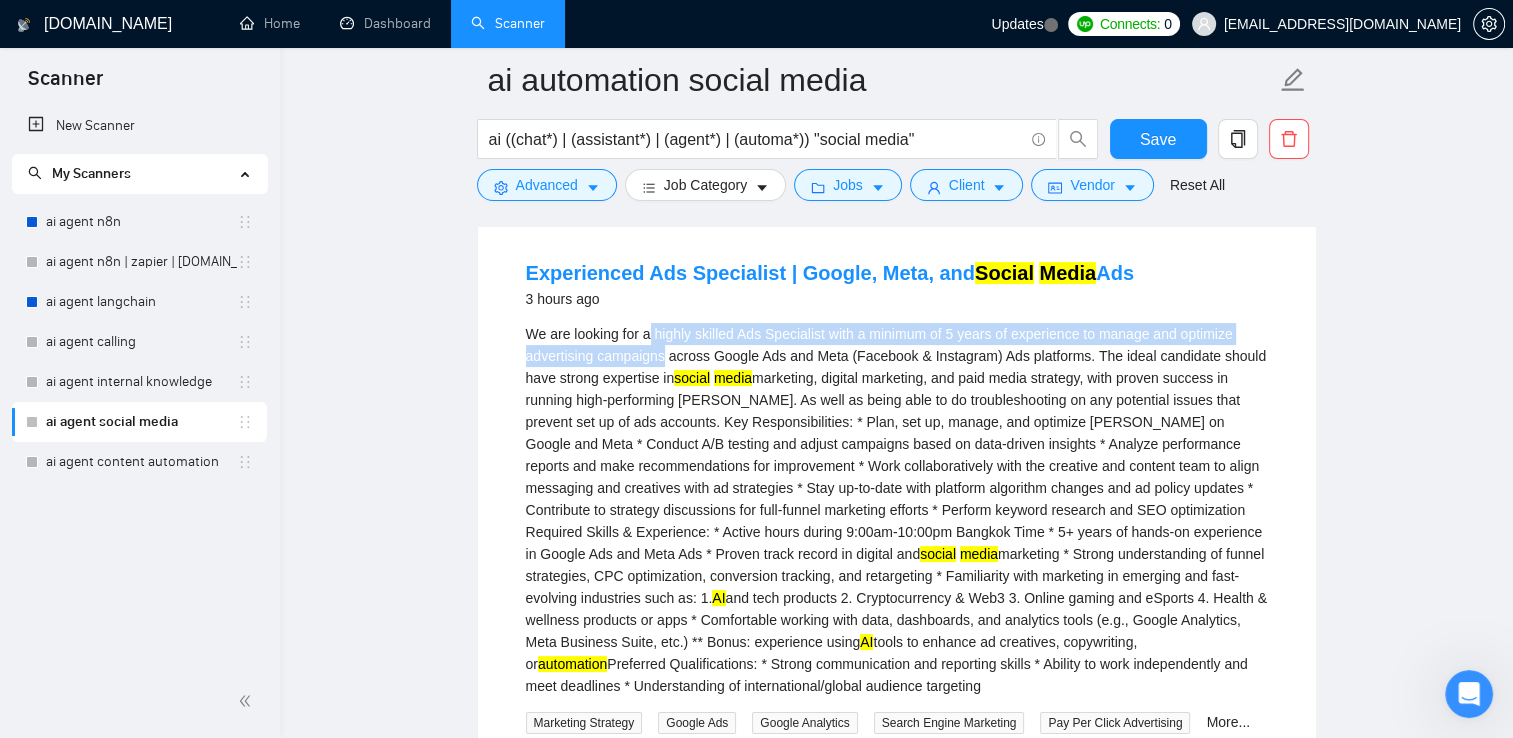 drag, startPoint x: 650, startPoint y: 338, endPoint x: 606, endPoint y: 357, distance: 47.92703 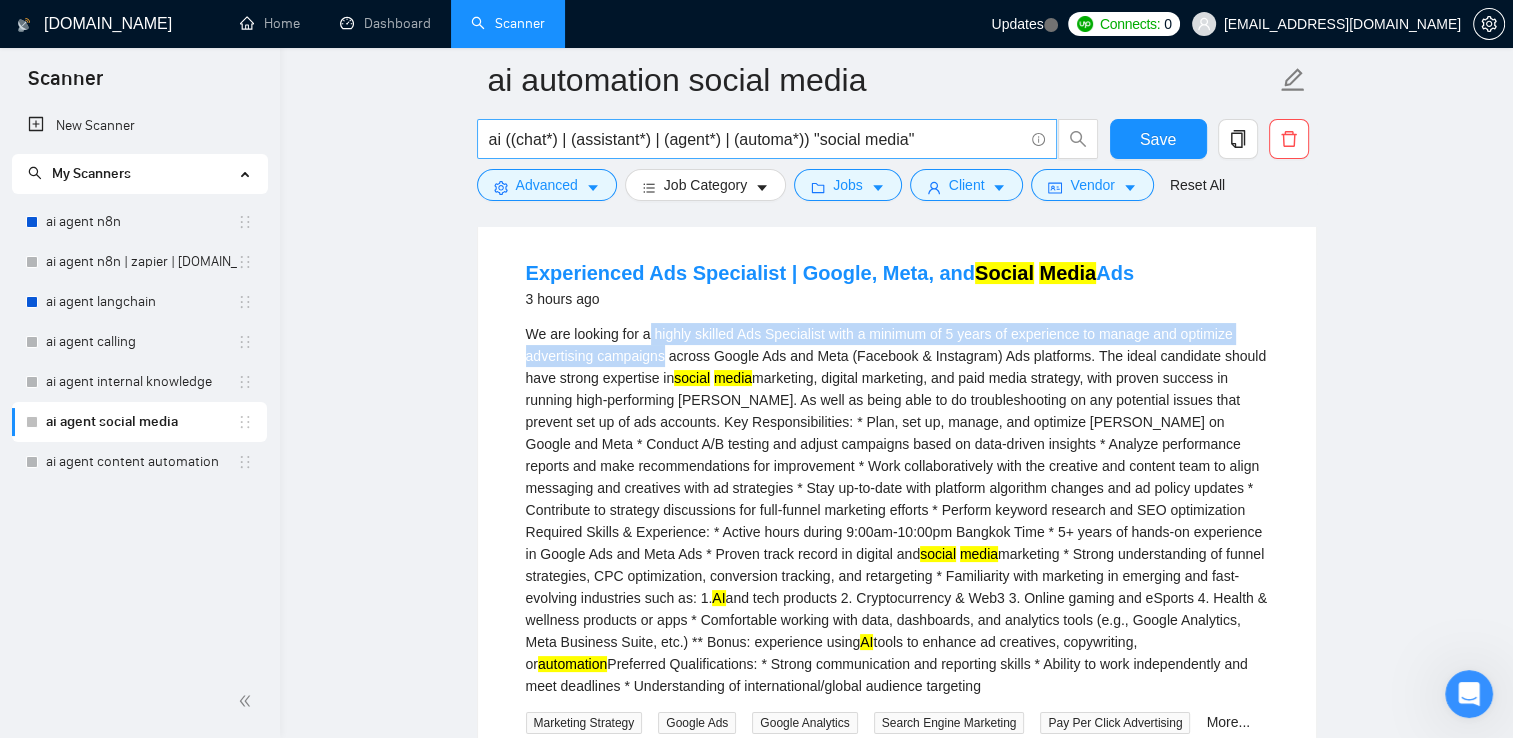drag, startPoint x: 606, startPoint y: 357, endPoint x: 723, endPoint y: 138, distance: 248.29417 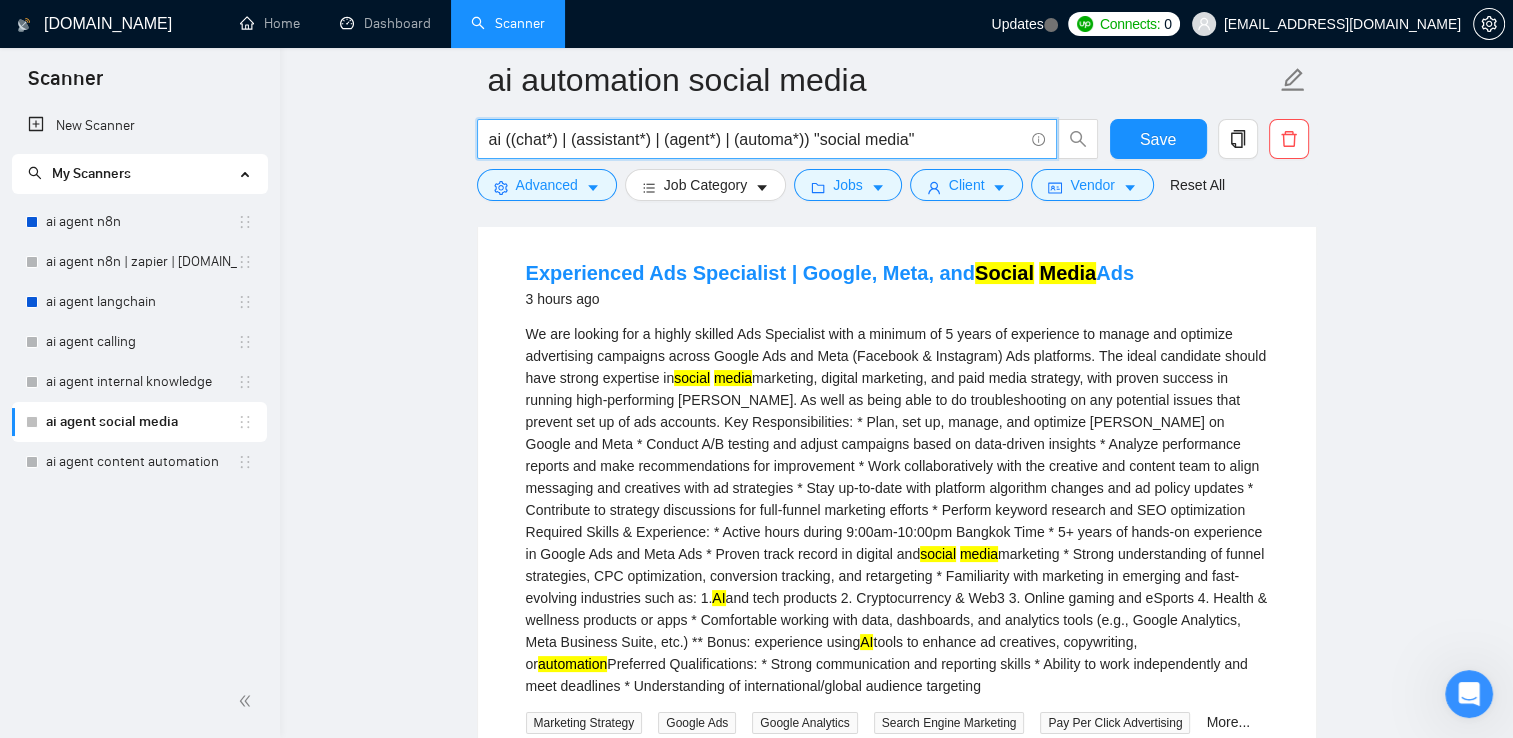 drag, startPoint x: 715, startPoint y: 141, endPoint x: 796, endPoint y: 145, distance: 81.09871 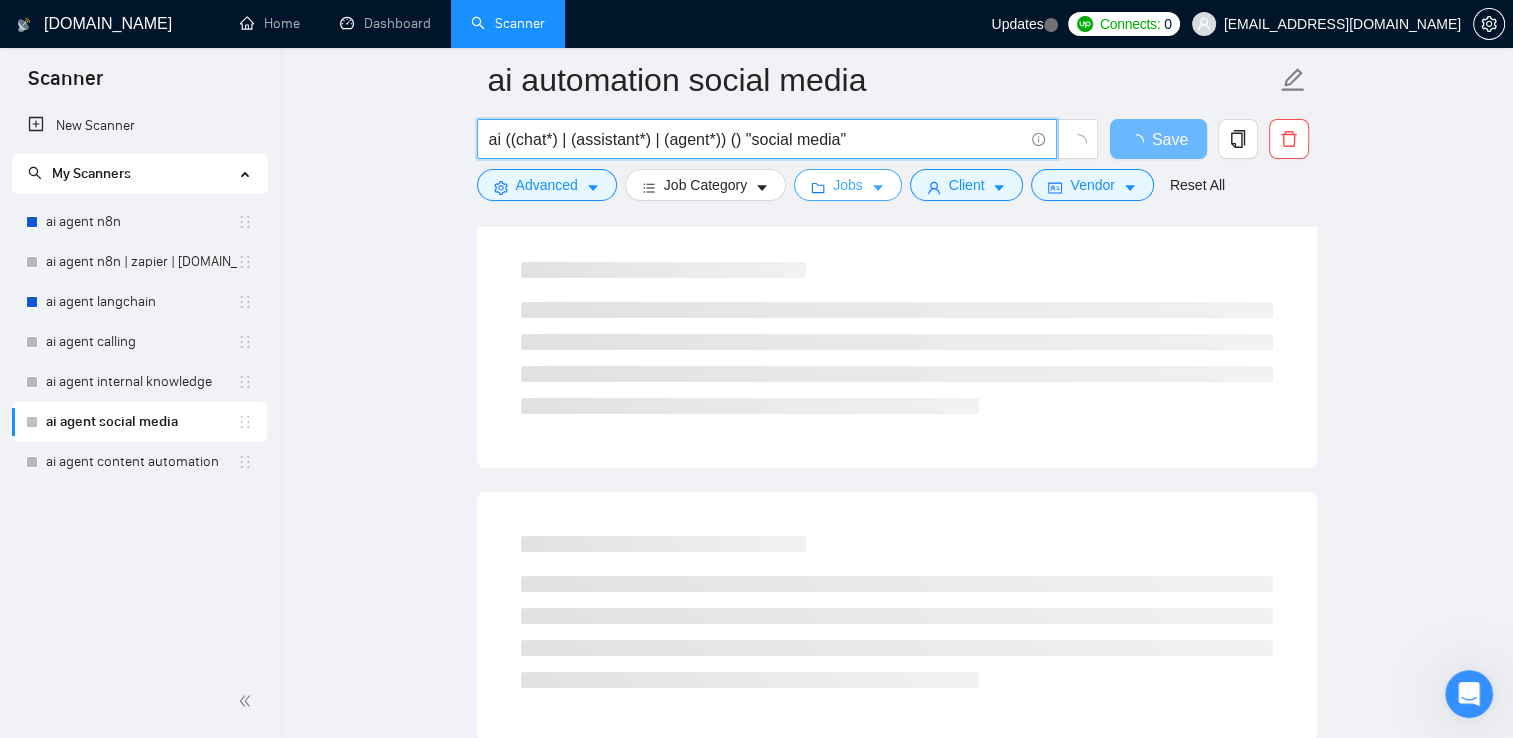 paste on "automa*" 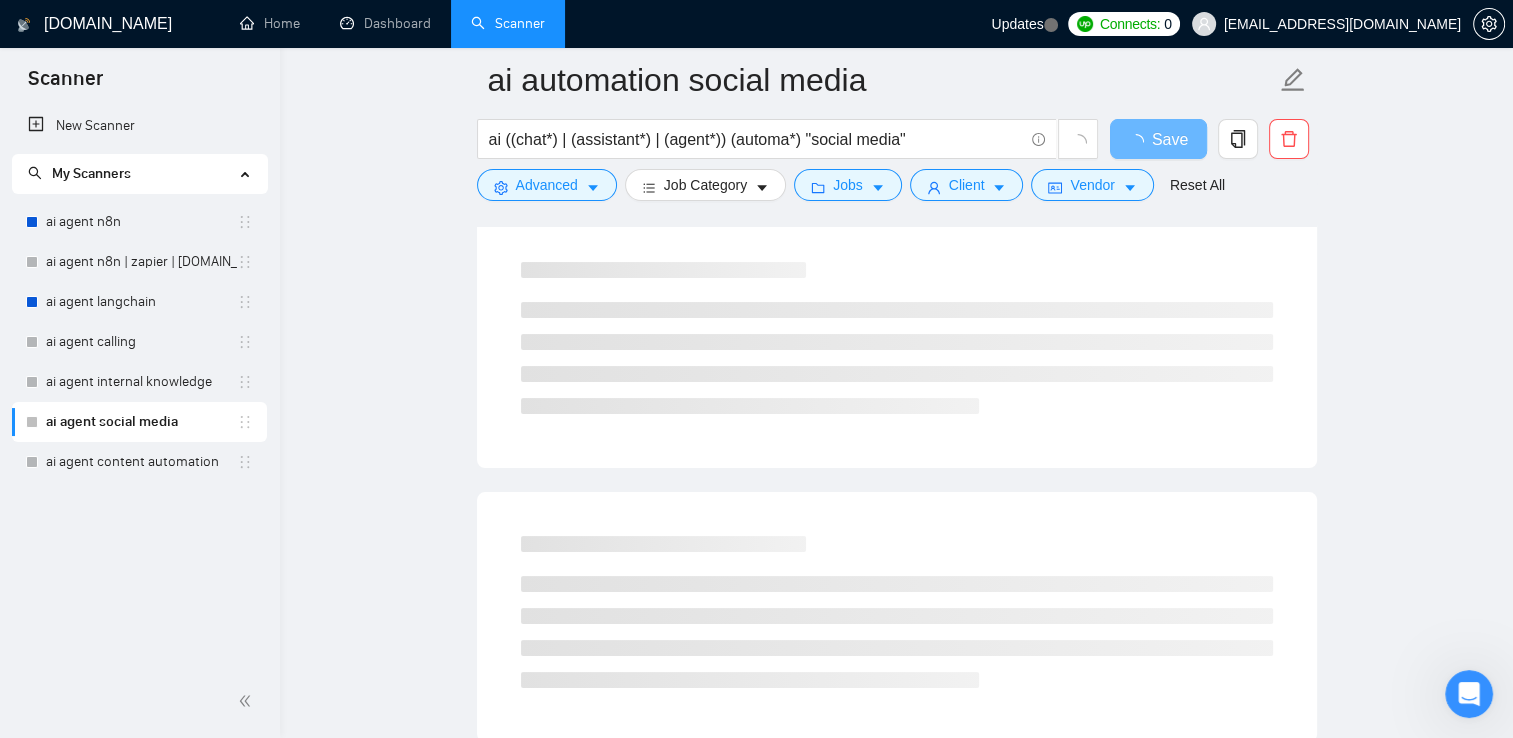 click on "ai automation social media ai ((chat*) | (assistant*) | (agent*)) (automa*) "social media" Save Advanced   Job Category   Jobs   Client   Vendor   Reset All Preview Results Insights NEW Alerts Auto Bidder Detected   573  results   (0.17 seconds) Loading..." at bounding box center [896, 1431] 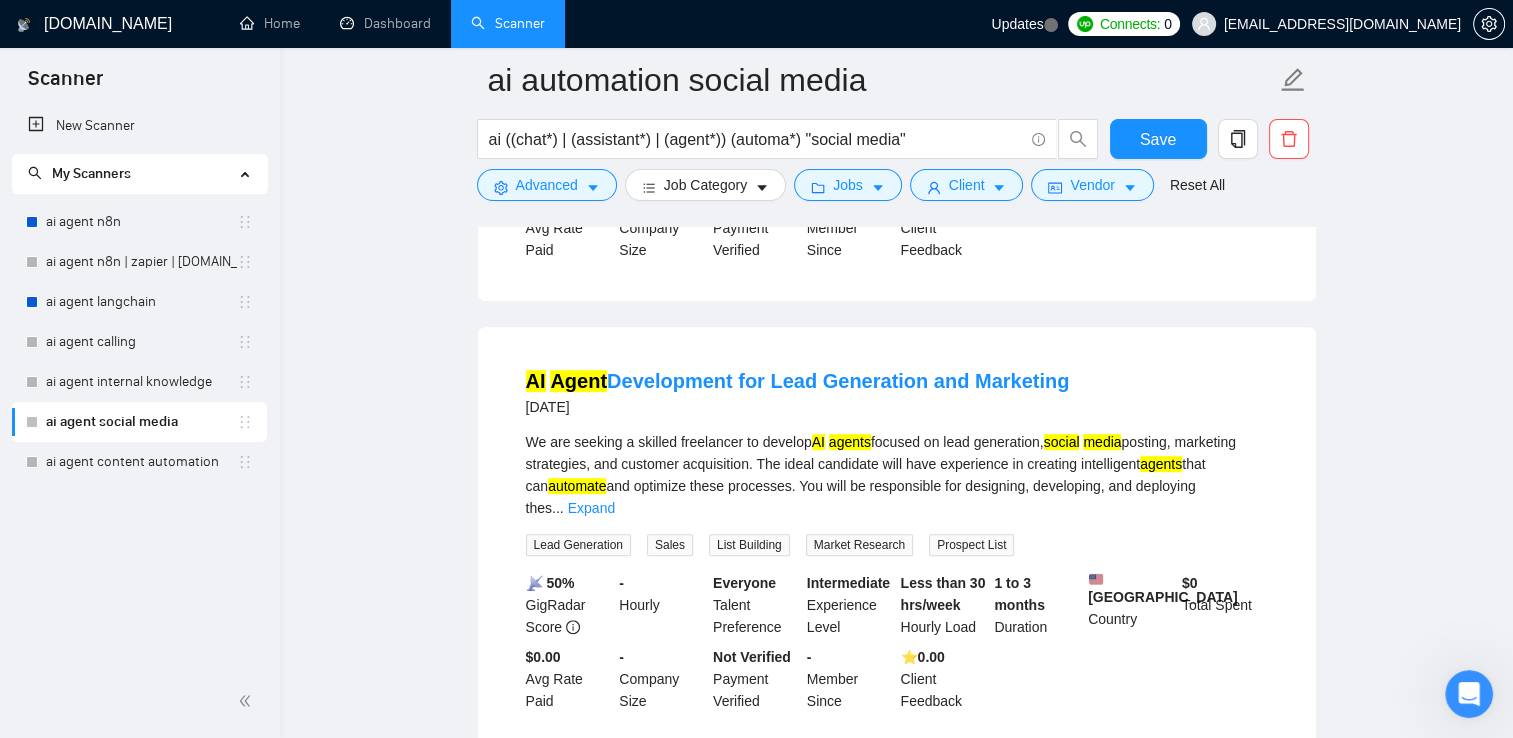 scroll, scrollTop: 1000, scrollLeft: 0, axis: vertical 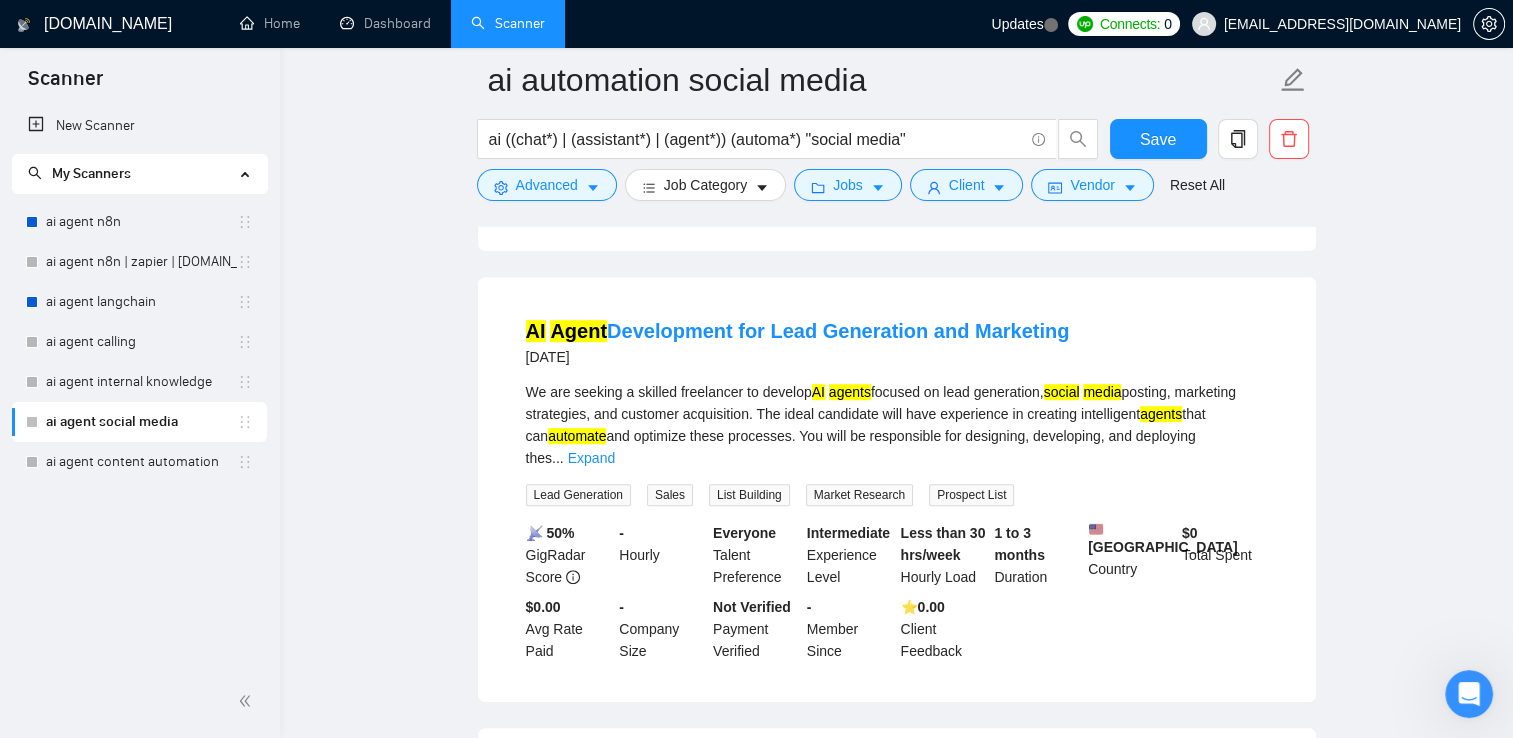 click on "We are seeking a skilled freelancer to develop  AI   agents  focused on lead generation,  social   media  posting, marketing strategies, and customer acquisition. The ideal candidate will have experience in creating intelligent  agents  that can  automate  and optimize these processes. You will be responsible for designing, developing, and deploying thes ... Expand" at bounding box center [897, 425] 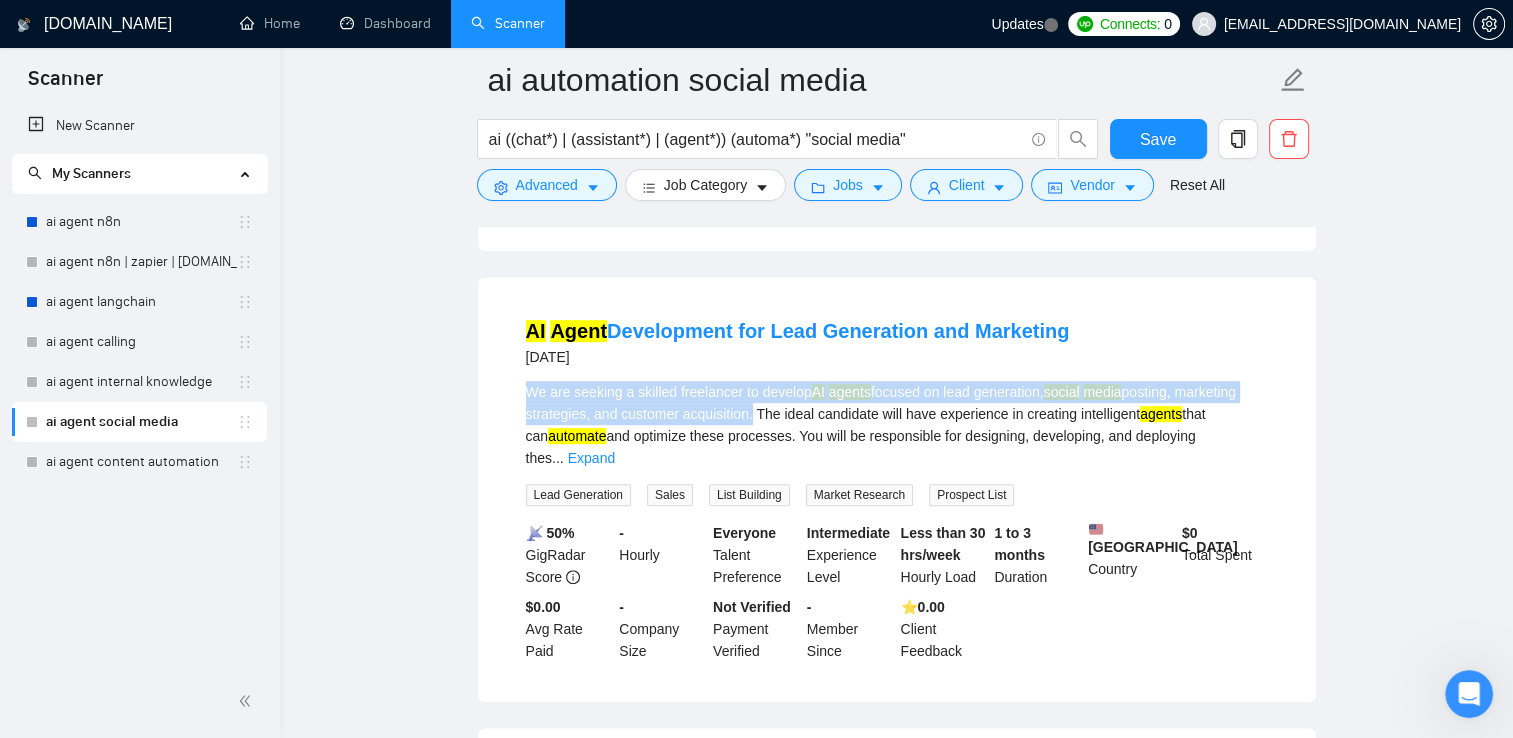 drag, startPoint x: 528, startPoint y: 419, endPoint x: 703, endPoint y: 446, distance: 177.0706 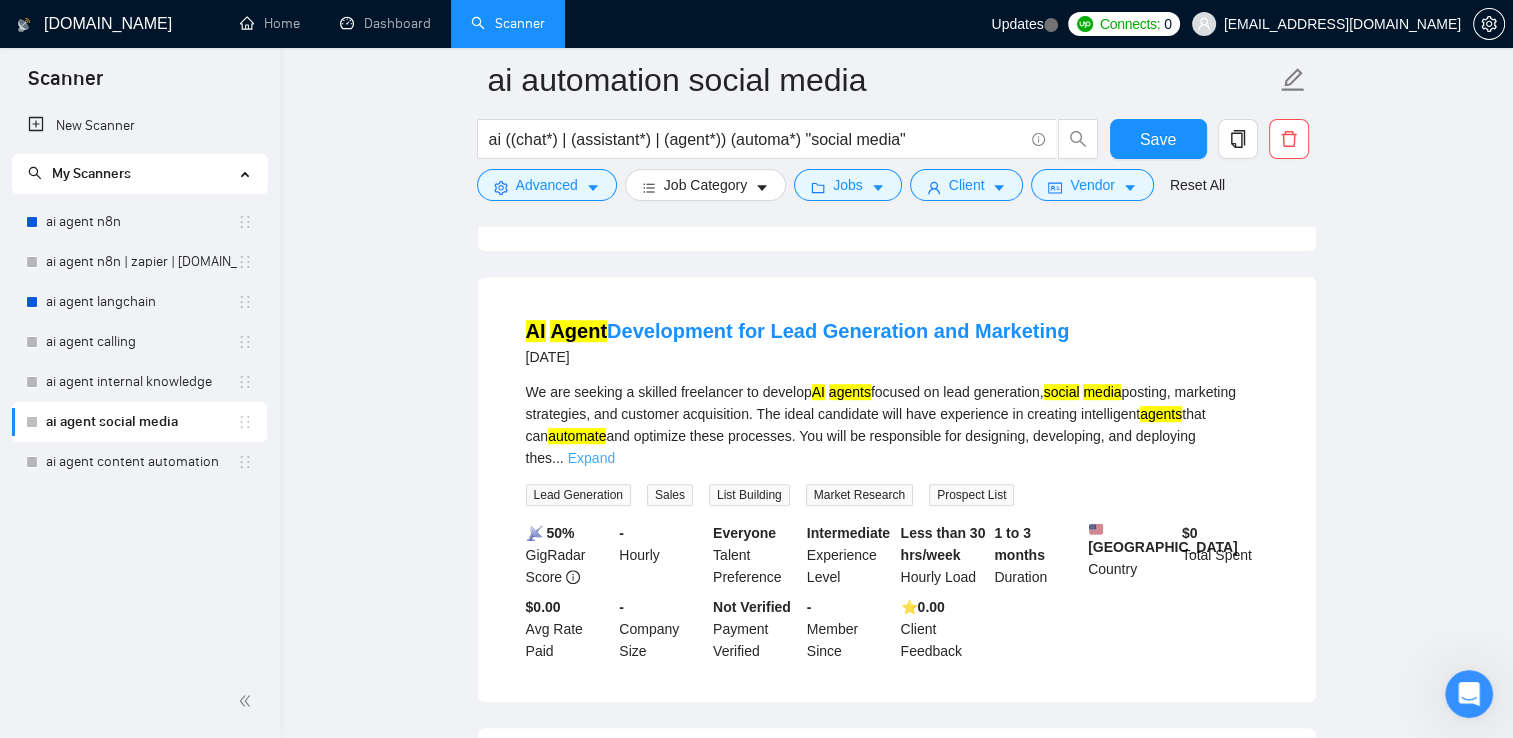 click on "Expand" at bounding box center (591, 458) 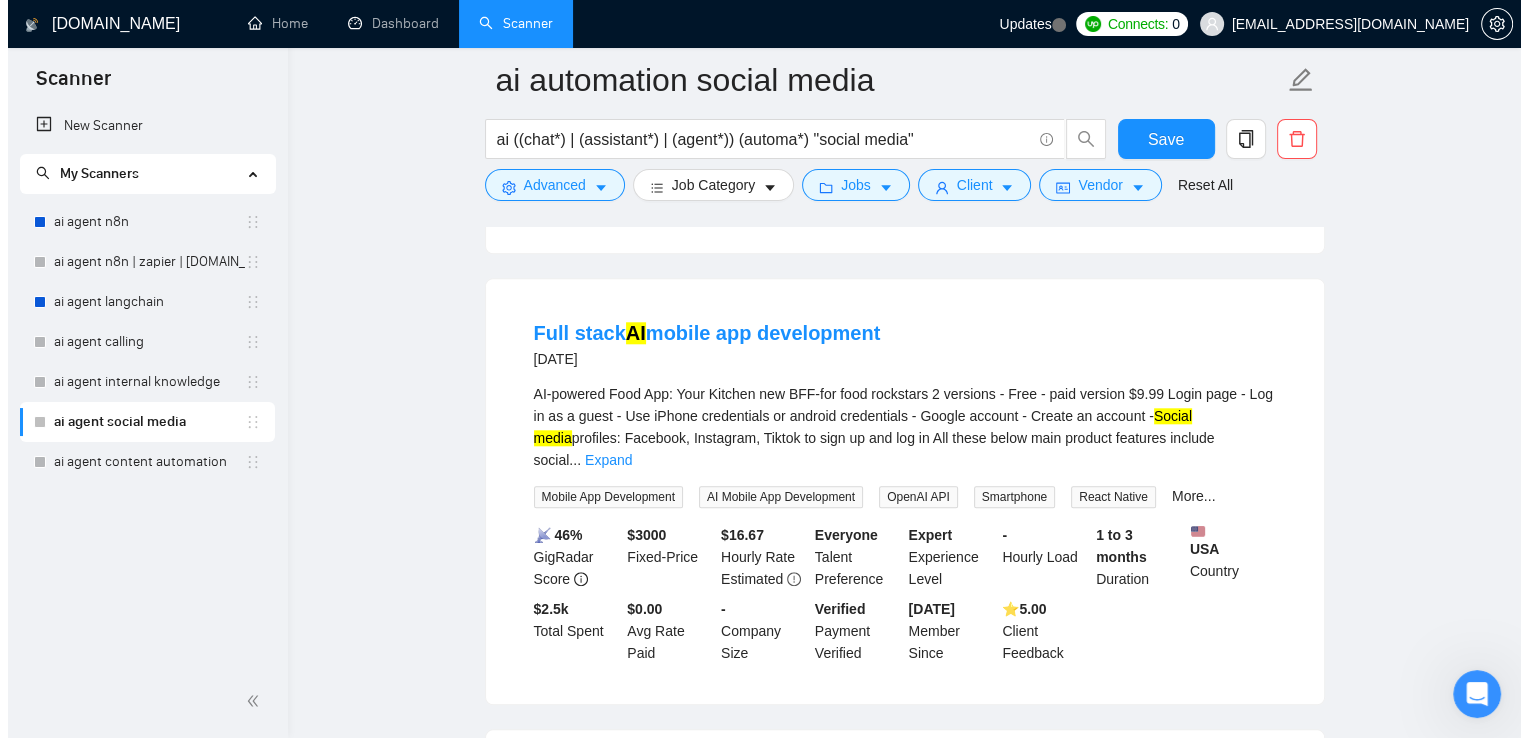 scroll, scrollTop: 1900, scrollLeft: 0, axis: vertical 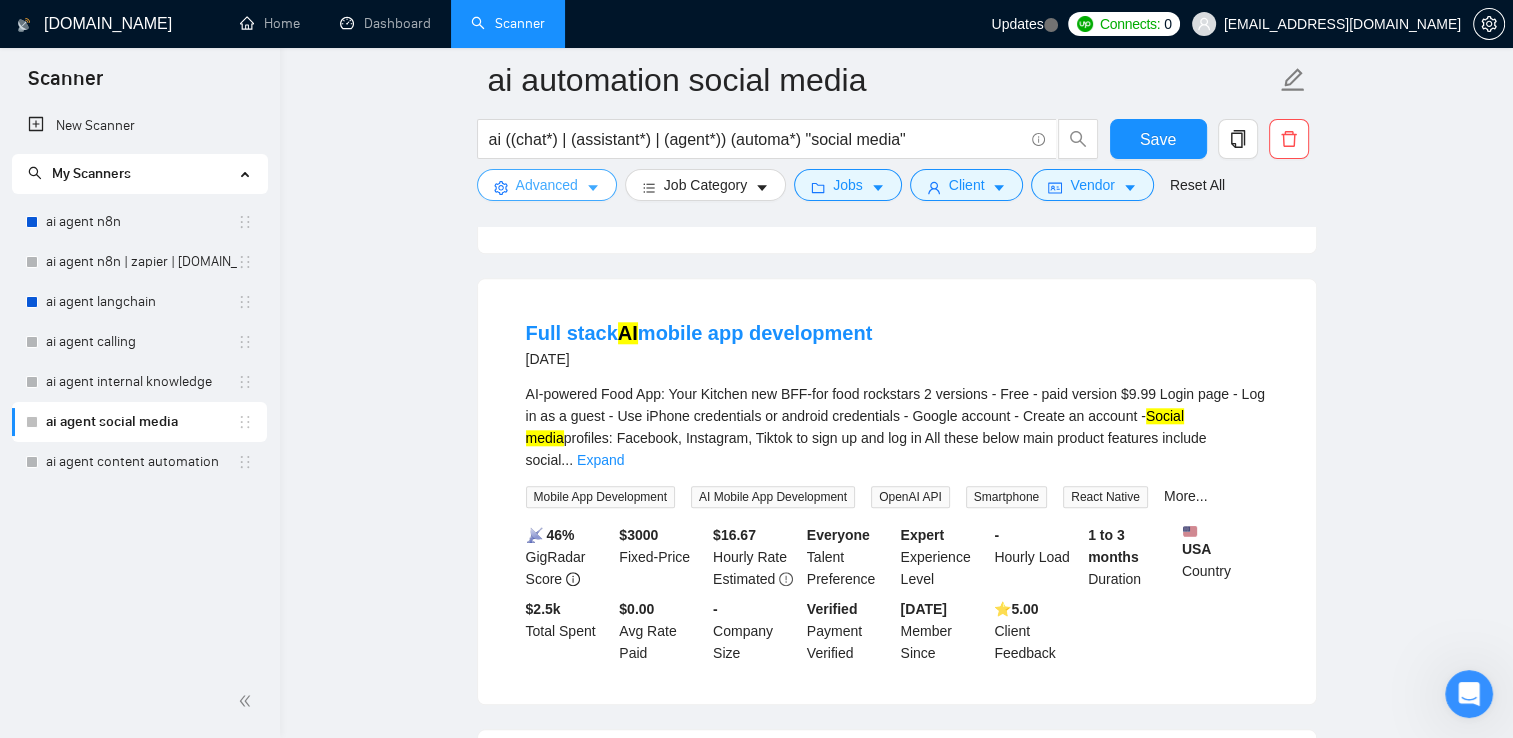 click on "Advanced" at bounding box center [547, 185] 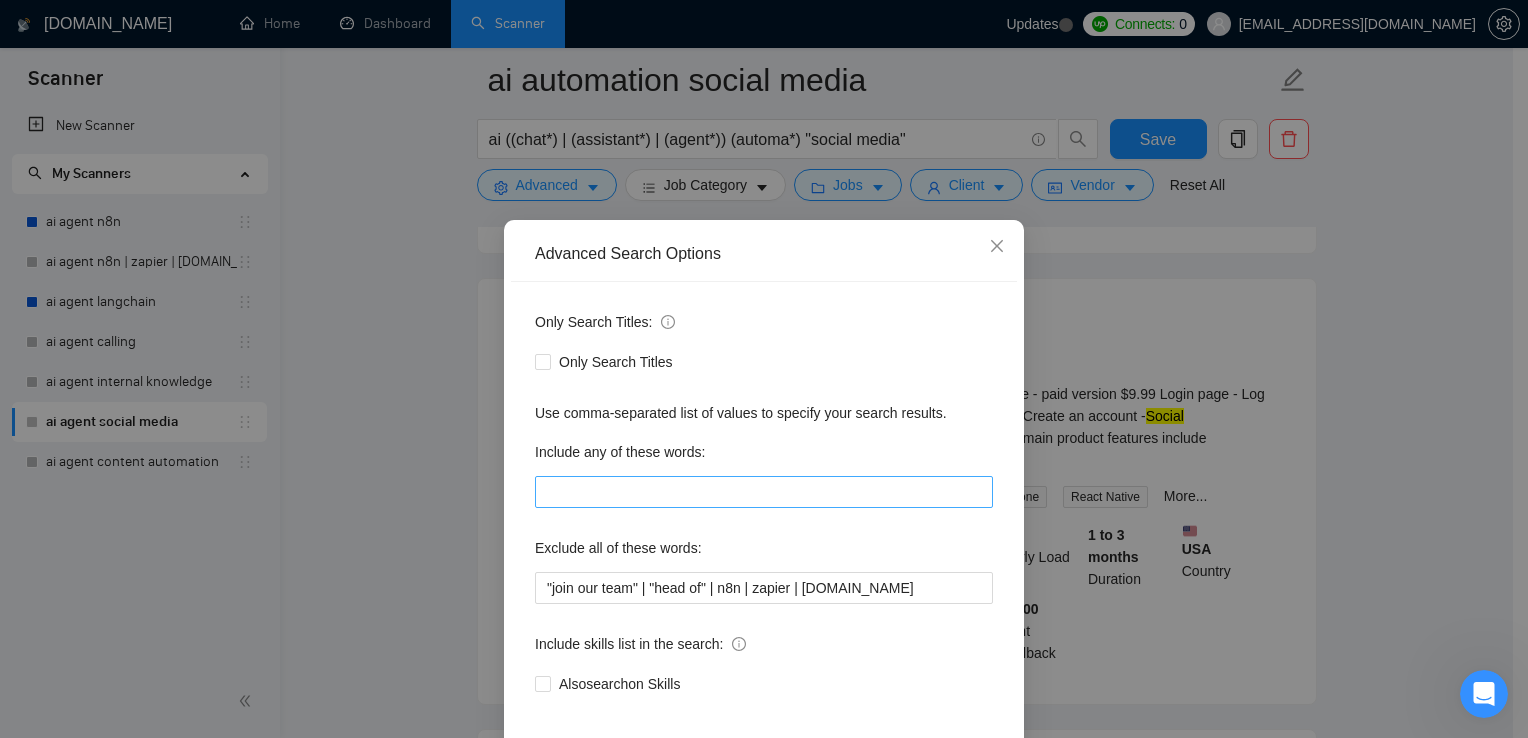scroll, scrollTop: 93, scrollLeft: 0, axis: vertical 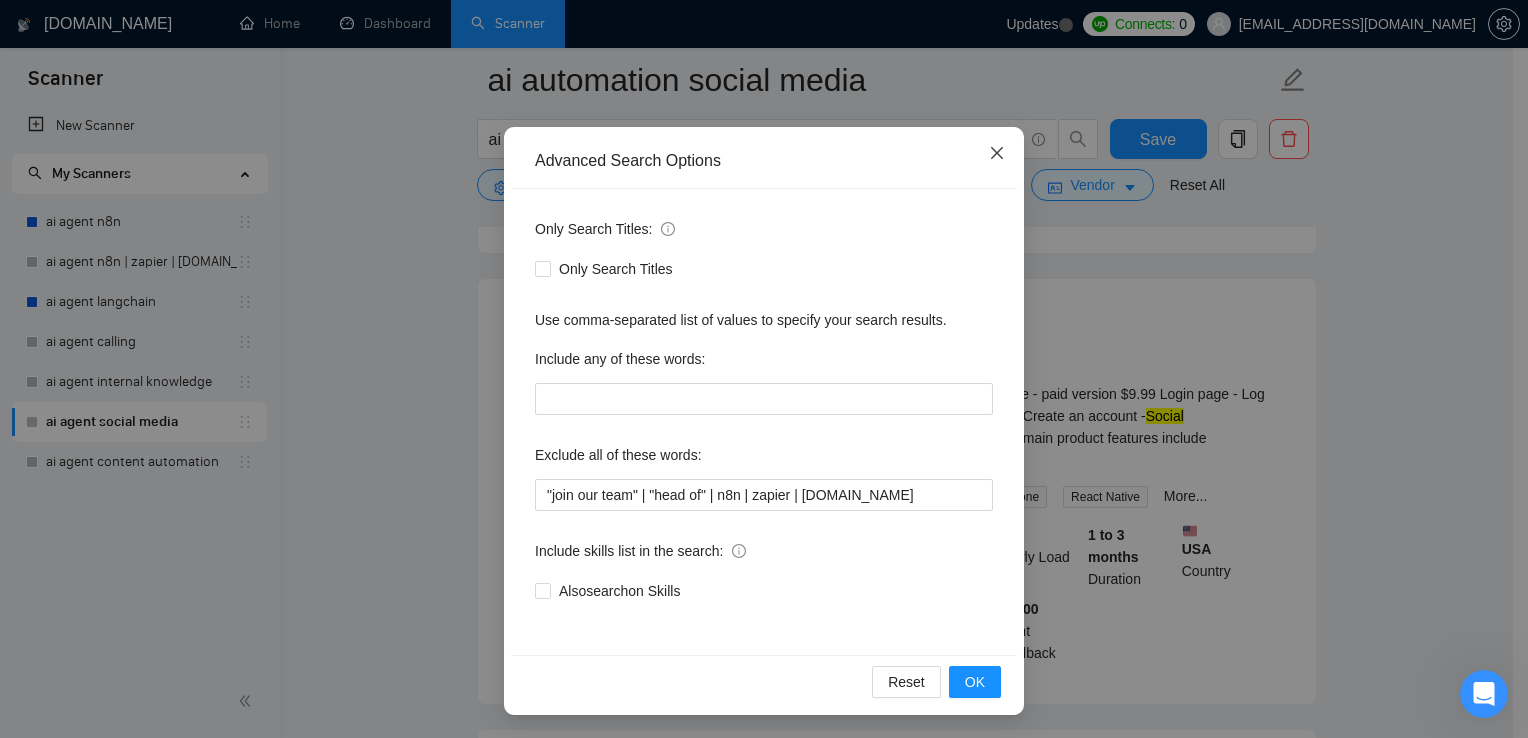 click at bounding box center [997, 154] 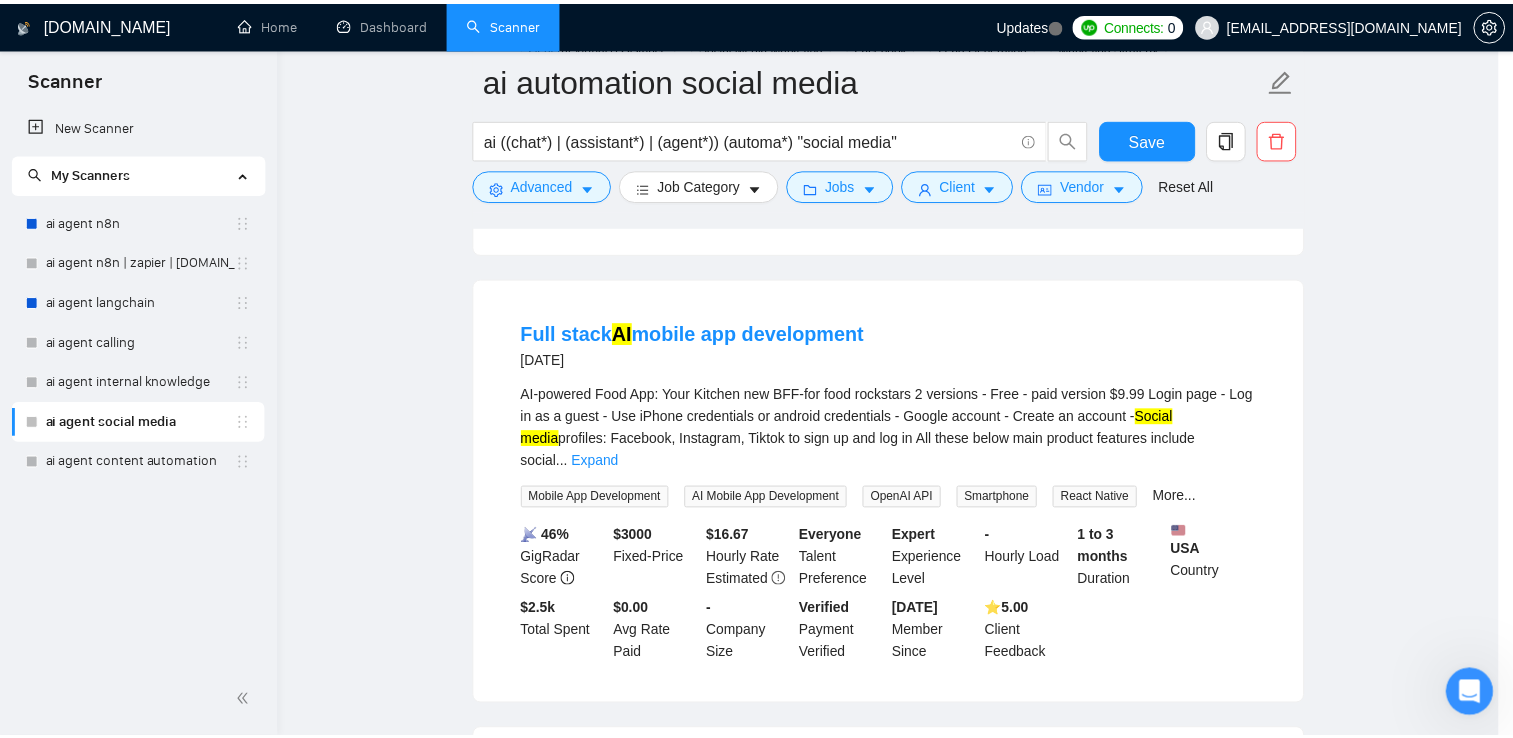 scroll, scrollTop: 0, scrollLeft: 0, axis: both 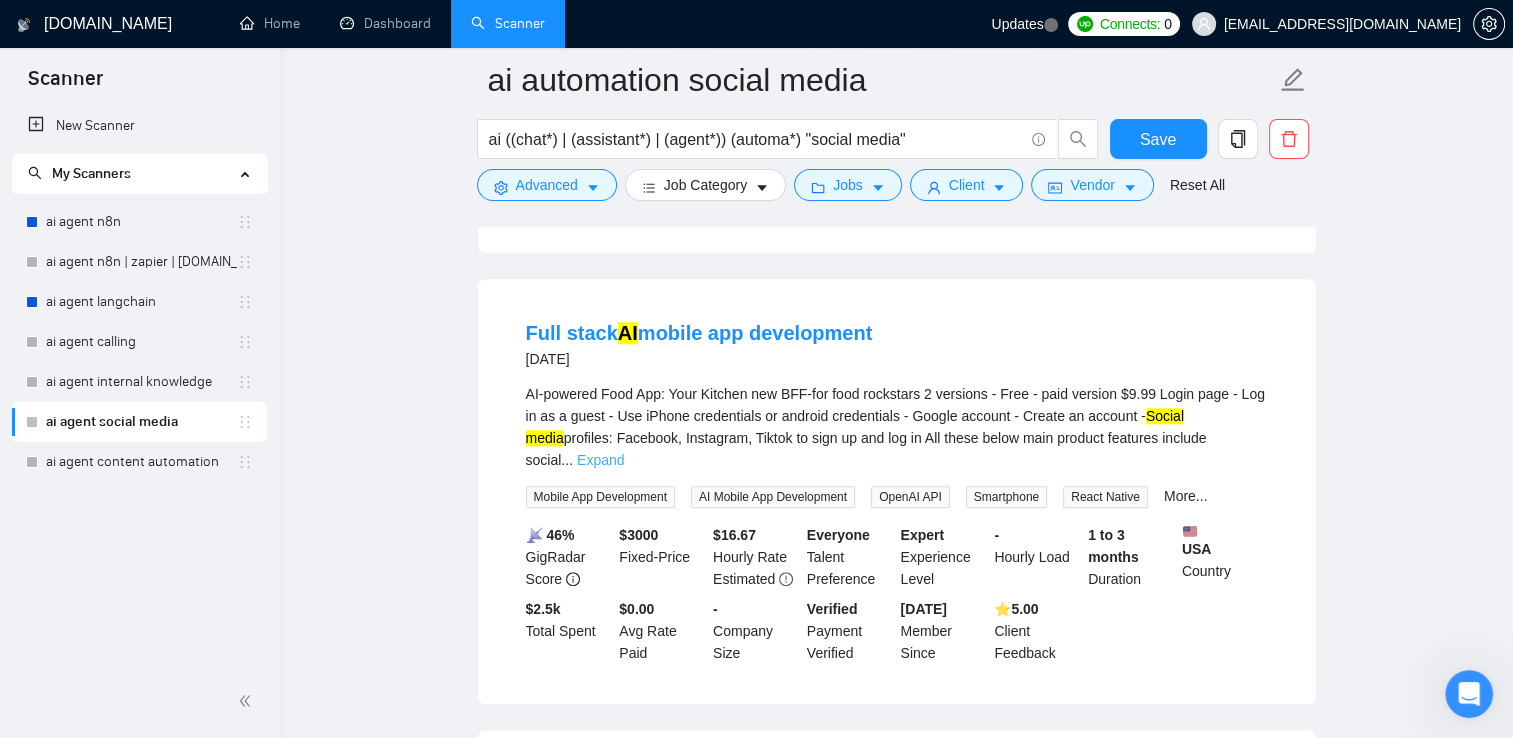 click on "Expand" at bounding box center (600, 460) 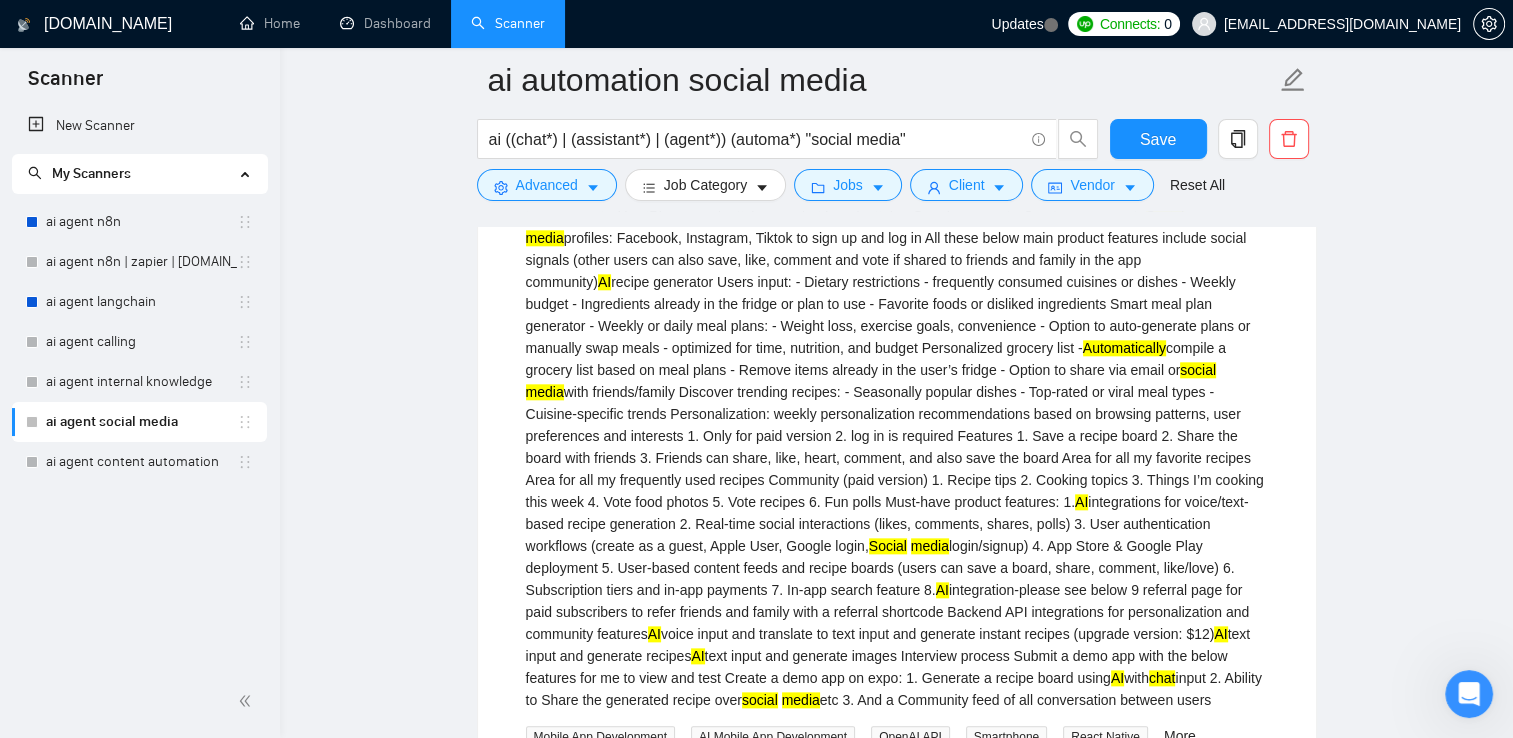 scroll, scrollTop: 2200, scrollLeft: 0, axis: vertical 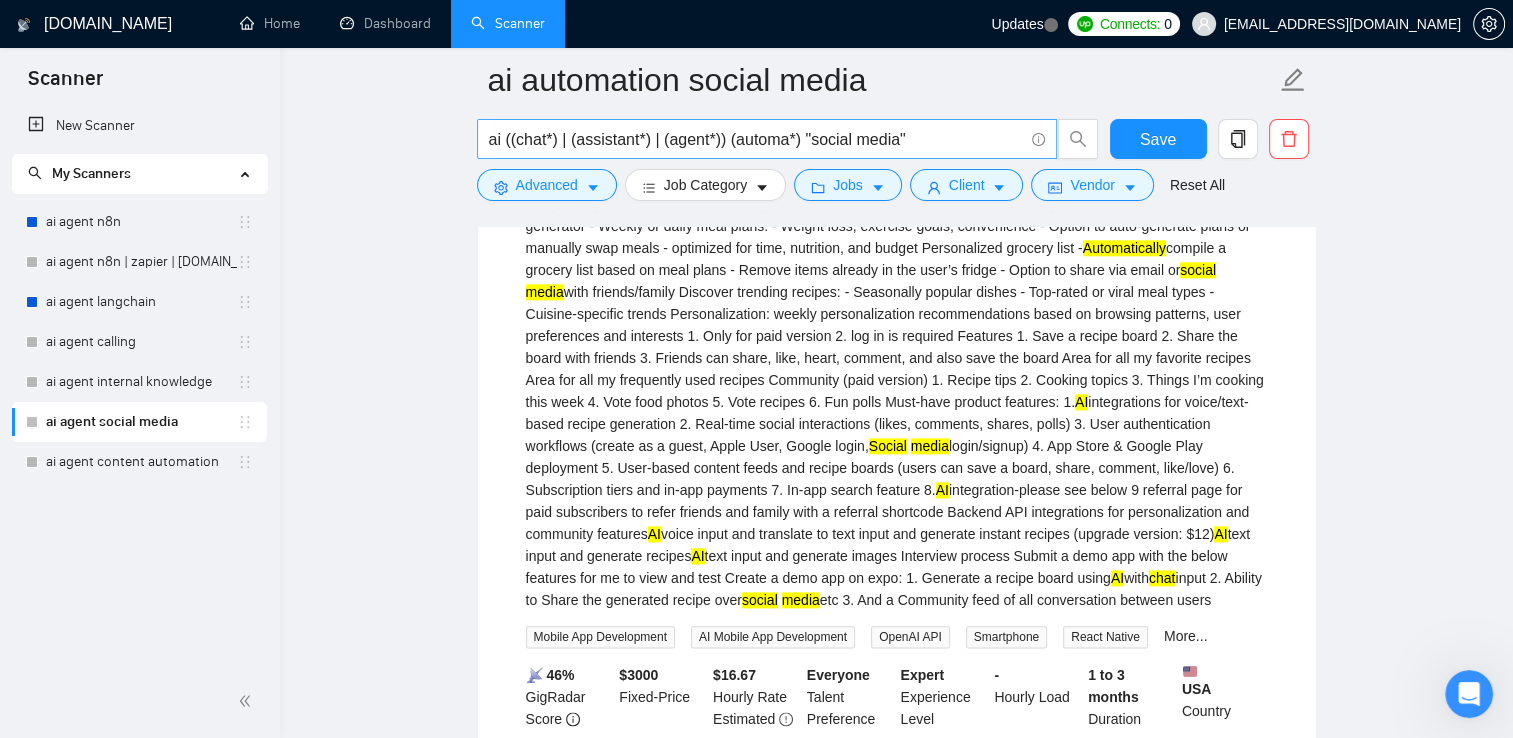 click on "ai ((chat*) | (assistant*) | (agent*)) (automa*) "social media"" at bounding box center [756, 139] 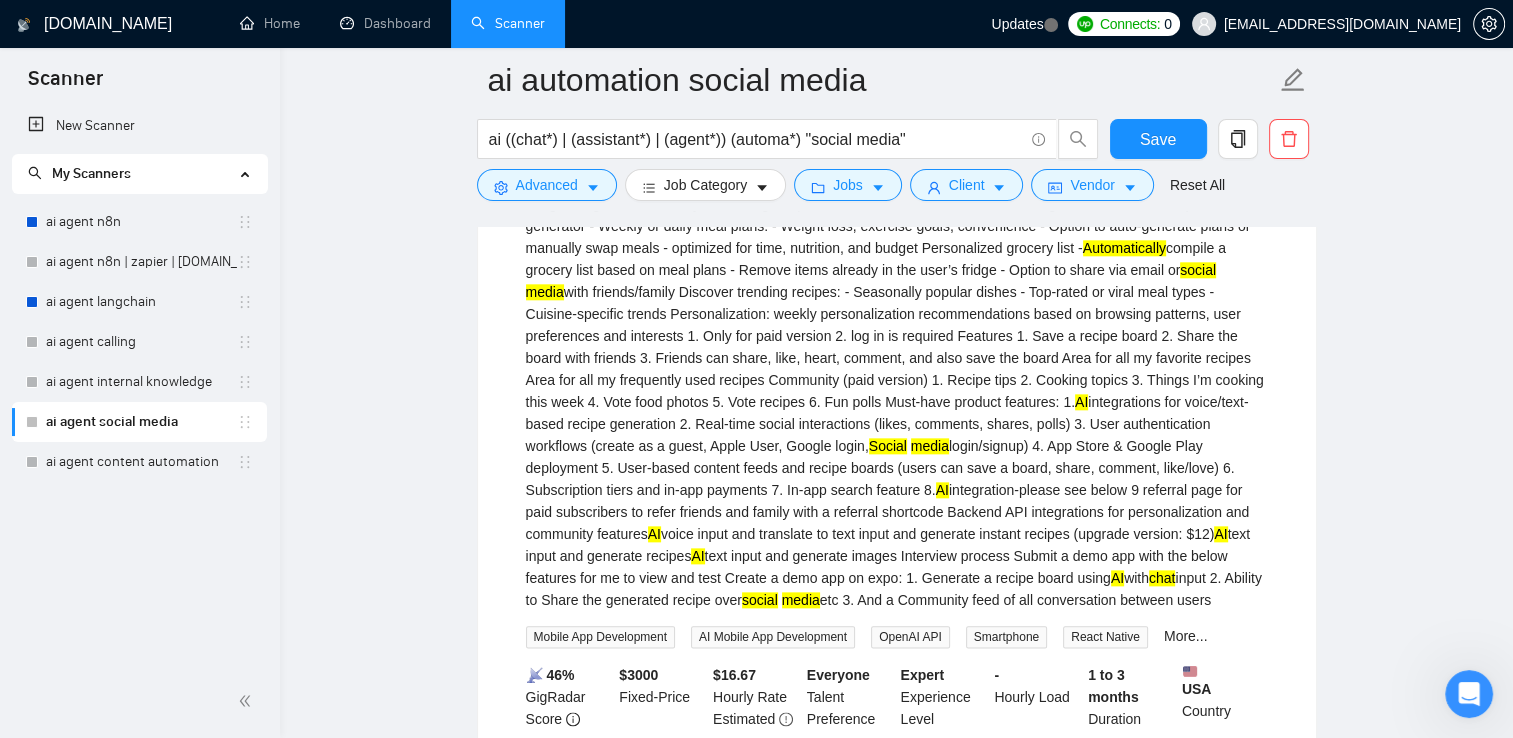 click on "ai automation social media ai ((chat*) | (assistant*) | (agent*)) (automa*) "social media" Save Advanced   Job Category   Jobs   Client   Vendor   Reset All Preview Results Insights NEW Alerts Auto Bidder Detected   573  results   (0.17 seconds) GoHighLevel VA – Website,  Chatbot , Voice Bot, and Client Fulfillment [DATE] You’ll Be Responsible For:
✅ Starter Package Fulfillment
Build 1-page smart website using our templates
Set up and customize  AI   chatbot  for lead capture
Install review request  automation  (SMS/email post-job)
Connect forms, calendar, and workflows
✅ Growth Package Fulfillment
Everything in Starter, plus:
Build and deploy  AI  Voice Bot (GHL  ... Expand General Virtual Assistance Chatbot Development Communications Customer Service Virtual Assistance More... 📡   50% GigRadar Score   - Hourly Everyone Talent Preference Intermediate Experience Level Less than 30 hrs/week Hourly Load 3 to 6 months Duration   [GEOGRAPHIC_DATA] Country $ 0 Total Spent $0.00 Avg Rate Paid - -" at bounding box center [896, 531] 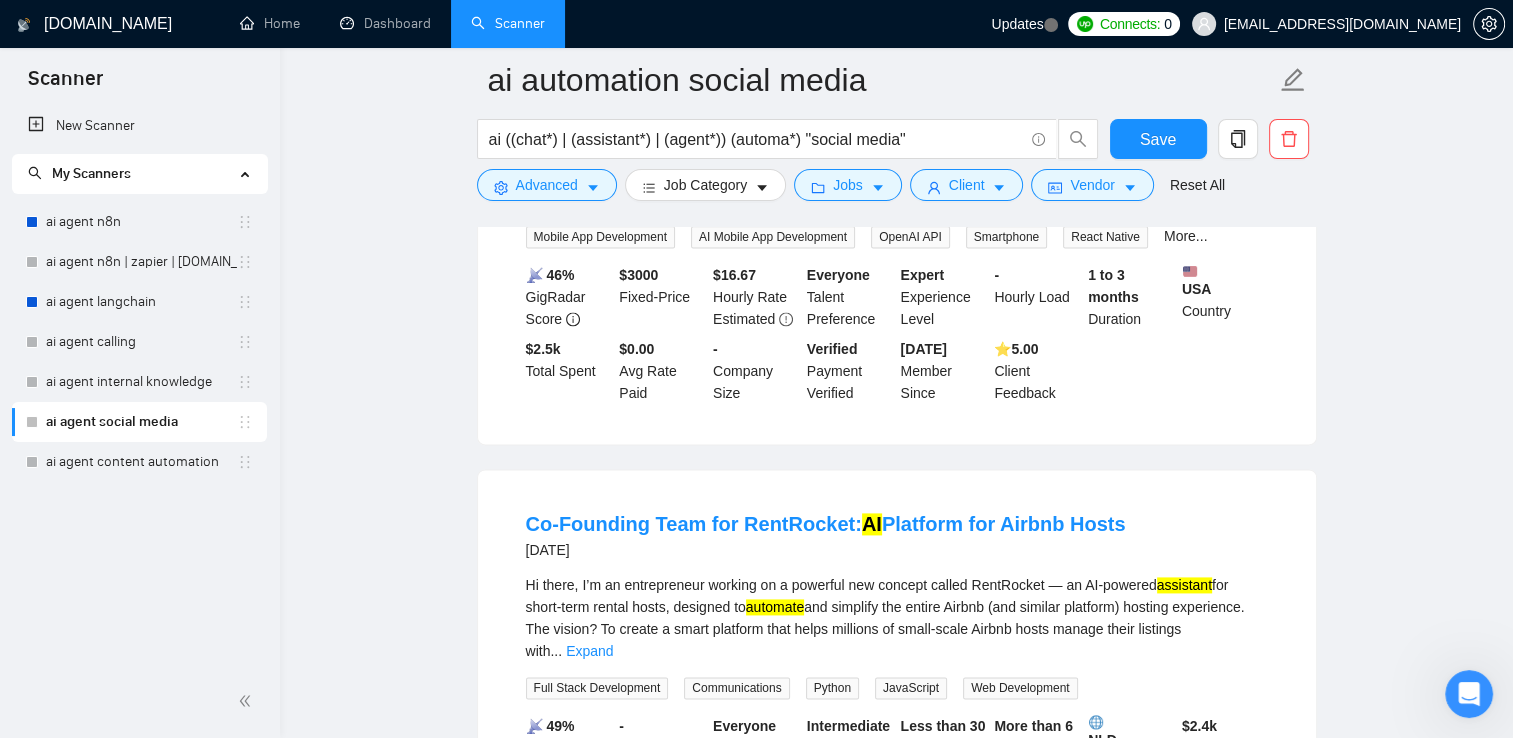 scroll, scrollTop: 2800, scrollLeft: 0, axis: vertical 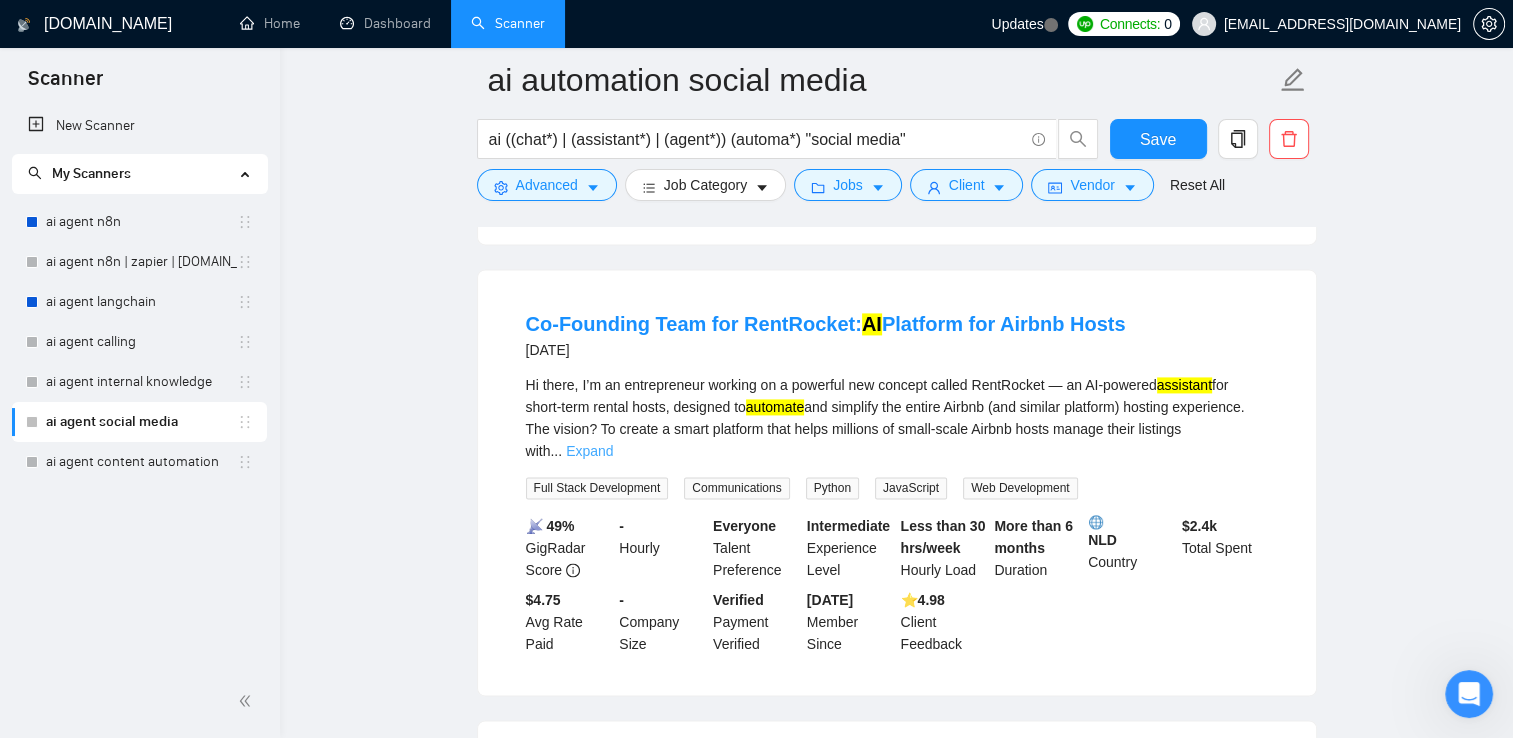 click on "Expand" at bounding box center (589, 451) 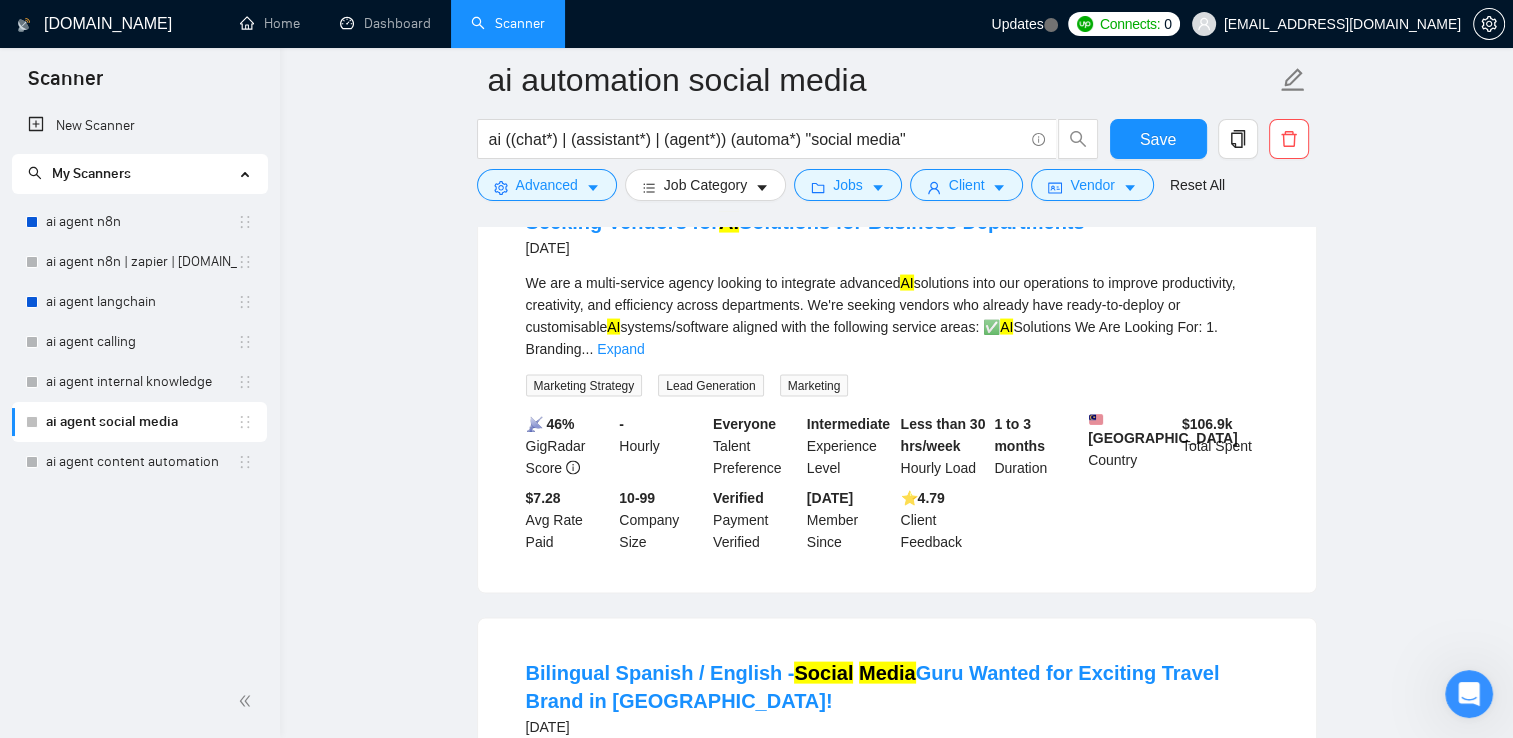 scroll, scrollTop: 4000, scrollLeft: 0, axis: vertical 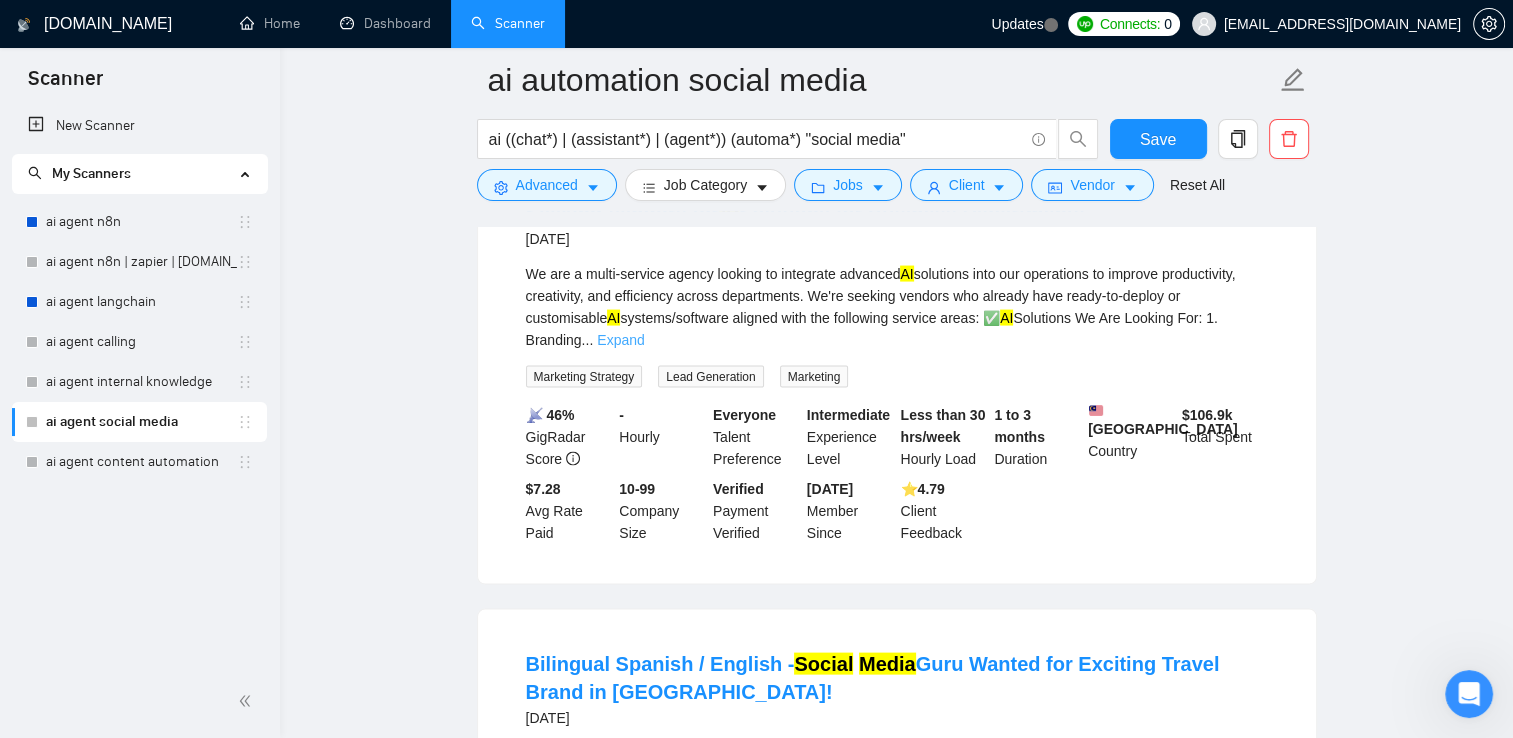 click on "Expand" at bounding box center [620, 340] 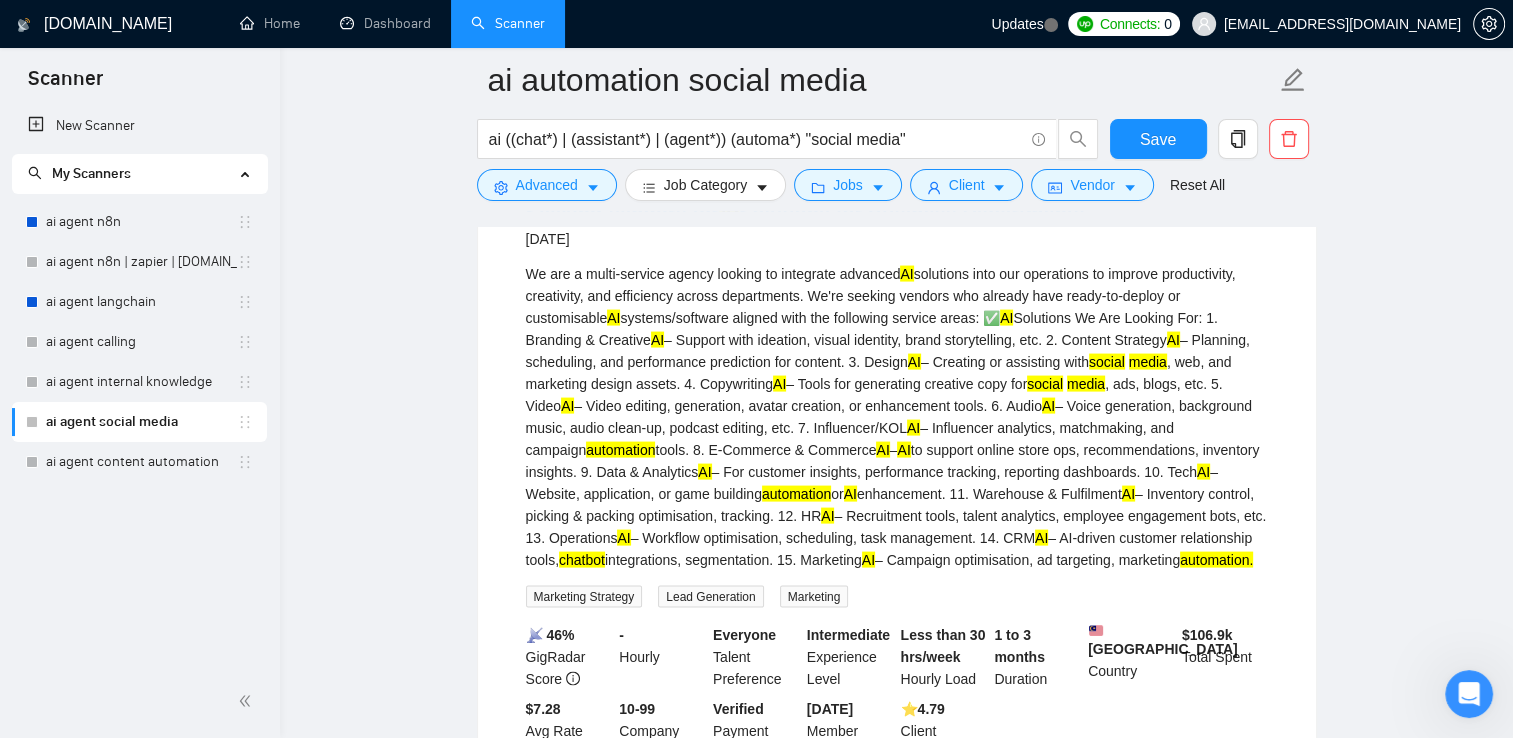 click on "automation" at bounding box center [620, 450] 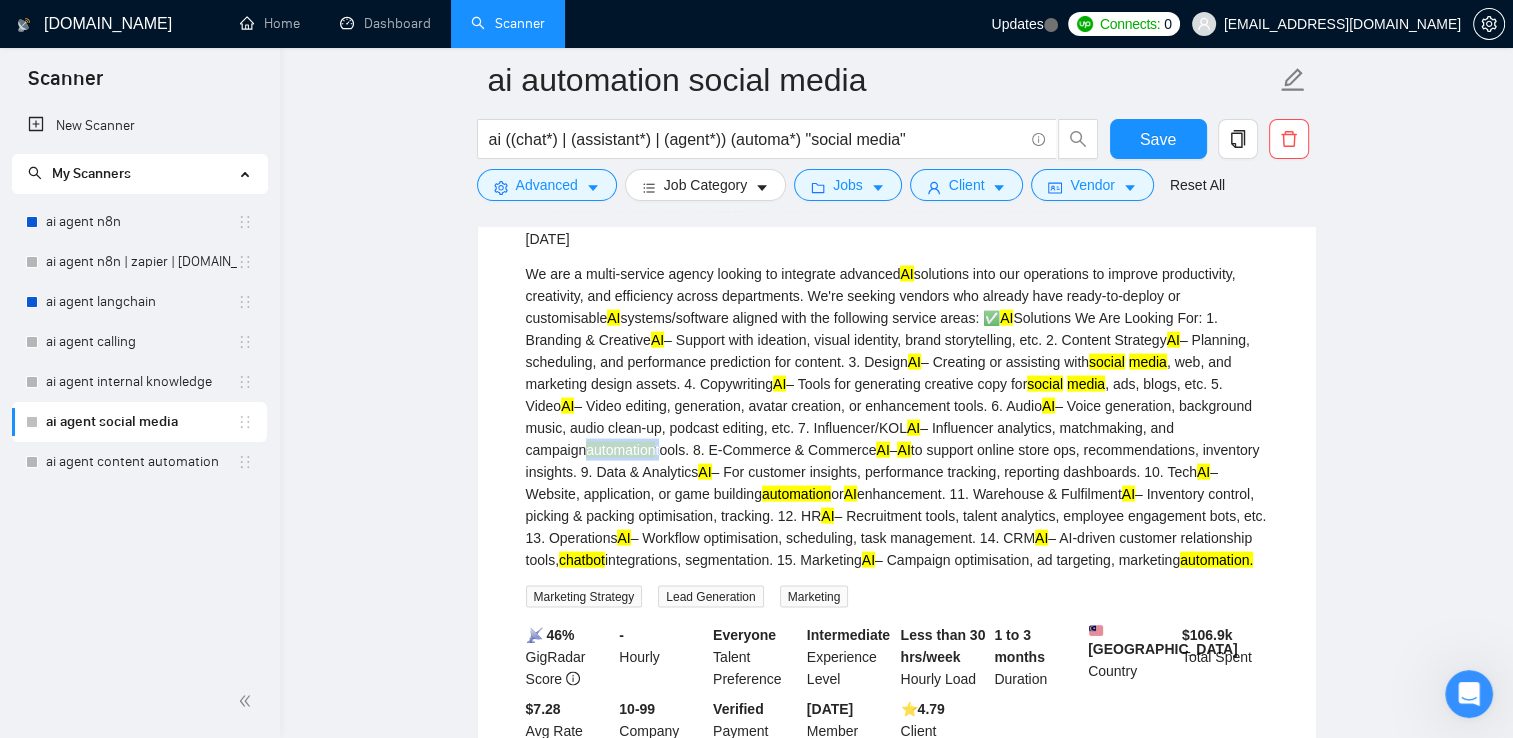 click on "automation" at bounding box center [620, 450] 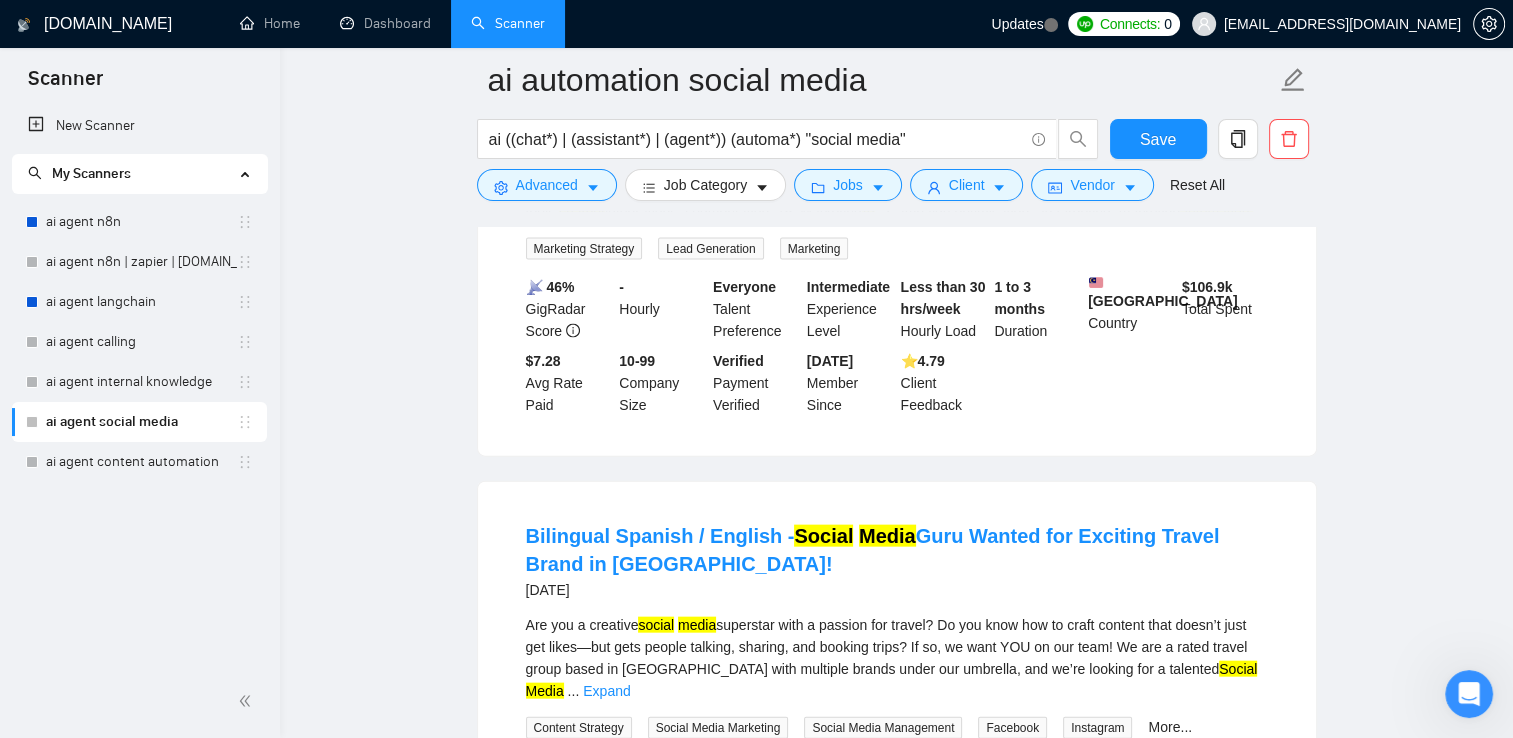 scroll, scrollTop: 4500, scrollLeft: 0, axis: vertical 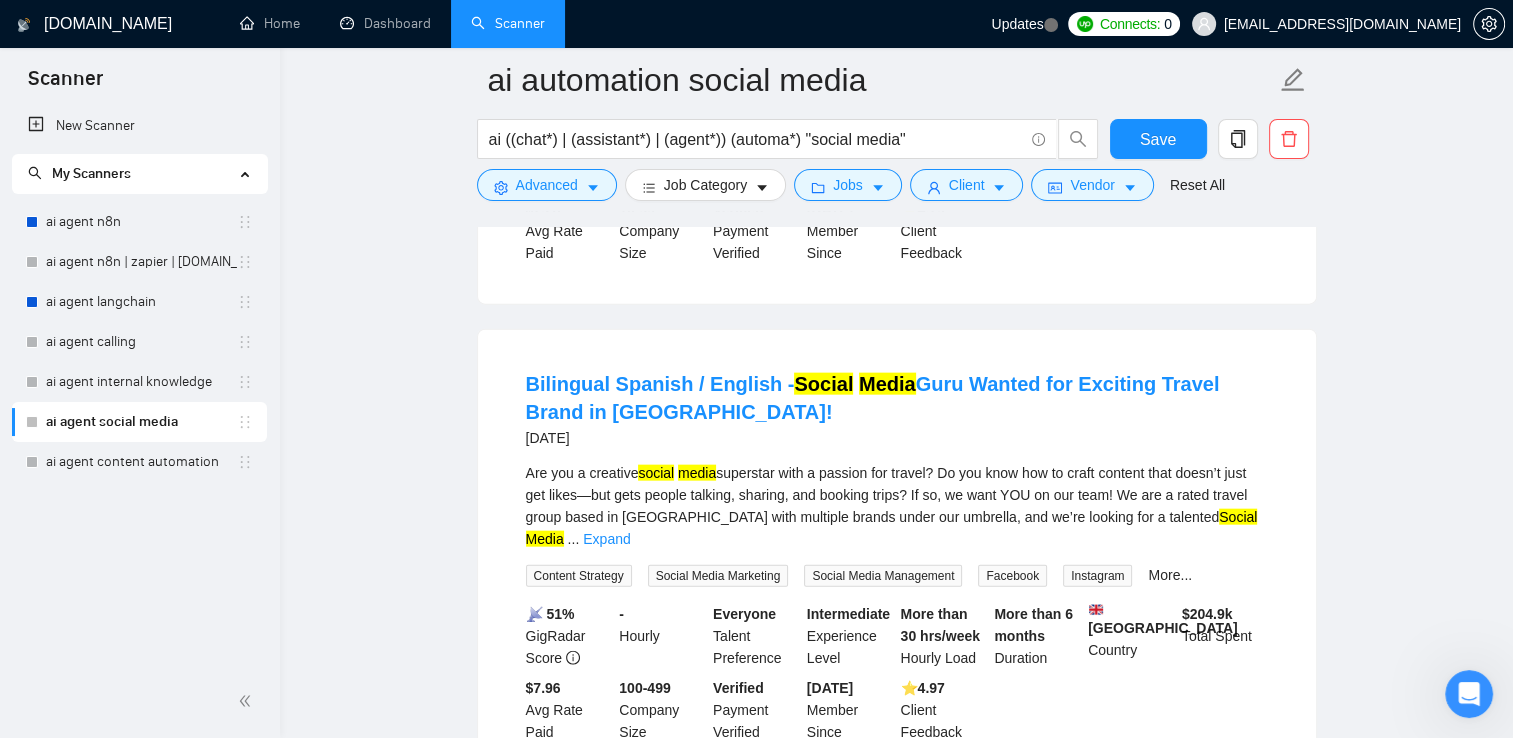 click on "Are you a creative  social   media  superstar with a passion for travel? Do you know how to craft content that doesn’t just get likes—but gets people talking, sharing, and booking trips? If so, we want YOU on our team!
We are a rated travel group based in [GEOGRAPHIC_DATA] with multiple brands under our umbrella, and we’re looking for a talented  Social   Media   ... Expand" at bounding box center (897, 506) 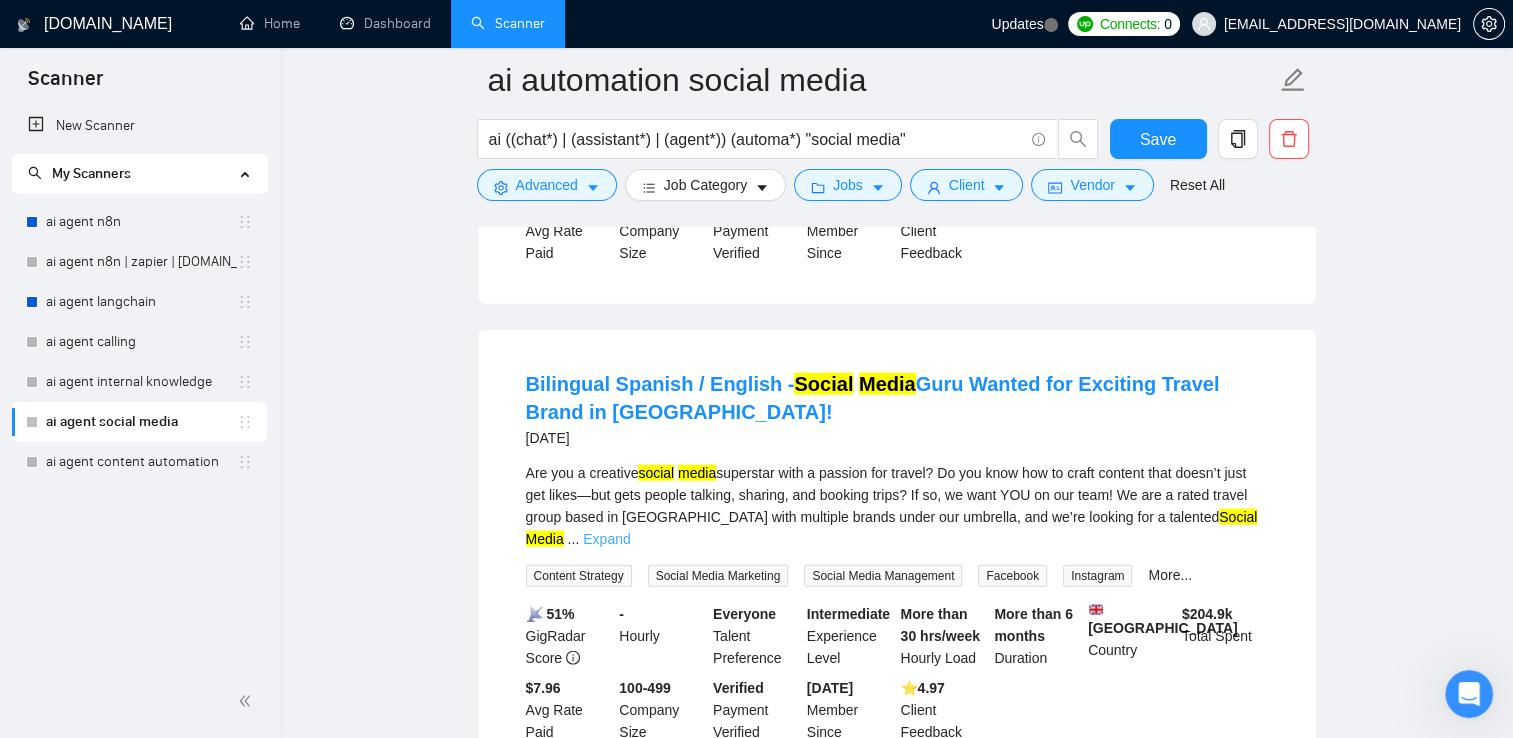 click on "Expand" at bounding box center [606, 539] 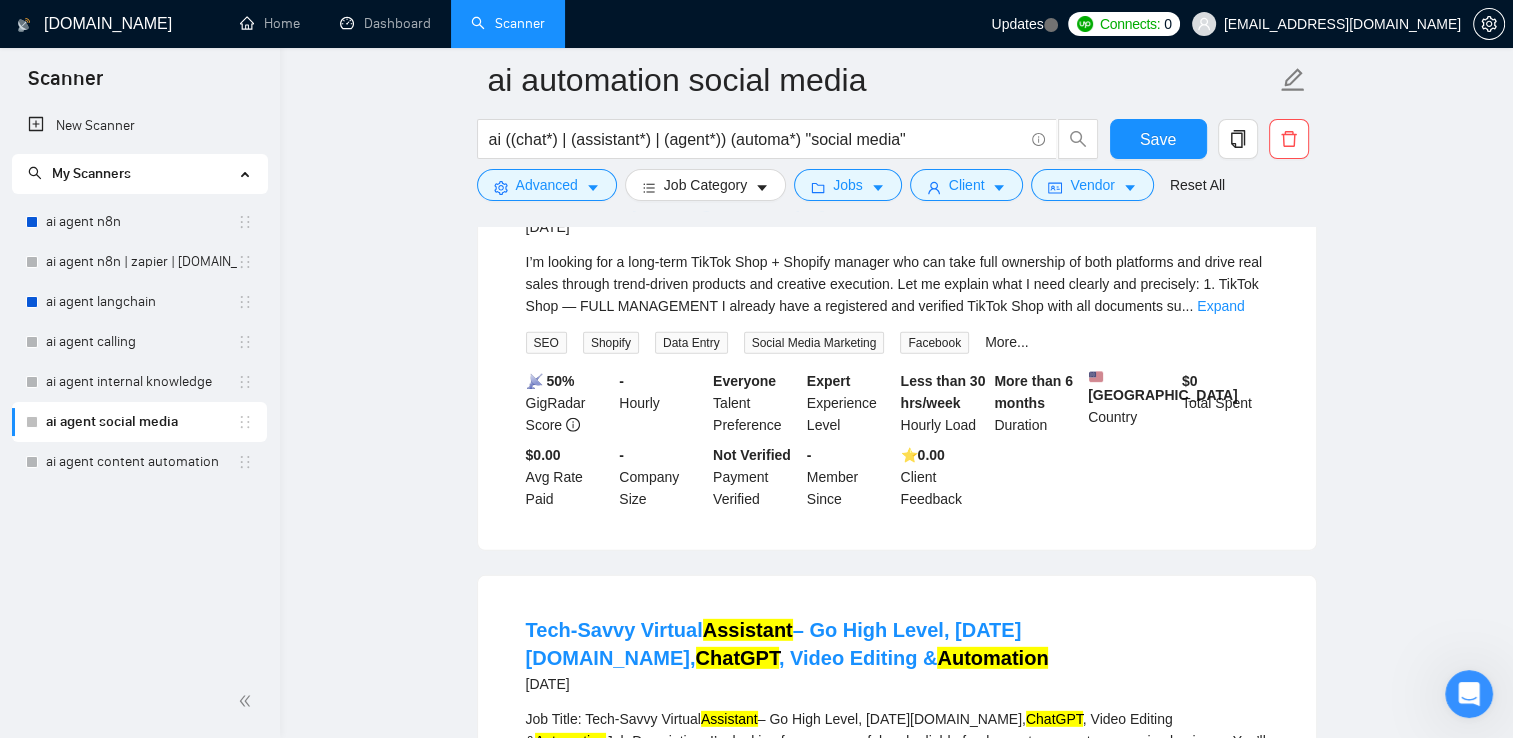 scroll, scrollTop: 5700, scrollLeft: 0, axis: vertical 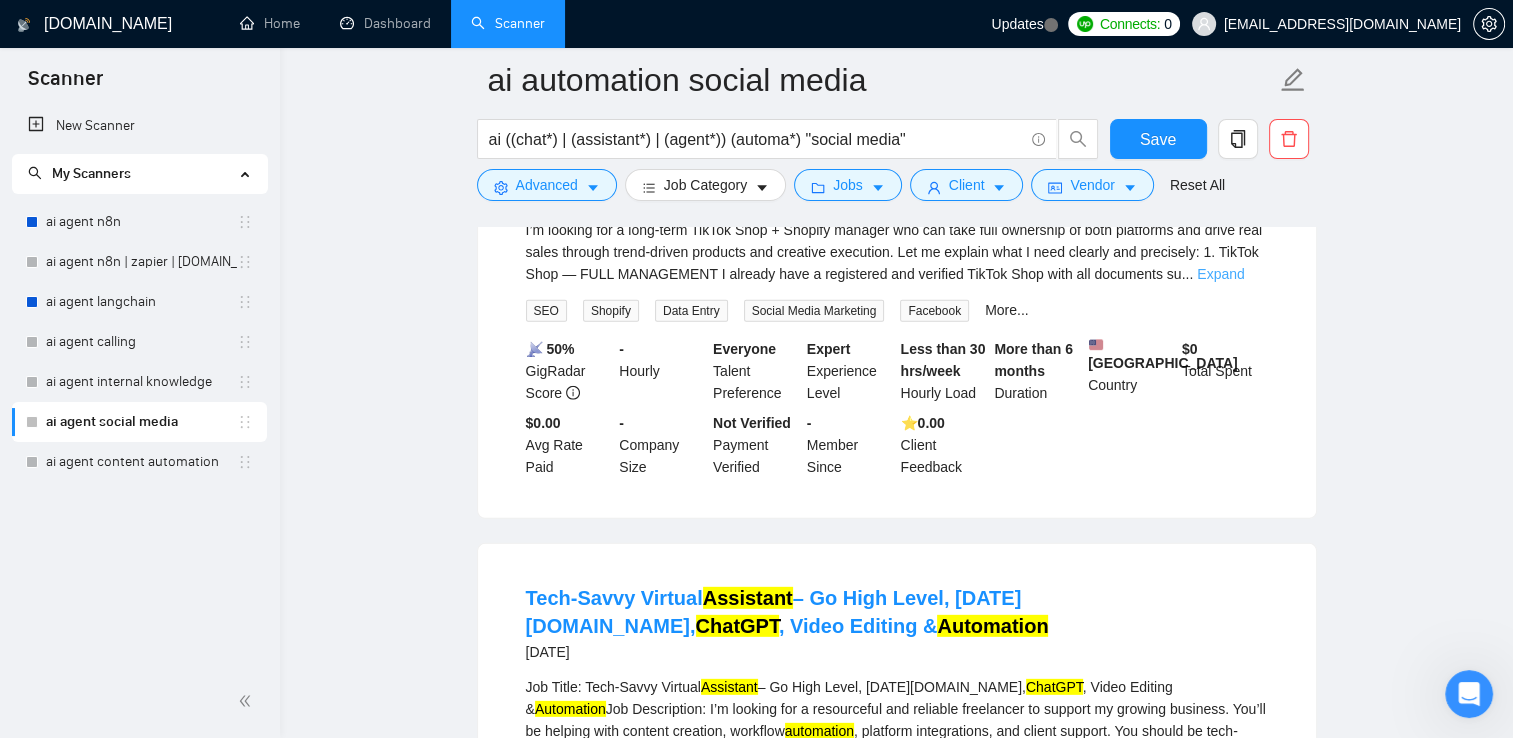 click on "Expand" at bounding box center (1220, 274) 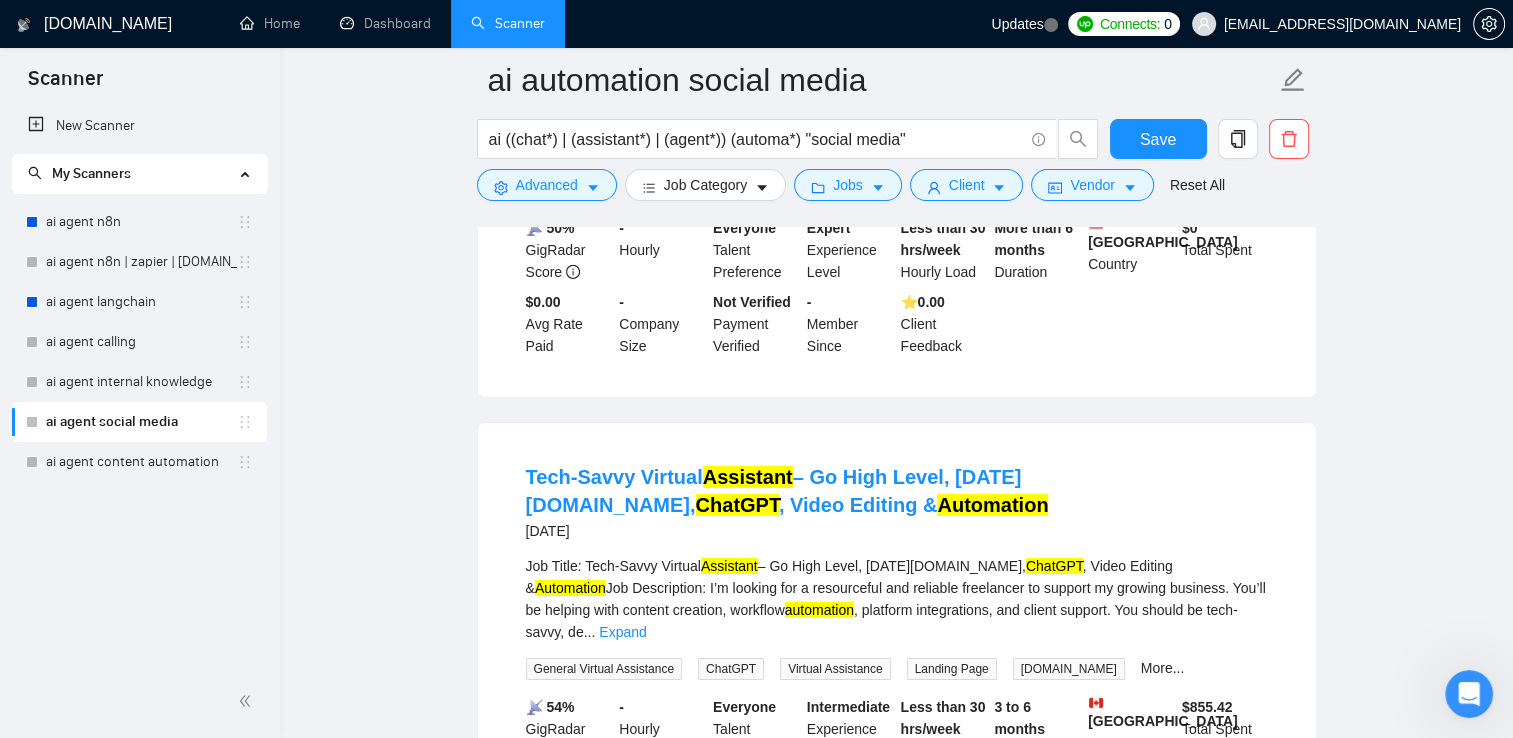 scroll, scrollTop: 6400, scrollLeft: 0, axis: vertical 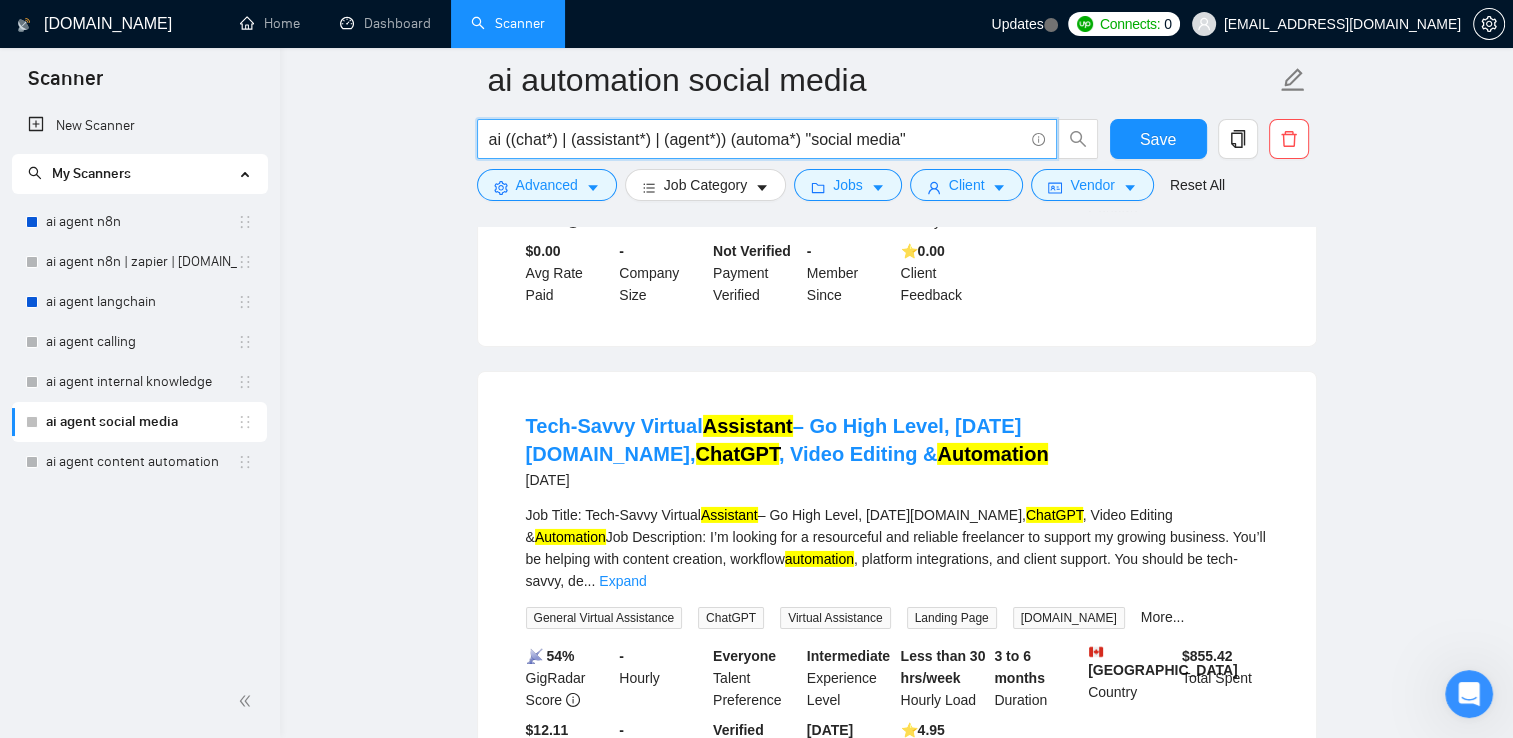 drag, startPoint x: 721, startPoint y: 136, endPoint x: 794, endPoint y: 134, distance: 73.02739 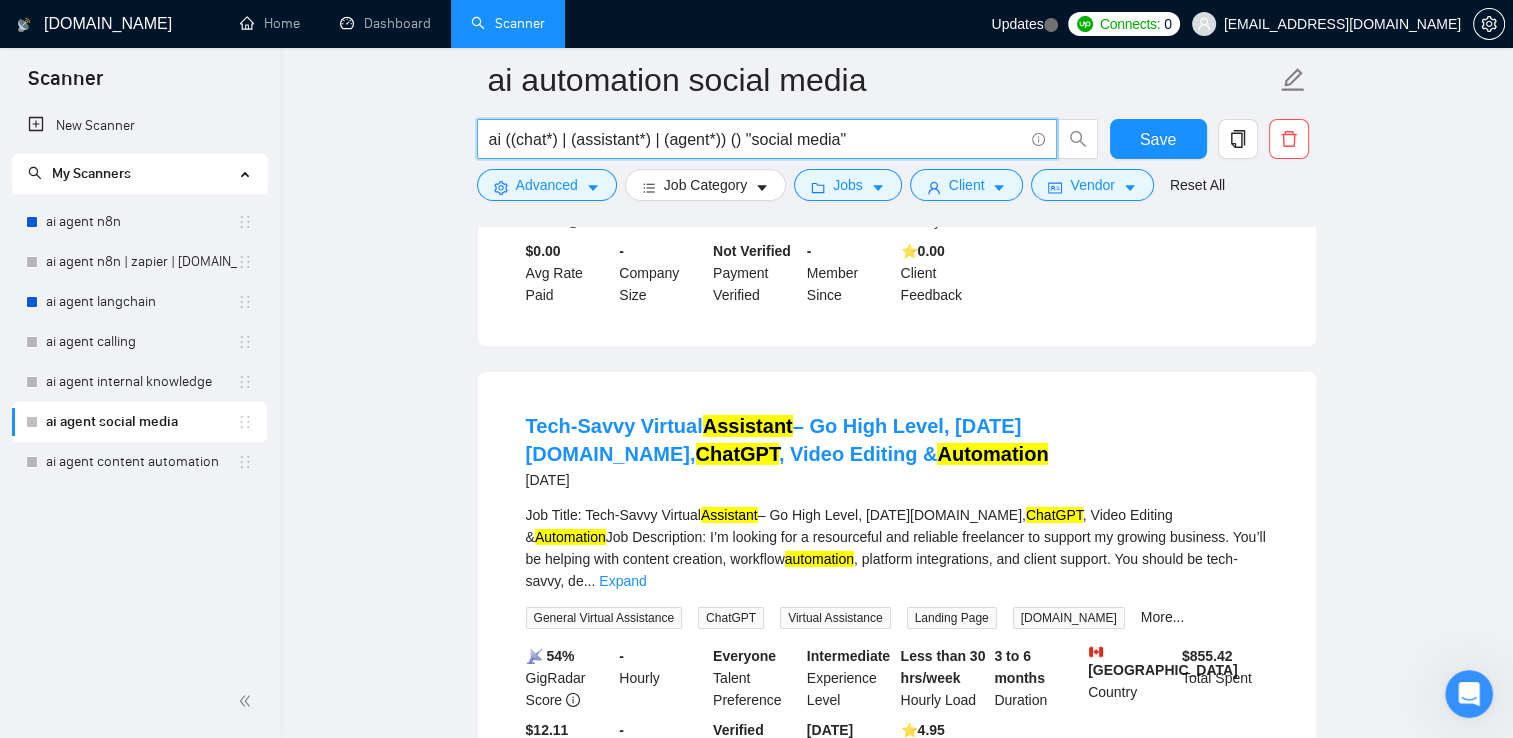 paste on "automation" 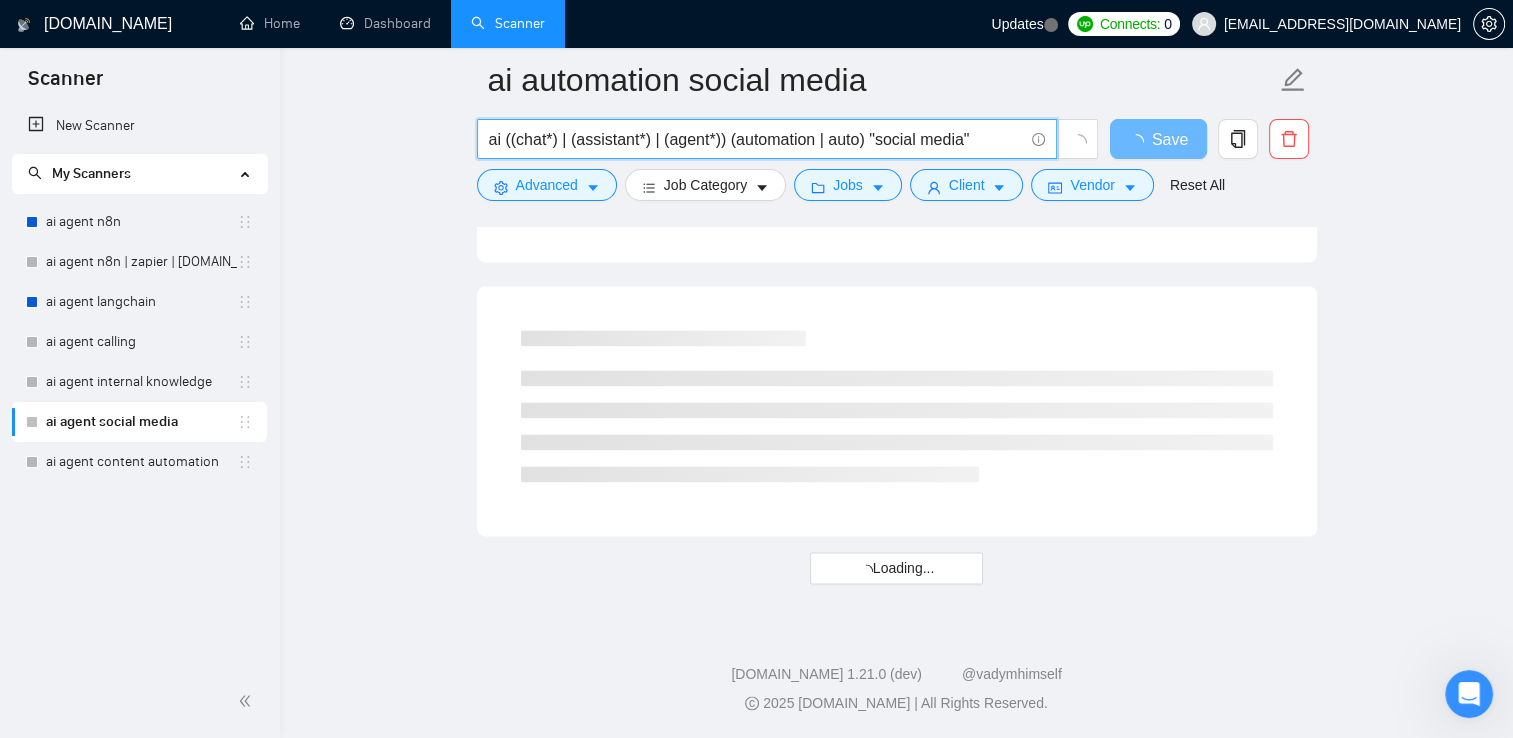 scroll, scrollTop: 2598, scrollLeft: 0, axis: vertical 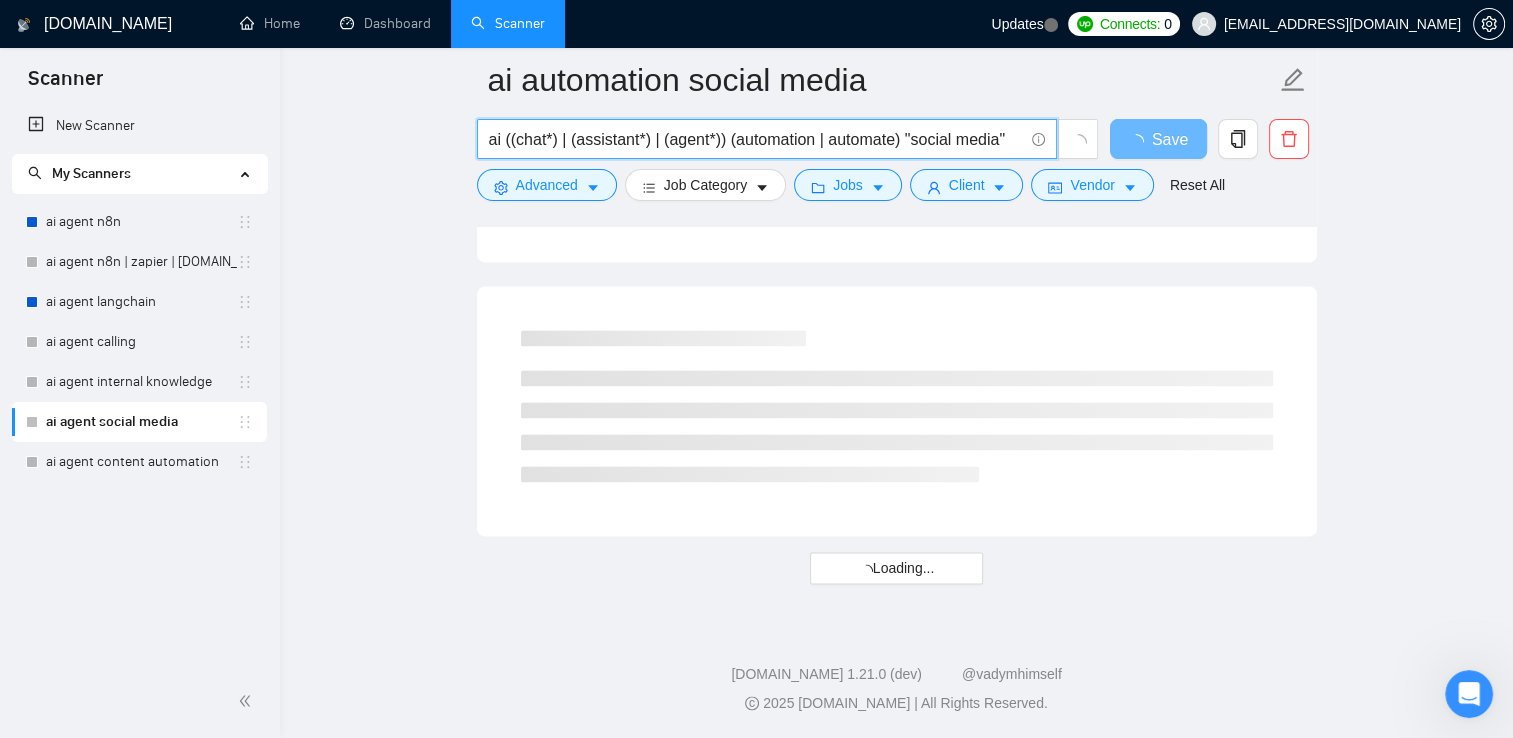 type on "ai ((chat*) | (assistant*) | (agent*)) (automation | automate) "social media"" 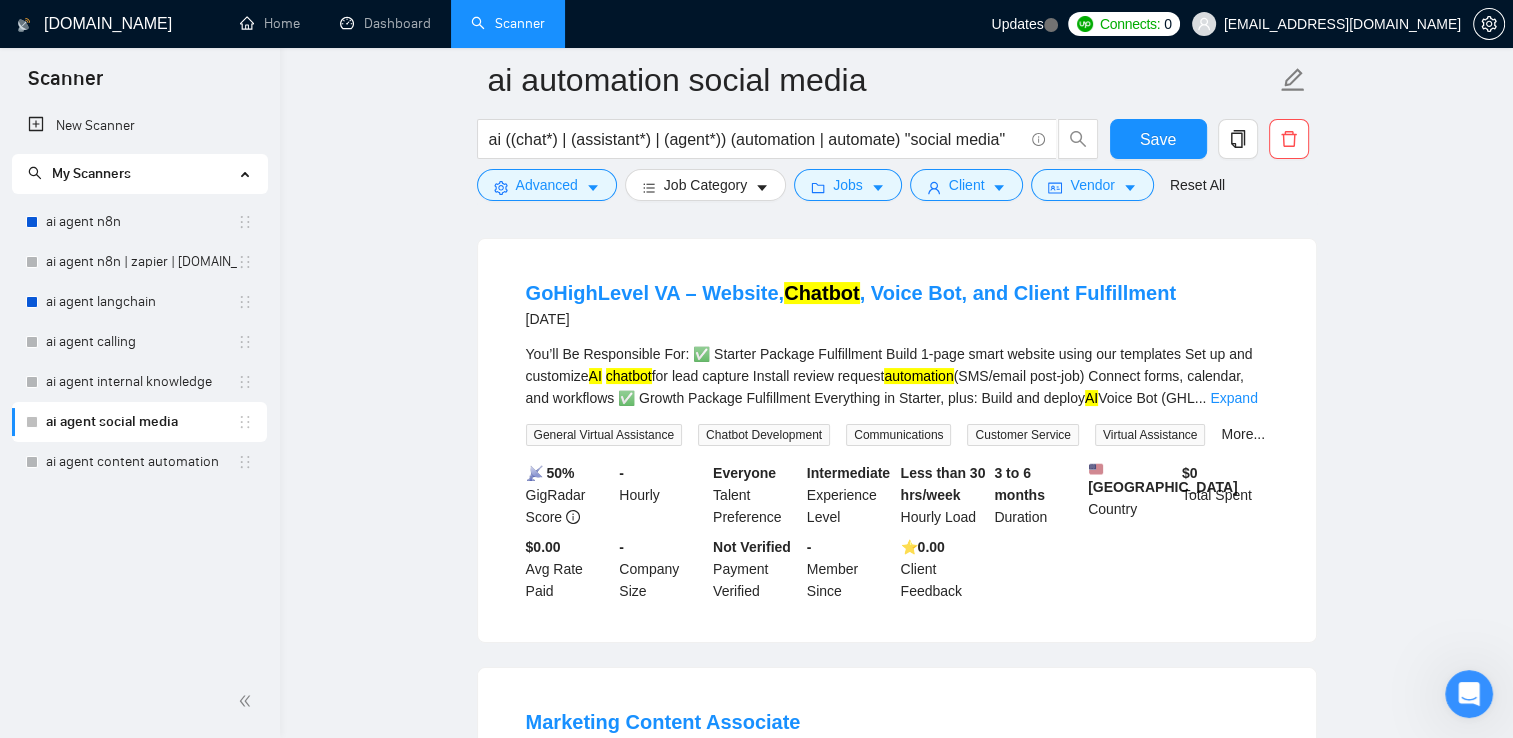 scroll, scrollTop: 104, scrollLeft: 0, axis: vertical 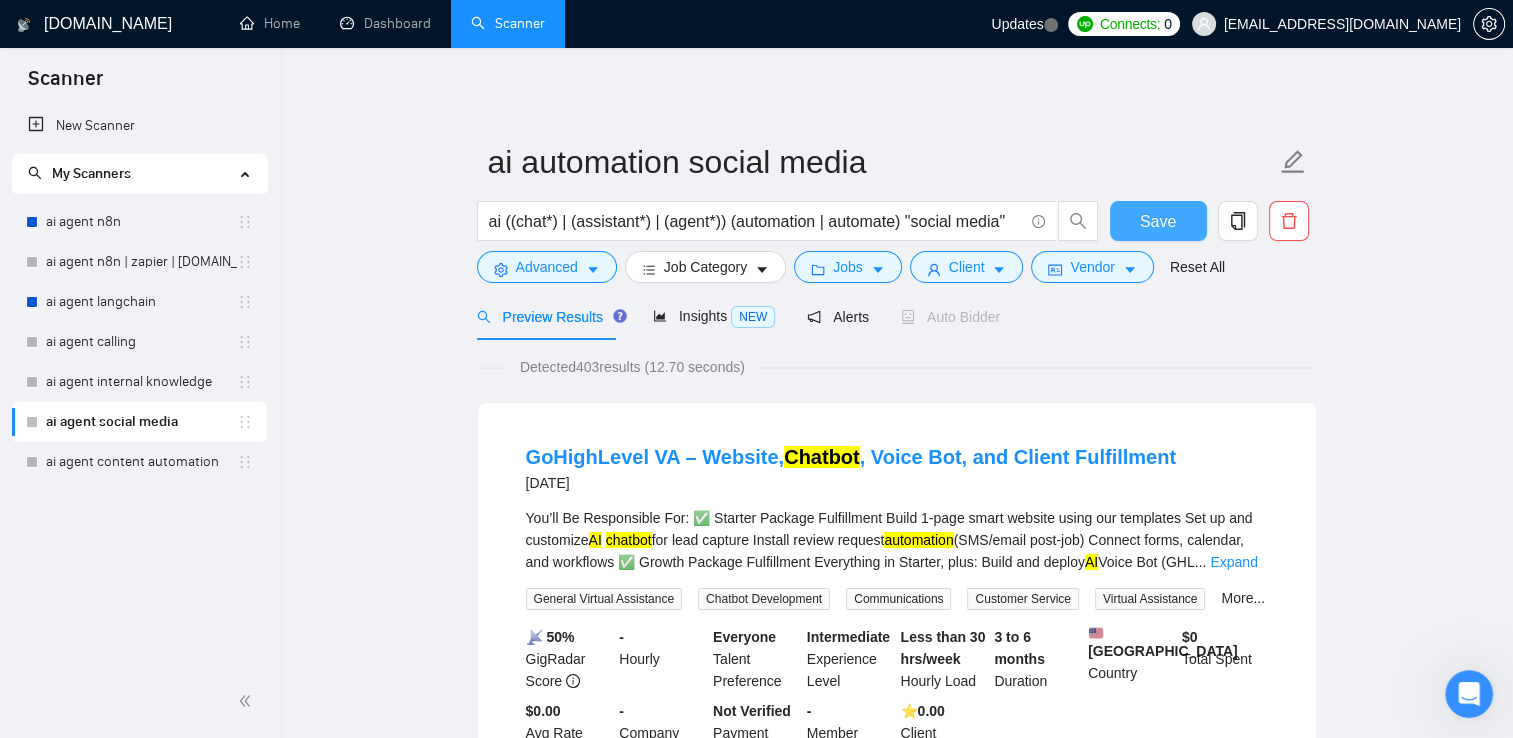 click on "Save" at bounding box center [1158, 221] 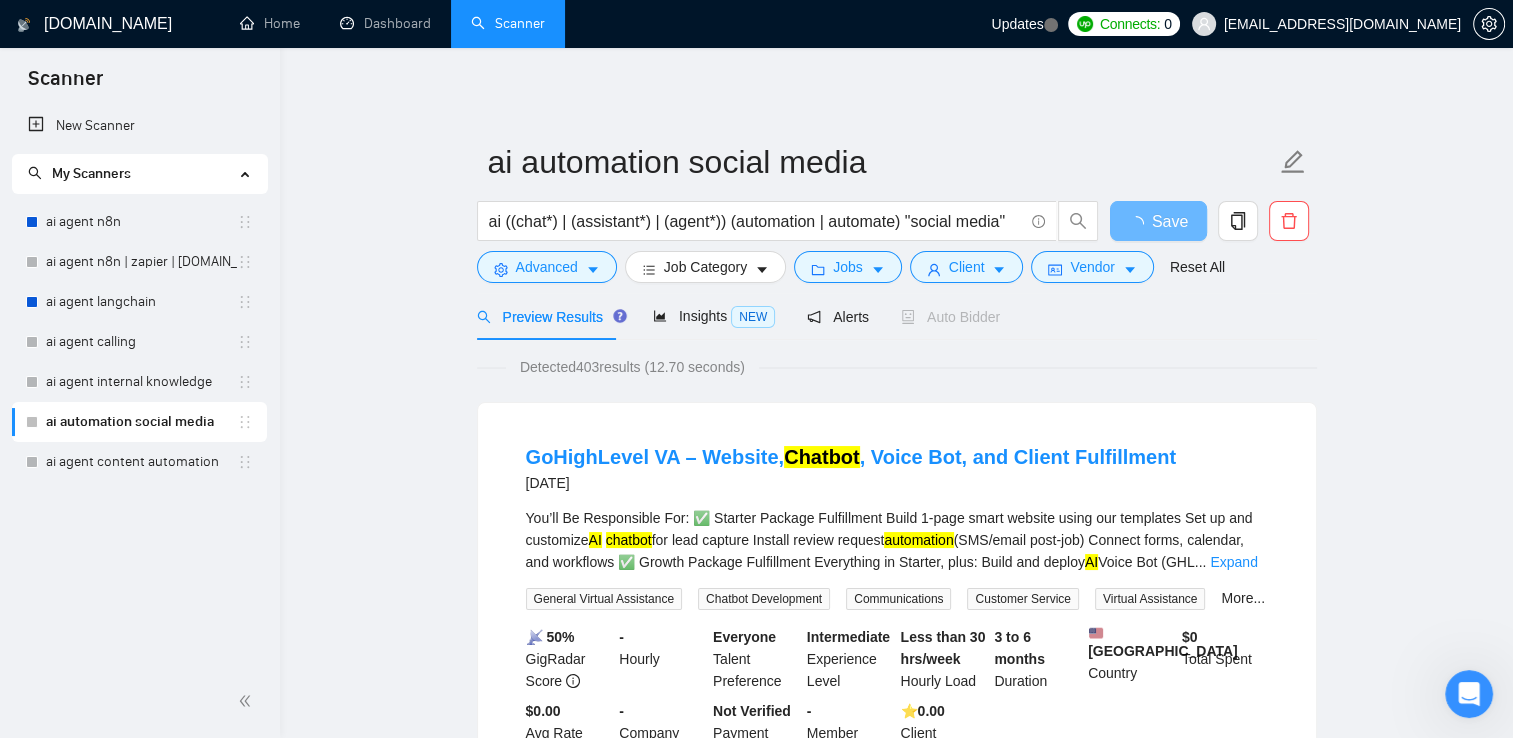 click on "ai automation social media ai ((chat*) | (assistant*) | (agent*)) (automation | automate) "social media" Save Advanced   Job Category   Jobs   Client   Vendor   Reset All Preview Results Insights NEW Alerts Auto Bidder Detected   403  results   (12.70 seconds) GoHighLevel VA – Website,  Chatbot , Voice Bot, and Client Fulfillment [DATE] You’ll Be Responsible For:
✅ Starter Package Fulfillment
Build 1-page smart website using our templates
Set up and customize  AI   chatbot  for lead capture
Install review request  automation  (SMS/email post-job)
Connect forms, calendar, and workflows
✅ Growth Package Fulfillment
Everything in Starter, plus:
Build and deploy  AI  Voice Bot (GHL  ... Expand General Virtual Assistance Chatbot Development Communications Customer Service Virtual Assistance More... 📡   50% GigRadar Score   - Hourly Everyone Talent Preference Intermediate Experience Level Less than 30 hrs/week Hourly Load 3 to 6 months Duration   [GEOGRAPHIC_DATA] Country $ 0 Total Spent $0.00 - -" at bounding box center (896, 2492) 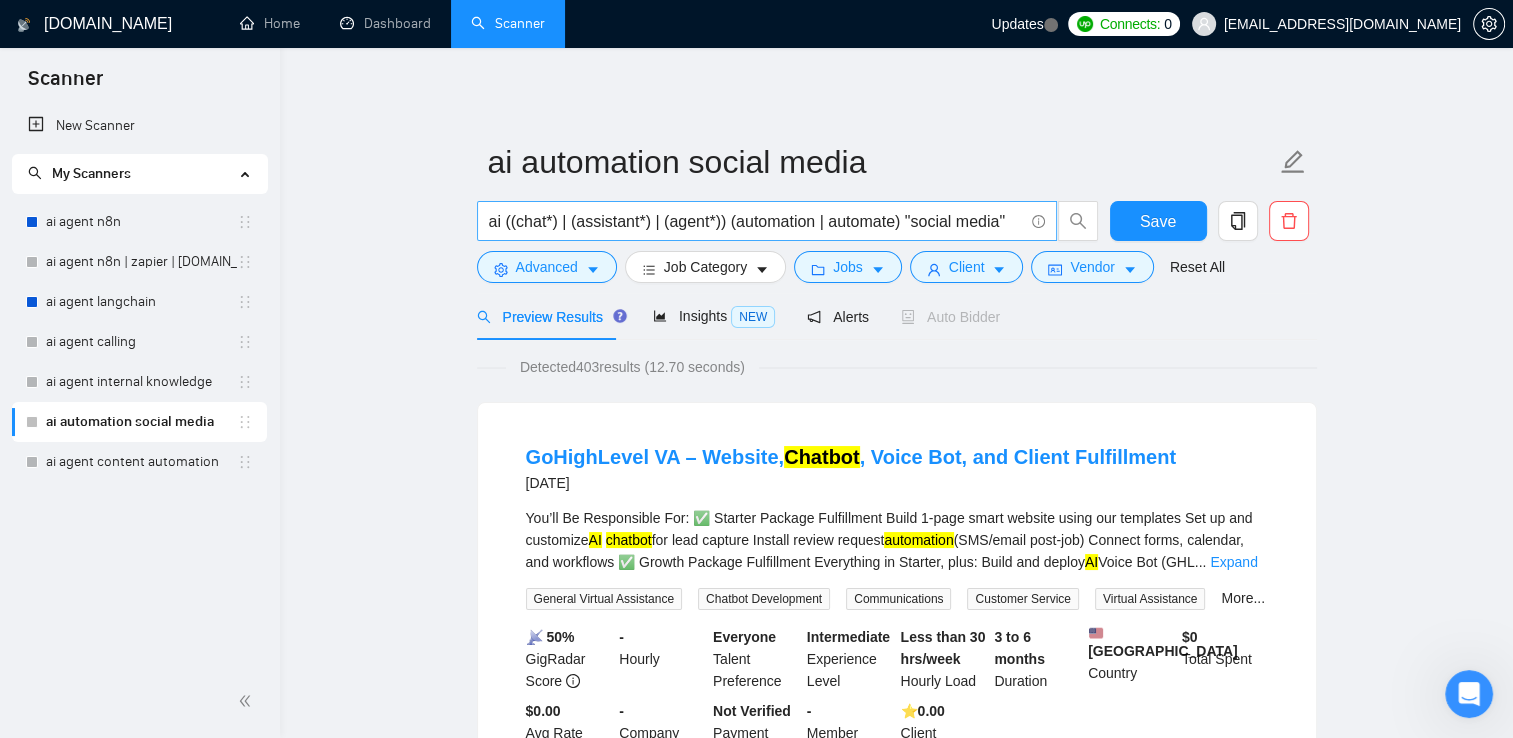 click on "ai ((chat*) | (assistant*) | (agent*)) (automation | automate) "social media"" at bounding box center [756, 221] 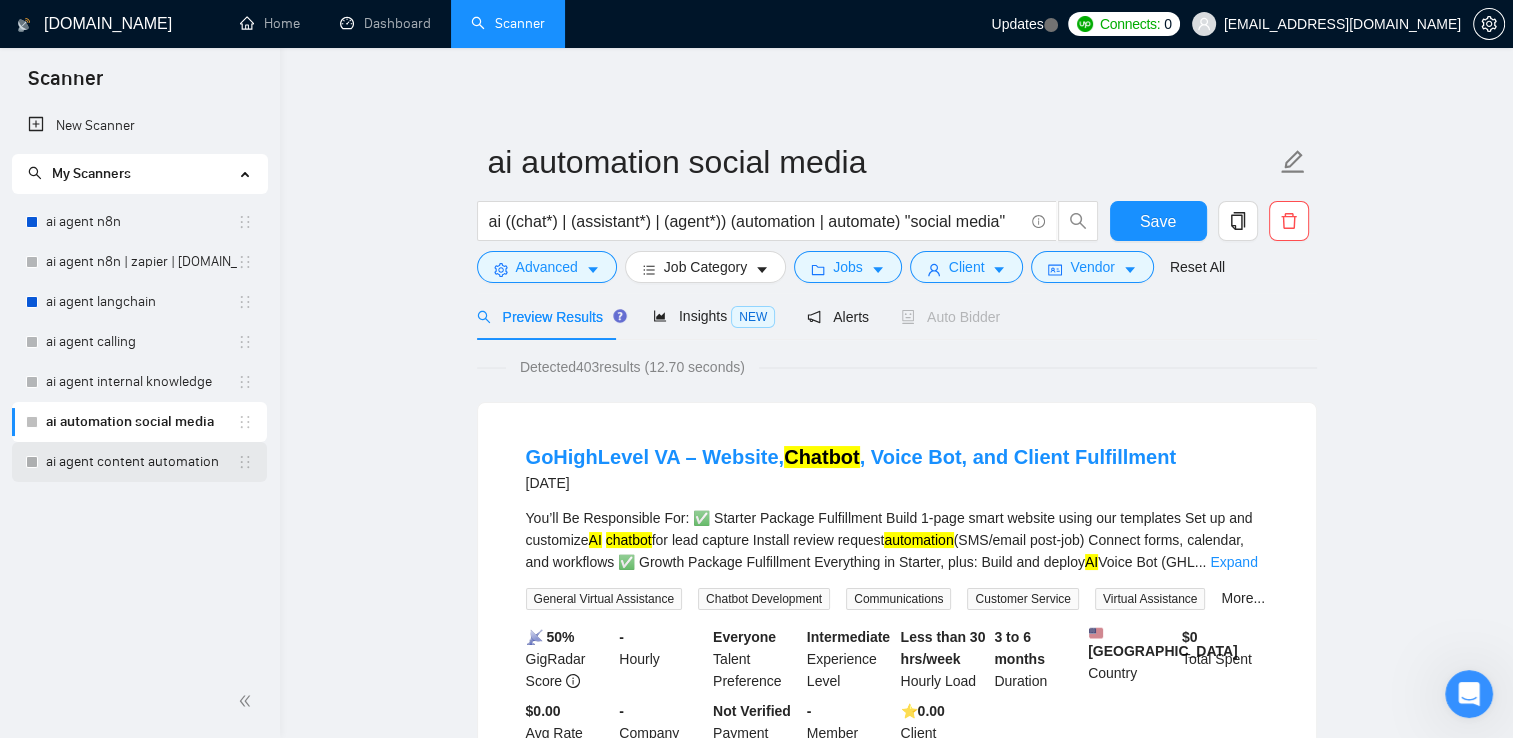 click on "ai agent content automation" at bounding box center (141, 462) 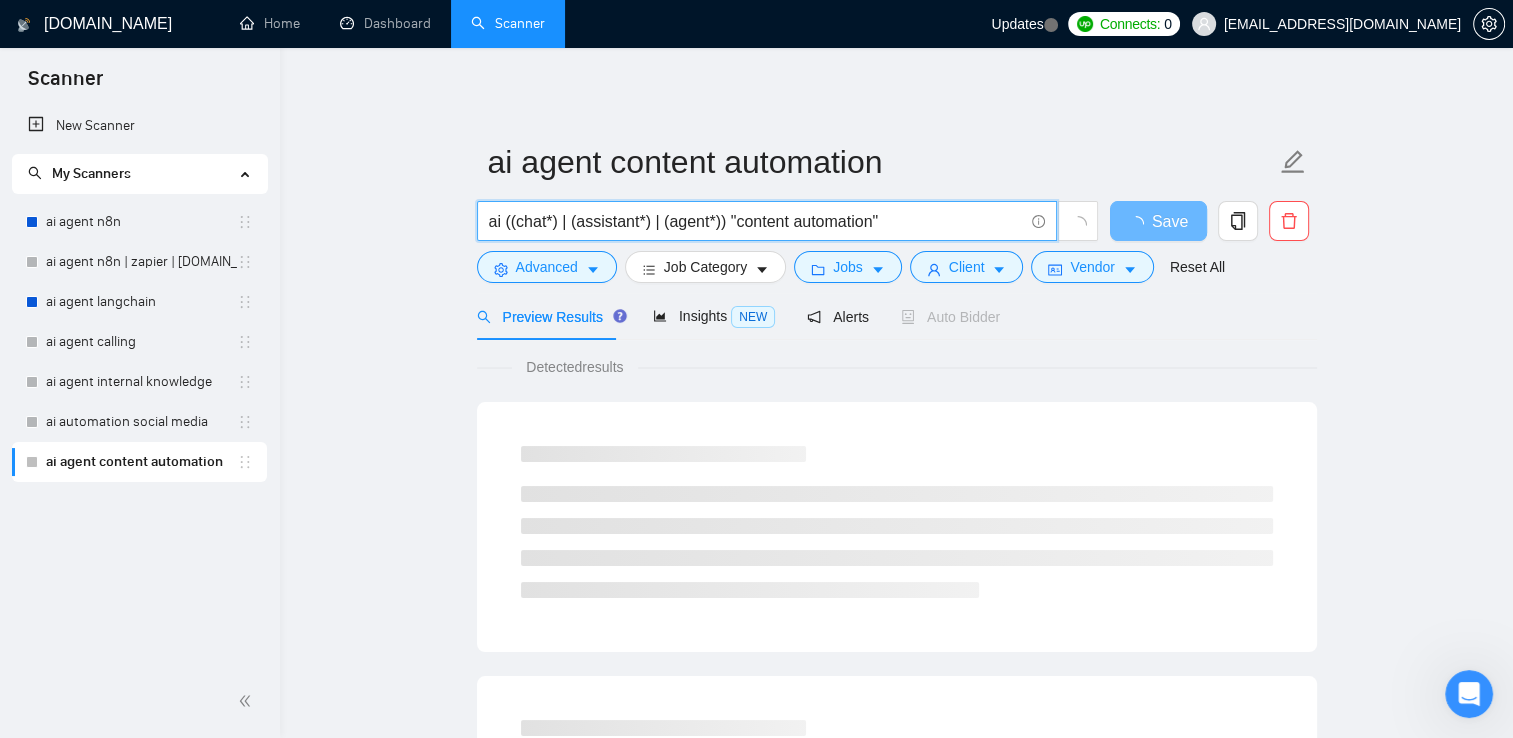 click on "ai ((chat*) | (assistant*) | (agent*)) "content automation"" at bounding box center (756, 221) 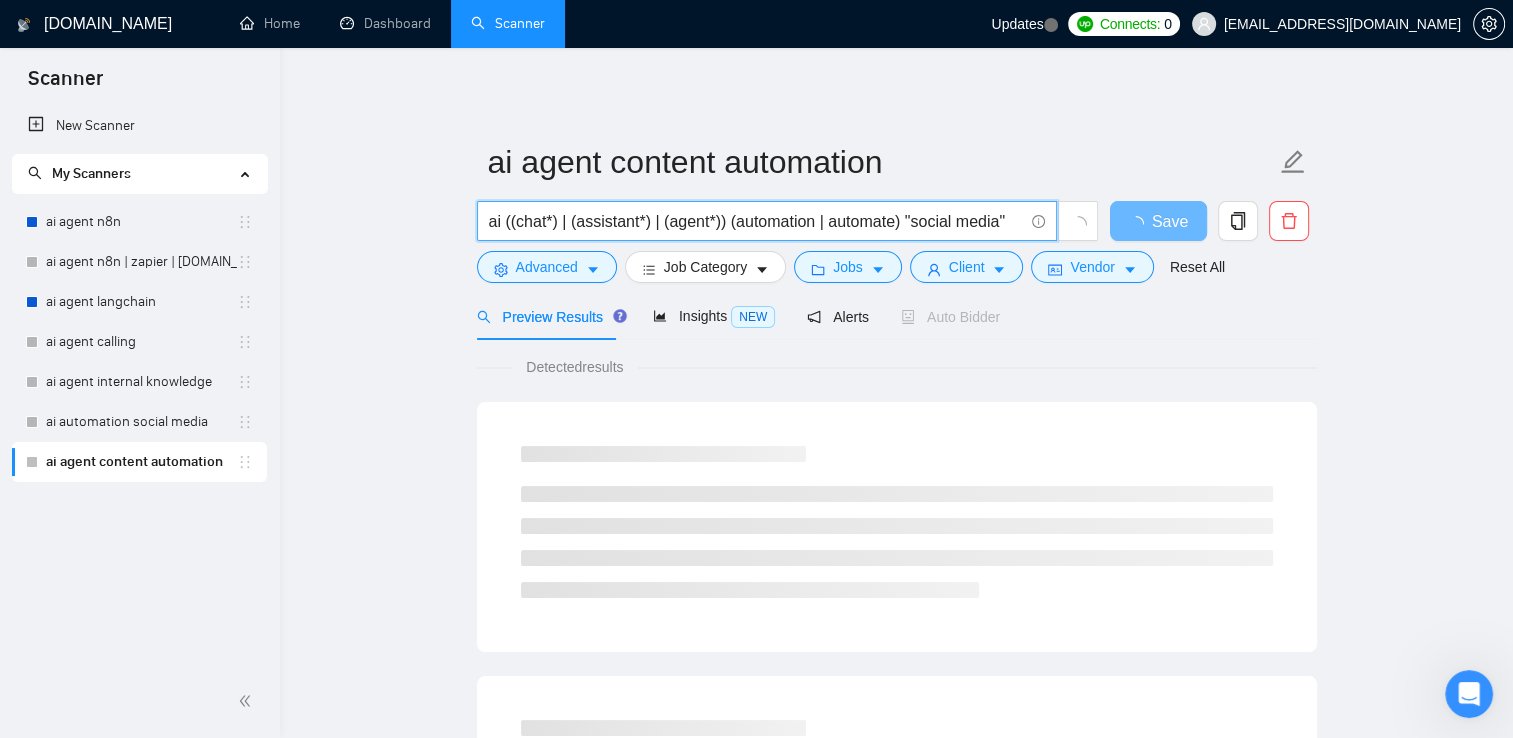 click on "ai ((chat*) | (assistant*) | (agent*)) (automation | automate) "social media"" at bounding box center (756, 221) 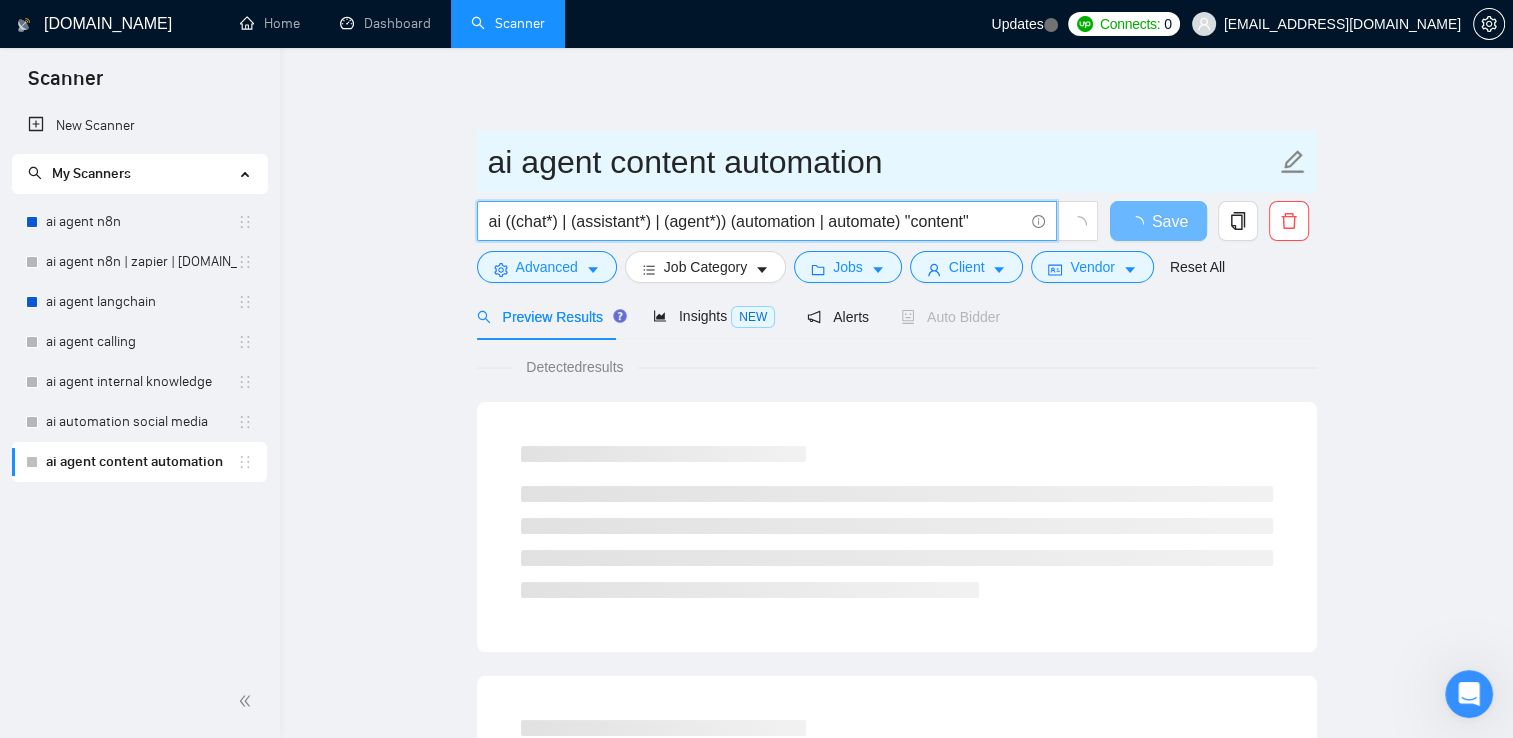 type on "ai ((chat*) | (assistant*) | (agent*)) (automation | automate) "content"" 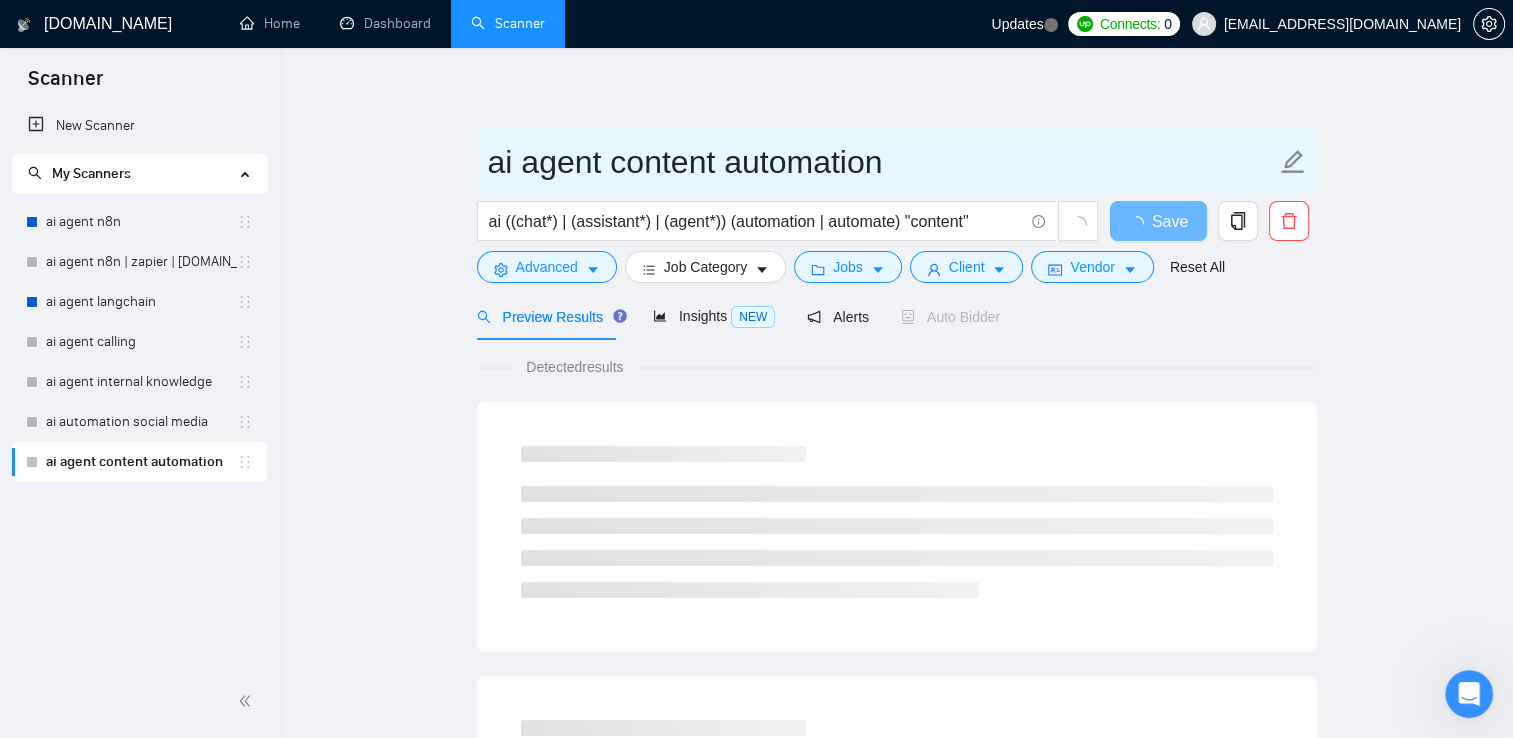 click on "ai agent content automation" at bounding box center [882, 162] 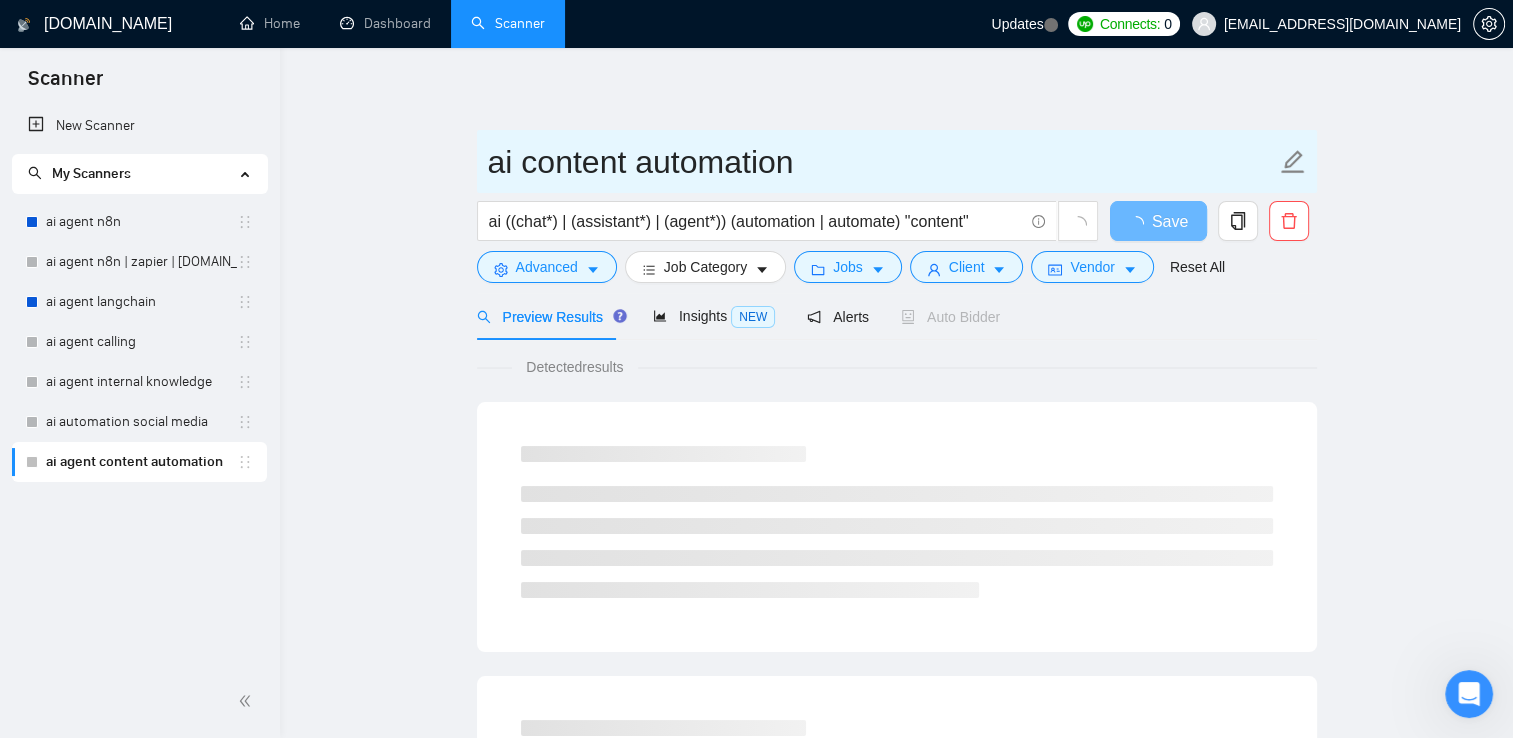 type on "ai content automation" 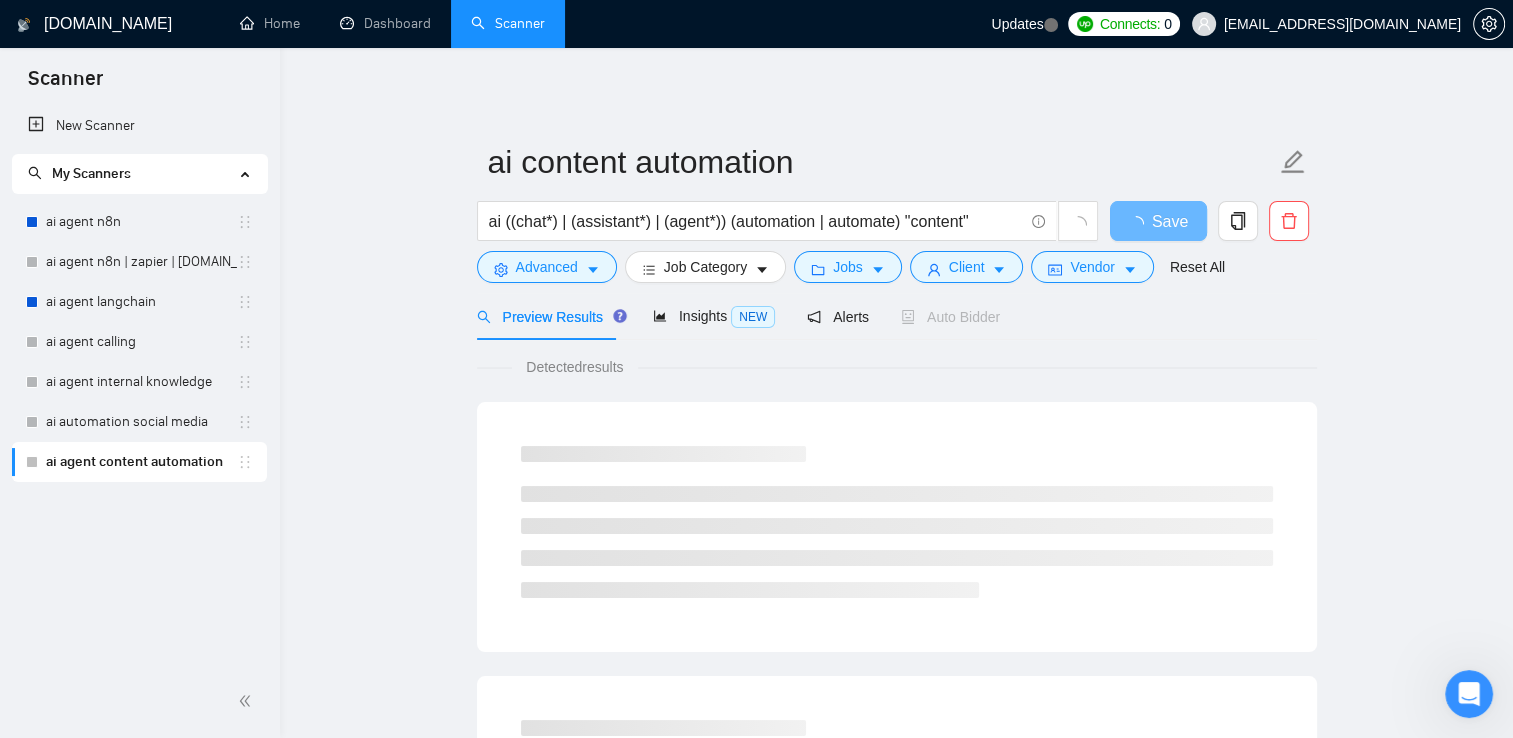 click on "ai content automation ai ((chat*) | (assistant*) | (agent*)) (automation | automate) "content" Save Advanced   Job Category   Jobs   Client   Vendor   Reset All Preview Results Insights NEW Alerts Auto Bidder Detected   results" at bounding box center [896, 914] 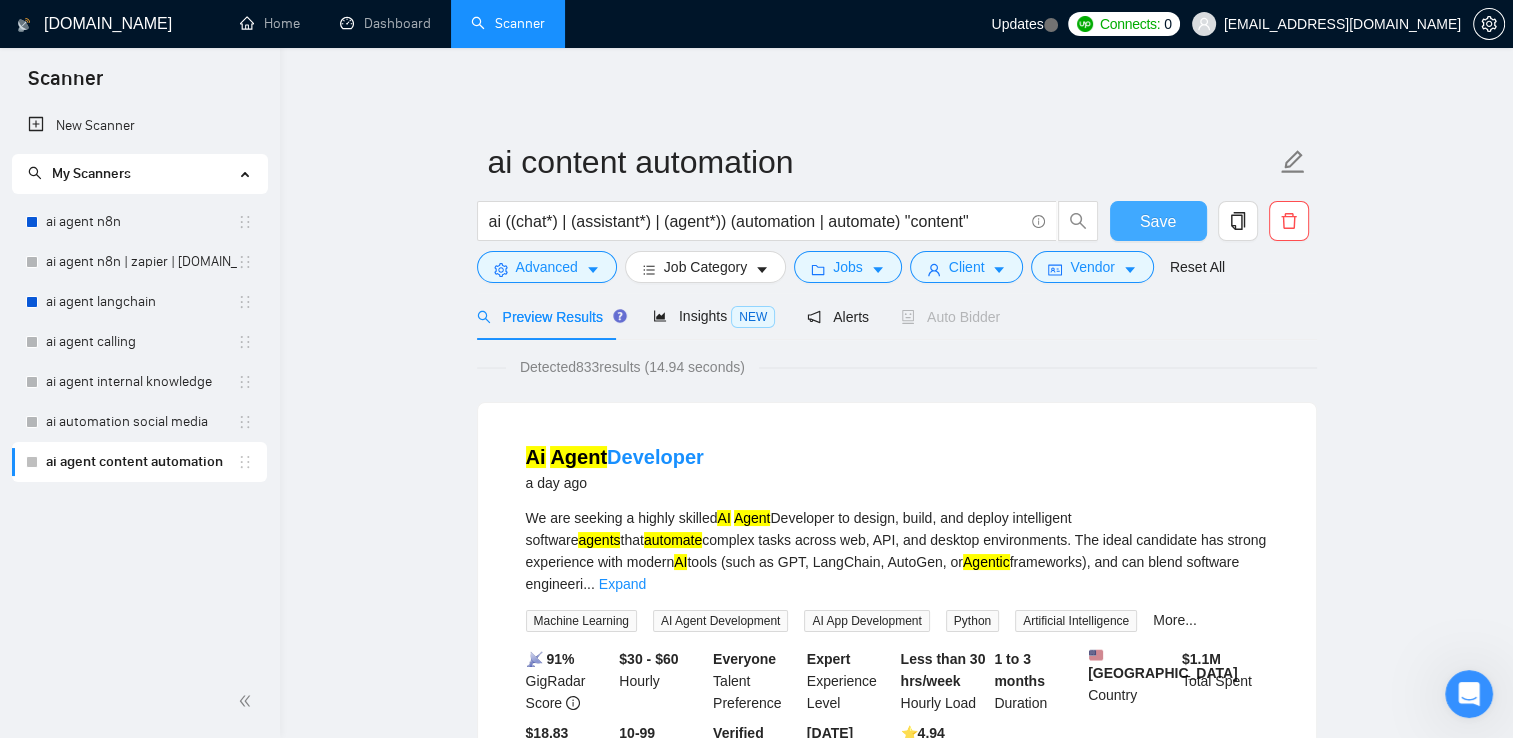 click on "Save" at bounding box center (1158, 221) 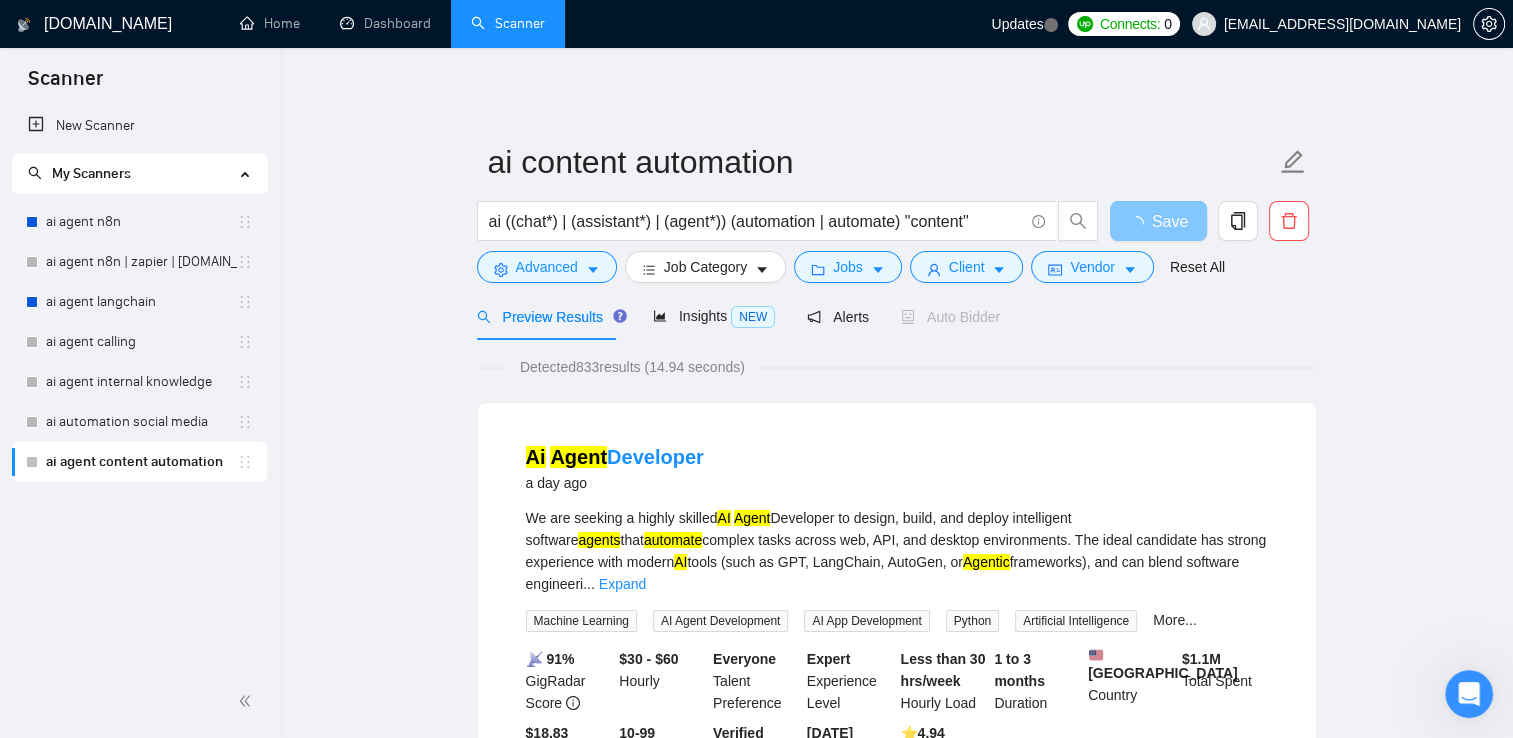 scroll, scrollTop: 200, scrollLeft: 0, axis: vertical 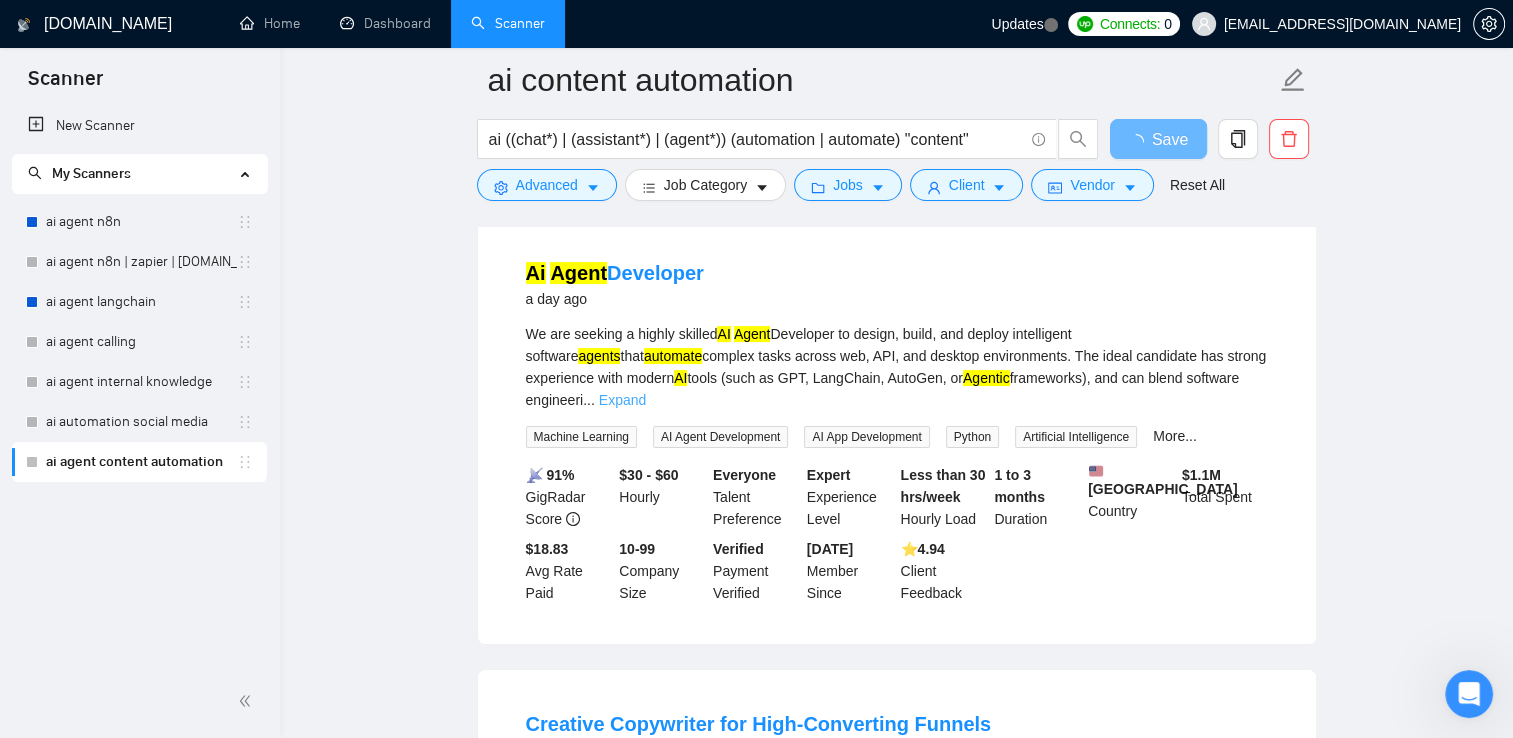 click on "Expand" at bounding box center (622, 400) 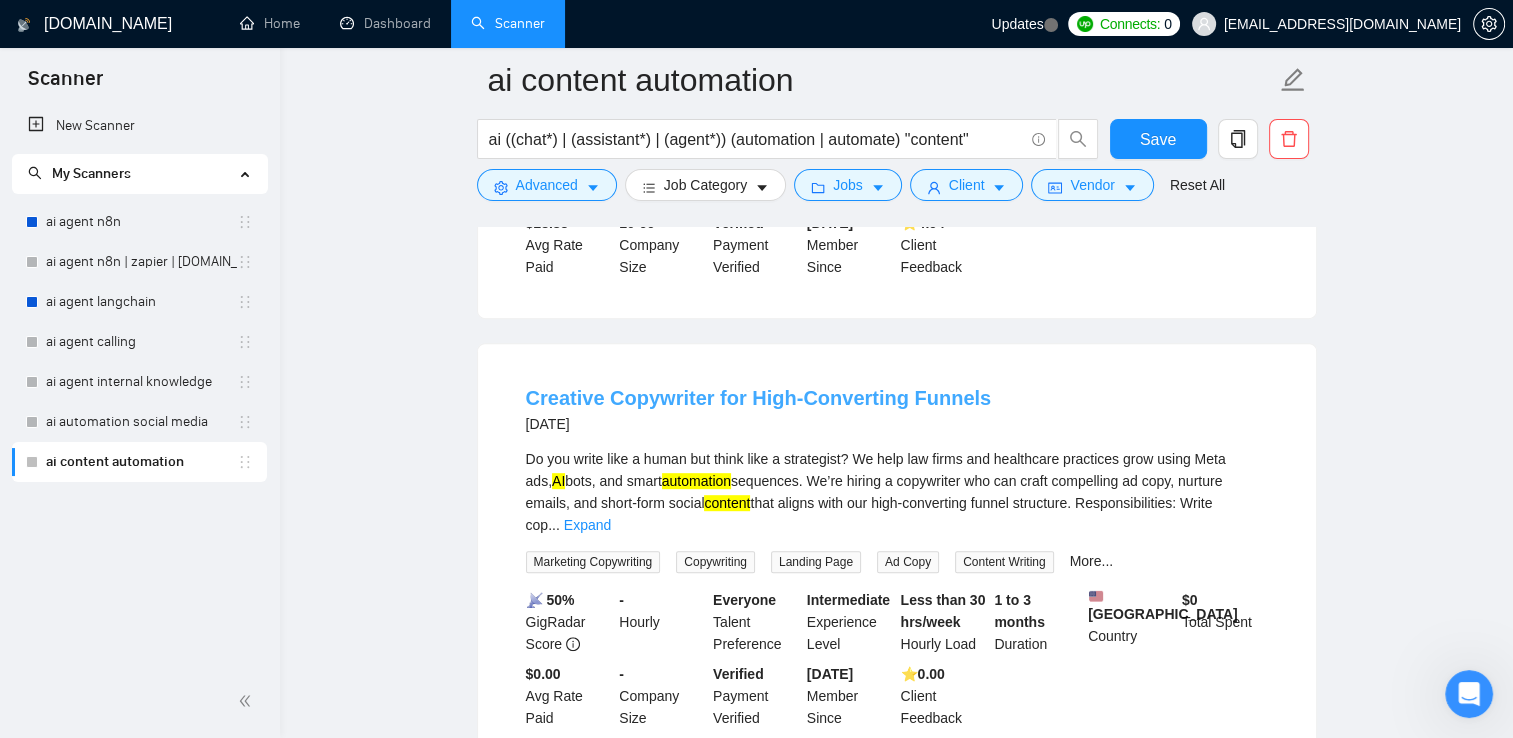 scroll, scrollTop: 1000, scrollLeft: 0, axis: vertical 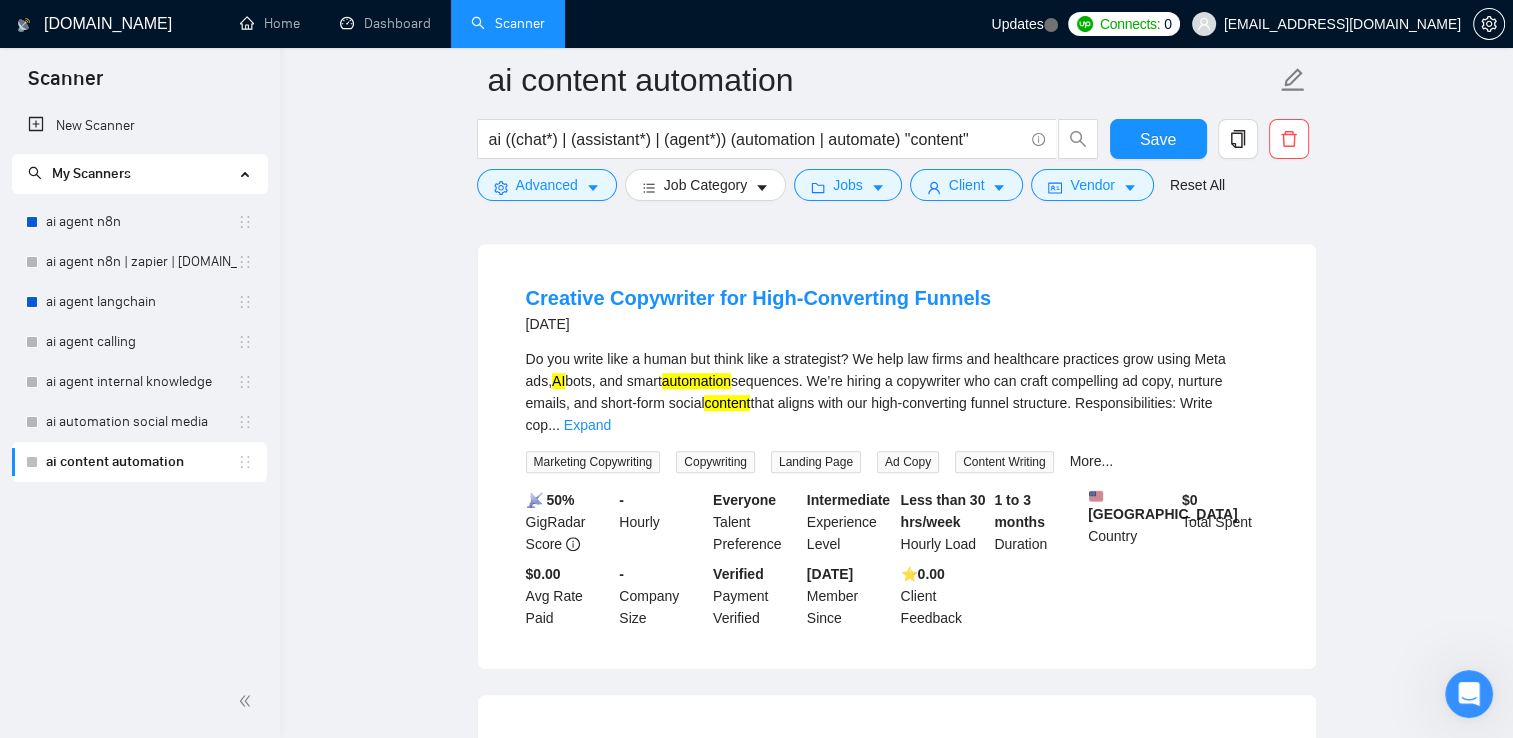 click on "Do you write like a human but think like a strategist? We help law firms and healthcare practices grow using Meta ads,  AI  bots, and smart  automation  sequences.
We’re hiring a copywriter who can craft compelling ad copy, nurture emails, and short-form social  content  that aligns with our high-converting funnel structure.
Responsibilities:
Write cop ... Expand" at bounding box center [897, 392] 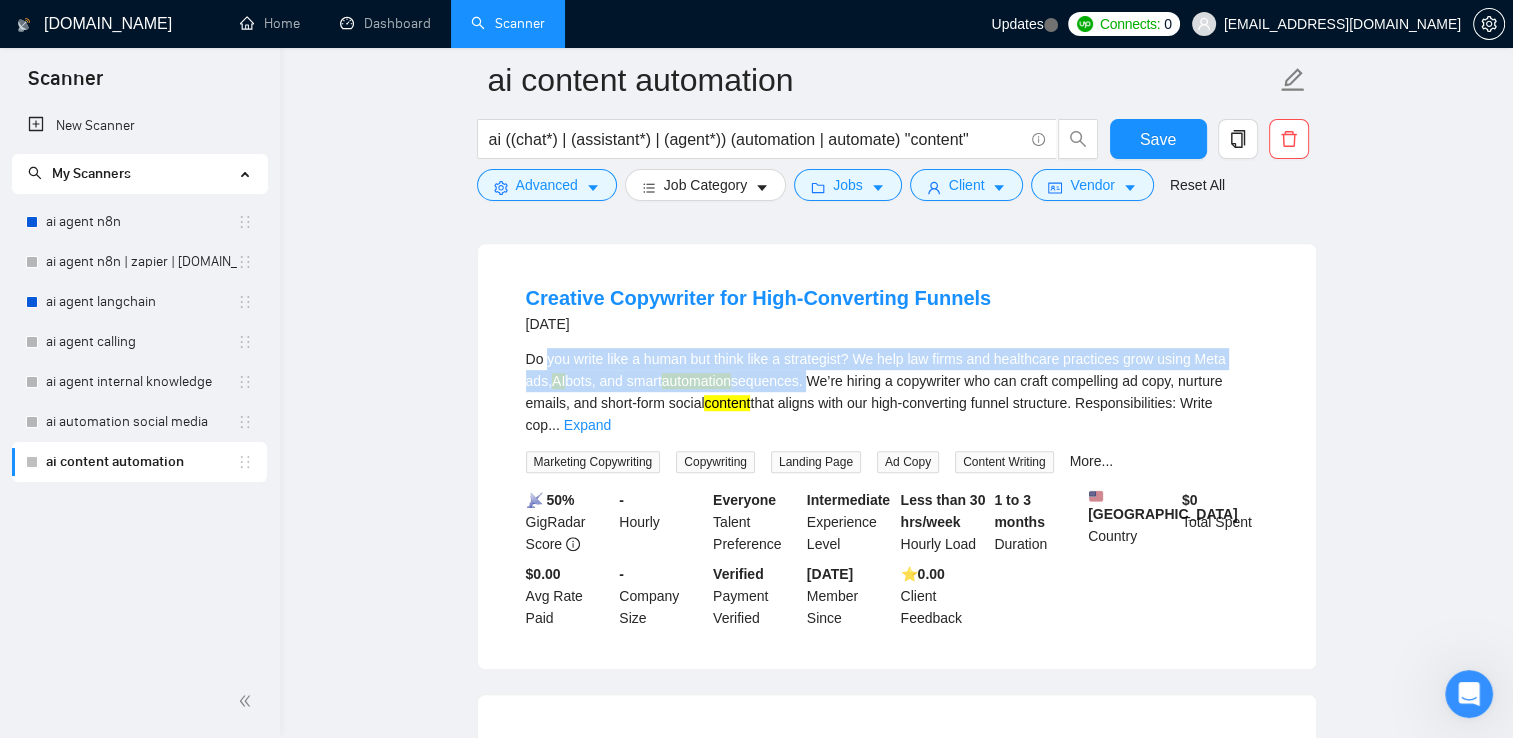 drag, startPoint x: 559, startPoint y: 377, endPoint x: 778, endPoint y: 398, distance: 220.00455 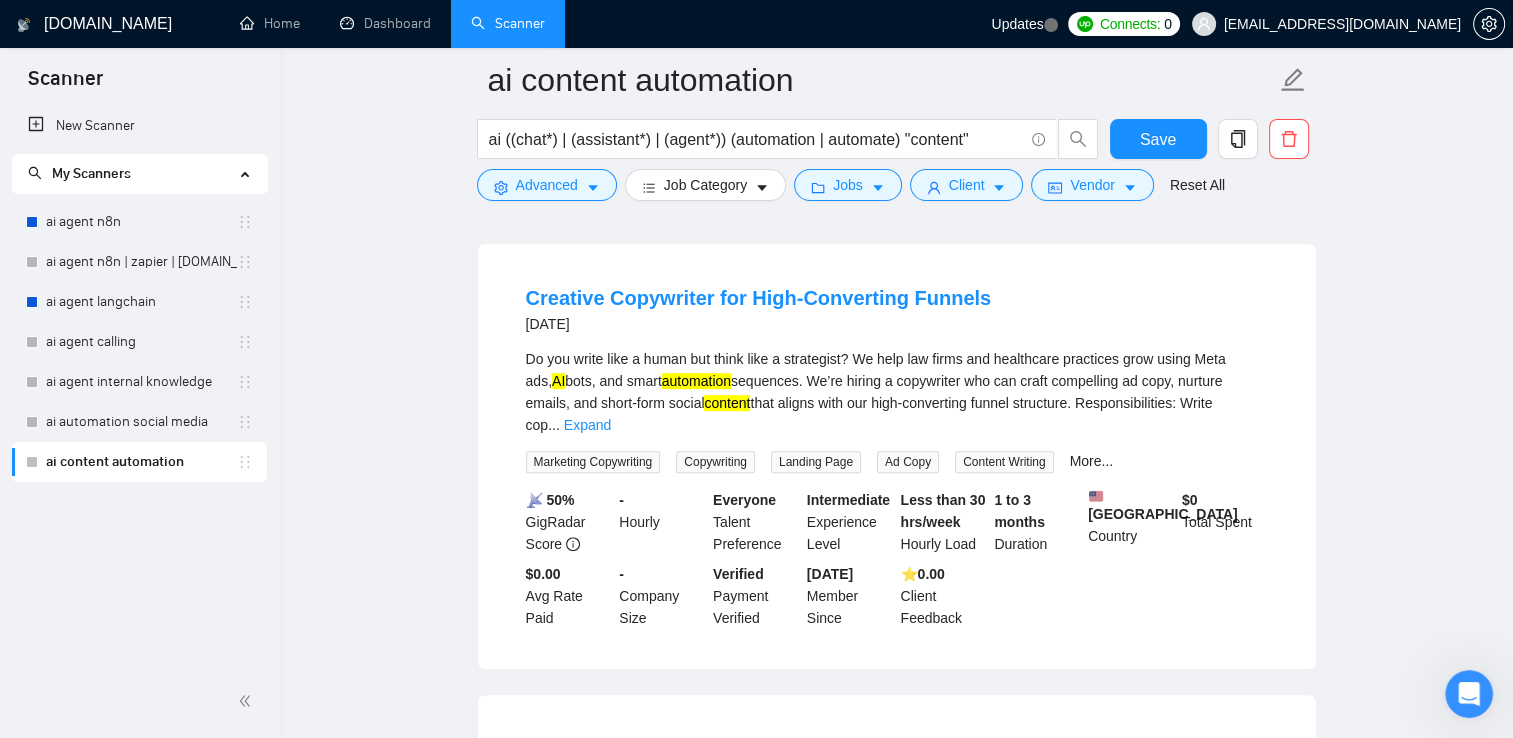 click on "[DOMAIN_NAME] Home Dashboard Scanner Updates
Connects: 0 [EMAIL_ADDRESS][DOMAIN_NAME] ai content automation ai ((chat*) | (assistant*) | (agent*)) (automation | automate) "content" Save Advanced   Job Category   Jobs   Client   Vendor   Reset All Preview Results Insights NEW Alerts Auto Bidder Detected   833  results   (14.94 seconds) Ai   Agent  Developer a day ago We are seeking a highly skilled  AI   Agent  Developer to design, build, and deploy intelligent software  agents  that  automate  complex tasks across web, API, and desktop environments. The ideal candidate has strong experience with modern  AI  tools (such as GPT, LangChain, AutoGen, or  Agentic  frameworks), and can blend software engineering with emerging  AI  workflows to create reliable, autonomous systems.
Key Responsibilities
- Design and develop AI-powered  agents  to  automate agents agents agents AI   agent AI   agent automation agent agents  for marketing, SEO,  content  generation, or QA" at bounding box center [896, 1773] 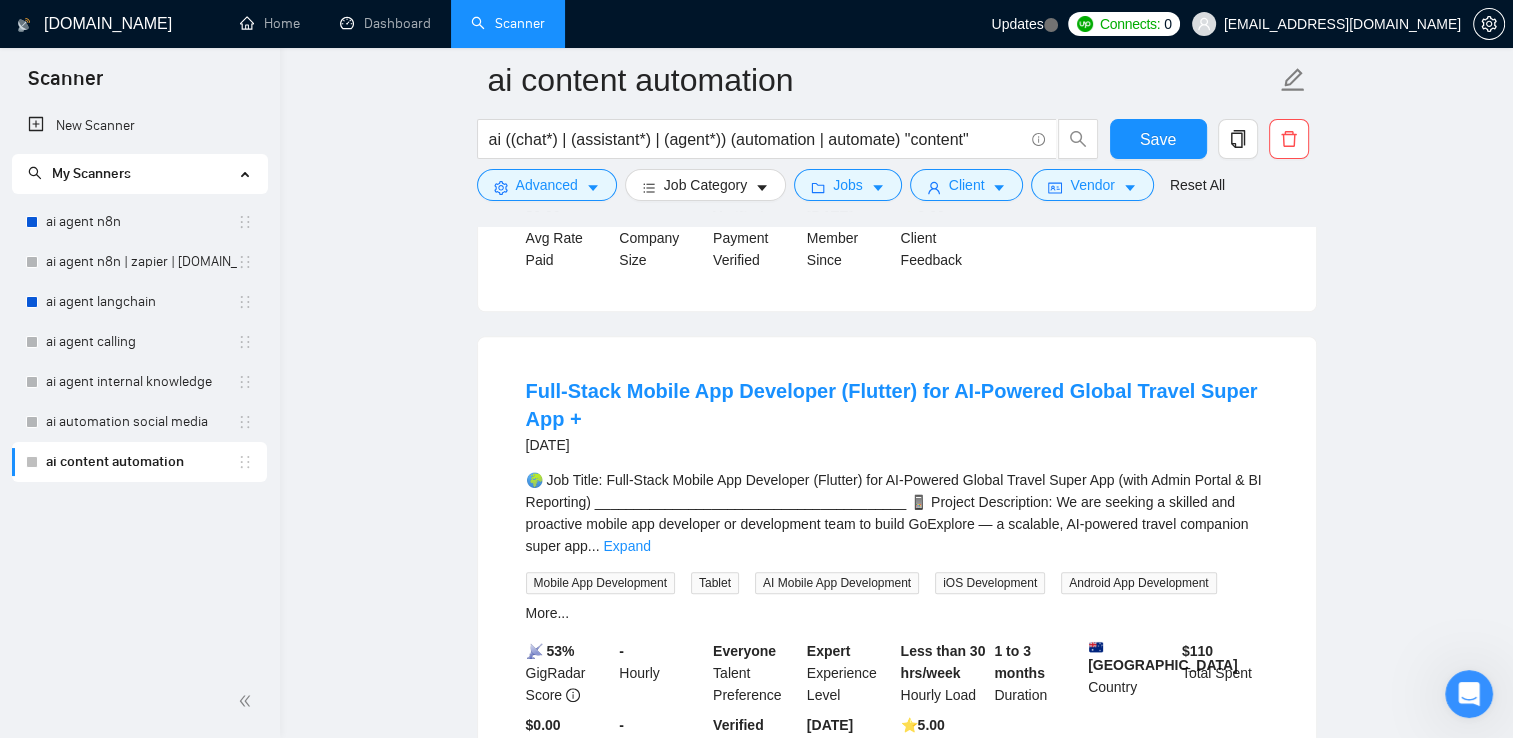 scroll, scrollTop: 1400, scrollLeft: 0, axis: vertical 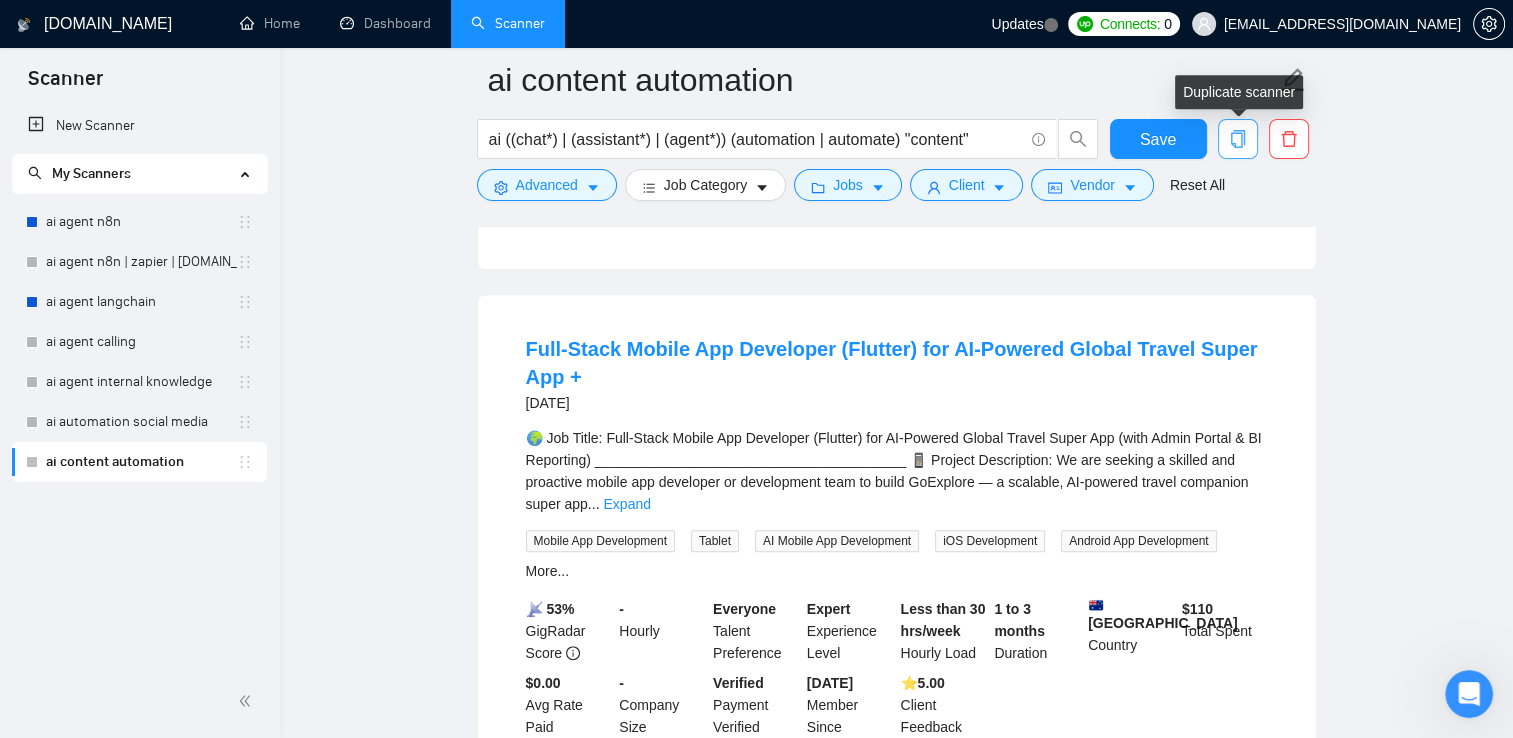click 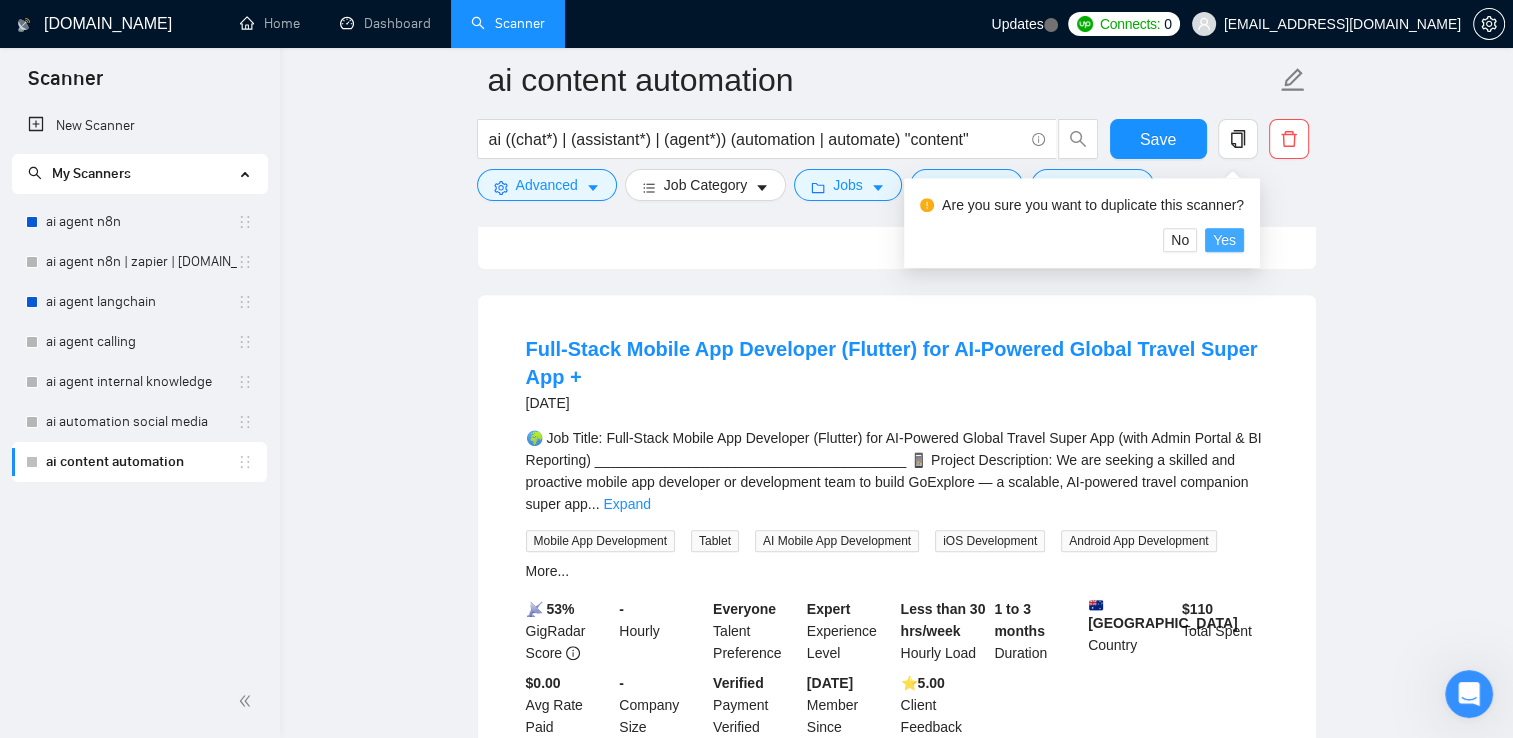 click on "Yes" at bounding box center (1224, 240) 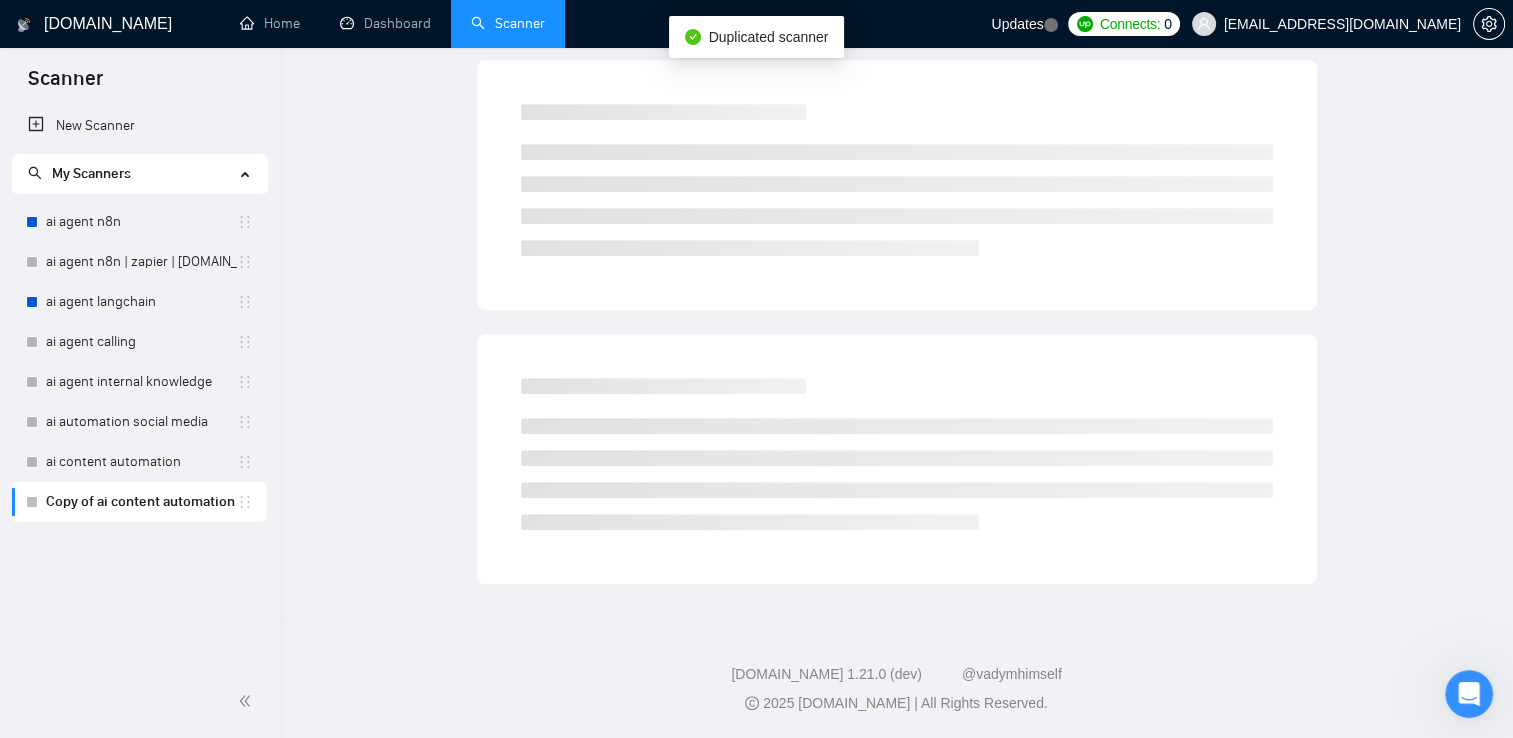 scroll, scrollTop: 0, scrollLeft: 0, axis: both 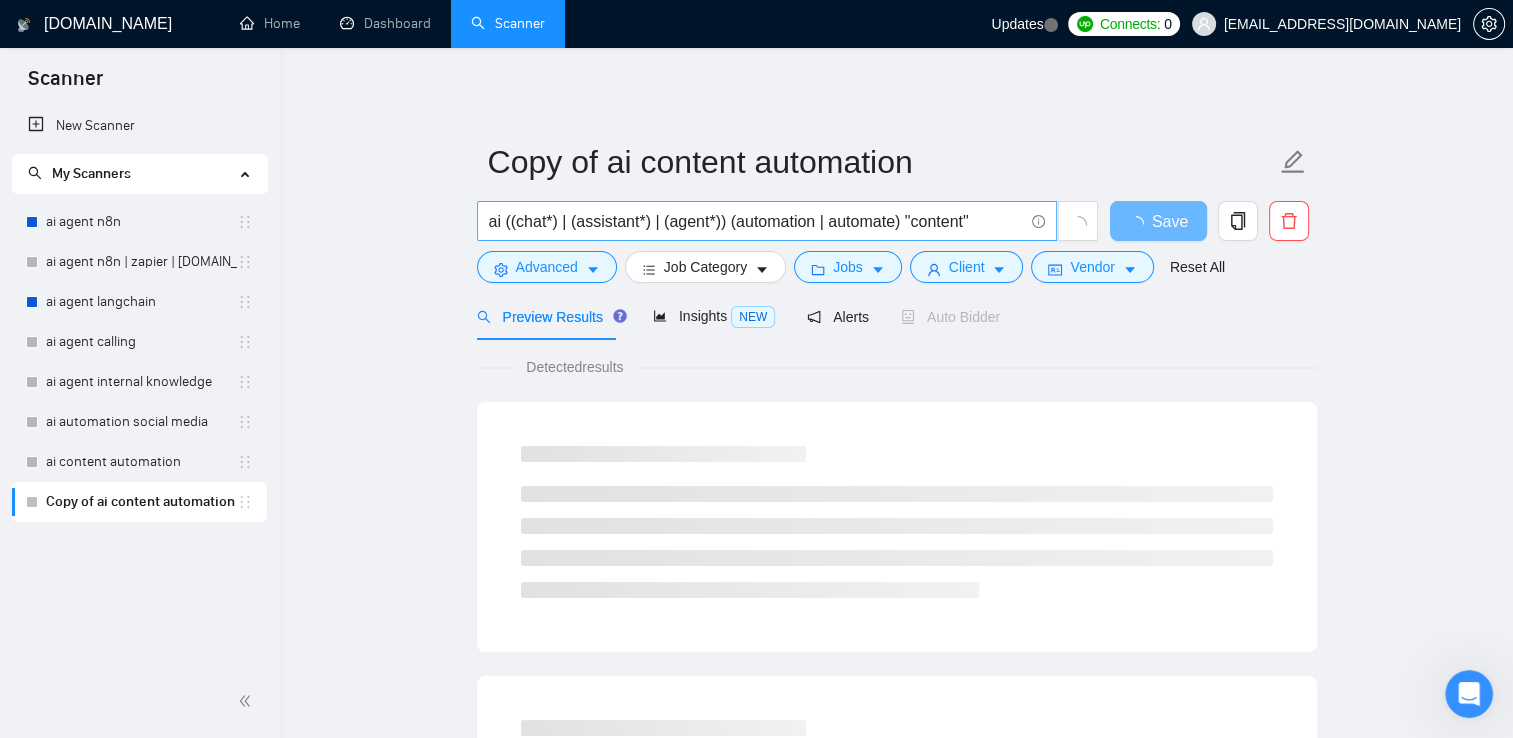 click on "ai ((chat*) | (assistant*) | (agent*)) (automation | automate) "content"" at bounding box center [756, 221] 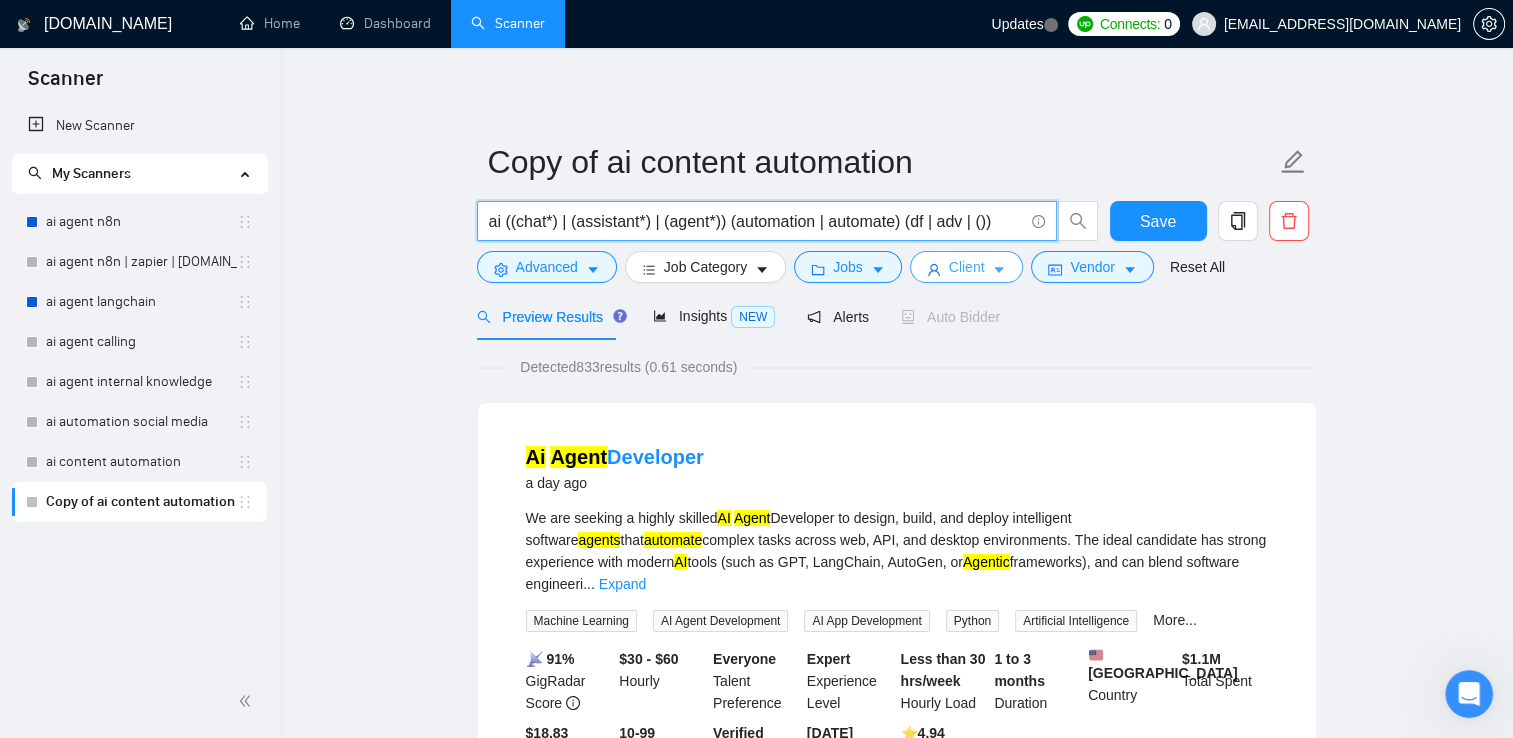 scroll, scrollTop: 0, scrollLeft: 0, axis: both 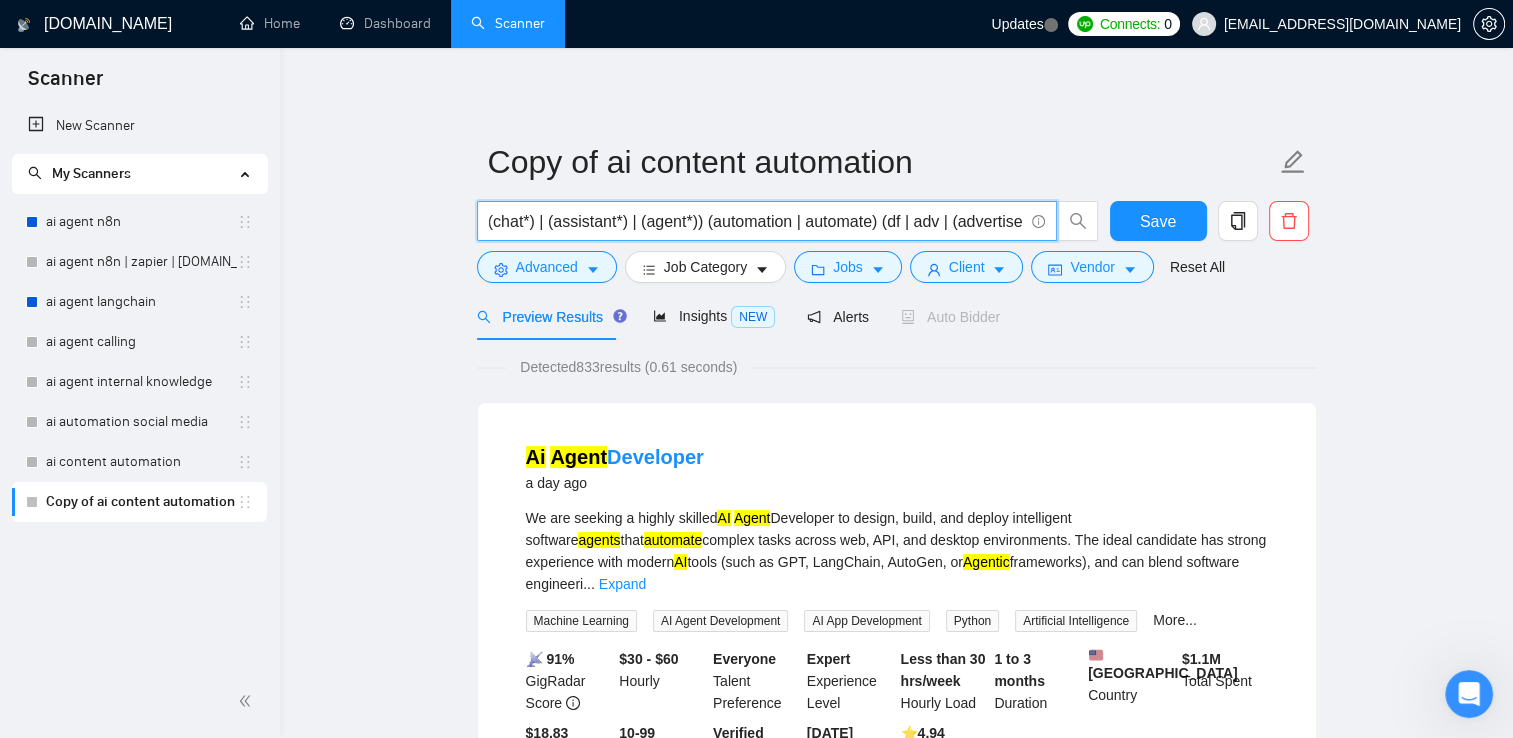 click on "ai ((chat*) | (assistant*) | (agent*)) (automation | automate) (df | adv | (advertise*))" at bounding box center [756, 221] 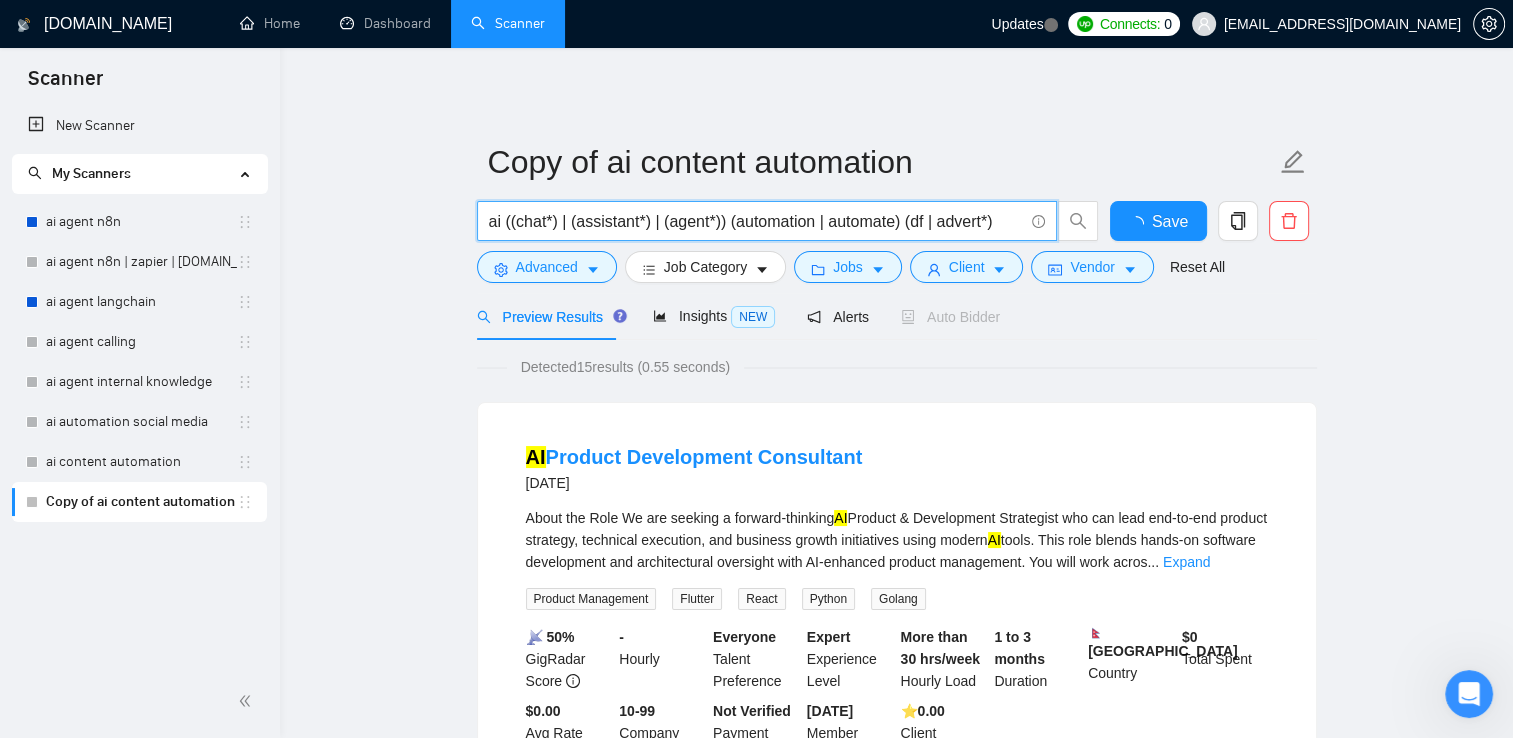 scroll, scrollTop: 0, scrollLeft: 0, axis: both 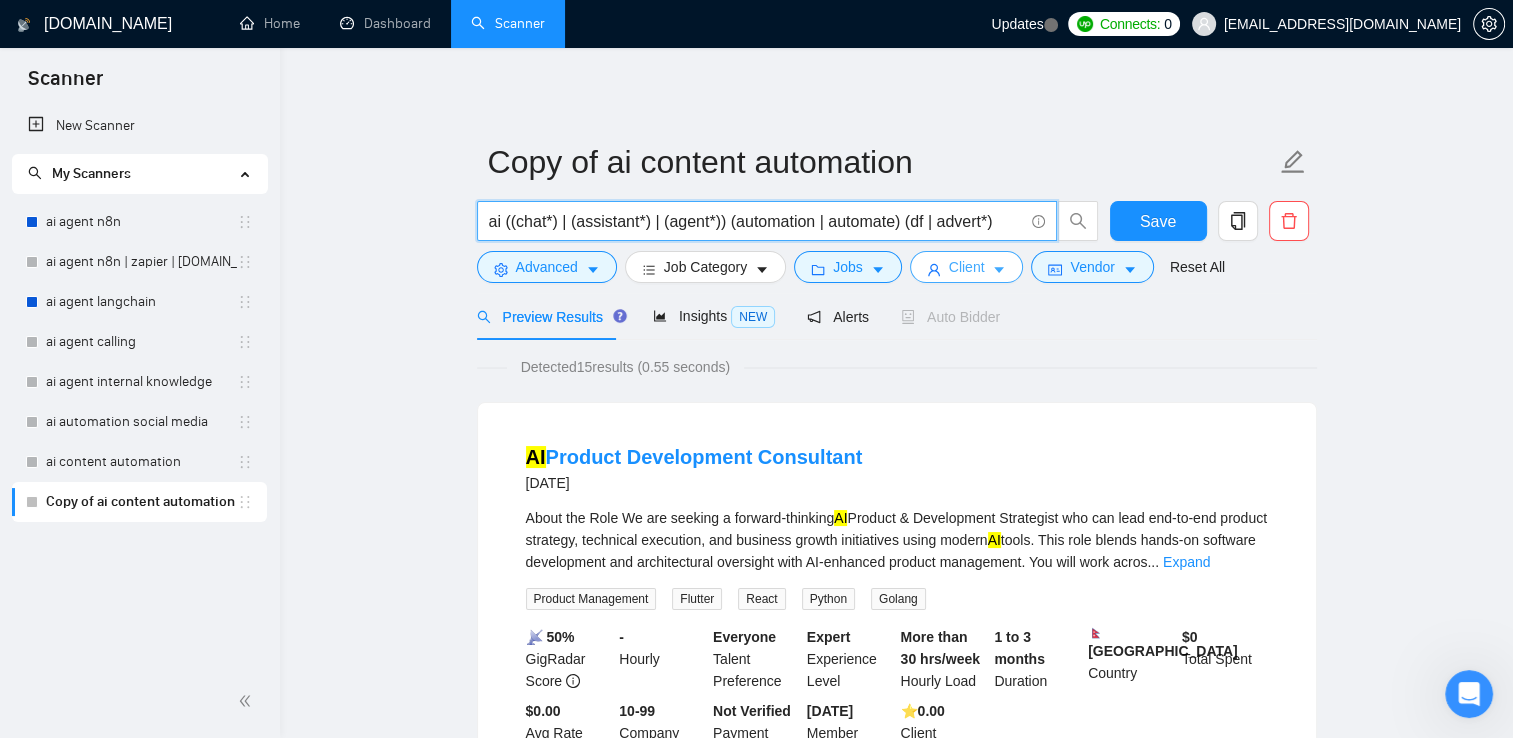 click on "ai ((chat*) | (assistant*) | (agent*)) (automation | automate) (df | advert*)" at bounding box center [756, 221] 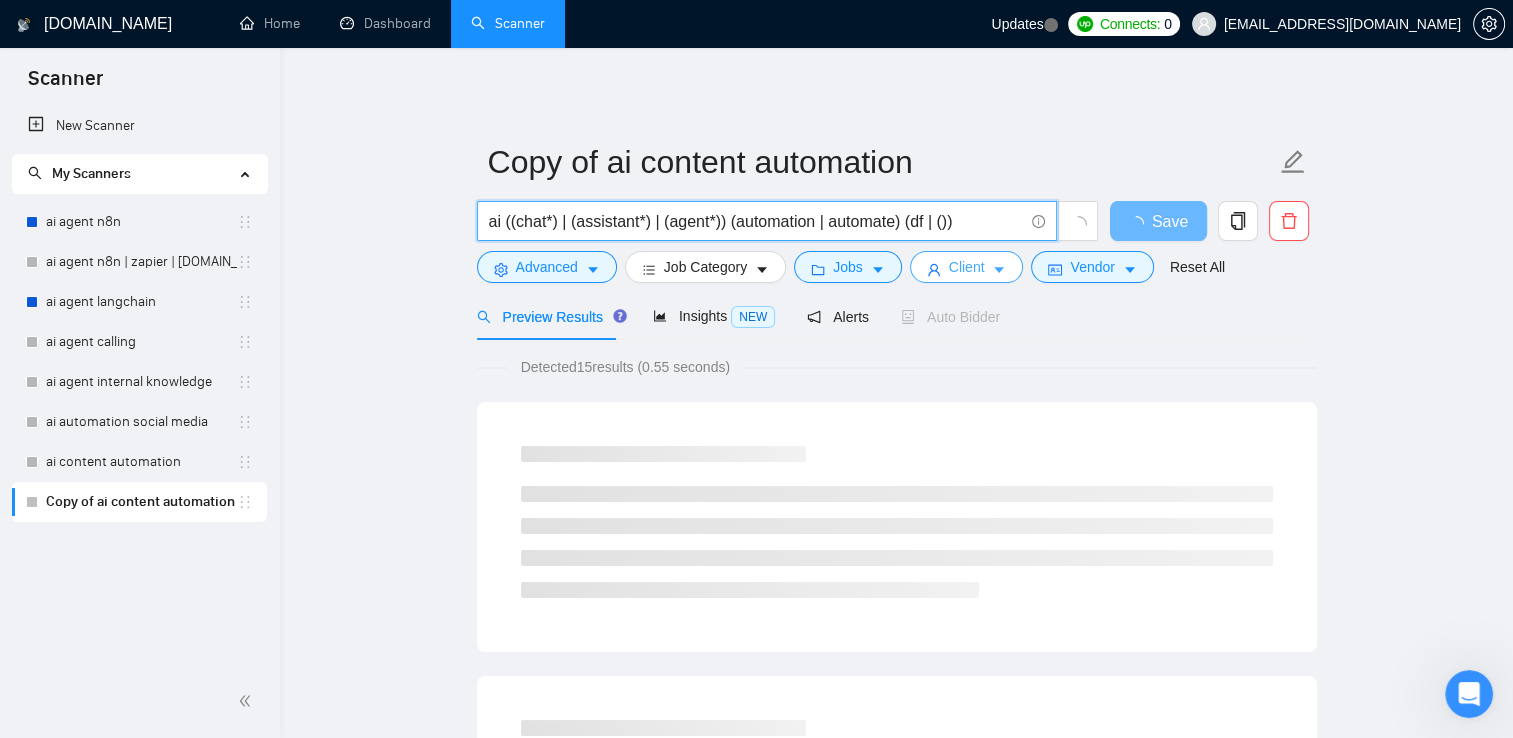 paste on "advert*" 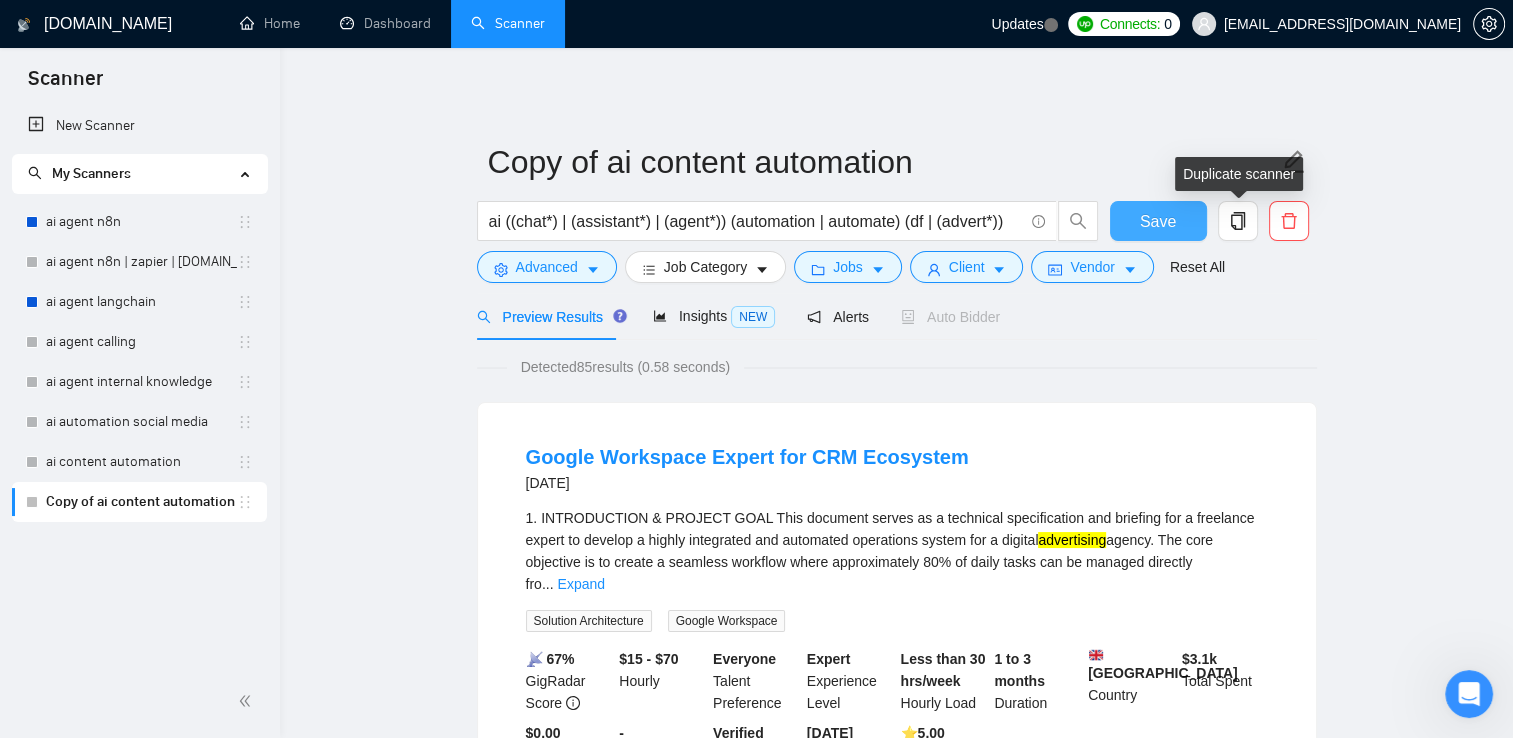click on "Save" at bounding box center [1158, 221] 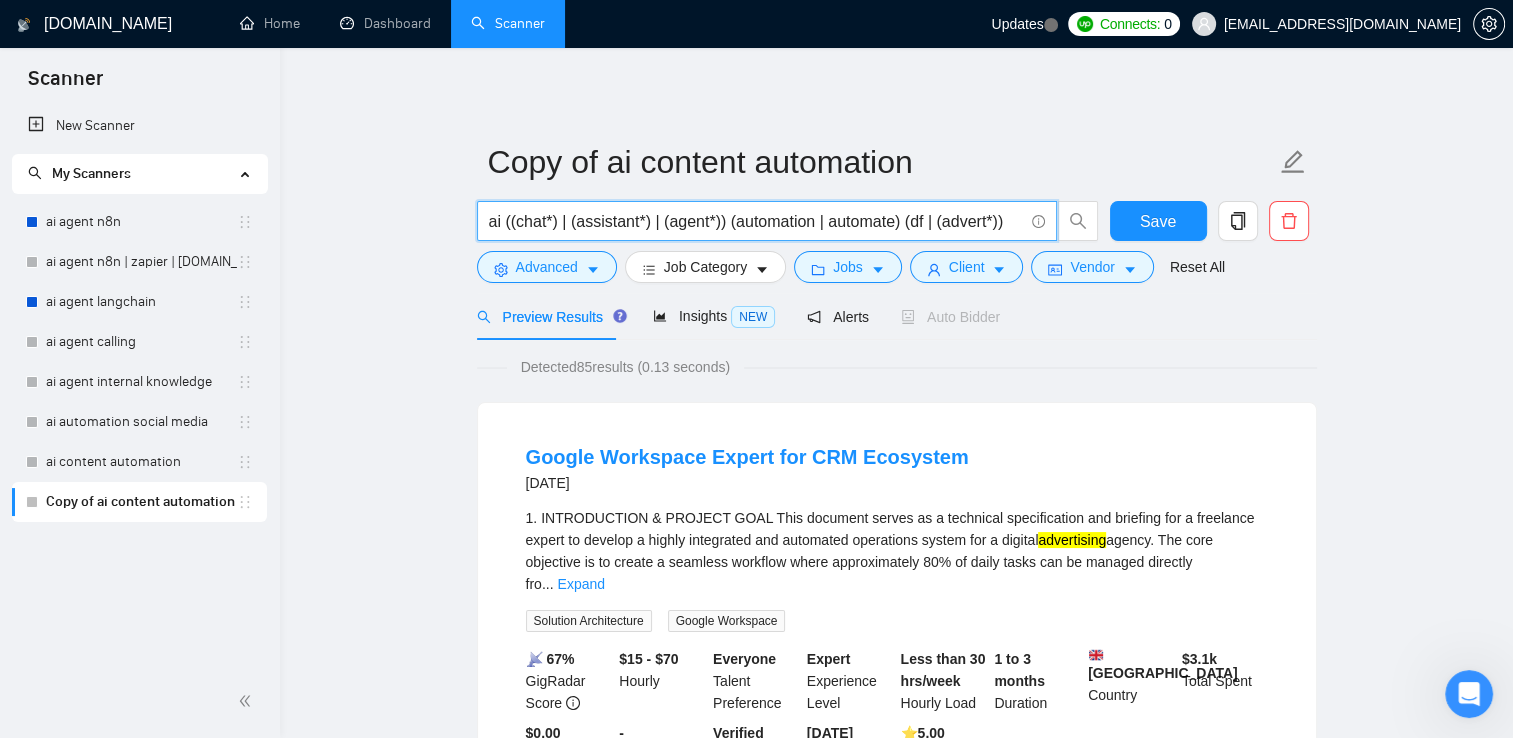 click on "ai ((chat*) | (assistant*) | (agent*)) (automation | automate) (df | (advert*))" at bounding box center (756, 221) 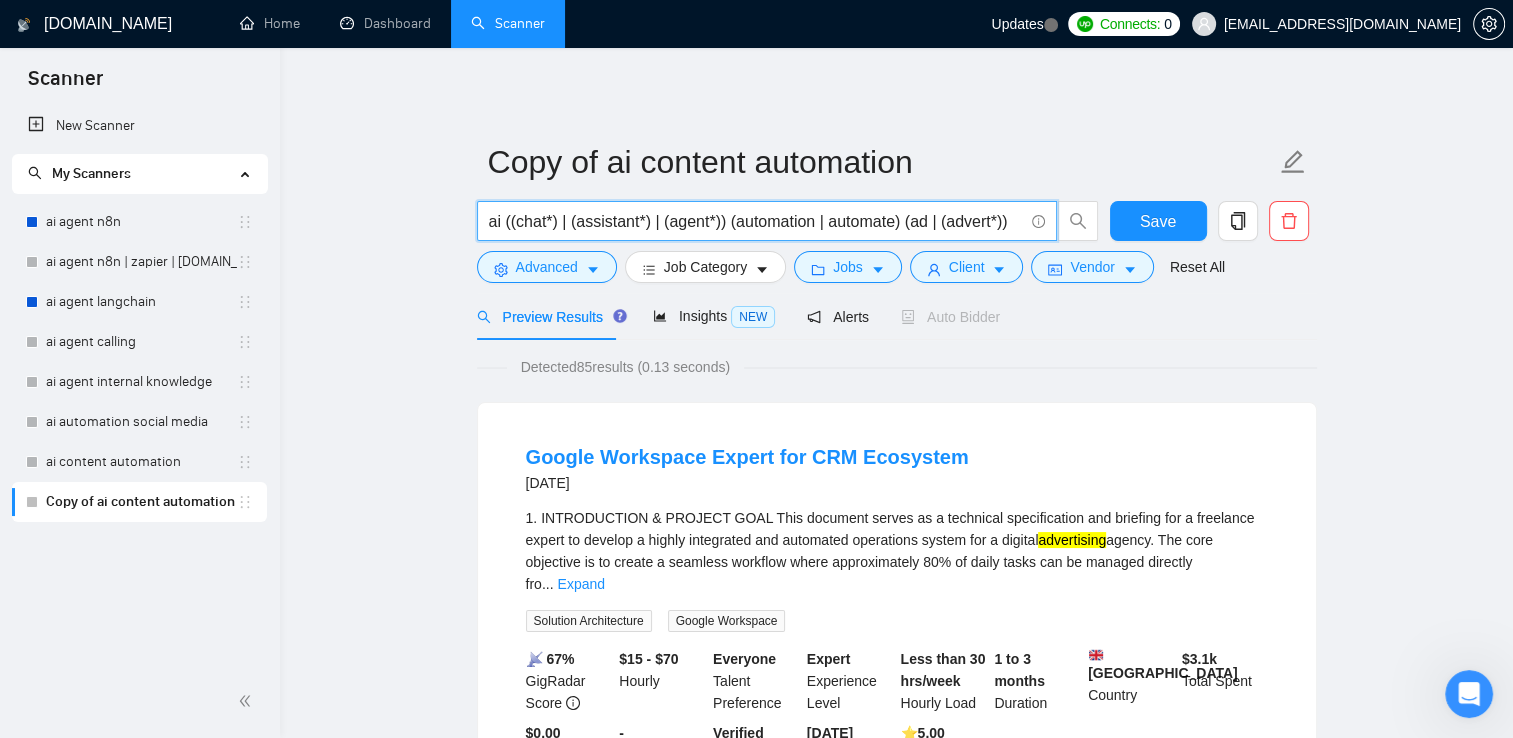 click on "Copy of ai content automation ai ((chat*) | (assistant*) | (agent*)) (automation | automate) (ad | (advert*)) Save Advanced   Job Category   Jobs   Client   Vendor   Reset All Preview Results Insights NEW Alerts Auto Bidder Detected   85  results   (0.13 seconds) Google Workspace Expert for CRM Ecosystem [DATE] 1. INTRODUCTION & PROJECT GOAL
This document serves as a technical specification and briefing for a freelance expert to develop a highly integrated and automated operations system for a digital  advertising  agency. The core objective is to create a seamless workflow where approximately 80% of daily tasks can be managed directly fro ... Expand Solution Architecture Google Workspace 📡   67% GigRadar Score   $15 - $70 Hourly Everyone Talent Preference Expert Experience Level Less than 30 hrs/week Hourly Load 1 to 3 months Duration   [GEOGRAPHIC_DATA] Country $ 3.1k Total Spent $0.00 Avg Rate Paid - Company Size Verified Payment Verified [DATE] Member Since ⭐️  5.00 Client Feedback ... Expand" at bounding box center (896, 2586) 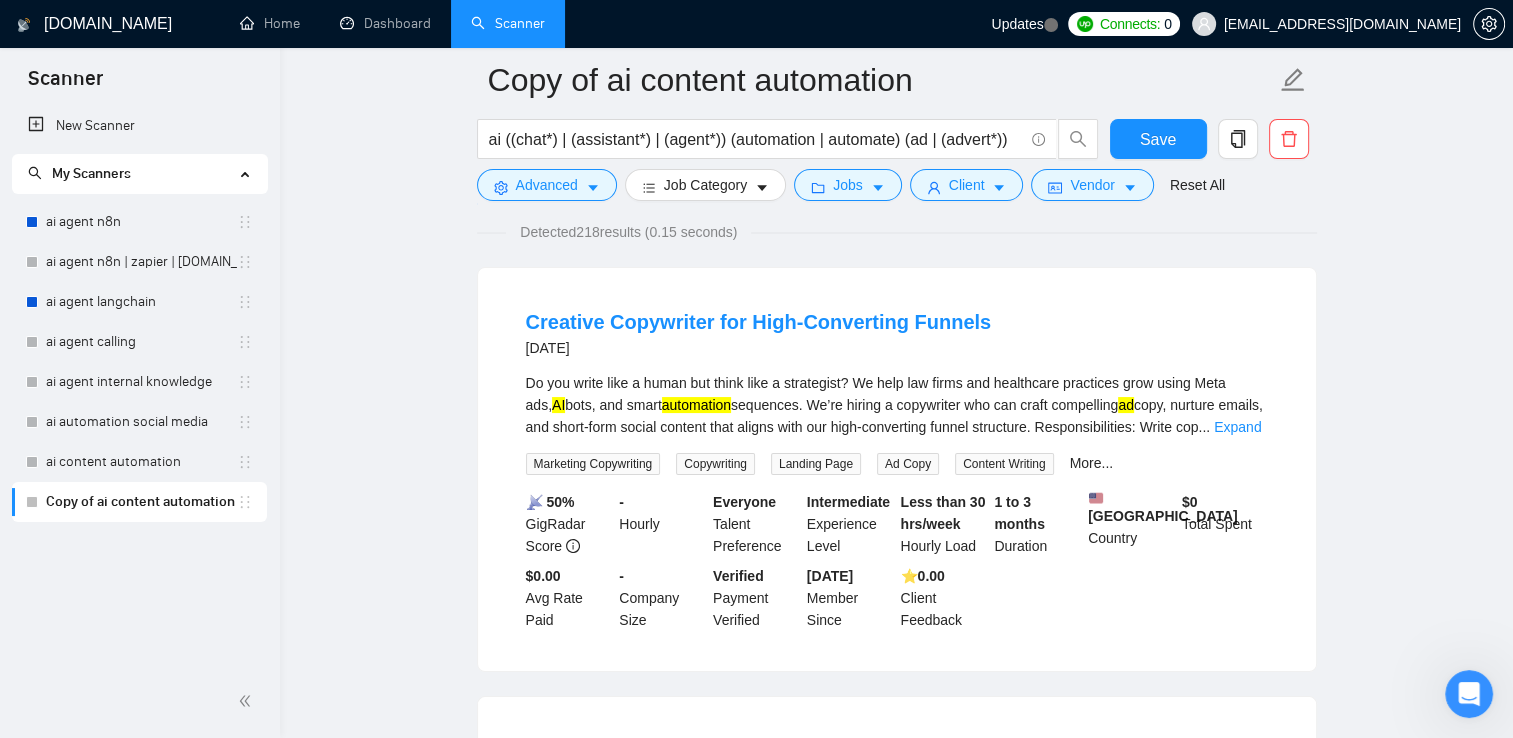 scroll, scrollTop: 500, scrollLeft: 0, axis: vertical 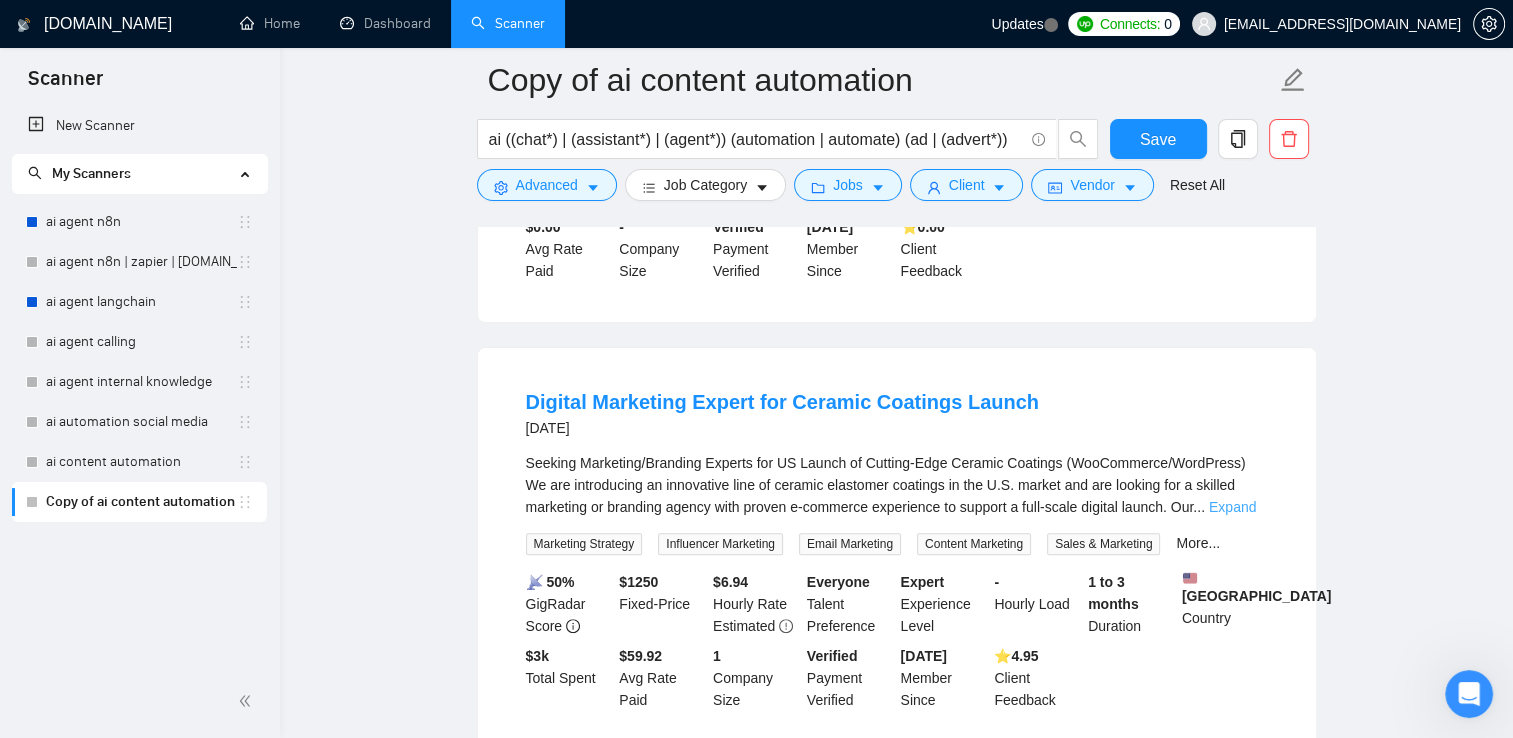 click on "Expand" at bounding box center [1232, 507] 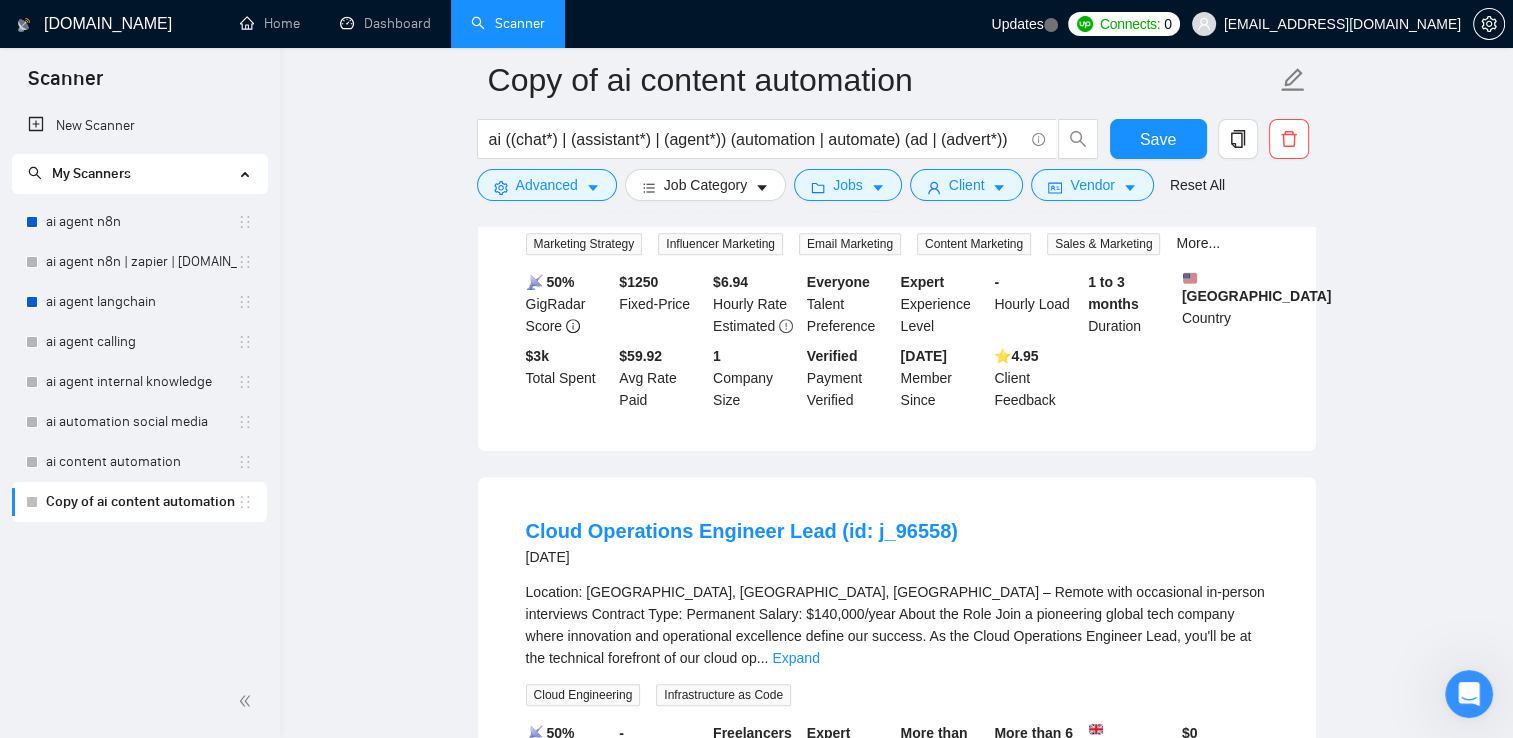 scroll, scrollTop: 1200, scrollLeft: 0, axis: vertical 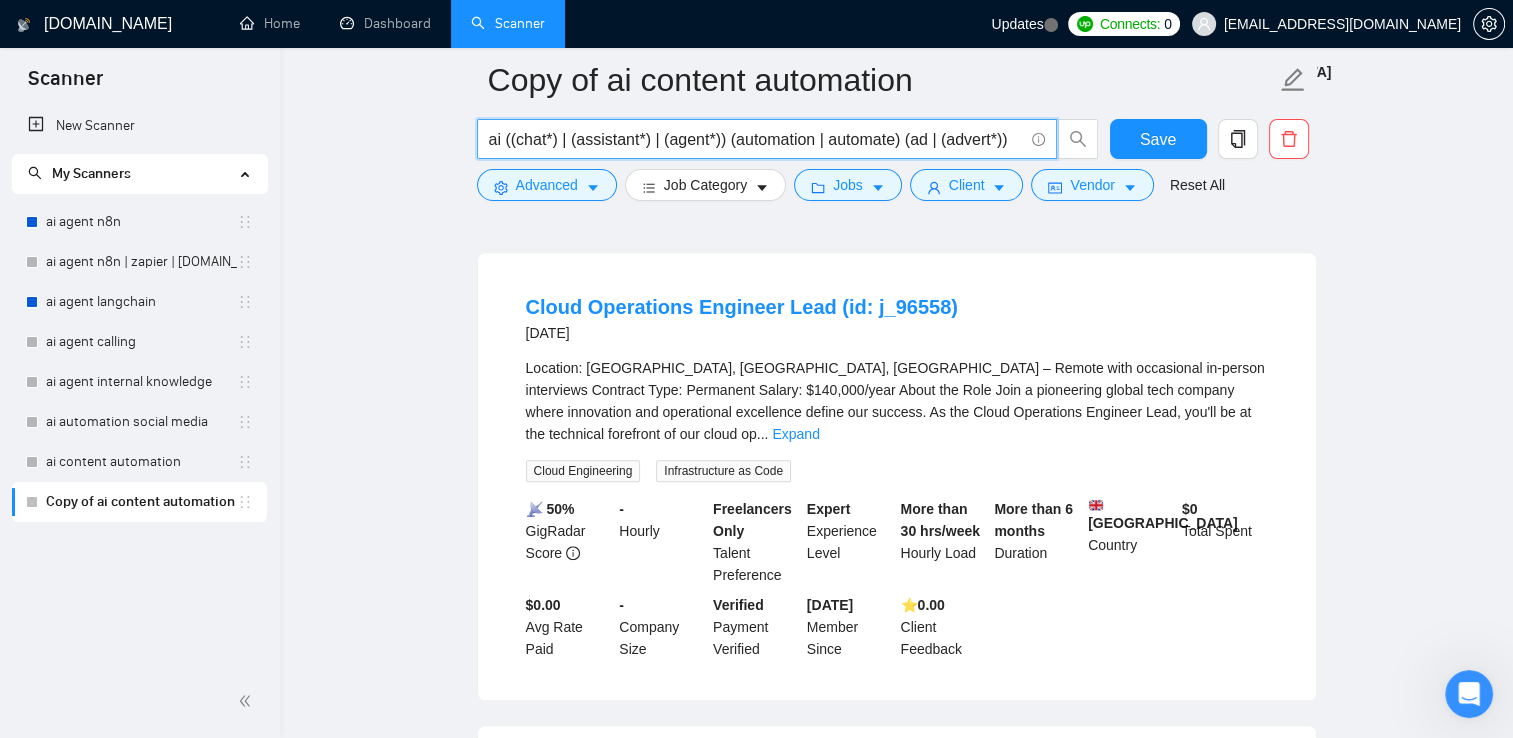 click on "ai ((chat*) | (assistant*) | (agent*)) (automation | automate) (ad | (advert*))" at bounding box center [756, 139] 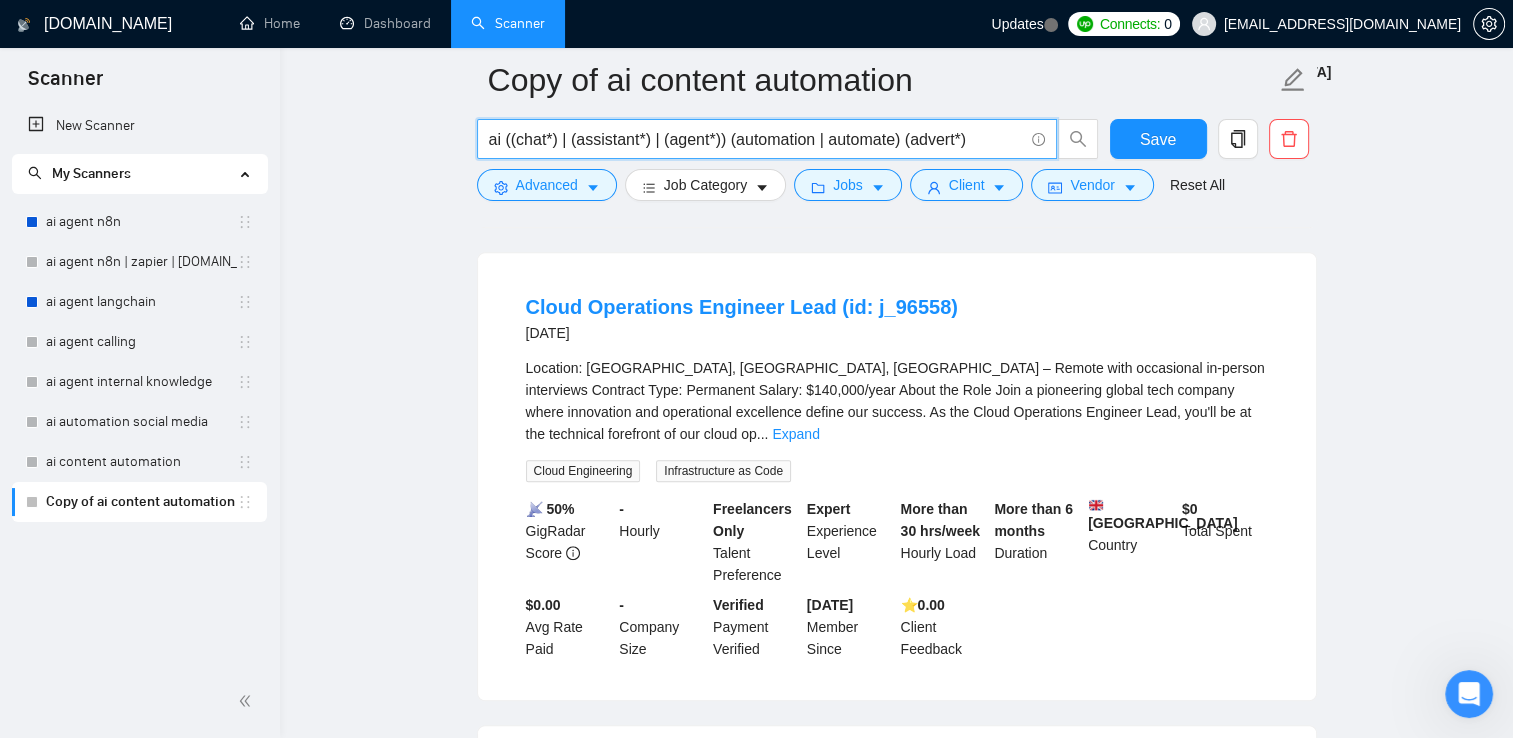 click on "Copy of ai content automation ai ((chat*) | (assistant*) | (agent*)) (automation | automate) (advert*) Save Advanced   Job Category   Jobs   Client   Vendor   Reset All Preview Results Insights NEW Alerts Auto Bidder Detected   218  results   (0.15 seconds) Creative Copywriter for High-Converting Funnels [DATE] Do you write like a human but think like a strategist? We help law firms and healthcare practices grow using Meta ads,  AI  bots, and smart  automation  sequences.
We’re hiring a copywriter who can craft compelling  ad  copy, nurture emails, and short-form social content that aligns with our high-converting funnel structure.
Responsibilities:
Write cop ... Expand Marketing Copywriting Copywriting Landing Page Ad Copy Content Writing More... 📡   50% GigRadar Score   - Hourly Everyone Talent Preference Intermediate Experience Level Less than 30 hrs/week Hourly Load 1 to 3 months Duration   [GEOGRAPHIC_DATA] Country $ 0 Total Spent $0.00 Avg Rate Paid - Company Size Verified Payment Verified 0.00" at bounding box center [896, 1367] 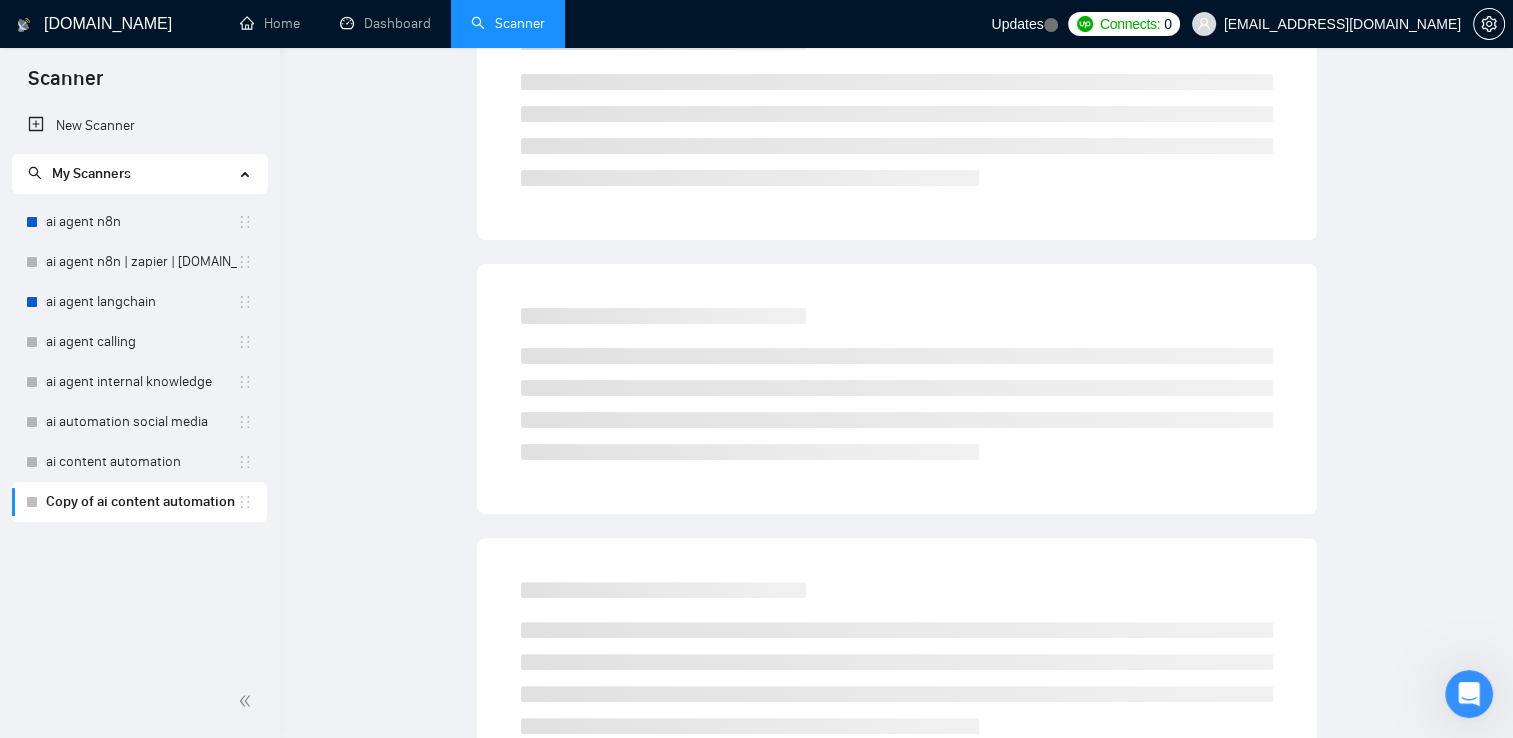 scroll, scrollTop: 0, scrollLeft: 0, axis: both 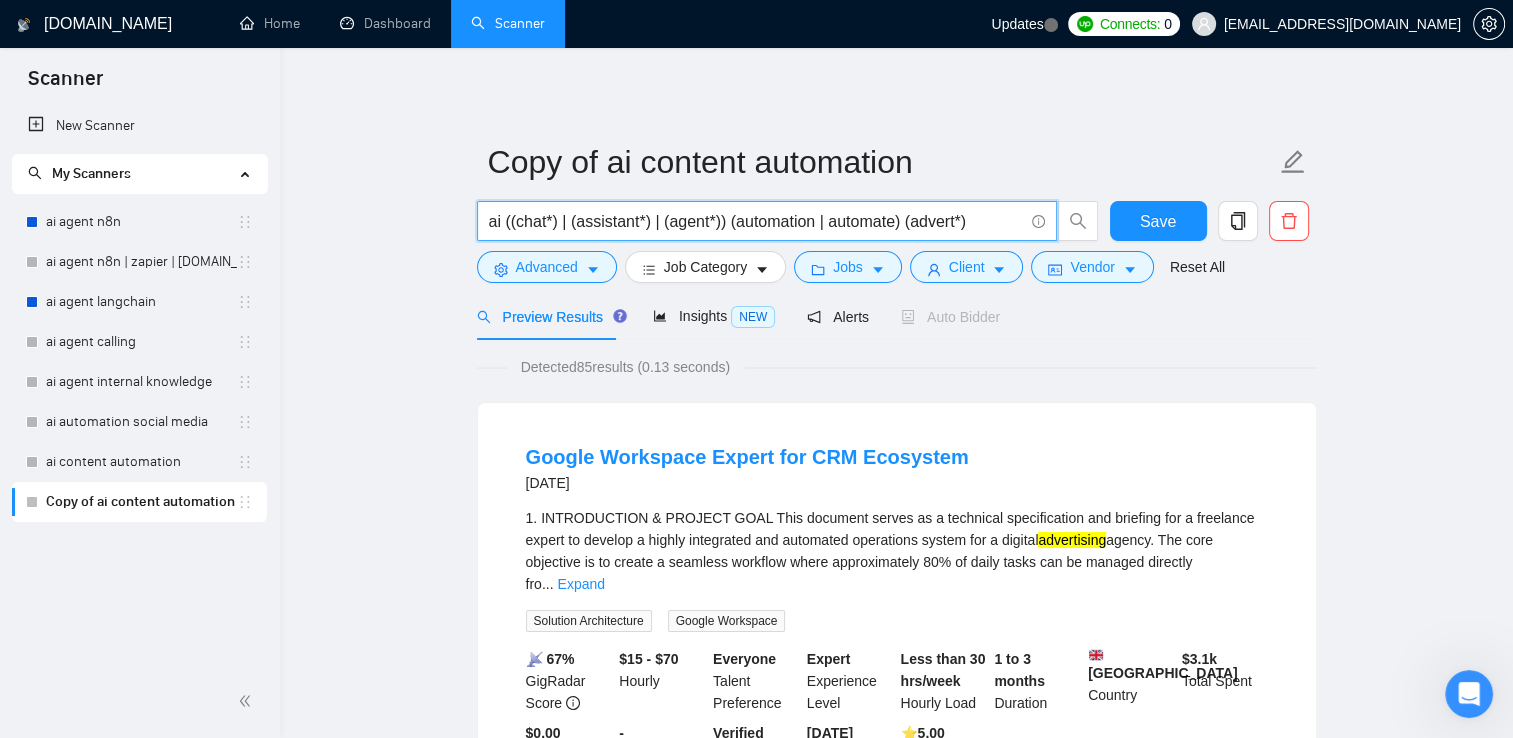 drag, startPoint x: 787, startPoint y: 220, endPoint x: 888, endPoint y: 224, distance: 101.07918 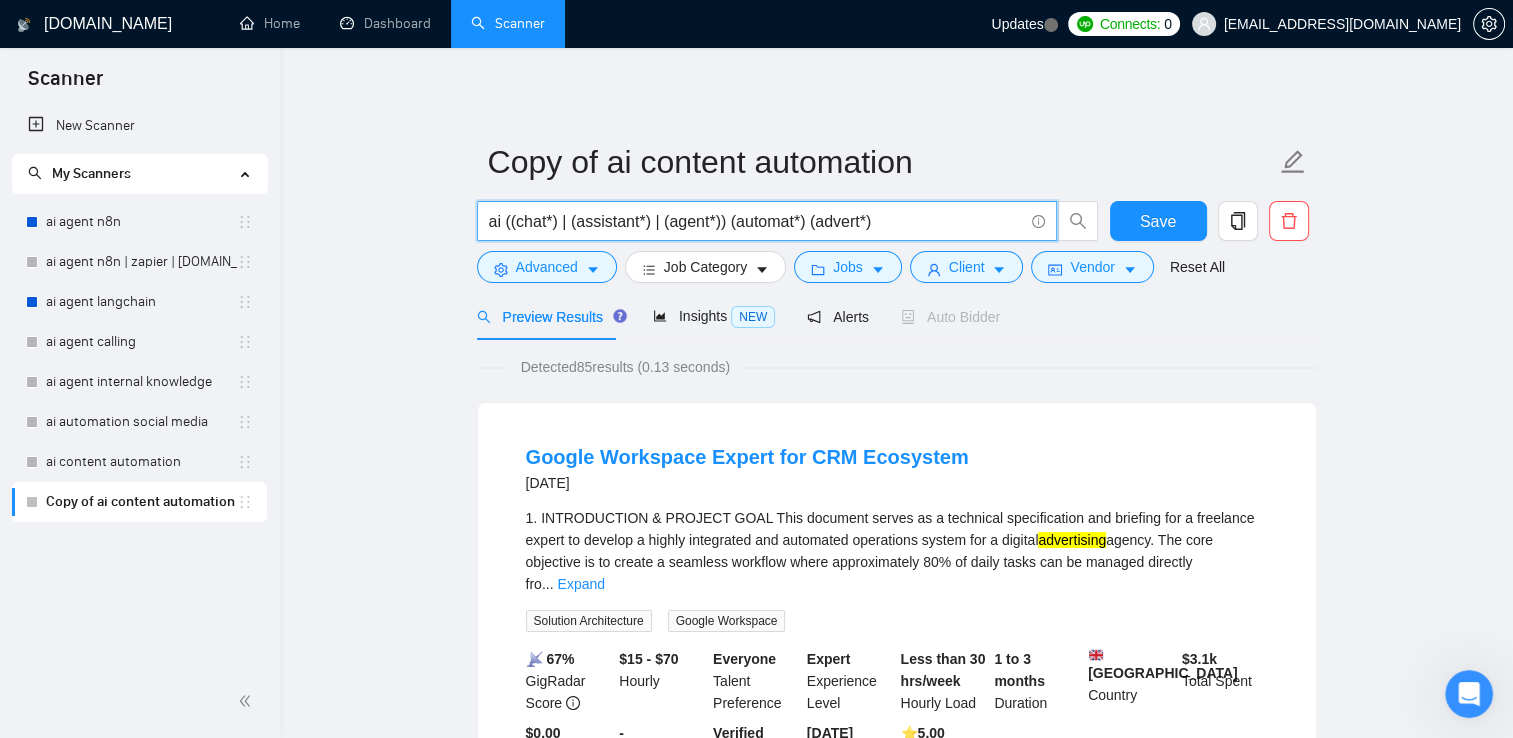 type on "ai ((chat*) | (assistant*) | (agent*)) (automat*) (advert*)" 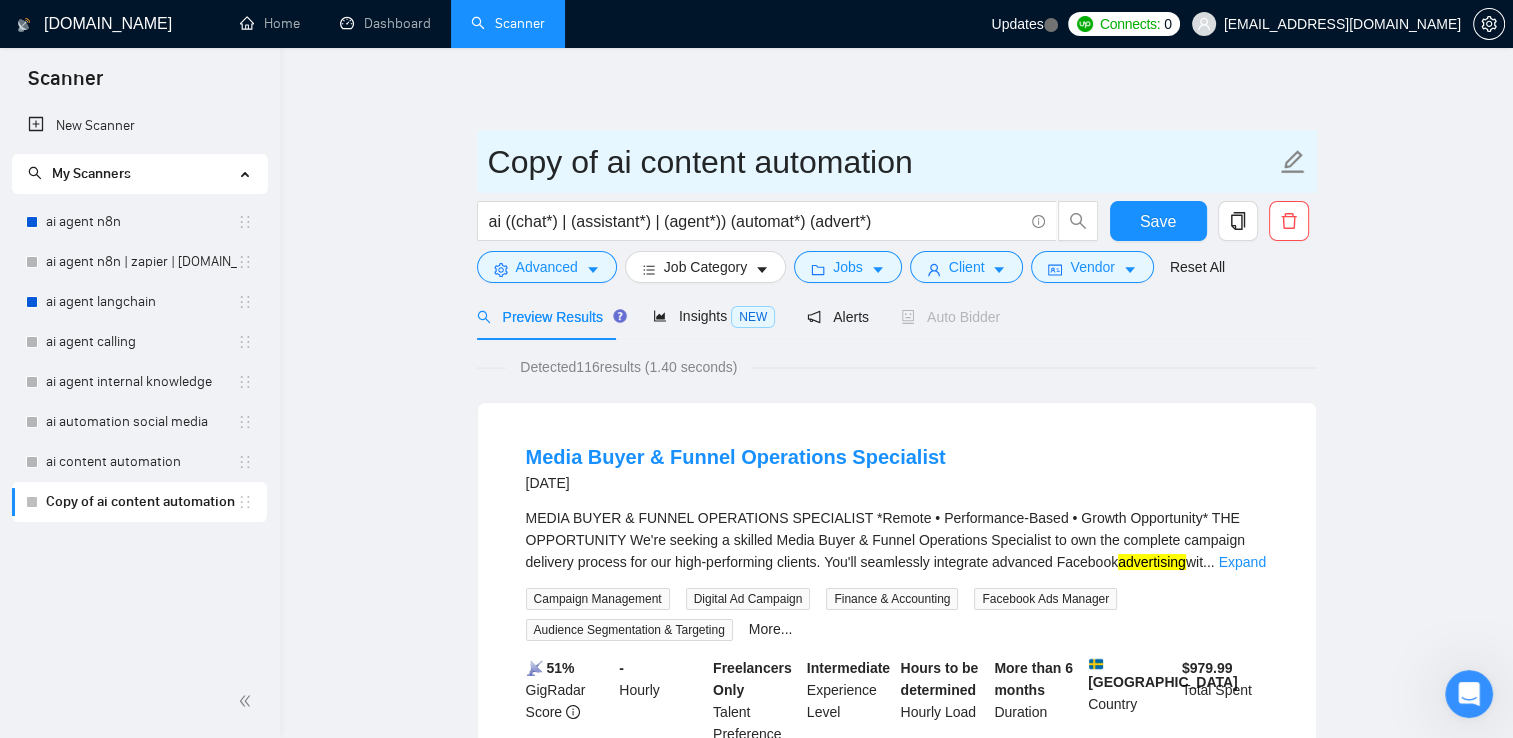 click on "Copy of ai content automation" at bounding box center [882, 162] 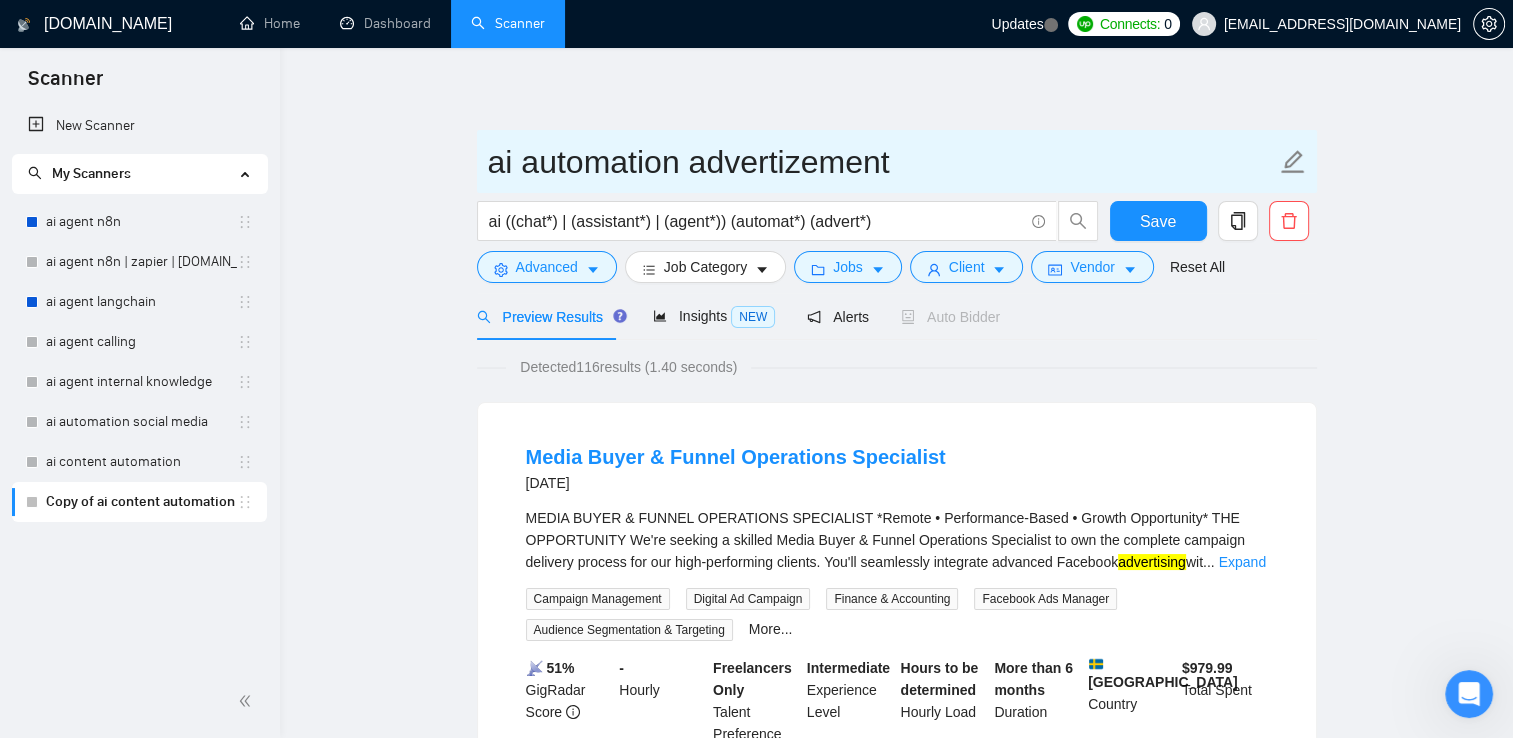 type on "ai automation advertizement" 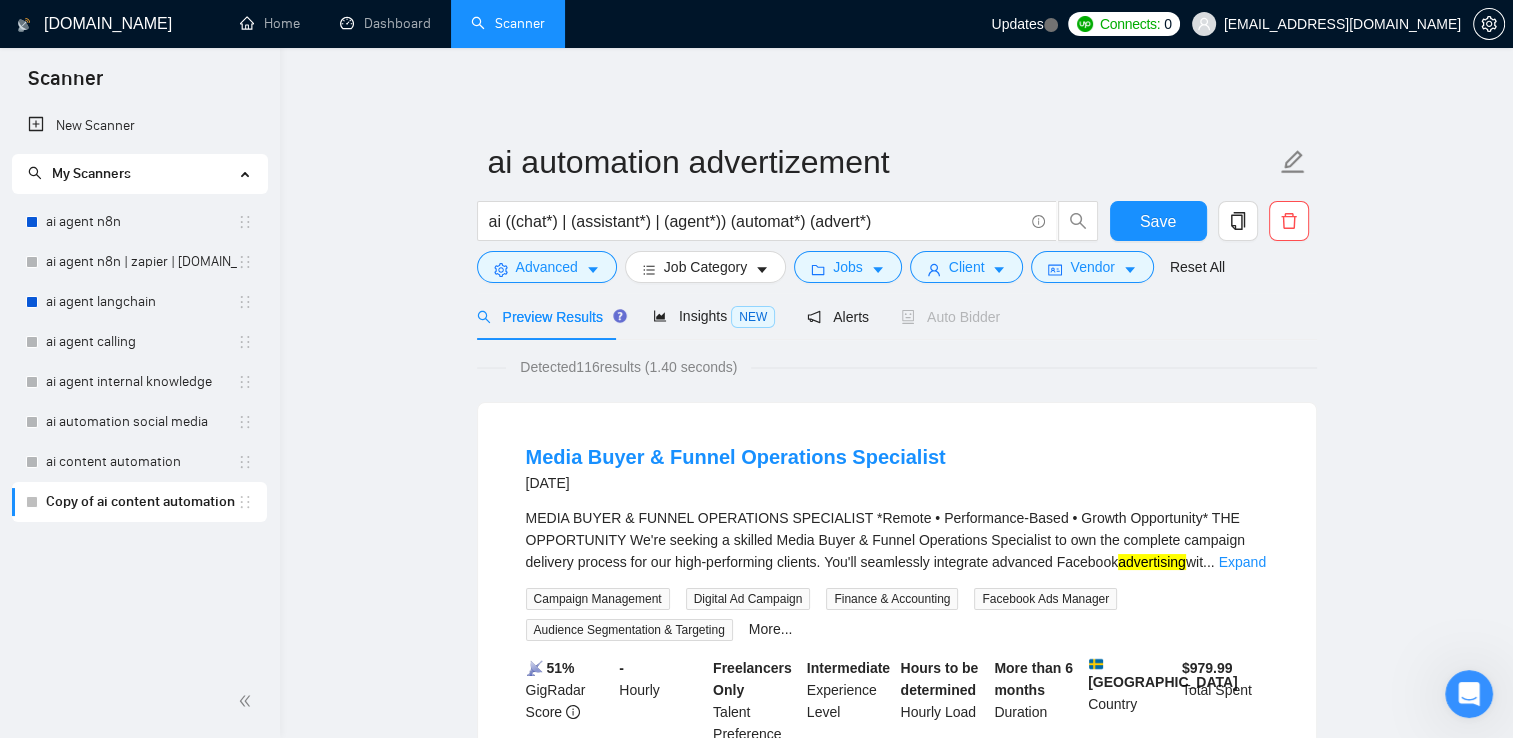click on "ai automation advertizement ai ((chat*) | (assistant*) | (agent*)) (automat*) (advert*) Save Advanced   Job Category   Jobs   Client   Vendor   Reset All Preview Results Insights NEW Alerts Auto Bidder Detected   116  results   (1.40 seconds) Media Buyer & Funnel Operations Specialist [DATE] MEDIA BUYER & FUNNEL OPERATIONS SPECIALIST
*Remote • Performance-Based • Growth Opportunity*
THE OPPORTUNITY
We're seeking a skilled Media Buyer & Funnel Operations Specialist to own the complete campaign delivery process for our high-performing clients. You'll seamlessly integrate advanced Facebook  advertising  wit ... Expand Campaign Management Digital Ad Campaign Finance & Accounting Facebook Ads Manager Audience Segmentation & Targeting More... 📡   51% GigRadar Score   - Hourly Freelancers Only Talent Preference Intermediate Experience Level Hours to be determined Hourly Load More than 6 months Duration   [GEOGRAPHIC_DATA] Country $ 979.99 Total Spent $5.39 Avg Rate Paid 2-9 Company Size Verified Payment Verified" at bounding box center (896, 2592) 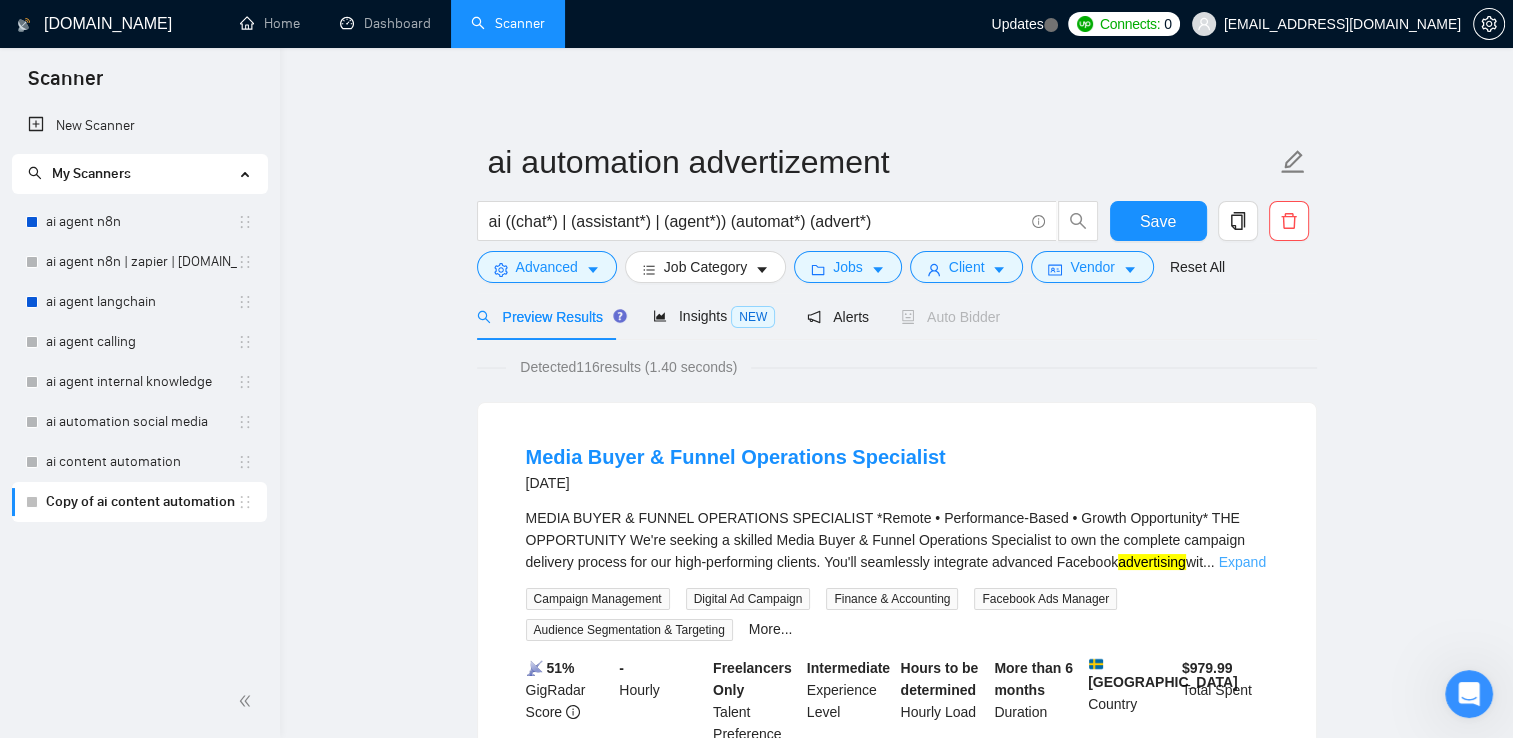 click on "Expand" at bounding box center [1242, 562] 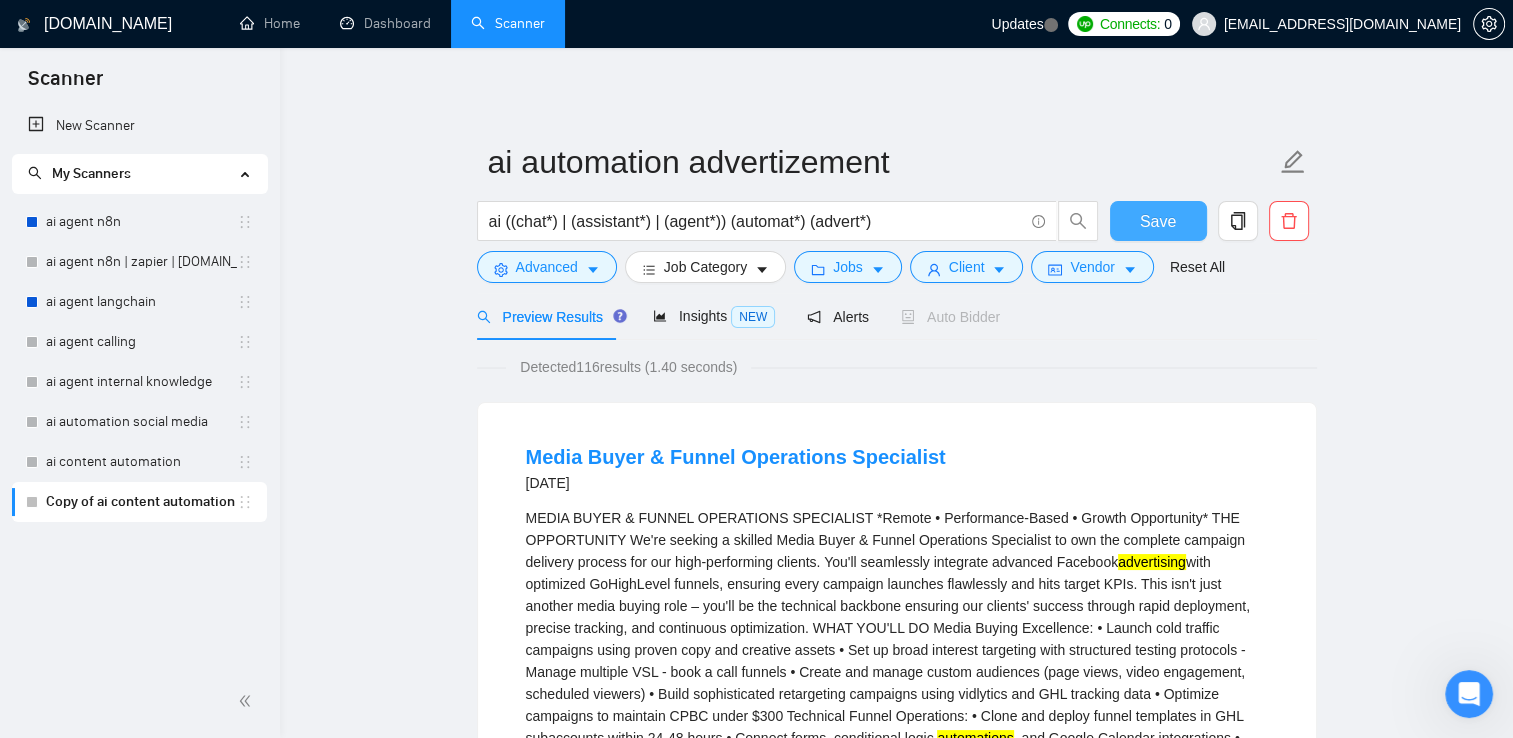 click on "Save" at bounding box center [1158, 221] 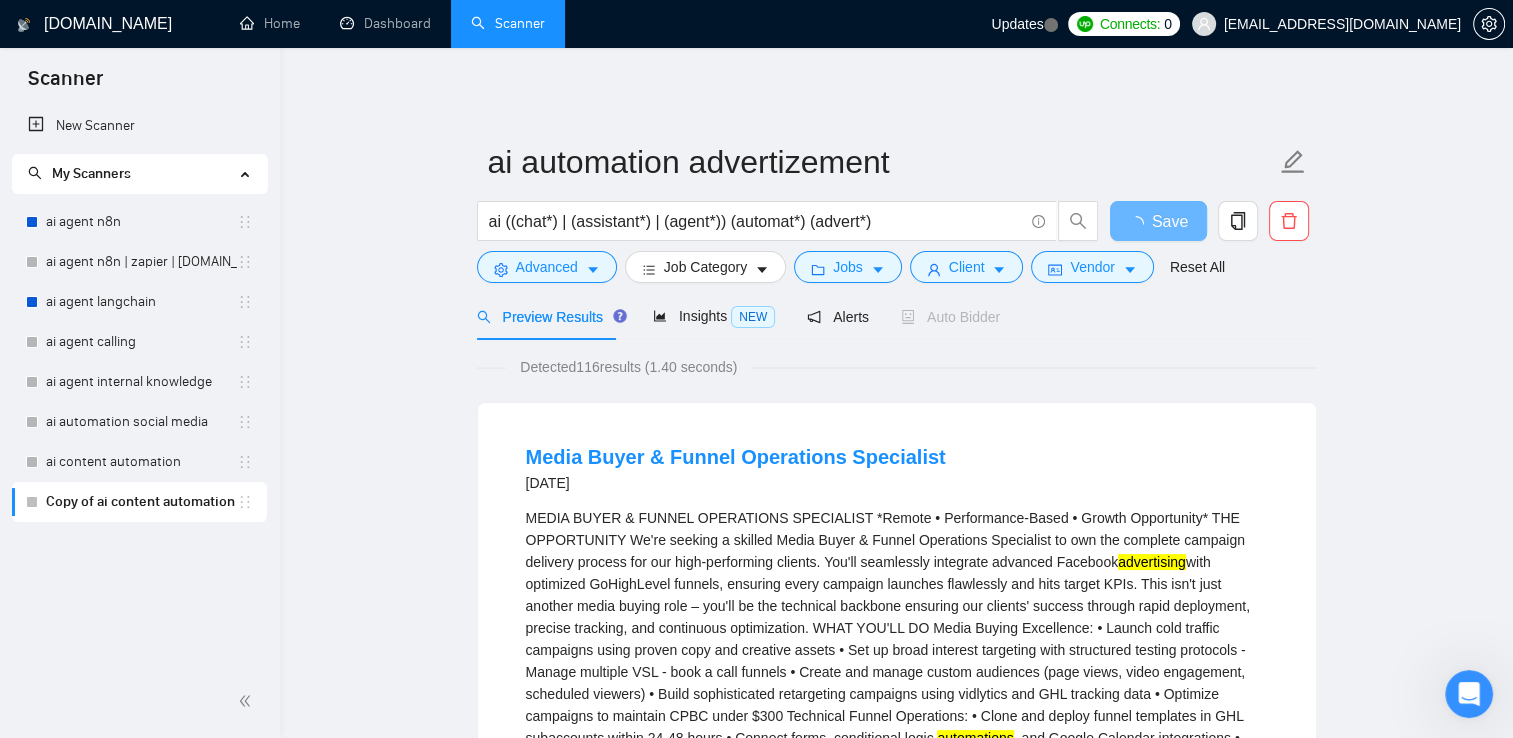 click on "ai automation advertizement ai ((chat*) | (assistant*) | (agent*)) (automat*) (advert*) Save Advanced   Job Category   Jobs   Client   Vendor   Reset All Preview Results Insights NEW Alerts Auto Bidder Detected   116  results   (1.40 seconds) Media Buyer & Funnel Operations Specialist [DATE] MEDIA BUYER & FUNNEL OPERATIONS SPECIALIST
*Remote • Performance-Based • Growth Opportunity*
THE OPPORTUNITY
We're seeking a skilled Media Buyer & Funnel Operations Specialist to own the complete campaign delivery process for our high-performing clients. You'll seamlessly integrate advanced Facebook  advertising automations automations CHATGPT  OR RELATED  AI  WRITTEN SUBMISSIONS WILL BE  AUTOMATICALLY Campaign Management Digital Ad Campaign Finance & Accounting Facebook Ads Manager Audience Segmentation & Targeting More... 📡   51% GigRadar Score   - Hourly Freelancers Only Talent Preference Intermediate Experience Level Hours to be determined Hourly Load More than 6 months Duration   [GEOGRAPHIC_DATA] Country $ 979.99" at bounding box center [896, 3065] 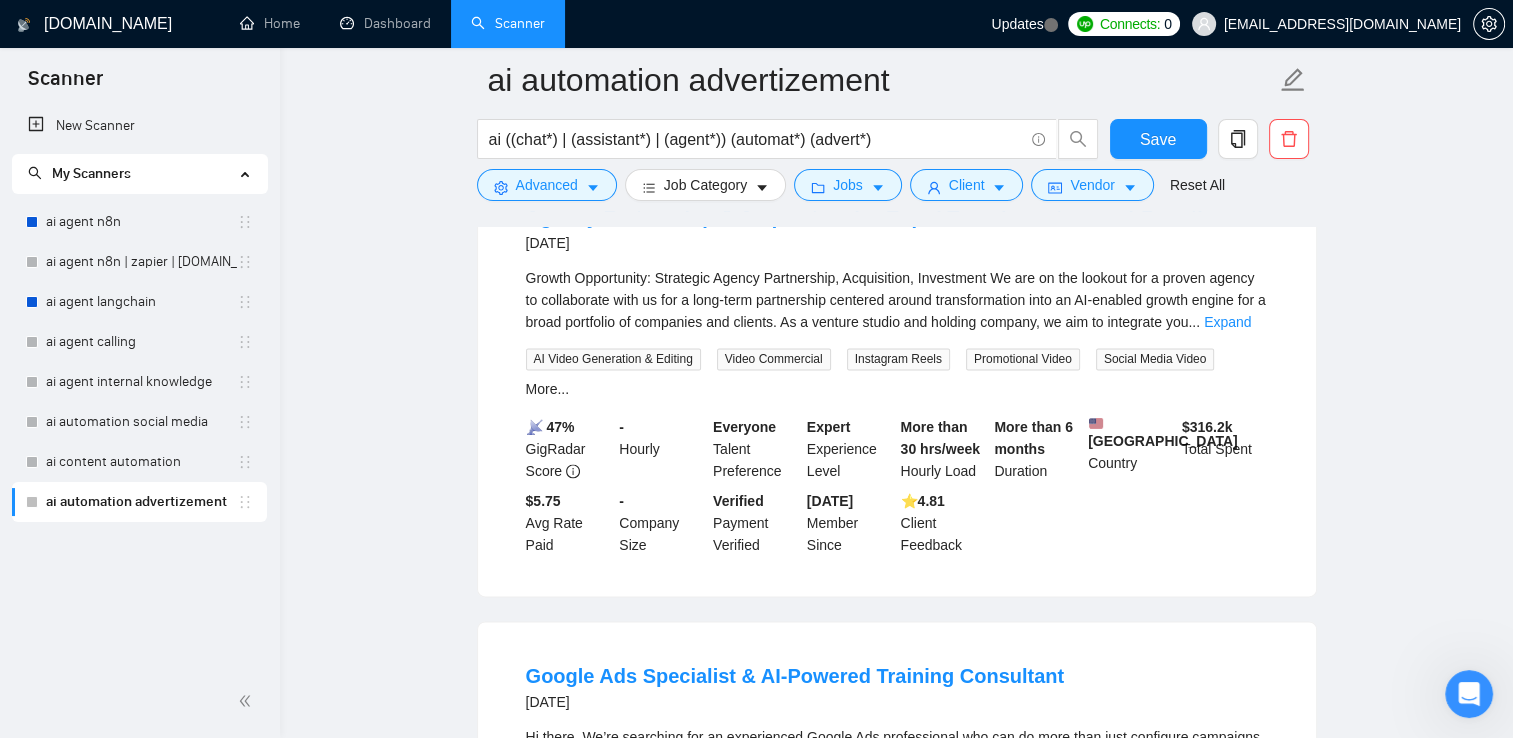 scroll, scrollTop: 2500, scrollLeft: 0, axis: vertical 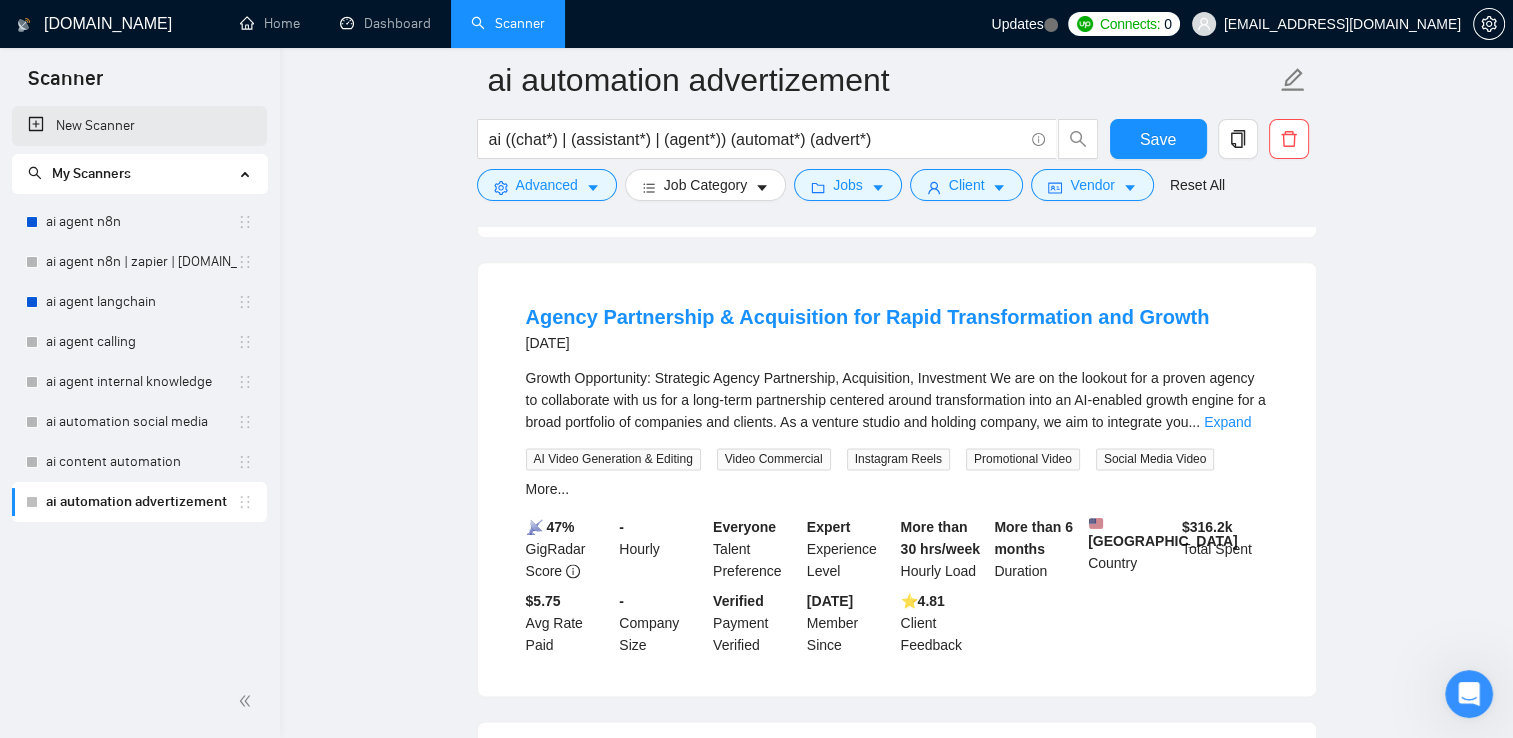 click on "New Scanner" at bounding box center (139, 126) 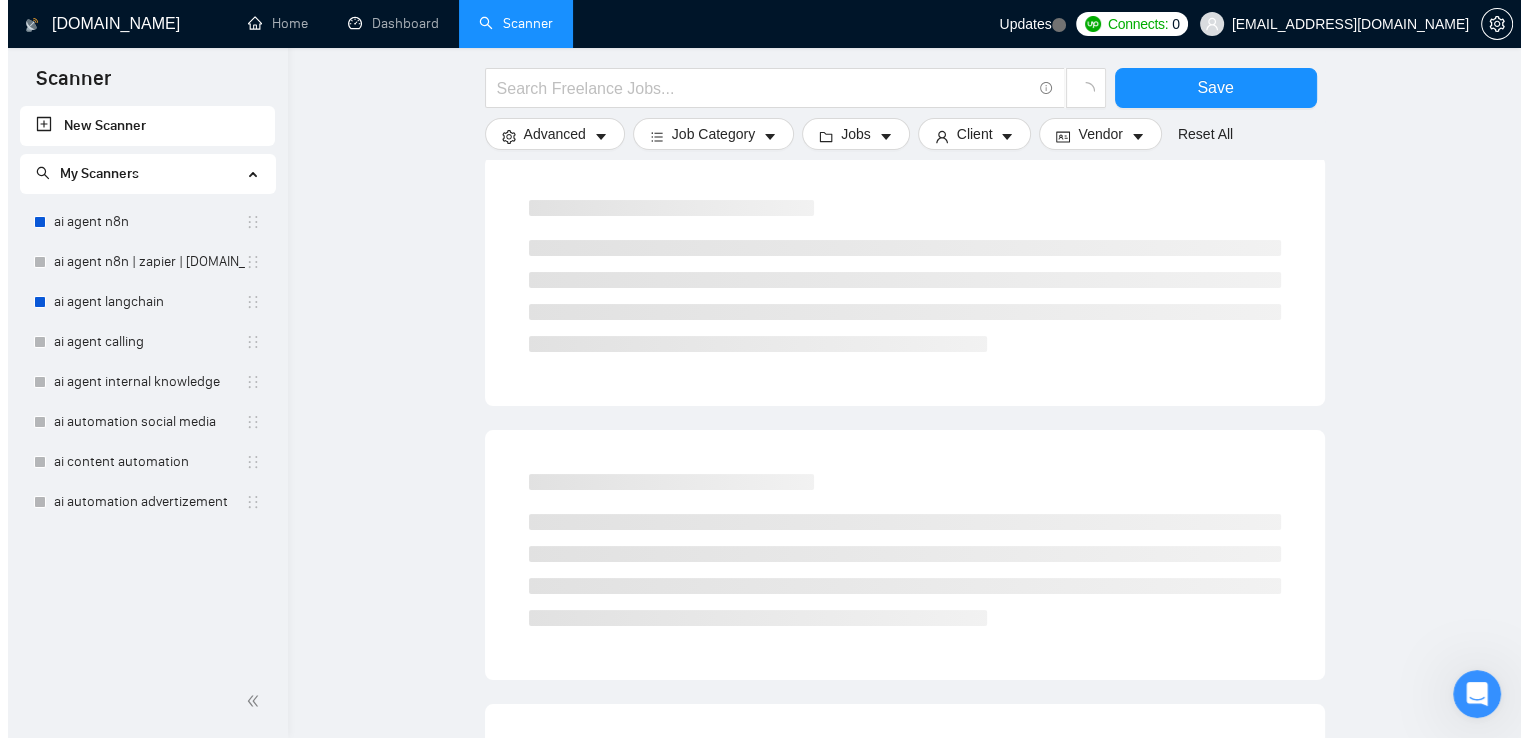 scroll, scrollTop: 0, scrollLeft: 0, axis: both 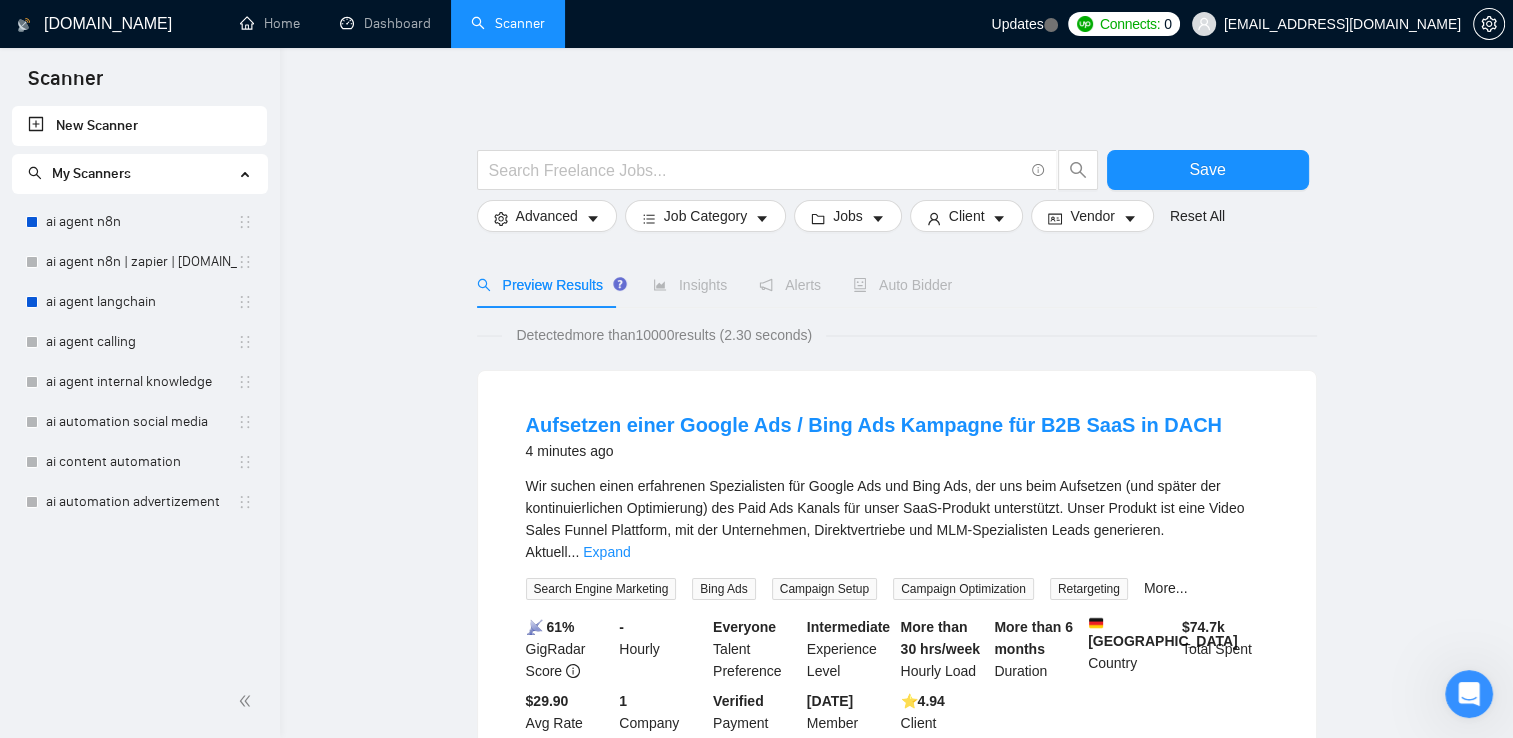 click on "Save Advanced   Job Category   Jobs   Client   Vendor   Reset All Preview Results Insights Alerts Auto Bidder Detected  more than   10000  results   (2.30 seconds) Aufsetzen einer Google Ads / Bing Ads Kampagne für B2B SaaS in DACH 4 minutes ago Wir suchen einen erfahrenen Spezialisten für Google Ads und Bing Ads, der uns beim Aufsetzen (und später der kontinuierlichen Optimierung) des Paid Ads Kanals für unser SaaS-Produkt unterstützt.
Unser Produkt ist eine Video Sales Funnel Plattform, mit der Unternehmen, Direktvertriebe und MLM-Spezialisten Leads generieren. Aktuell  ... Expand Search Engine Marketing Bing Ads Campaign Setup Campaign Optimization Retargeting More... 📡   61% GigRadar Score   - Hourly Everyone Talent Preference Intermediate Experience Level More than 30 hrs/week Hourly Load More than 6 months Duration   [GEOGRAPHIC_DATA] Country $ 74.7k Total Spent $29.90 Avg Rate Paid 1 Company Size Verified Payment Verified [DATE] Member Since ⭐️  4.94 Client Feedback 4 minutes ago Market Research" at bounding box center [897, 1373] 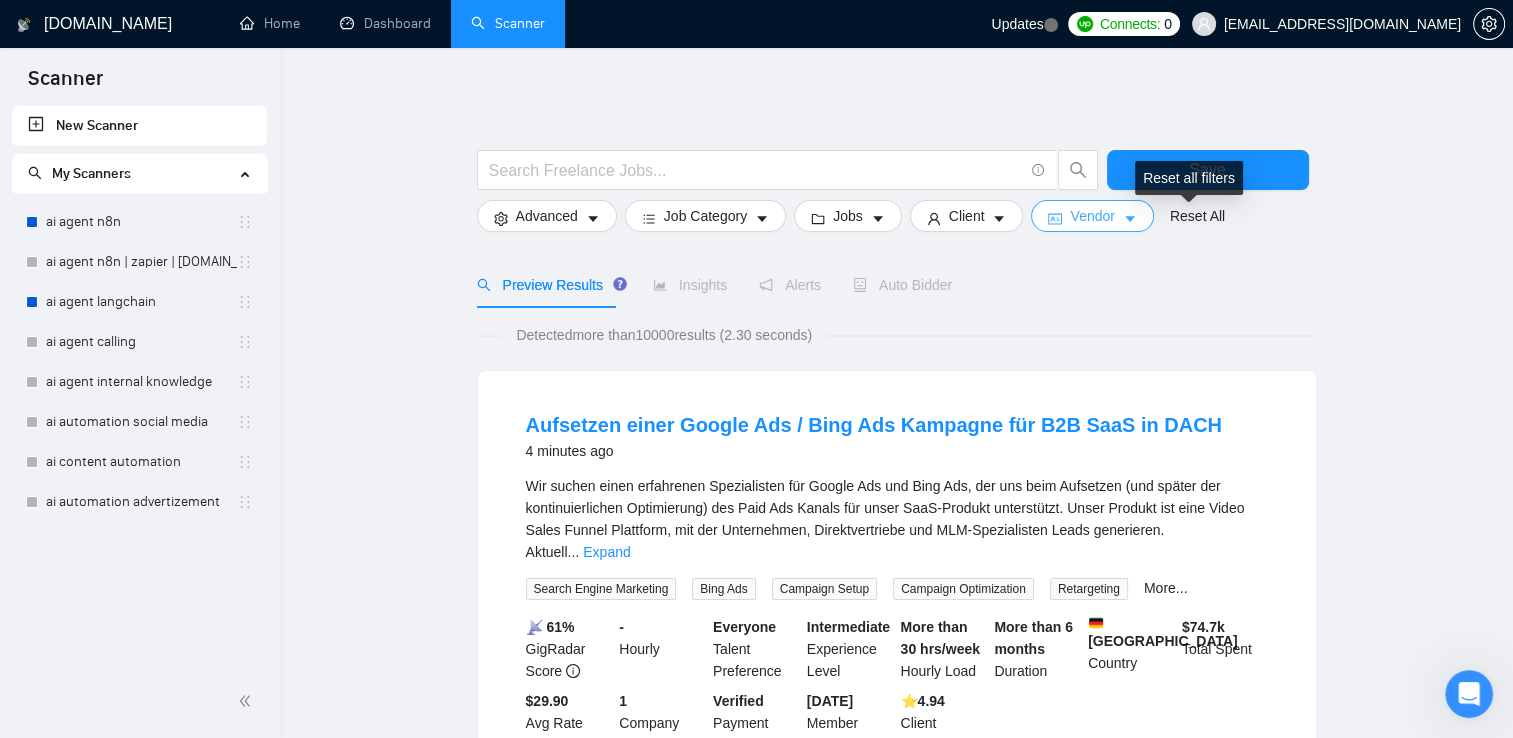 click on "Vendor" at bounding box center (1092, 216) 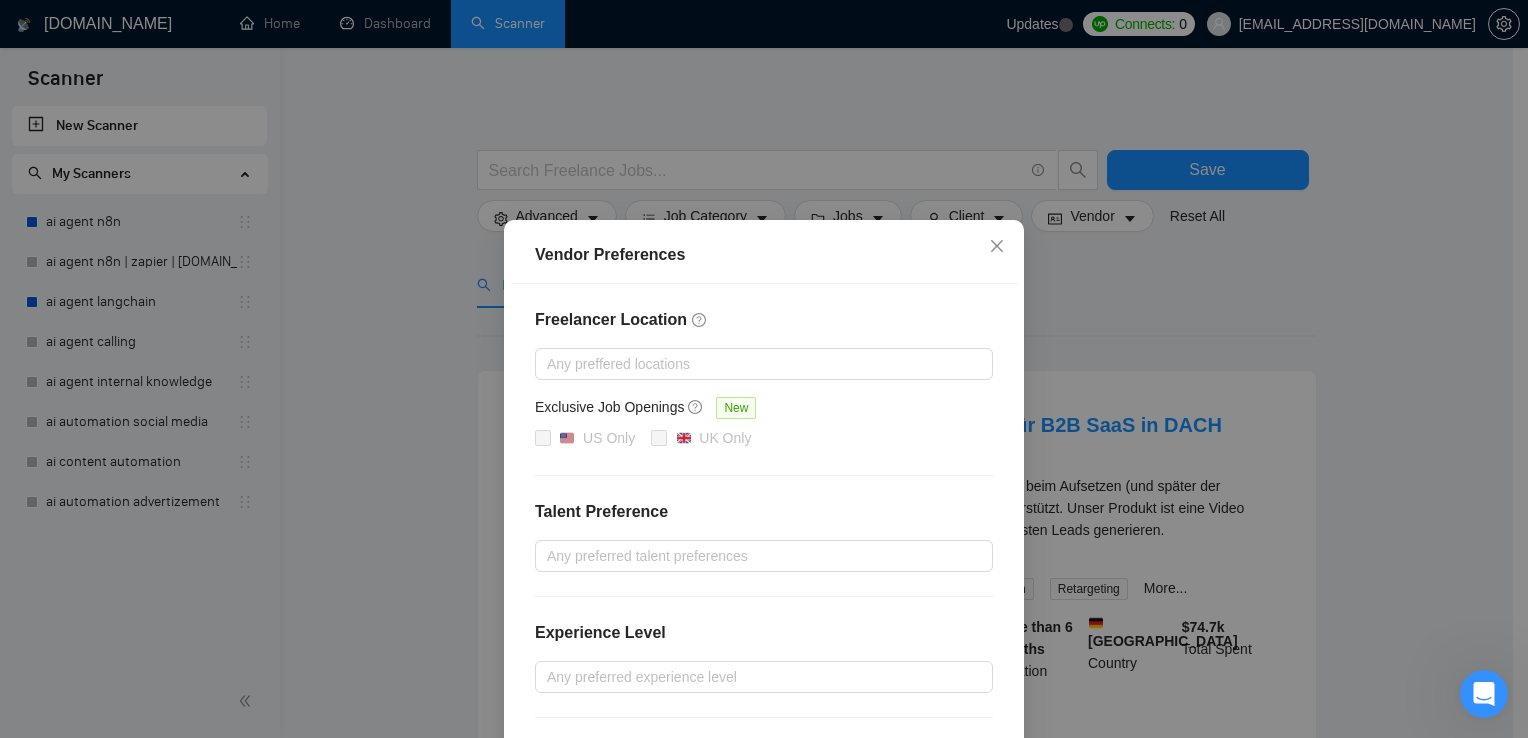 scroll, scrollTop: 100, scrollLeft: 0, axis: vertical 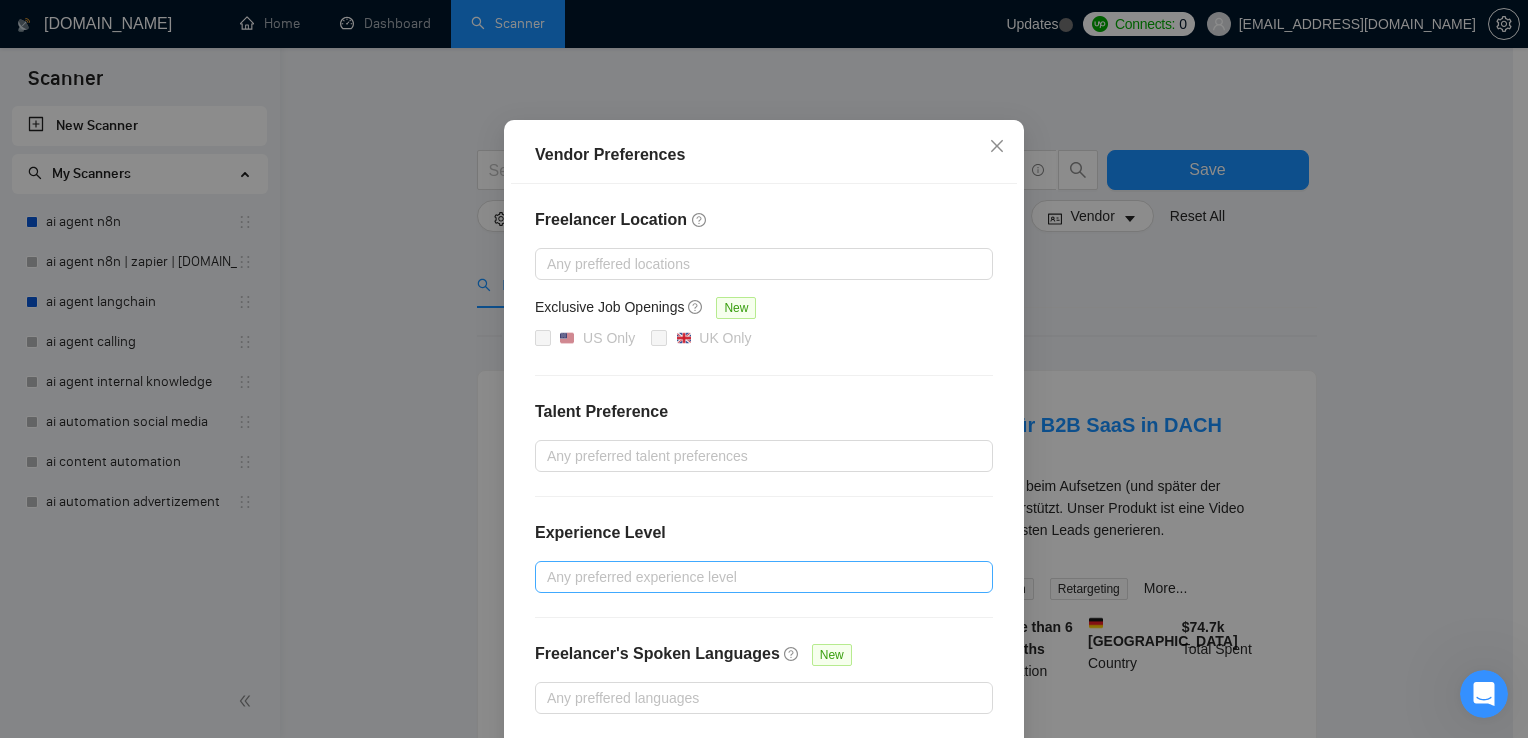 click at bounding box center [754, 577] 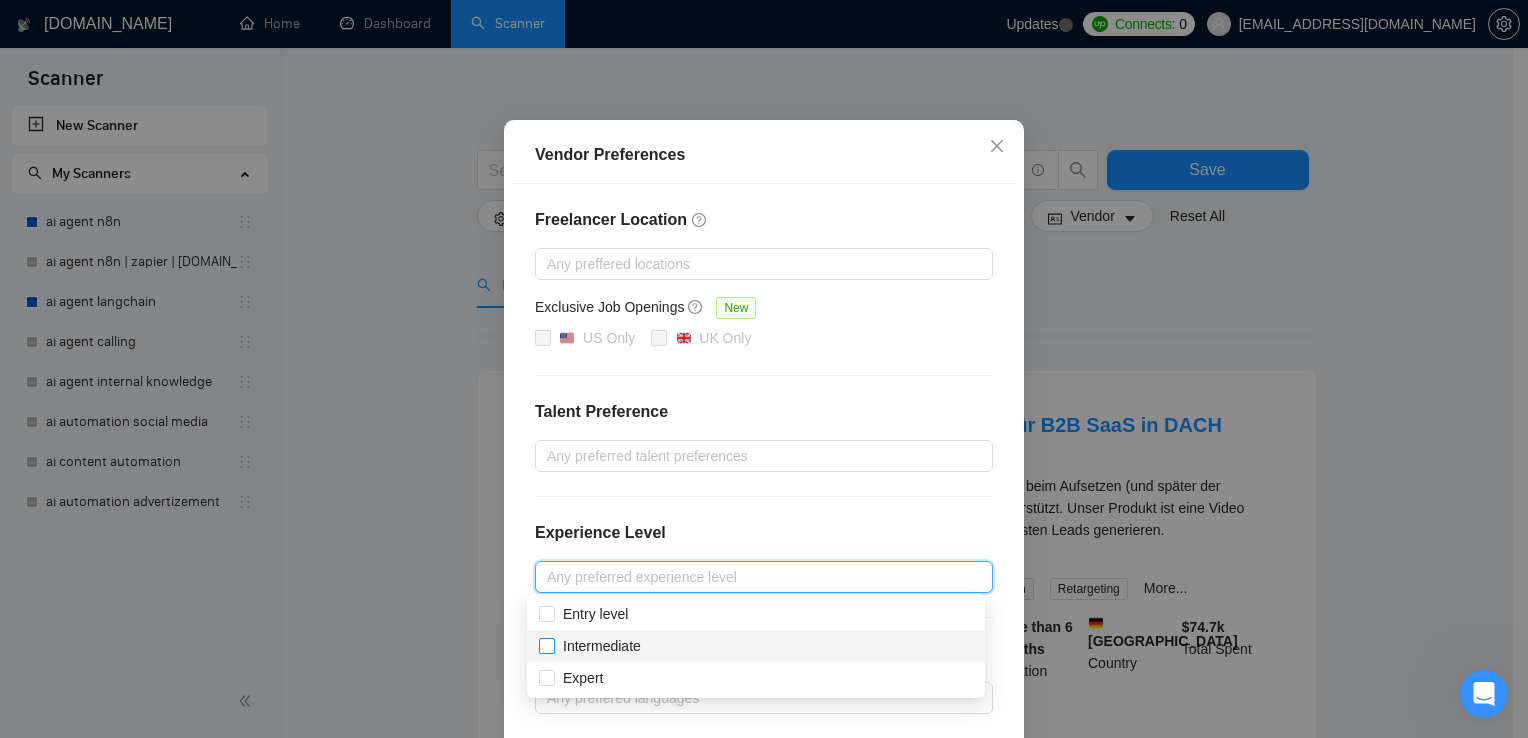 click on "Intermediate" at bounding box center (602, 646) 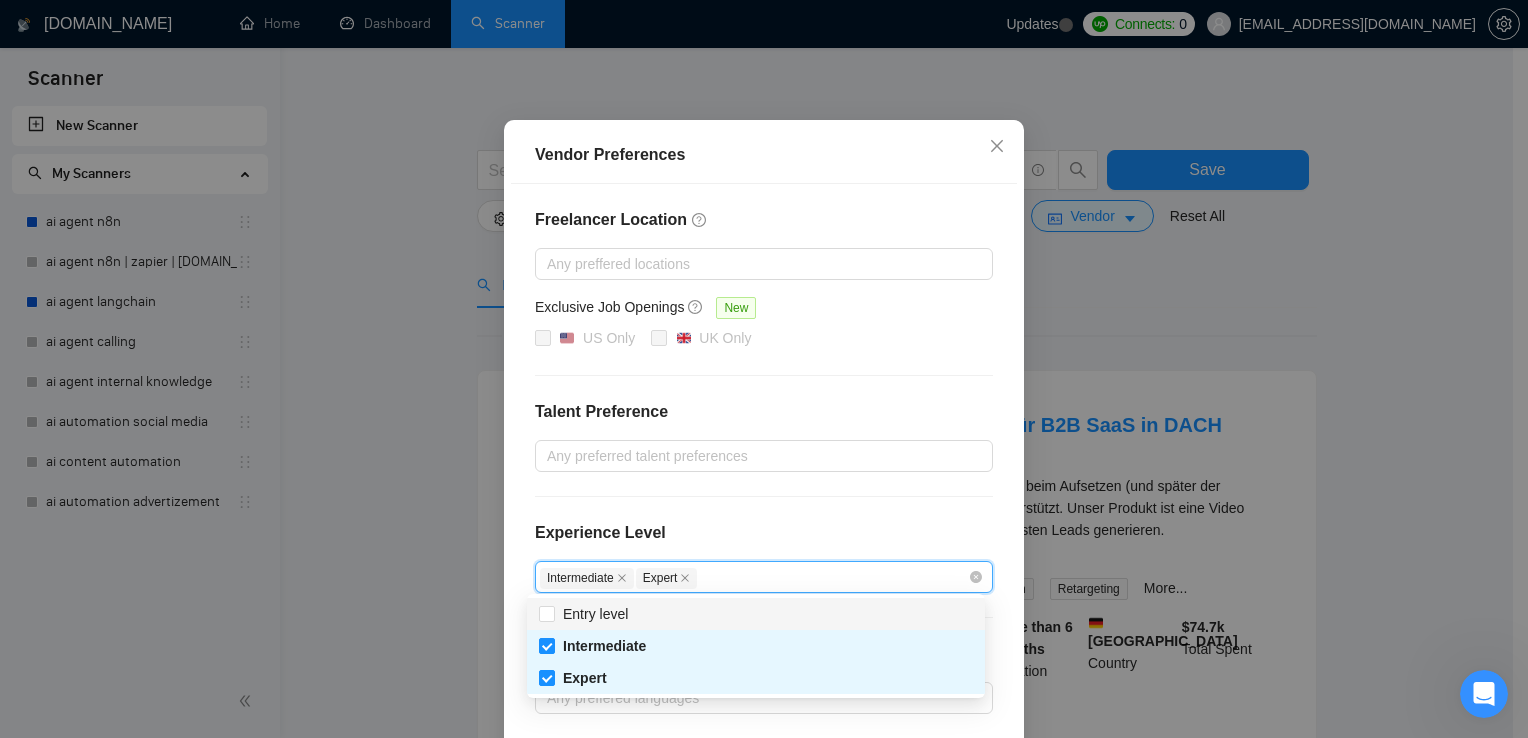 click on "Freelancer Location     Any preffered locations Exclusive Job Openings New US Only UK Only Talent Preference   Any preferred talent preferences Experience Level Intermediate Expert   Freelancer's Spoken Languages New   Any preffered languages" at bounding box center [764, 461] 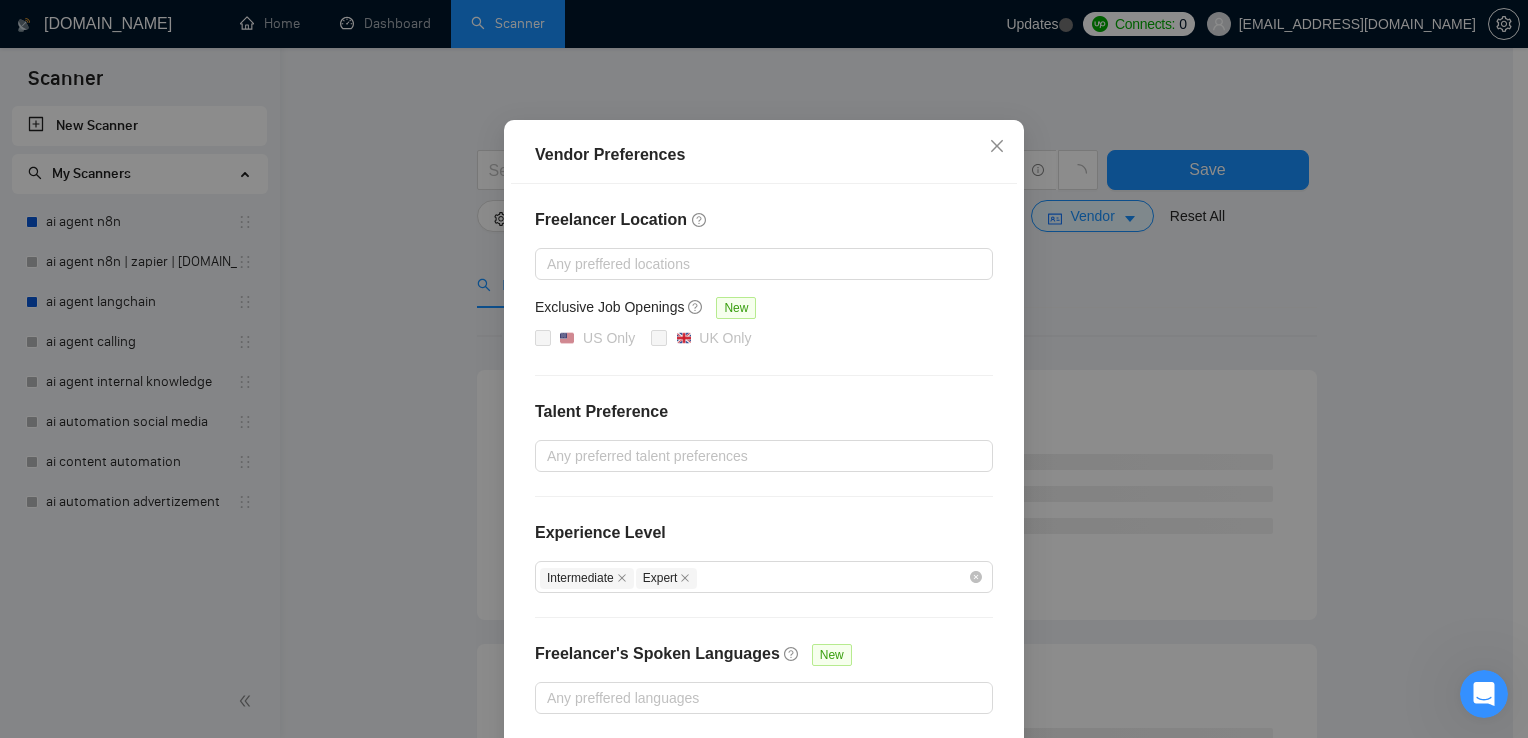 scroll, scrollTop: 185, scrollLeft: 0, axis: vertical 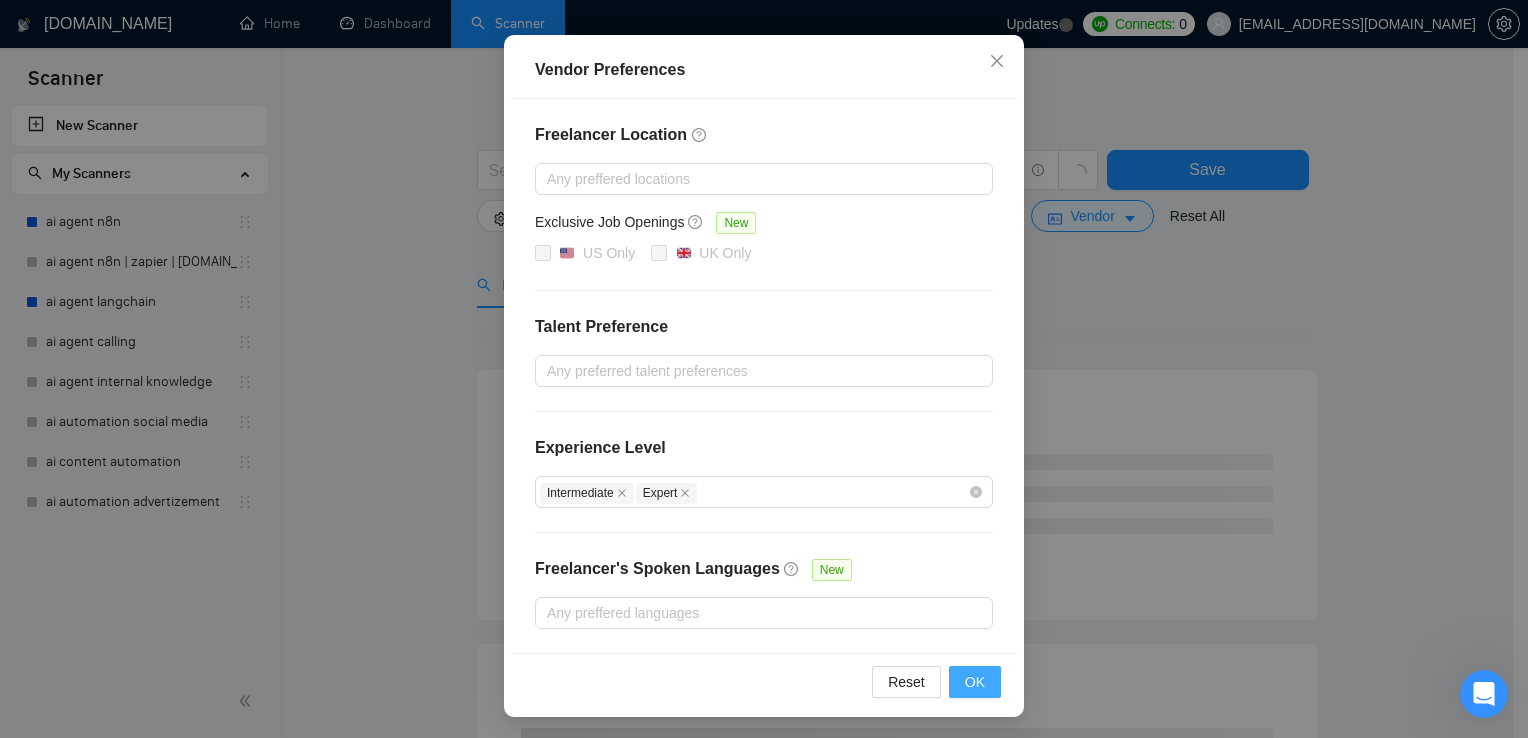 click on "OK" at bounding box center (975, 682) 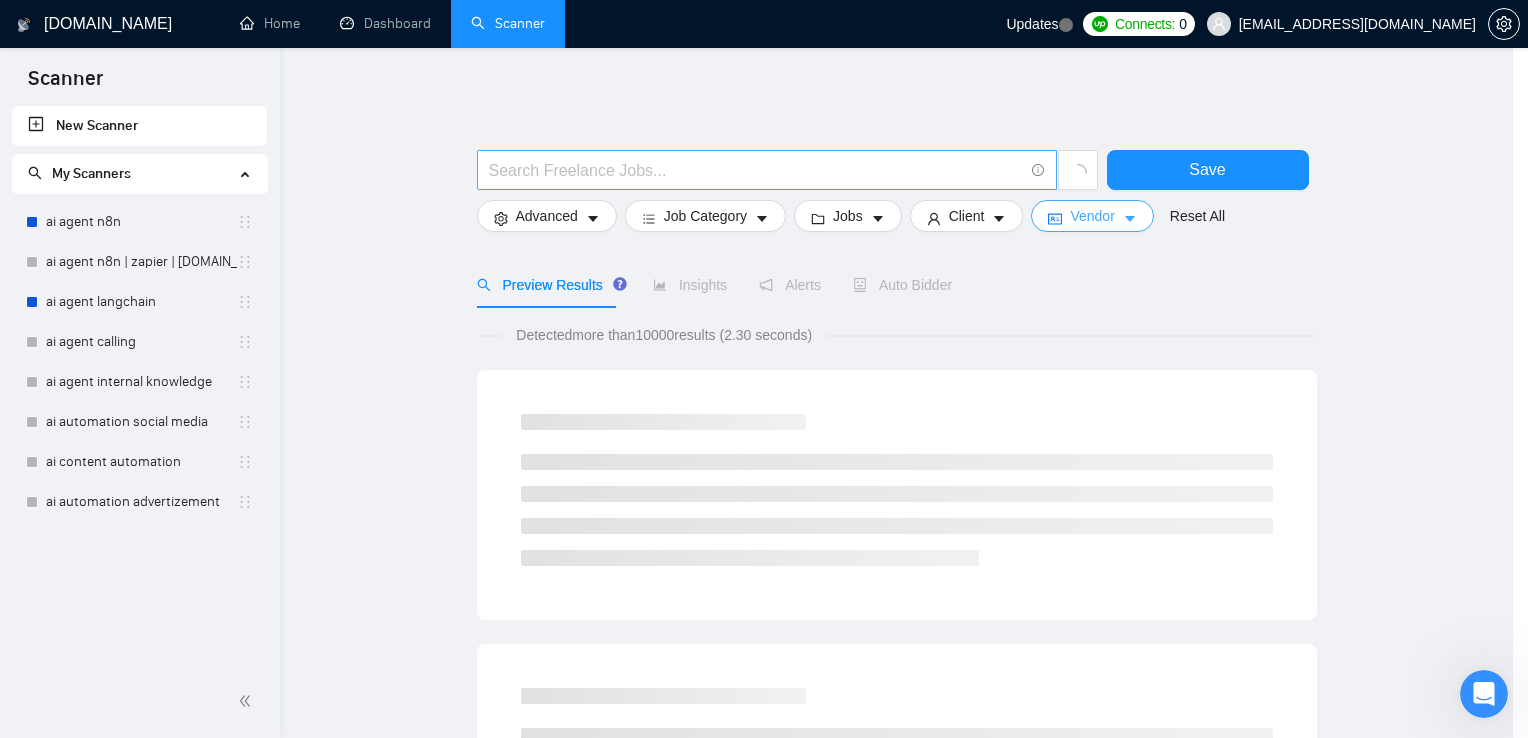 scroll, scrollTop: 0, scrollLeft: 0, axis: both 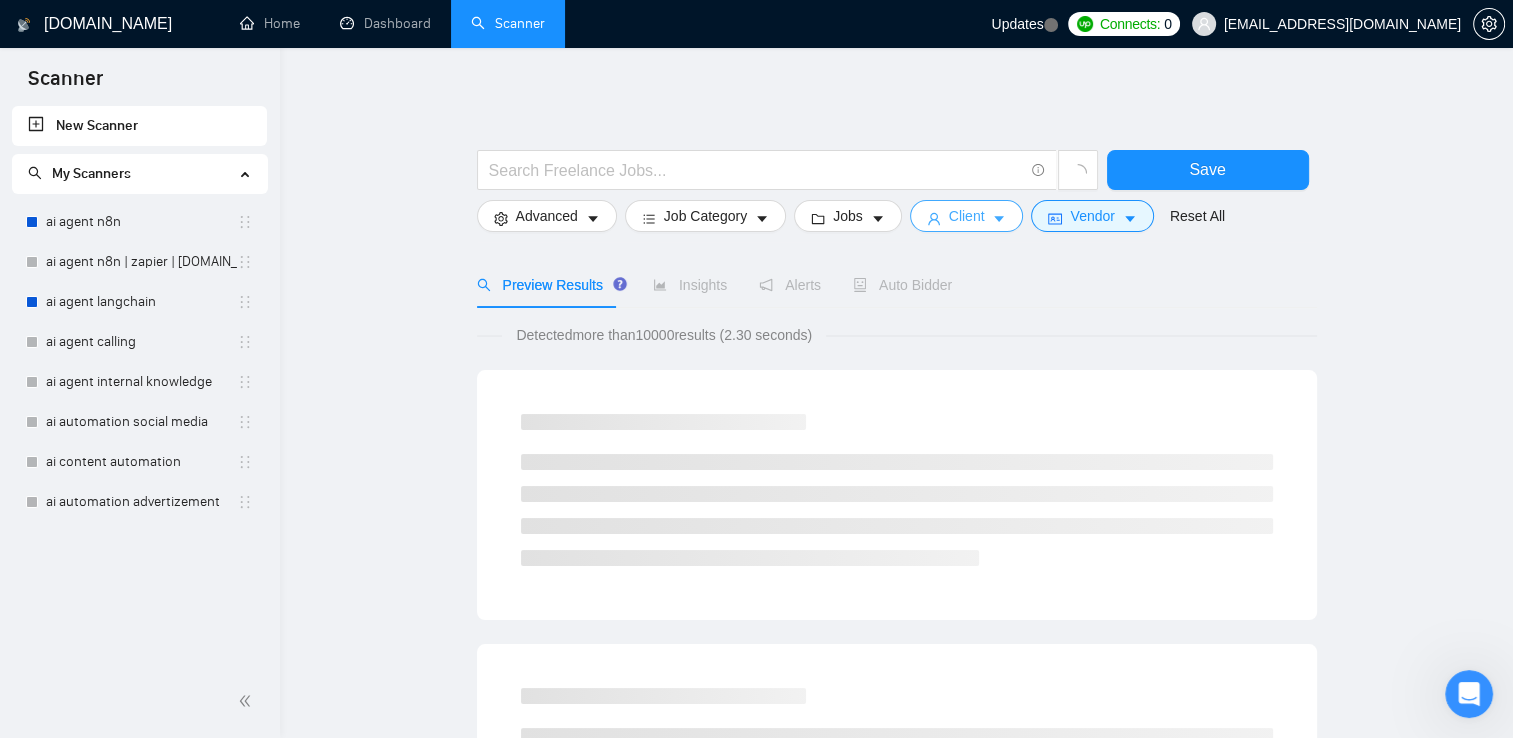 click on "Client" at bounding box center [967, 216] 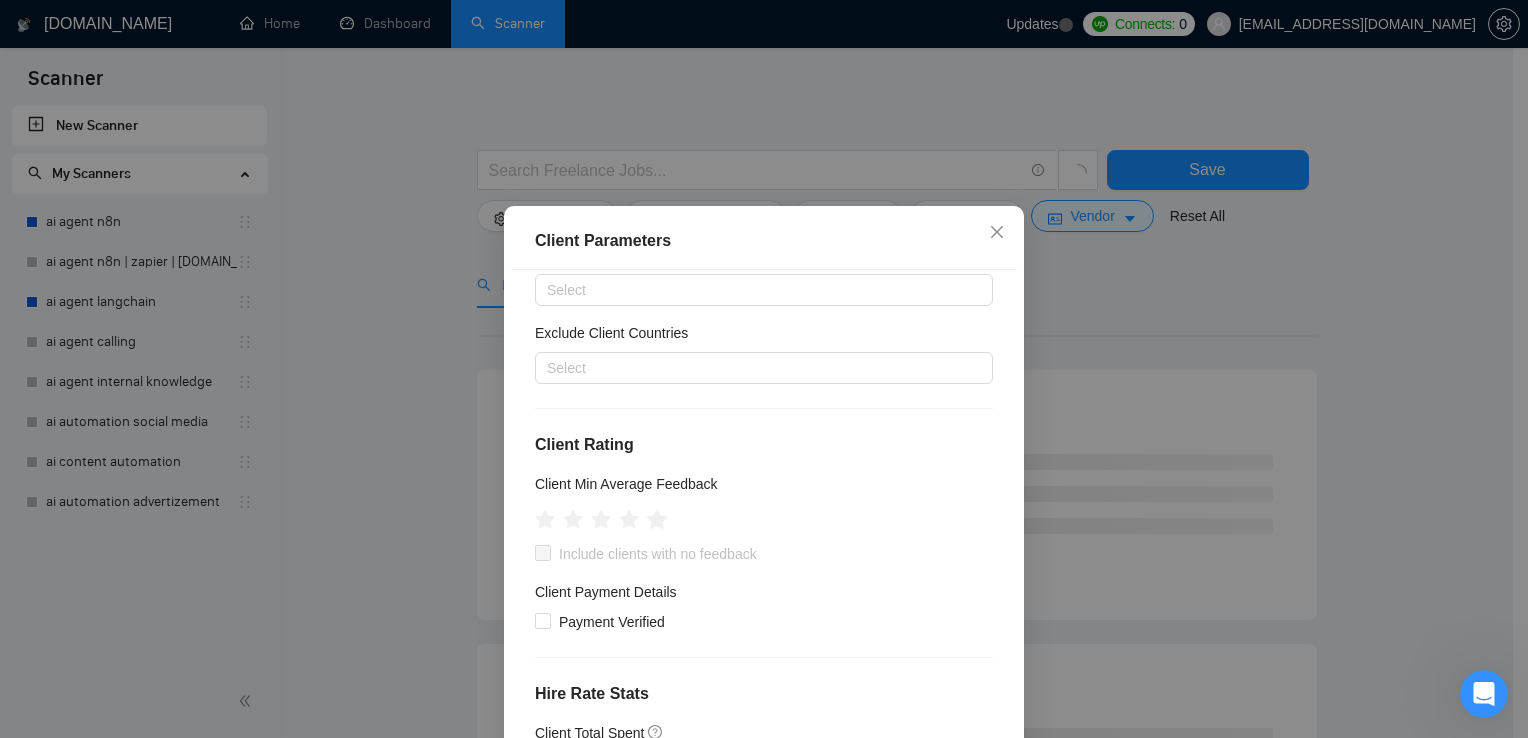 scroll, scrollTop: 100, scrollLeft: 0, axis: vertical 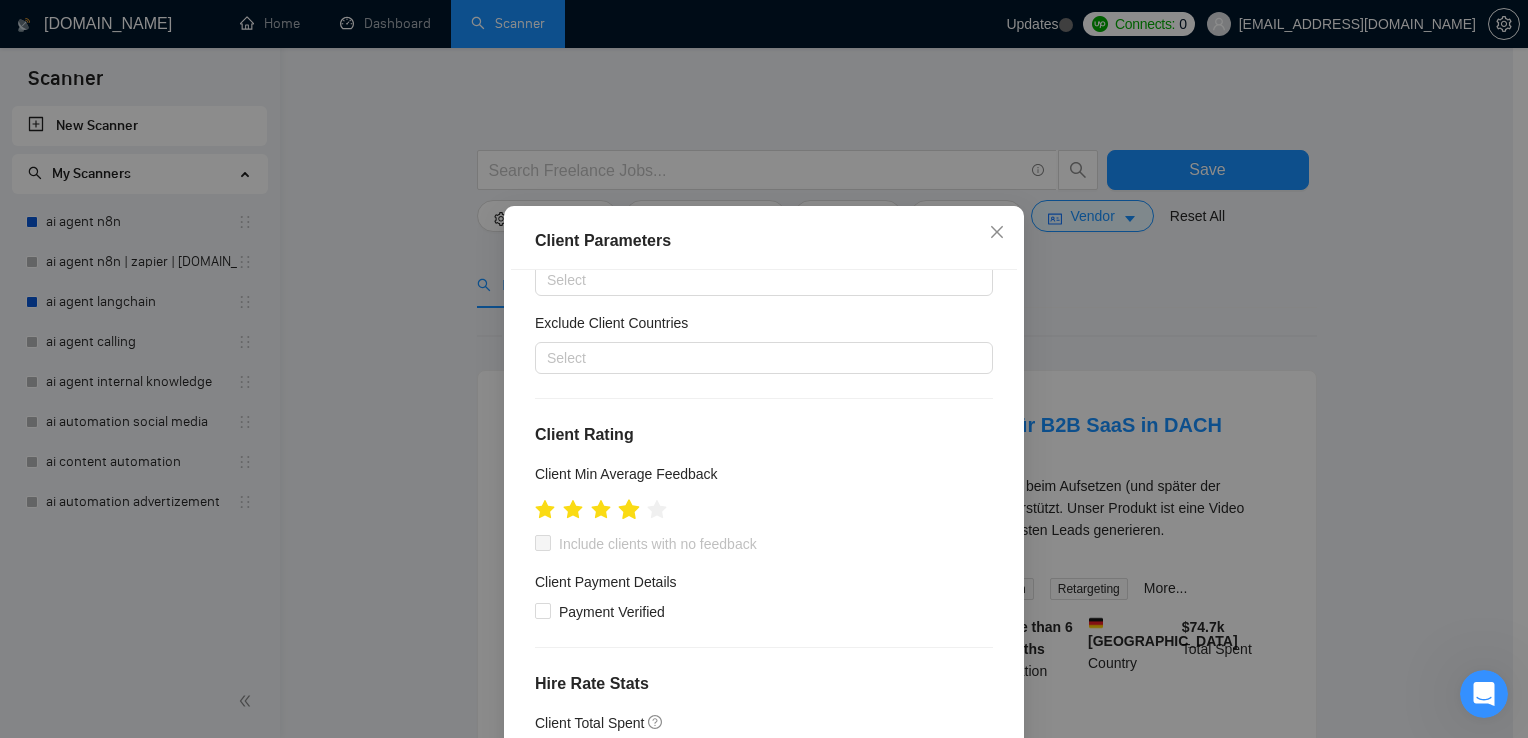 click 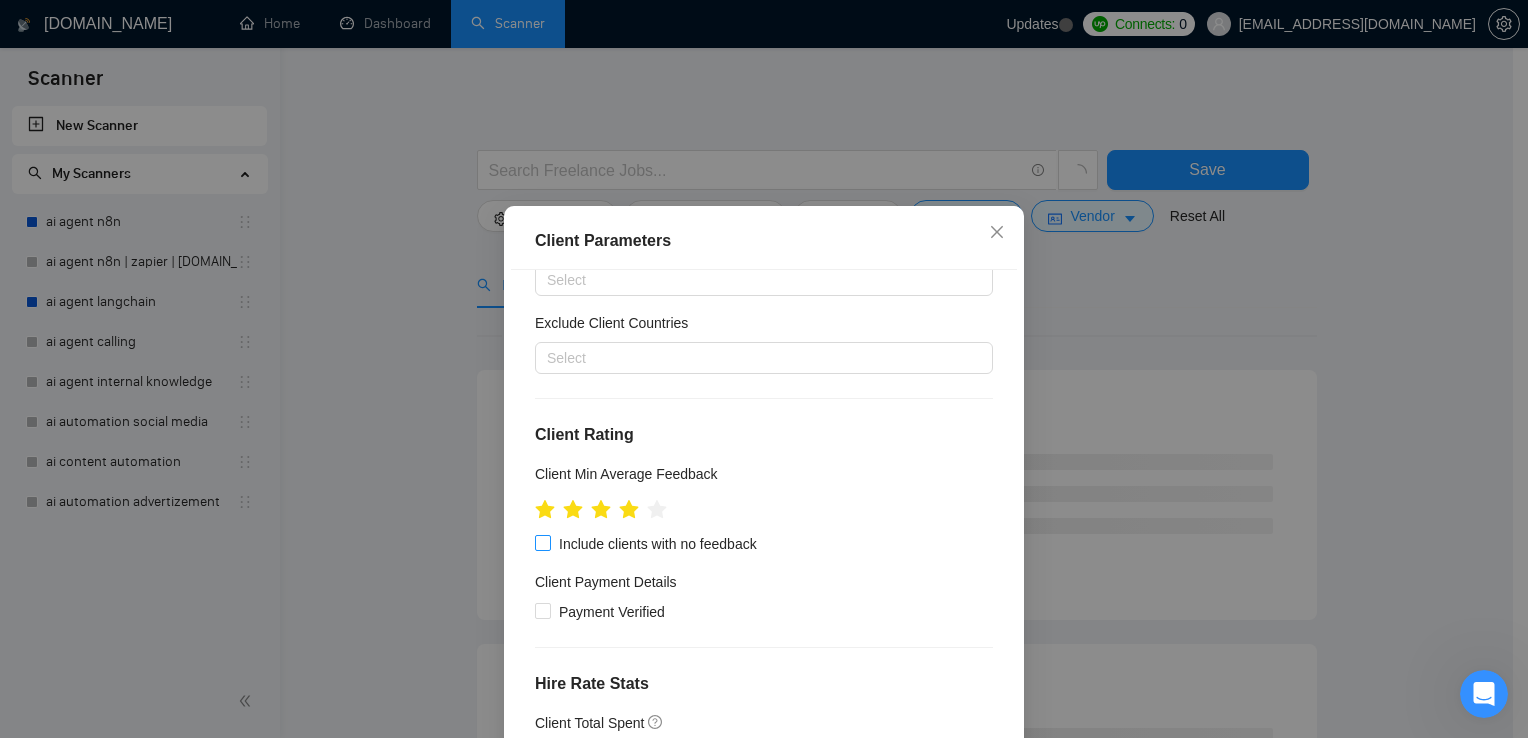 click on "Include clients with no feedback" at bounding box center [542, 542] 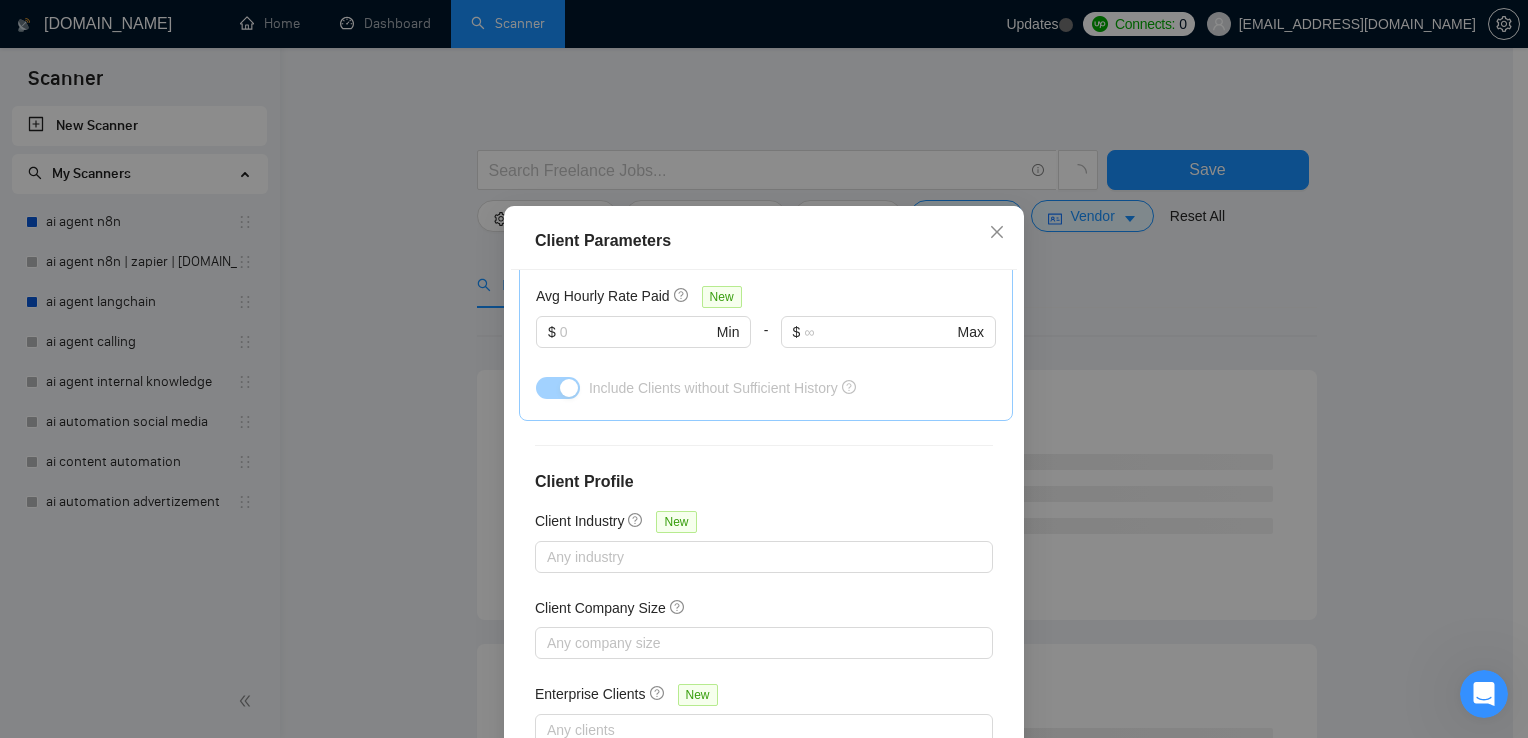 scroll, scrollTop: 730, scrollLeft: 0, axis: vertical 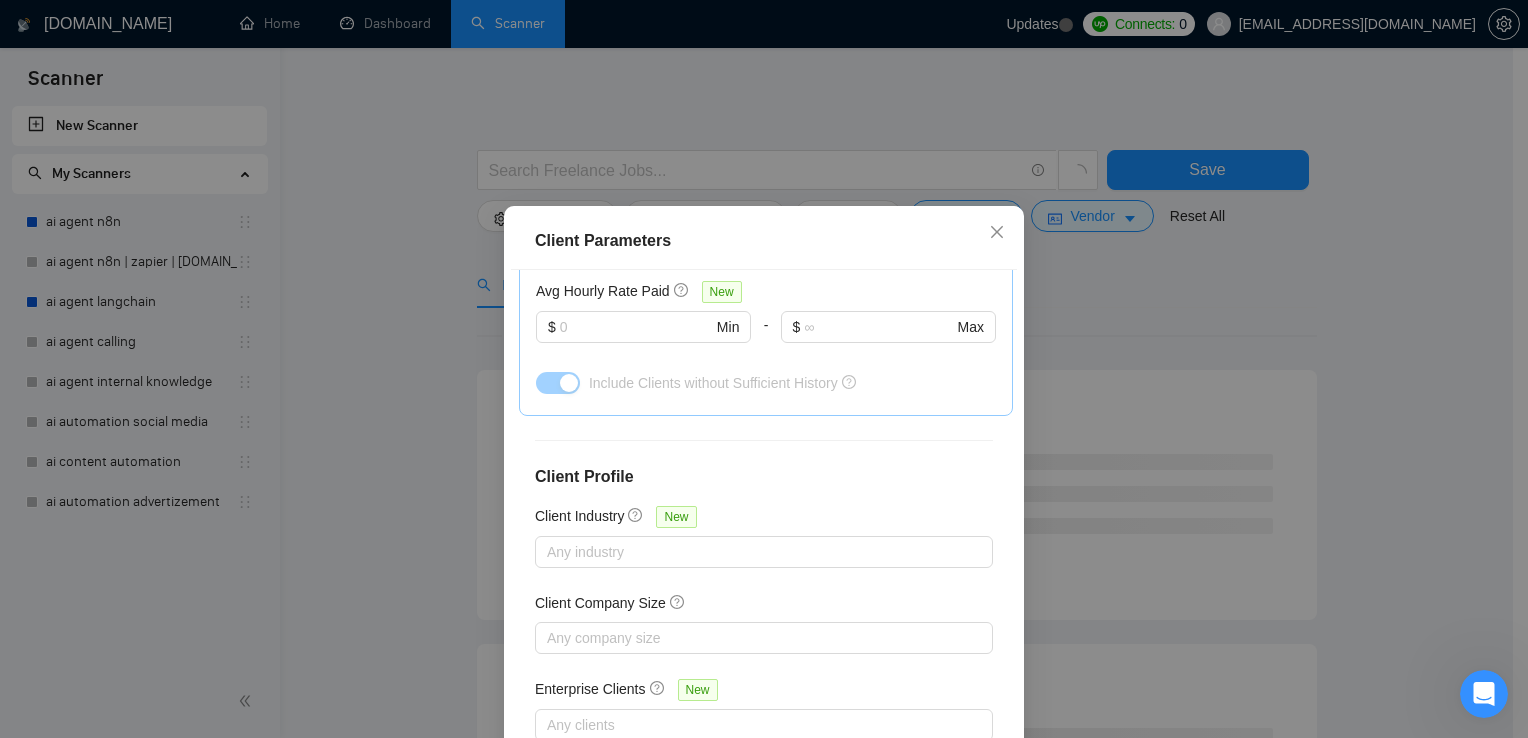 click on "Client Parameters Client Location Include Client Countries   Select Exclude Client Countries   Select Client Rating Client Min Average Feedback Include clients with no feedback Client Payment Details Payment Verified Hire Rate Stats   Client Total Spent $ Min - $ Max Client Hire Rate New   Any hire rate   Avg Hourly Rate Paid New $ Min - $ Max Include Clients without Sufficient History Client Profile Client Industry New   Any industry Client Company Size   Any company size Enterprise Clients New   Any clients Reset OK" at bounding box center (764, 369) 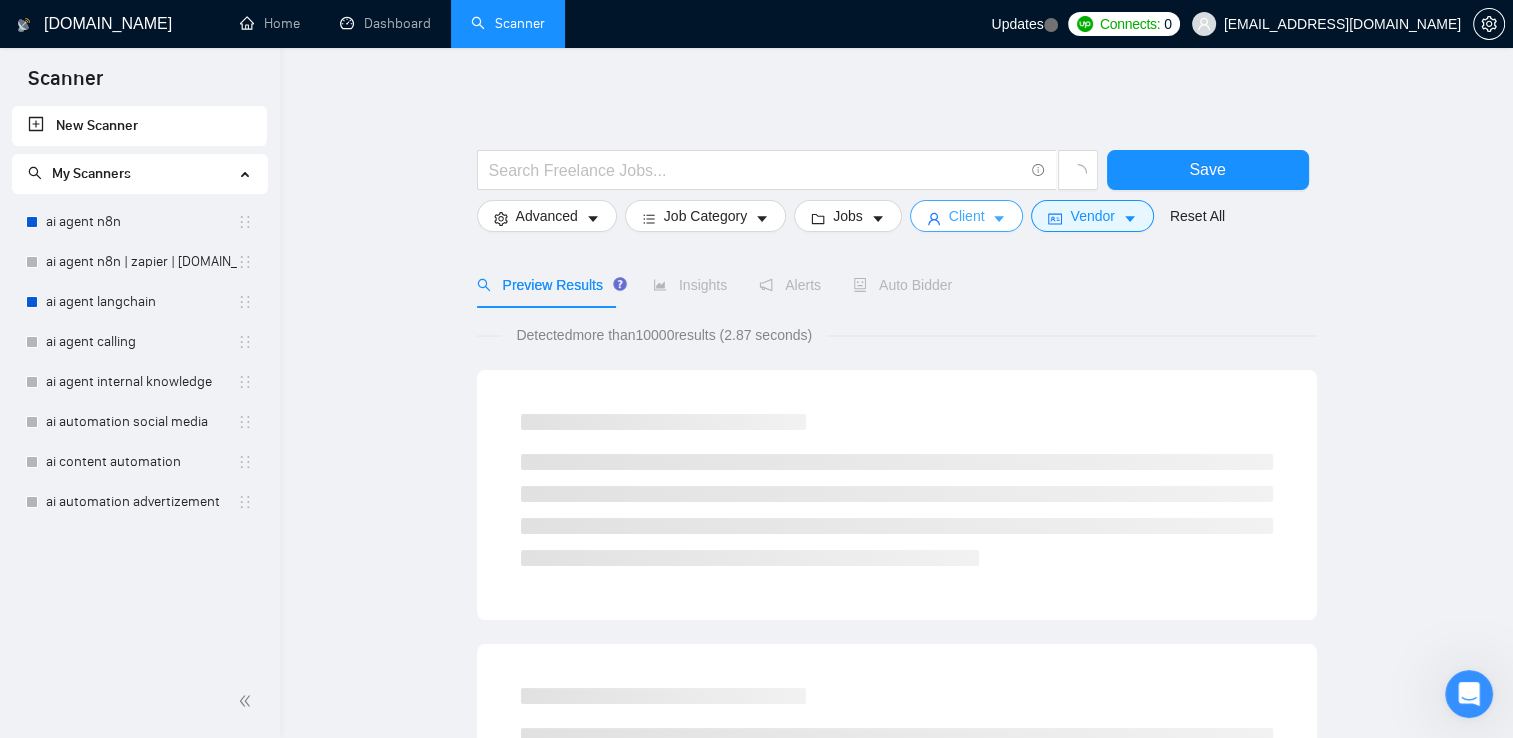 click on "Client" at bounding box center [967, 216] 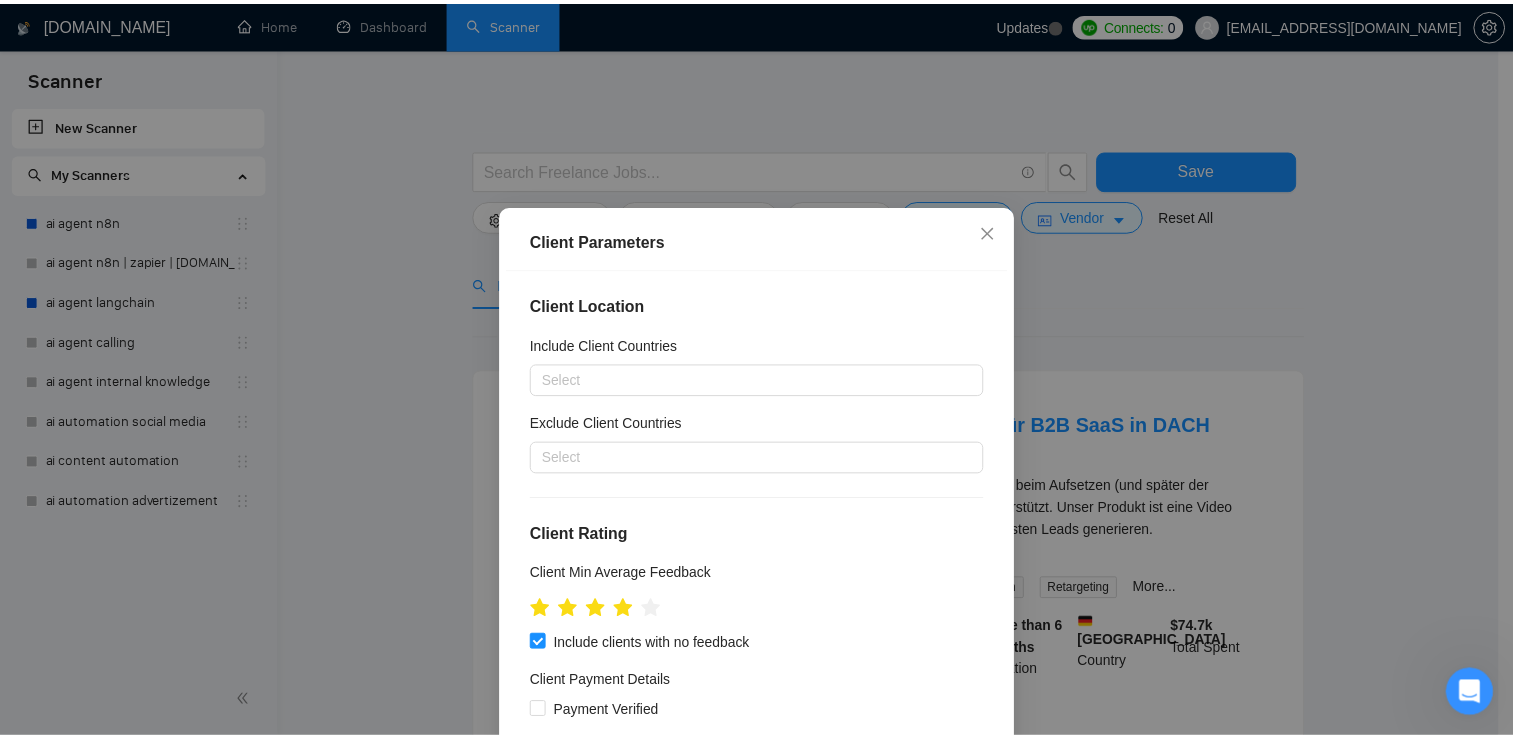 scroll, scrollTop: 0, scrollLeft: 0, axis: both 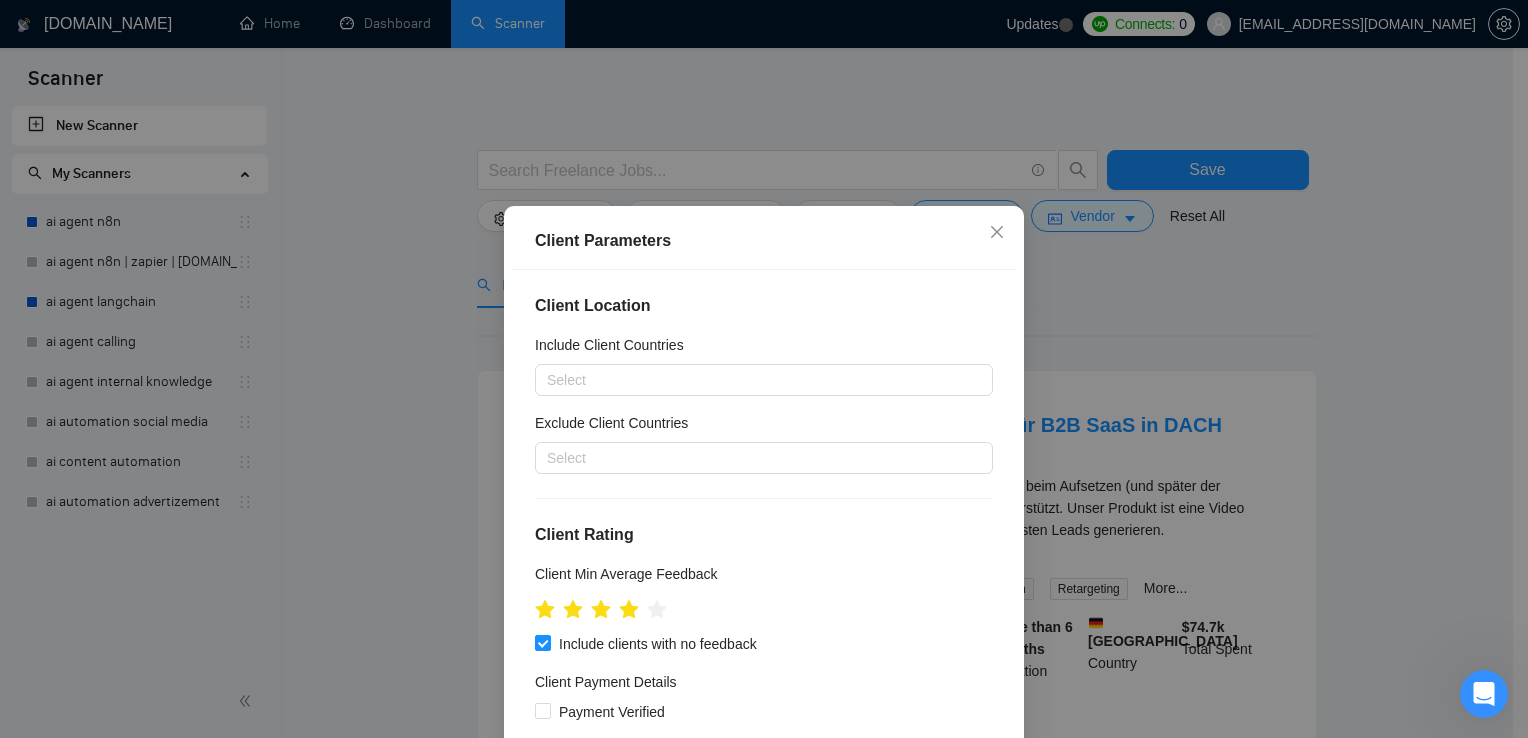 click on "Client Parameters Client Location Include Client Countries   Select Exclude Client Countries   Select Client Rating Client Min Average Feedback Include clients with no feedback Client Payment Details Payment Verified Hire Rate Stats   Client Total Spent $ Min - $ Max Client Hire Rate New   Any hire rate   Avg Hourly Rate Paid New $ Min - $ Max Include Clients without Sufficient History Client Profile Client Industry New   Any industry Client Company Size   Any company size Enterprise Clients New   Any clients Reset OK" at bounding box center (764, 369) 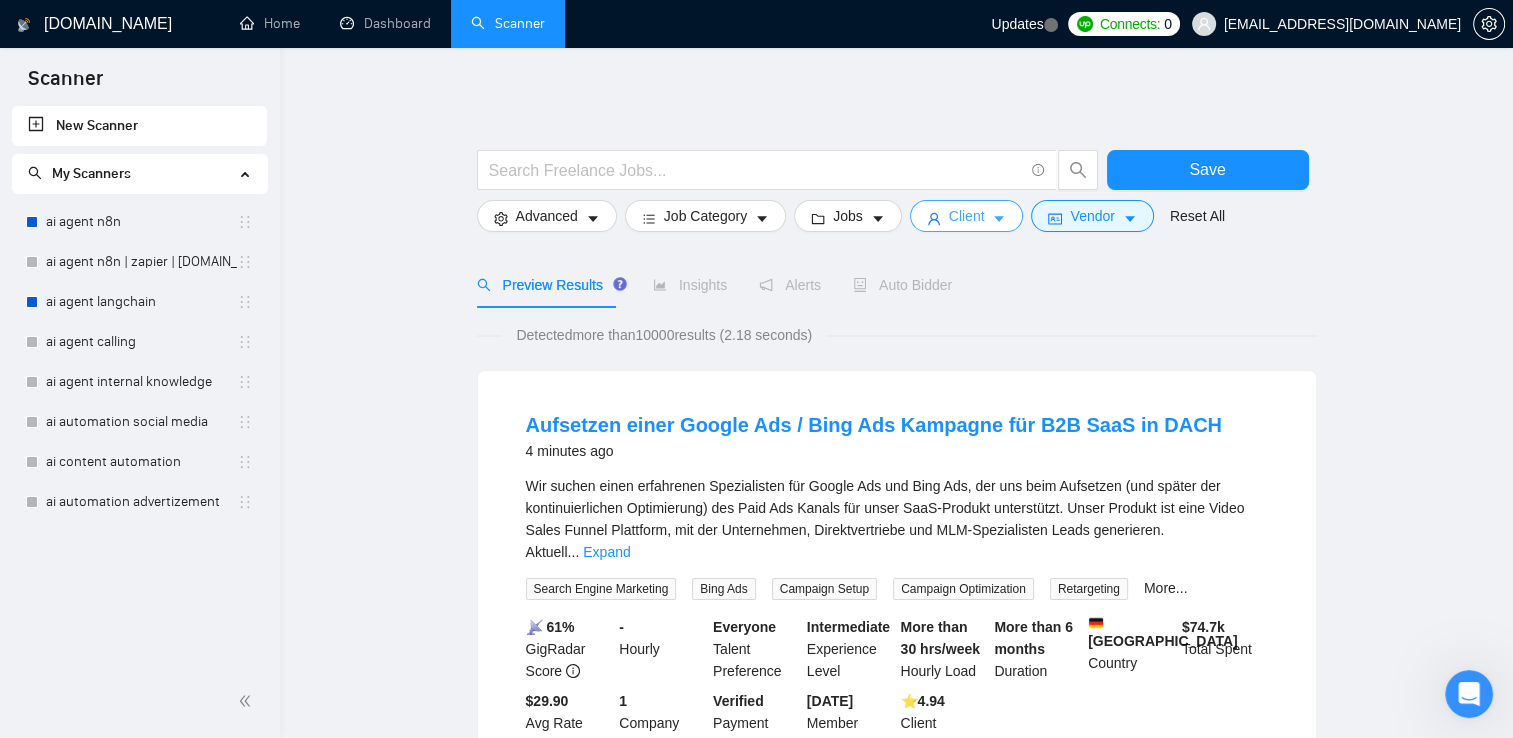 click on "Client" at bounding box center [967, 216] 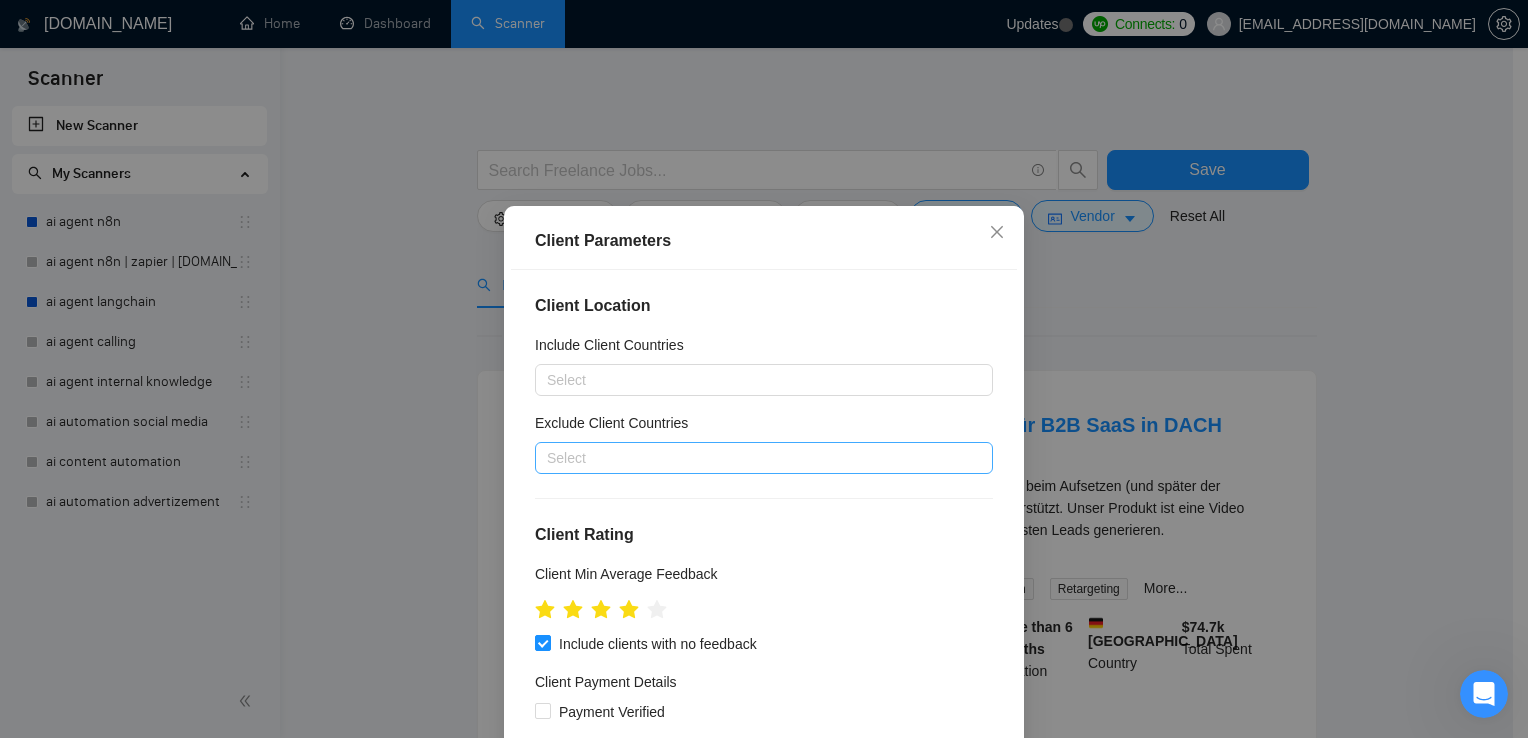 click at bounding box center (754, 458) 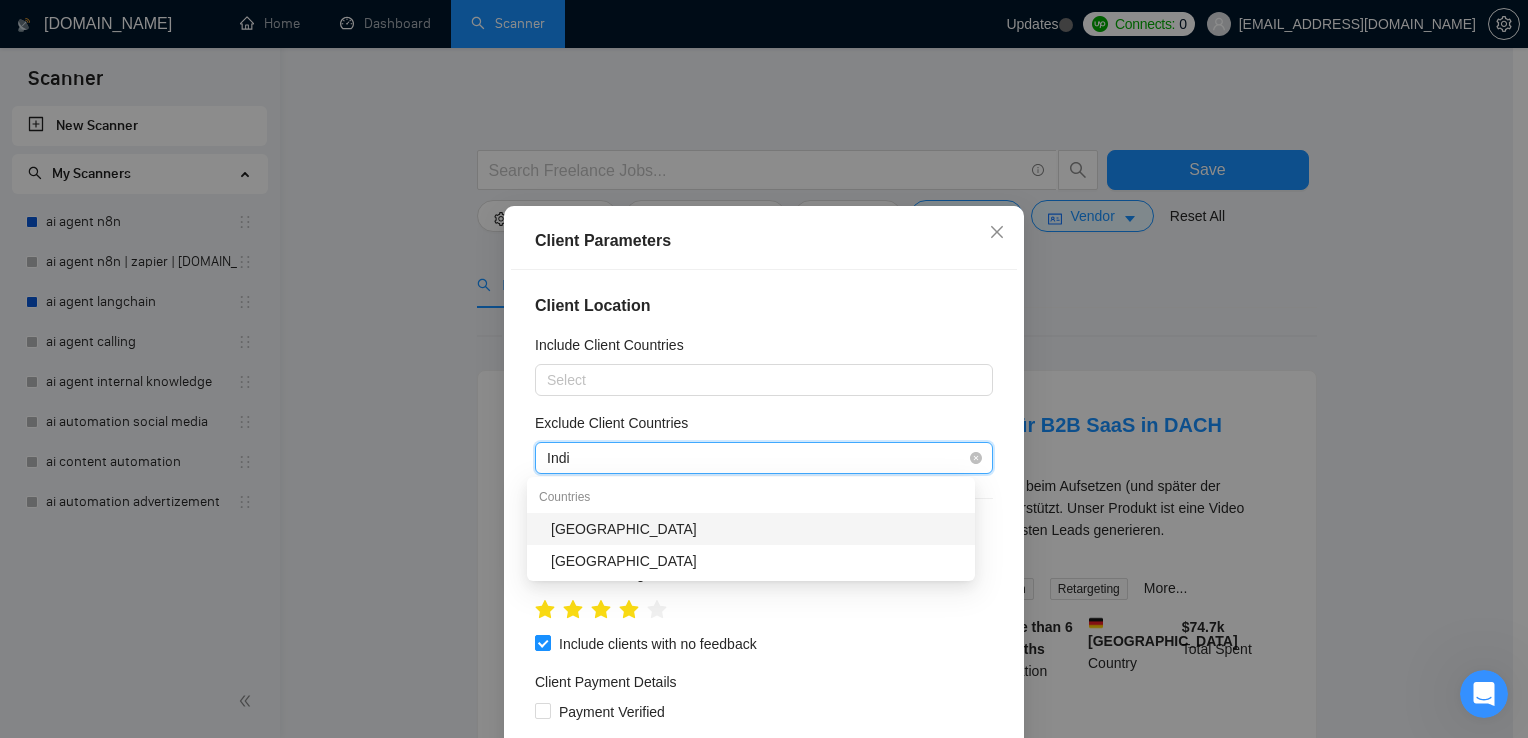 type on "[GEOGRAPHIC_DATA]" 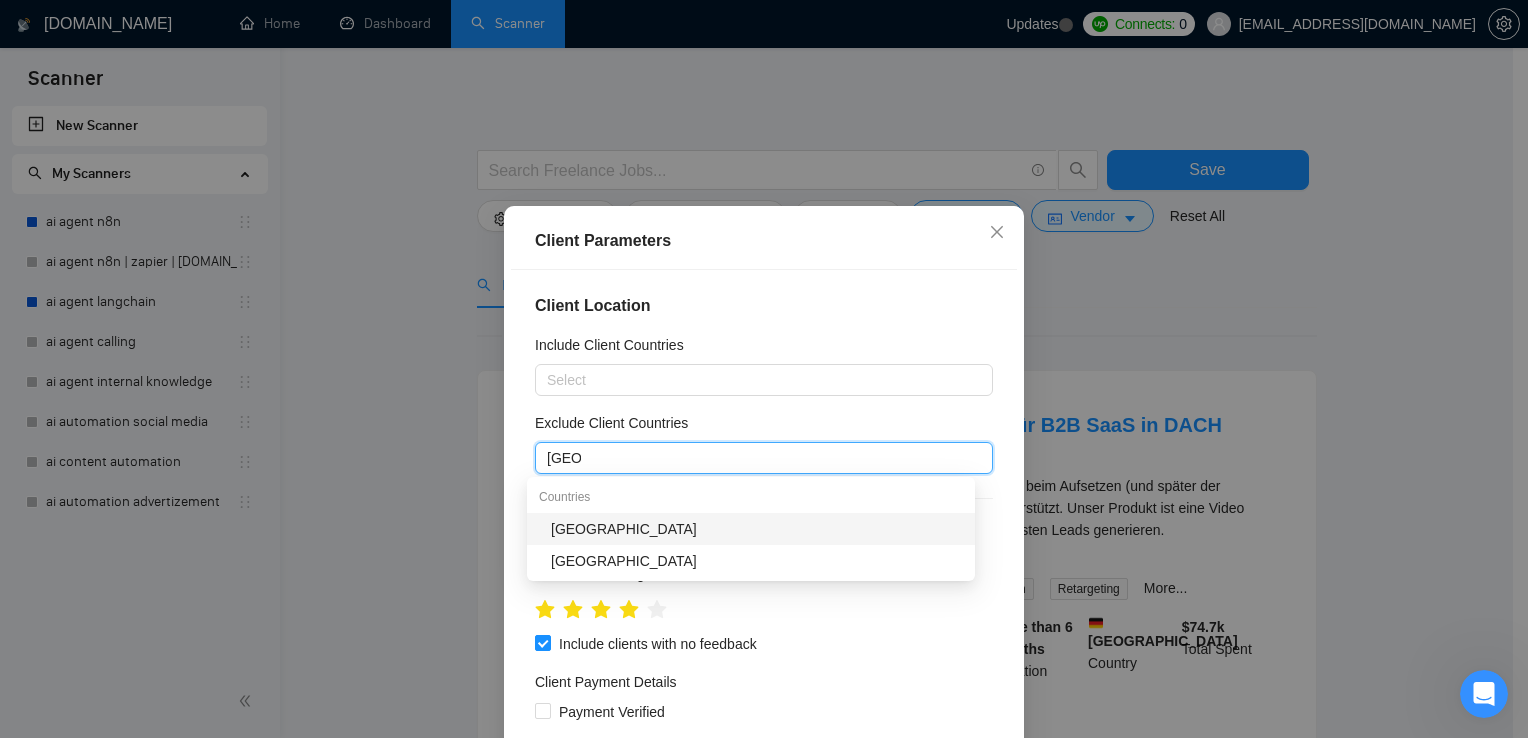 click on "[GEOGRAPHIC_DATA]" at bounding box center [757, 529] 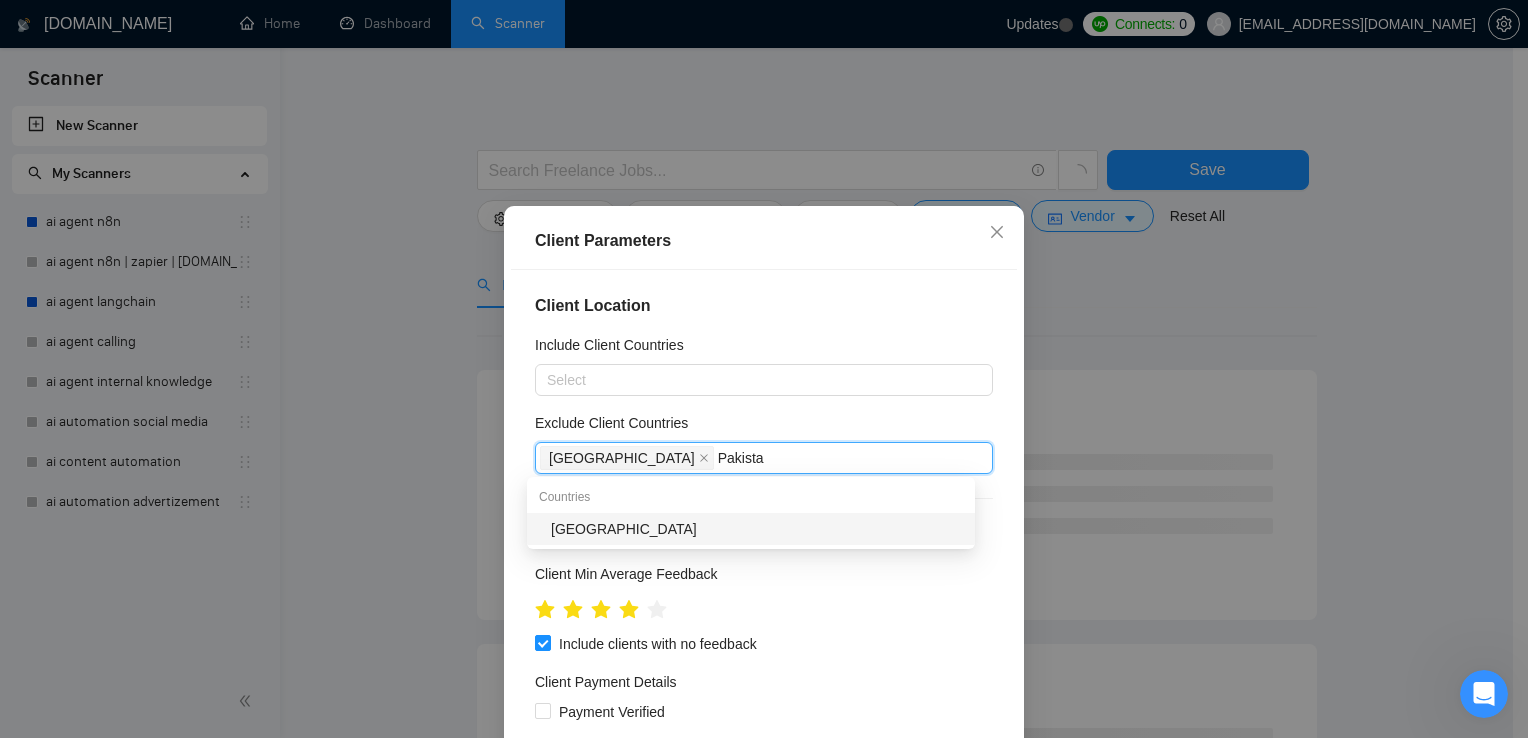 type on "[GEOGRAPHIC_DATA]" 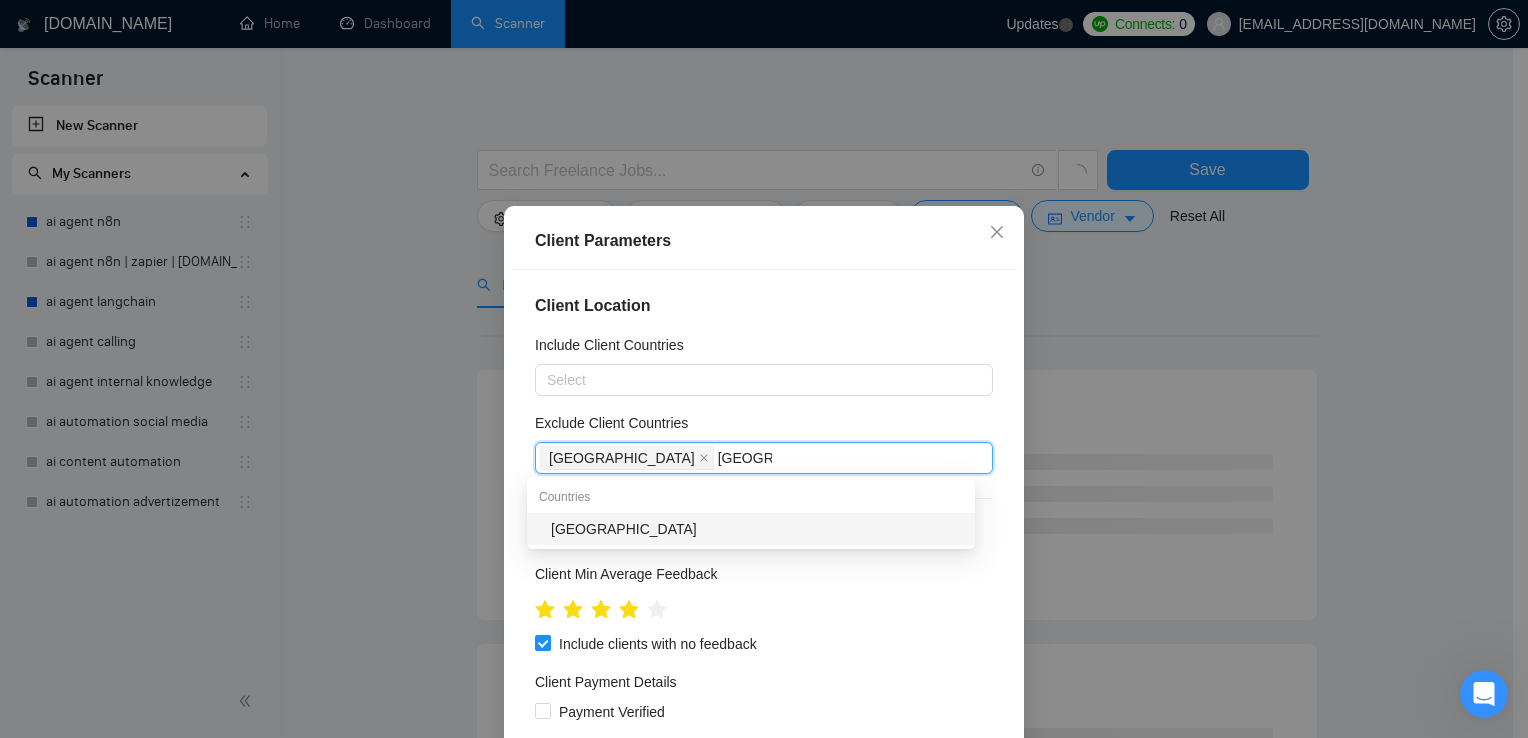 click on "[GEOGRAPHIC_DATA]" at bounding box center [757, 529] 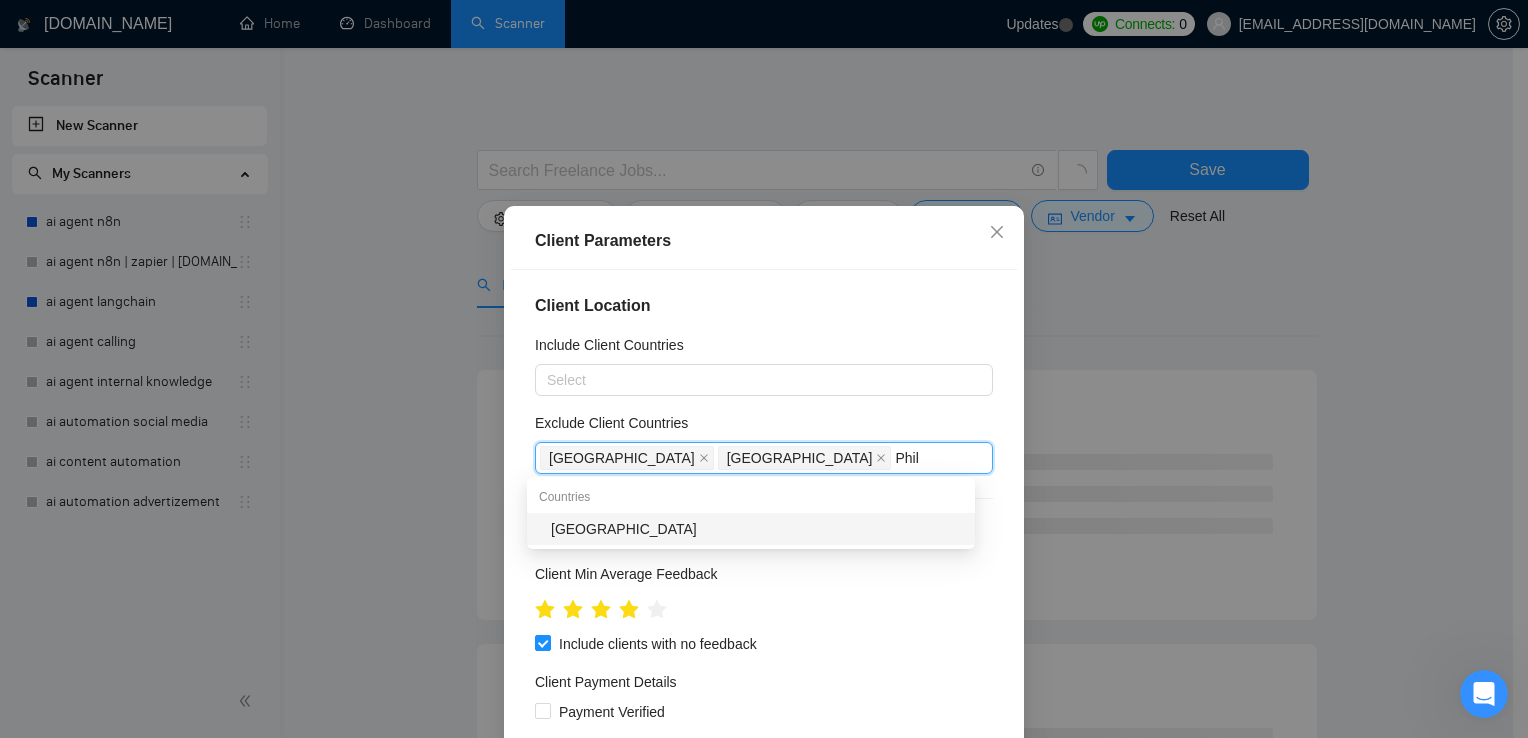 type on "Phili" 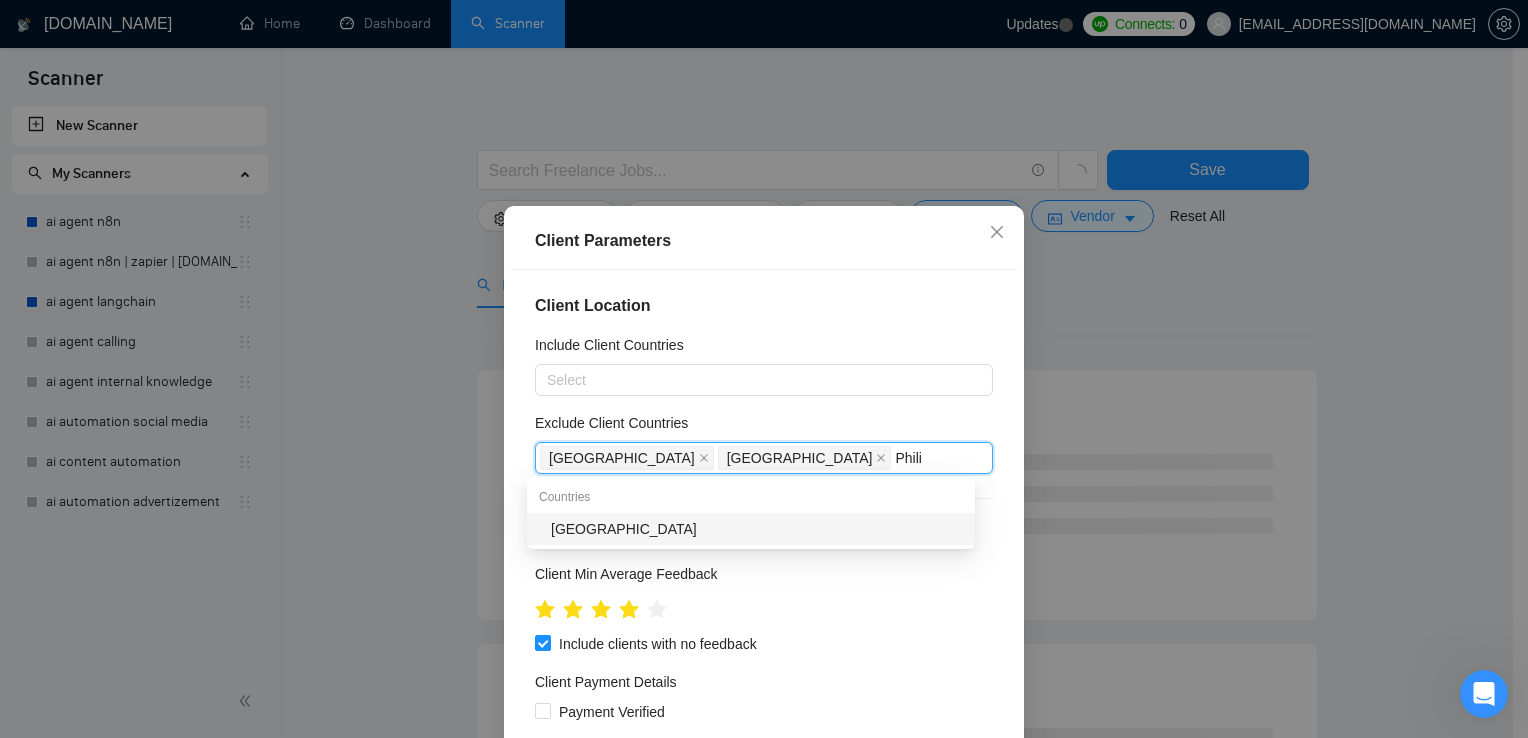 click on "[GEOGRAPHIC_DATA]" at bounding box center [757, 529] 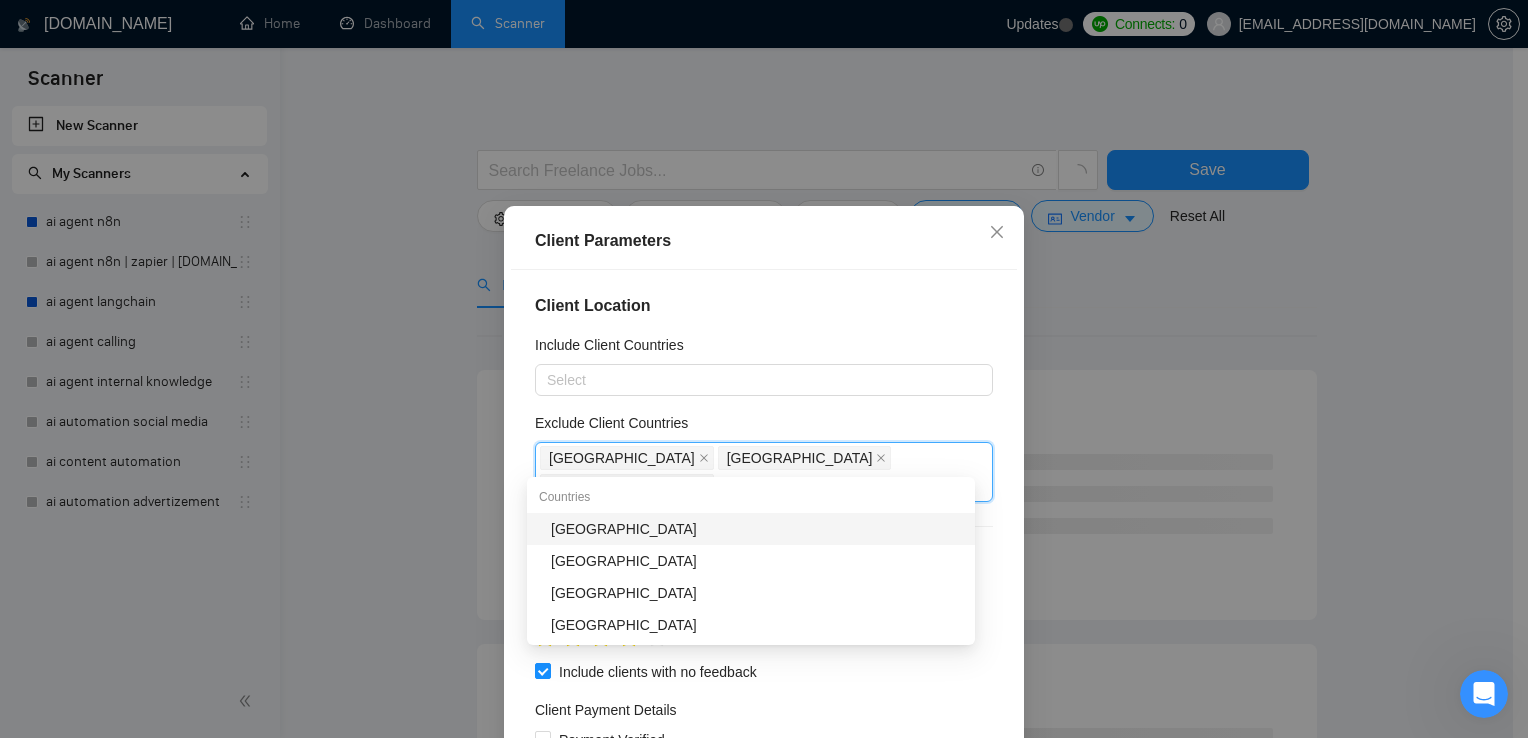 type on "Russi" 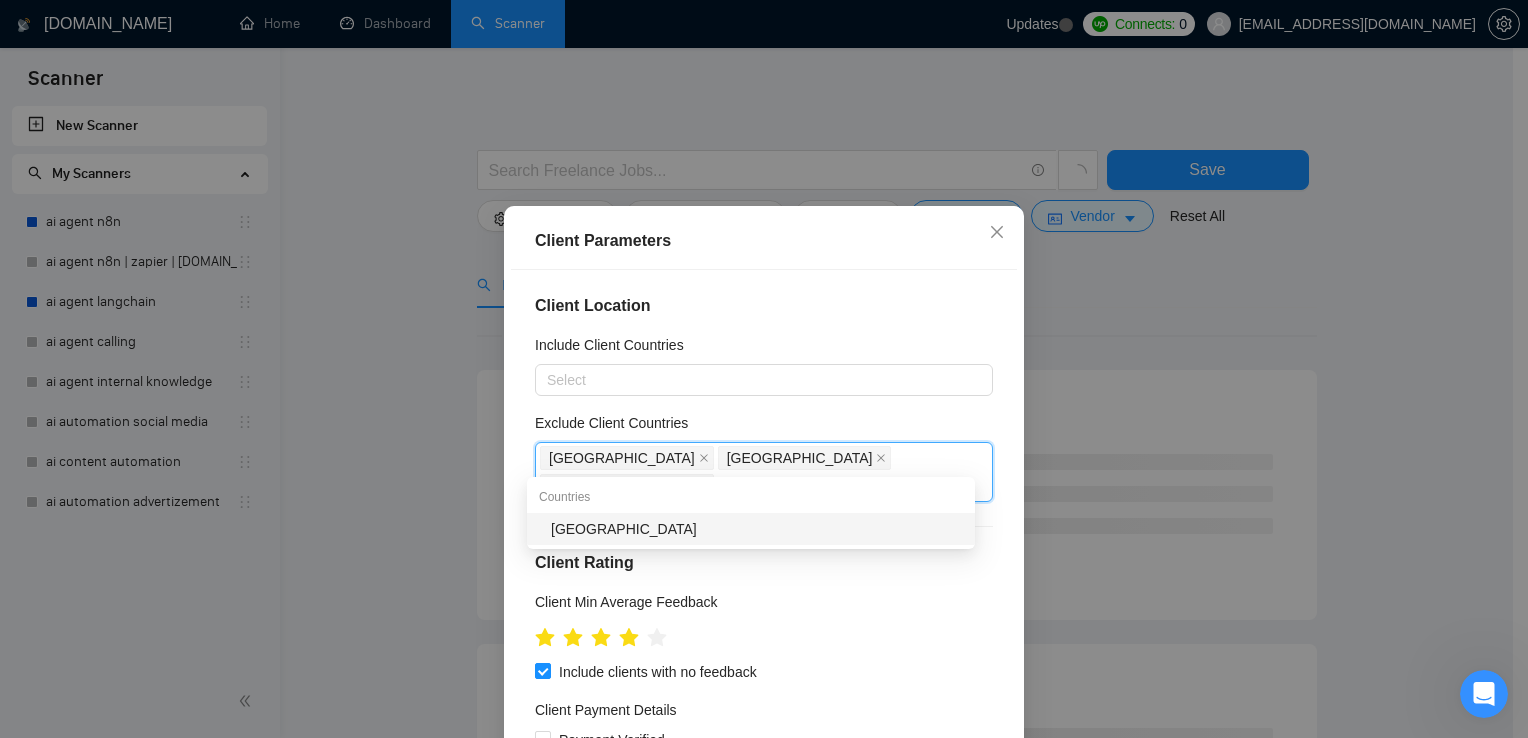 click on "[GEOGRAPHIC_DATA]" at bounding box center [757, 529] 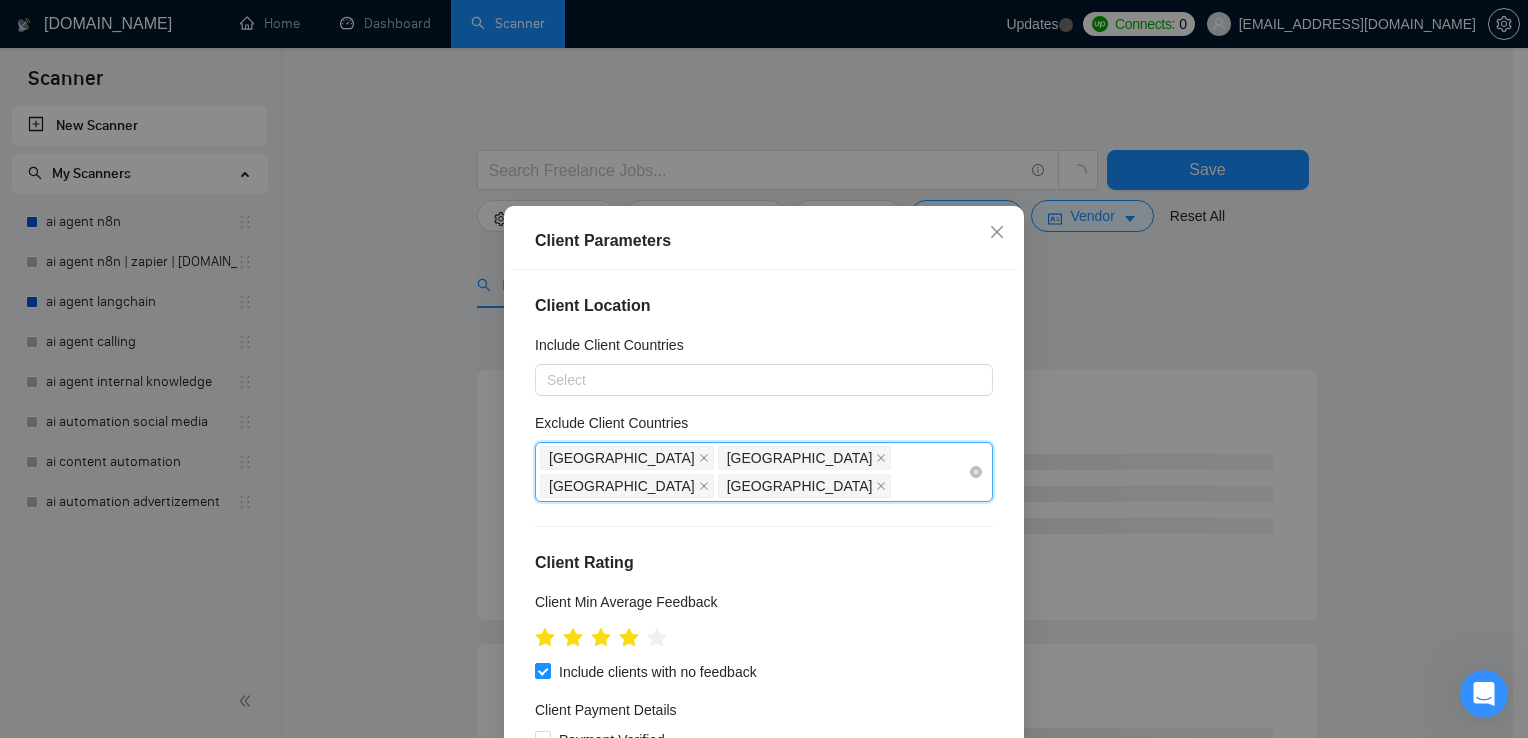 drag, startPoint x: 796, startPoint y: 458, endPoint x: 561, endPoint y: 466, distance: 235.13612 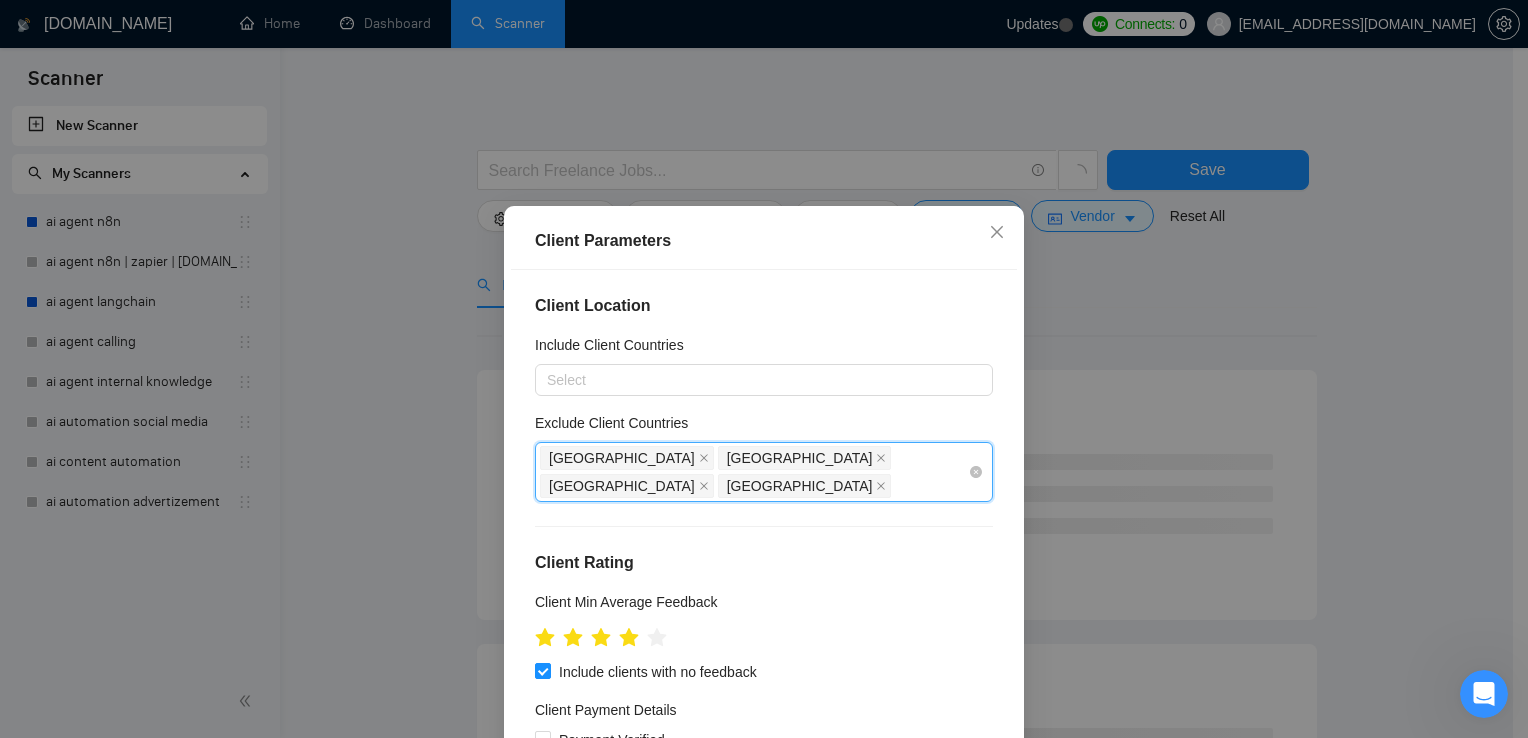 click on "[GEOGRAPHIC_DATA] [GEOGRAPHIC_DATA] [GEOGRAPHIC_DATA] [GEOGRAPHIC_DATA]" at bounding box center [754, 472] 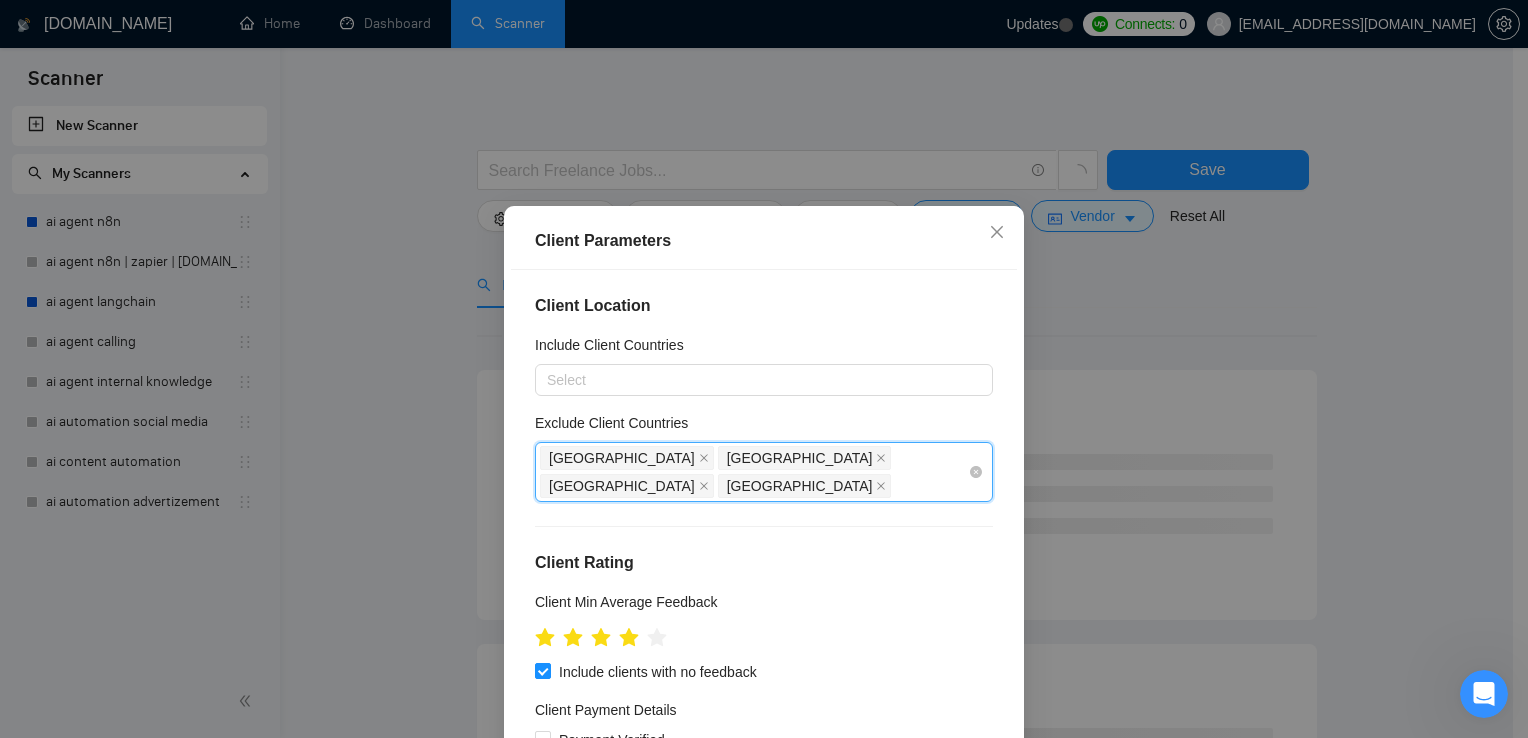 click on "[GEOGRAPHIC_DATA] [GEOGRAPHIC_DATA] [GEOGRAPHIC_DATA] [GEOGRAPHIC_DATA]" at bounding box center [754, 472] 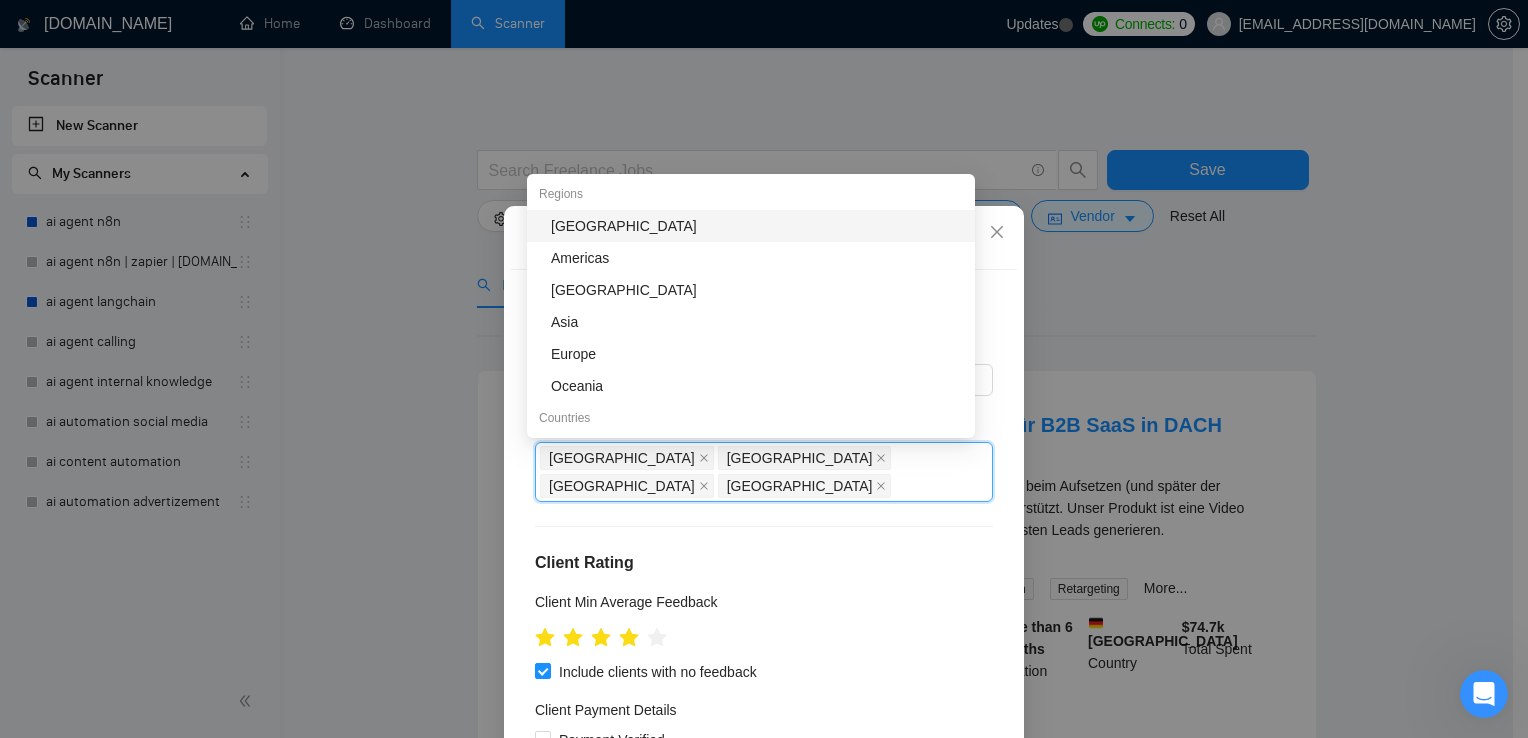 click on "Client Parameters Client Location Include Client Countries   Select Exclude Client Countries [GEOGRAPHIC_DATA] [GEOGRAPHIC_DATA] [GEOGRAPHIC_DATA] [GEOGRAPHIC_DATA]   Client Rating Client Min Average Feedback Include clients with no feedback Client Payment Details Payment Verified Hire Rate Stats   Client Total Spent $ Min - $ Max Client Hire Rate New   Any hire rate   Avg Hourly Rate Paid New $ Min - $ Max Include Clients without Sufficient History Client Profile Client Industry New   Any industry Client Company Size   Any company size Enterprise Clients New   Any clients Reset OK" at bounding box center (764, 369) 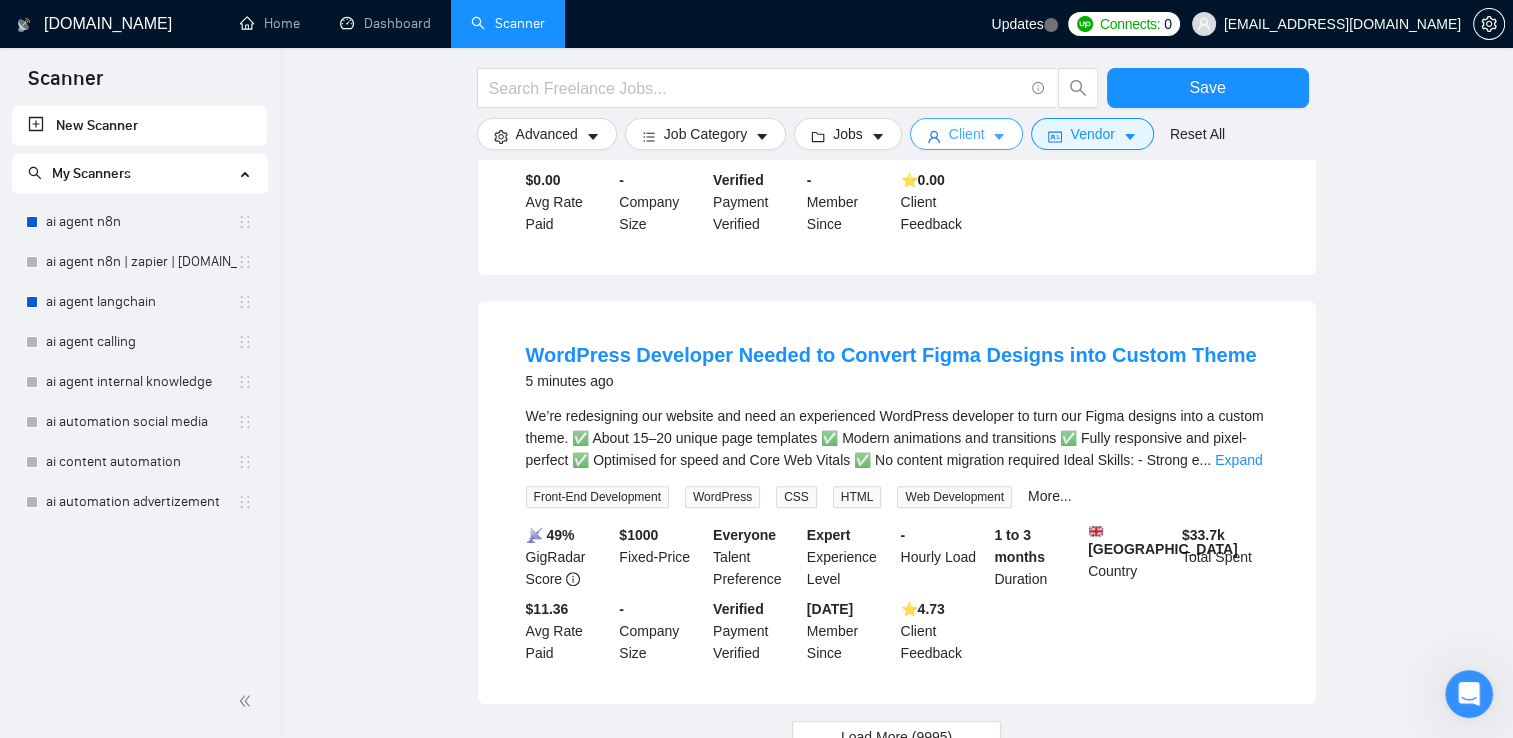 scroll, scrollTop: 2056, scrollLeft: 0, axis: vertical 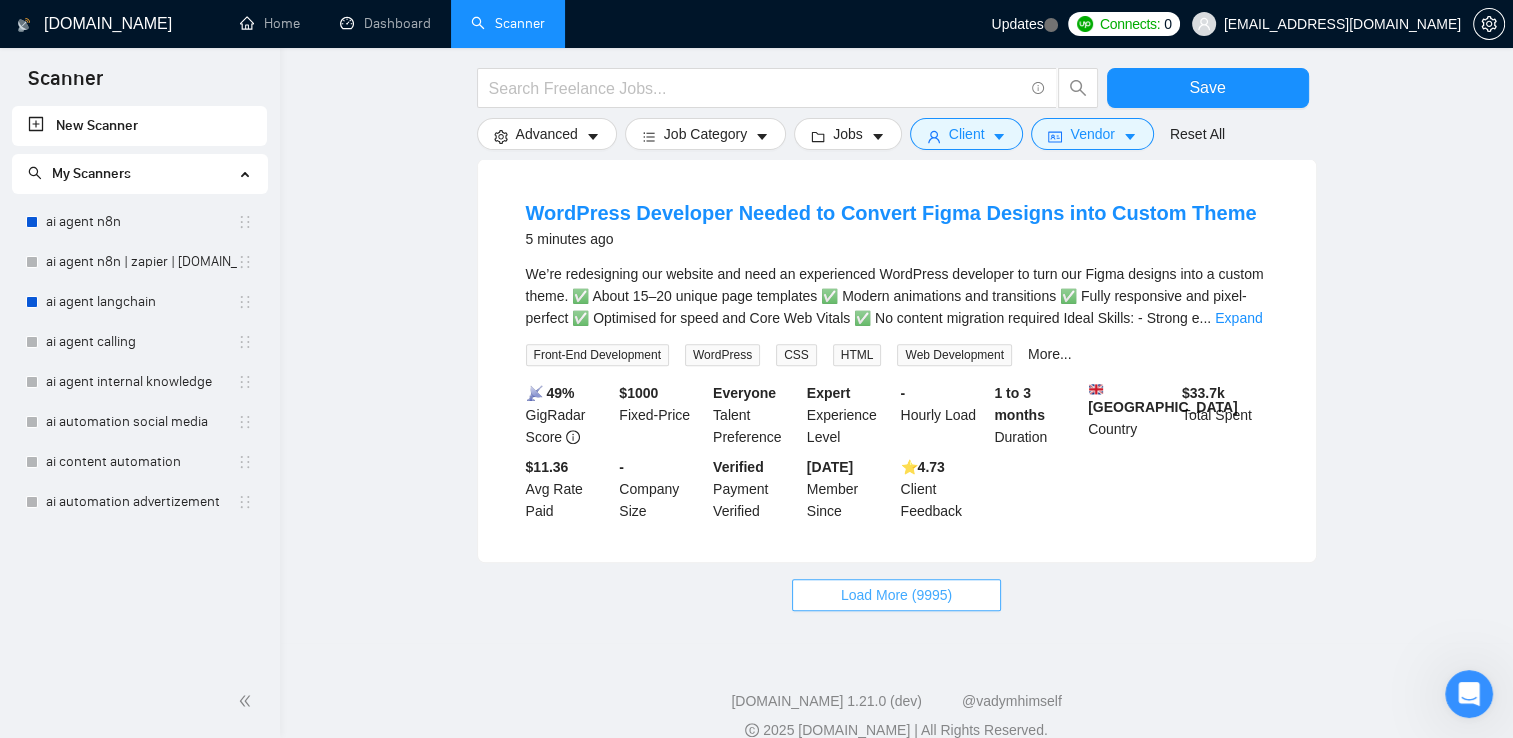 click on "Load More (9995)" at bounding box center (896, 595) 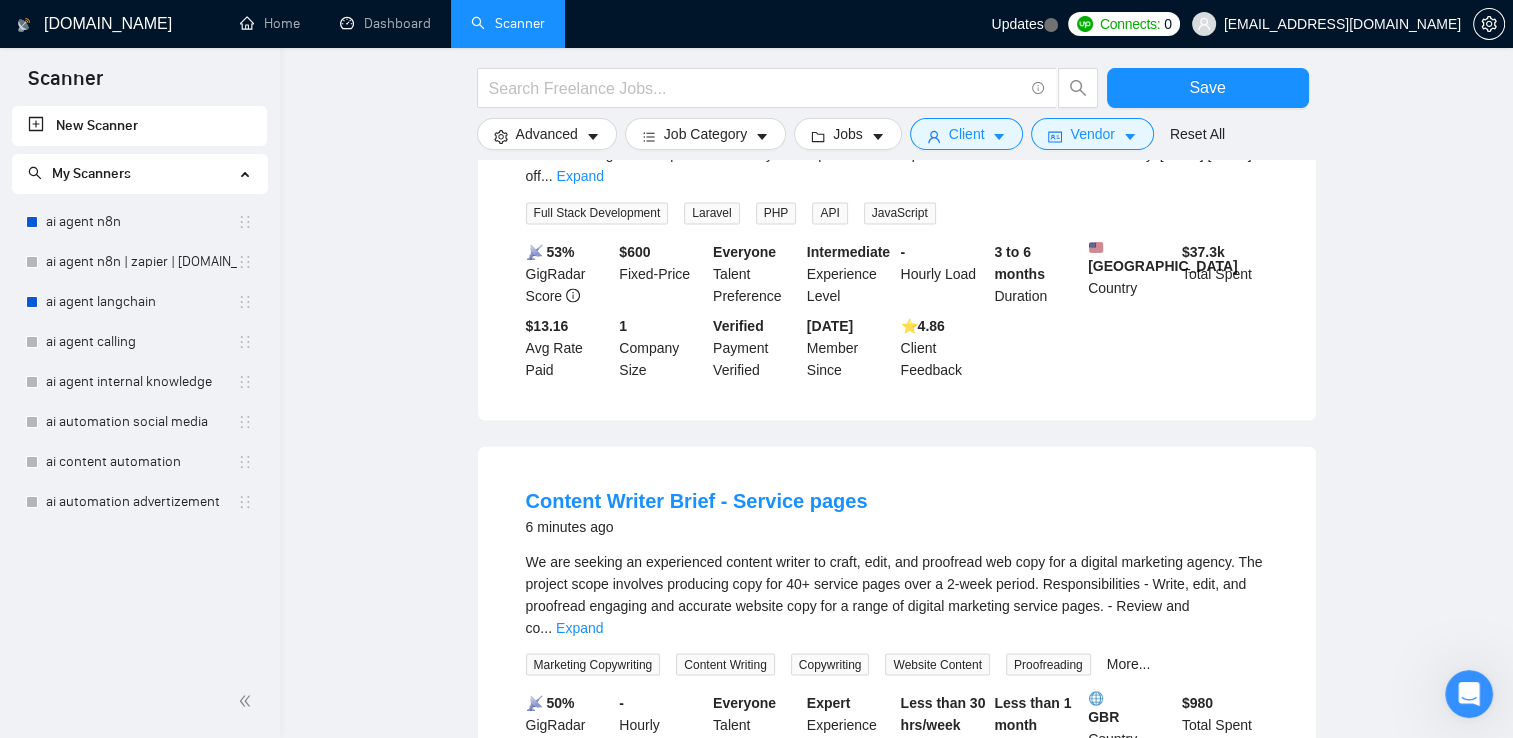 scroll, scrollTop: 3736, scrollLeft: 0, axis: vertical 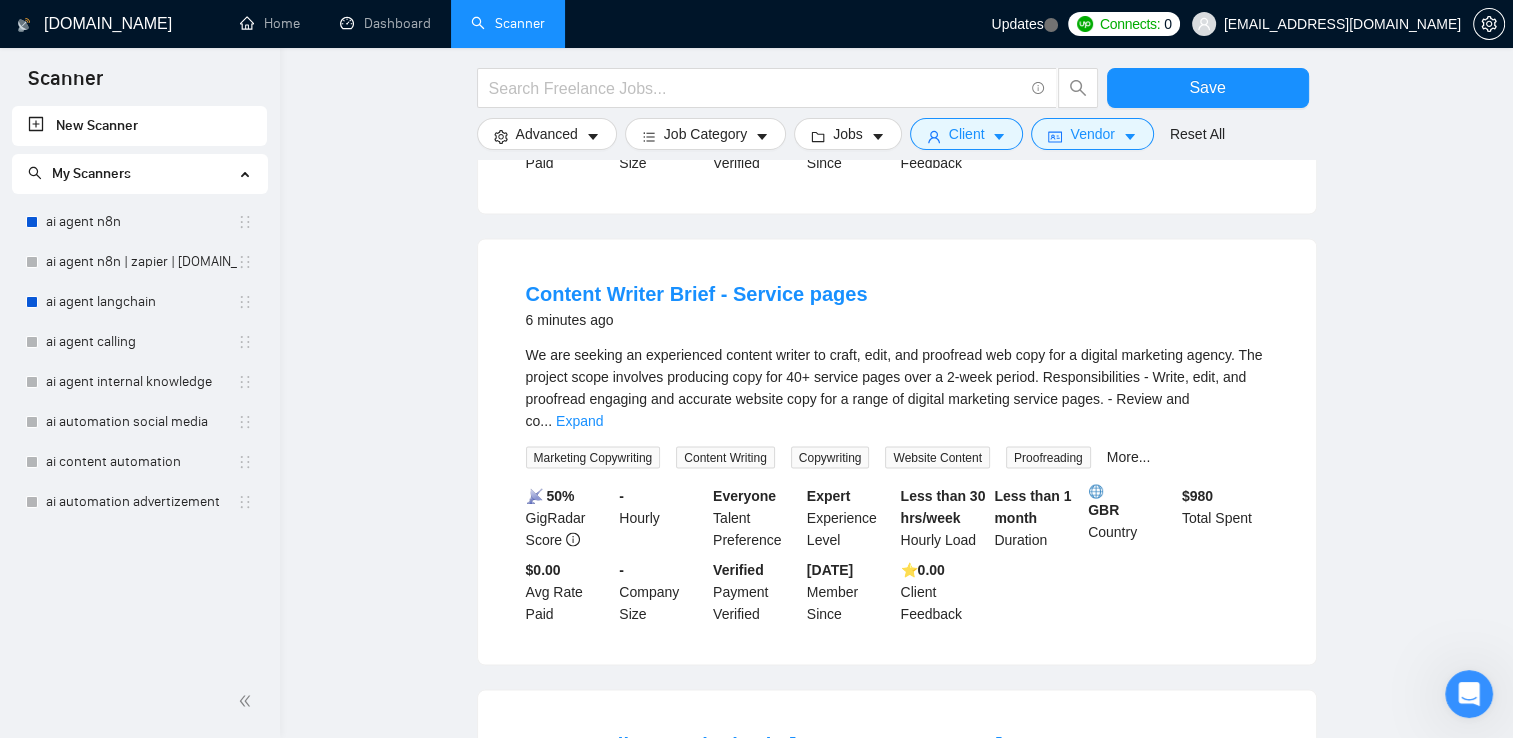 click on "GBR" at bounding box center (1131, 500) 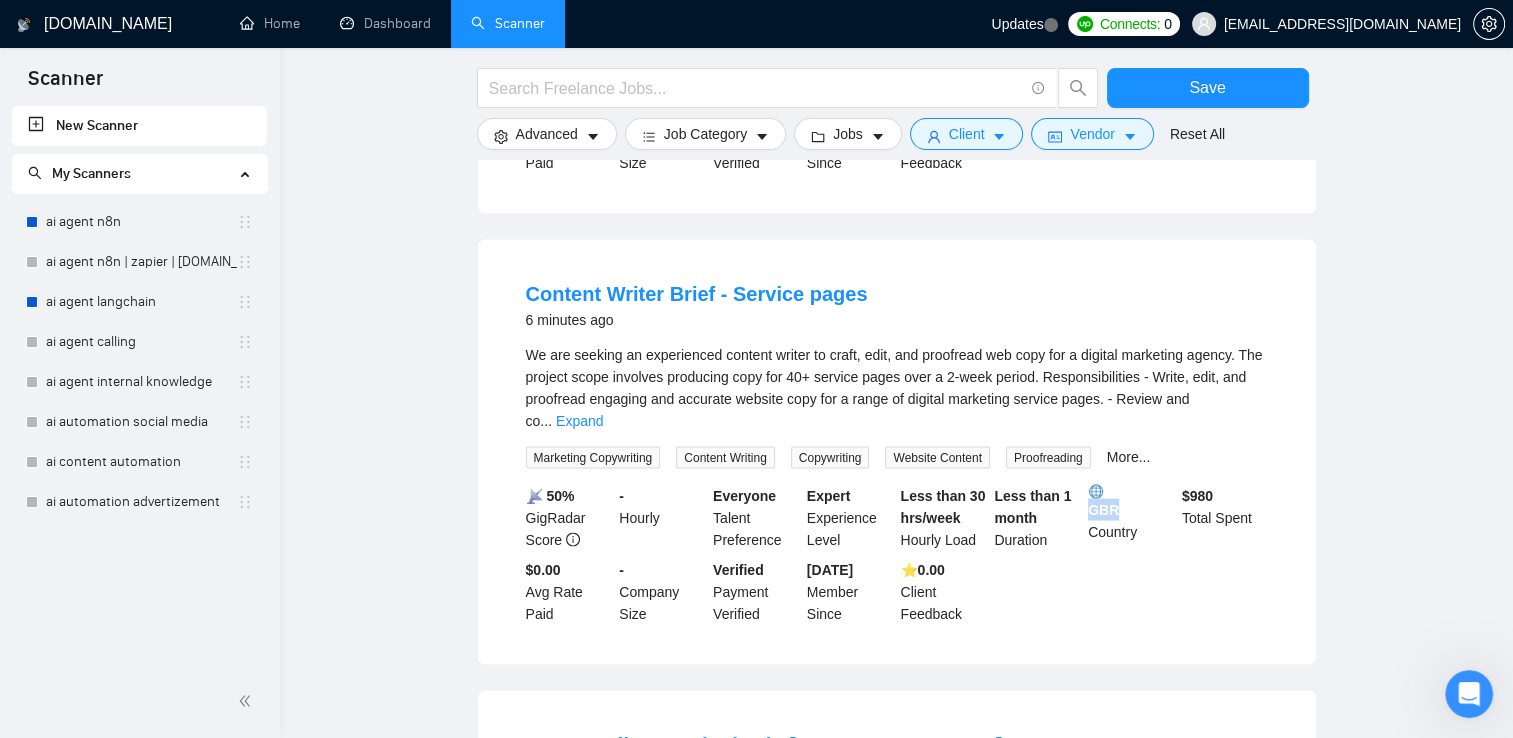 click on "GBR" at bounding box center (1131, 500) 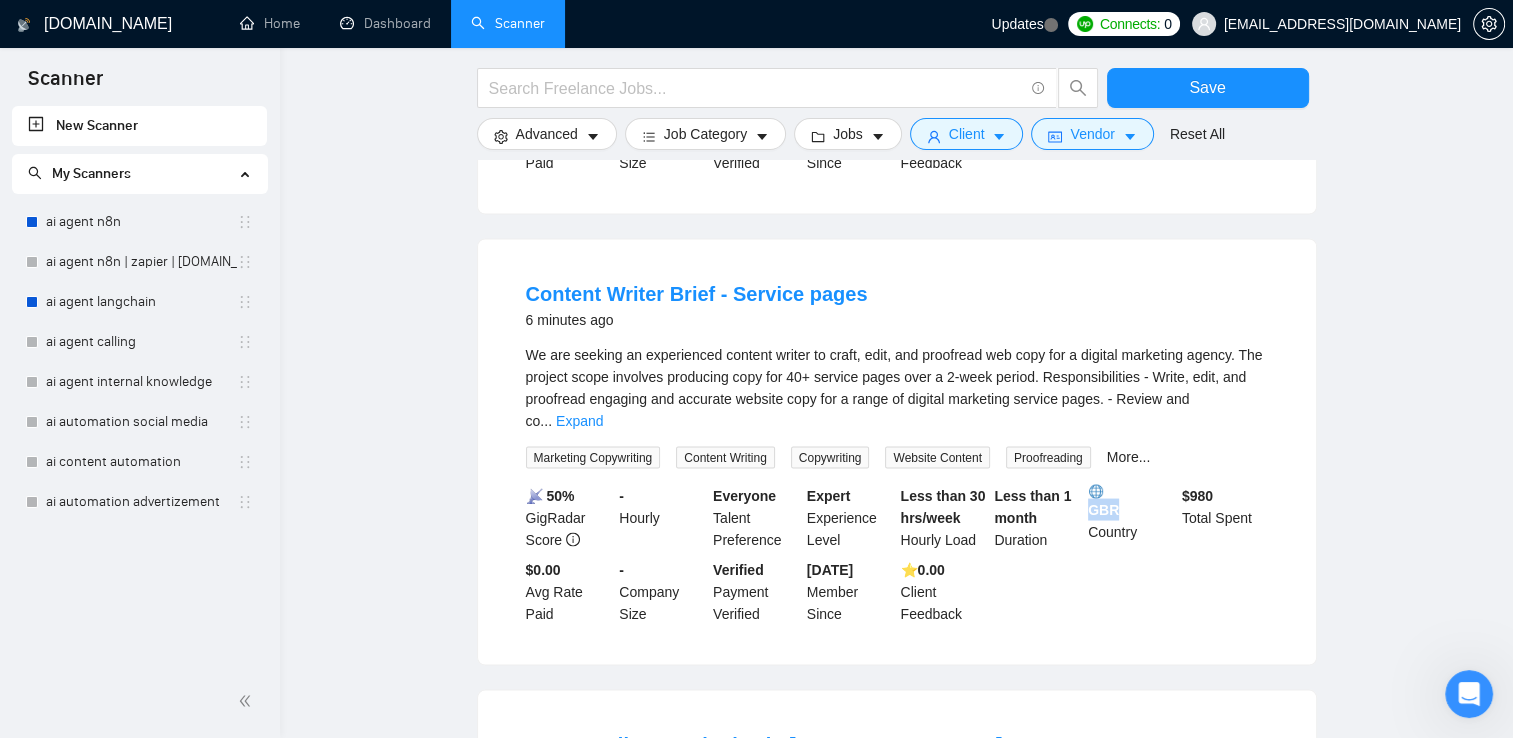 copy on "GBR" 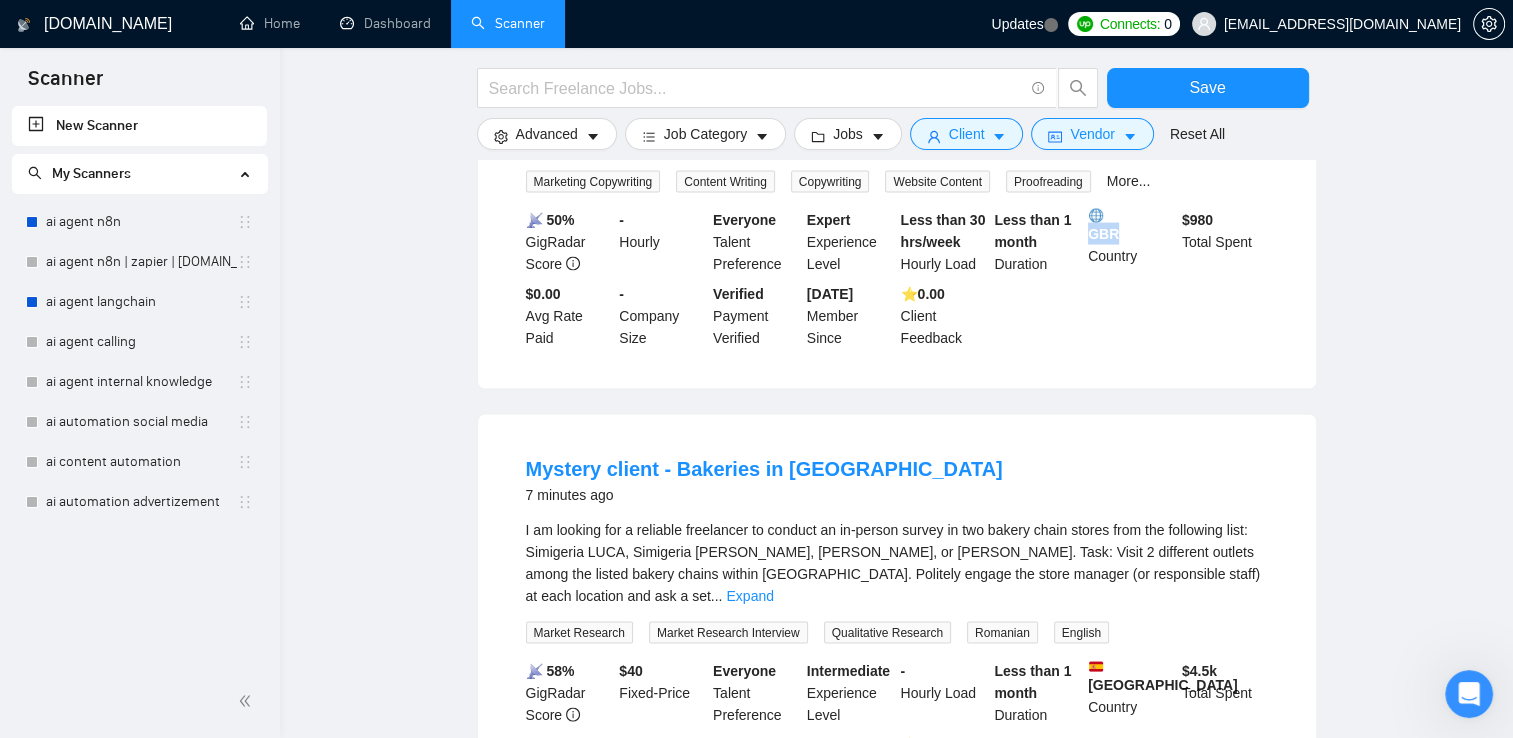 scroll, scrollTop: 4236, scrollLeft: 0, axis: vertical 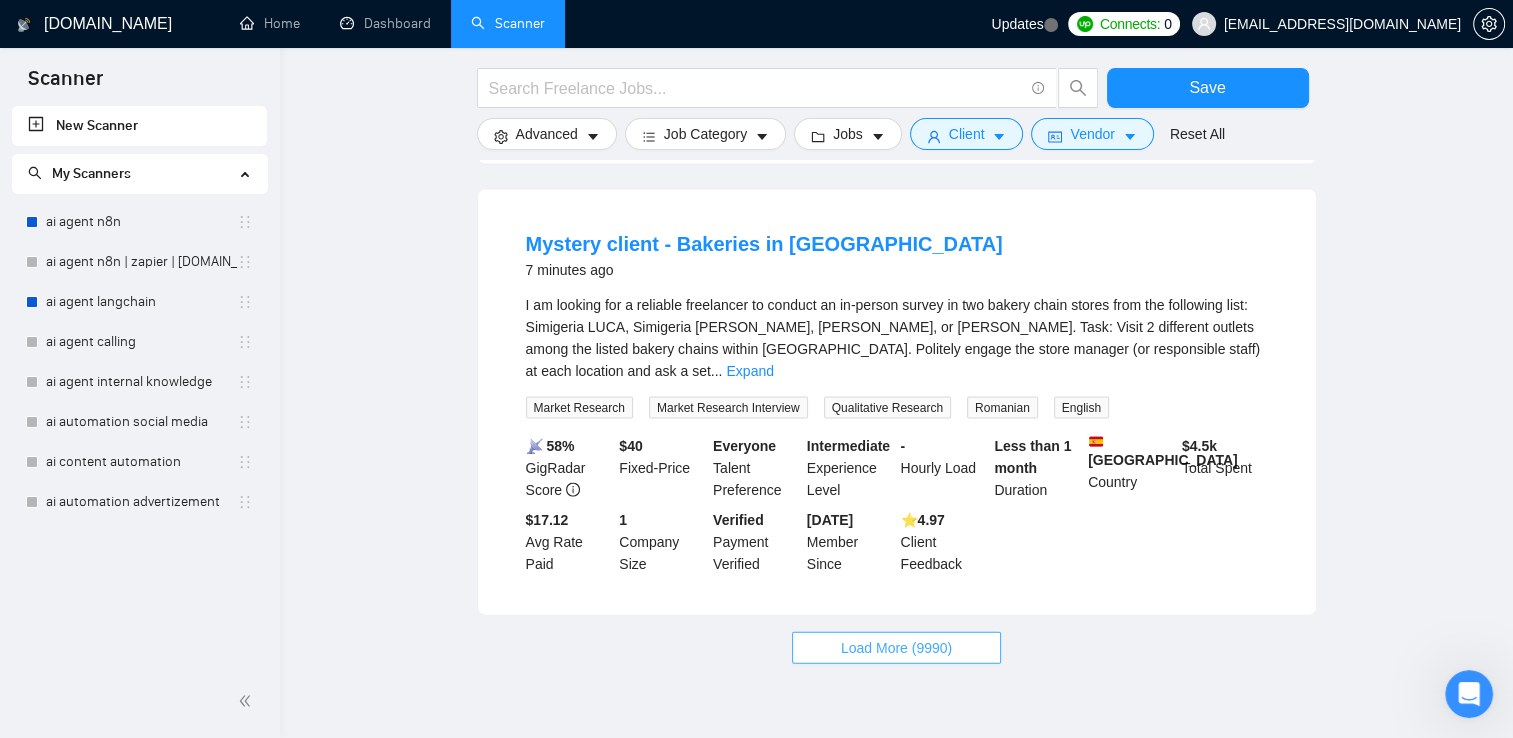 click on "Load More (9990)" at bounding box center [896, 648] 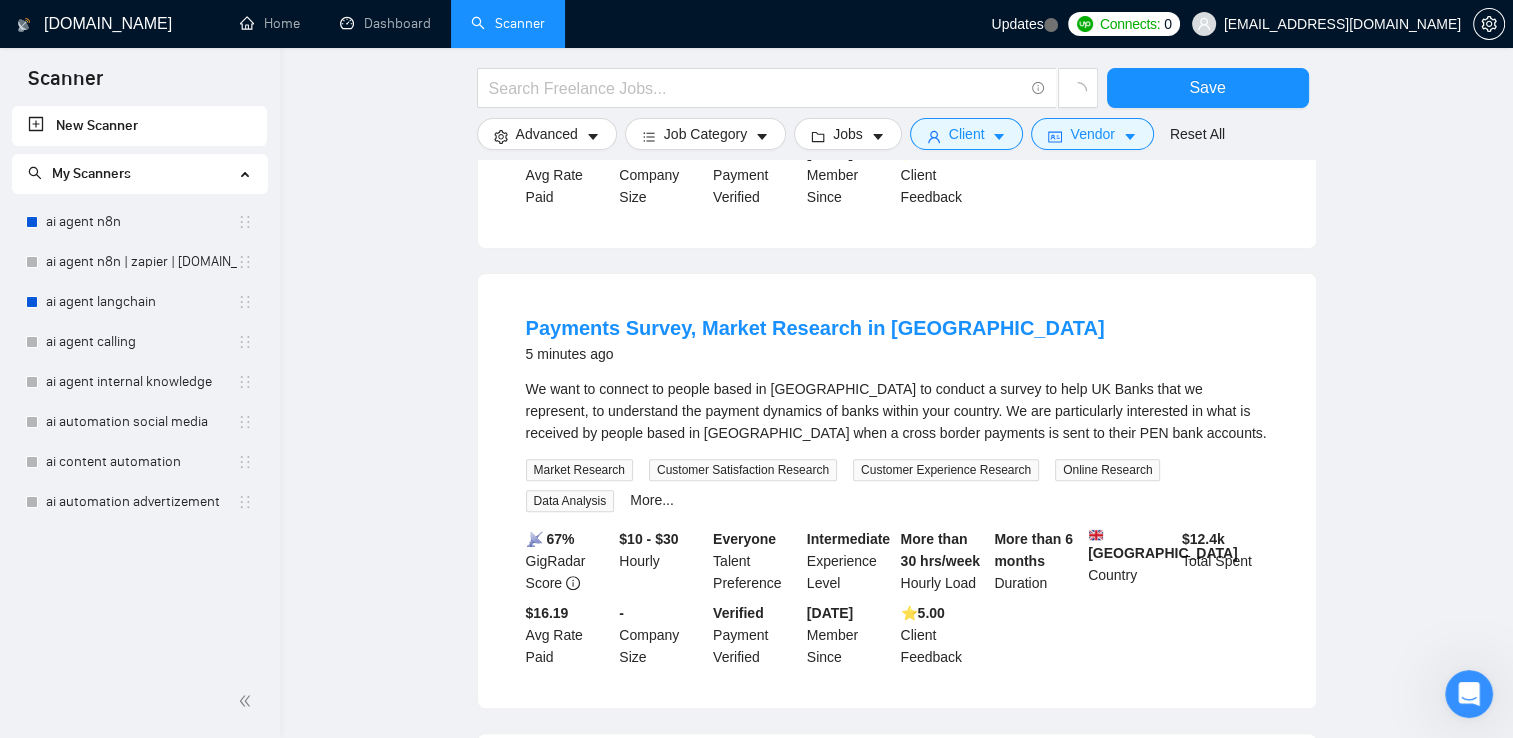 scroll, scrollTop: 204, scrollLeft: 0, axis: vertical 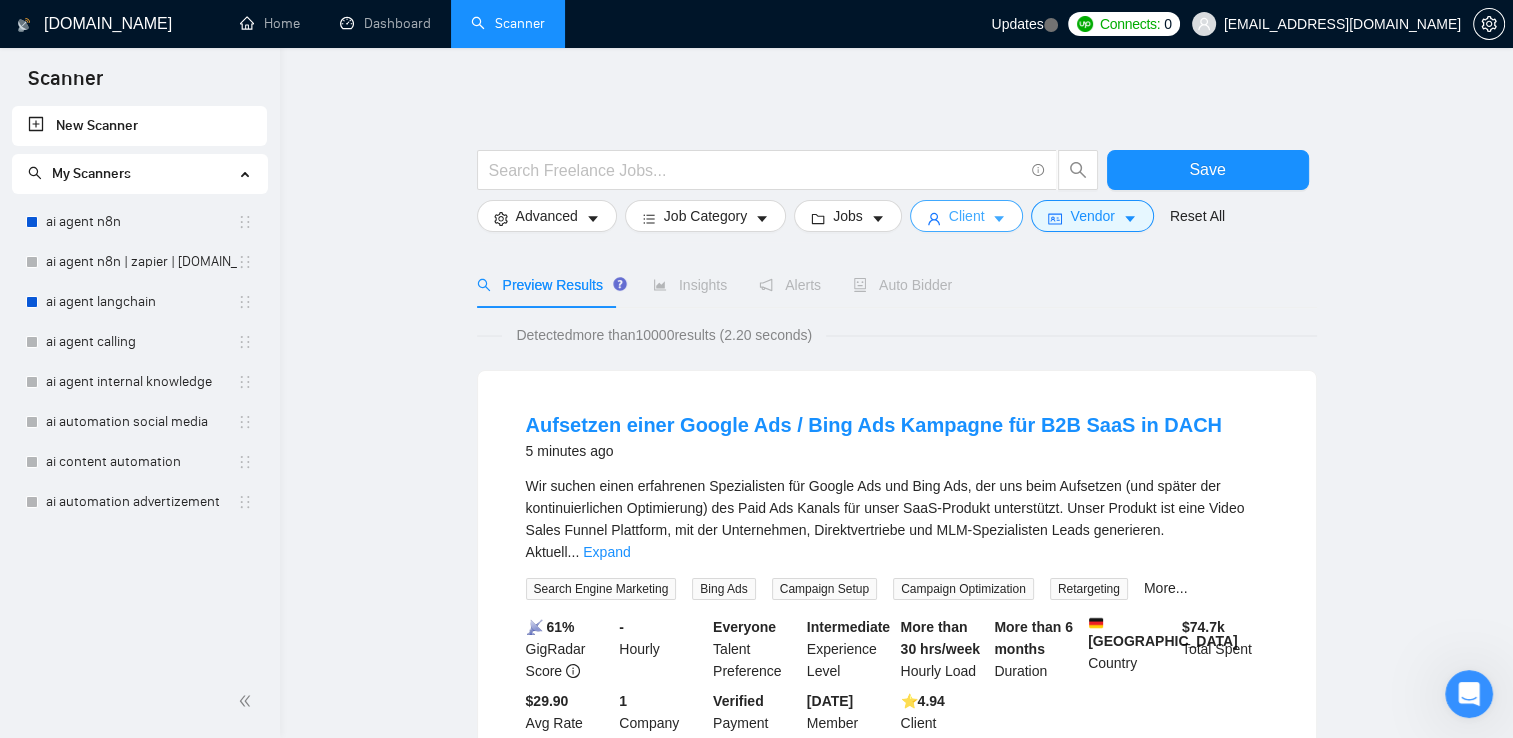 click on "Client" at bounding box center [967, 216] 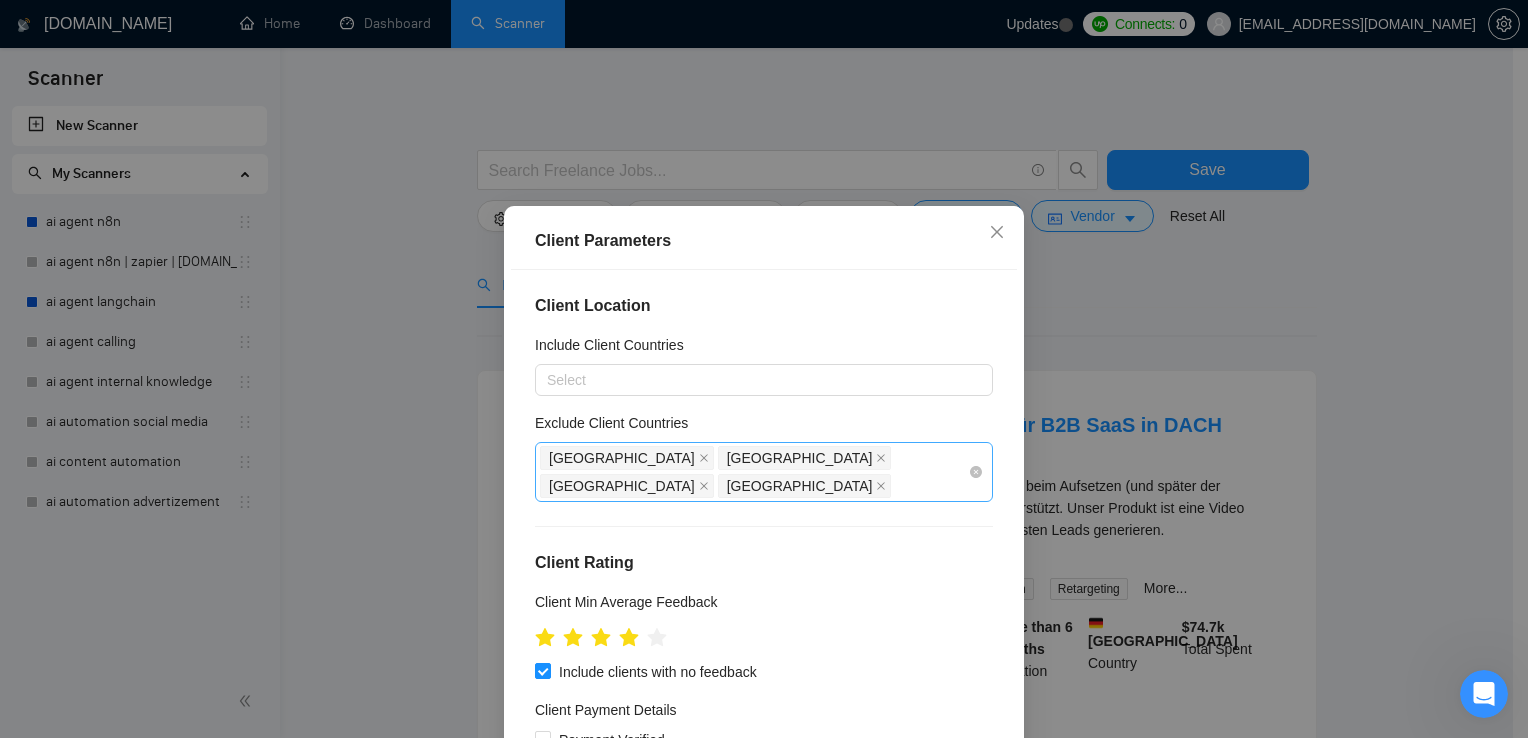 click on "[GEOGRAPHIC_DATA] [GEOGRAPHIC_DATA] [GEOGRAPHIC_DATA] [GEOGRAPHIC_DATA]" at bounding box center (754, 472) 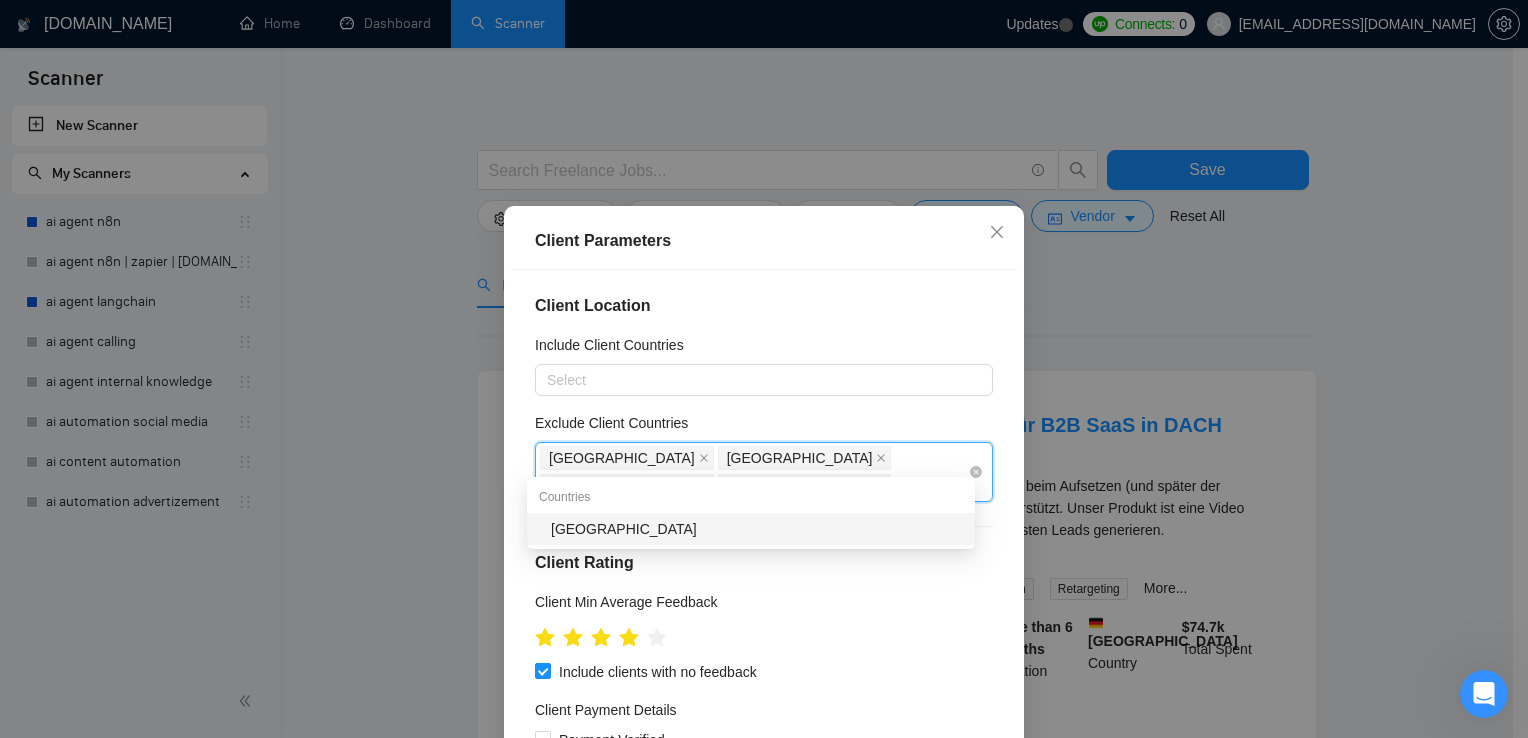 type on "[GEOGRAPHIC_DATA]" 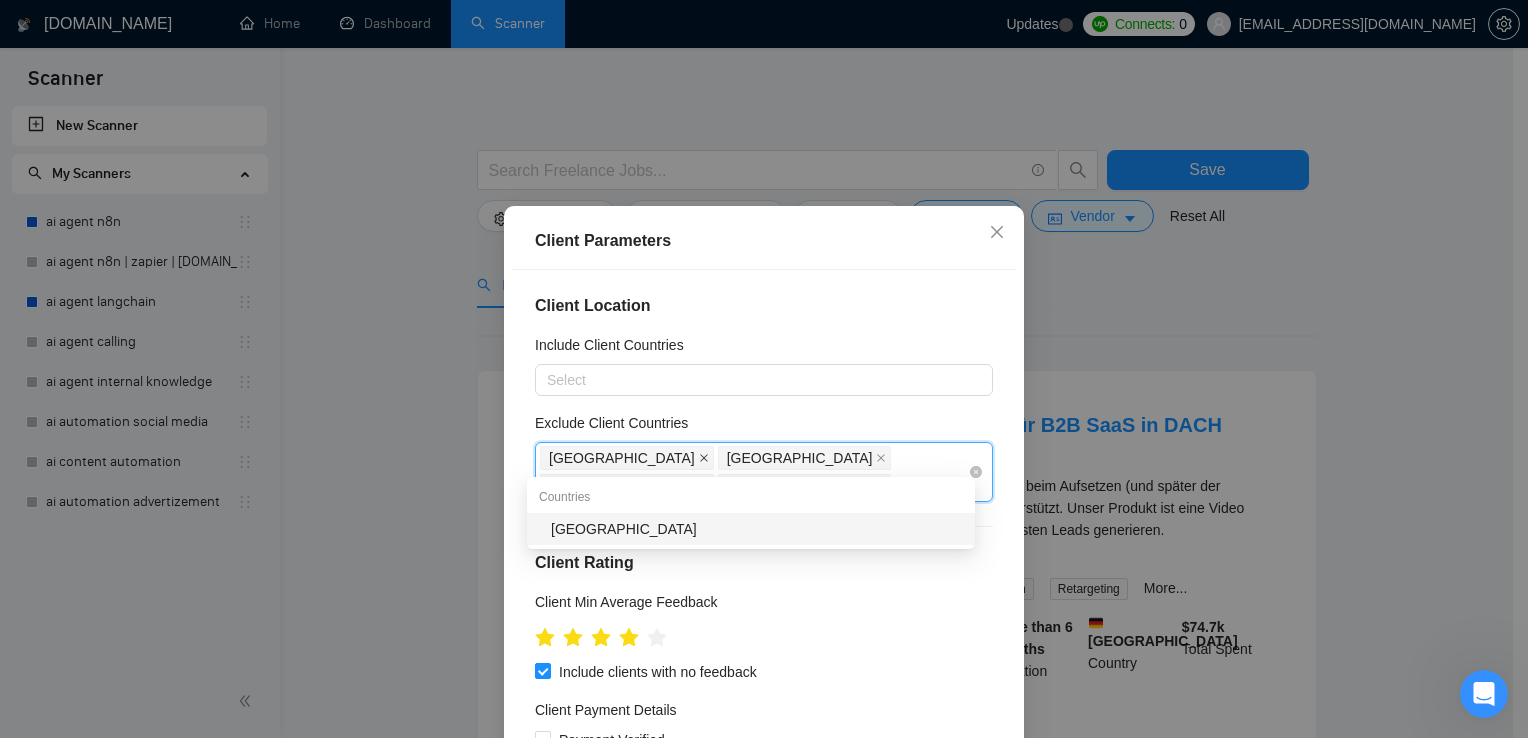 click 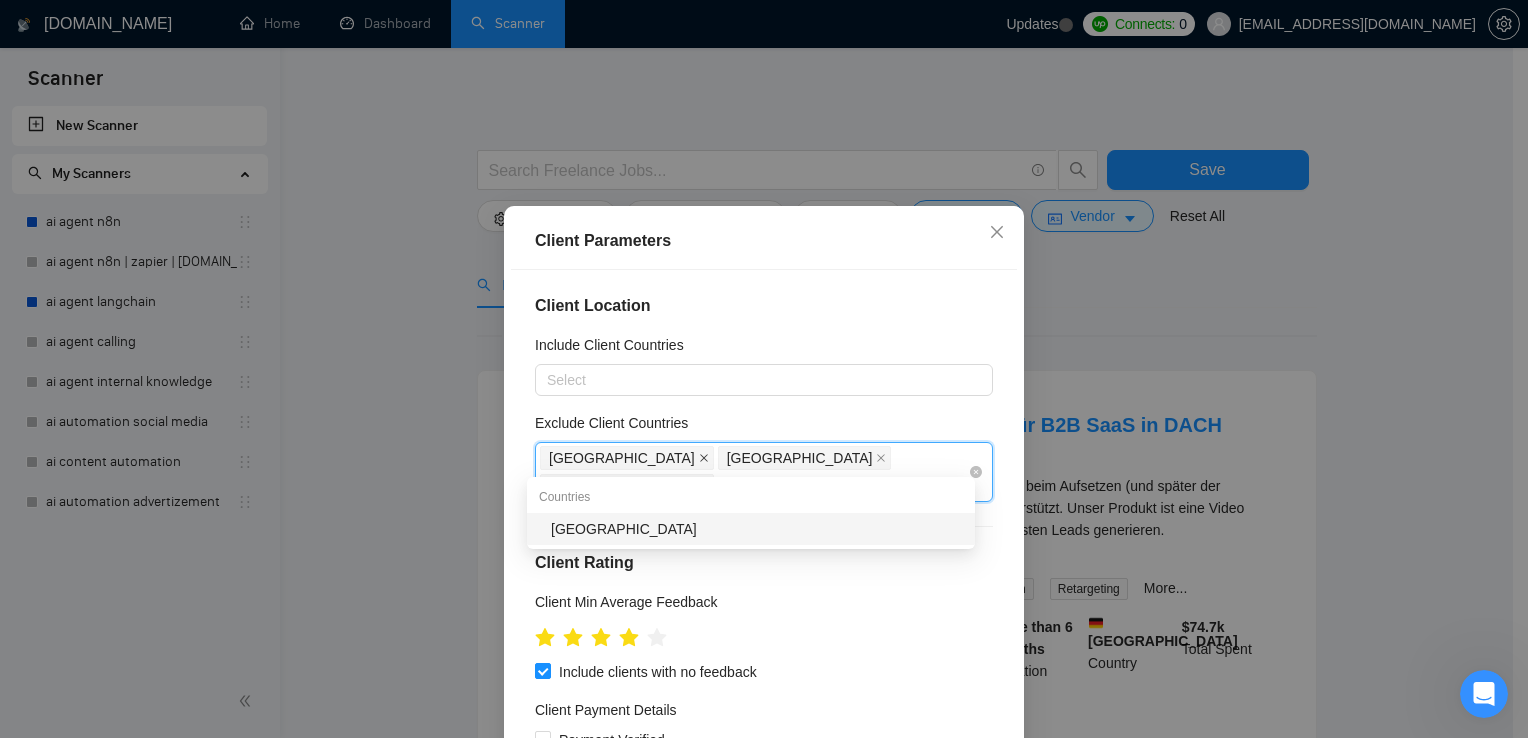 click 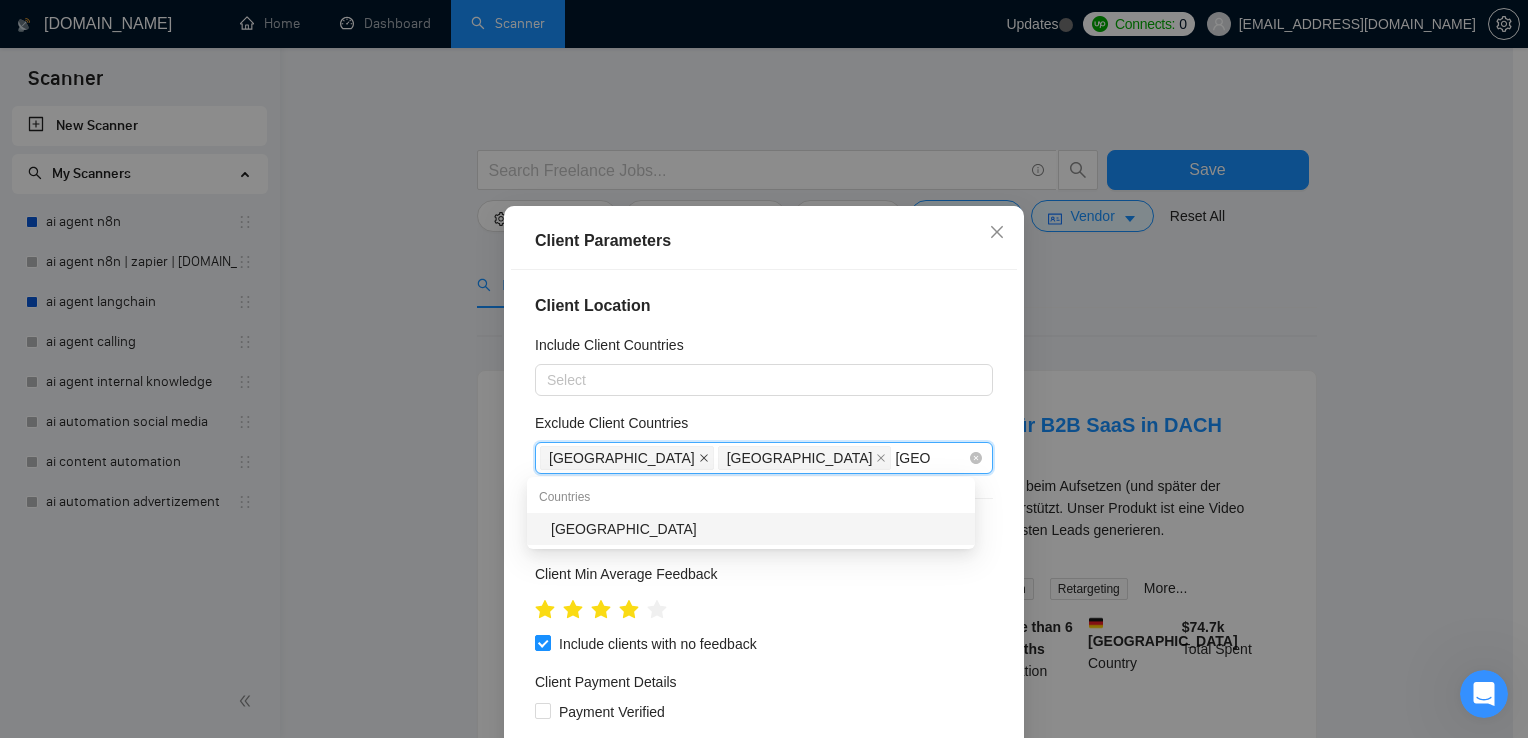 click 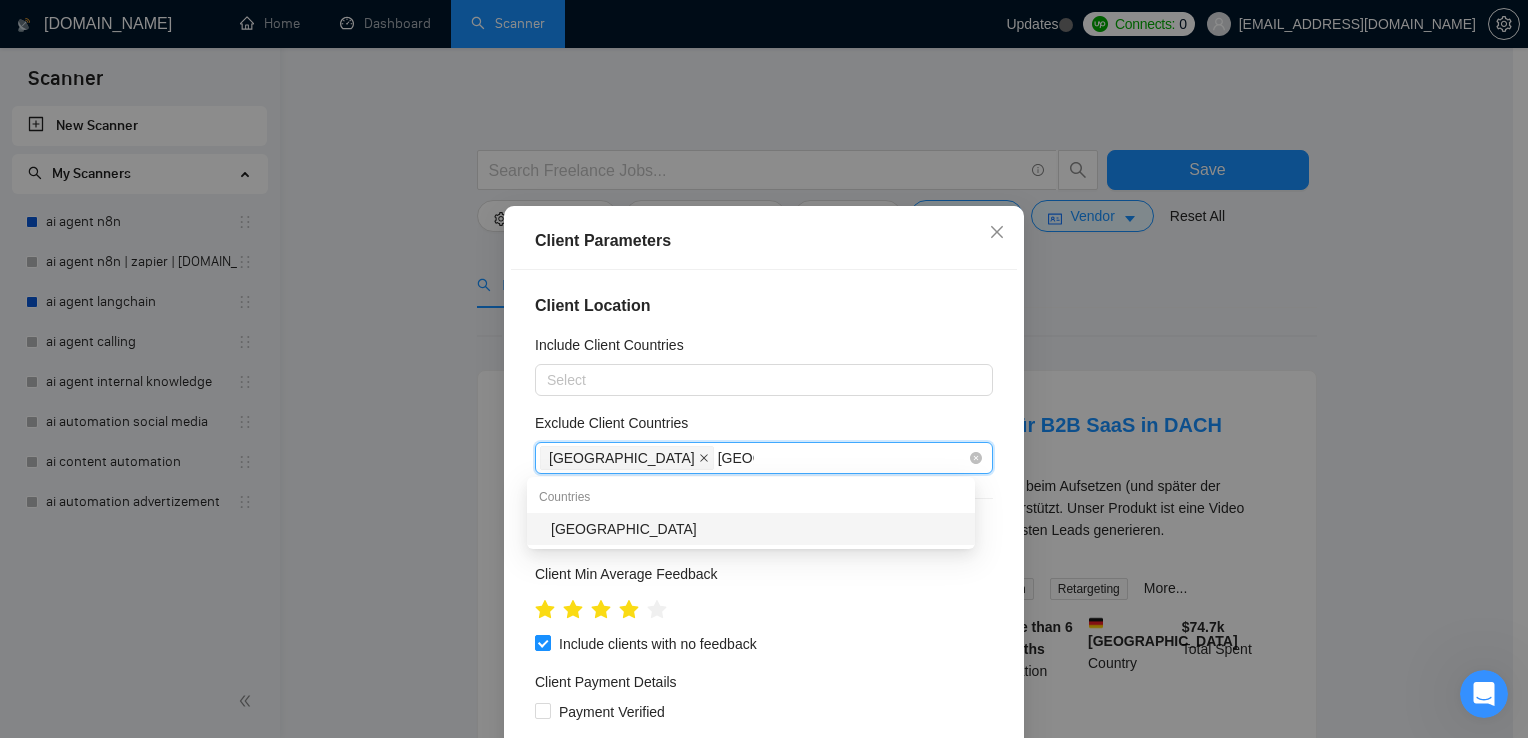 click 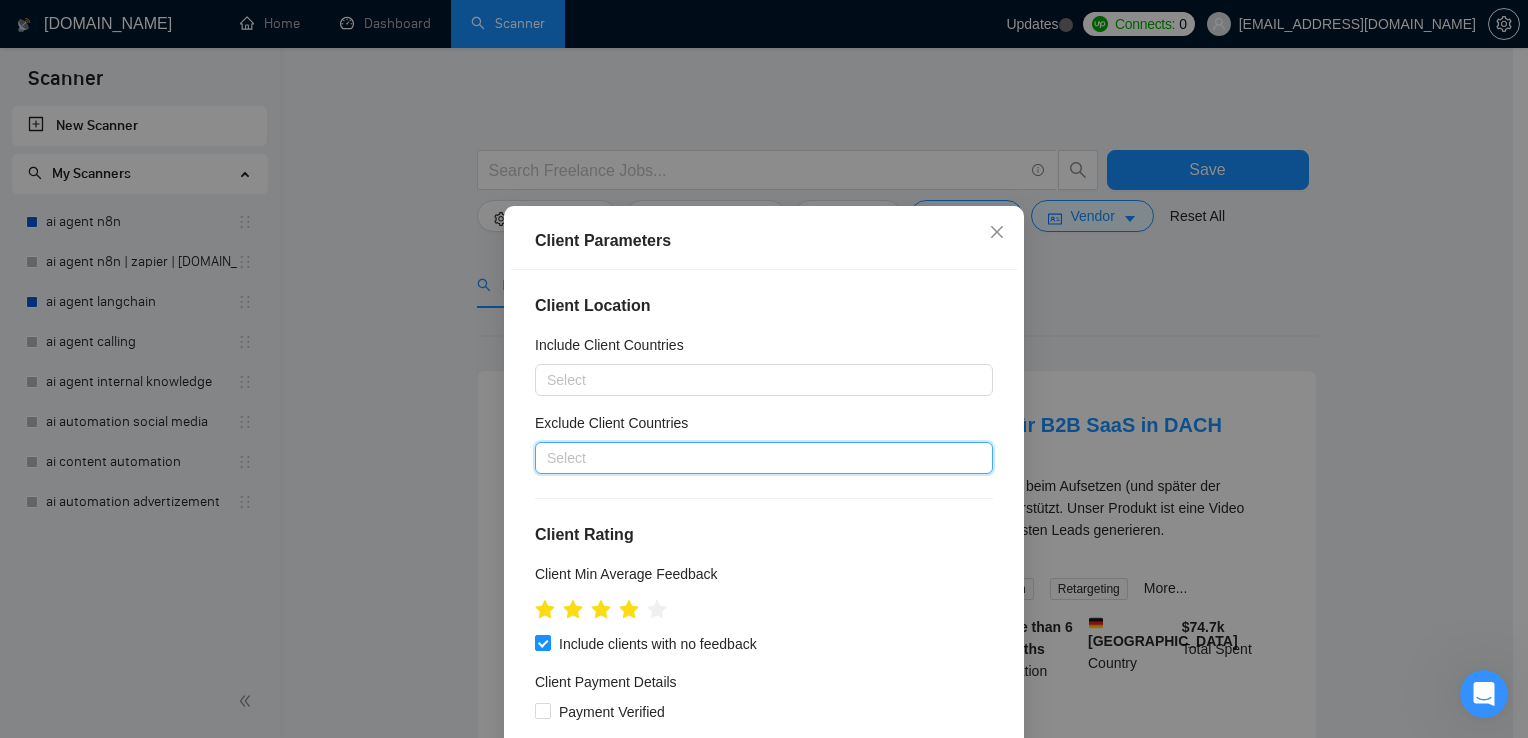 click at bounding box center (754, 458) 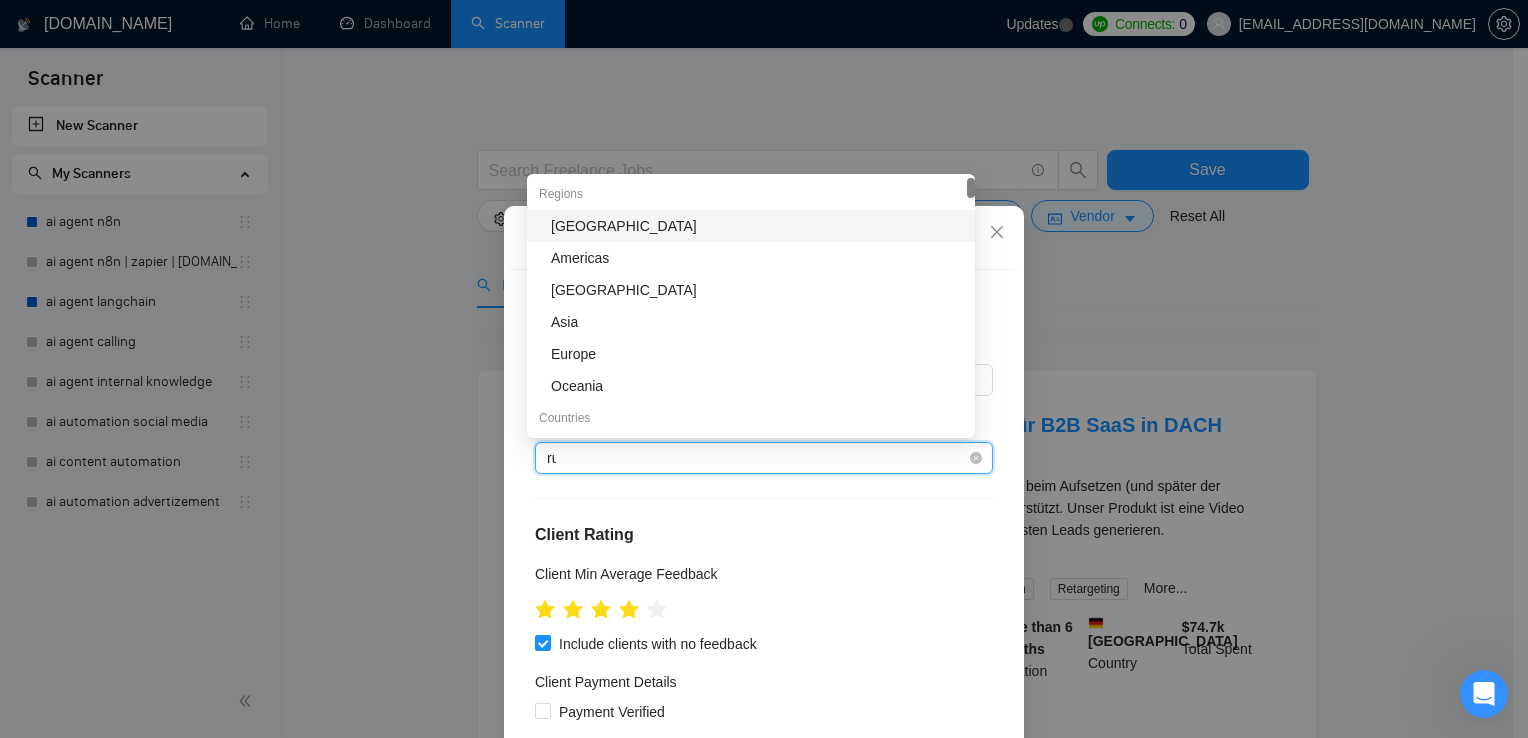 type on "[PERSON_NAME]" 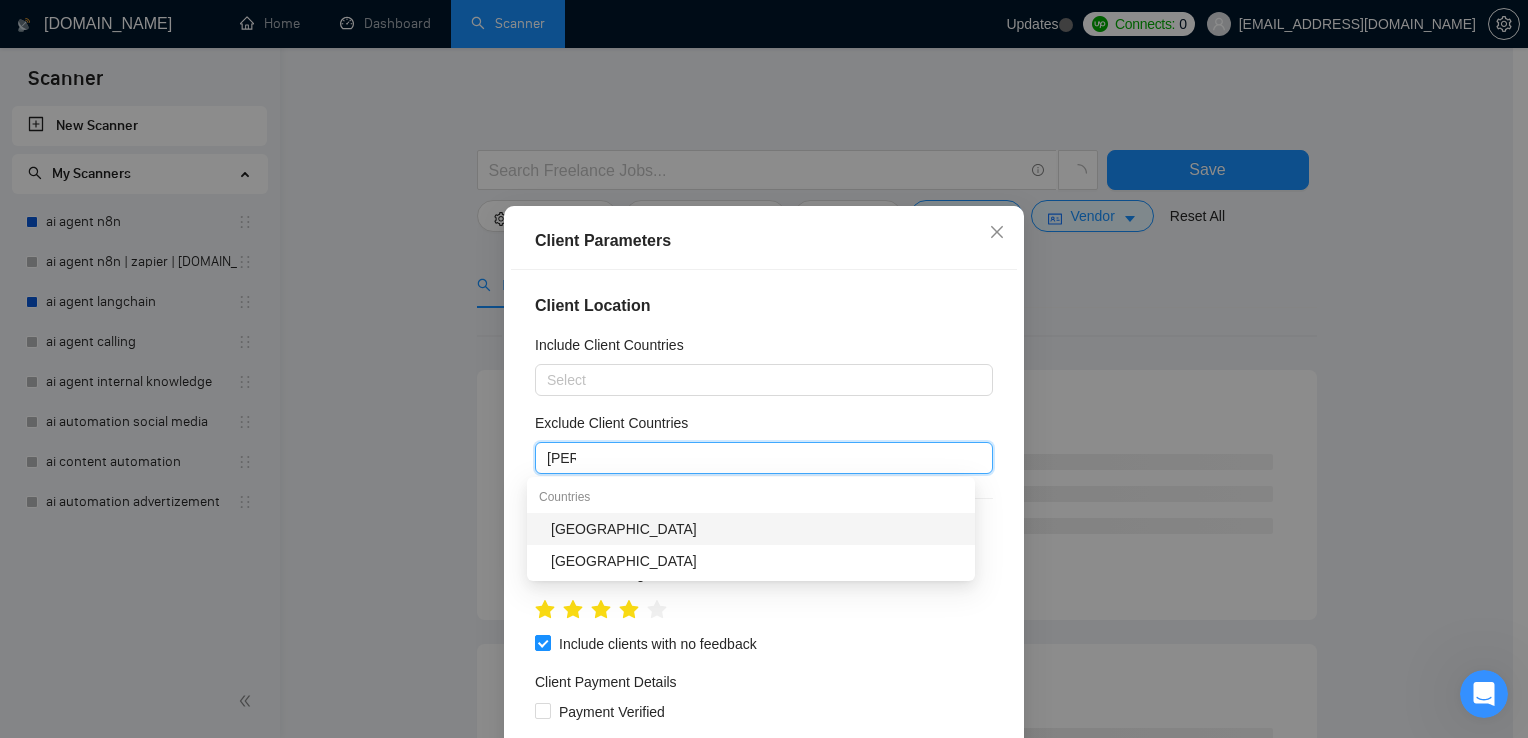 click on "[GEOGRAPHIC_DATA]" at bounding box center [757, 529] 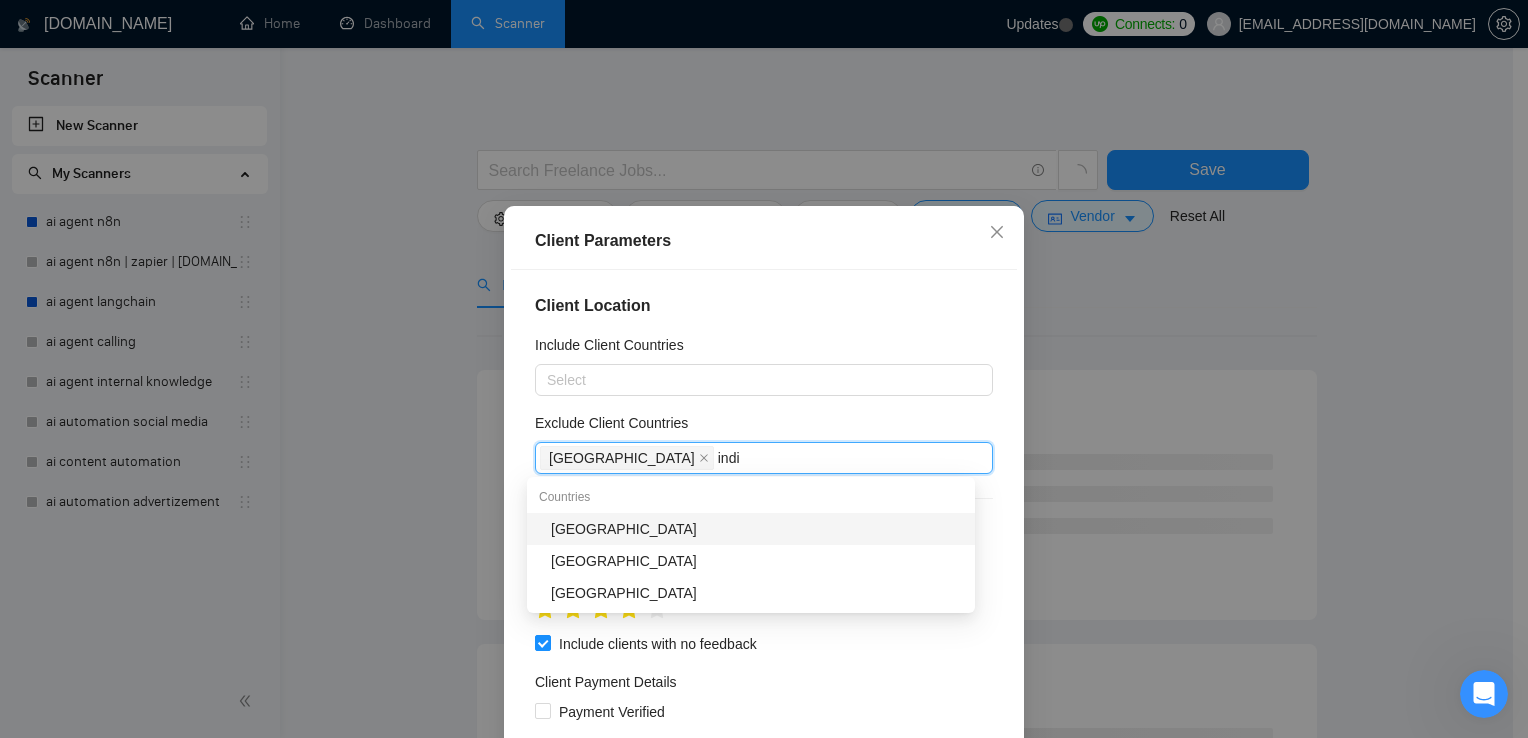 type on "india" 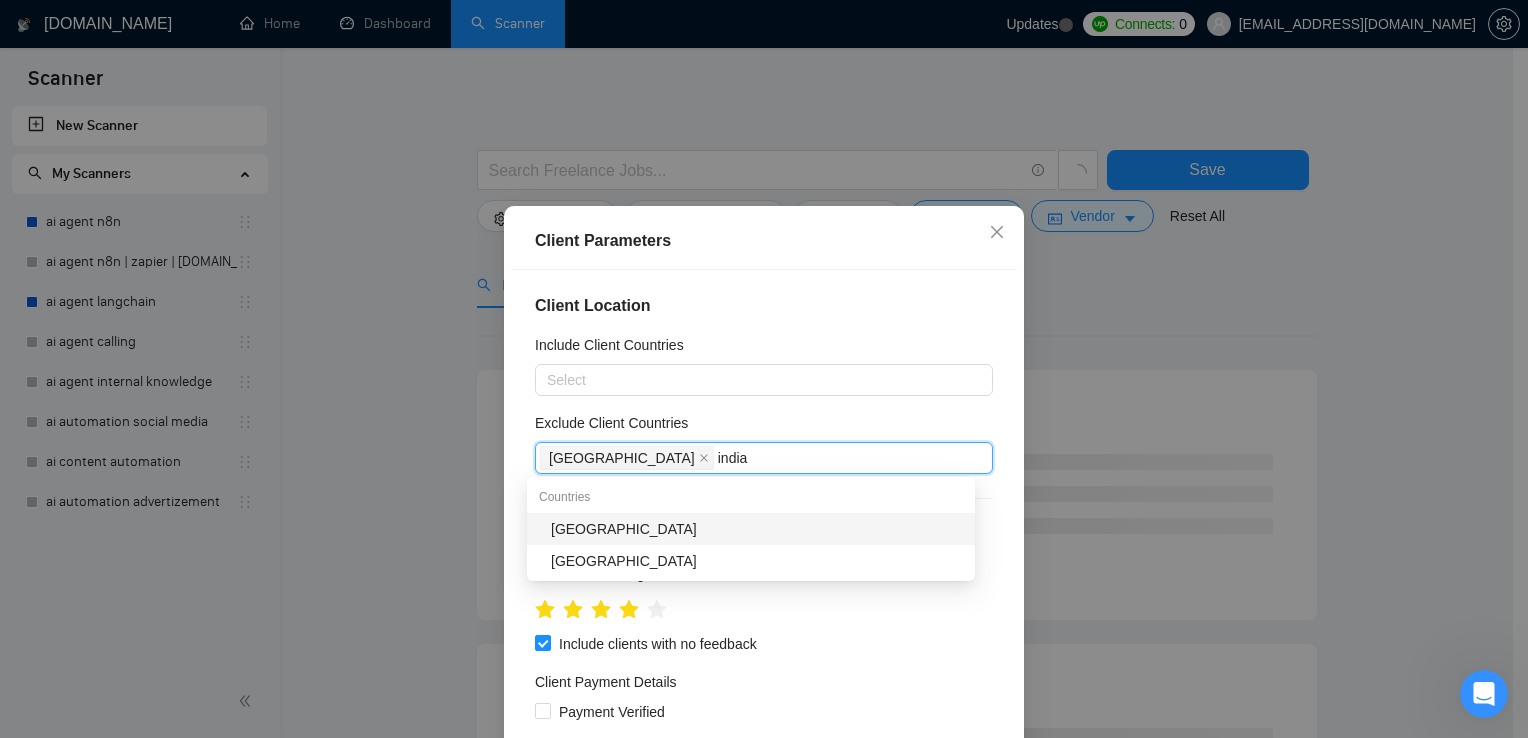 click on "[GEOGRAPHIC_DATA]" at bounding box center (757, 529) 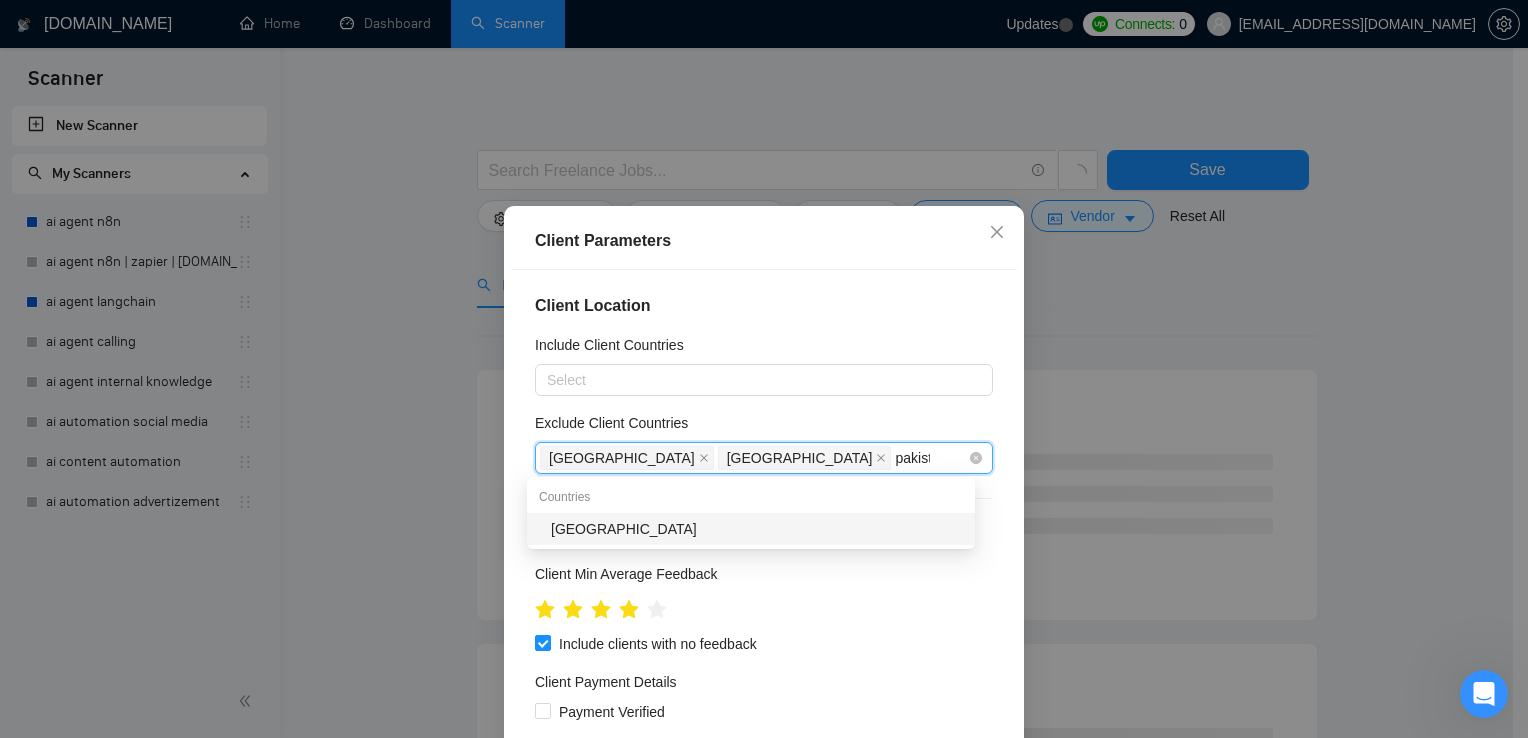 type on "[GEOGRAPHIC_DATA]" 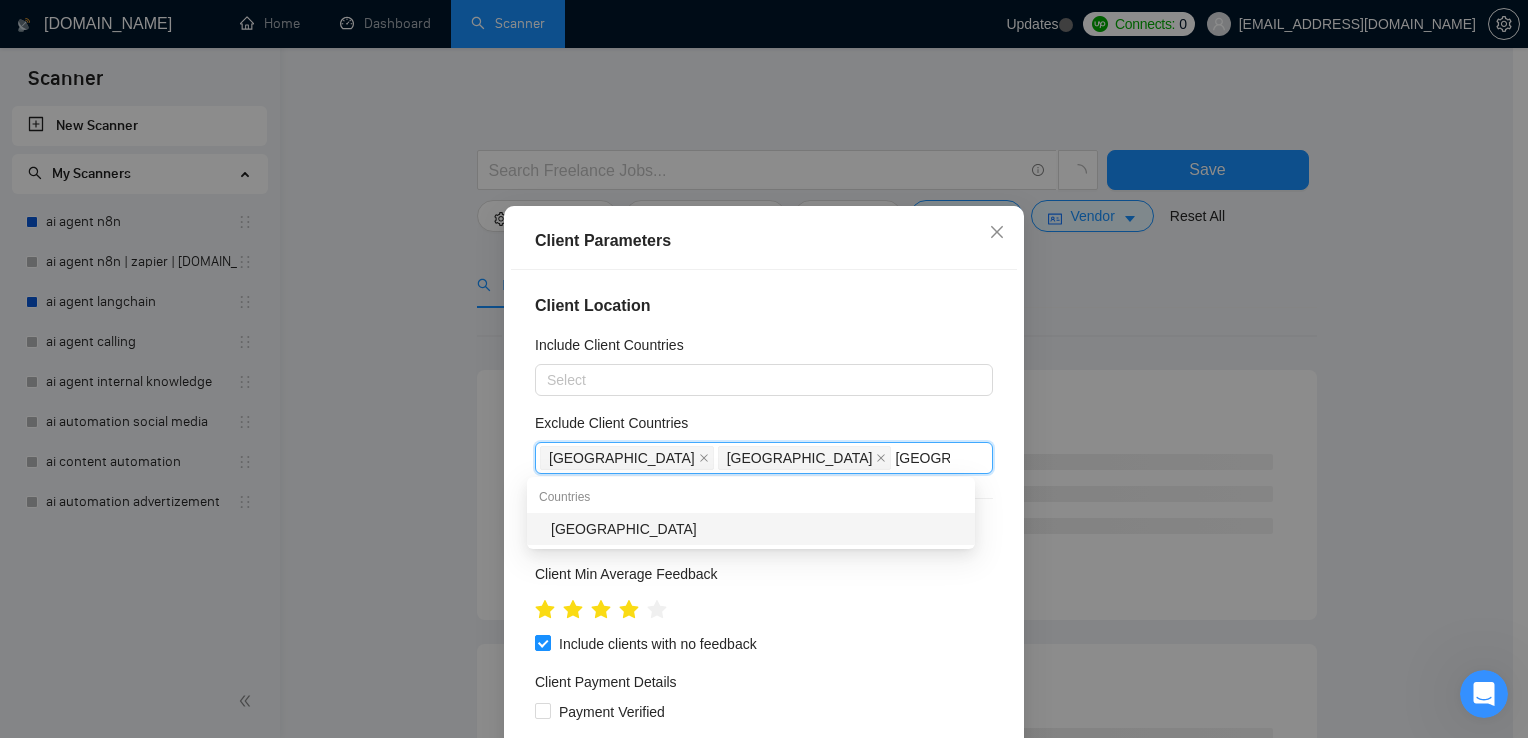 click on "[GEOGRAPHIC_DATA]" at bounding box center (751, 529) 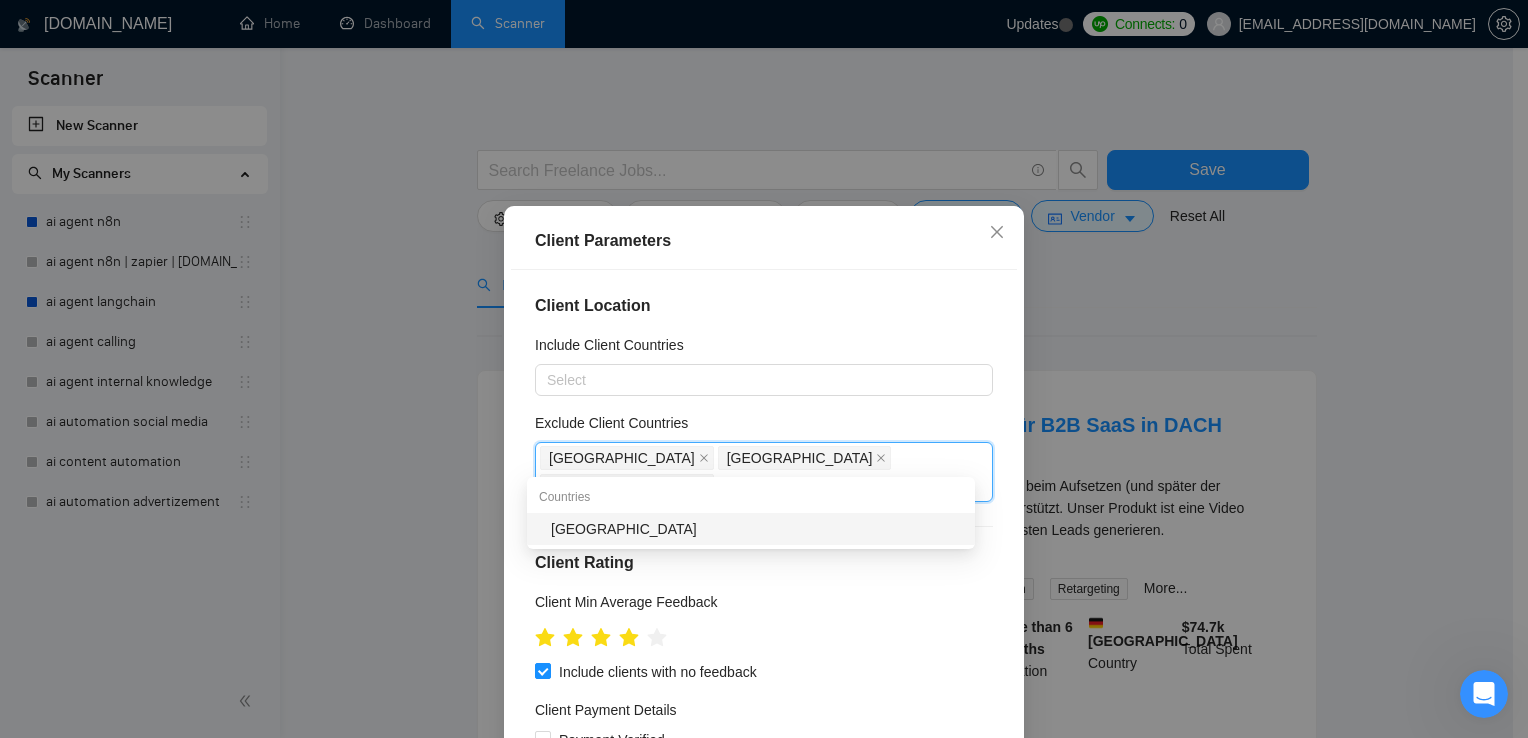 type on "phili" 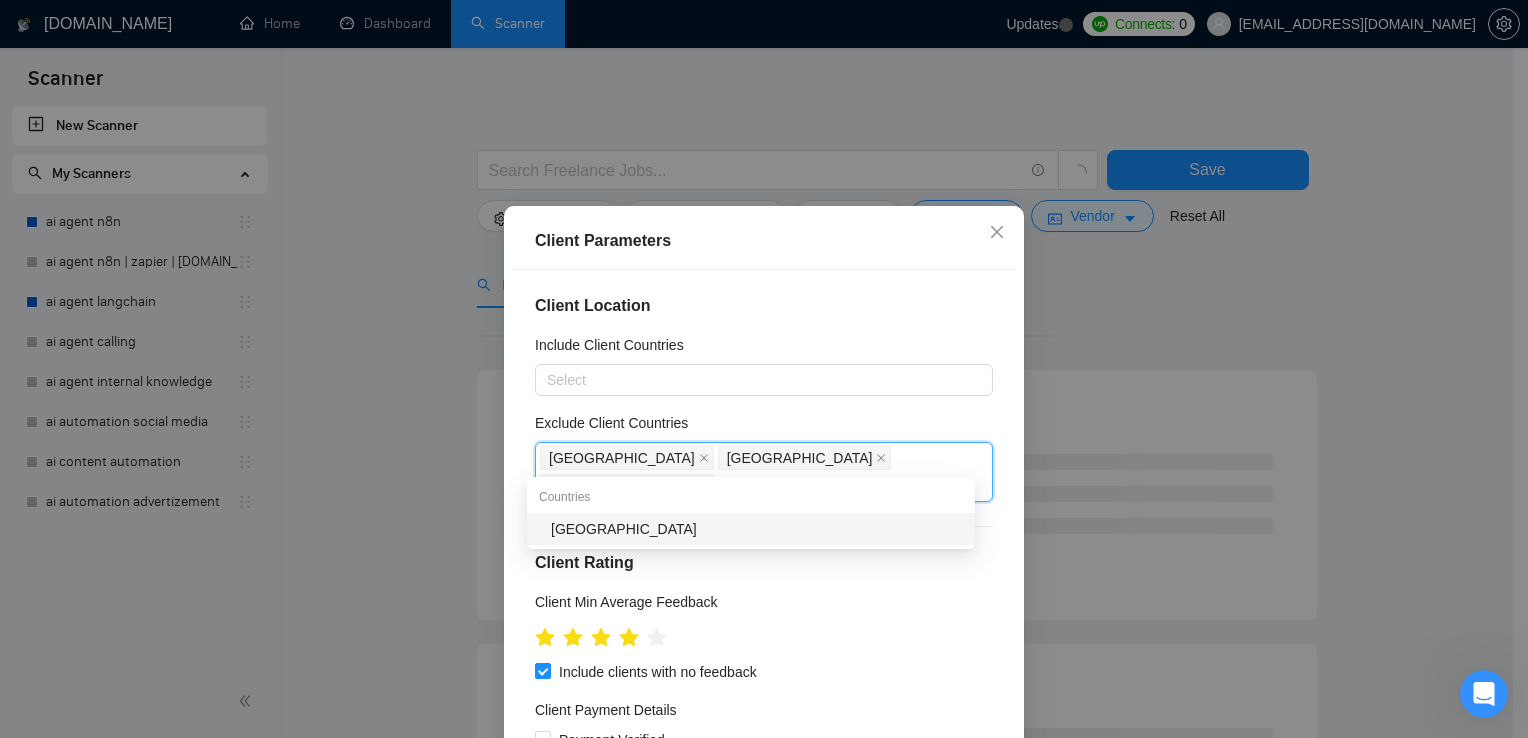 click on "[GEOGRAPHIC_DATA]" at bounding box center (757, 529) 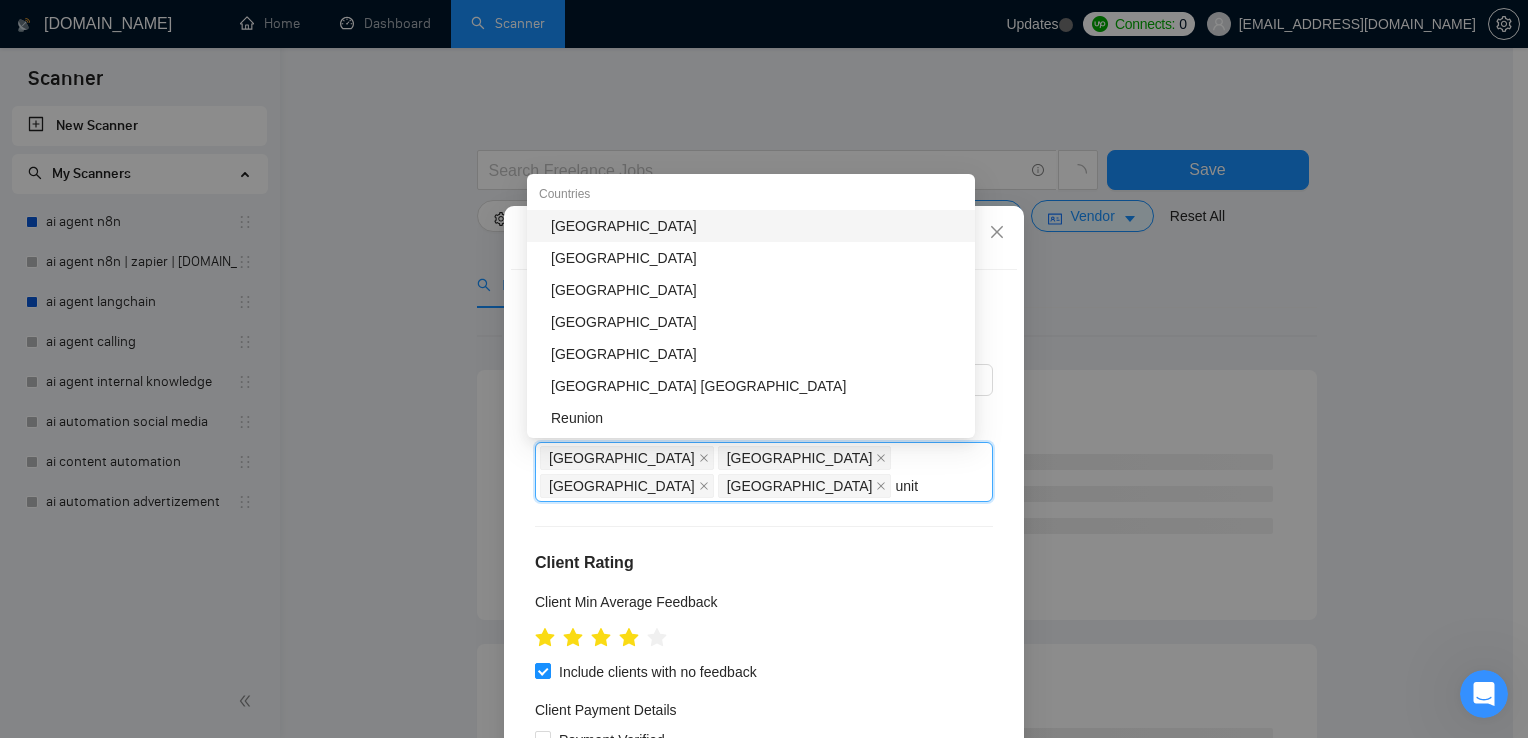 type on "unite" 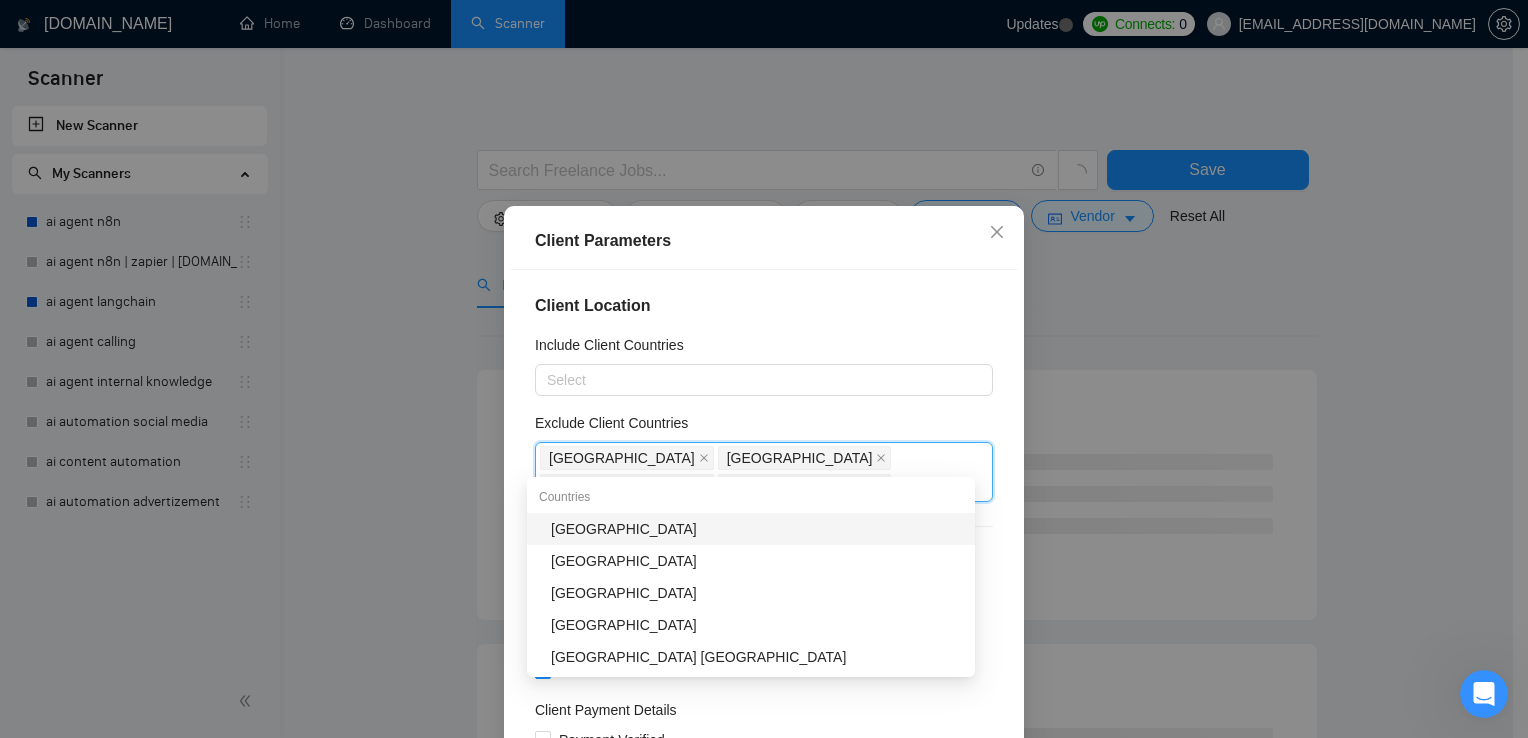 click on "[GEOGRAPHIC_DATA]" at bounding box center [757, 529] 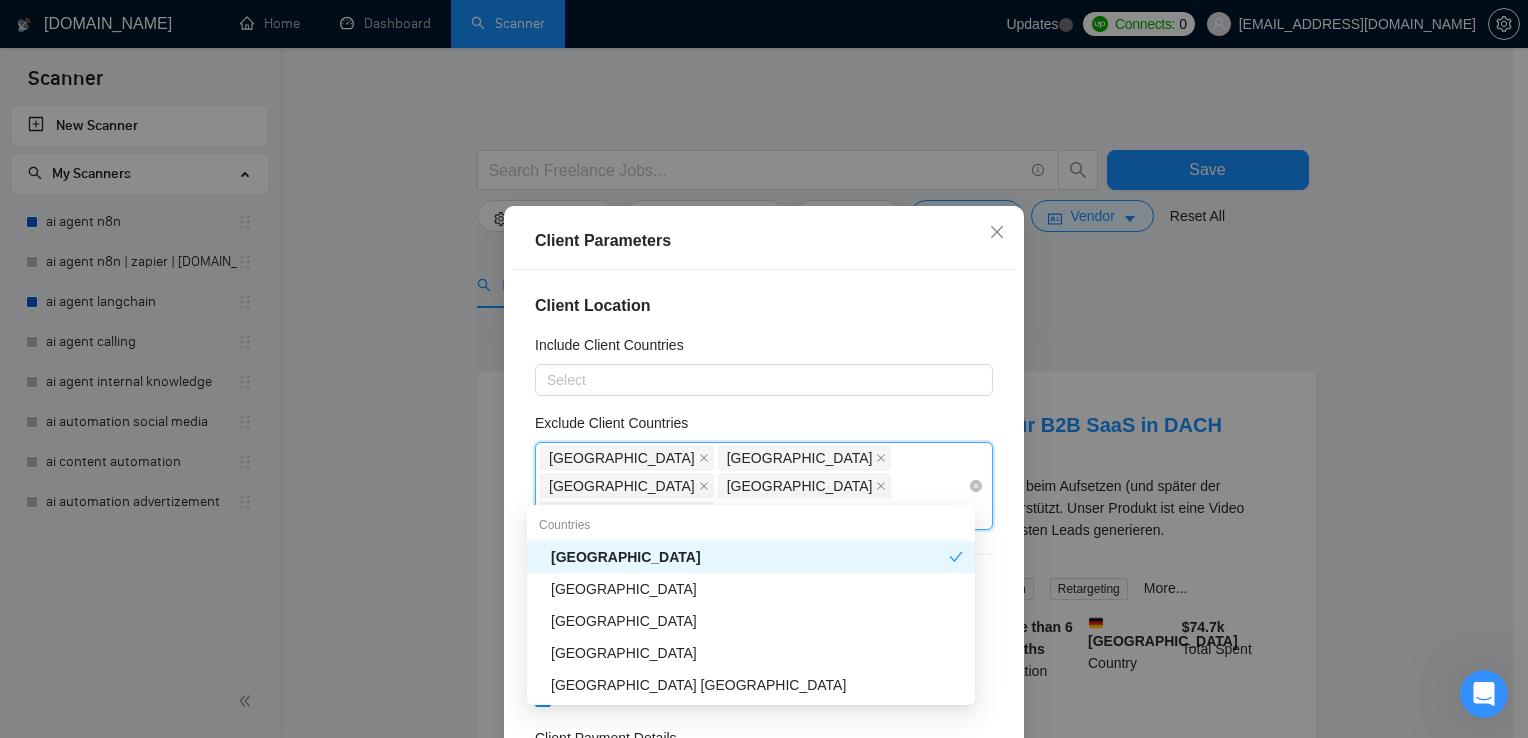 type on "united" 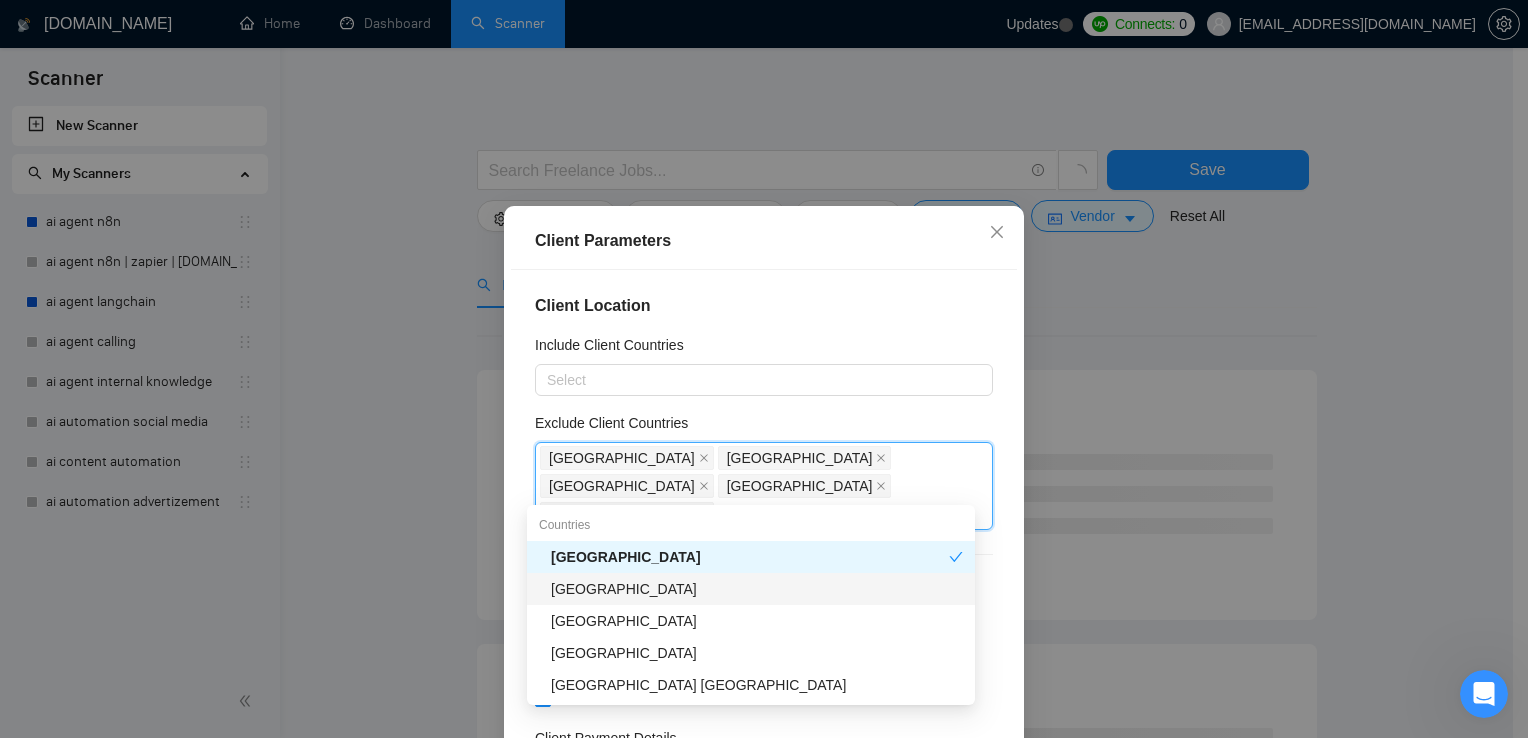 click on "[GEOGRAPHIC_DATA]" at bounding box center [757, 589] 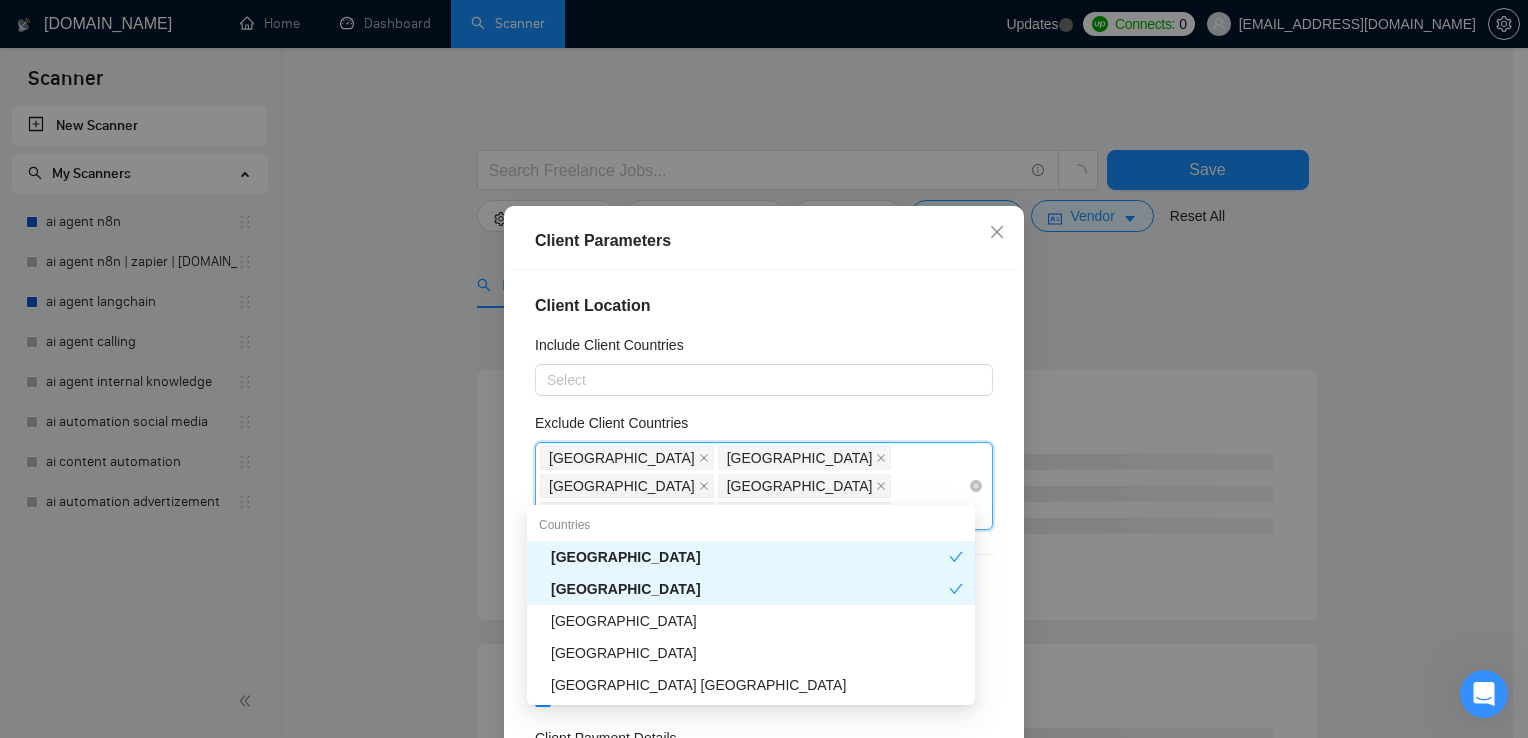 type on "united" 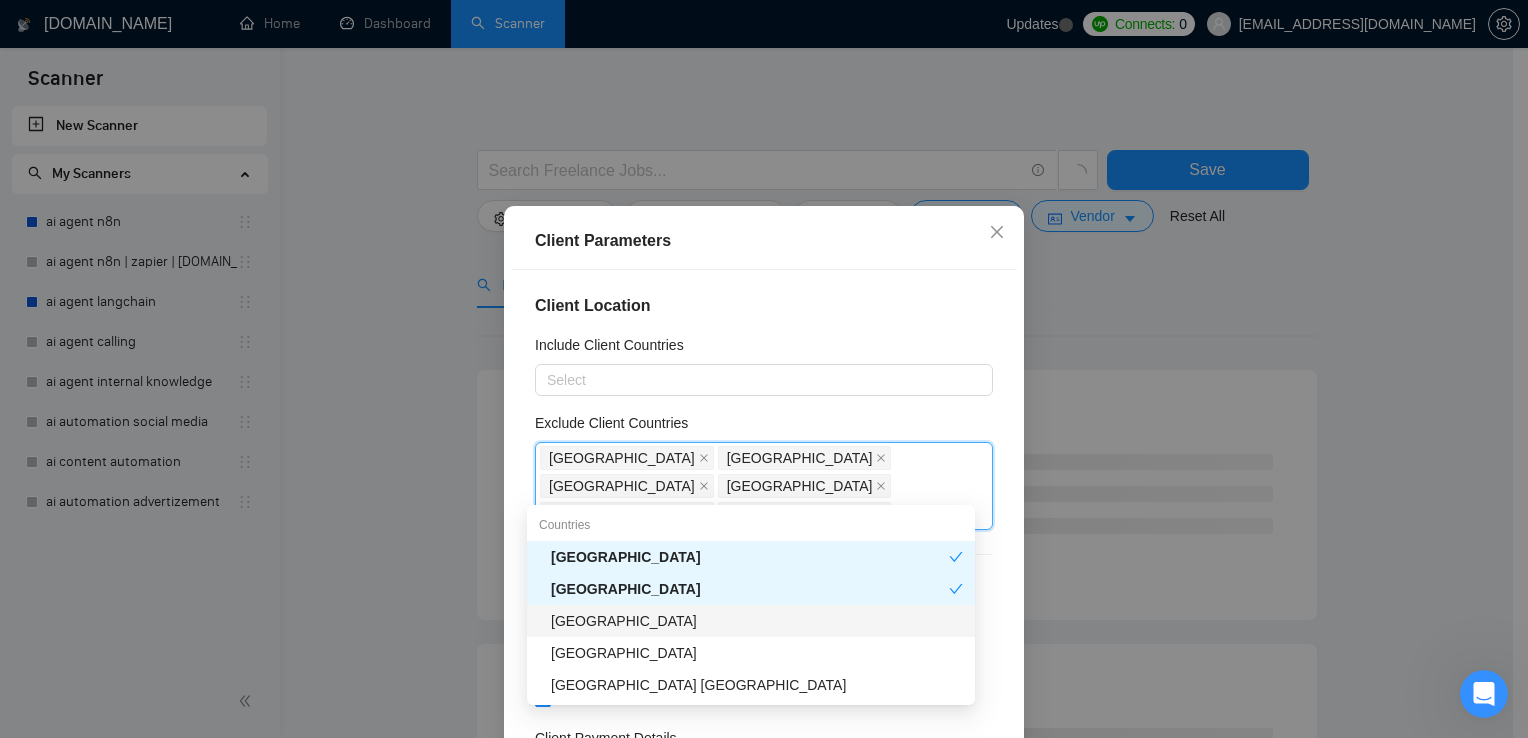 click on "[GEOGRAPHIC_DATA]" at bounding box center (757, 621) 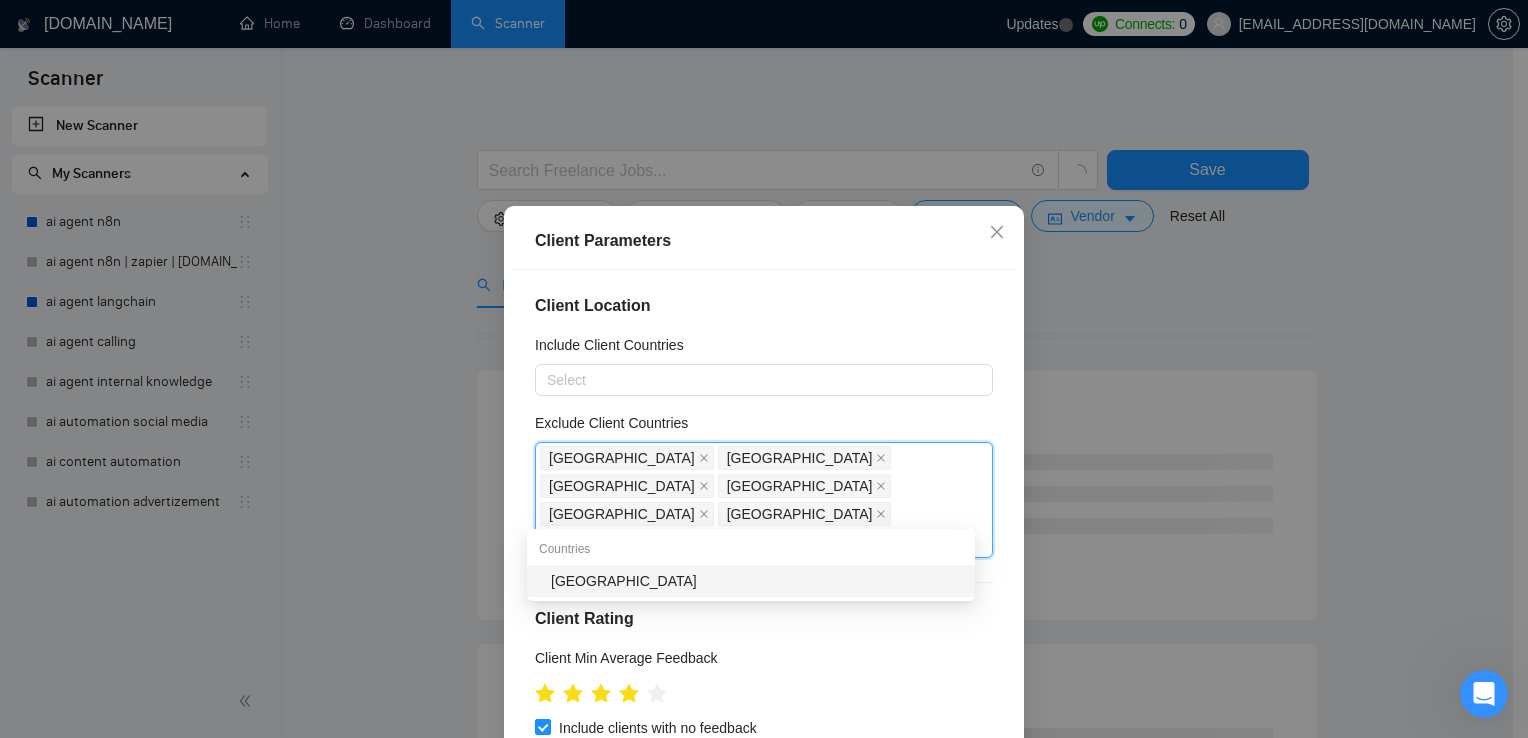 type on "[GEOGRAPHIC_DATA]" 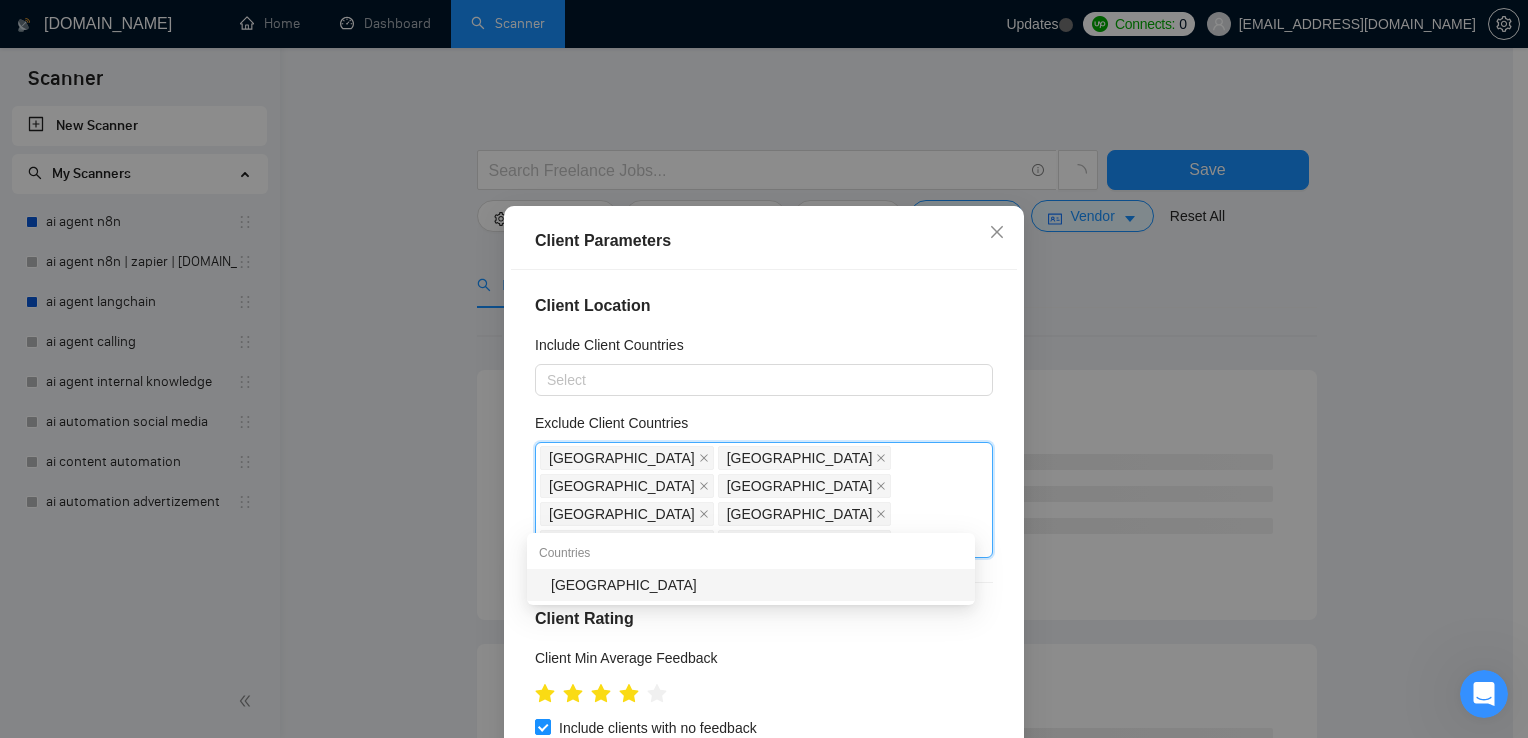 type on "[GEOGRAPHIC_DATA]" 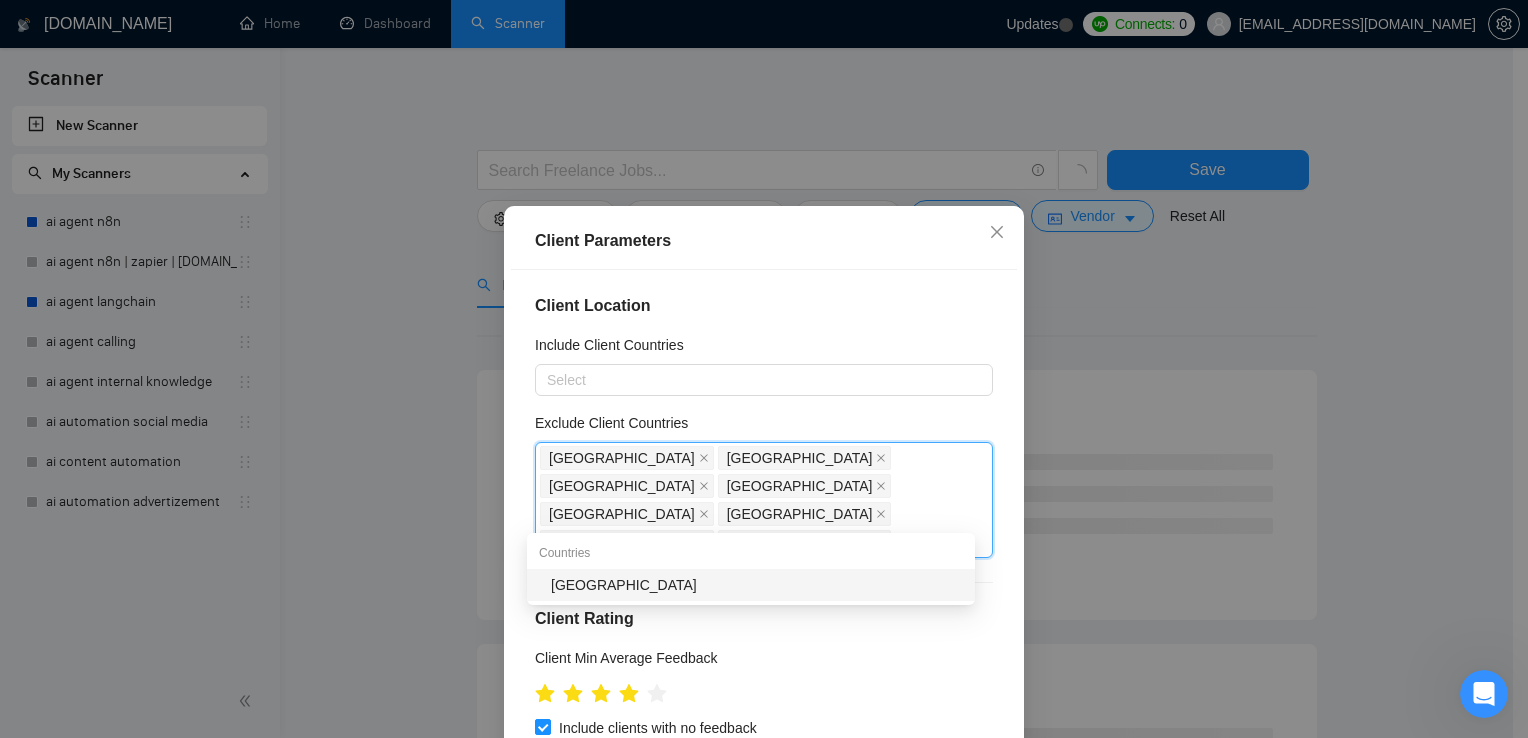 click on "[GEOGRAPHIC_DATA]" at bounding box center [757, 585] 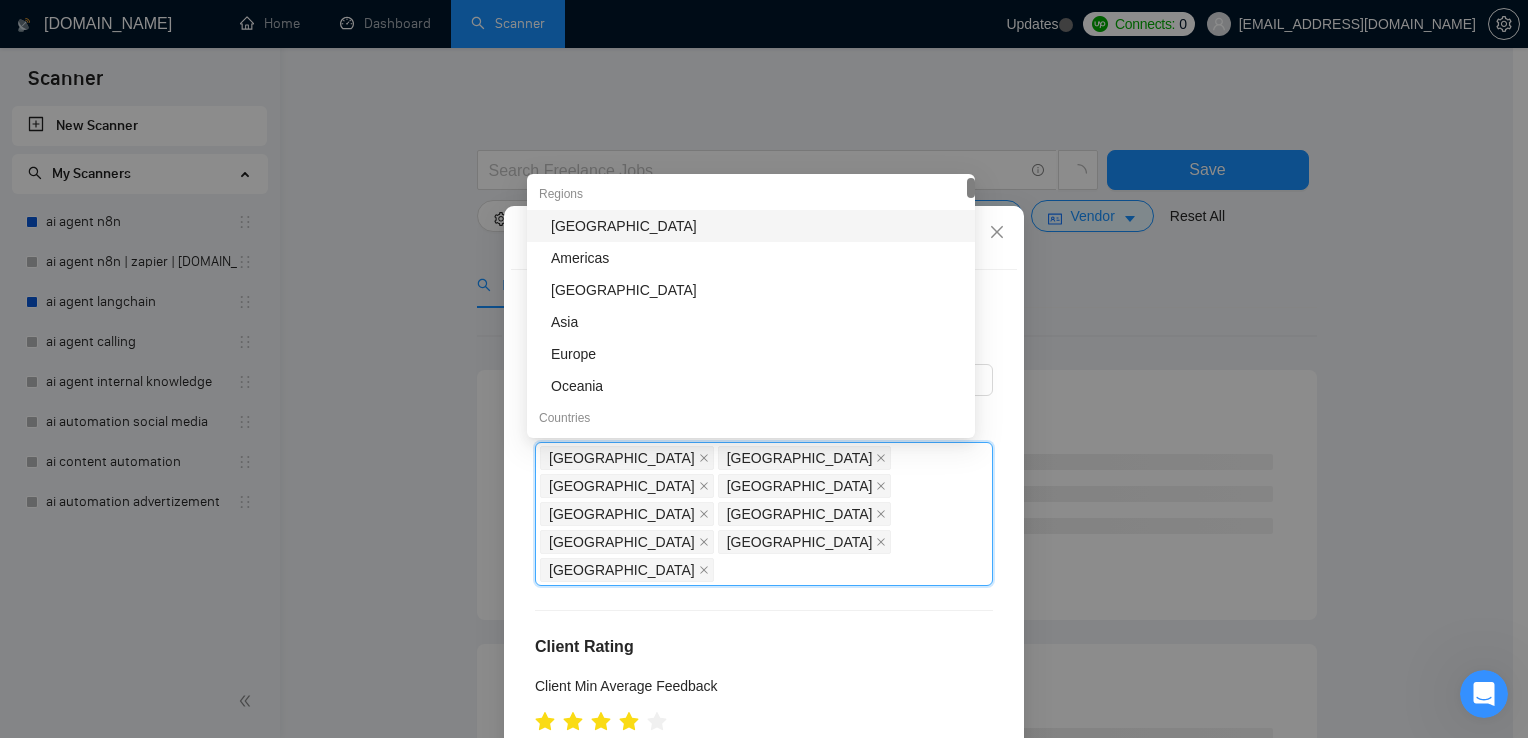 click on "Client Location Include Client Countries   Select Exclude Client Countries [GEOGRAPHIC_DATA] [GEOGRAPHIC_DATA] [GEOGRAPHIC_DATA] [GEOGRAPHIC_DATA] [GEOGRAPHIC_DATA] [GEOGRAPHIC_DATA] [GEOGRAPHIC_DATA] [GEOGRAPHIC_DATA] [GEOGRAPHIC_DATA]   Client Rating Client Min Average Feedback Include clients with no feedback Client Payment Details Payment Verified Hire Rate Stats   Client Total Spent $ Min - $ Max Client Hire Rate New   Any hire rate   Avg Hourly Rate Paid New $ Min - $ Max Include Clients without Sufficient History Client Profile Client Industry New   Any industry Client Company Size   Any company size Enterprise Clients New   Any clients" at bounding box center [764, 528] 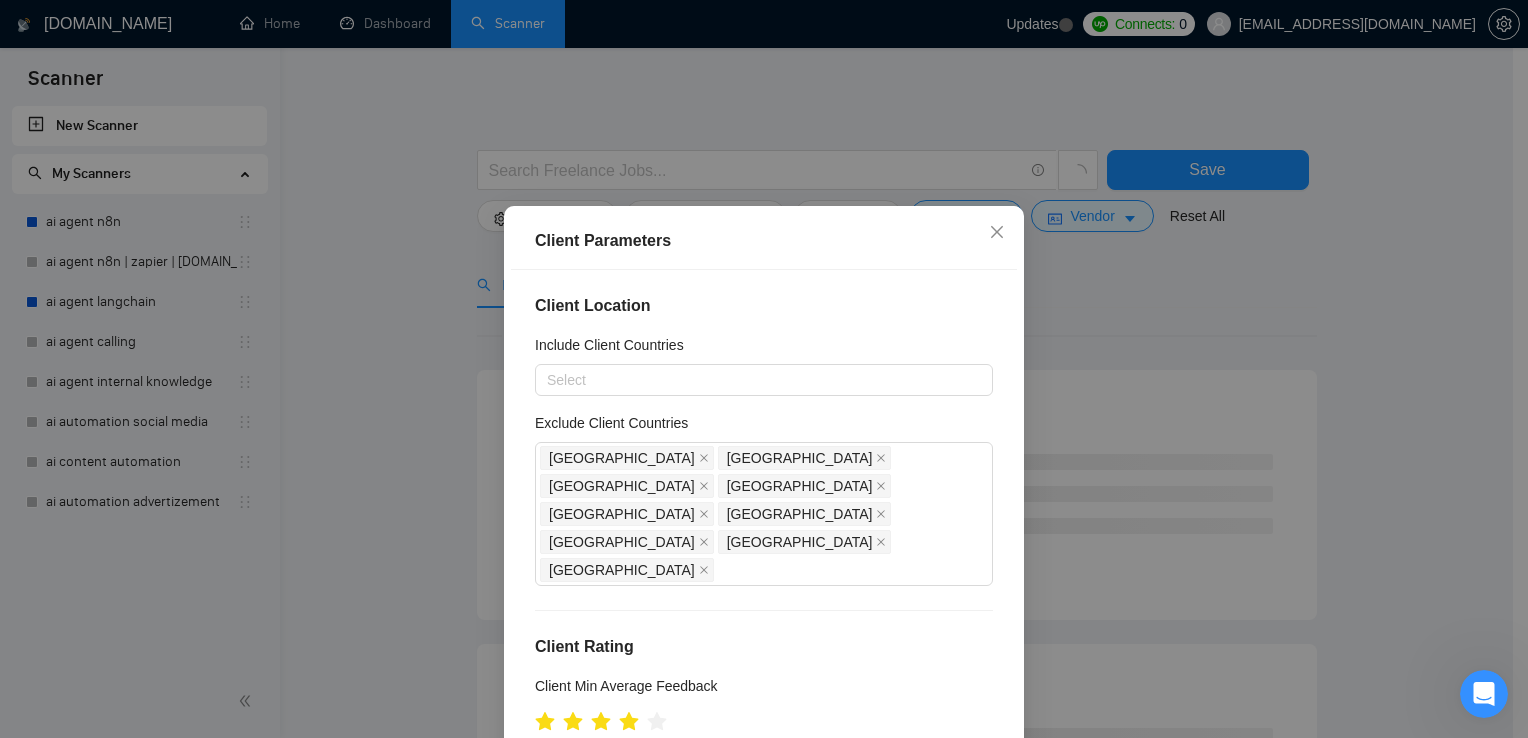 click on "Client Parameters Client Location Include Client Countries   Select Exclude Client Countries [GEOGRAPHIC_DATA] [GEOGRAPHIC_DATA] [GEOGRAPHIC_DATA] [GEOGRAPHIC_DATA] [GEOGRAPHIC_DATA] [GEOGRAPHIC_DATA] [GEOGRAPHIC_DATA] [GEOGRAPHIC_DATA] [GEOGRAPHIC_DATA]   Client Rating Client Min Average Feedback Include clients with no feedback Client Payment Details Payment Verified Hire Rate Stats   Client Total Spent $ Min - $ Max Client Hire Rate New   Any hire rate   Avg Hourly Rate Paid New $ Min - $ Max Include Clients without Sufficient History Client Profile Client Industry New   Any industry Client Company Size   Any company size Enterprise Clients New   Any clients Reset OK" at bounding box center [764, 369] 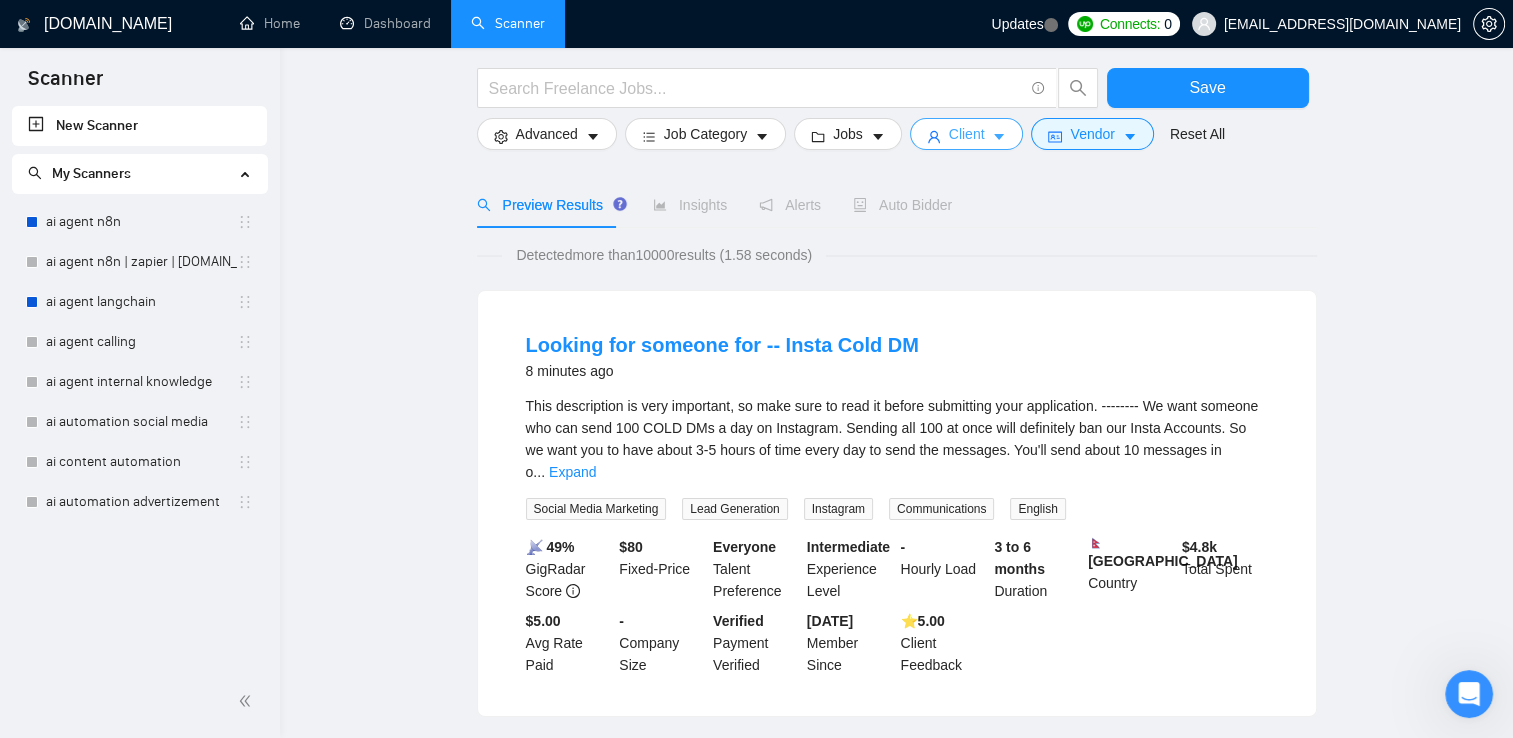 scroll, scrollTop: 200, scrollLeft: 0, axis: vertical 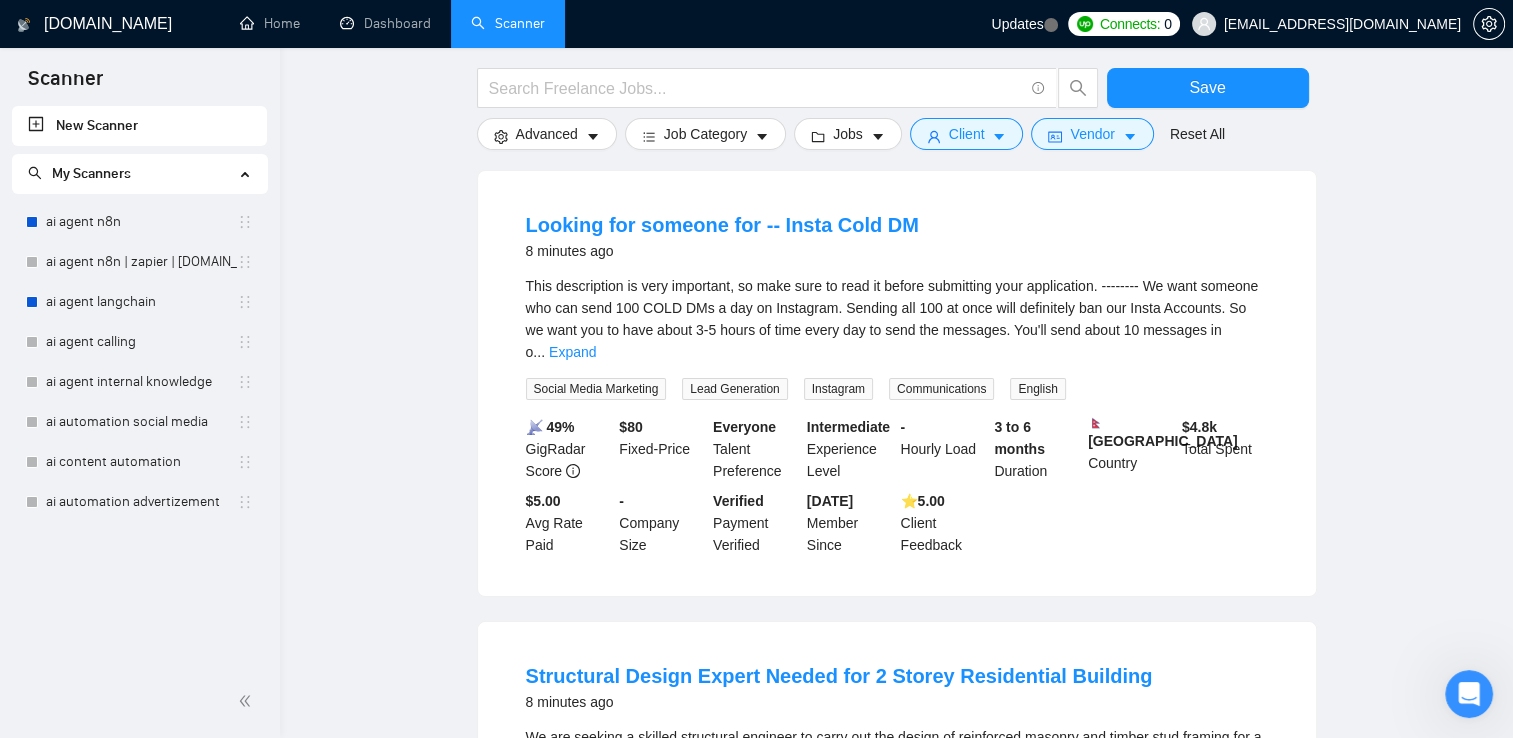 click on "[GEOGRAPHIC_DATA]" at bounding box center [1163, 432] 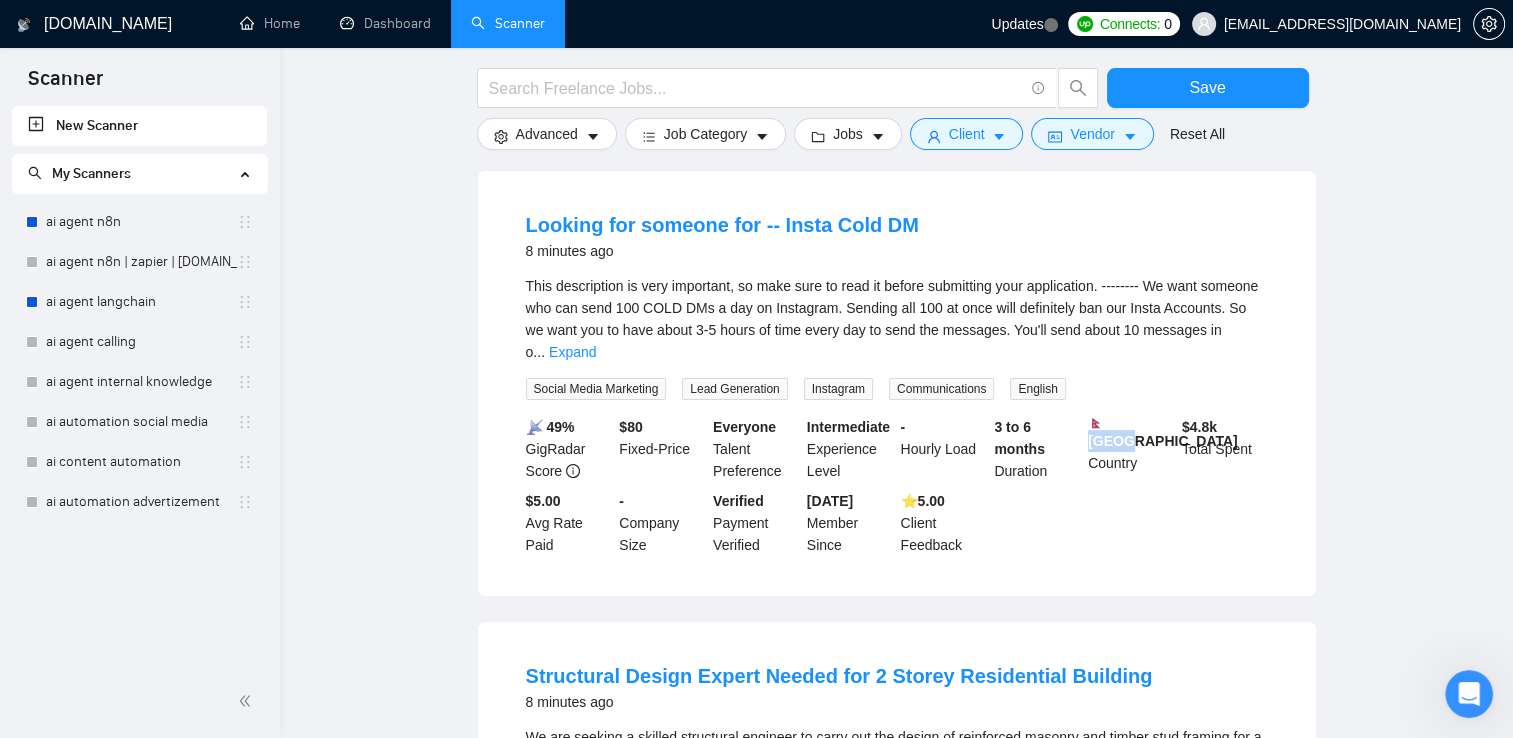 click on "[GEOGRAPHIC_DATA]" at bounding box center [1163, 432] 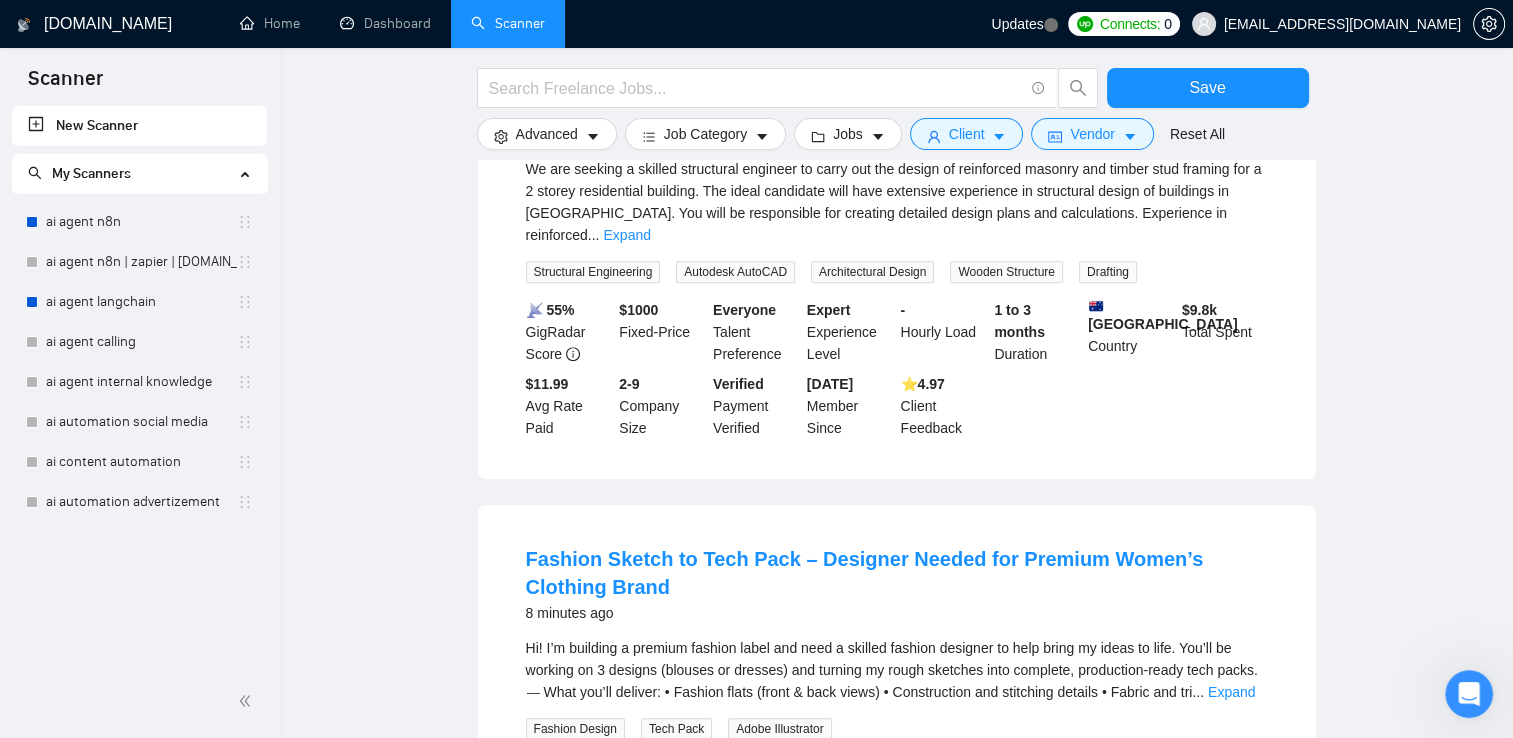 scroll, scrollTop: 800, scrollLeft: 0, axis: vertical 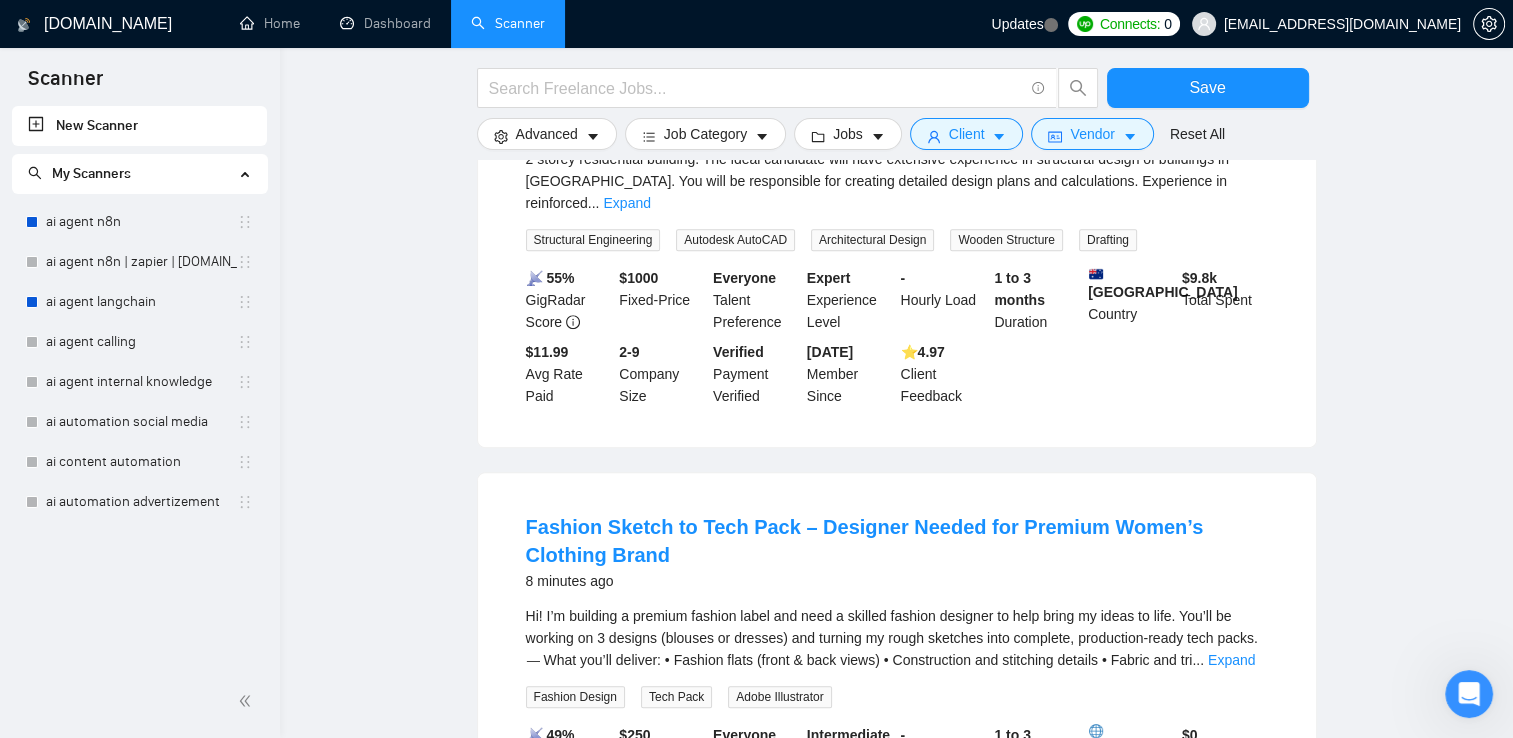 click on "[GEOGRAPHIC_DATA]" at bounding box center [1163, 283] 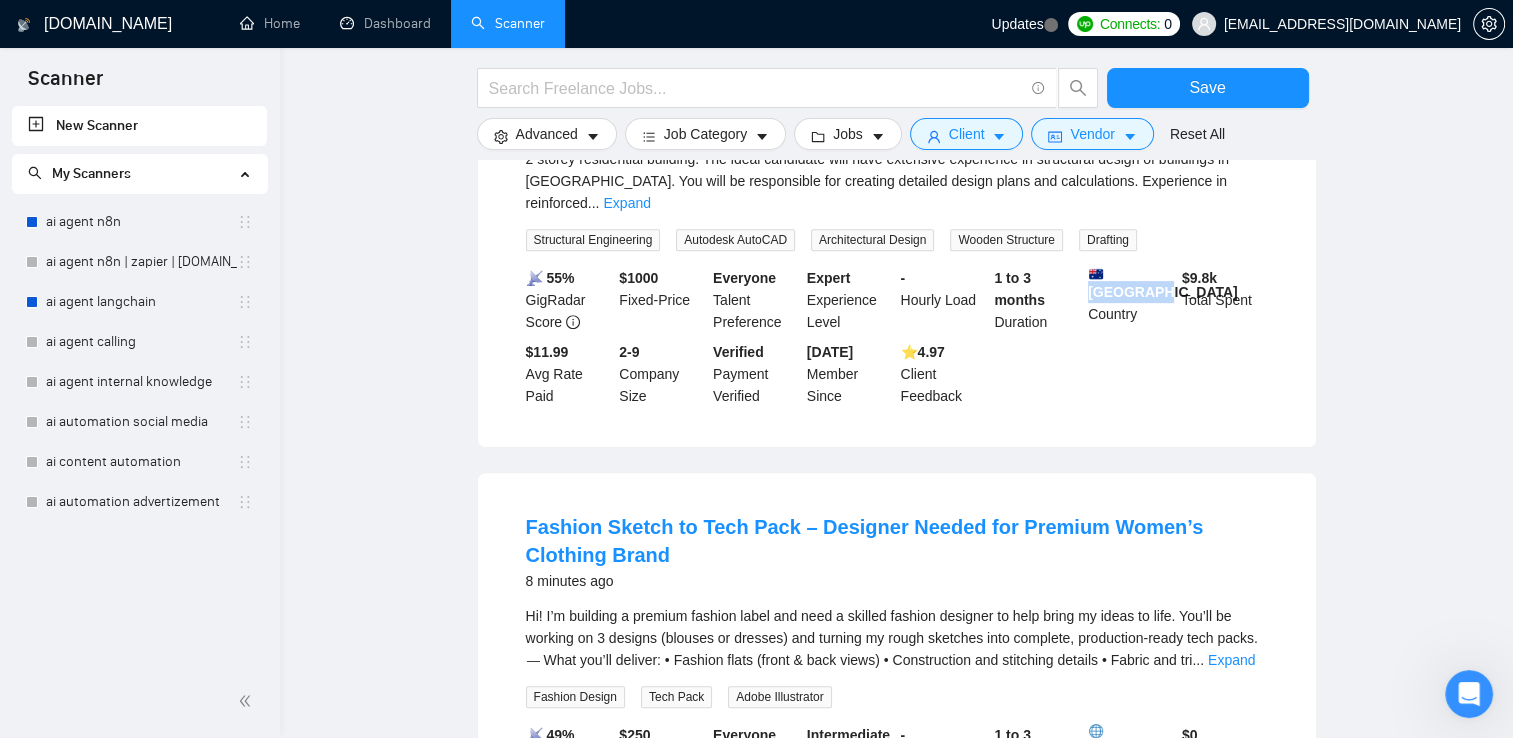 click on "[GEOGRAPHIC_DATA]" at bounding box center (1163, 283) 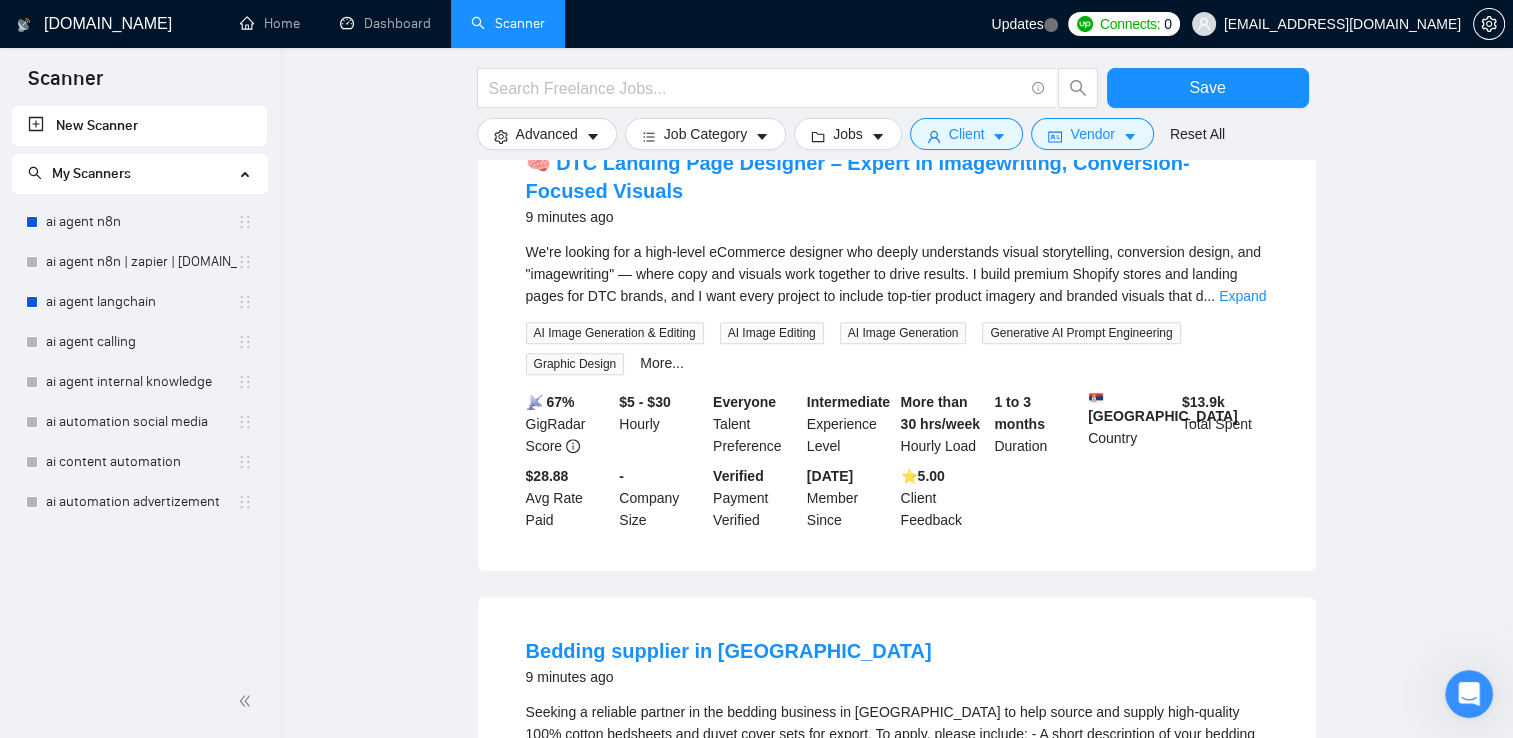 scroll, scrollTop: 1800, scrollLeft: 0, axis: vertical 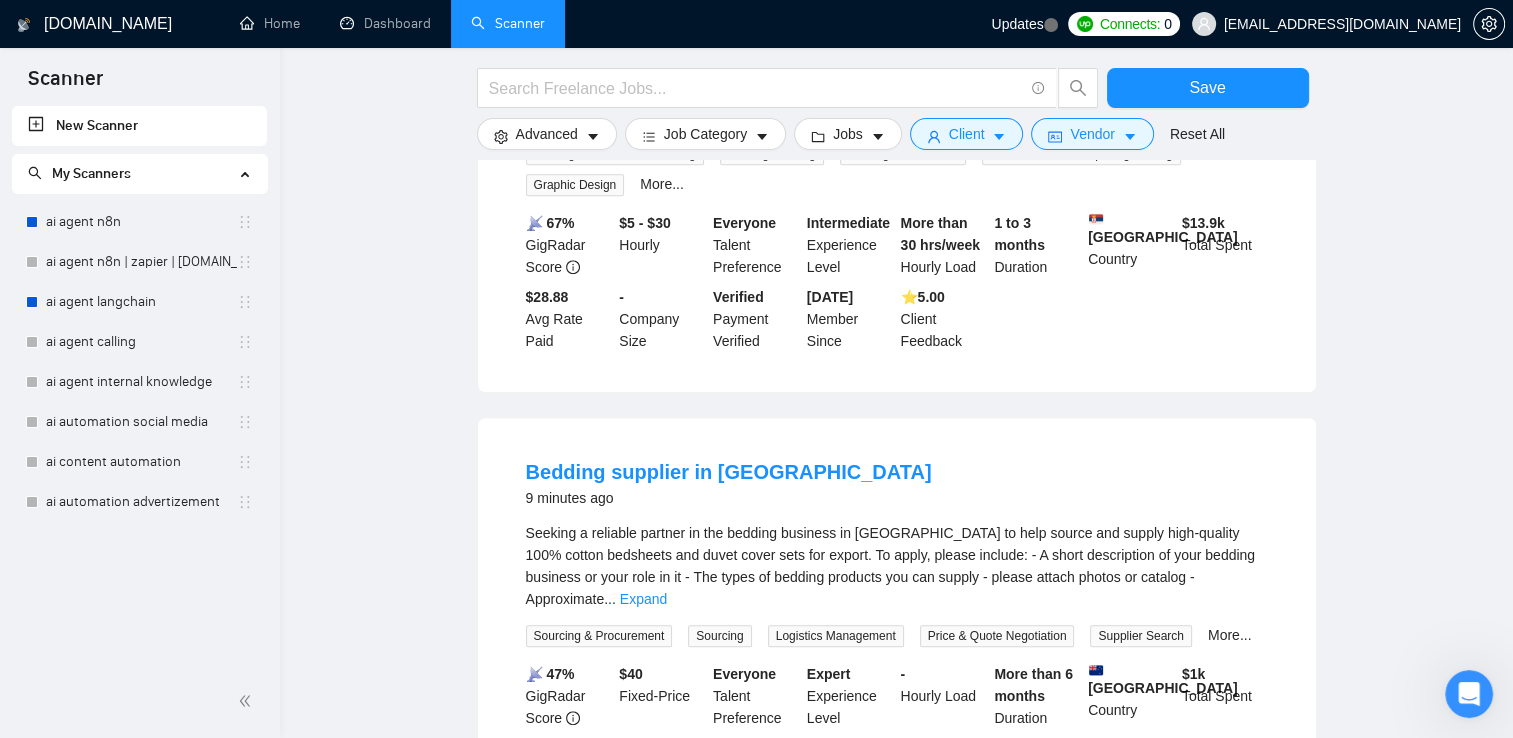 click on "[GEOGRAPHIC_DATA]" at bounding box center [1163, 228] 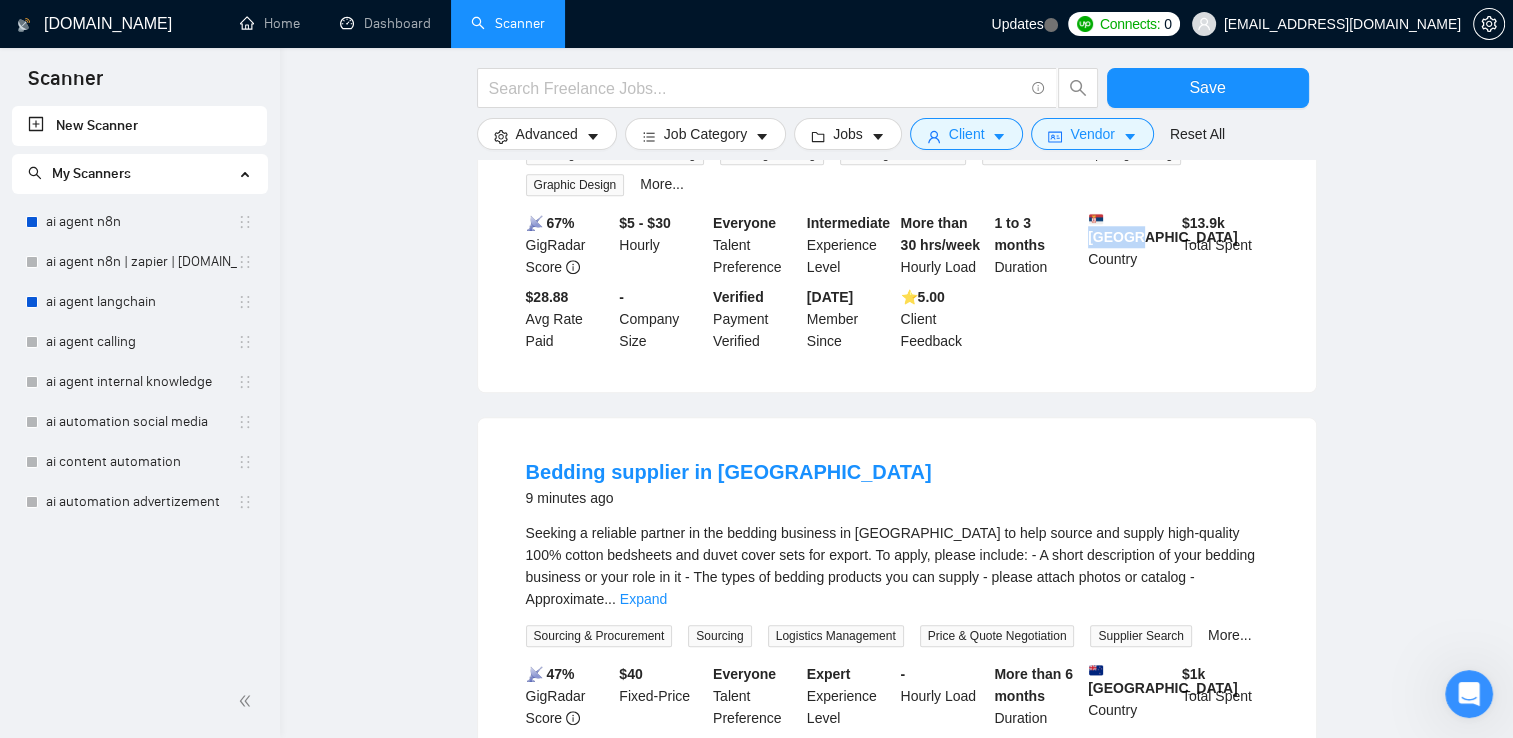click on "[GEOGRAPHIC_DATA]" at bounding box center [1163, 228] 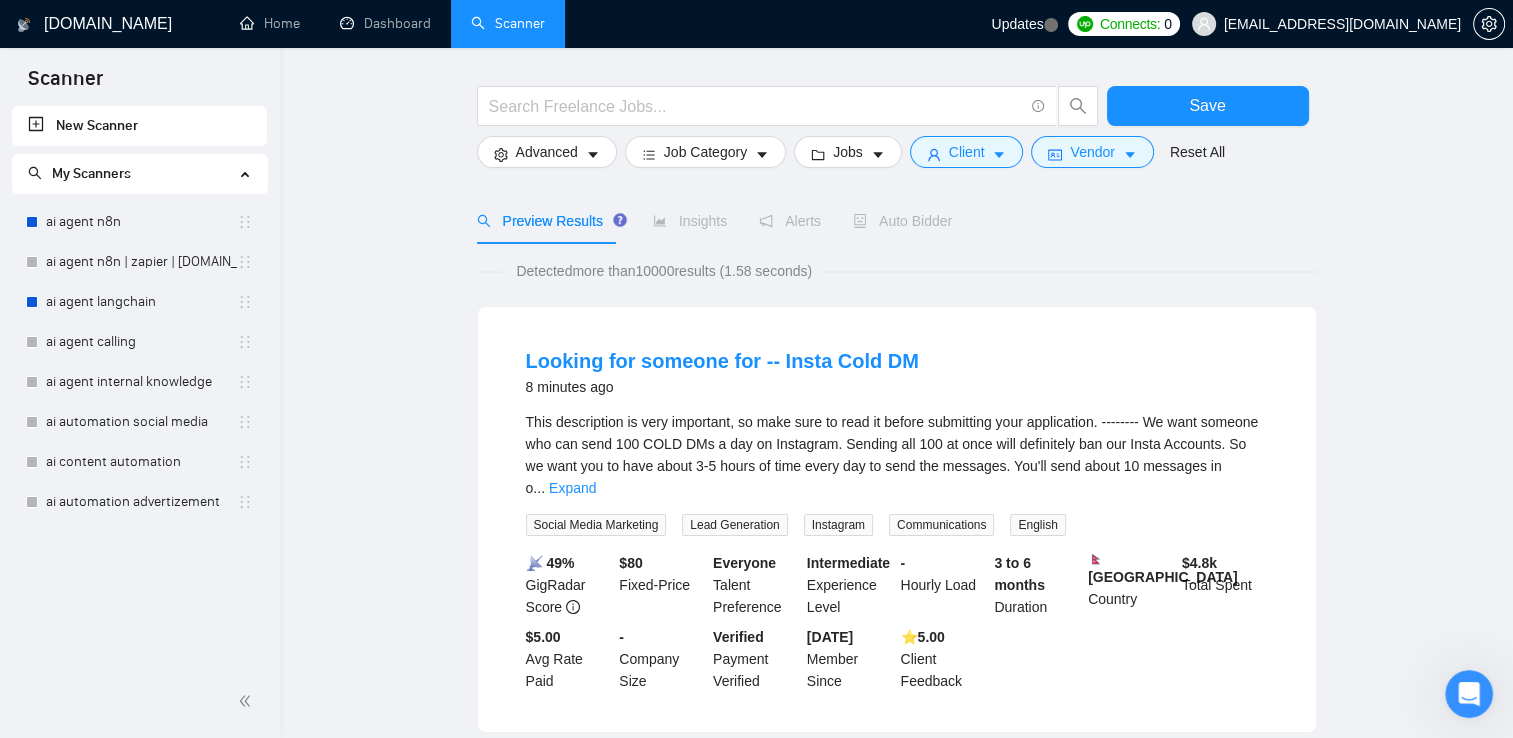 scroll, scrollTop: 0, scrollLeft: 0, axis: both 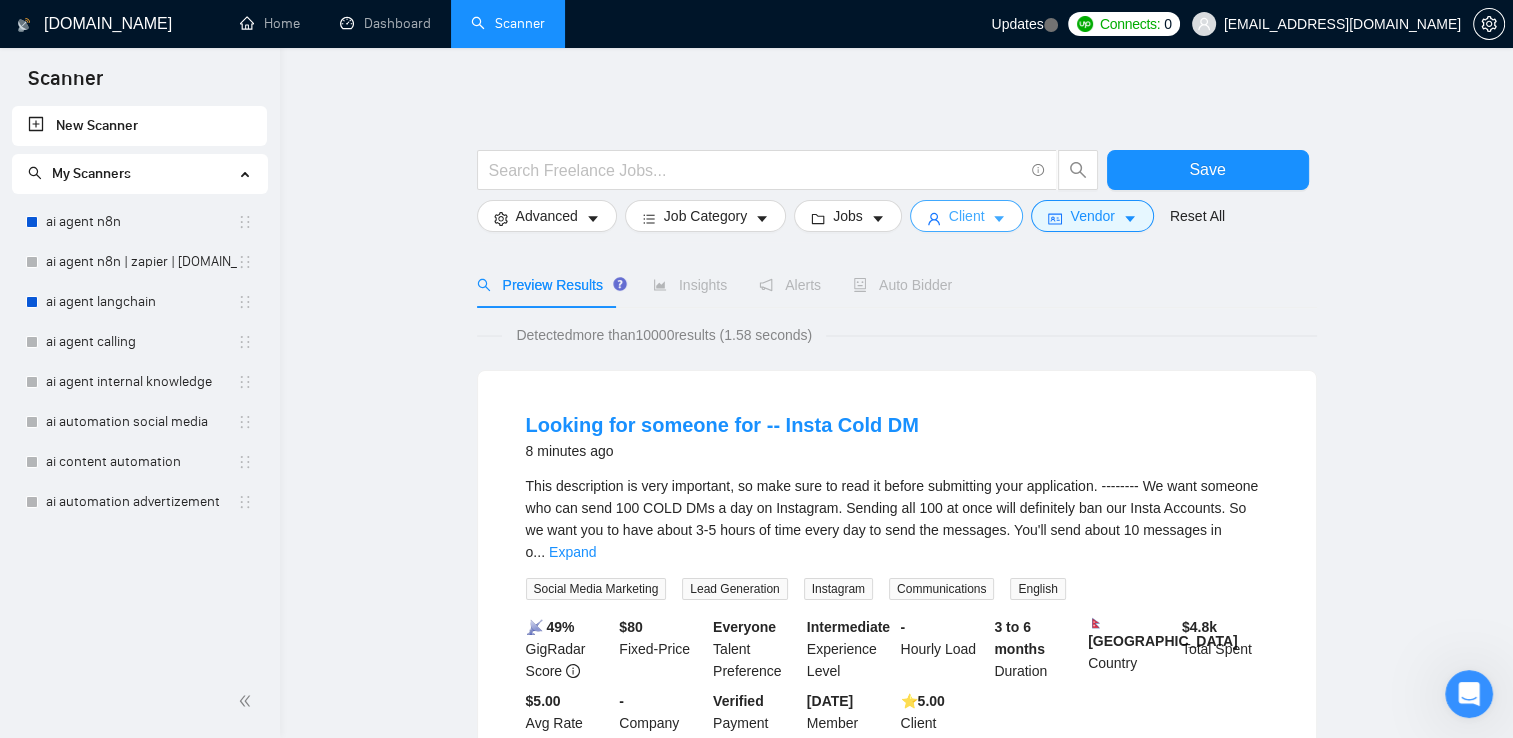 click on "Client" at bounding box center (967, 216) 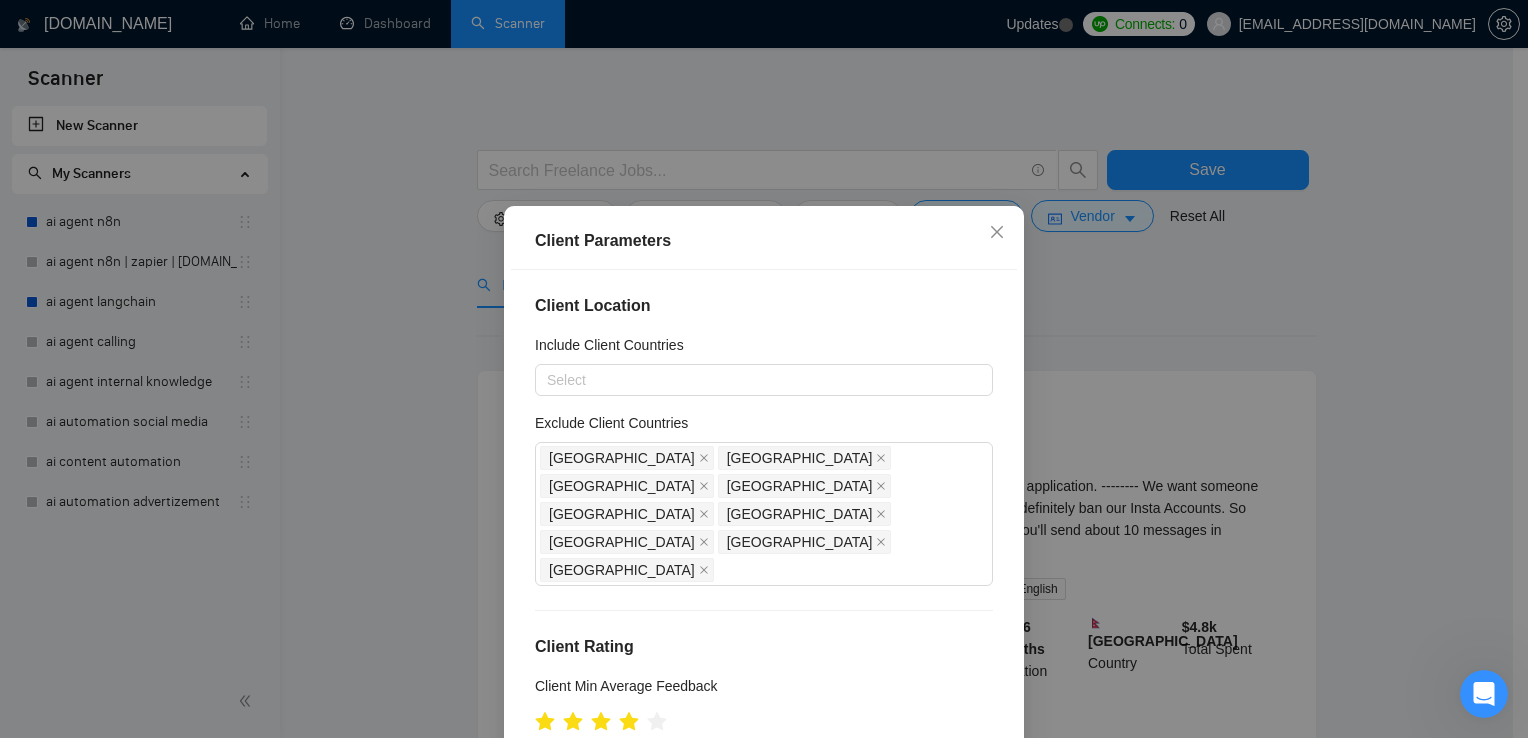 click on "Client Location Include Client Countries   Select Exclude Client Countries [GEOGRAPHIC_DATA] [GEOGRAPHIC_DATA] [GEOGRAPHIC_DATA] [GEOGRAPHIC_DATA] [GEOGRAPHIC_DATA] [GEOGRAPHIC_DATA] [GEOGRAPHIC_DATA] [GEOGRAPHIC_DATA] [GEOGRAPHIC_DATA]   Client Rating Client Min Average Feedback Include clients with no feedback Client Payment Details Payment Verified Hire Rate Stats   Client Total Spent $ Min - $ Max Client Hire Rate New   Any hire rate   Avg Hourly Rate Paid New $ Min - $ Max Include Clients without Sufficient History Client Profile Client Industry New   Any industry Client Company Size   Any company size Enterprise Clients New   Any clients" at bounding box center [764, 528] 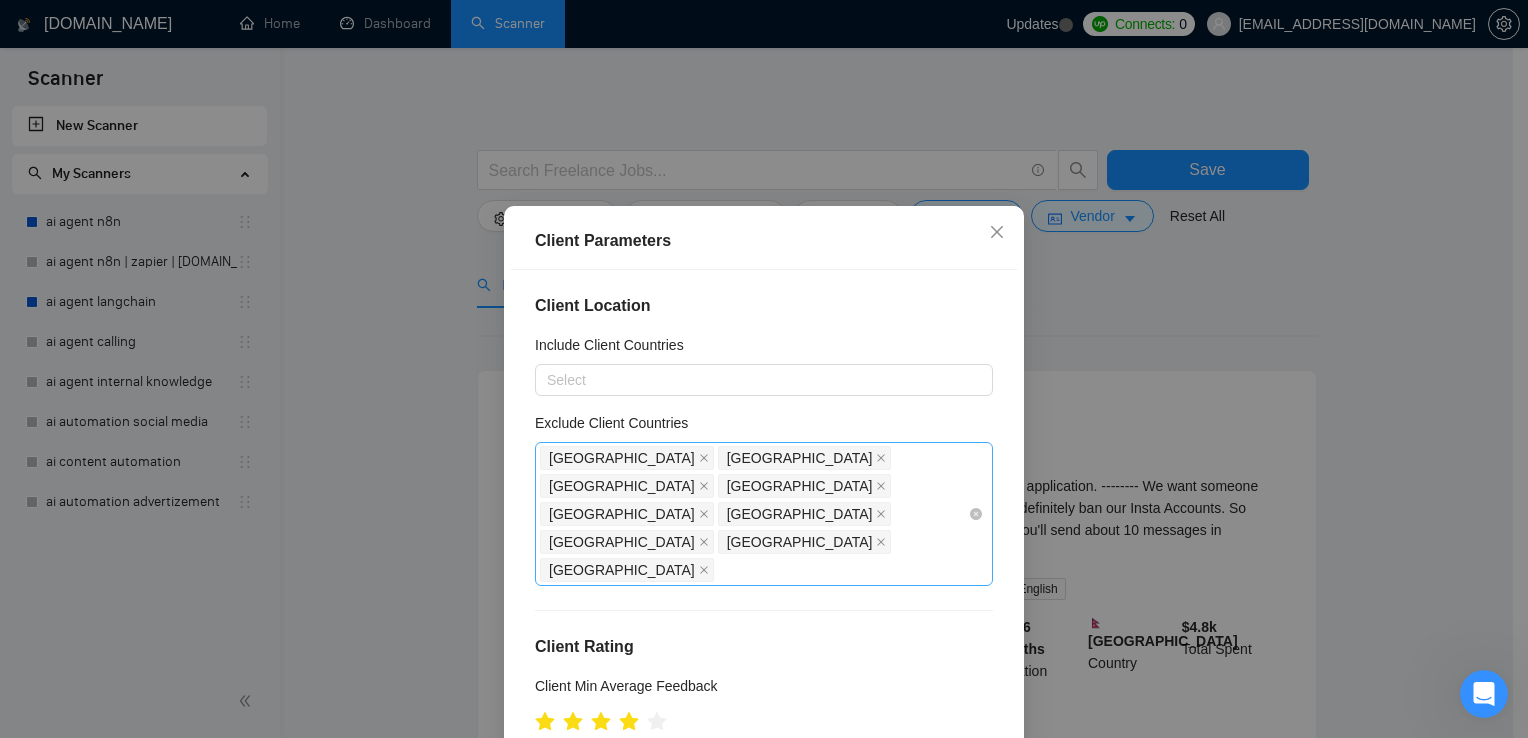click on "[GEOGRAPHIC_DATA] [GEOGRAPHIC_DATA] [GEOGRAPHIC_DATA] [GEOGRAPHIC_DATA] [GEOGRAPHIC_DATA] [GEOGRAPHIC_DATA] [GEOGRAPHIC_DATA] [GEOGRAPHIC_DATA] [GEOGRAPHIC_DATA]" at bounding box center [754, 514] 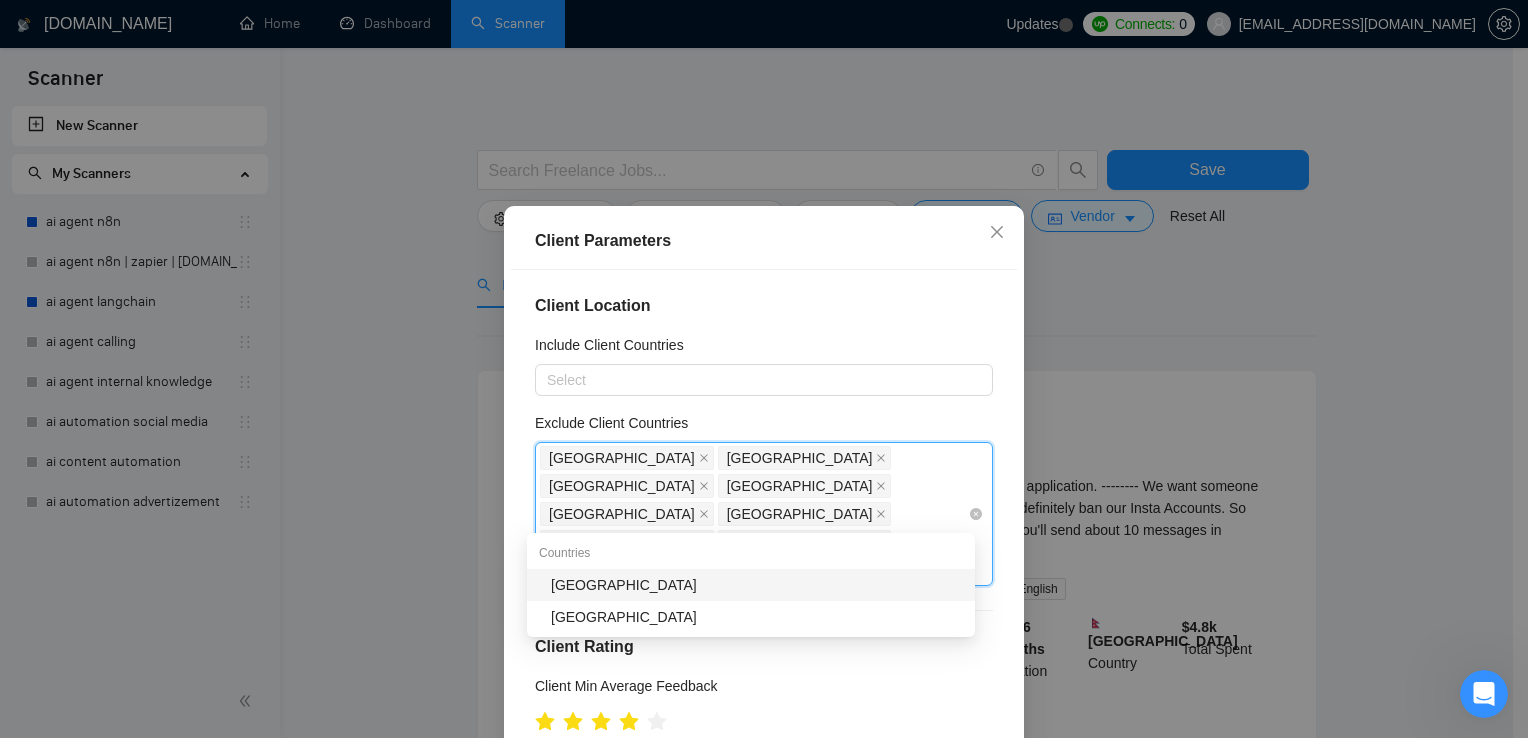 type on "Aust" 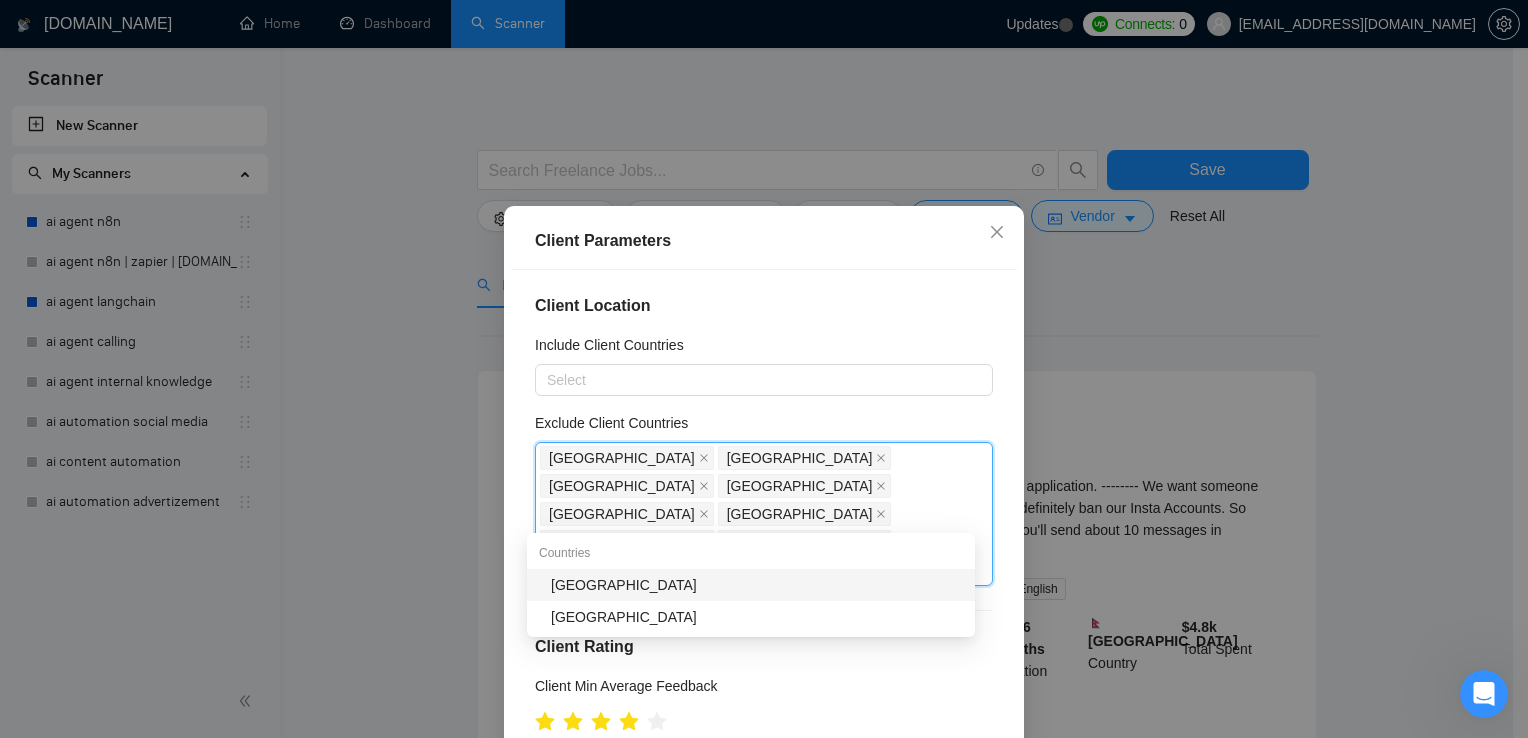 click on "[GEOGRAPHIC_DATA]" at bounding box center (757, 585) 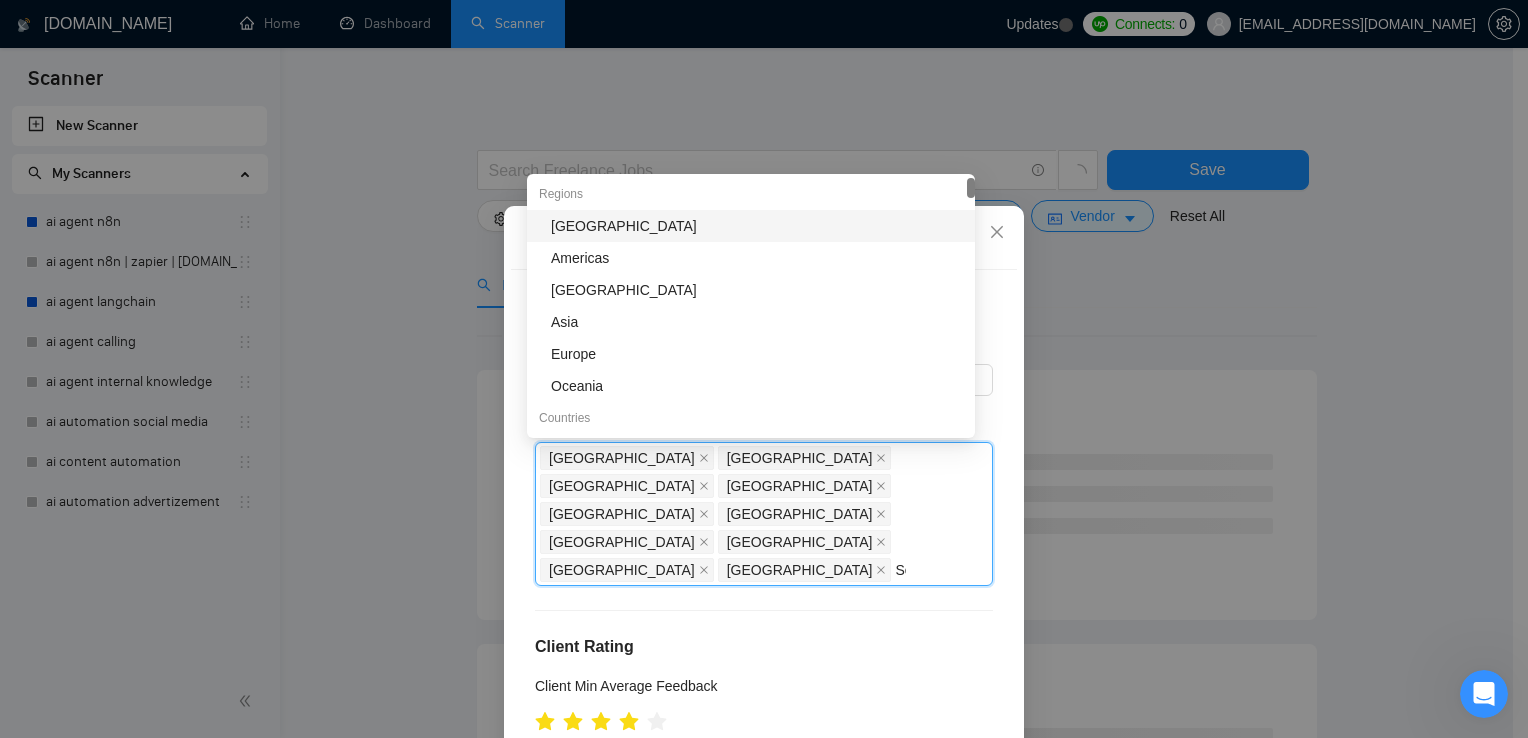 type on "Ser" 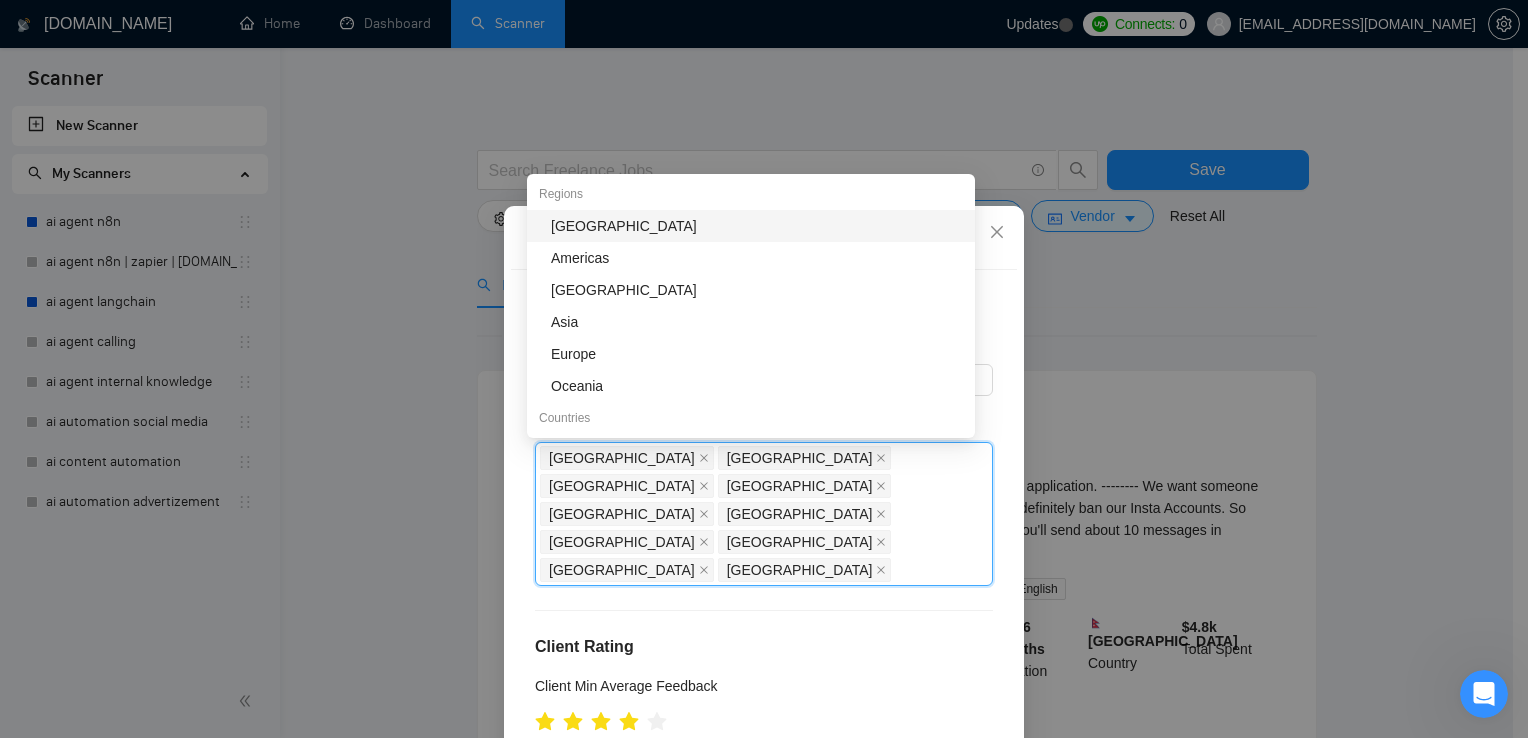 click on "Client Parameters Client Location Include Client Countries   Select Exclude Client Countries [GEOGRAPHIC_DATA] [GEOGRAPHIC_DATA] [GEOGRAPHIC_DATA] [GEOGRAPHIC_DATA] [GEOGRAPHIC_DATA] [GEOGRAPHIC_DATA] [GEOGRAPHIC_DATA] [GEOGRAPHIC_DATA] [GEOGRAPHIC_DATA] [GEOGRAPHIC_DATA]   Client Rating Client Min Average Feedback Include clients with no feedback Client Payment Details Payment Verified Hire Rate Stats   Client Total Spent $ Min - $ Max Client Hire Rate New   Any hire rate   Avg Hourly Rate Paid New $ Min - $ Max Include Clients without Sufficient History Client Profile Client Industry New   Any industry Client Company Size   Any company size Enterprise Clients New   Any clients Reset OK" at bounding box center (764, 369) 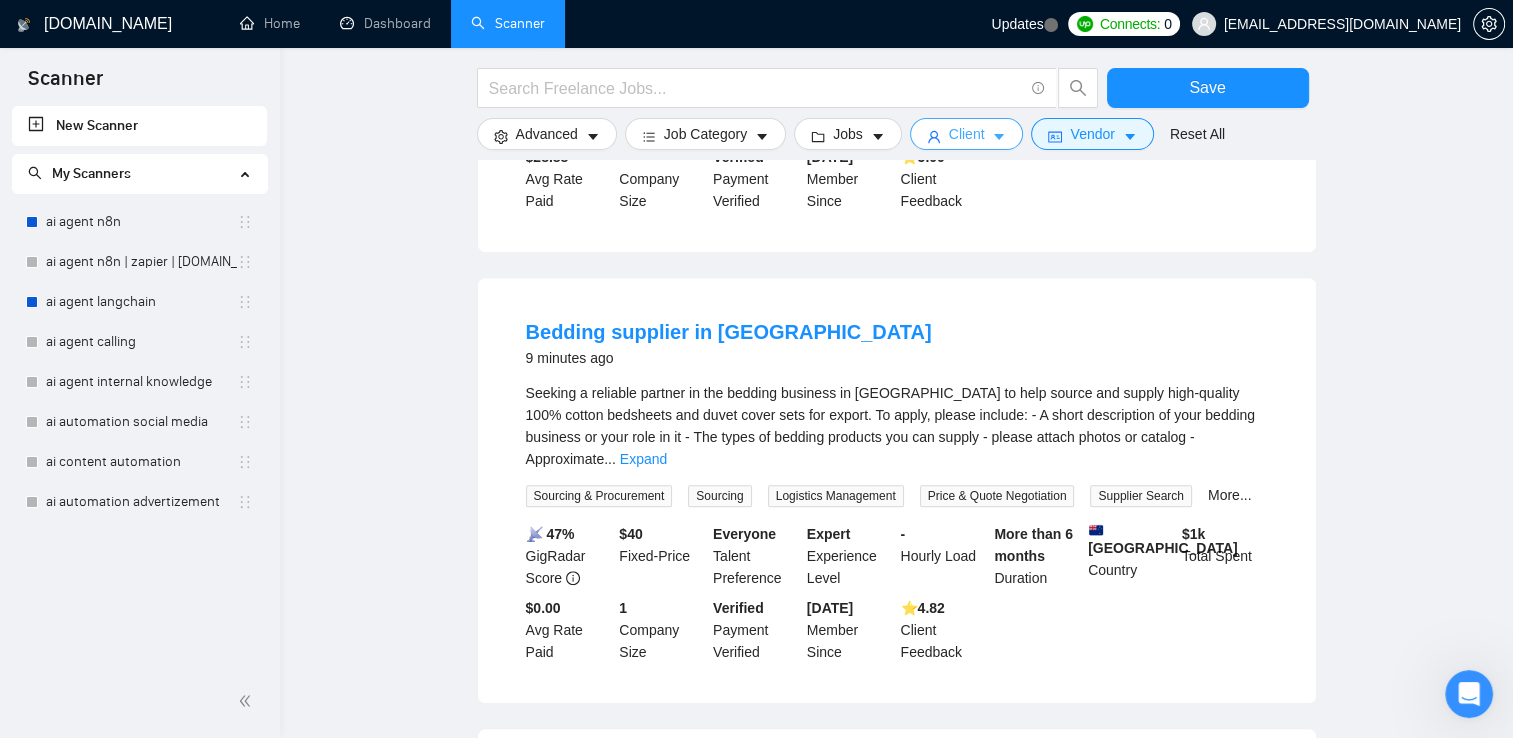 scroll, scrollTop: 1100, scrollLeft: 0, axis: vertical 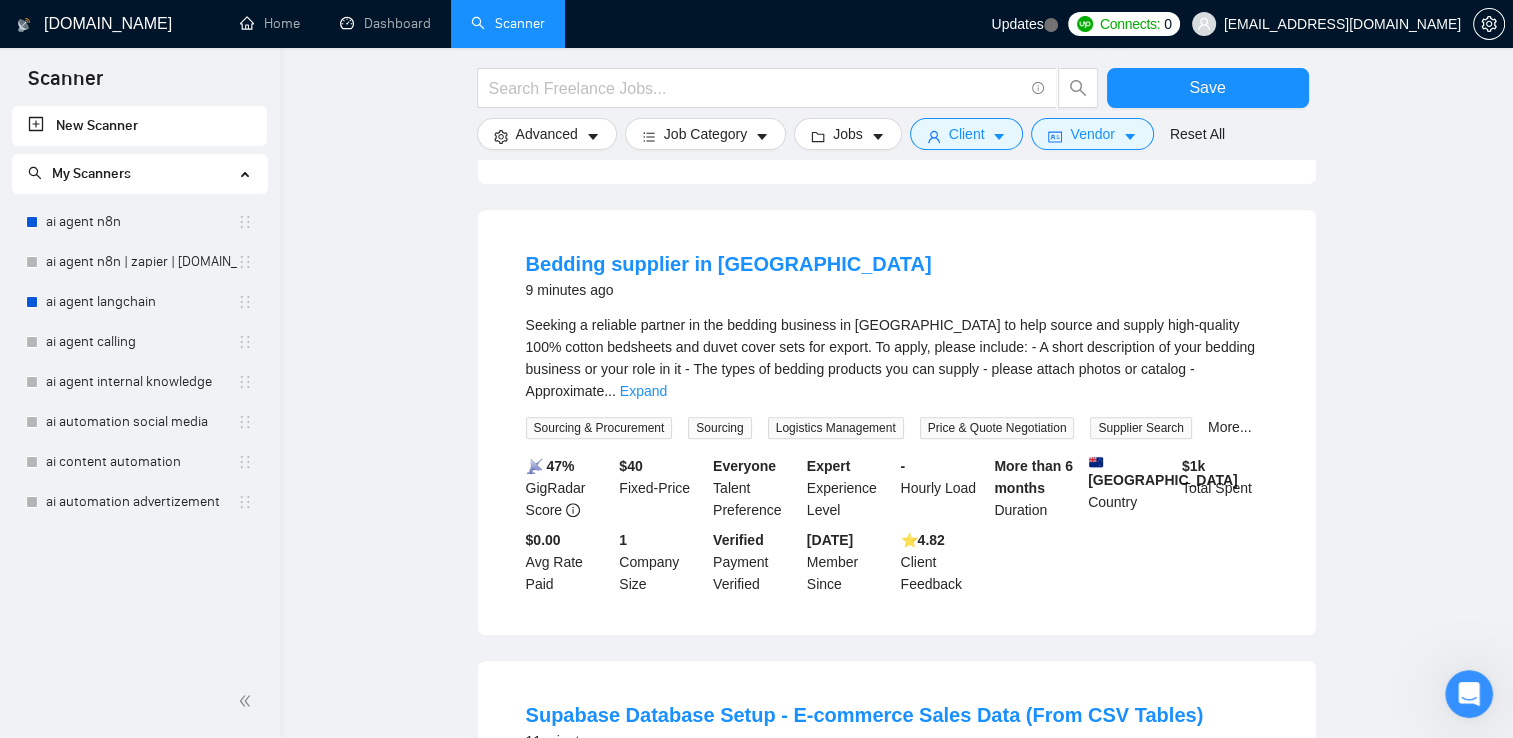 click on "[GEOGRAPHIC_DATA]" at bounding box center (1163, 471) 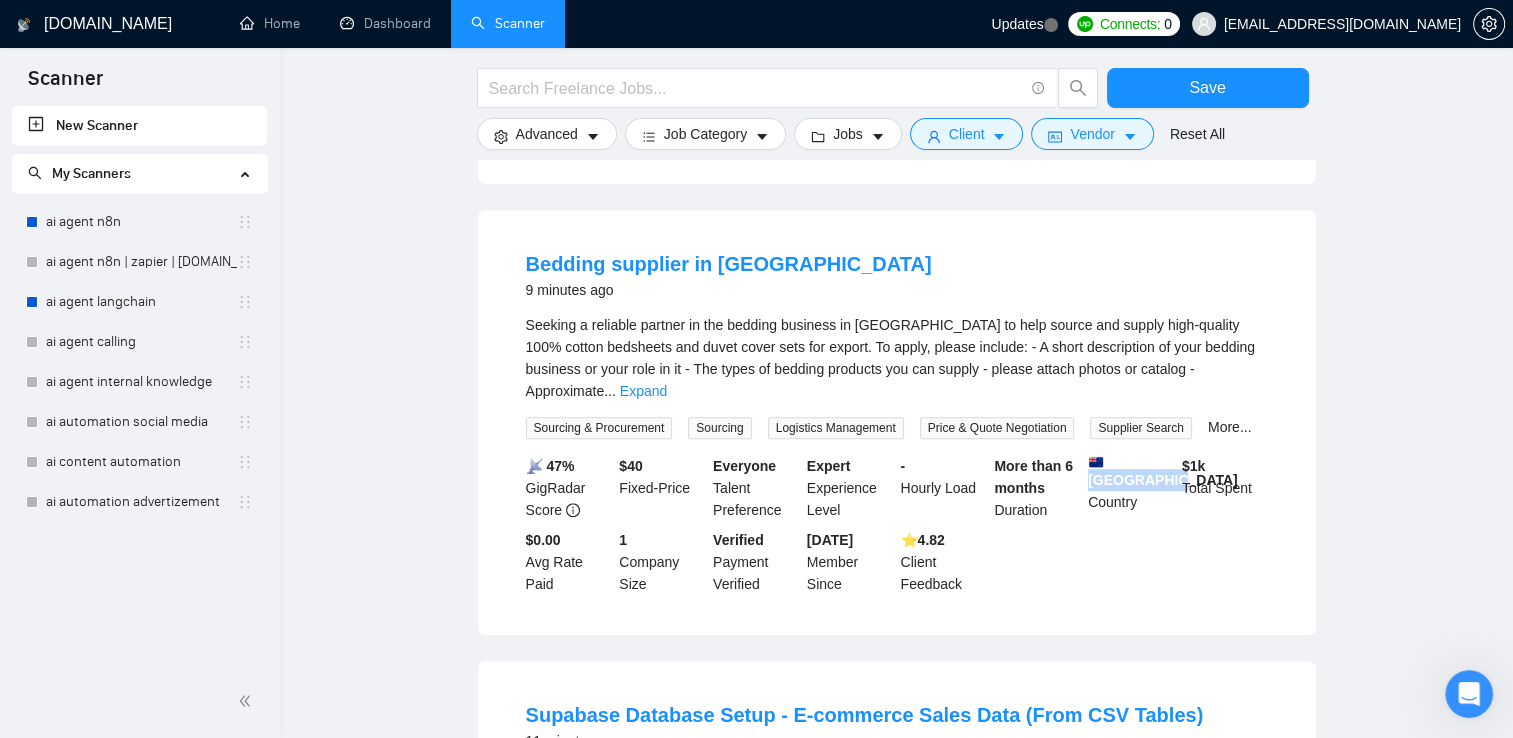 drag, startPoint x: 1097, startPoint y: 438, endPoint x: 1108, endPoint y: 452, distance: 17.804493 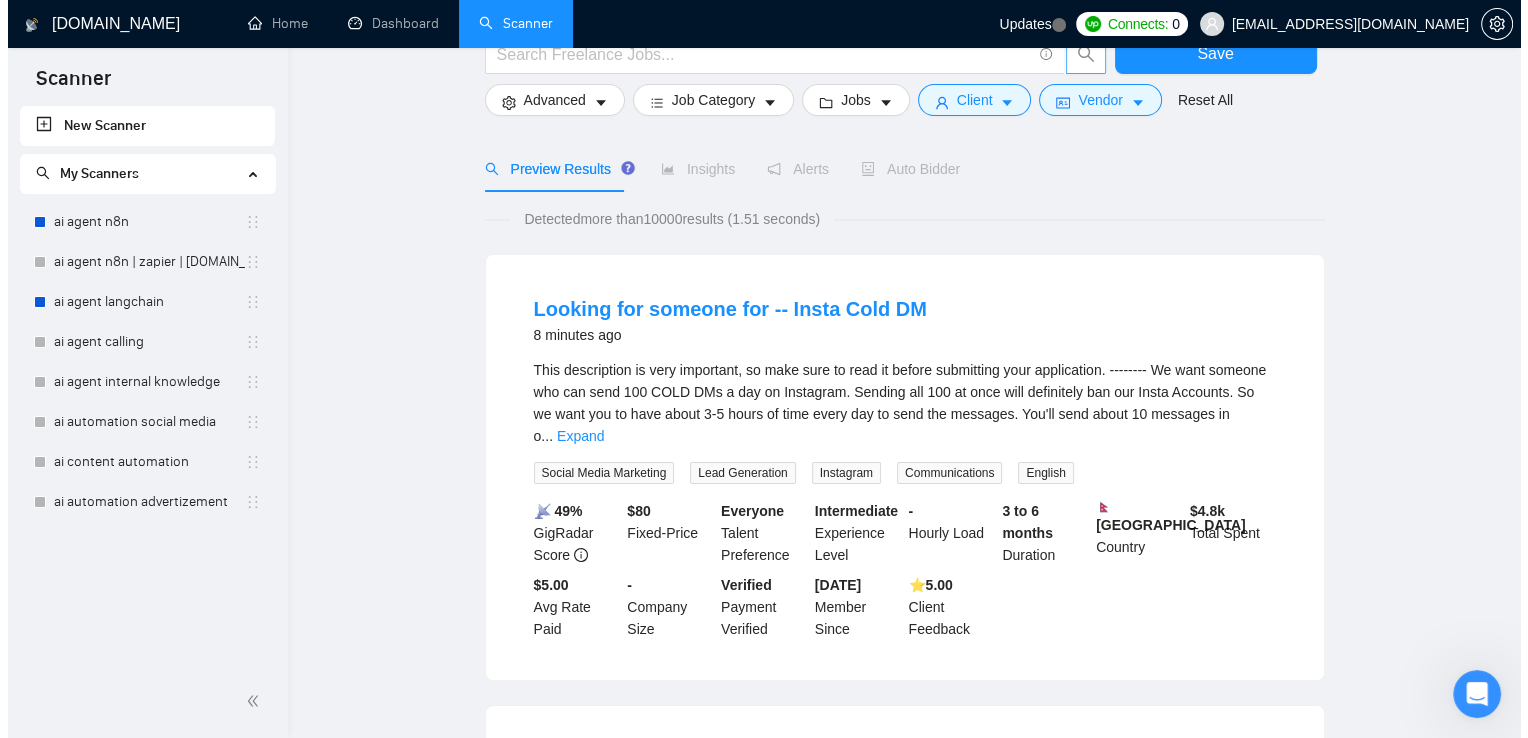 scroll, scrollTop: 0, scrollLeft: 0, axis: both 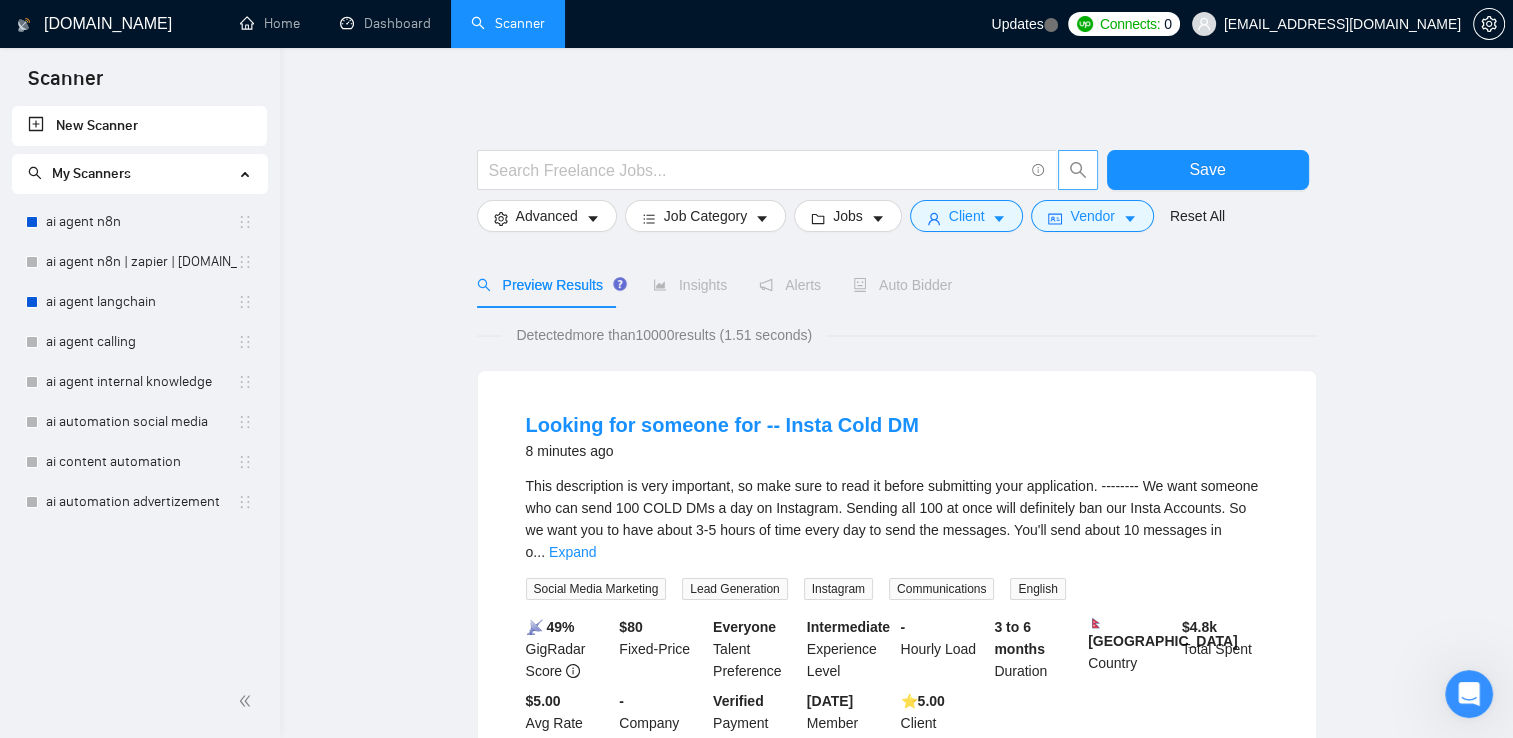 click on "Save Advanced   Job Category   Jobs   Client   Vendor   Reset All Preview Results Insights Alerts Auto Bidder Detected  more than   10000  results   (1.51 seconds) Looking for someone for --  Insta Cold DM 8 minutes ago This description is very important, so make sure to read it before submitting your application.
--------
We want someone who can send 100 COLD DMs a day on Instagram.
Sending all 100 at once will definitely ban our Insta Accounts. So we want you to have about 3-5 hours of time every day to send the messages.
You'll send about 10 messages in o ... Expand Social Media Marketing Lead Generation Instagram Communications English 📡   49% GigRadar Score   $ 80 Fixed-Price Everyone Talent Preference Intermediate Experience Level - Hourly Load 3 to 6 months Duration   [GEOGRAPHIC_DATA] Country $ 4.8k Total Spent $5.00 Avg Rate Paid - Company Size Verified Payment Verified [DATE] Member Since ⭐️  5.00 Client Feedback 🧠 DTC Landing Page Designer – Expert in Imagewriting, Conversion-Focused Visuals" at bounding box center [897, 1372] 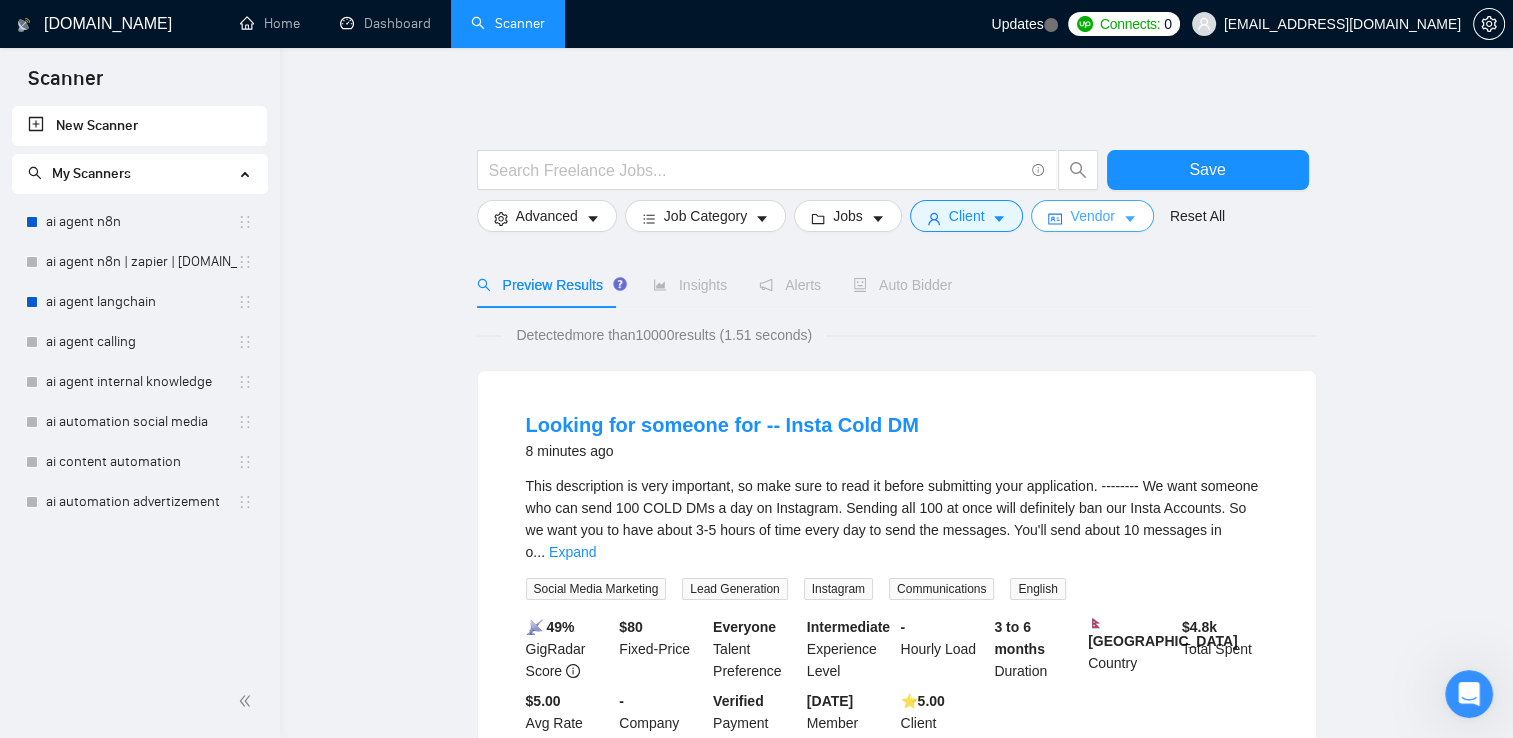 click on "Vendor" at bounding box center [1092, 216] 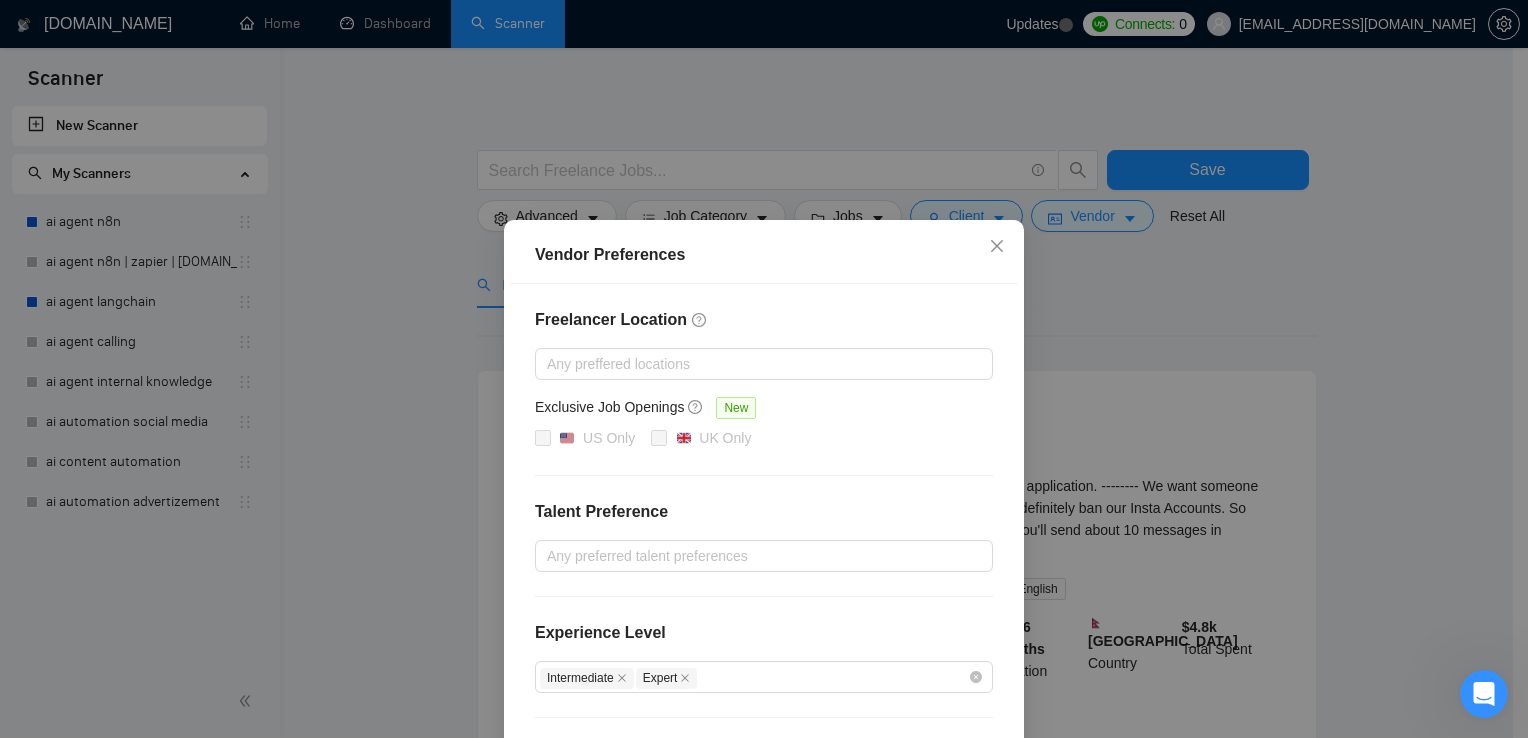 click on "Vendor Preferences Freelancer Location     Any preffered locations Exclusive Job Openings [GEOGRAPHIC_DATA] Only UK Only Talent Preference   Any preferred talent preferences Experience Level Intermediate Expert   Freelancer's Spoken Languages New   Any preffered languages Reset OK" at bounding box center (764, 369) 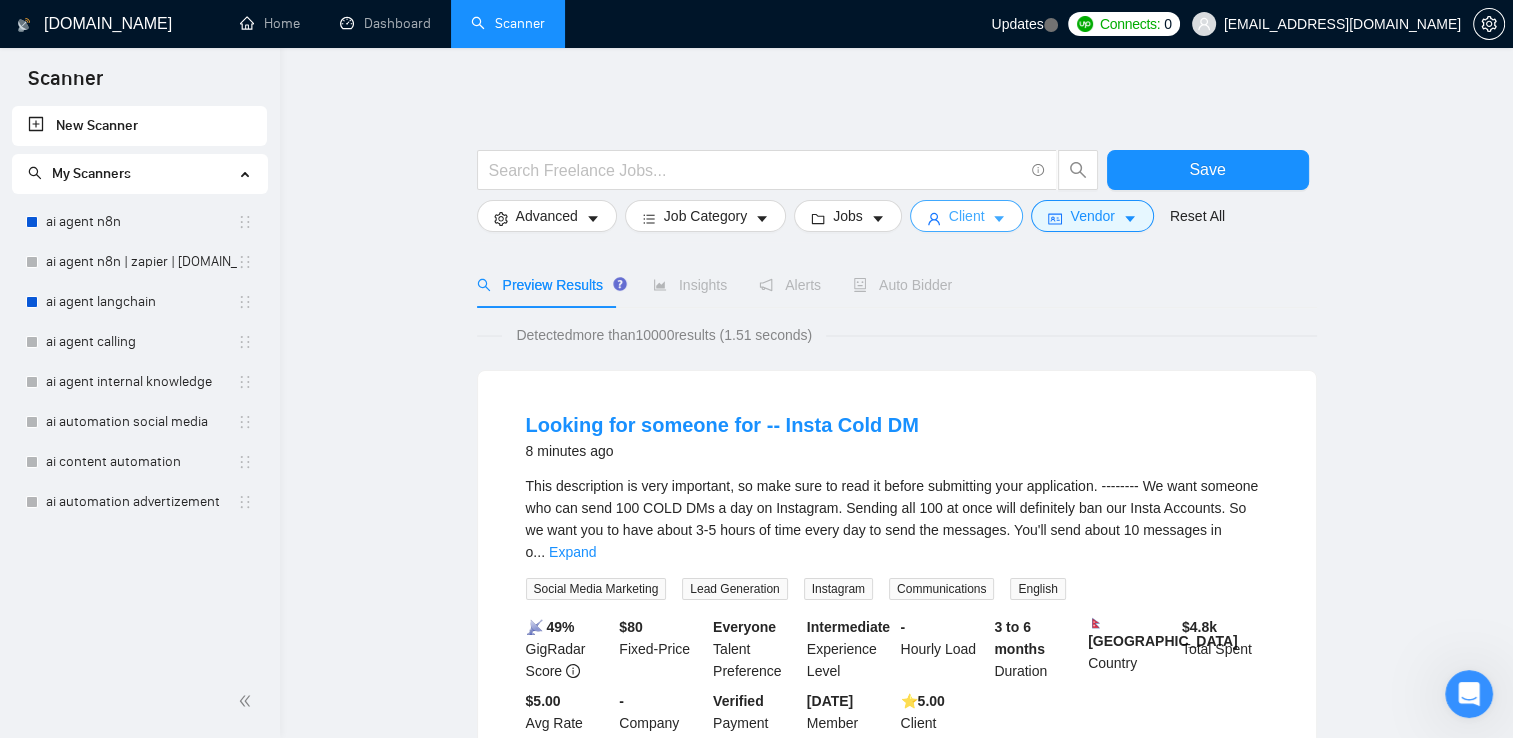 click on "Client" at bounding box center (967, 216) 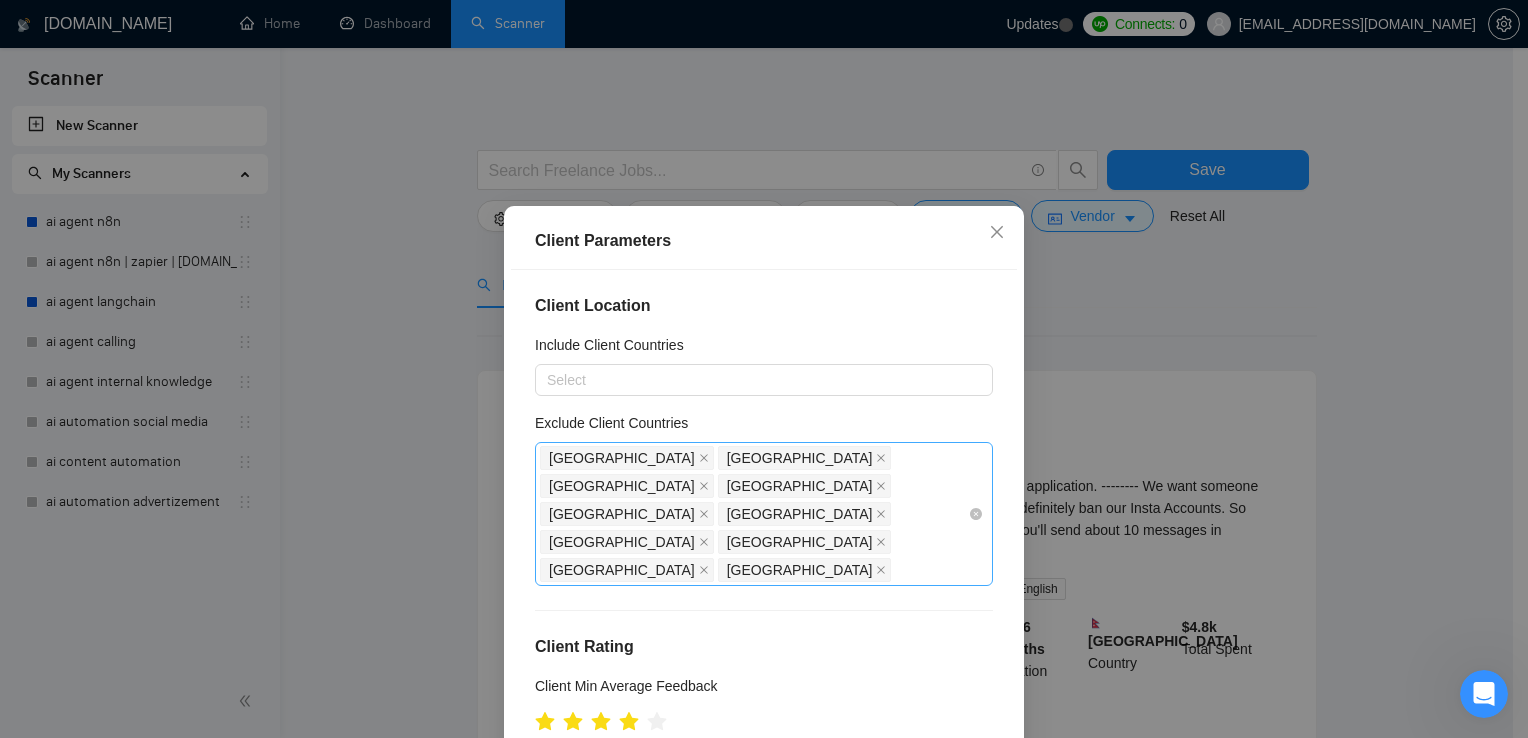 click on "[GEOGRAPHIC_DATA] [GEOGRAPHIC_DATA] [GEOGRAPHIC_DATA] [GEOGRAPHIC_DATA] [GEOGRAPHIC_DATA] [GEOGRAPHIC_DATA] [GEOGRAPHIC_DATA] [GEOGRAPHIC_DATA] [GEOGRAPHIC_DATA] [GEOGRAPHIC_DATA]" at bounding box center (754, 514) 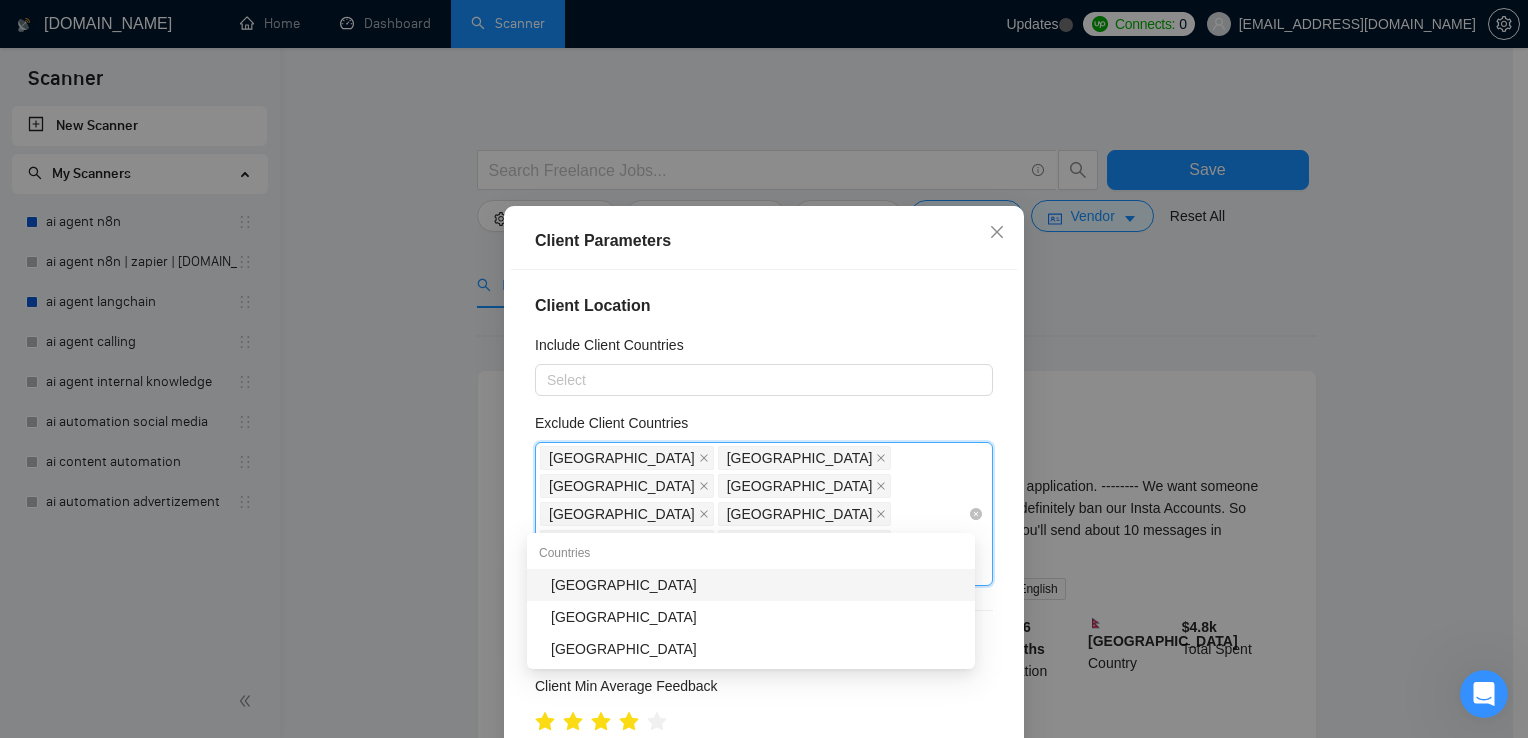 type on "New Z" 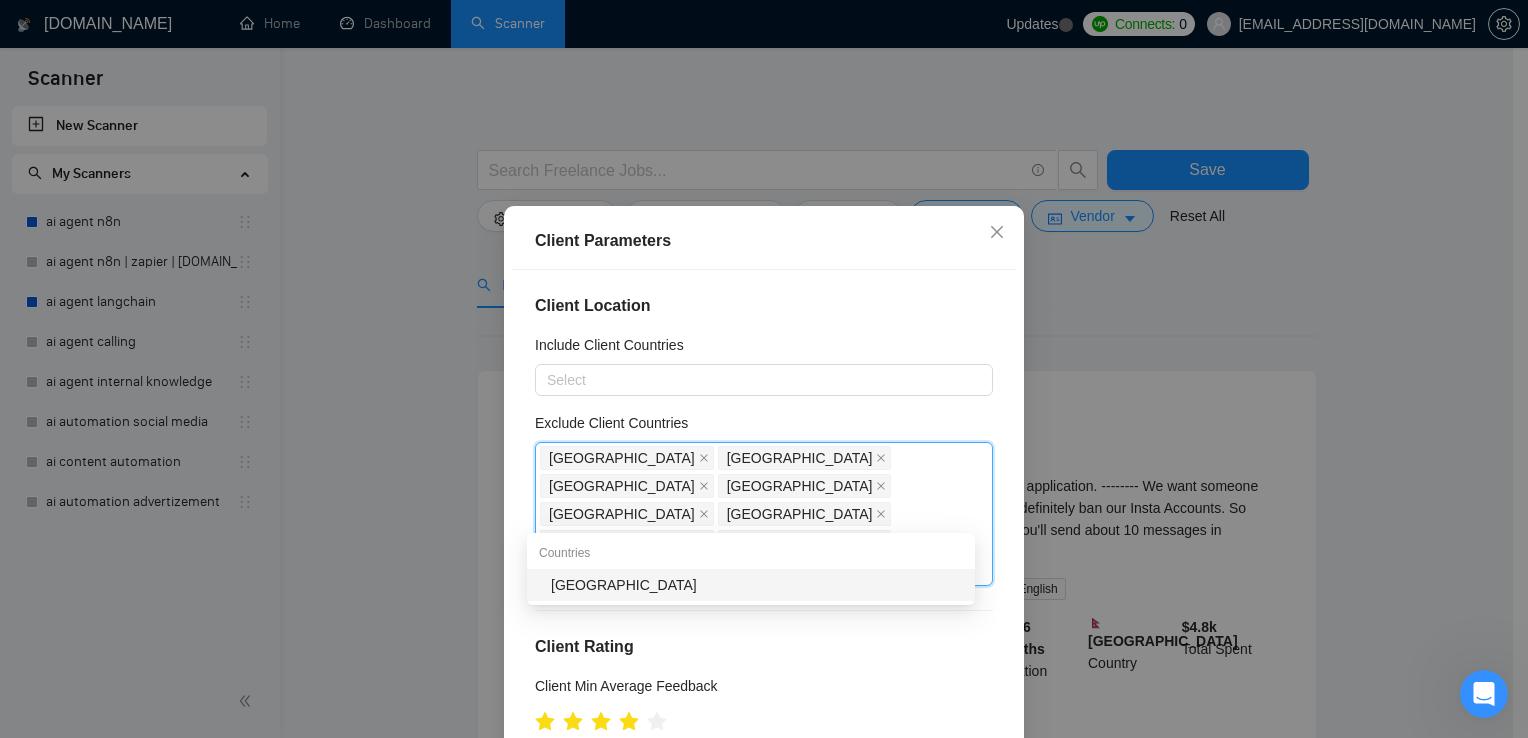 click on "[GEOGRAPHIC_DATA]" at bounding box center [757, 585] 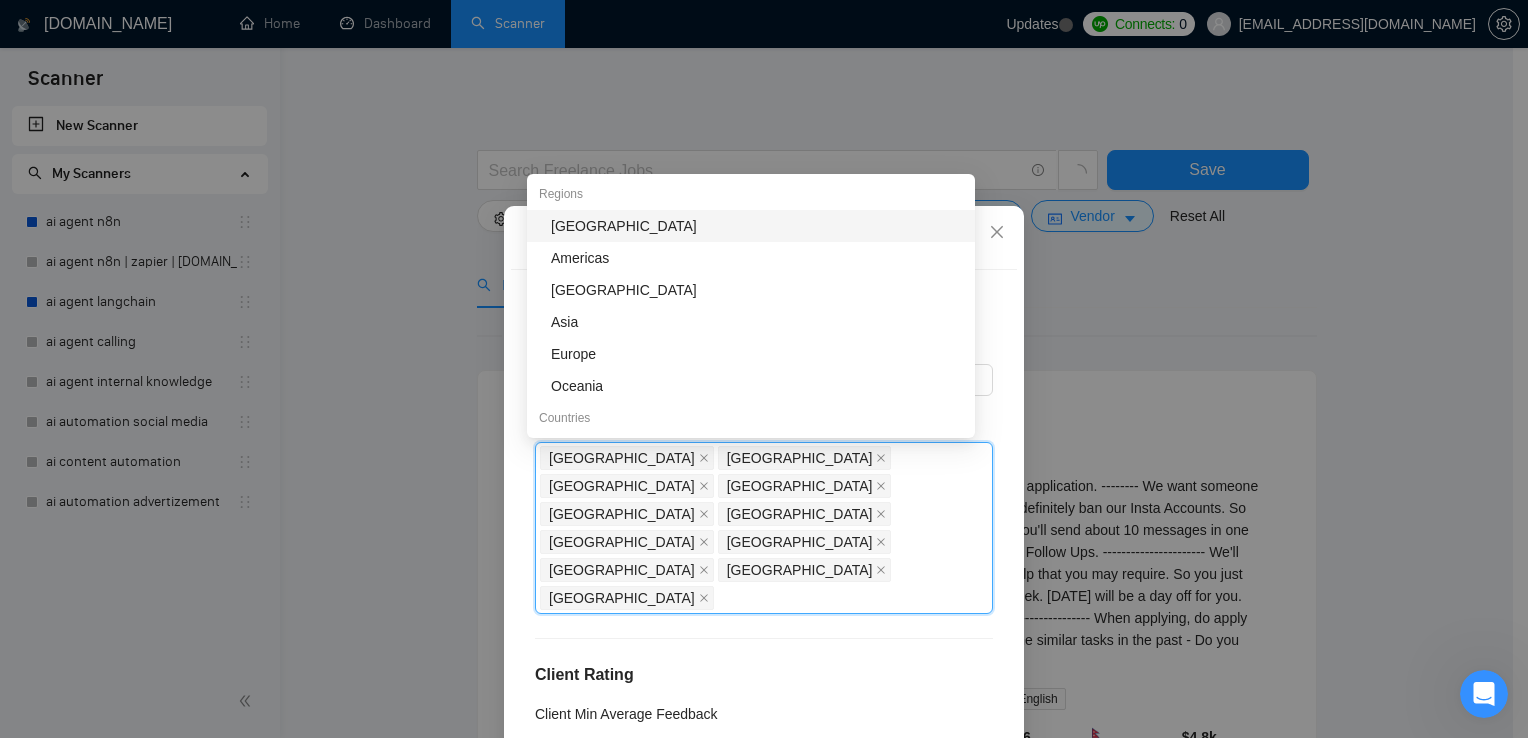click on "Client Rating" at bounding box center [764, 675] 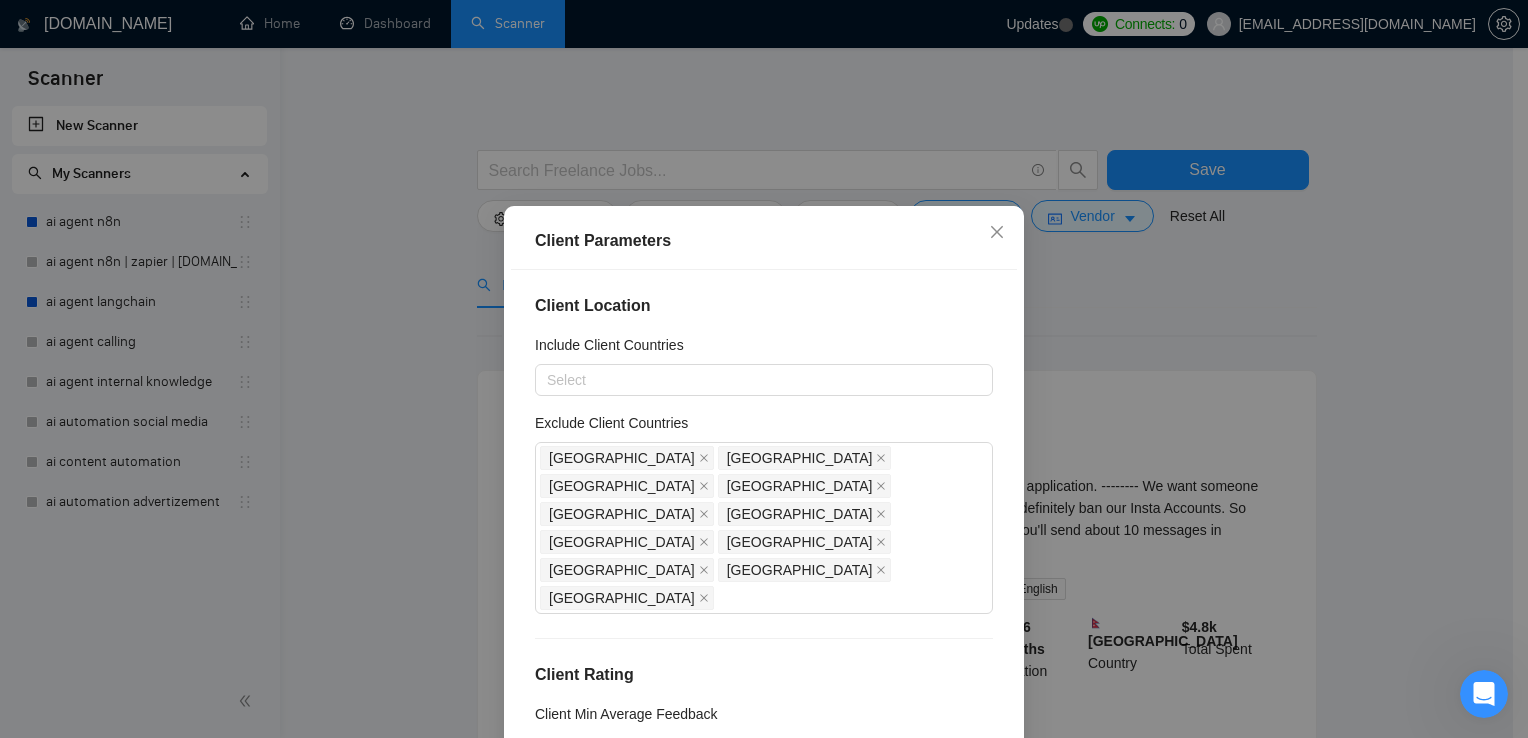 click on "Client Parameters Client Location Include Client Countries   Select Exclude Client Countries [GEOGRAPHIC_DATA] [GEOGRAPHIC_DATA] [GEOGRAPHIC_DATA] [GEOGRAPHIC_DATA] [GEOGRAPHIC_DATA] [GEOGRAPHIC_DATA] [GEOGRAPHIC_DATA] [GEOGRAPHIC_DATA] [GEOGRAPHIC_DATA] [GEOGRAPHIC_DATA] [GEOGRAPHIC_DATA]   Client Rating Client Min Average Feedback Include clients with no feedback Client Payment Details Payment Verified Hire Rate Stats   Client Total Spent $ Min - $ Max Client Hire Rate New   Any hire rate   Avg Hourly Rate Paid New $ Min - $ Max Include Clients without Sufficient History Client Profile Client Industry New   Any industry Client Company Size   Any company size Enterprise Clients New   Any clients Reset OK" at bounding box center [764, 369] 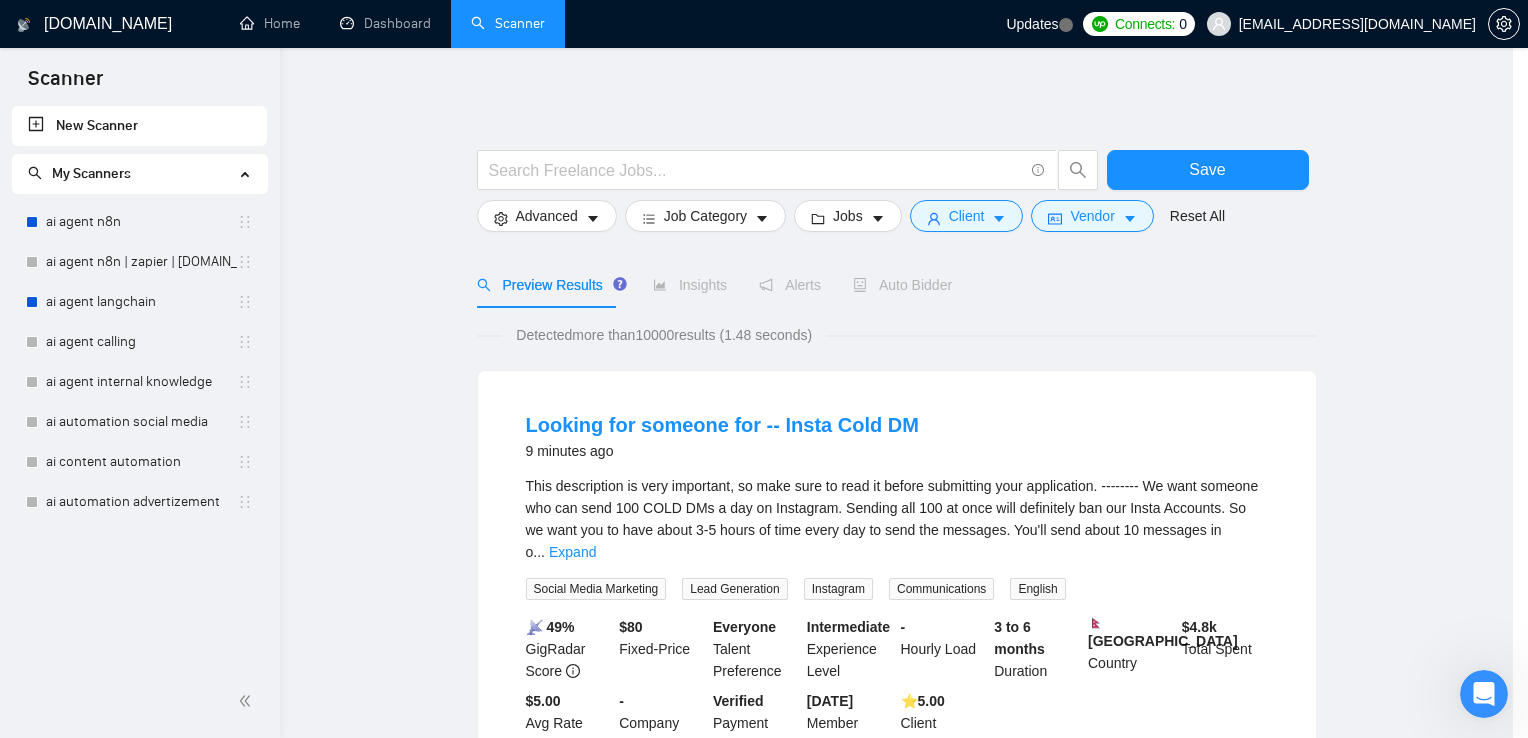 scroll, scrollTop: 33, scrollLeft: 0, axis: vertical 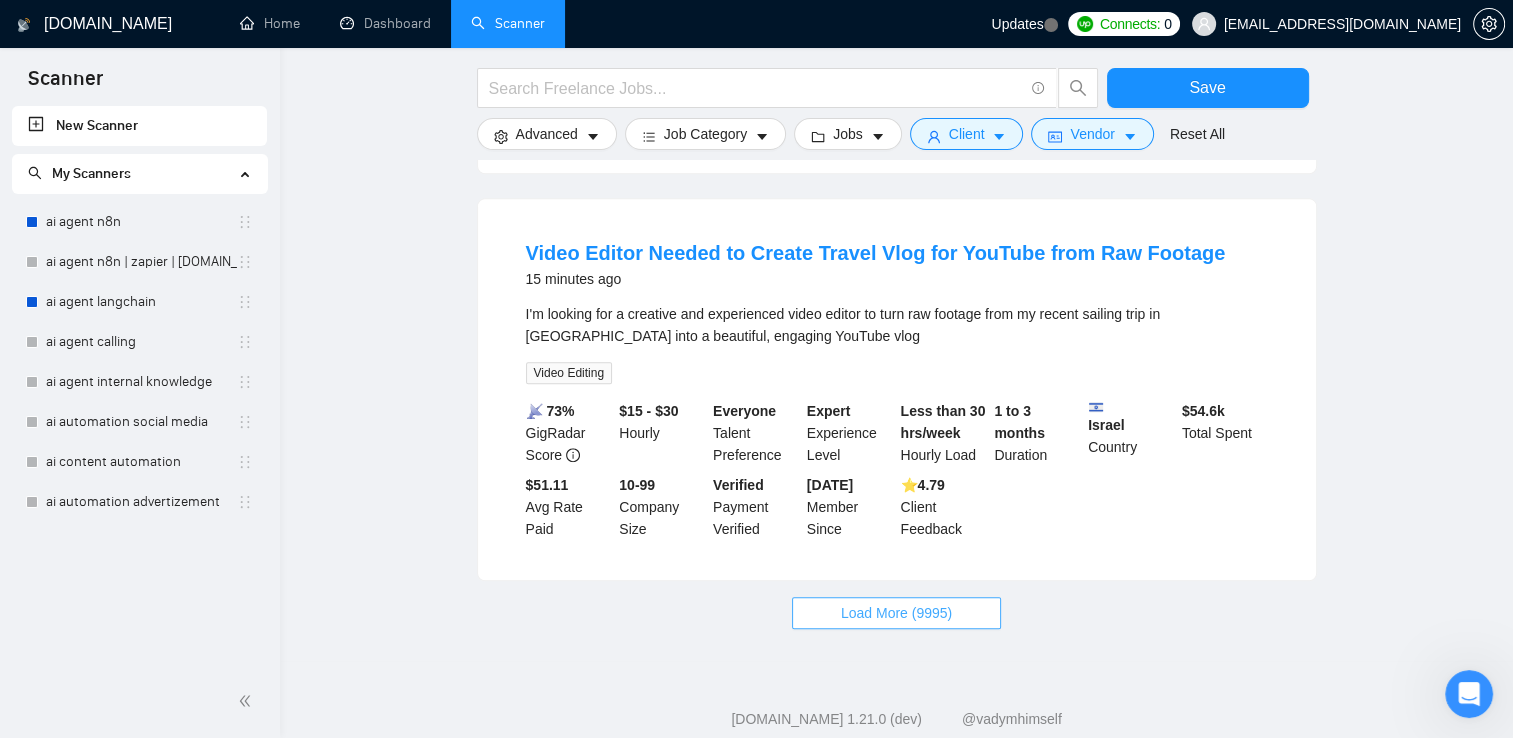 click on "Load More (9995)" at bounding box center (896, 613) 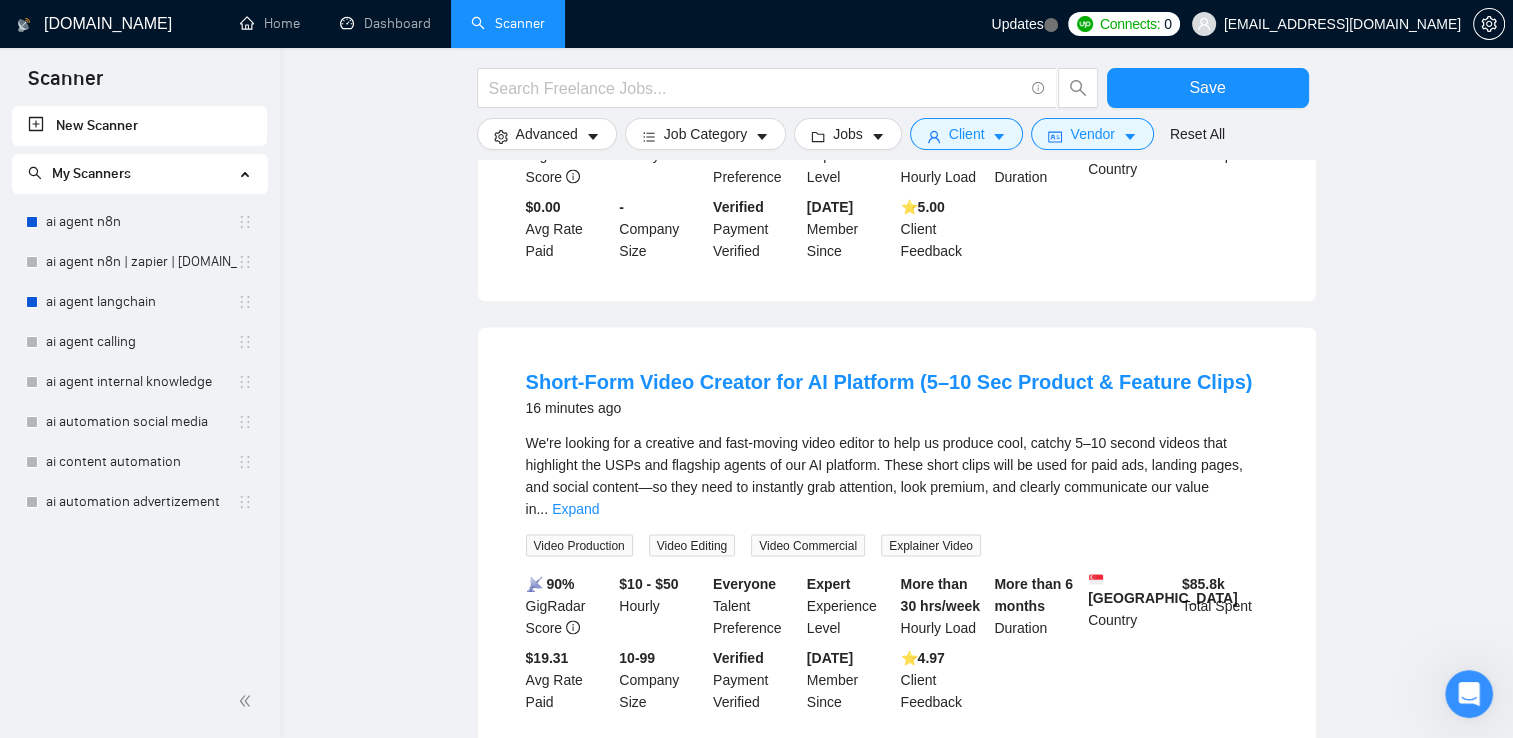 scroll, scrollTop: 4119, scrollLeft: 0, axis: vertical 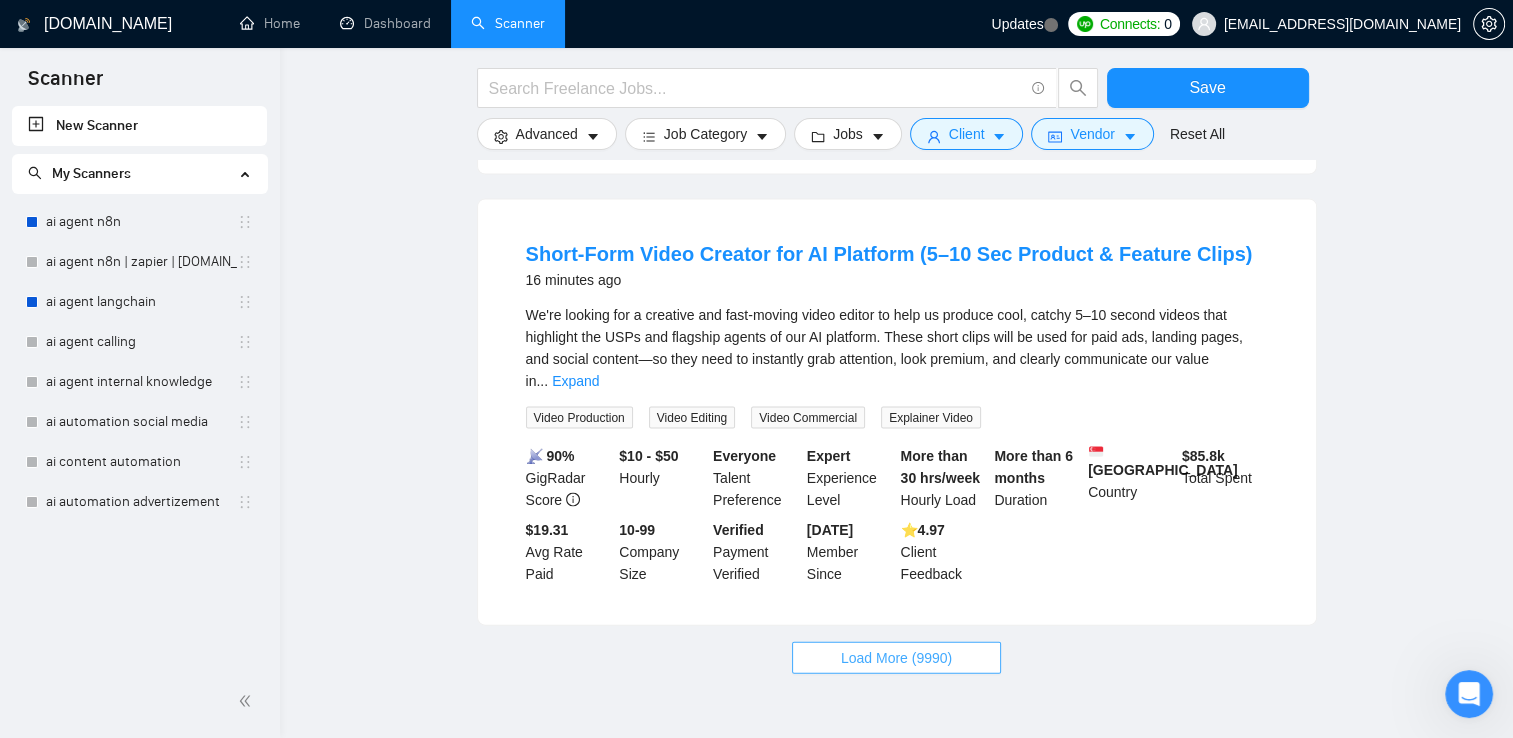 click on "Load More (9990)" at bounding box center [896, 658] 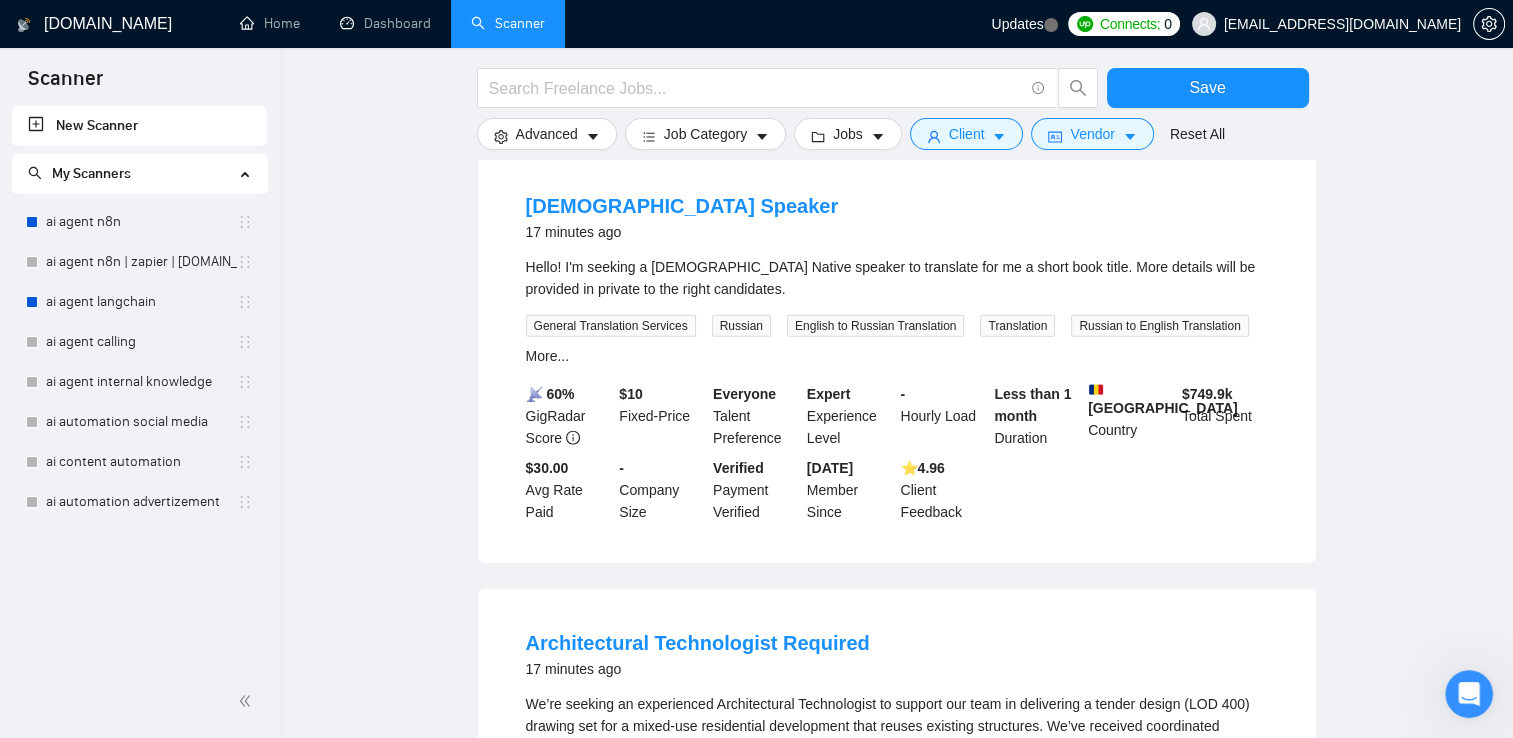 scroll, scrollTop: 4619, scrollLeft: 0, axis: vertical 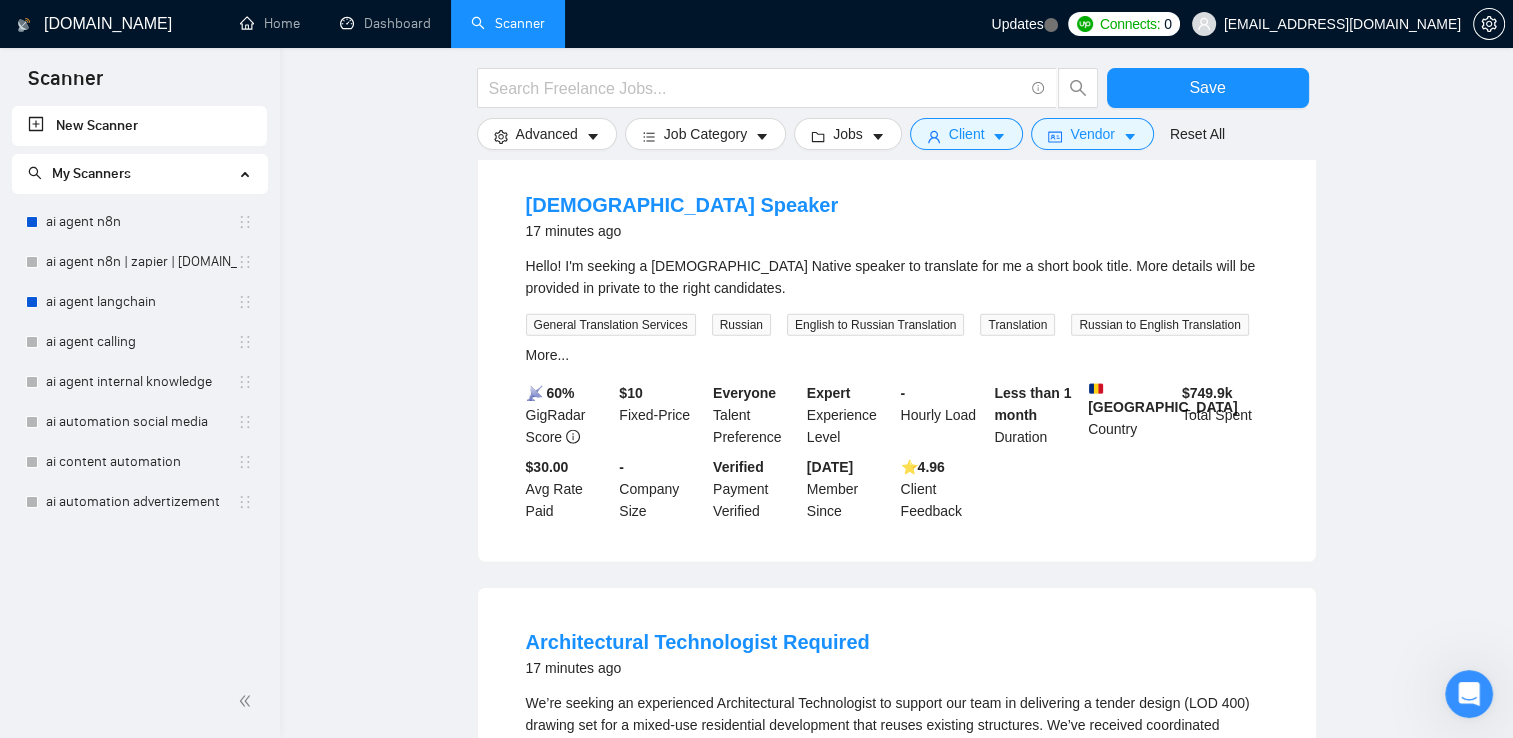click on "[GEOGRAPHIC_DATA]" at bounding box center (1163, 398) 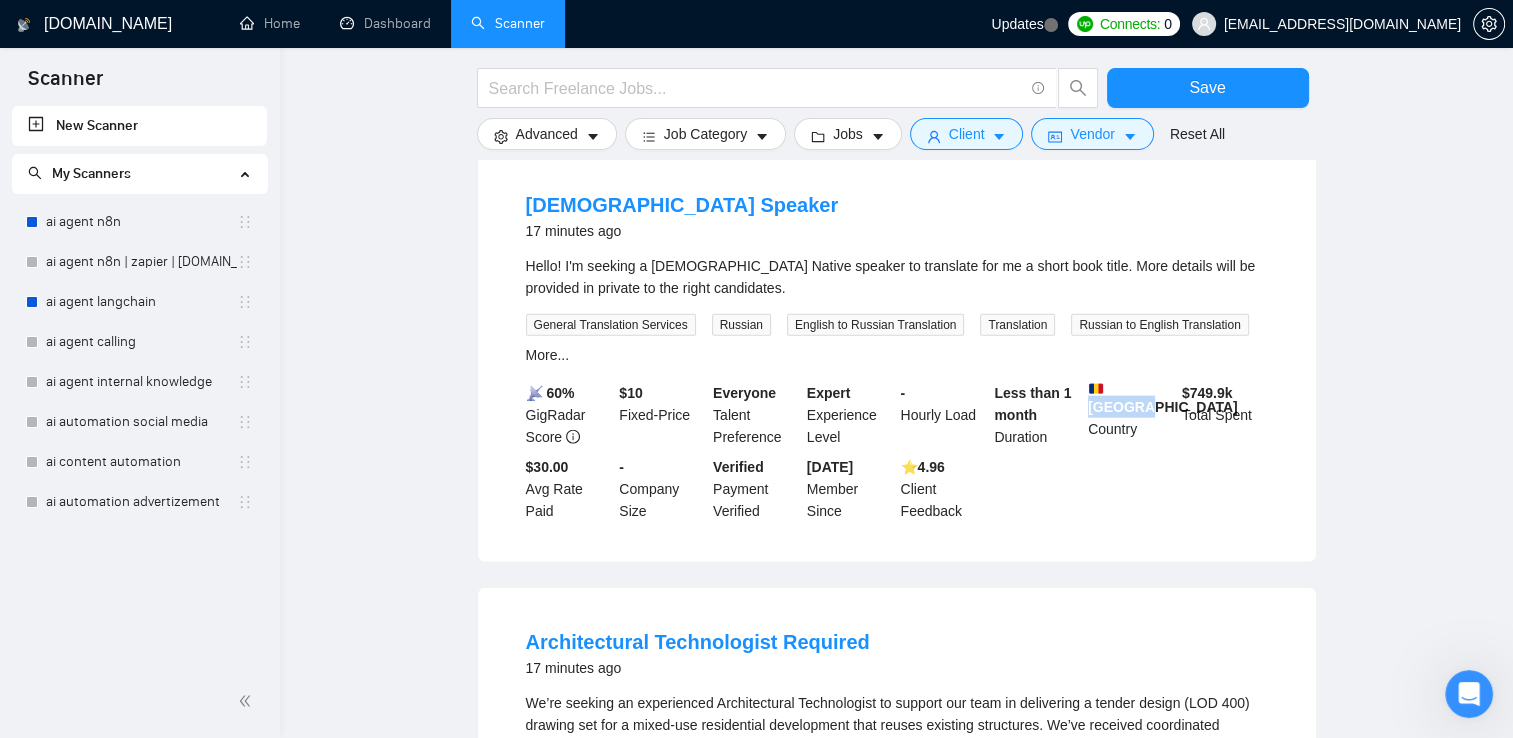 click on "[GEOGRAPHIC_DATA]" at bounding box center (1163, 398) 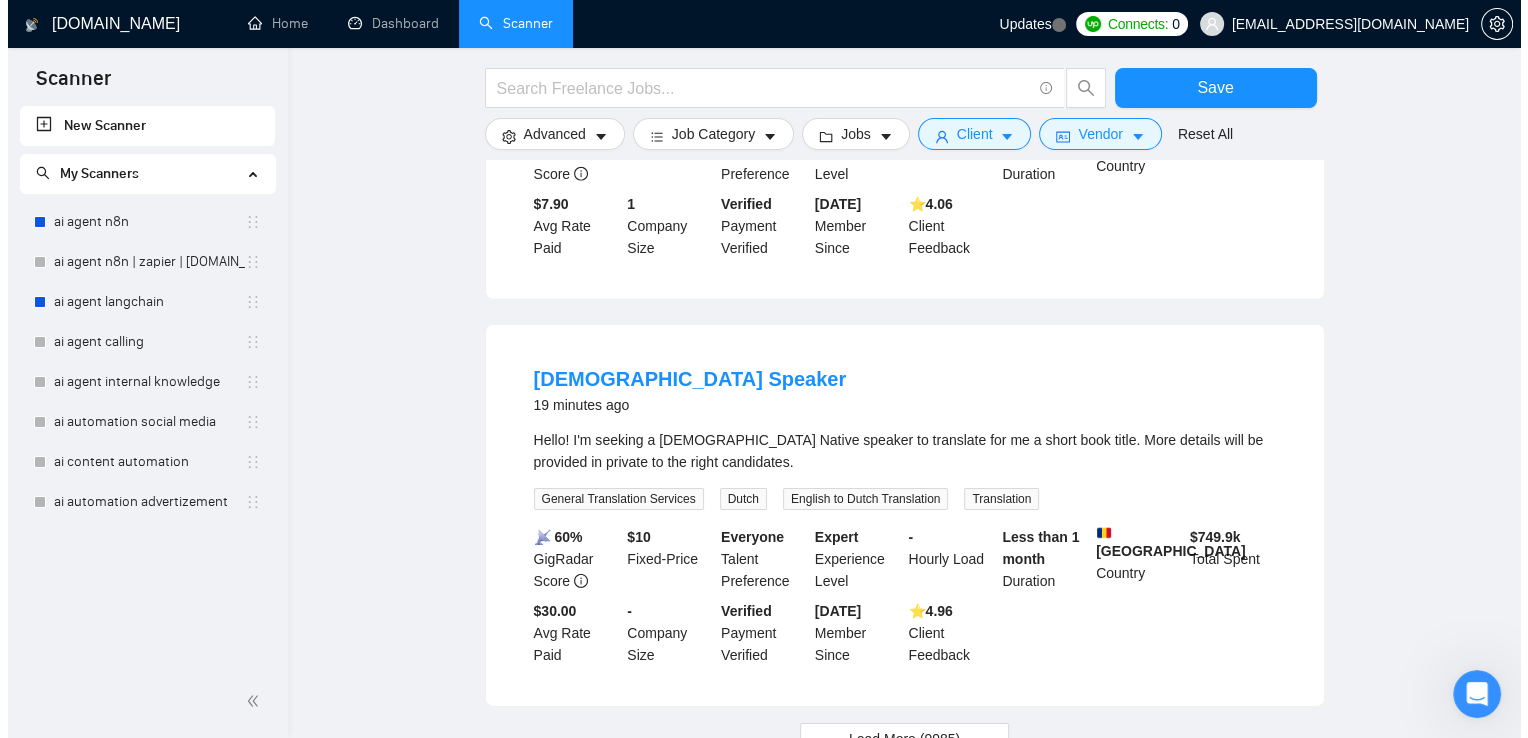 scroll, scrollTop: 6227, scrollLeft: 0, axis: vertical 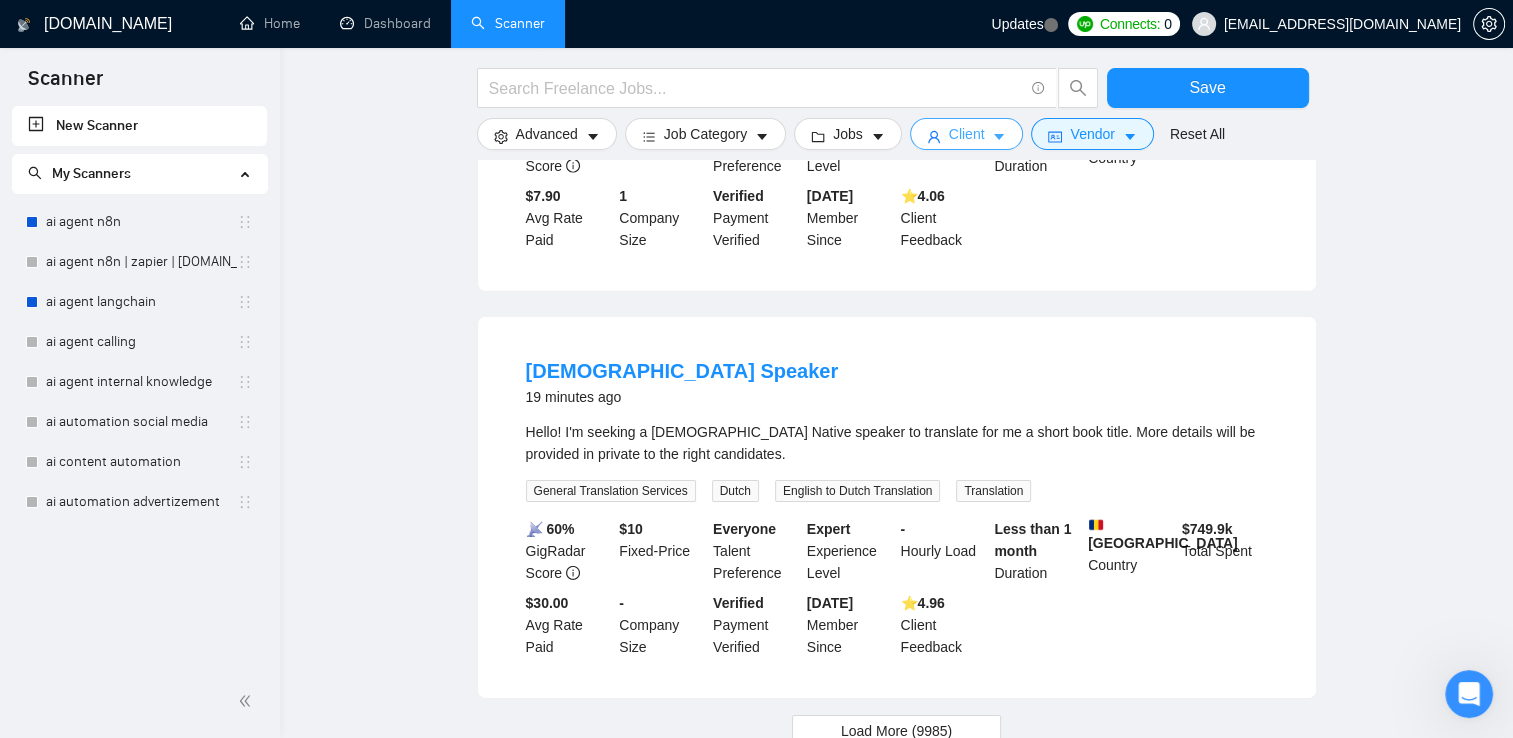 click 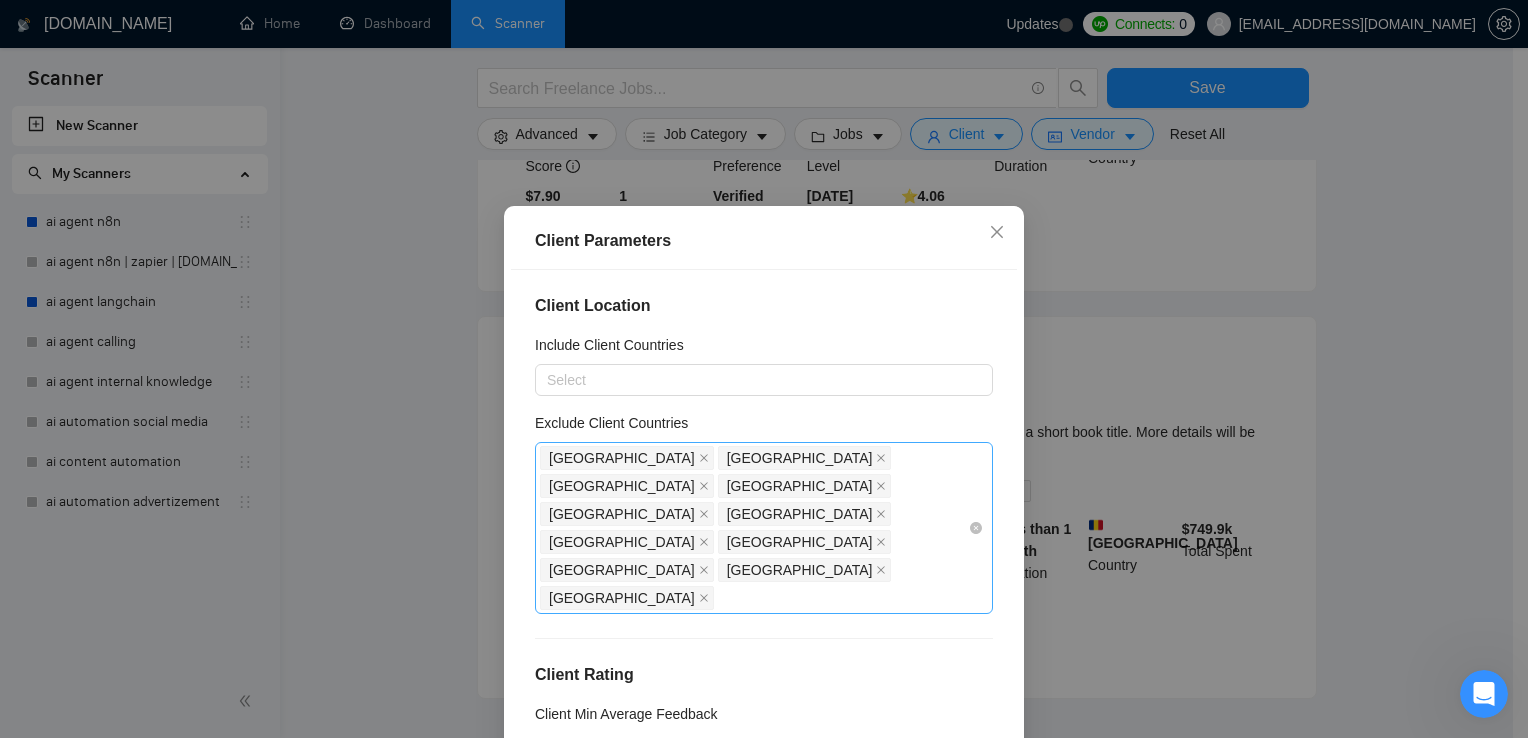 click on "[GEOGRAPHIC_DATA] [GEOGRAPHIC_DATA] [GEOGRAPHIC_DATA] [GEOGRAPHIC_DATA] [GEOGRAPHIC_DATA] [GEOGRAPHIC_DATA] [GEOGRAPHIC_DATA] [GEOGRAPHIC_DATA] [GEOGRAPHIC_DATA] [GEOGRAPHIC_DATA] [GEOGRAPHIC_DATA]" at bounding box center (754, 528) 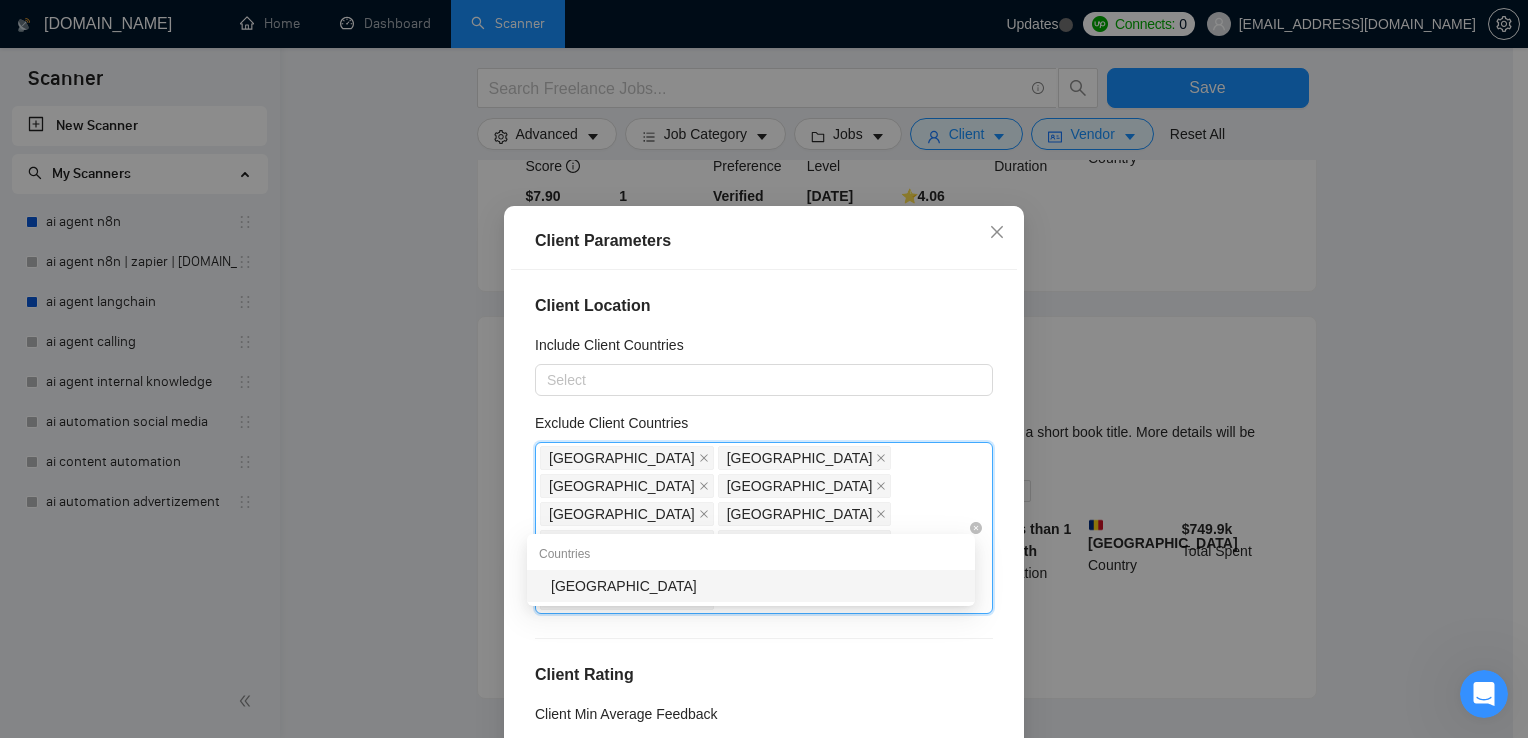 type on "Romani" 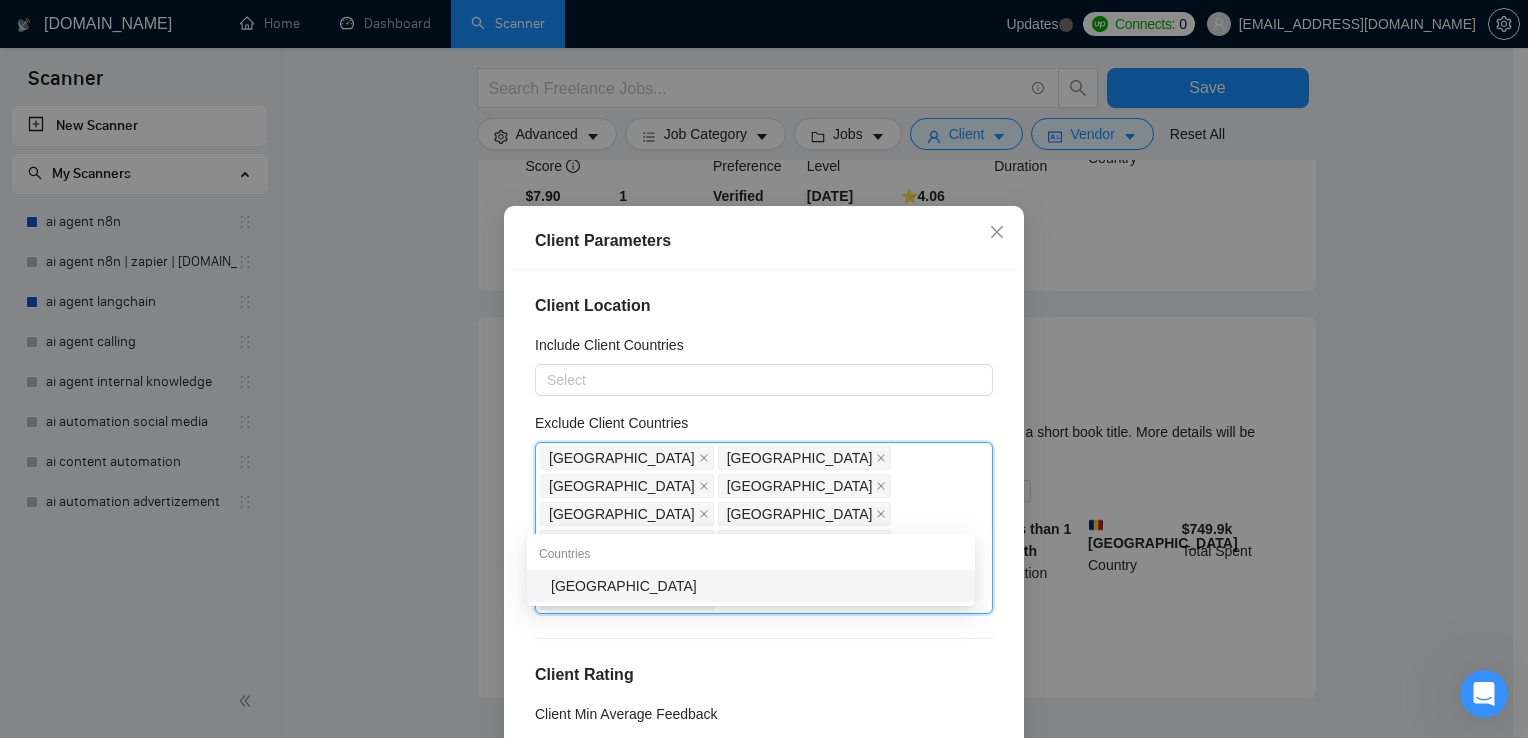 click on "[GEOGRAPHIC_DATA]" at bounding box center (757, 586) 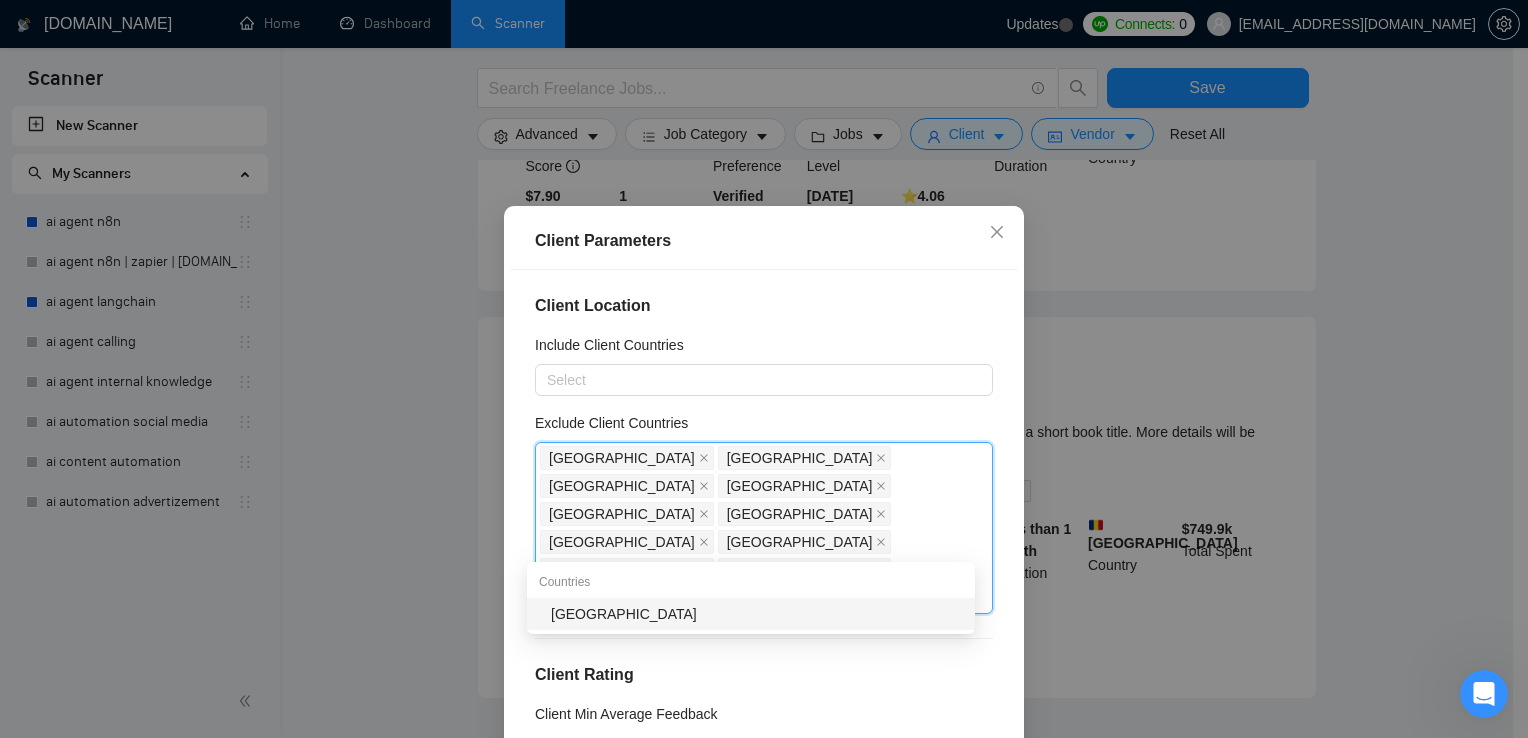 type on "[GEOGRAPHIC_DATA]" 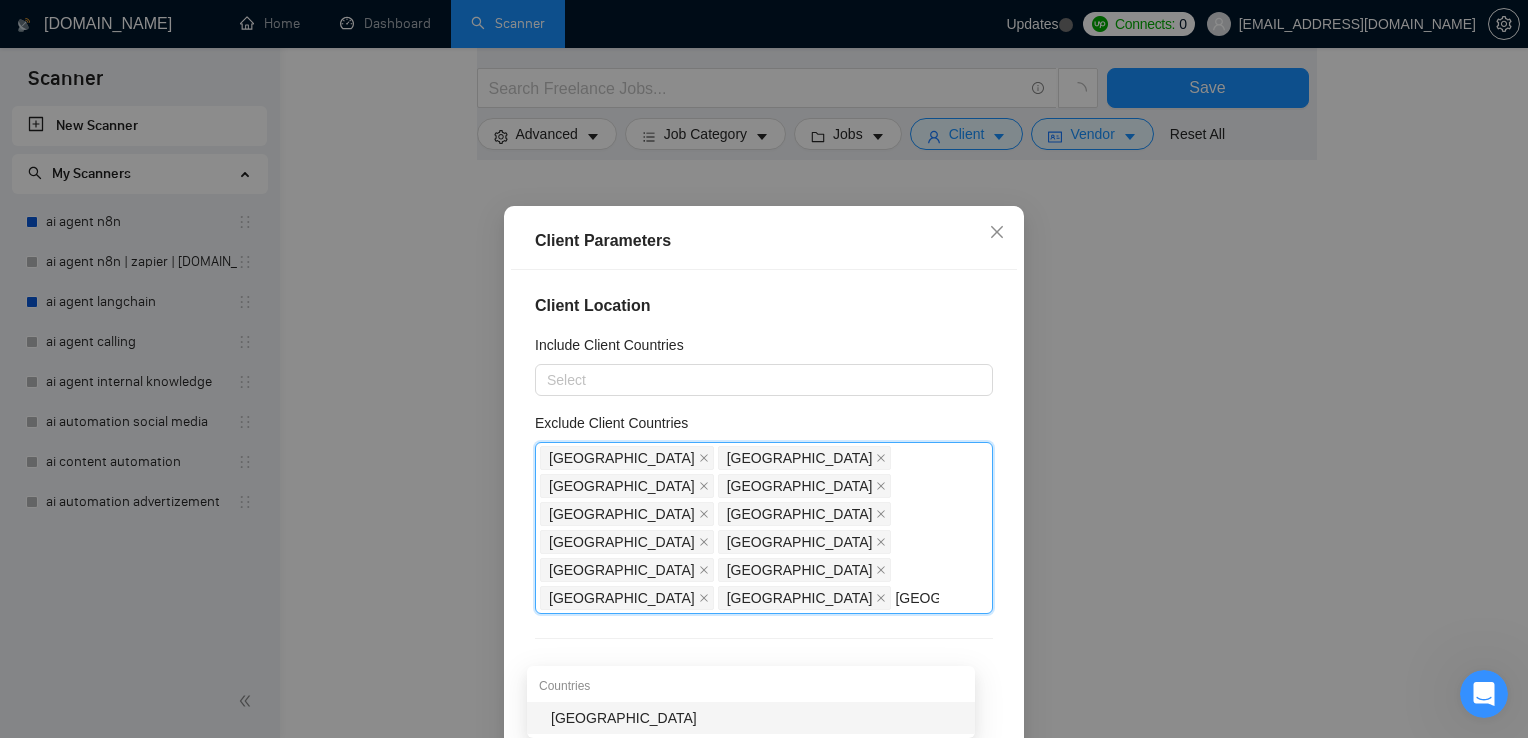 click on "Client Rating" at bounding box center [764, 675] 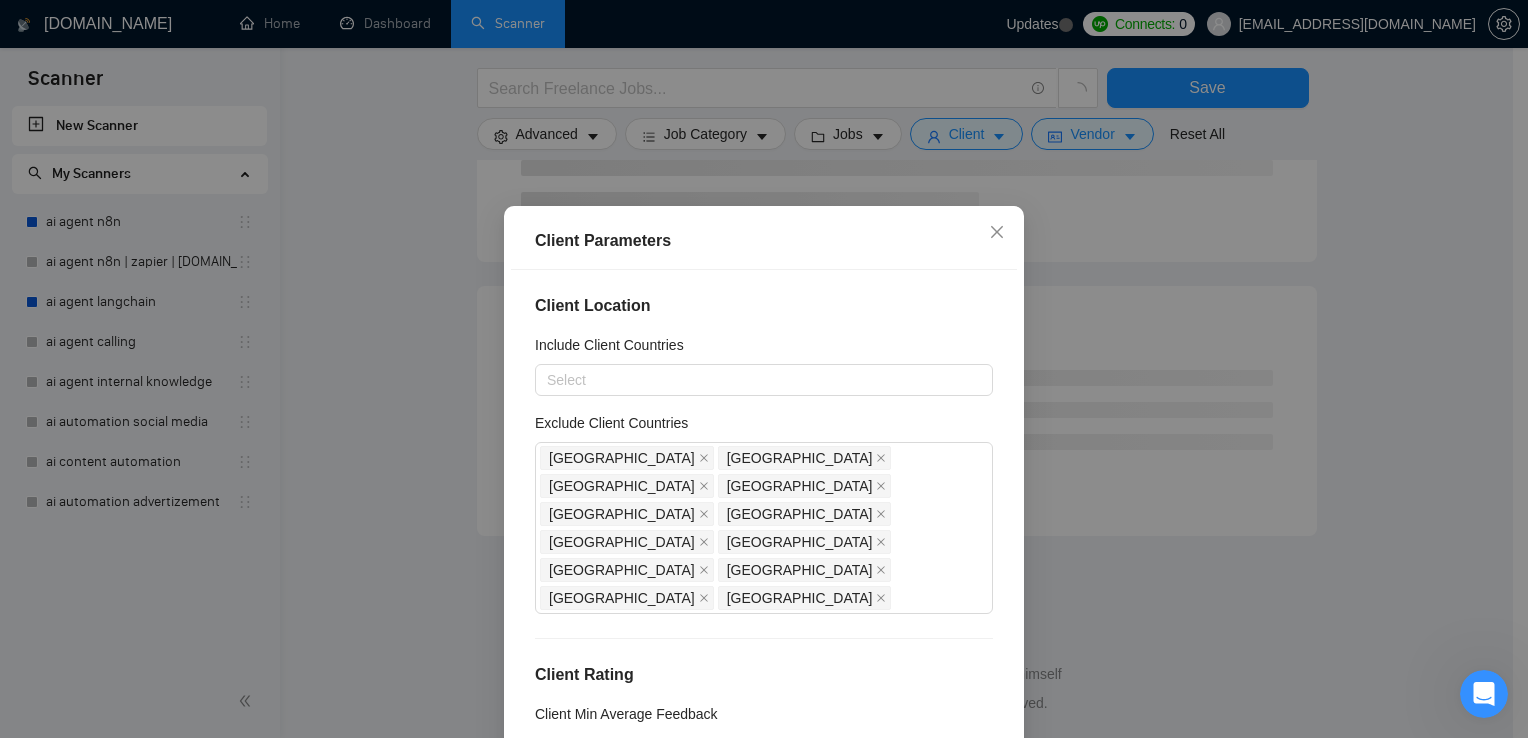 scroll, scrollTop: 3920, scrollLeft: 0, axis: vertical 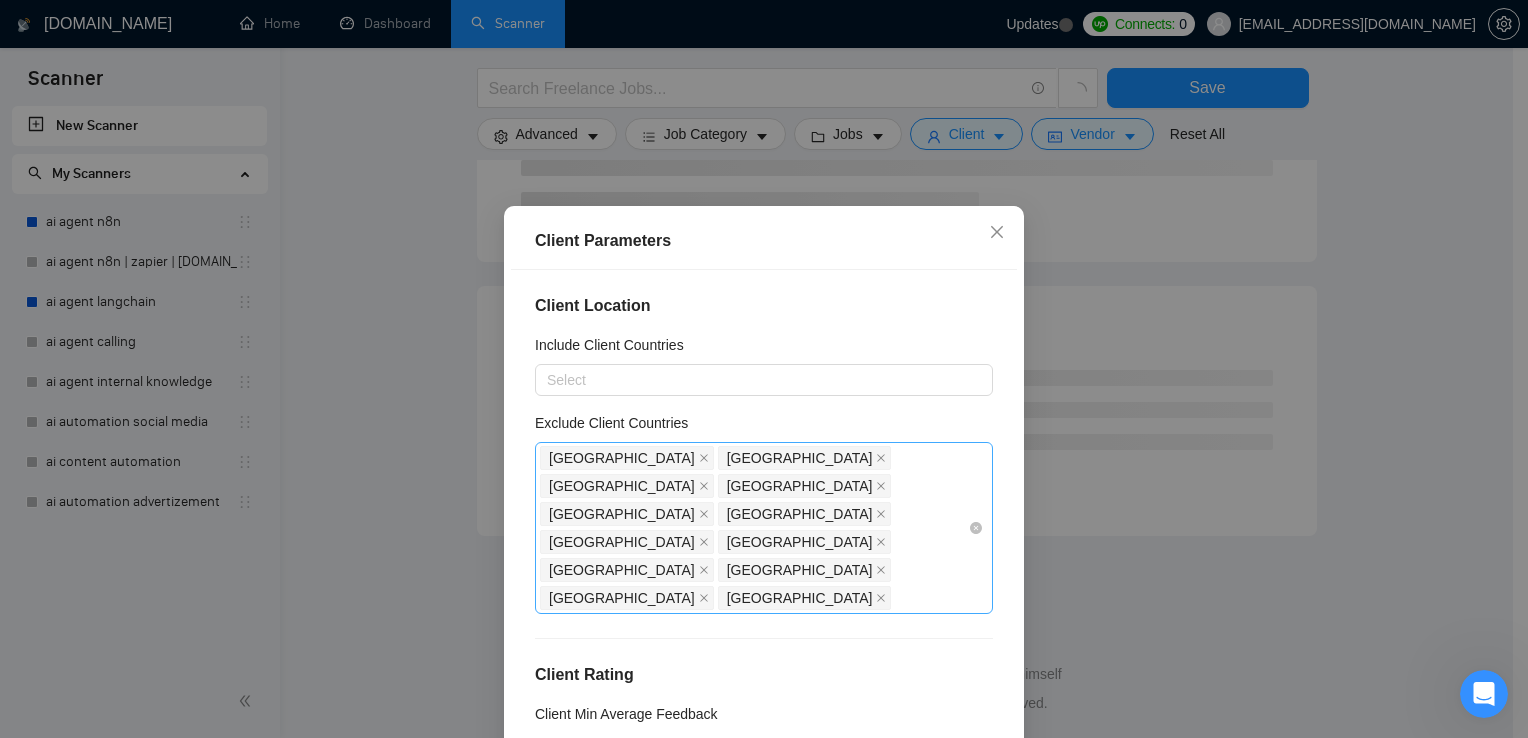 click on "[GEOGRAPHIC_DATA] [GEOGRAPHIC_DATA] [GEOGRAPHIC_DATA] [GEOGRAPHIC_DATA] [GEOGRAPHIC_DATA] [GEOGRAPHIC_DATA] [GEOGRAPHIC_DATA] [GEOGRAPHIC_DATA] [GEOGRAPHIC_DATA] [GEOGRAPHIC_DATA] [GEOGRAPHIC_DATA] [GEOGRAPHIC_DATA]" at bounding box center (754, 528) 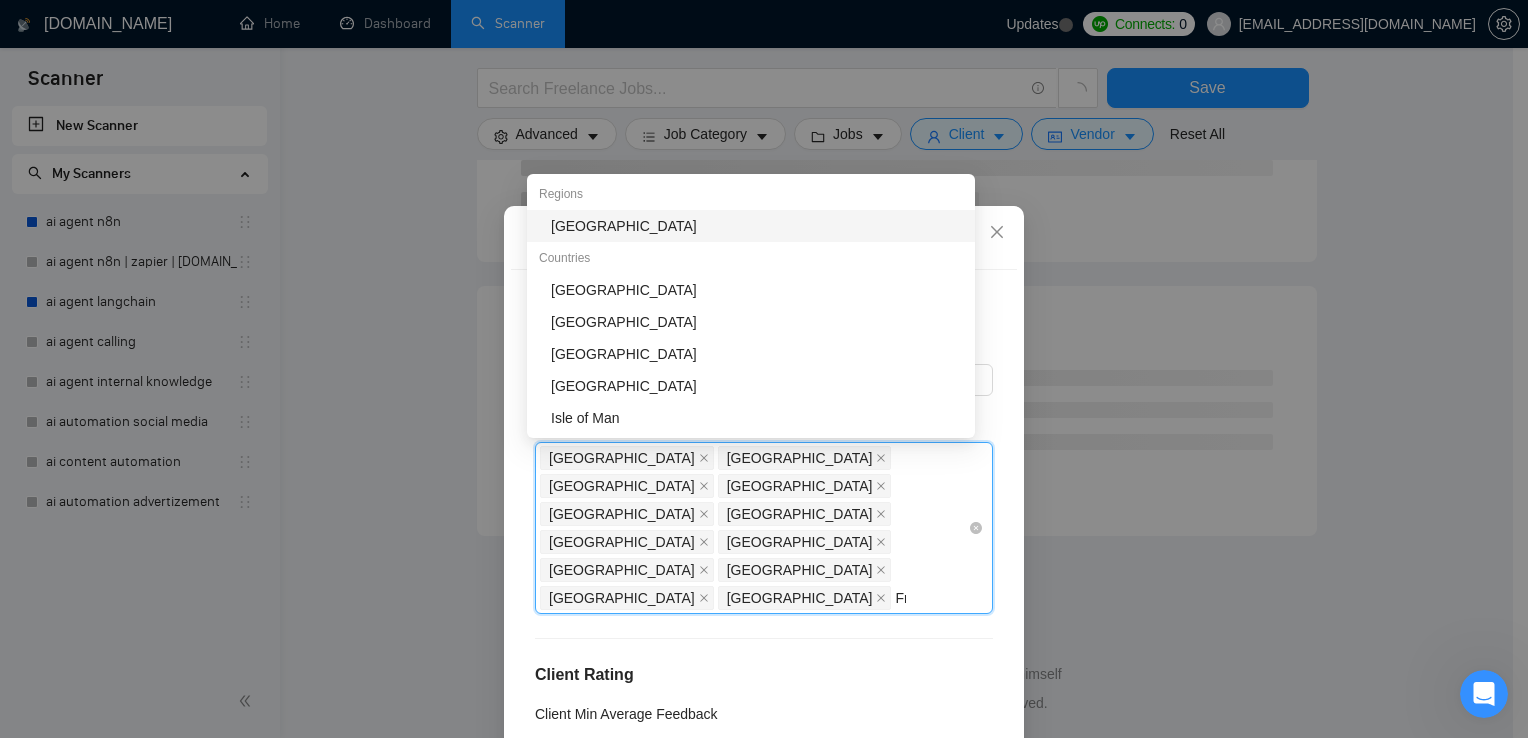 type on "Fra" 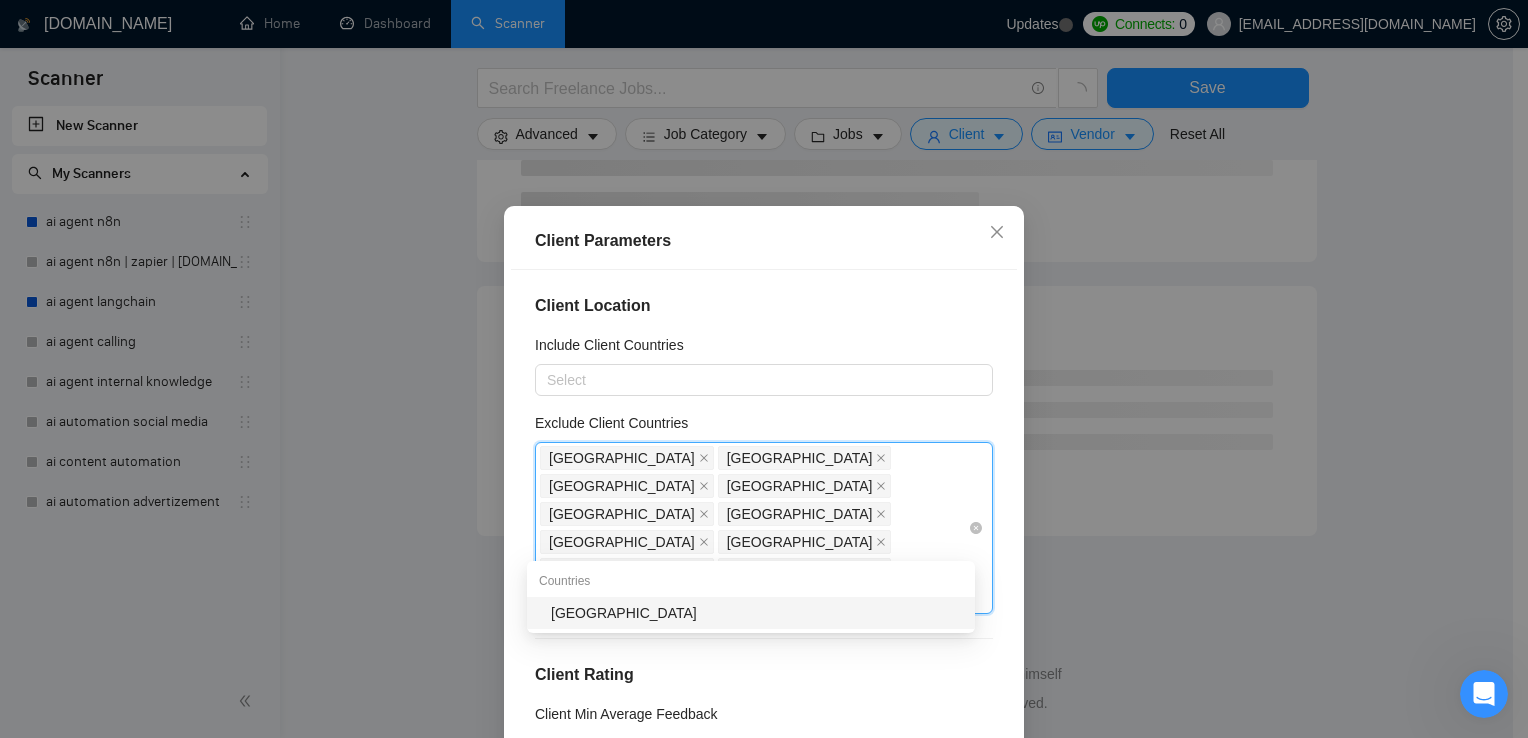 click on "Scanner New Scanner My Scanners ai agent n8n ai agent n8n | zapier | [DOMAIN_NAME] ai agent langchain ai agent calling ai agent internal knowledge ai automation social media ai content automation ai automation advertizement [DOMAIN_NAME] Home Dashboard Scanner Updates
Connects: 0 [EMAIL_ADDRESS][DOMAIN_NAME] Save Advanced   Job Category   Jobs   Client   Vendor   Reset All Preview Results Insights Alerts Auto Bidder Detected  more than   10000  results   (1.48 seconds) Loading... [DOMAIN_NAME] 1.21.0 (dev) @vadymhimself   2025 [DOMAIN_NAME] | All Rights Reserved.
Upwork Connects Balance:  0 / 350 *Last updated at:  [DATE] 12:45 *Current Month Platform Usage is moved into   Team Settings Auto Top-Up is  OFF Balance Notifications is  OFF Drag and drop to reorder scanners. Advanced Search Options Only Search Titles:   Only Search Titles Use comma-separated list of values to specify your search results. Include any of these words:   Also  search" at bounding box center (756, -3551) 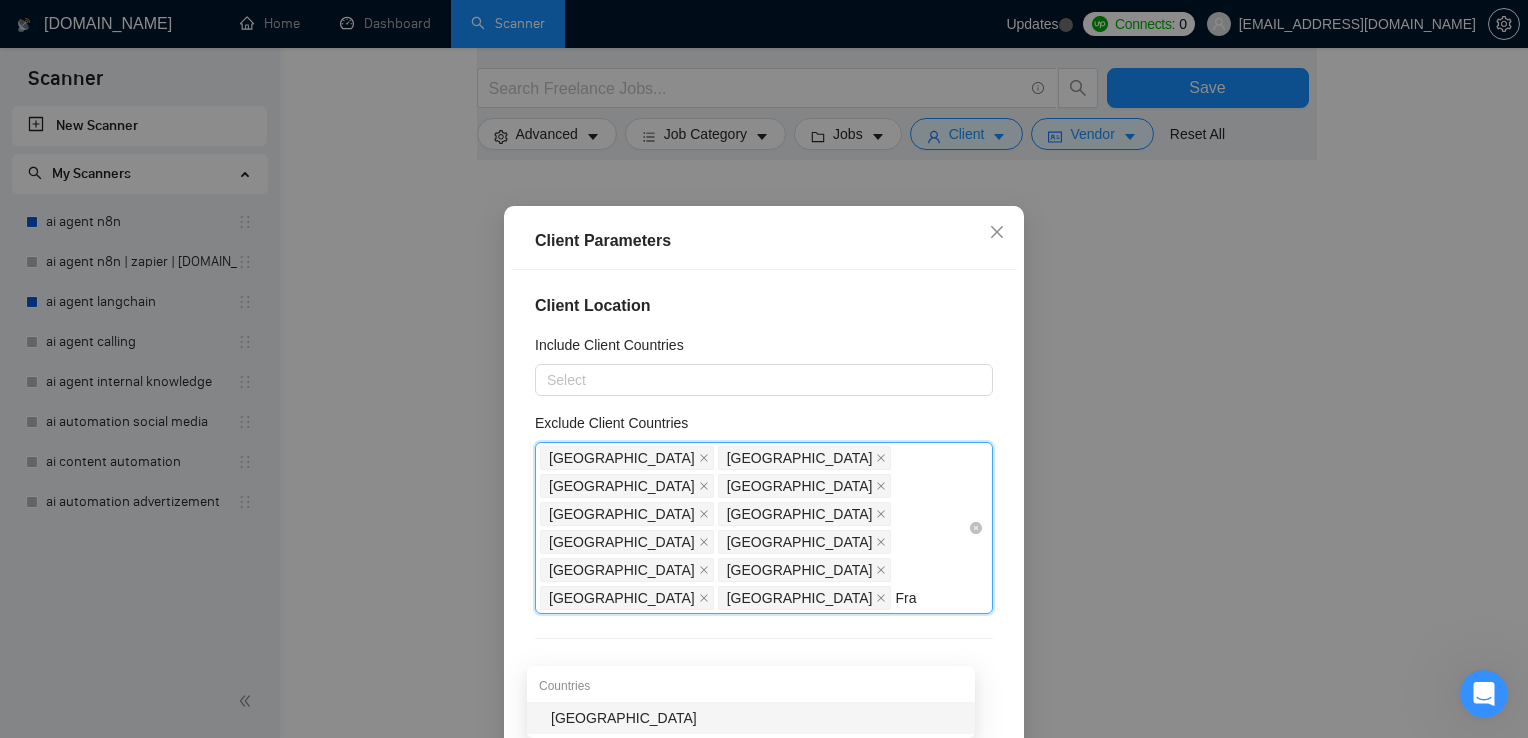 scroll, scrollTop: 3814, scrollLeft: 0, axis: vertical 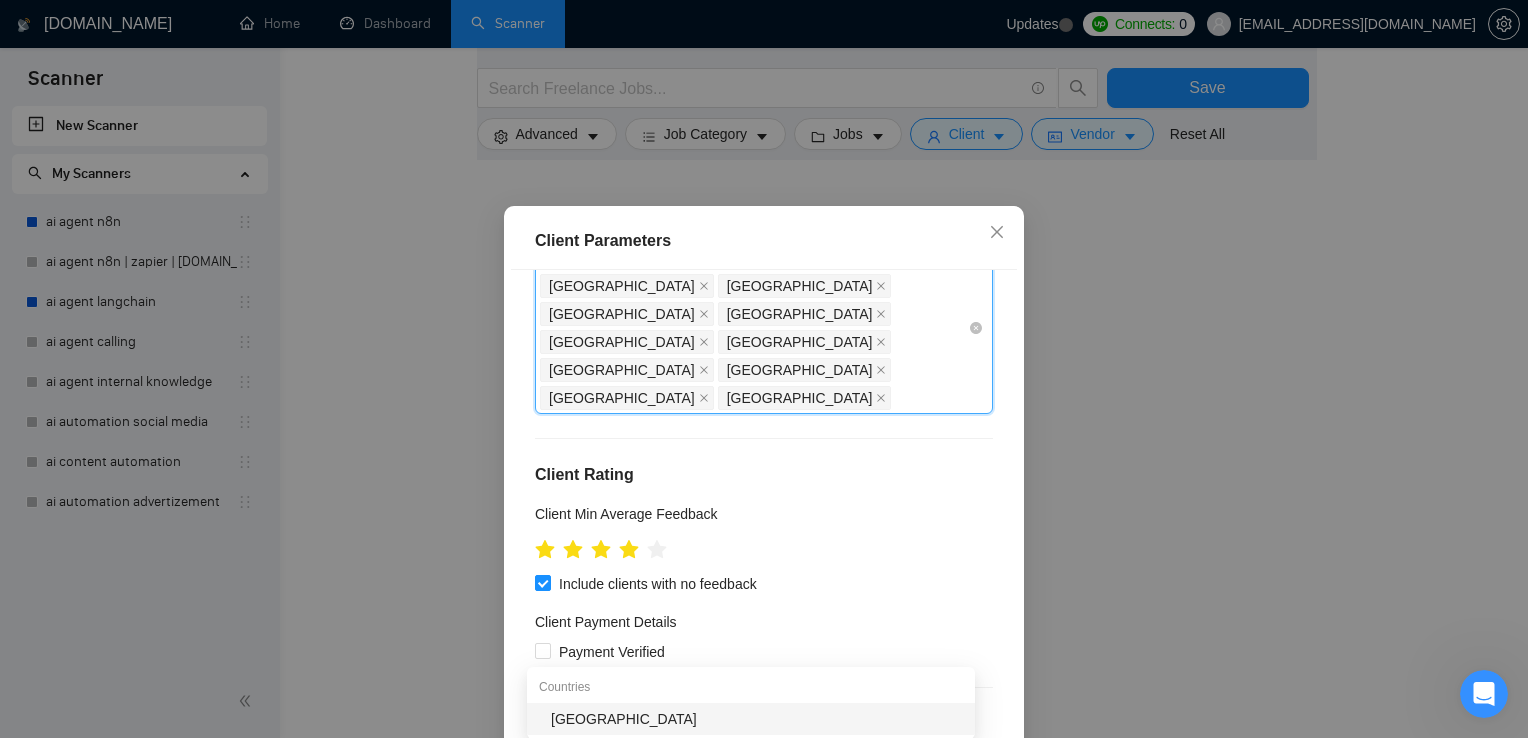 click on "[GEOGRAPHIC_DATA] [GEOGRAPHIC_DATA] [GEOGRAPHIC_DATA] [GEOGRAPHIC_DATA] [GEOGRAPHIC_DATA] [GEOGRAPHIC_DATA] [GEOGRAPHIC_DATA] [GEOGRAPHIC_DATA] [GEOGRAPHIC_DATA] [GEOGRAPHIC_DATA] [GEOGRAPHIC_DATA] [GEOGRAPHIC_DATA] Fra" at bounding box center [754, 328] 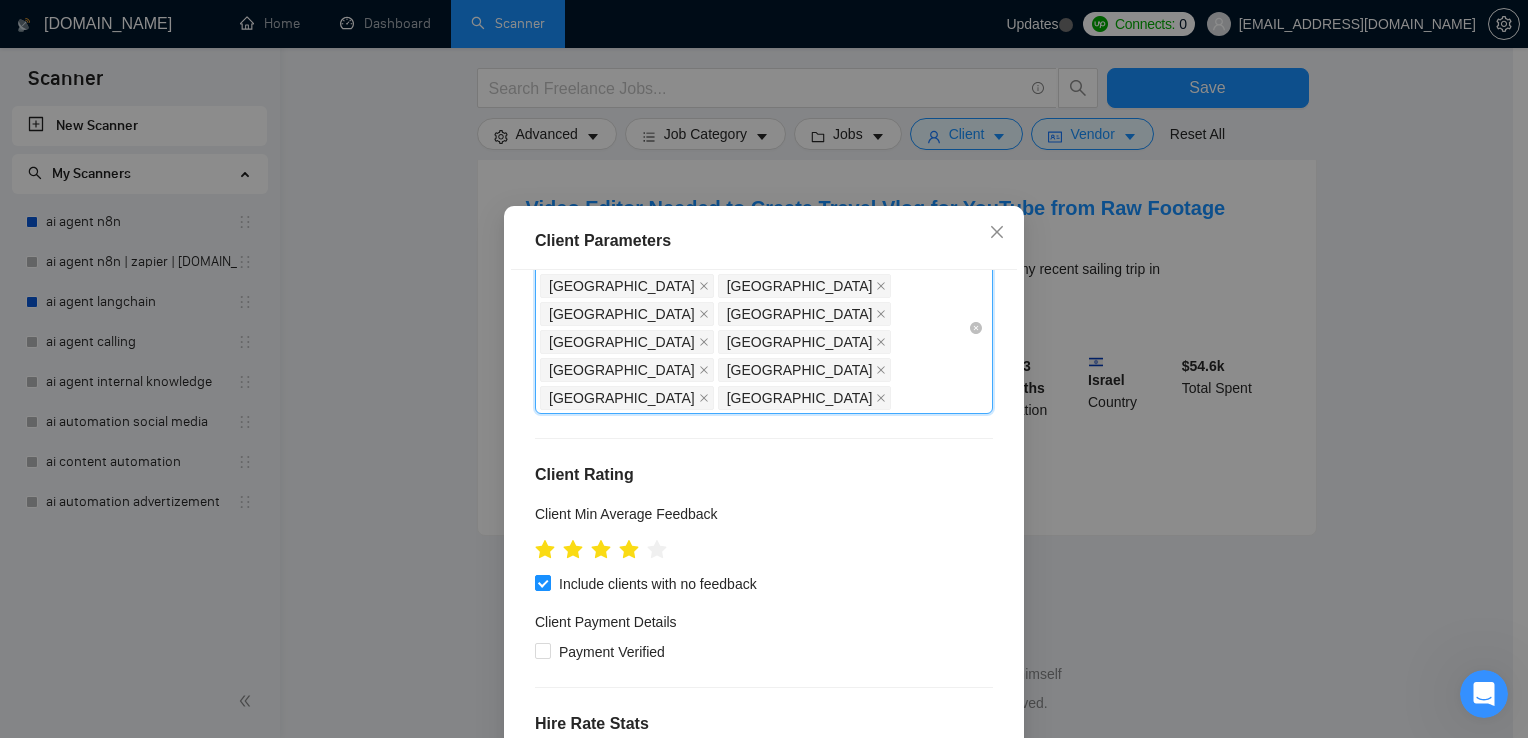 scroll, scrollTop: 1991, scrollLeft: 0, axis: vertical 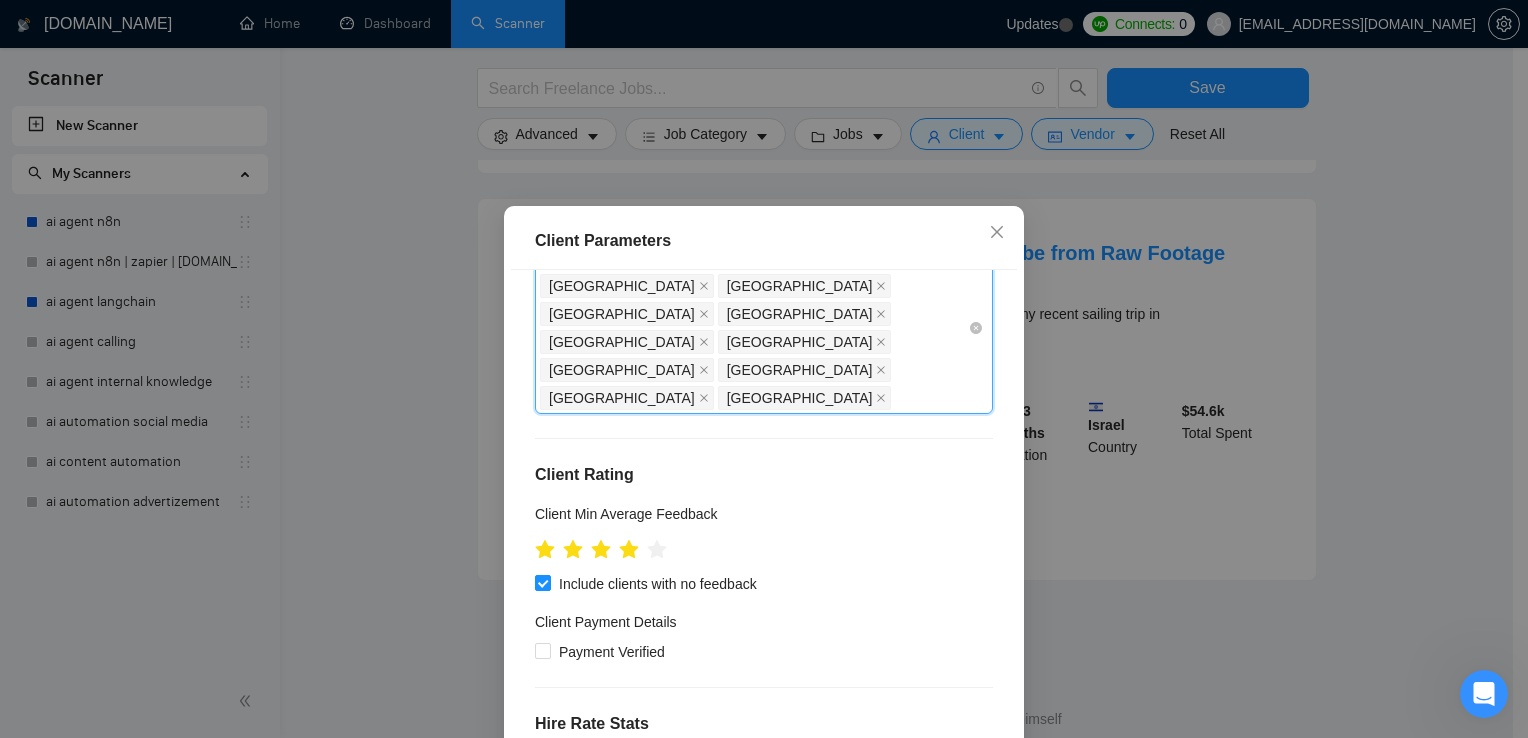 type on "n" 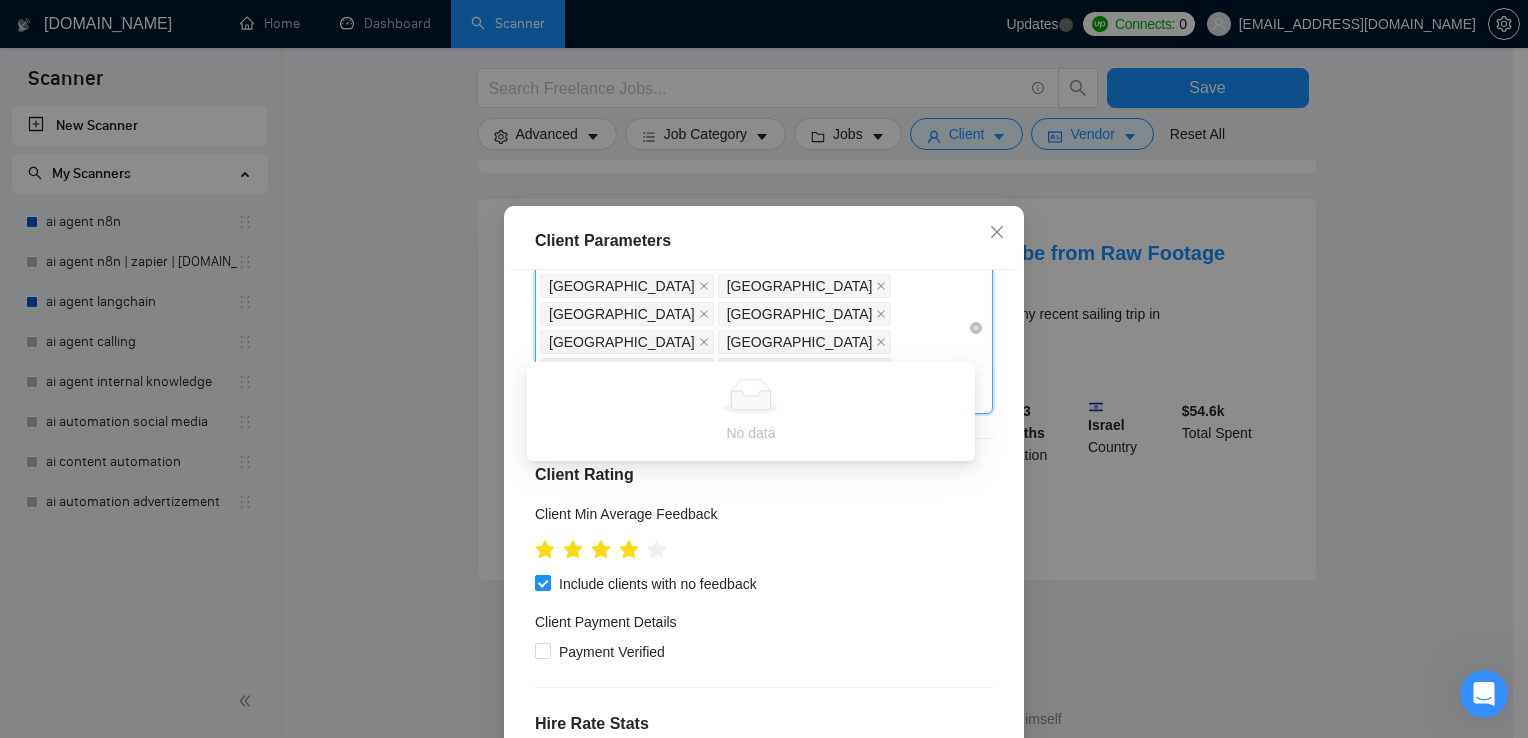 type on "Fra" 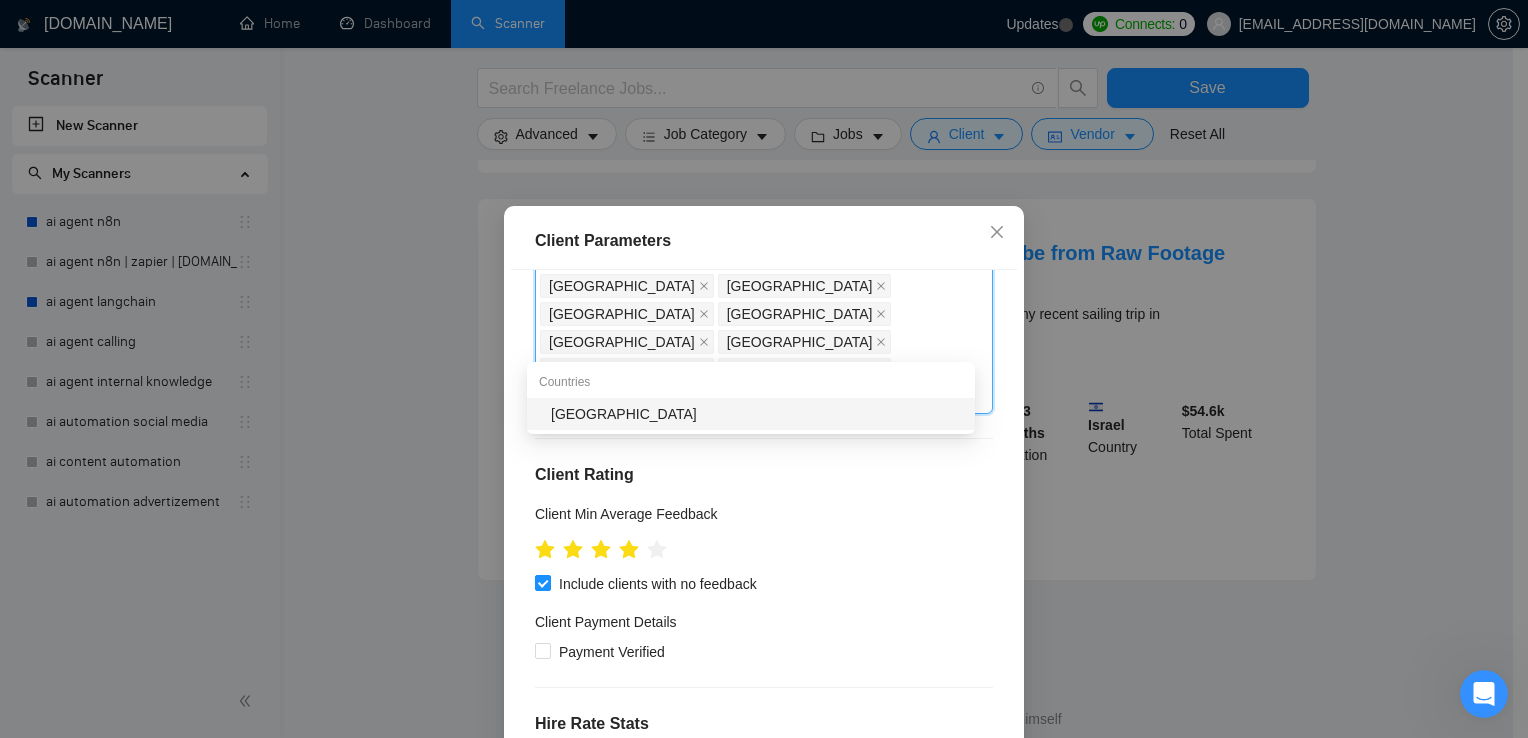 click on "[GEOGRAPHIC_DATA]" at bounding box center (757, 414) 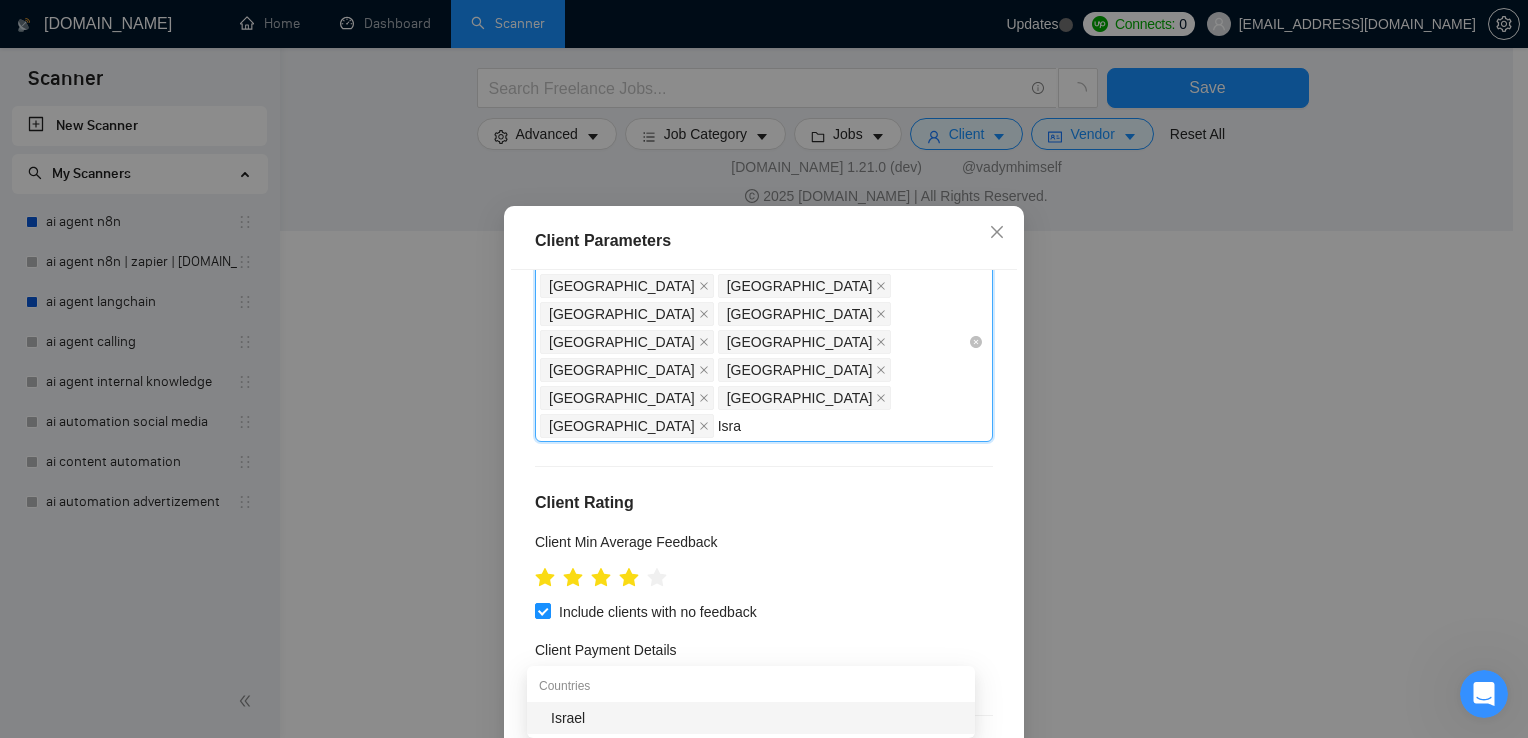 scroll, scrollTop: 1686, scrollLeft: 0, axis: vertical 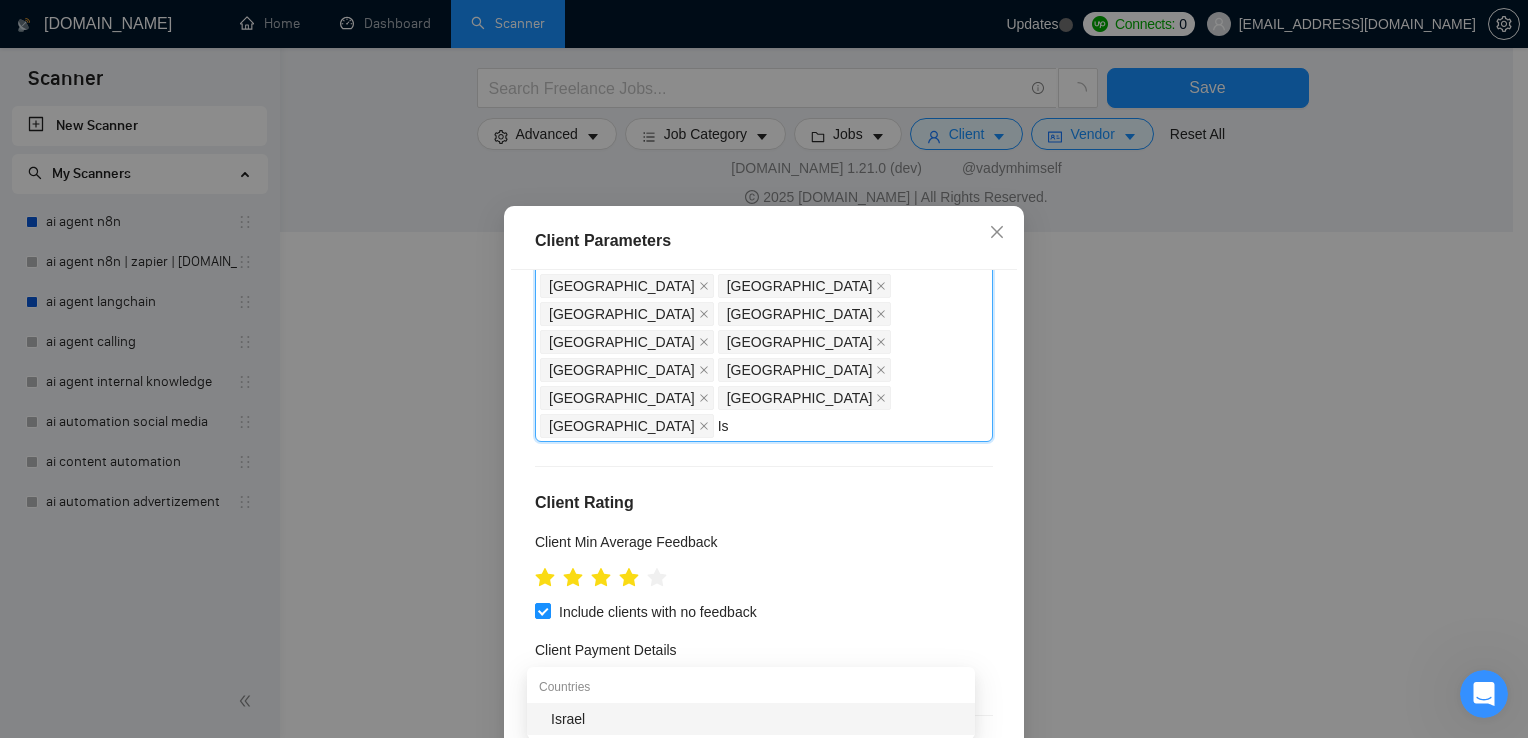 type on "Isr" 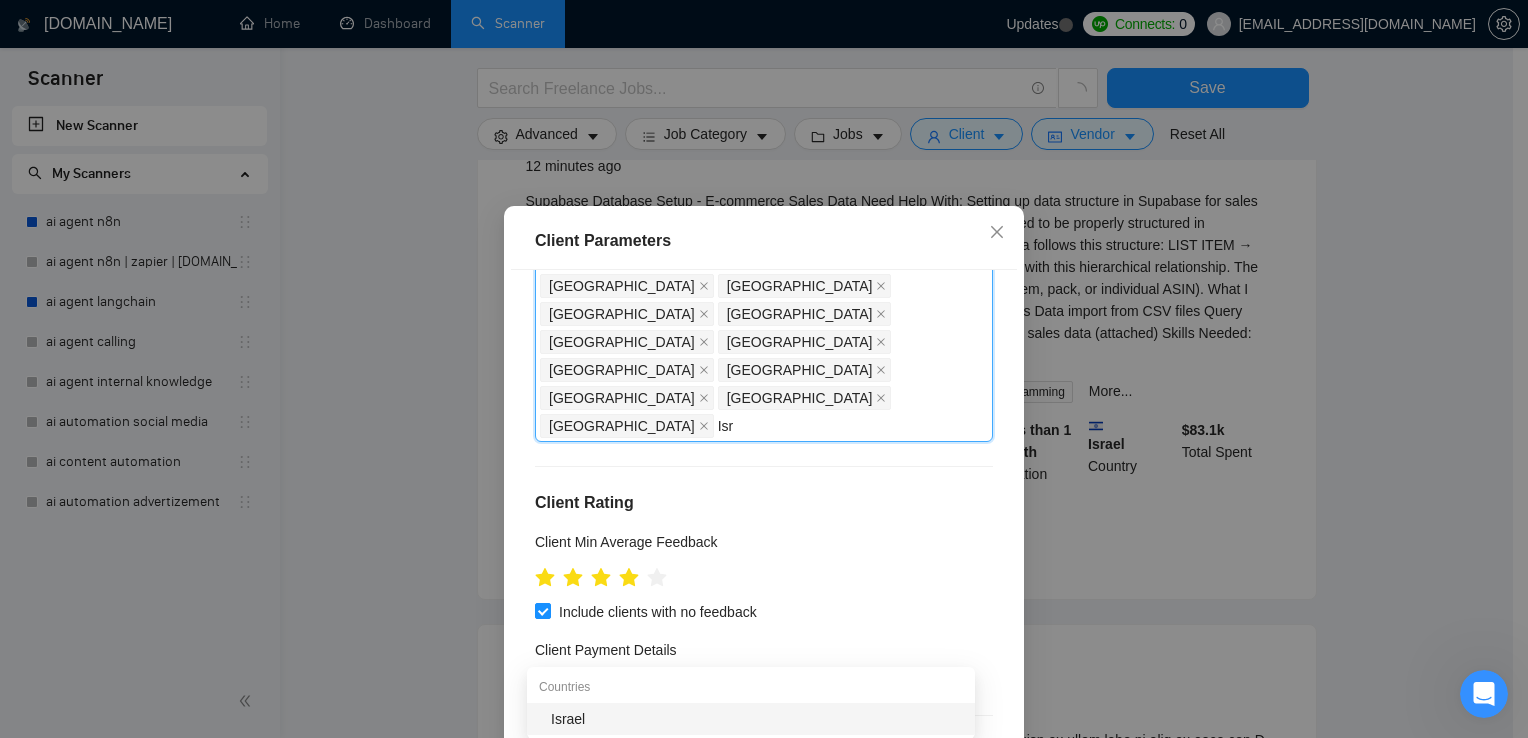 scroll, scrollTop: 1991, scrollLeft: 0, axis: vertical 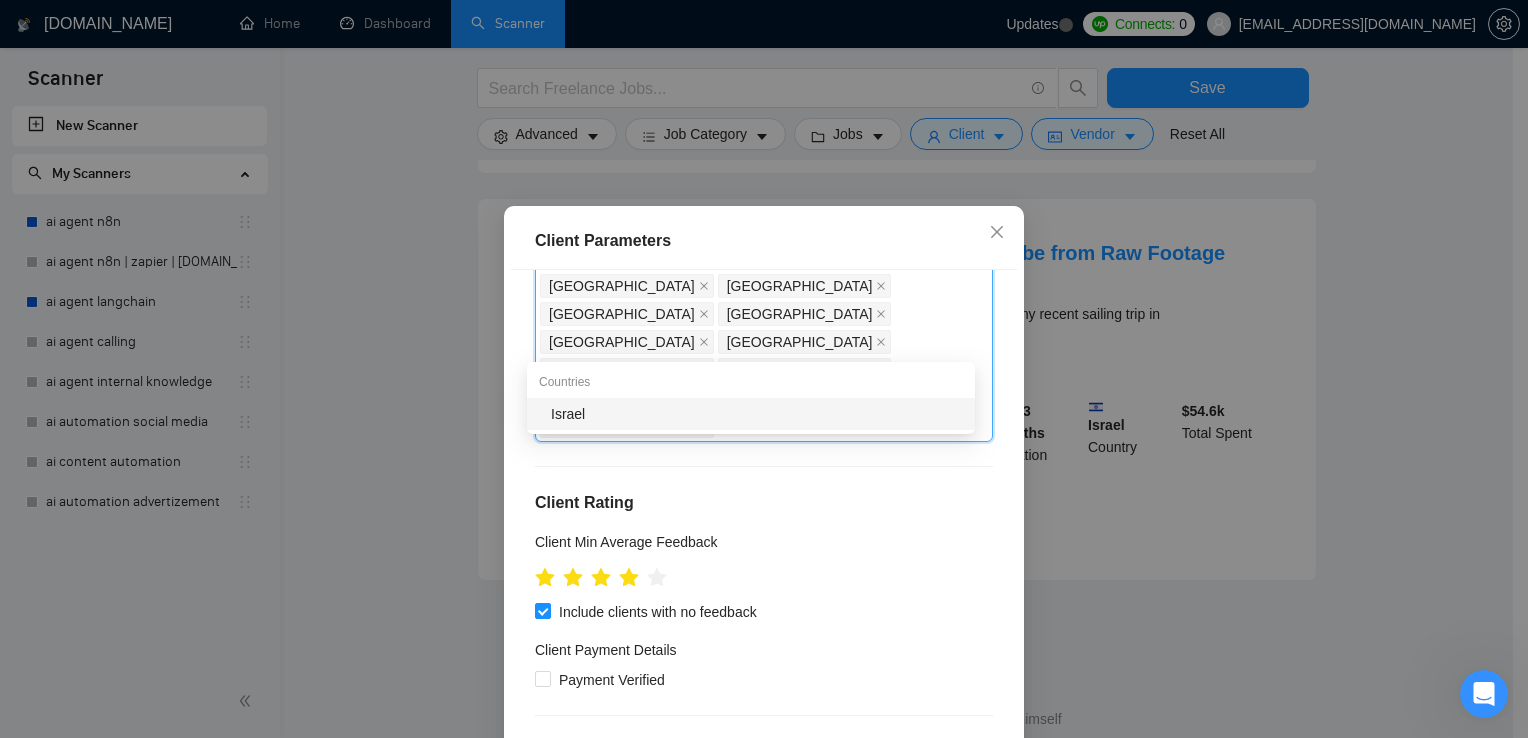 click on "Israel" at bounding box center (757, 414) 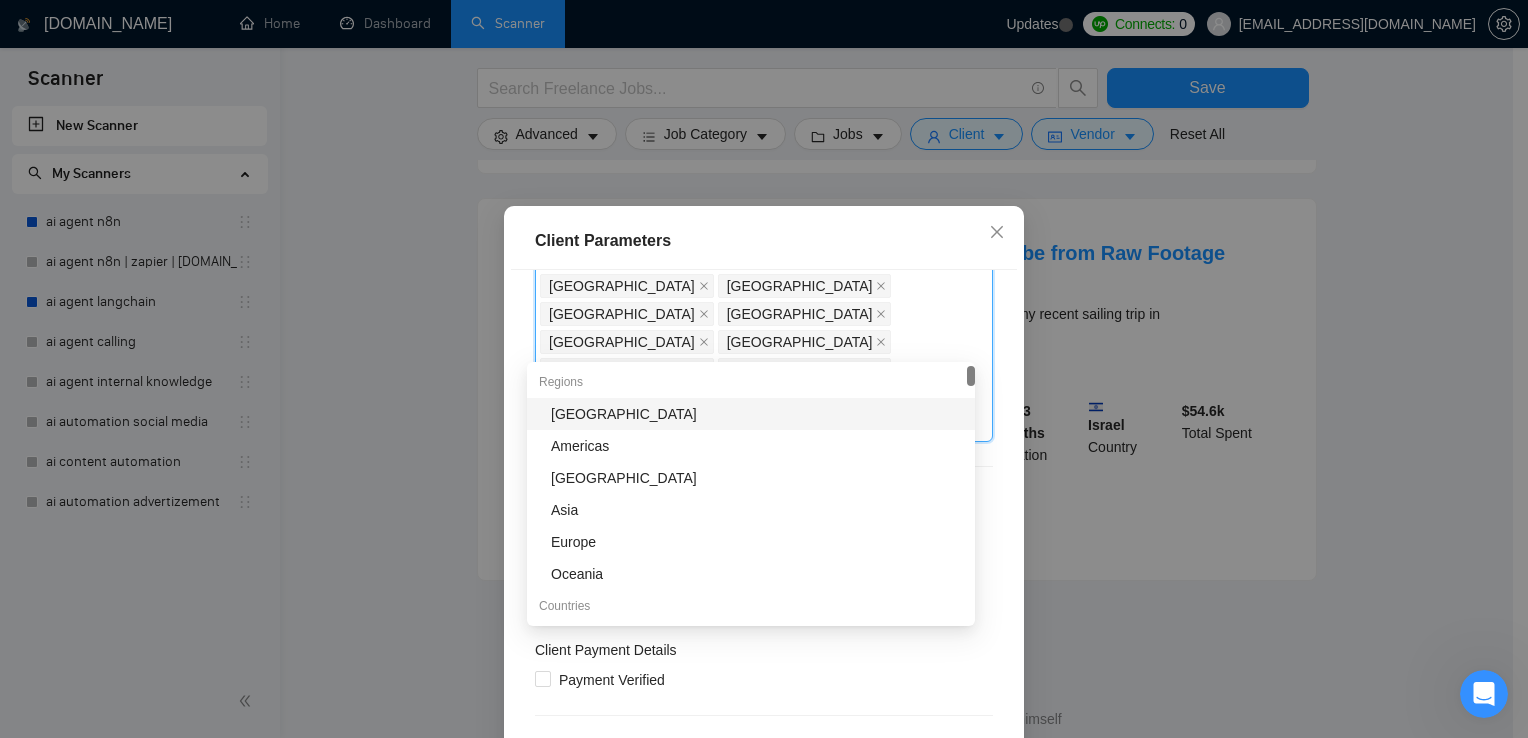 click on "Client Parameters" at bounding box center [764, 241] 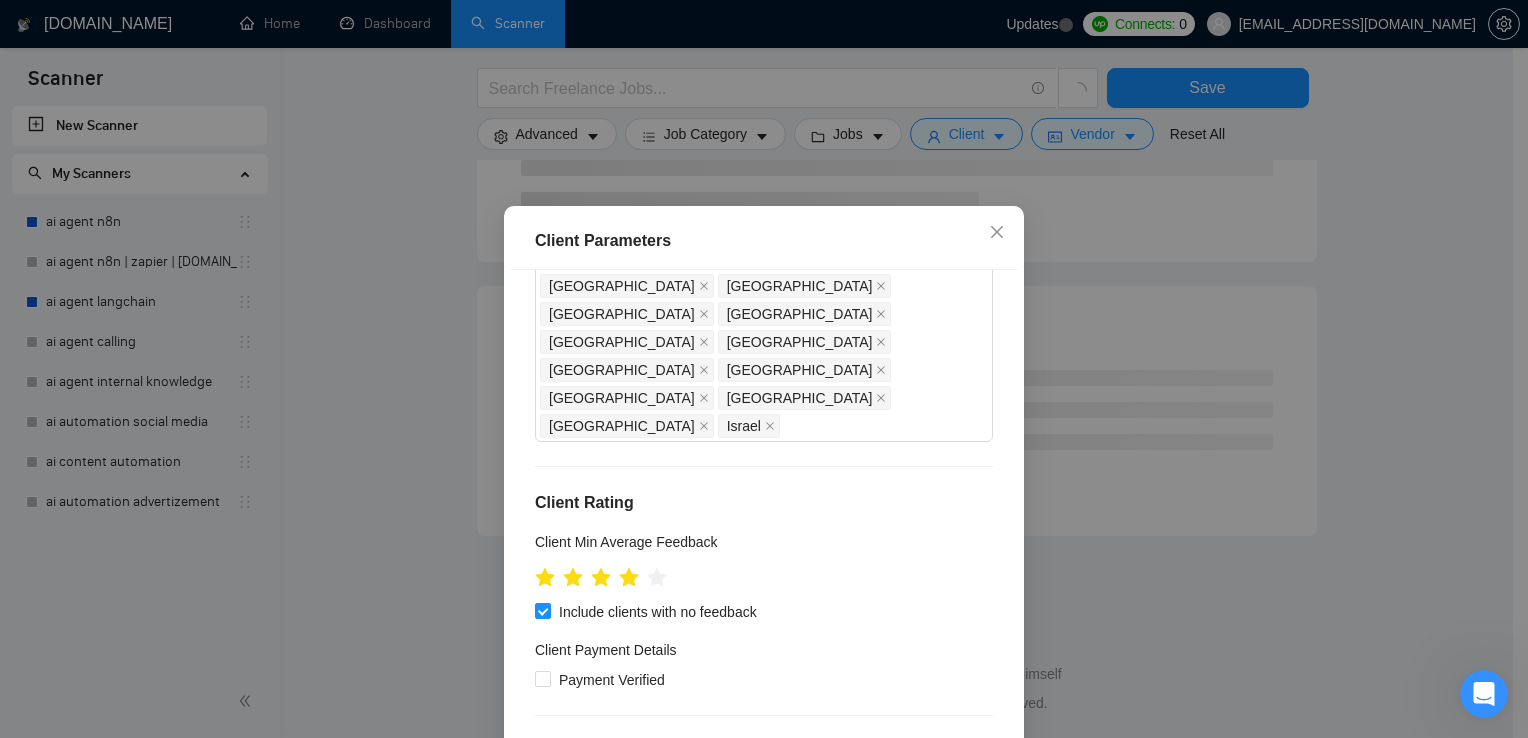scroll, scrollTop: 1180, scrollLeft: 0, axis: vertical 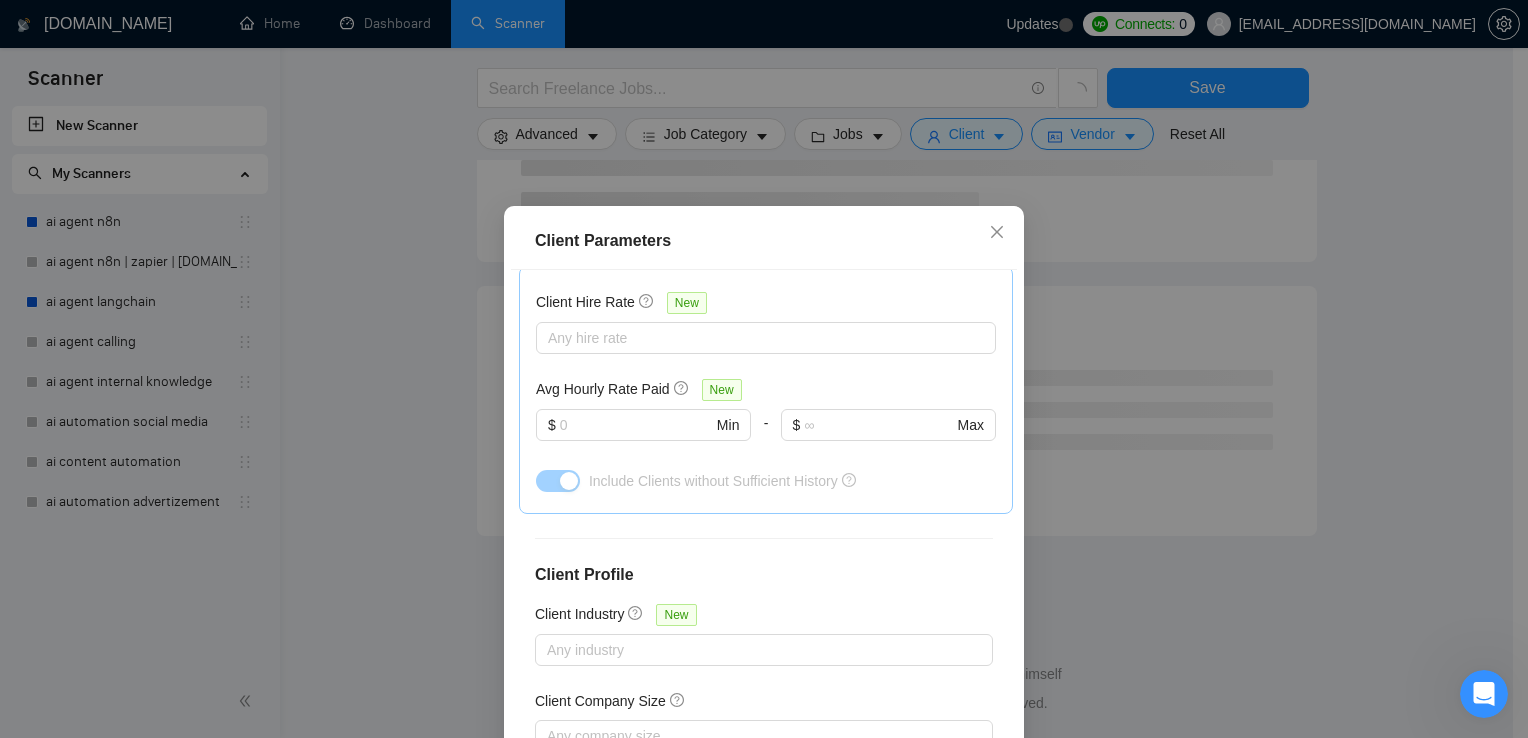 click on "Client Parameters Client Location Include Client Countries   Select Exclude Client Countries [GEOGRAPHIC_DATA] [GEOGRAPHIC_DATA] [GEOGRAPHIC_DATA] [GEOGRAPHIC_DATA] [GEOGRAPHIC_DATA] [GEOGRAPHIC_DATA] [GEOGRAPHIC_DATA] [GEOGRAPHIC_DATA] [GEOGRAPHIC_DATA] [GEOGRAPHIC_DATA] [GEOGRAPHIC_DATA] [GEOGRAPHIC_DATA] [GEOGRAPHIC_DATA] [GEOGRAPHIC_DATA]   Client Rating Client Min Average Feedback Include clients with no feedback Client Payment Details Payment Verified Hire Rate Stats   Client Total Spent $ Min - $ Max Client Hire Rate New   Any hire rate   Avg Hourly Rate Paid New $ Min - $ Max Include Clients without Sufficient History Client Profile Client Industry New   Any industry Client Company Size   Any company size Enterprise Clients New   Any clients Reset OK" at bounding box center (764, 369) 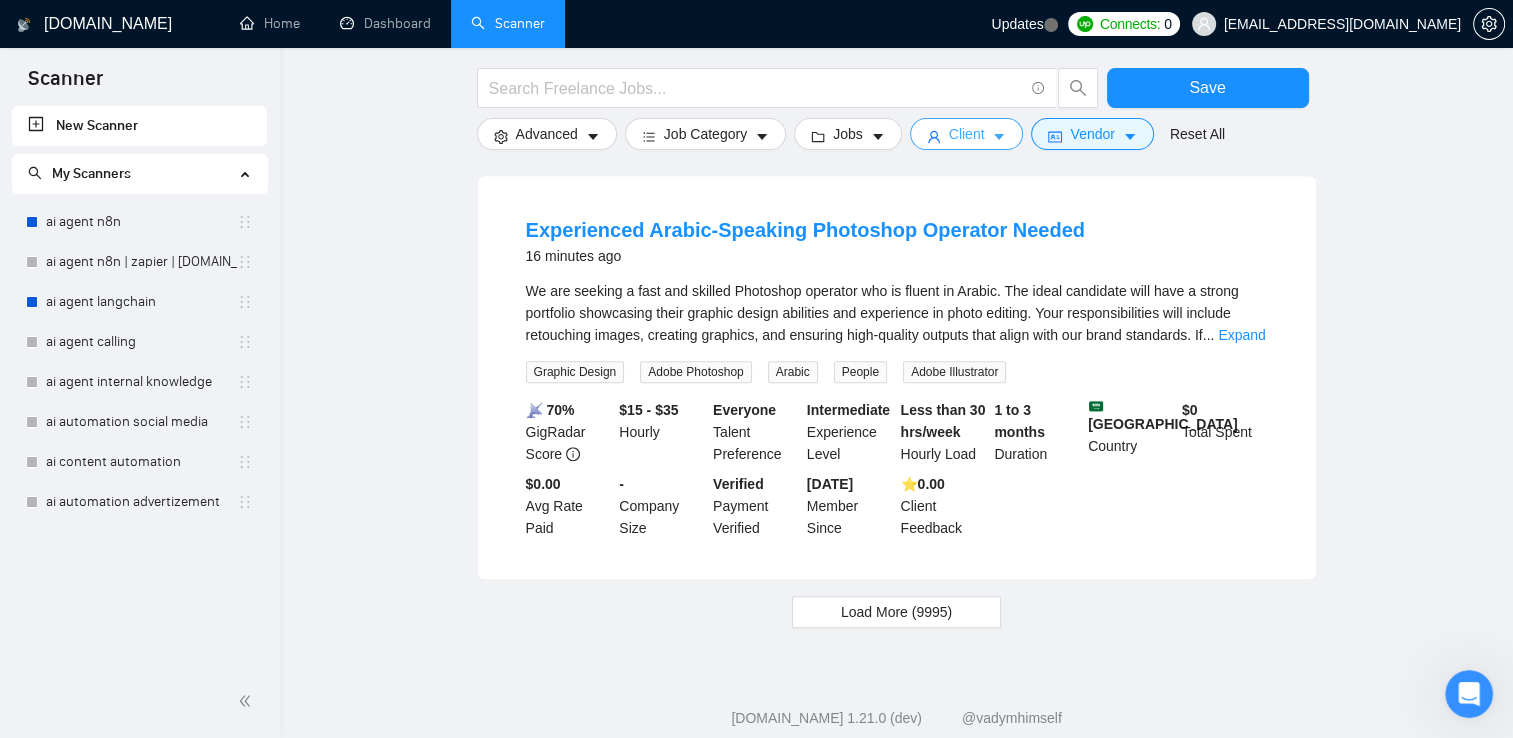 scroll, scrollTop: 2040, scrollLeft: 0, axis: vertical 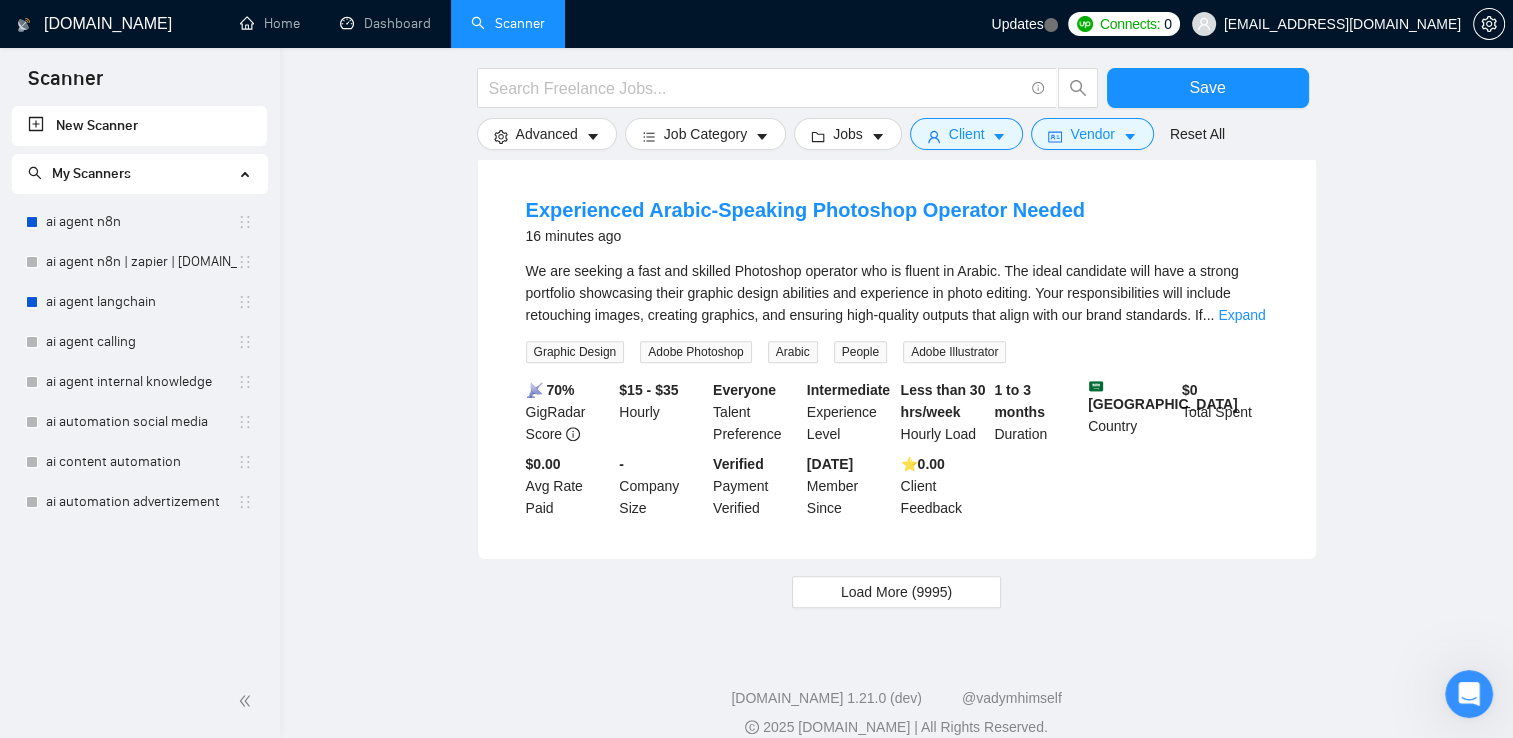 click on "[DOMAIN_NAME] Home Dashboard Scanner Updates
Connects: 0 [EMAIL_ADDRESS][DOMAIN_NAME] Save Advanced   Job Category   Jobs   Client   Vendor   Reset All Preview Results Insights Alerts Auto Bidder Detected  more than   10000  results   (1.91 seconds) Looking for someone for --  Insta Cold DM 10 minutes ago This description is very important, so make sure to read it before submitting your application.
--------
We want someone who can send 100 COLD DMs a day on Instagram.
Sending all 100 at once will definitely ban our Insta Accounts. So we want you to have about 3-5 hours of time every day to send the messages.
You'll send about 10 messages in o ... Expand Social Media Marketing Lead Generation Instagram Communications English 📡   49% GigRadar Score   $ 80 Fixed-Price Everyone Talent Preference Intermediate Experience Level - Hourly Load 3 to 6 months Duration   [GEOGRAPHIC_DATA] Country $ 4.8k Total Spent $5.00 Avg Rate Paid - Company Size Verified Payment Verified 5.00" at bounding box center [896, -639] 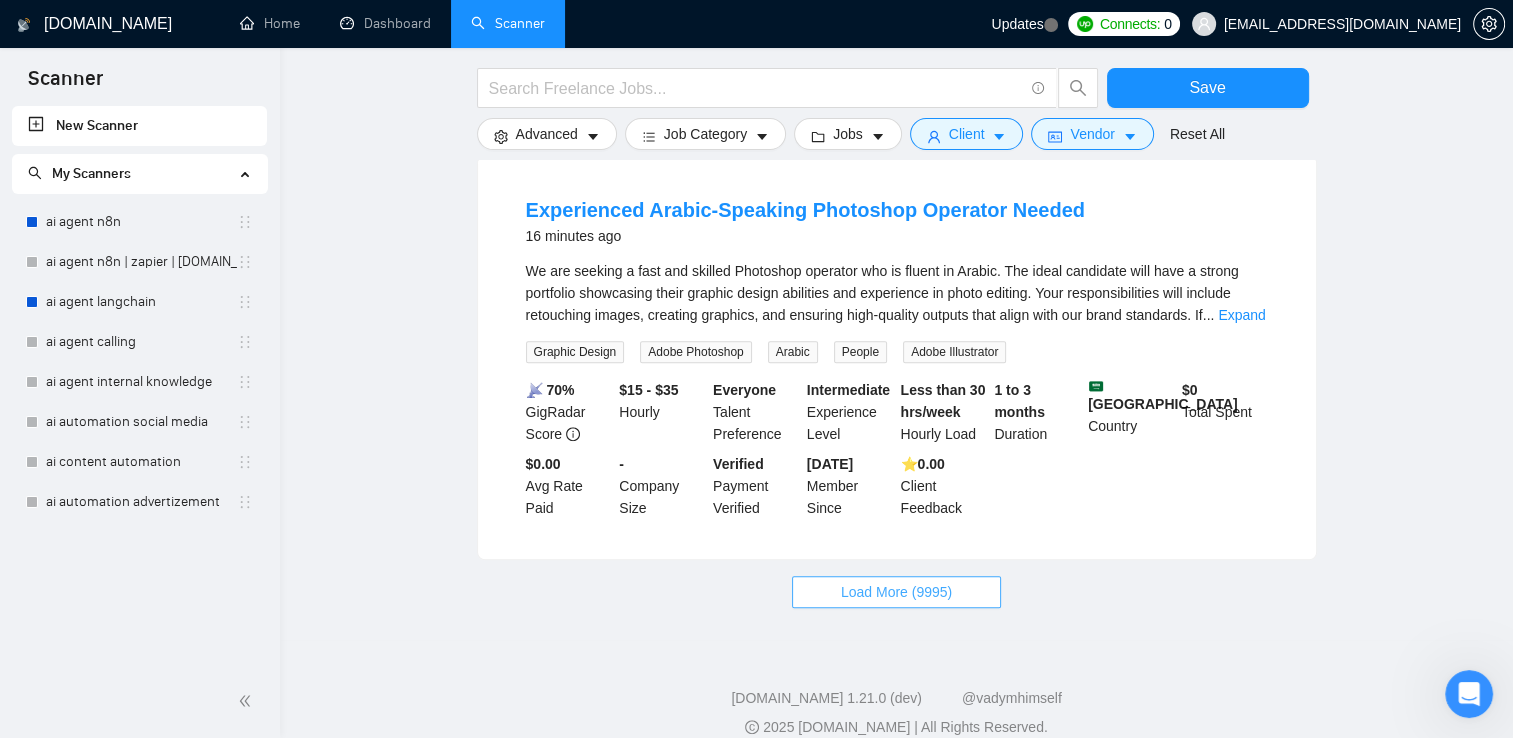 click on "Load More (9995)" at bounding box center [896, 592] 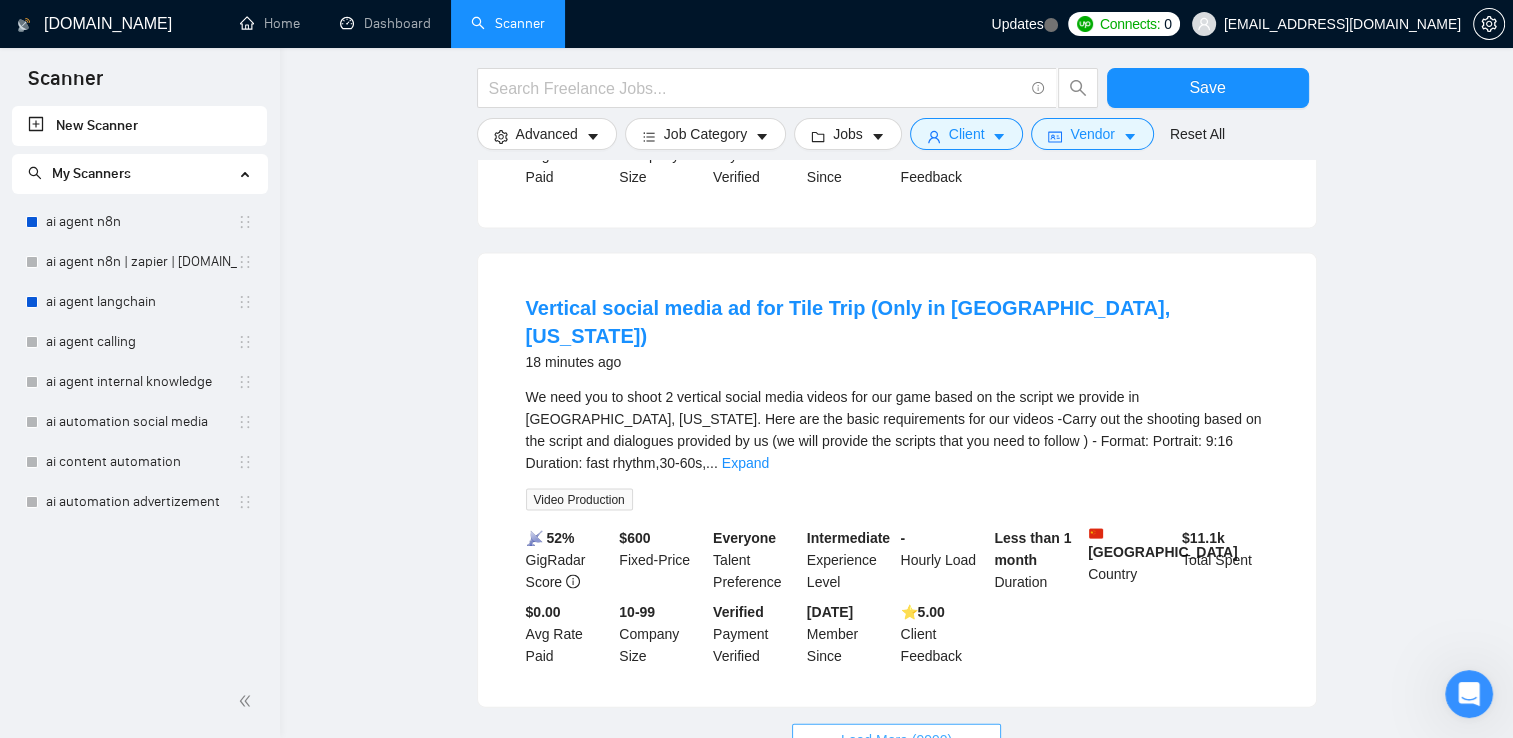 scroll, scrollTop: 4140, scrollLeft: 0, axis: vertical 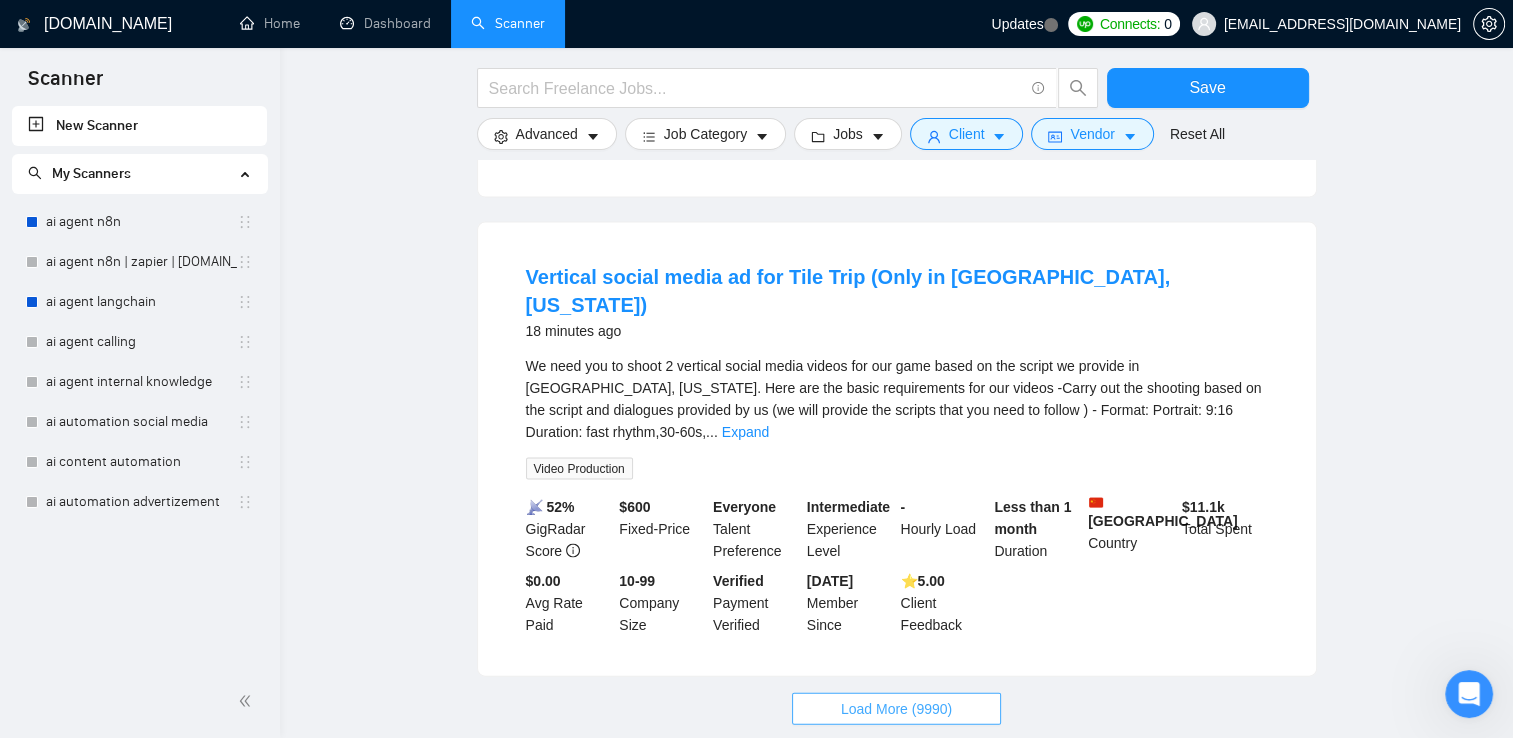 click on "Load More (9990)" at bounding box center (896, 709) 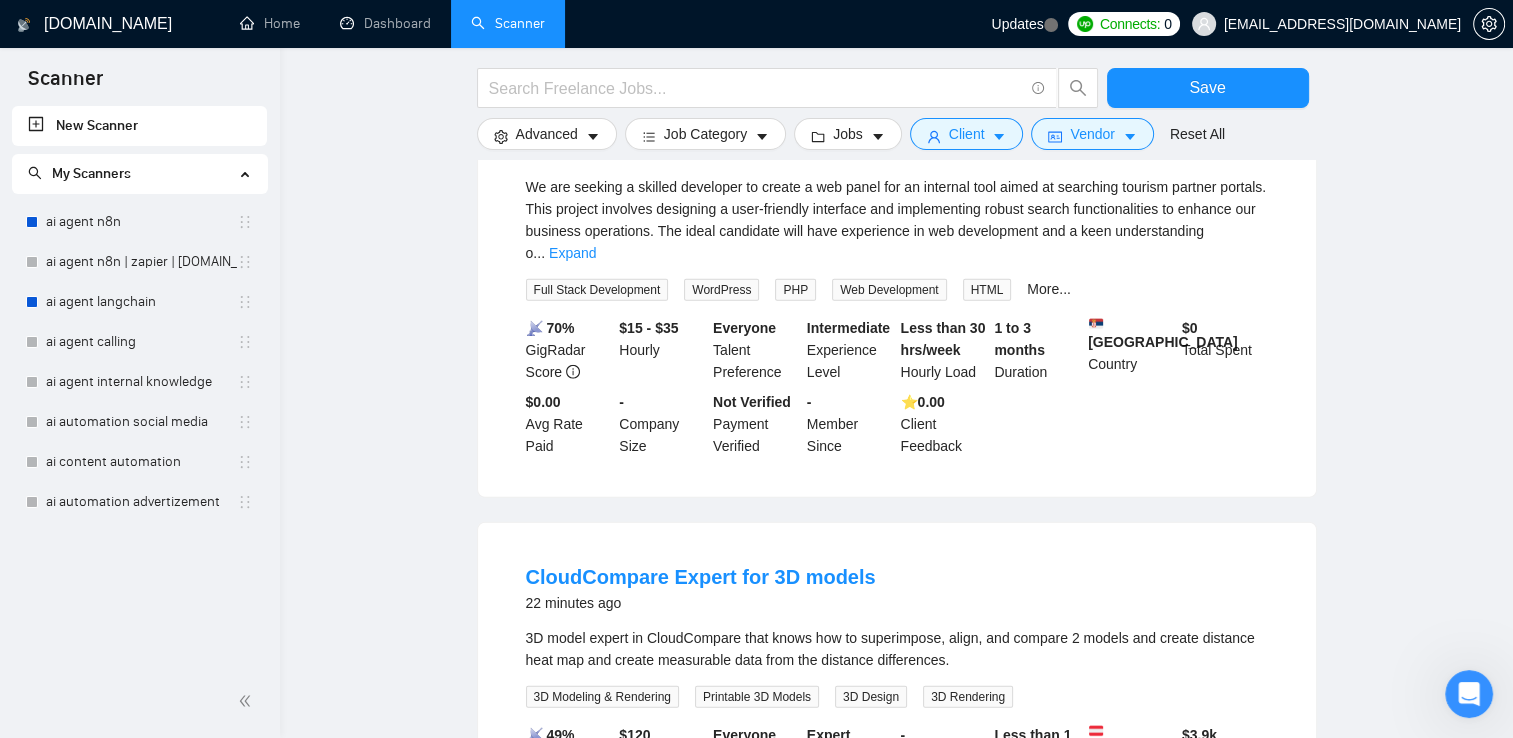 scroll, scrollTop: 5140, scrollLeft: 0, axis: vertical 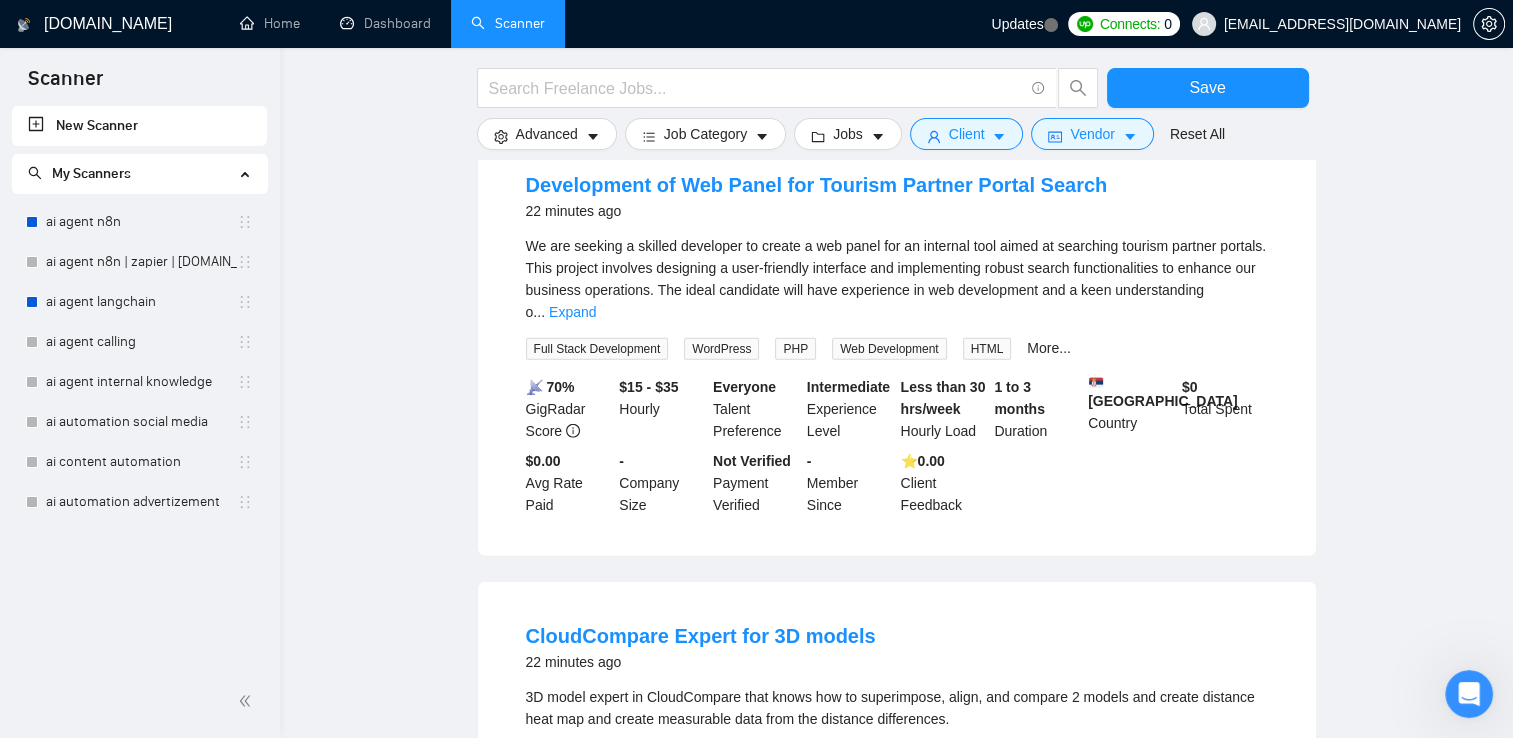 click on "[GEOGRAPHIC_DATA]" at bounding box center [1163, 392] 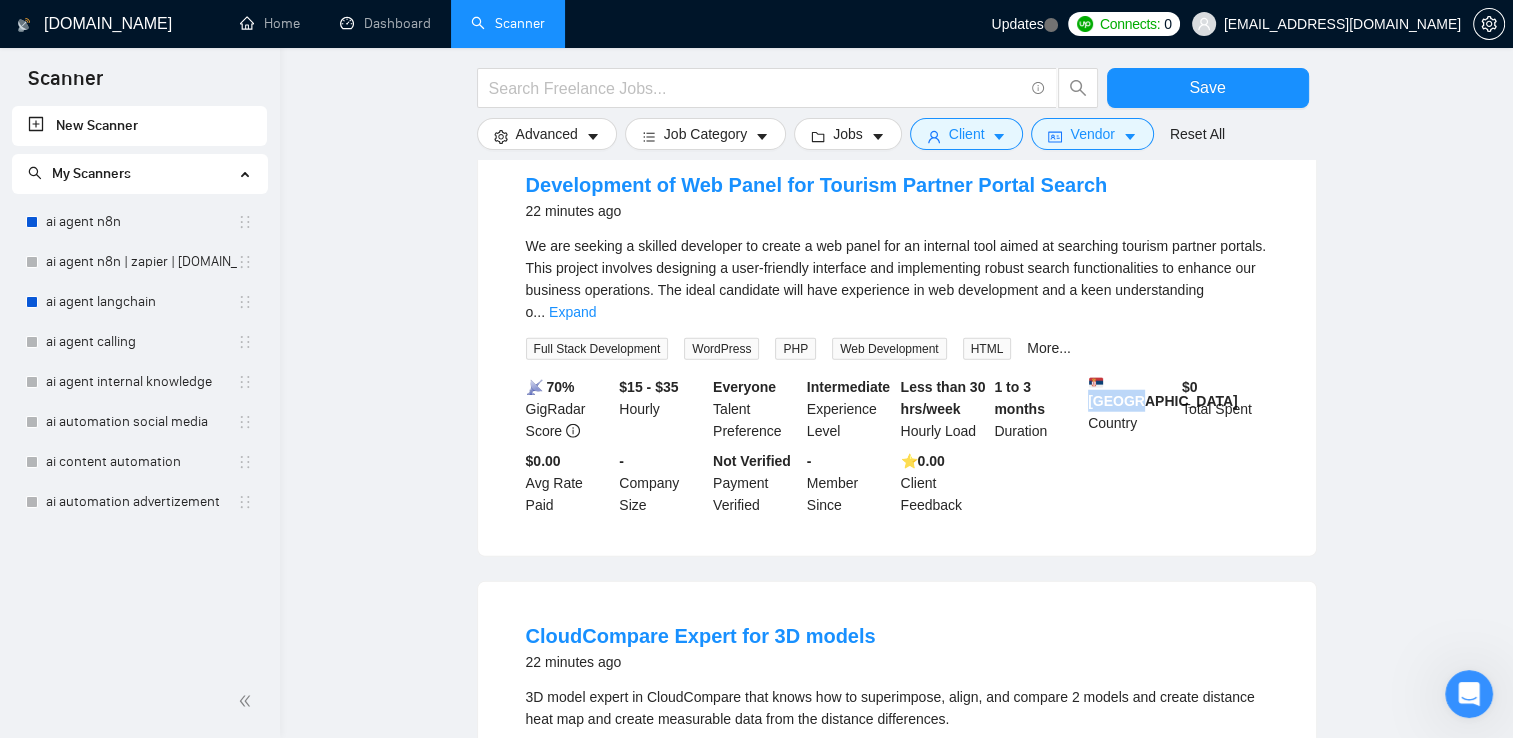 click on "[GEOGRAPHIC_DATA]" at bounding box center (1163, 392) 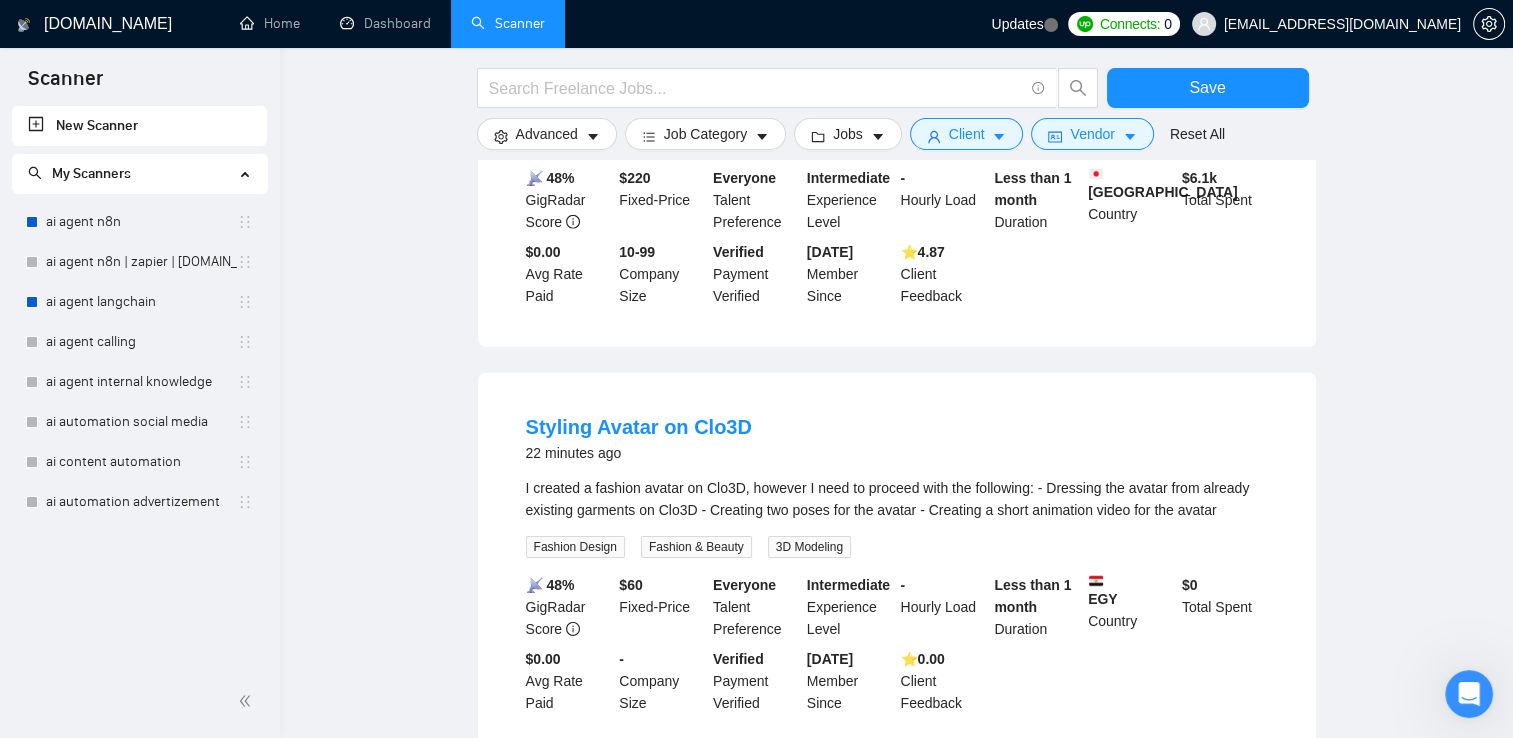 scroll, scrollTop: 6240, scrollLeft: 0, axis: vertical 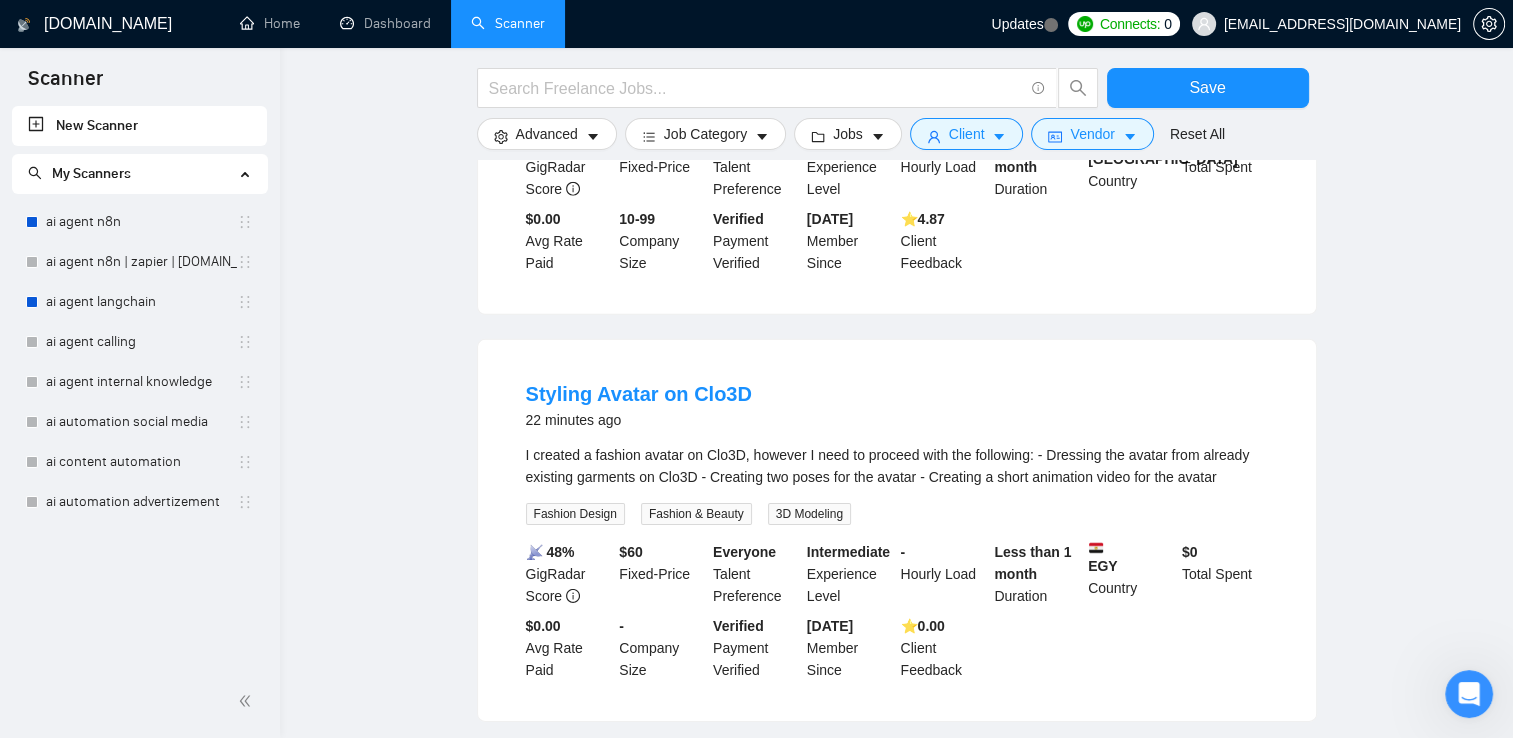 click on "Load More (9985)" at bounding box center (896, 754) 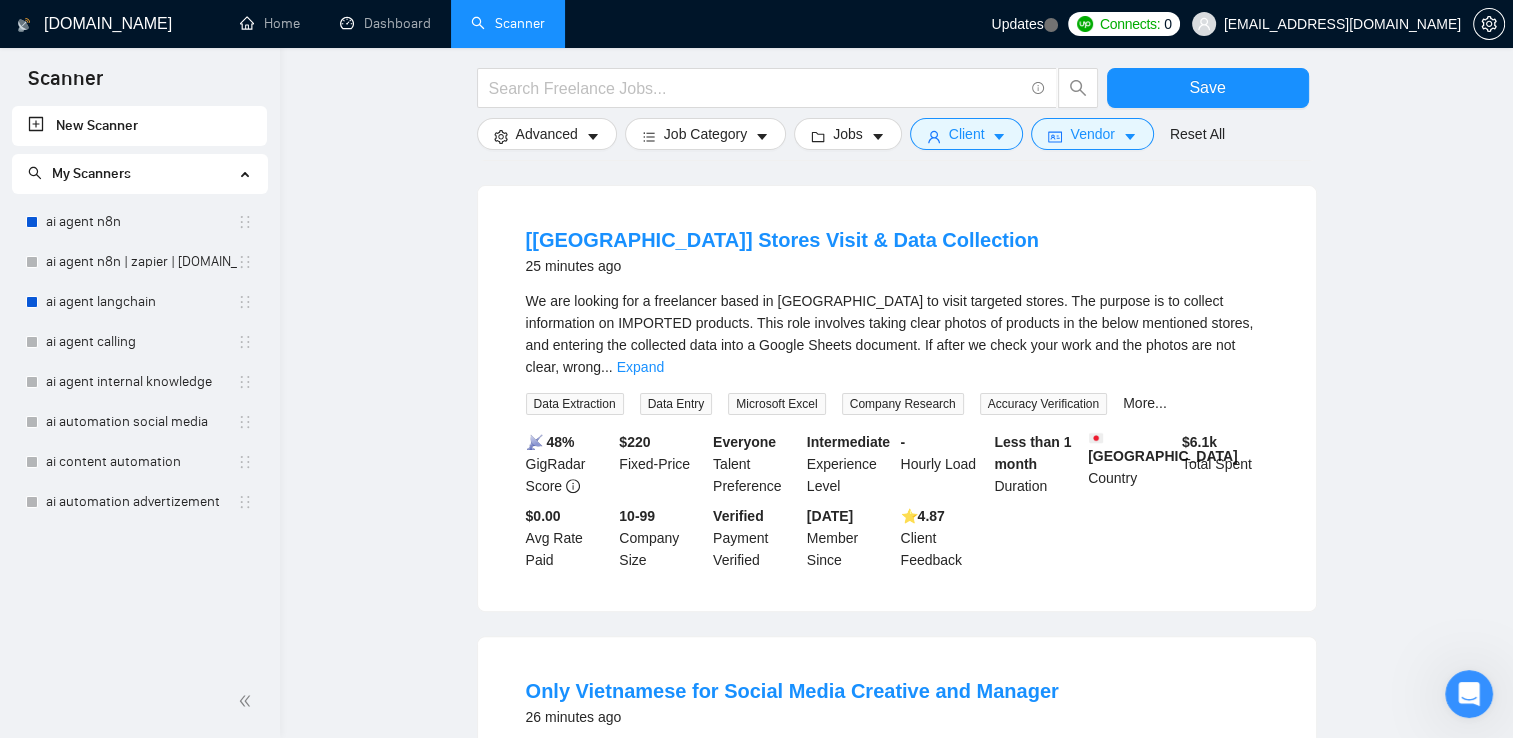 scroll, scrollTop: 8416, scrollLeft: 0, axis: vertical 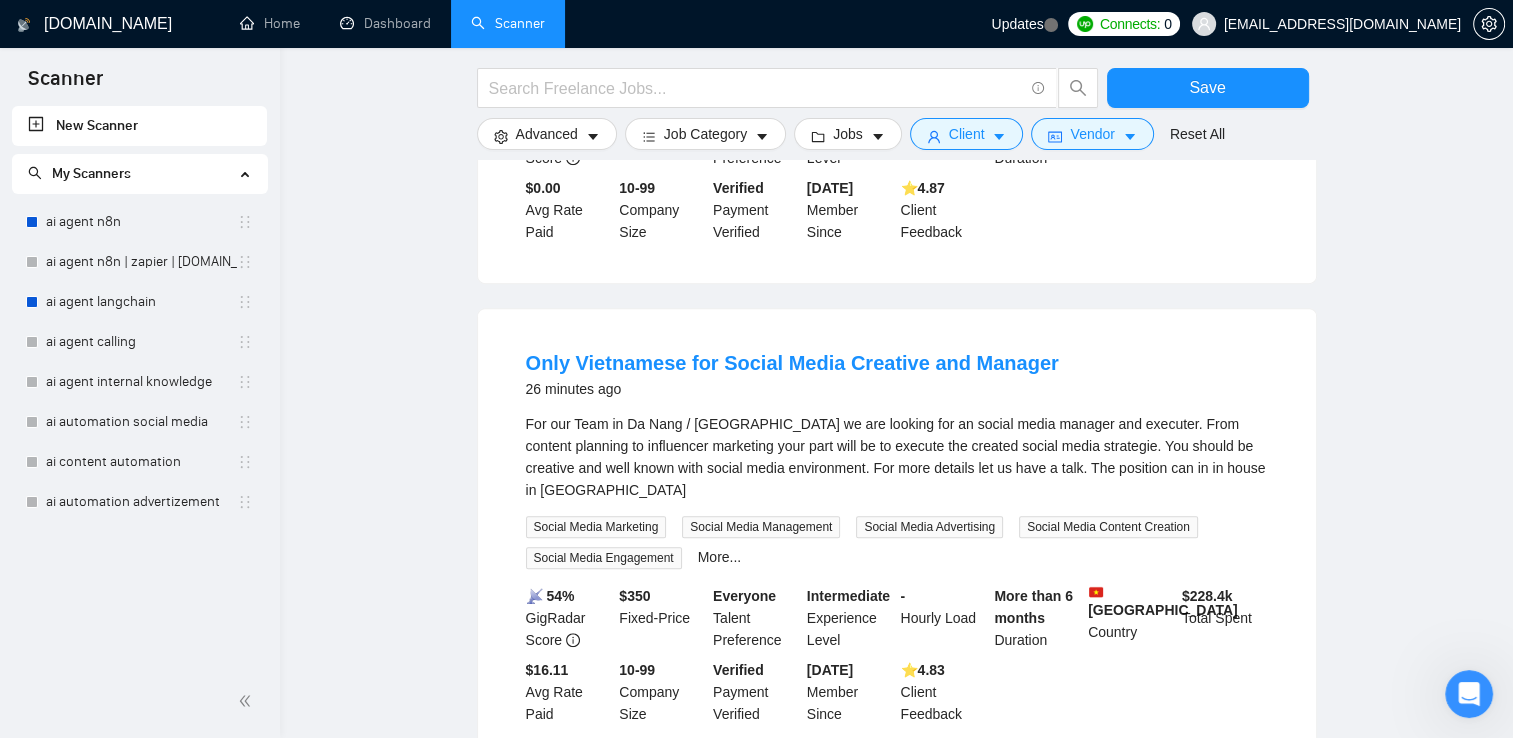 click on "[GEOGRAPHIC_DATA]" at bounding box center (1163, 601) 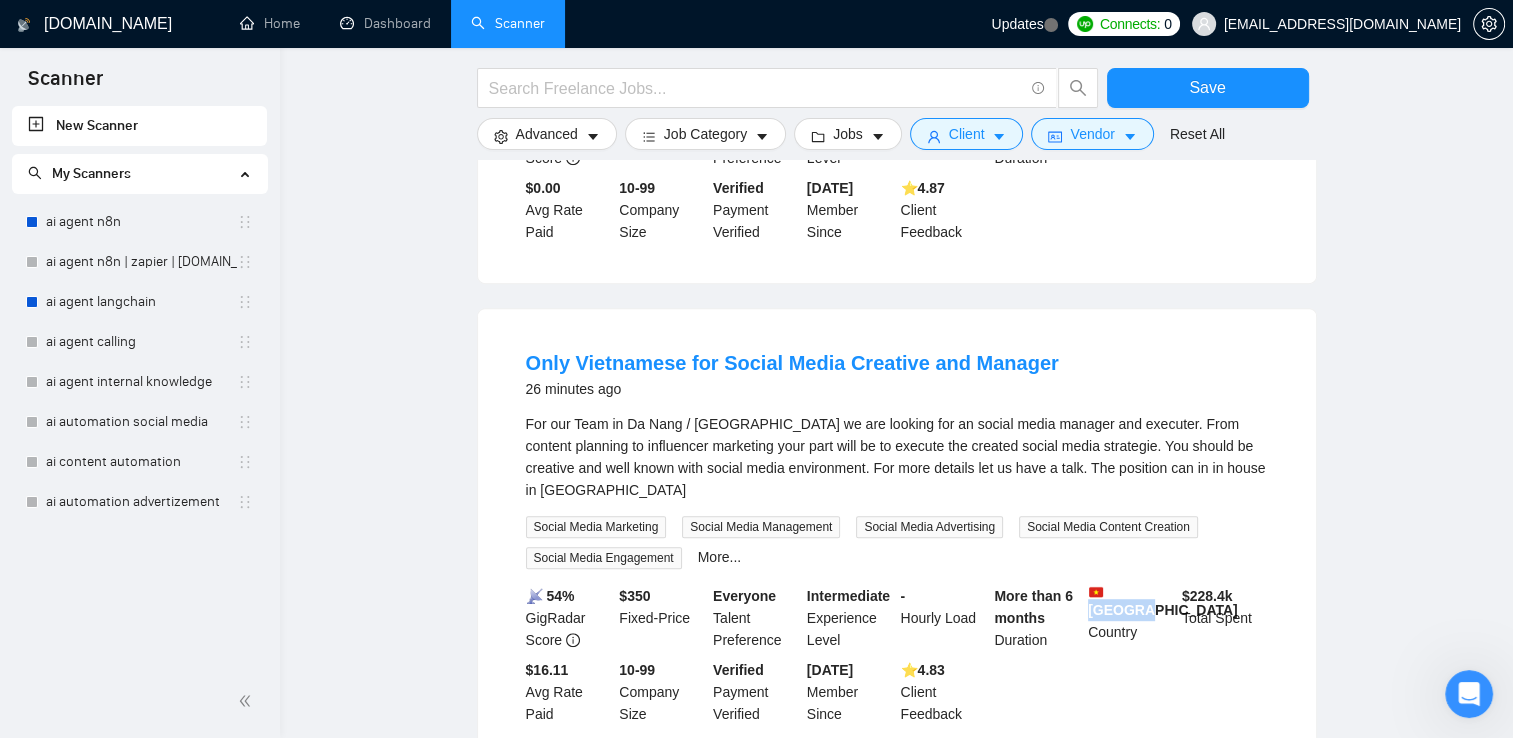 click on "[GEOGRAPHIC_DATA]" at bounding box center [1163, 601] 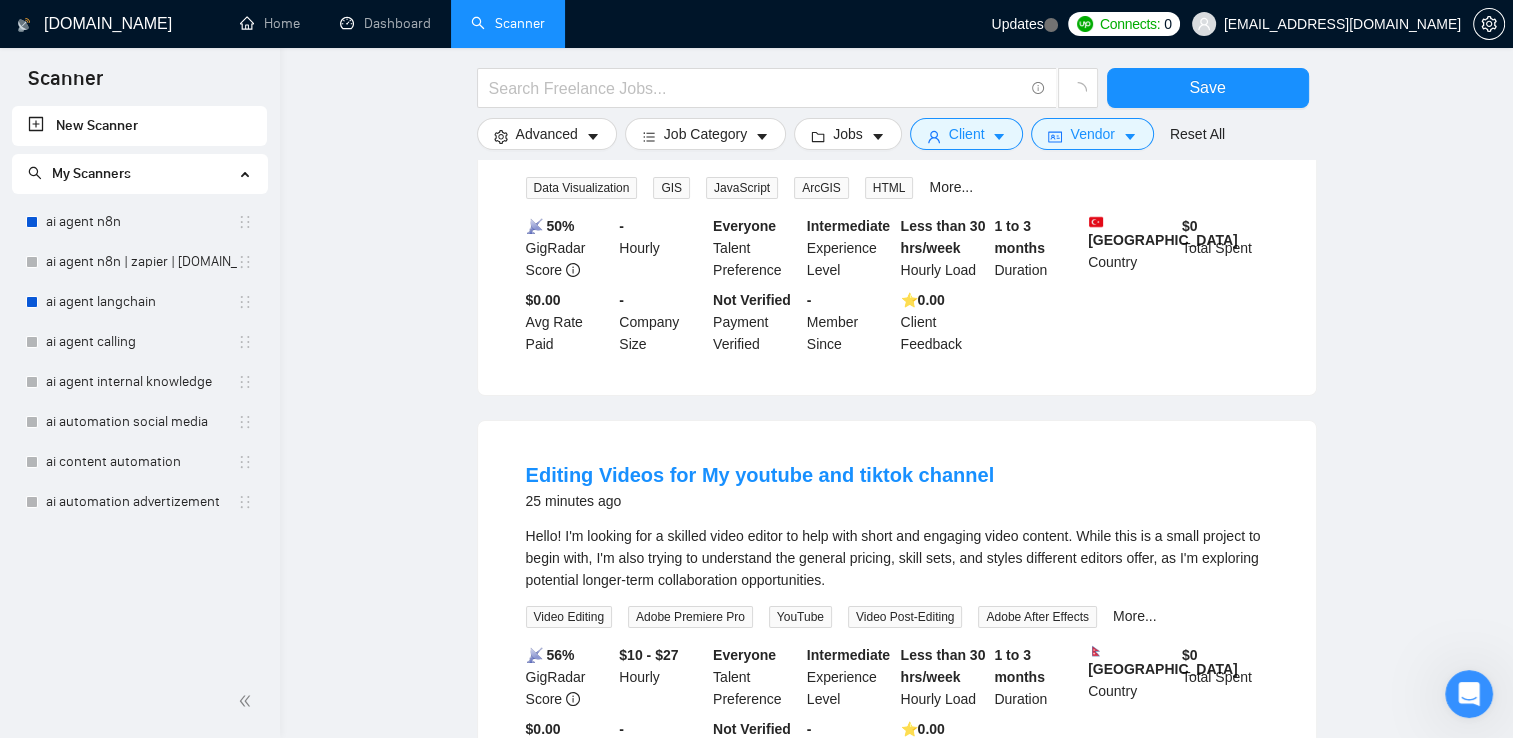 scroll, scrollTop: 7416, scrollLeft: 0, axis: vertical 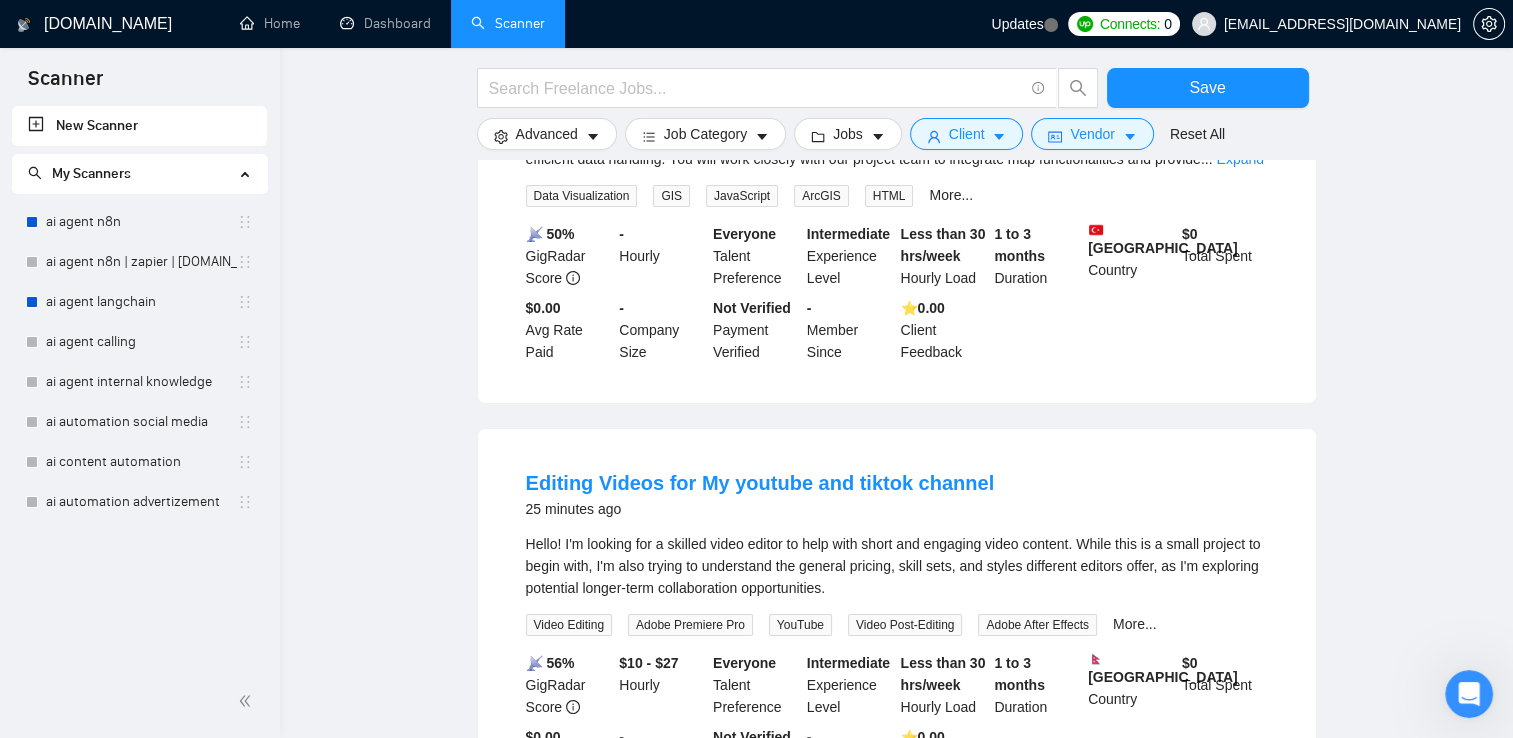 click on "[GEOGRAPHIC_DATA]" at bounding box center (1163, 668) 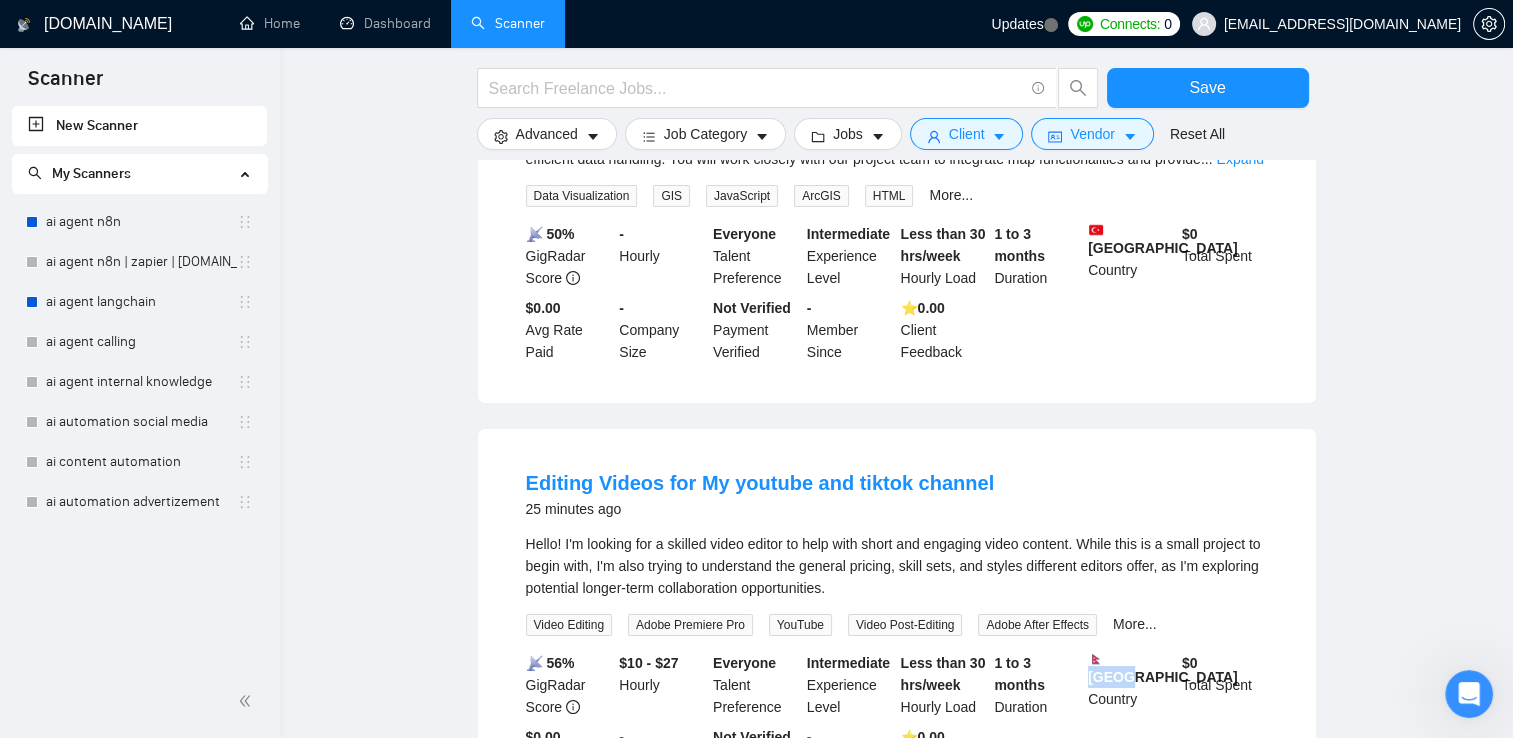 click on "[GEOGRAPHIC_DATA]" at bounding box center (1163, 668) 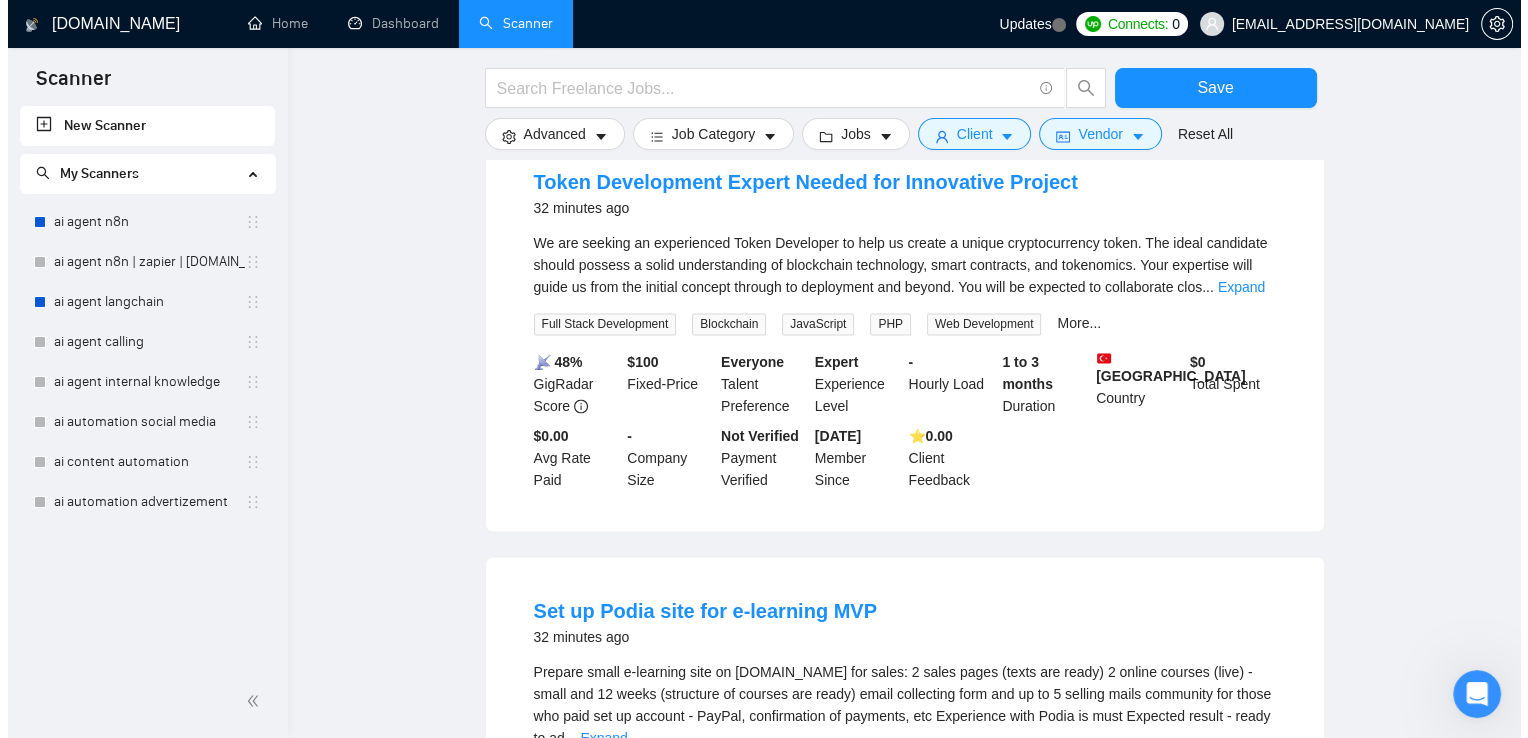 scroll, scrollTop: 10560, scrollLeft: 0, axis: vertical 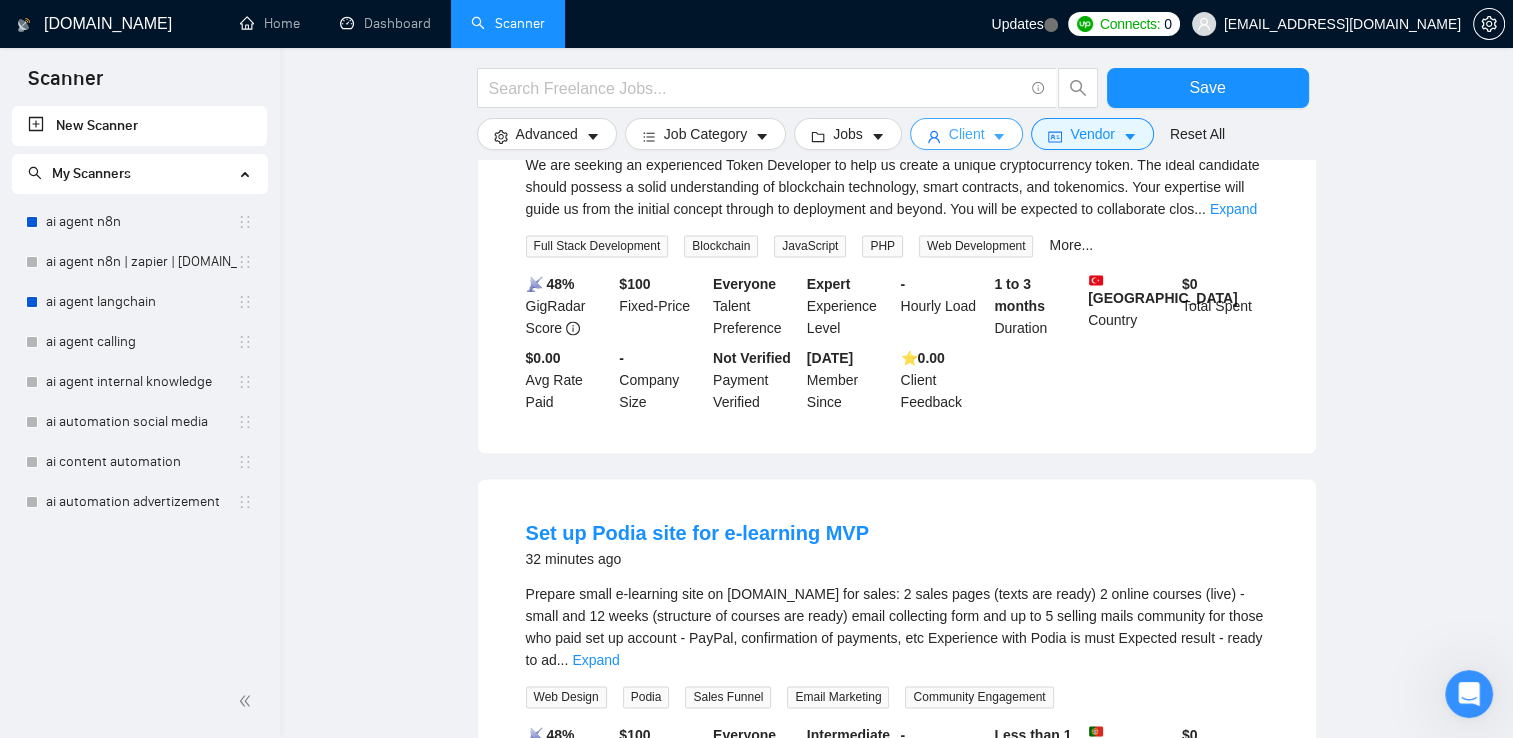 click on "Client" at bounding box center (967, 134) 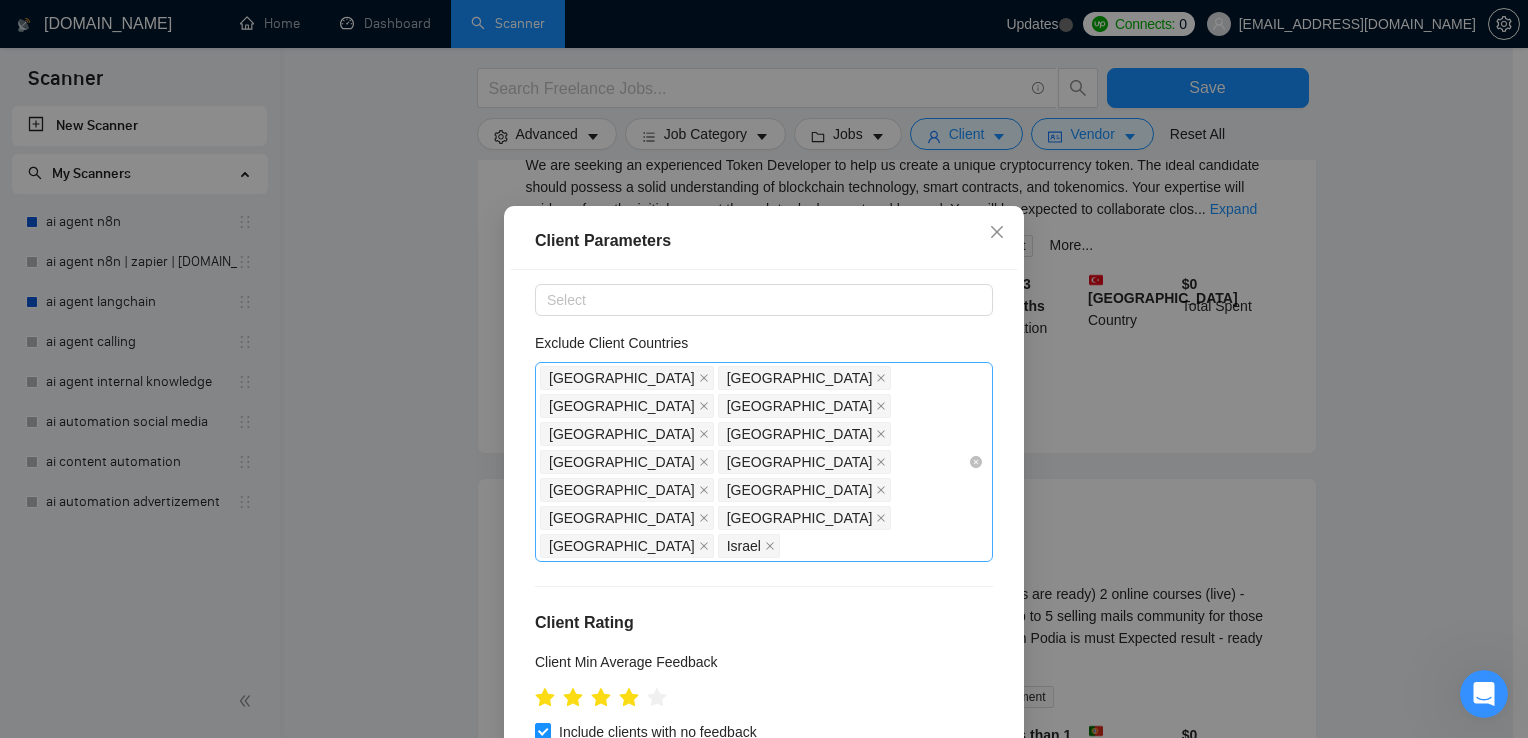 scroll, scrollTop: 0, scrollLeft: 0, axis: both 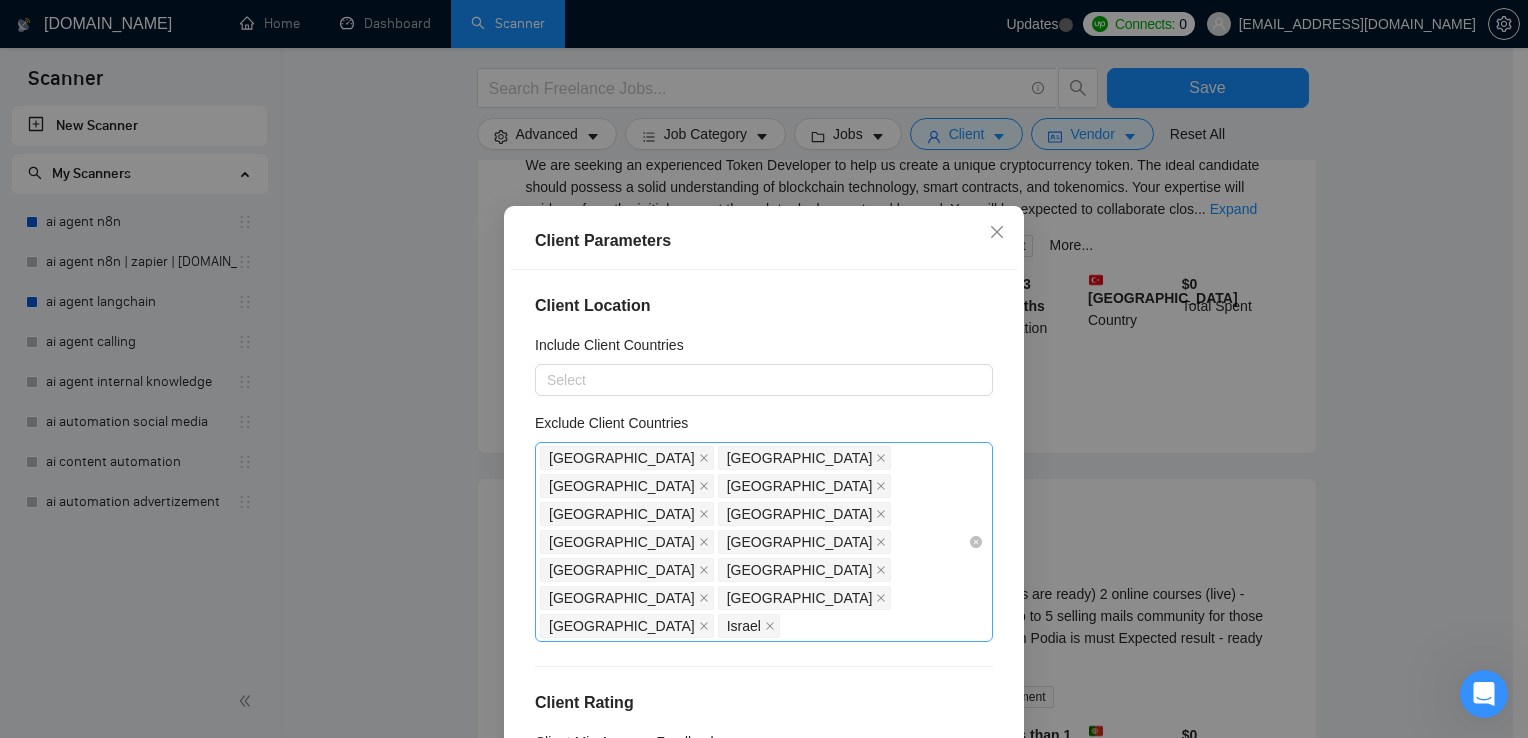 drag, startPoint x: 739, startPoint y: 544, endPoint x: 692, endPoint y: 543, distance: 47.010635 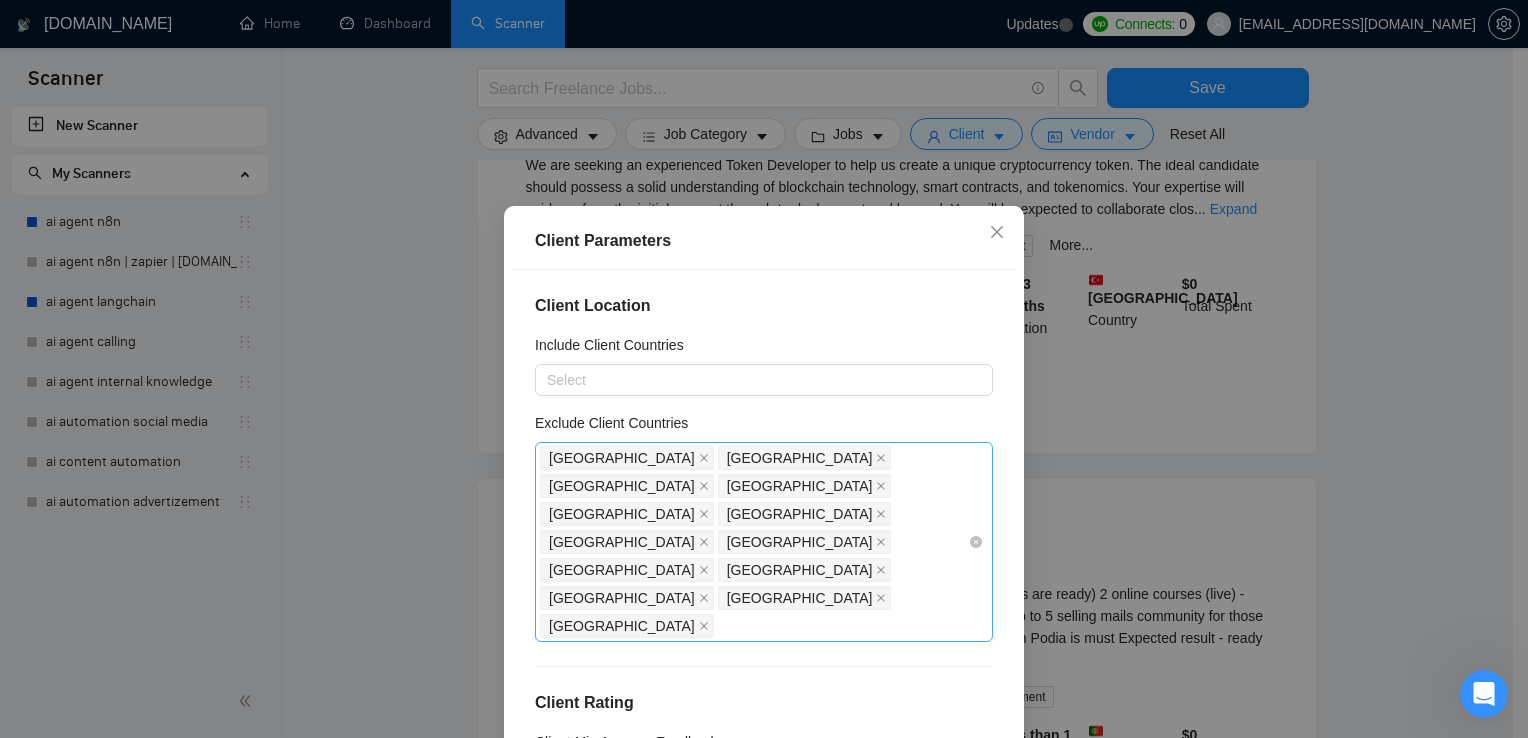 click 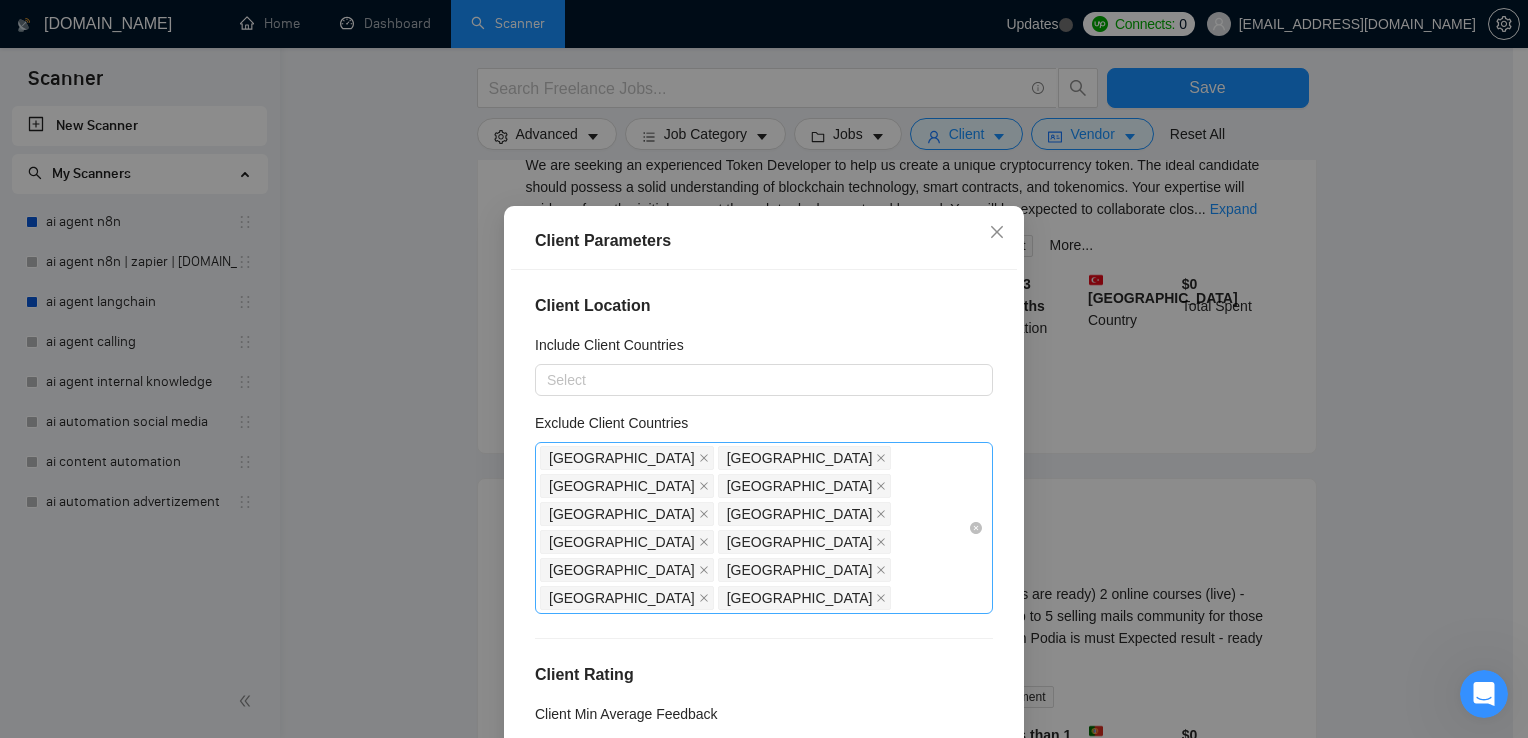 click on "[GEOGRAPHIC_DATA]" at bounding box center [805, 598] 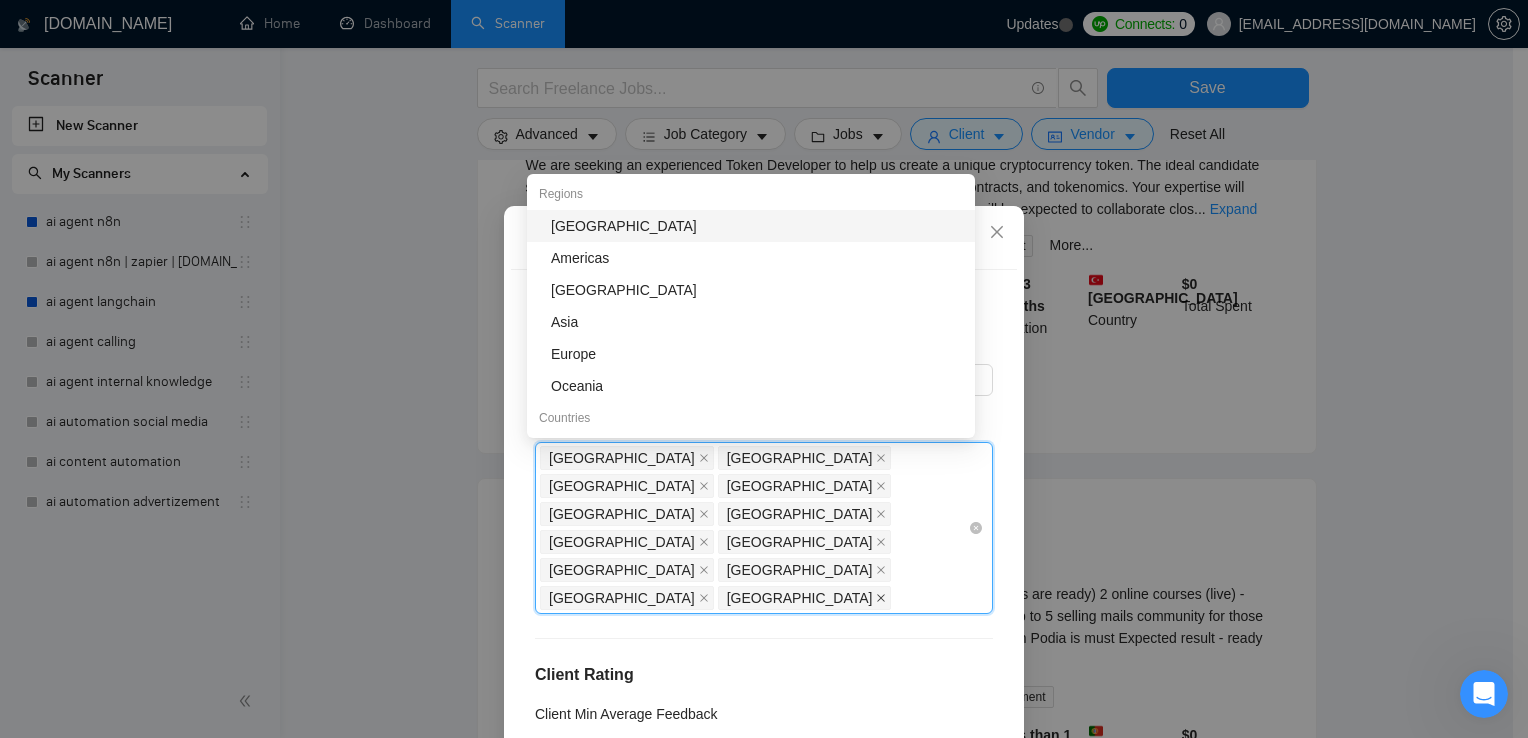 click 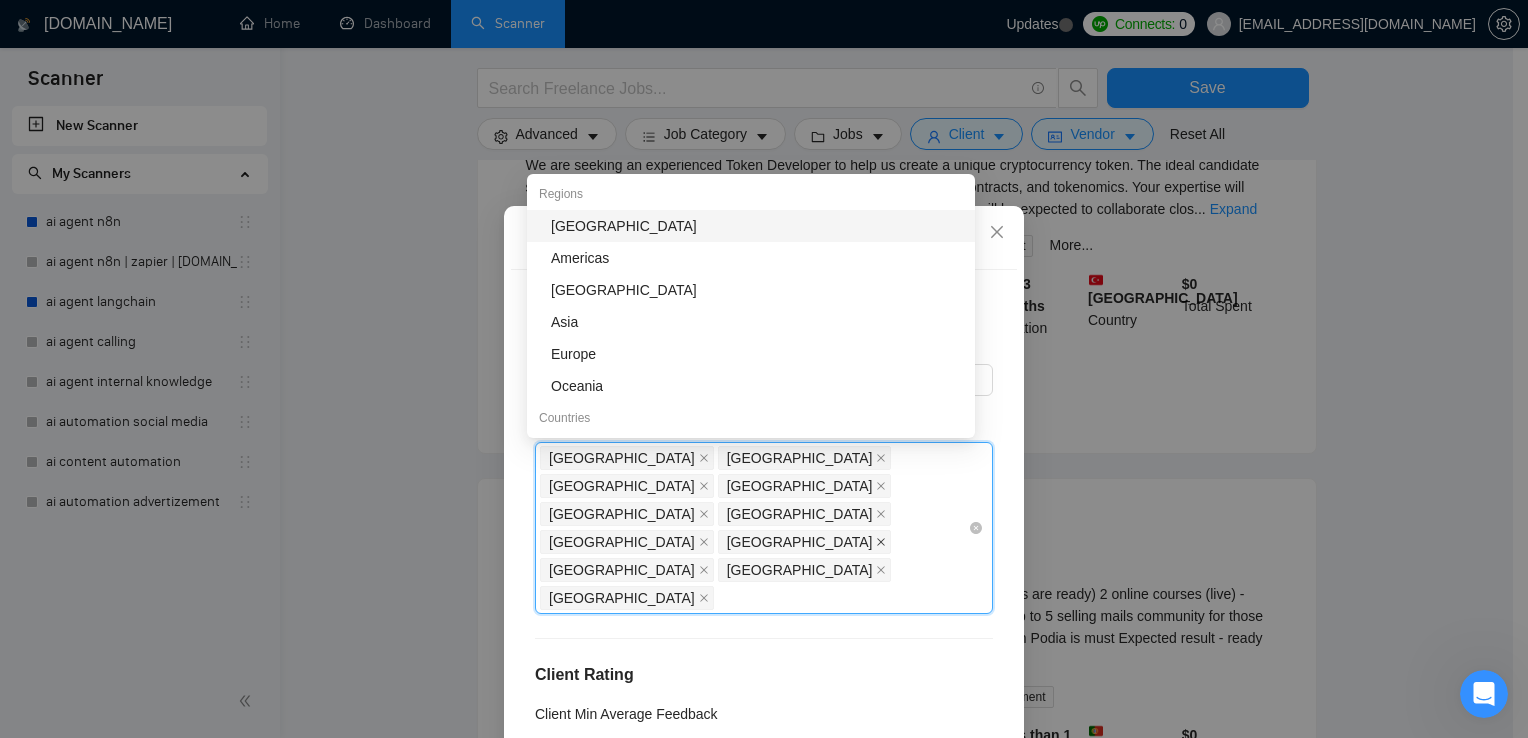 click 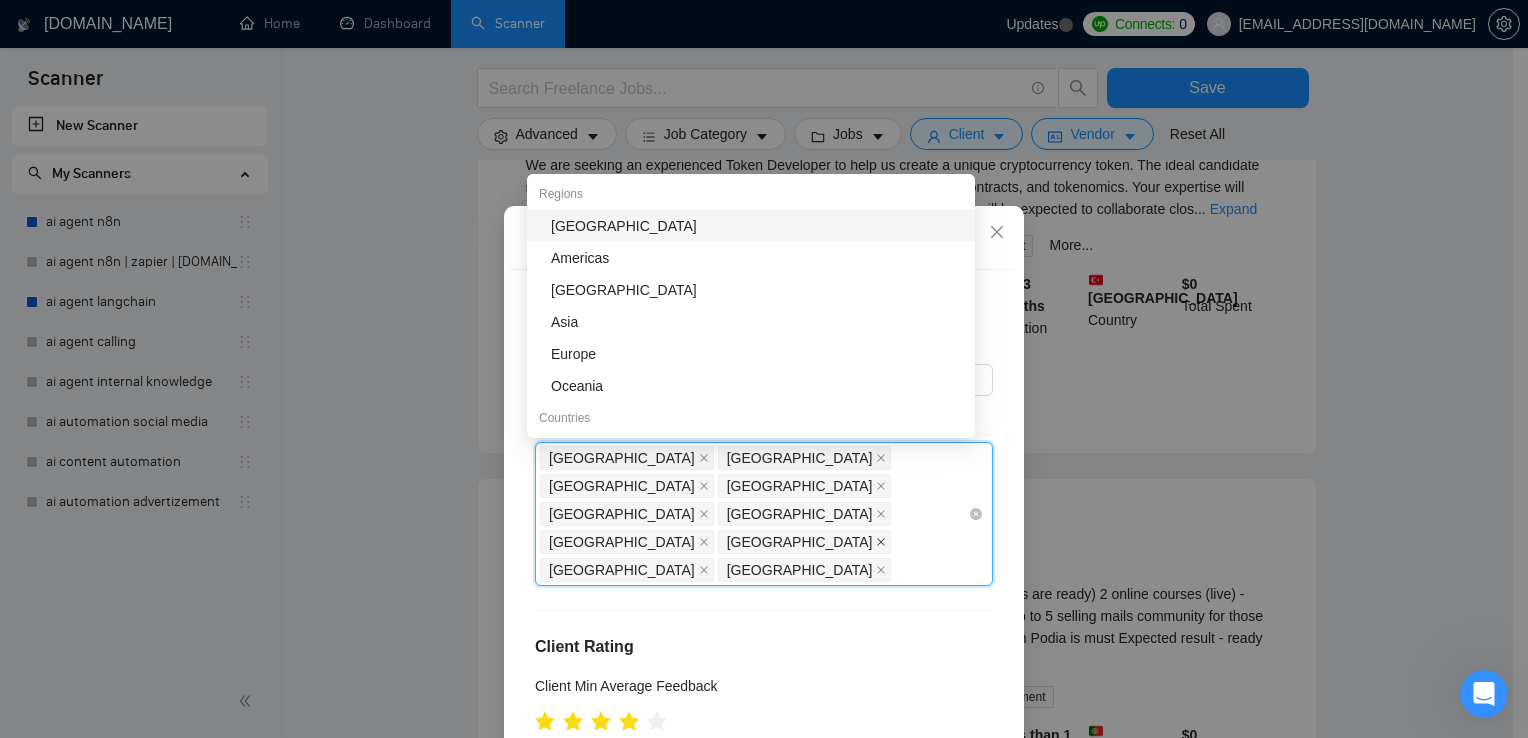 click 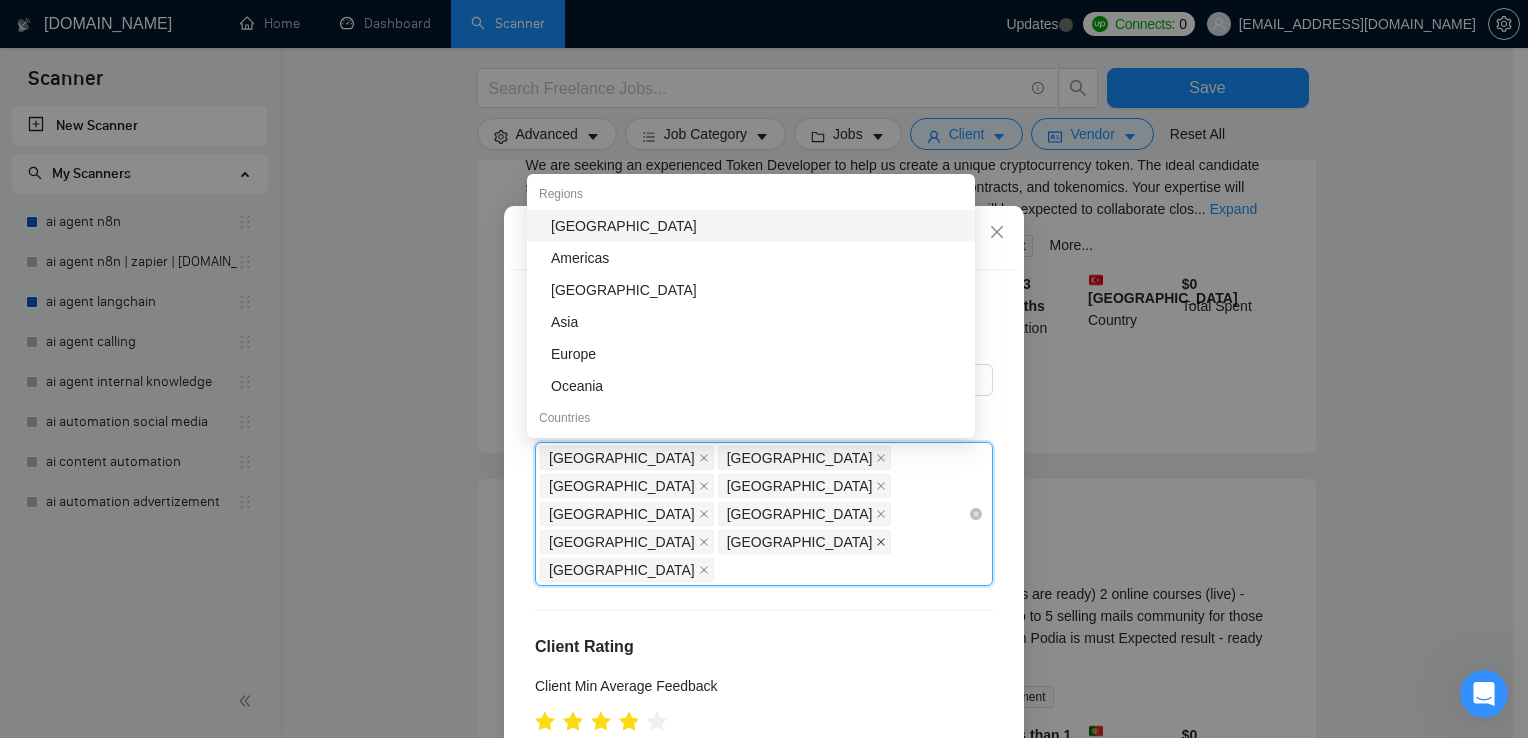 click 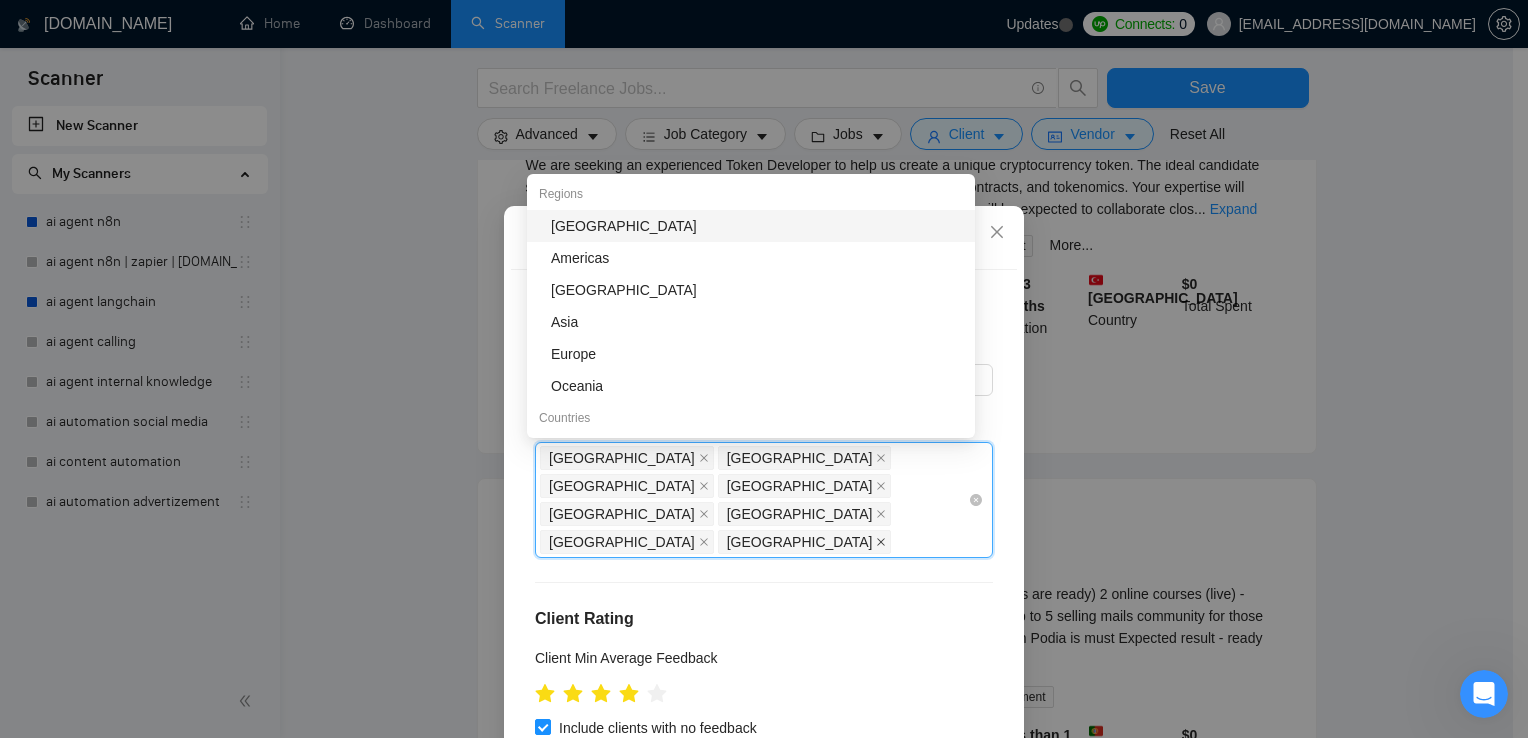 click 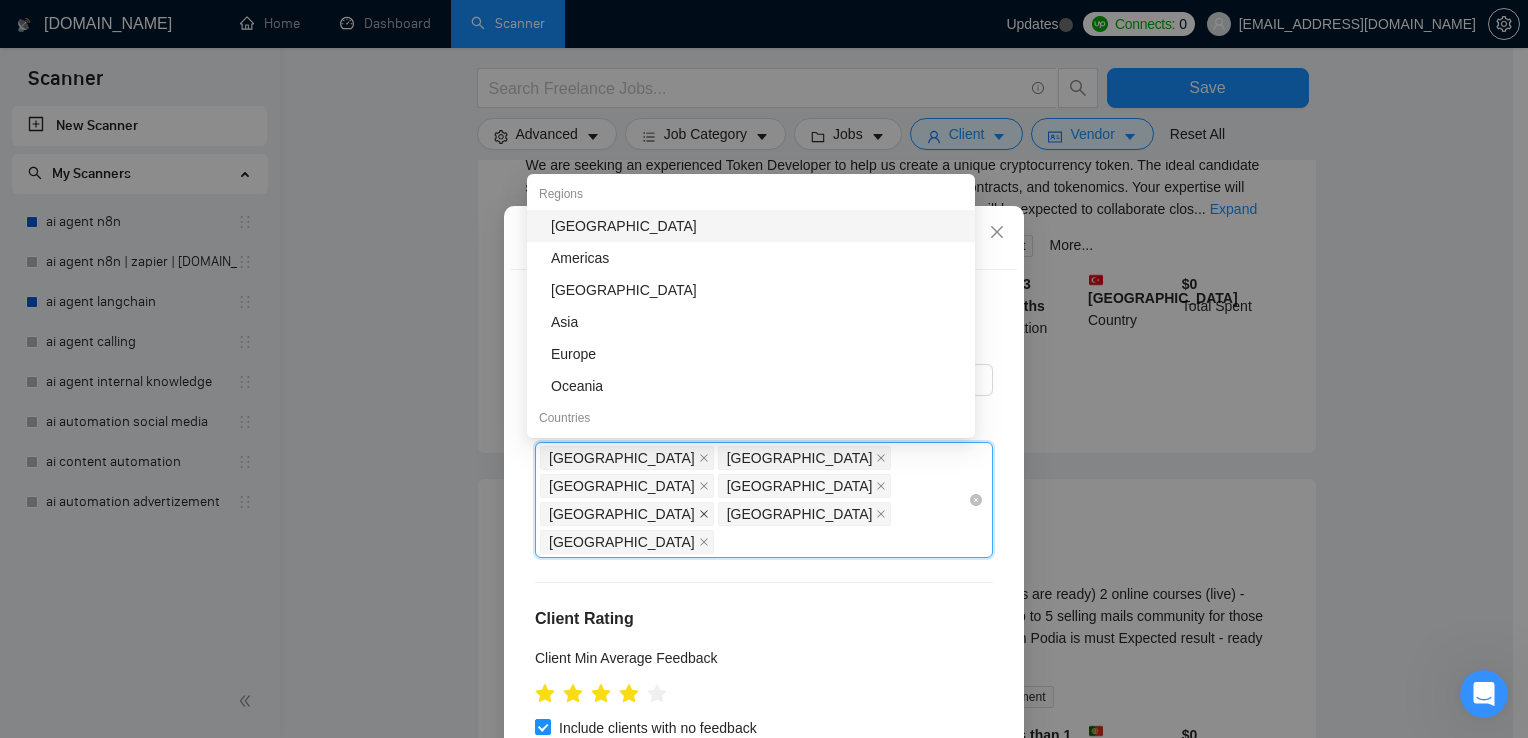 click 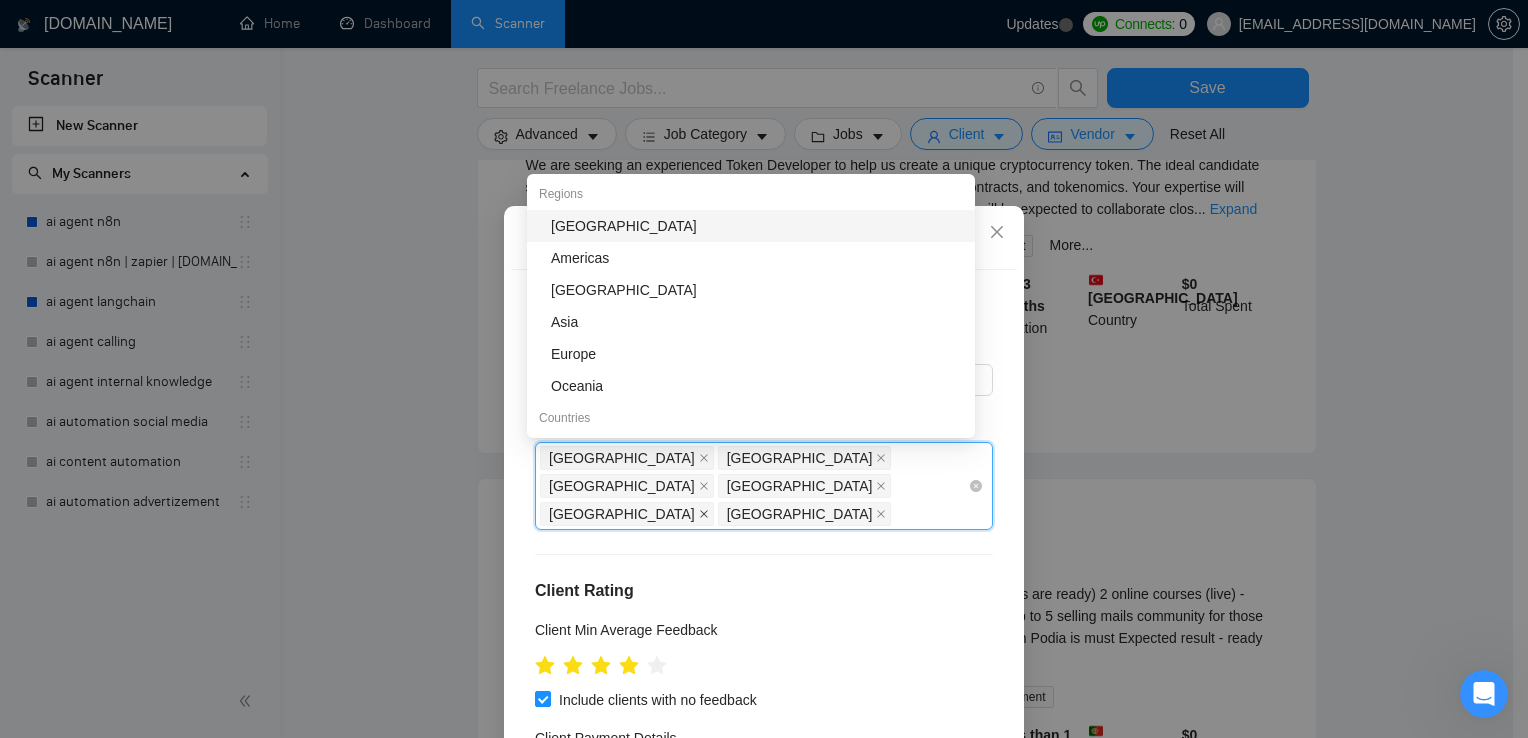click 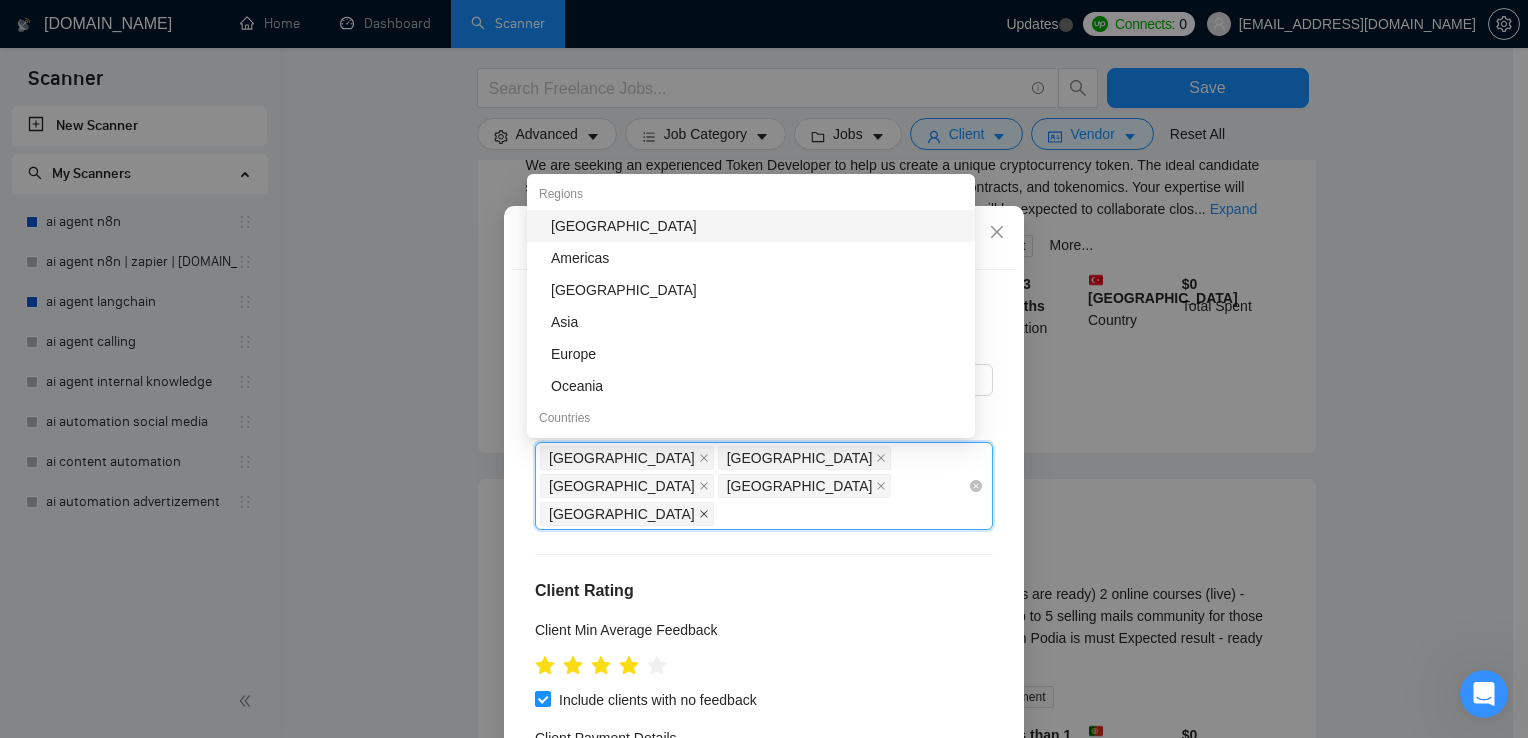 click 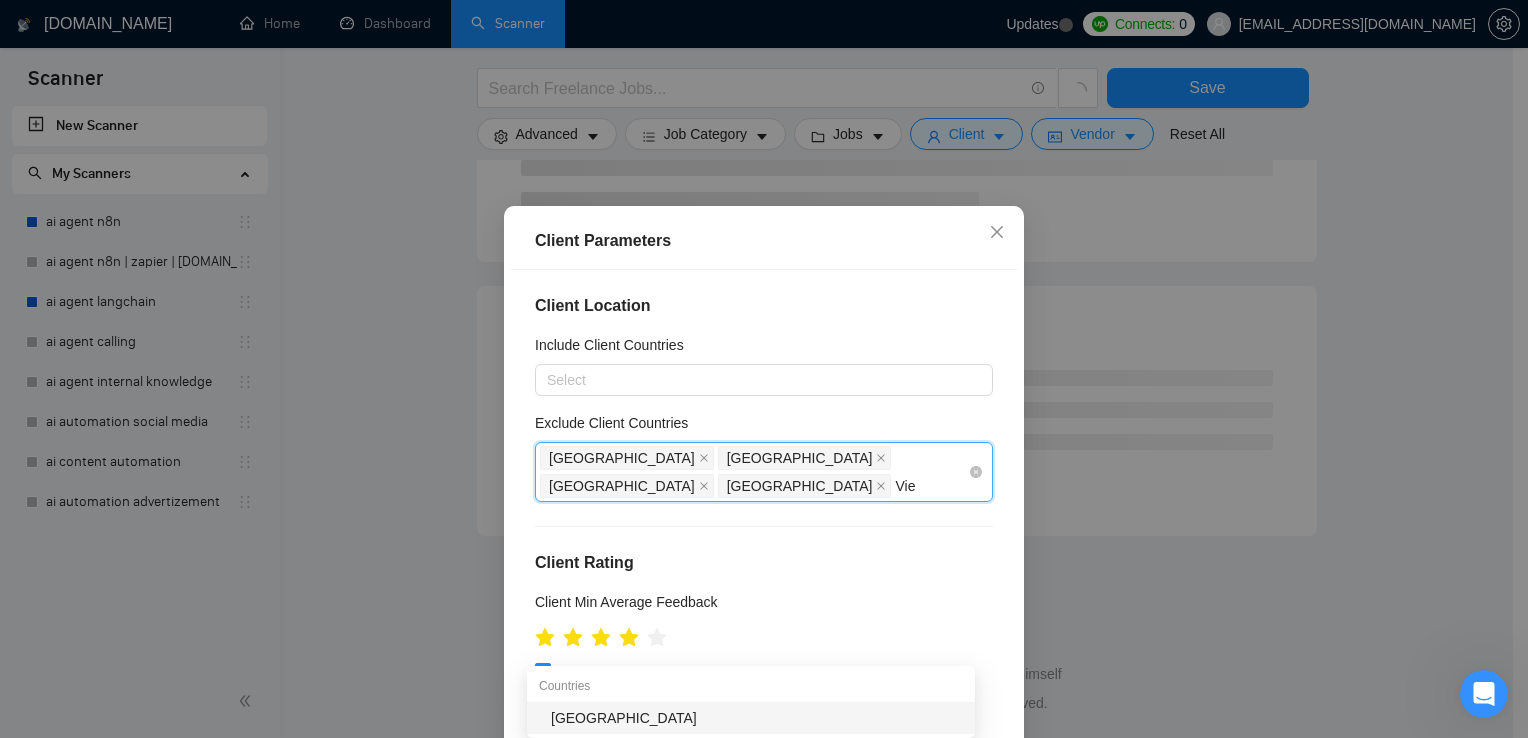 scroll, scrollTop: 6660, scrollLeft: 0, axis: vertical 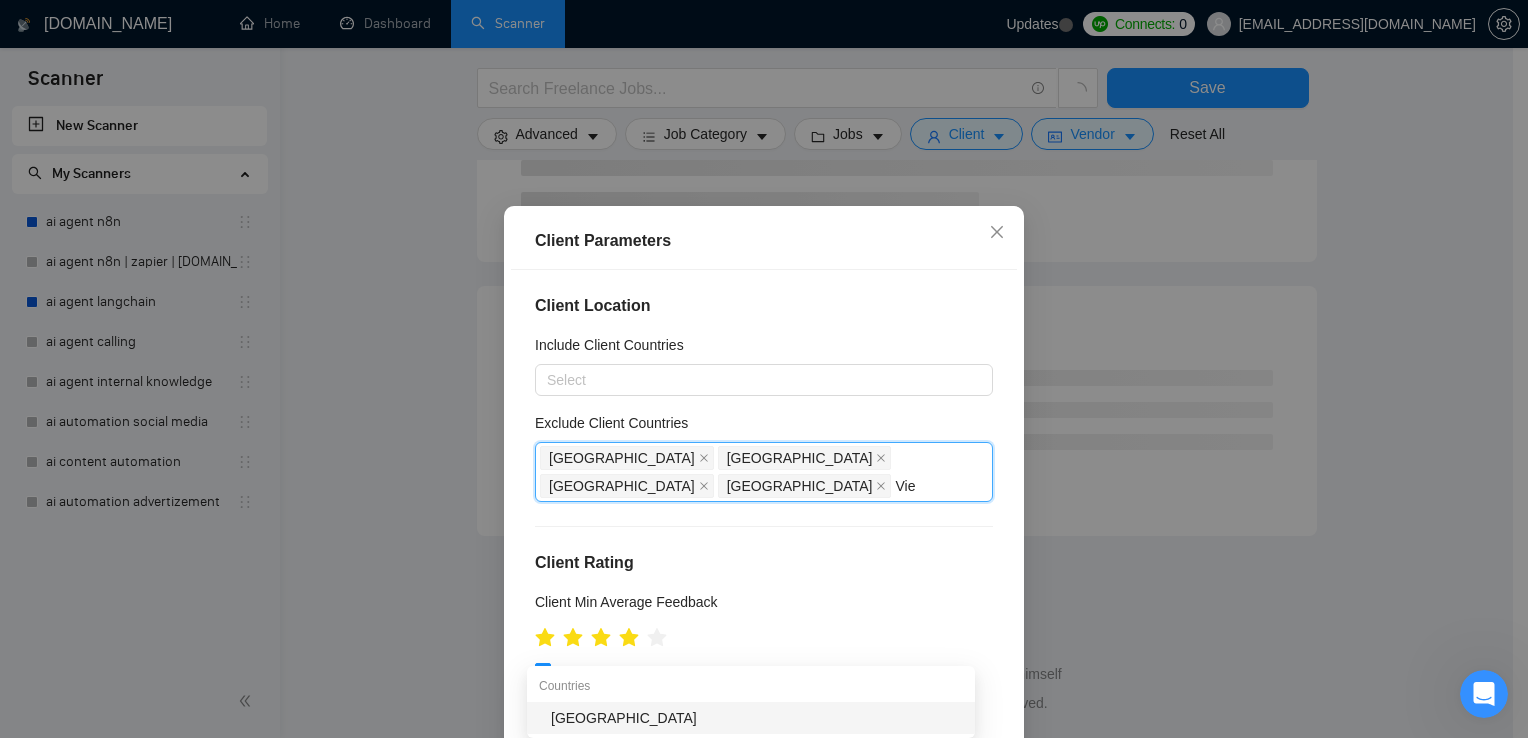type on "Vi" 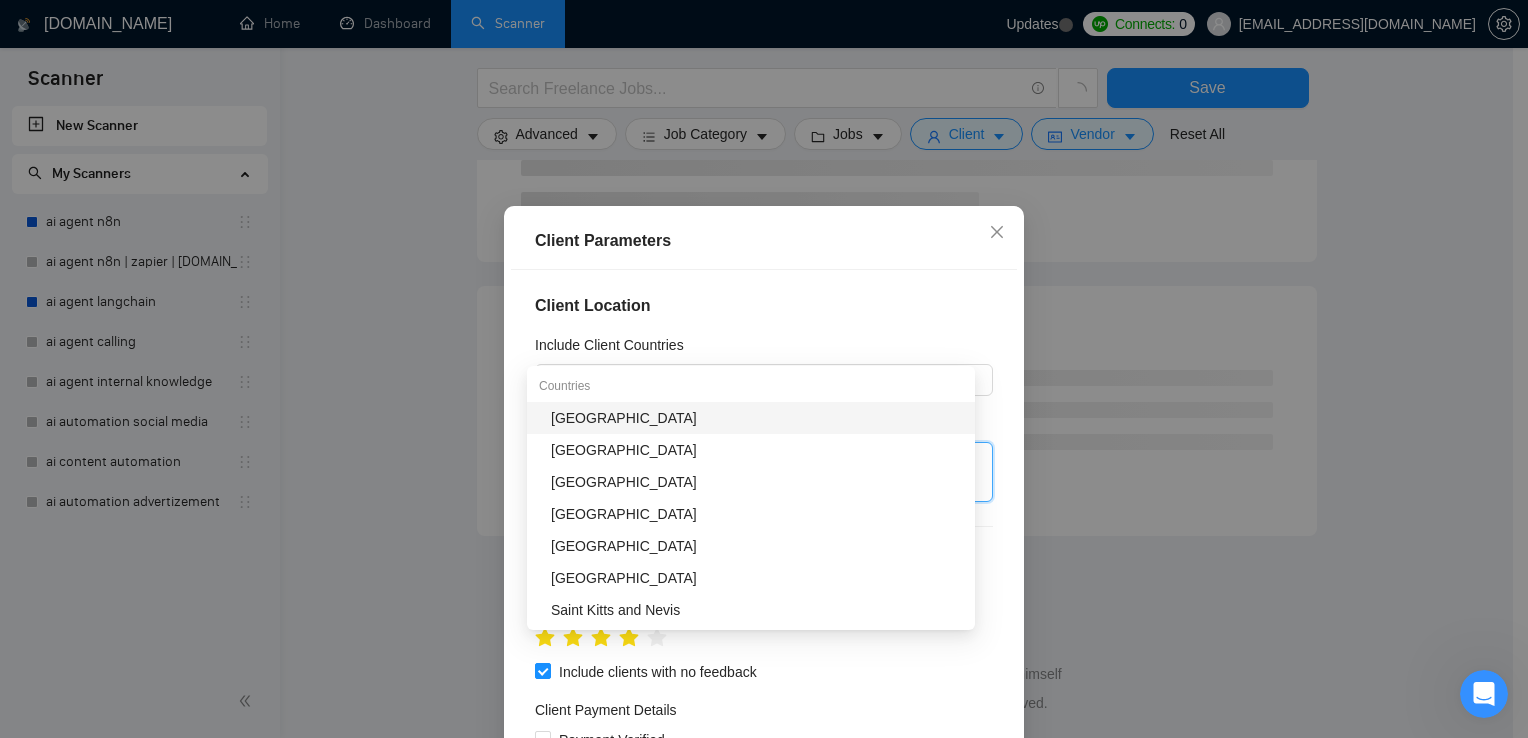 click on "[GEOGRAPHIC_DATA]" at bounding box center (757, 418) 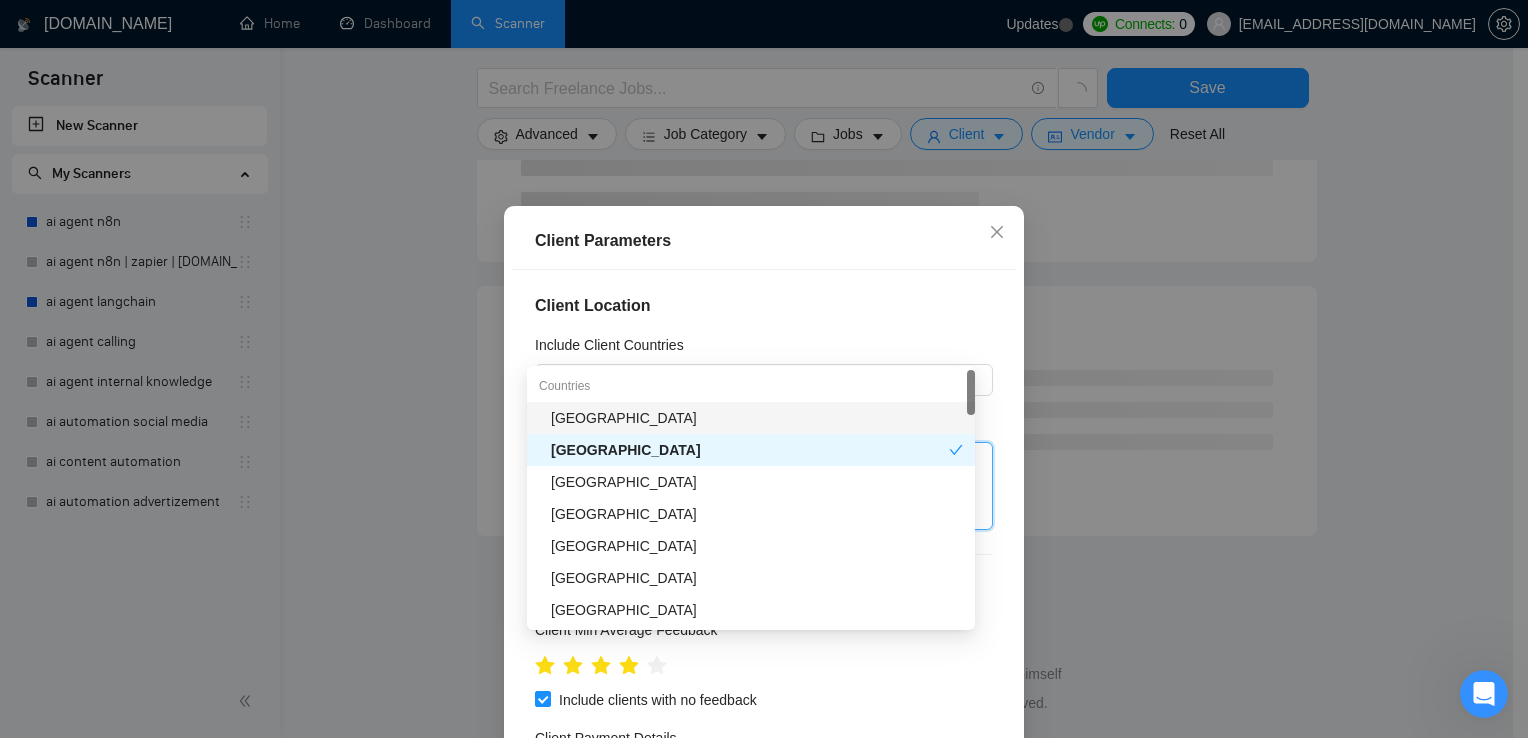 type on "Nep" 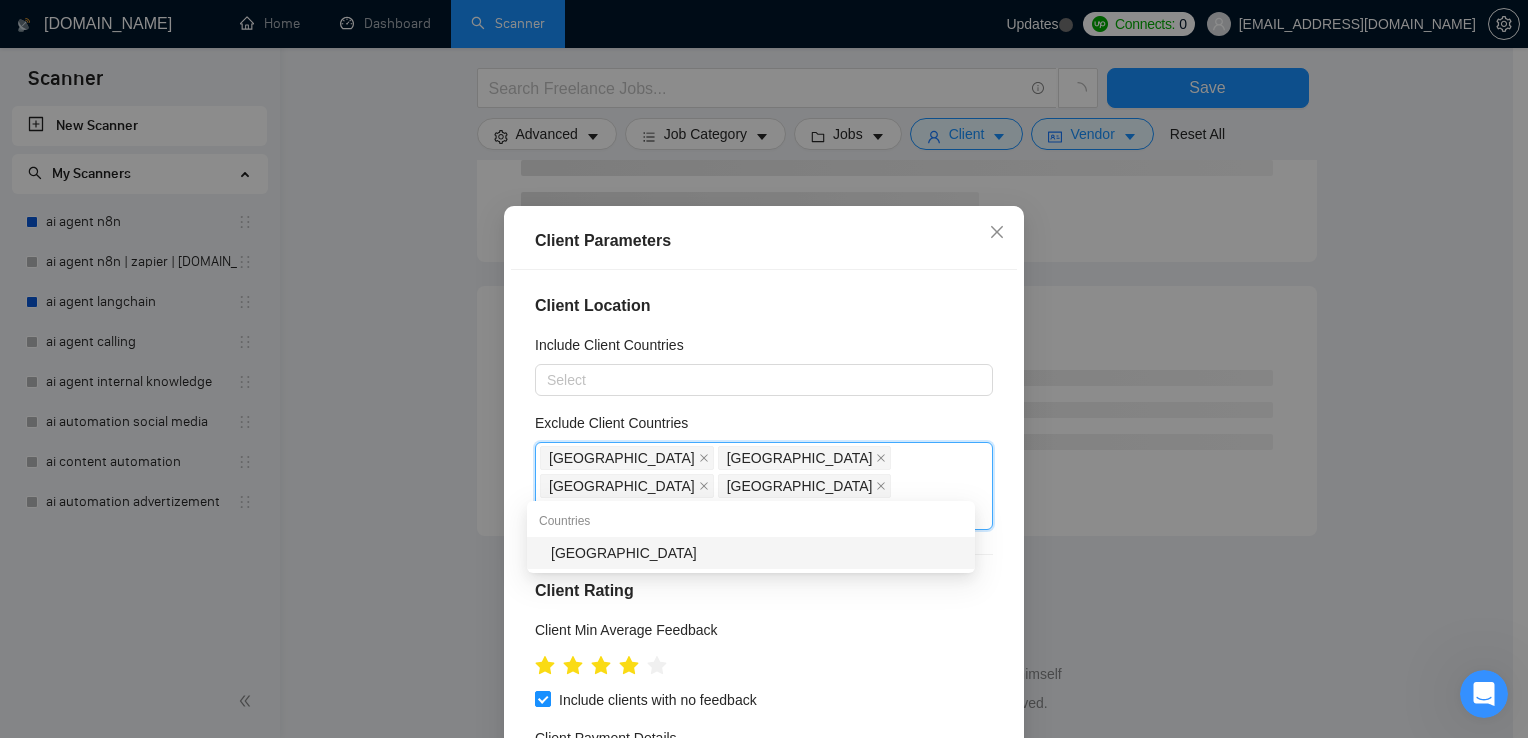 click on "[GEOGRAPHIC_DATA]" at bounding box center [757, 553] 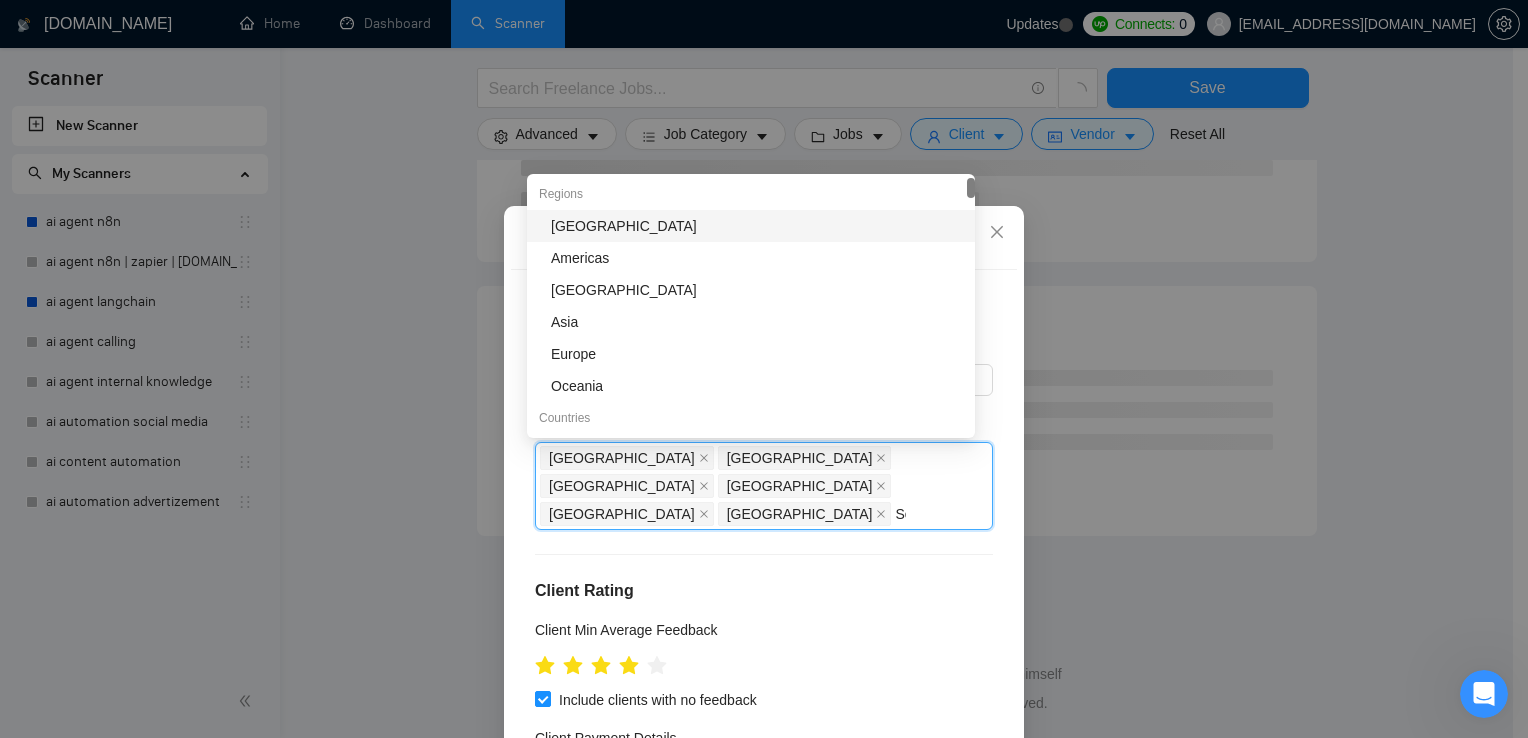 type on "Ser" 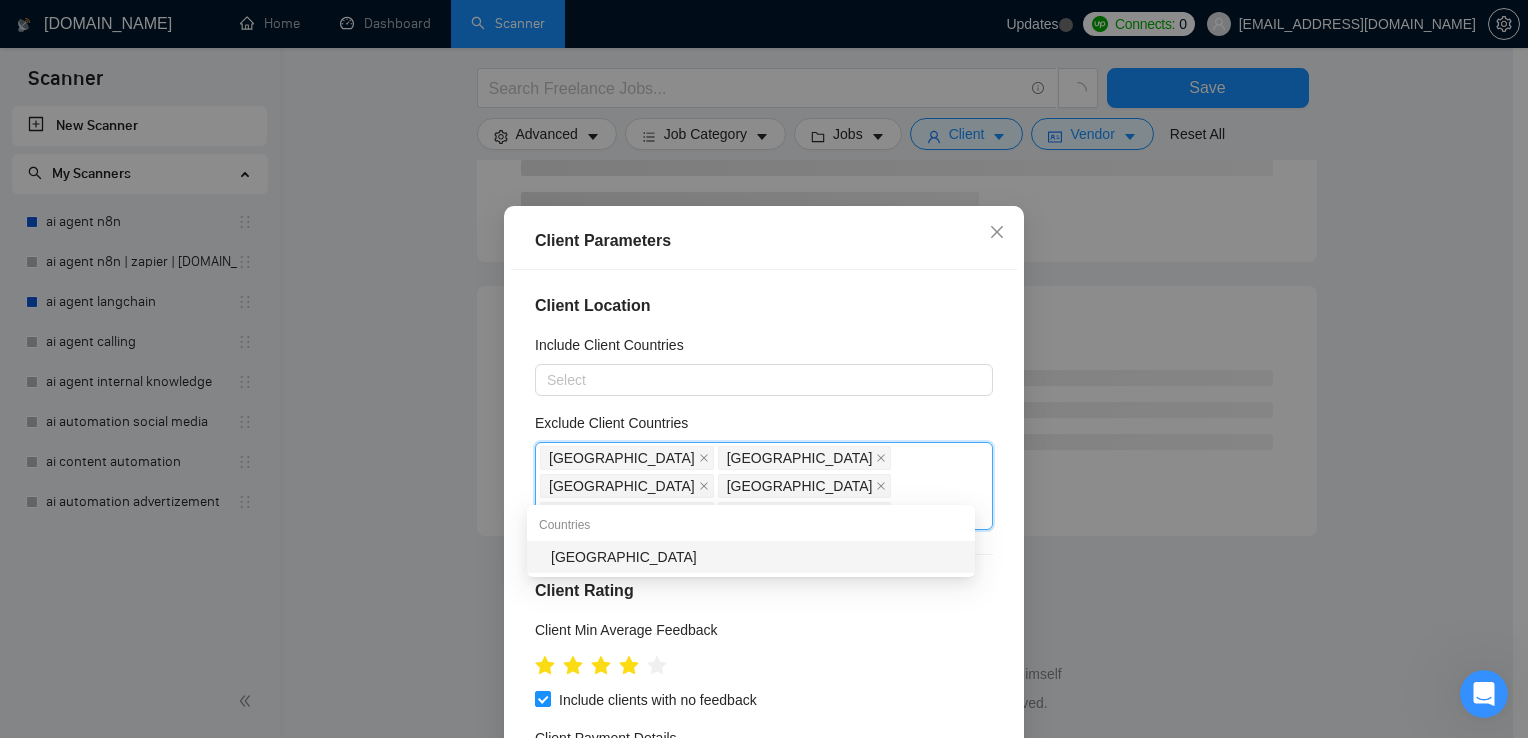 click on "[GEOGRAPHIC_DATA]" at bounding box center [757, 557] 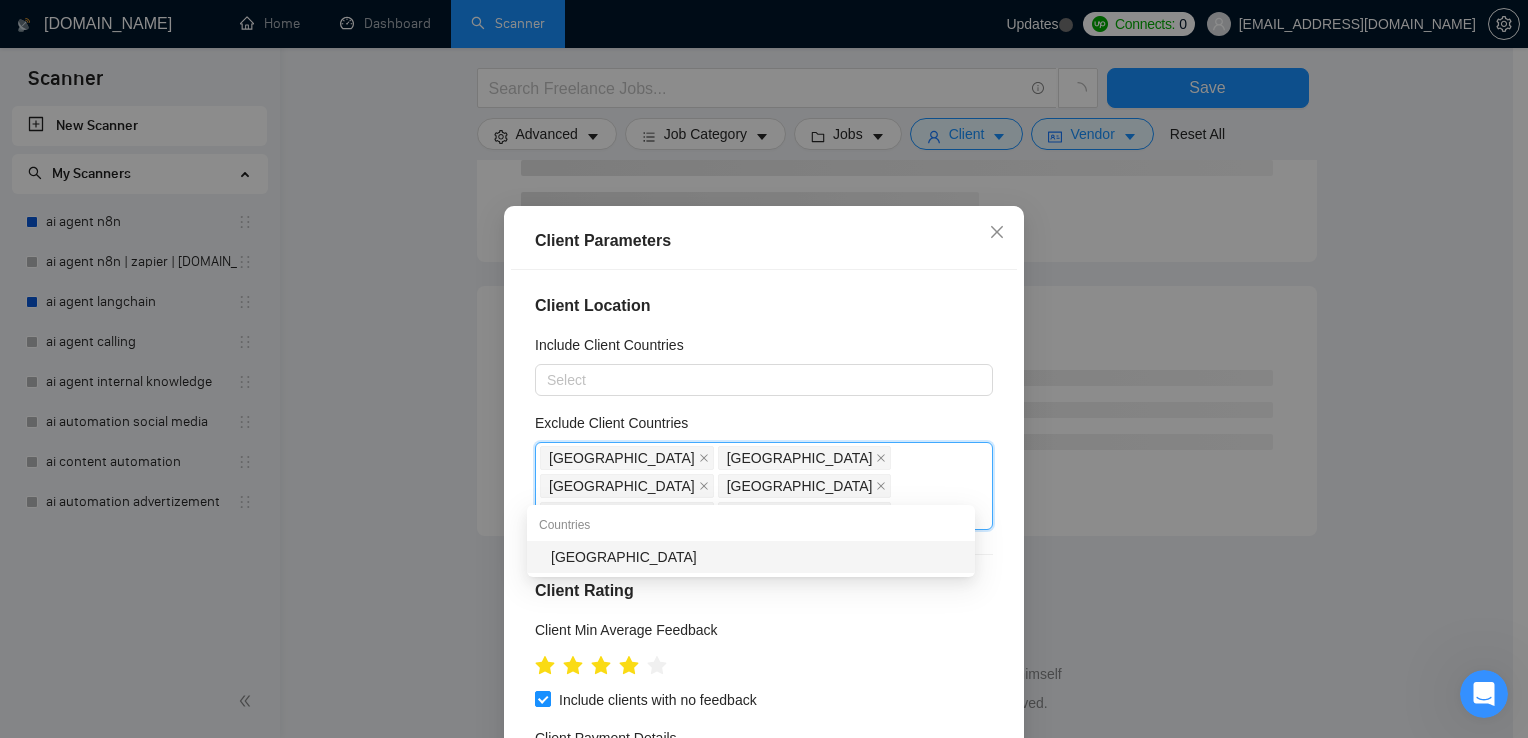 type 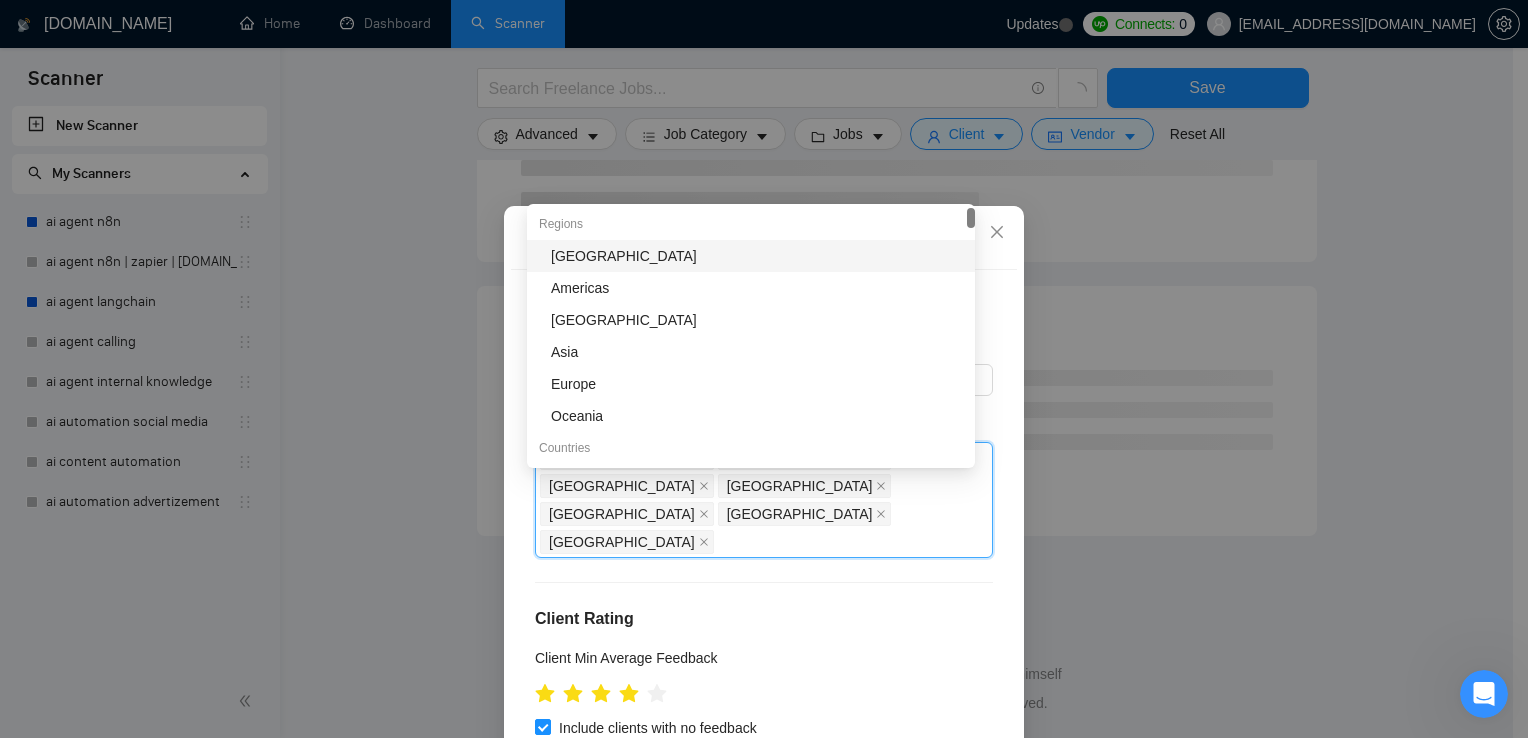 click on "Client Location Include Client Countries   Select Exclude Client Countries [GEOGRAPHIC_DATA] [GEOGRAPHIC_DATA] [GEOGRAPHIC_DATA] [GEOGRAPHIC_DATA] [GEOGRAPHIC_DATA] [GEOGRAPHIC_DATA] [GEOGRAPHIC_DATA]   Client Rating Client Min Average Feedback Include clients with no feedback Client Payment Details Payment Verified Hire Rate Stats   Client Total Spent $ Min - $ Max Client Hire Rate New   Any hire rate   Avg Hourly Rate Paid New $ Min - $ Max Include Clients without Sufficient History Client Profile Client Industry New   Any industry Client Company Size   Any company size Enterprise Clients New   Any clients" at bounding box center (764, 528) 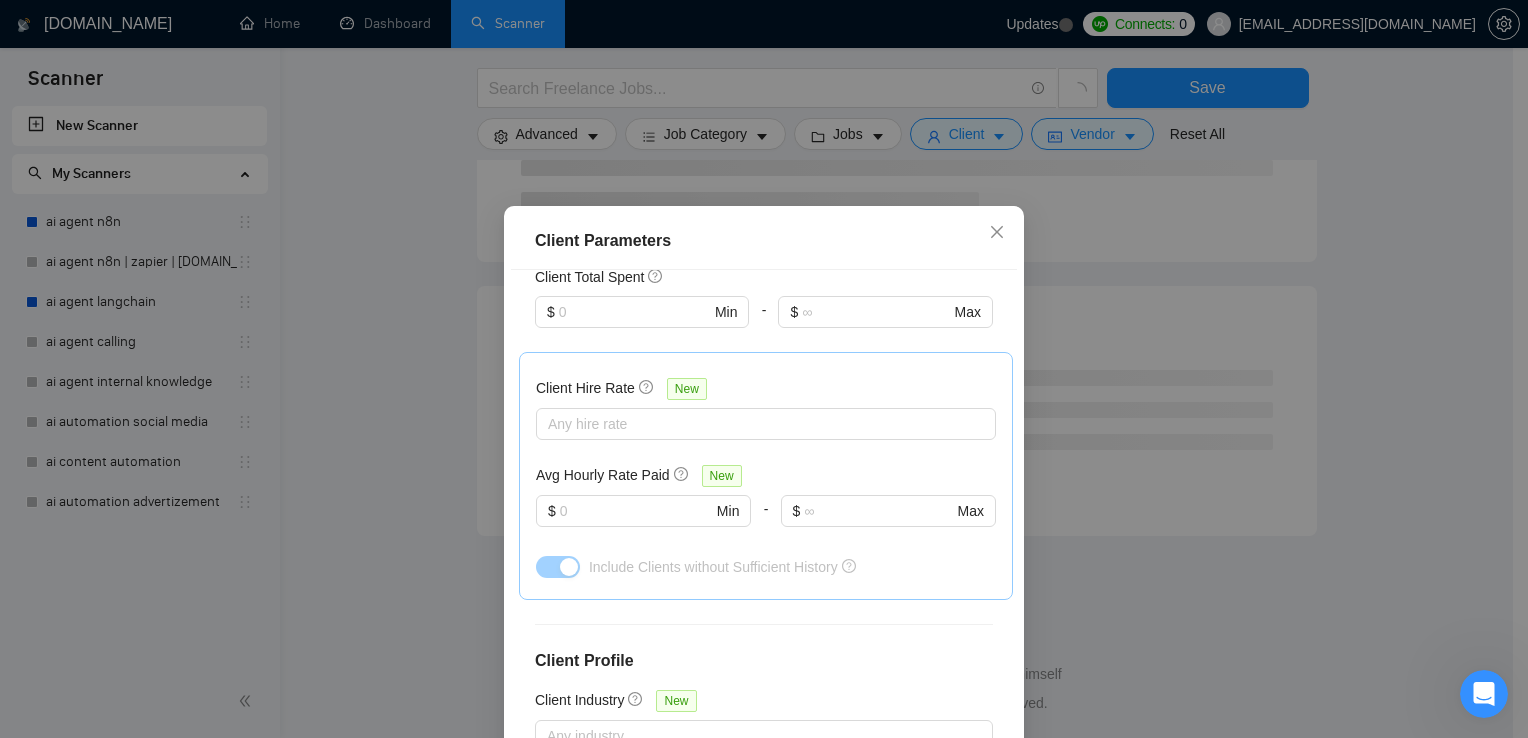 scroll, scrollTop: 758, scrollLeft: 0, axis: vertical 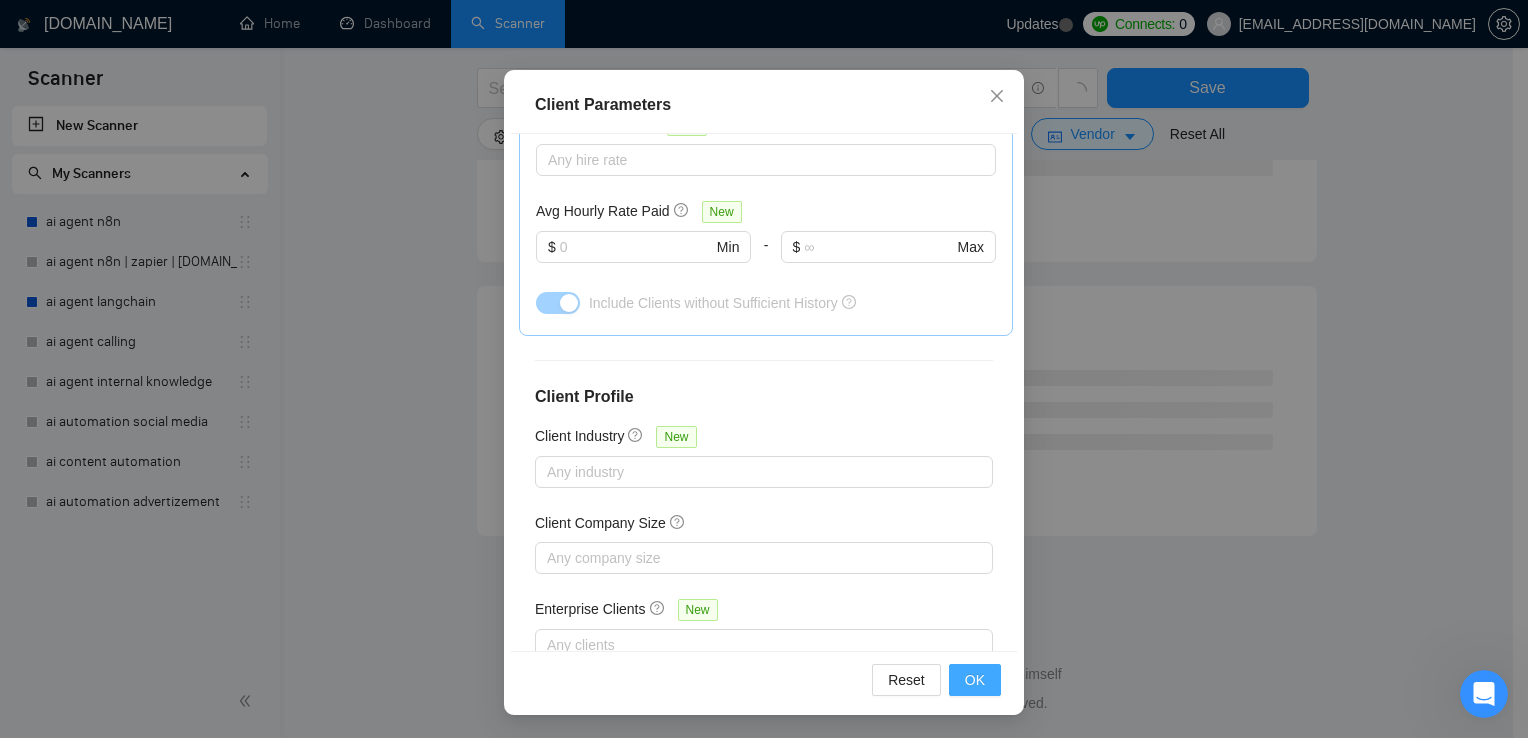 click on "OK" at bounding box center [975, 680] 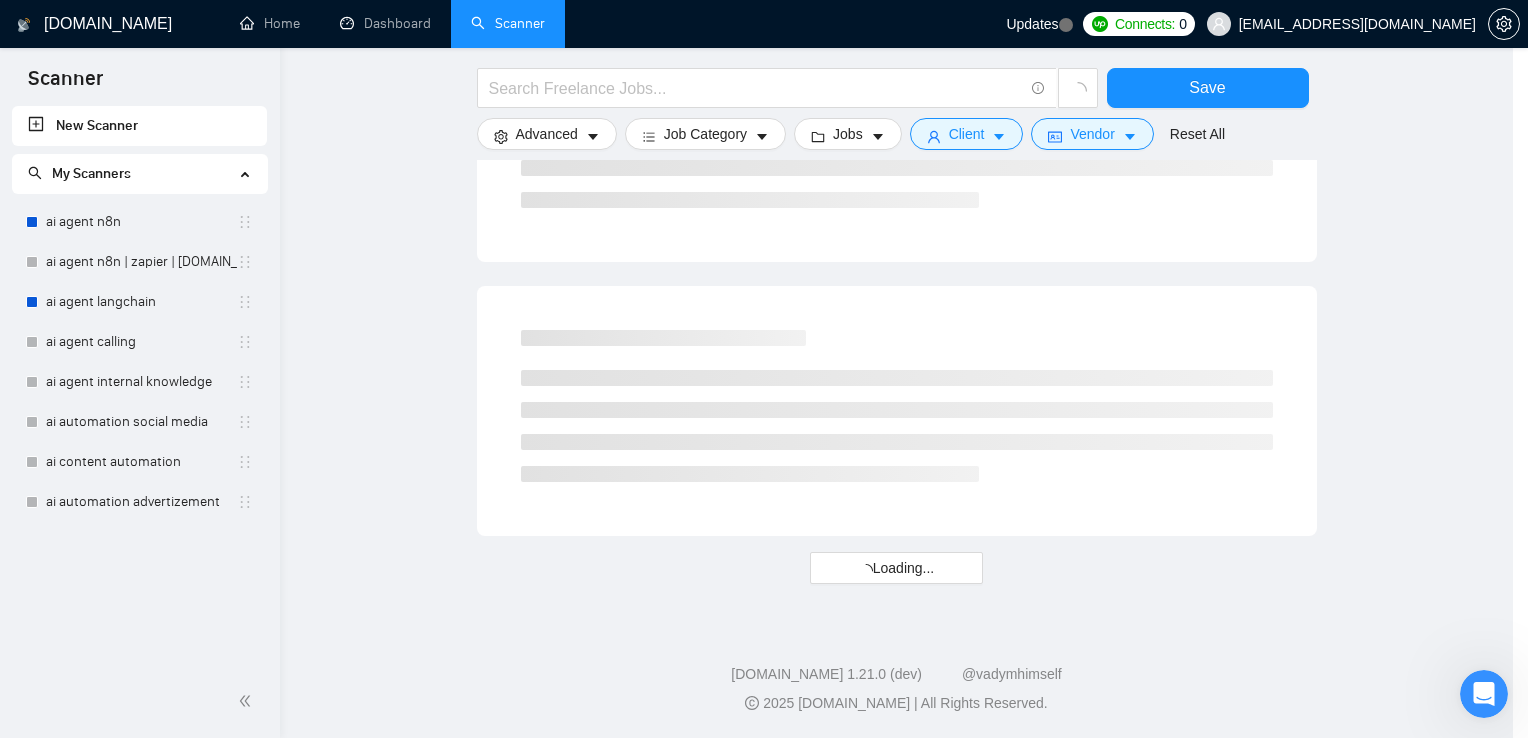 scroll, scrollTop: 50, scrollLeft: 0, axis: vertical 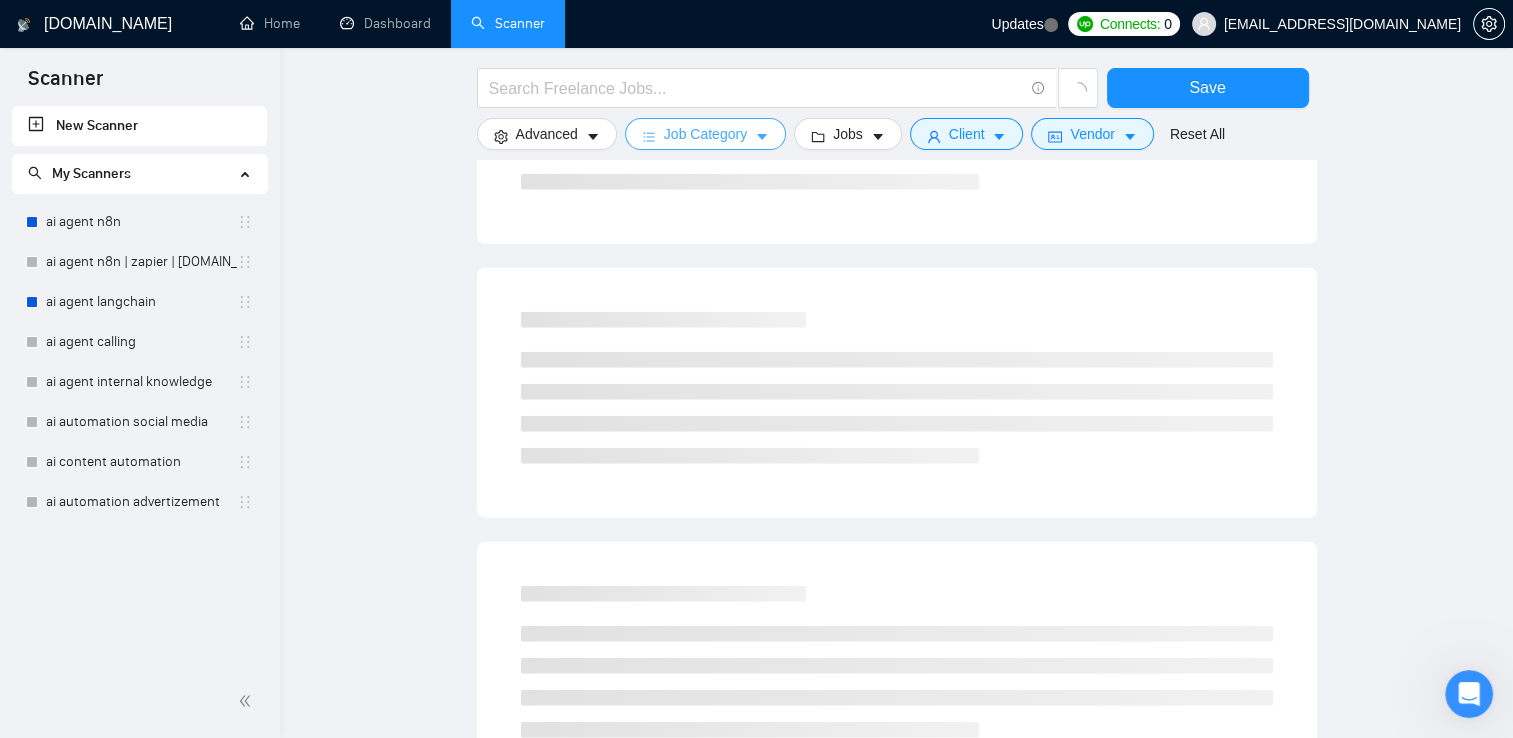 click on "Job Category" at bounding box center [705, 134] 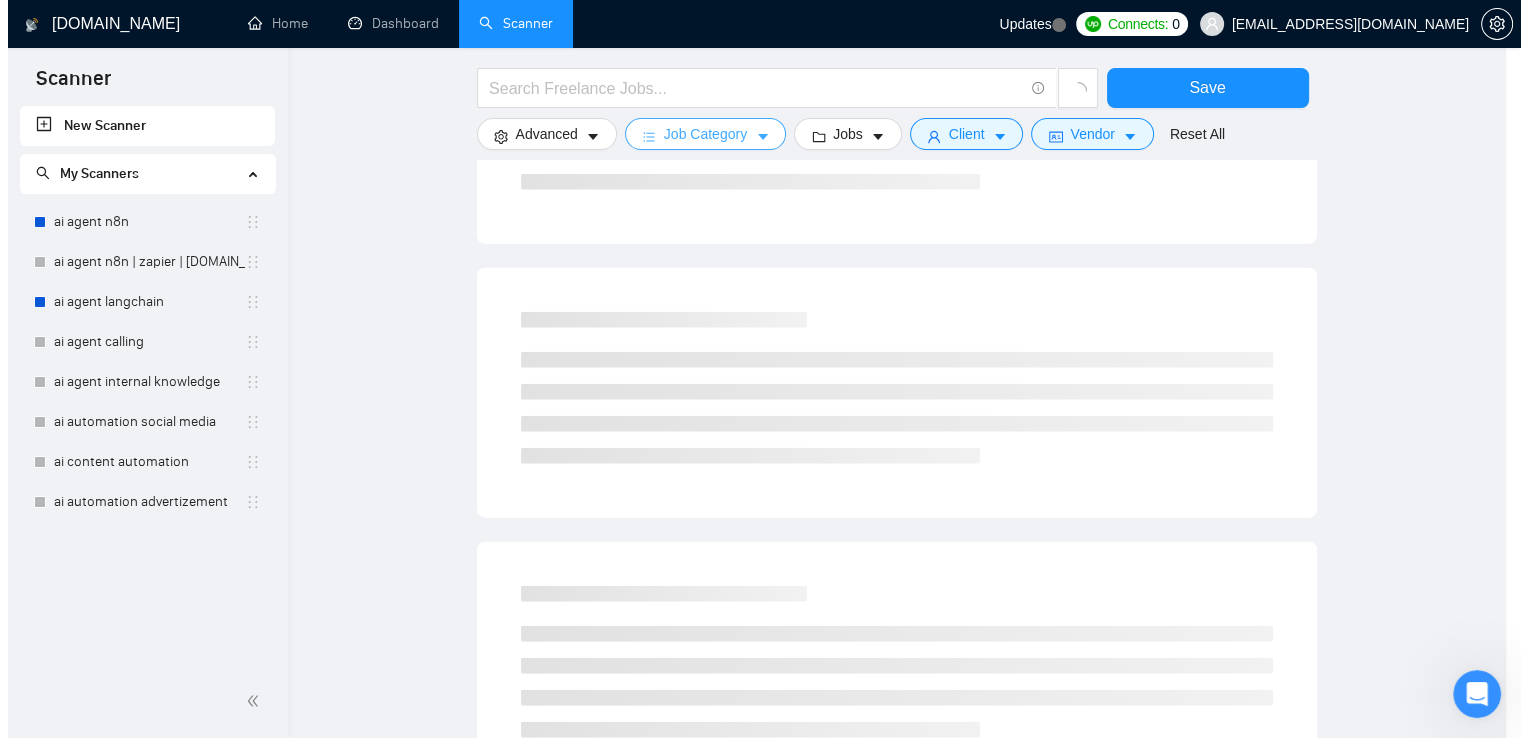 scroll, scrollTop: 1996, scrollLeft: 0, axis: vertical 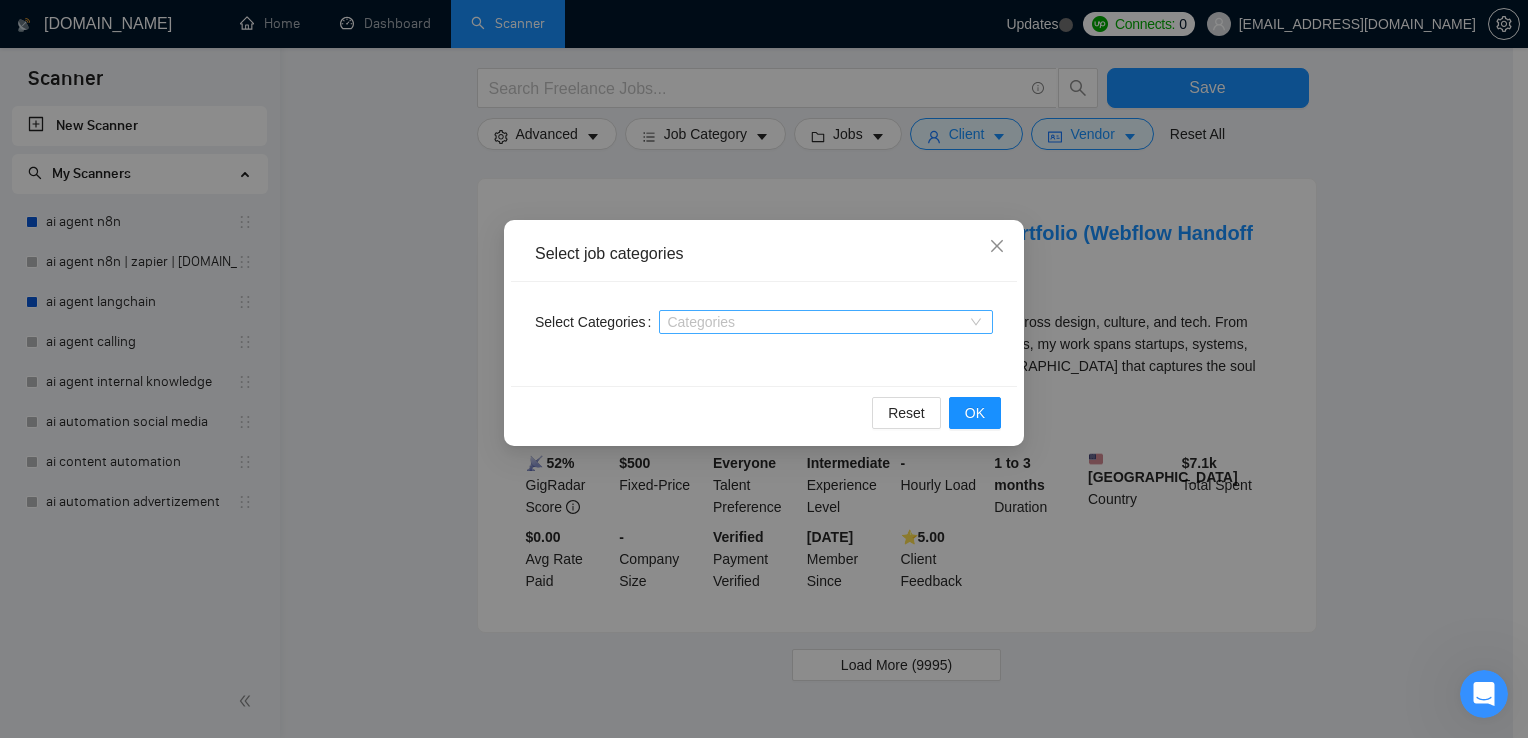 click at bounding box center (816, 322) 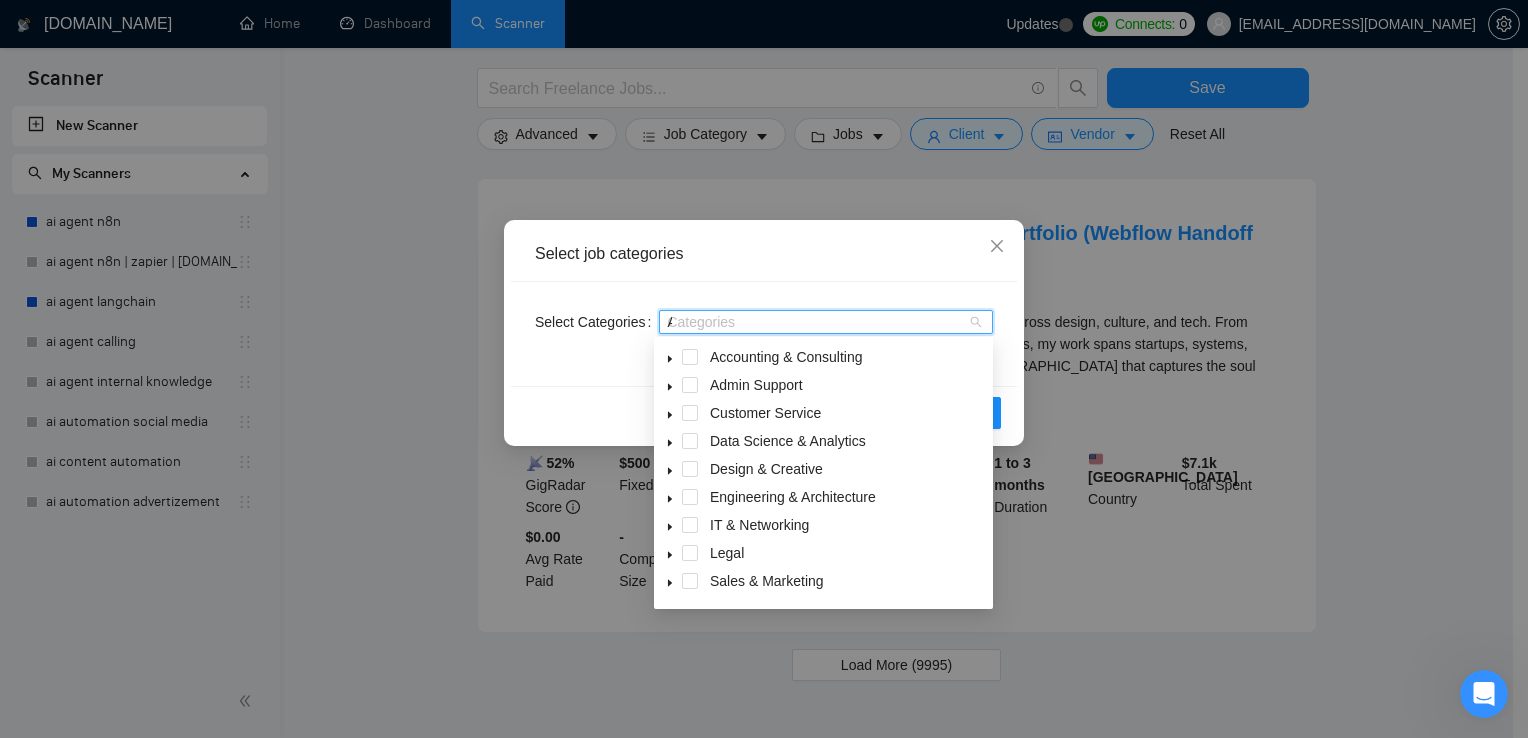 type on "AI" 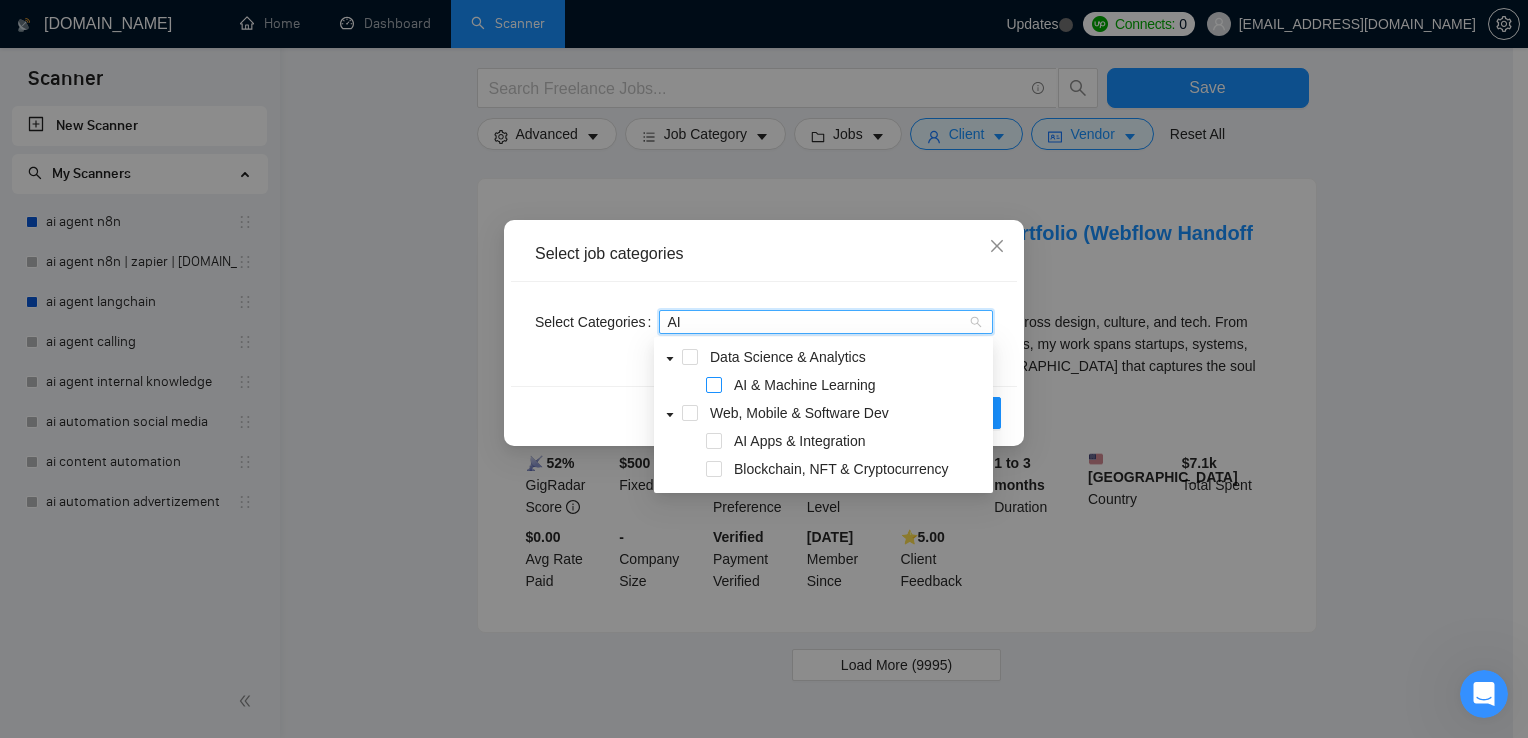 click at bounding box center [714, 385] 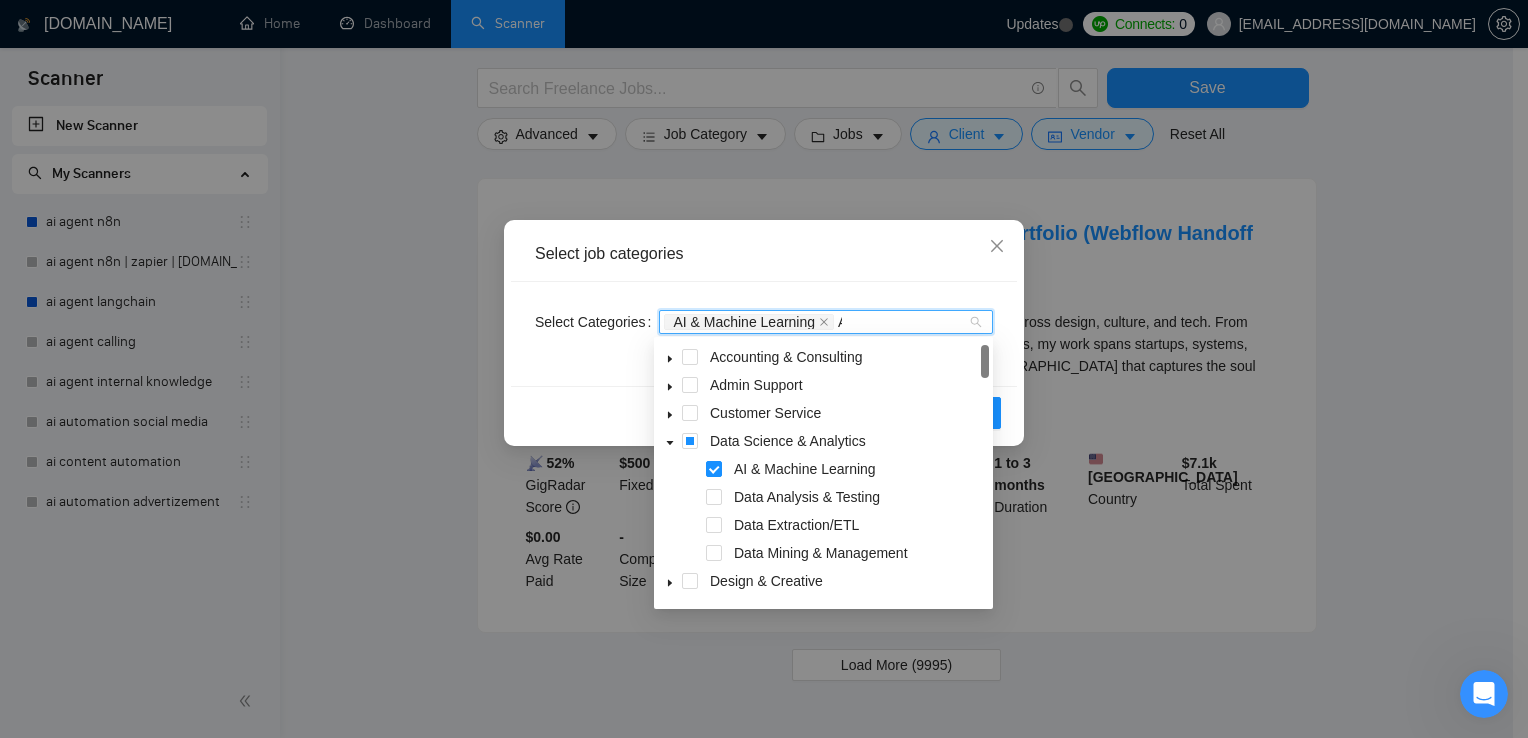 type on "AI" 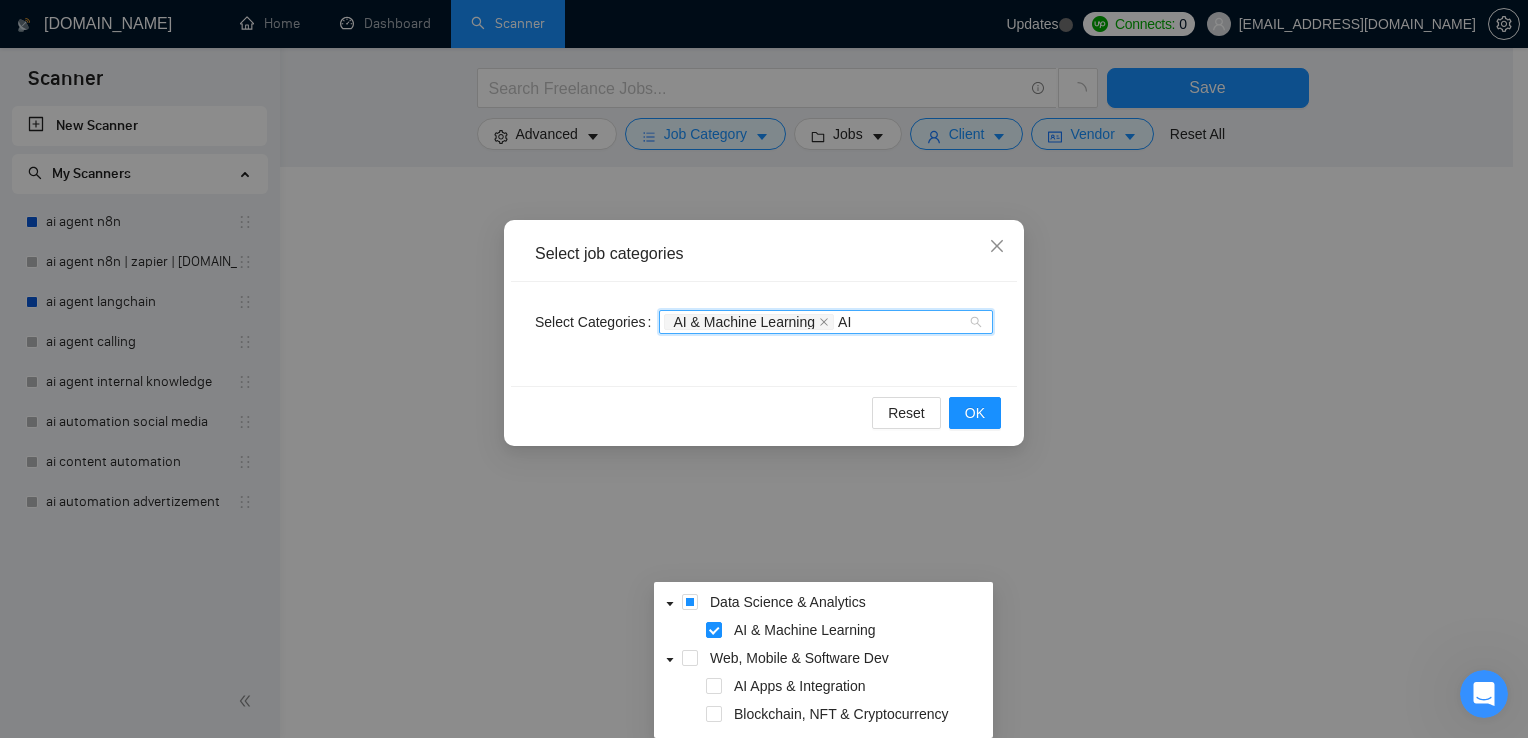 click on "Select job categories Select Categories AI & Machine Learning AI AI   Reset OK" at bounding box center (764, 333) 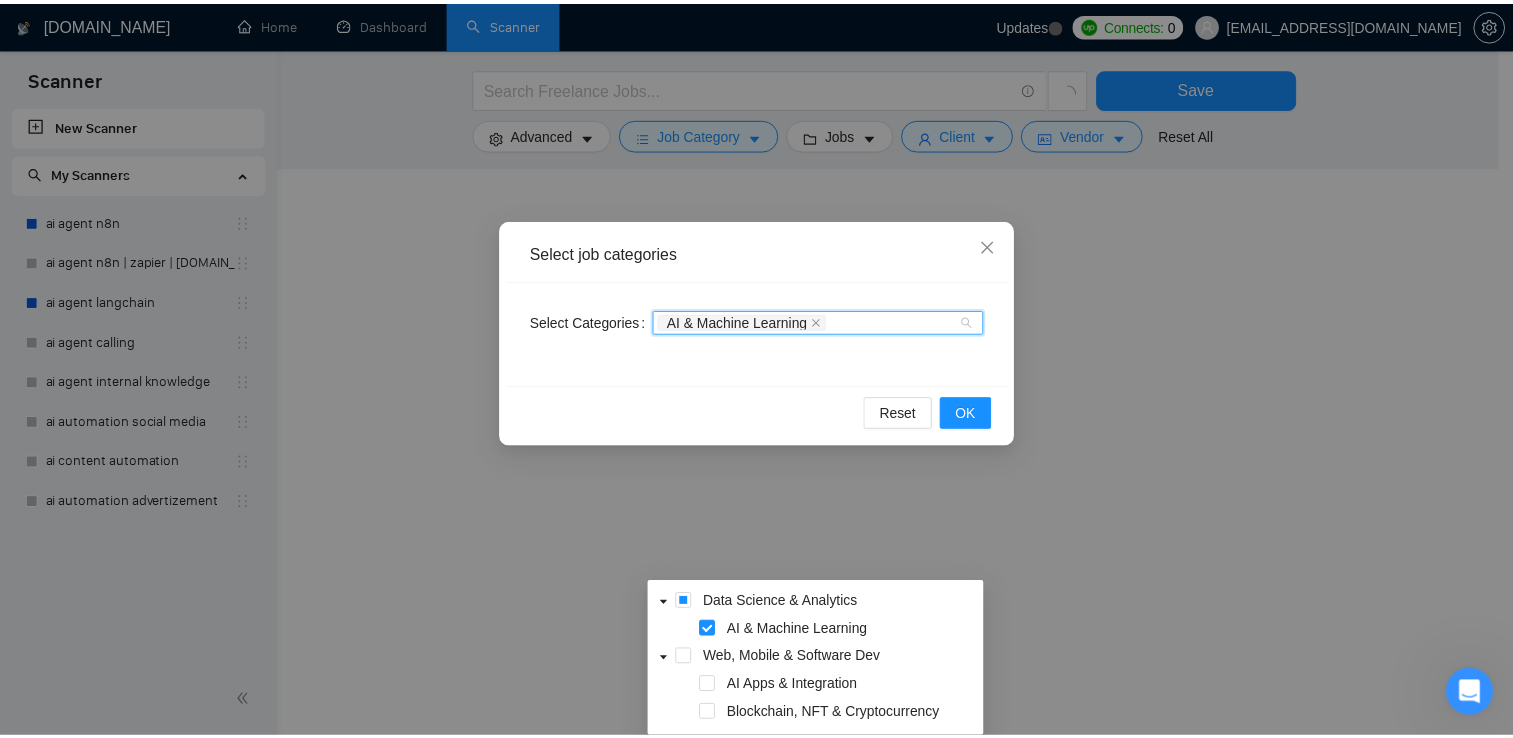 scroll, scrollTop: 1180, scrollLeft: 0, axis: vertical 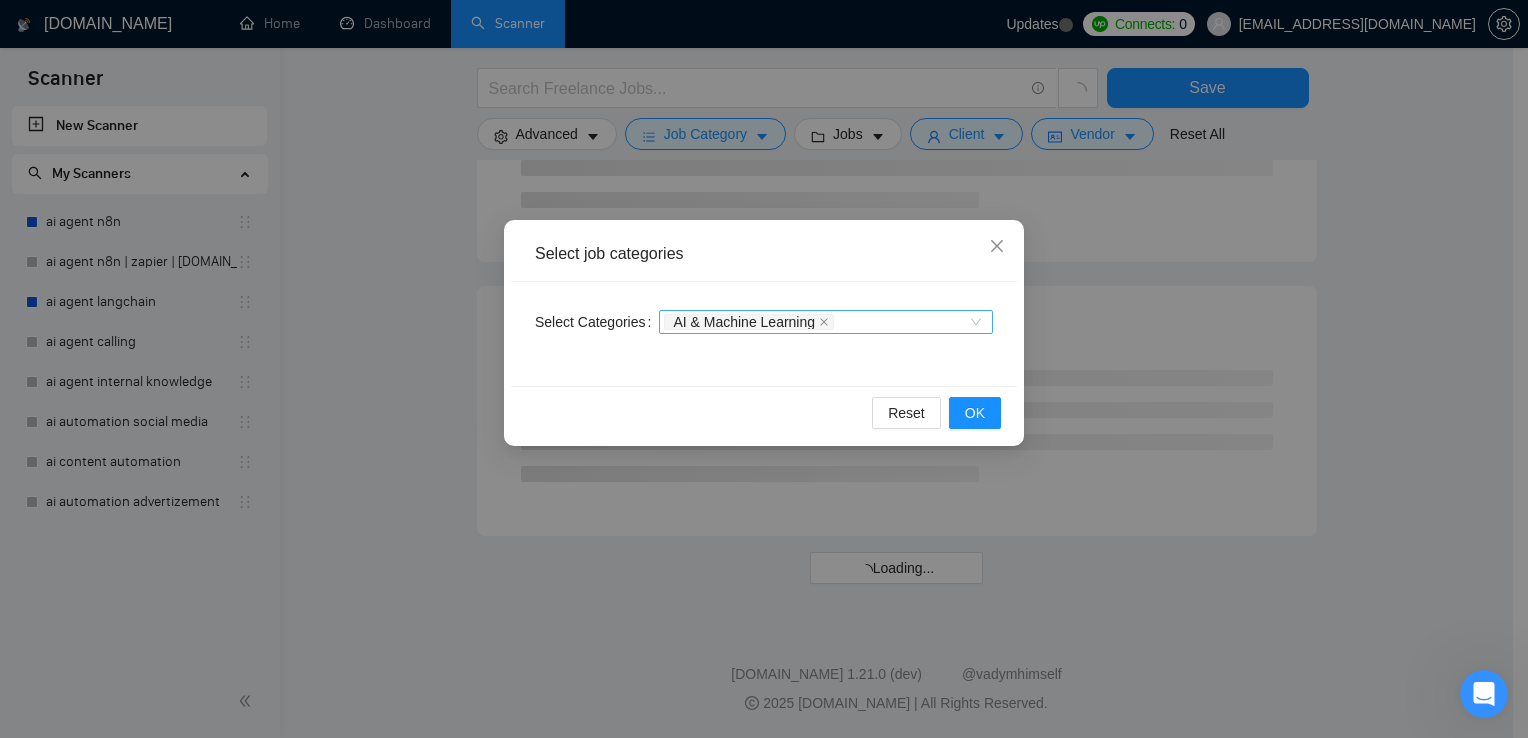 click on "AI & Machine Learning" at bounding box center [816, 322] 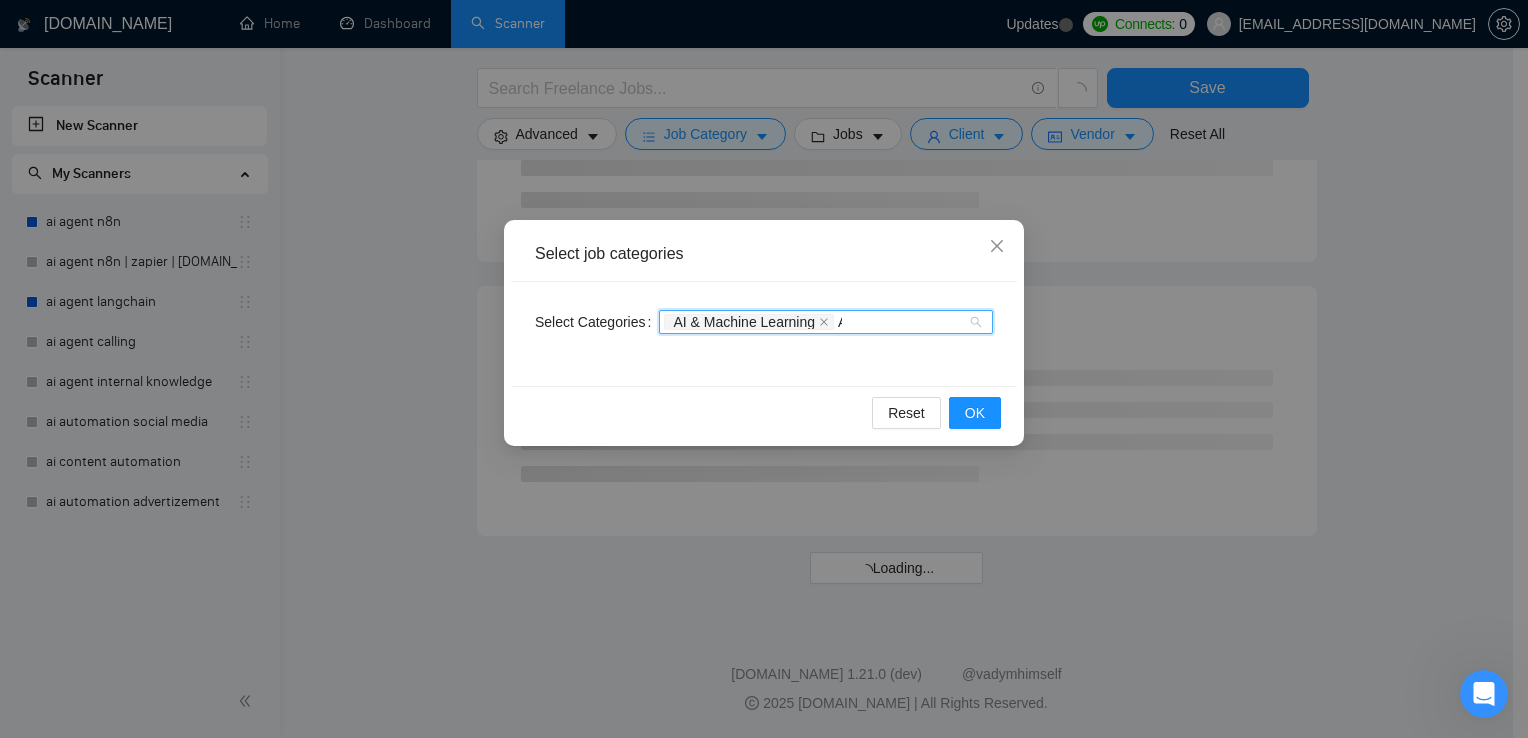 type on "AI" 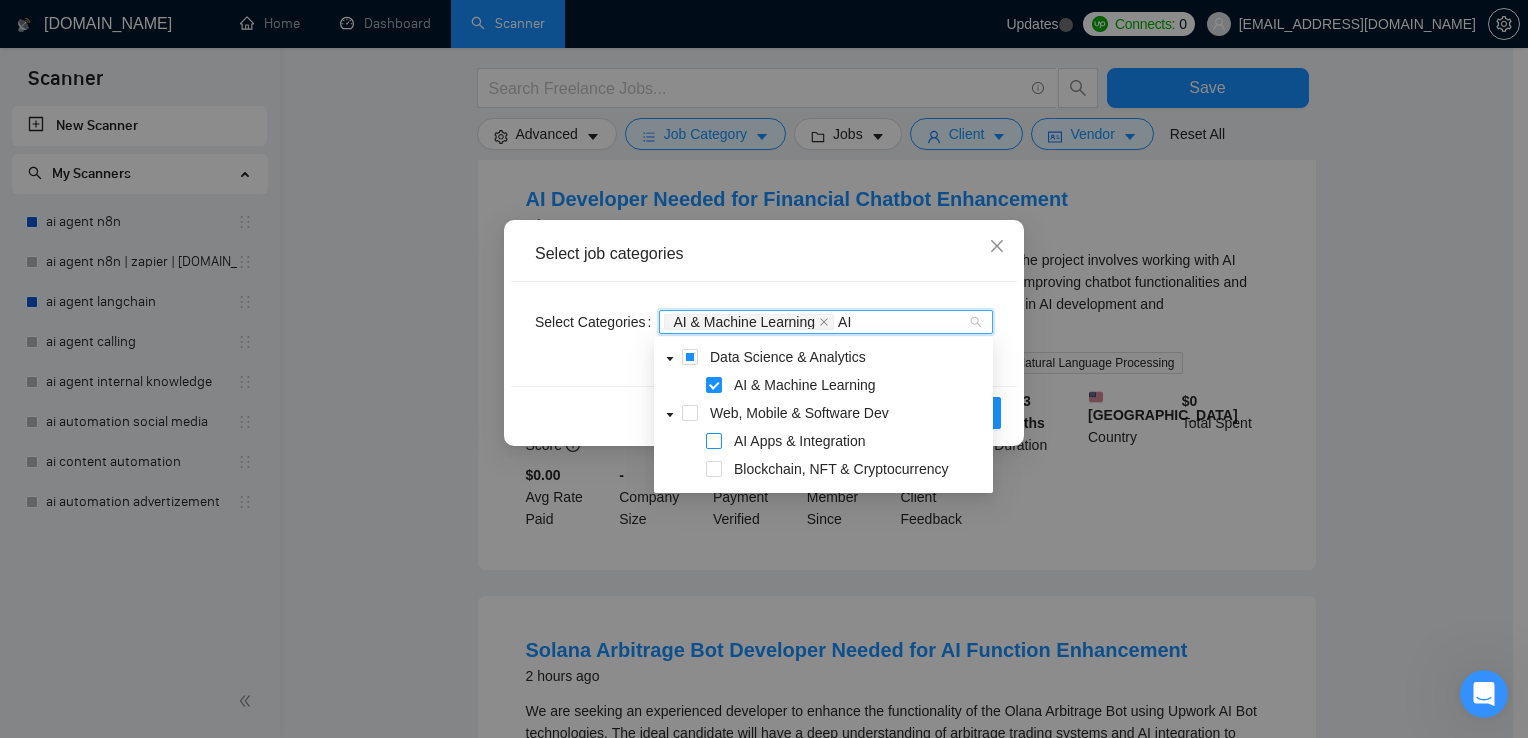 click at bounding box center (714, 441) 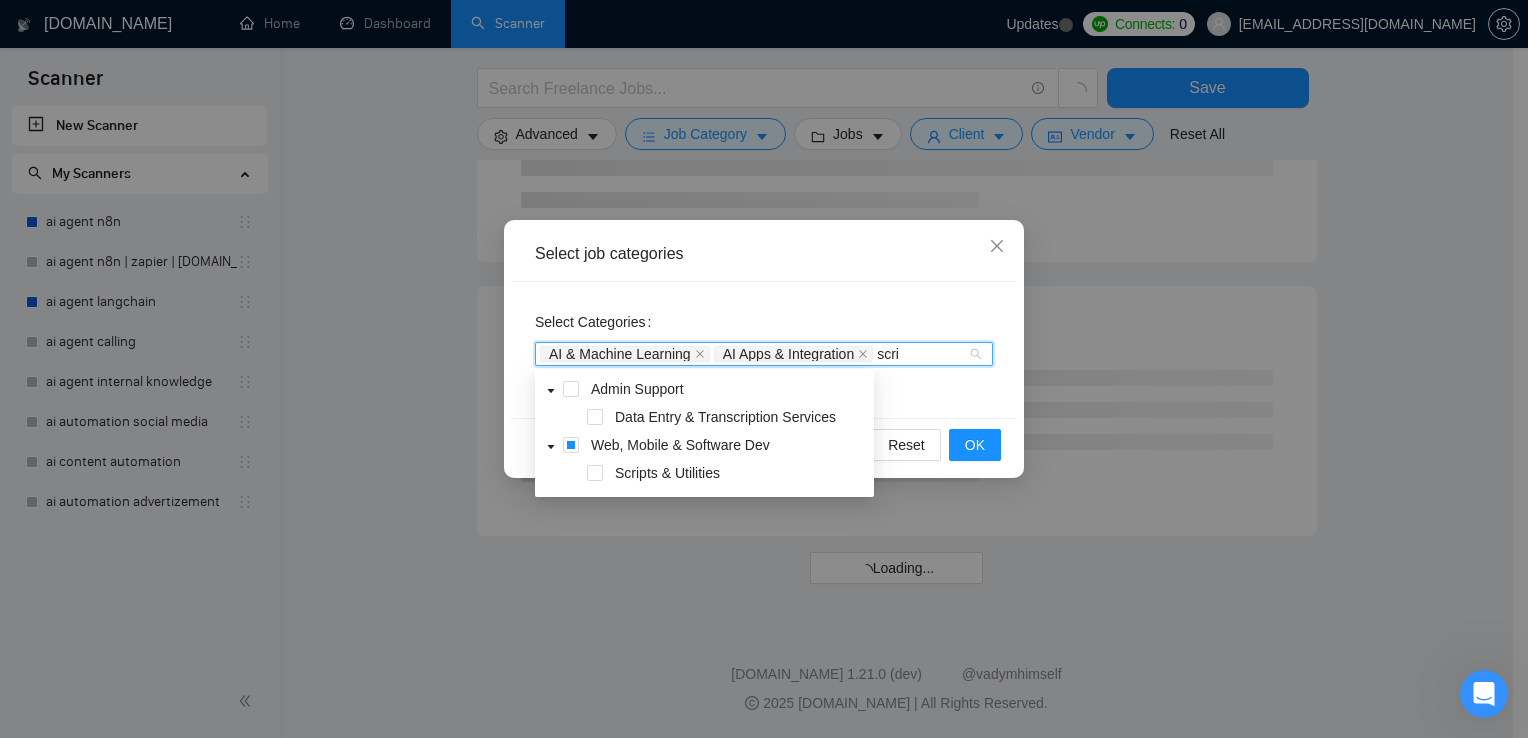 type on "scrip" 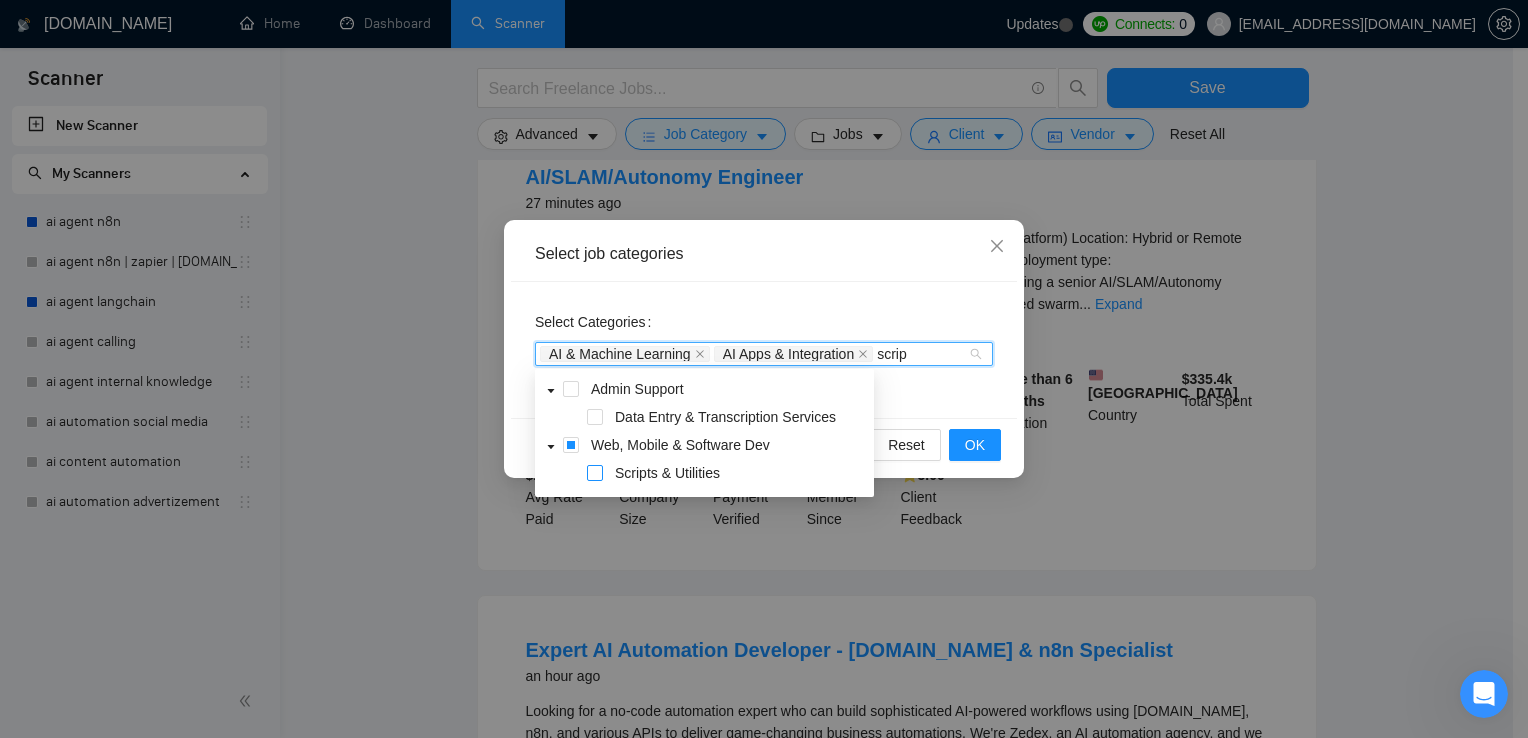 click at bounding box center (595, 473) 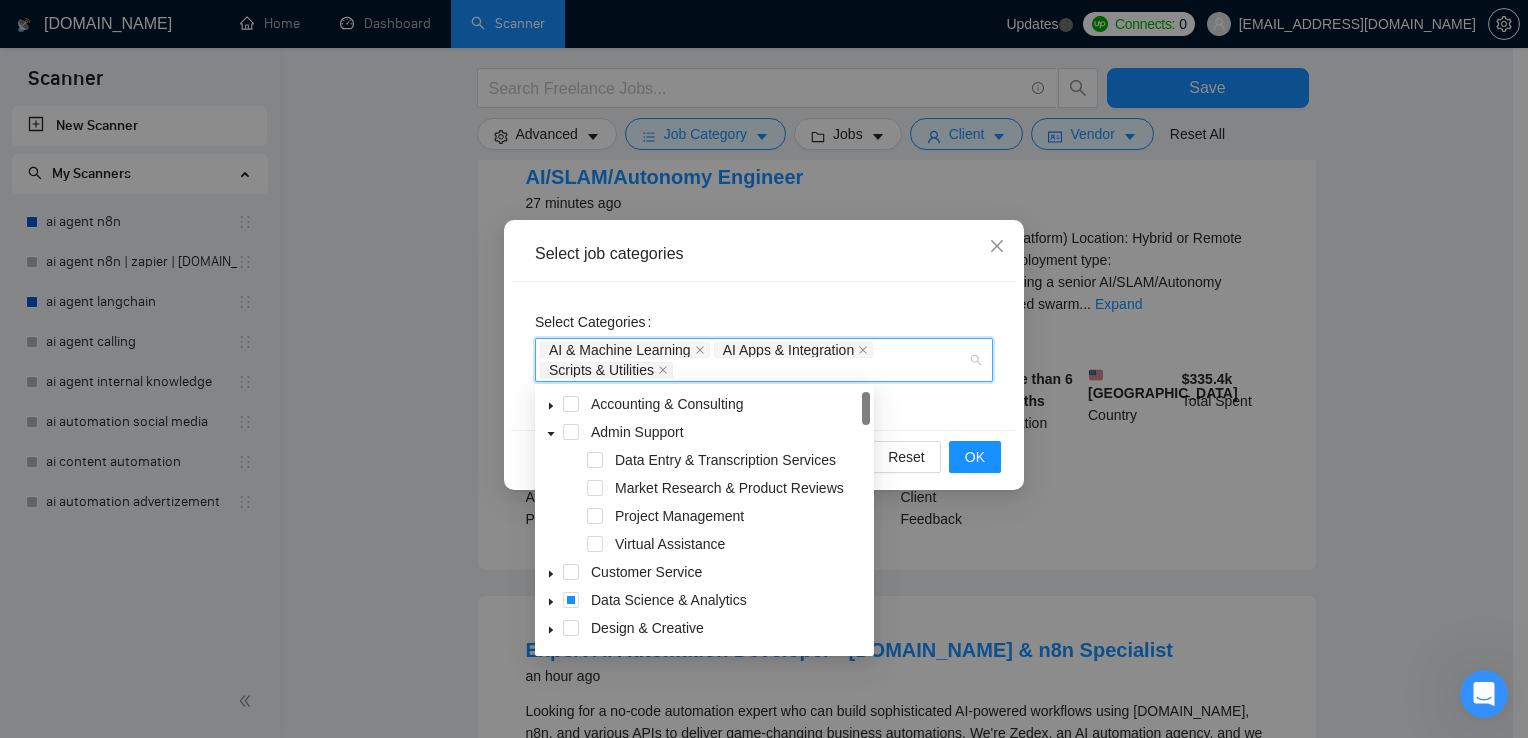click on "Select Categories AI & Machine Learning AI Apps & Integration Scripts & Utilities" at bounding box center (764, 356) 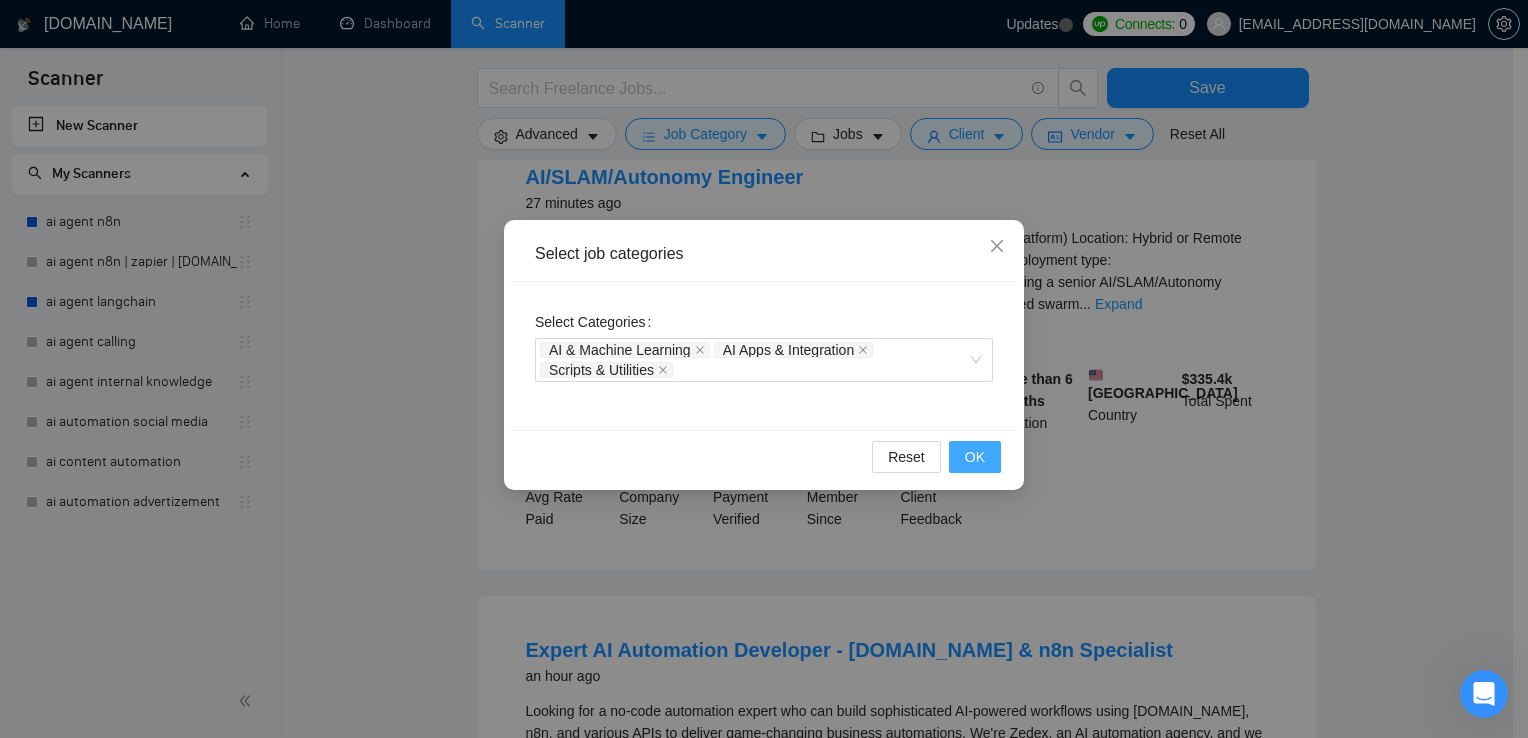 click on "OK" at bounding box center [975, 457] 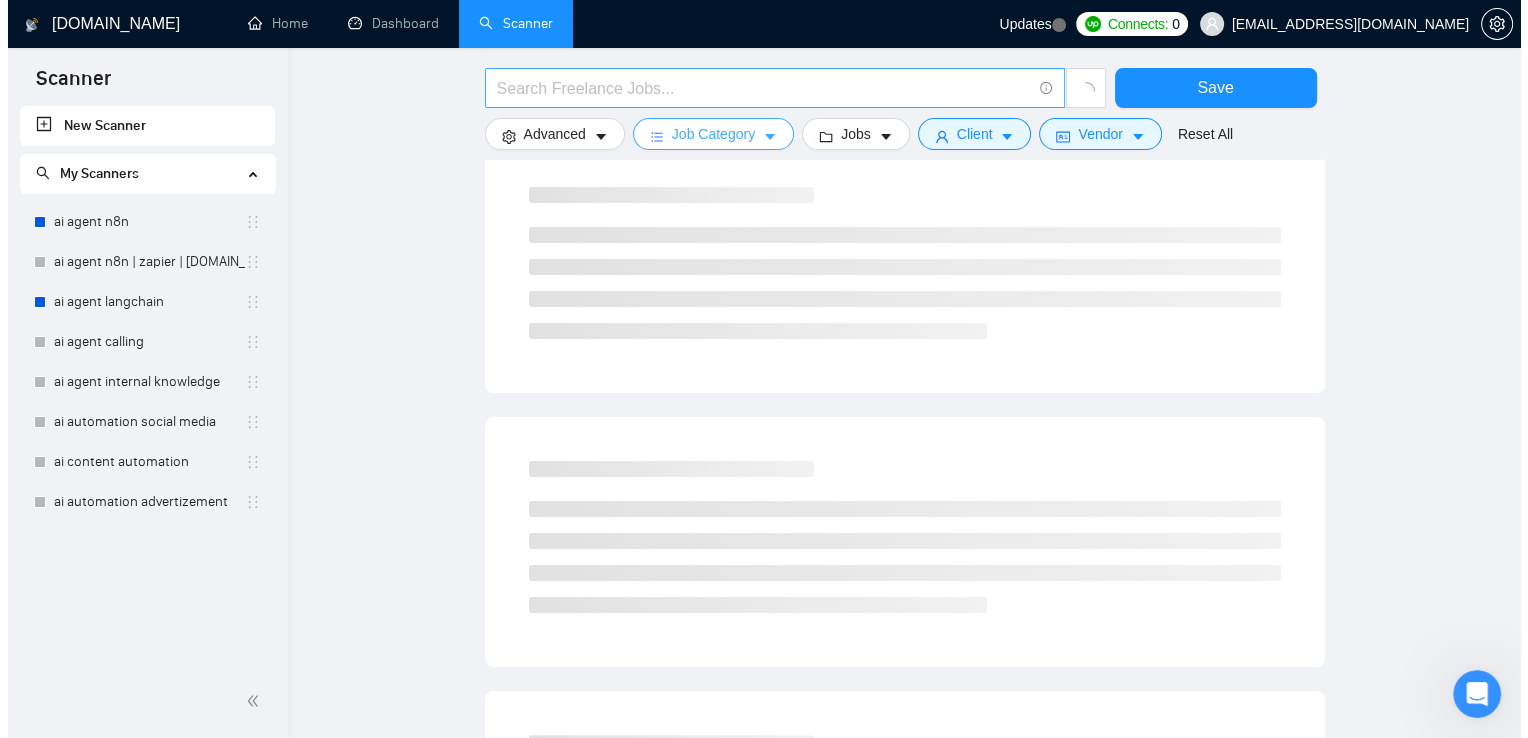 scroll, scrollTop: 0, scrollLeft: 0, axis: both 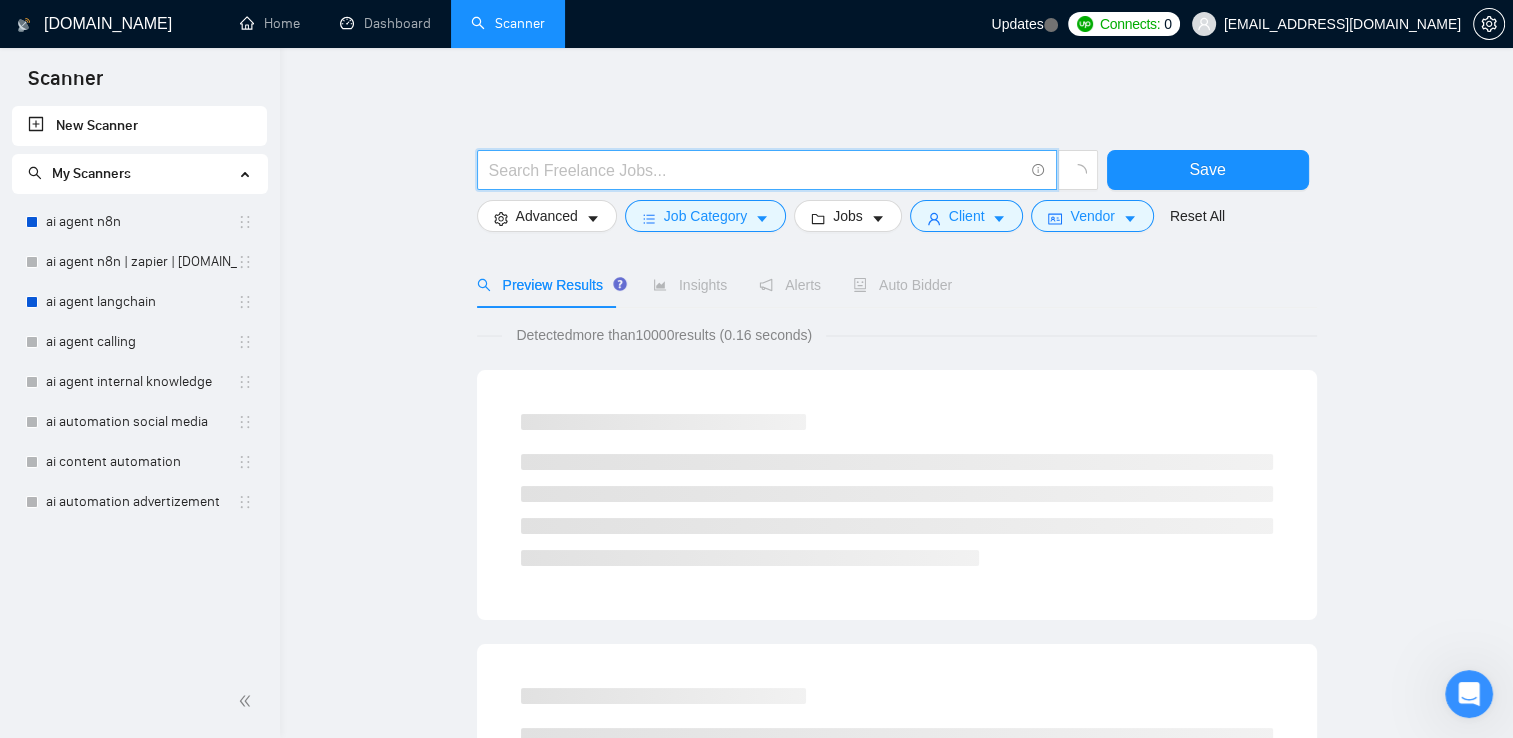click at bounding box center (756, 170) 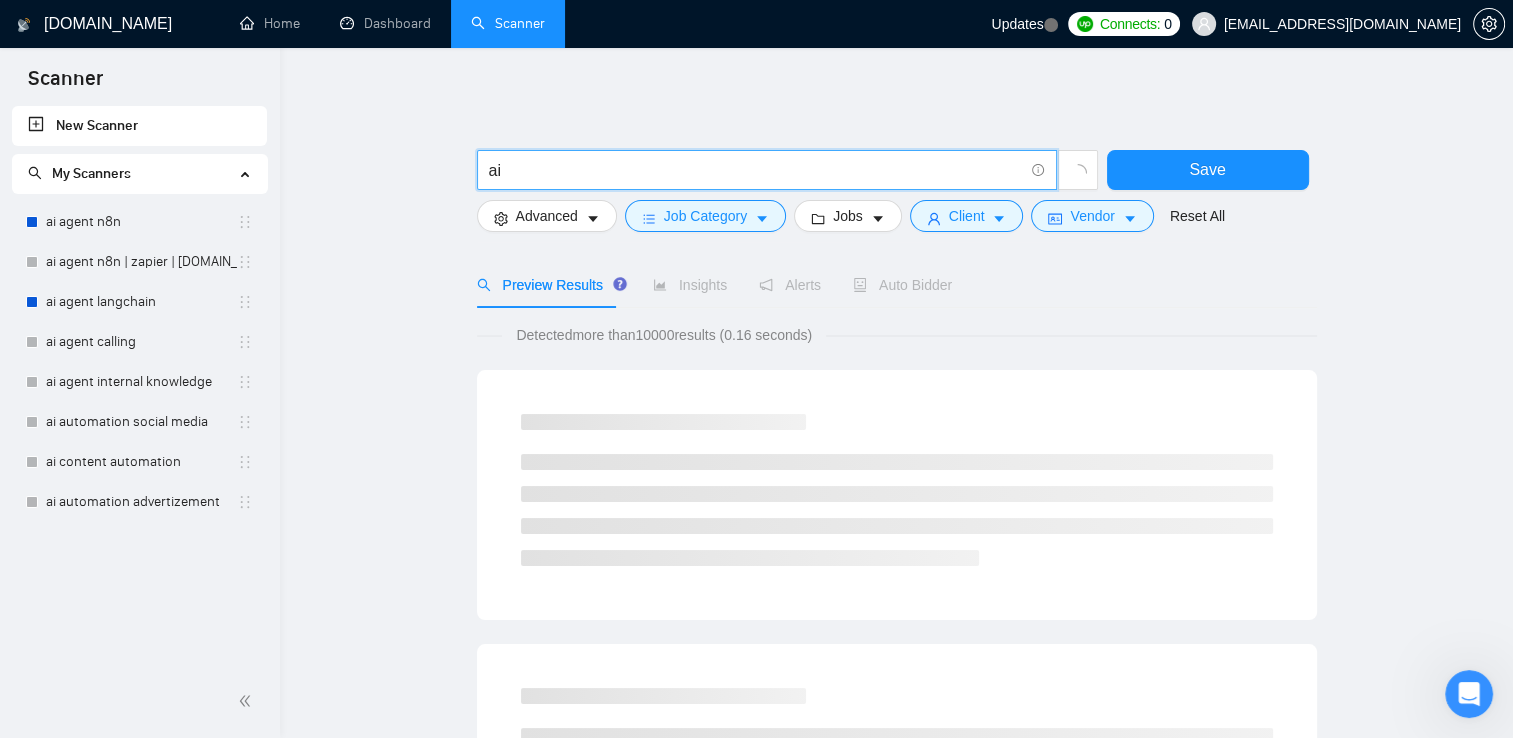 type on "ai" 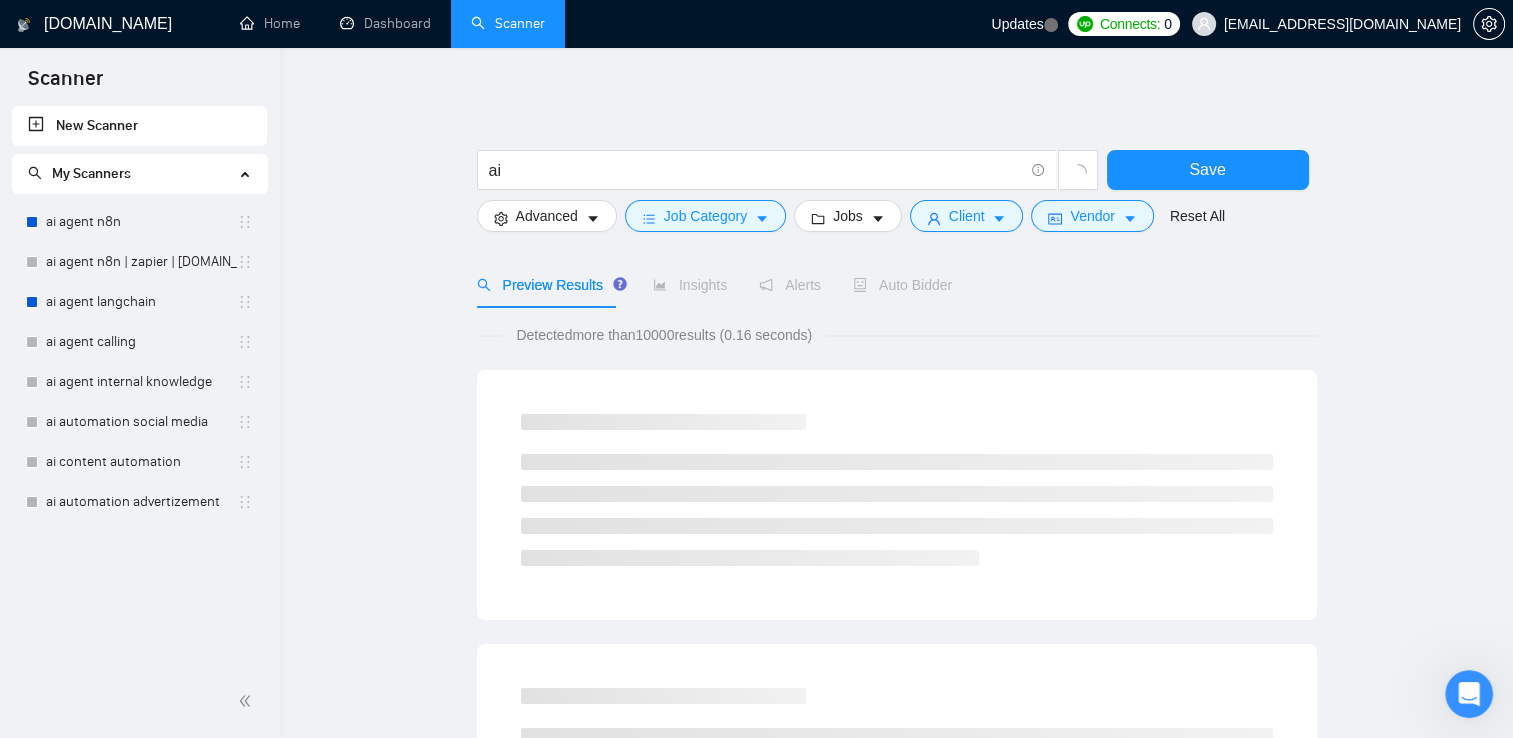 click on "ai Save Advanced   Job Category   Jobs   Client   Vendor   Reset All Preview Results Insights Alerts Auto Bidder Detected  more than   10000  results   (0.16 seconds) Loading..." at bounding box center [896, 922] 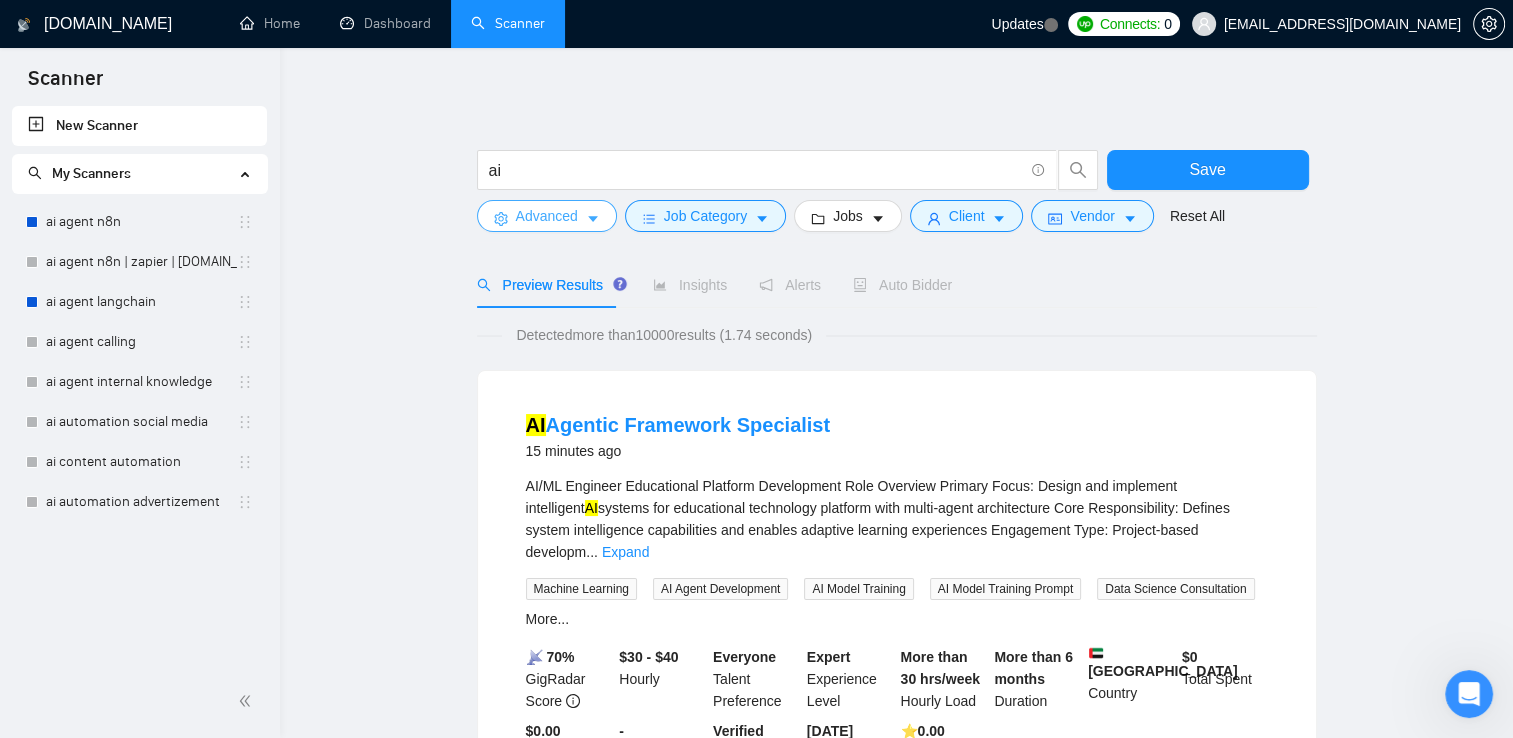 click on "Advanced" at bounding box center (547, 216) 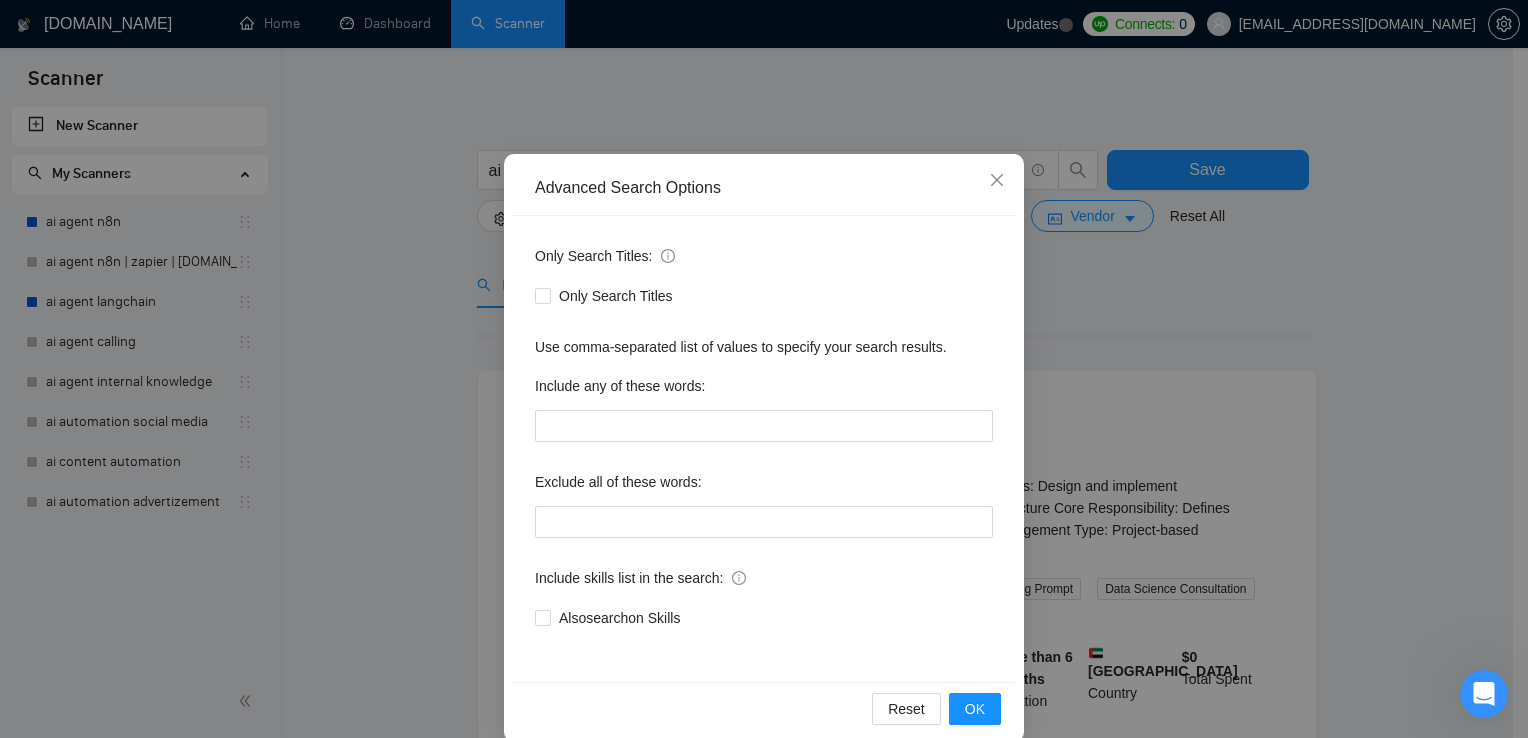 scroll, scrollTop: 93, scrollLeft: 0, axis: vertical 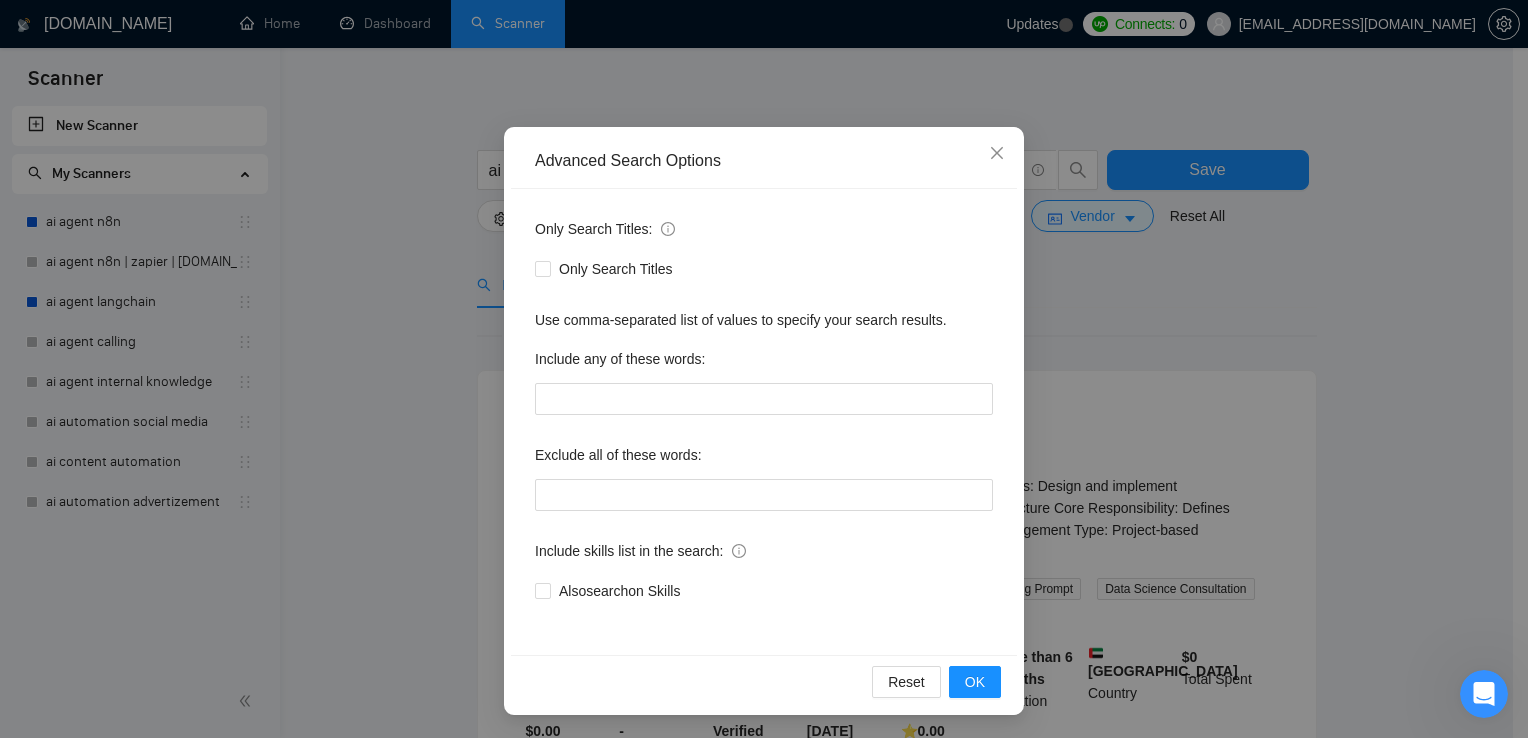 click on "Advanced Search Options Only Search Titles:   Only Search Titles Use comma-separated list of values to specify your search results. Include any of these words: Exclude all of these words: Include skills list in the search:   Also  search  on Skills Reset OK" at bounding box center (764, 369) 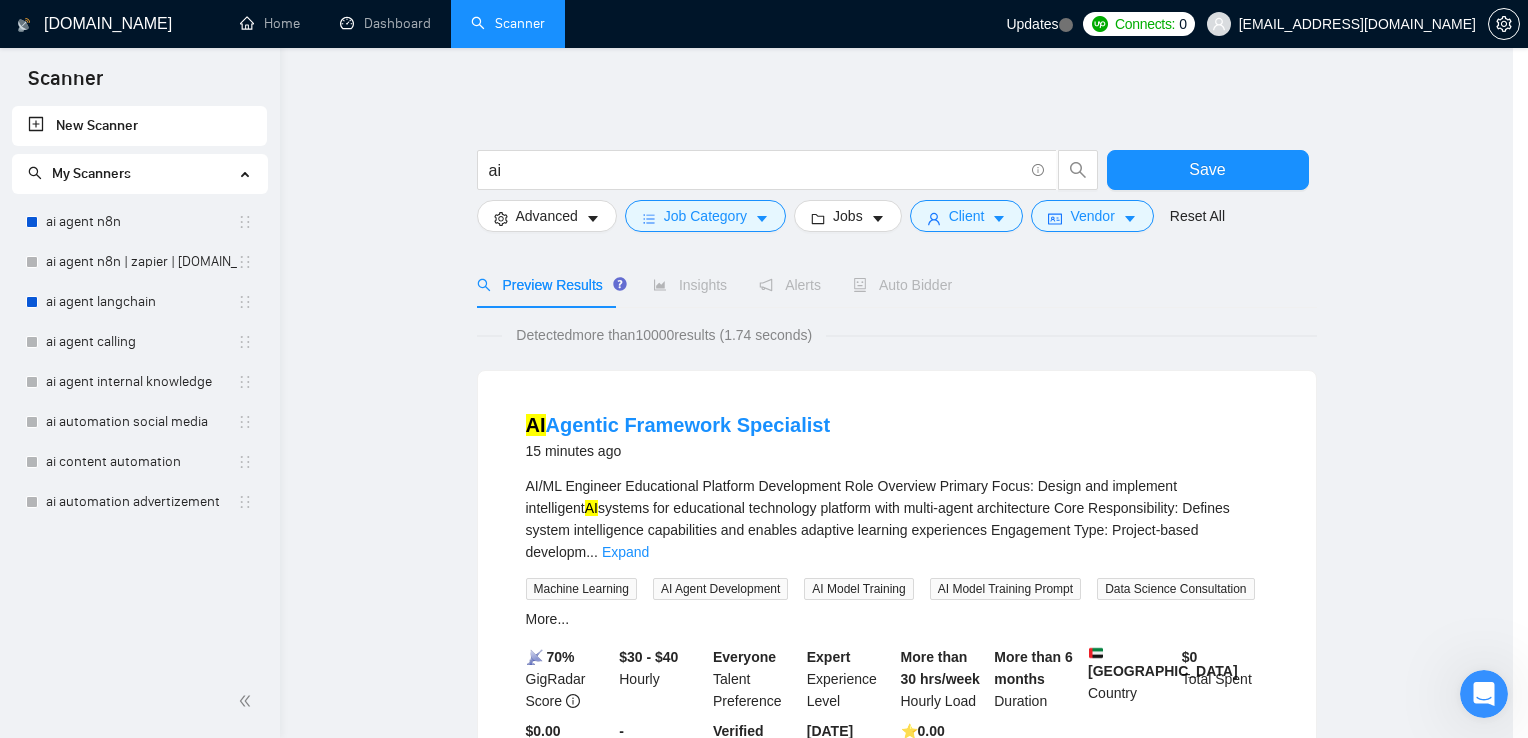 scroll, scrollTop: 0, scrollLeft: 0, axis: both 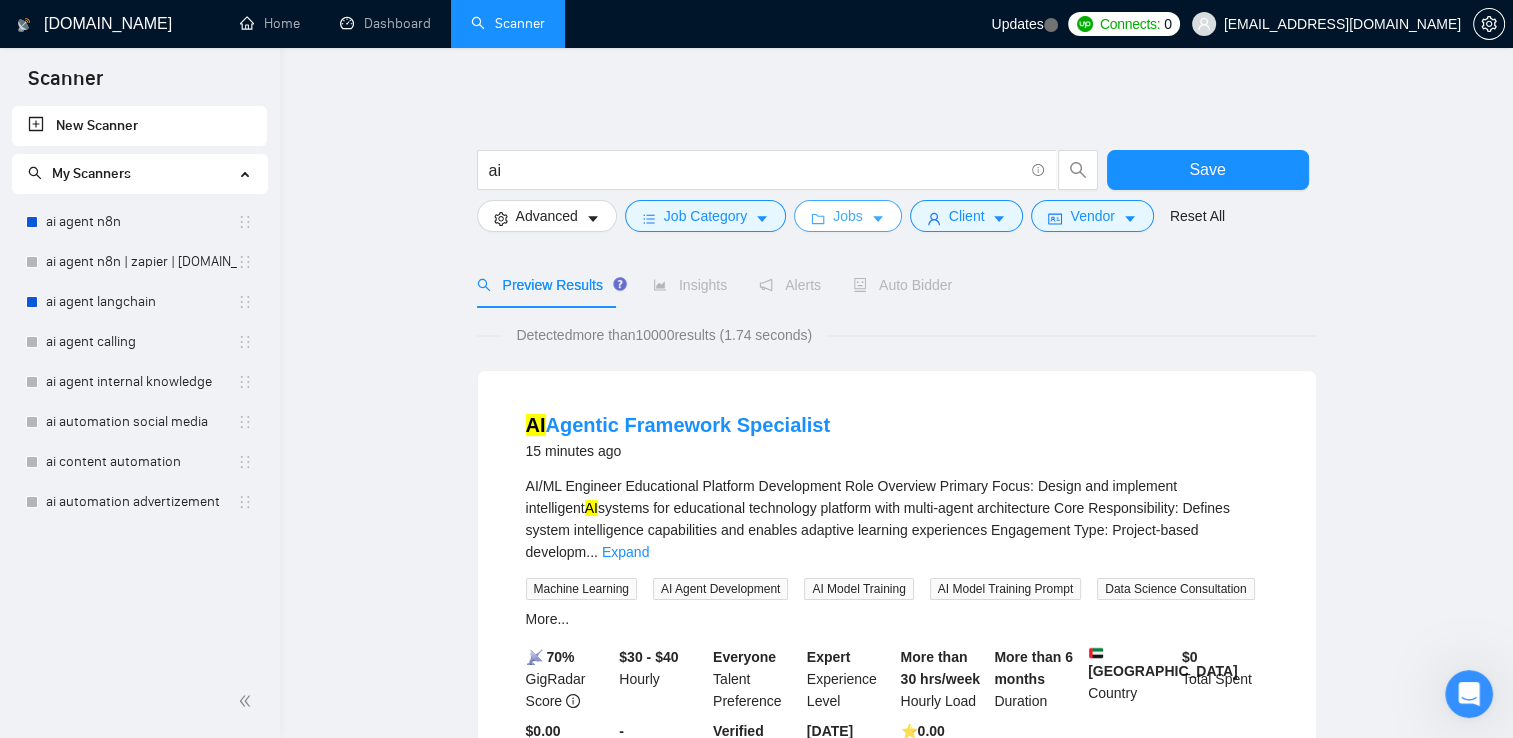 click on "Jobs" at bounding box center [848, 216] 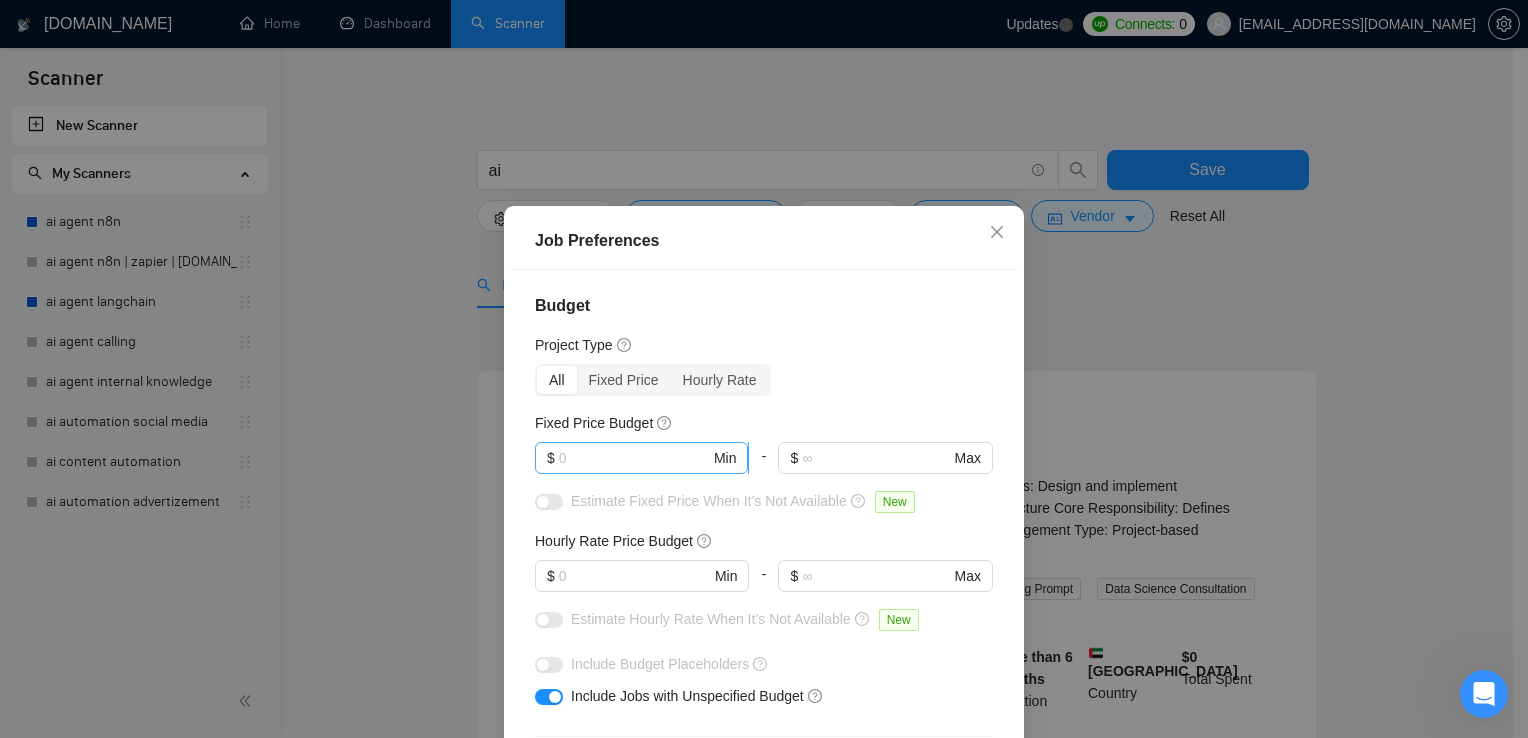 click at bounding box center (634, 458) 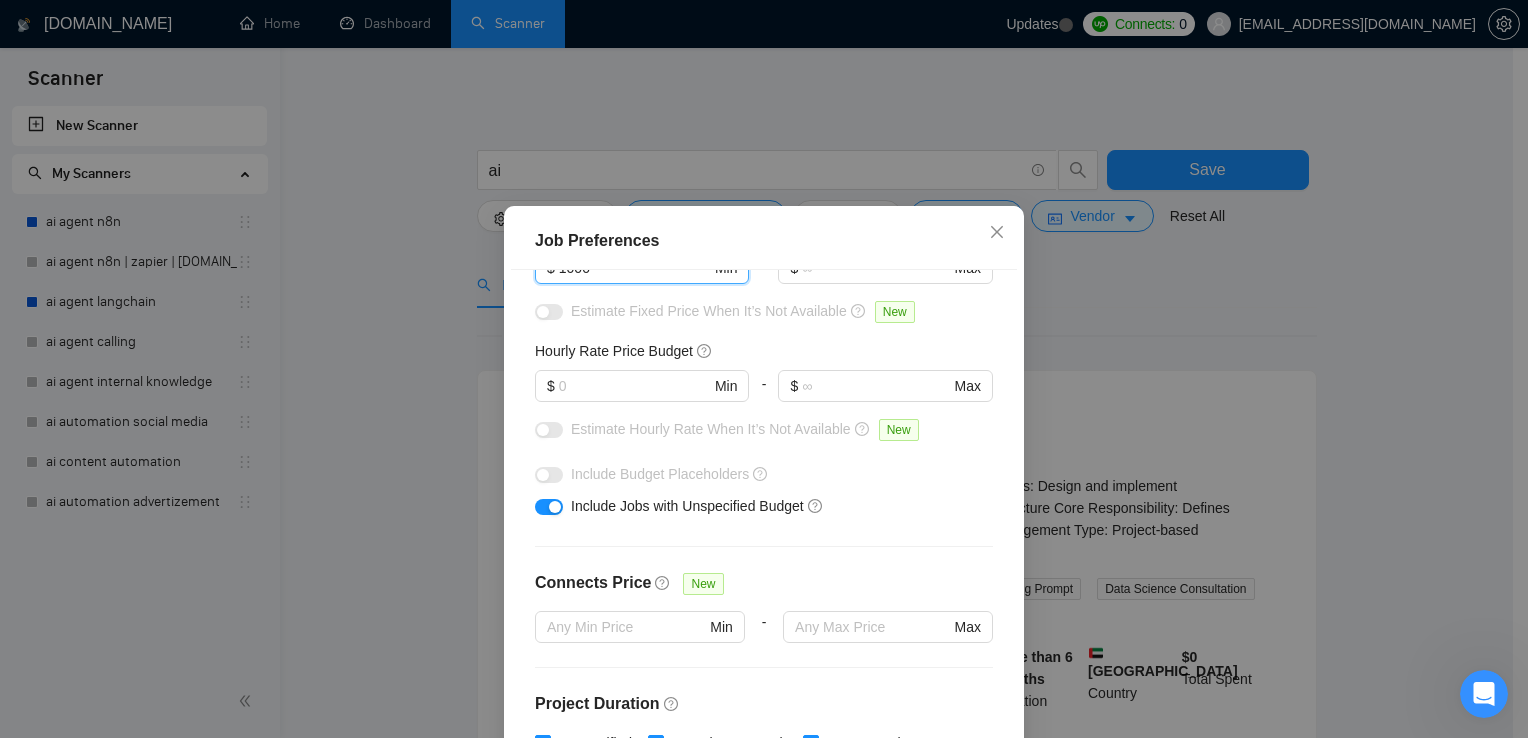scroll, scrollTop: 200, scrollLeft: 0, axis: vertical 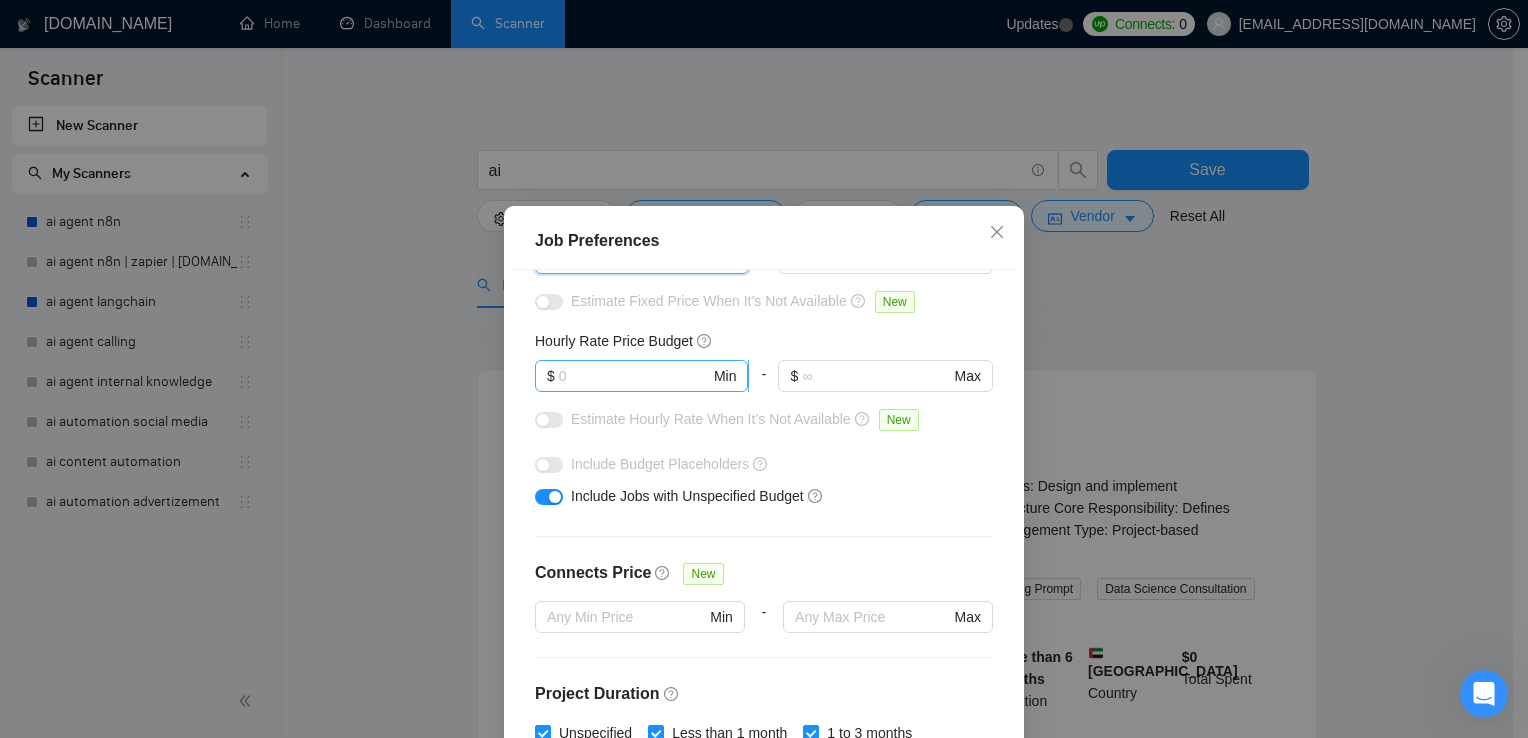 type on "1000" 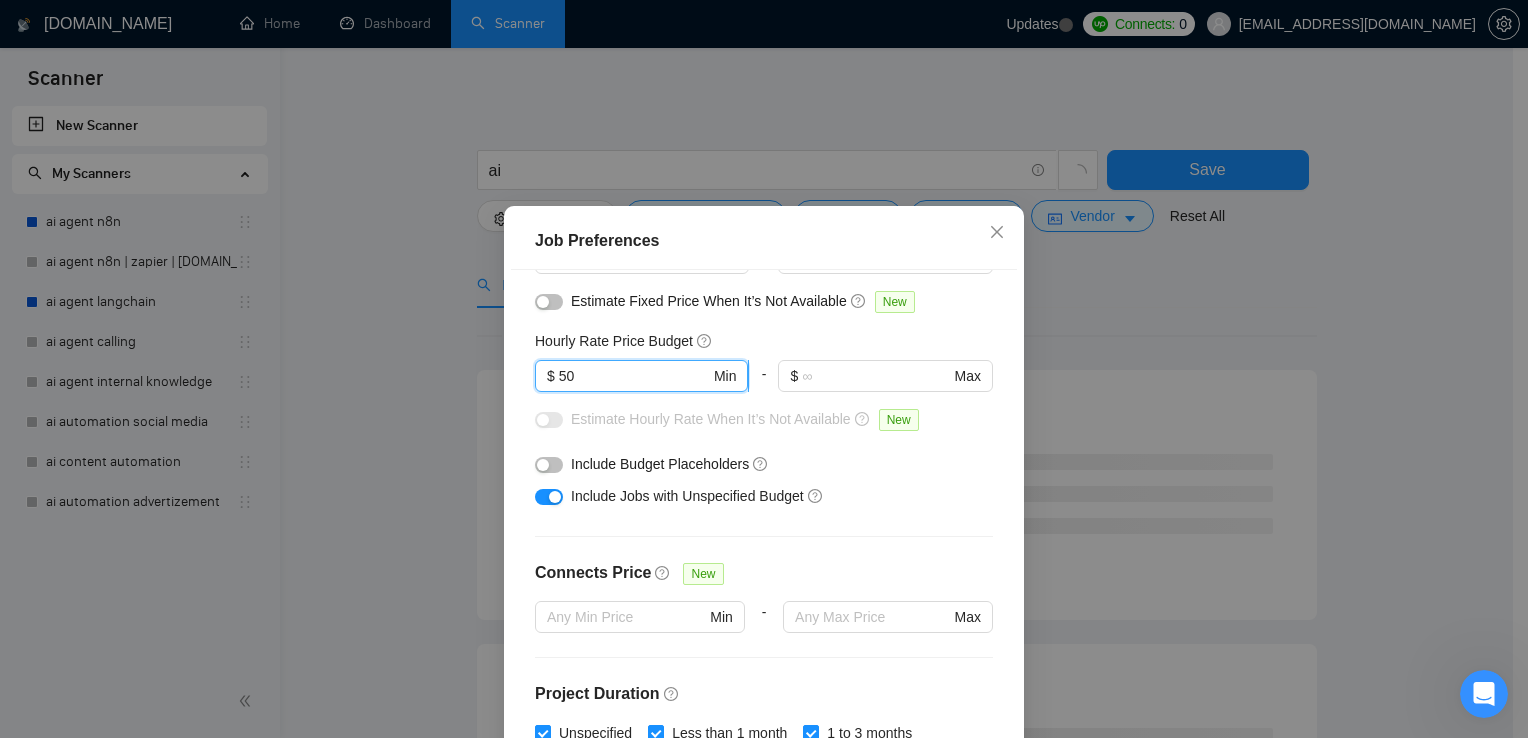 type on "50" 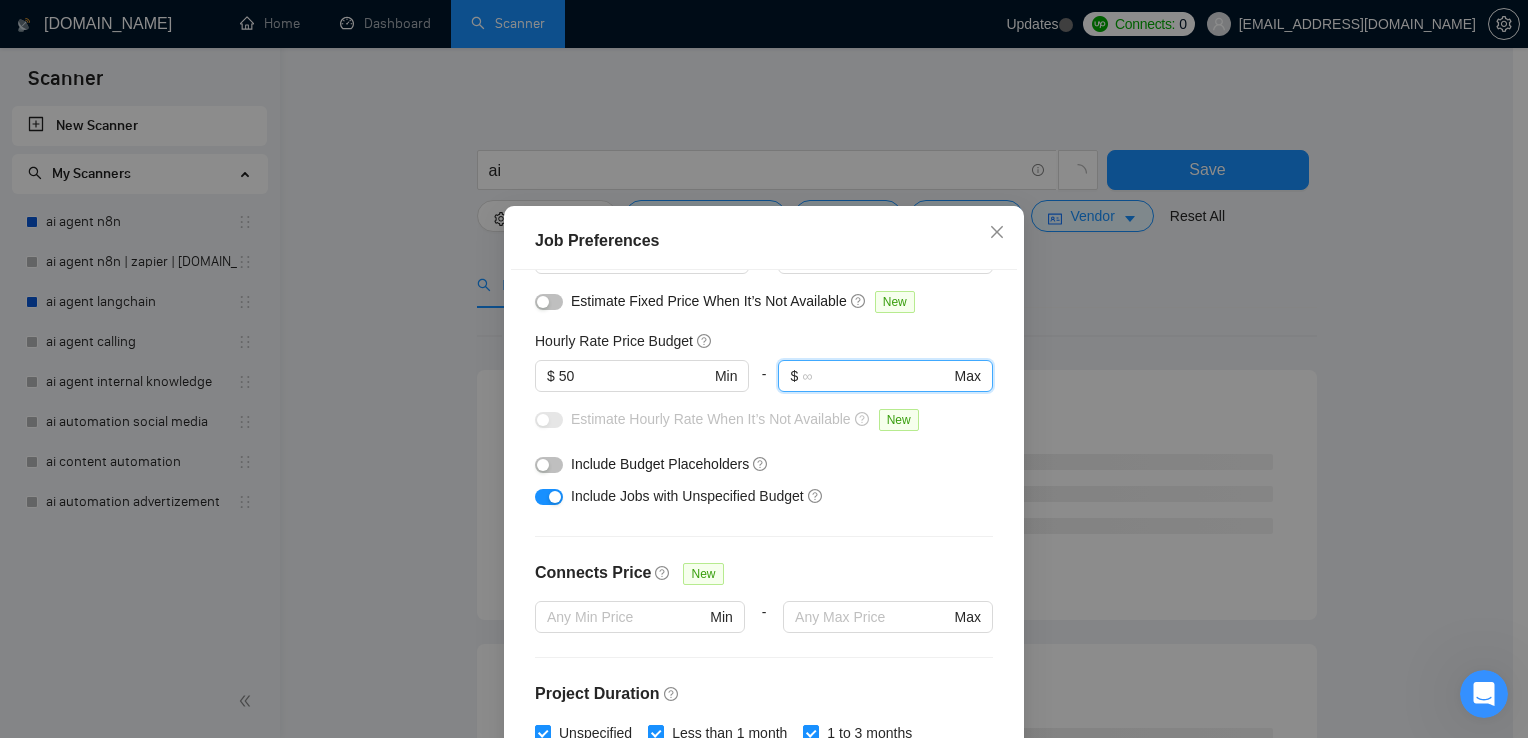 click on "Budget Project Type All Fixed Price Hourly Rate   Fixed Price Budget $ 1000 Min - $ Max Estimate Fixed Price When It’s Not Available New   Hourly Rate Price Budget $ 50 Min - $ Max Estimate Hourly Rate When It’s Not Available New Include Budget Placeholders Include Jobs with Unspecified Budget   Connects Price New Min - Max Project Duration   Unspecified Less than 1 month 1 to 3 months 3 to 6 months More than 6 months Hourly Workload   Unspecified <30 hrs/week >30 hrs/week Hours TBD Unsure Job Posting Questions New   Any posting questions Description Preferences Description Size New   Any description size" at bounding box center [764, 528] 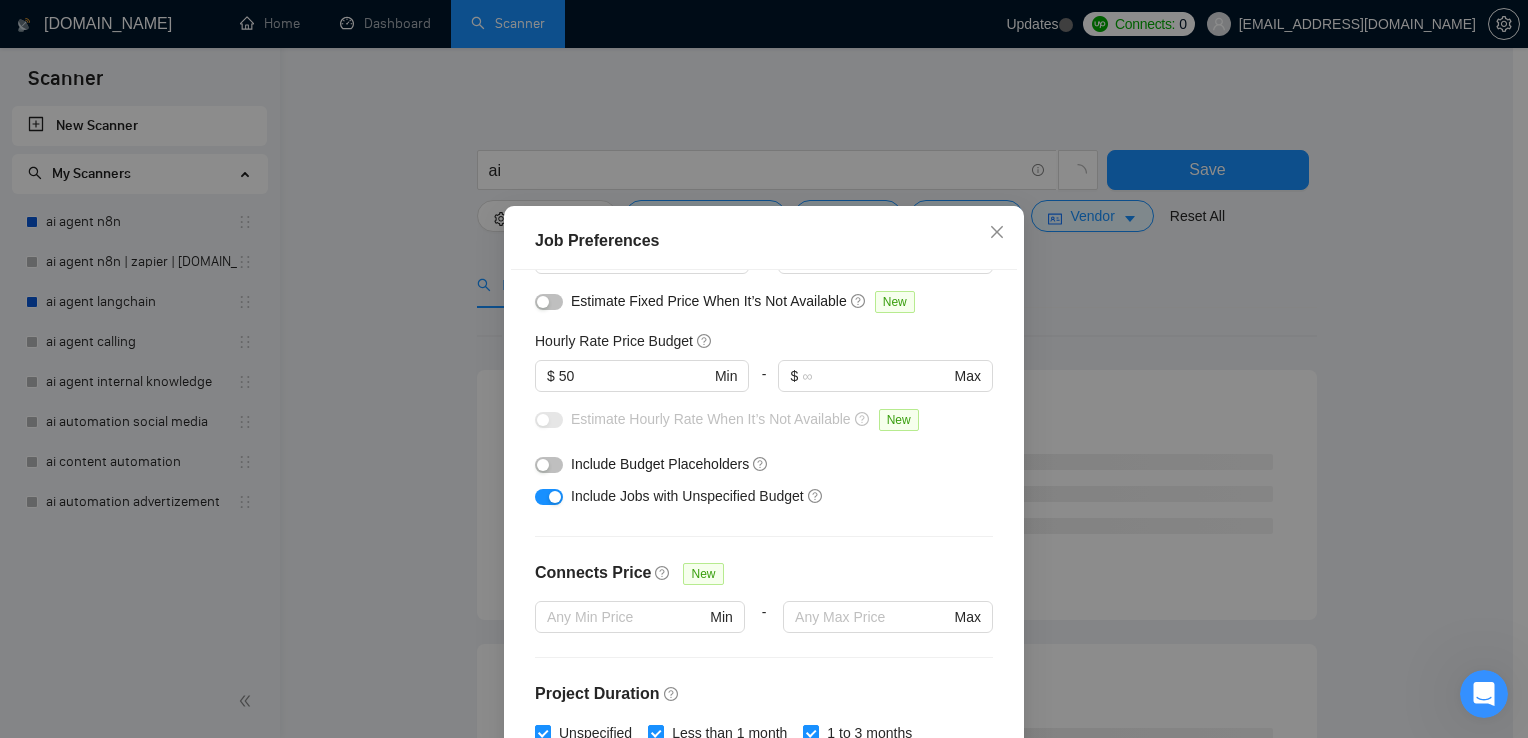 click on "Budget Project Type All Fixed Price Hourly Rate   Fixed Price Budget $ 1000 Min - $ Max Estimate Fixed Price When It’s Not Available New   Hourly Rate Price Budget $ 50 Min - $ Max Estimate Hourly Rate When It’s Not Available New Include Budget Placeholders Include Jobs with Unspecified Budget   Connects Price New Min - Max Project Duration   Unspecified Less than 1 month 1 to 3 months 3 to 6 months More than 6 months Hourly Workload   Unspecified <30 hrs/week >30 hrs/week Hours TBD Unsure Job Posting Questions New   Any posting questions Description Preferences Description Size New   Any description size" at bounding box center [764, 528] 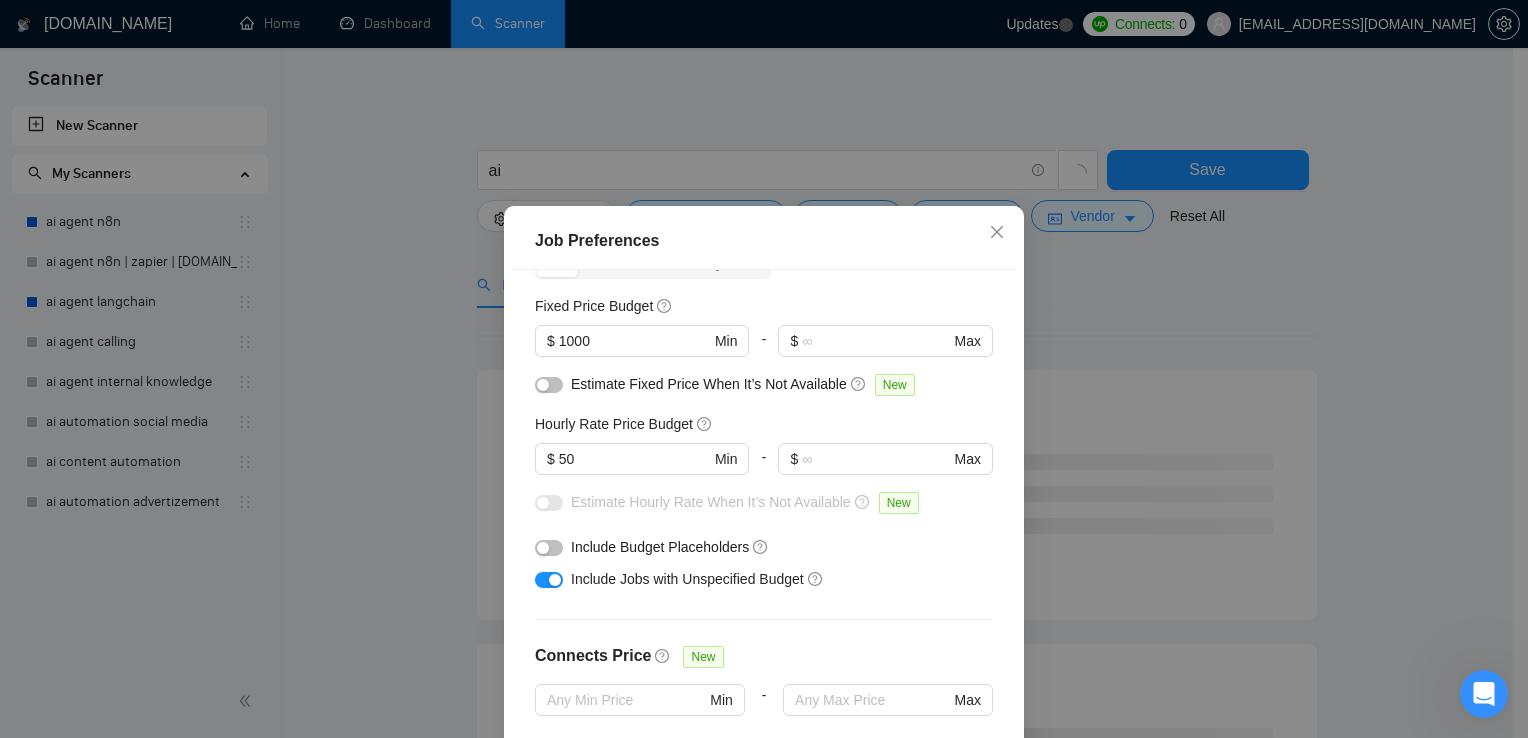 scroll, scrollTop: 0, scrollLeft: 0, axis: both 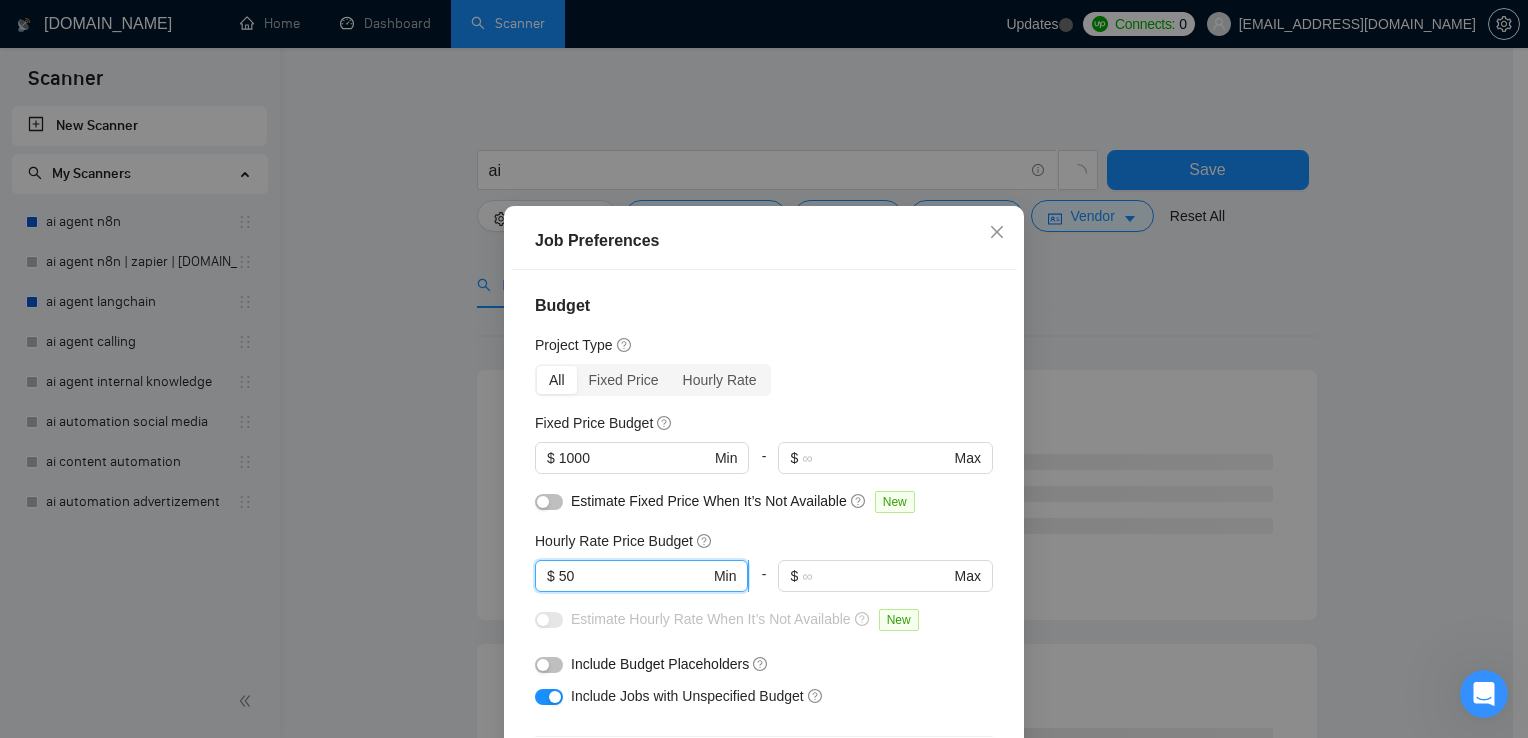 click on "50" at bounding box center [634, 576] 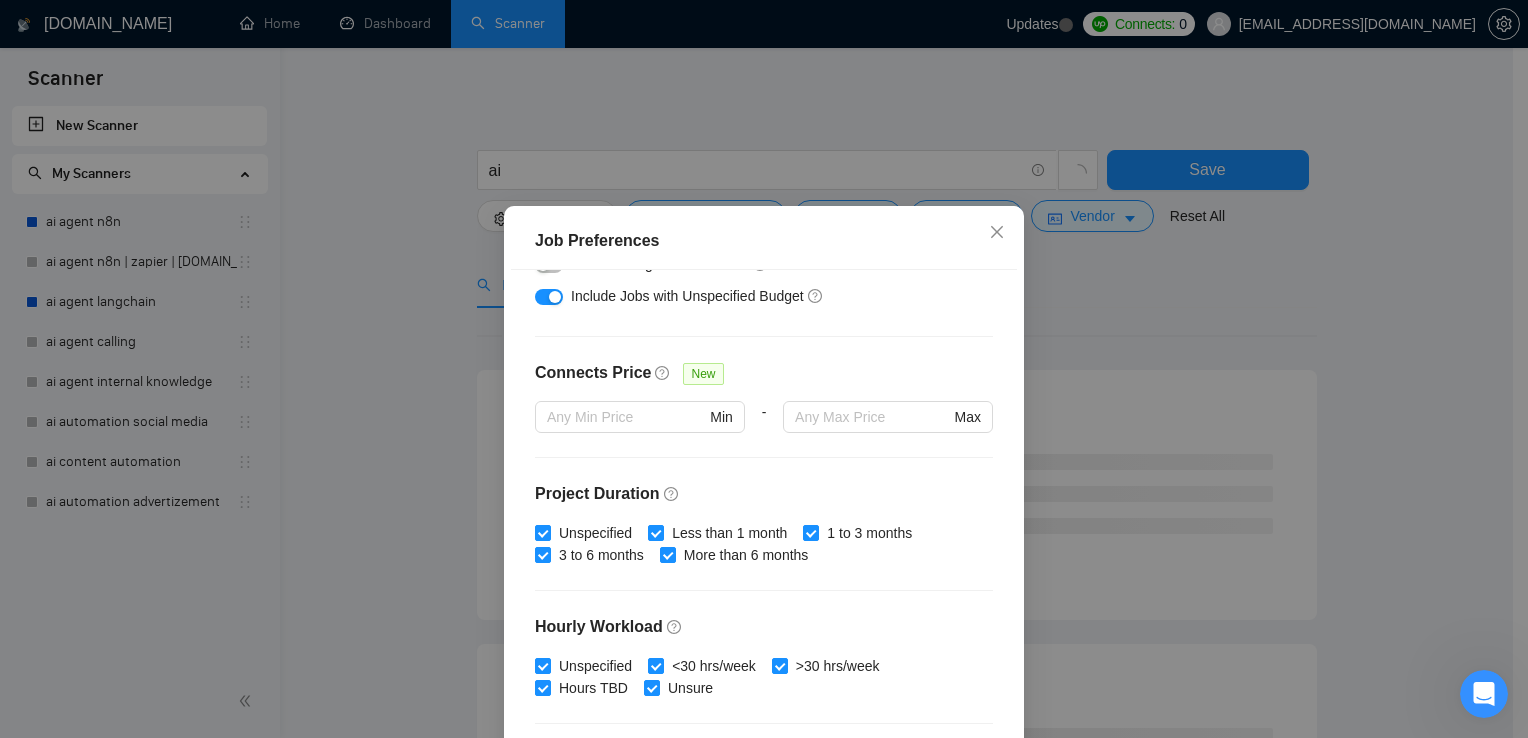 scroll, scrollTop: 300, scrollLeft: 0, axis: vertical 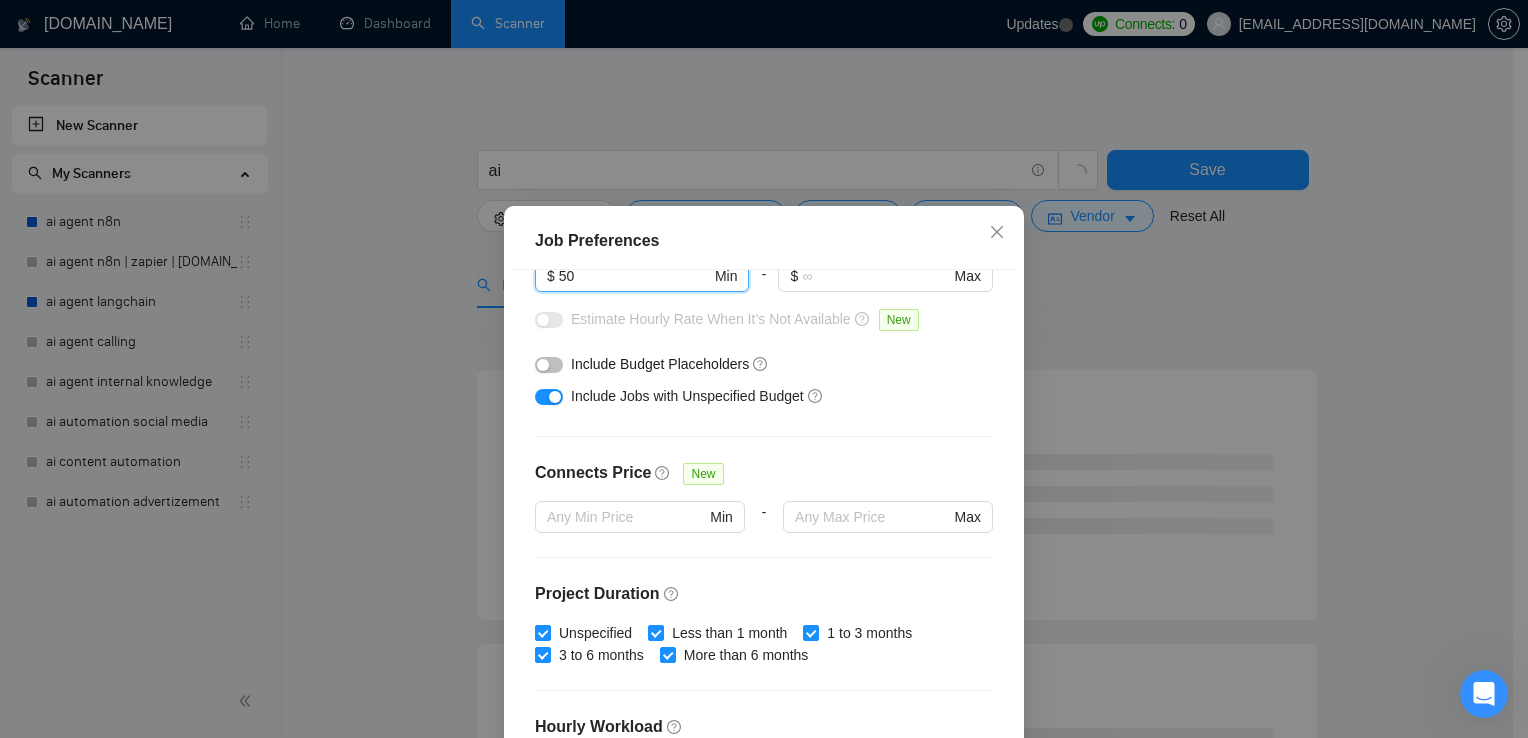 click on "Budget Project Type All Fixed Price Hourly Rate   Fixed Price Budget $ 1000 Min - $ Max Estimate Fixed Price When It’s Not Available New   Hourly Rate Price Budget 50 $ 50 Min - $ Max Estimate Hourly Rate When It’s Not Available New Include Budget Placeholders Include Jobs with Unspecified Budget   Connects Price New Min - Max Project Duration   Unspecified Less than 1 month 1 to 3 months 3 to 6 months More than 6 months Hourly Workload   Unspecified <30 hrs/week >30 hrs/week Hours TBD Unsure Job Posting Questions New   Any posting questions Description Preferences Description Size New   Any description size" at bounding box center [764, 528] 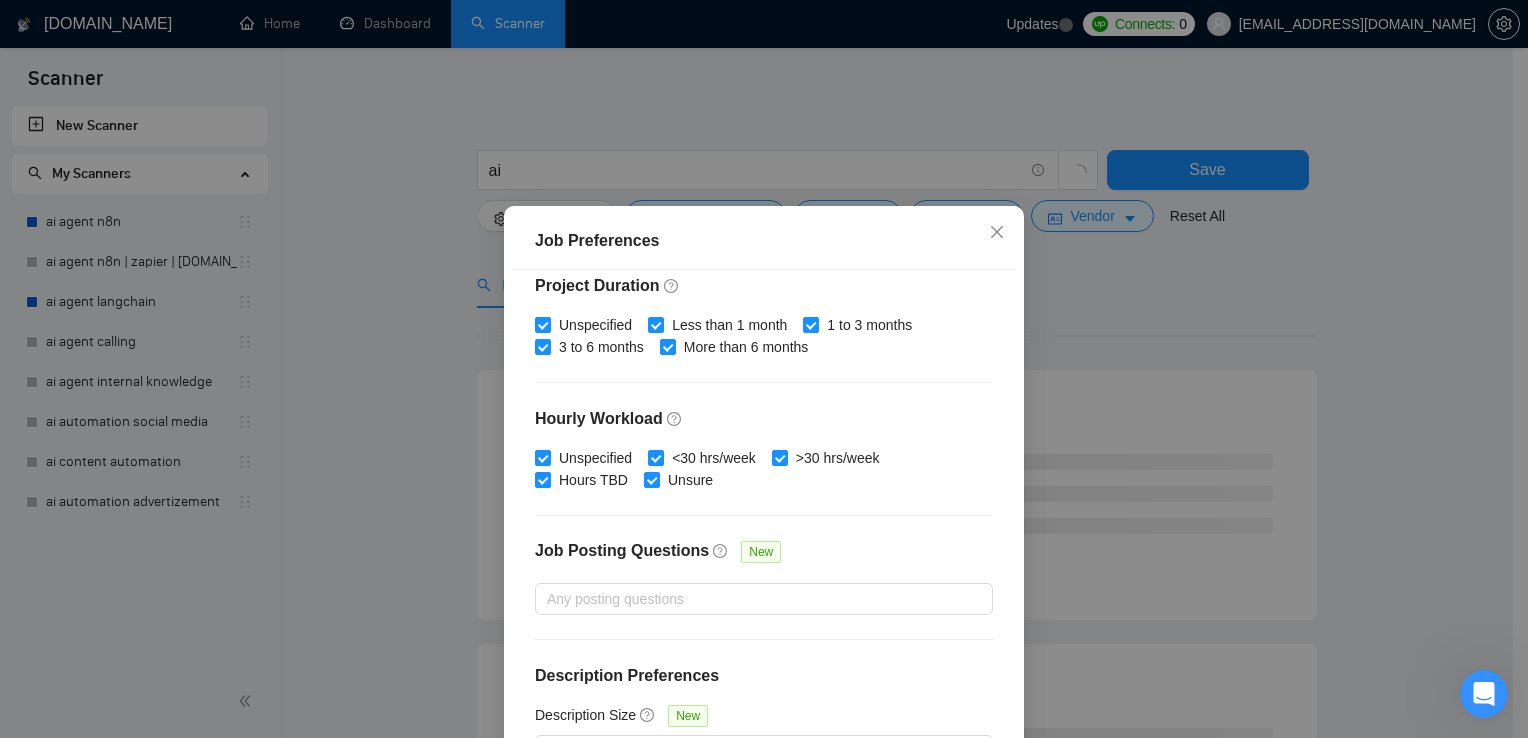 scroll, scrollTop: 610, scrollLeft: 0, axis: vertical 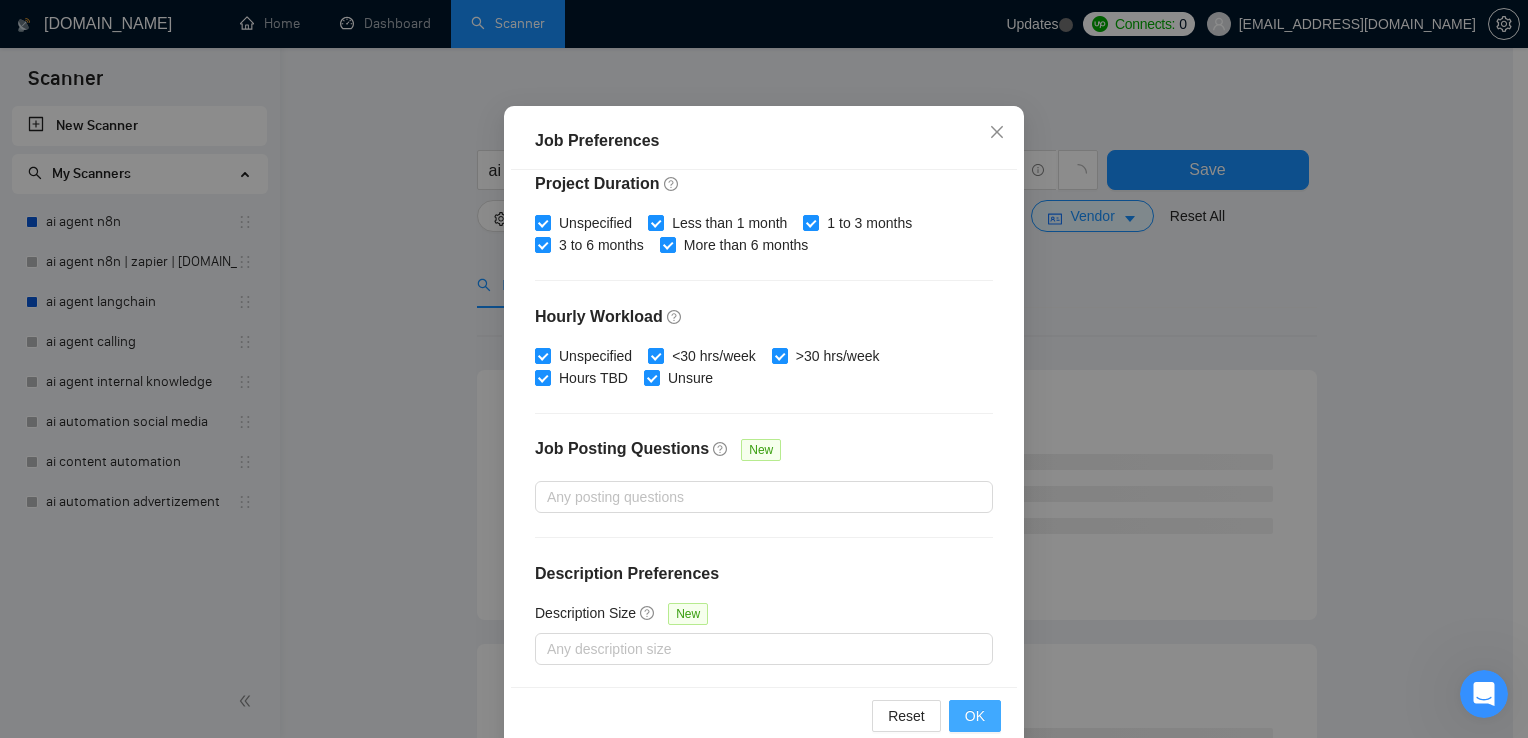 click on "OK" at bounding box center (975, 716) 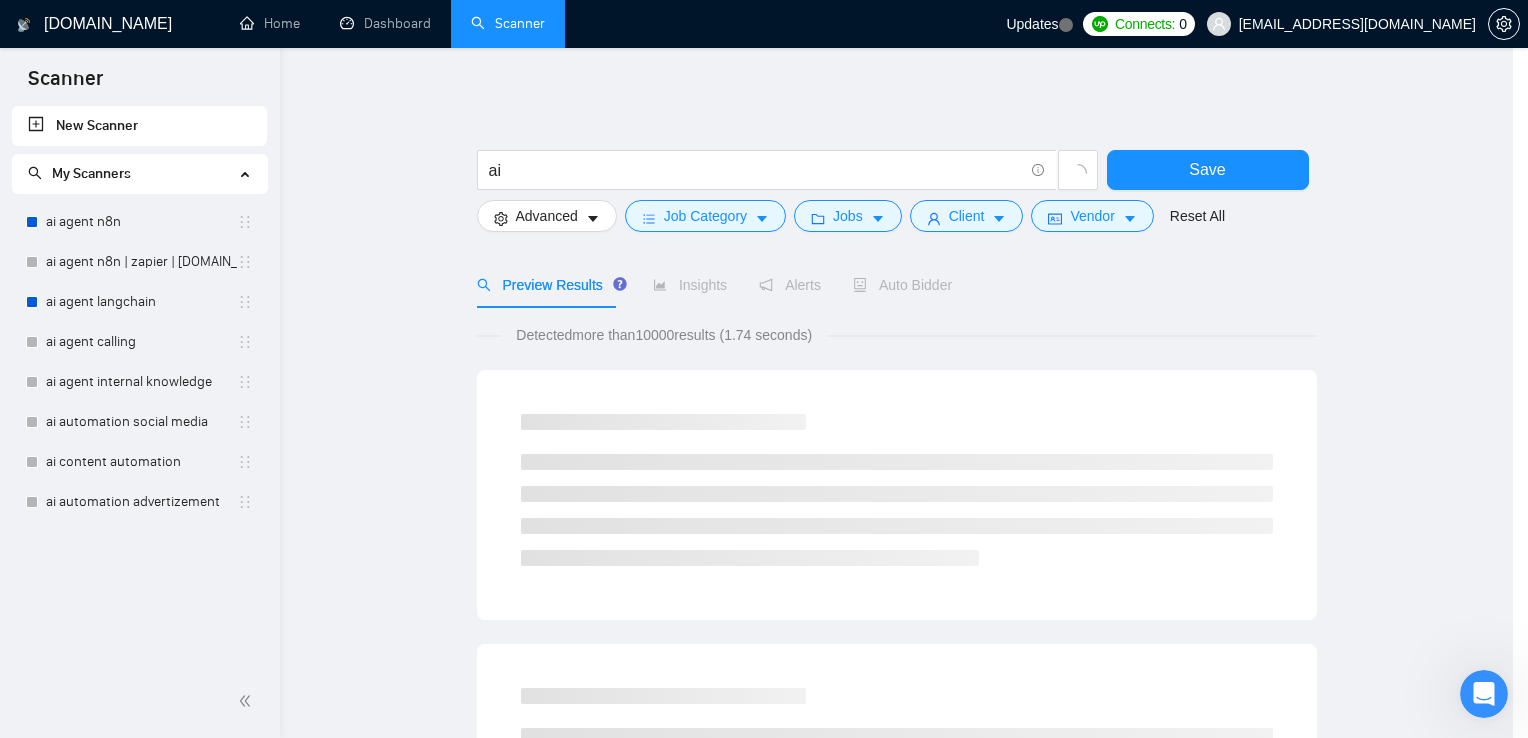 scroll, scrollTop: 50, scrollLeft: 0, axis: vertical 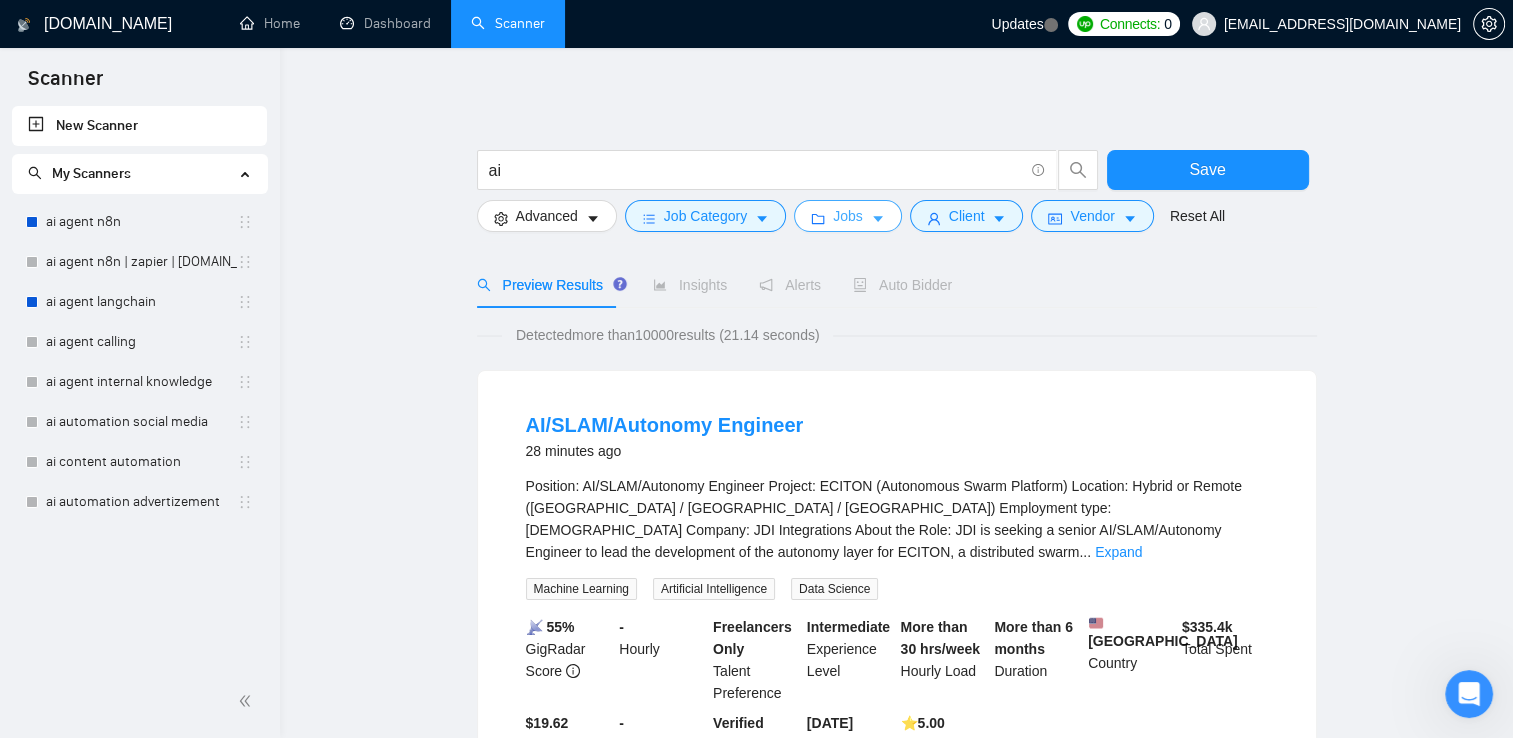 click on "Jobs" at bounding box center [848, 216] 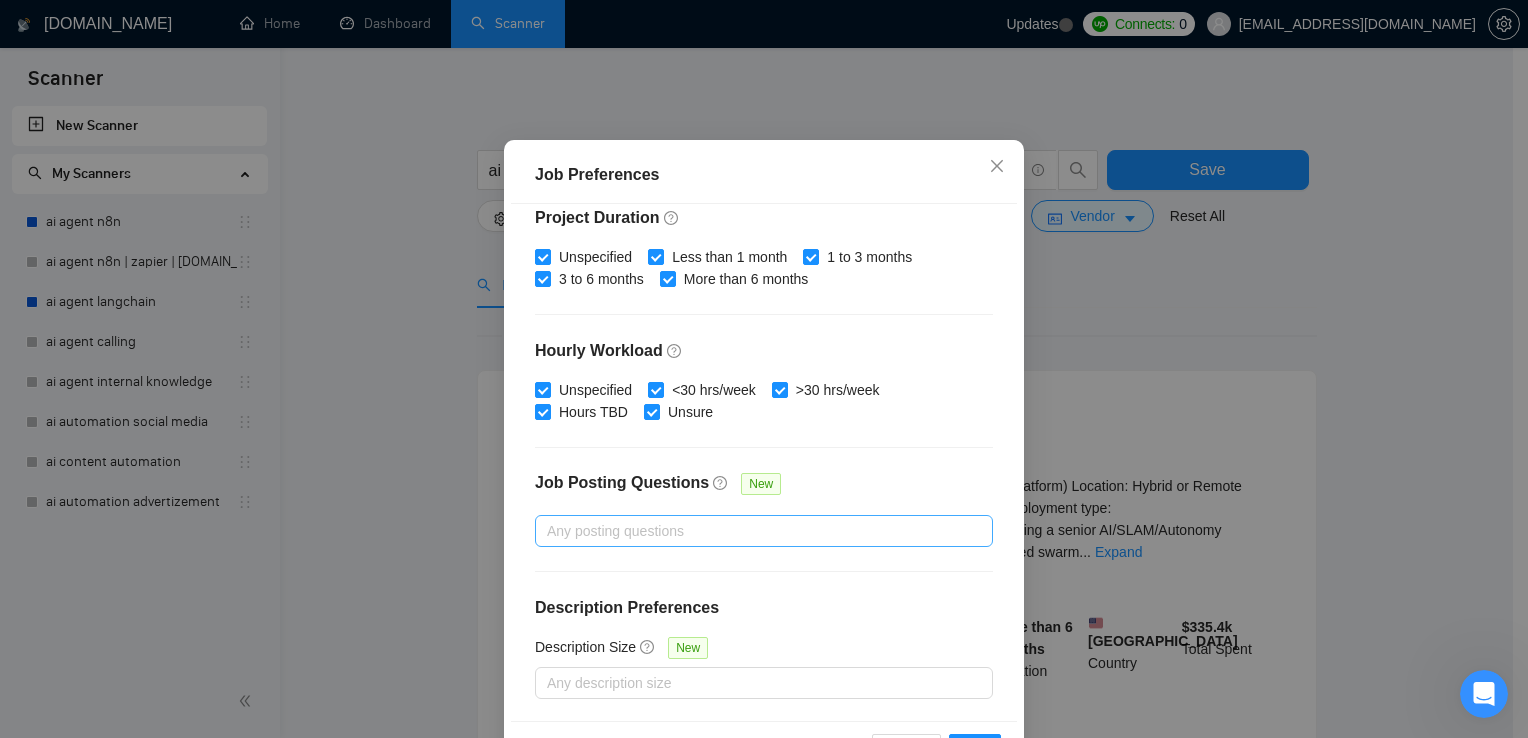 scroll, scrollTop: 136, scrollLeft: 0, axis: vertical 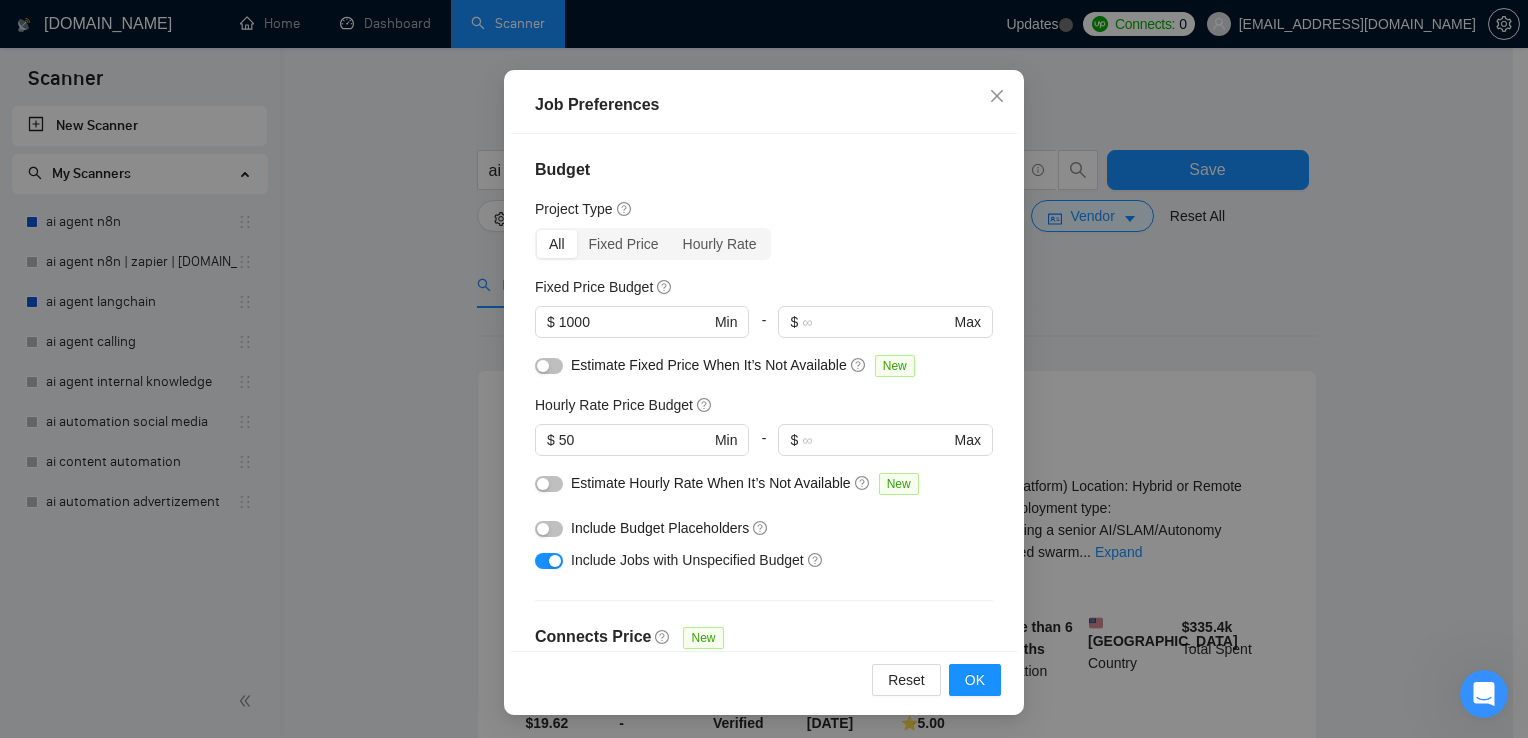 click at bounding box center (549, 484) 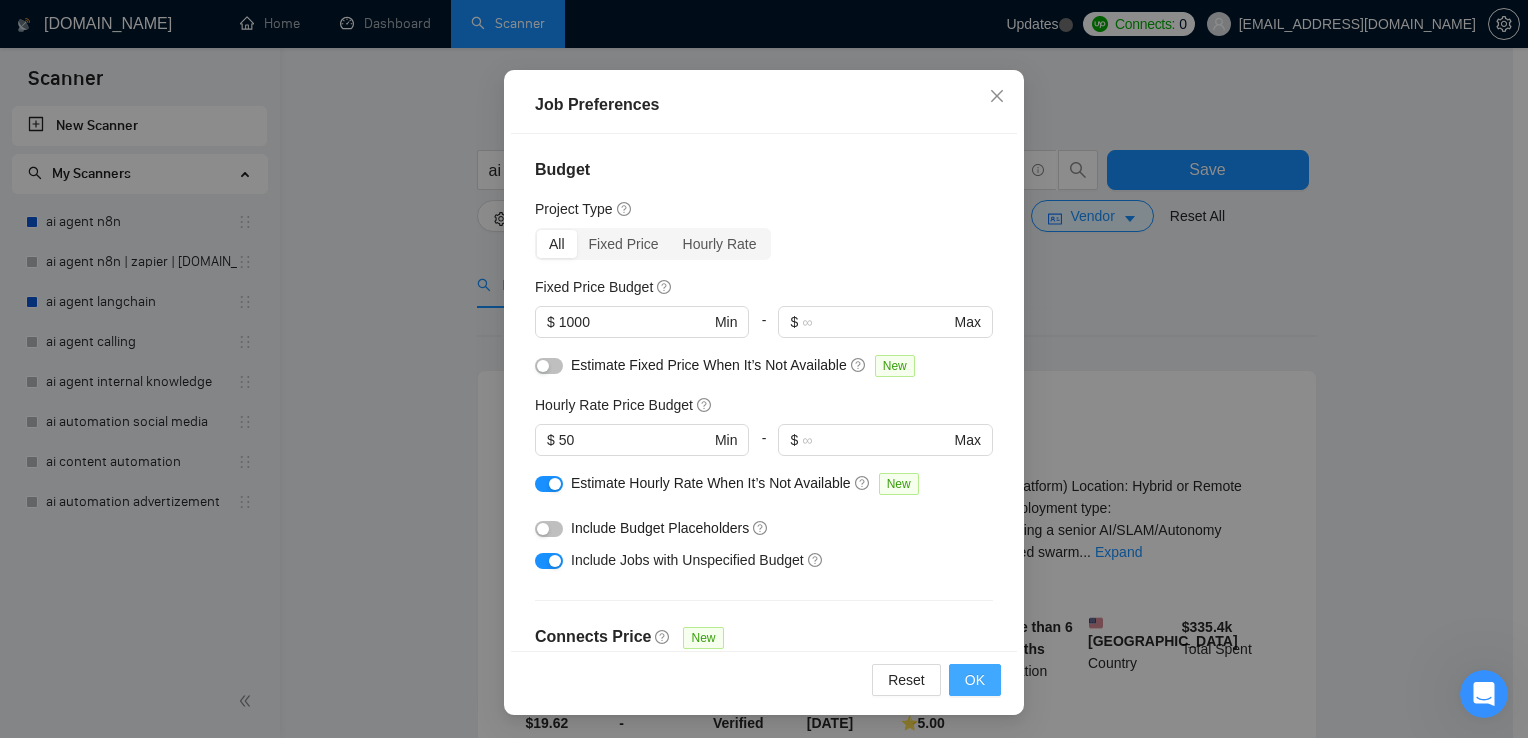 click on "OK" at bounding box center (975, 680) 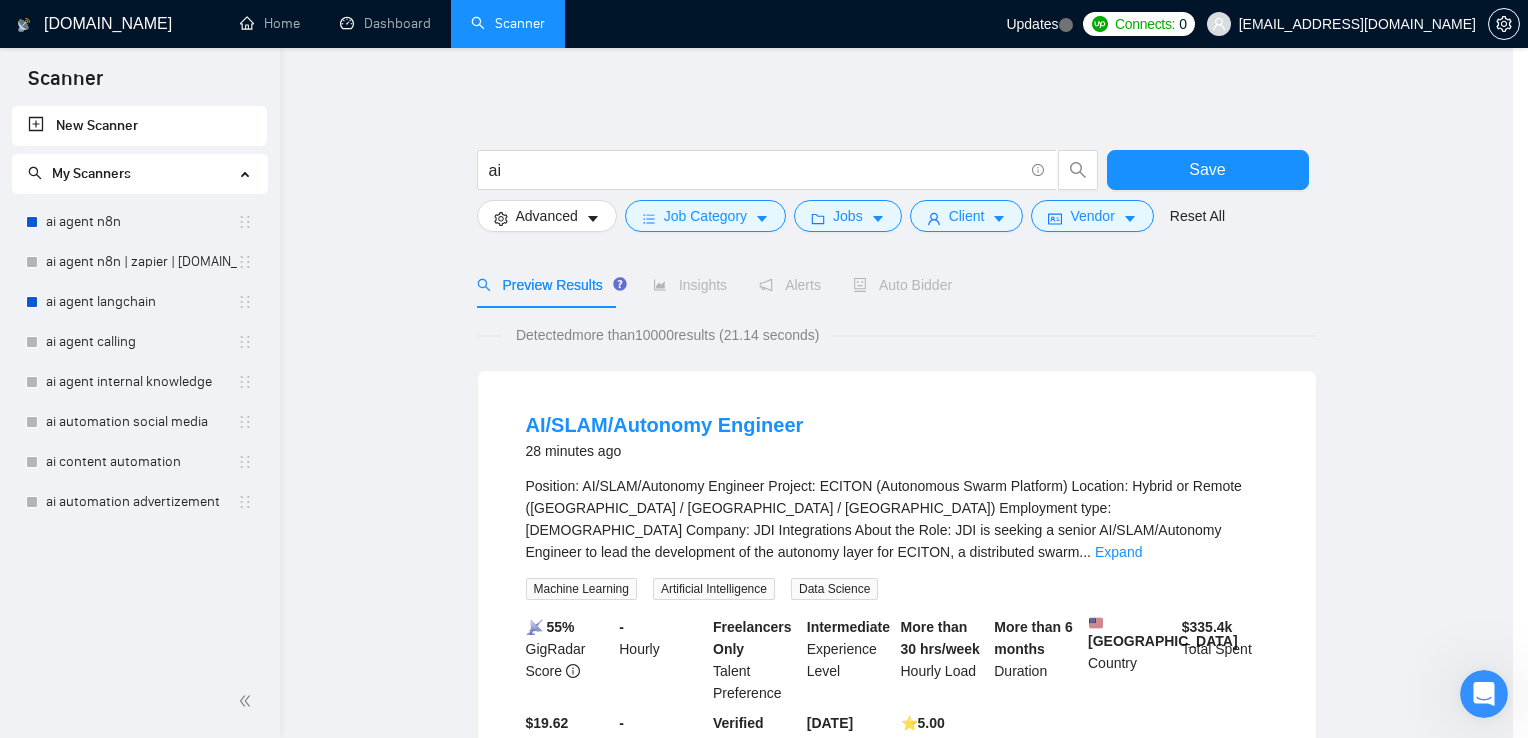 scroll, scrollTop: 50, scrollLeft: 0, axis: vertical 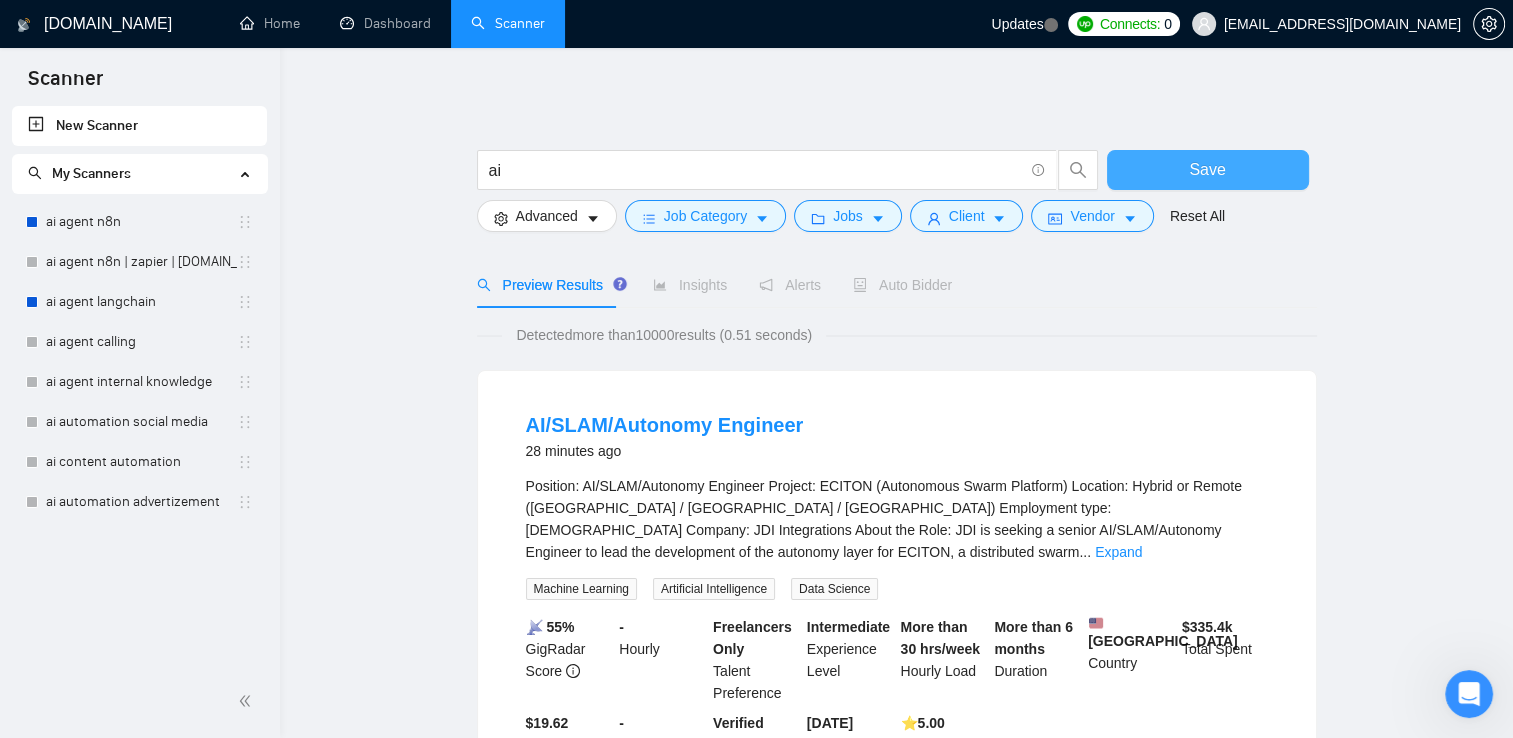 click on "Save" at bounding box center (1207, 169) 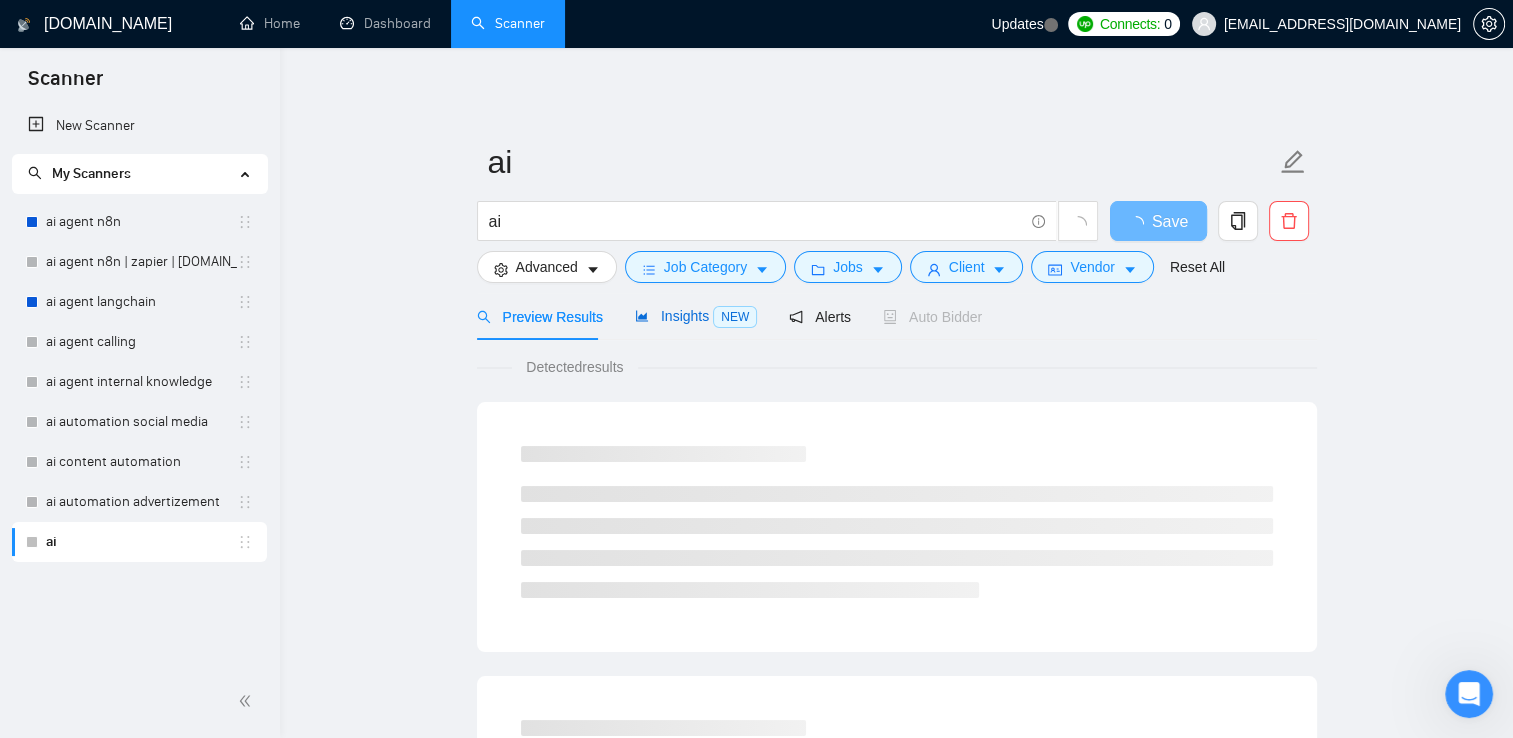 click on "Insights NEW" at bounding box center (696, 316) 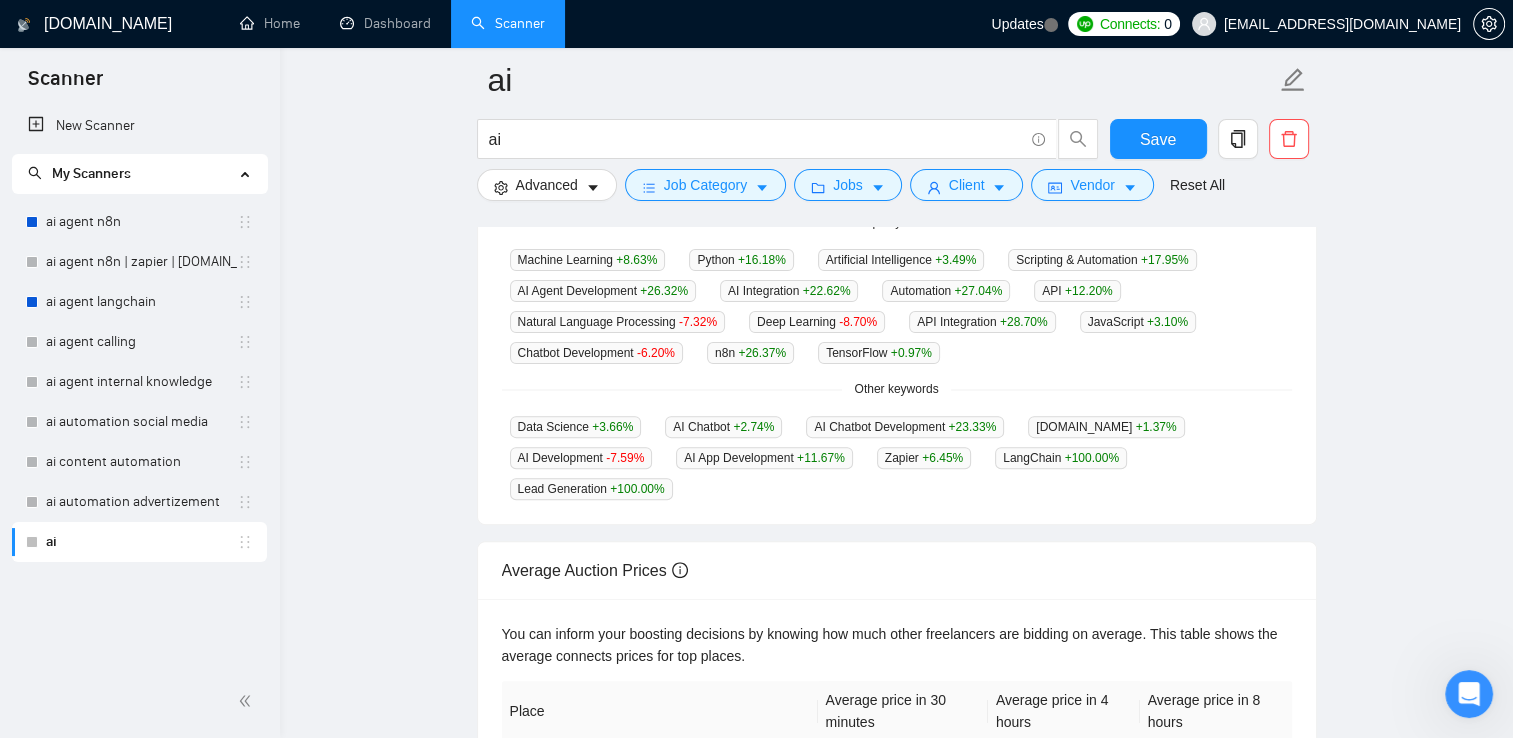 scroll, scrollTop: 500, scrollLeft: 0, axis: vertical 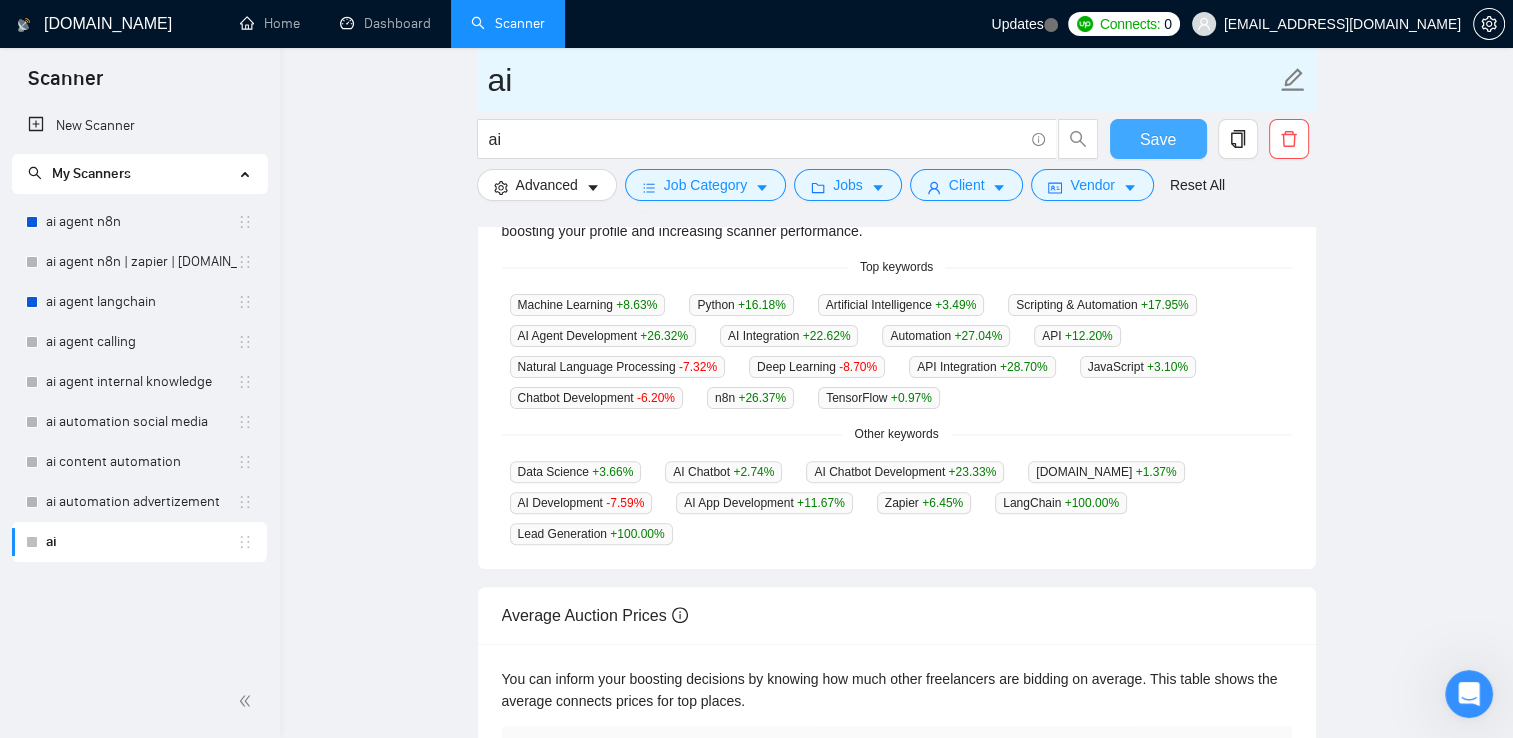 drag, startPoint x: 1168, startPoint y: 137, endPoint x: 745, endPoint y: 85, distance: 426.18423 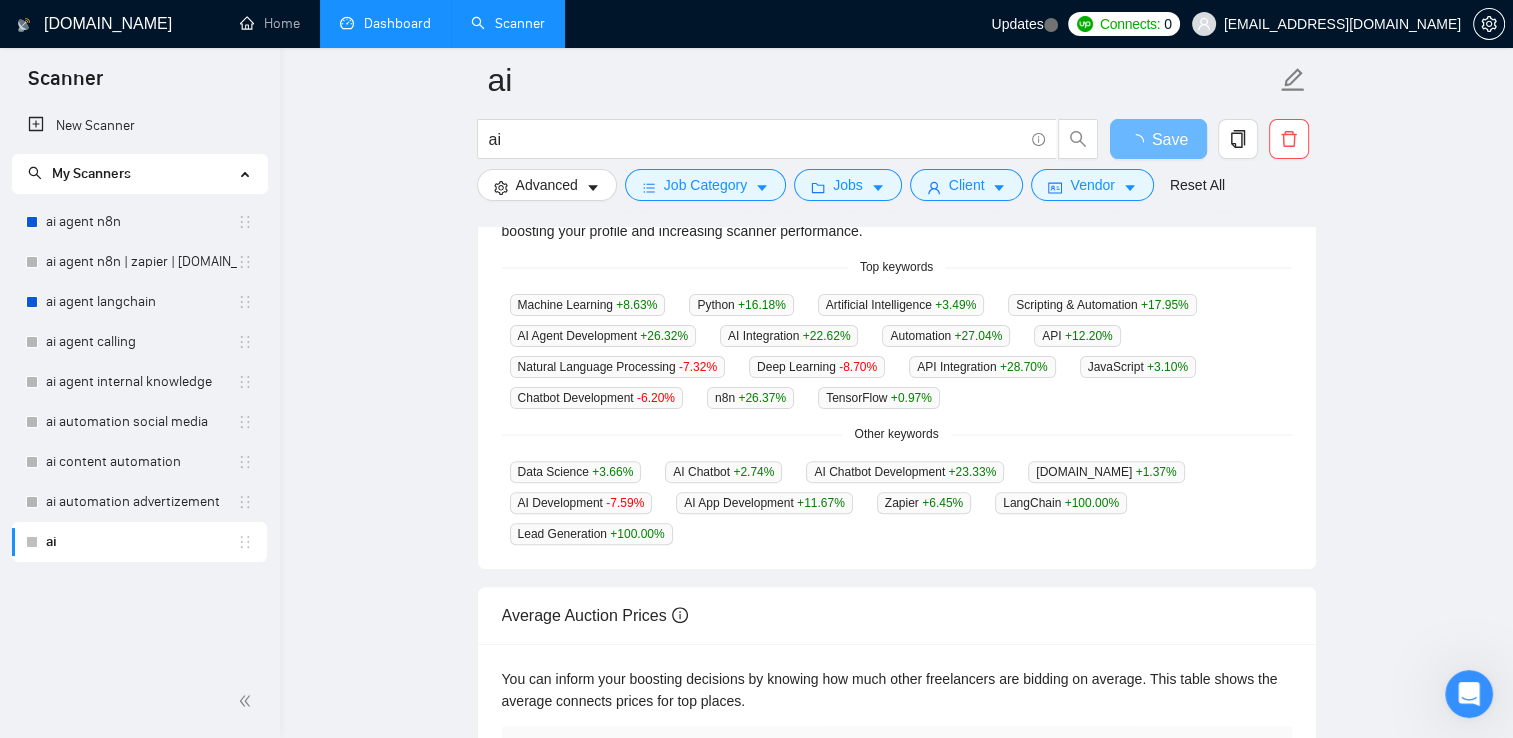 click on "Dashboard" at bounding box center (385, 23) 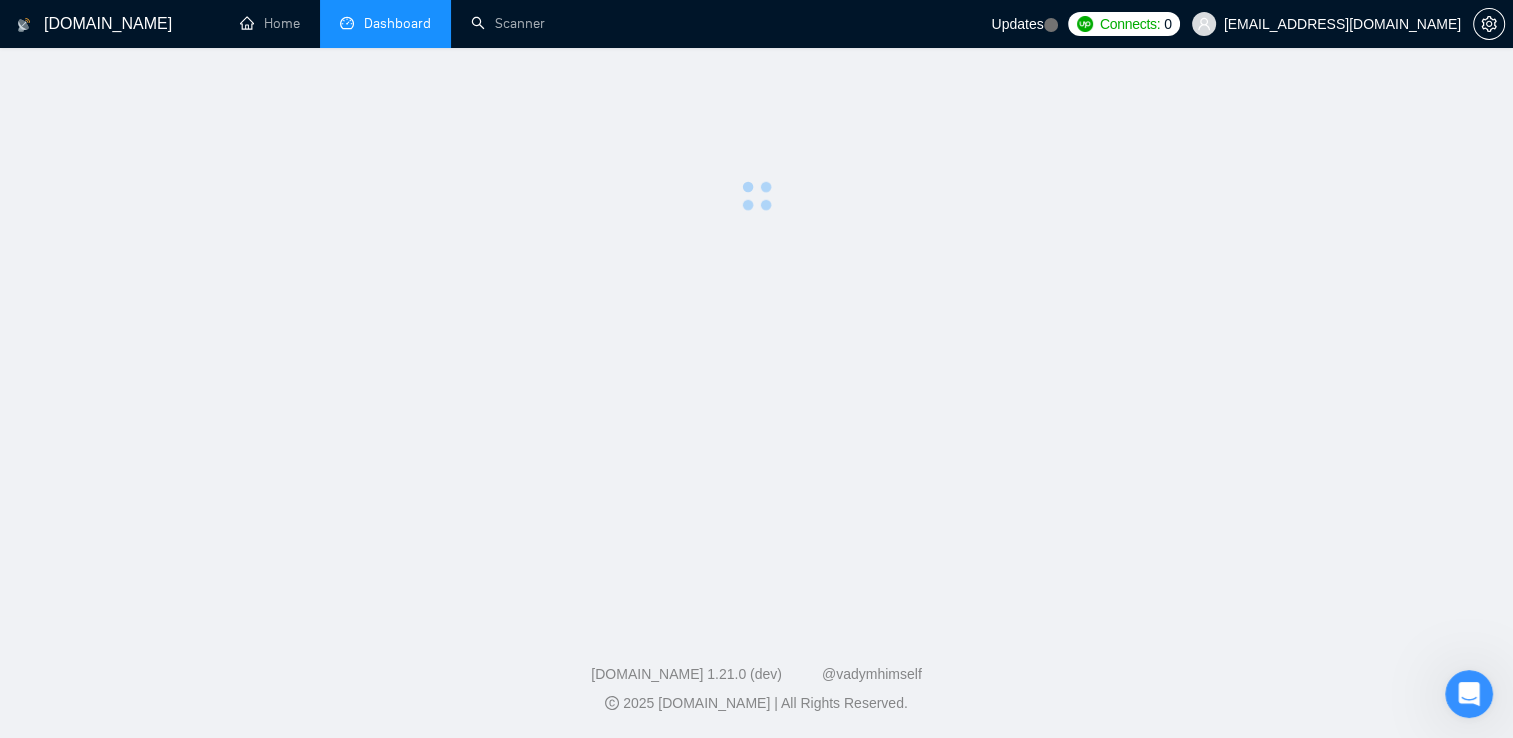 scroll, scrollTop: 0, scrollLeft: 0, axis: both 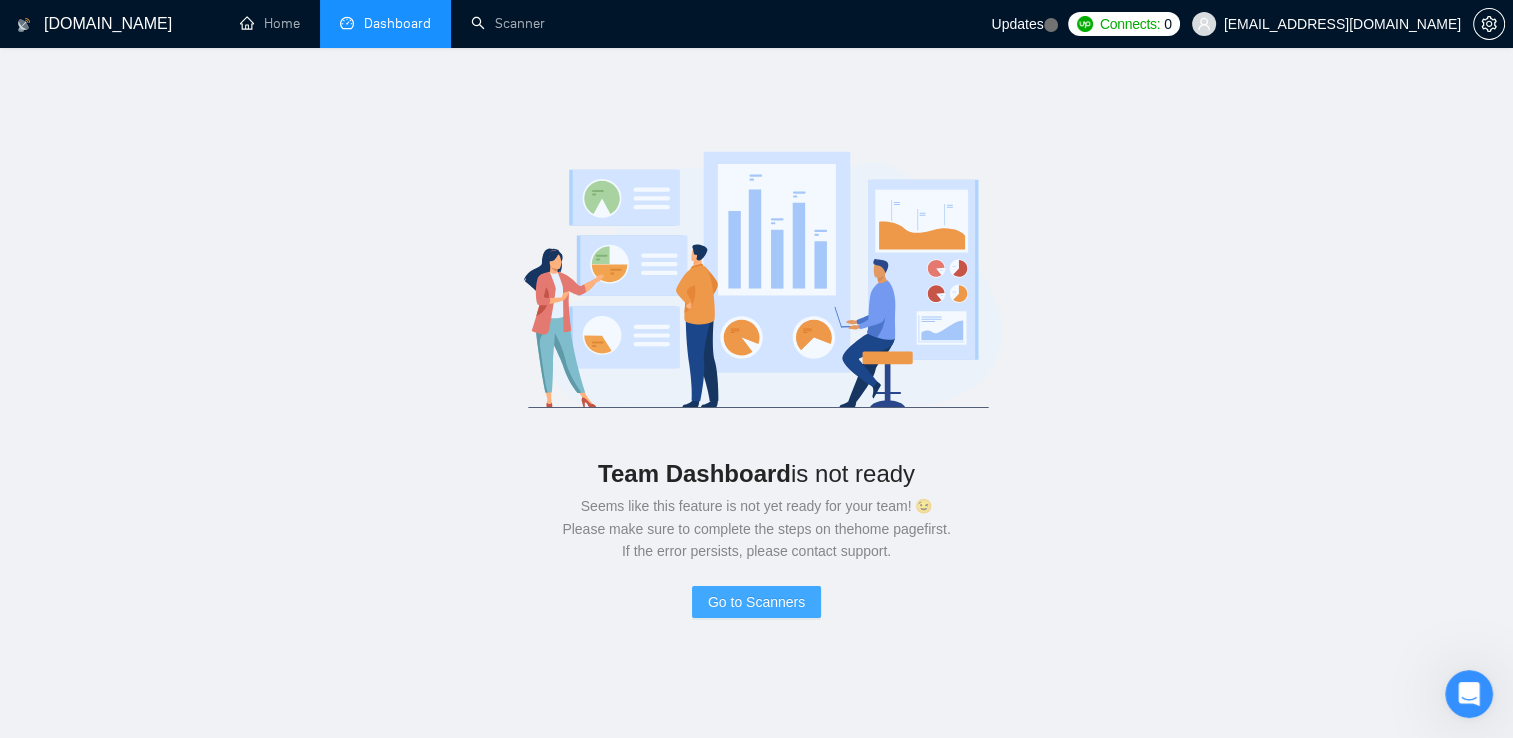 click on "Go to Scanners" at bounding box center (756, 602) 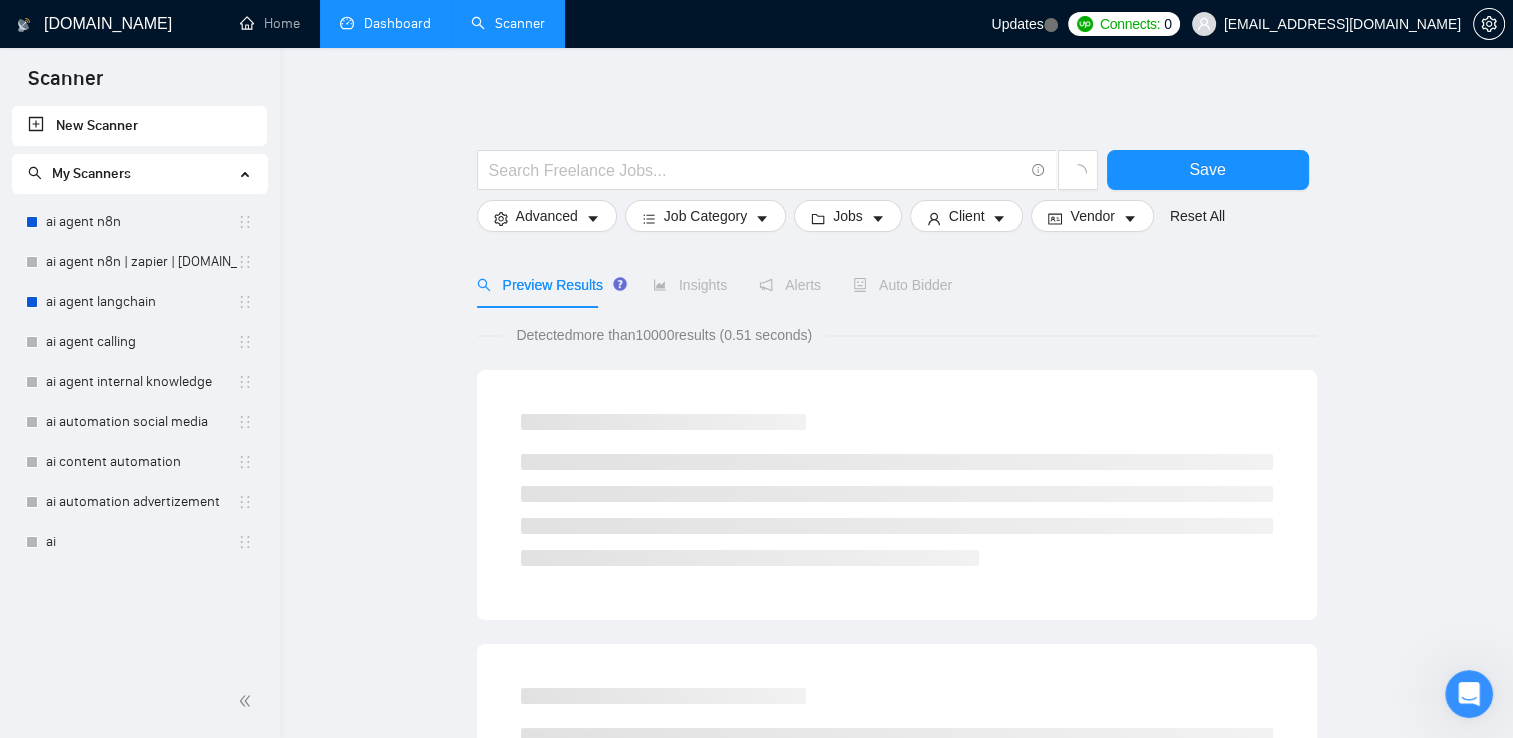 click on "Dashboard" at bounding box center (385, 23) 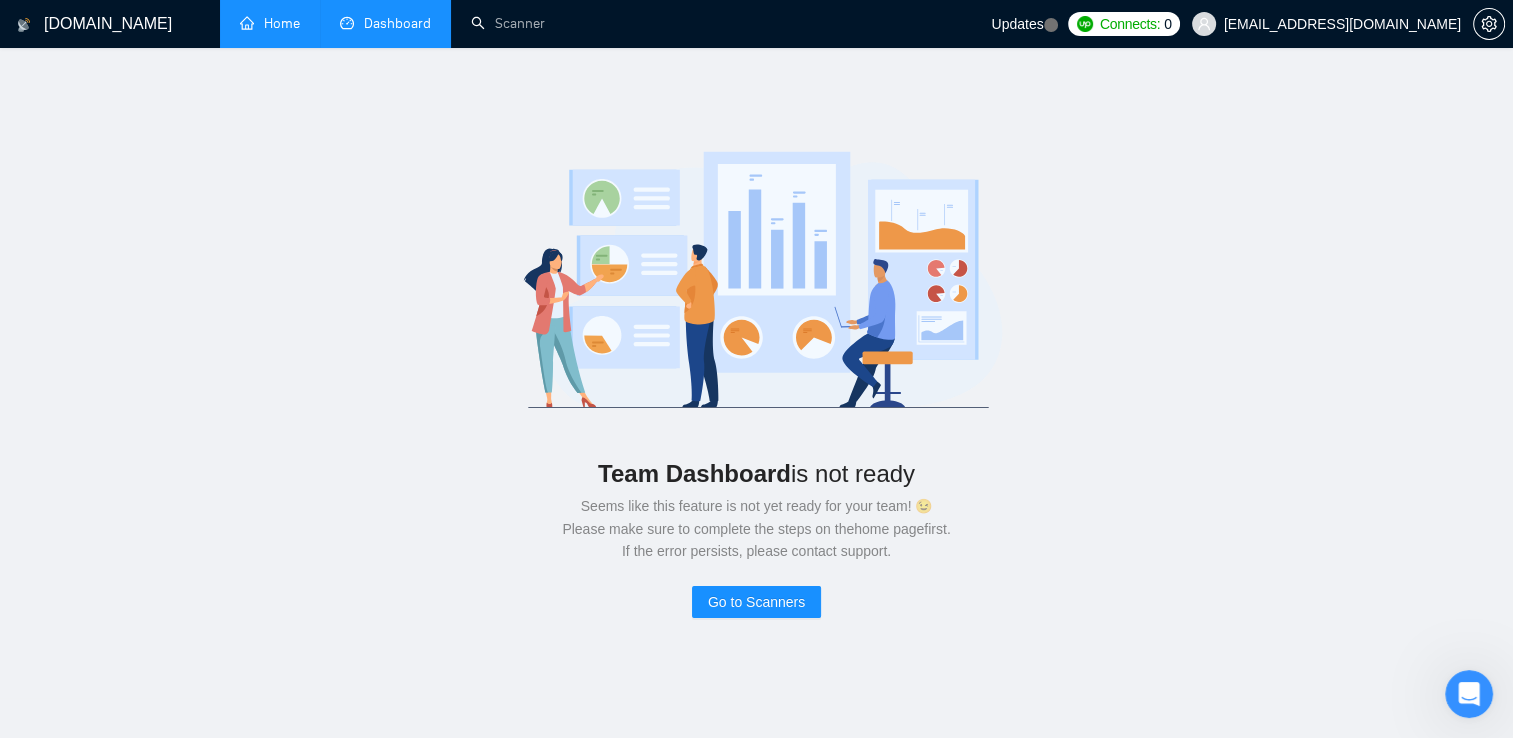 click on "Home" at bounding box center [270, 23] 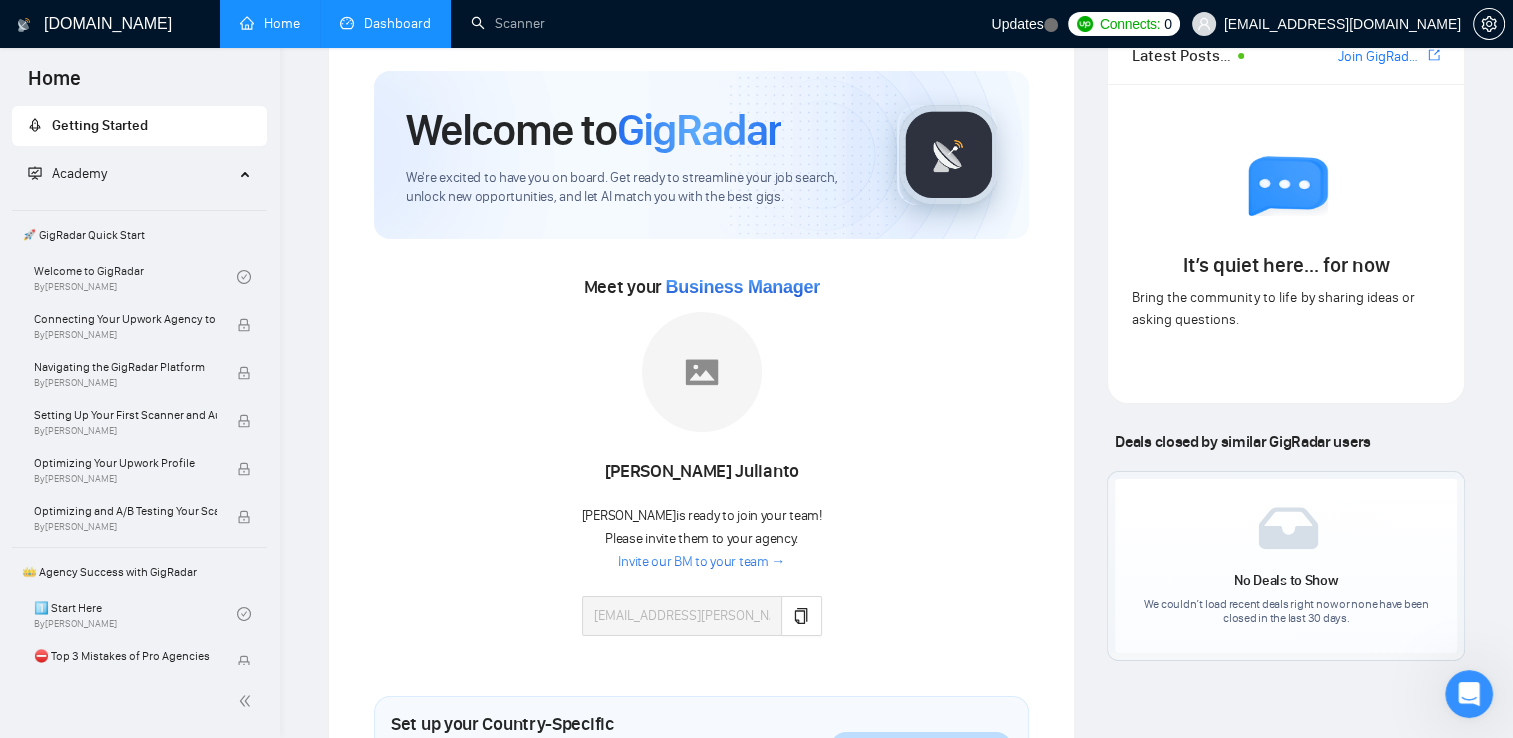 scroll, scrollTop: 100, scrollLeft: 0, axis: vertical 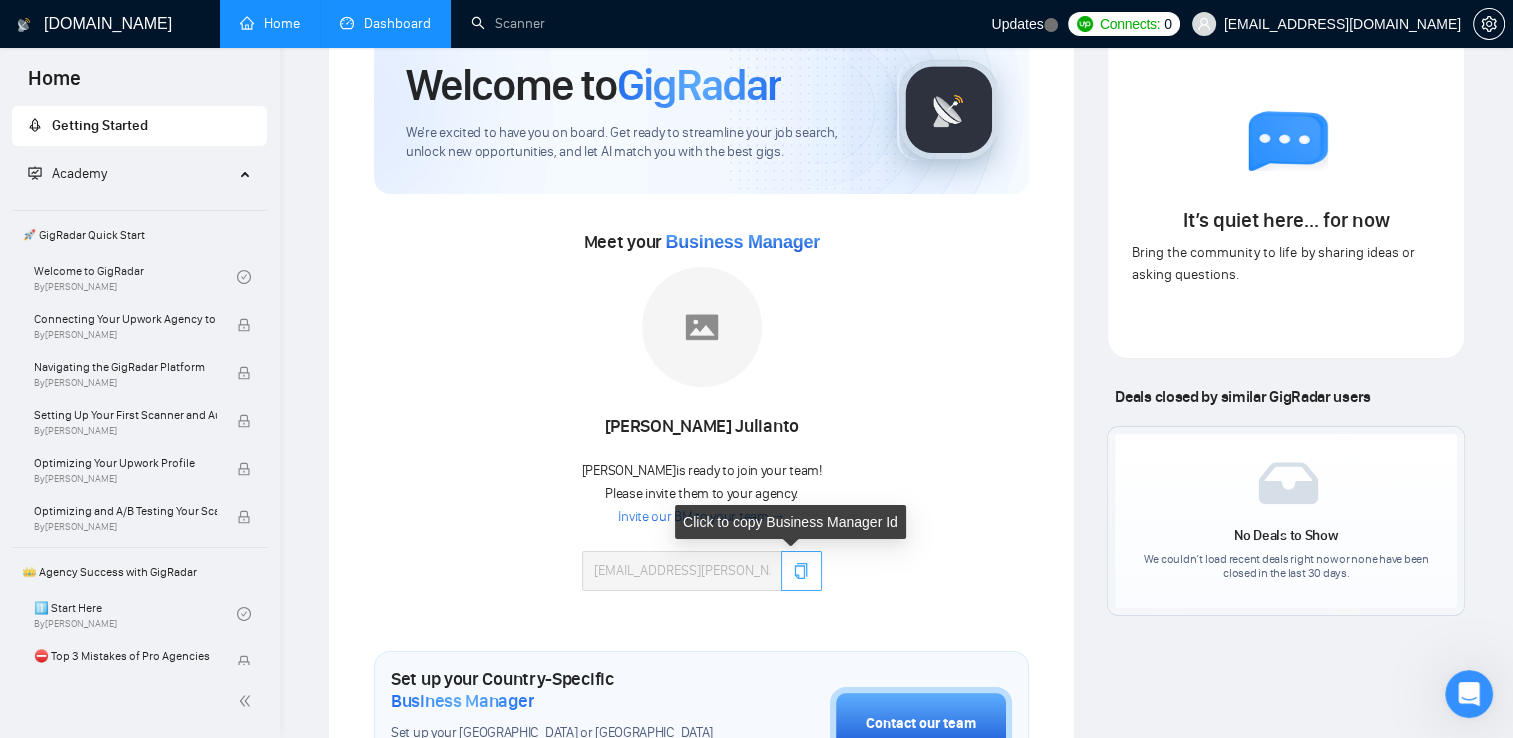click 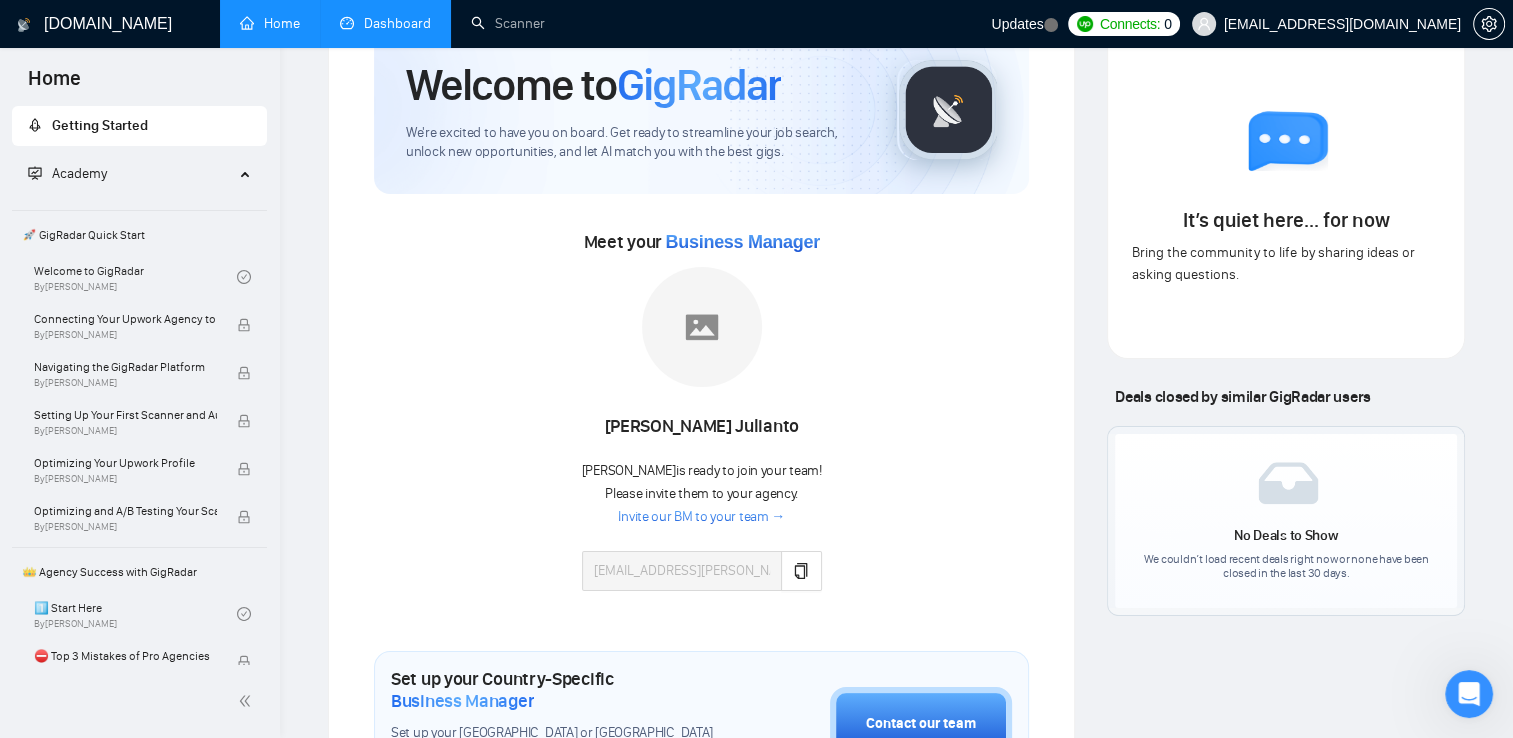 click on "Invite our BM to your team →" at bounding box center [701, 517] 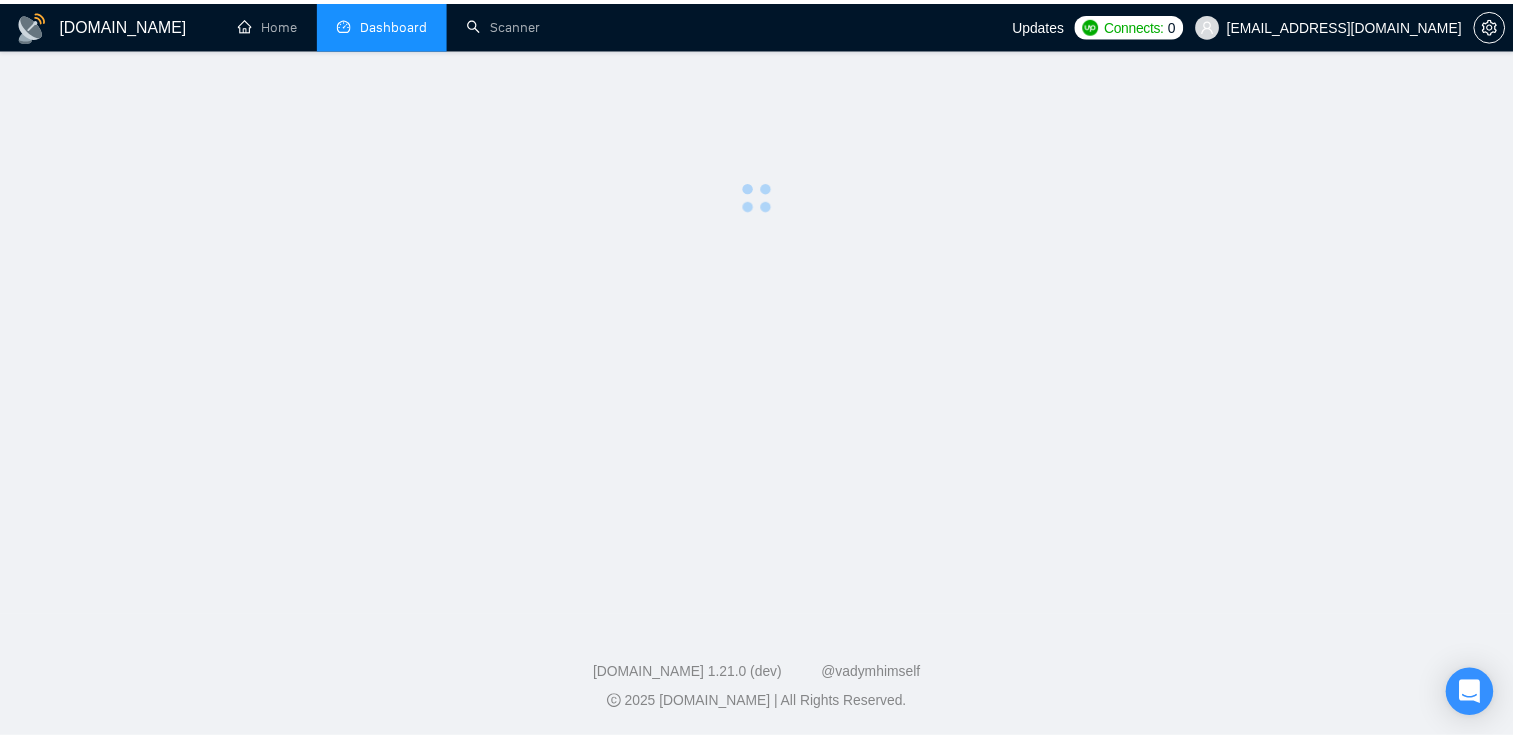 scroll, scrollTop: 0, scrollLeft: 0, axis: both 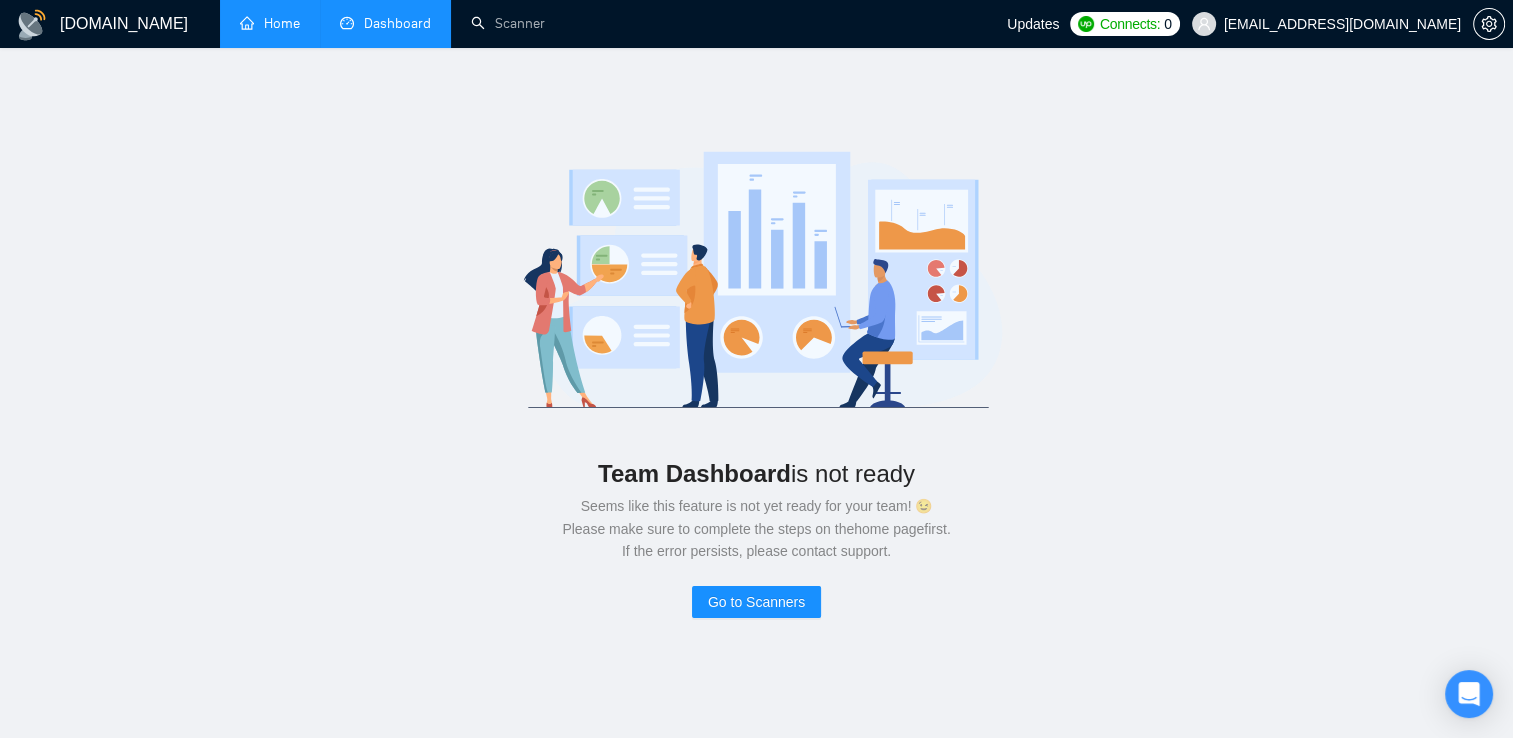 click on "Home" at bounding box center [270, 23] 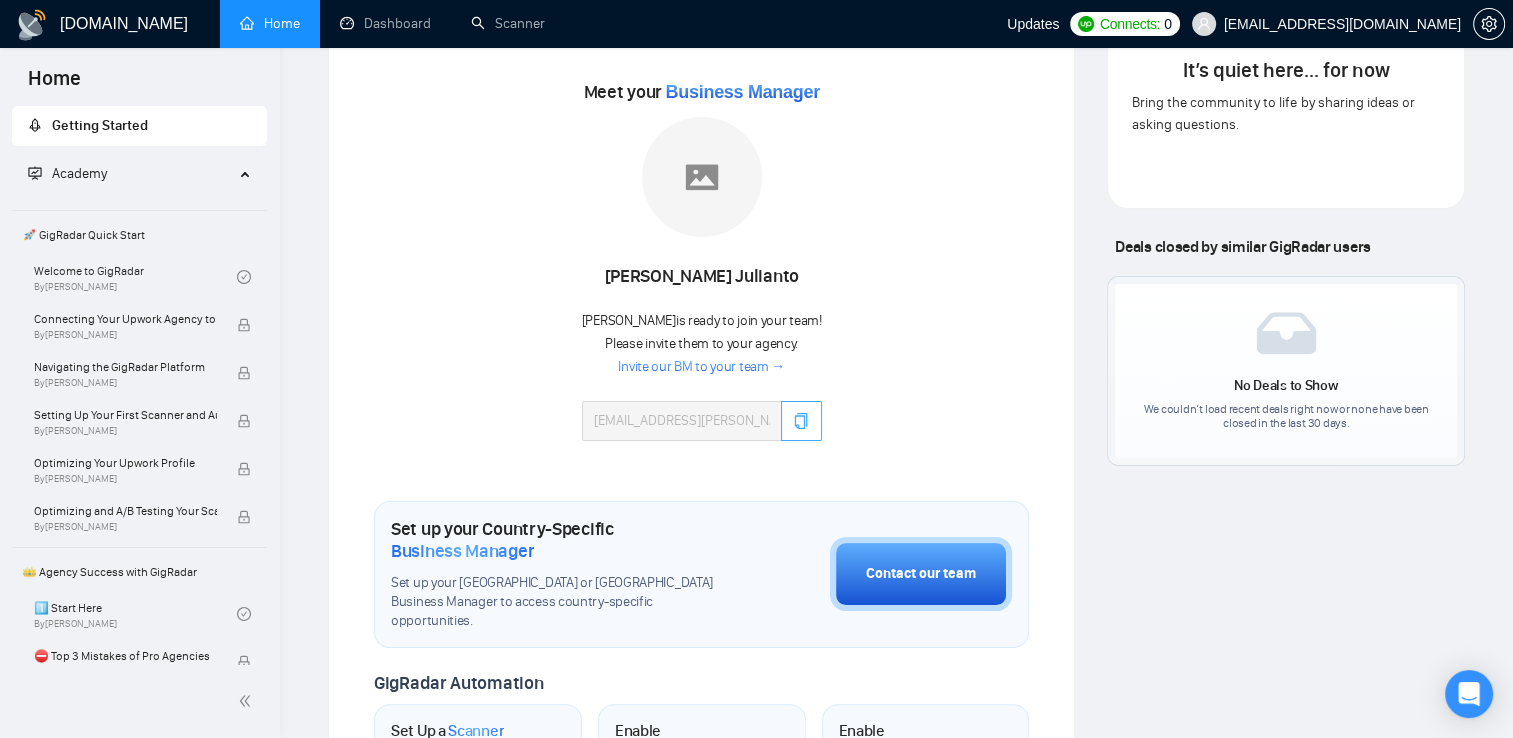 scroll, scrollTop: 200, scrollLeft: 0, axis: vertical 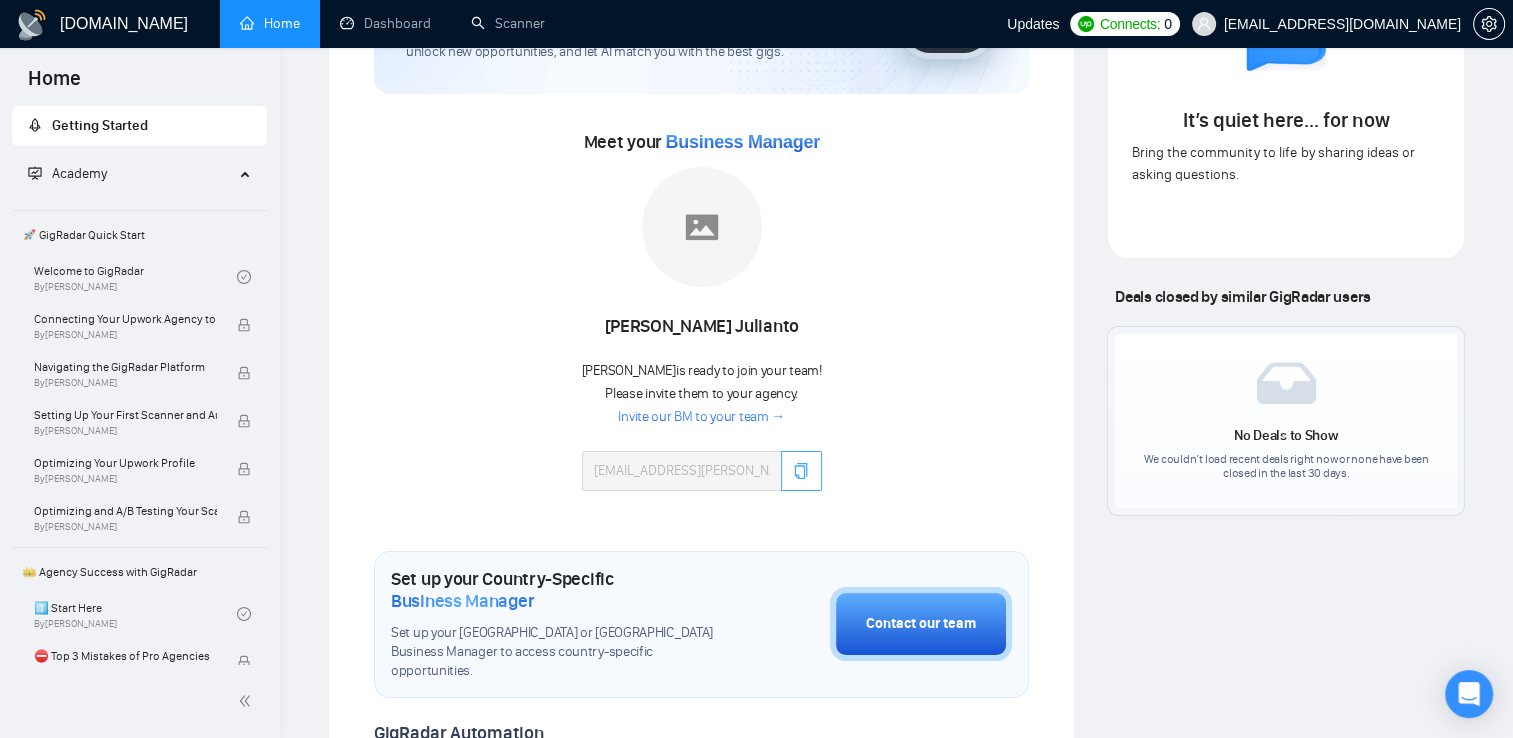 click 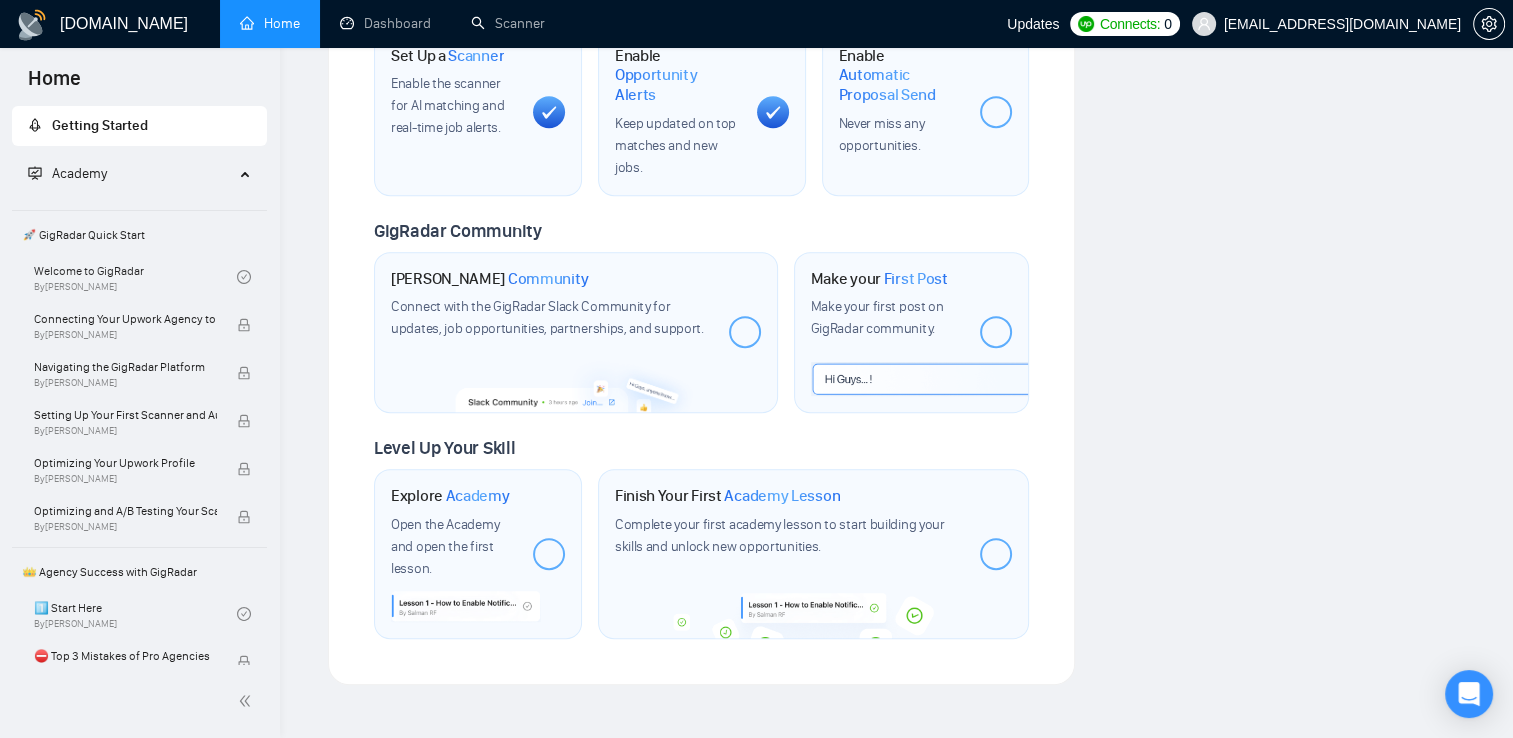 scroll, scrollTop: 983, scrollLeft: 0, axis: vertical 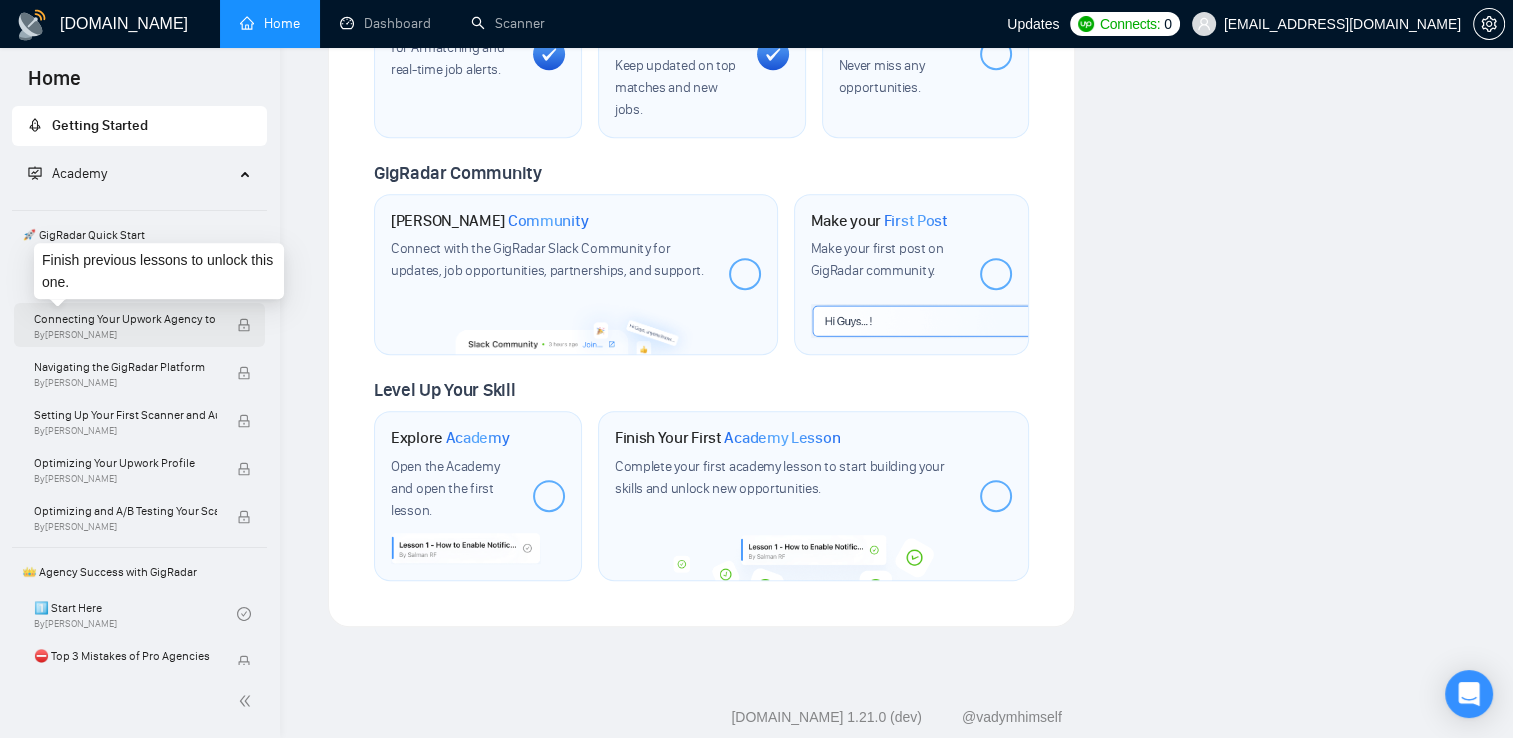 click on "By  [PERSON_NAME]" at bounding box center [125, 335] 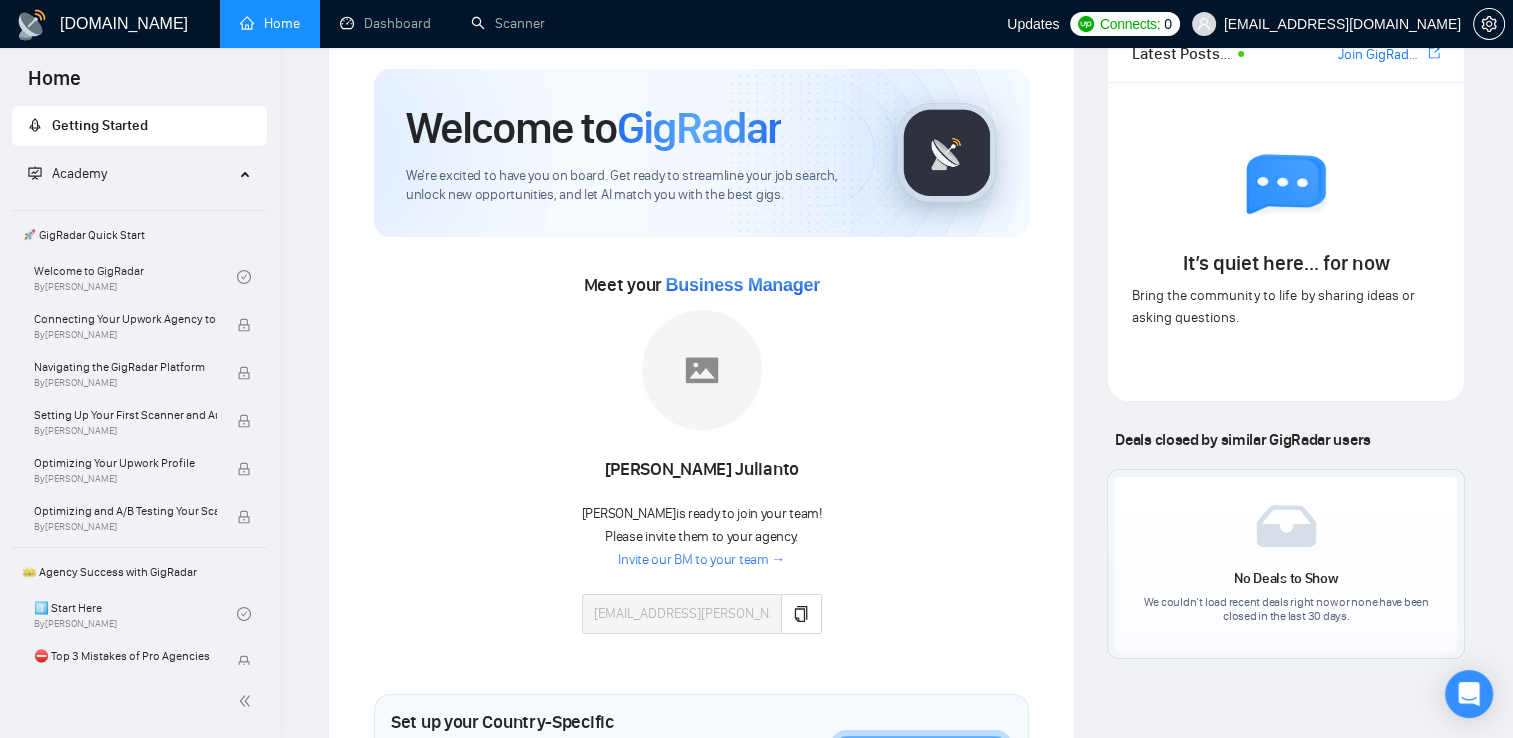 scroll, scrollTop: 0, scrollLeft: 0, axis: both 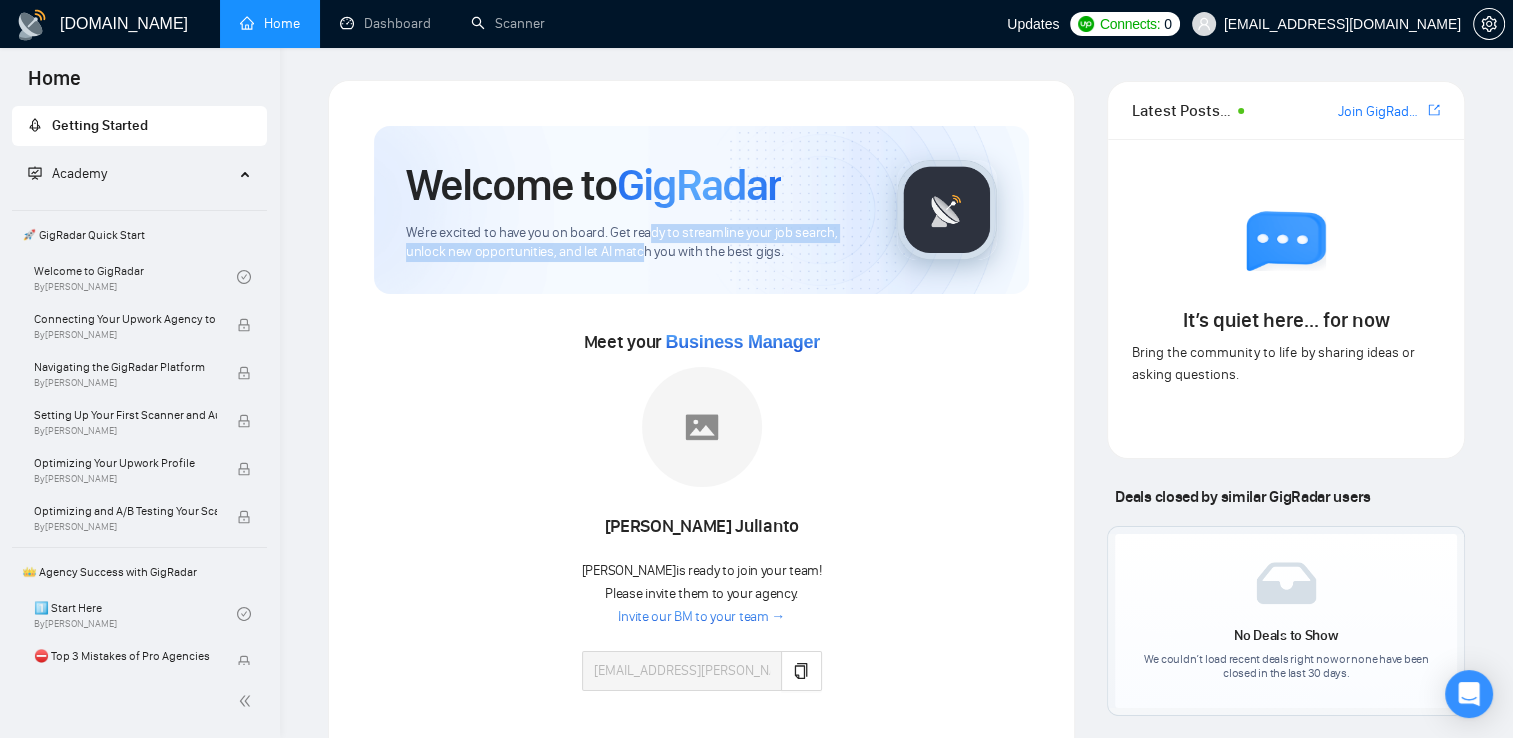 drag, startPoint x: 652, startPoint y: 234, endPoint x: 635, endPoint y: 256, distance: 27.802877 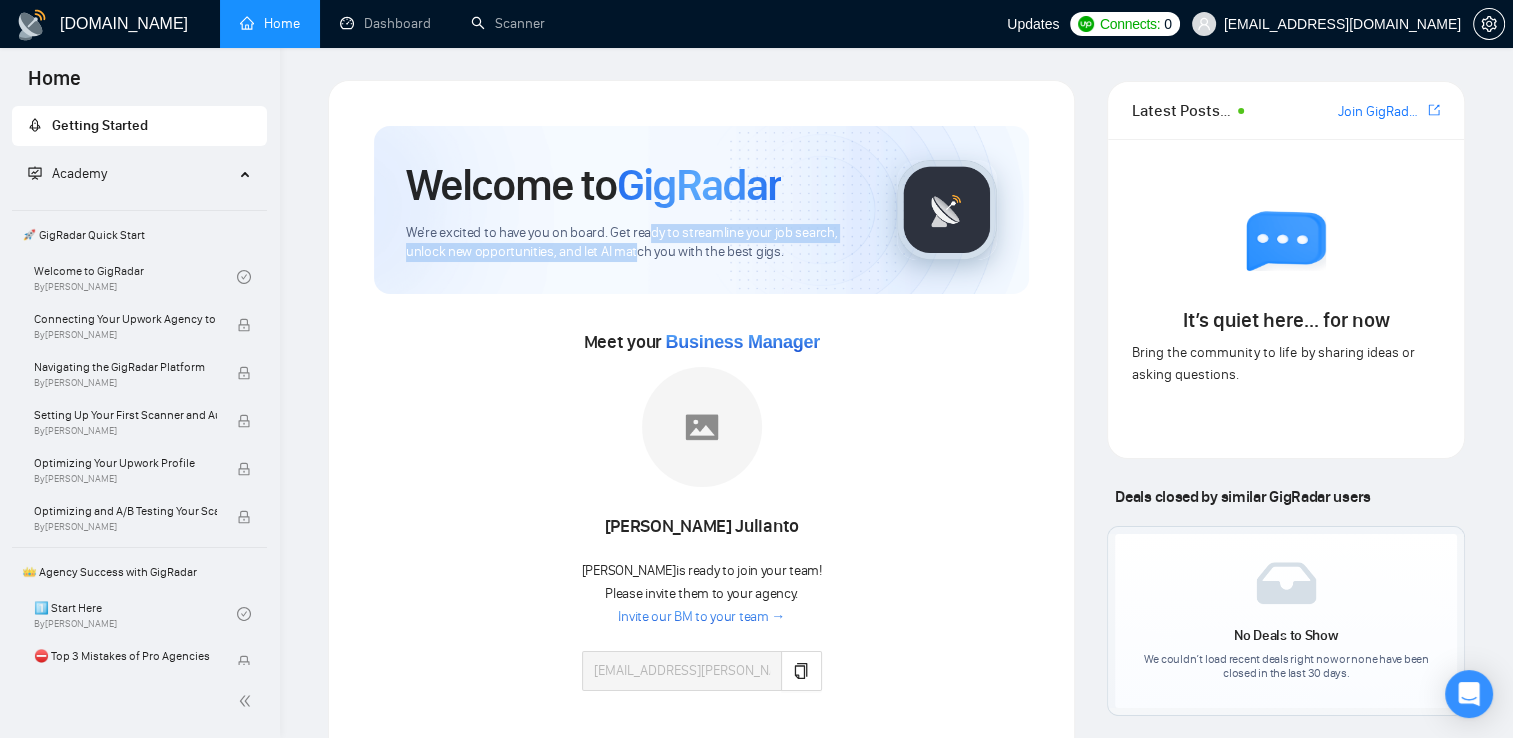 drag, startPoint x: 635, startPoint y: 256, endPoint x: 575, endPoint y: 295, distance: 71.561165 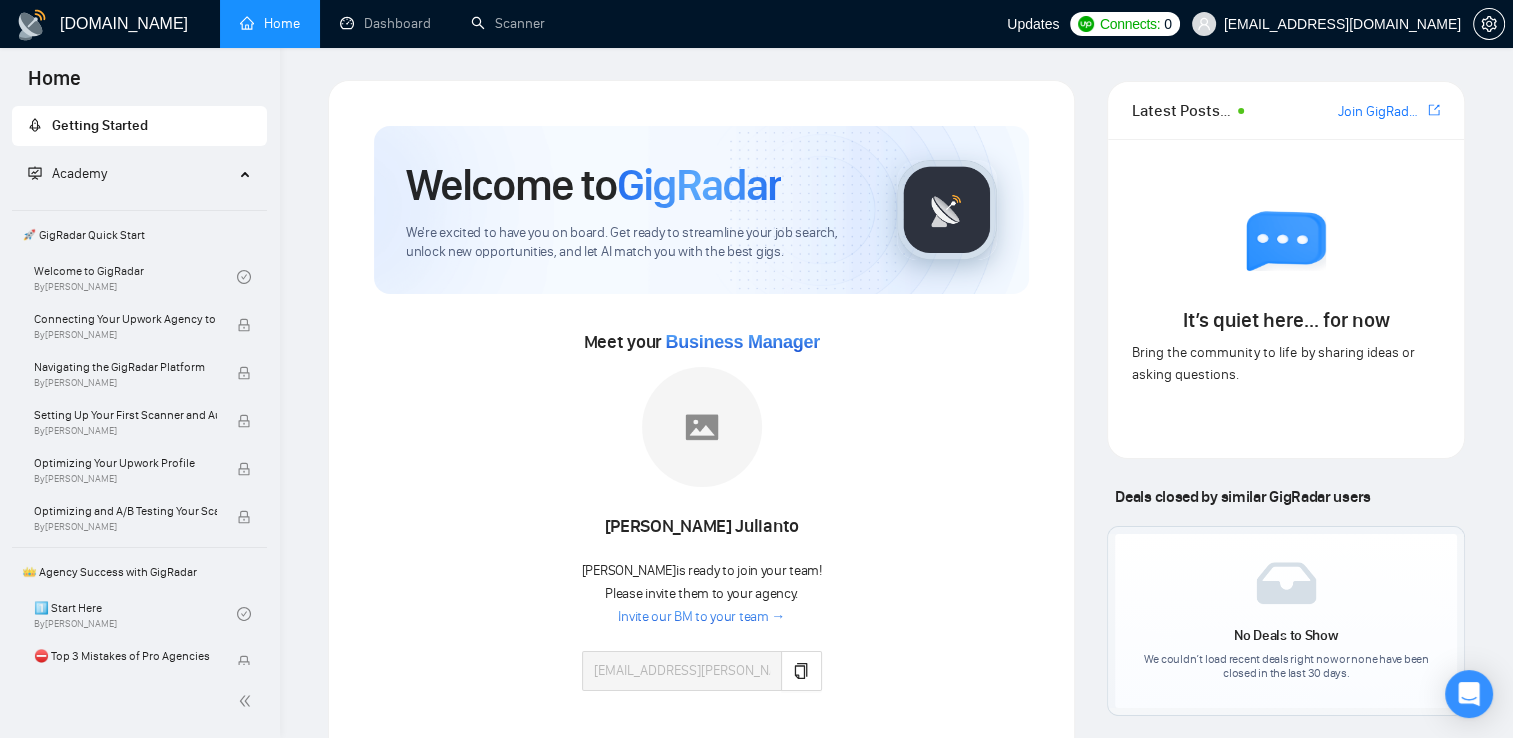 click on "Academy" at bounding box center (131, 174) 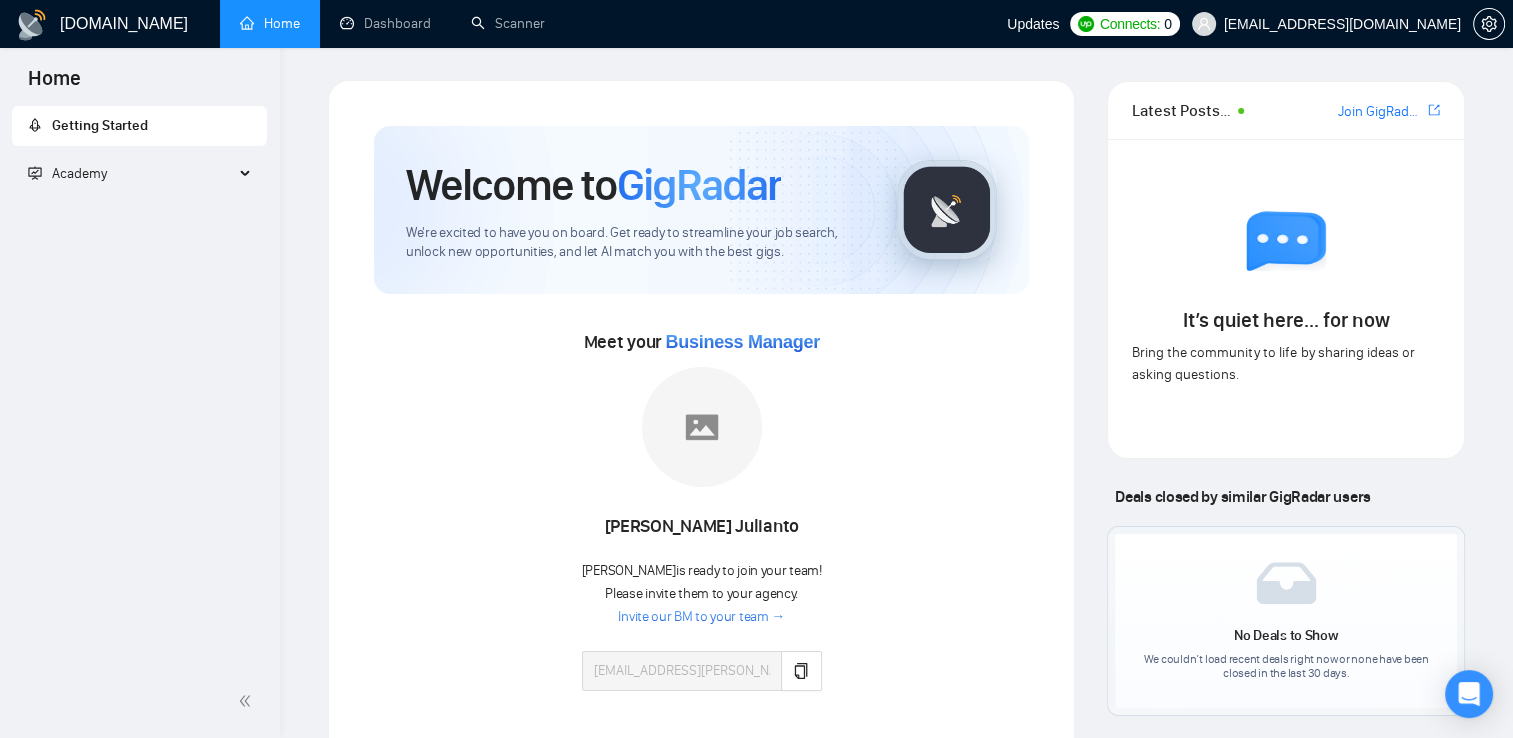 click on "Academy" at bounding box center (131, 174) 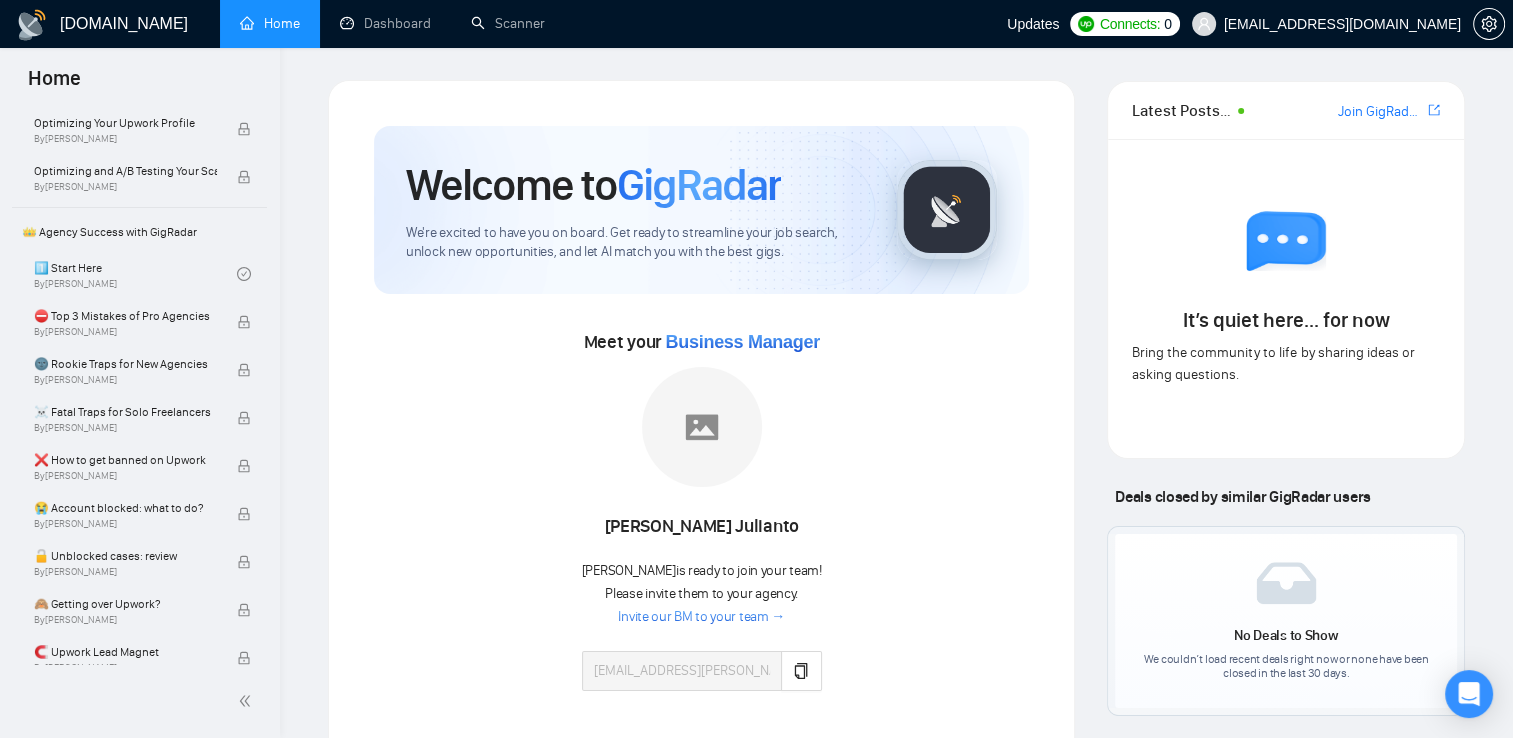 scroll, scrollTop: 400, scrollLeft: 0, axis: vertical 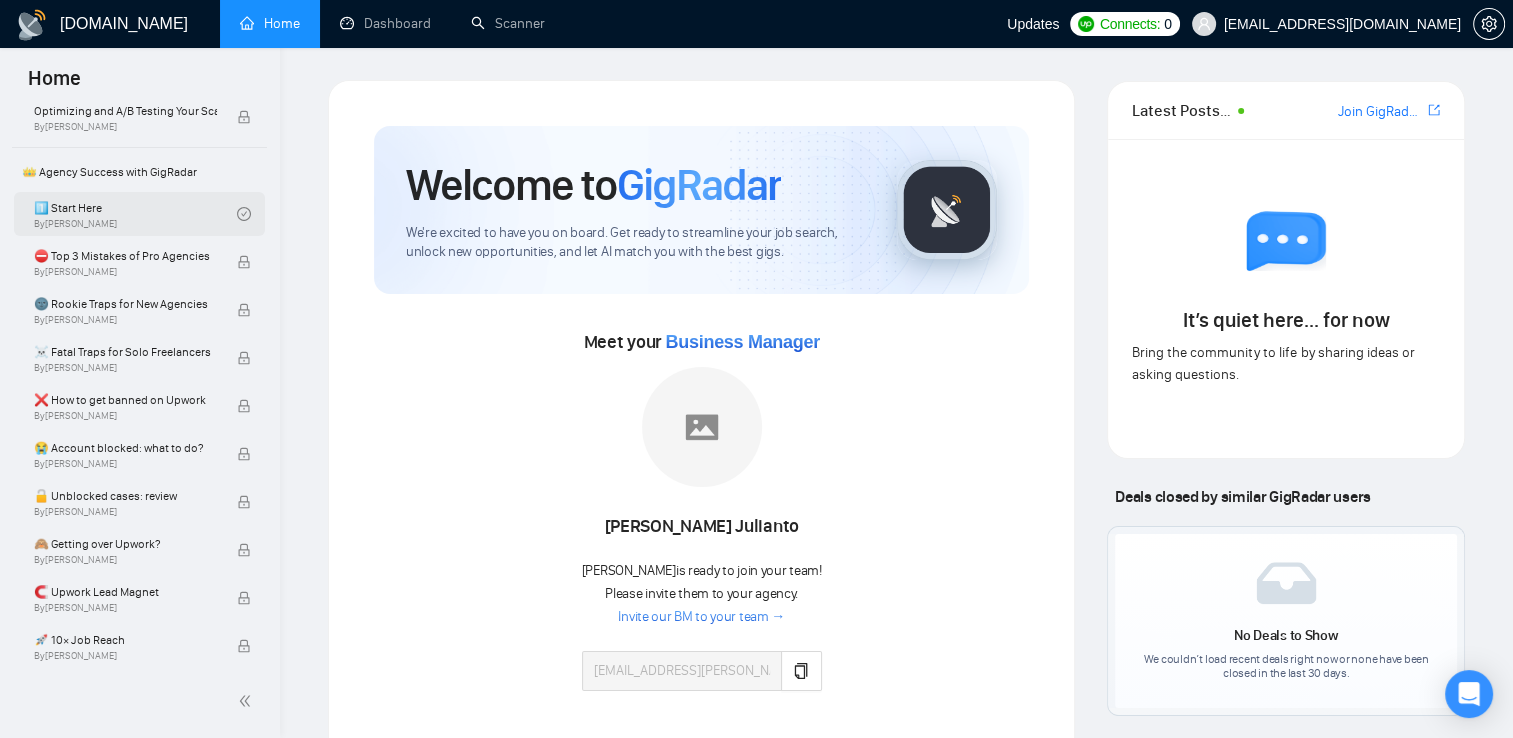 click on "1️⃣ Start Here By  [PERSON_NAME]" at bounding box center (135, 214) 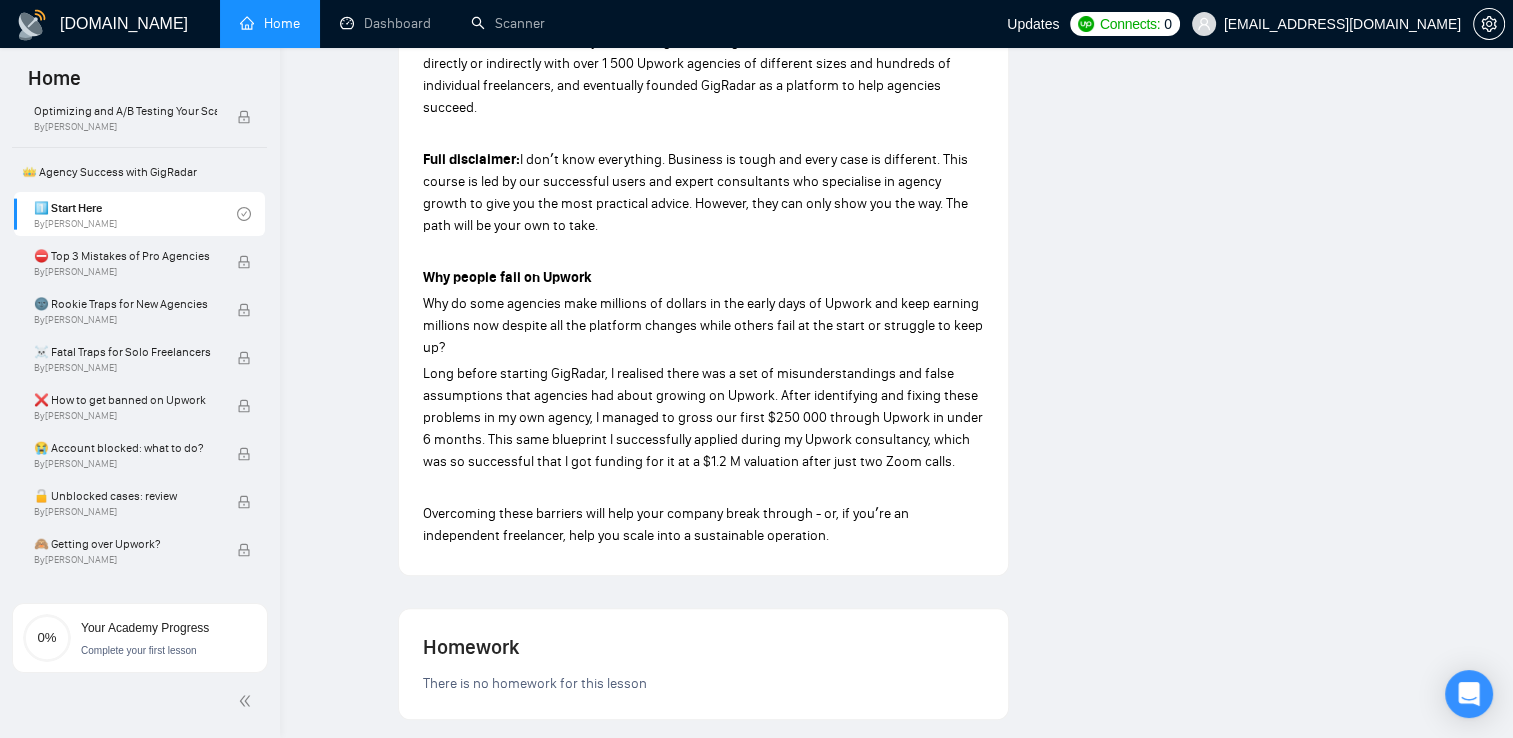 scroll, scrollTop: 1100, scrollLeft: 0, axis: vertical 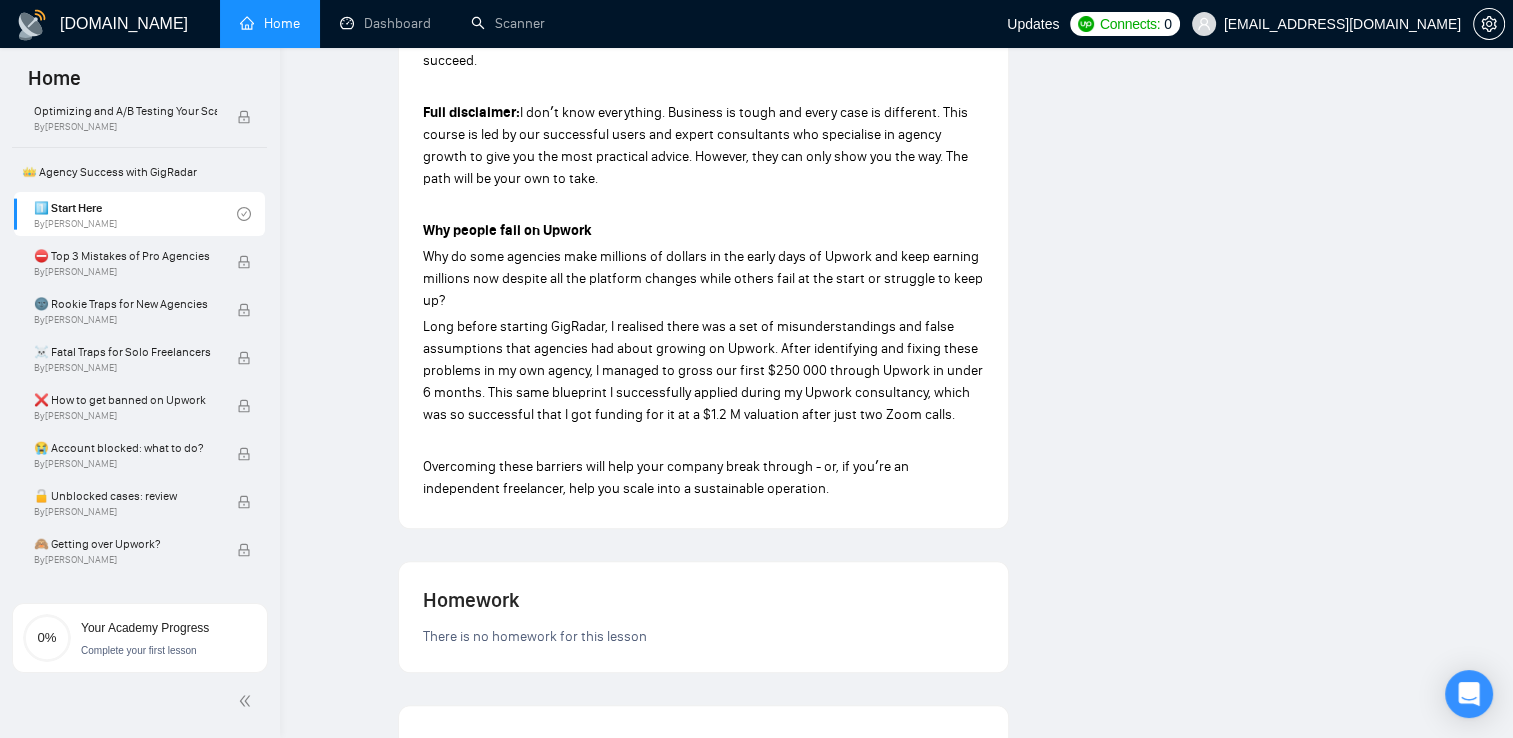 click on "Long before starting GigRadar, I realised there was a set of misunderstandings and false assumptions that agencies had about growing on Upwork. After identifying and fixing these problems in my own agency, I managed to gross our first $250 000 through Upwork in under 6 months. This same blueprint I successfully applied during my Upwork consultancy, which was so successful that I got funding for it at a $1.2 M valuation after just two Zoom calls." at bounding box center [703, 370] 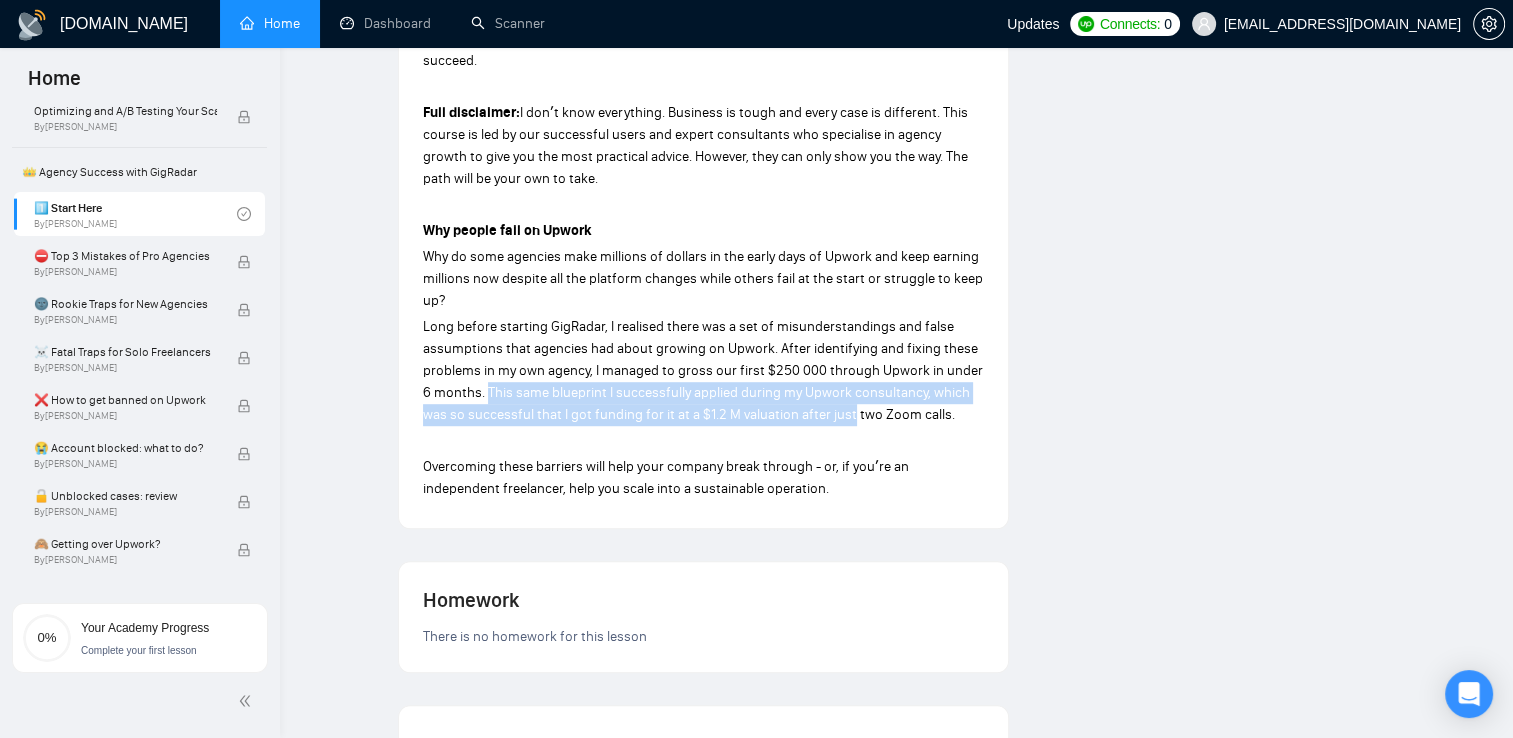 drag, startPoint x: 479, startPoint y: 390, endPoint x: 810, endPoint y: 410, distance: 331.60367 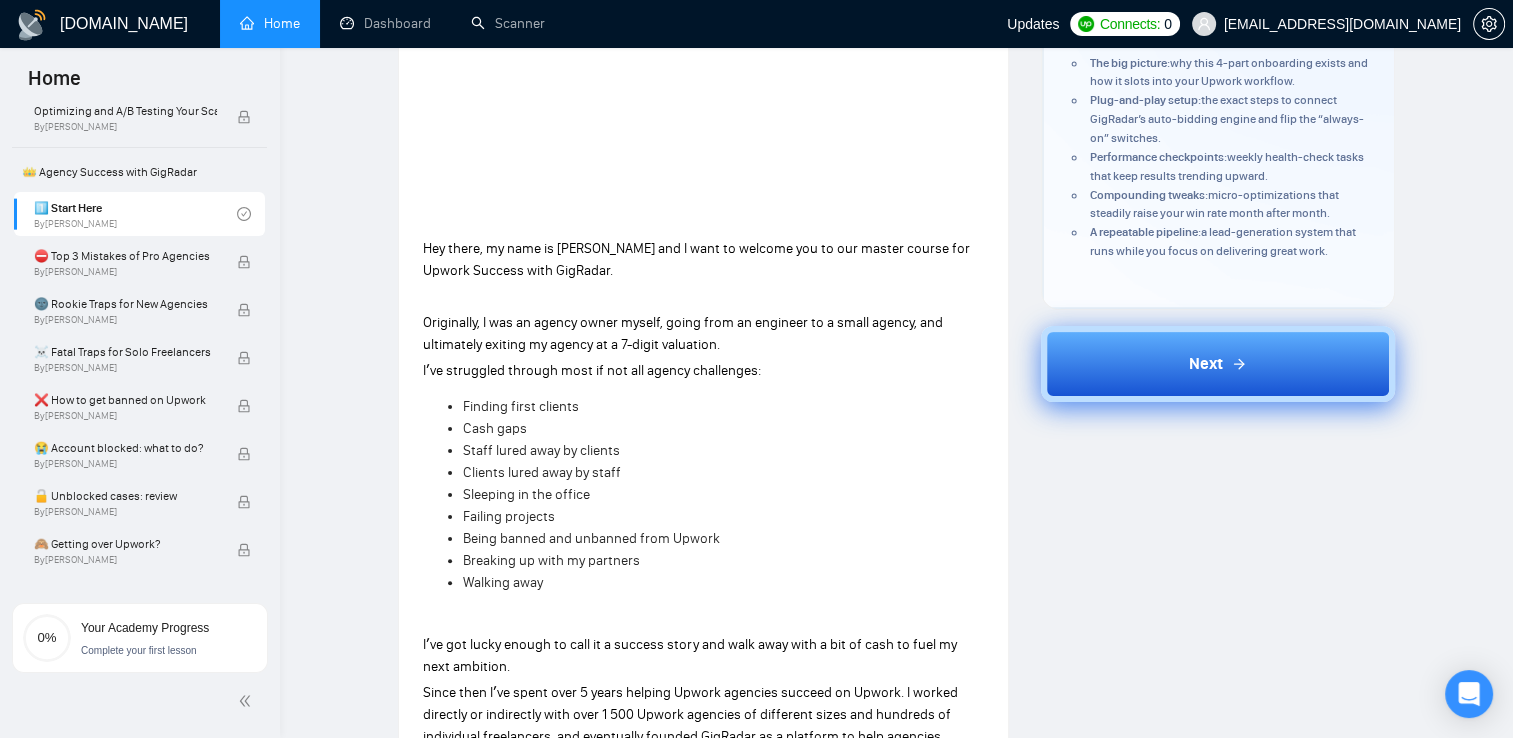 scroll, scrollTop: 400, scrollLeft: 0, axis: vertical 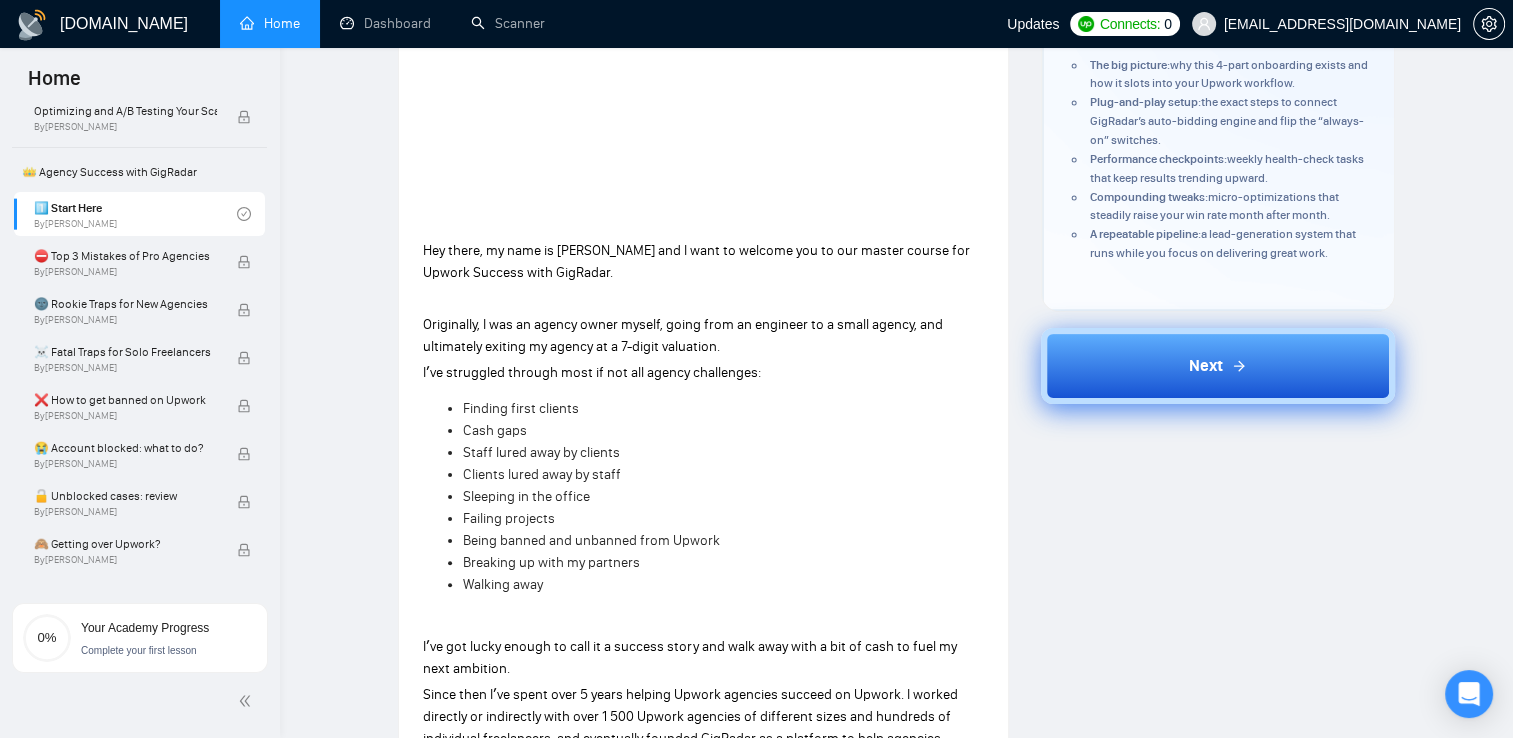 click on "Next" at bounding box center (1206, 366) 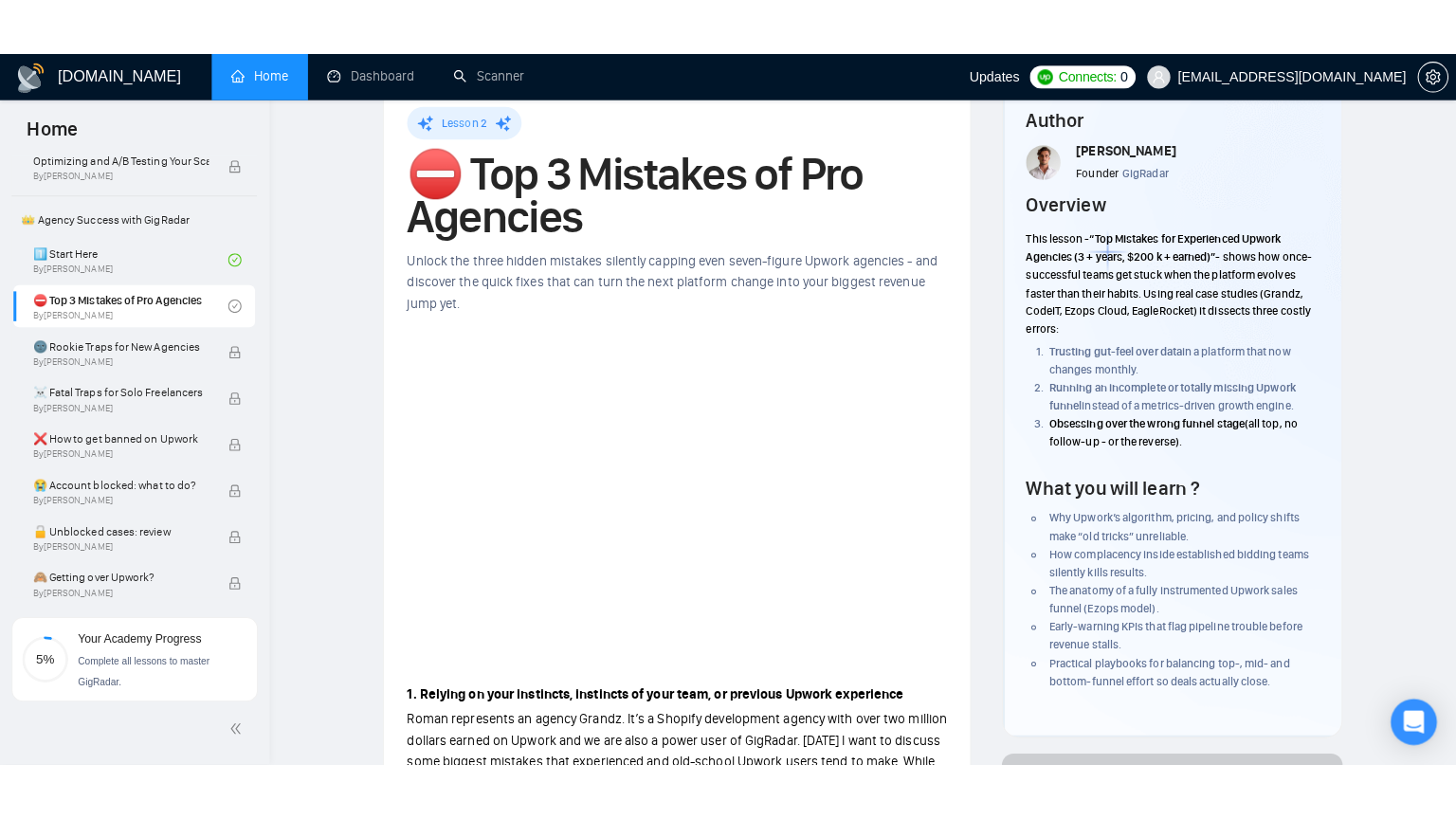 scroll, scrollTop: 46, scrollLeft: 0, axis: vertical 